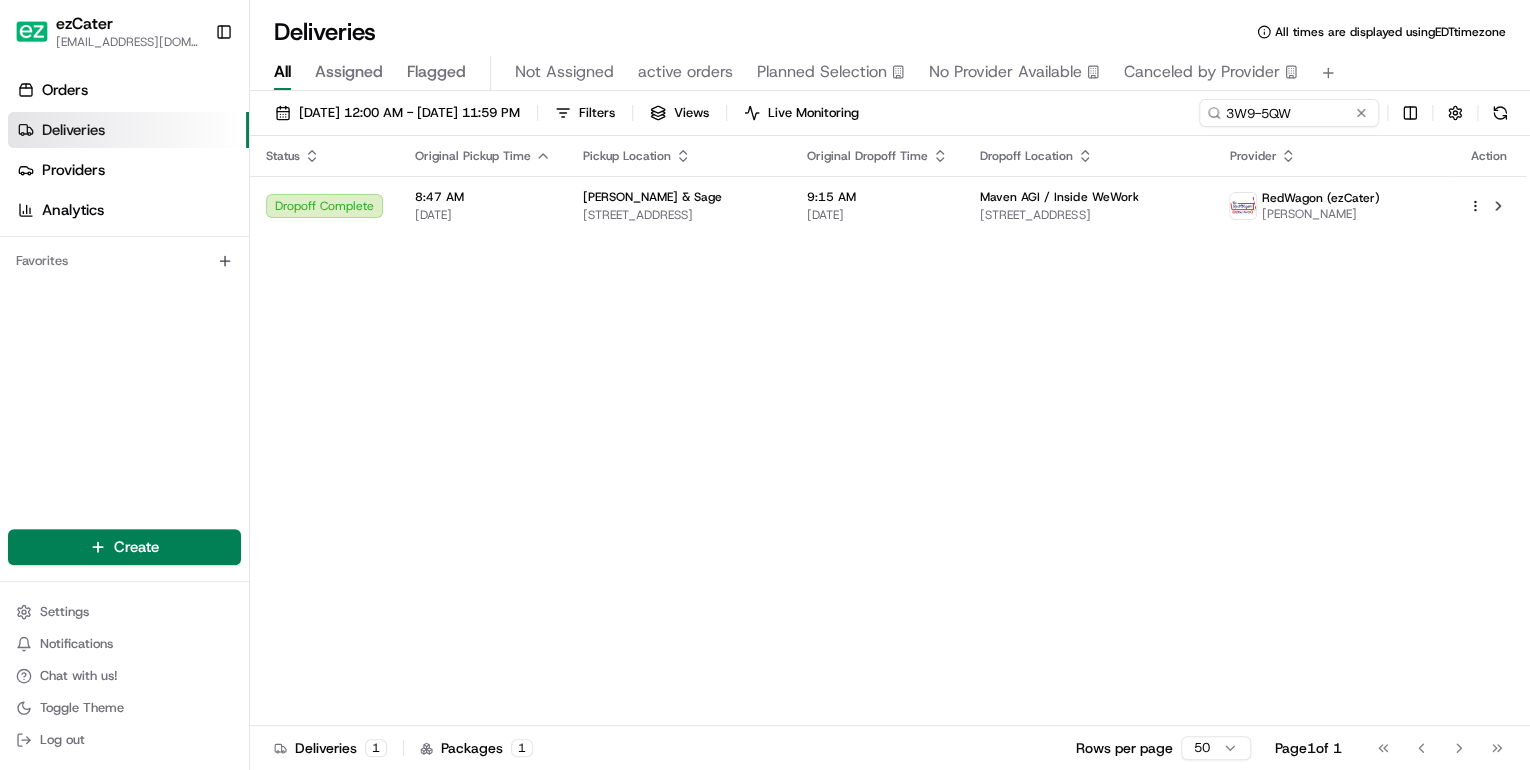 scroll, scrollTop: 0, scrollLeft: 0, axis: both 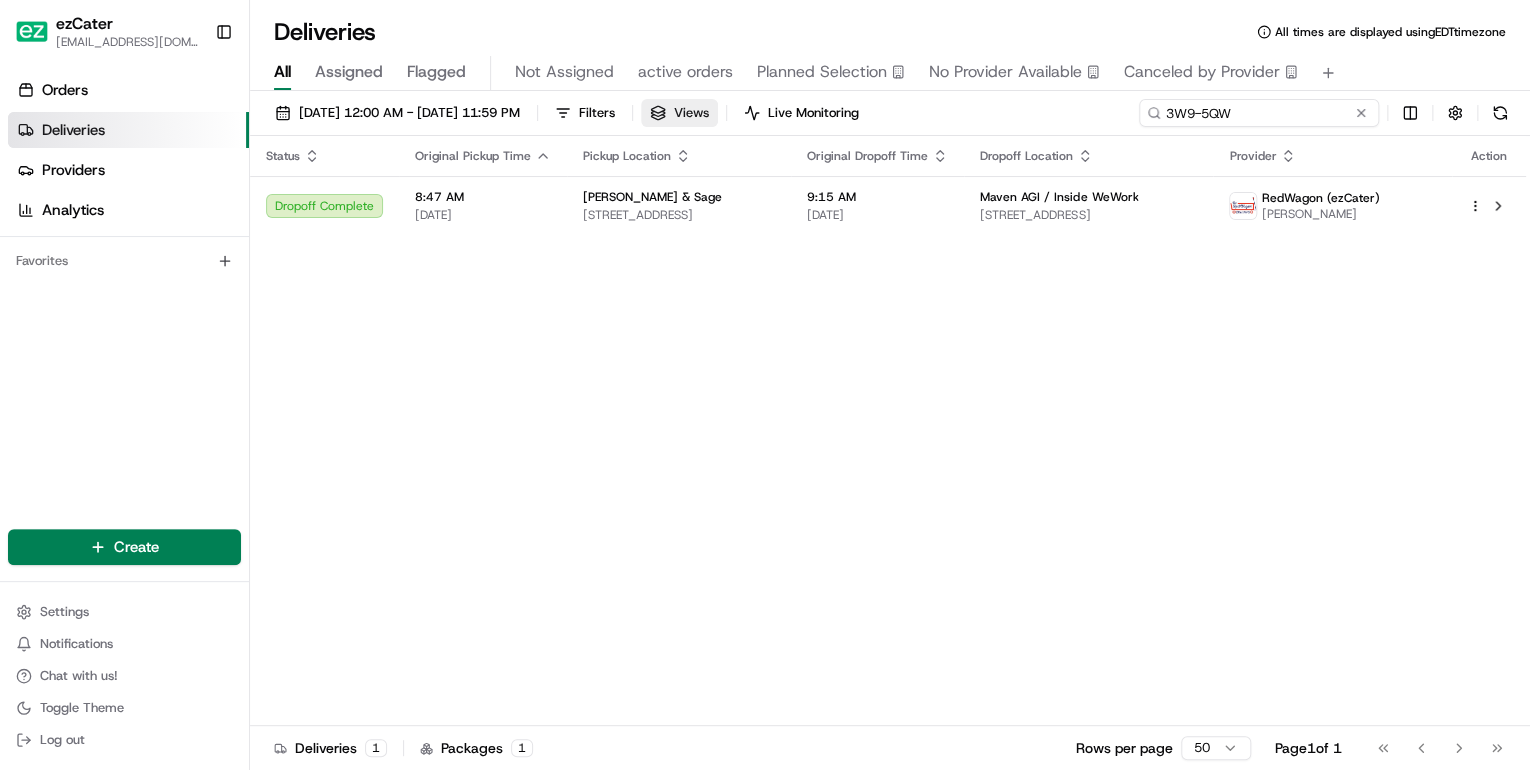 drag, startPoint x: 0, startPoint y: 0, endPoint x: 712, endPoint y: 122, distance: 722.37665 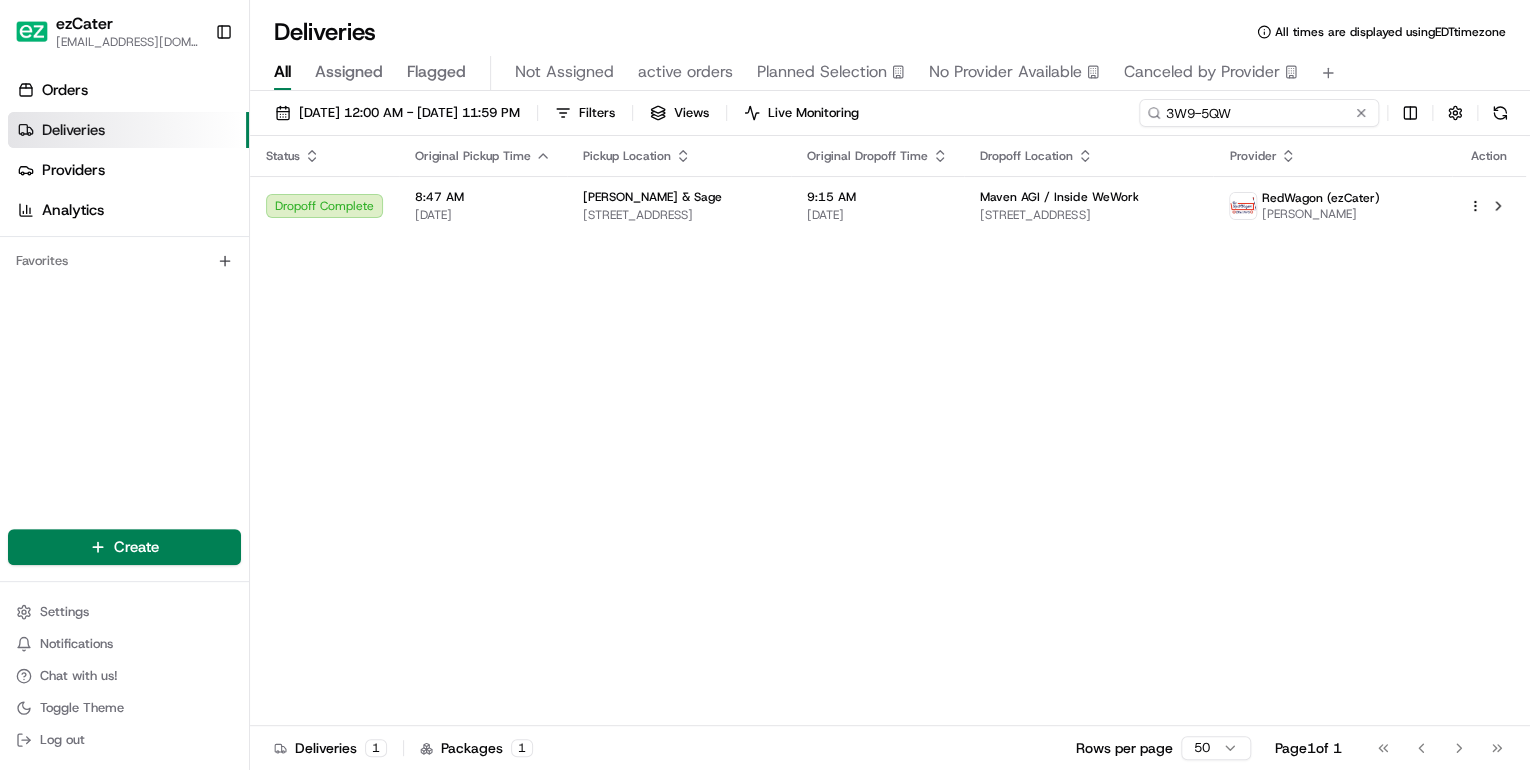 paste on "0G85EV" 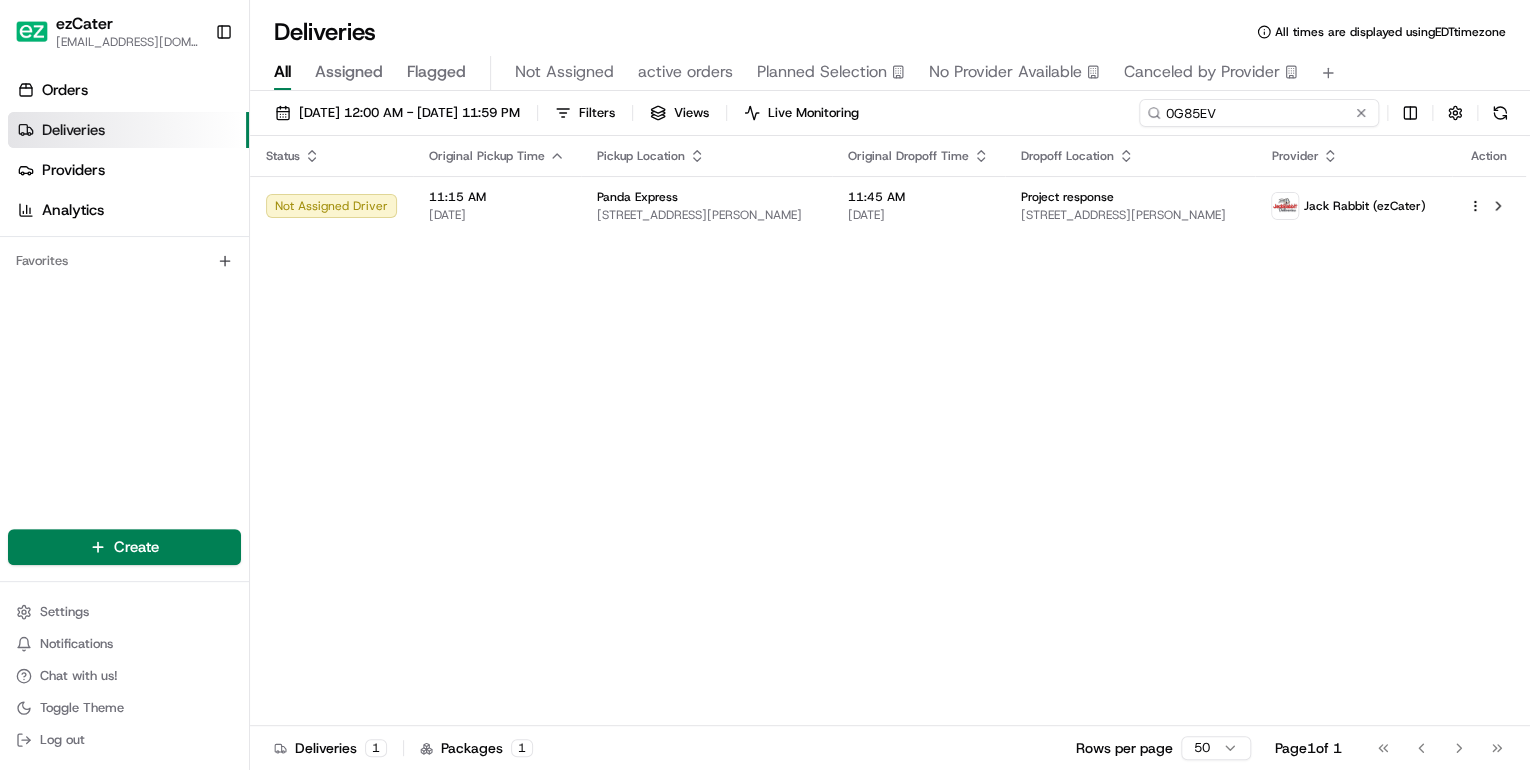 drag, startPoint x: 1236, startPoint y: 116, endPoint x: 792, endPoint y: 109, distance: 444.05518 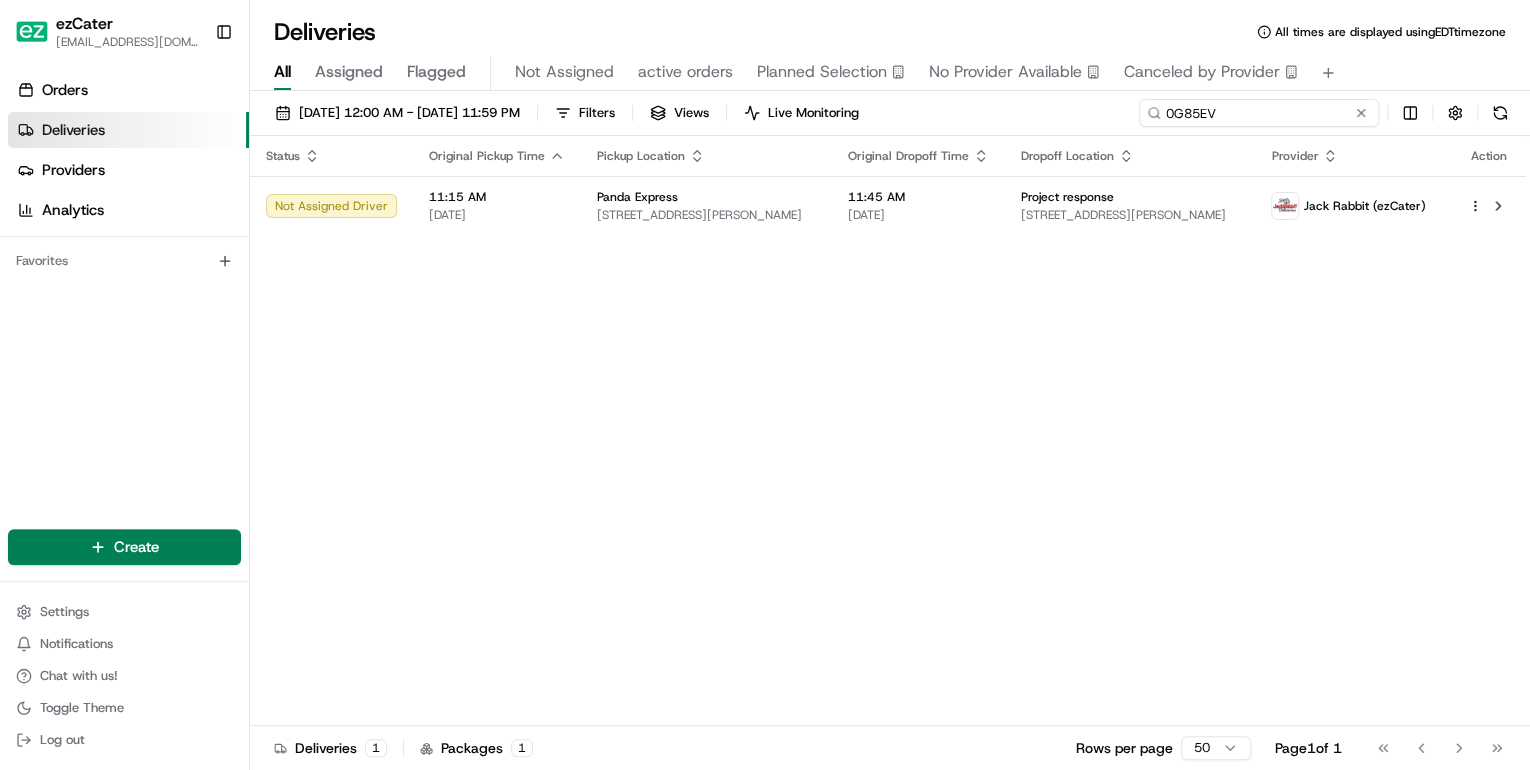paste on "3W635T" 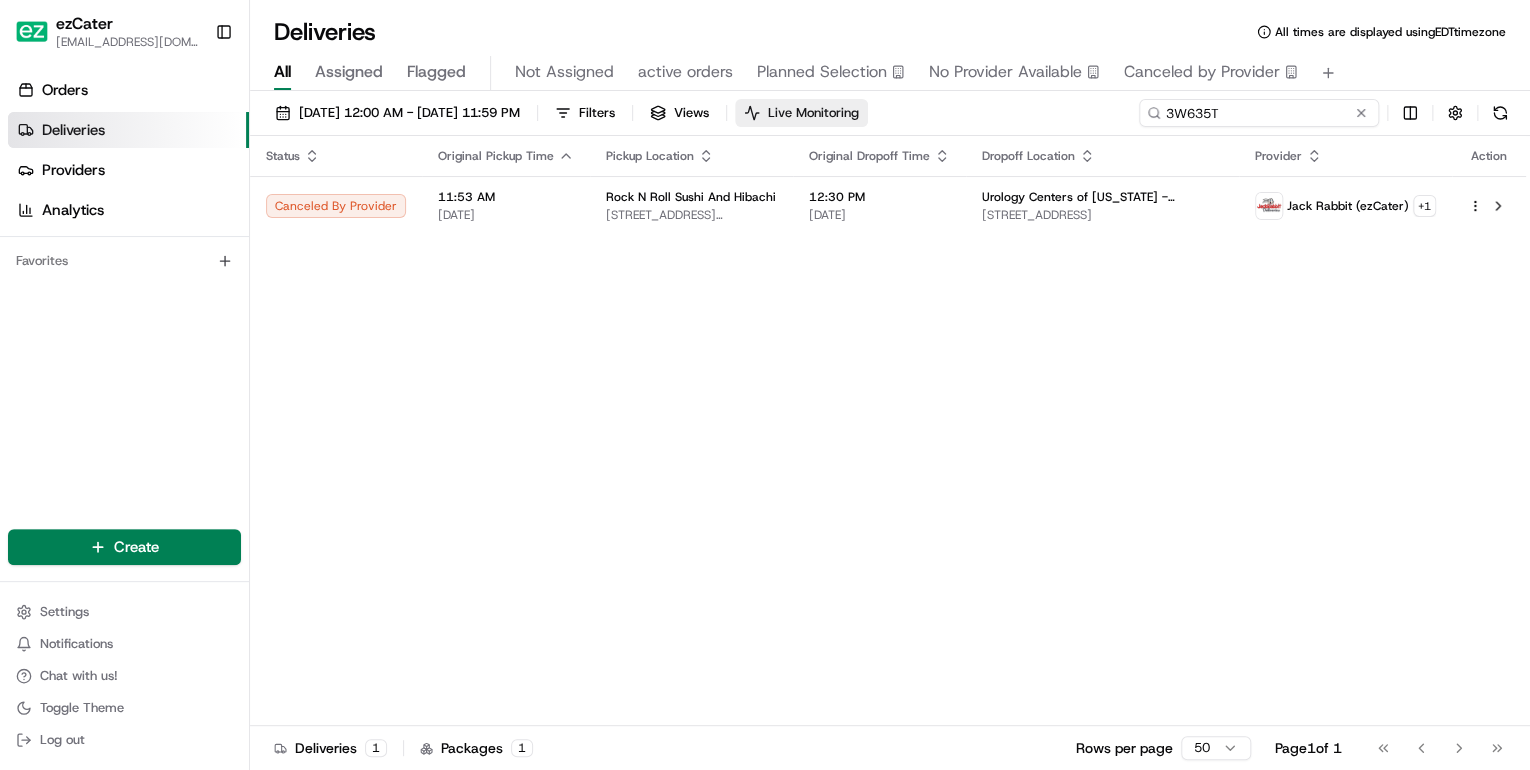 drag, startPoint x: 1243, startPoint y: 112, endPoint x: 816, endPoint y: 116, distance: 427.01874 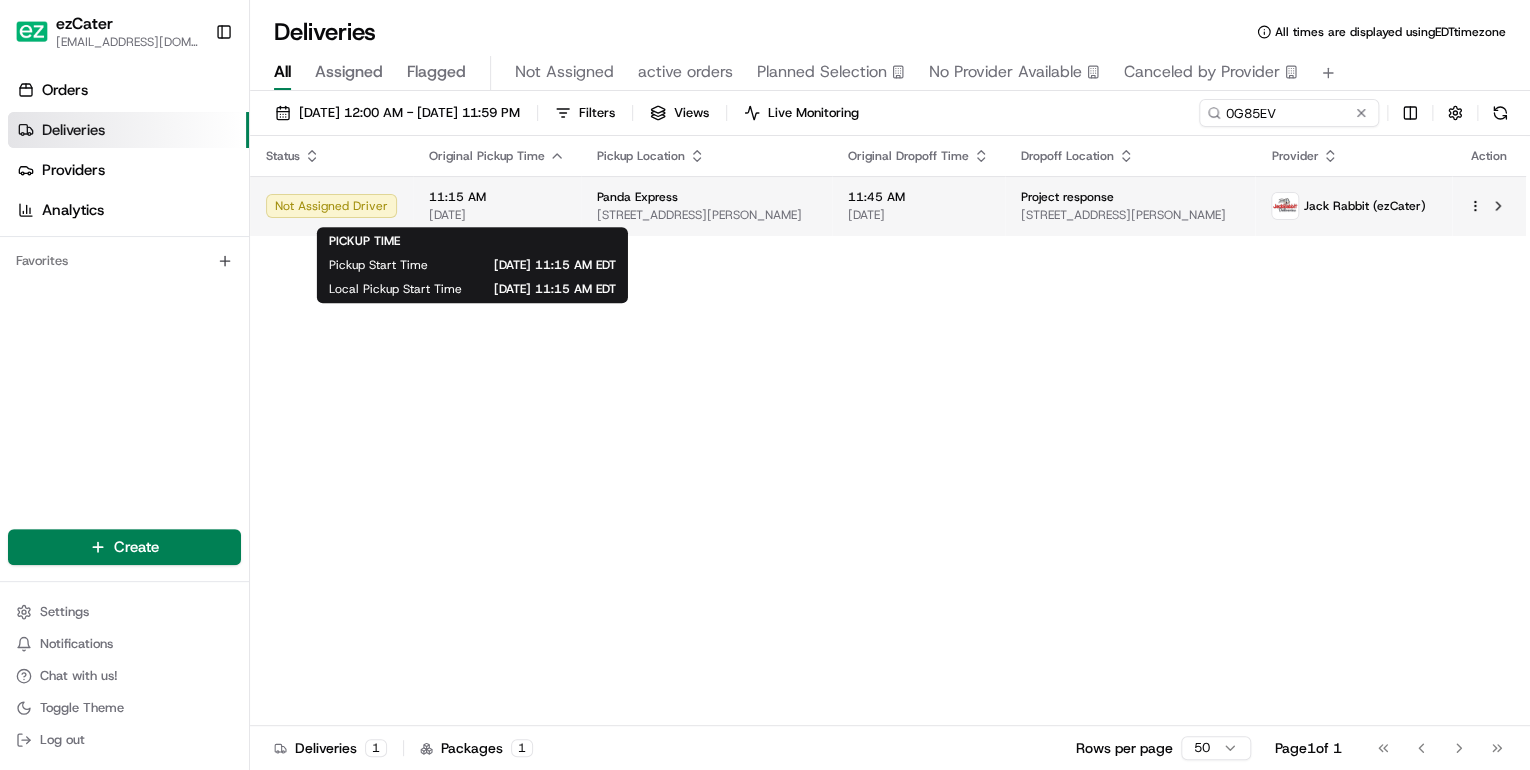 click on "[DATE]" at bounding box center (497, 215) 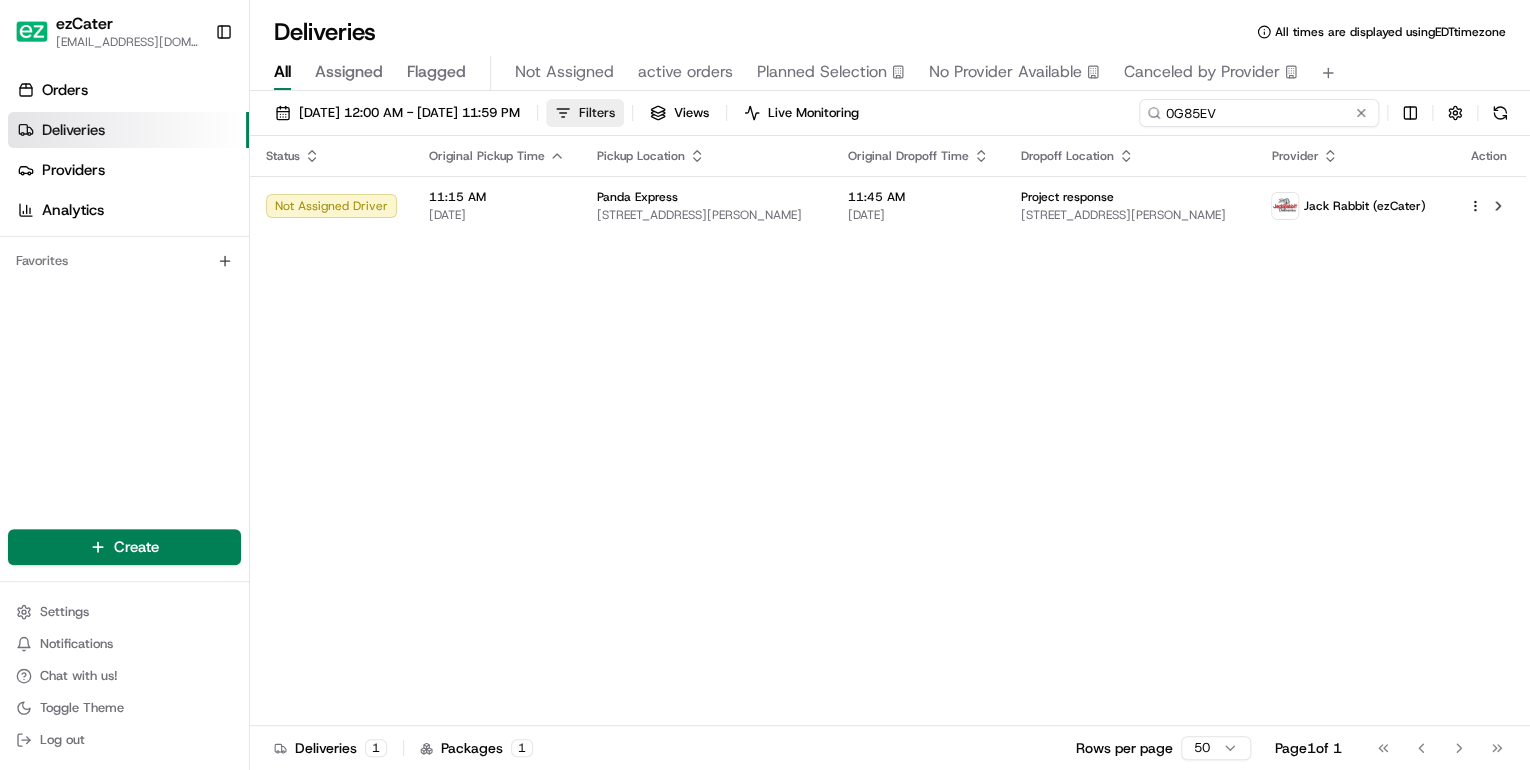 drag, startPoint x: 1291, startPoint y: 111, endPoint x: 690, endPoint y: 122, distance: 601.10065 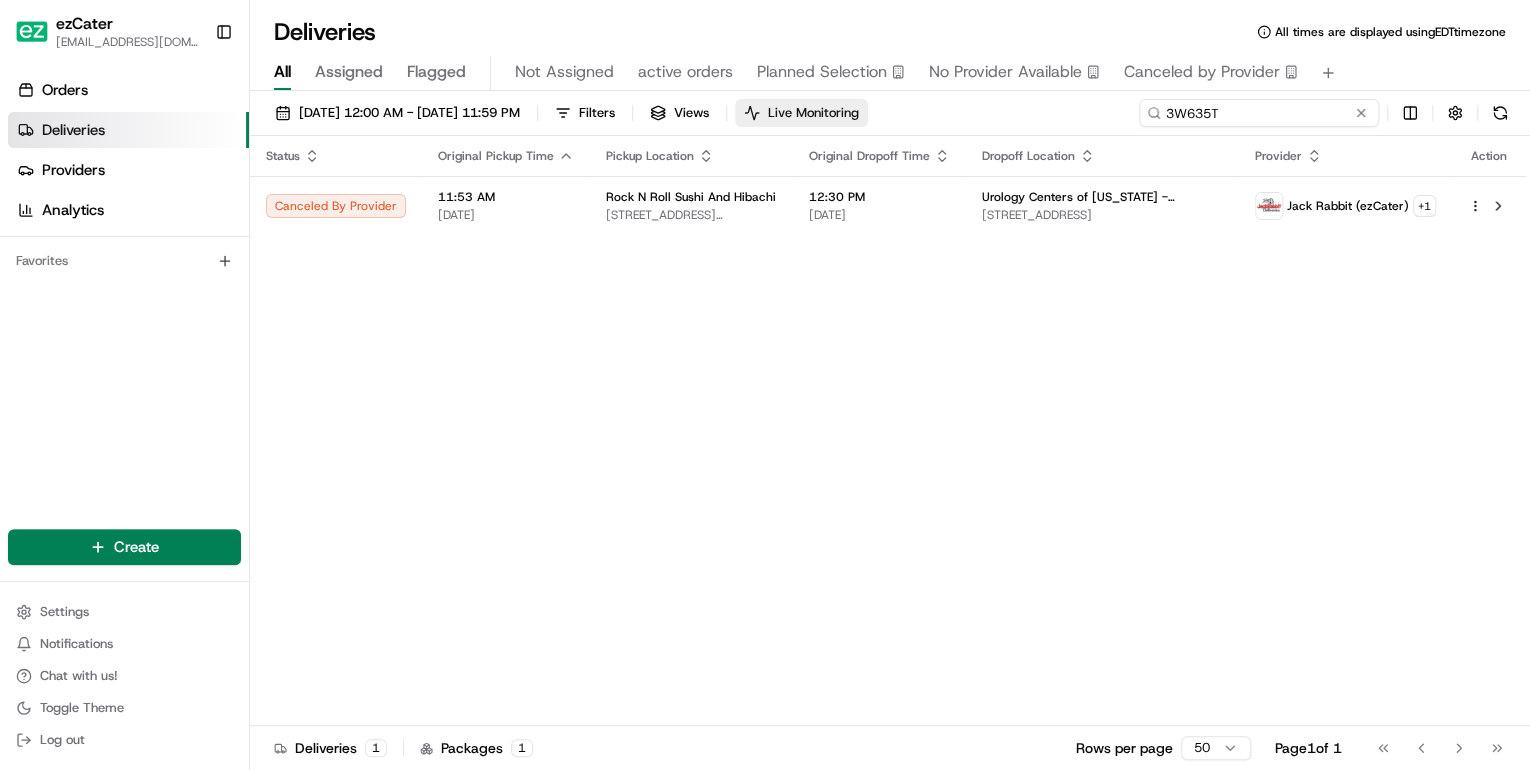 drag, startPoint x: 1225, startPoint y: 104, endPoint x: 877, endPoint y: 116, distance: 348.20685 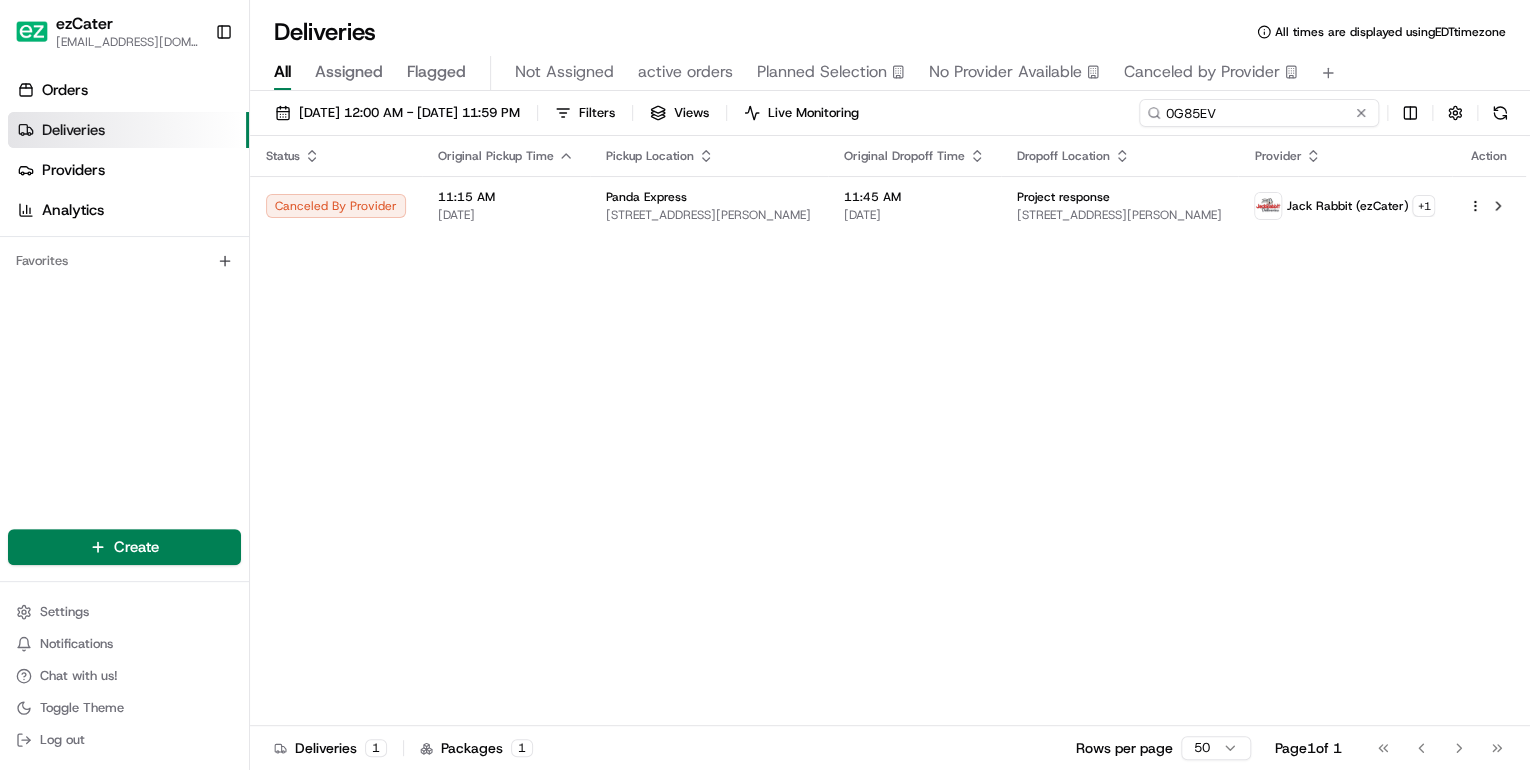drag, startPoint x: 1241, startPoint y: 105, endPoint x: 803, endPoint y: 143, distance: 439.64532 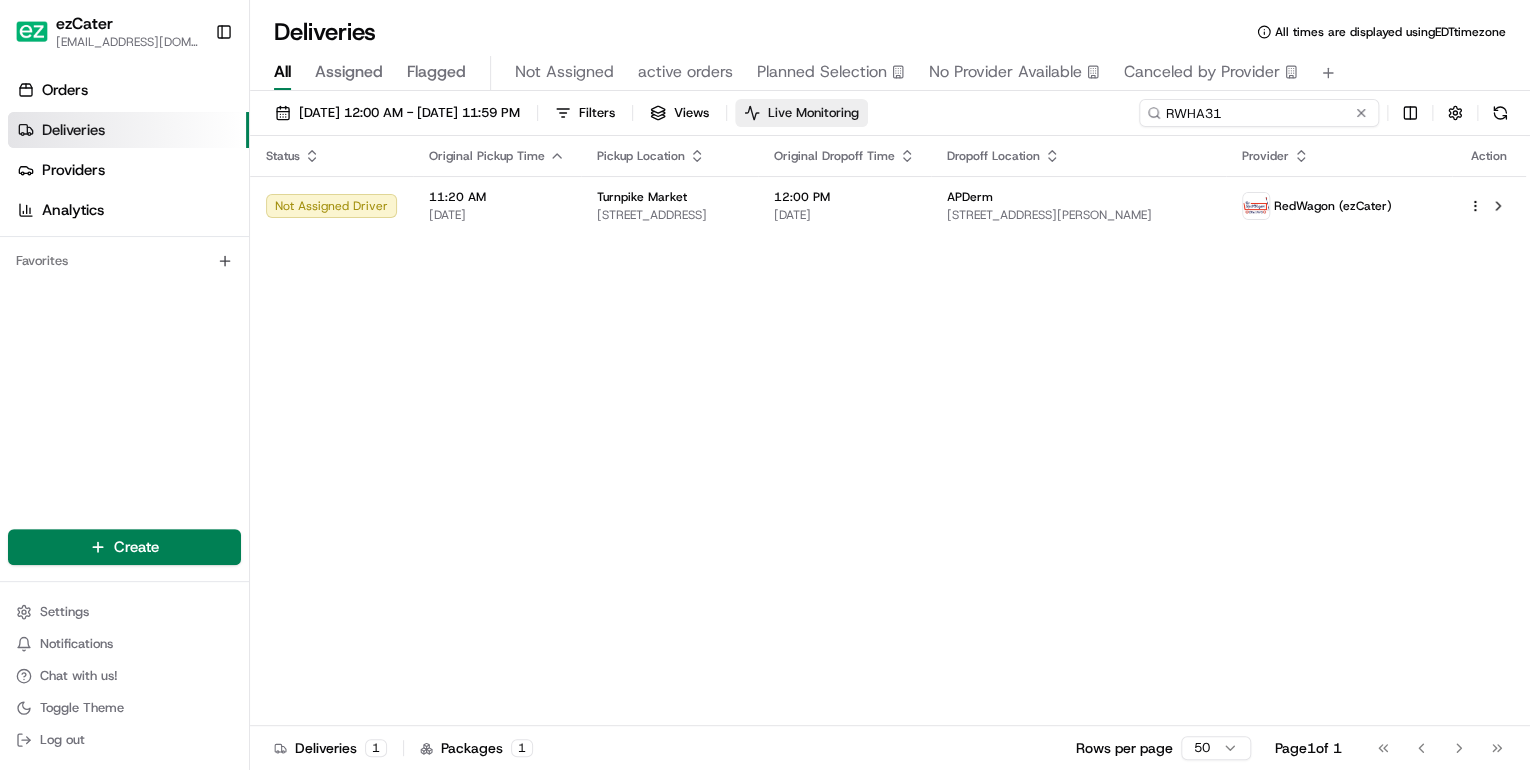 drag, startPoint x: 1234, startPoint y: 115, endPoint x: 868, endPoint y: 119, distance: 366.02185 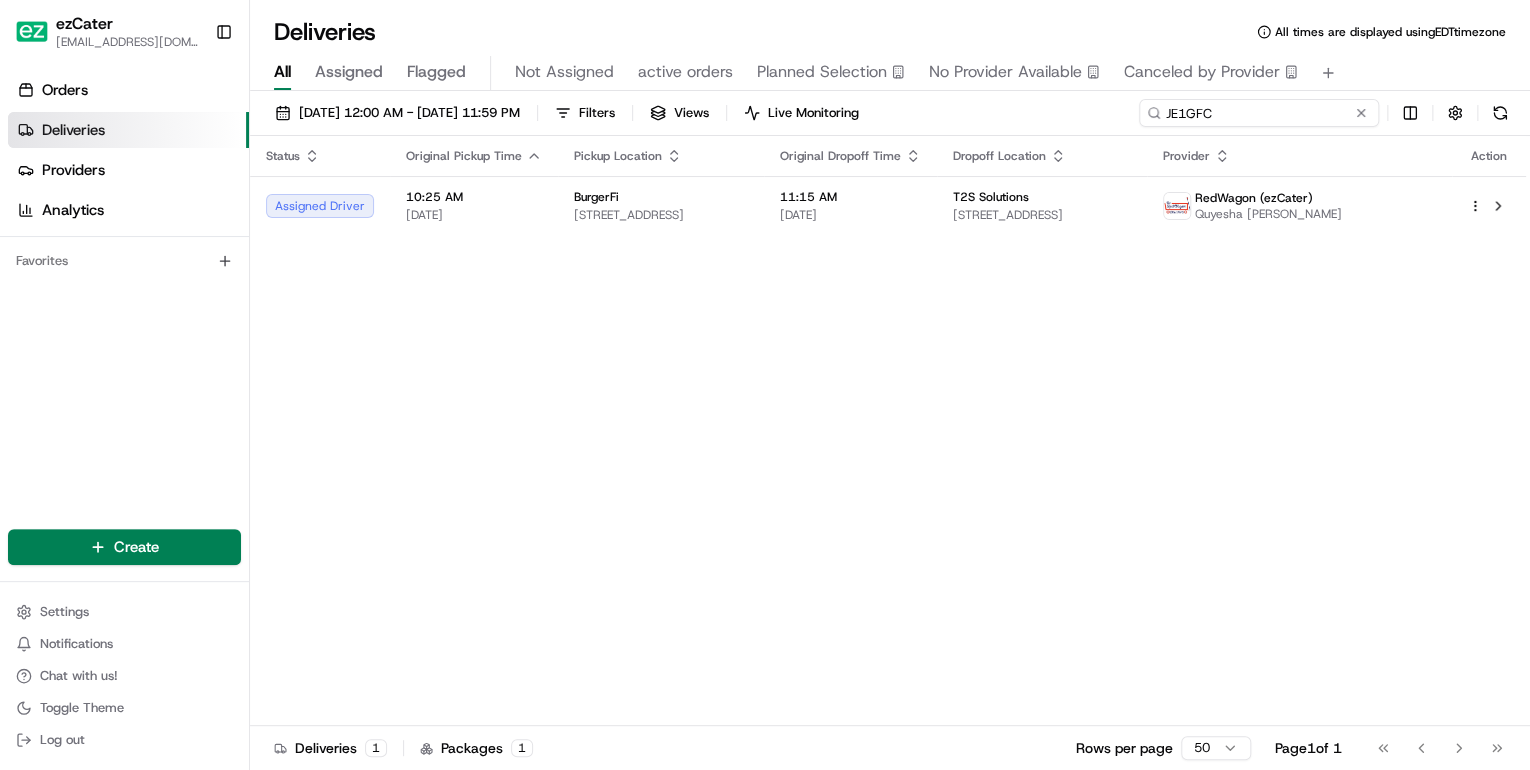 drag, startPoint x: 1221, startPoint y: 111, endPoint x: 872, endPoint y: 128, distance: 349.4138 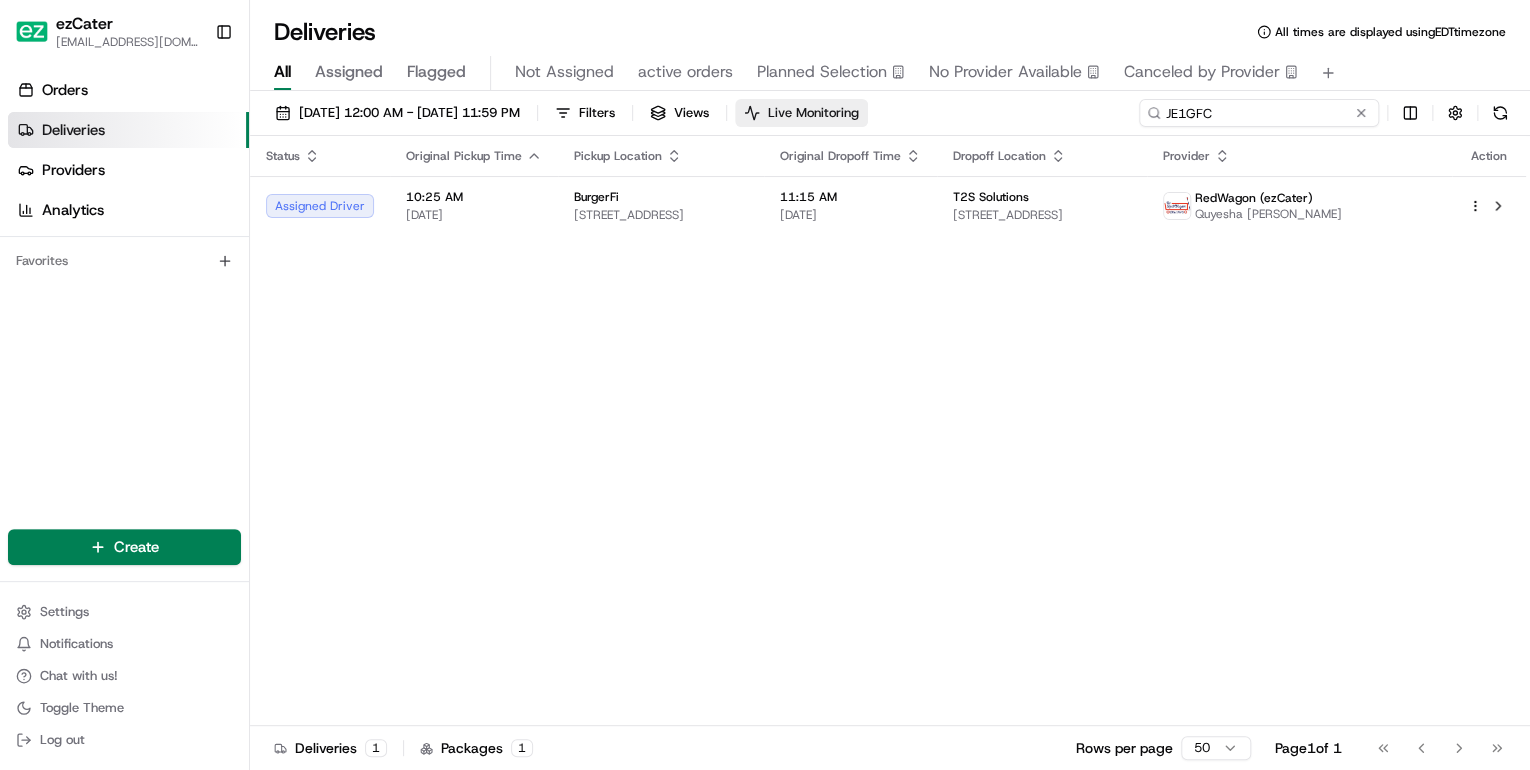 paste on "KY2HG1" 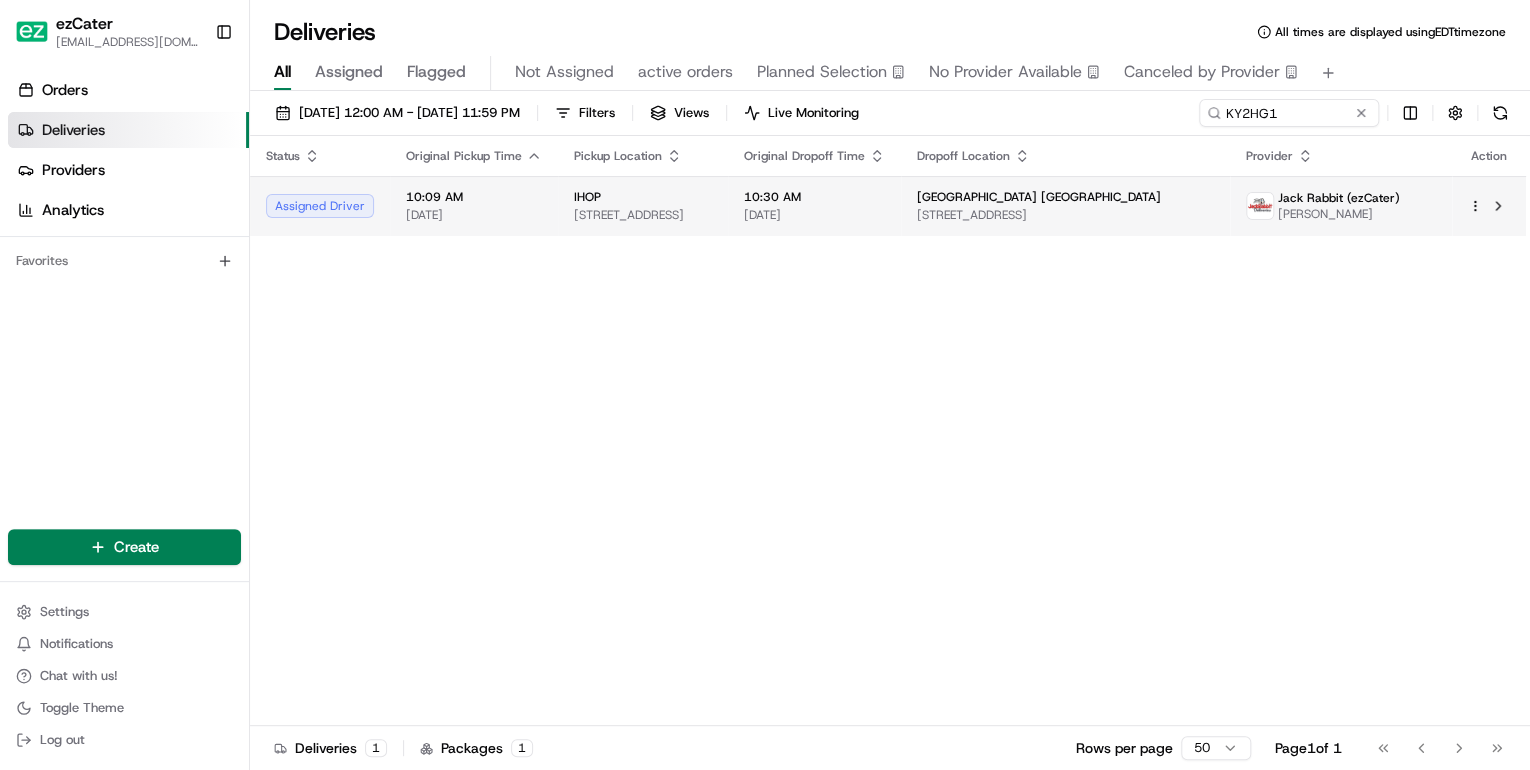 click on "2204 S Atlantic Ave, Daytona Beach, FL 32118, USA" at bounding box center (643, 215) 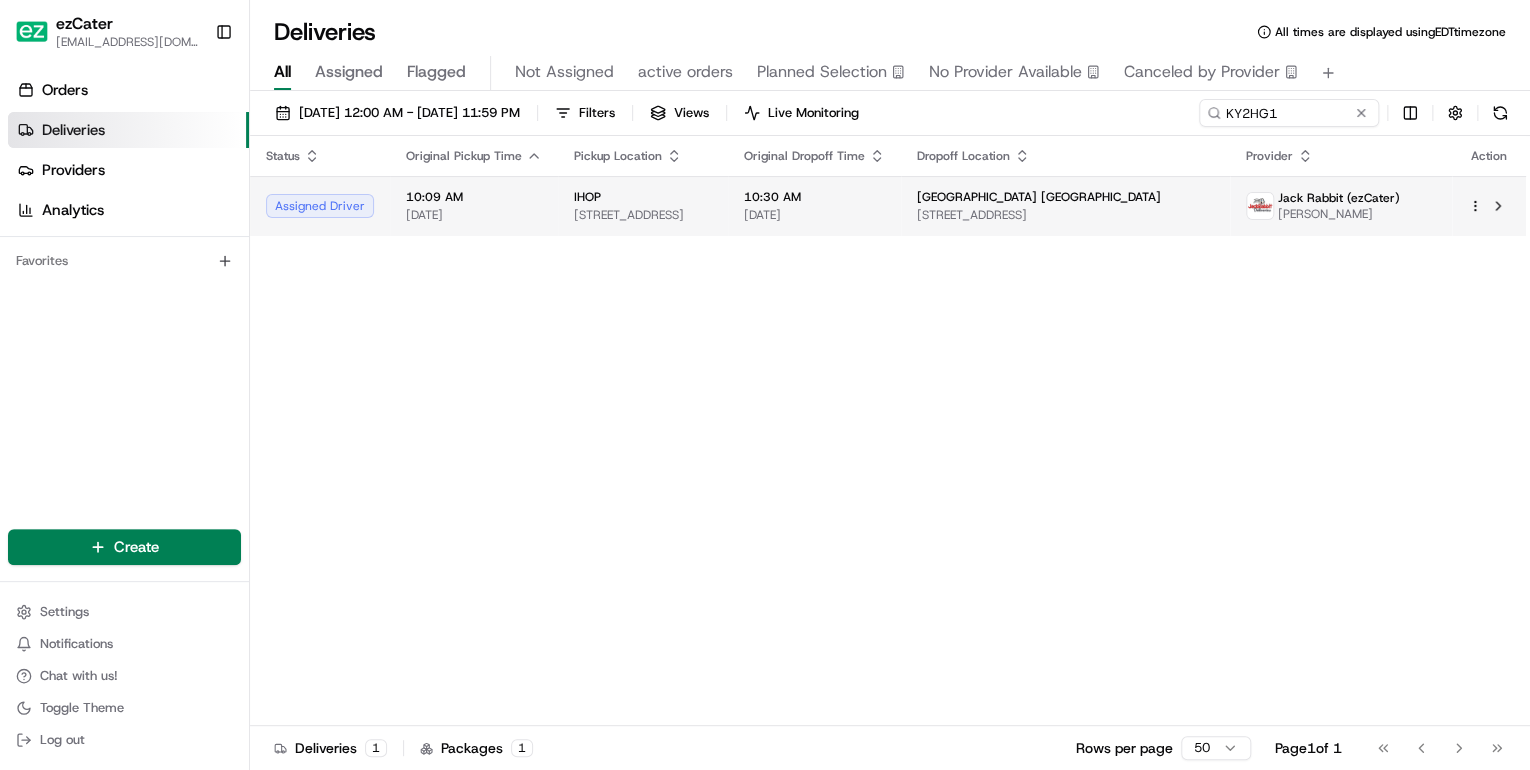 click on "IHOP" at bounding box center (643, 197) 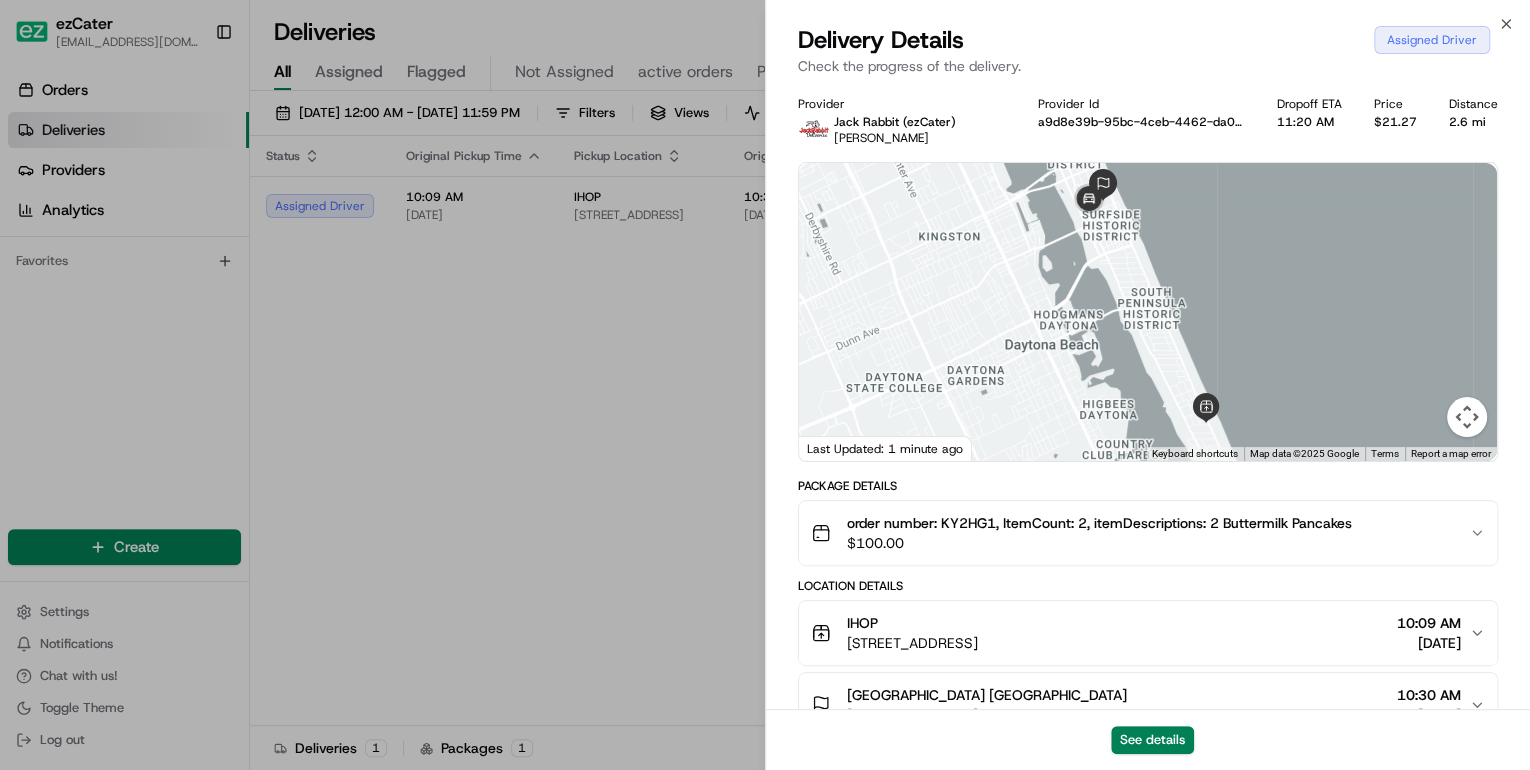 drag, startPoint x: 1146, startPoint y: 284, endPoint x: 1125, endPoint y: 331, distance: 51.47815 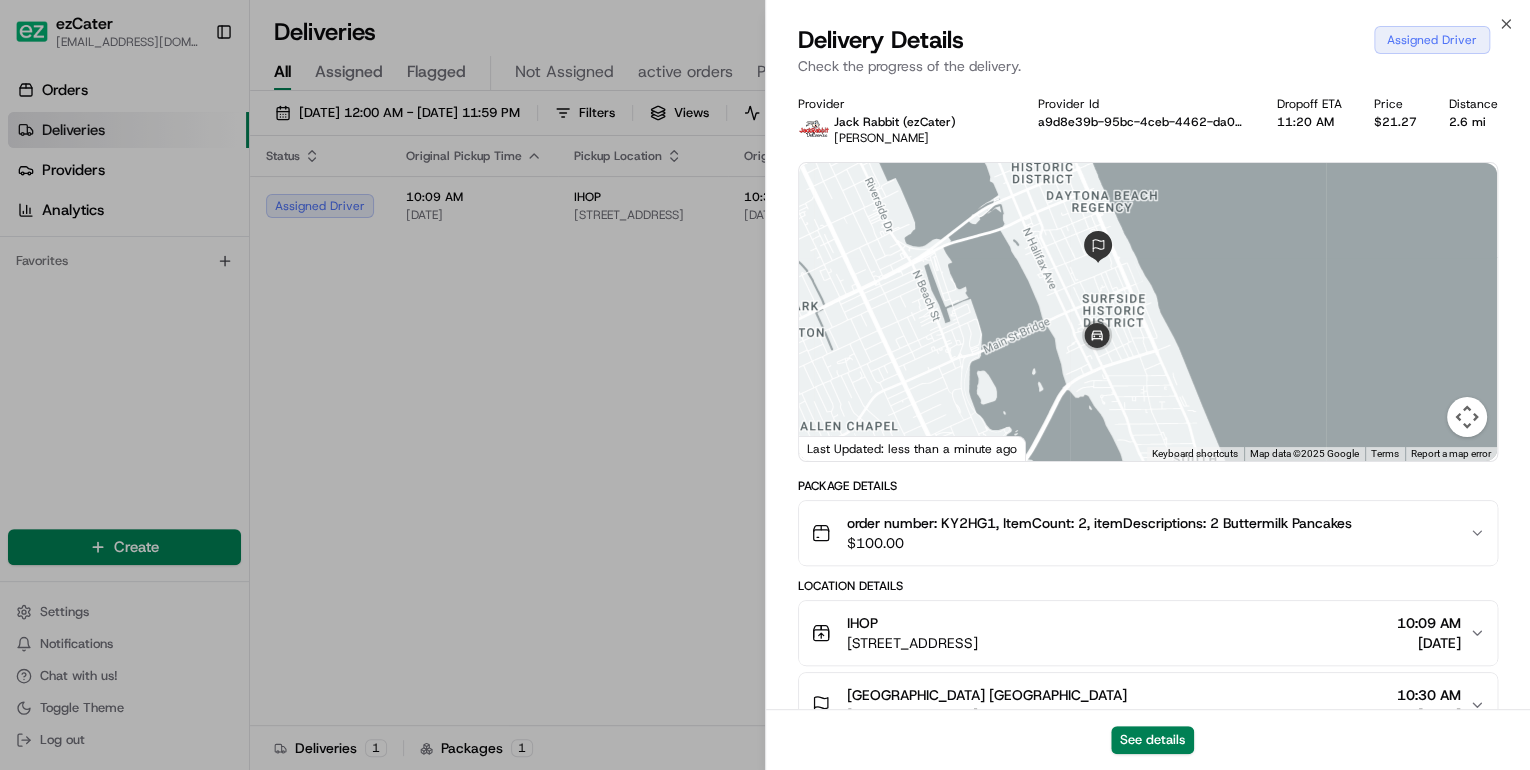 drag, startPoint x: 1175, startPoint y: 328, endPoint x: 1150, endPoint y: 369, distance: 48.02083 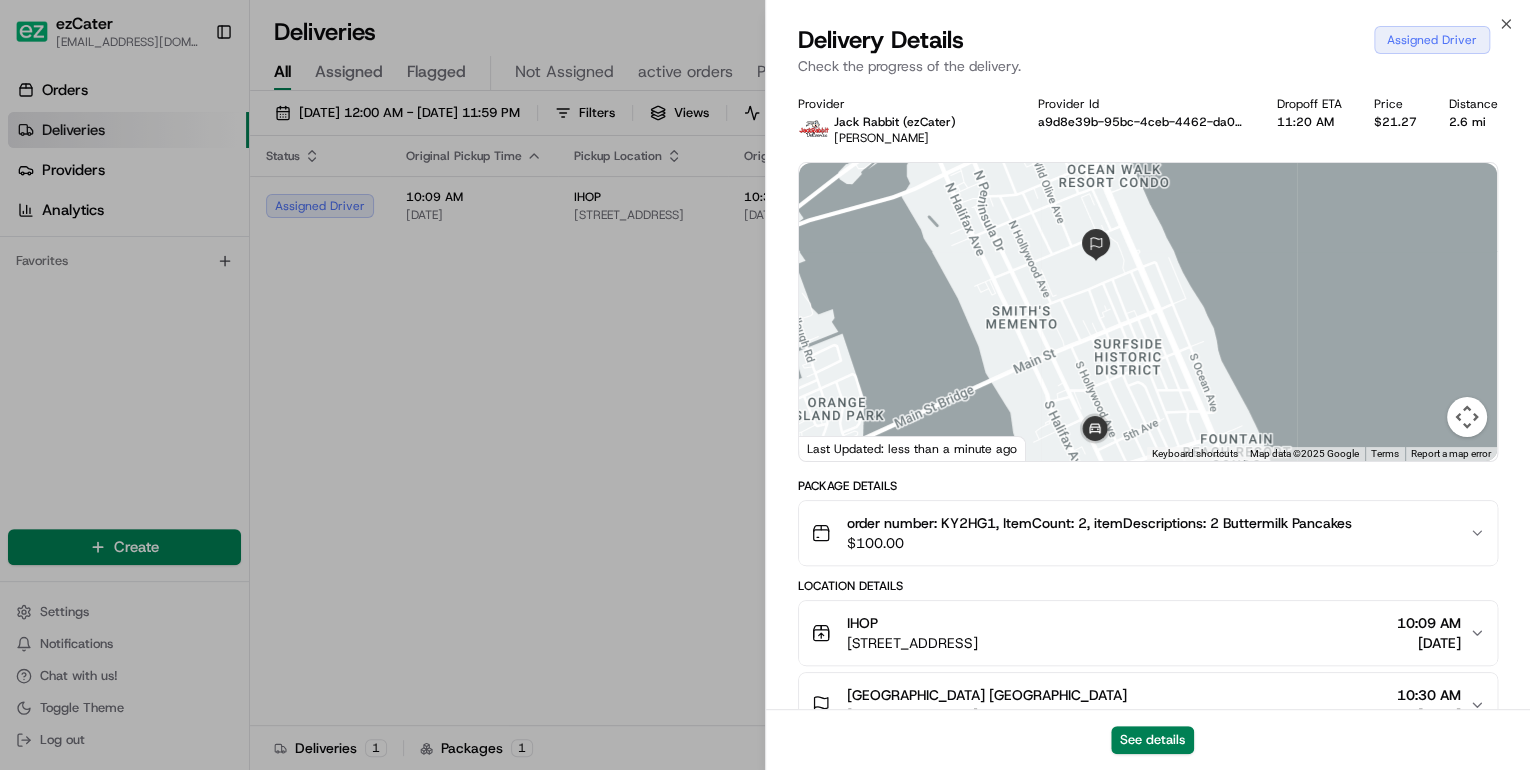 drag, startPoint x: 1199, startPoint y: 341, endPoint x: 1202, endPoint y: 397, distance: 56.0803 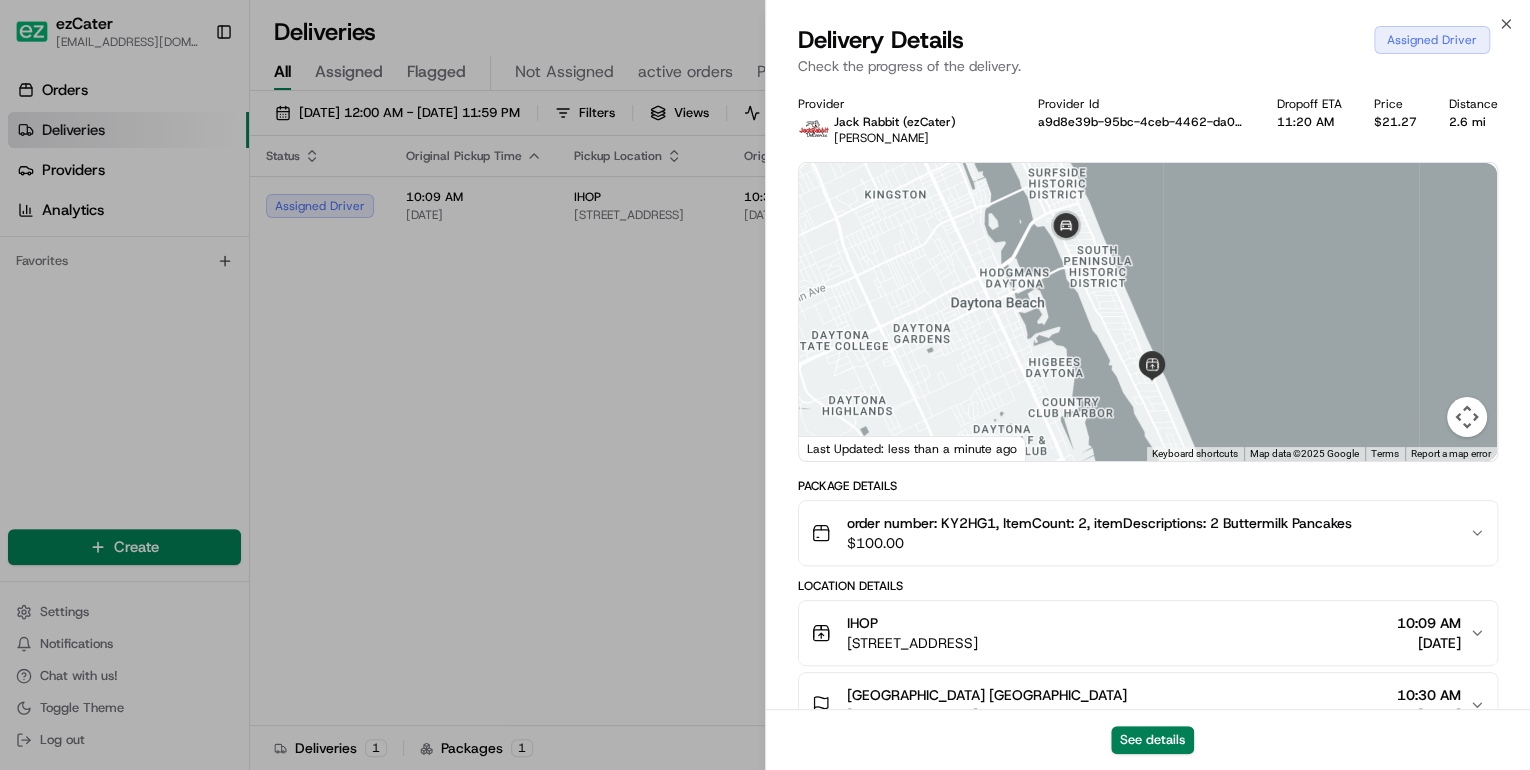 drag, startPoint x: 1247, startPoint y: 403, endPoint x: 1120, endPoint y: 307, distance: 159.20113 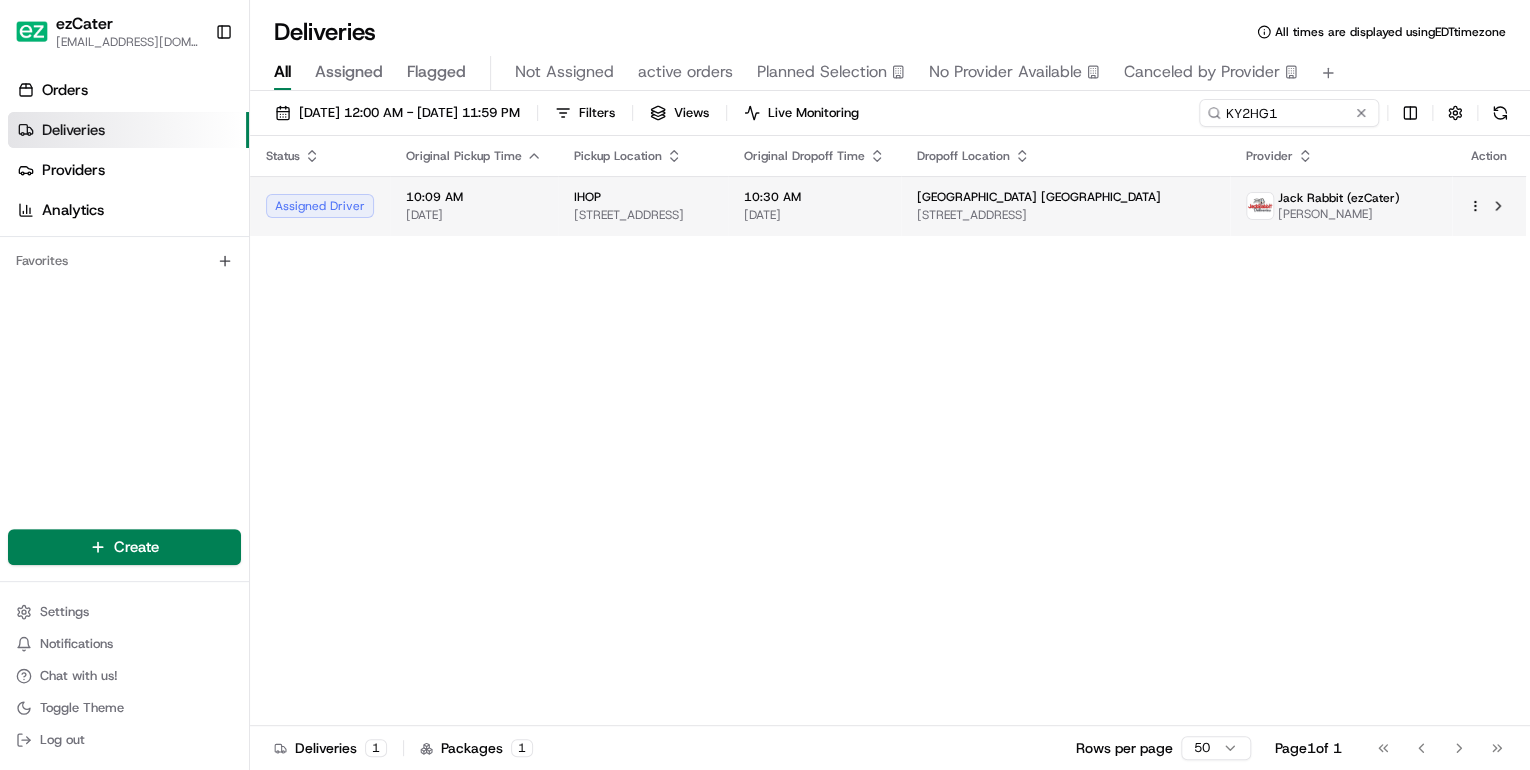 click on "IHOP 2204 S Atlantic Ave, Daytona Beach, FL 32118, USA" at bounding box center (643, 206) 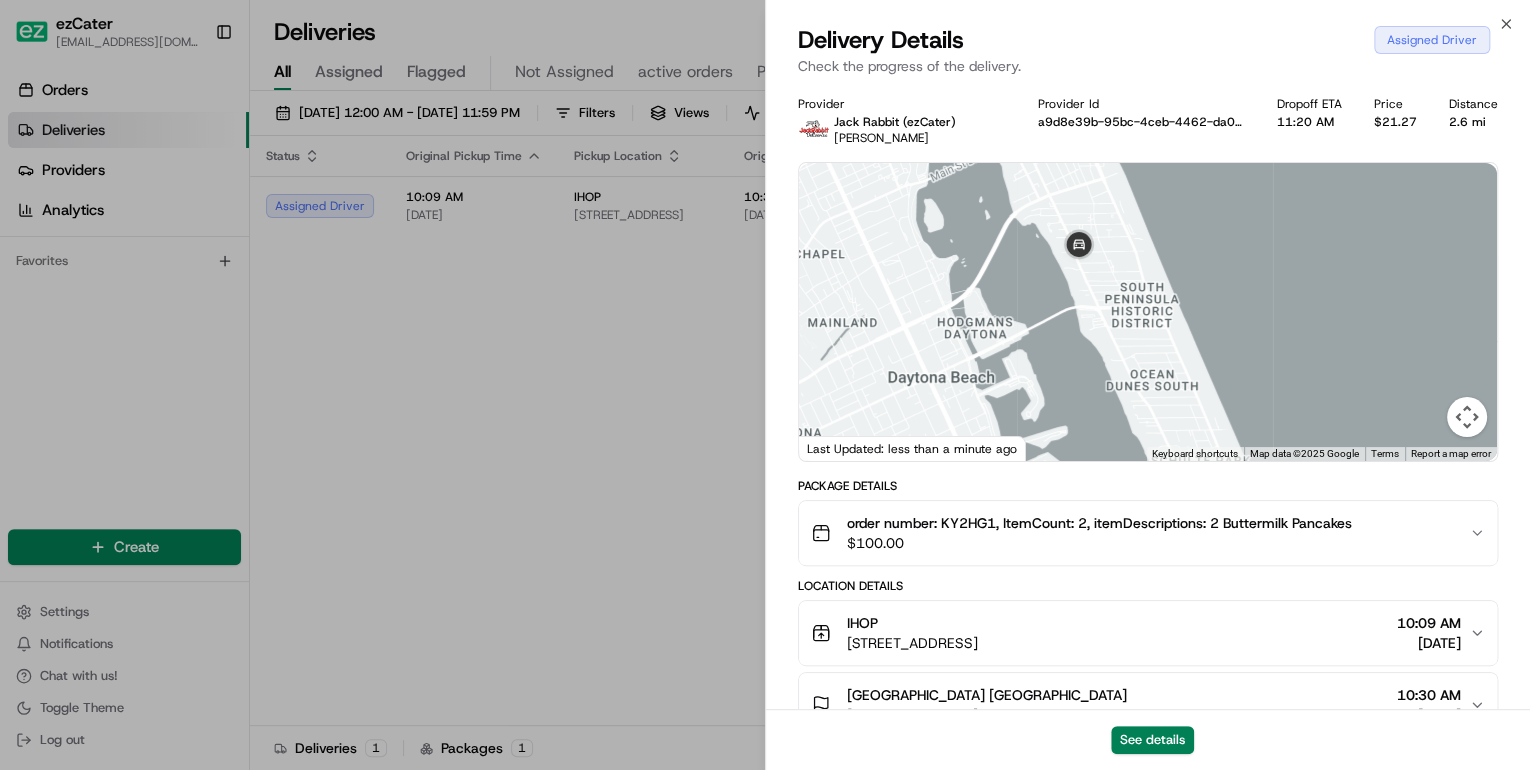 scroll, scrollTop: 240, scrollLeft: 0, axis: vertical 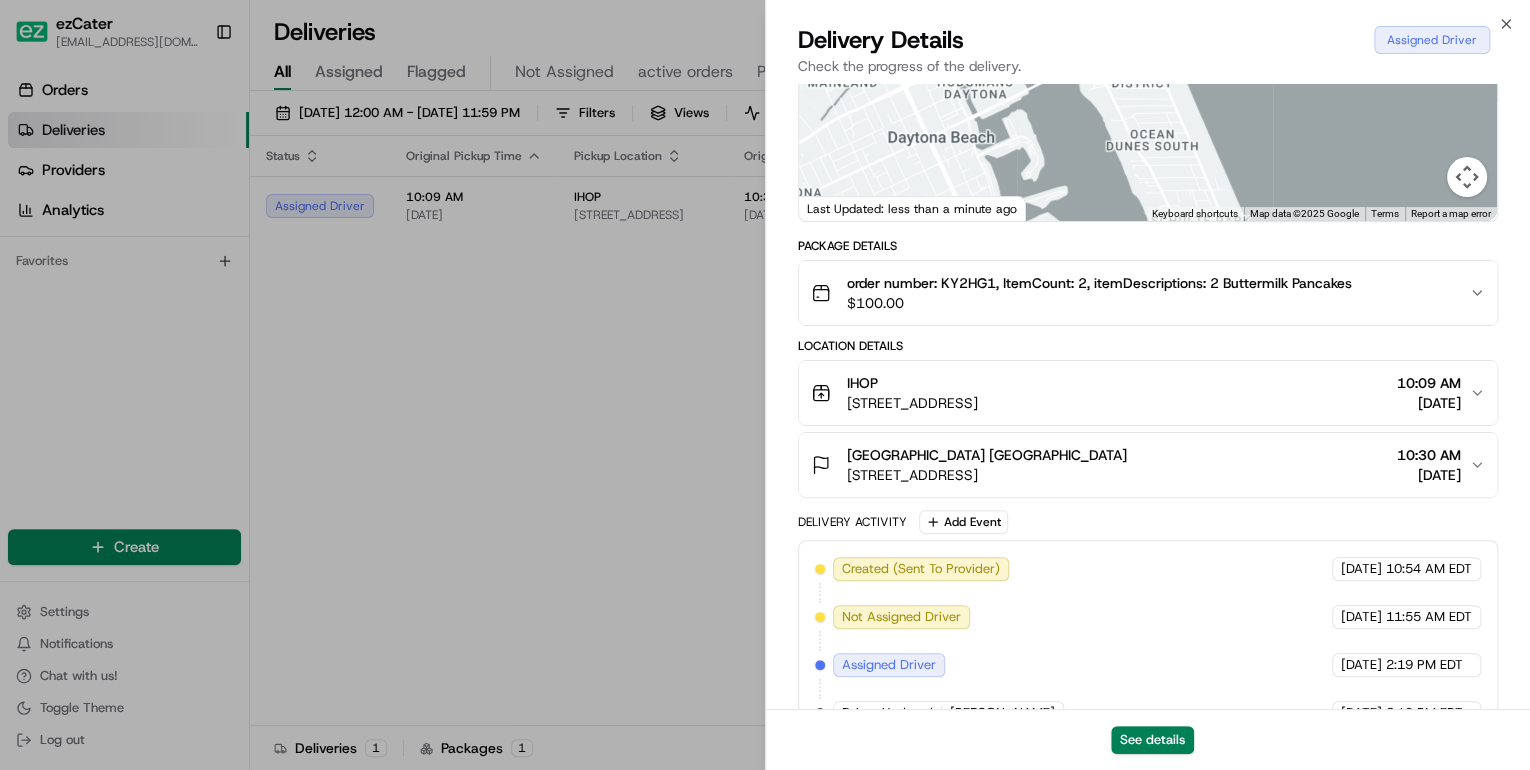 click on "IHOP 2204 S Atlantic Ave, Daytona Beach, FL 32118, USA 10:09 AM 07/15/2025" at bounding box center [1140, 393] 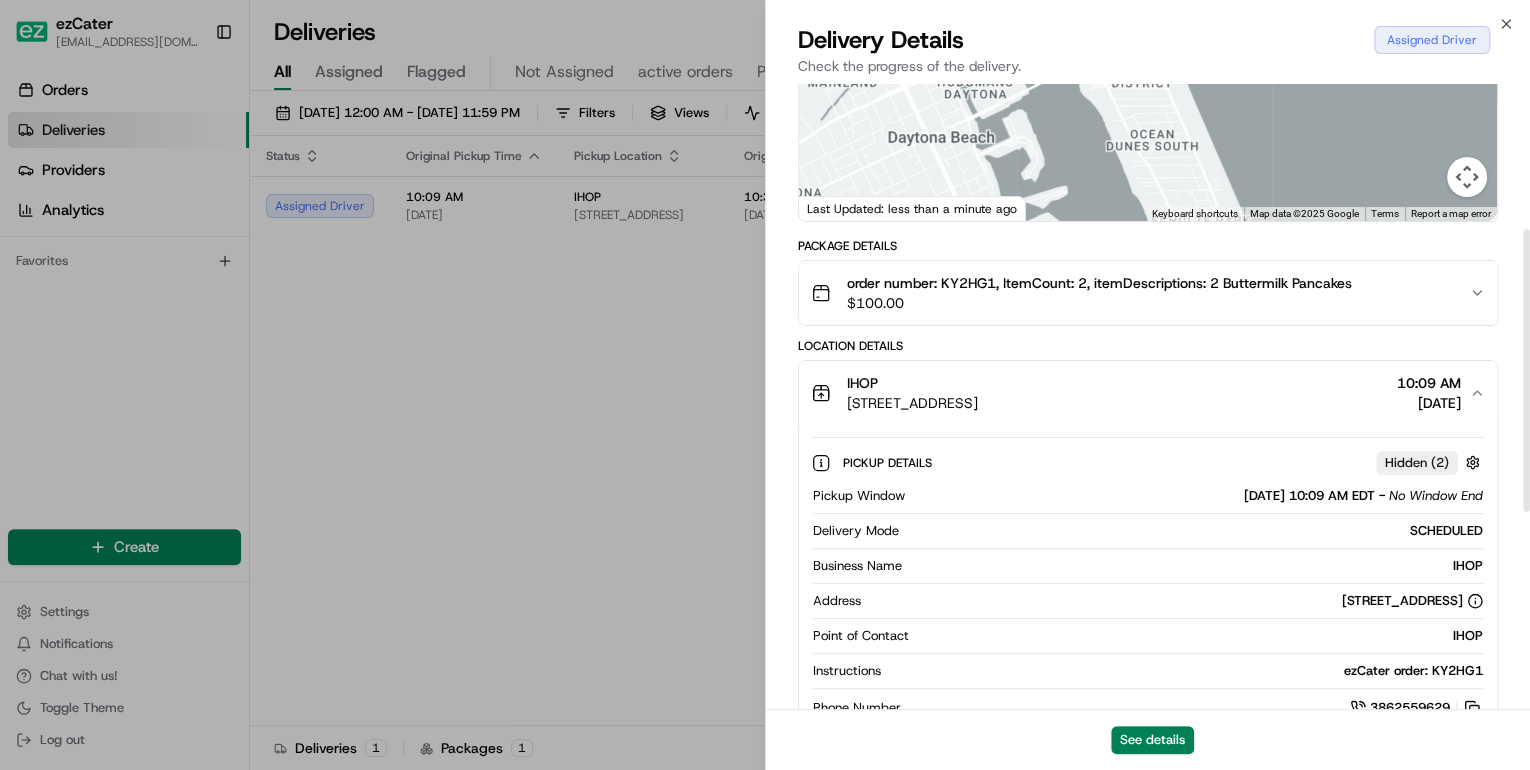 scroll, scrollTop: 320, scrollLeft: 0, axis: vertical 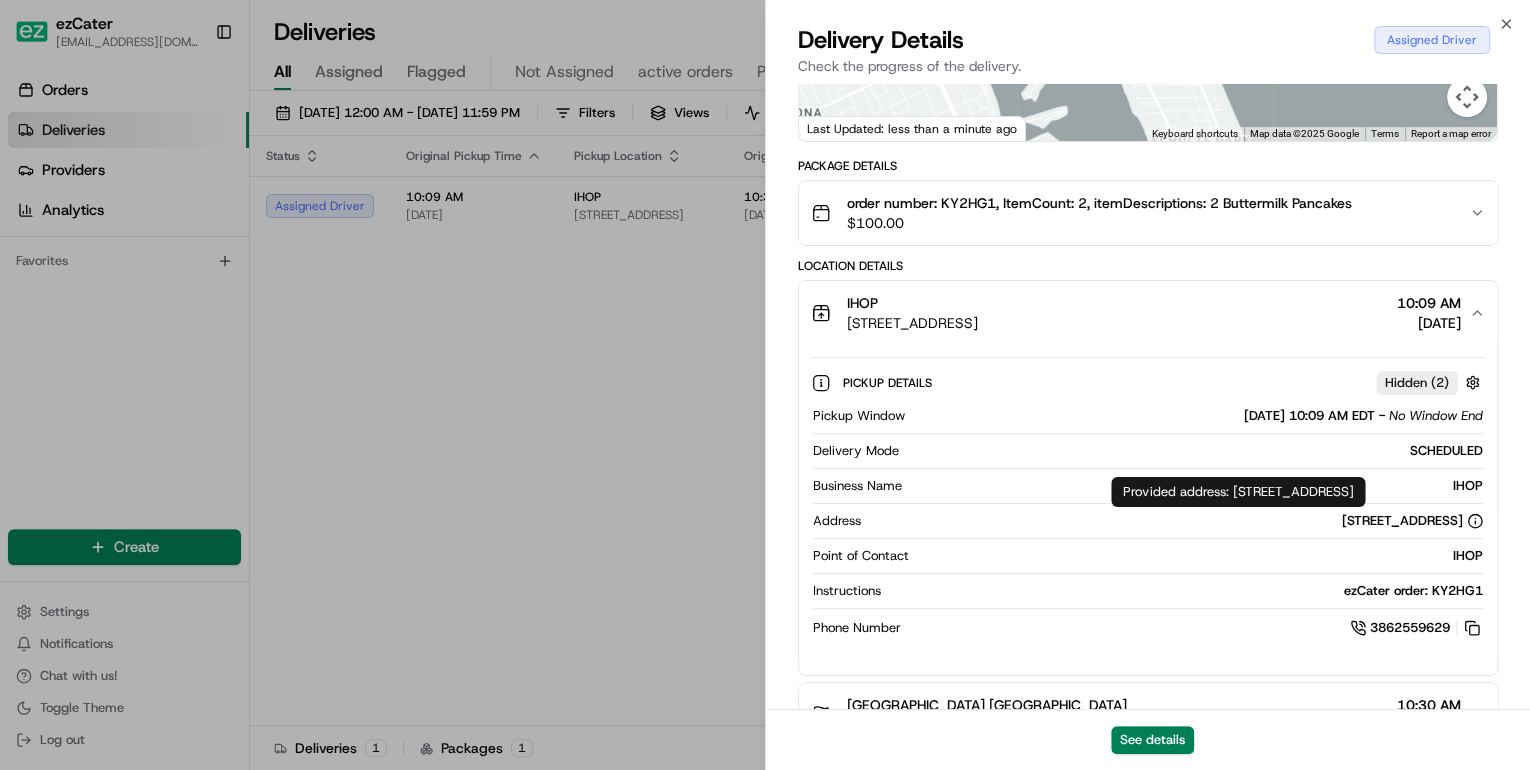 drag, startPoint x: 1512, startPoint y: 492, endPoint x: 1232, endPoint y: 496, distance: 280.02856 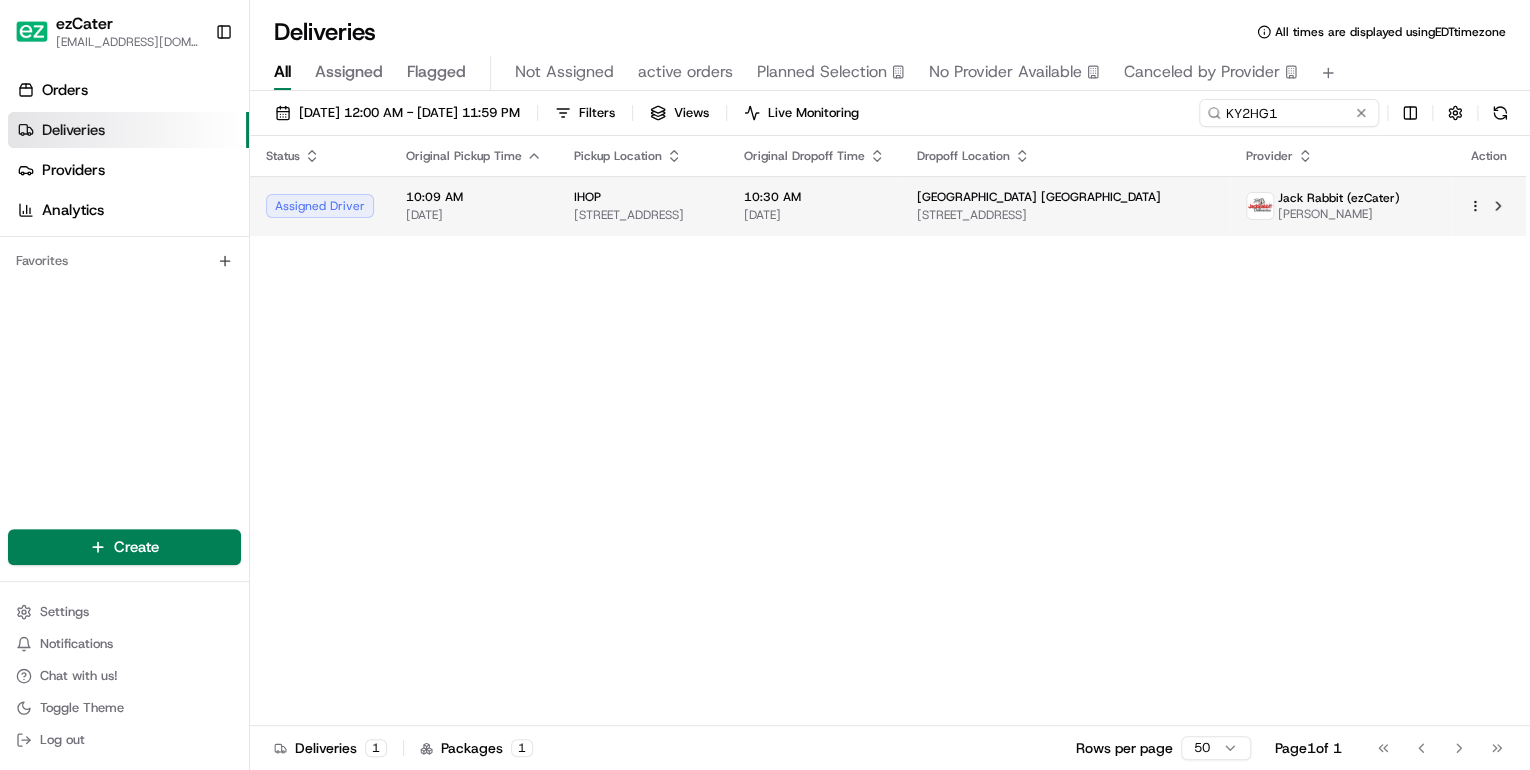 click on "IHOP 2204 S Atlantic Ave, Daytona Beach, FL 32118, USA" at bounding box center [643, 206] 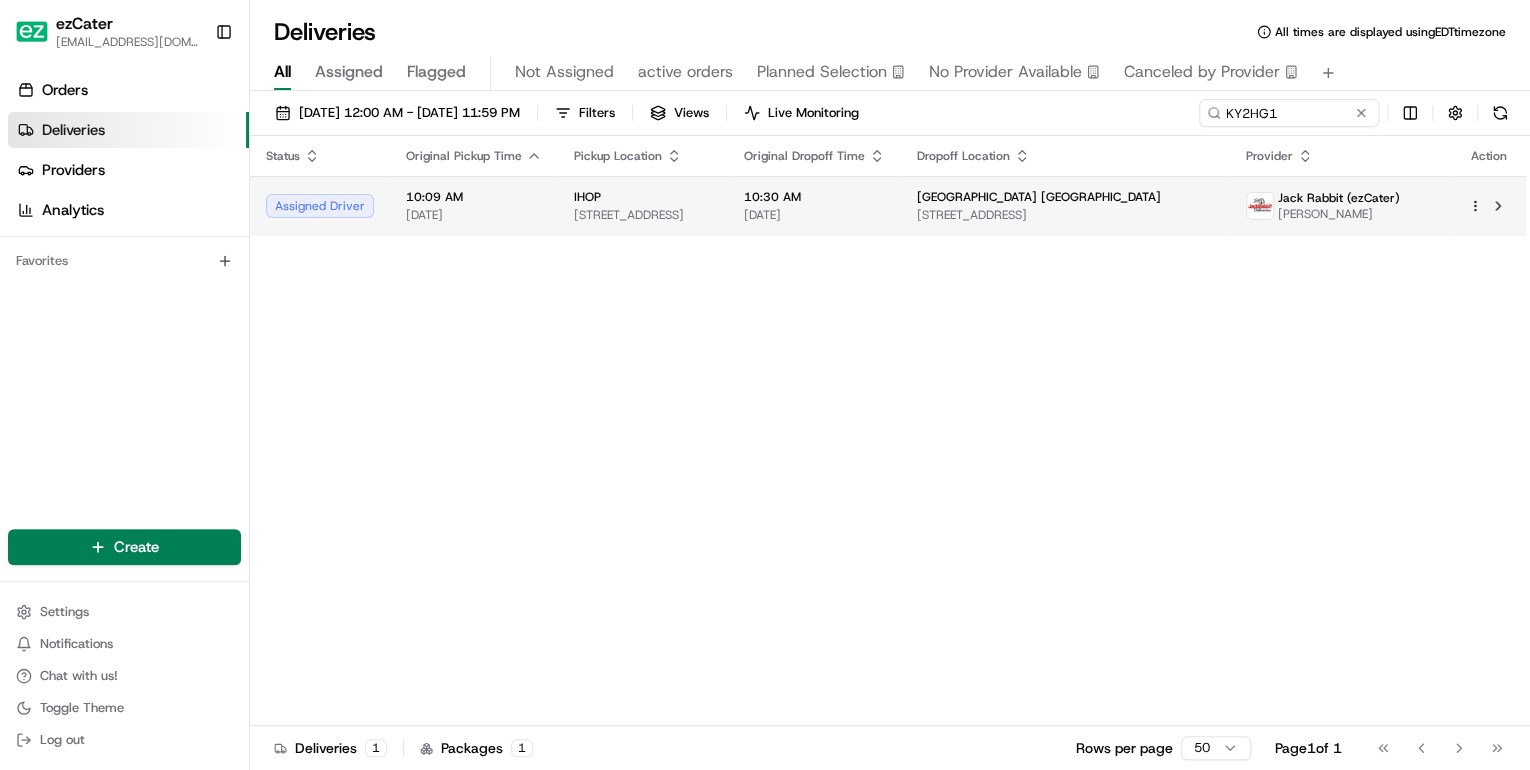 click on "IHOP" at bounding box center (643, 197) 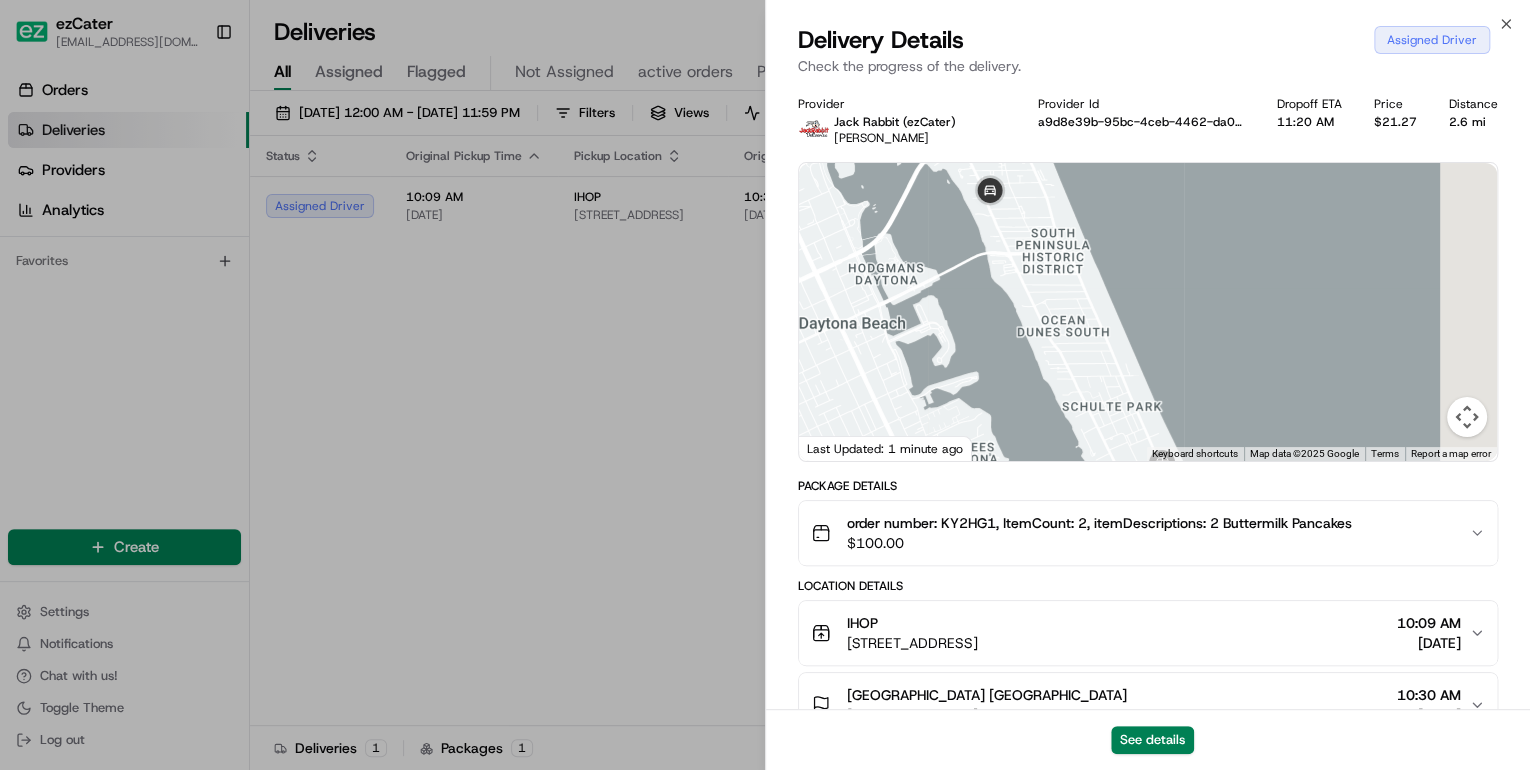 drag, startPoint x: 1137, startPoint y: 369, endPoint x: 1051, endPoint y: 244, distance: 151.72673 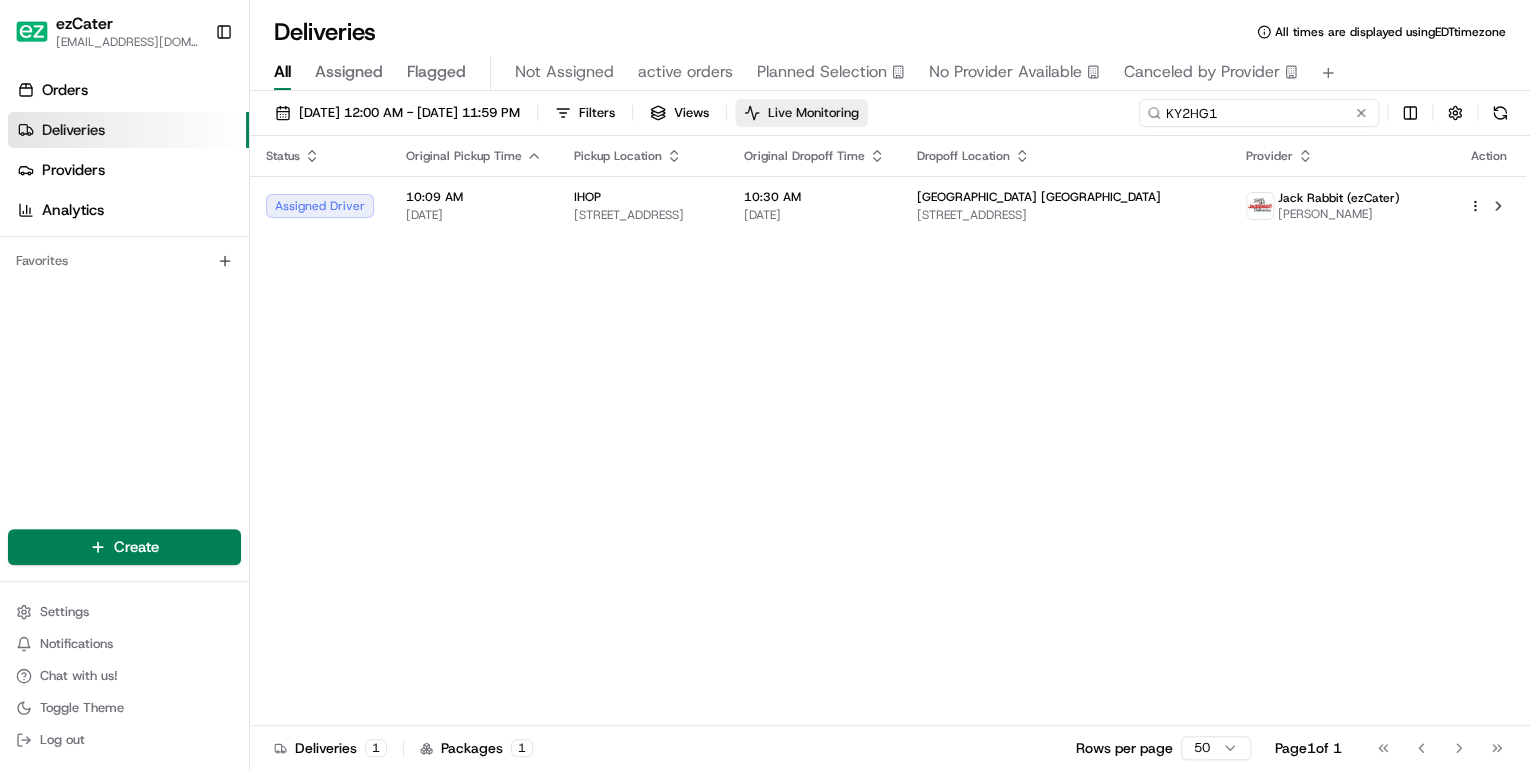 drag, startPoint x: 1281, startPoint y: 116, endPoint x: 891, endPoint y: 114, distance: 390.00513 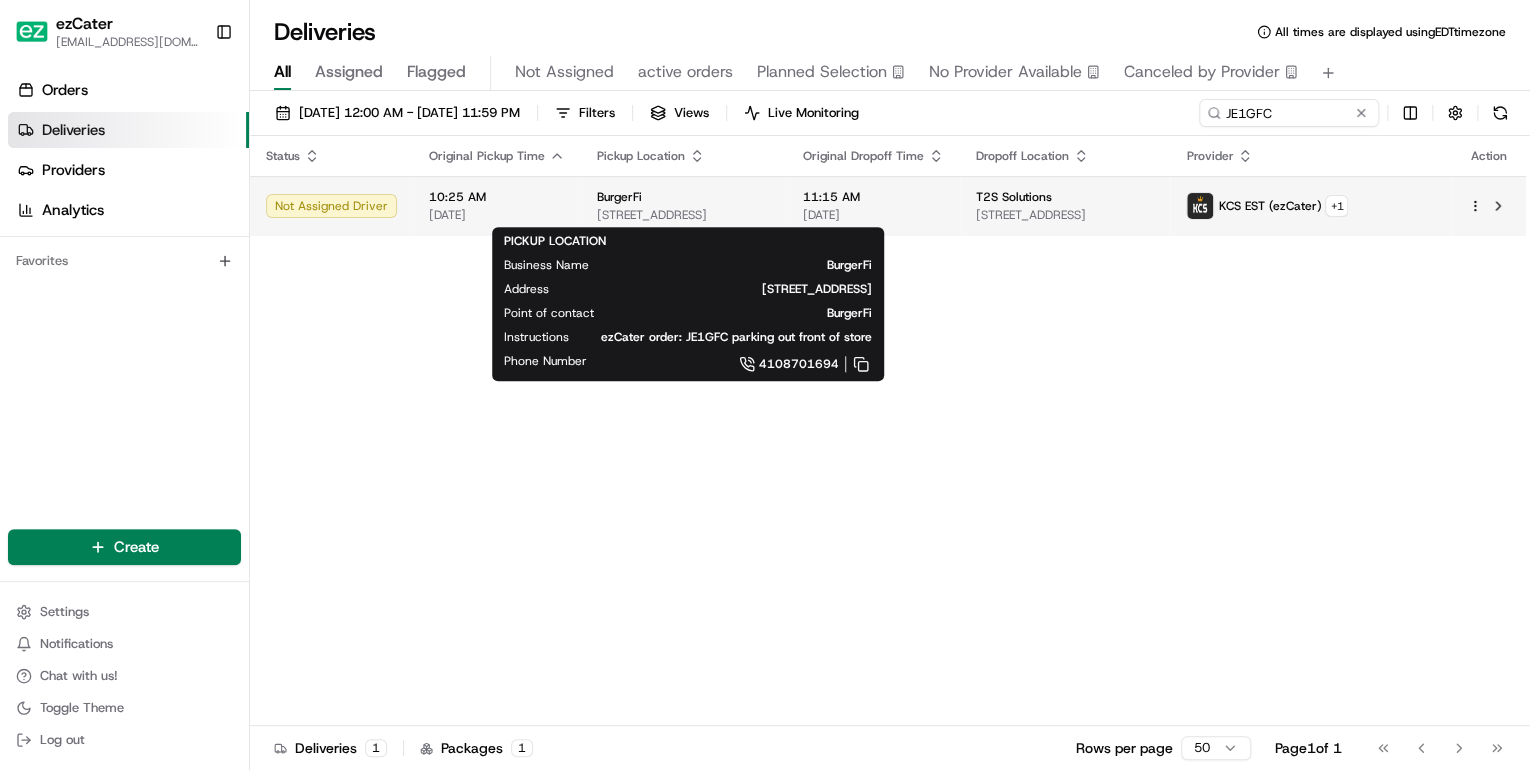 click on "8145-A Honeygo Blvd, Nottingham, MD 21236, USA" at bounding box center (684, 215) 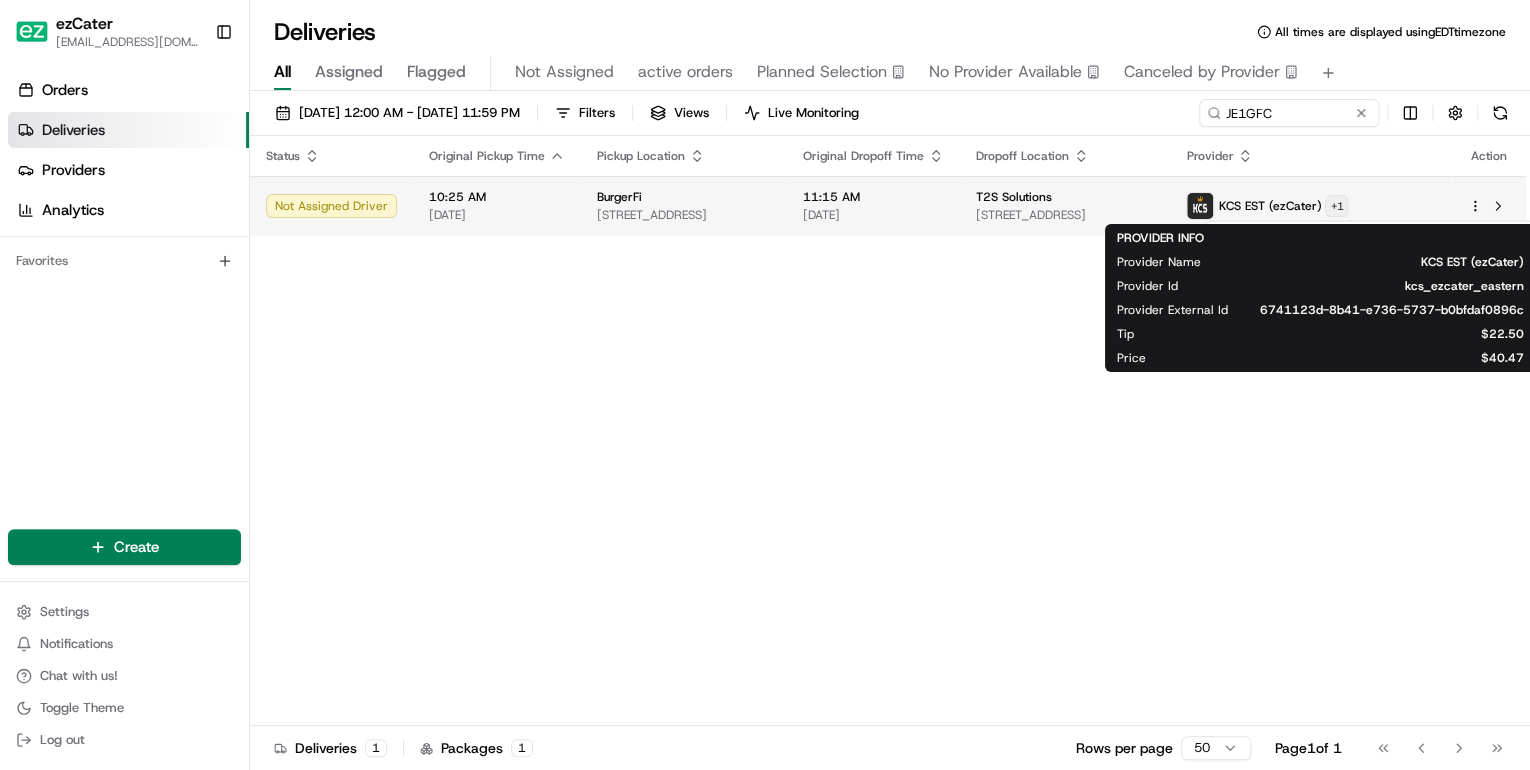click on "ezCater annamariekinao@gmail.com Toggle Sidebar Orders Deliveries Providers Analytics Favorites Main Menu Members & Organization Organization Users Roles Preferences Customization Tracking Orchestration Automations Locations Pickup Locations Dropoff Locations Zones Shifts Delivery Windows Billing Billing Refund Requests Integrations Notification Triggers Webhooks API Keys Request Logs Create Settings Notifications Chat with us! Toggle Theme Log out Deliveries All times are displayed using  EDT  timezone All Assigned Flagged Not Assigned active orders Planned Selection No Provider Available Canceled by Provider 07/07/2025 12:00 AM - 07/27/2025 11:59 PM Filters Views Live Monitoring JE1GFC Status Original Pickup Time Pickup Location Original Dropoff Time Dropoff Location Provider Action Not Assigned Driver 10:25 AM 07/15/2025 BurgerFi 8145-A Honeygo Blvd, Nottingham, MD 21236, USA 11:15 AM 07/15/2025 T2S Solutions 6165 Guardian Gateway e, Aberdeen Proving Ground, MD 21005, USA KCS EST (ezCater)" at bounding box center [765, 385] 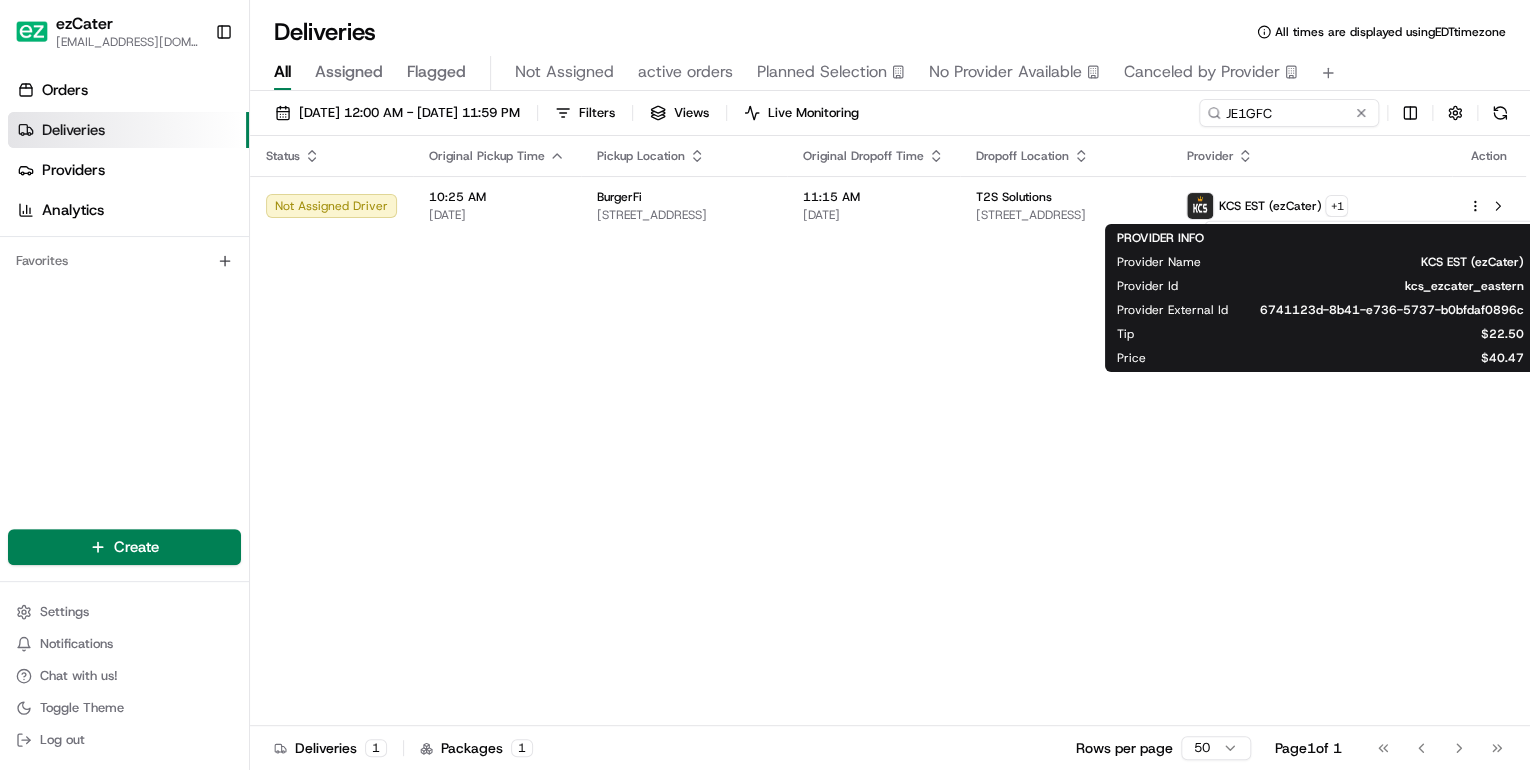 click on "ezCater annamariekinao@gmail.com Toggle Sidebar Orders Deliveries Providers Analytics Favorites Main Menu Members & Organization Organization Users Roles Preferences Customization Tracking Orchestration Automations Locations Pickup Locations Dropoff Locations Zones Shifts Delivery Windows Billing Billing Refund Requests Integrations Notification Triggers Webhooks API Keys Request Logs Create Settings Notifications Chat with us! Toggle Theme Log out Deliveries All times are displayed using  EDT  timezone All Assigned Flagged Not Assigned active orders Planned Selection No Provider Available Canceled by Provider 07/07/2025 12:00 AM - 07/27/2025 11:59 PM Filters Views Live Monitoring JE1GFC Status Original Pickup Time Pickup Location Original Dropoff Time Dropoff Location Provider Action Not Assigned Driver 10:25 AM 07/15/2025 BurgerFi 8145-A Honeygo Blvd, Nottingham, MD 21236, USA 11:15 AM 07/15/2025 T2S Solutions 6165 Guardian Gateway e, Aberdeen Proving Ground, MD 21005, USA KCS EST (ezCater)" at bounding box center [765, 385] 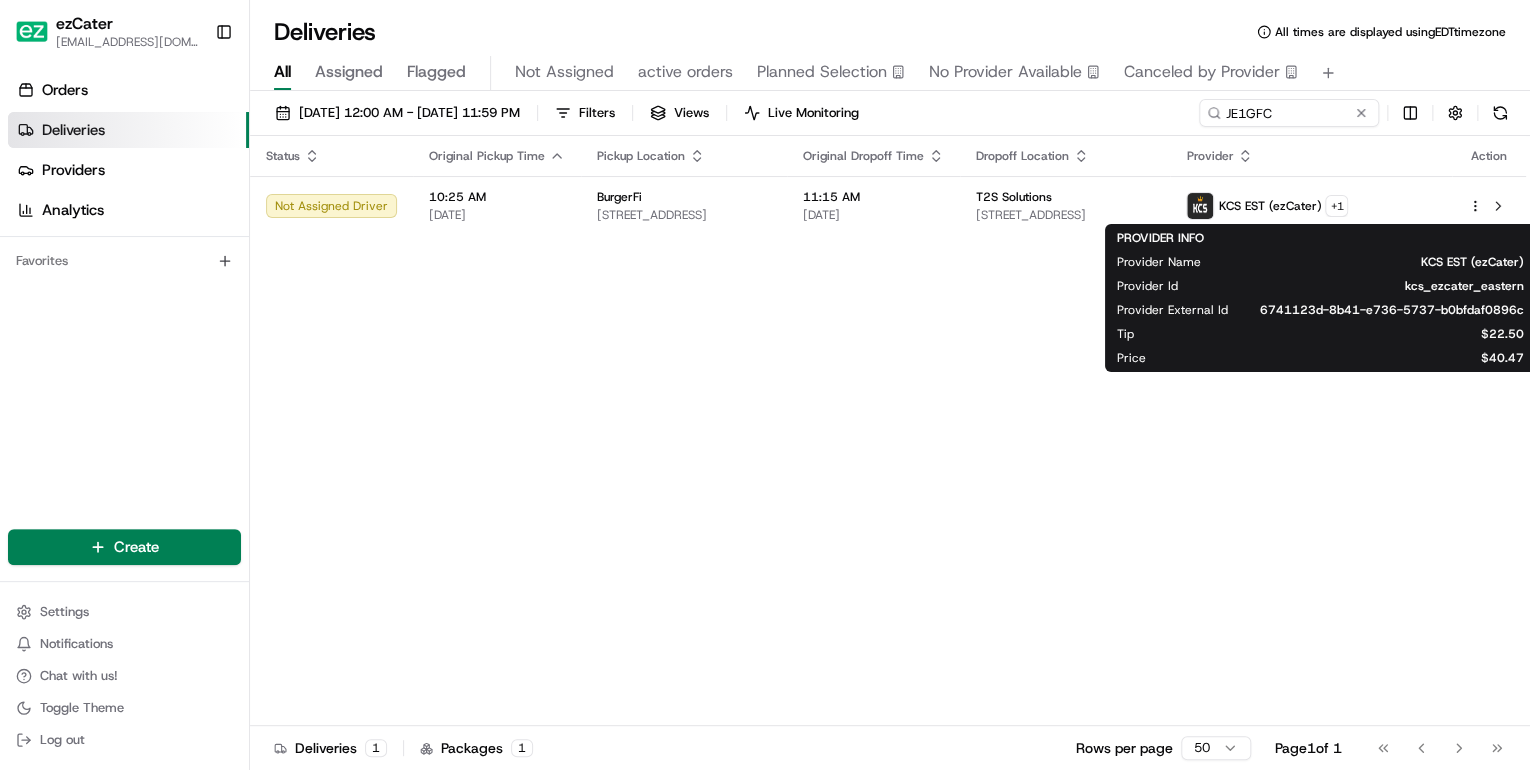 click on "Status Original Pickup Time Pickup Location Original Dropoff Time Dropoff Location Provider Action Not Assigned Driver 10:25 AM 07/15/2025 BurgerFi 8145-A Honeygo Blvd, Nottingham, MD 21236, USA 11:15 AM 07/15/2025 T2S Solutions 6165 Guardian Gateway e, Aberdeen Proving Ground, MD 21005, USA KCS EST (ezCater) + 1" at bounding box center (888, 431) 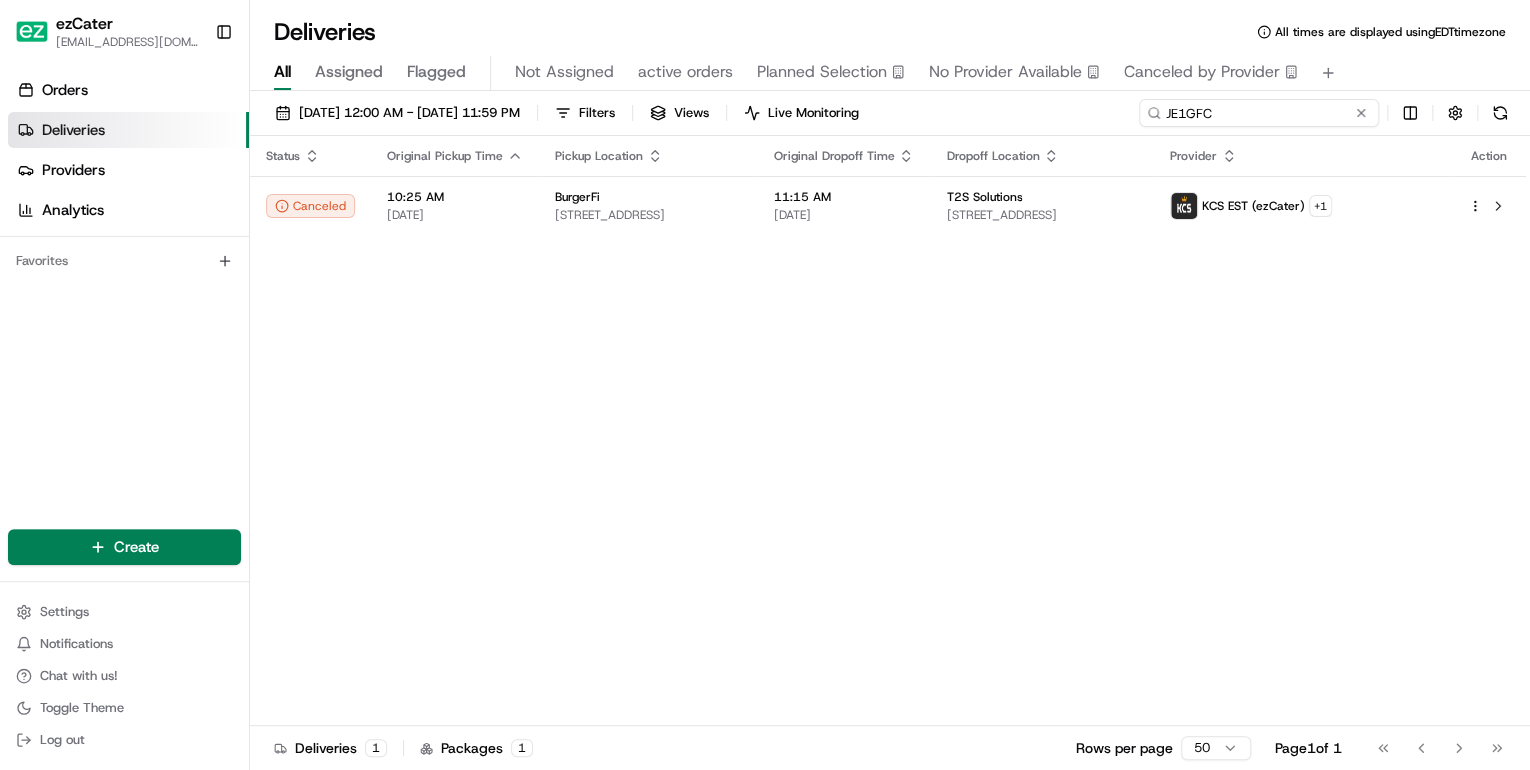click on "JE1GFC" at bounding box center (1259, 113) 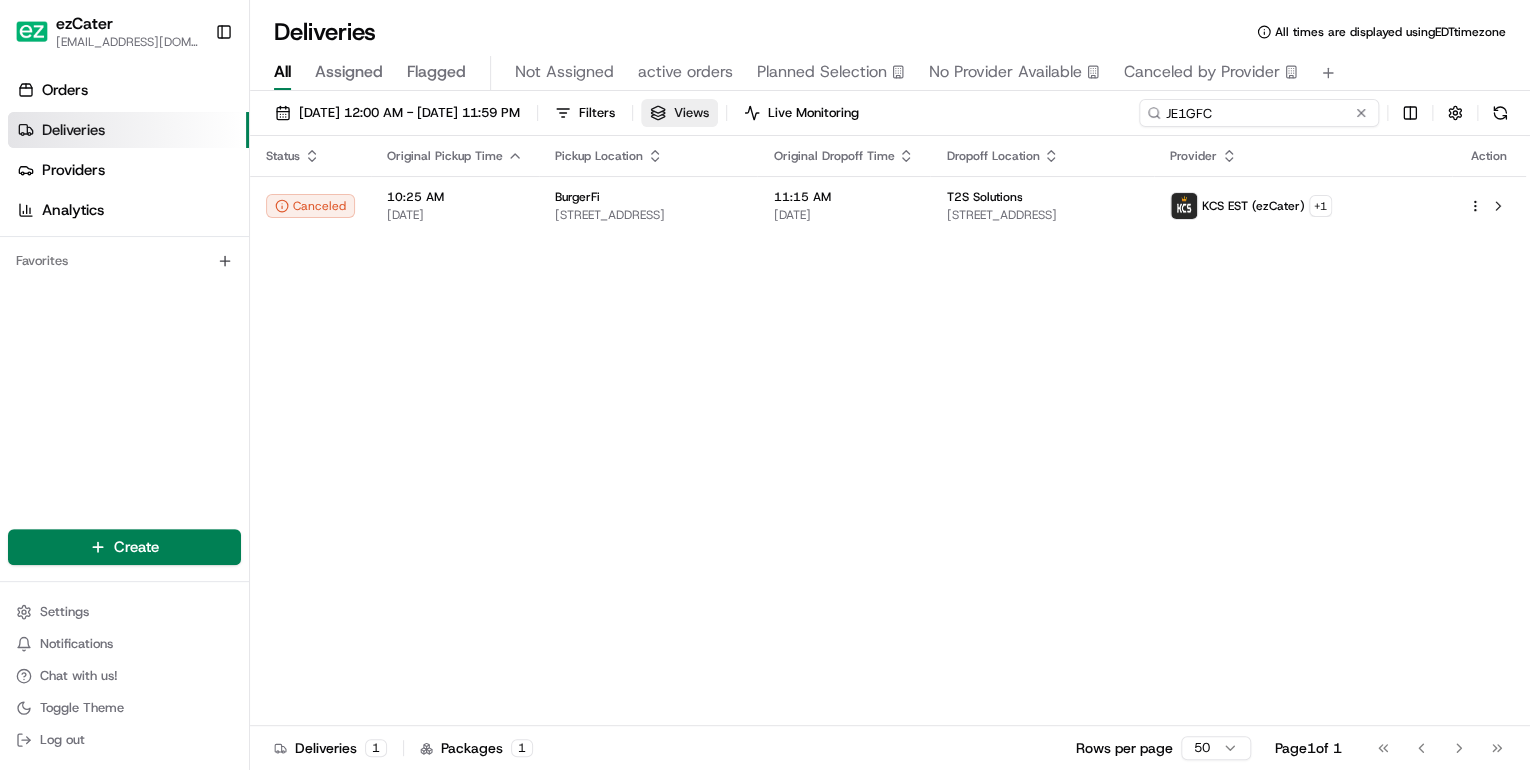 drag, startPoint x: 1267, startPoint y: 111, endPoint x: 759, endPoint y: 116, distance: 508.0246 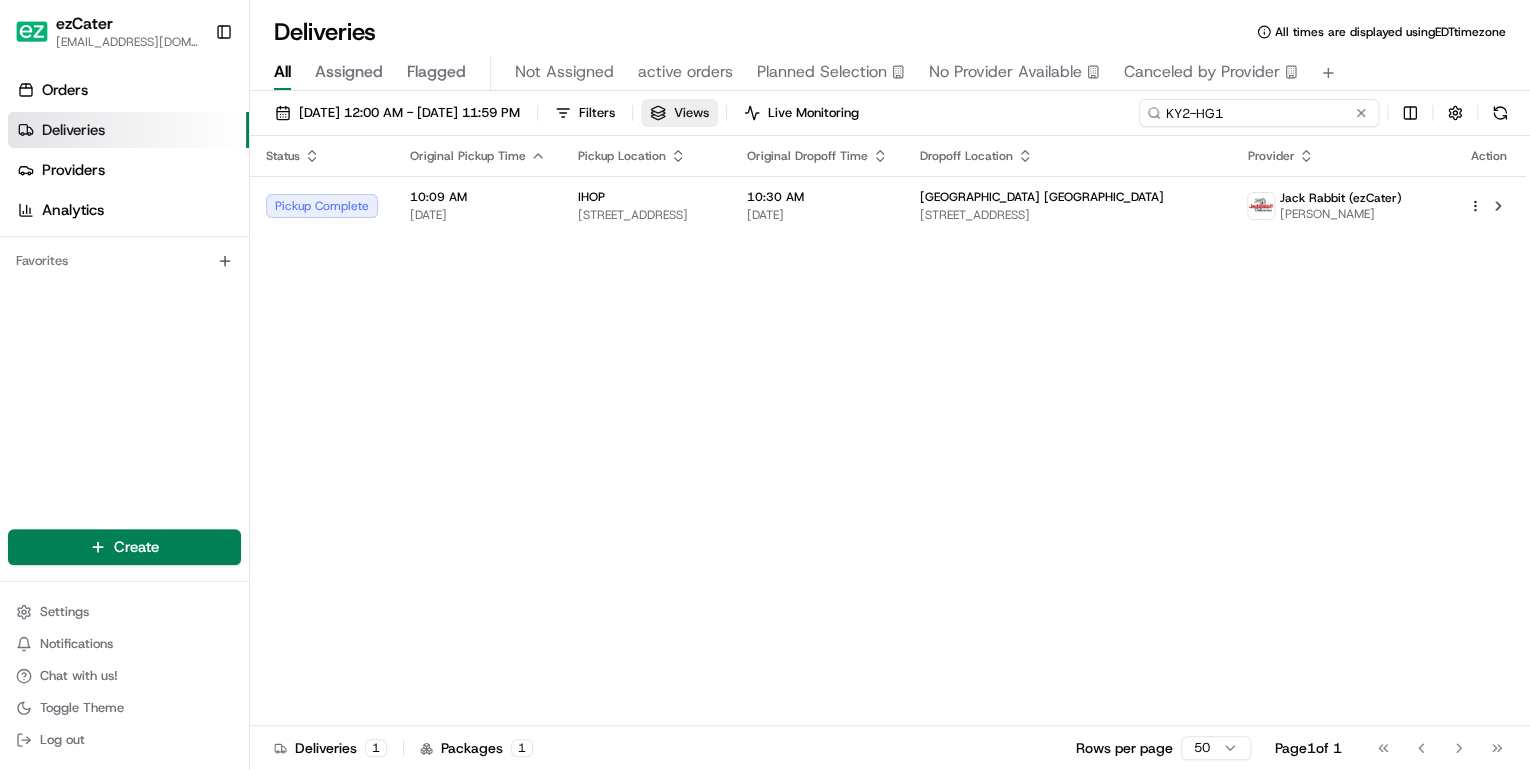drag, startPoint x: 1235, startPoint y: 116, endPoint x: 748, endPoint y: 115, distance: 487.00104 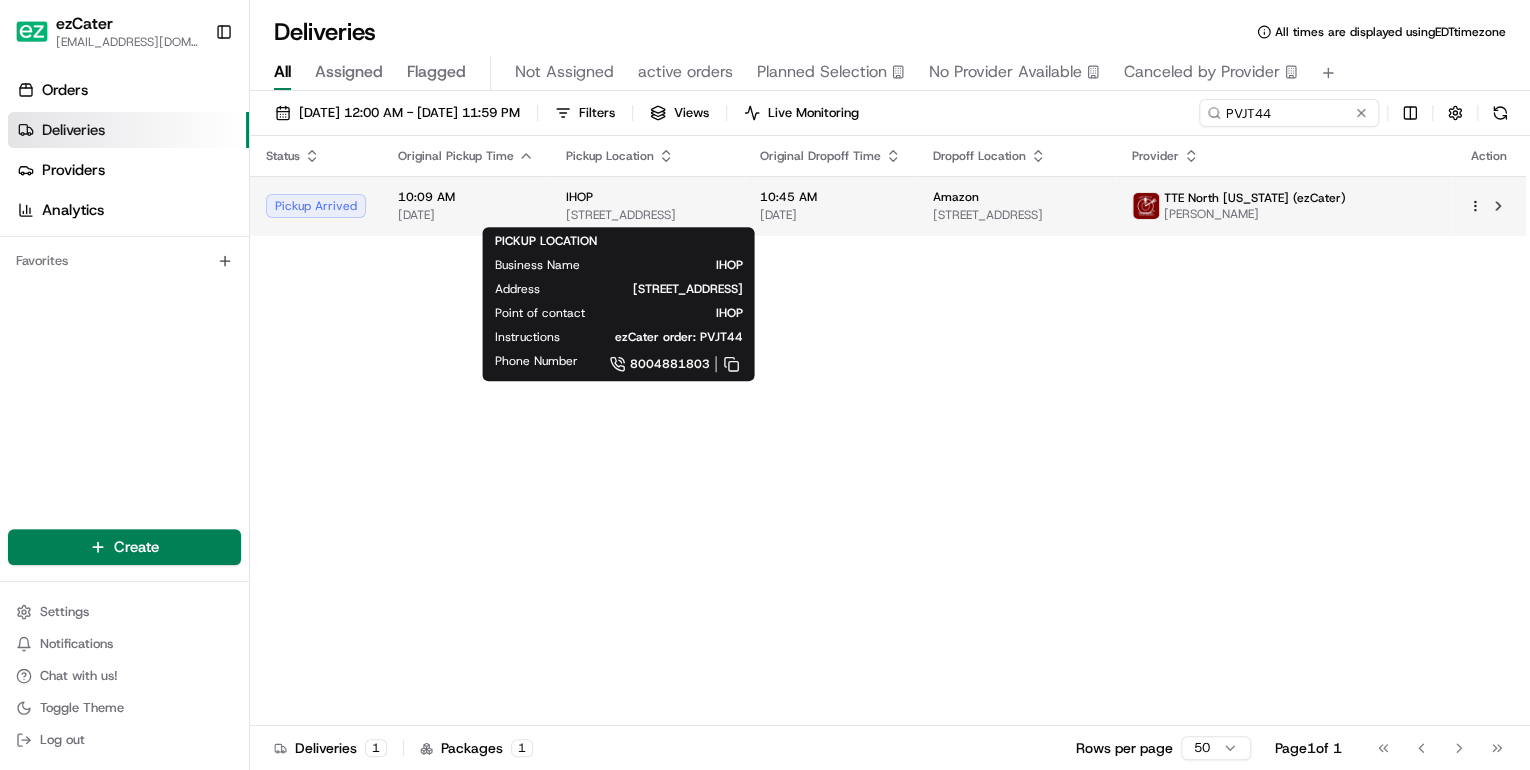 click on "235 New State Hwy, Raynham, MA 02767, USA" at bounding box center [647, 215] 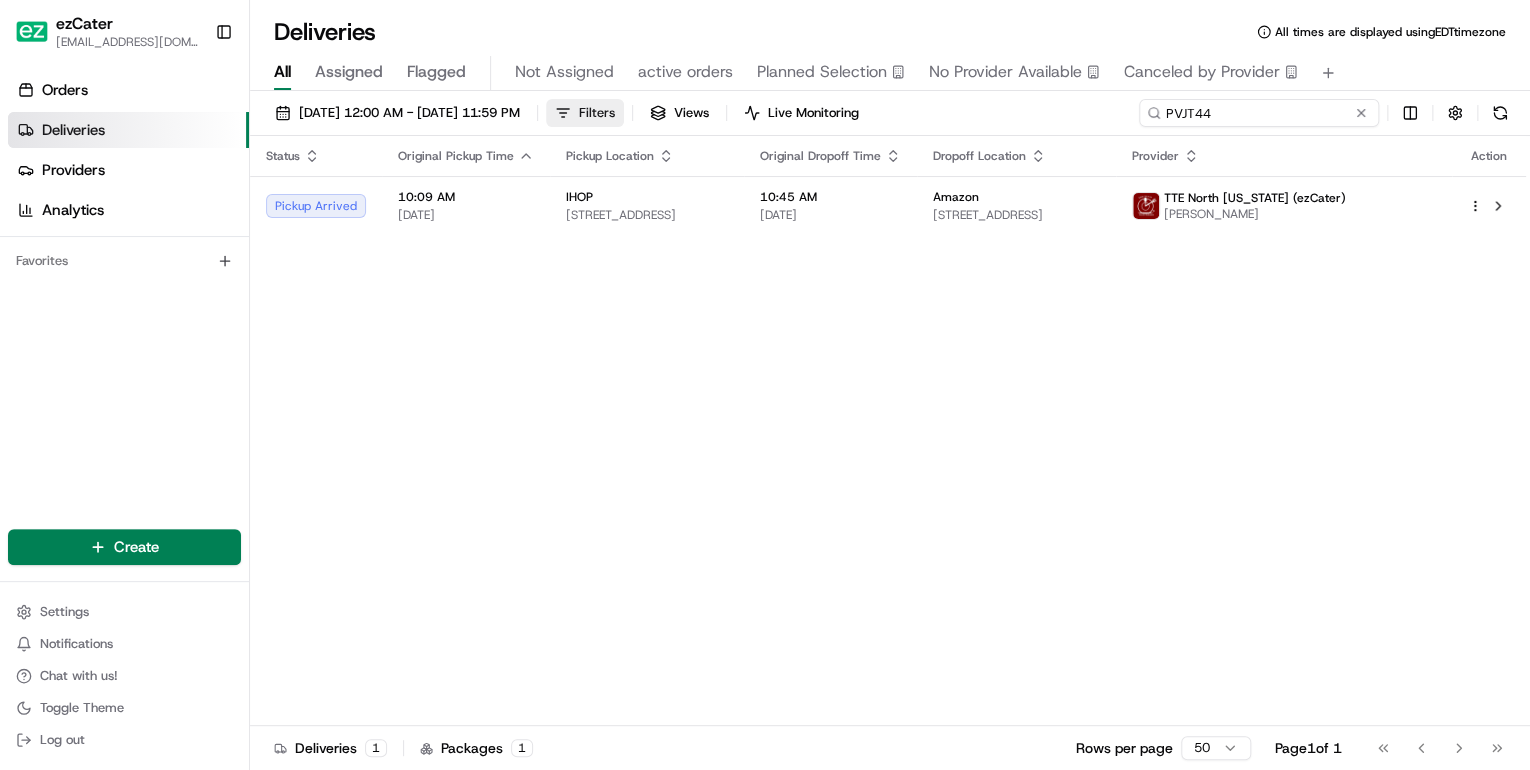 drag, startPoint x: 1284, startPoint y: 114, endPoint x: 668, endPoint y: 120, distance: 616.02924 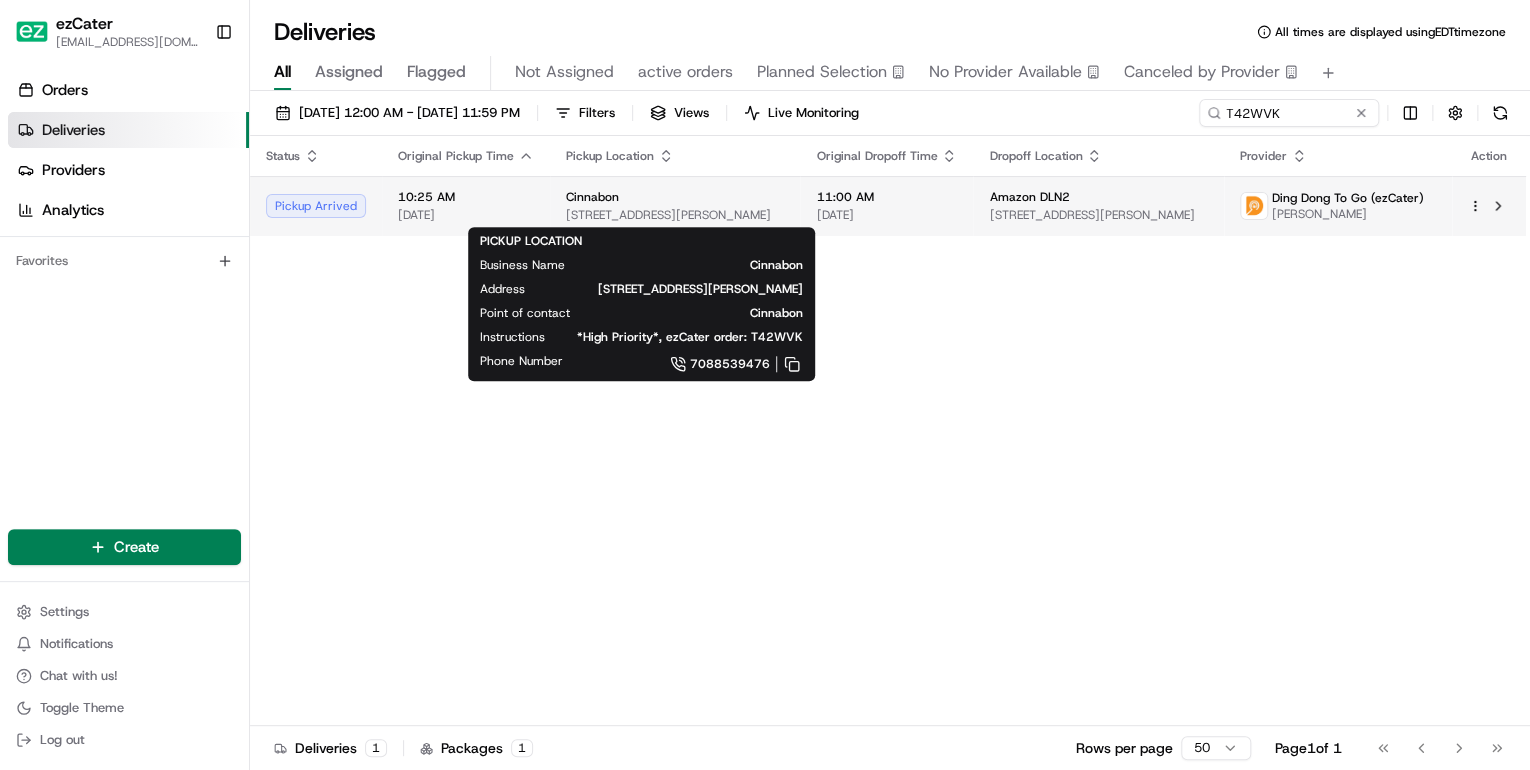 click on "Cinnabon" at bounding box center [675, 197] 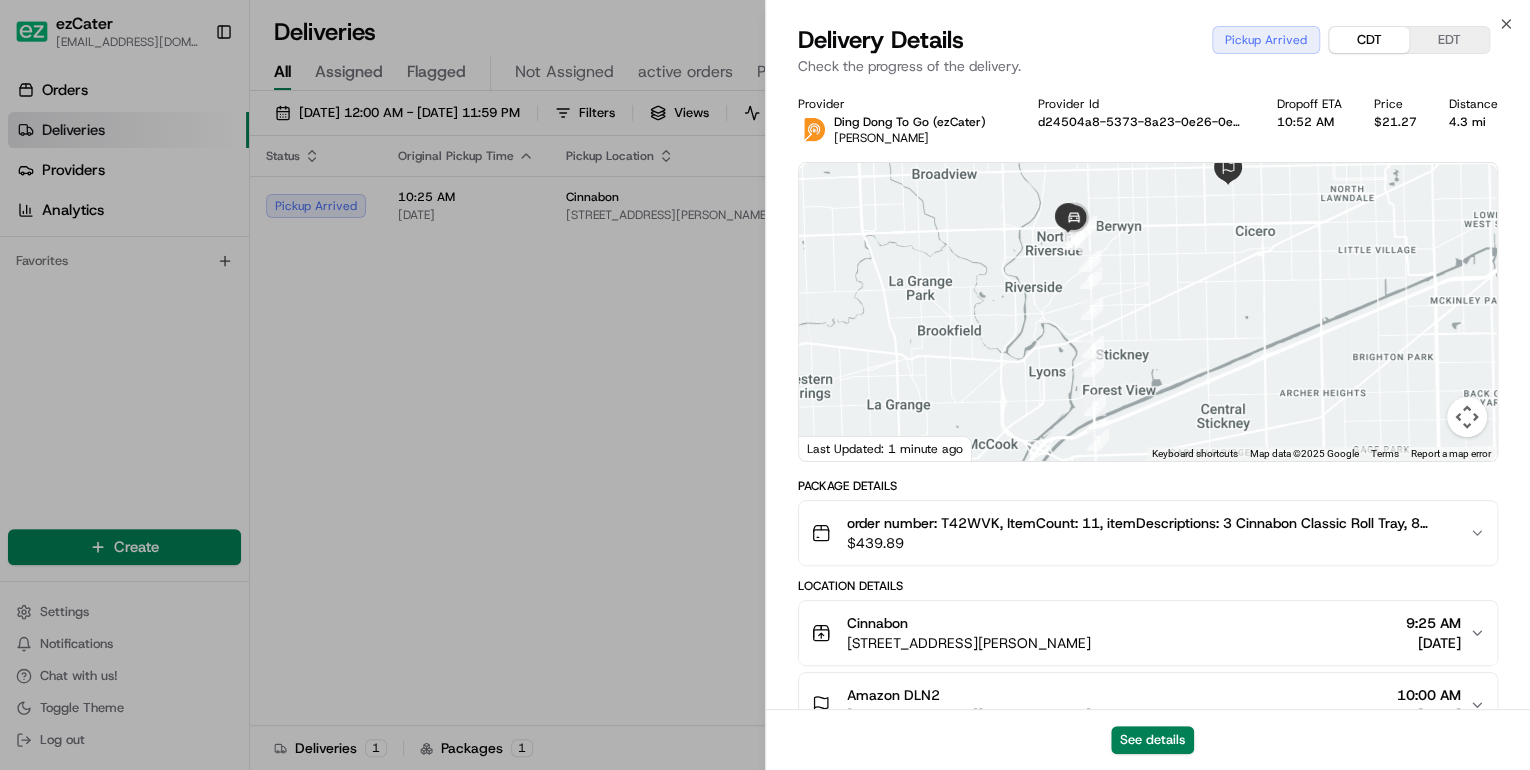 click on "CDT" at bounding box center [1369, 40] 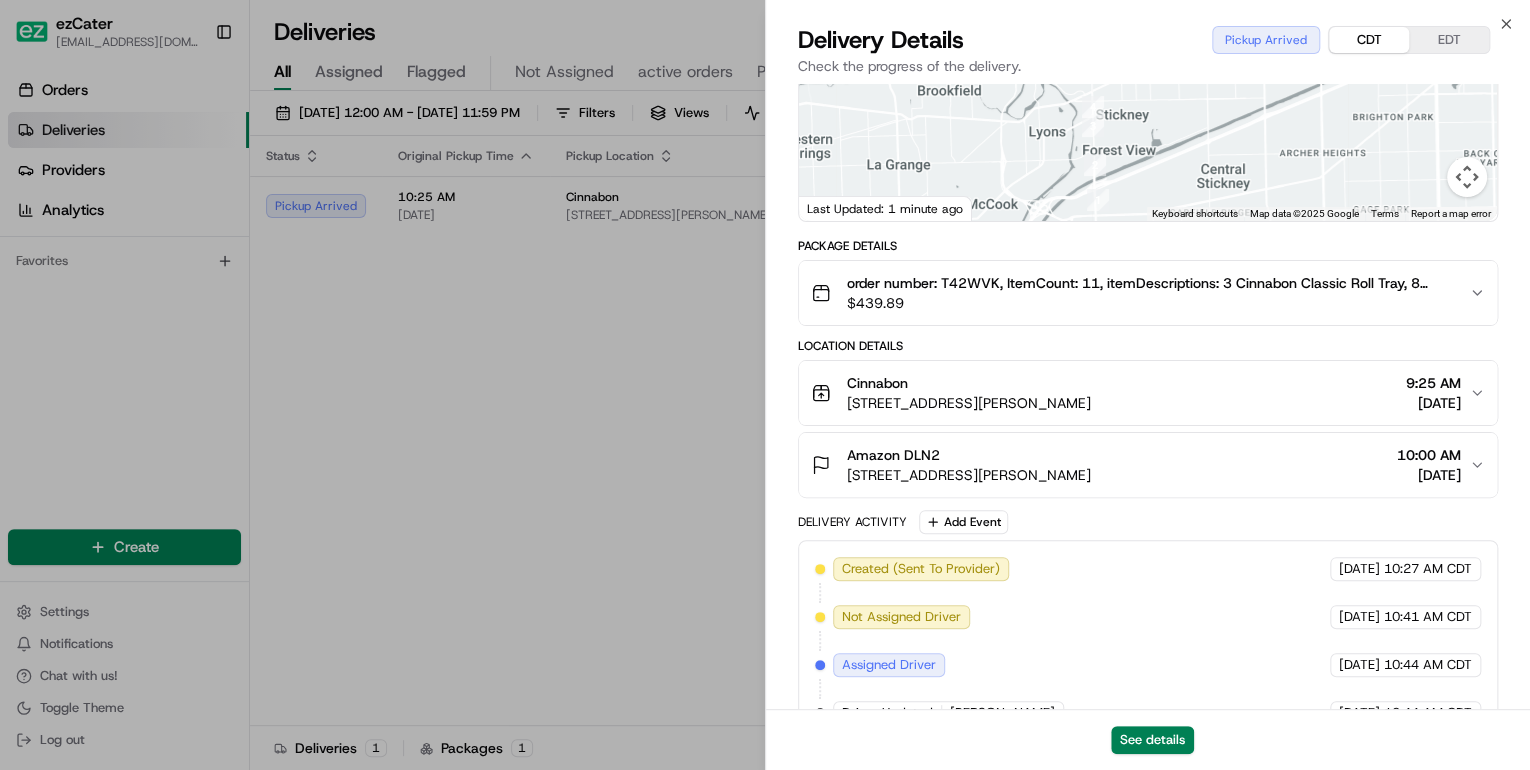 click on "7501 W Cermak Rd, North Riverside, IL 60546, United States" at bounding box center [969, 403] 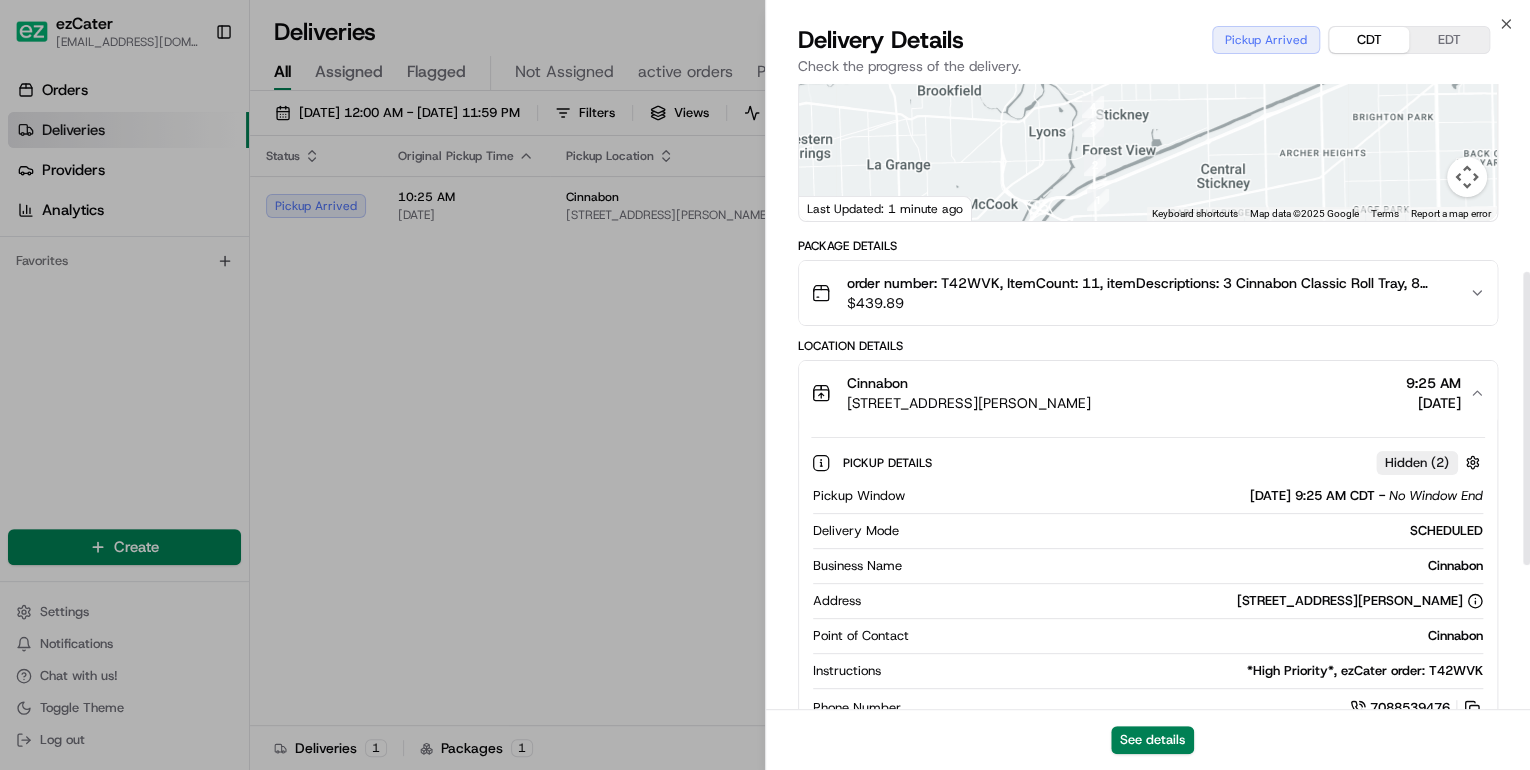 scroll, scrollTop: 400, scrollLeft: 0, axis: vertical 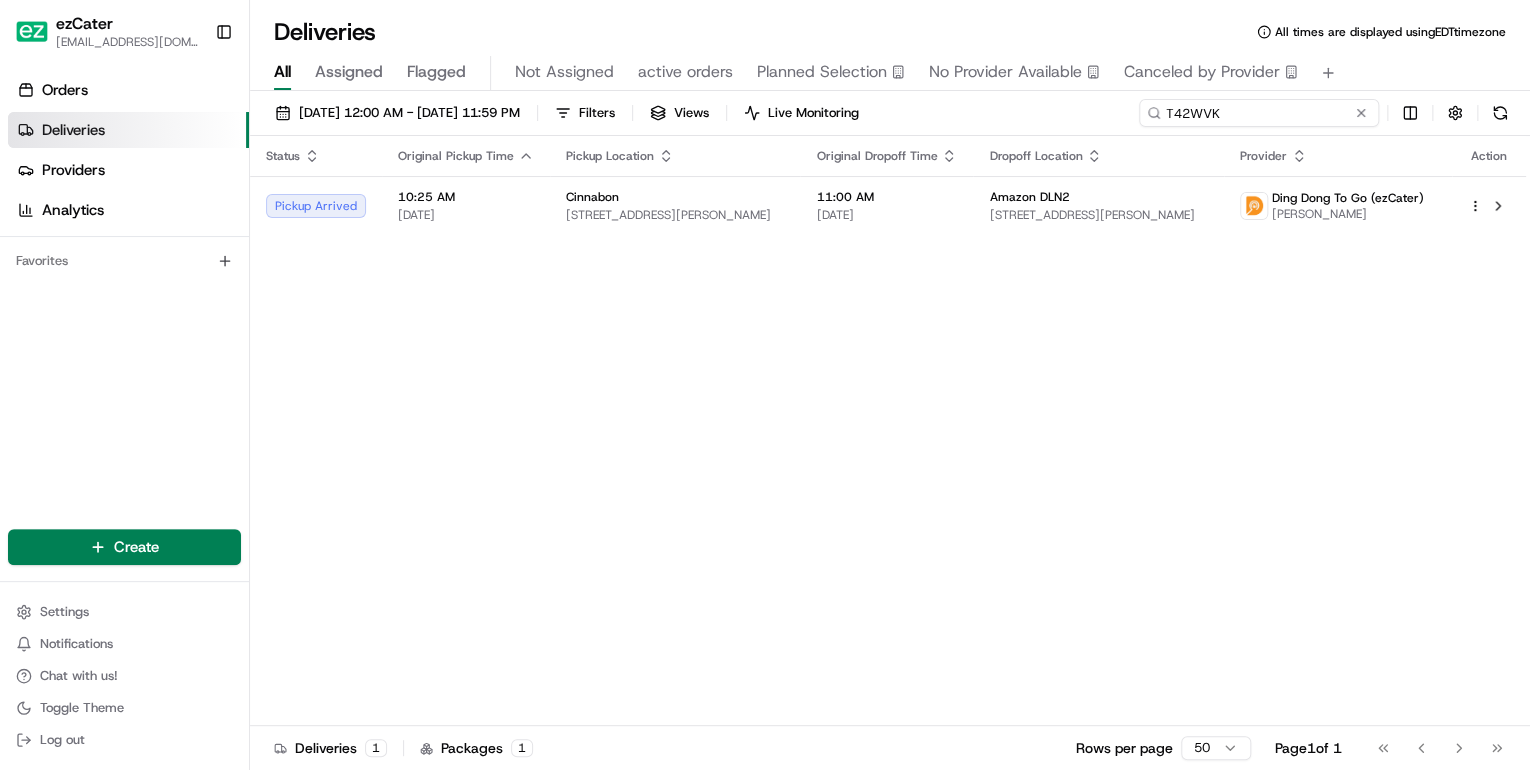 drag, startPoint x: 1286, startPoint y: 116, endPoint x: 749, endPoint y: 134, distance: 537.3016 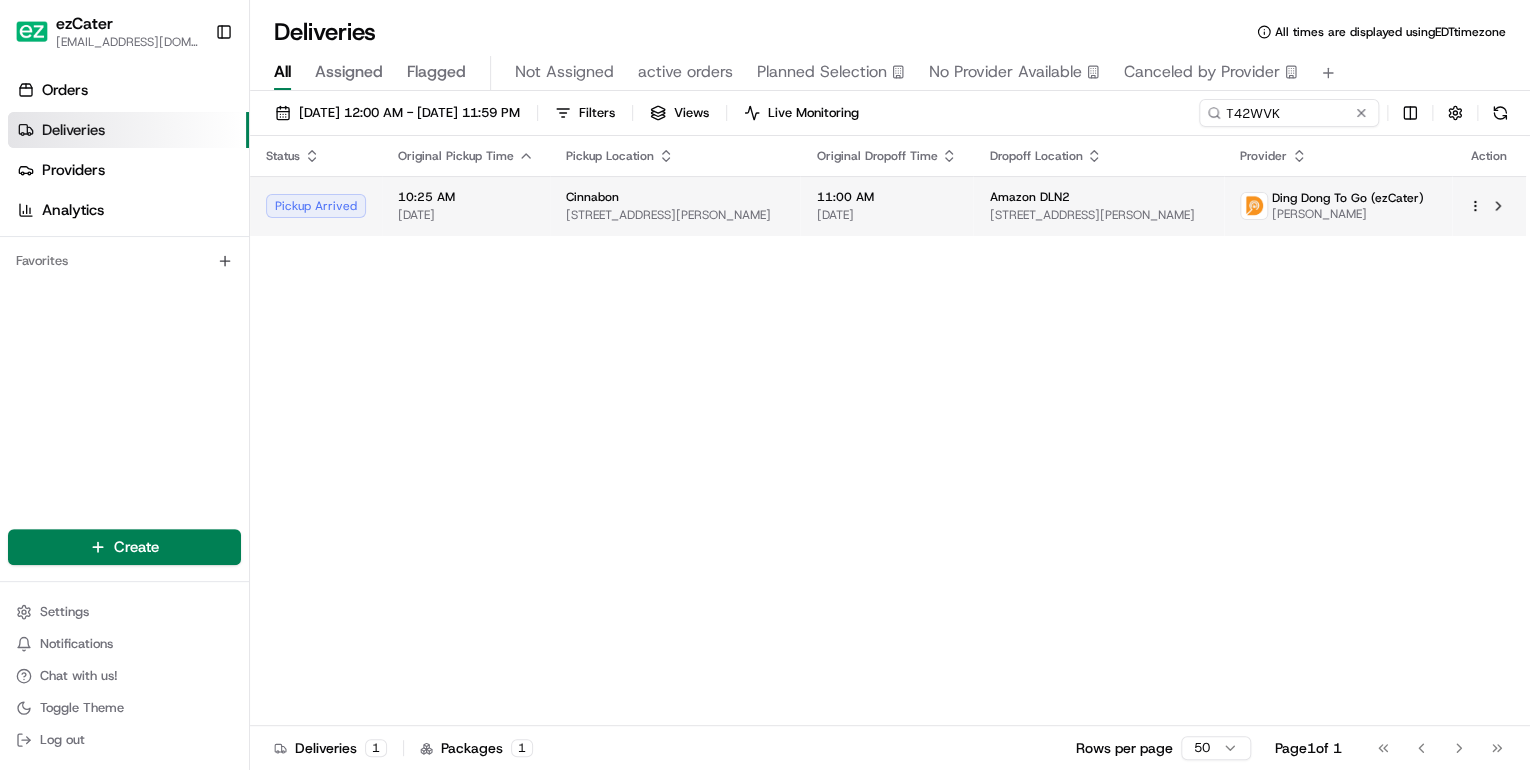 click on "7501 W Cermak Rd, North Riverside, IL 60546, United States" at bounding box center (675, 215) 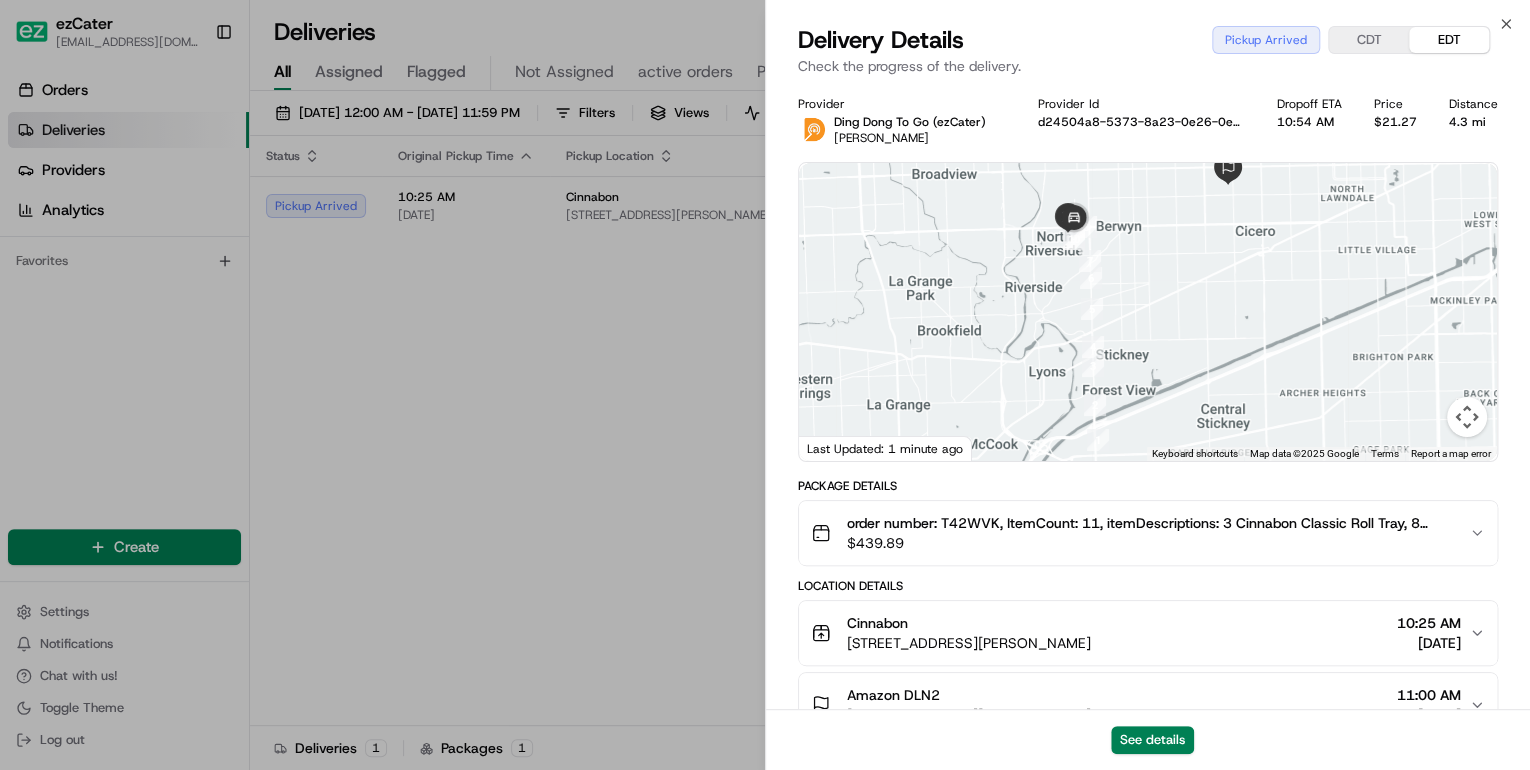 scroll, scrollTop: 240, scrollLeft: 0, axis: vertical 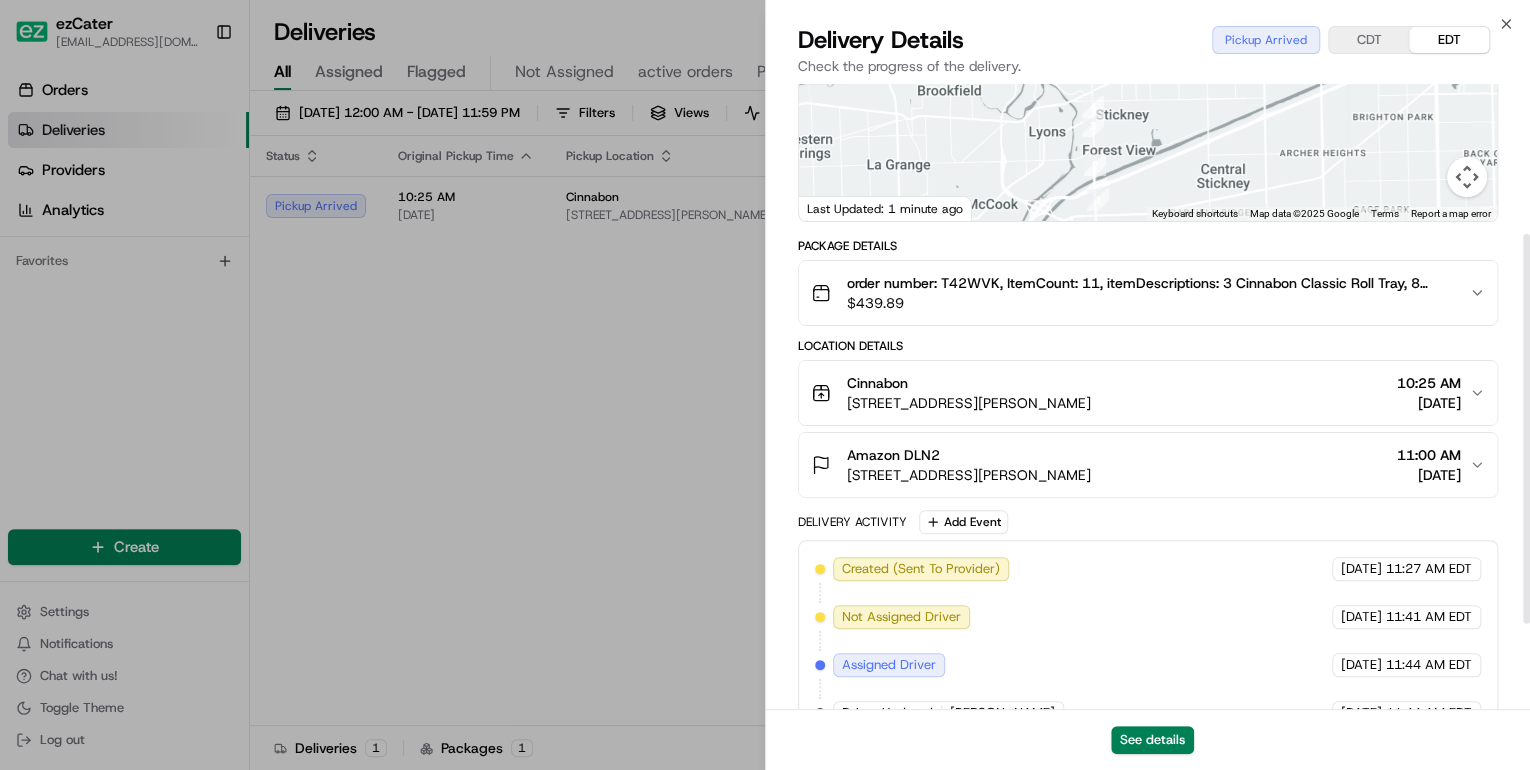 click on "7501 W Cermak Rd, North Riverside, IL 60546, United States" at bounding box center (969, 403) 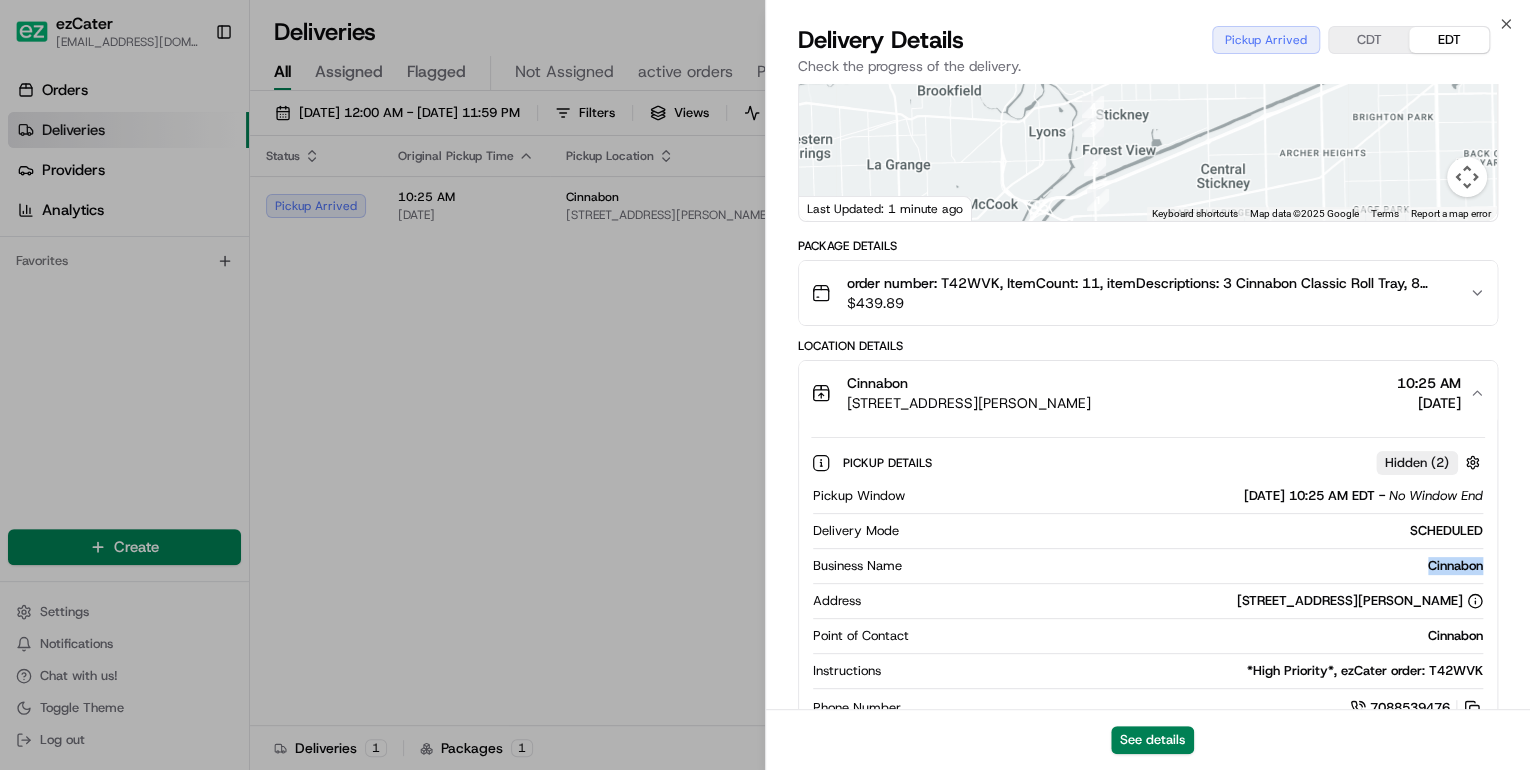 drag, startPoint x: 1487, startPoint y: 566, endPoint x: 1392, endPoint y: 567, distance: 95.005264 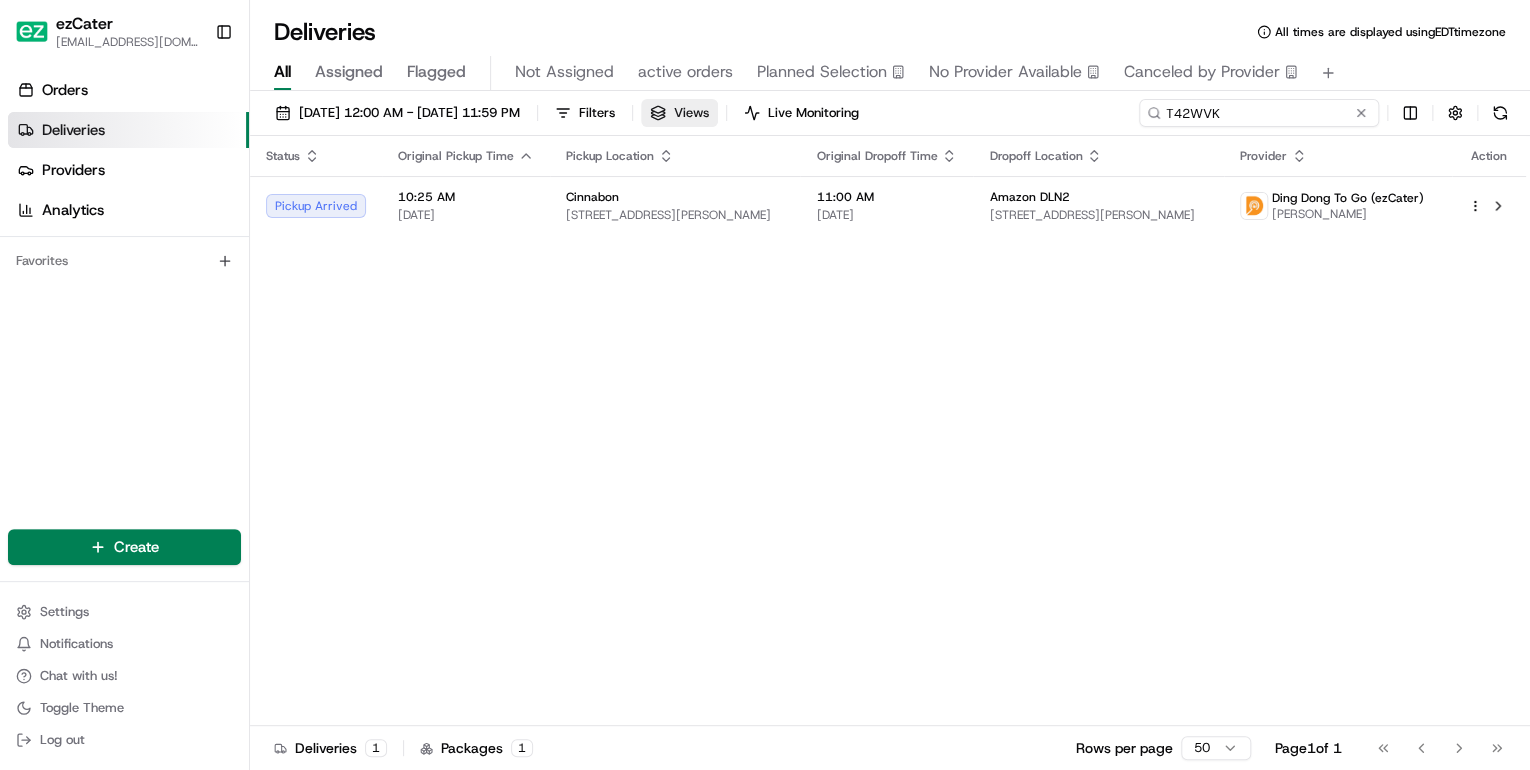 drag, startPoint x: 1295, startPoint y: 104, endPoint x: 757, endPoint y: 123, distance: 538.3354 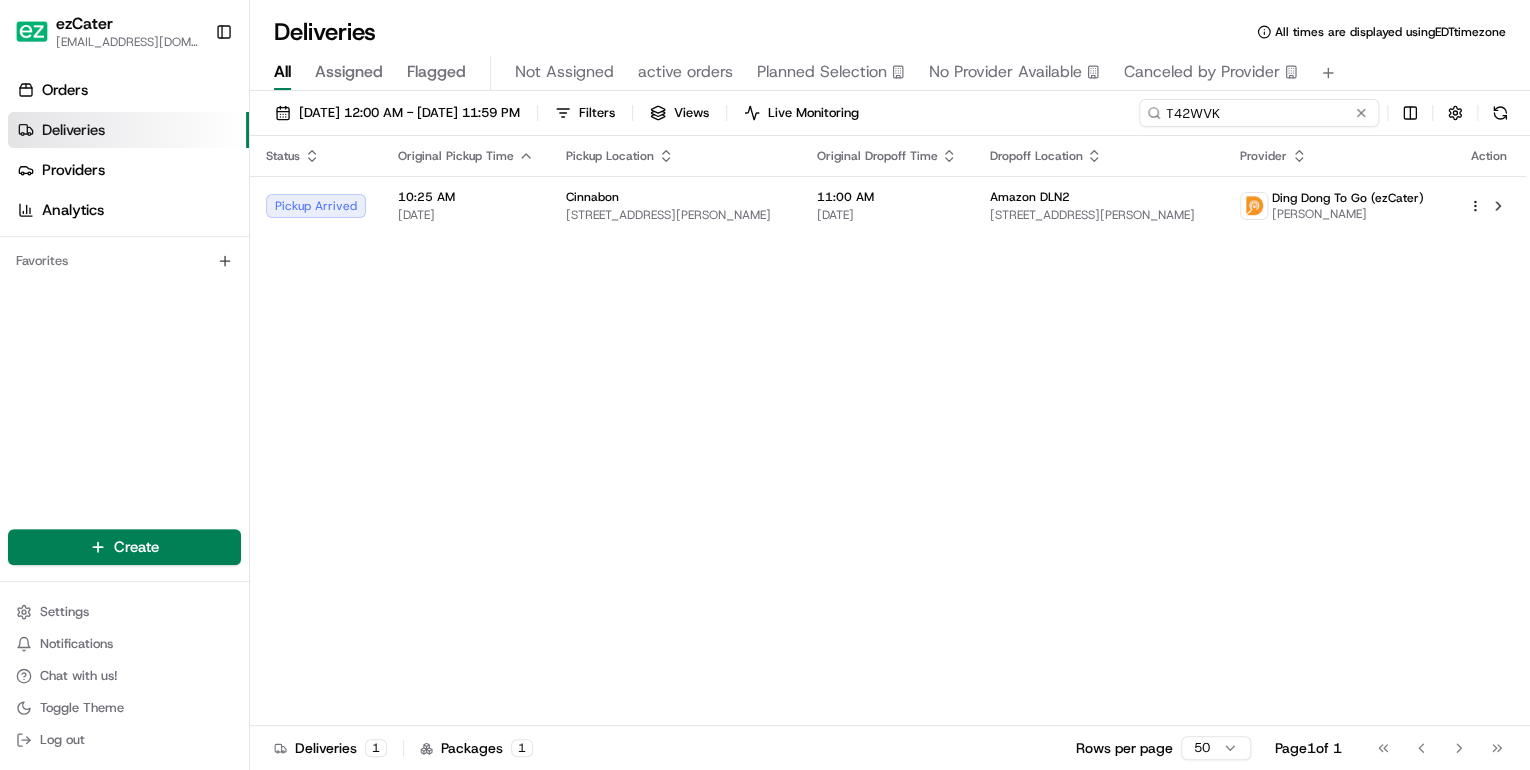 paste on "056QQ6" 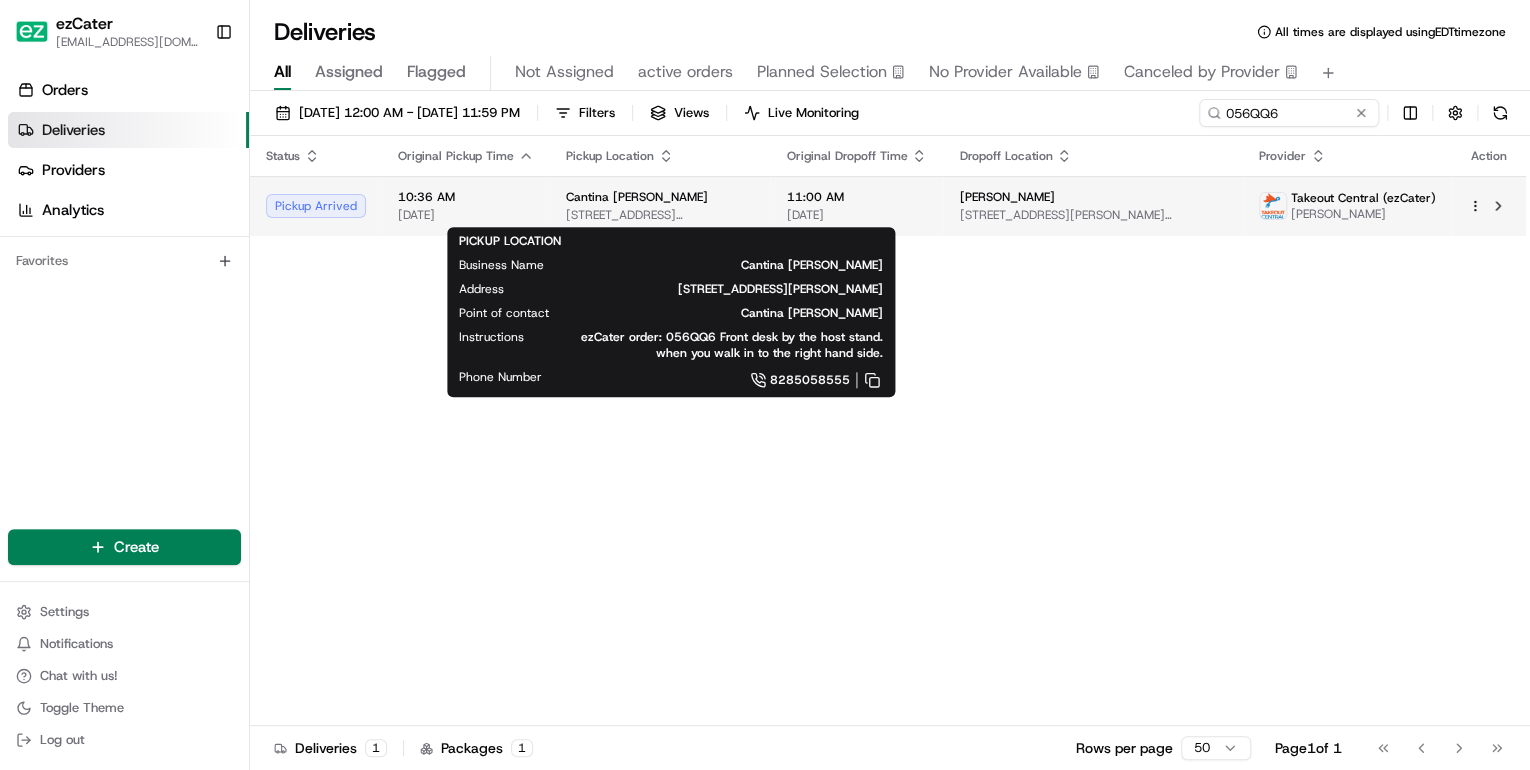 click on "2 Gerber Rd, Asheville, NC 28803, USA" at bounding box center (660, 215) 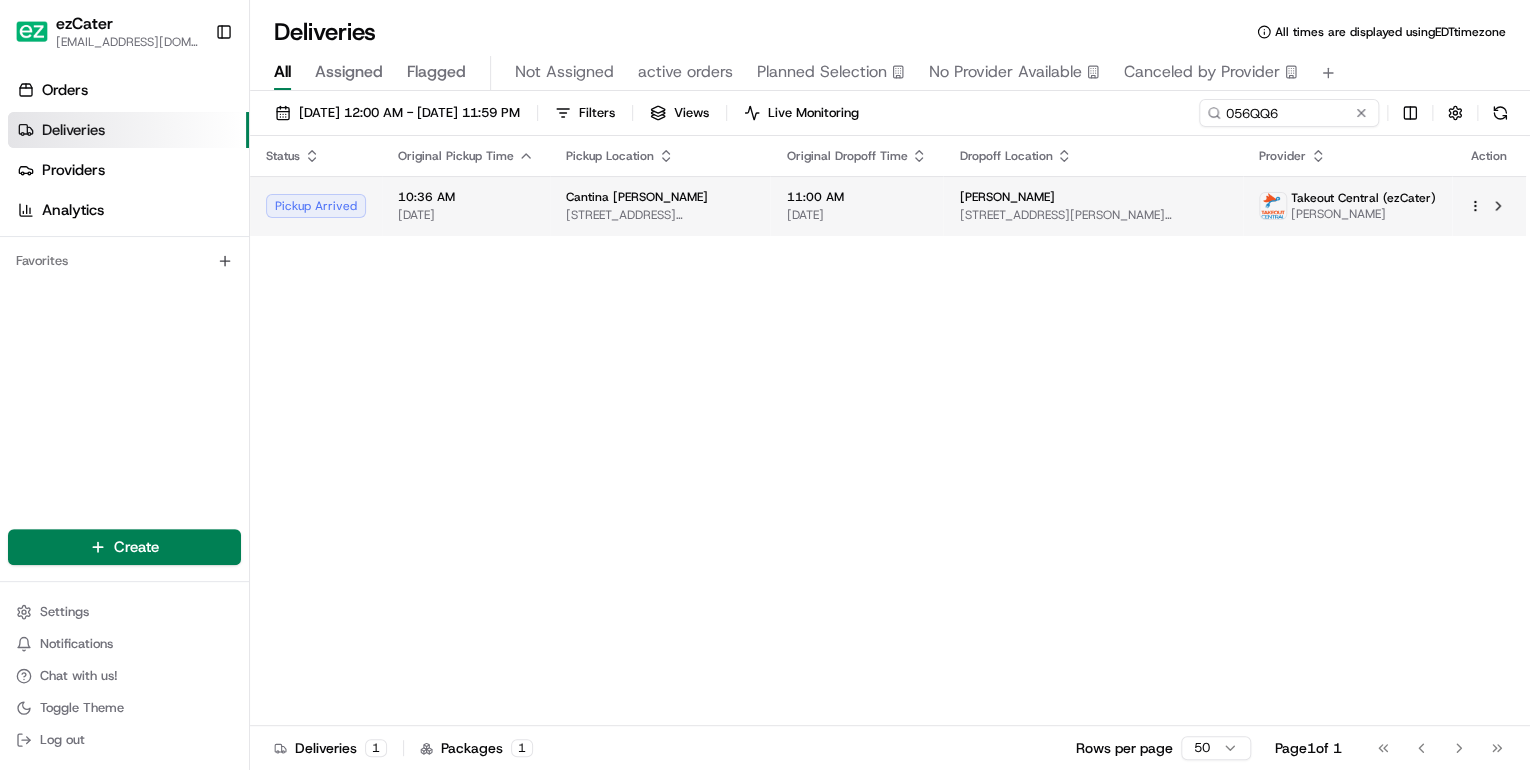 click on "2 Gerber Rd, Asheville, NC 28803, USA" at bounding box center [660, 215] 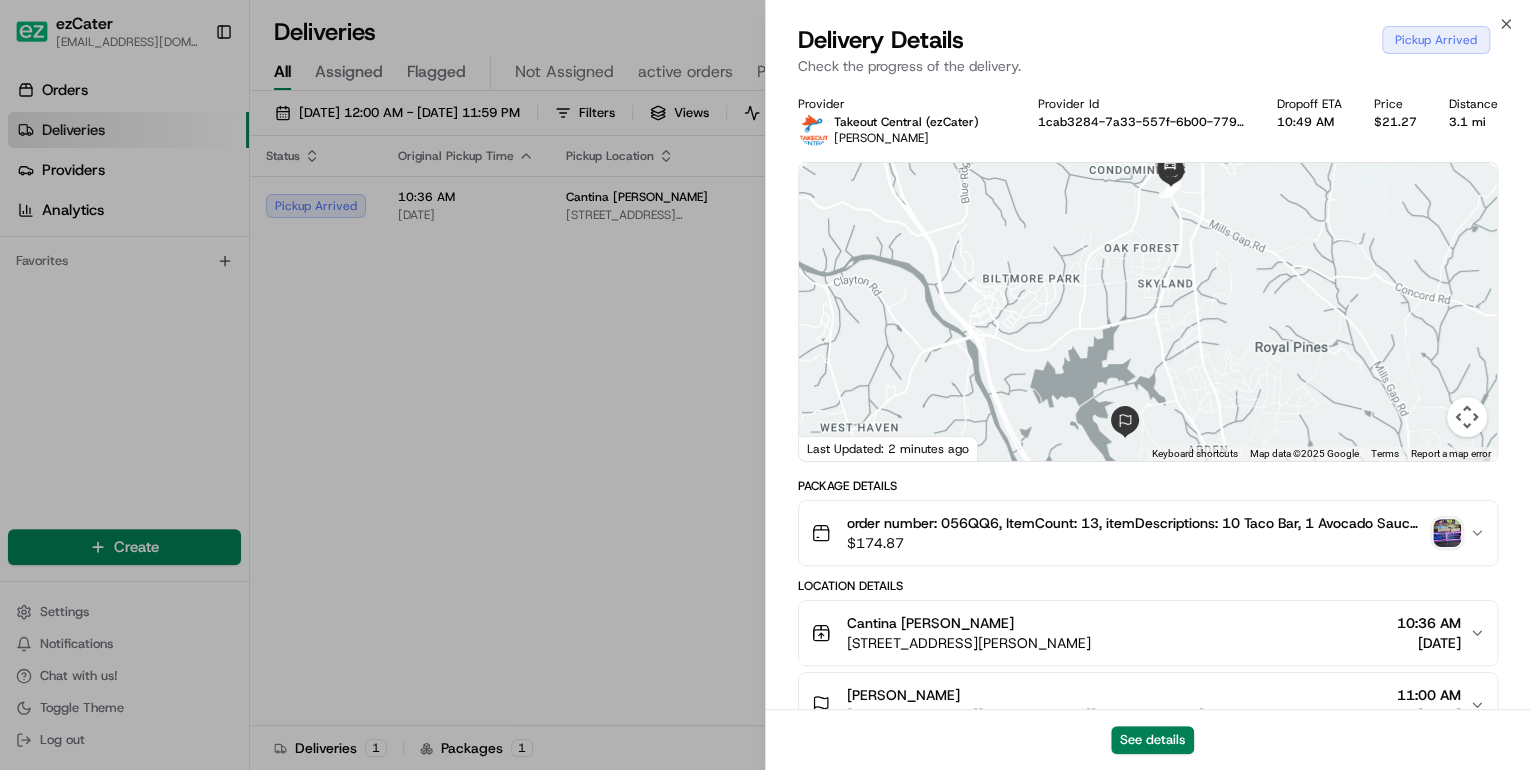 click at bounding box center (1447, 533) 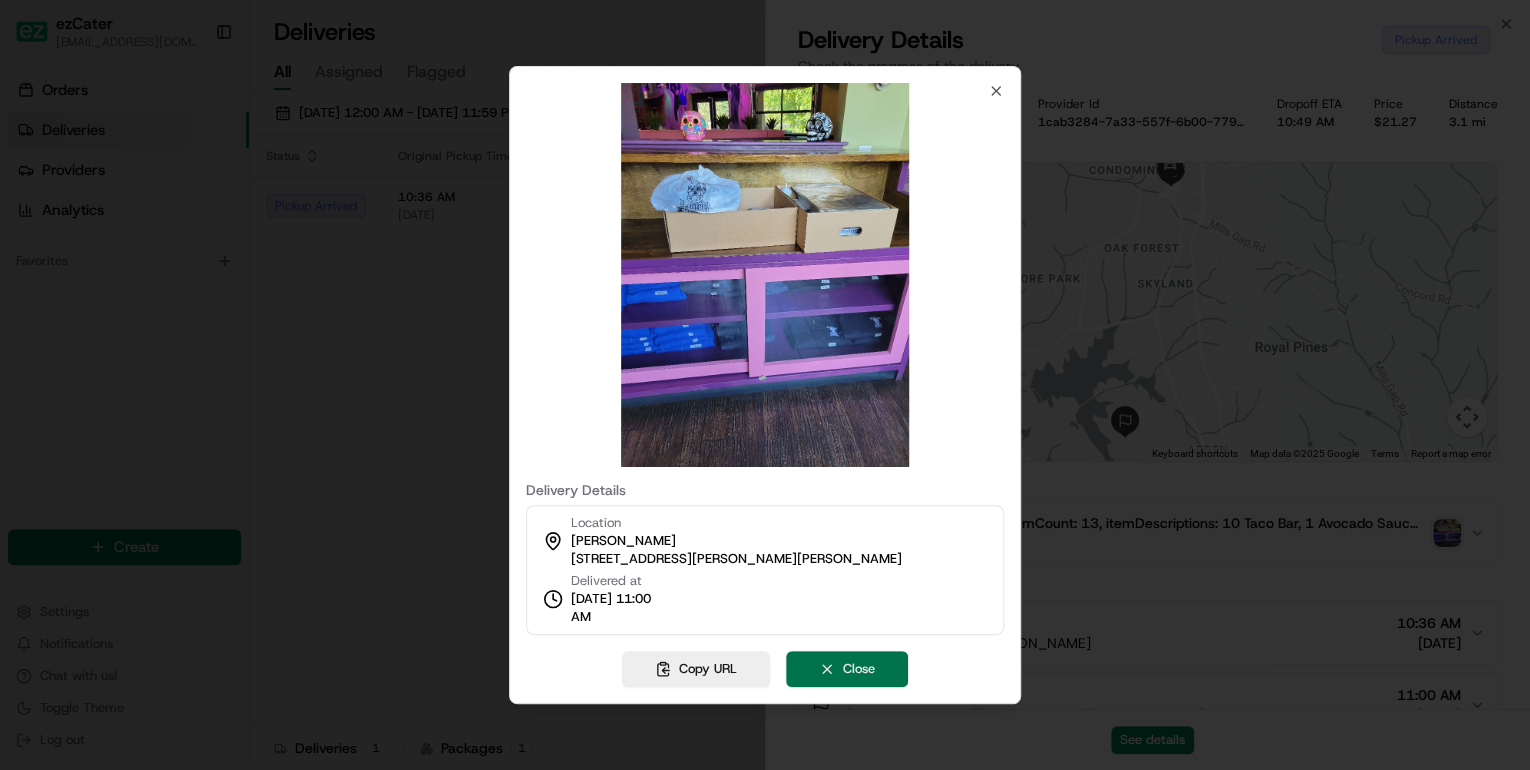 click on "Close" at bounding box center [847, 669] 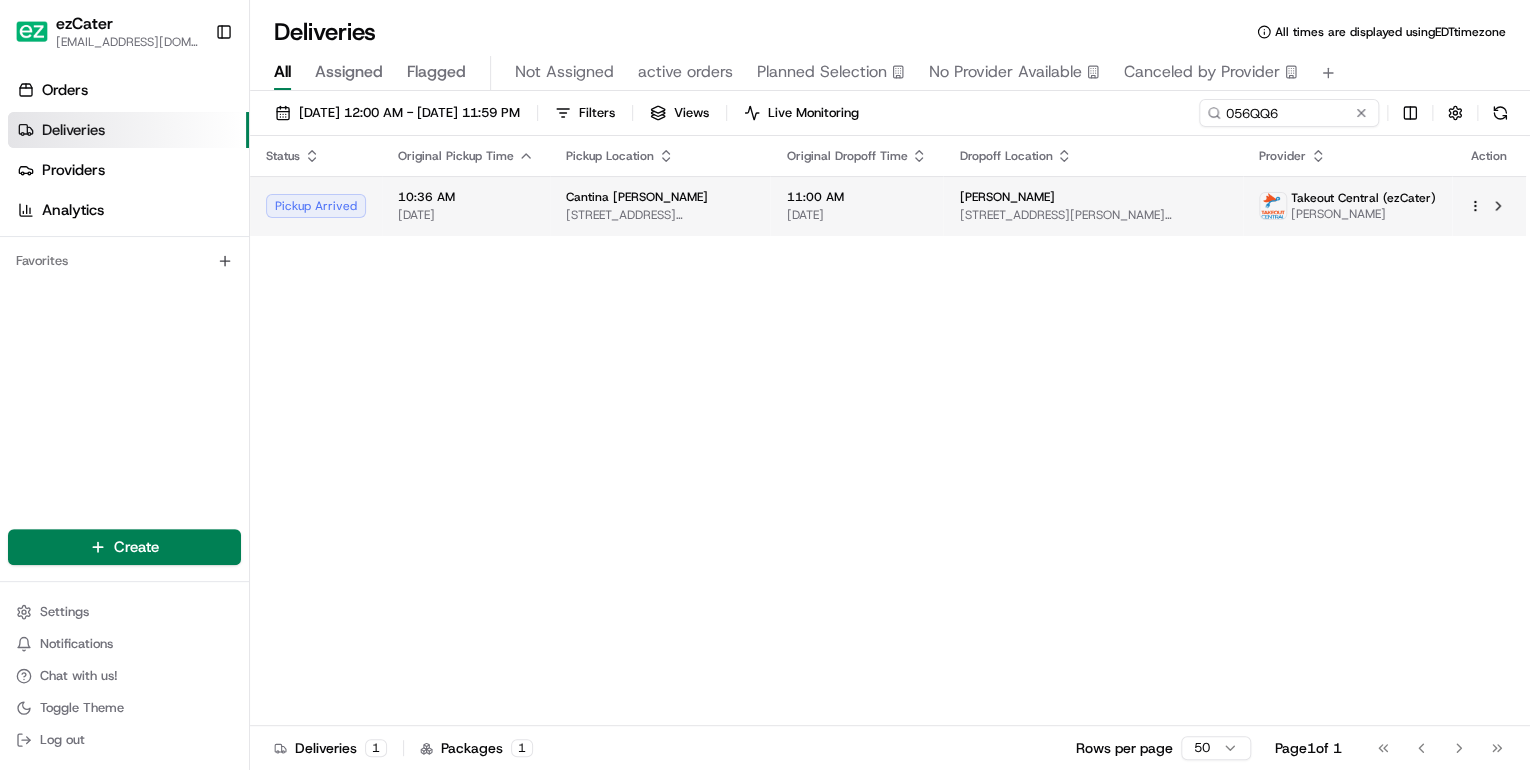 click on "Cantina Louie" at bounding box center (660, 197) 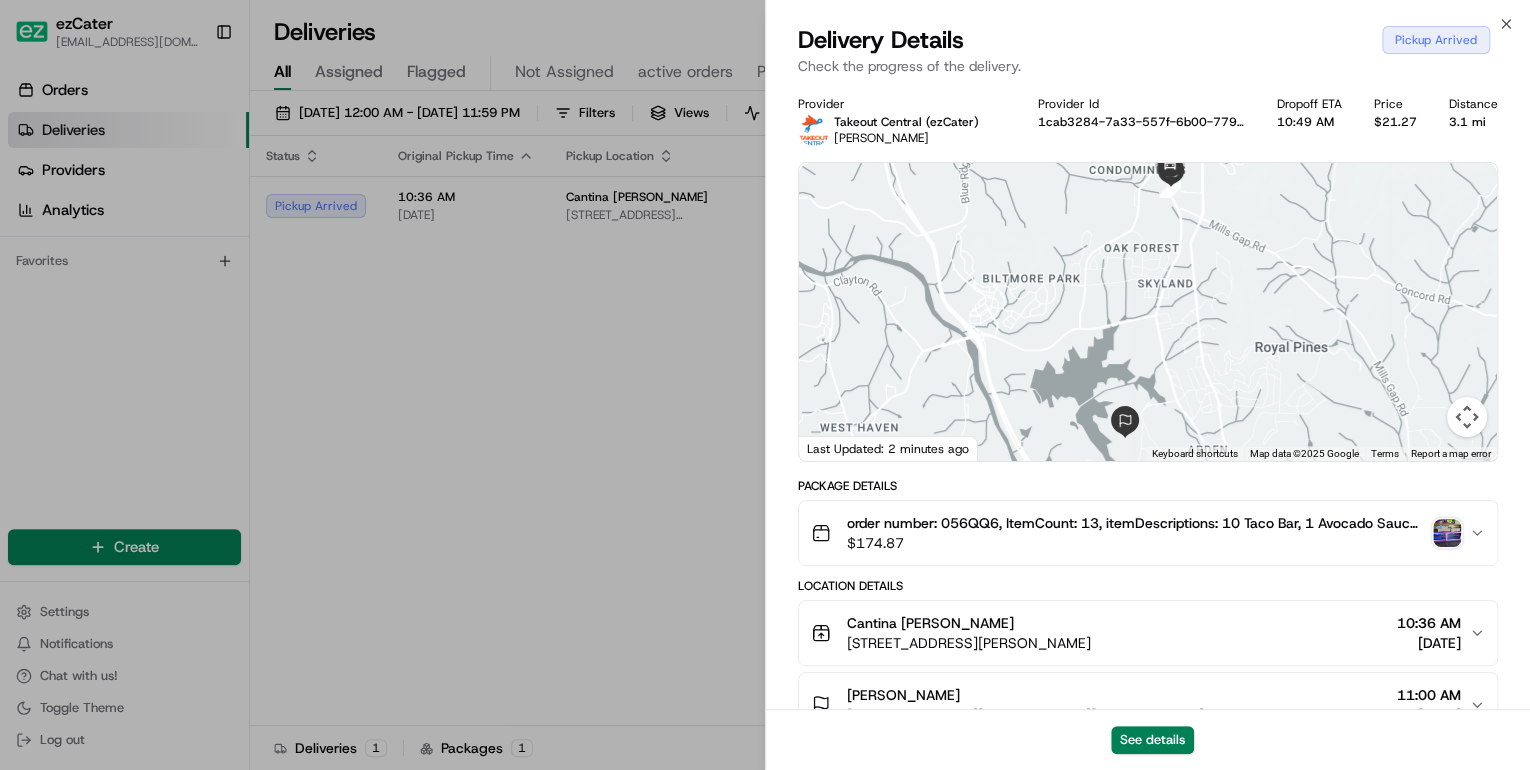 scroll, scrollTop: 320, scrollLeft: 0, axis: vertical 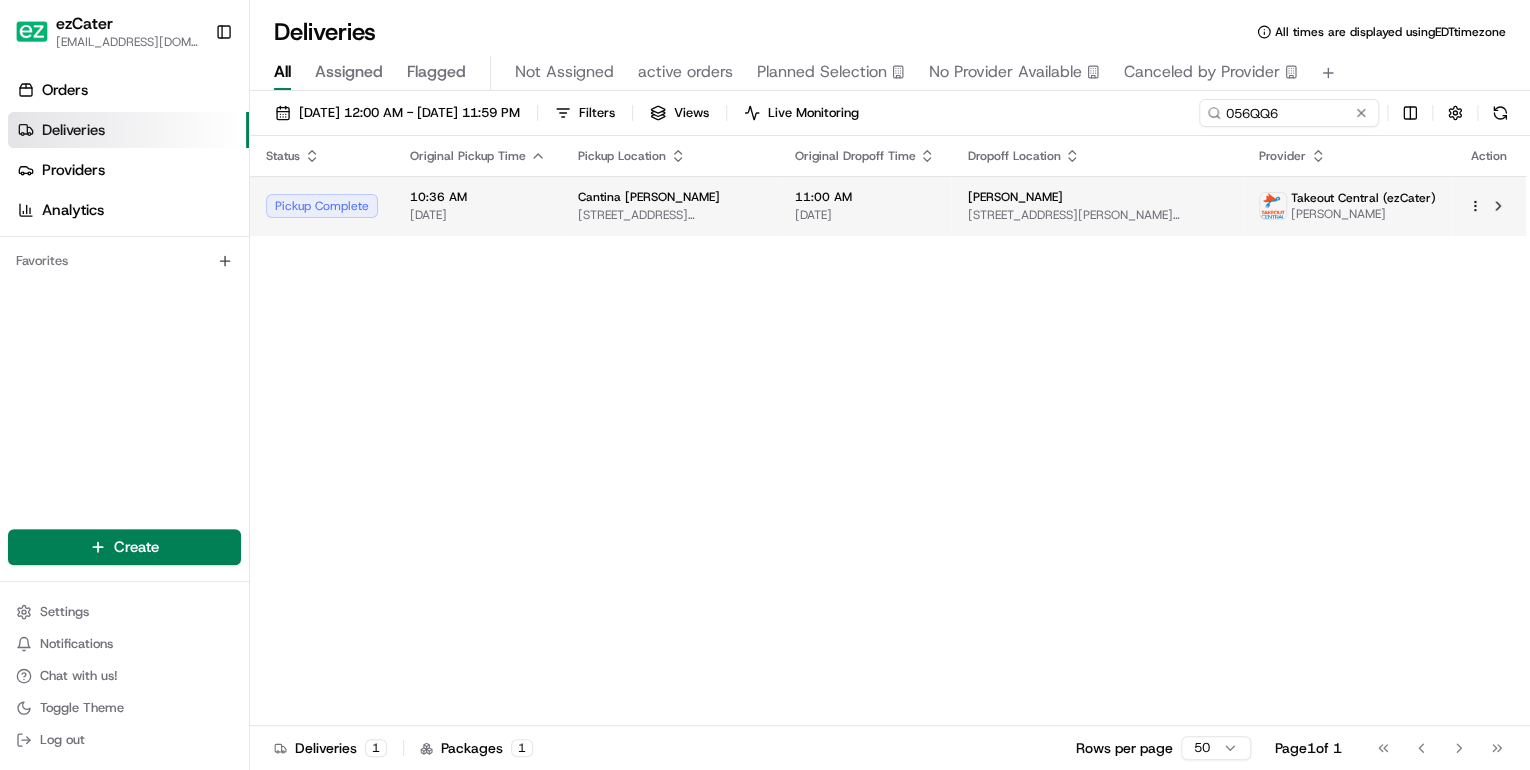 click on "11:00 AM" at bounding box center (864, 197) 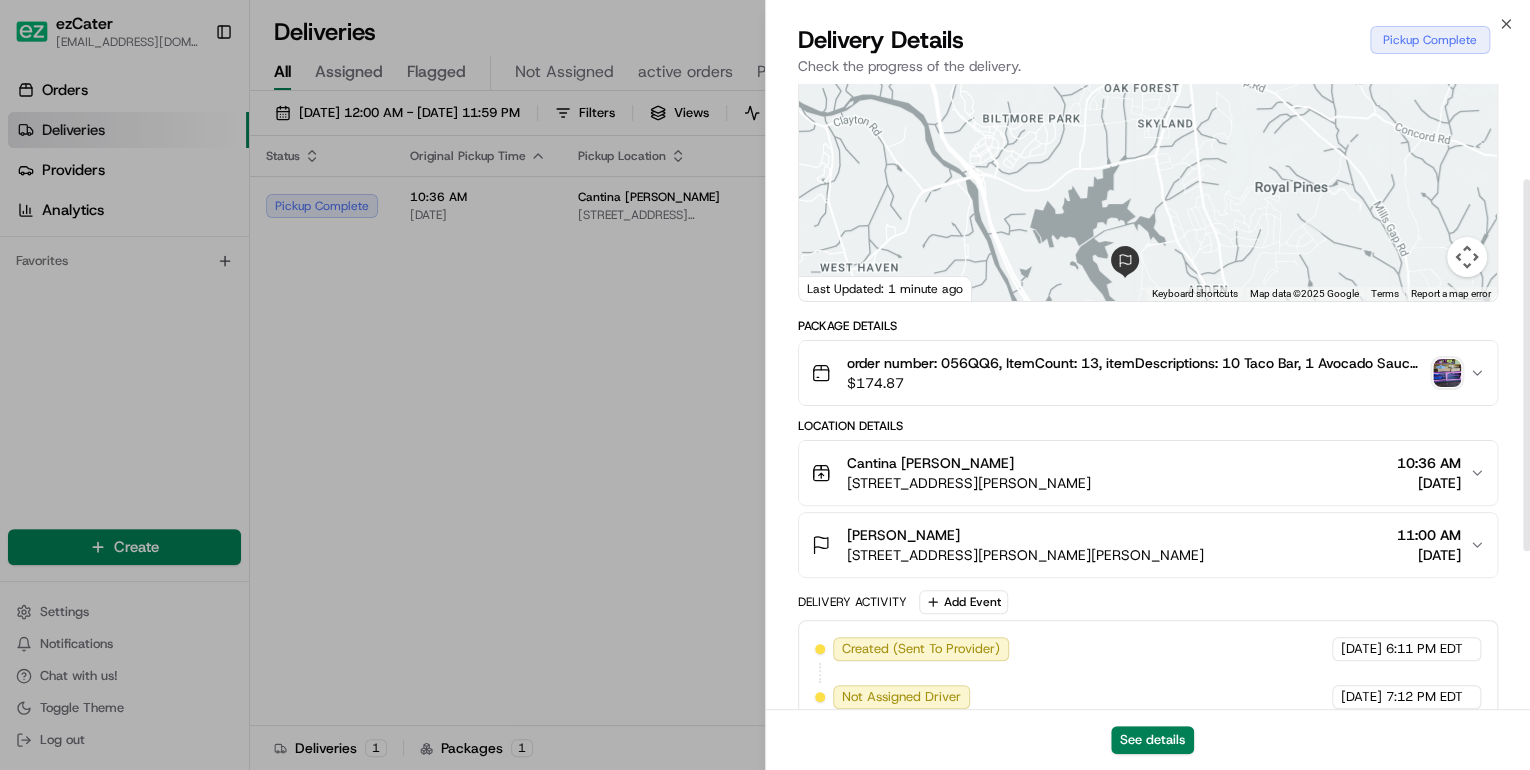 scroll, scrollTop: 320, scrollLeft: 0, axis: vertical 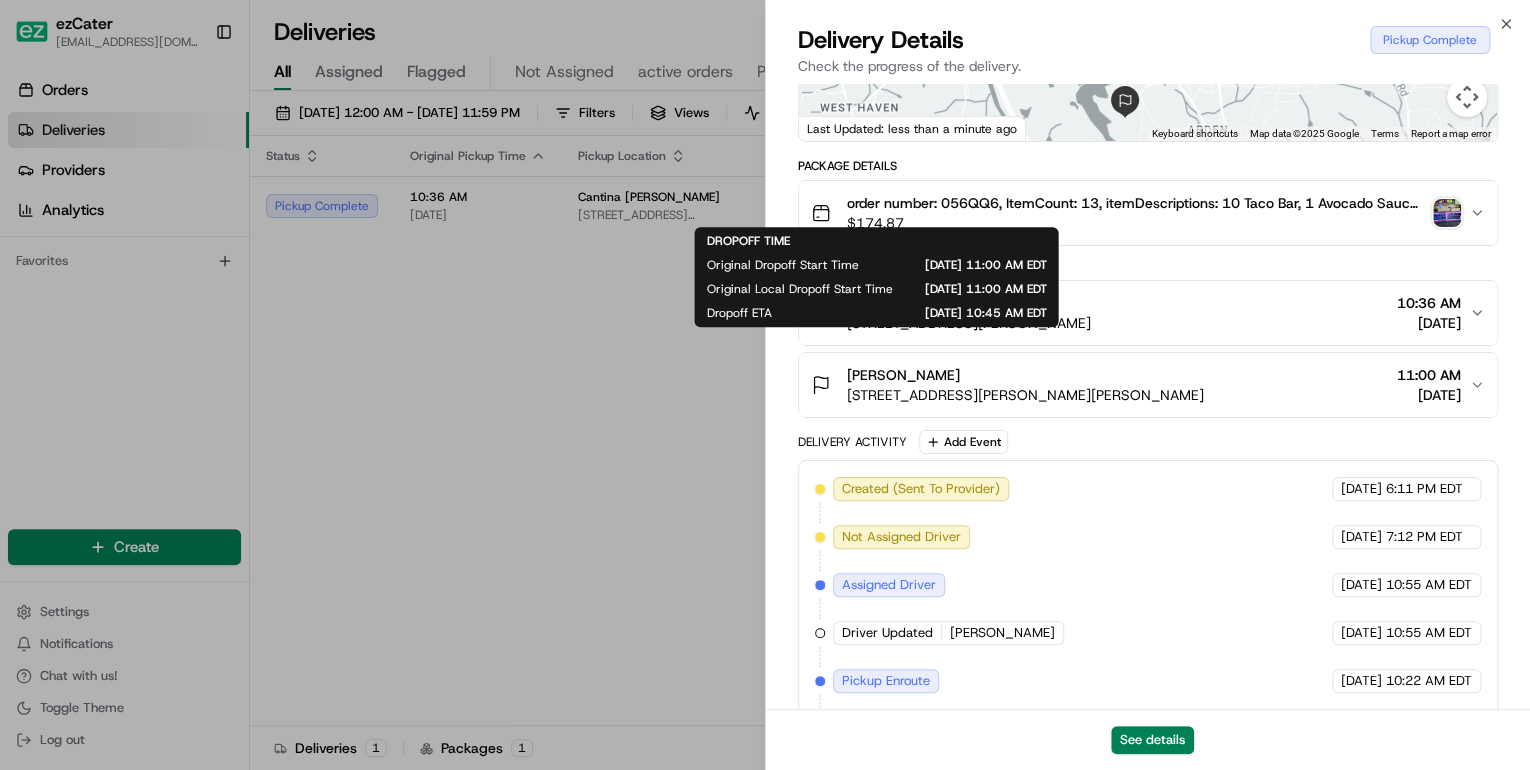 click on "Delivery Details Pickup Complete" at bounding box center (1148, 40) 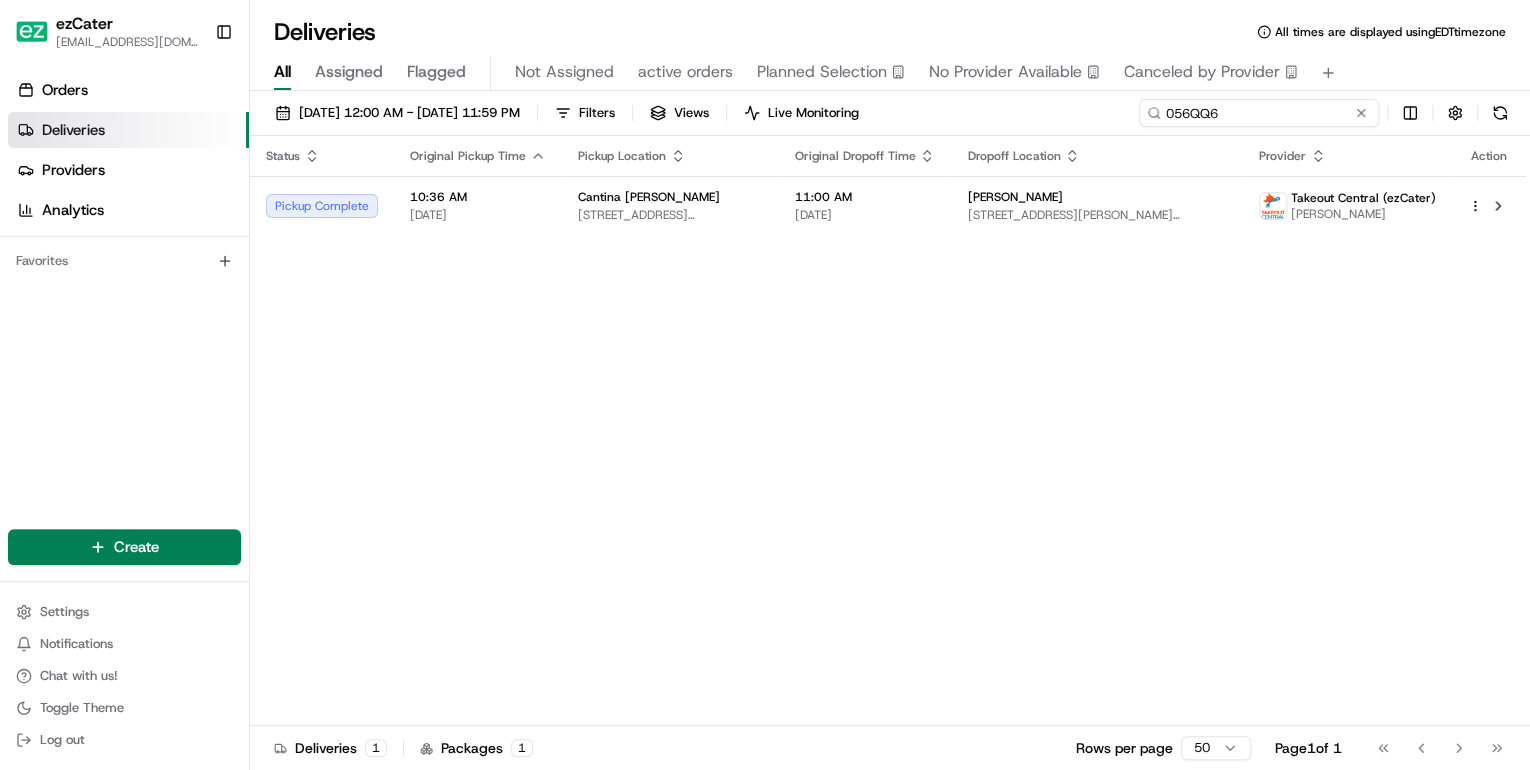drag, startPoint x: 1301, startPoint y: 112, endPoint x: 707, endPoint y: 113, distance: 594.00085 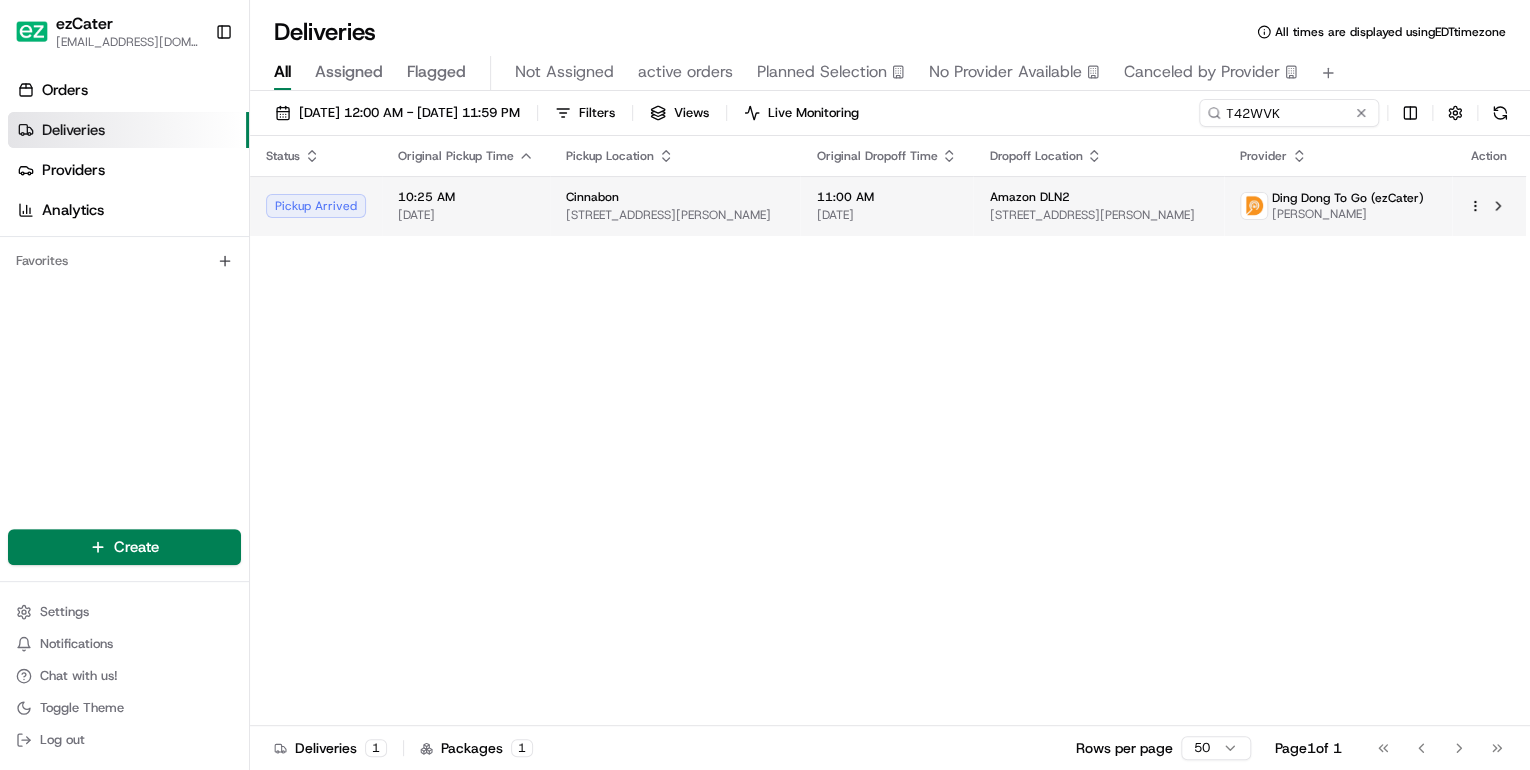 click on "7501 W Cermak Rd, North Riverside, IL 60546, United States" at bounding box center (675, 215) 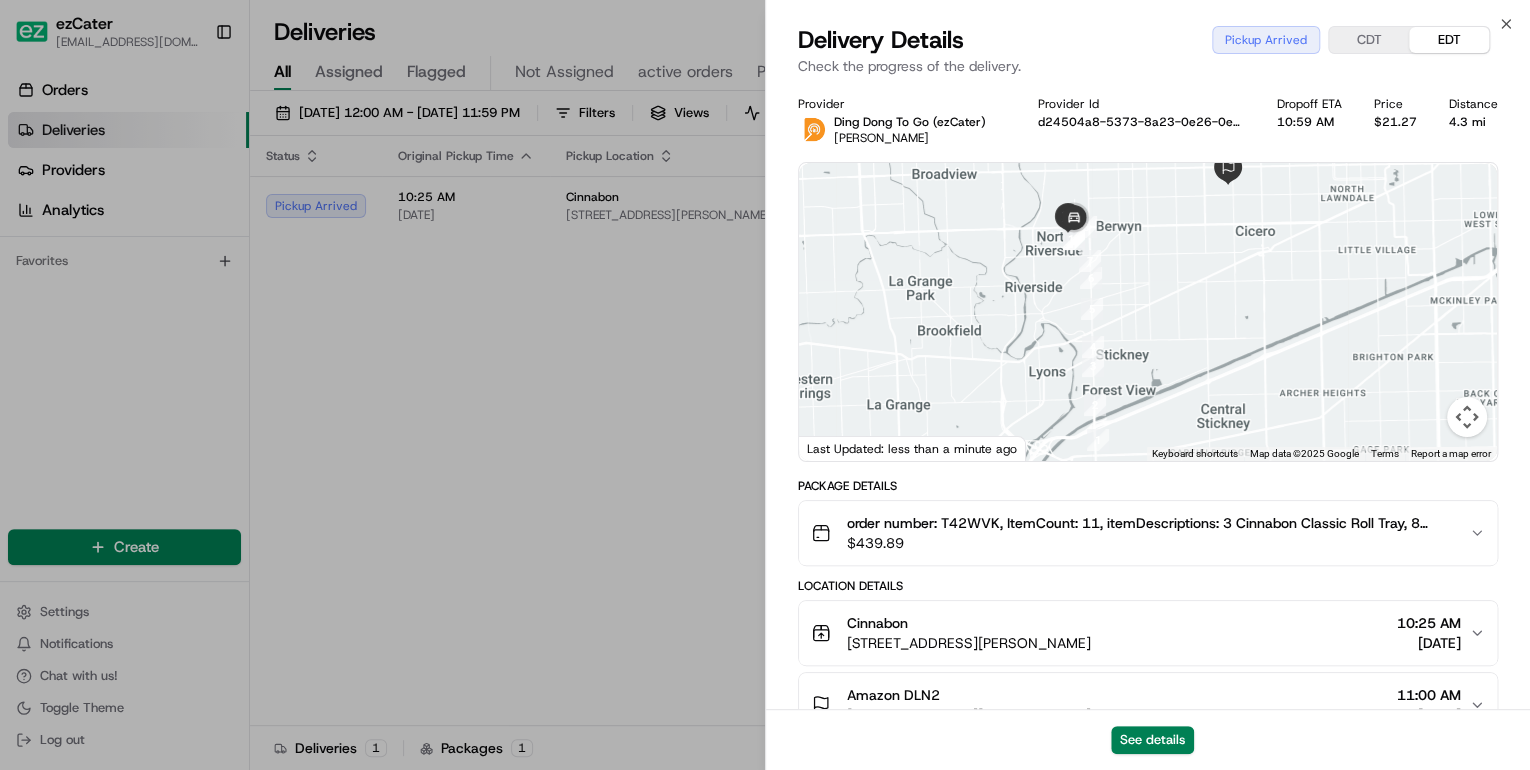 click on "CDT" at bounding box center (1369, 40) 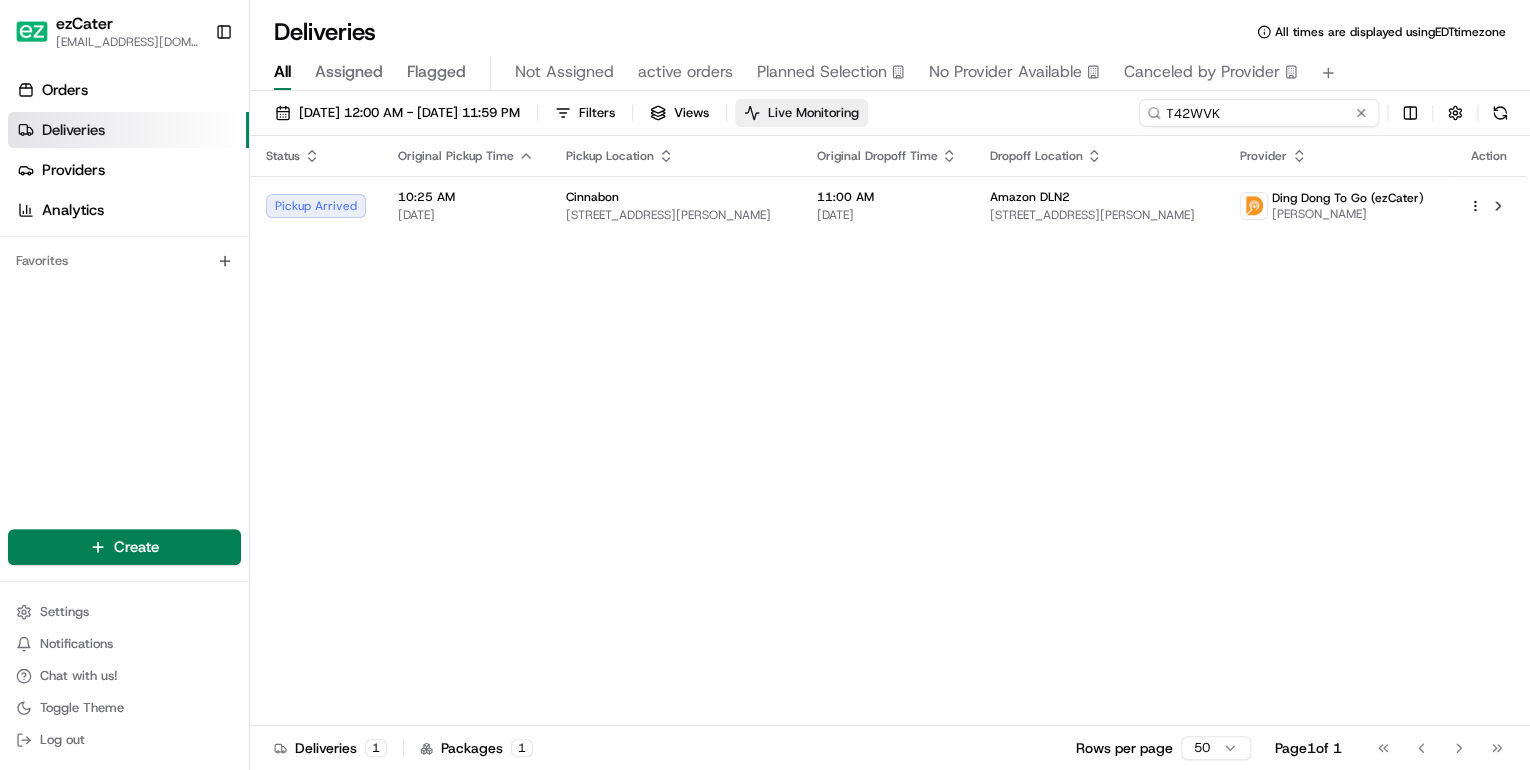 drag, startPoint x: 1256, startPoint y: 115, endPoint x: 821, endPoint y: 124, distance: 435.09308 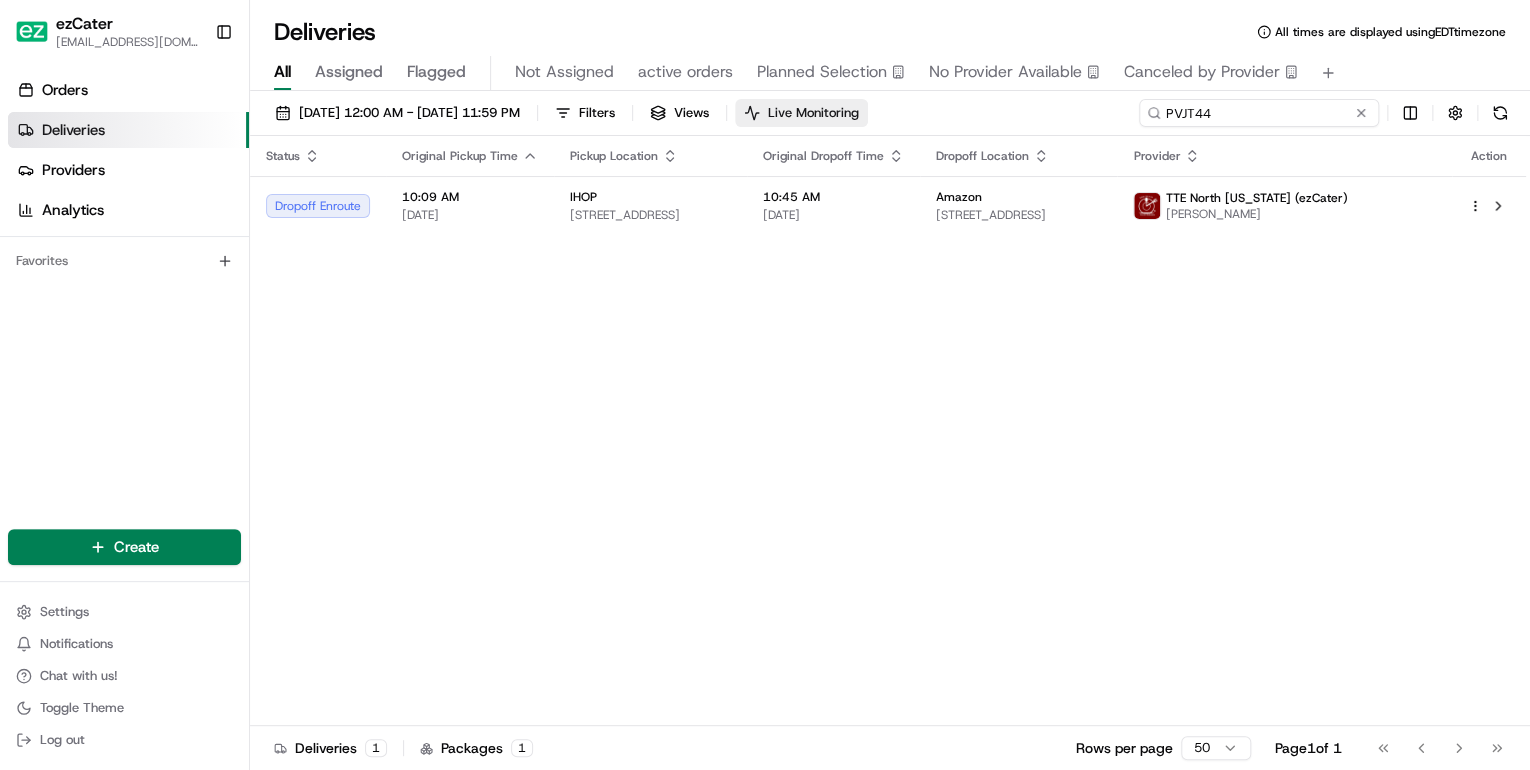drag, startPoint x: 1237, startPoint y: 115, endPoint x: 856, endPoint y: 110, distance: 381.0328 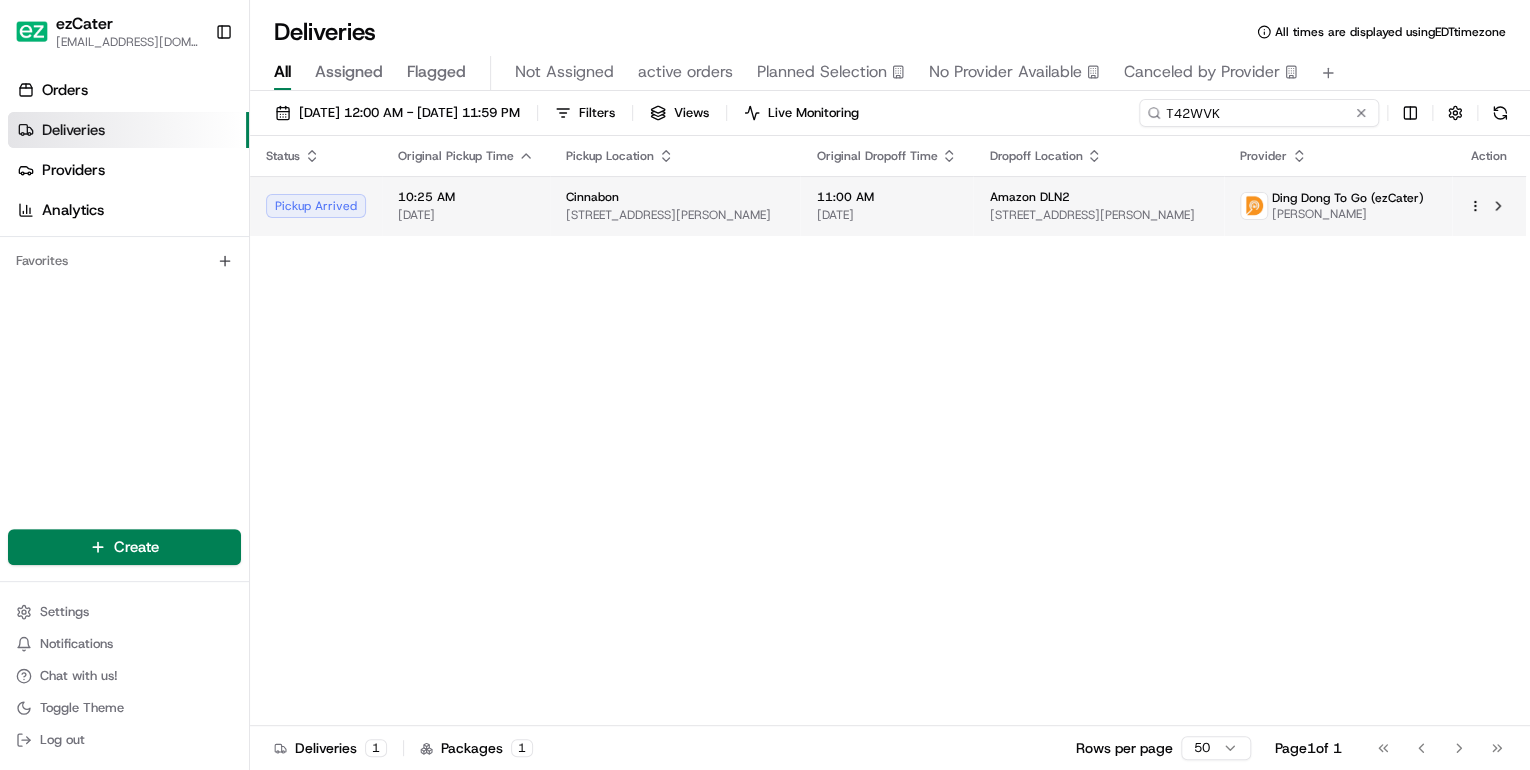 type on "T42WVK" 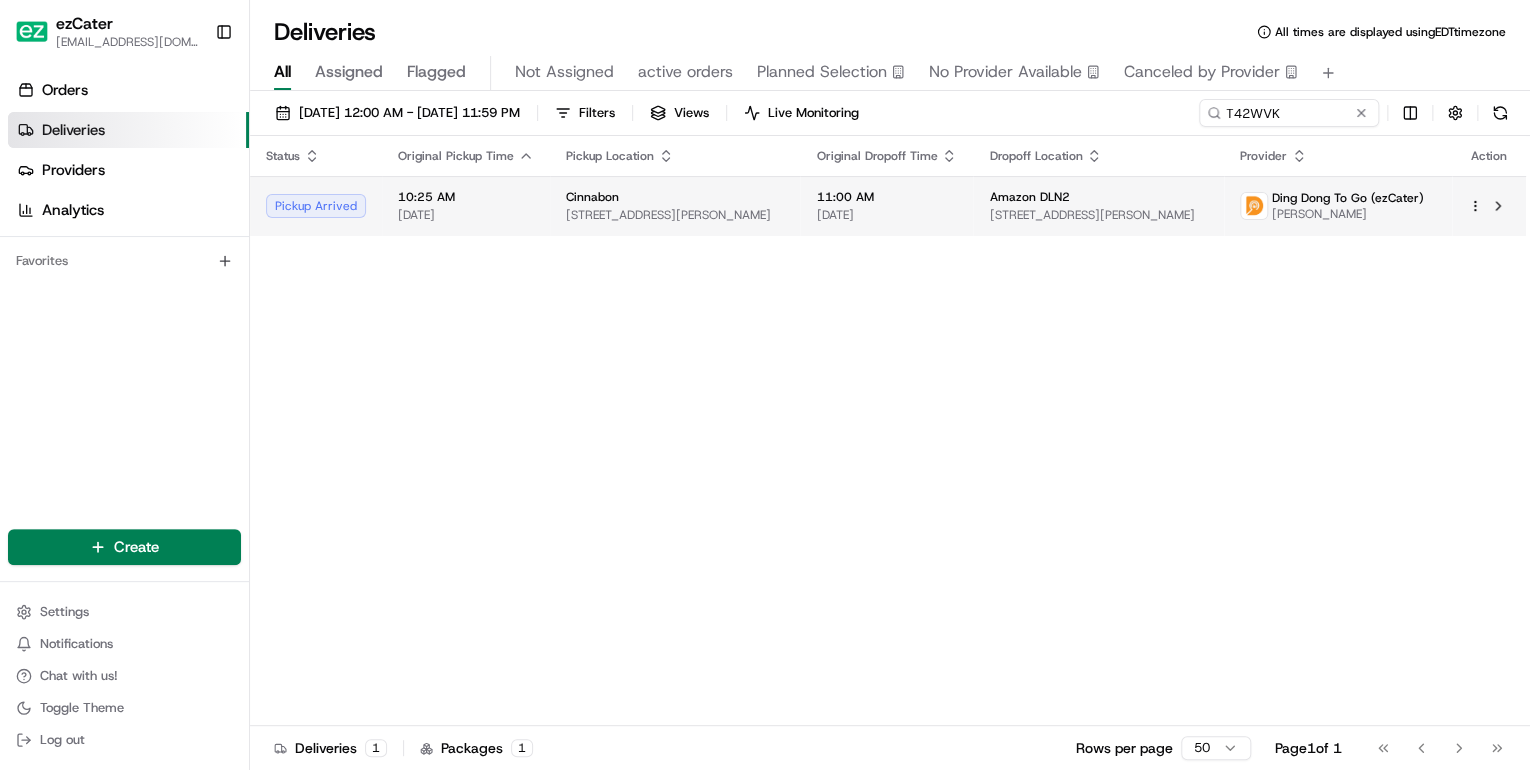 click on "7501 W Cermak Rd, North Riverside, IL 60546, United States" at bounding box center (675, 215) 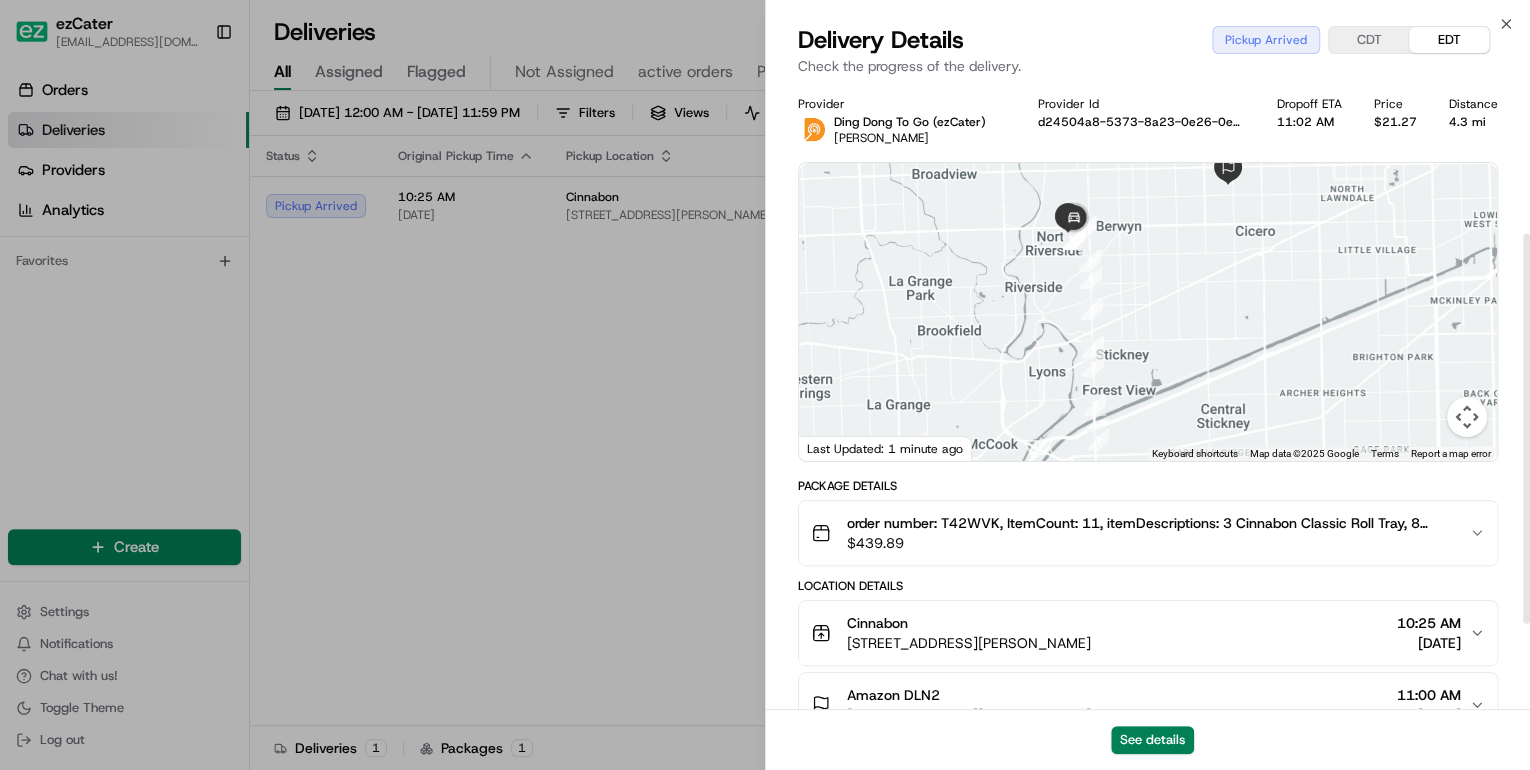 scroll, scrollTop: 240, scrollLeft: 0, axis: vertical 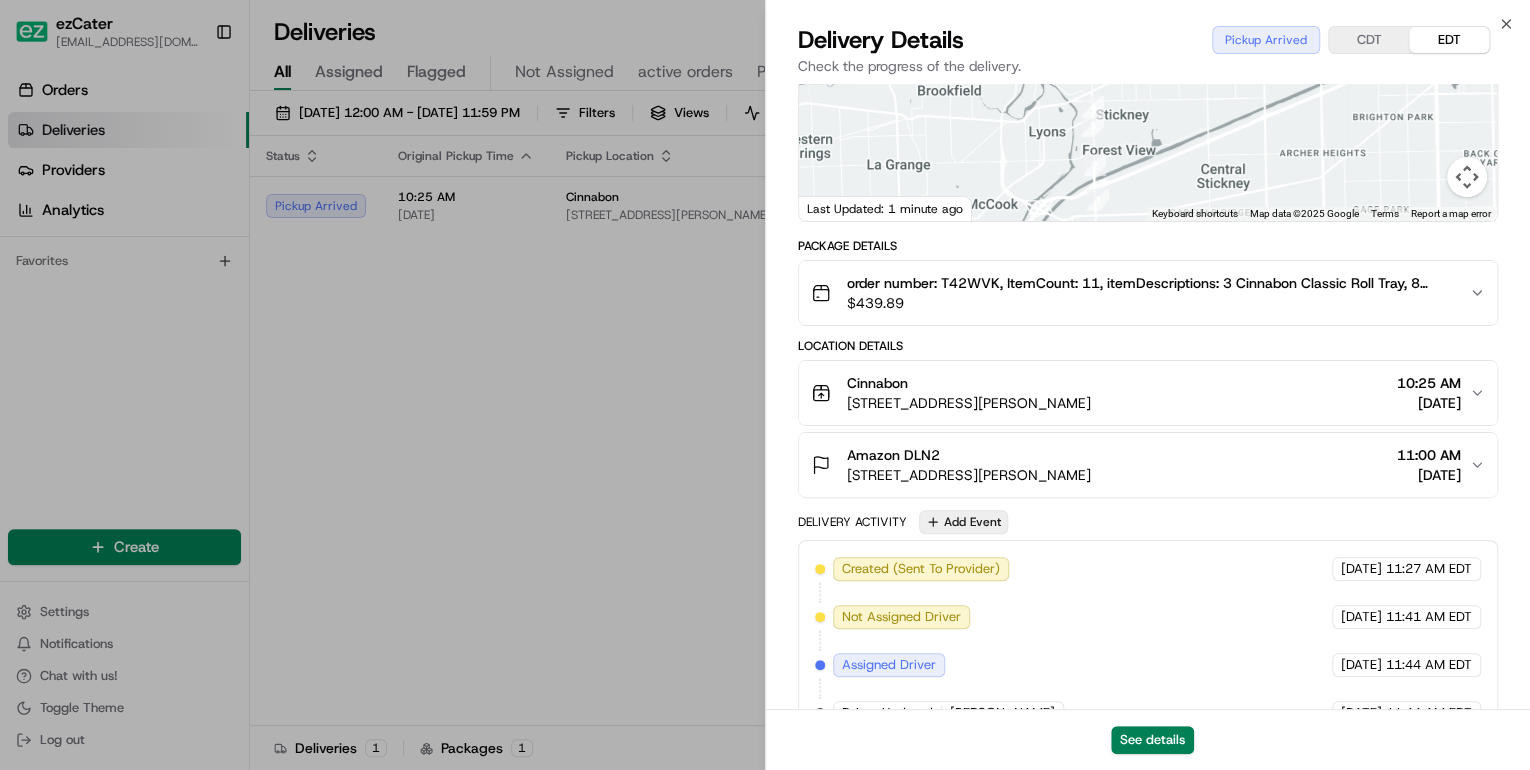 click on "Add Event" at bounding box center [963, 522] 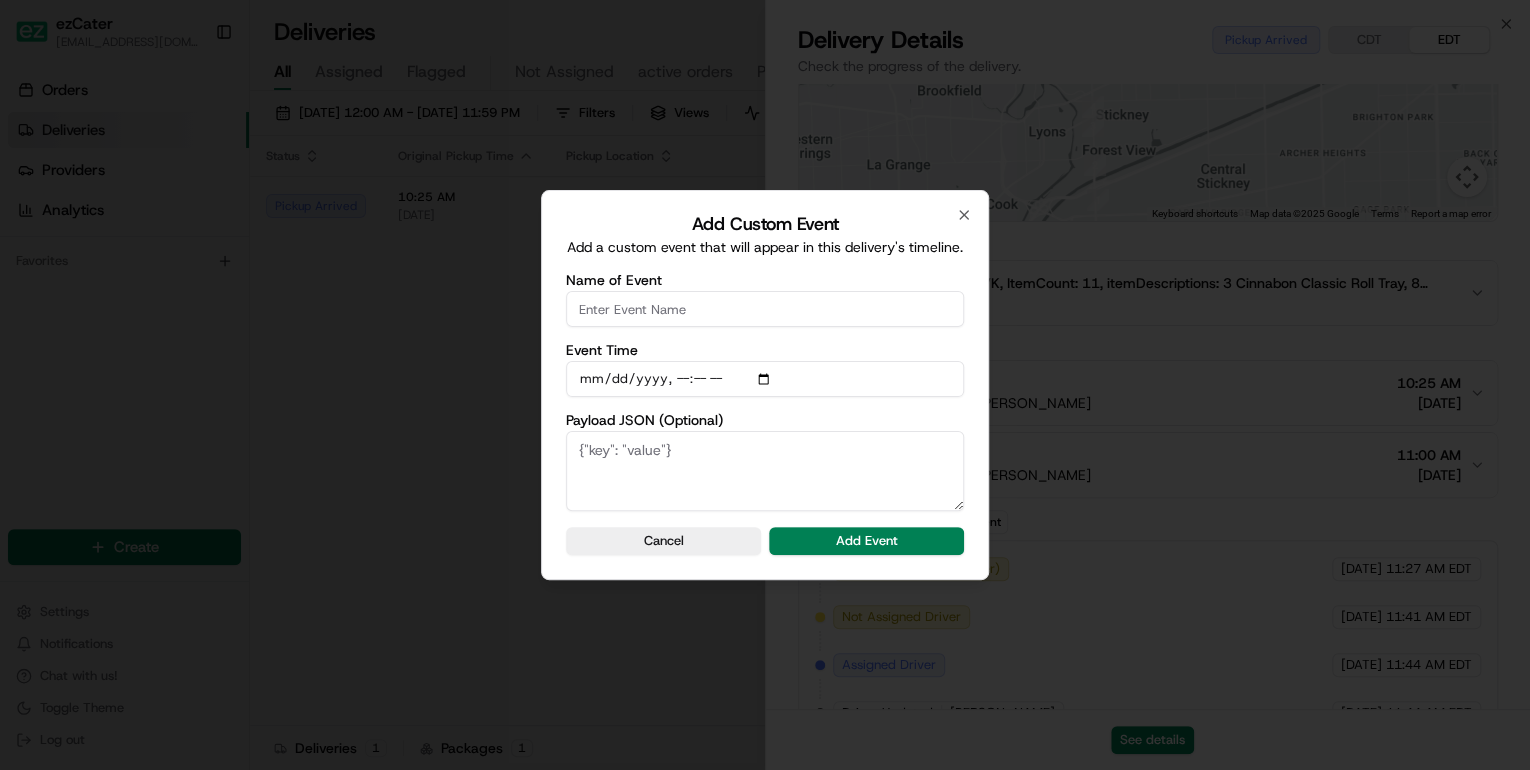 click on "Name of Event" at bounding box center [765, 309] 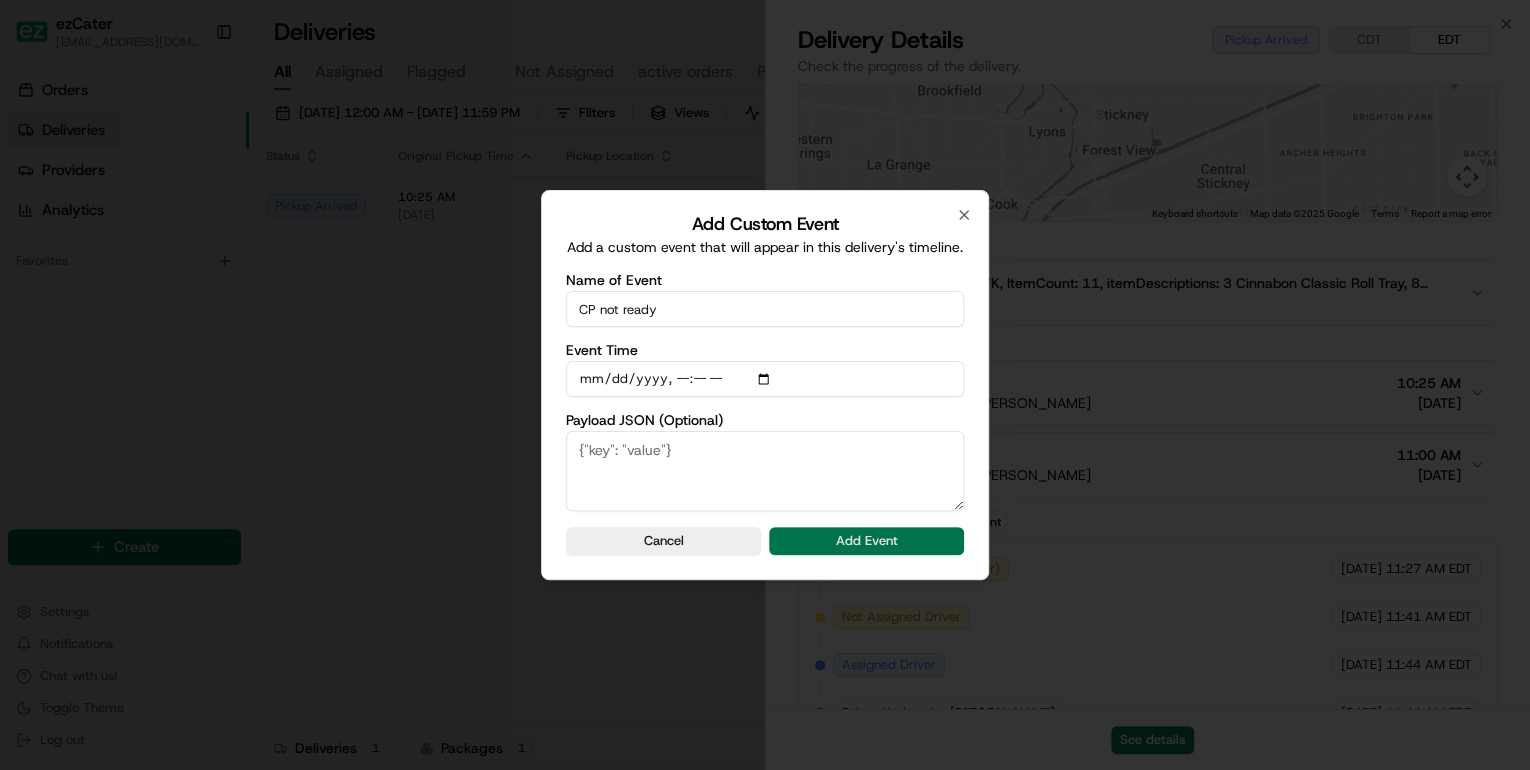 click on "Add Event" at bounding box center (866, 541) 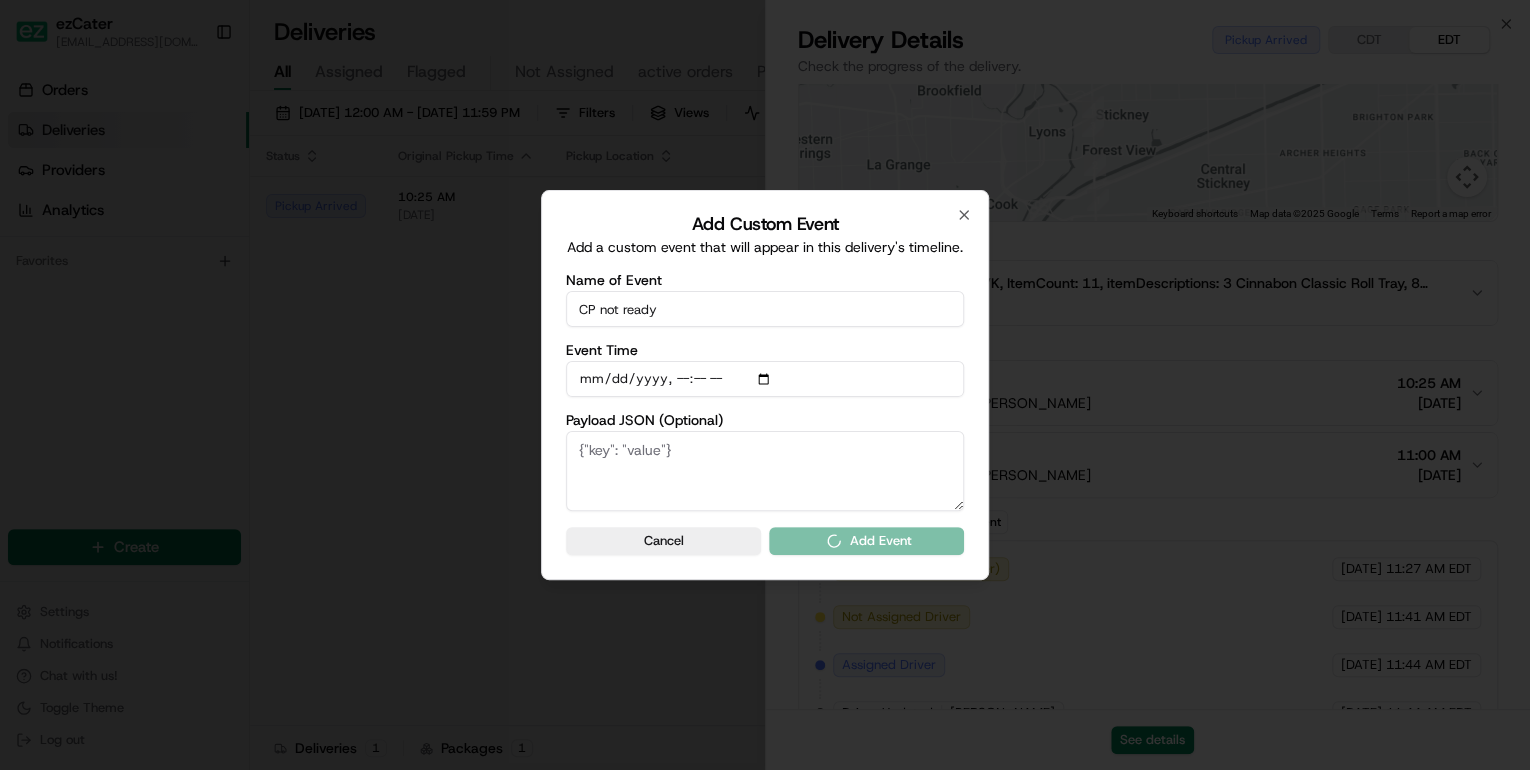 type 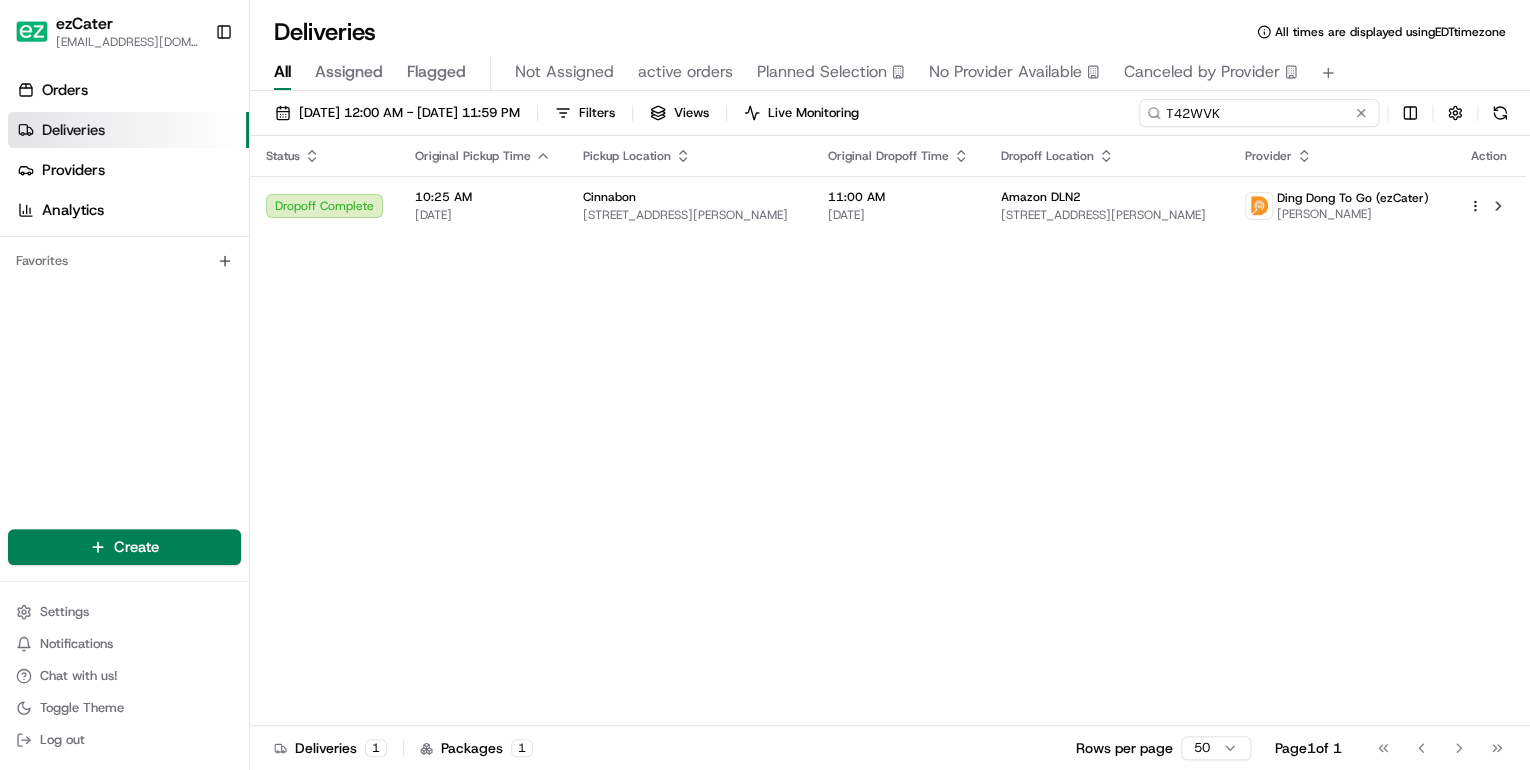 drag, startPoint x: 1283, startPoint y: 116, endPoint x: 848, endPoint y: 94, distance: 435.55597 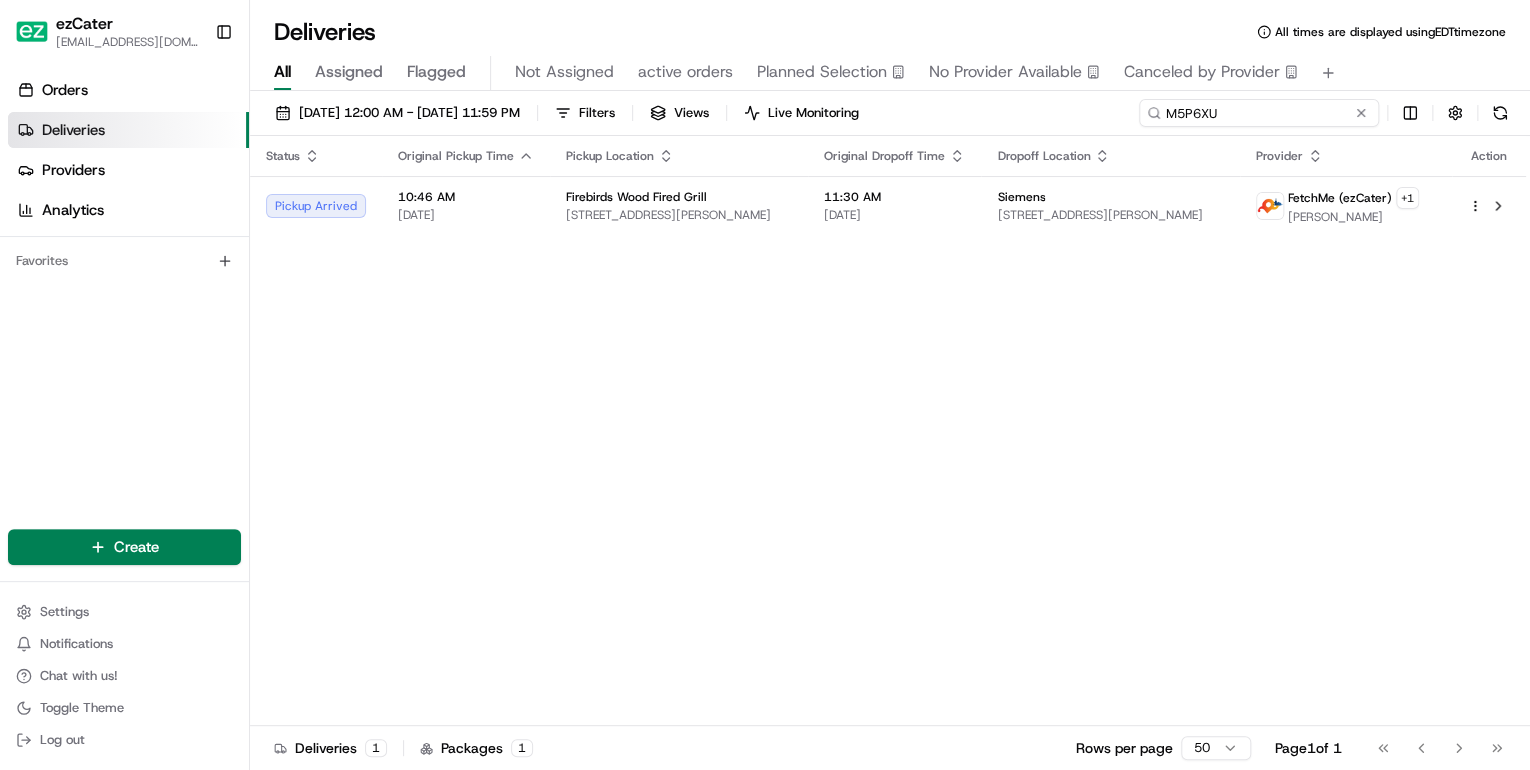 drag, startPoint x: 1231, startPoint y: 116, endPoint x: 876, endPoint y: 92, distance: 355.81033 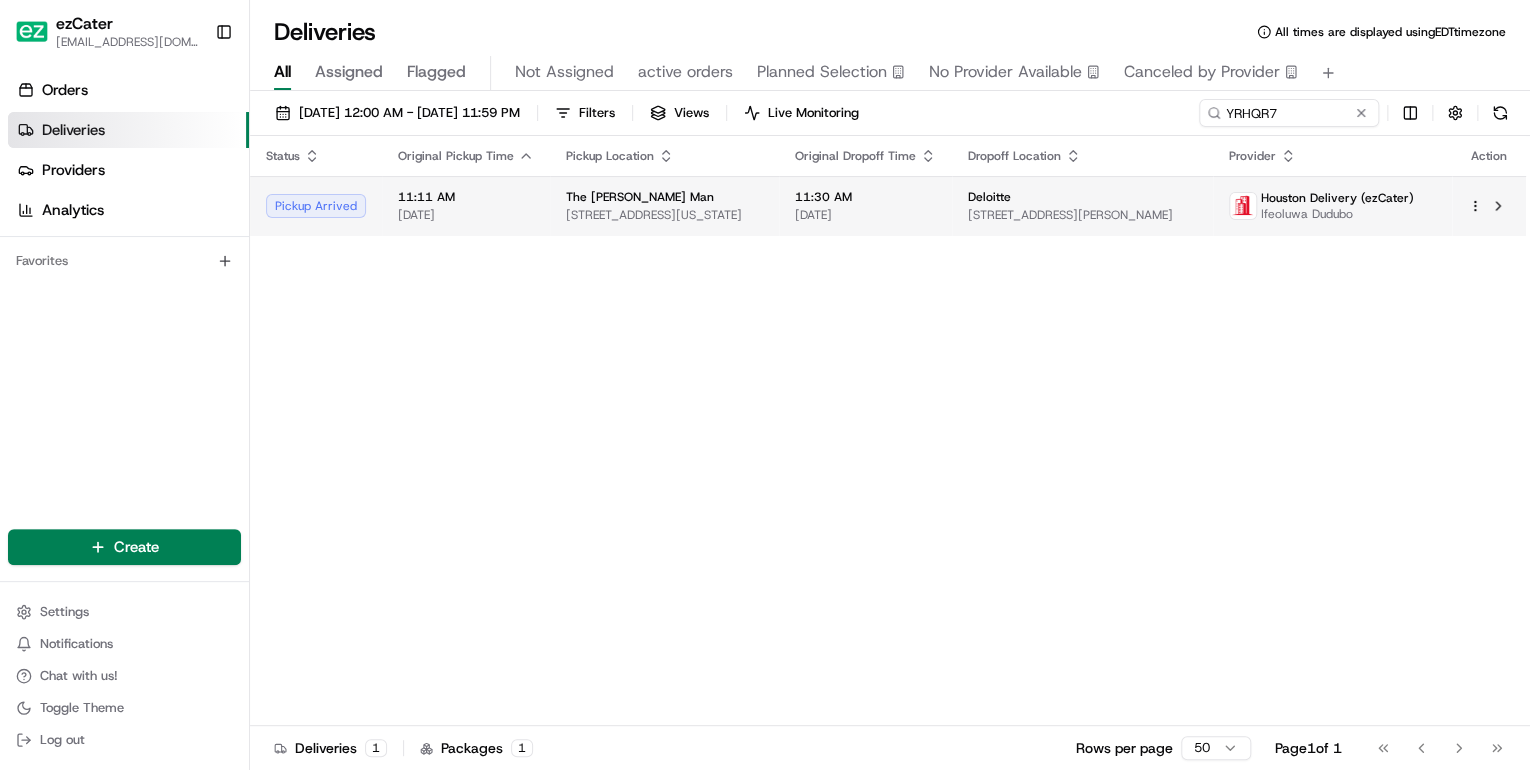 click on "2420 Louisiana St, Houston, TX 77006, USA" at bounding box center (664, 215) 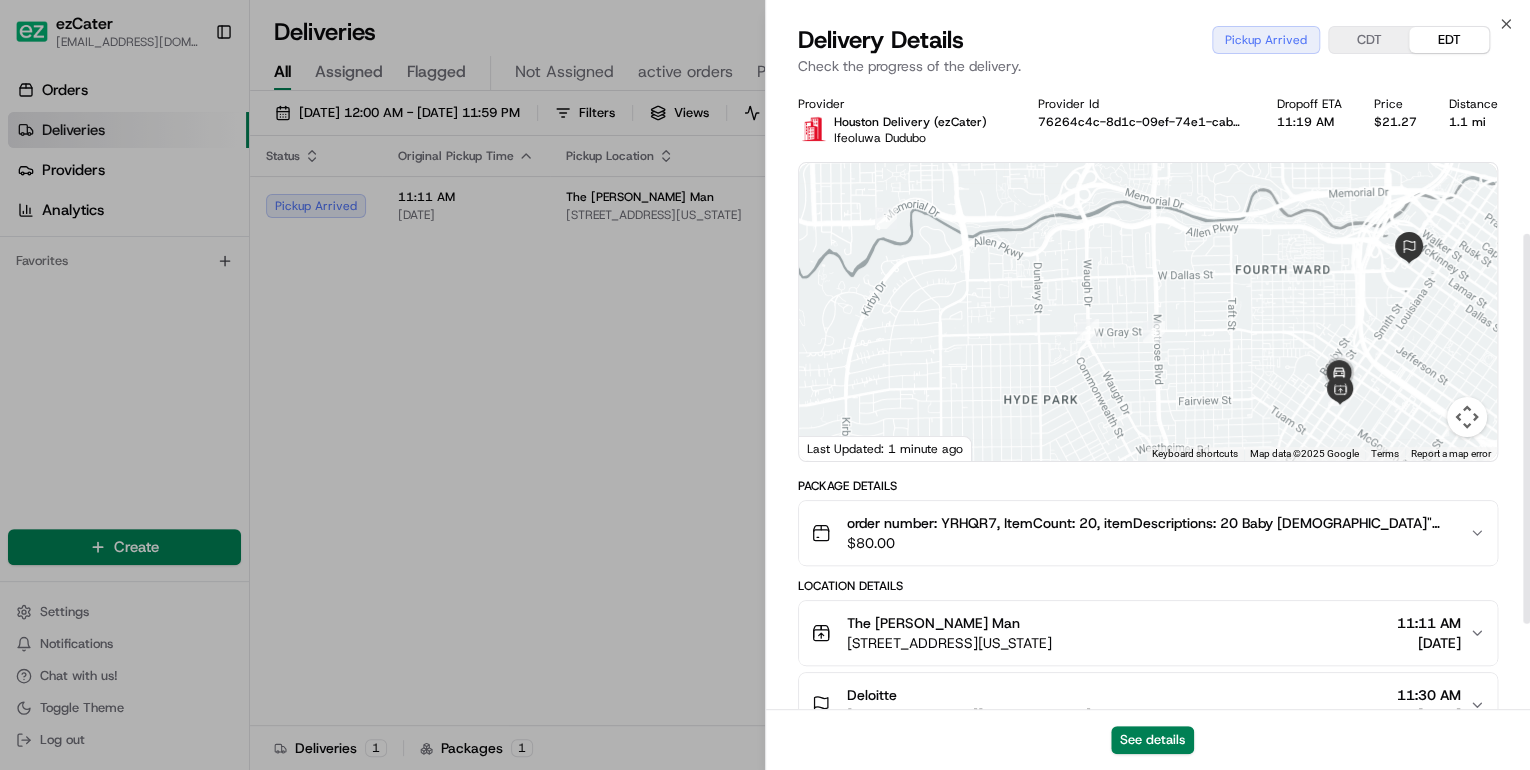 scroll, scrollTop: 240, scrollLeft: 0, axis: vertical 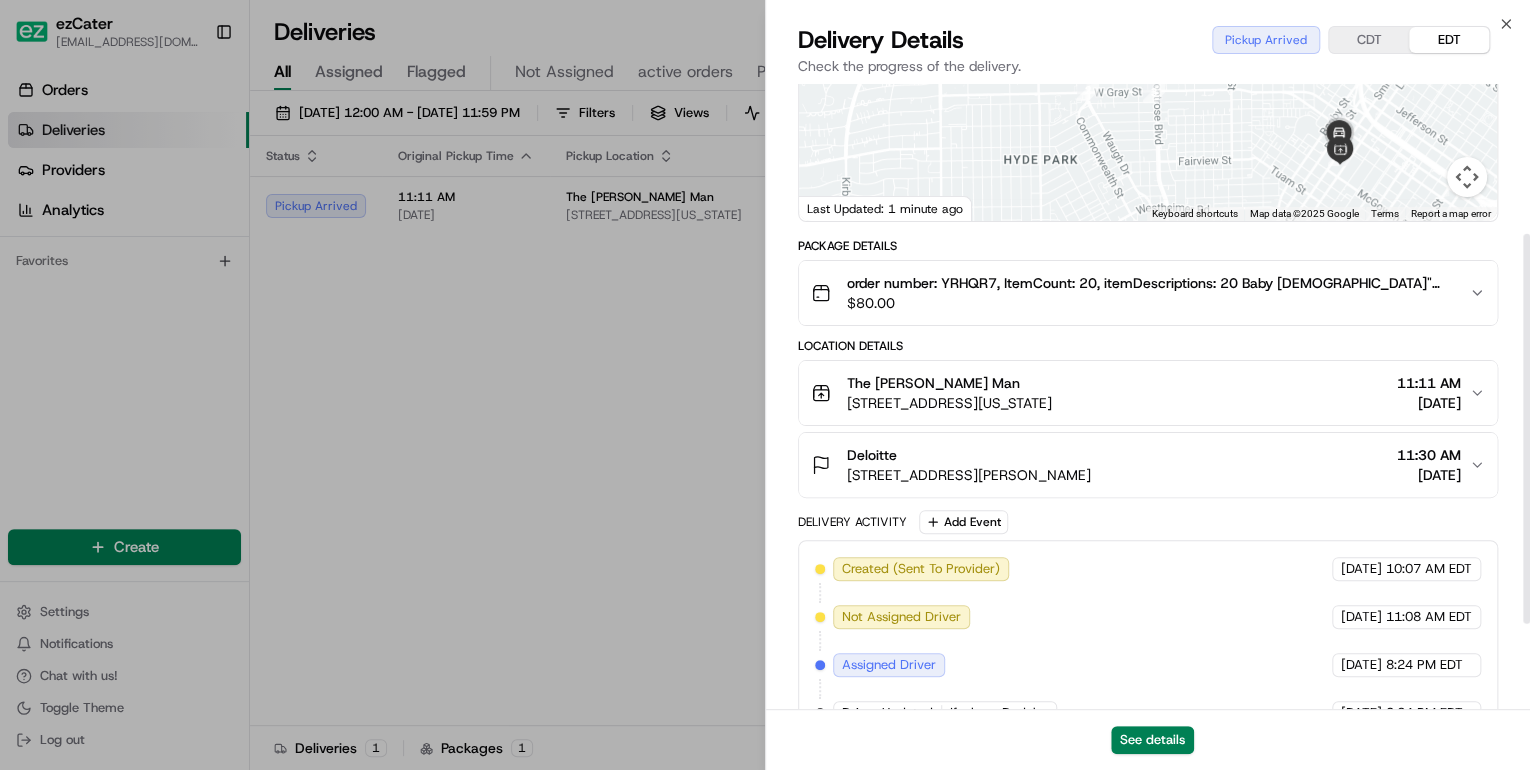 click on "2420 Louisiana St, Houston, TX 77006, USA" at bounding box center (949, 403) 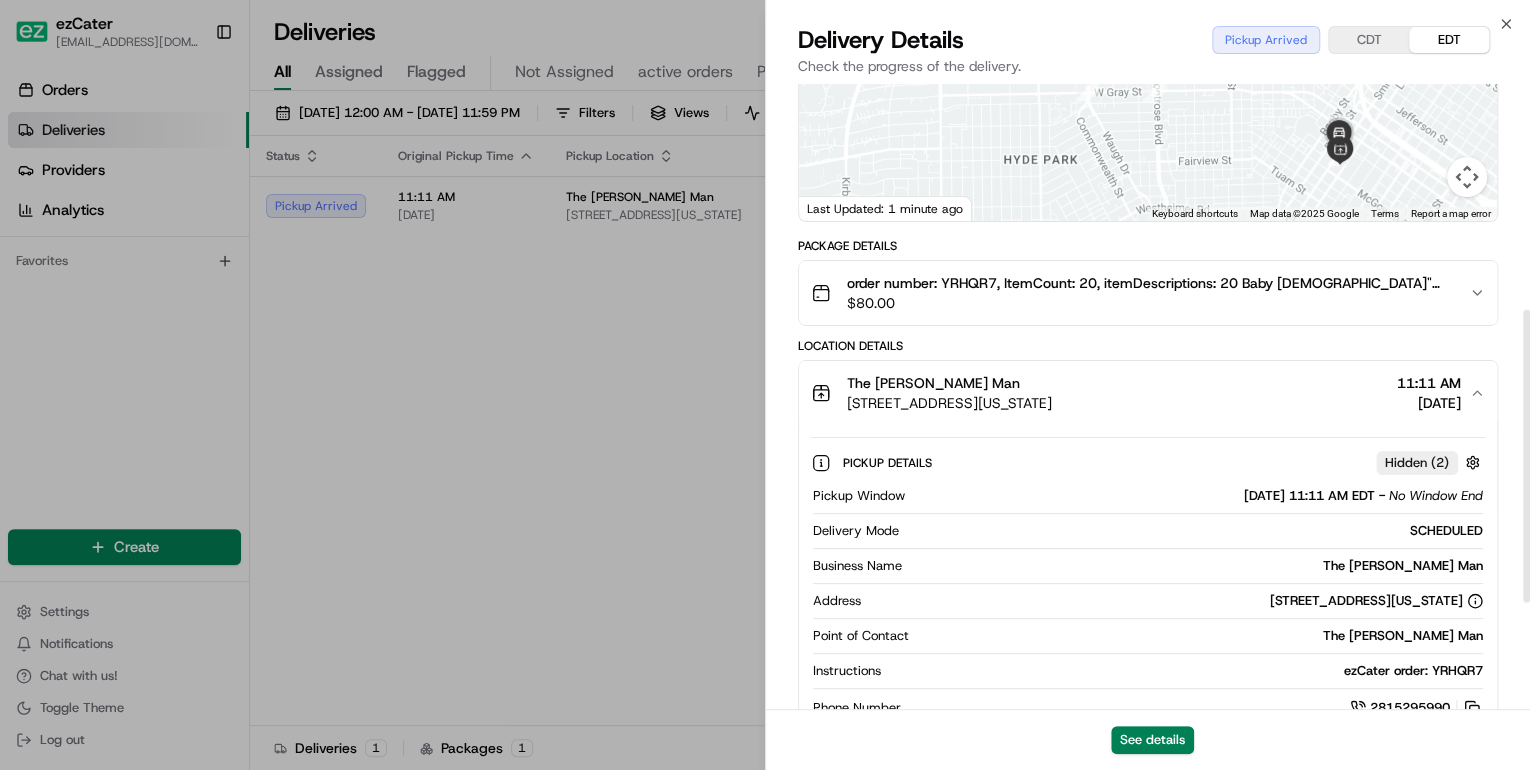 scroll, scrollTop: 480, scrollLeft: 0, axis: vertical 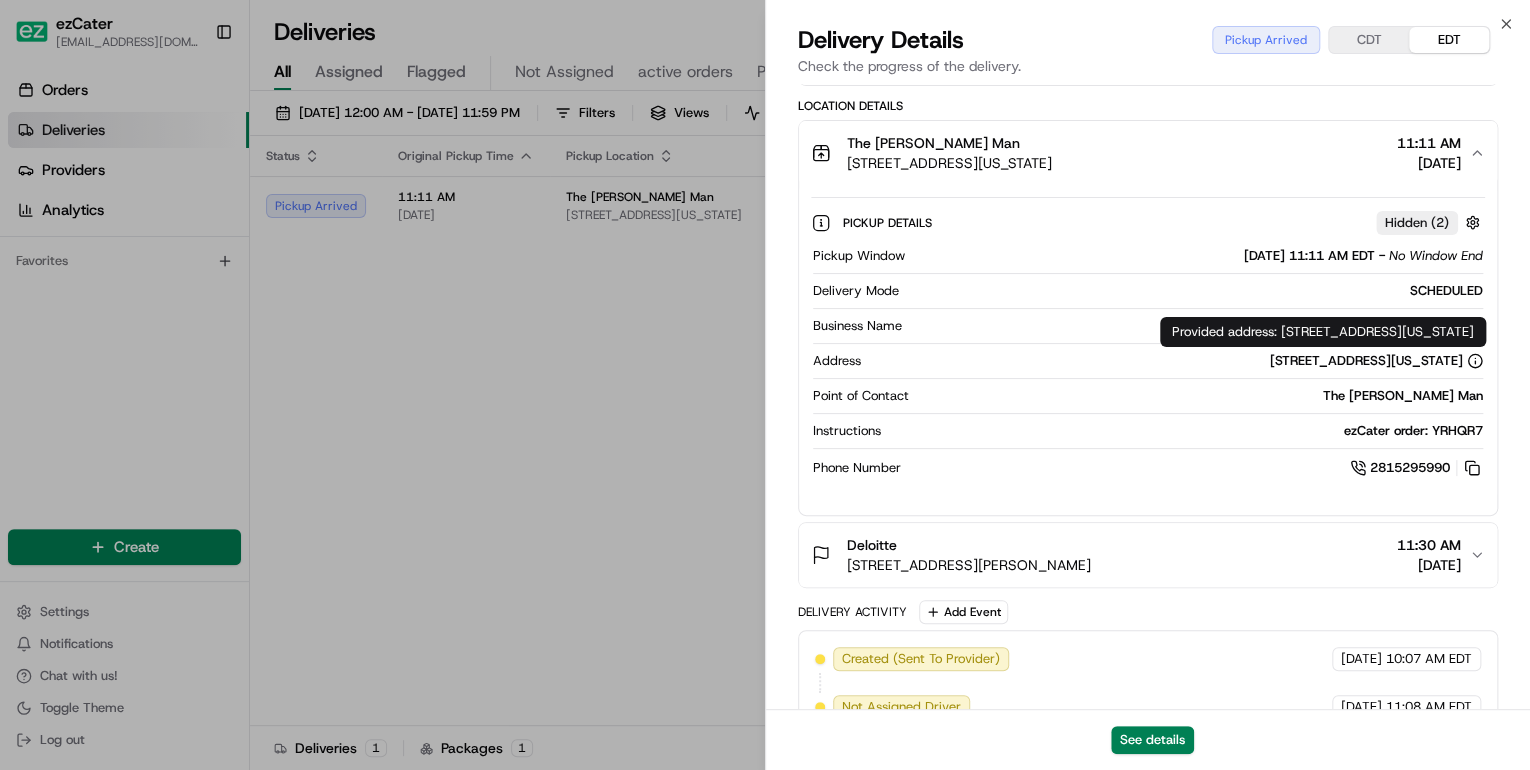 drag, startPoint x: 1277, startPoint y: 328, endPoint x: 1521, endPoint y: 328, distance: 244 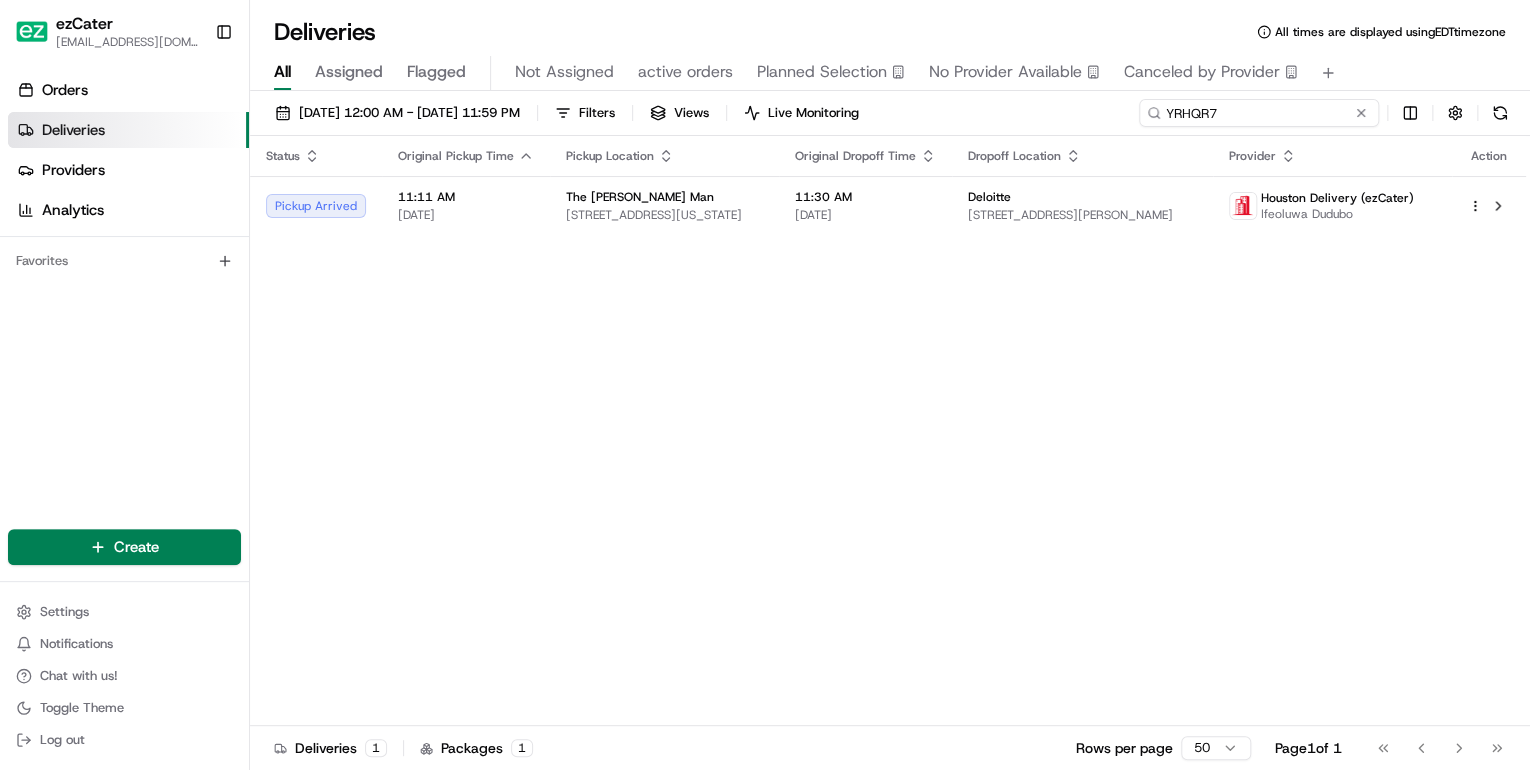 drag, startPoint x: 1288, startPoint y: 118, endPoint x: 819, endPoint y: 127, distance: 469.08633 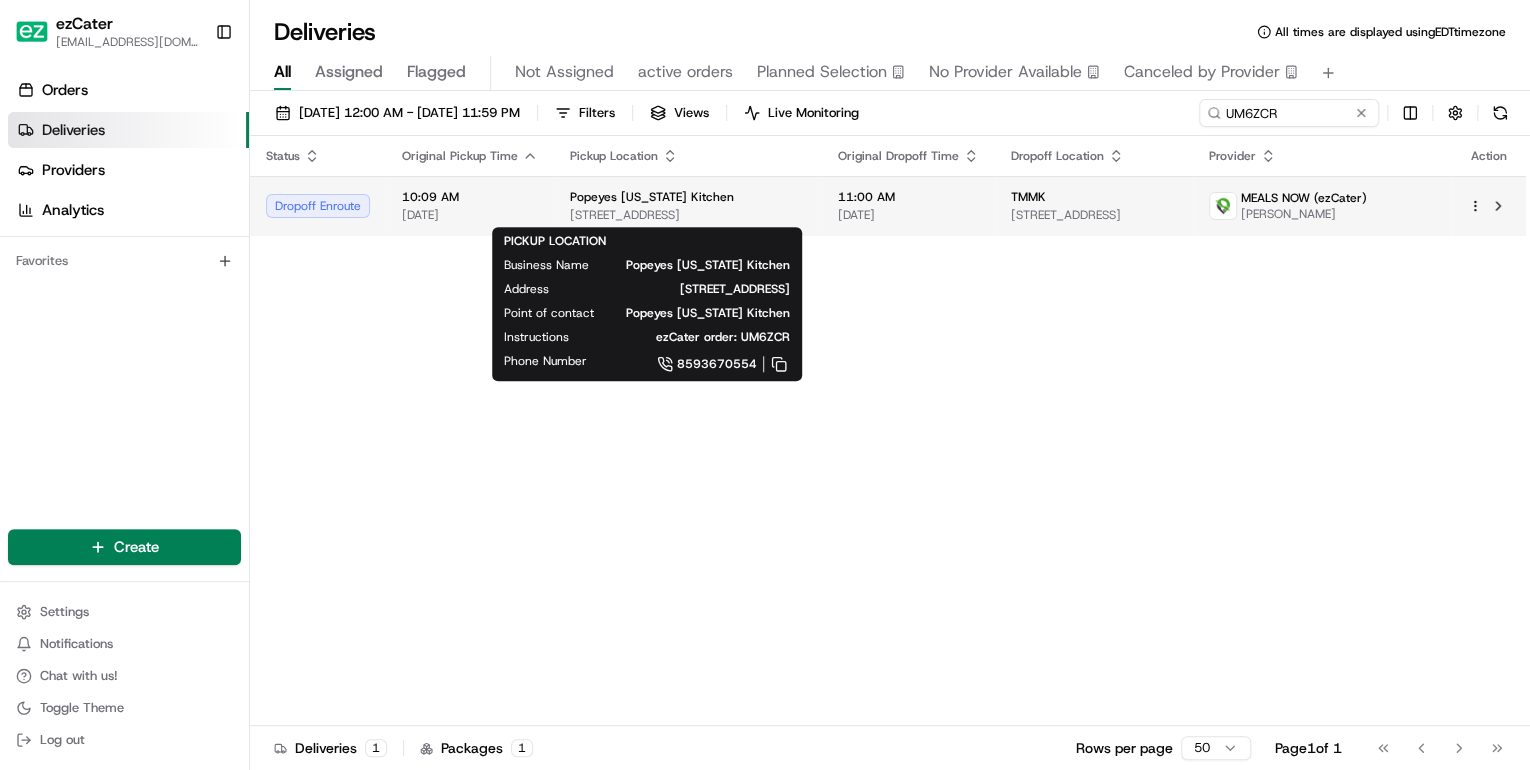 click on "115 E New Circle Rd, Lexington, KY 40505, USA" at bounding box center [688, 215] 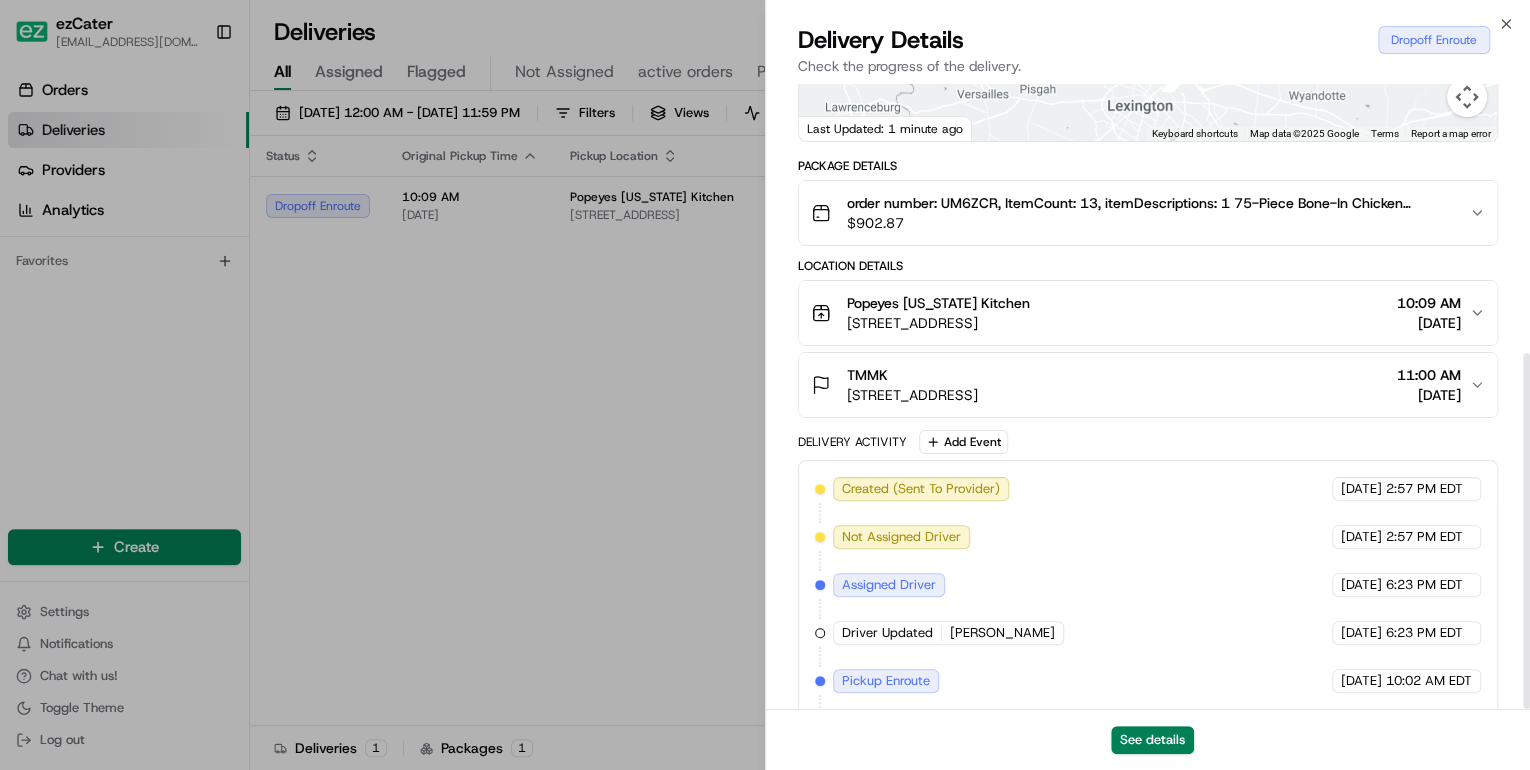 scroll, scrollTop: 472, scrollLeft: 0, axis: vertical 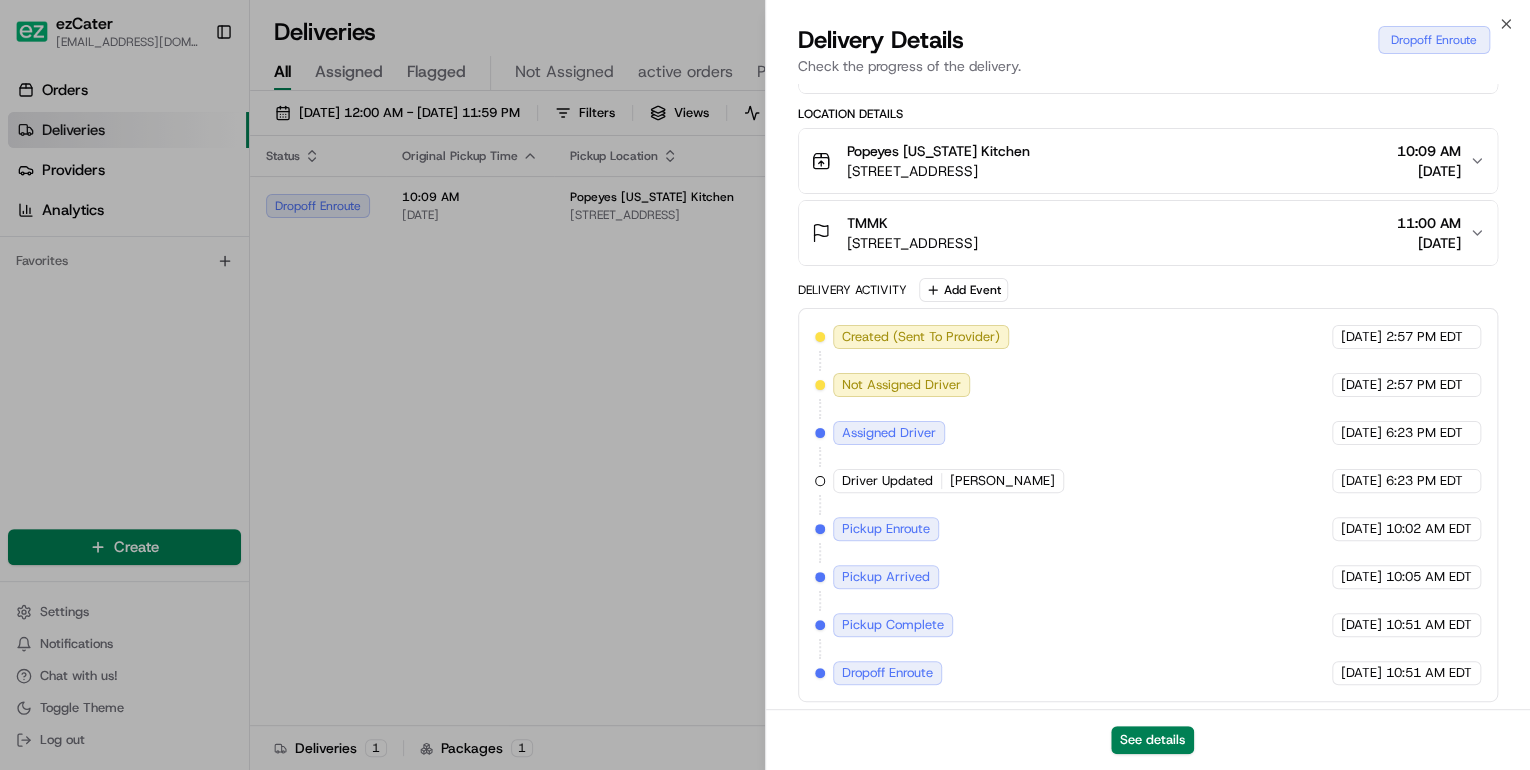 click on "Popeyes Louisiana Kitchen 115 E New Circle Rd, Lexington, KY 40505, USA 10:09 AM 07/15/2025" at bounding box center (1140, 161) 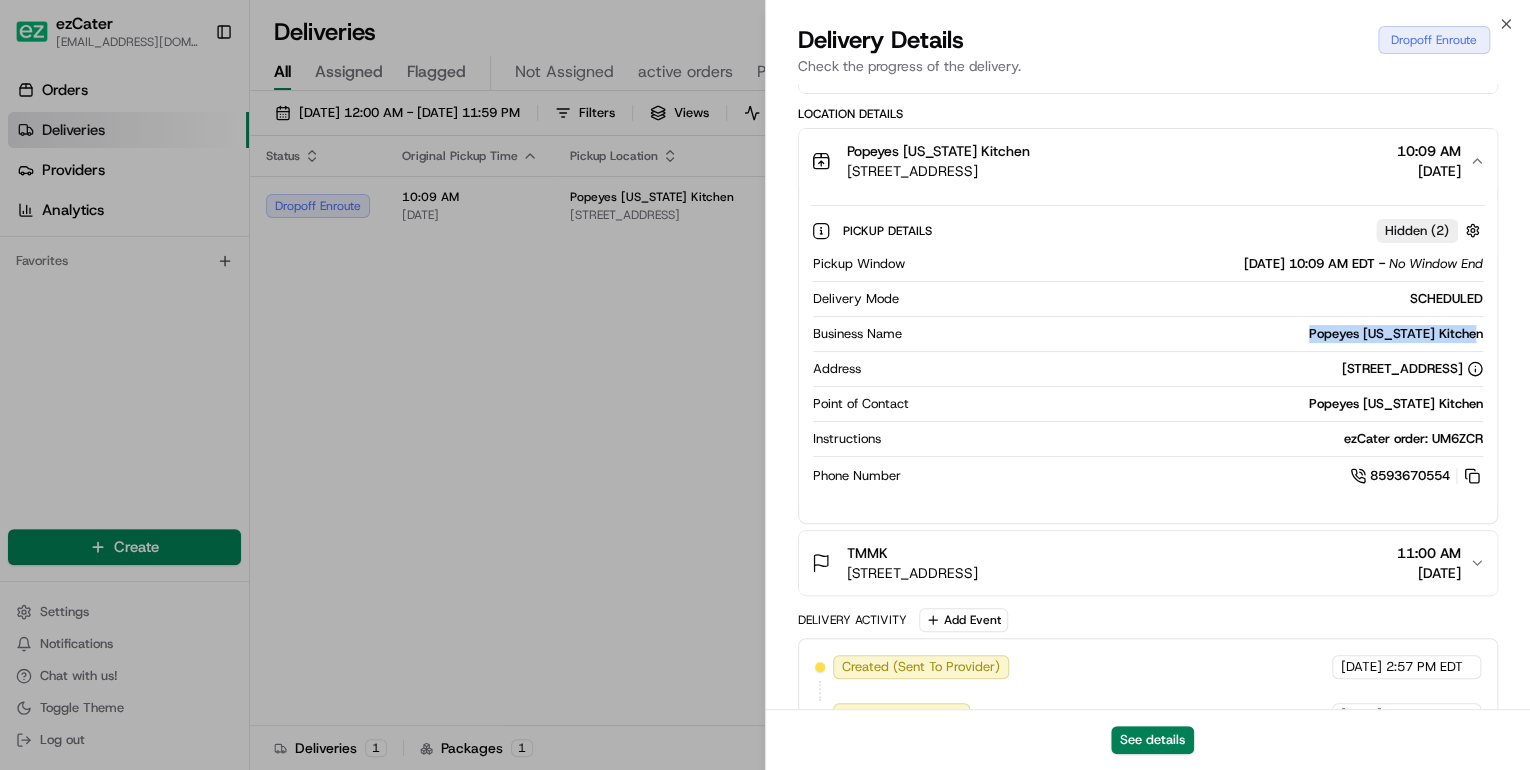 drag, startPoint x: 1491, startPoint y: 335, endPoint x: 1304, endPoint y: 336, distance: 187.00267 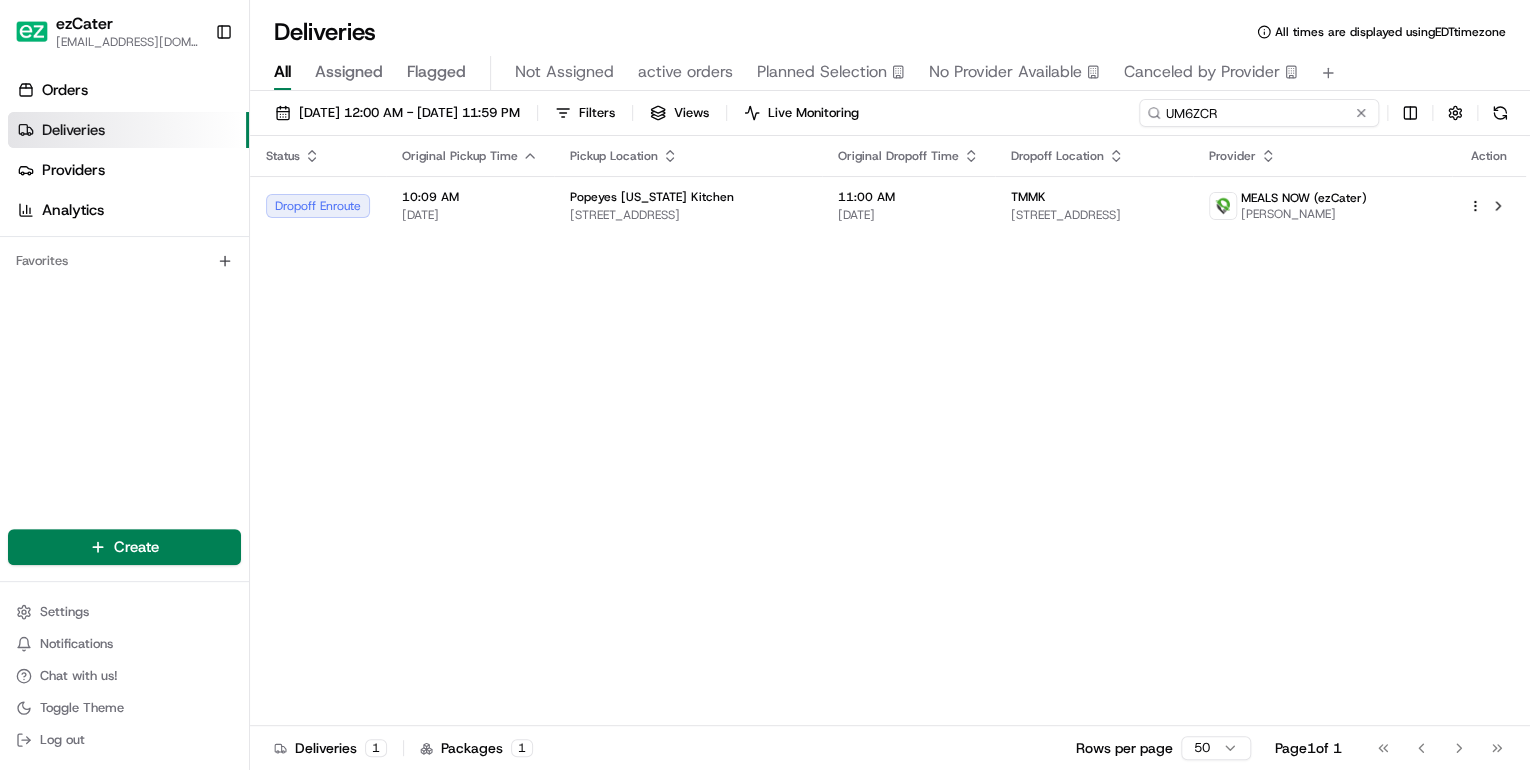 drag, startPoint x: 1291, startPoint y: 112, endPoint x: 780, endPoint y: 160, distance: 513.24945 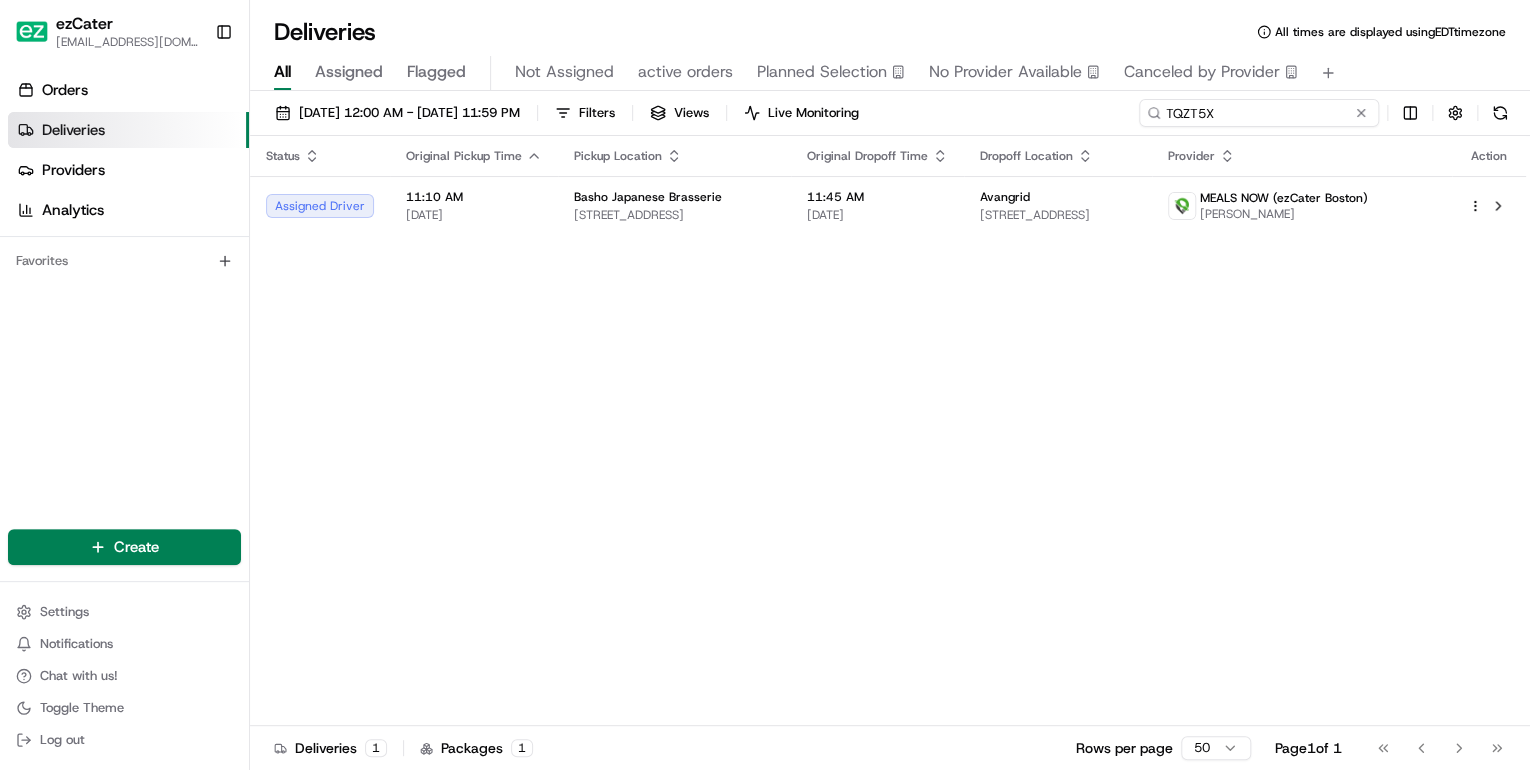 drag, startPoint x: 1232, startPoint y: 118, endPoint x: 692, endPoint y: 88, distance: 540.8327 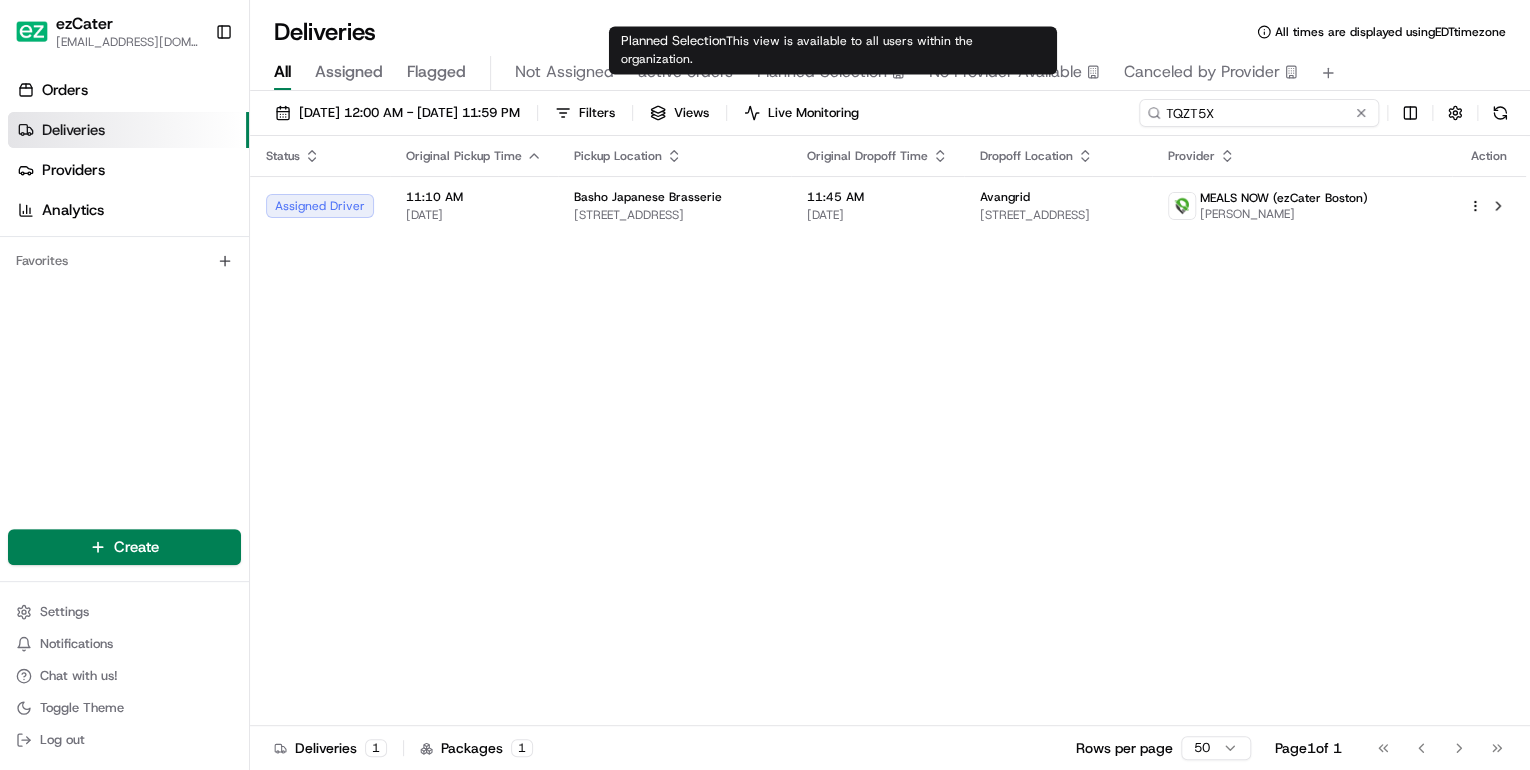 paste on "UE6-RJ5" 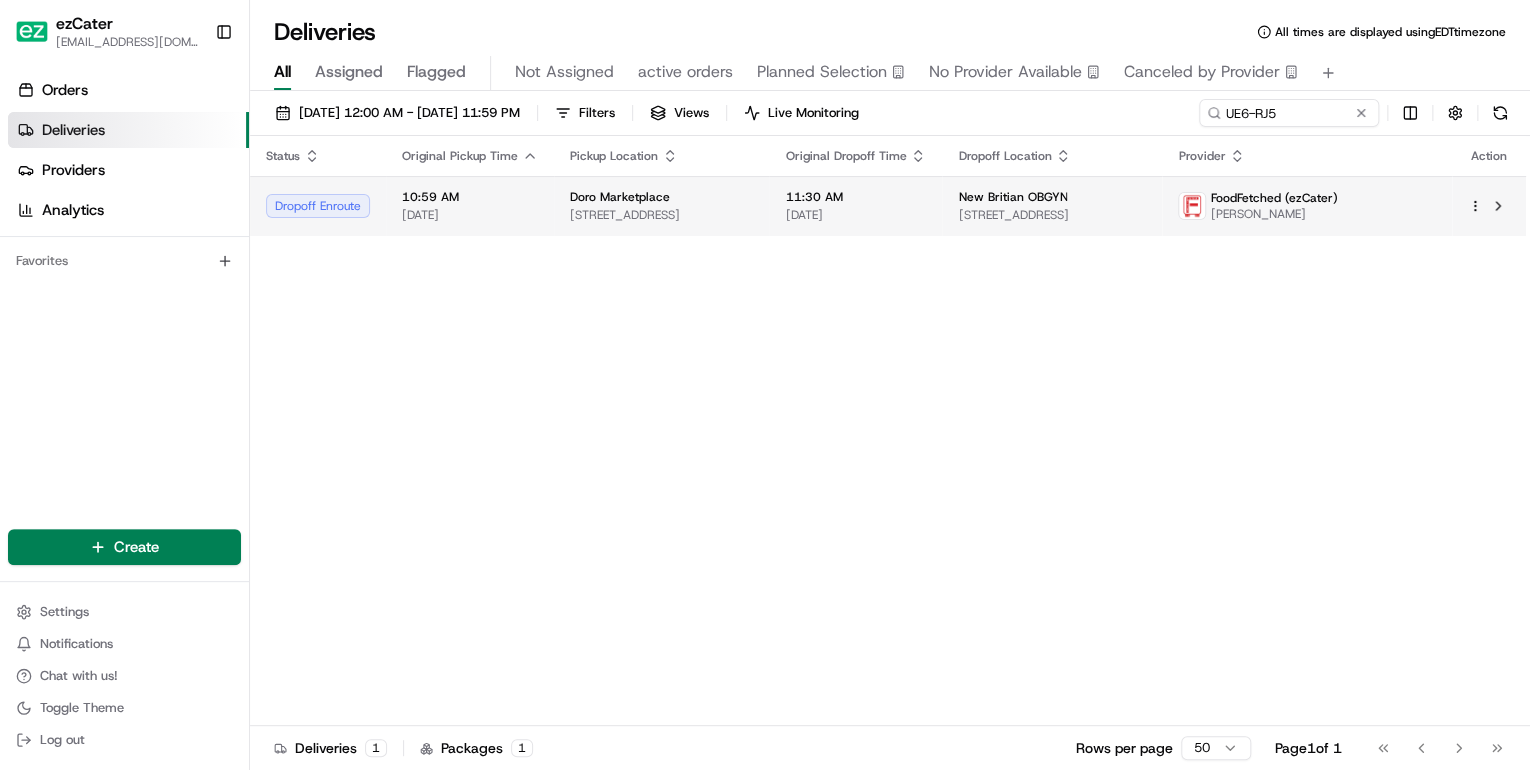 click on "1253 New Britain Ave, West Hartford, CT 06110, USA" at bounding box center [661, 215] 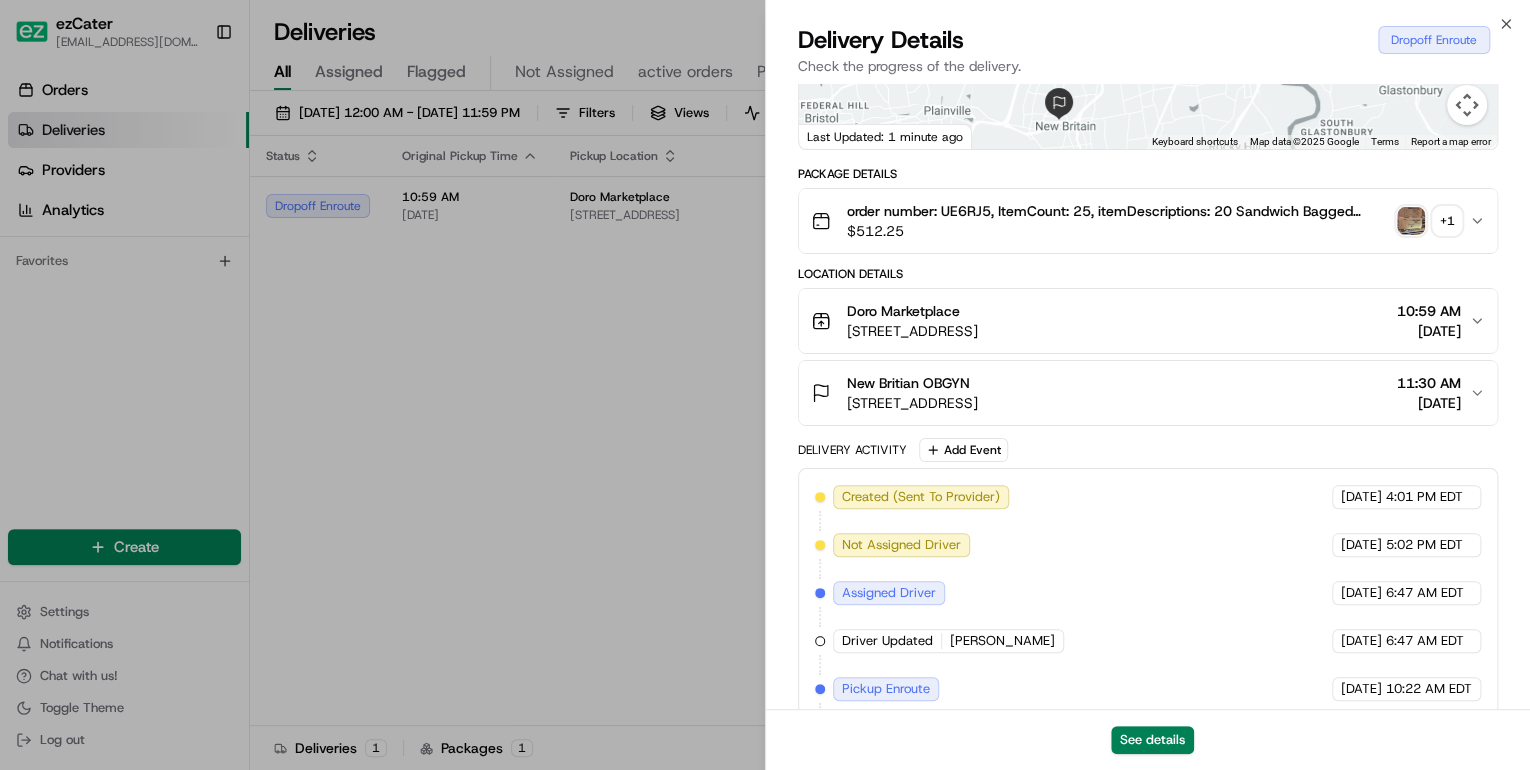 scroll, scrollTop: 232, scrollLeft: 0, axis: vertical 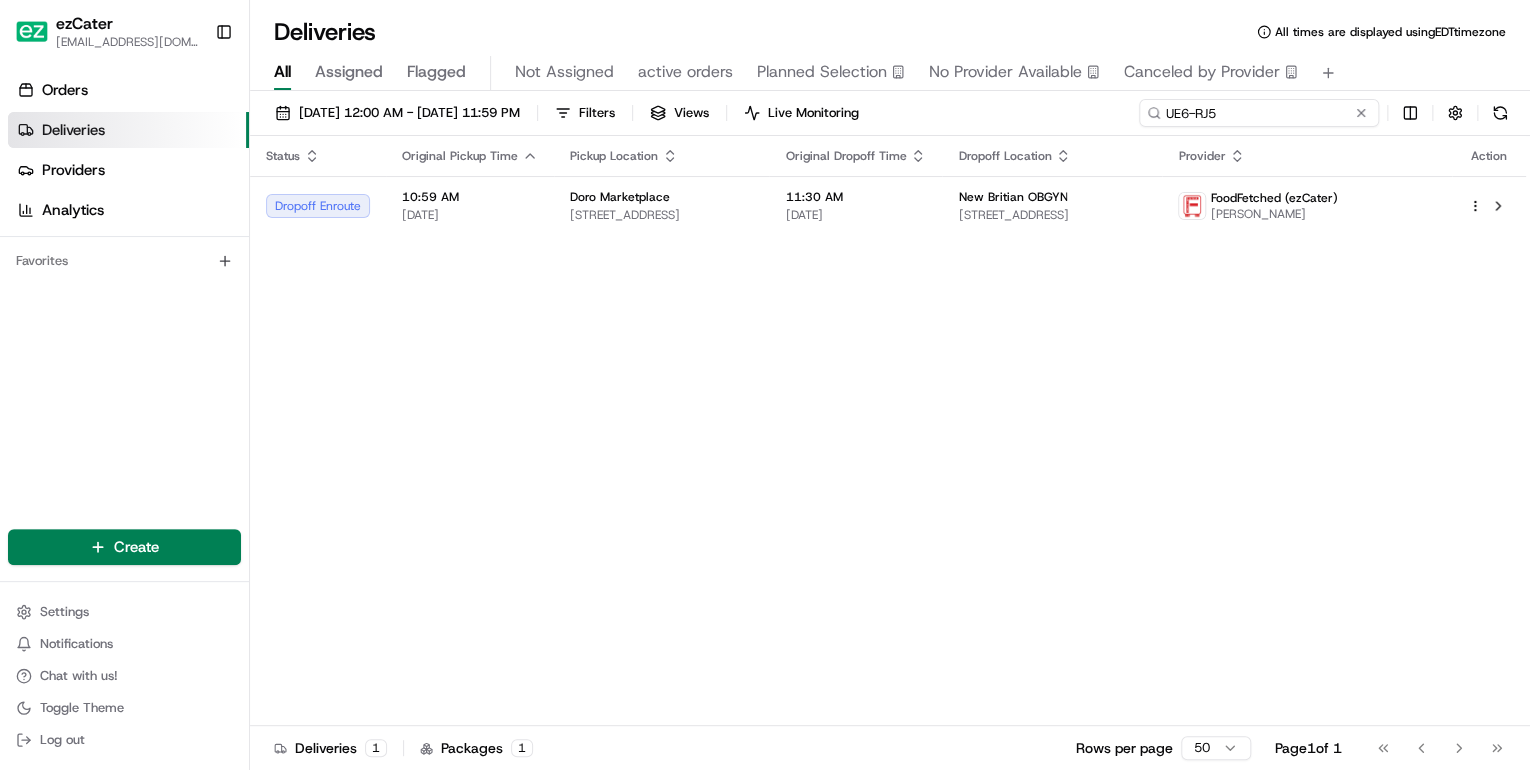 drag, startPoint x: 1297, startPoint y: 112, endPoint x: 772, endPoint y: 160, distance: 527.1897 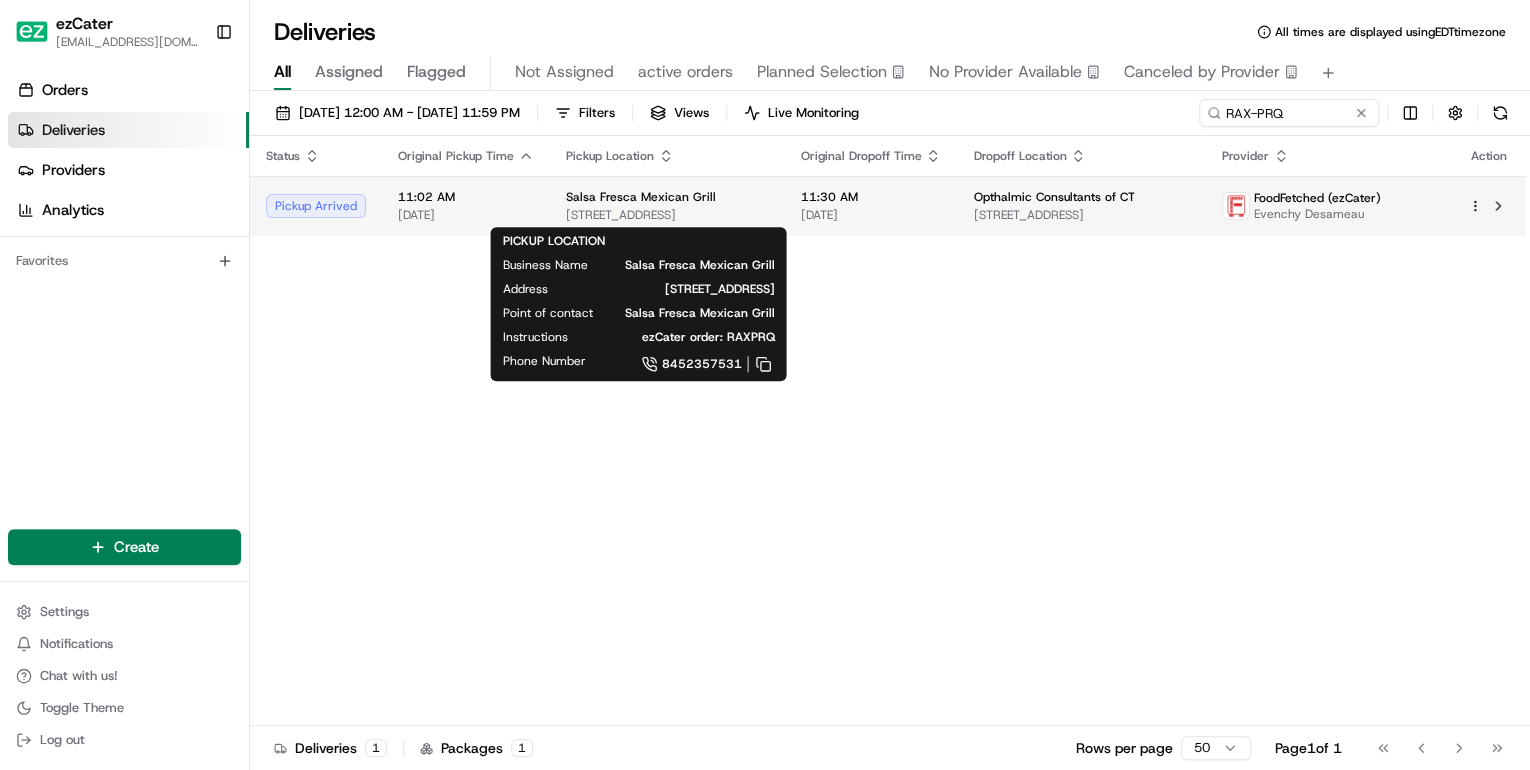 click on "2222 Black Rock Tpke, Fairfield, CT 06825, USA" at bounding box center [667, 215] 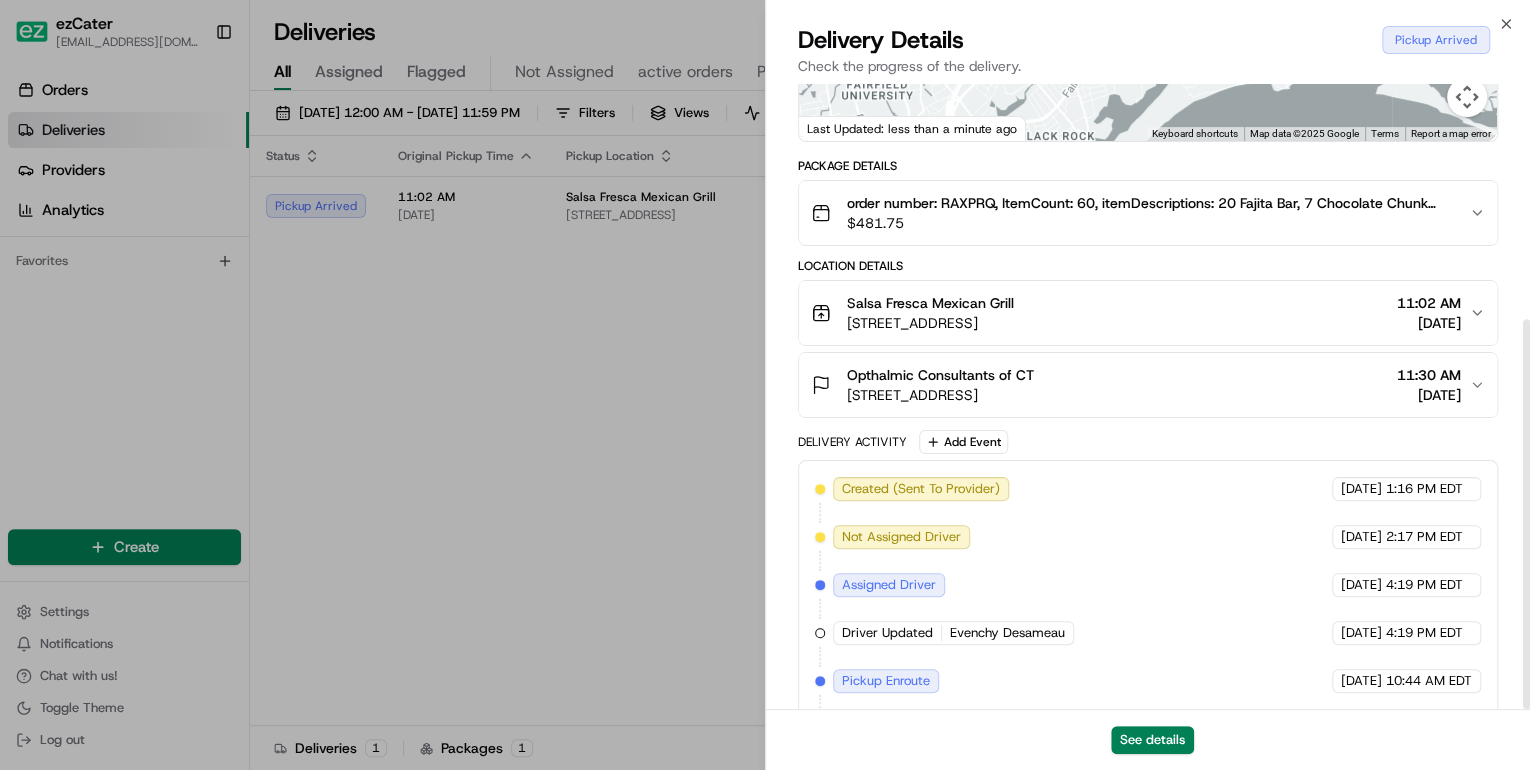 scroll, scrollTop: 377, scrollLeft: 0, axis: vertical 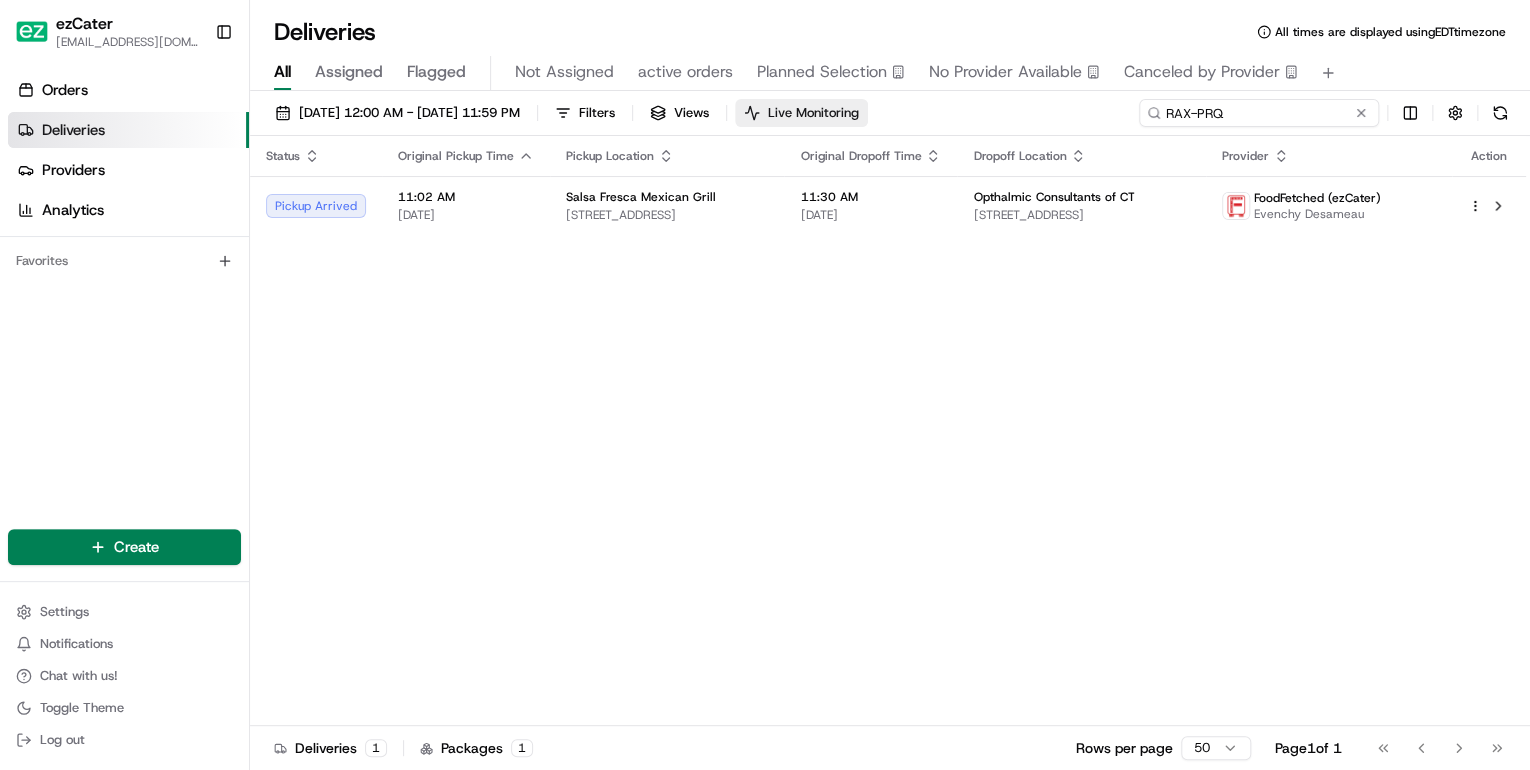 drag, startPoint x: 1284, startPoint y: 107, endPoint x: 820, endPoint y: 110, distance: 464.0097 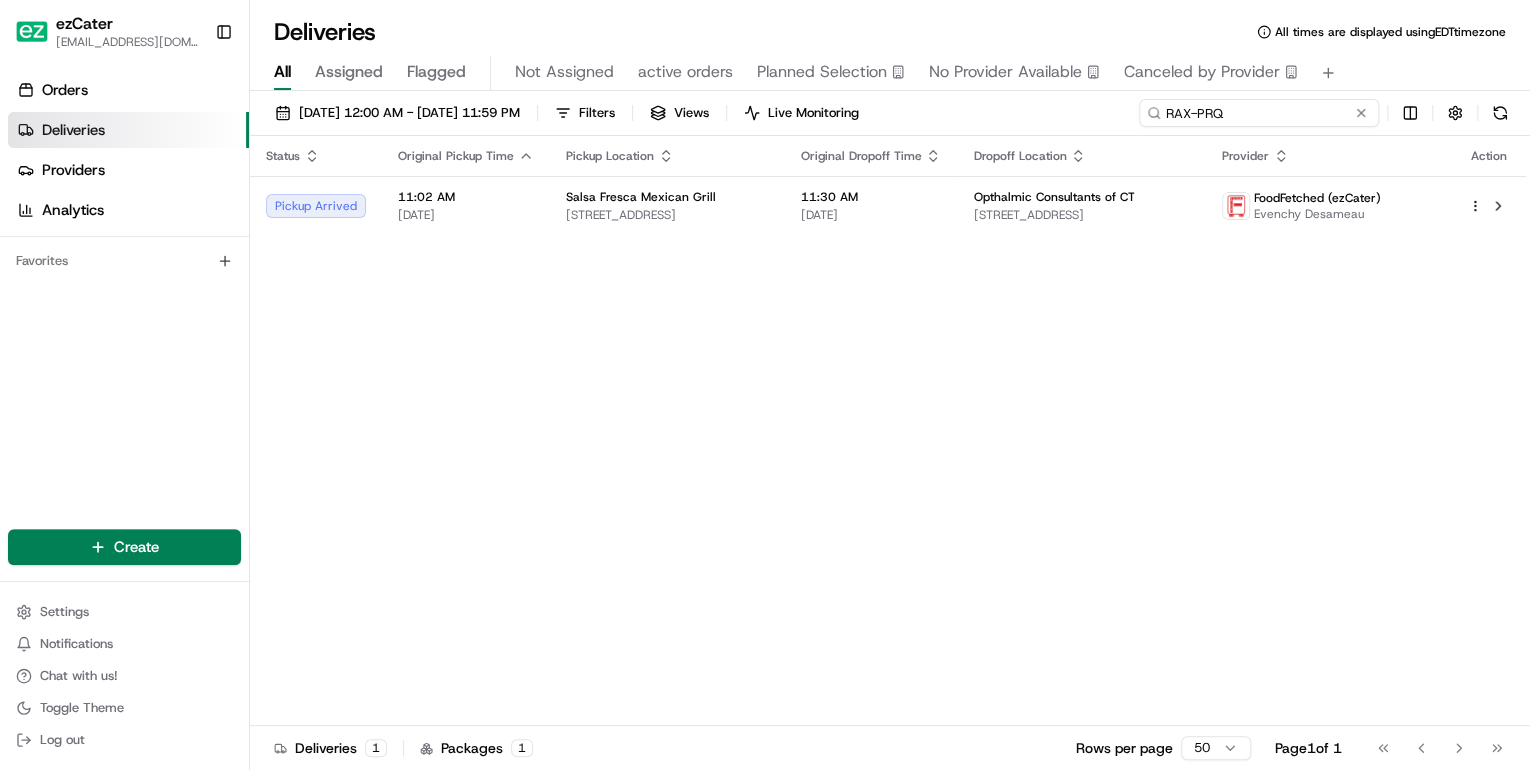 paste on "TQZT5X" 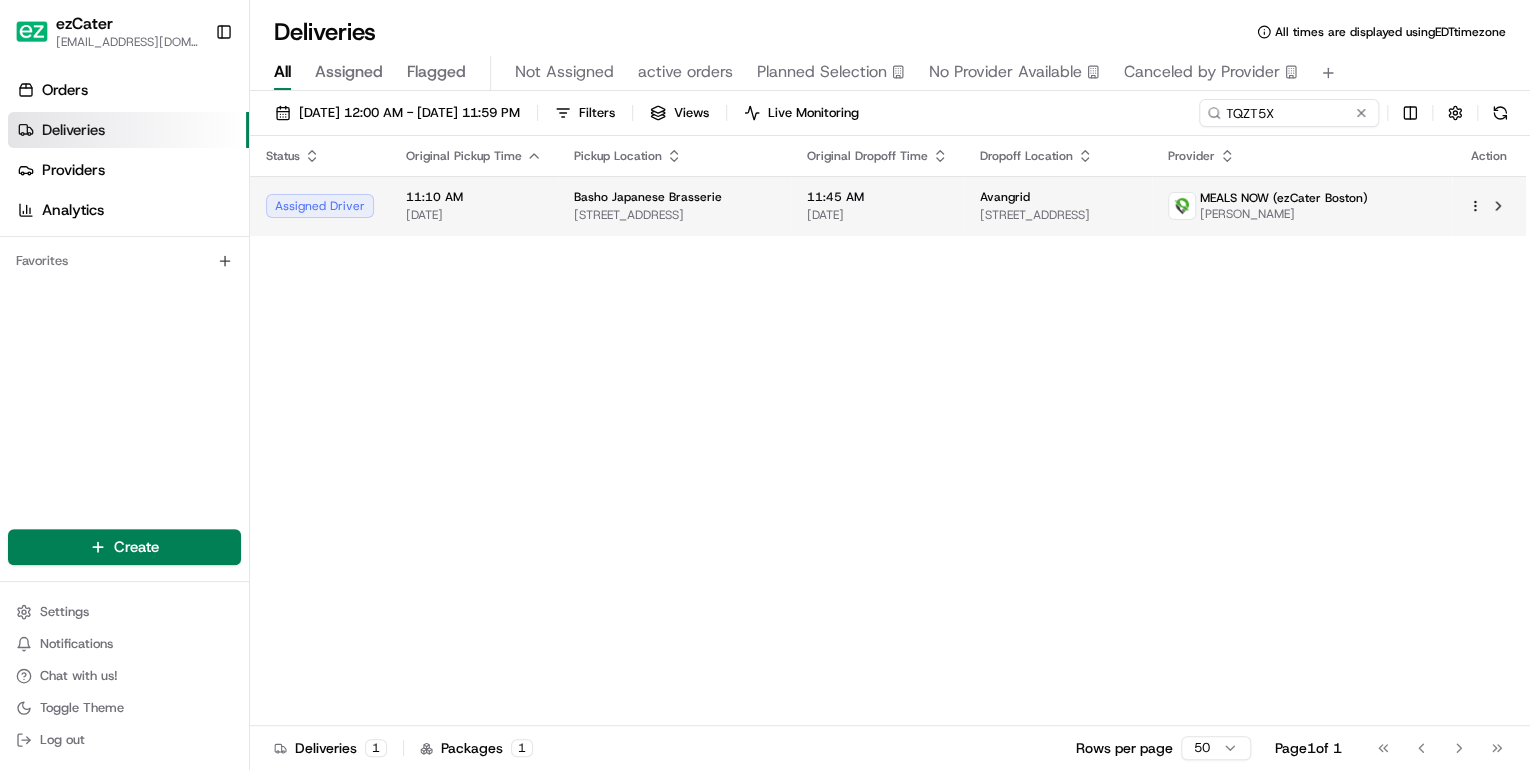 click on "1338 Boylston St, Boston, MA 02215, USA" at bounding box center (674, 215) 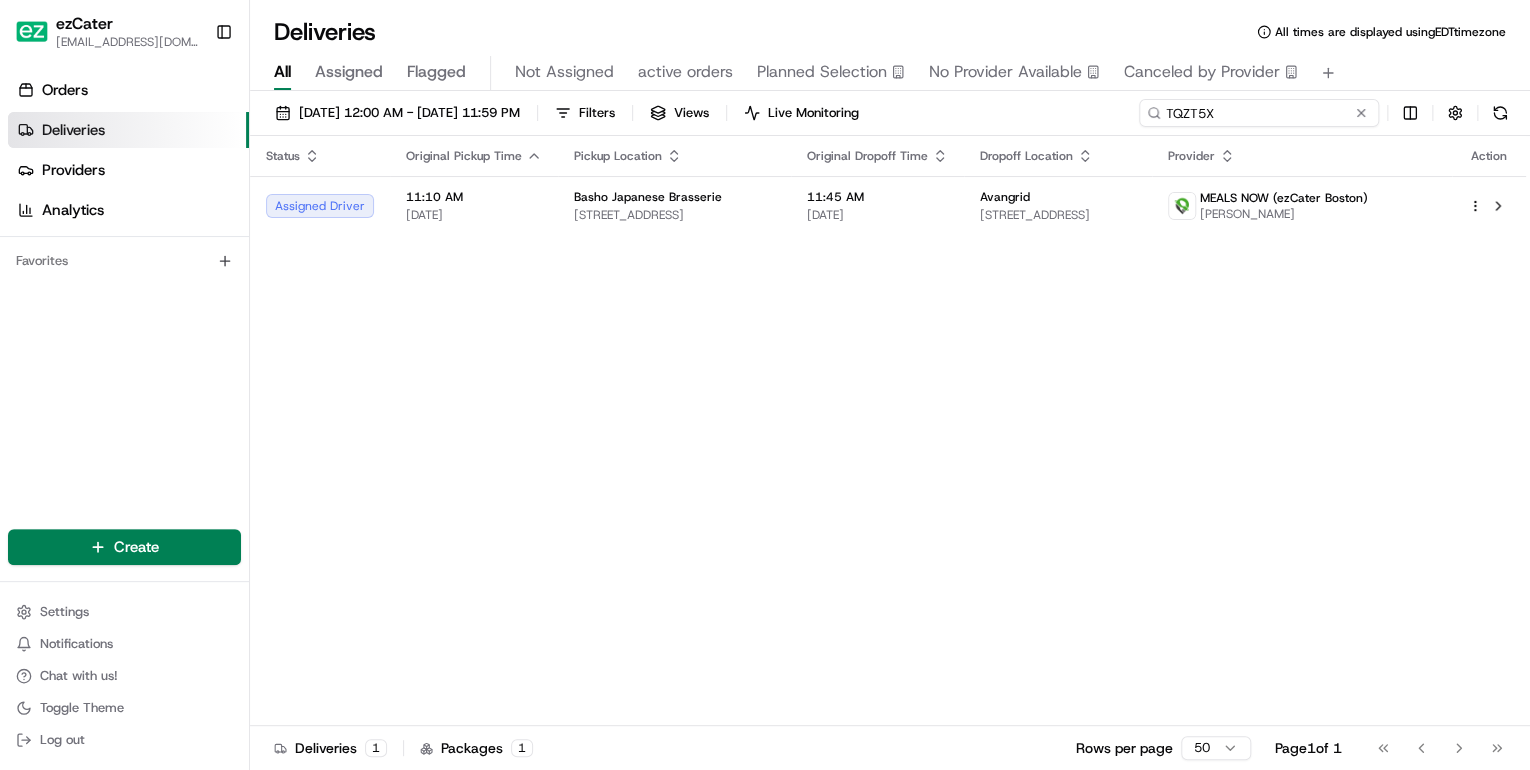 drag, startPoint x: 1272, startPoint y: 116, endPoint x: 860, endPoint y: 140, distance: 412.69843 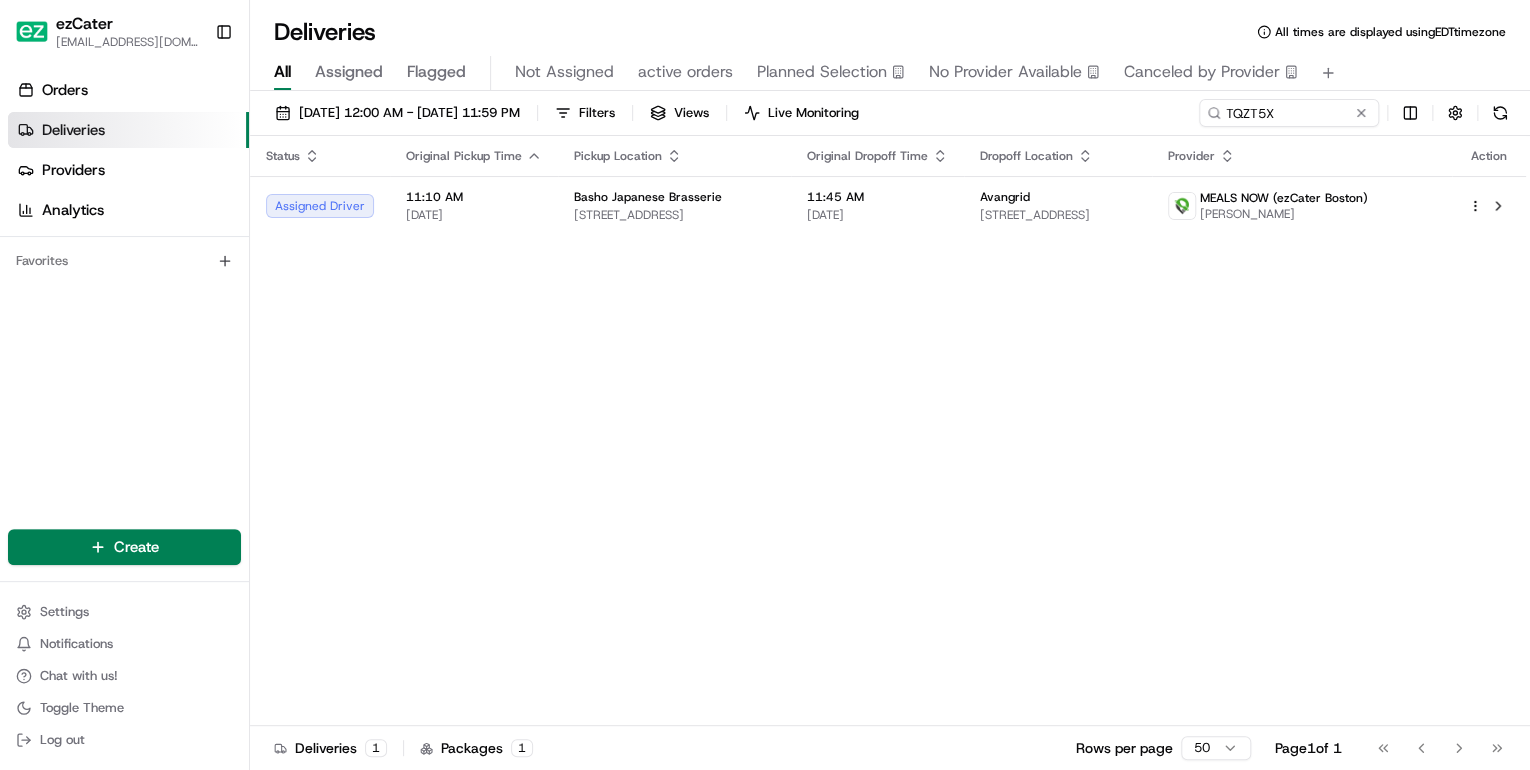 click on "Basho Japanese Brasserie" at bounding box center (674, 197) 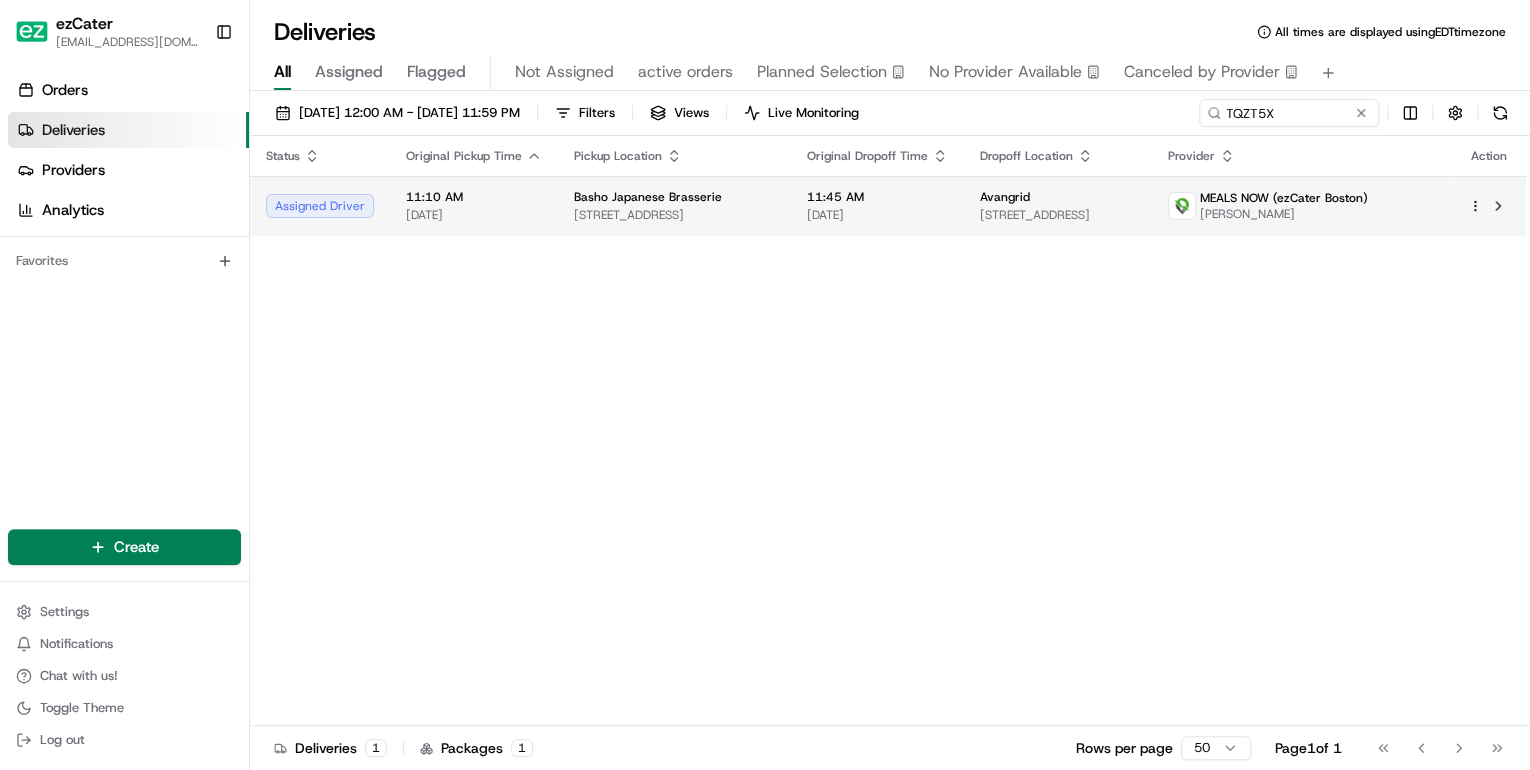 click on "11:45 AM 07/15/2025" at bounding box center [877, 206] 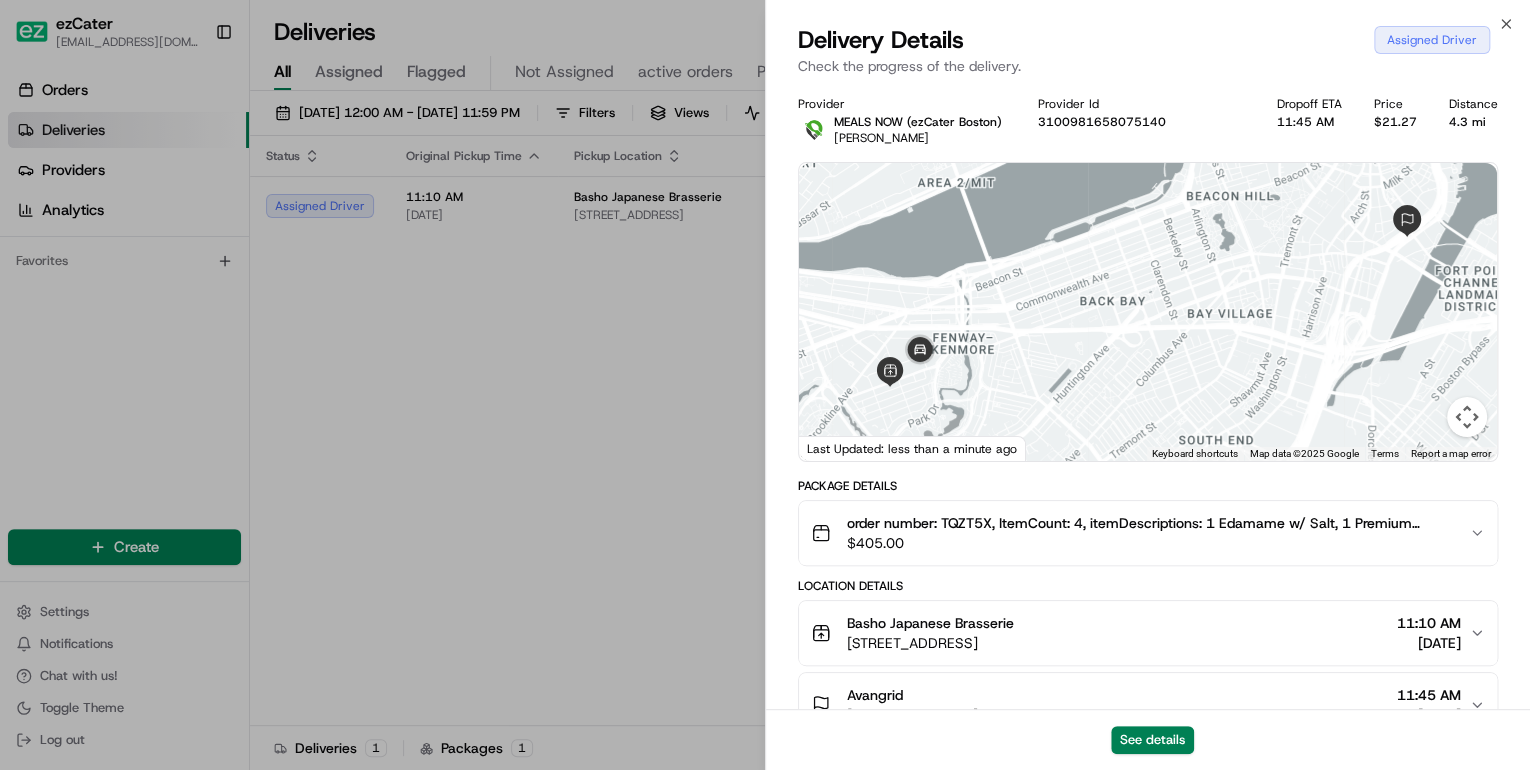 scroll, scrollTop: 240, scrollLeft: 0, axis: vertical 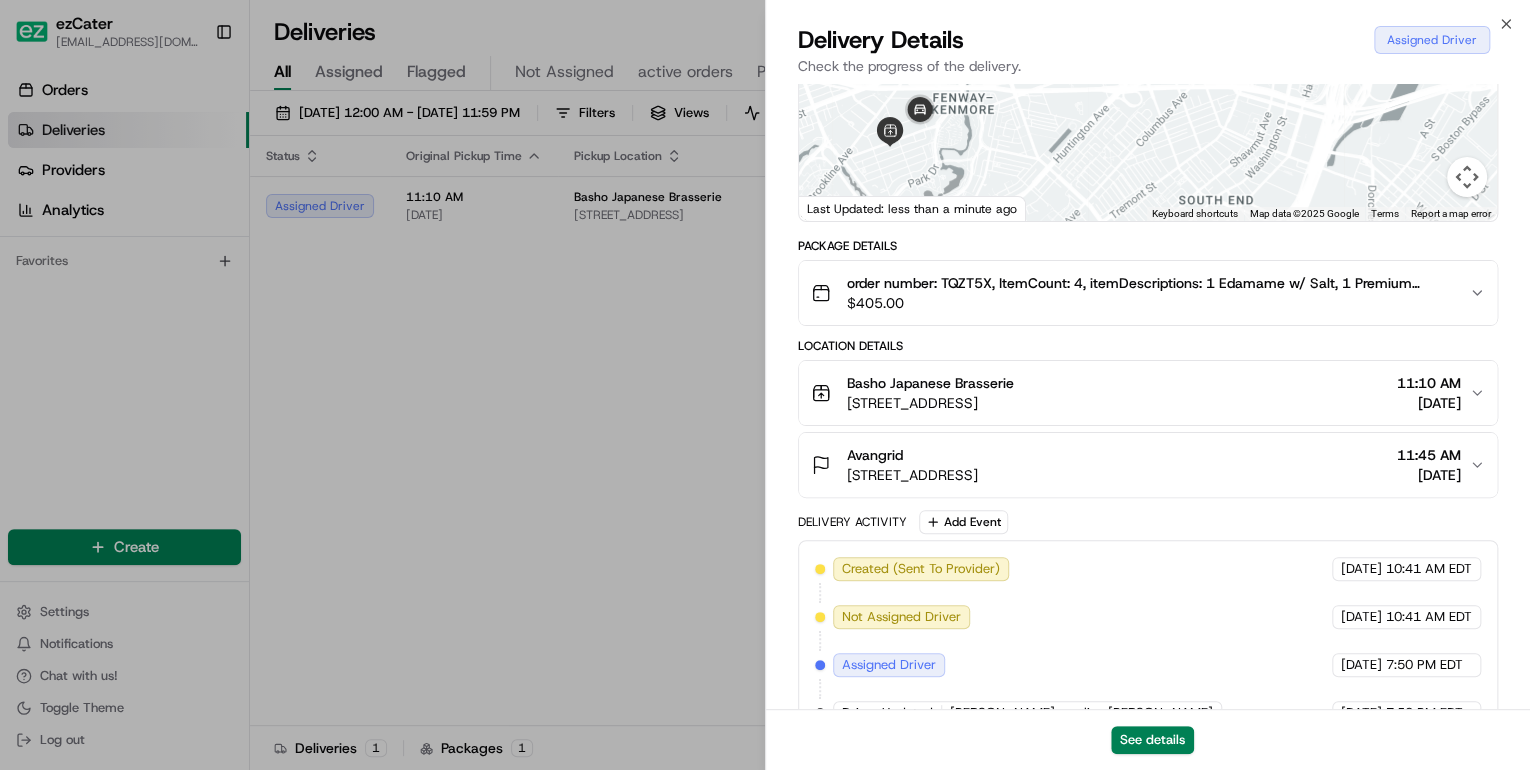 click on "Basho Japanese Brasserie" at bounding box center [930, 383] 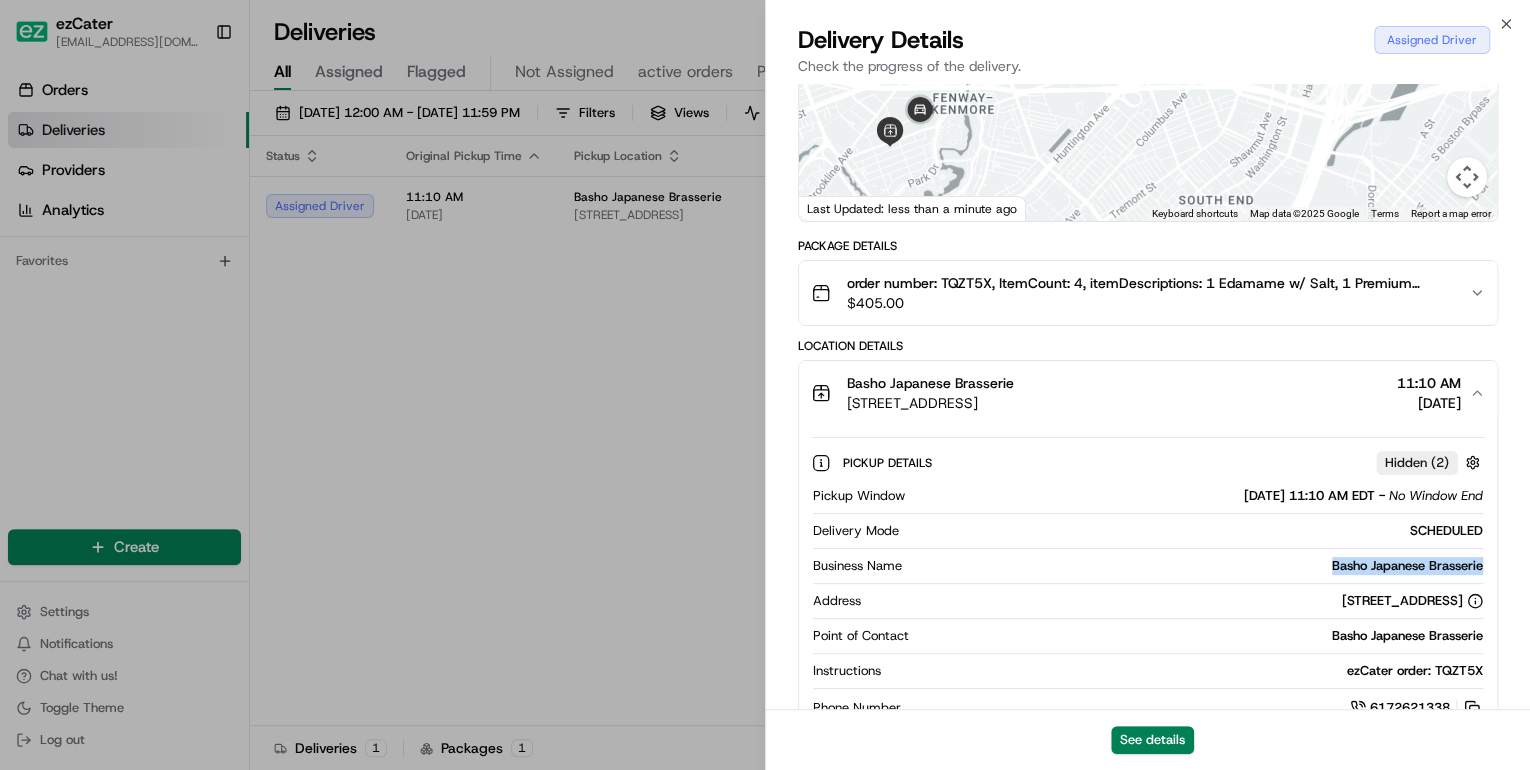drag, startPoint x: 1489, startPoint y: 562, endPoint x: 1321, endPoint y: 572, distance: 168.29736 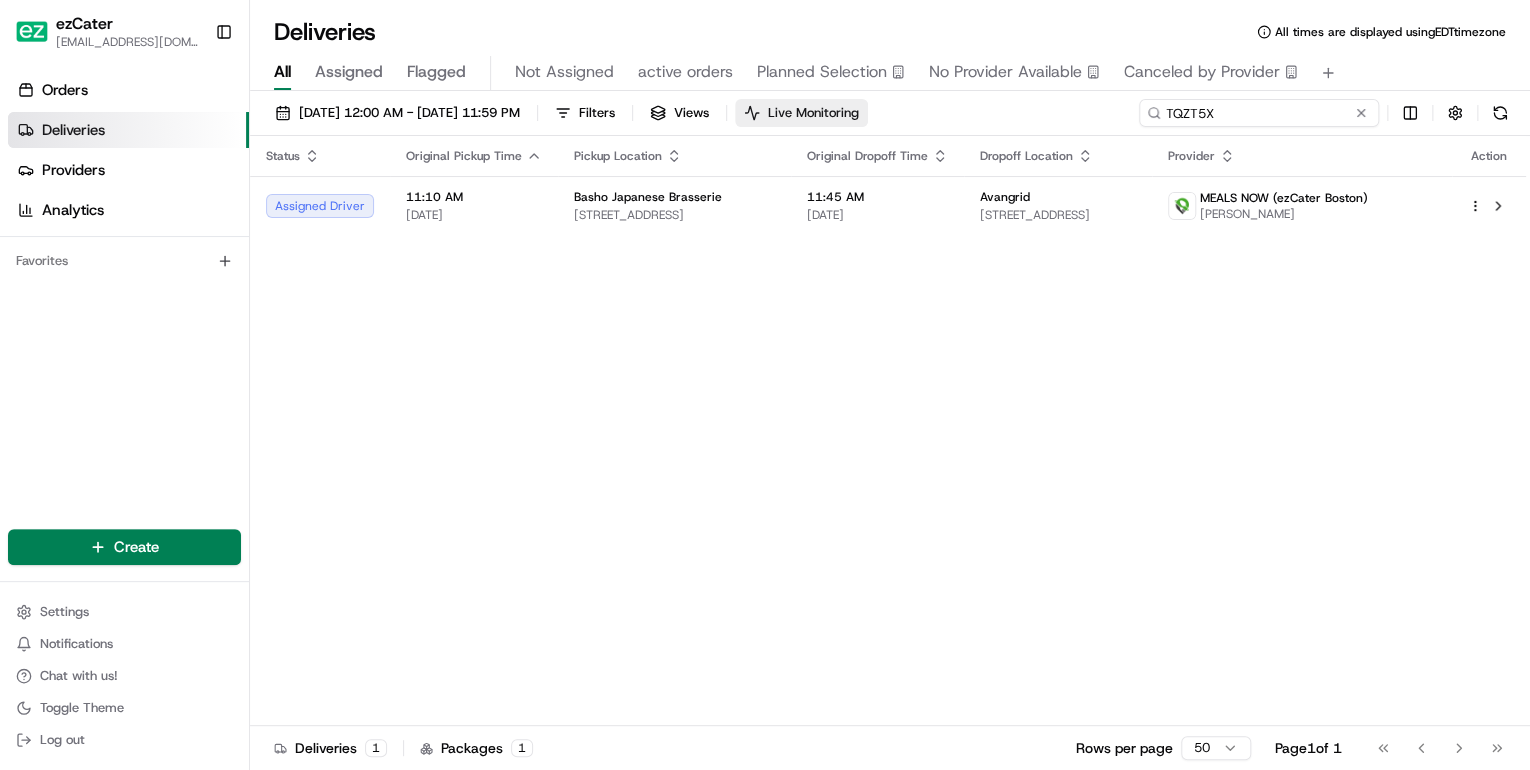 drag, startPoint x: 1270, startPoint y: 115, endPoint x: 812, endPoint y: 117, distance: 458.00436 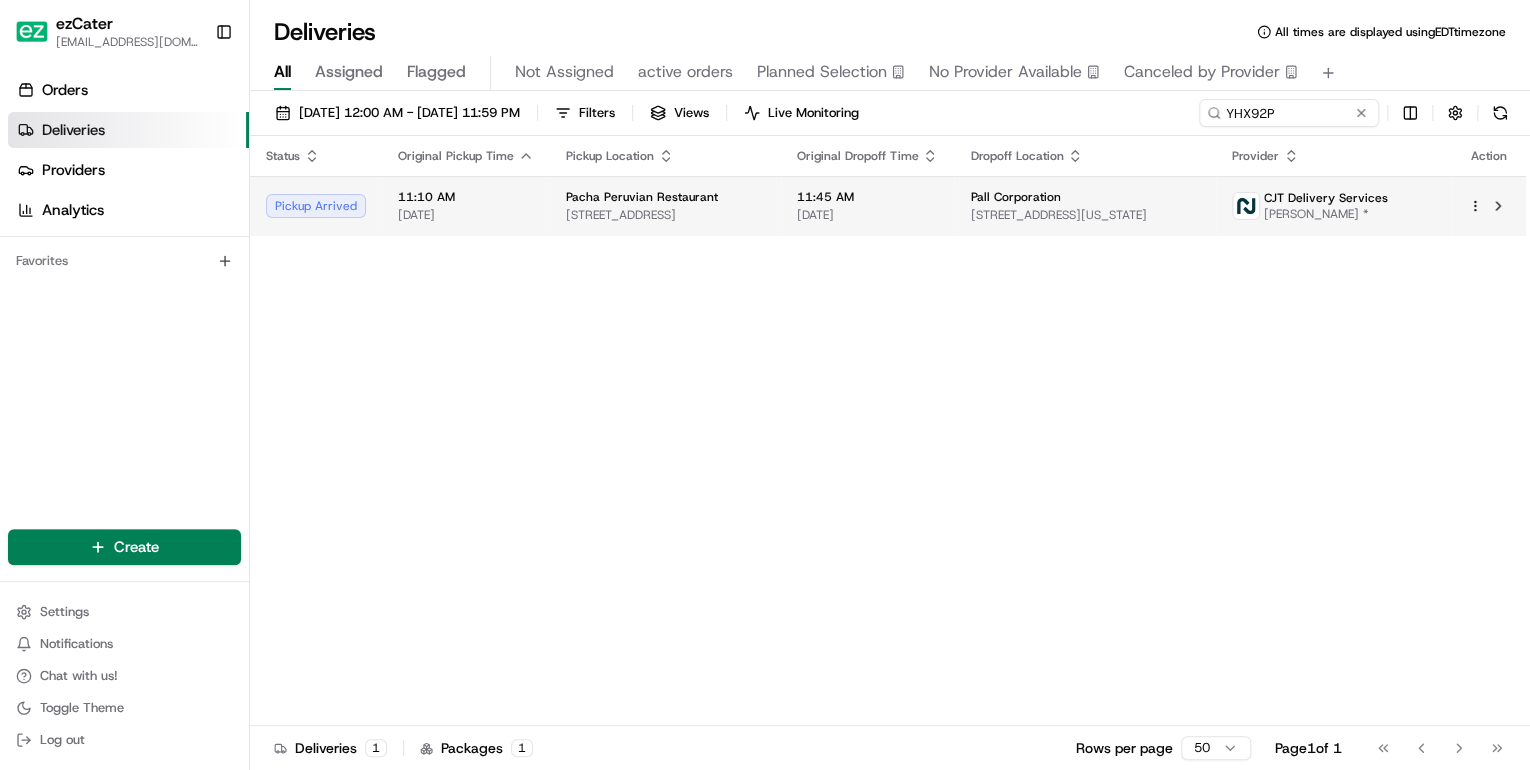 click on "178 Jericho Turnpike, Mineola, NY 11501, USA" at bounding box center [665, 215] 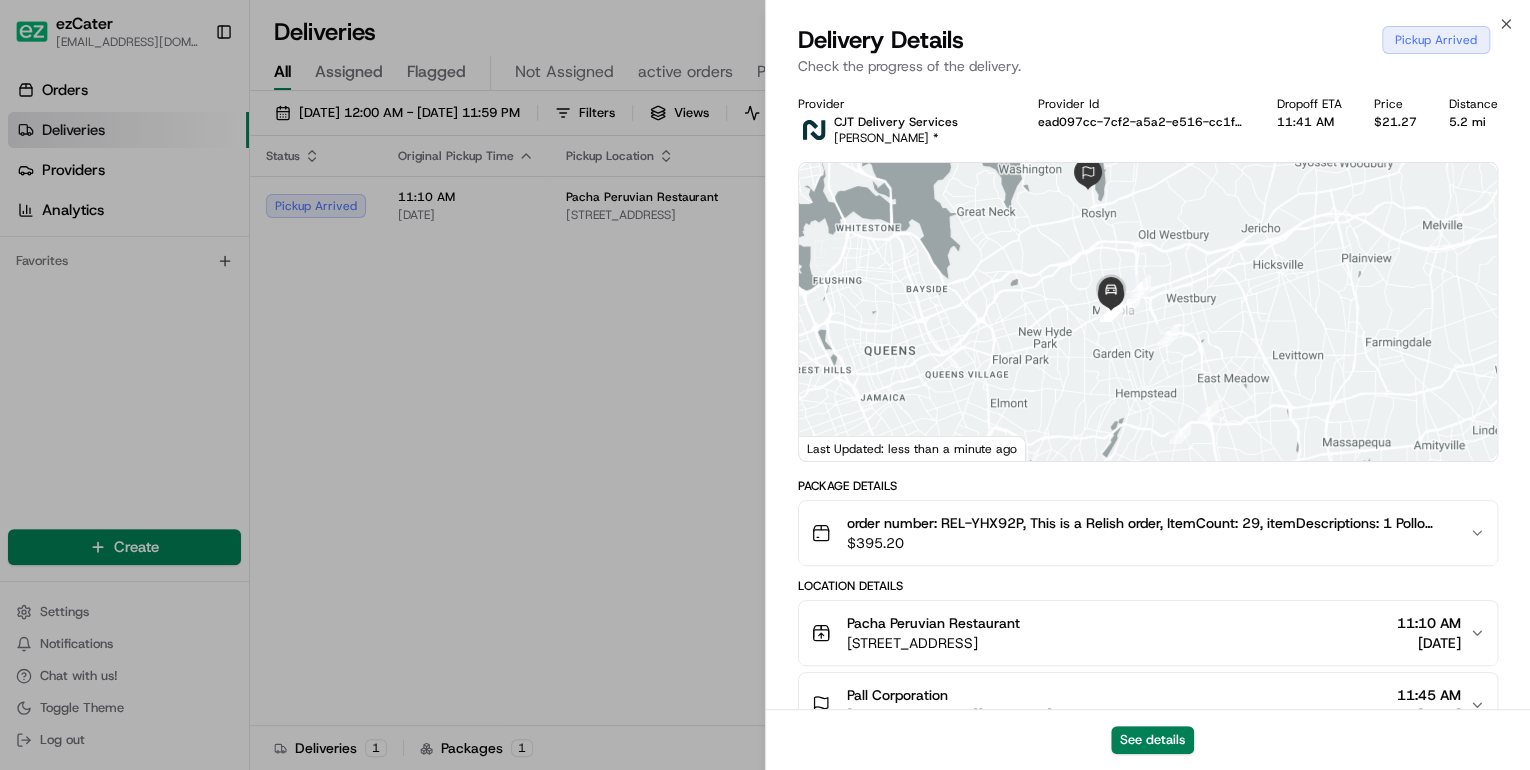 scroll, scrollTop: 240, scrollLeft: 0, axis: vertical 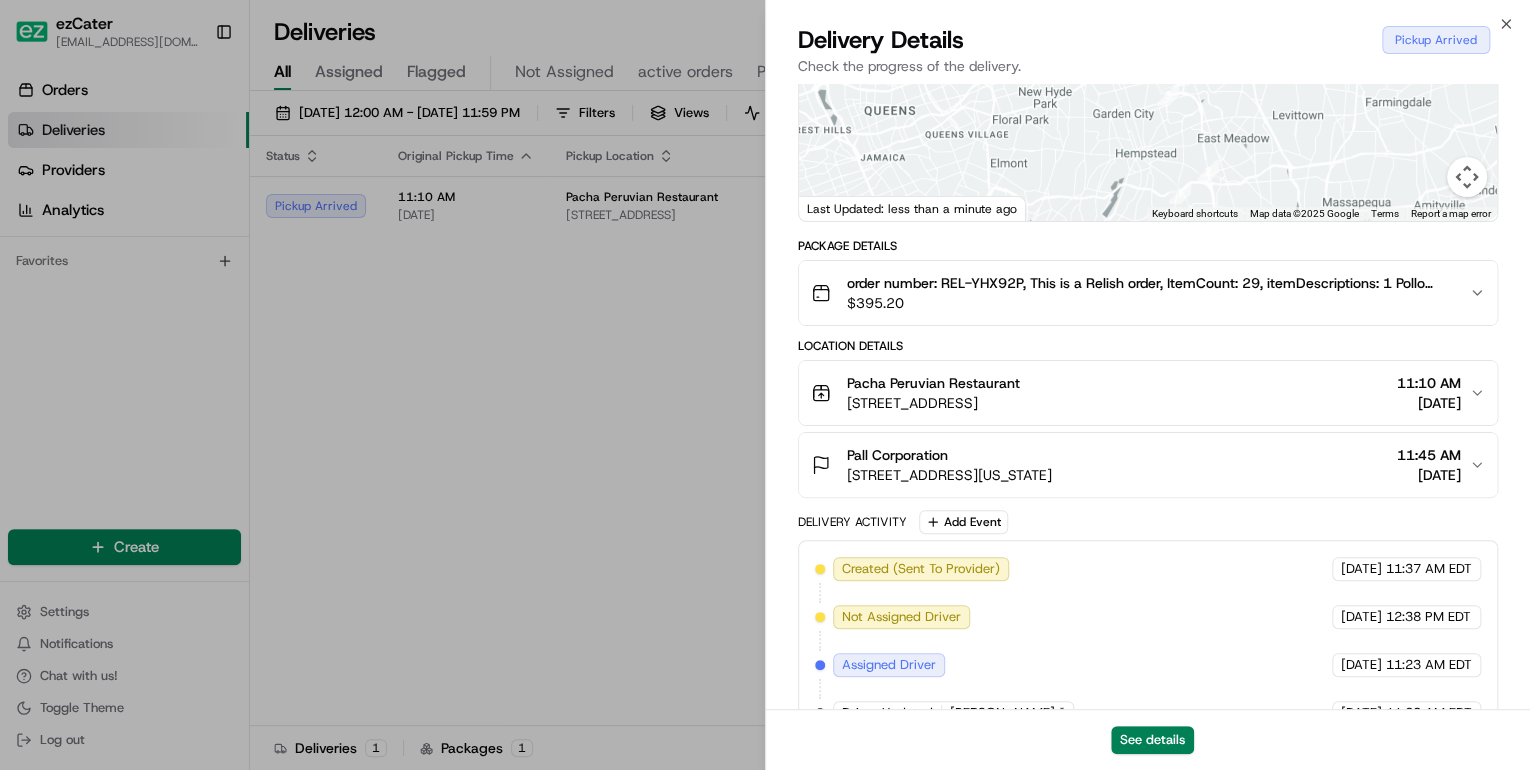click on "Pacha Peruvian Restaurant" at bounding box center [933, 383] 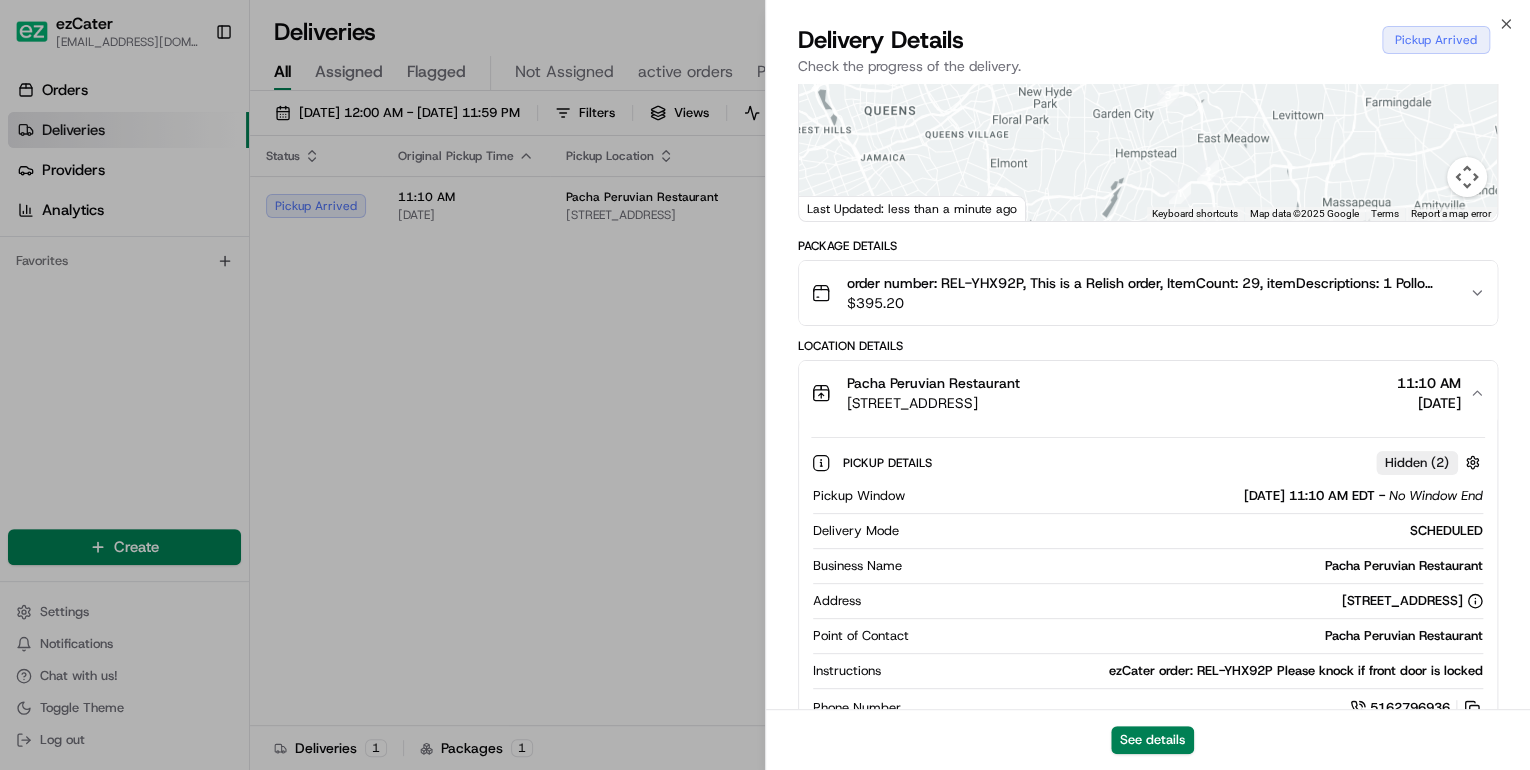 scroll, scrollTop: 480, scrollLeft: 0, axis: vertical 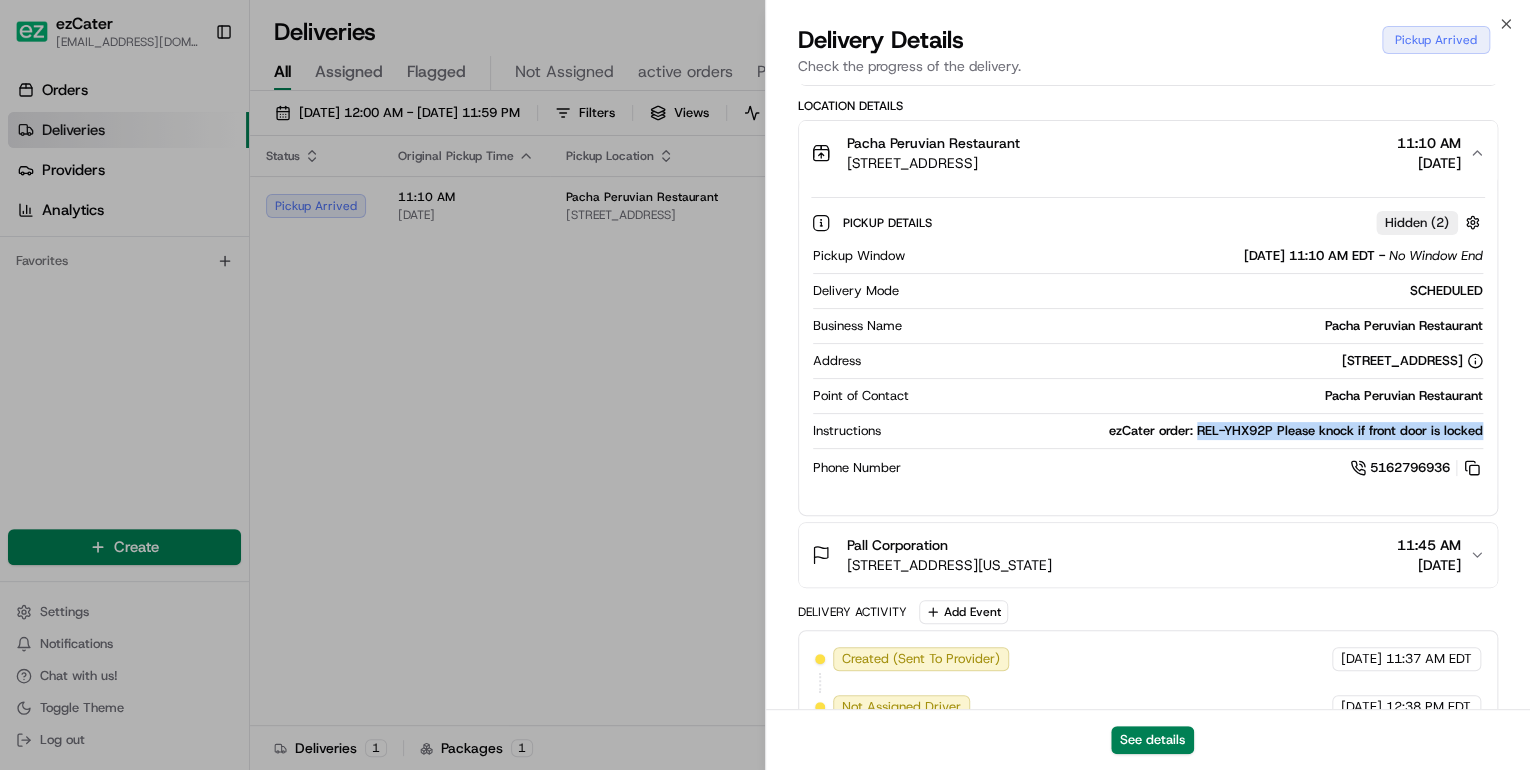 drag, startPoint x: 1487, startPoint y: 429, endPoint x: 1200, endPoint y: 438, distance: 287.14108 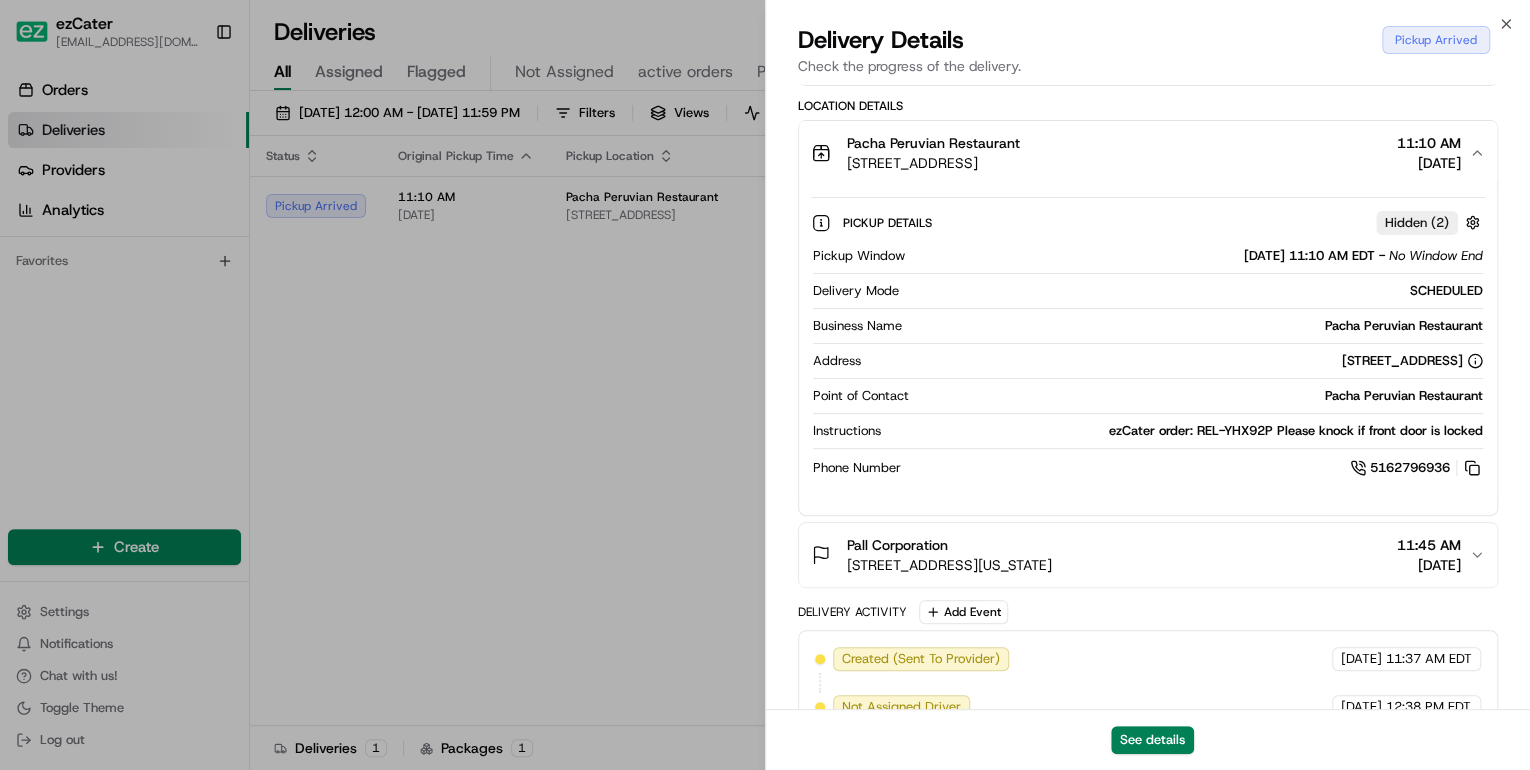 click on "5162796936" at bounding box center (1196, 468) 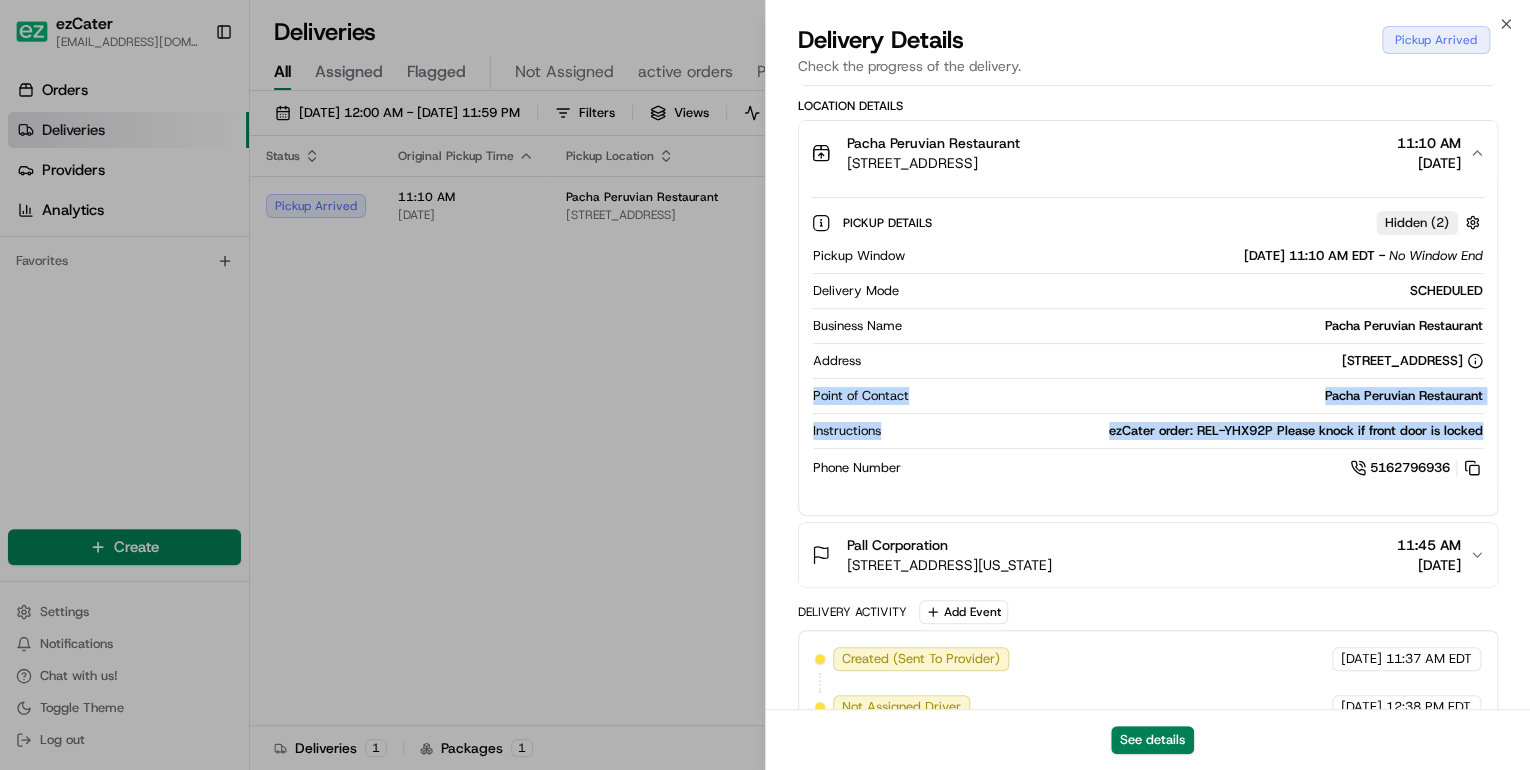 drag, startPoint x: 809, startPoint y: 396, endPoint x: 1492, endPoint y: 432, distance: 683.9481 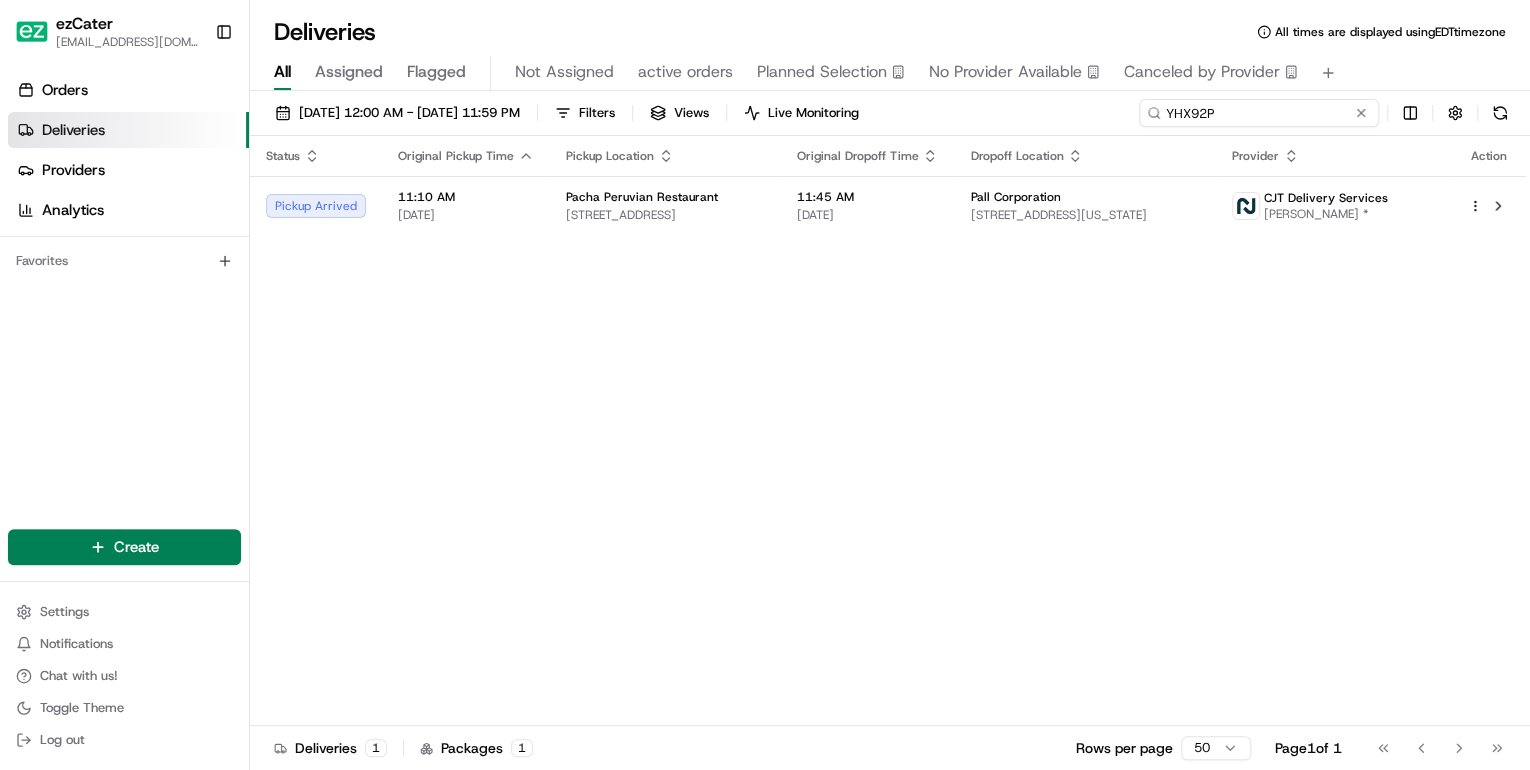 drag, startPoint x: 1279, startPoint y: 117, endPoint x: 938, endPoint y: 125, distance: 341.09384 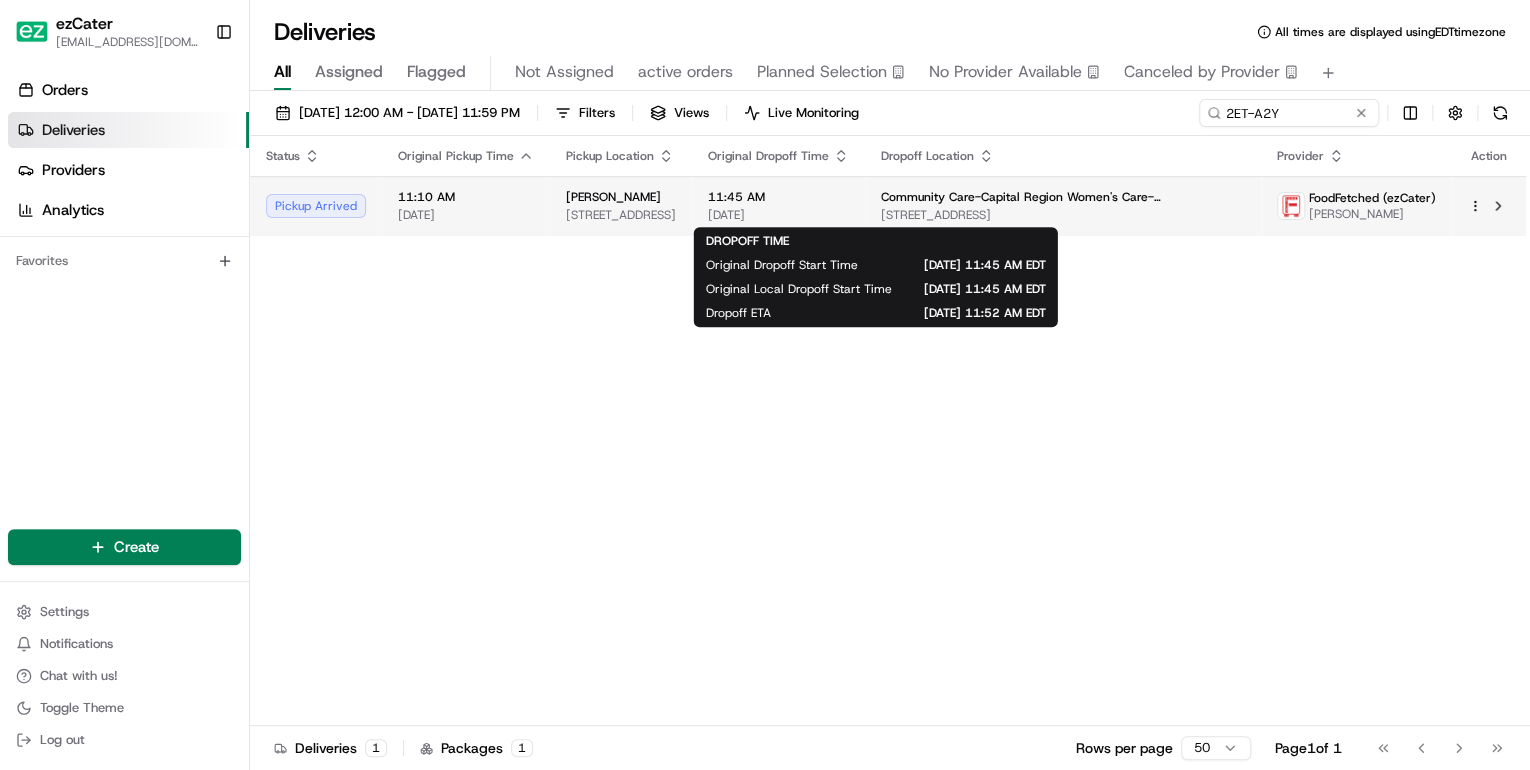 click on "[DATE]" at bounding box center (778, 215) 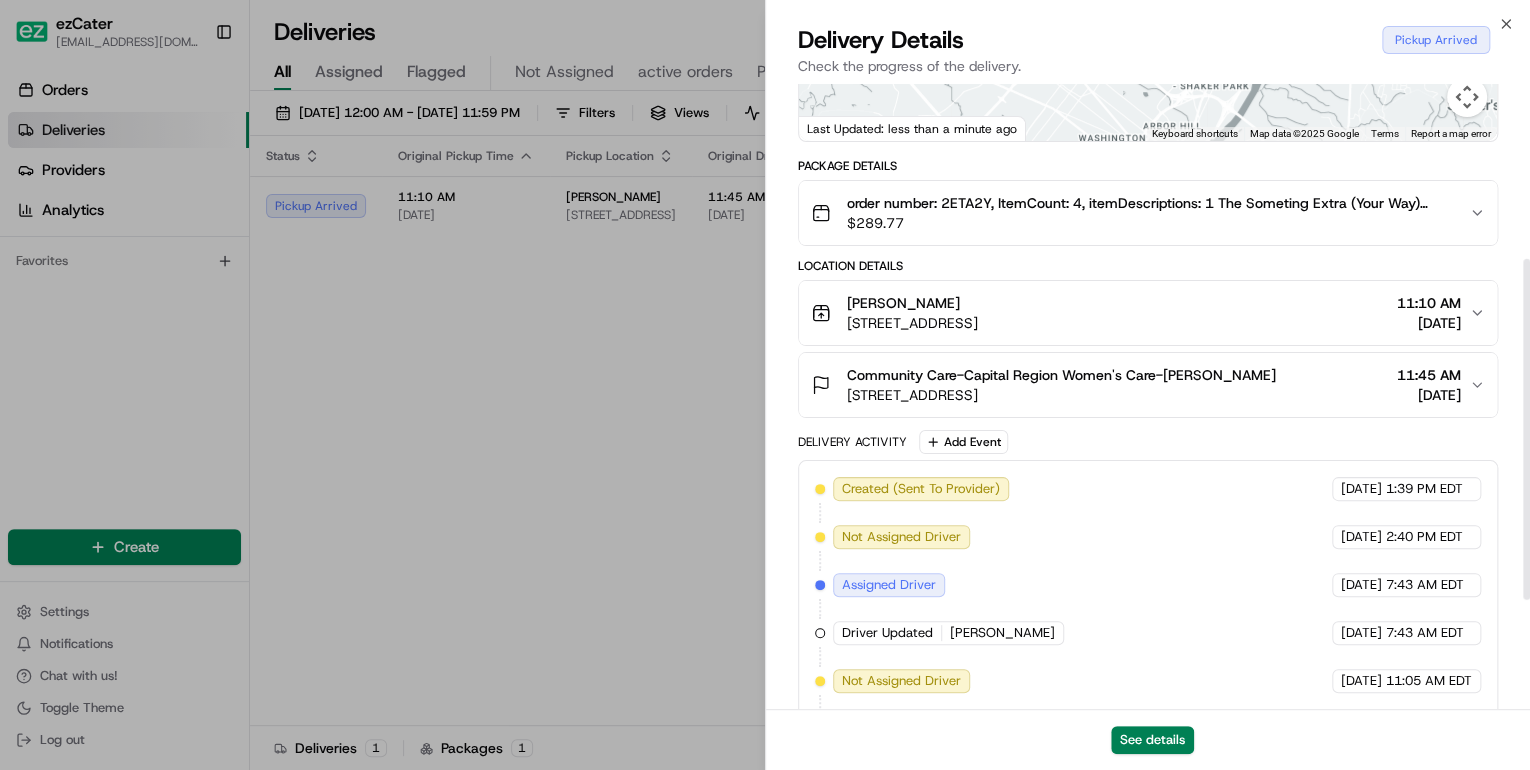 scroll, scrollTop: 520, scrollLeft: 0, axis: vertical 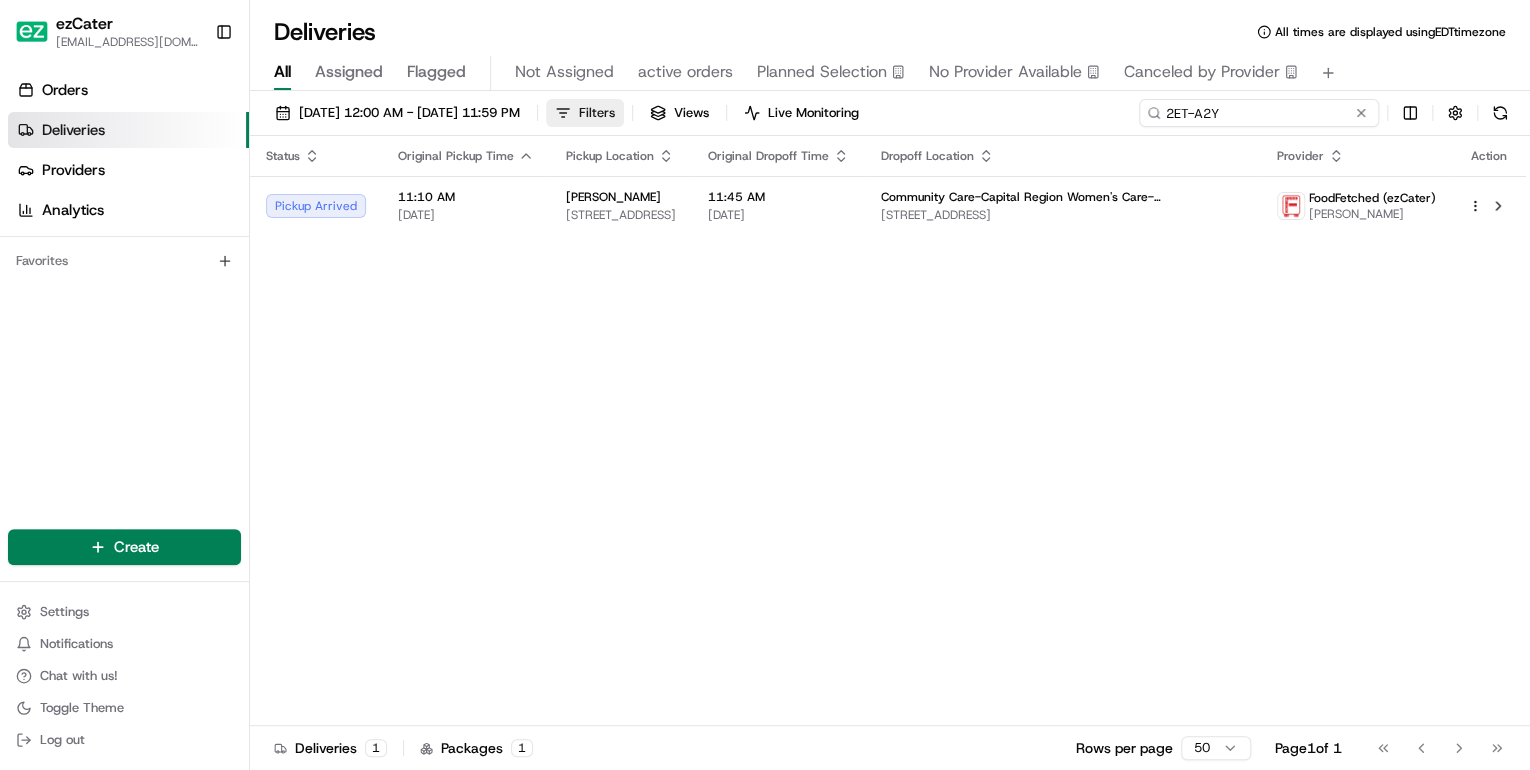 drag, startPoint x: 1305, startPoint y: 112, endPoint x: 691, endPoint y: 111, distance: 614.0008 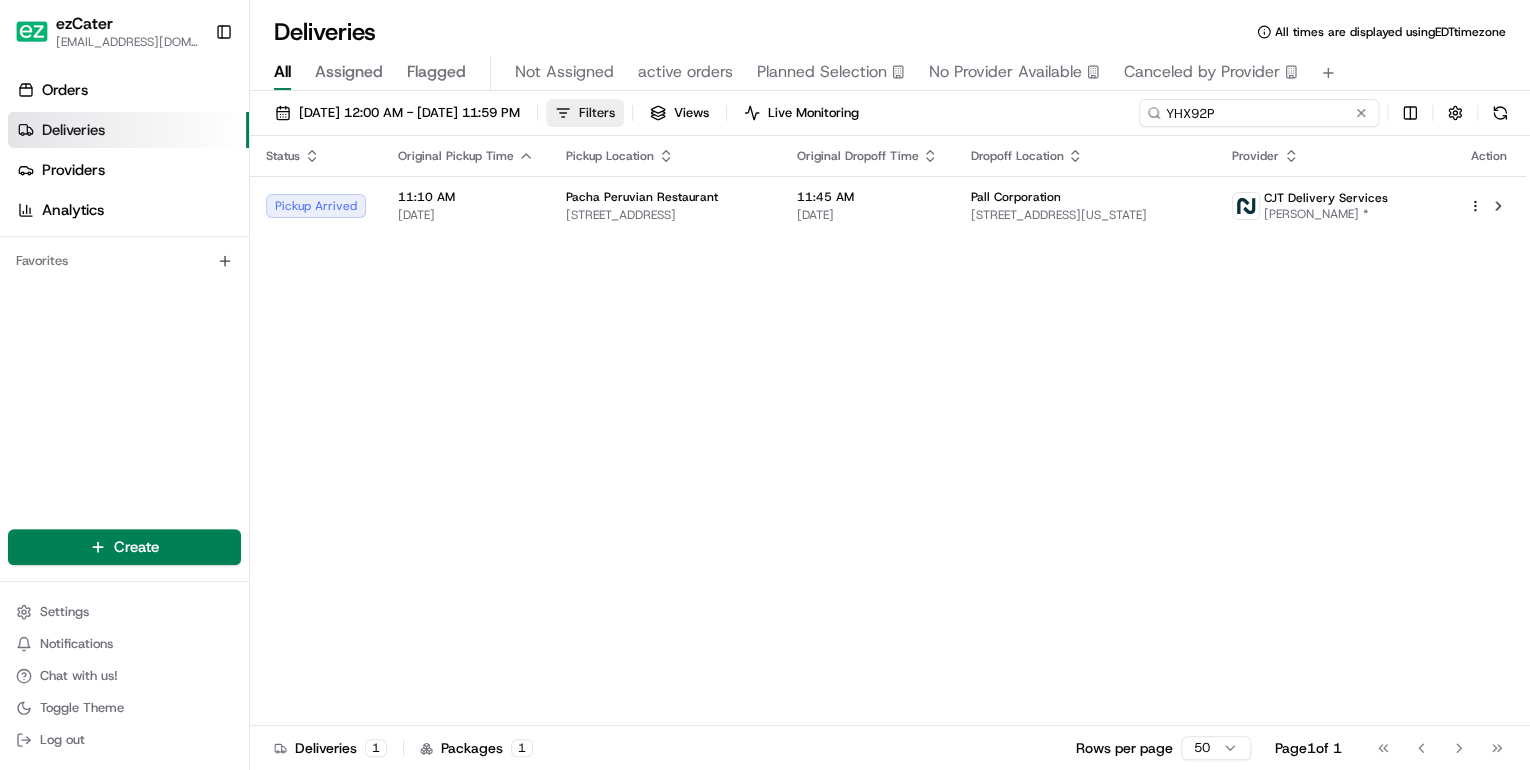 drag, startPoint x: 1238, startPoint y: 108, endPoint x: 675, endPoint y: 119, distance: 563.1074 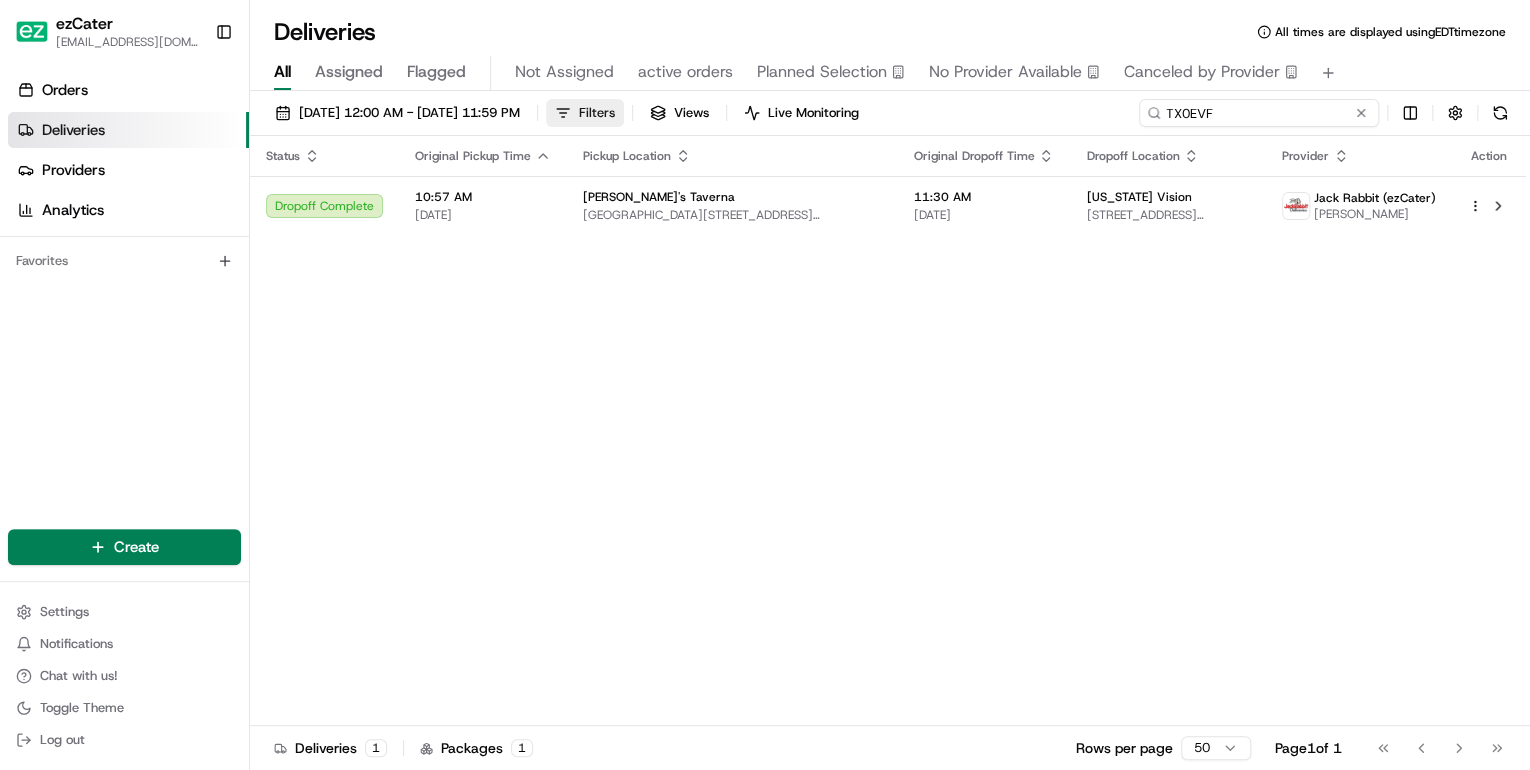 drag, startPoint x: 1220, startPoint y: 115, endPoint x: 682, endPoint y: 108, distance: 538.04553 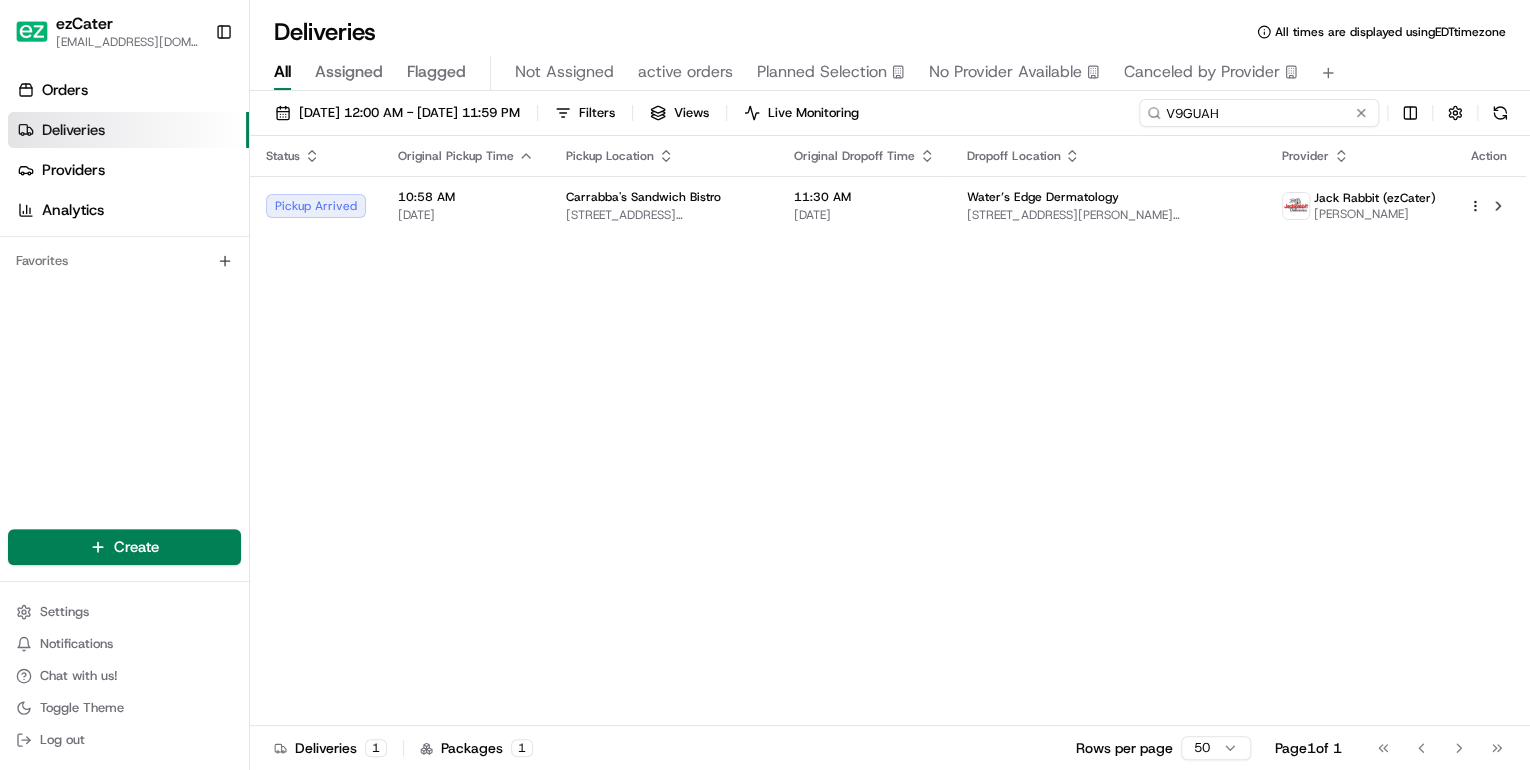 type on "V9GUAH" 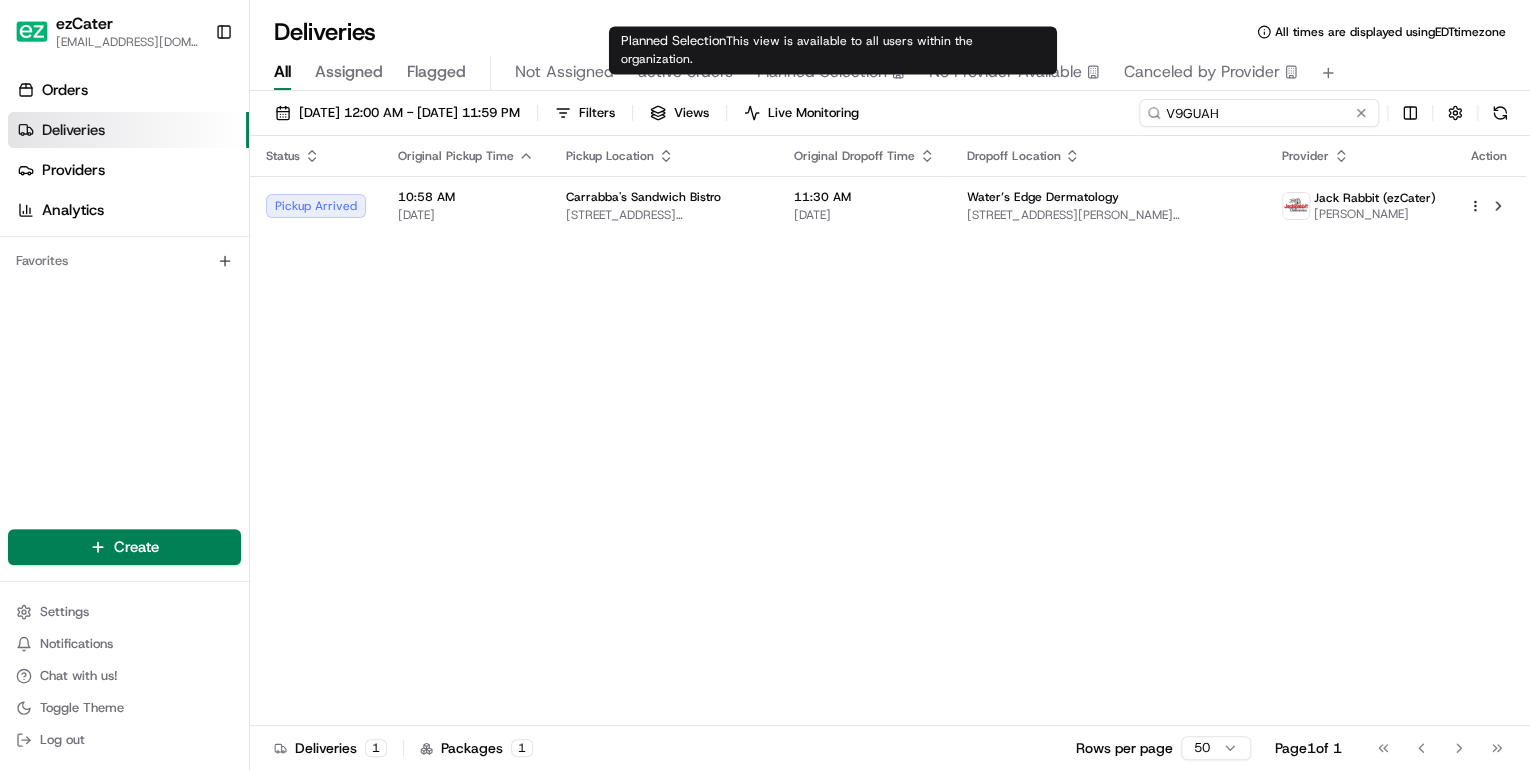 click on "07/07/2025 12:00 AM - 07/27/2025 11:59 PM Filters Views Live Monitoring V9GUAH" at bounding box center [890, 117] 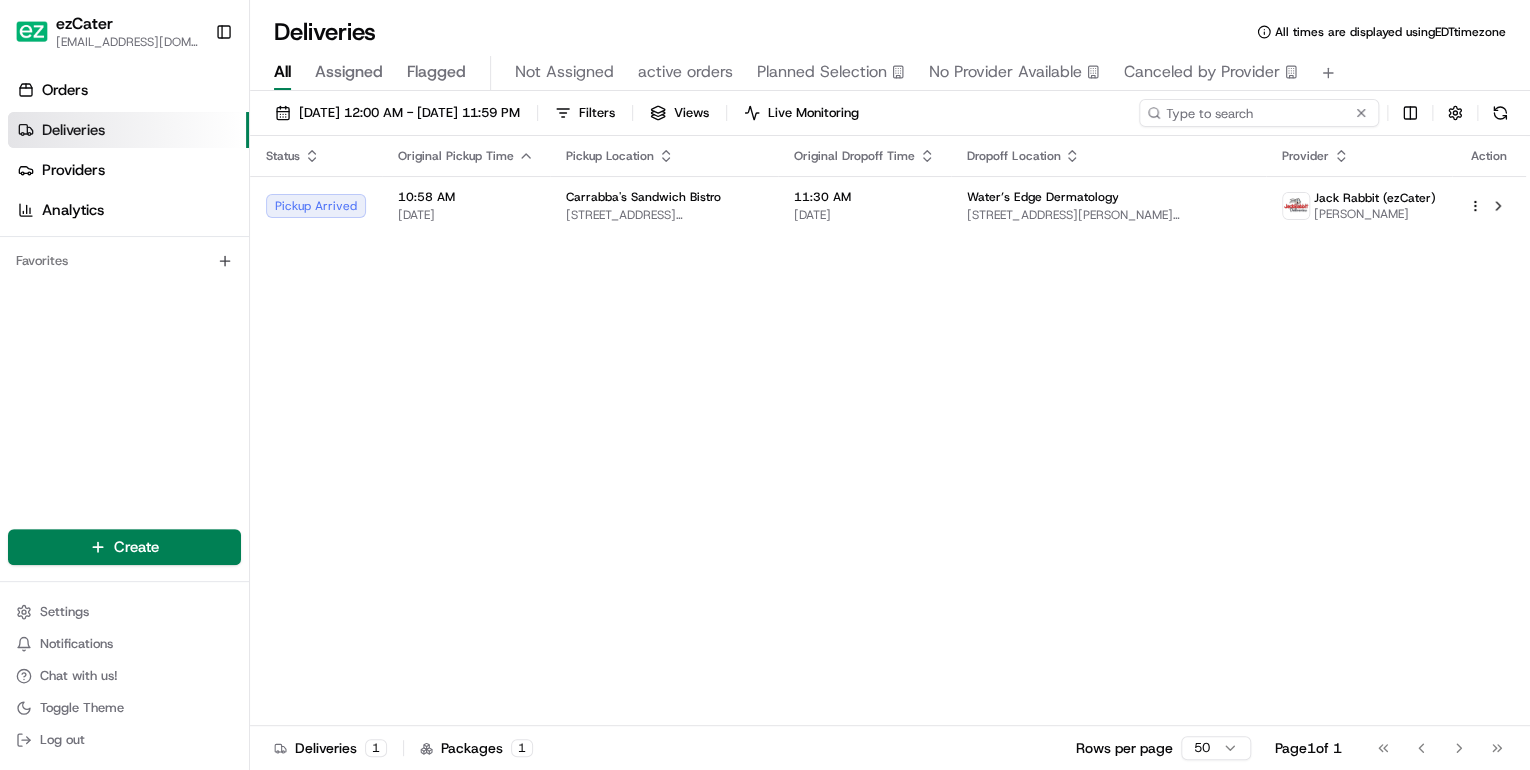click at bounding box center [1259, 113] 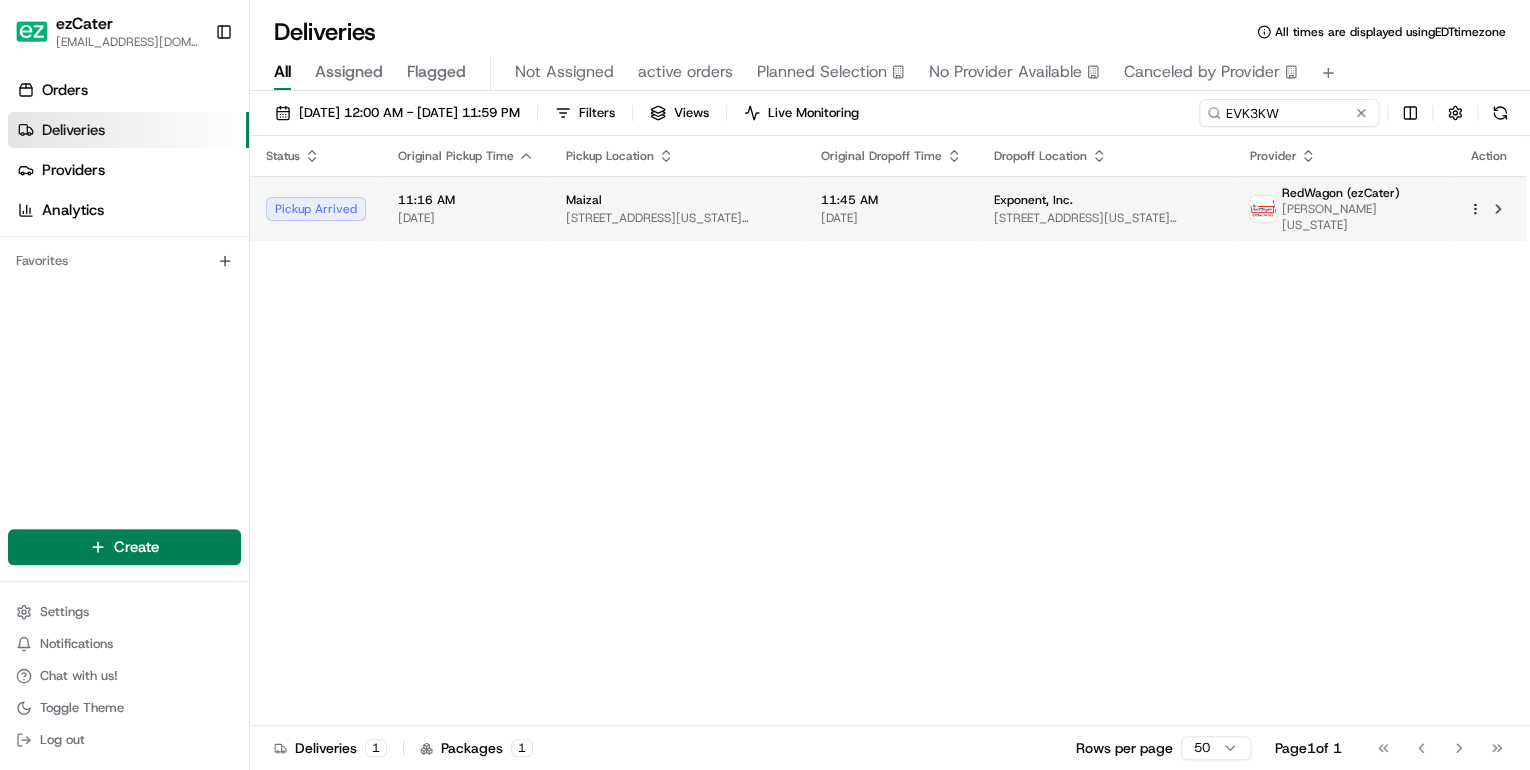 click on "Maizal" at bounding box center [677, 200] 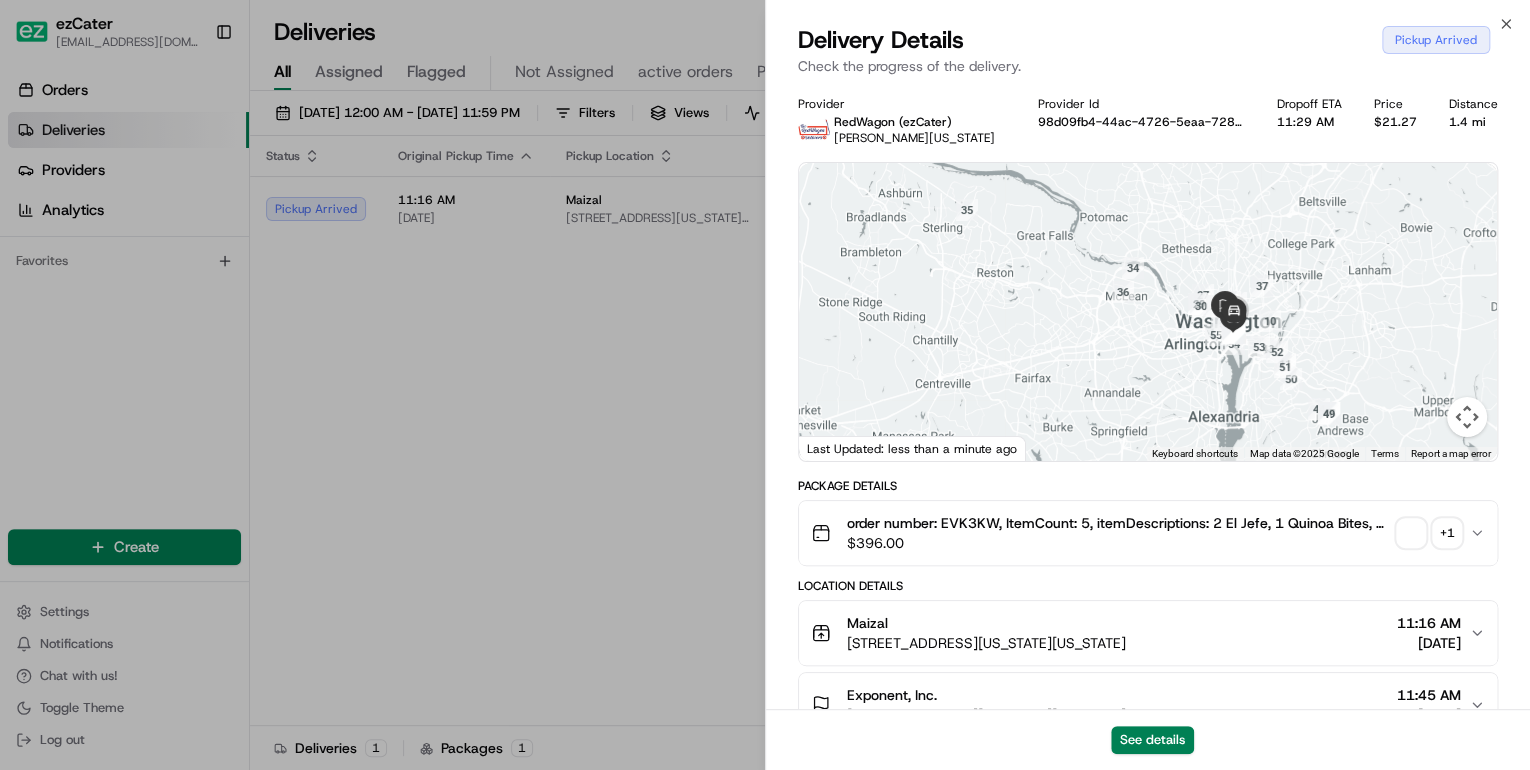 scroll, scrollTop: 160, scrollLeft: 0, axis: vertical 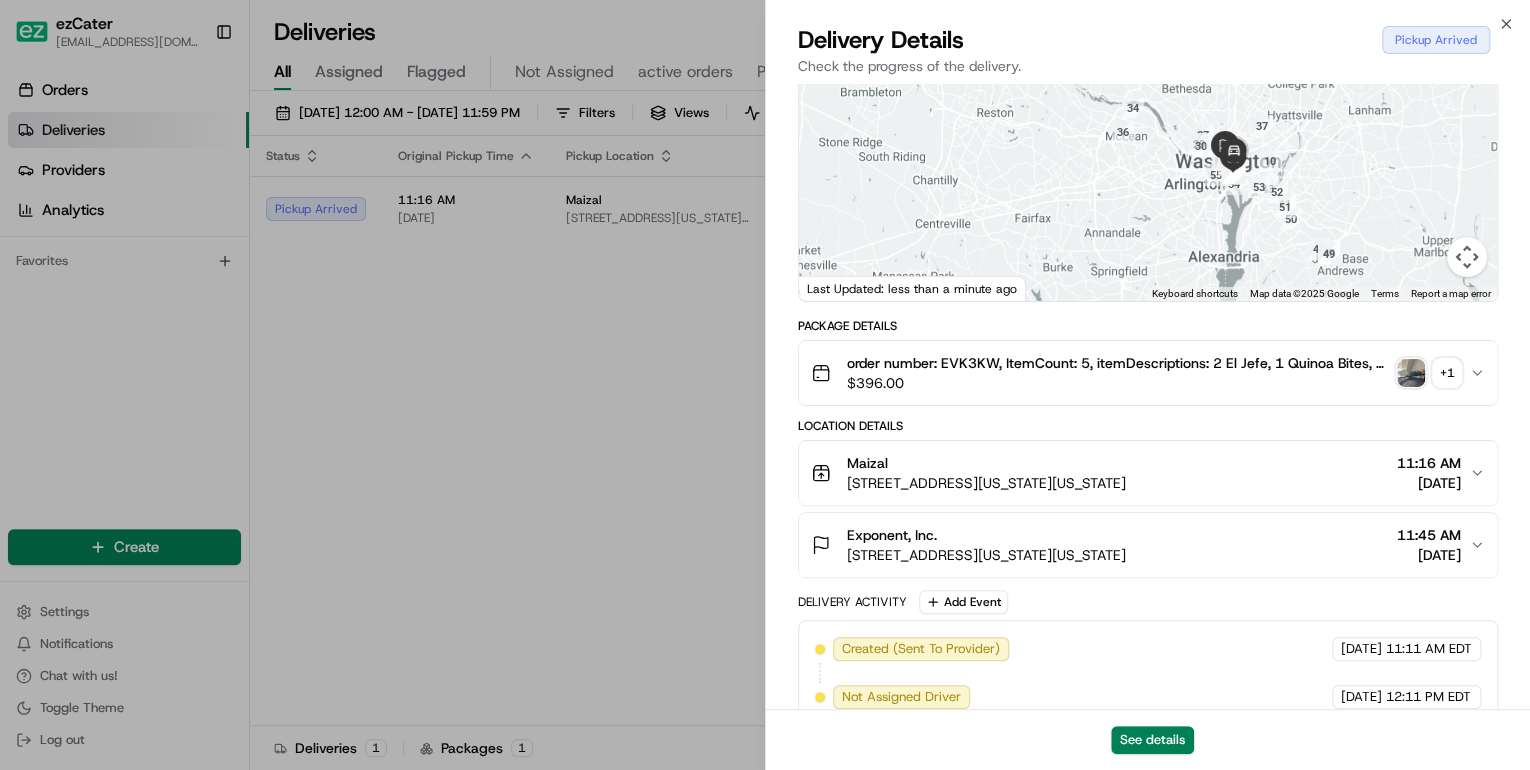 click at bounding box center (1411, 373) 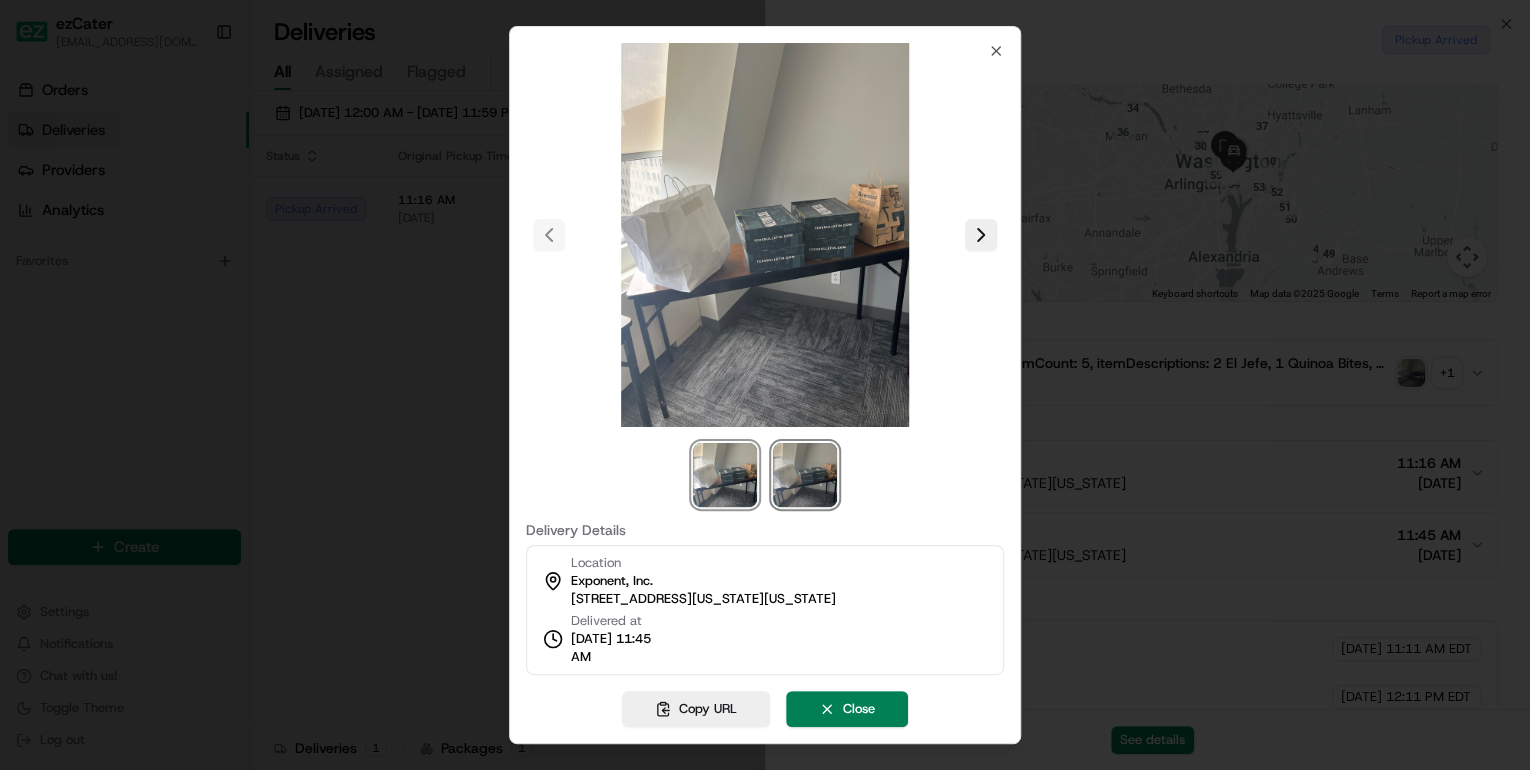 click at bounding box center (805, 475) 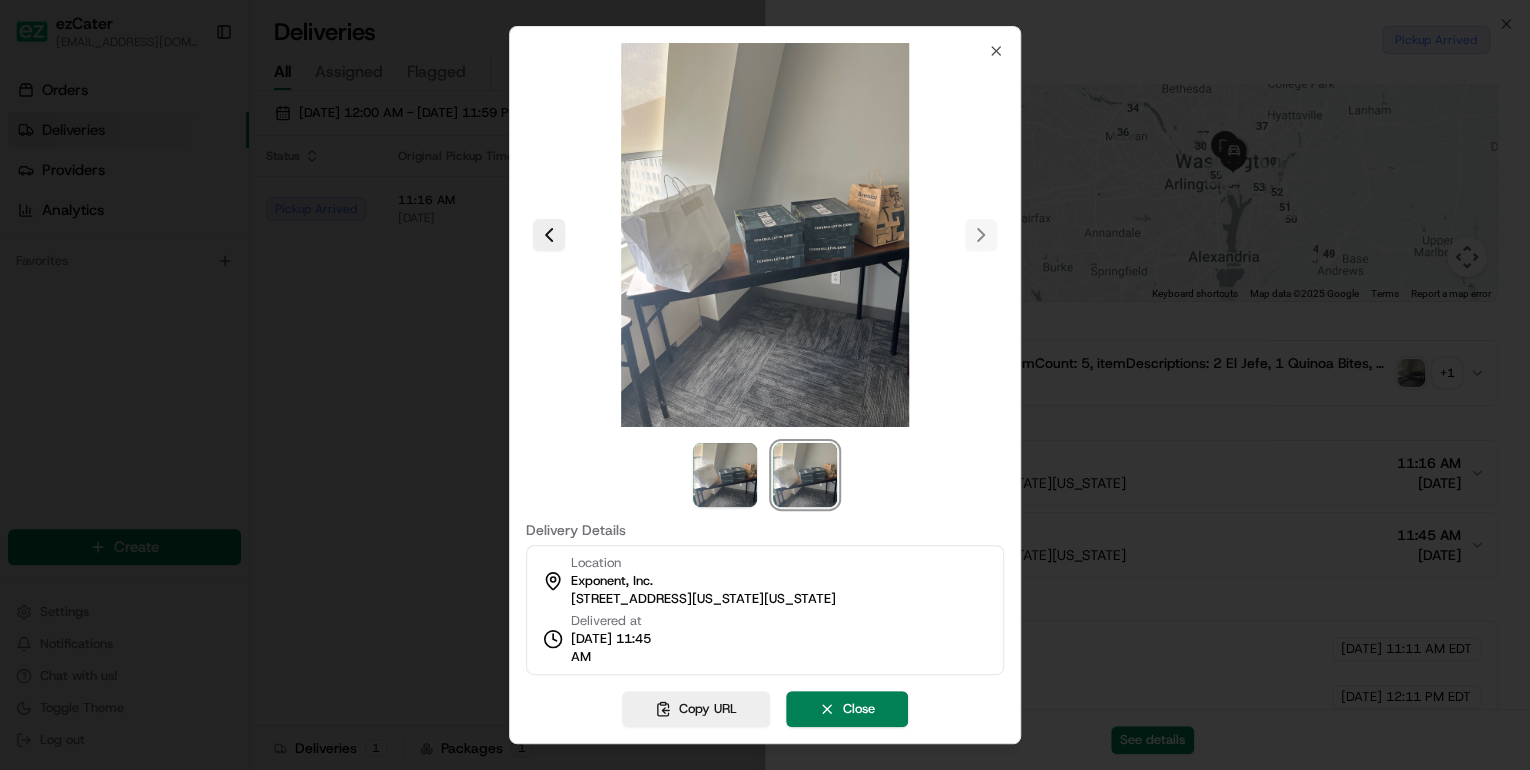click at bounding box center [765, 385] 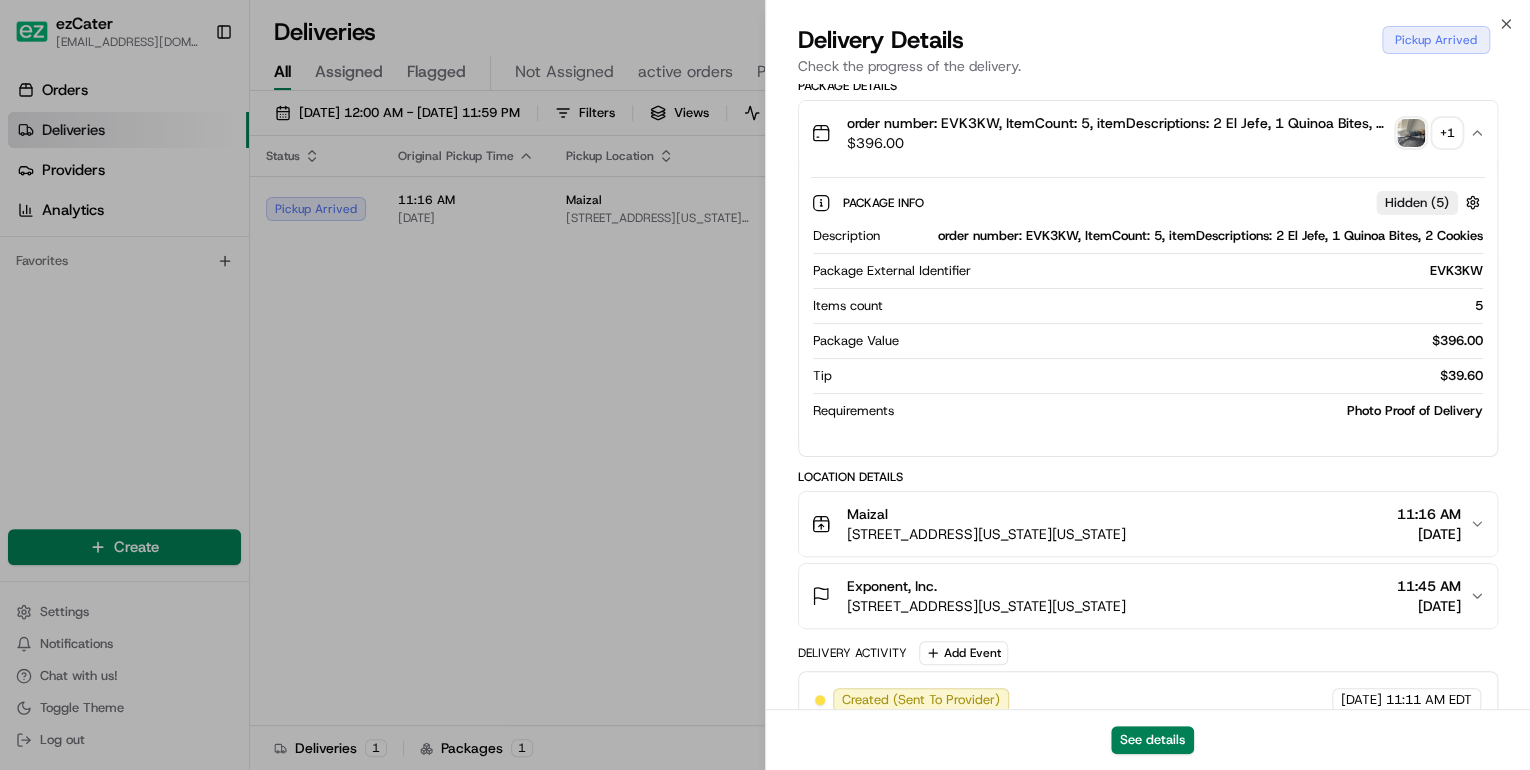 scroll, scrollTop: 560, scrollLeft: 0, axis: vertical 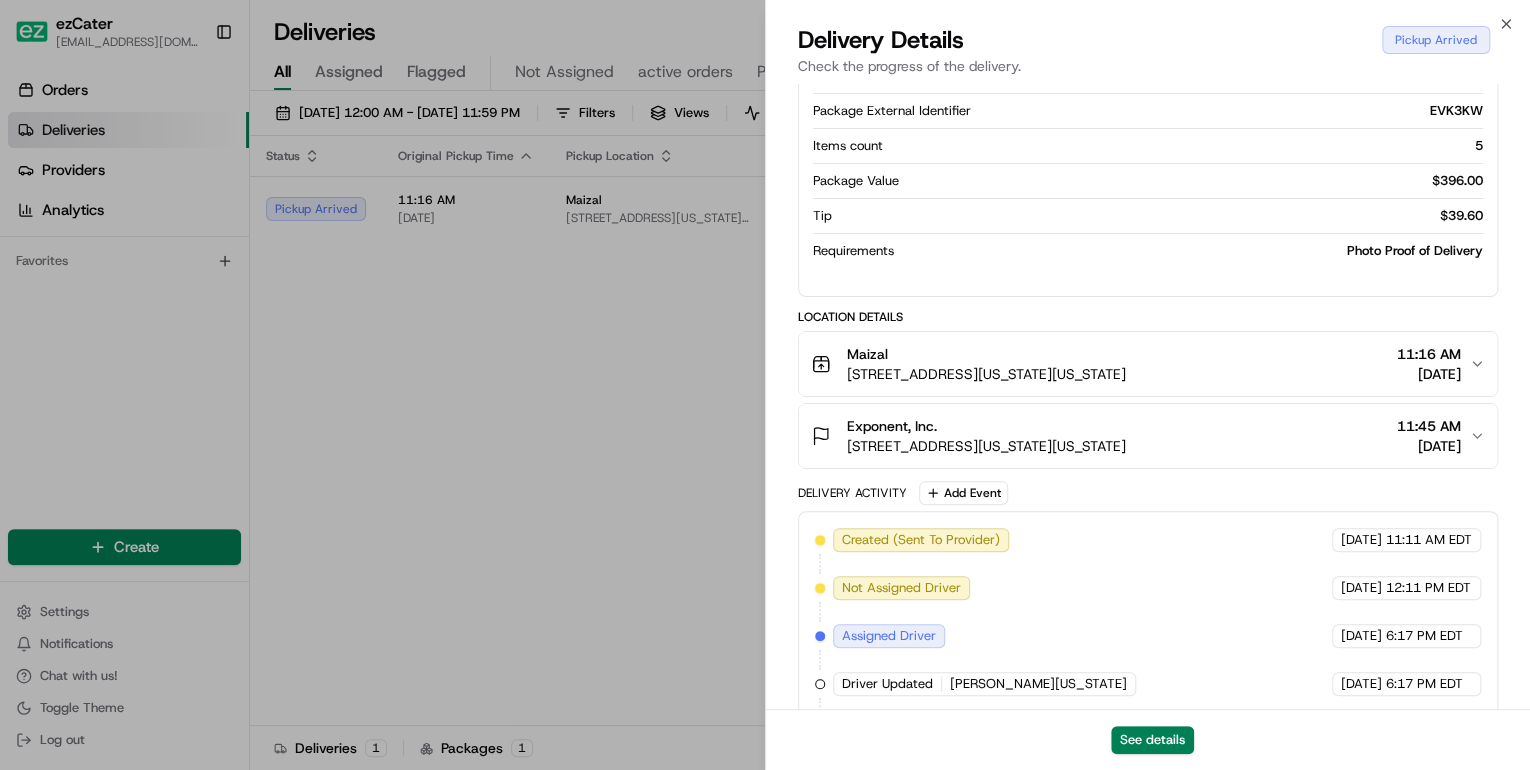 click on "[DATE]" at bounding box center (1429, 374) 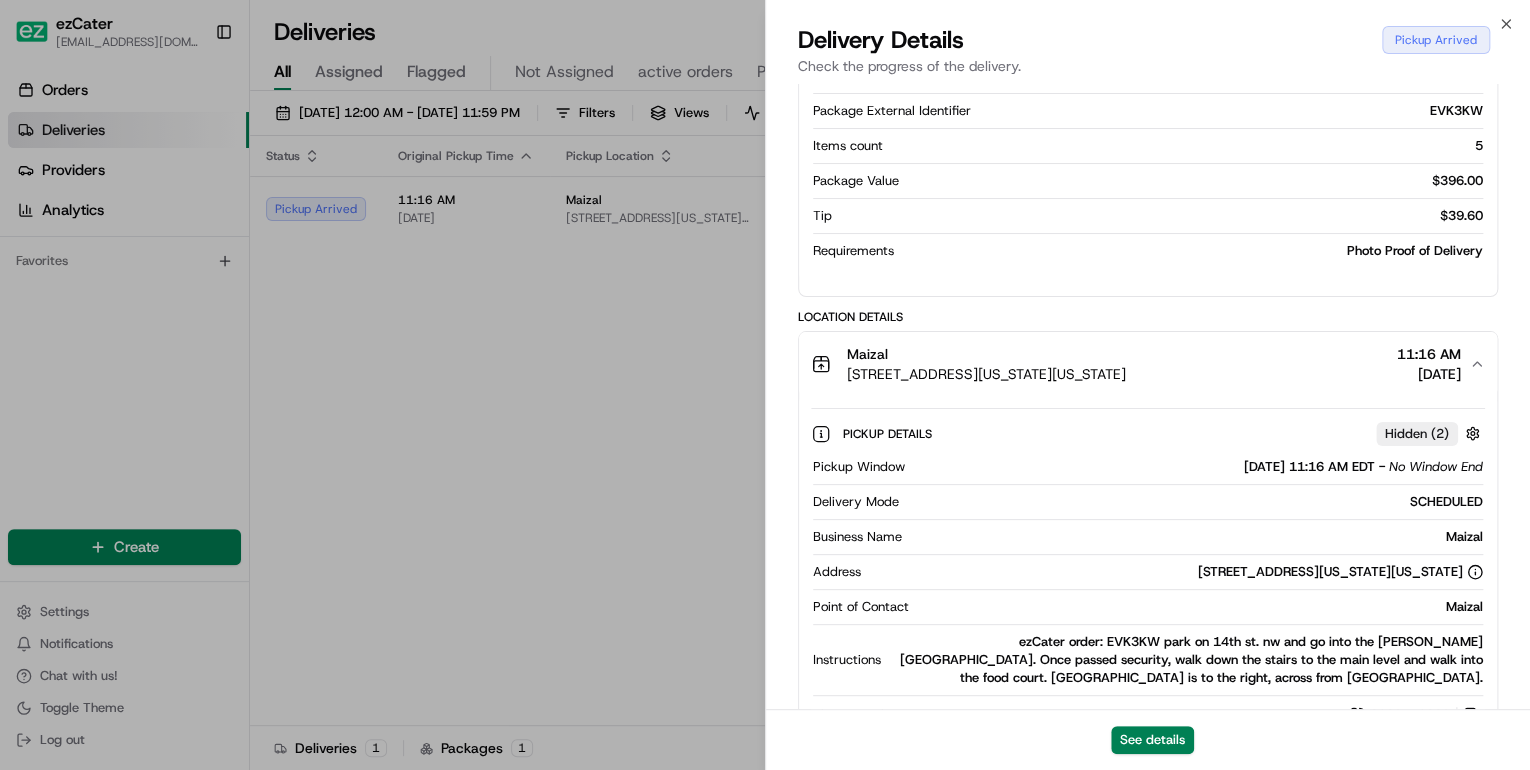 scroll, scrollTop: 720, scrollLeft: 0, axis: vertical 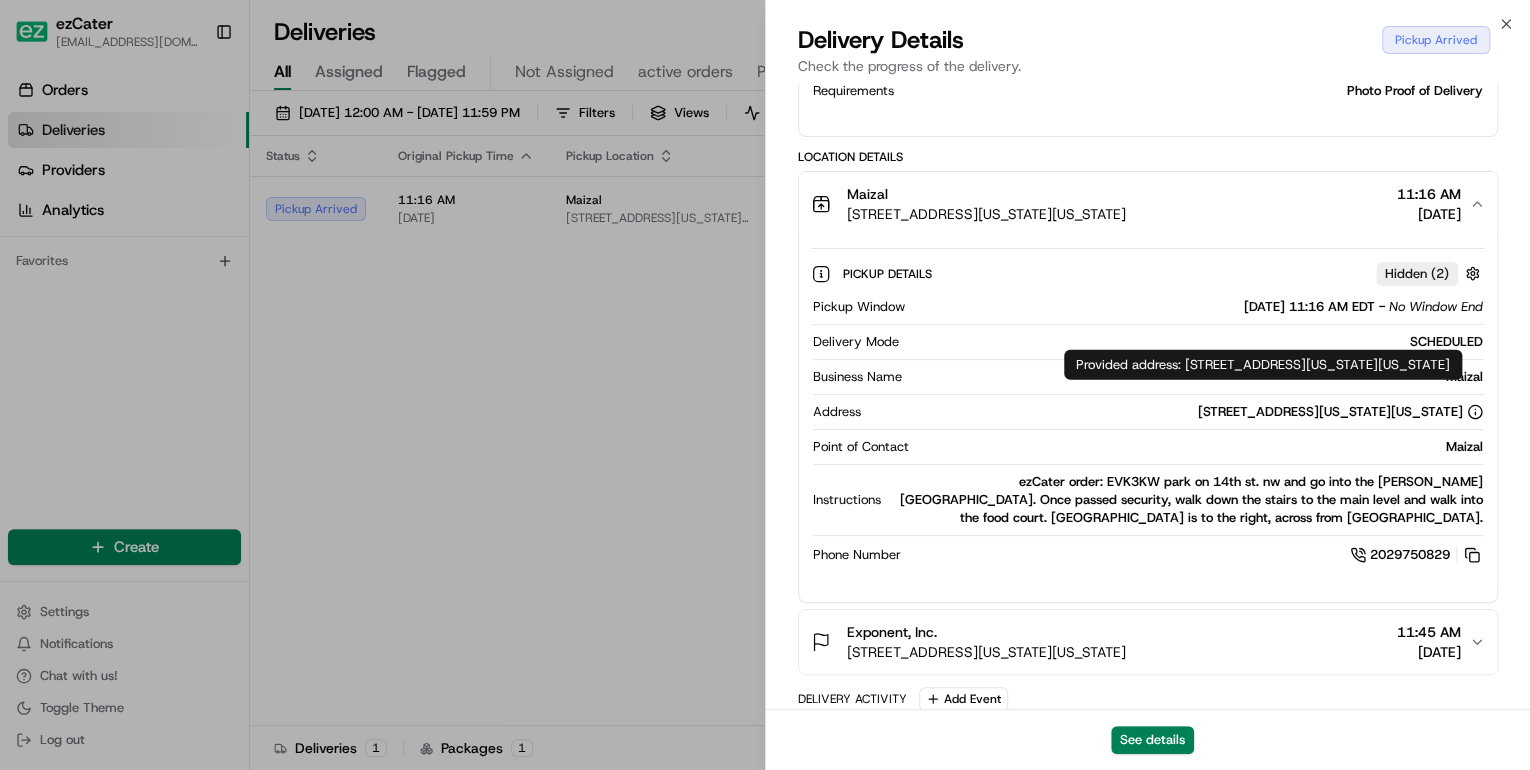 drag, startPoint x: 1191, startPoint y: 361, endPoint x: 1252, endPoint y: 385, distance: 65.551506 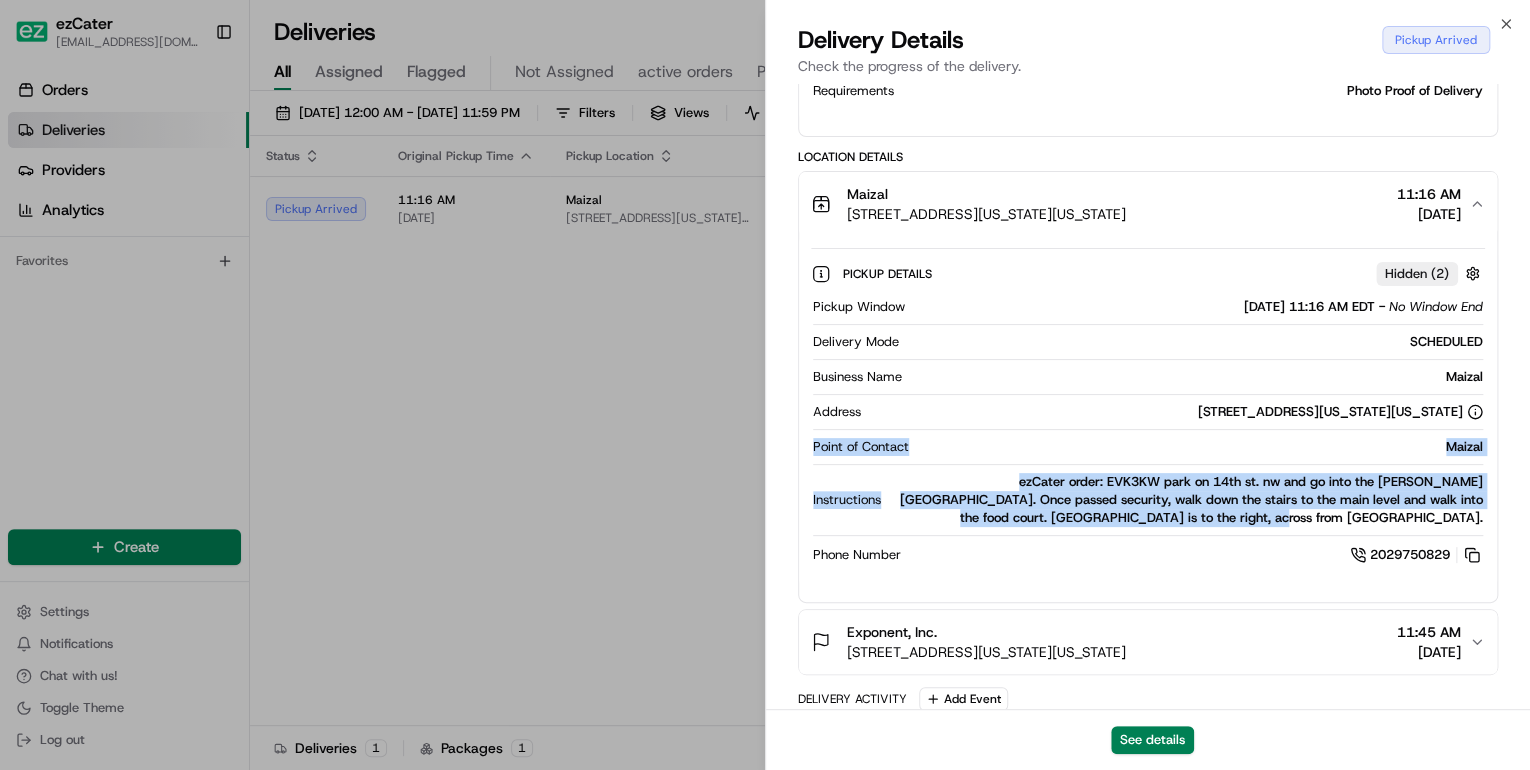 drag, startPoint x: 813, startPoint y: 445, endPoint x: 1505, endPoint y: 524, distance: 696.4948 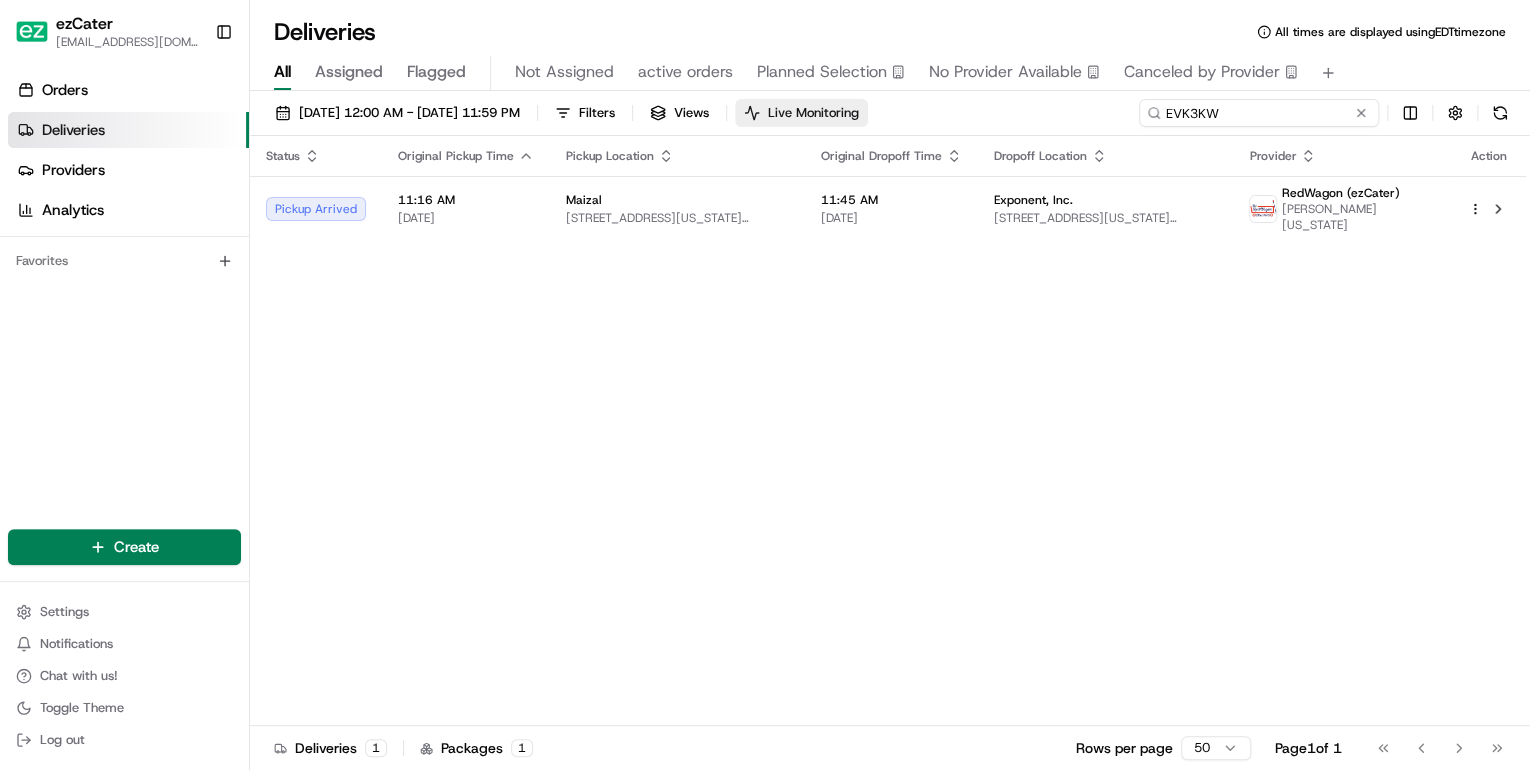 drag, startPoint x: 1310, startPoint y: 113, endPoint x: 808, endPoint y: 113, distance: 502 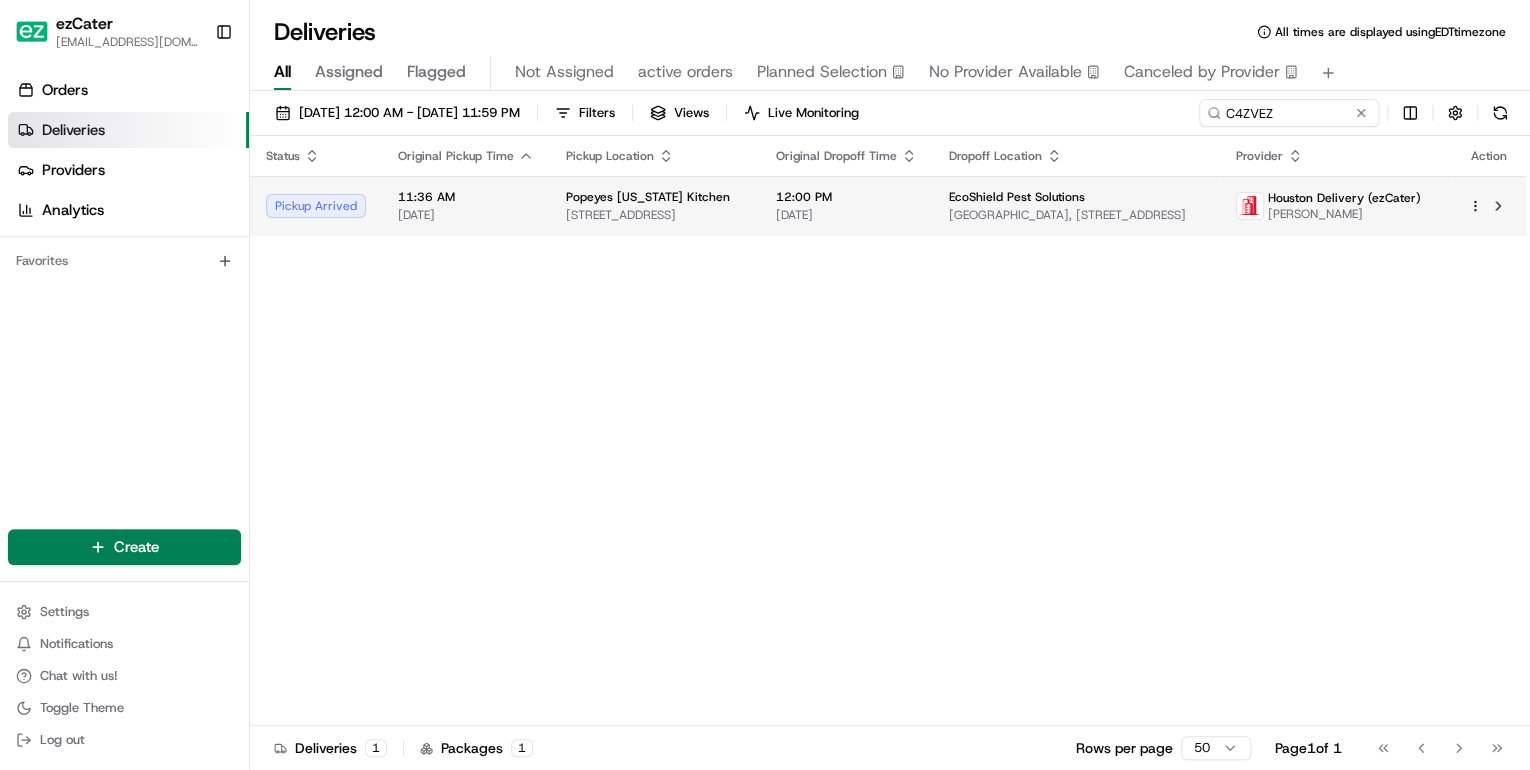 click on "9102 N North Loop Rd, San Antonio, TX 78216, USA" at bounding box center (655, 215) 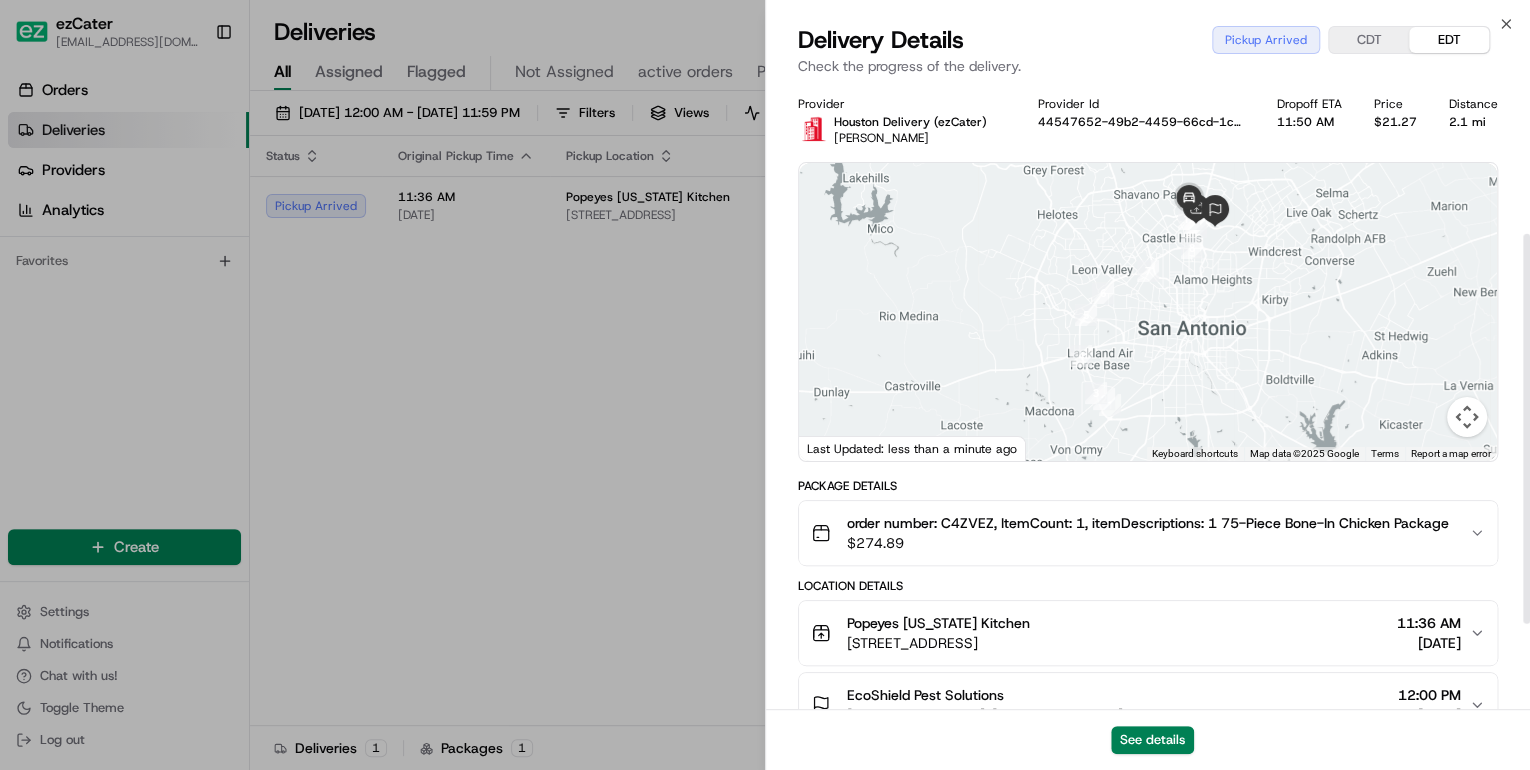 scroll, scrollTop: 240, scrollLeft: 0, axis: vertical 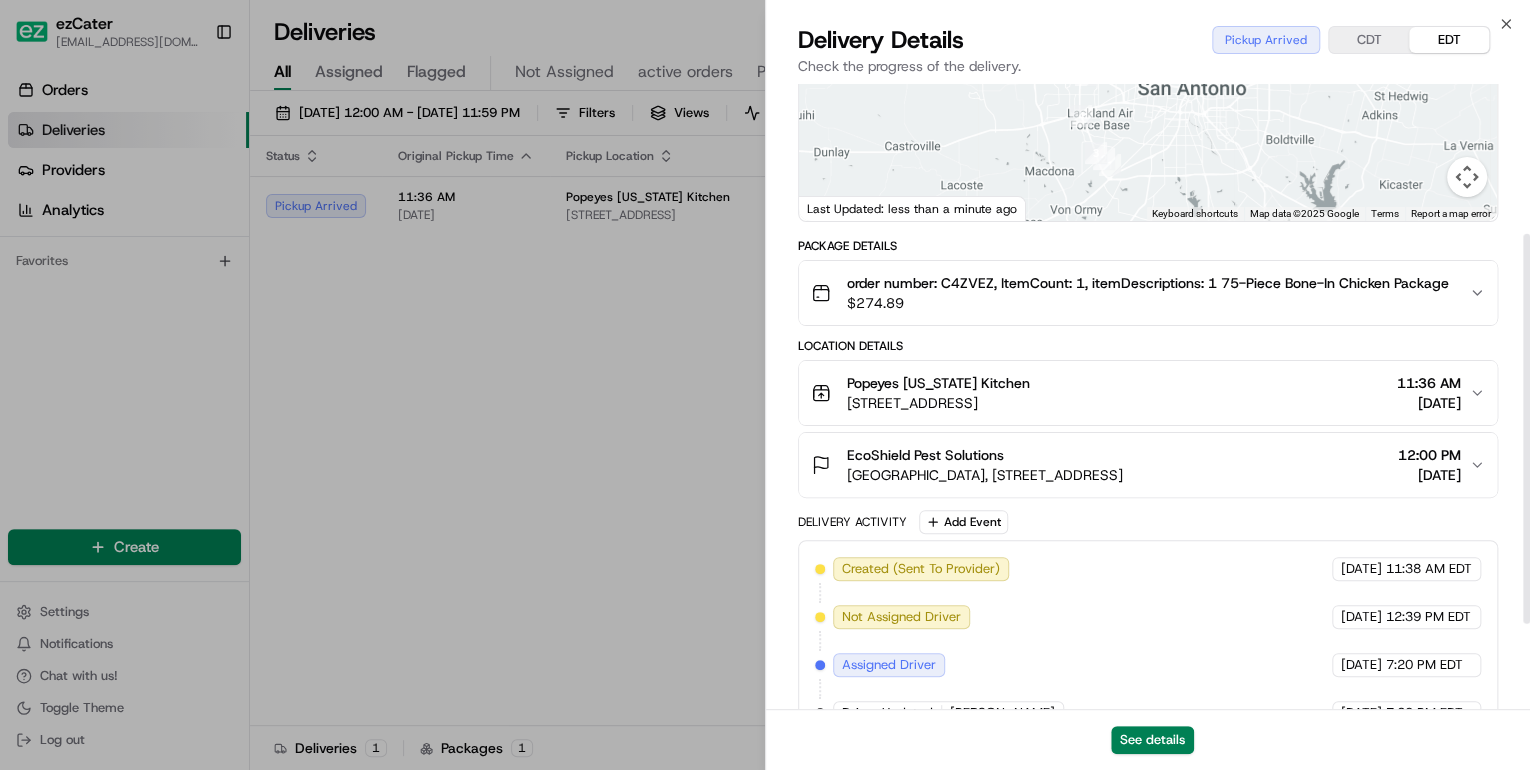 click on "Popeyes Louisiana Kitchen" at bounding box center (938, 383) 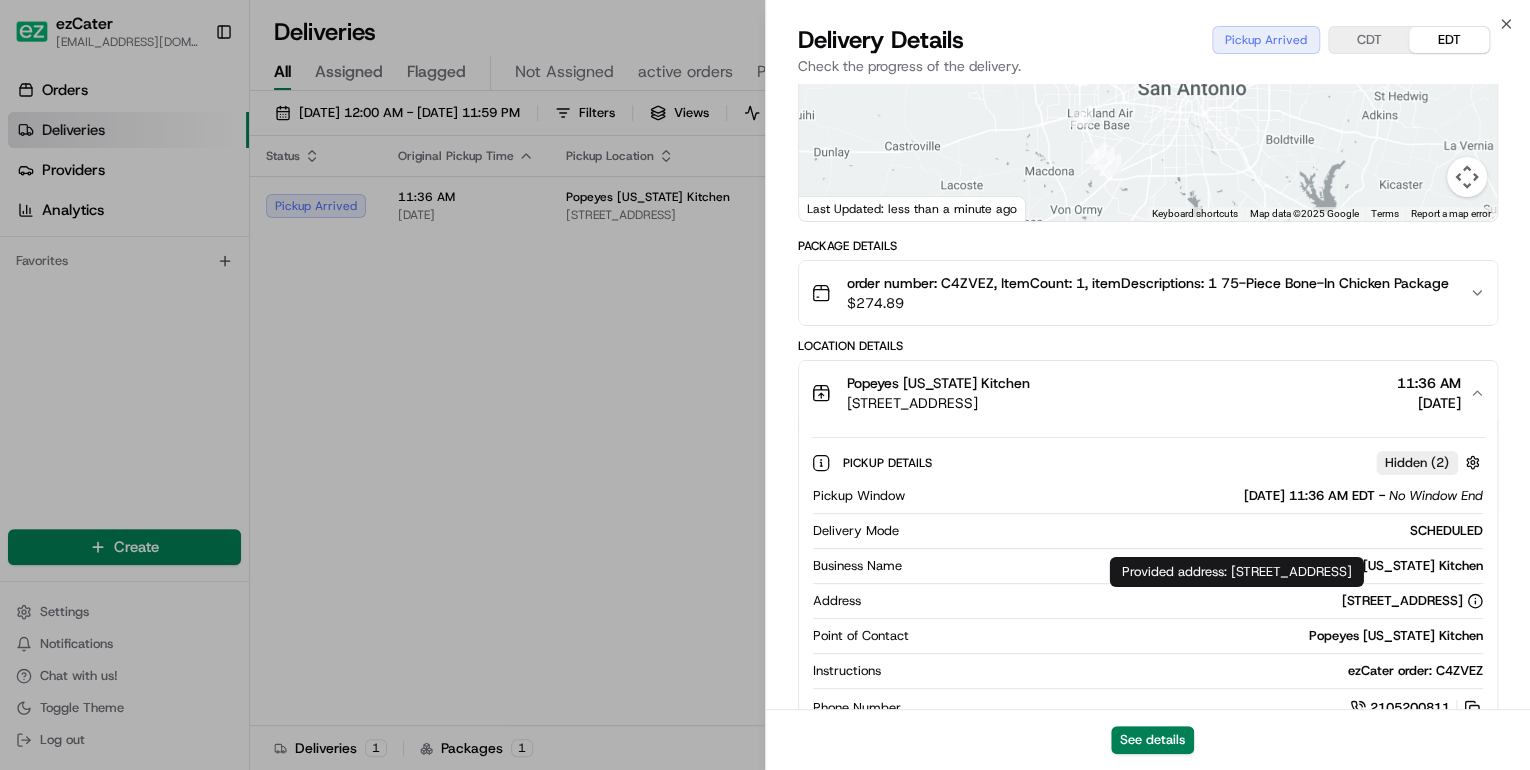 drag, startPoint x: 1516, startPoint y: 571, endPoint x: 1233, endPoint y: 576, distance: 283.04416 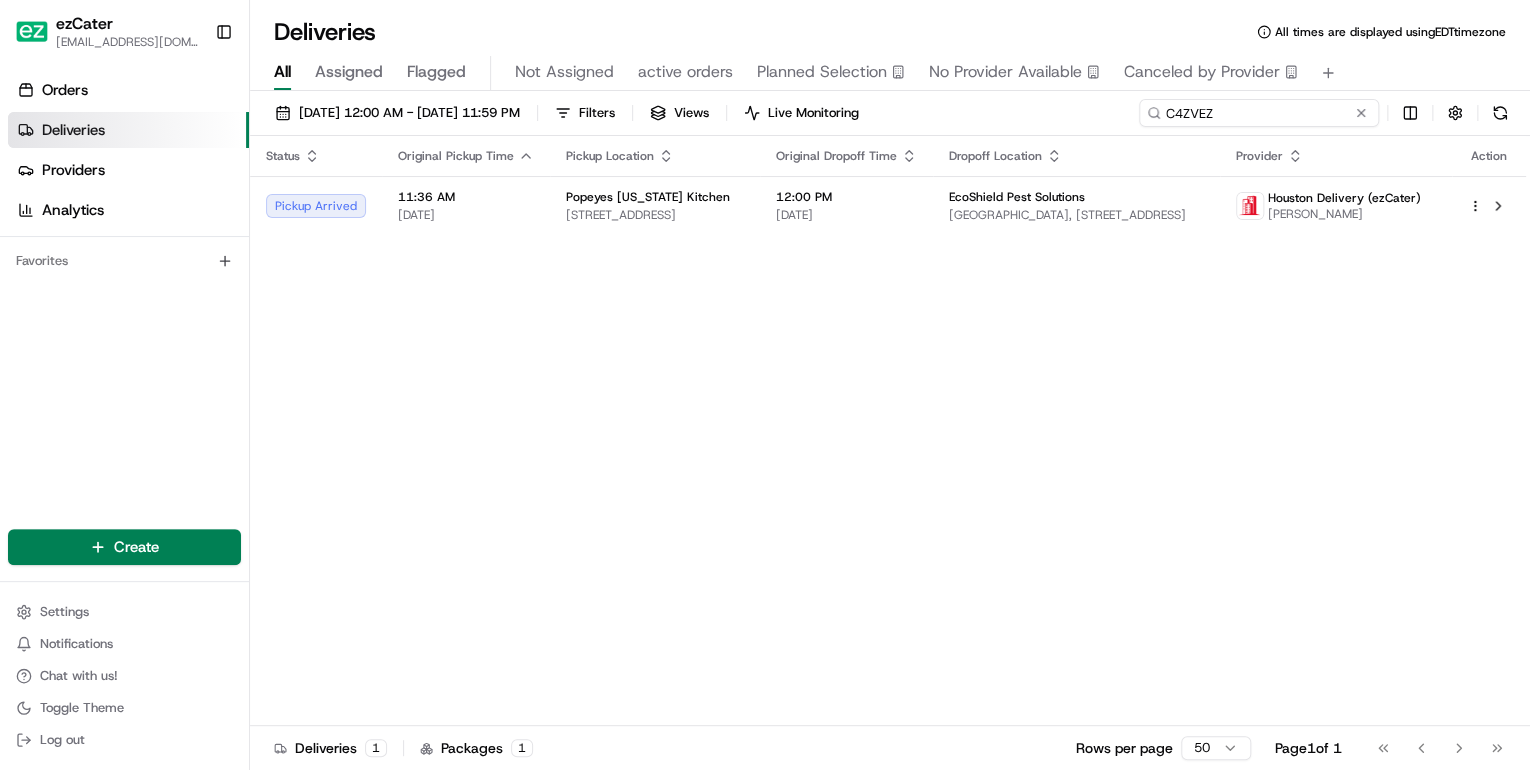 drag, startPoint x: 1292, startPoint y: 116, endPoint x: 865, endPoint y: 128, distance: 427.16858 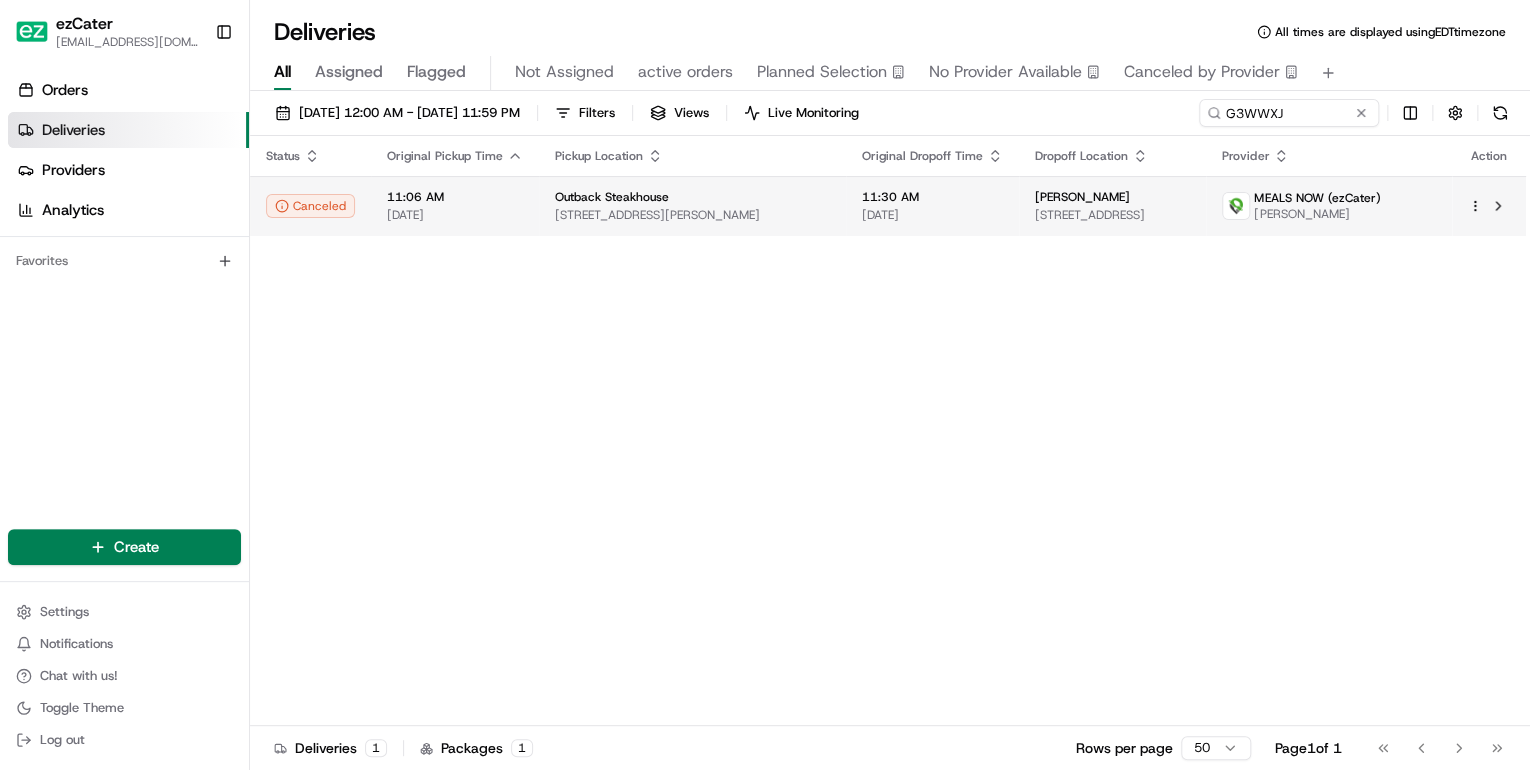click on "Outback Steakhouse 1750 Scenic Hwy N, Snellville, GA 30078, USA" at bounding box center (692, 206) 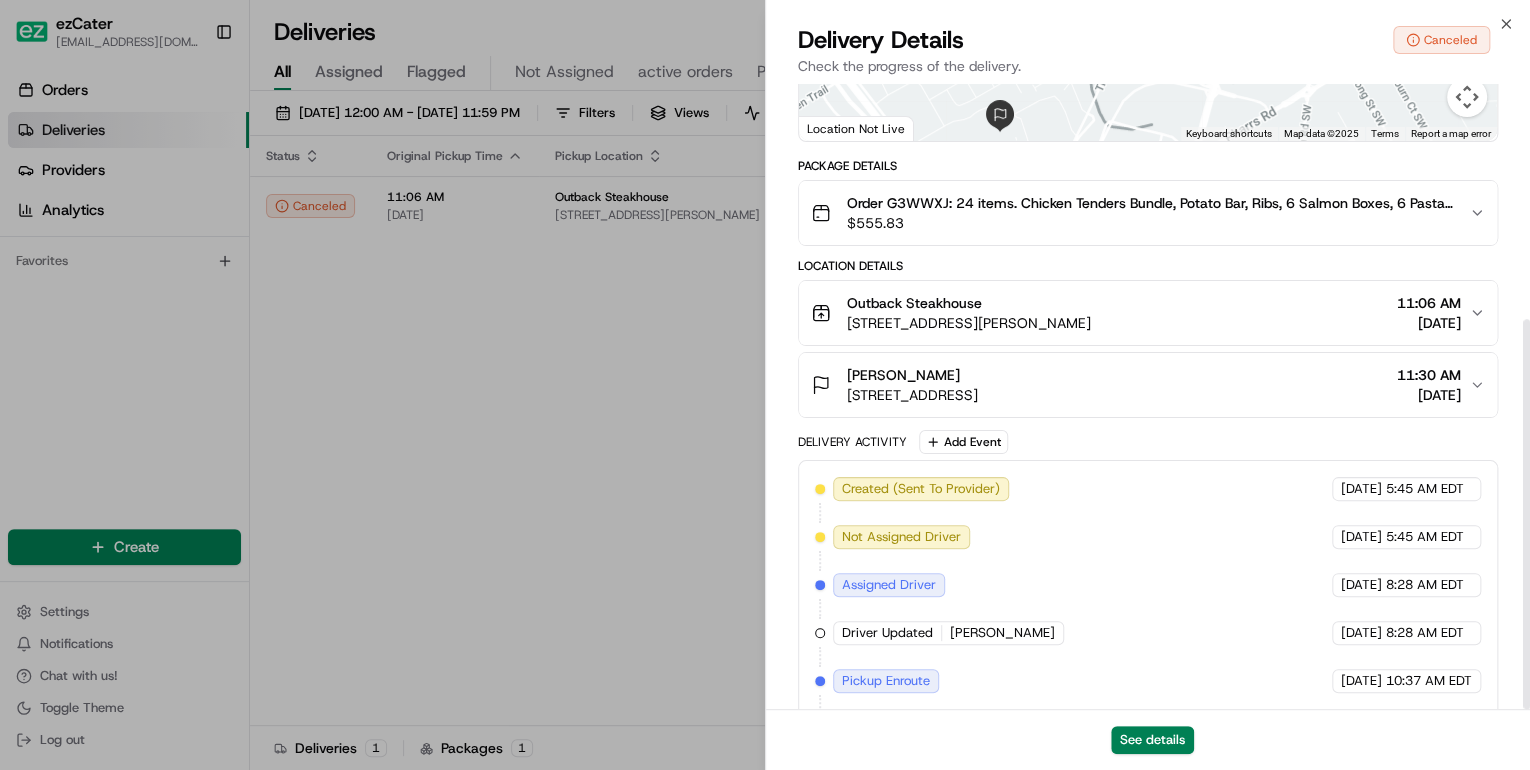 scroll, scrollTop: 377, scrollLeft: 0, axis: vertical 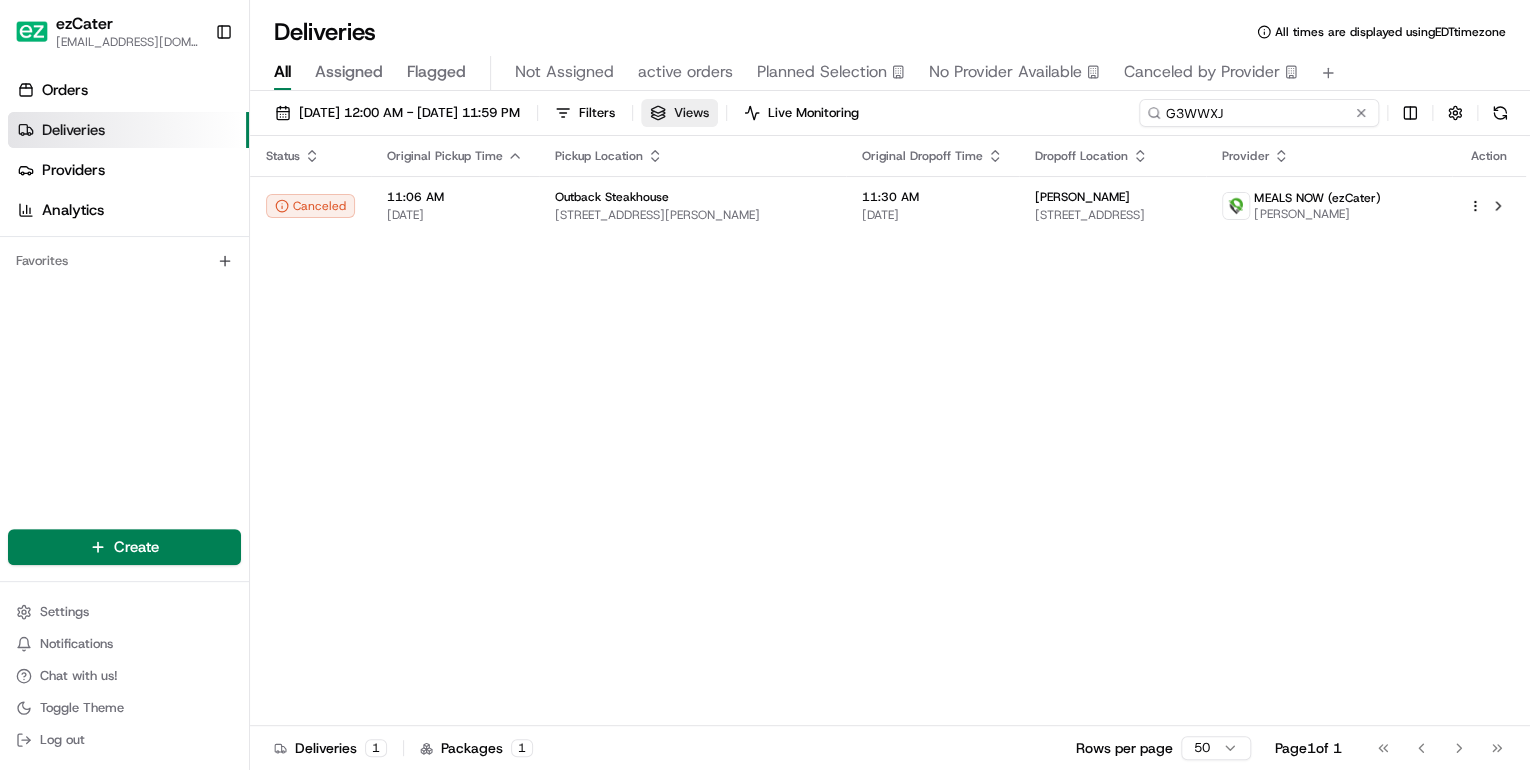 drag, startPoint x: 1300, startPoint y: 111, endPoint x: 764, endPoint y: 119, distance: 536.0597 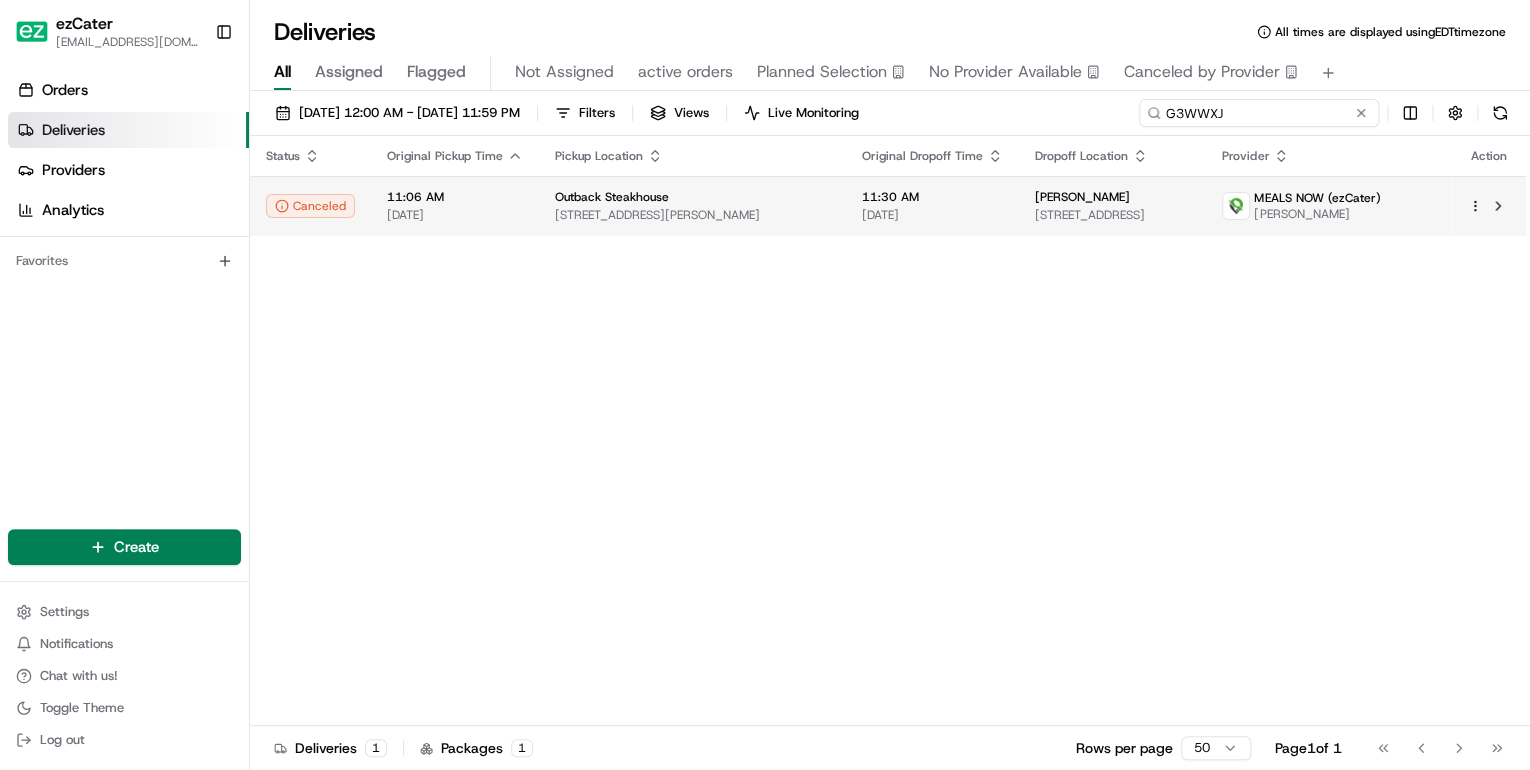 paste on "54Y367" 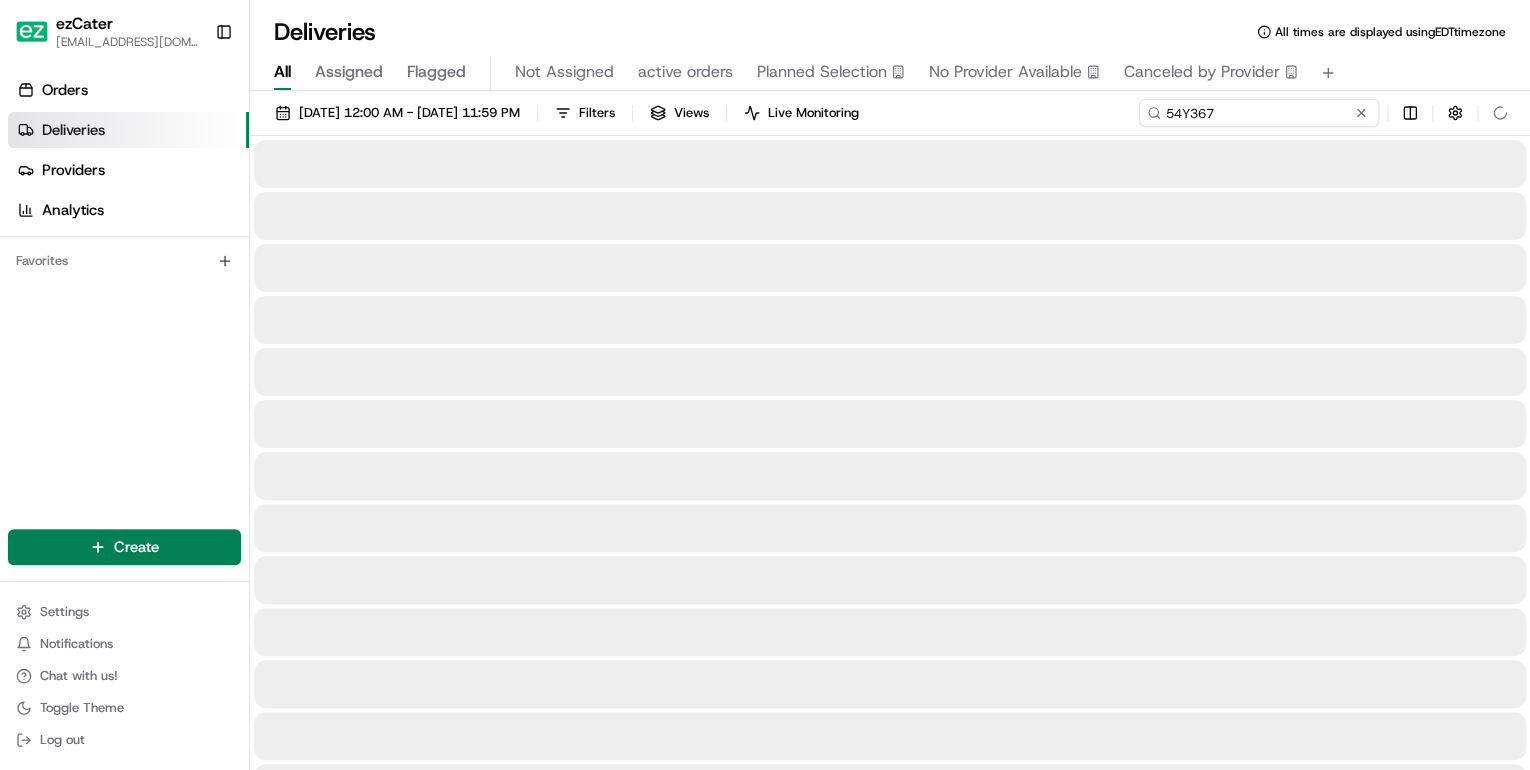 click on "54Y367" at bounding box center (1259, 113) 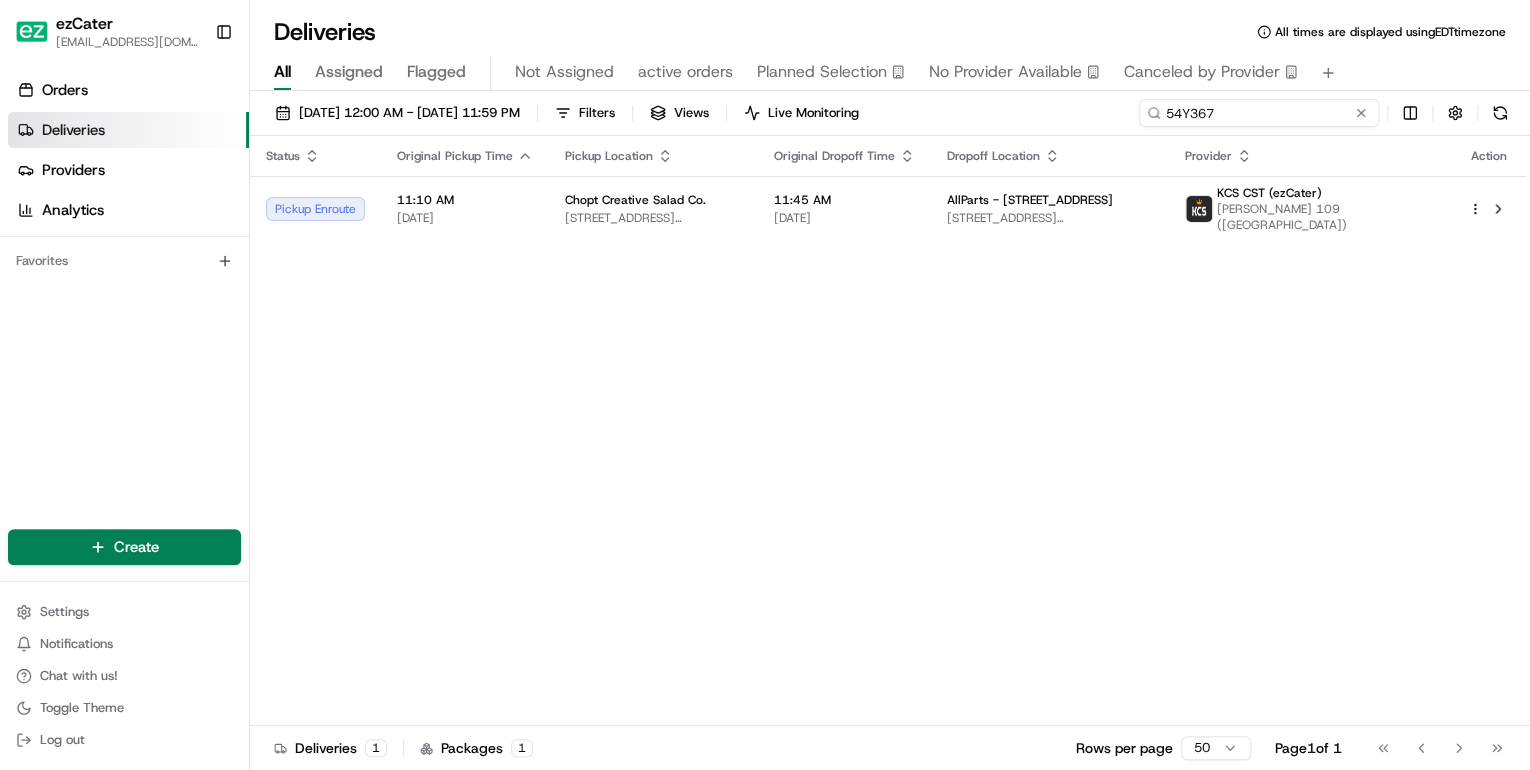 drag, startPoint x: 1222, startPoint y: 116, endPoint x: 836, endPoint y: 128, distance: 386.1865 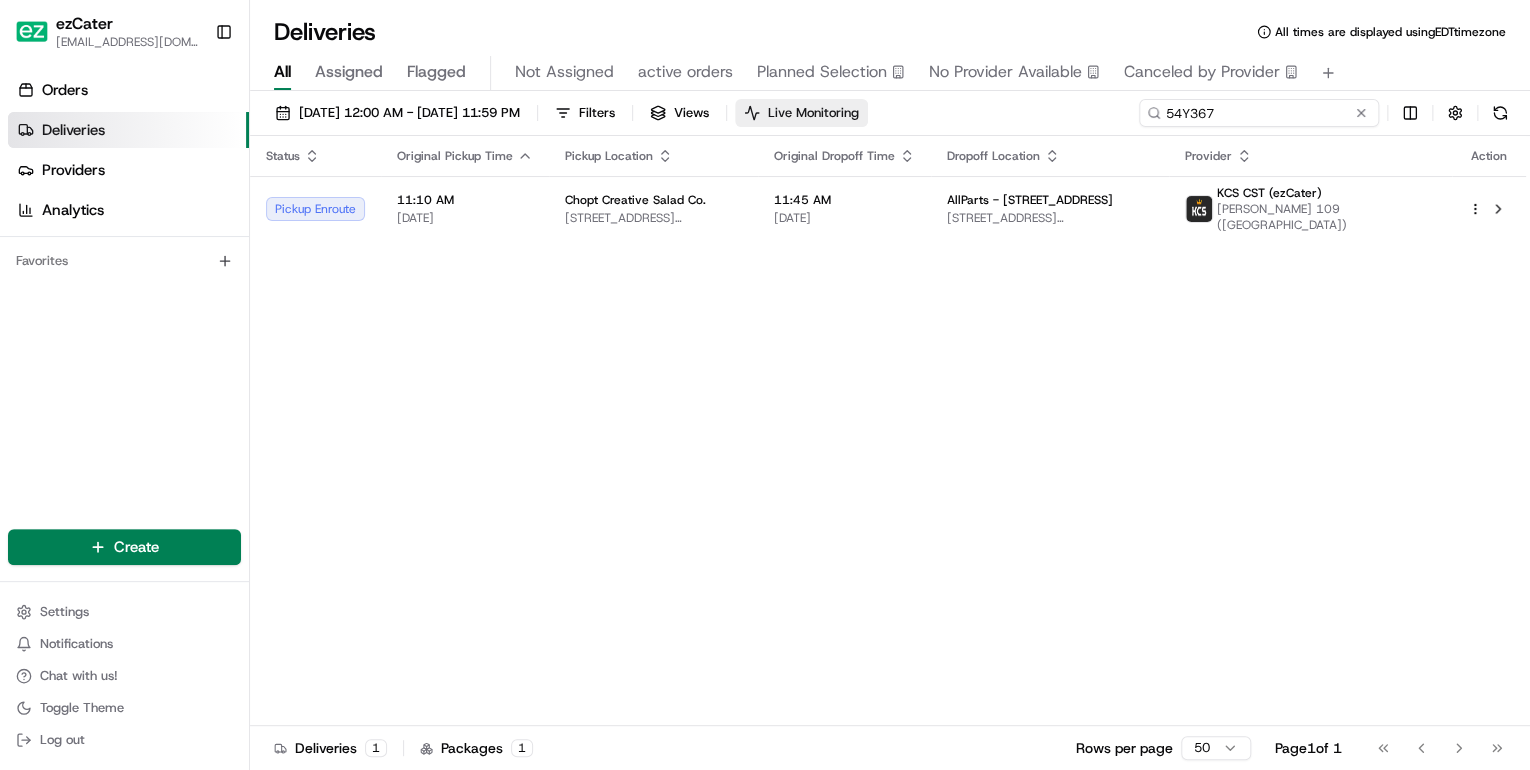 paste on "FM3-3RR" 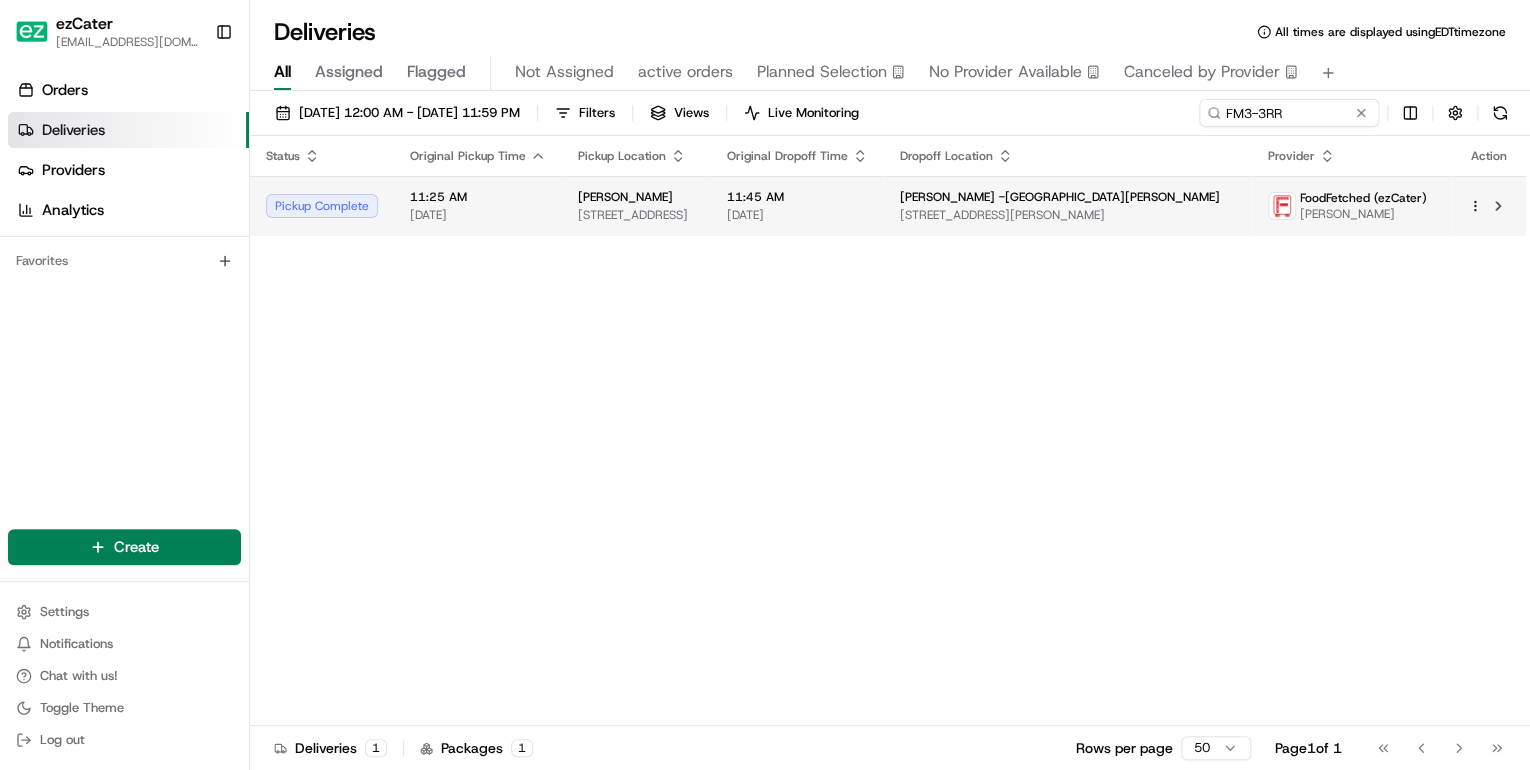 click on "628 S Main St, North Syracuse, NY 13212, USA" at bounding box center (636, 215) 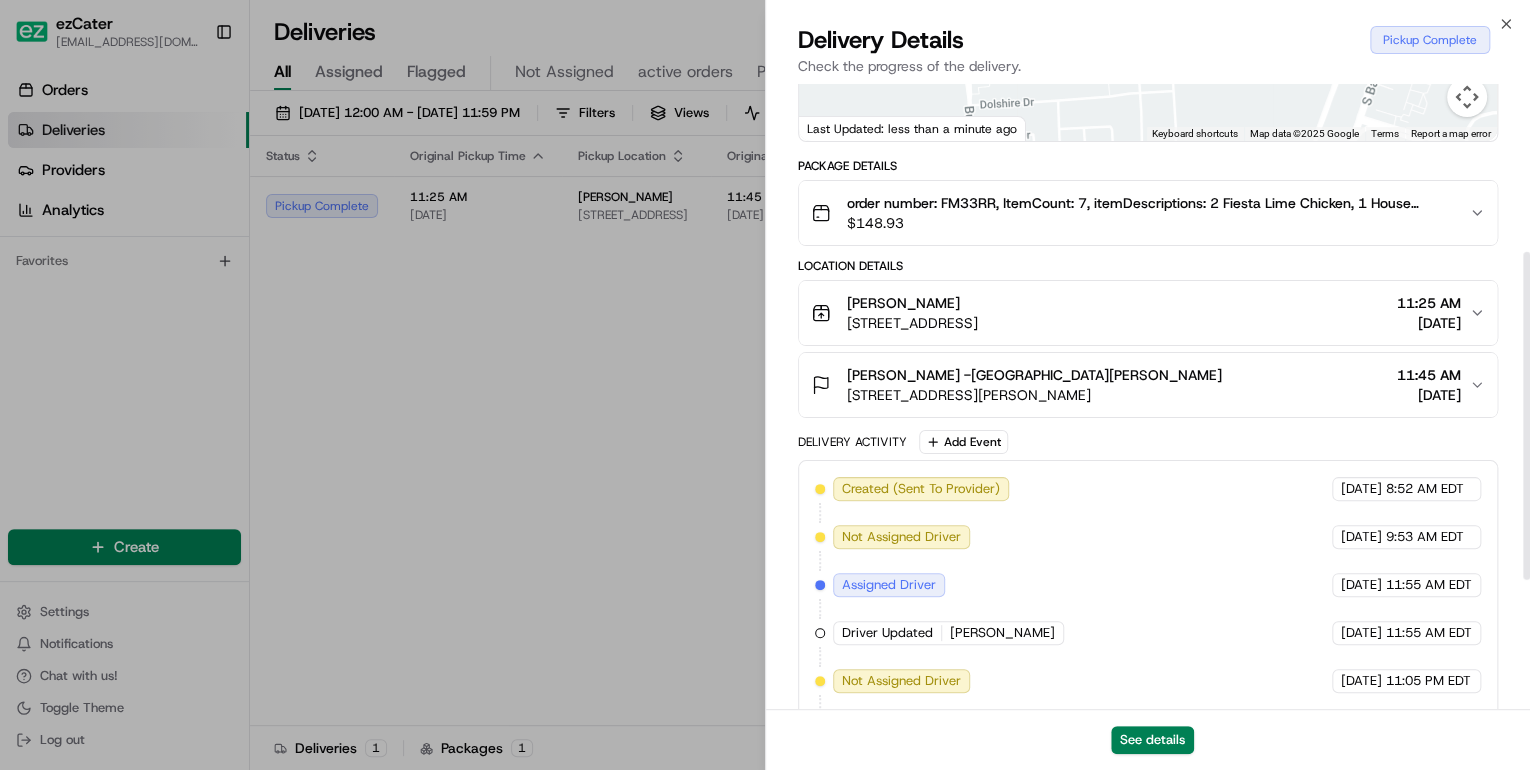 scroll, scrollTop: 568, scrollLeft: 0, axis: vertical 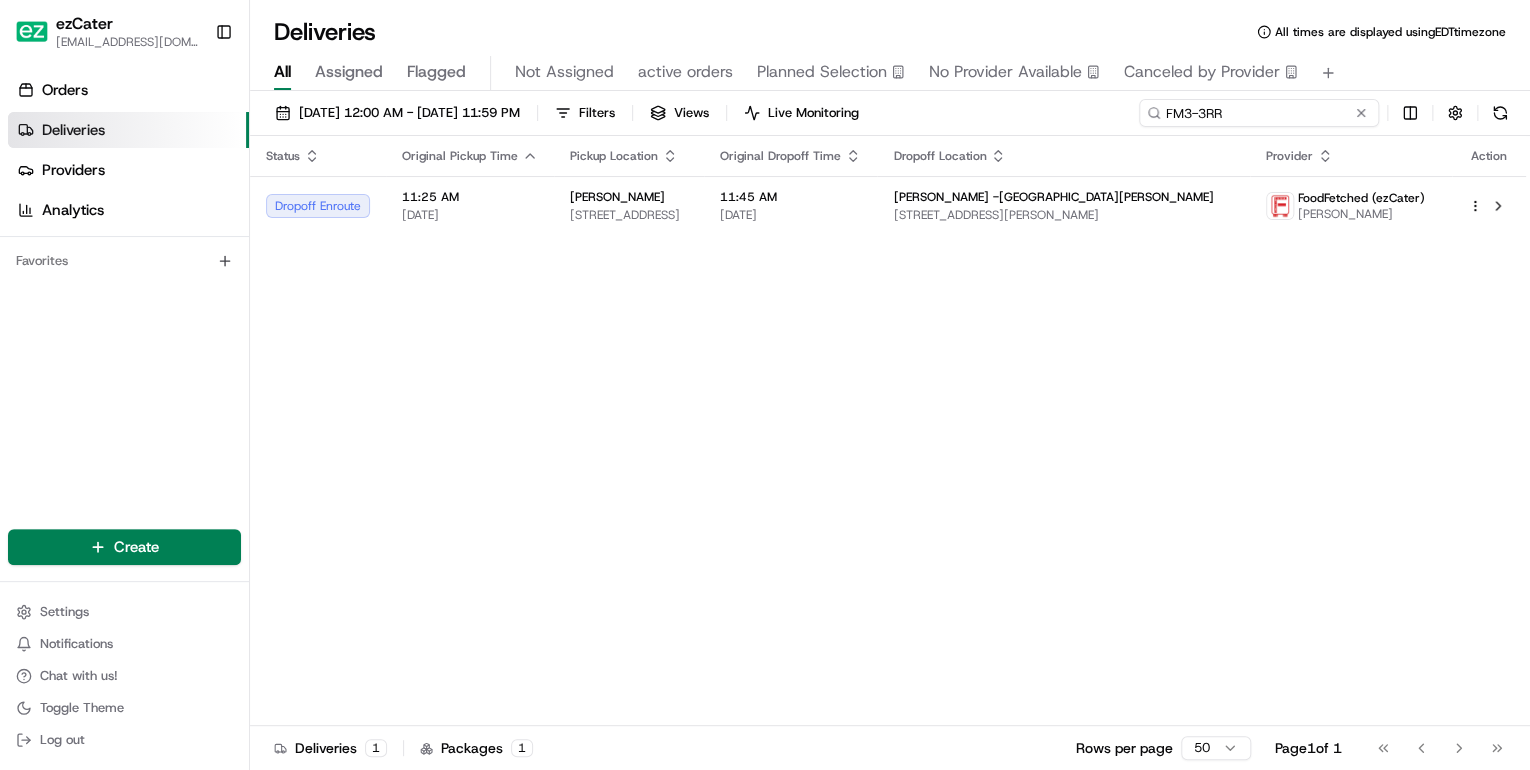 drag, startPoint x: 1292, startPoint y: 117, endPoint x: 774, endPoint y: 96, distance: 518.4255 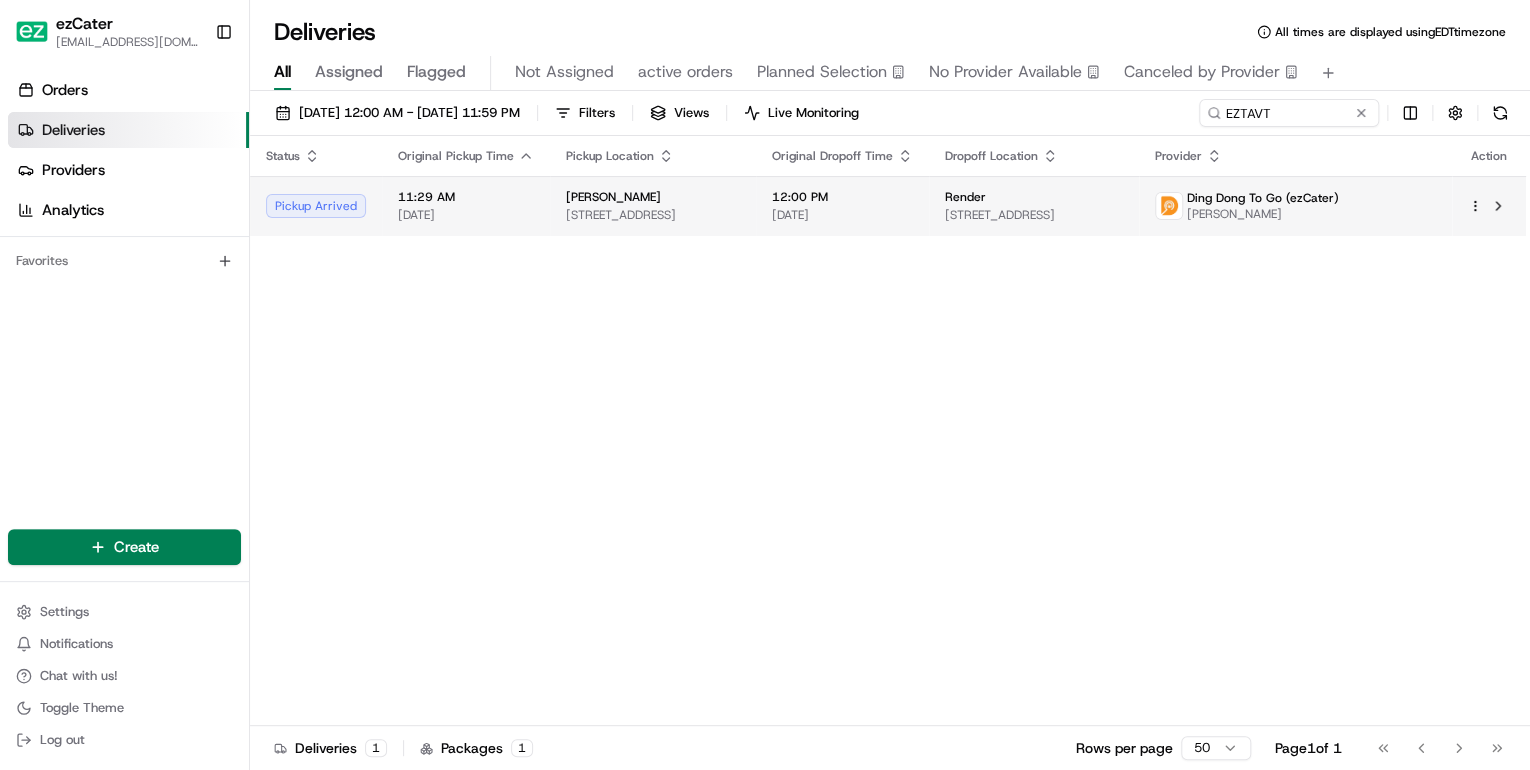 click on "Bernal Bakery" at bounding box center [613, 197] 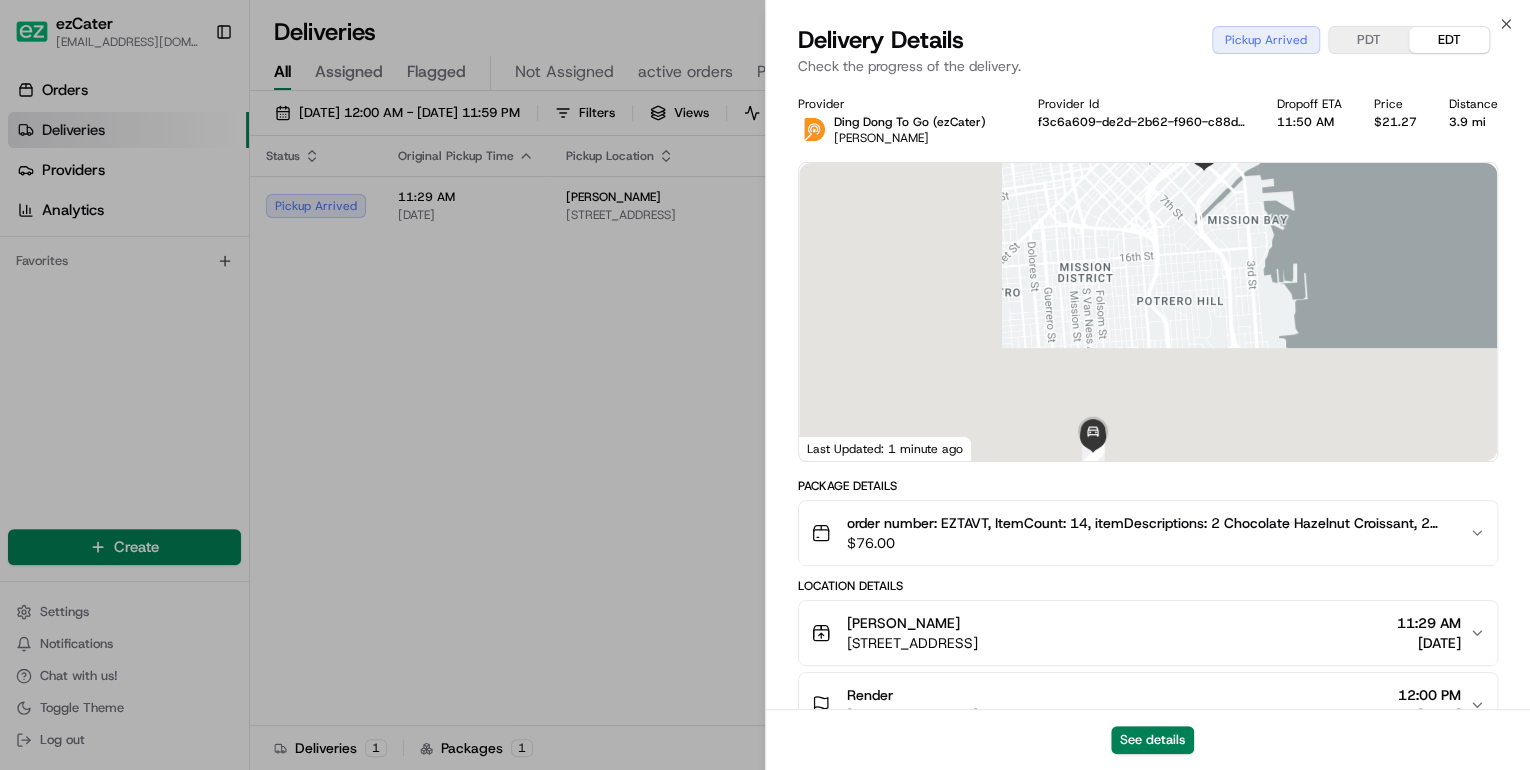 scroll, scrollTop: 160, scrollLeft: 0, axis: vertical 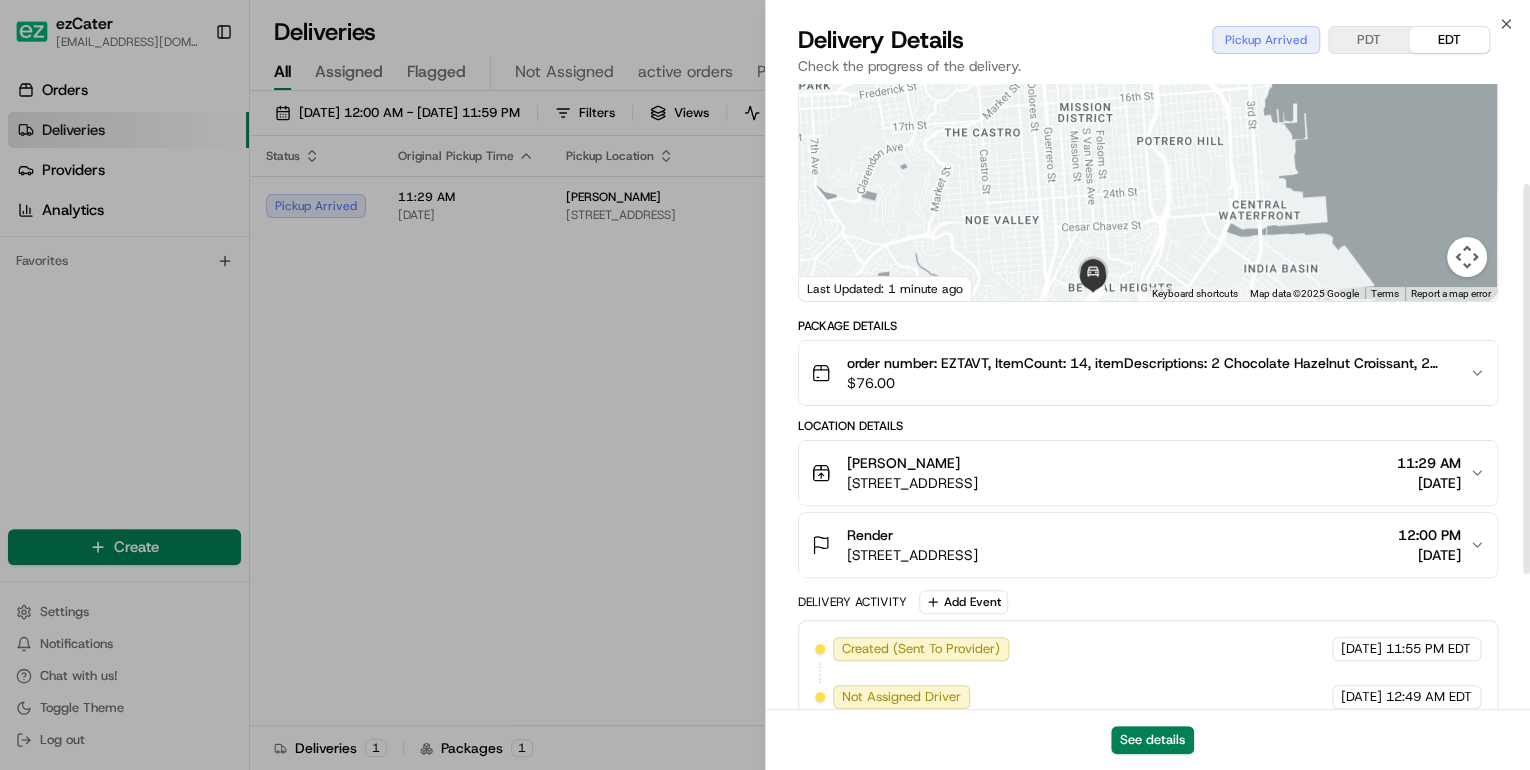 click on "Bernal Bakery" at bounding box center [912, 463] 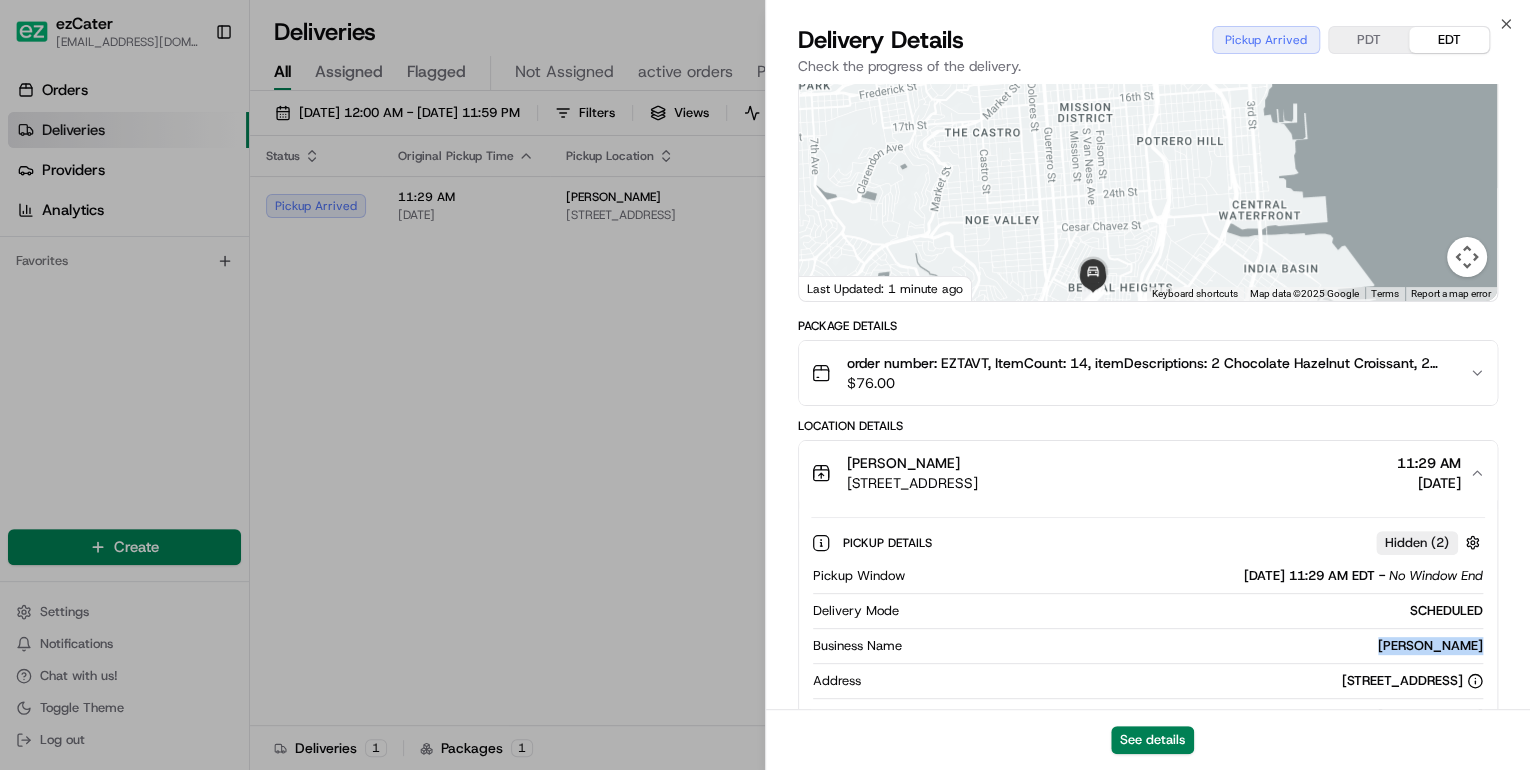 drag, startPoint x: 1486, startPoint y: 644, endPoint x: 1374, endPoint y: 646, distance: 112.01785 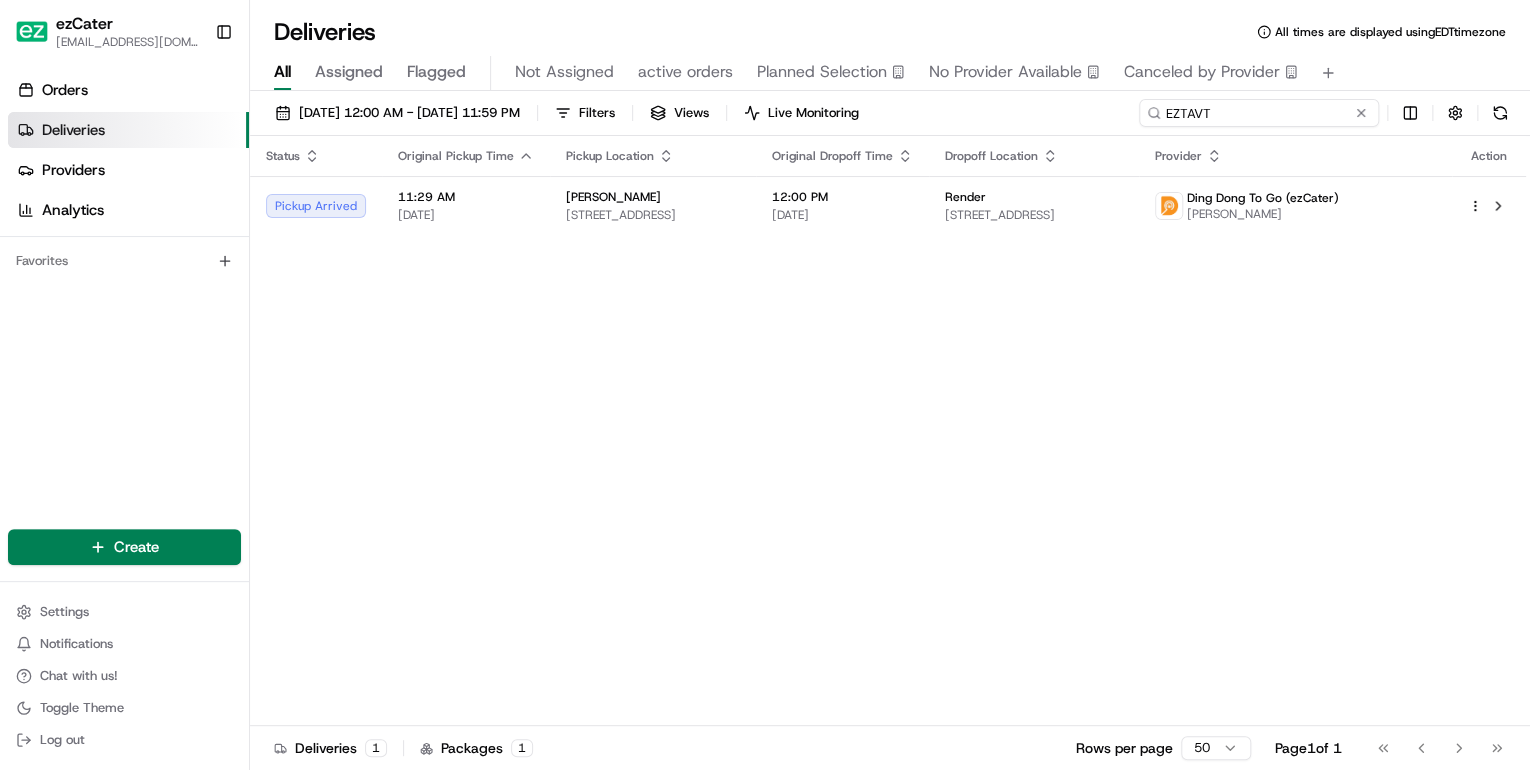 drag, startPoint x: 1302, startPoint y: 107, endPoint x: 799, endPoint y: 109, distance: 503.00397 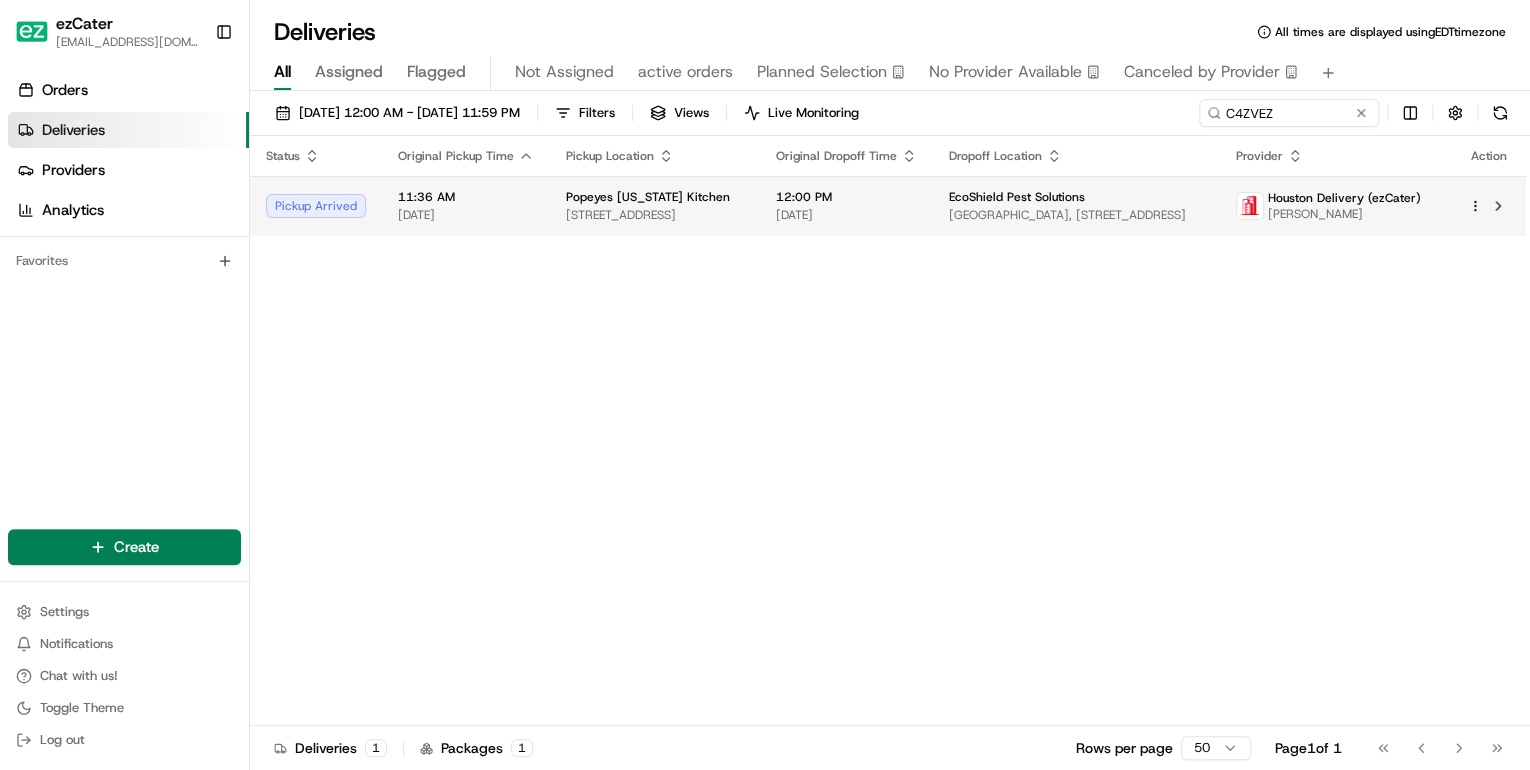 click on "Popeyes Louisiana Kitchen 9102 N North Loop Rd, San Antonio, TX 78216, USA" at bounding box center [655, 206] 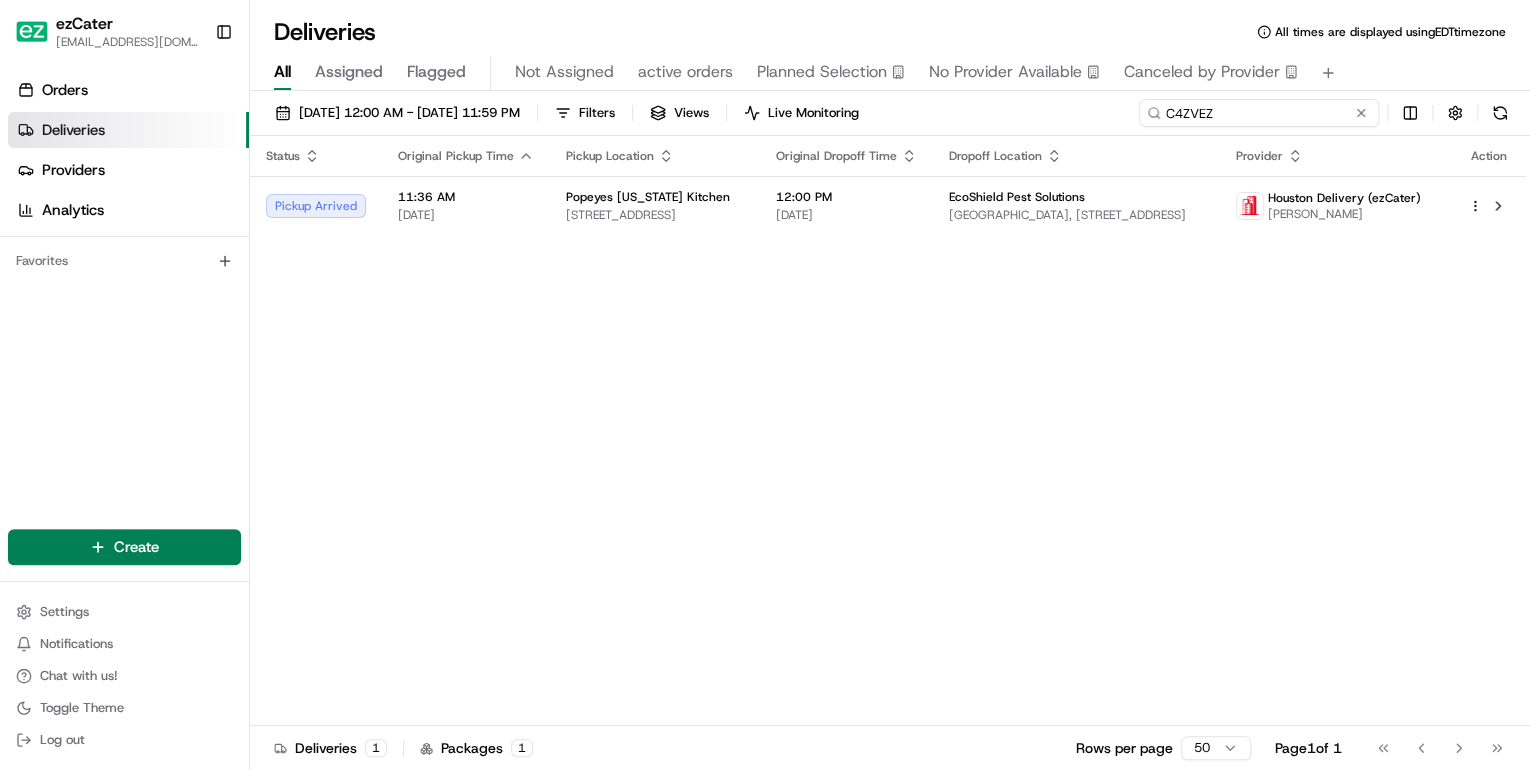 drag, startPoint x: 1289, startPoint y: 113, endPoint x: 777, endPoint y: 129, distance: 512.24994 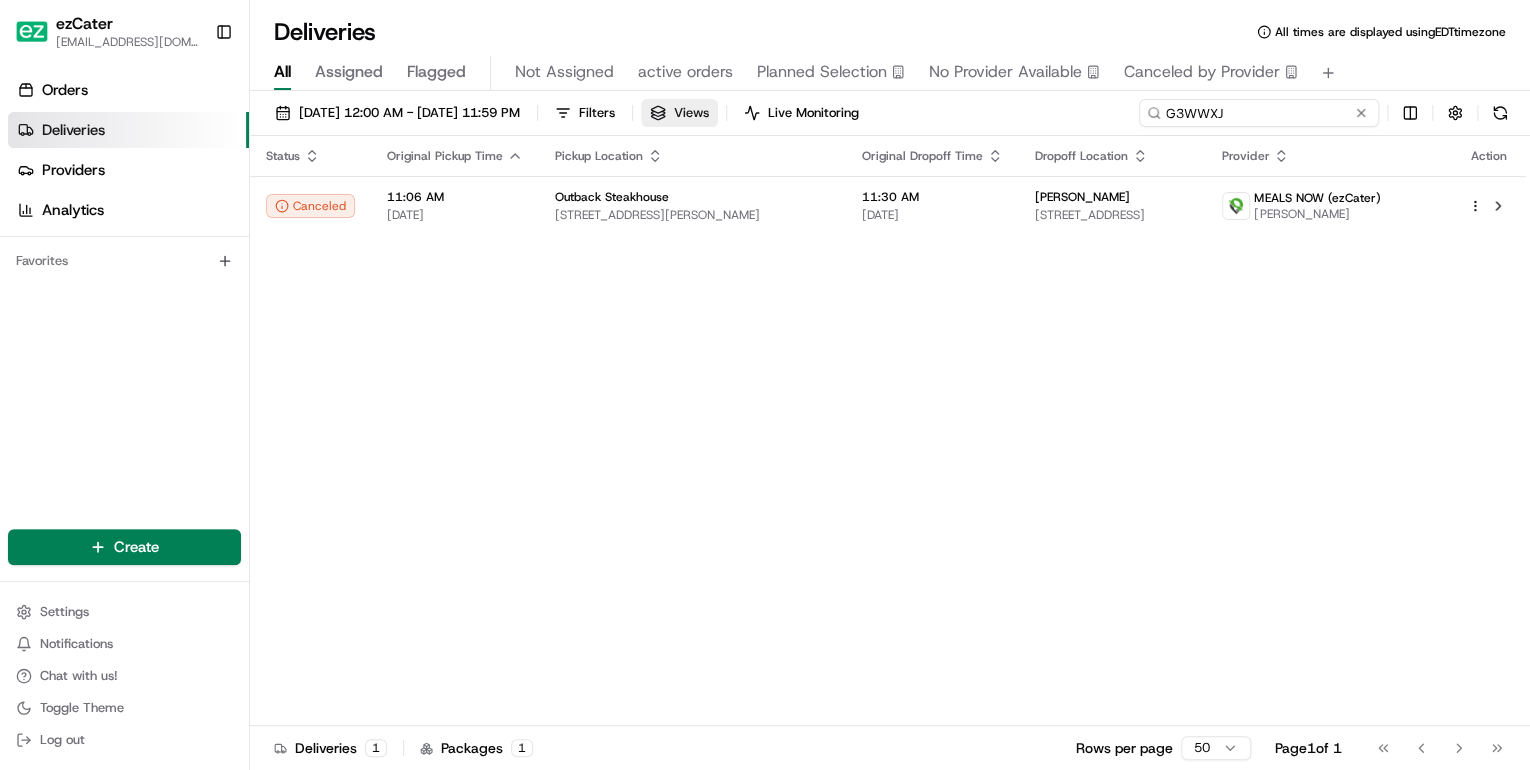 drag, startPoint x: 1244, startPoint y: 119, endPoint x: 761, endPoint y: 105, distance: 483.20285 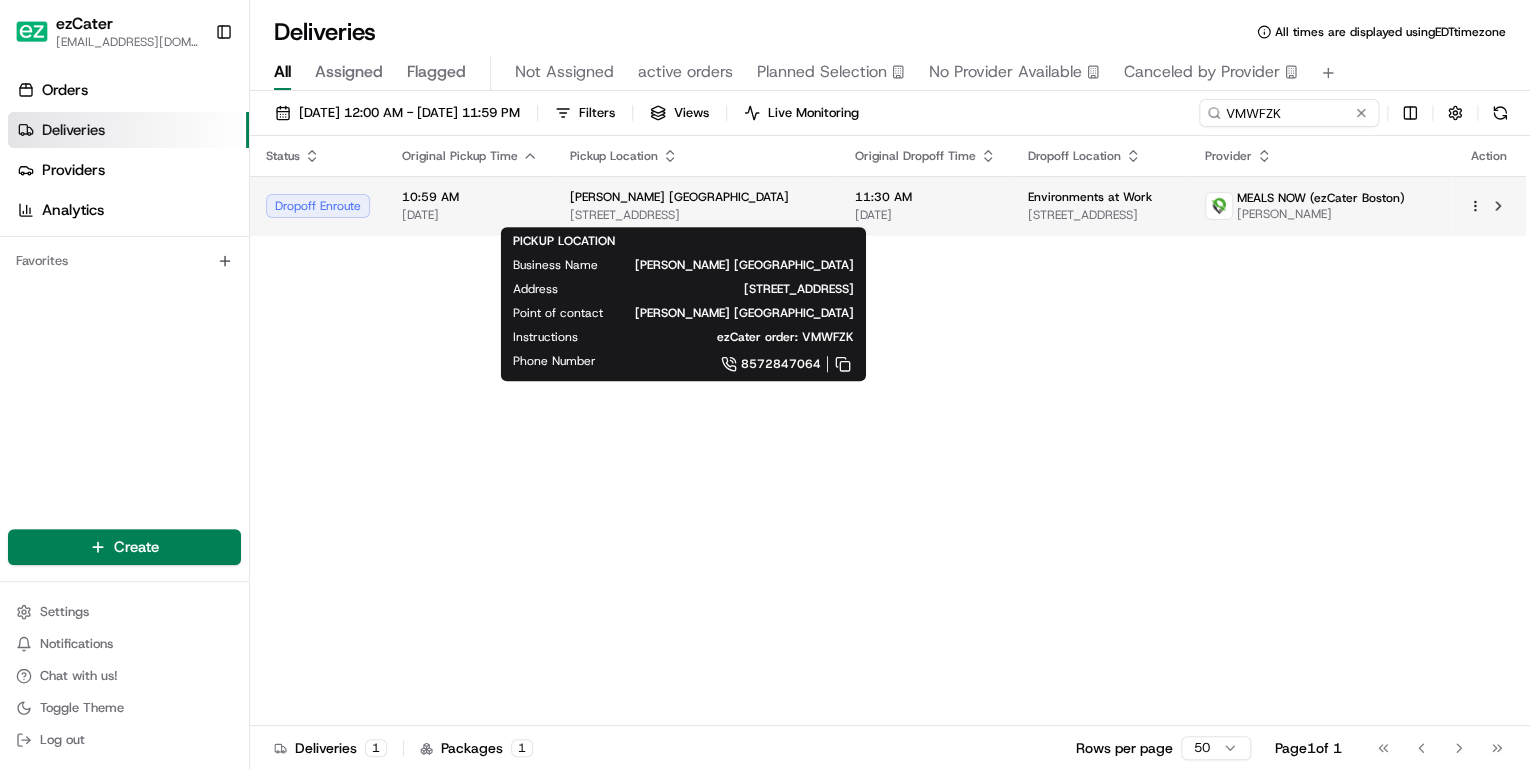 click on "65 Salem St, Boston, MA 02113, USA" at bounding box center [696, 215] 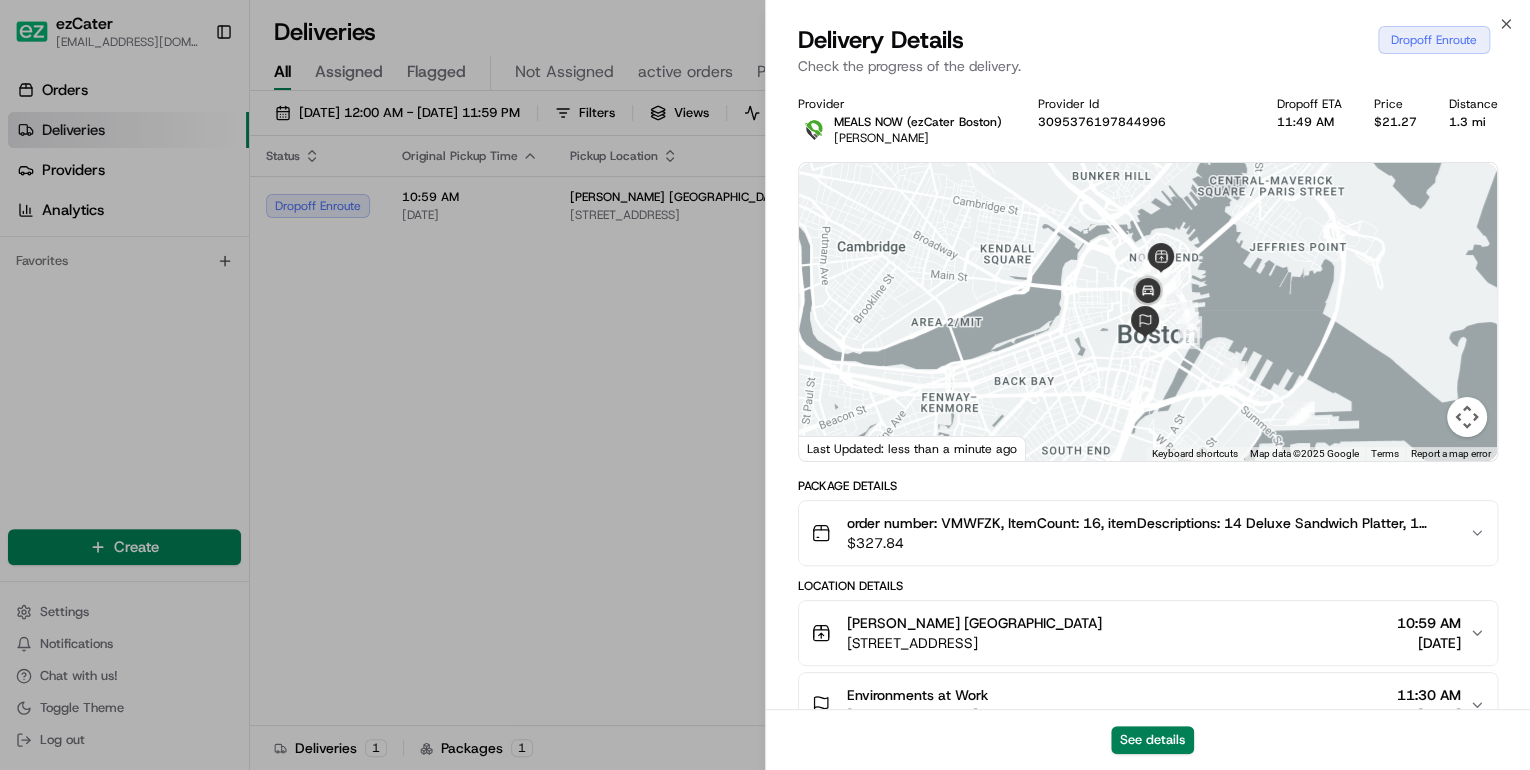 click on "All times are displayed using  EDT  timezone" at bounding box center (1390, 32) 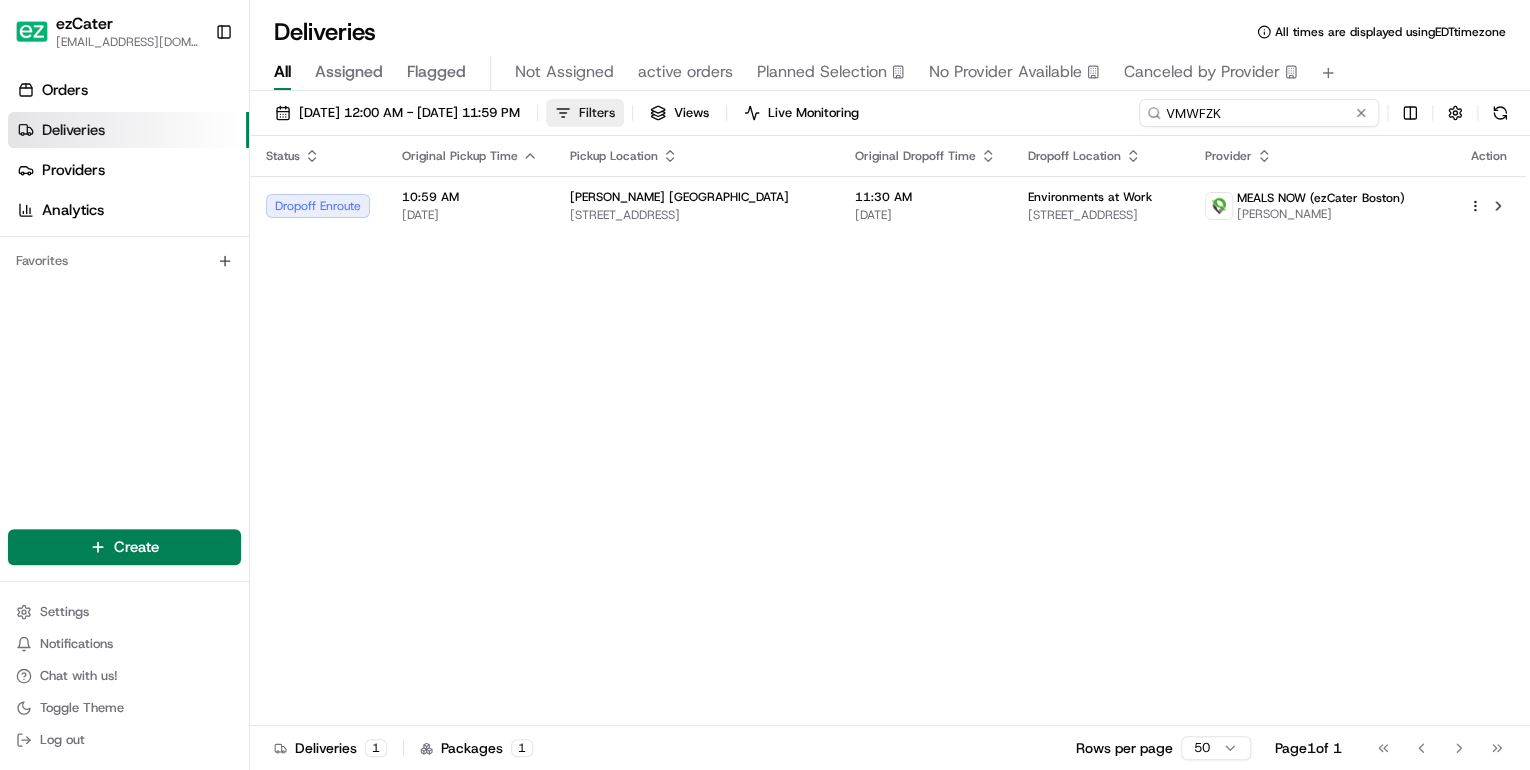 drag, startPoint x: 1295, startPoint y: 109, endPoint x: 676, endPoint y: 109, distance: 619 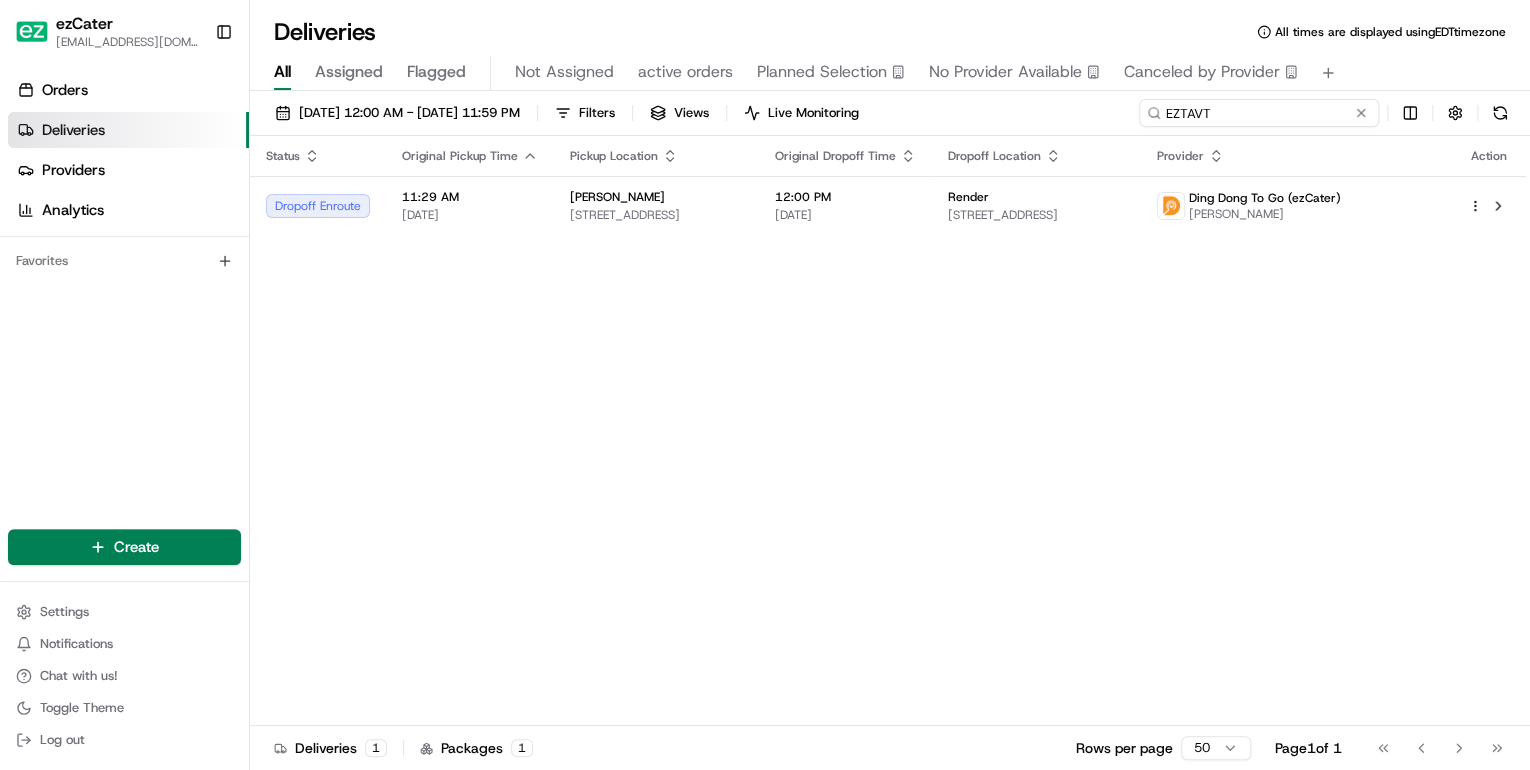 drag, startPoint x: 1221, startPoint y: 116, endPoint x: 816, endPoint y: 90, distance: 405.8337 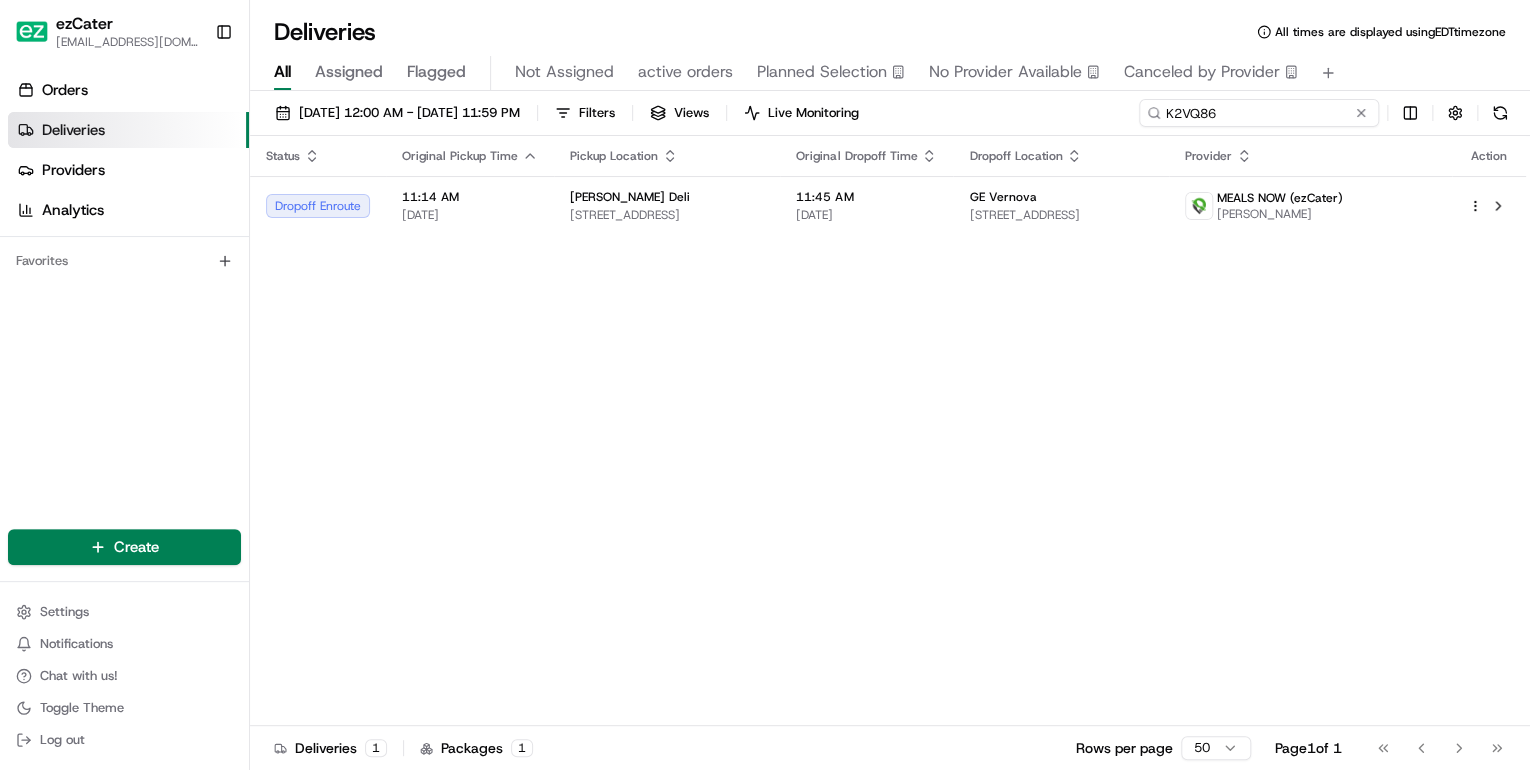 type on "K2VQ86" 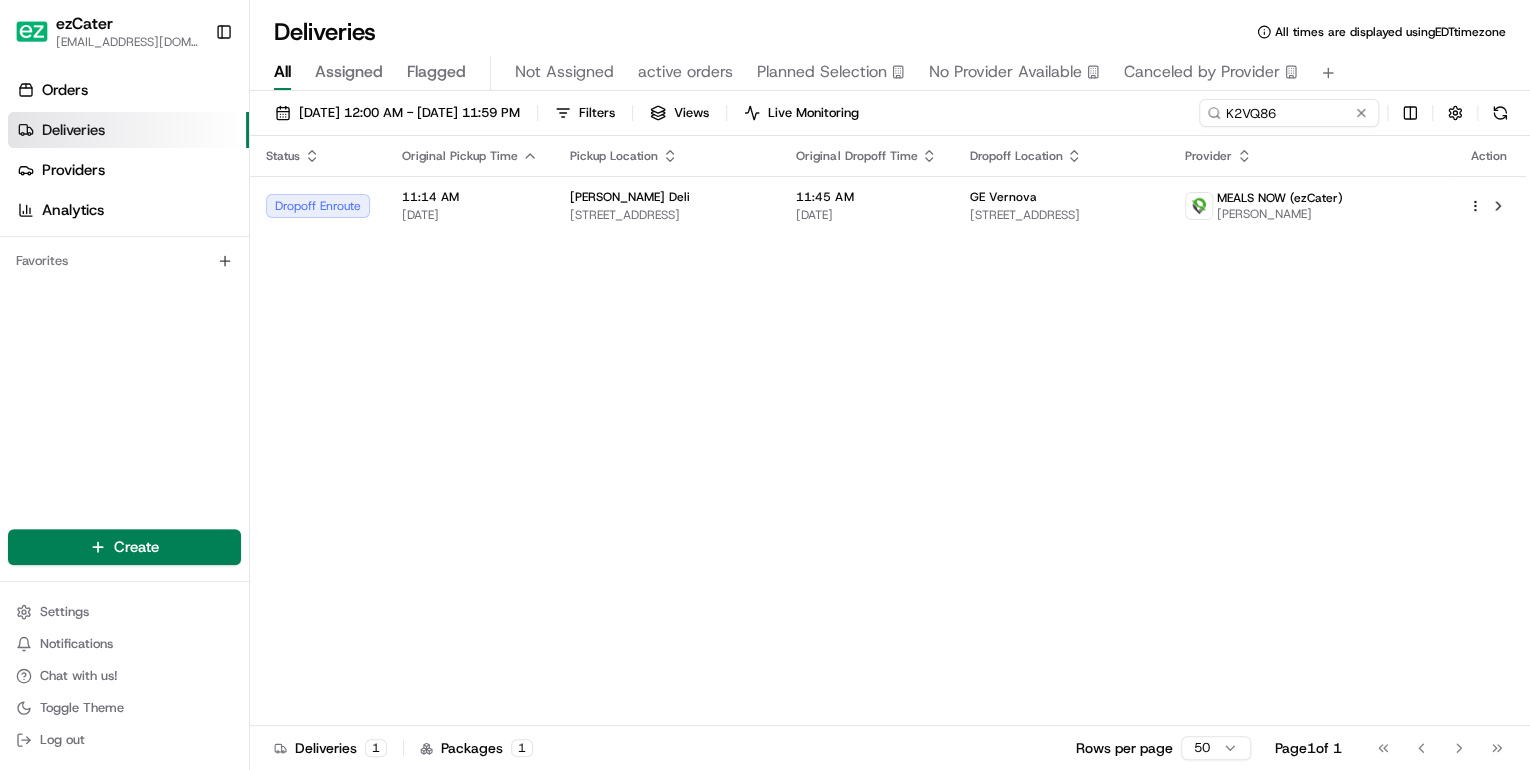 click on "1299 Northside Dr NW building 500, Atlanta, GA 30318, USA" at bounding box center (667, 215) 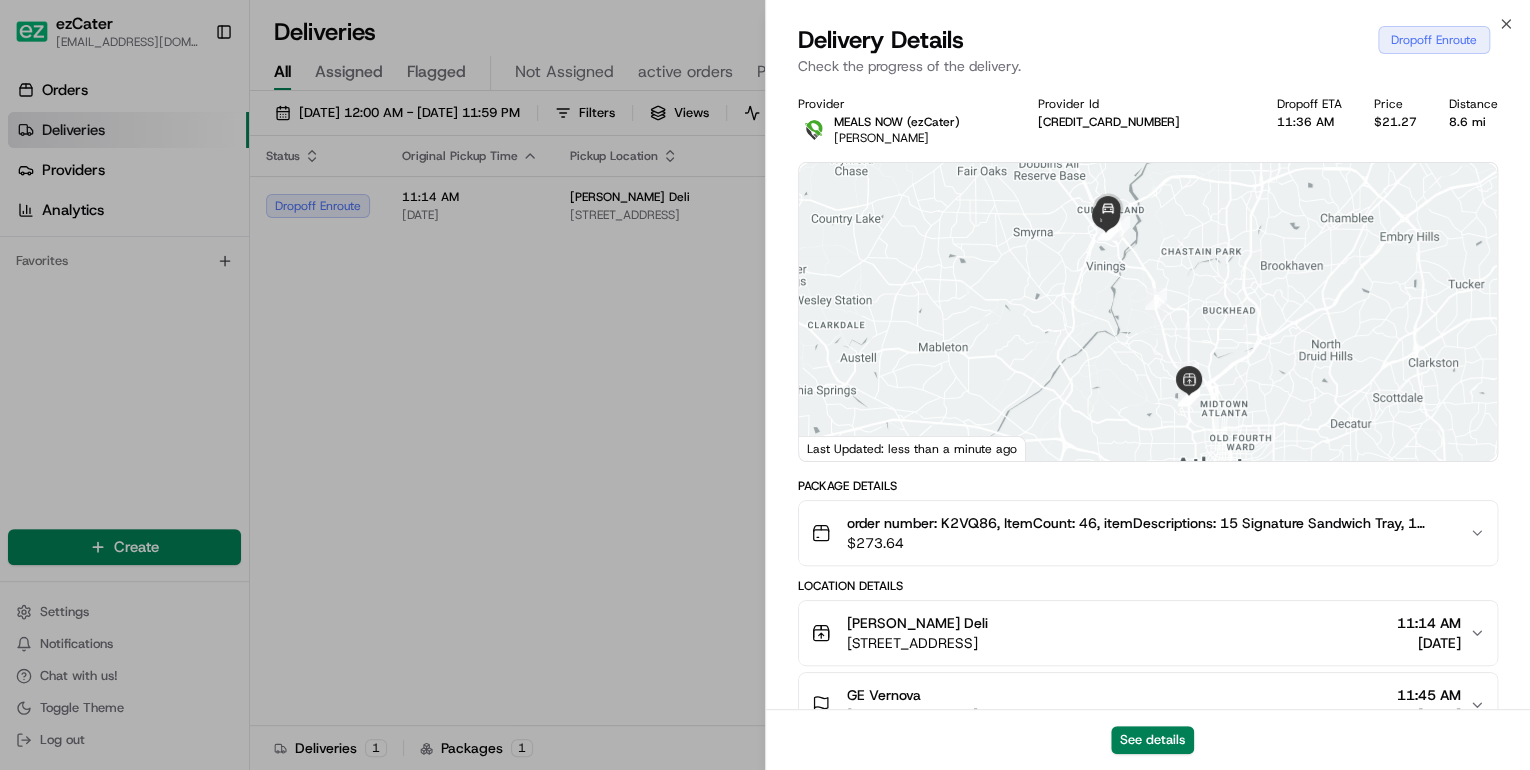 scroll, scrollTop: 240, scrollLeft: 0, axis: vertical 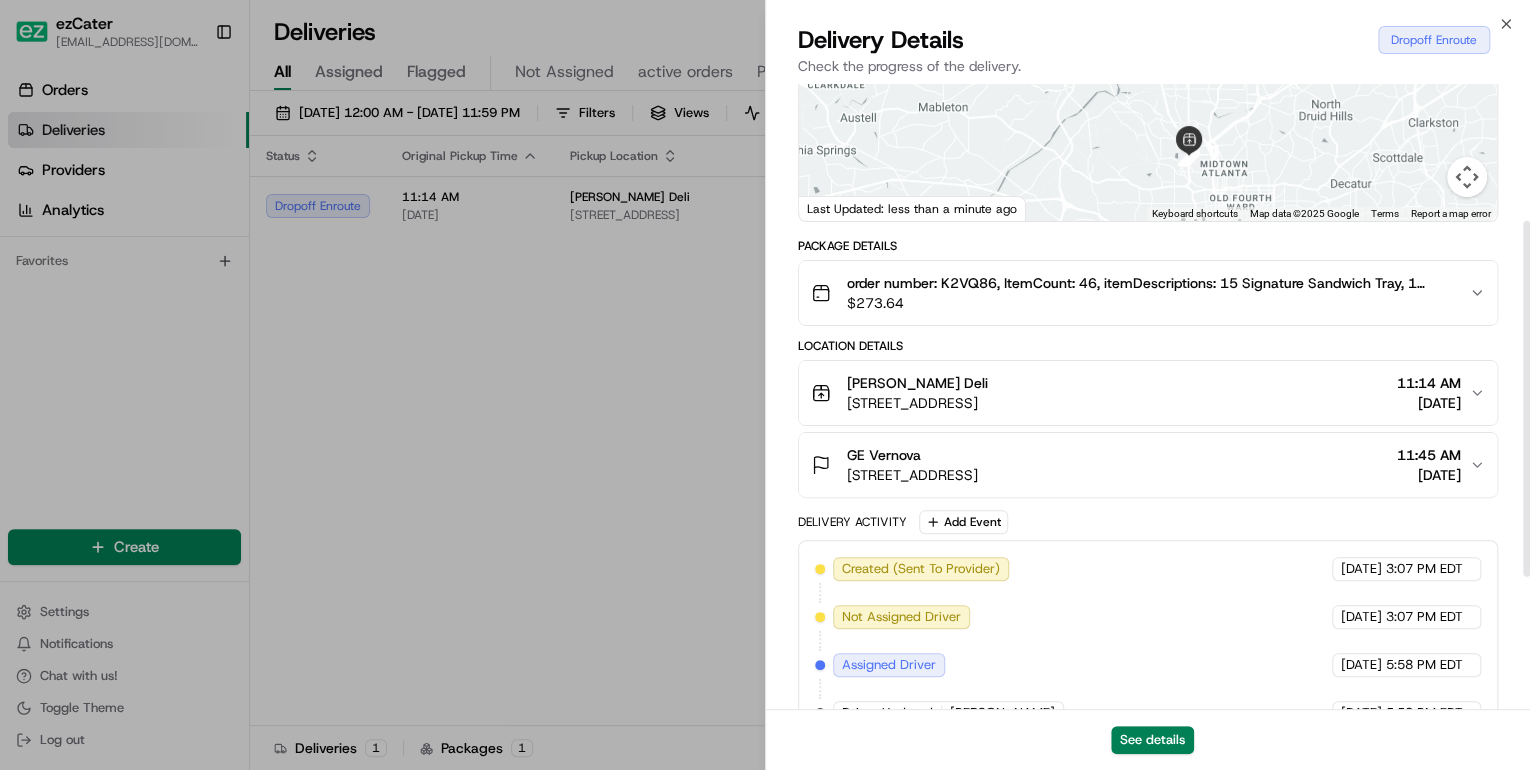 click on "600 Galleria Pkwy SE #18, Atlanta, GA 30339, USA" at bounding box center (912, 475) 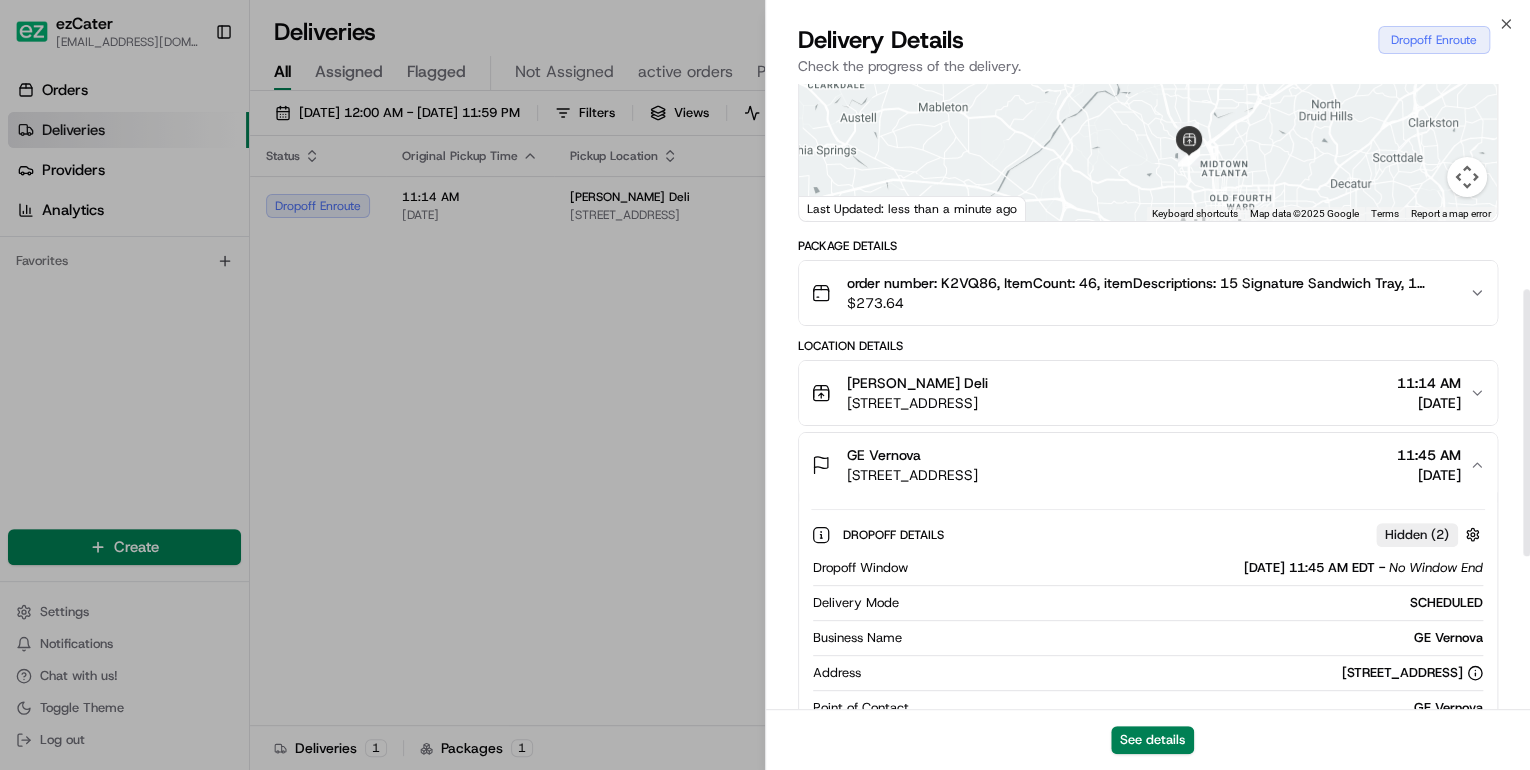 scroll, scrollTop: 480, scrollLeft: 0, axis: vertical 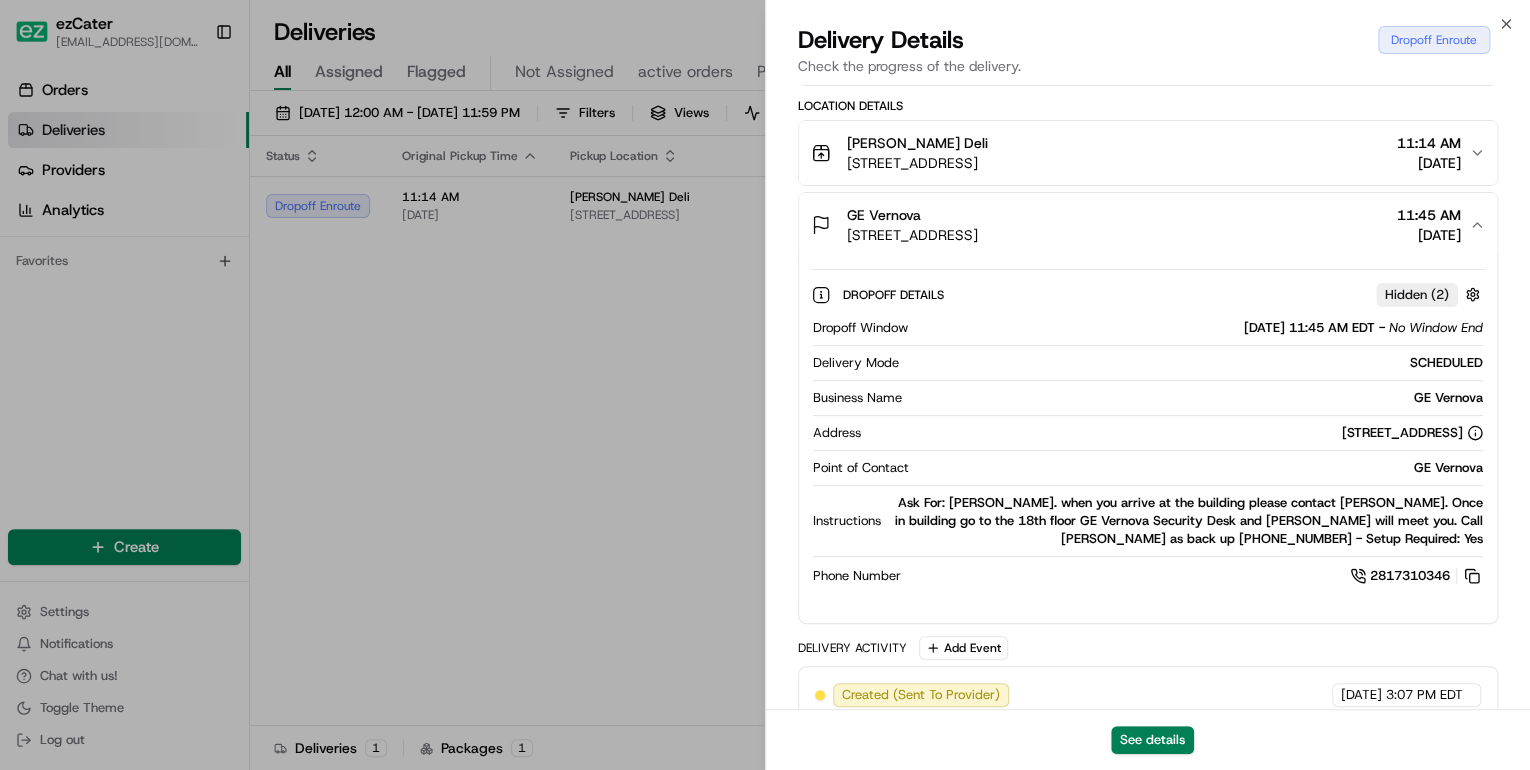 type 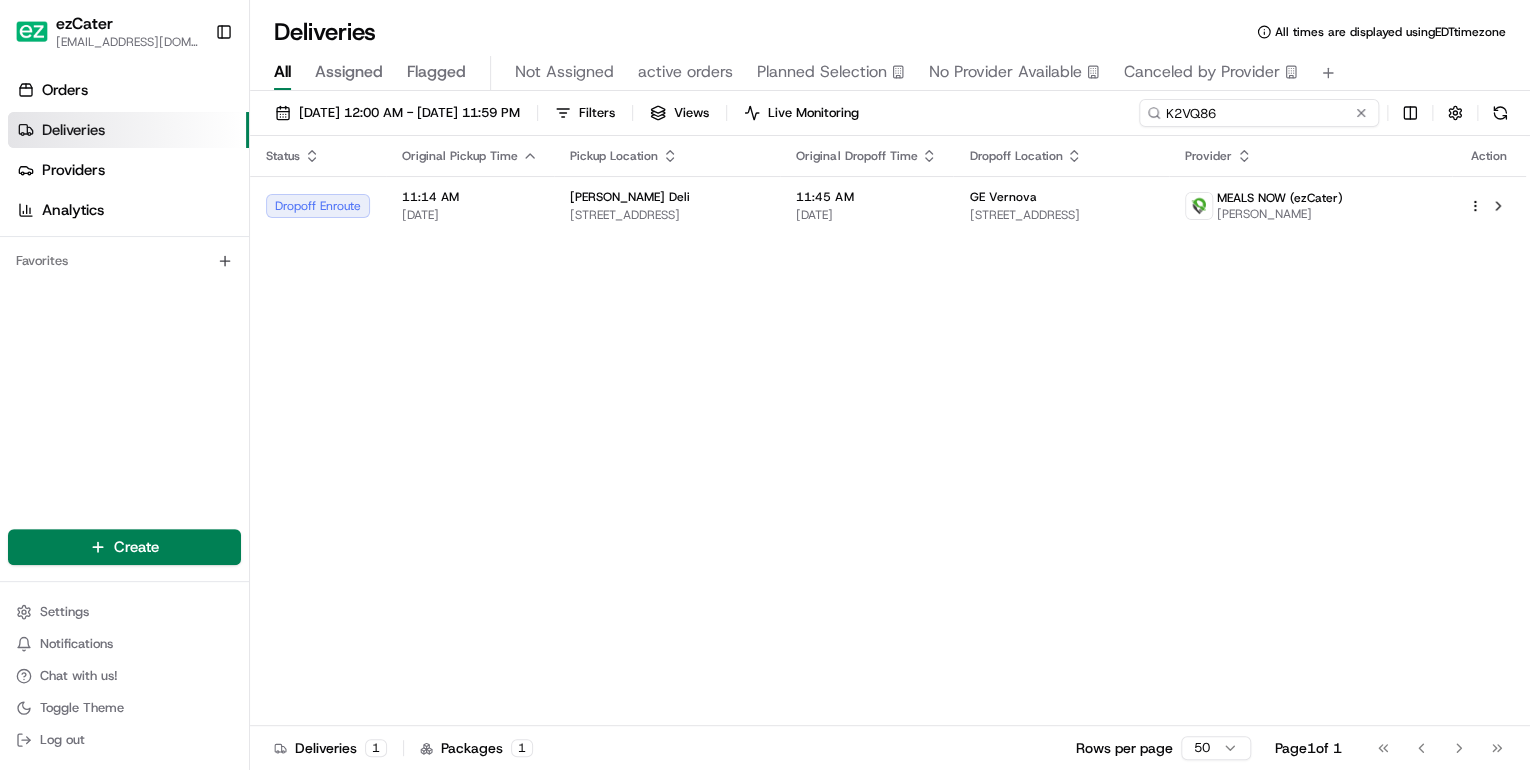 drag, startPoint x: 1286, startPoint y: 113, endPoint x: 690, endPoint y: 64, distance: 598.01086 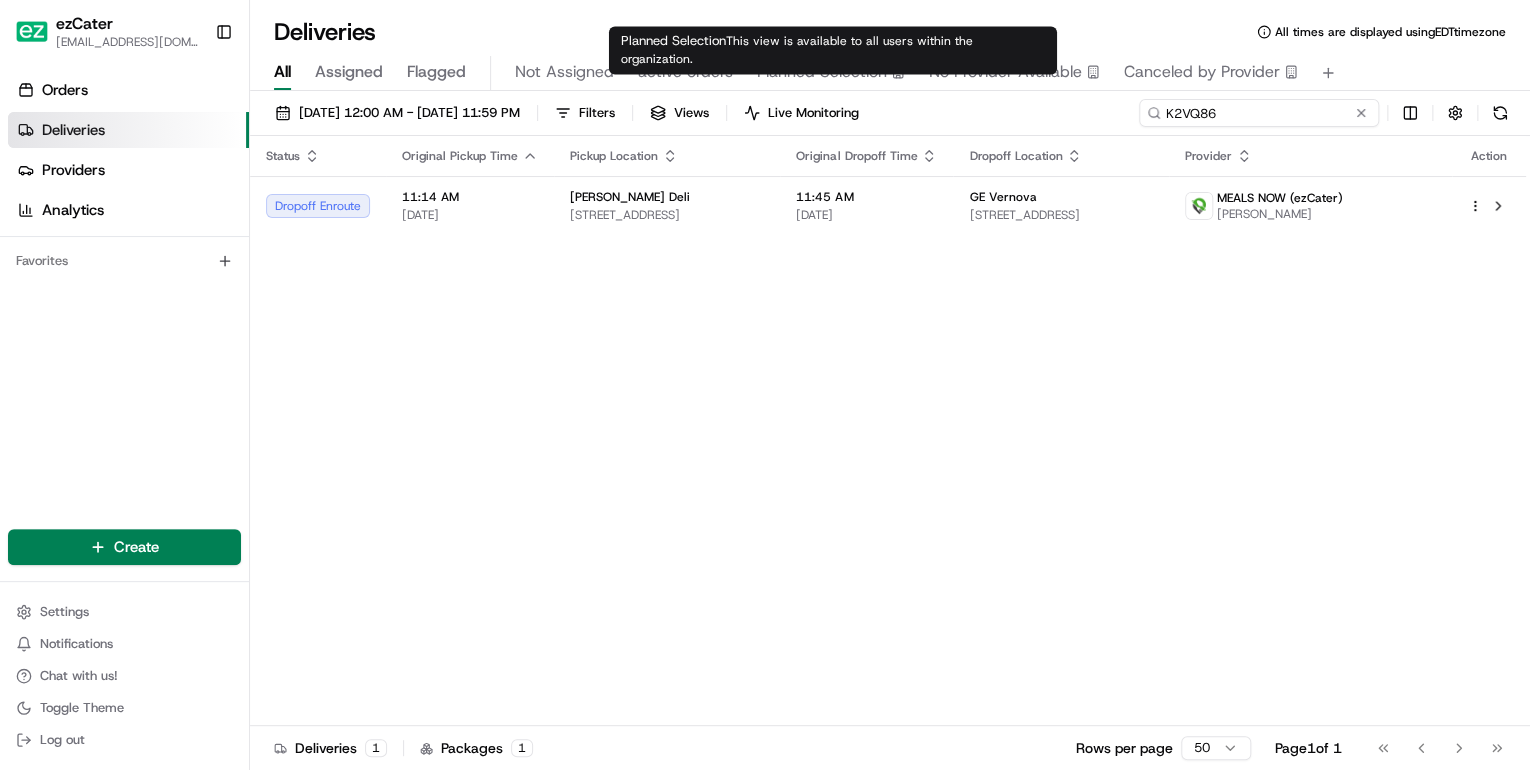 paste on "6QQ-GR9" 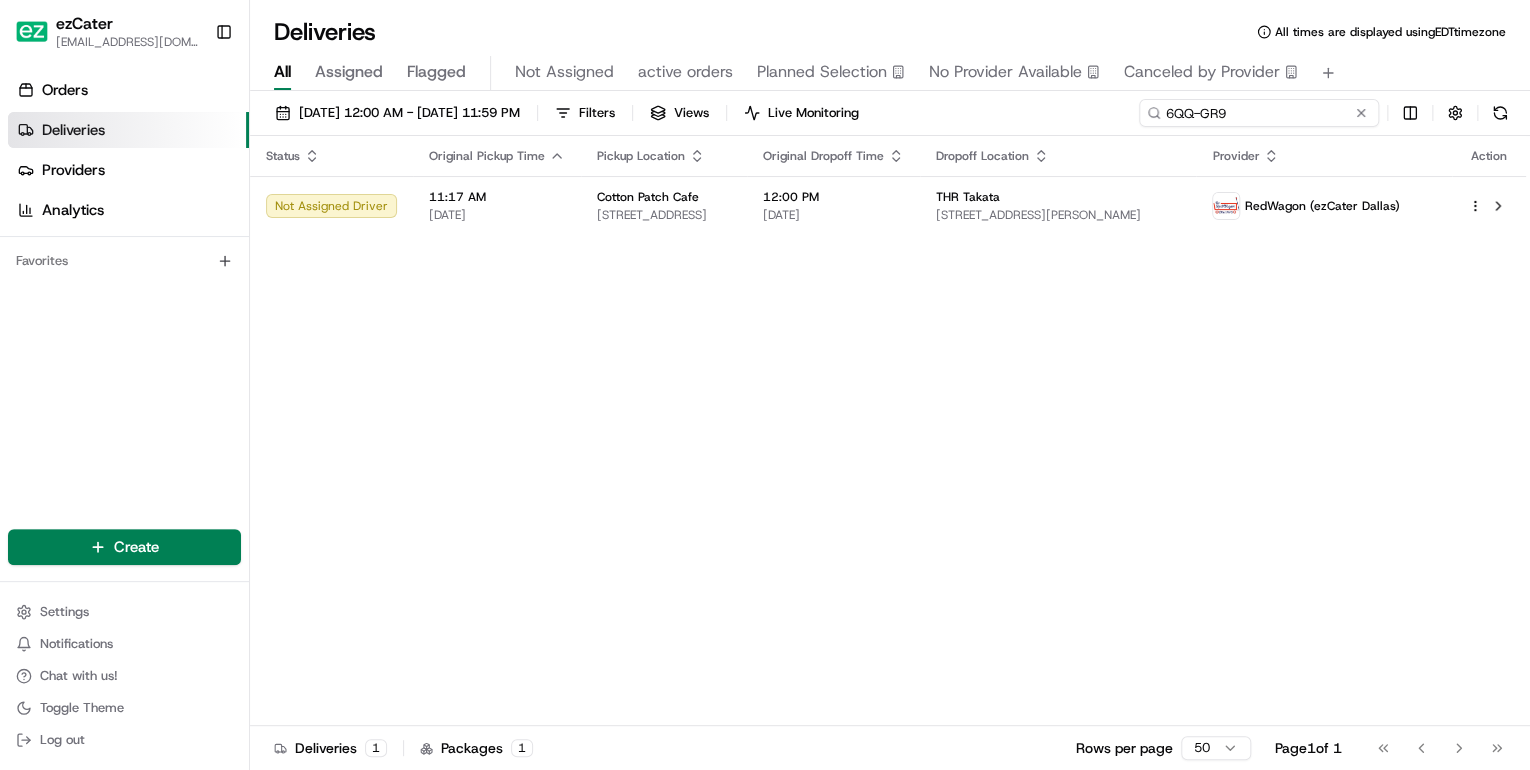 drag, startPoint x: 1251, startPoint y: 116, endPoint x: 624, endPoint y: 86, distance: 627.7173 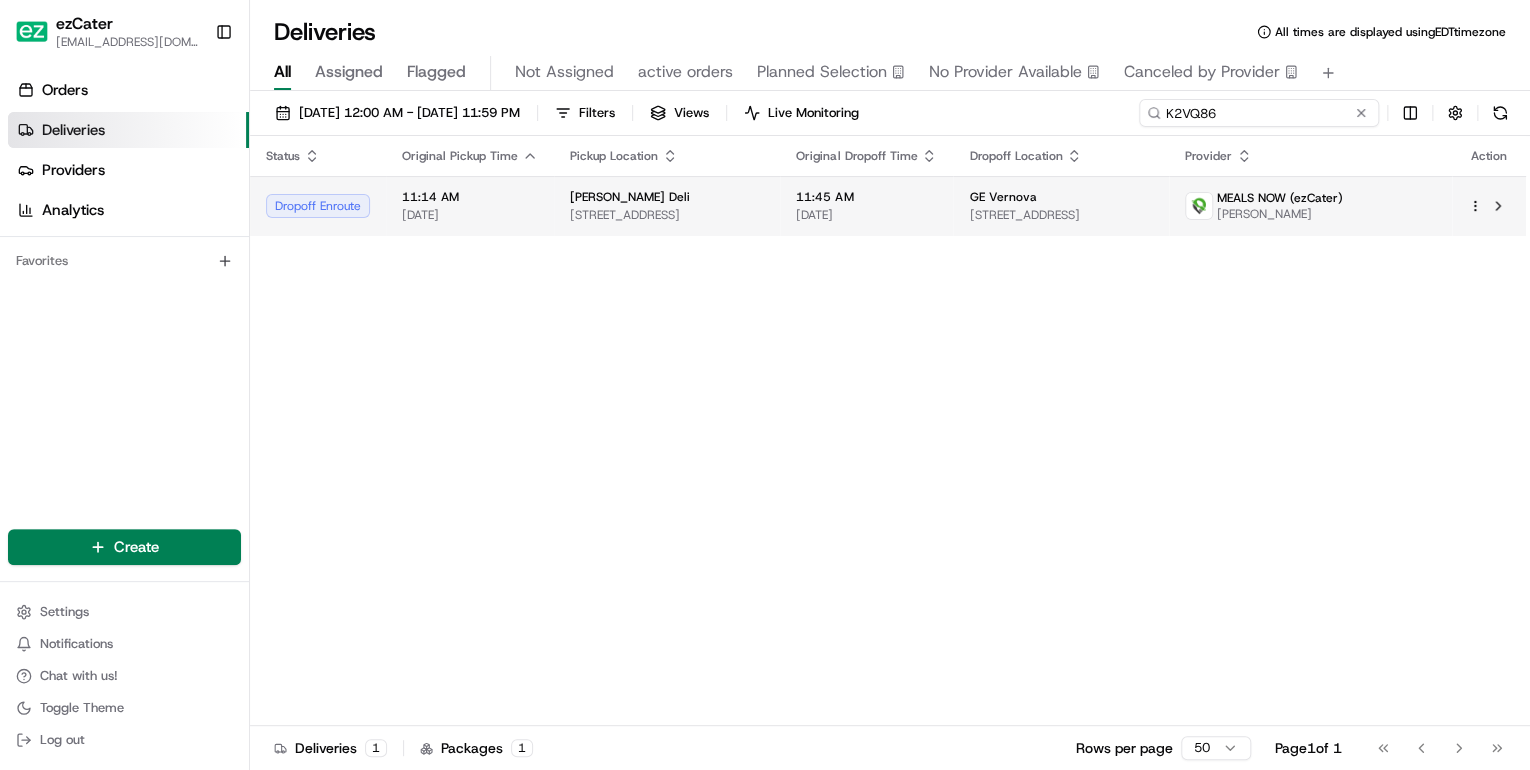 type on "K2VQ86" 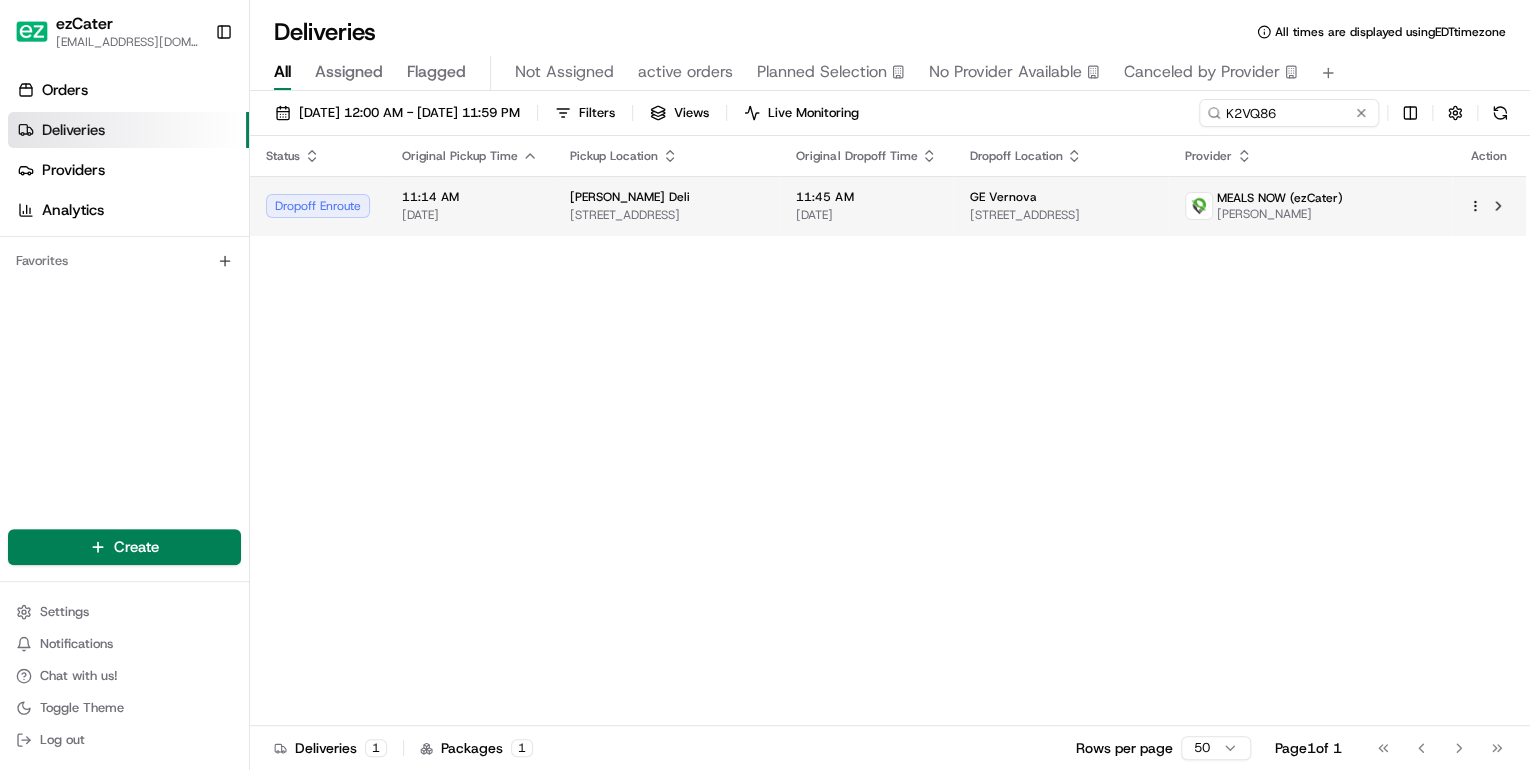click on "McAlister's Deli" at bounding box center [667, 197] 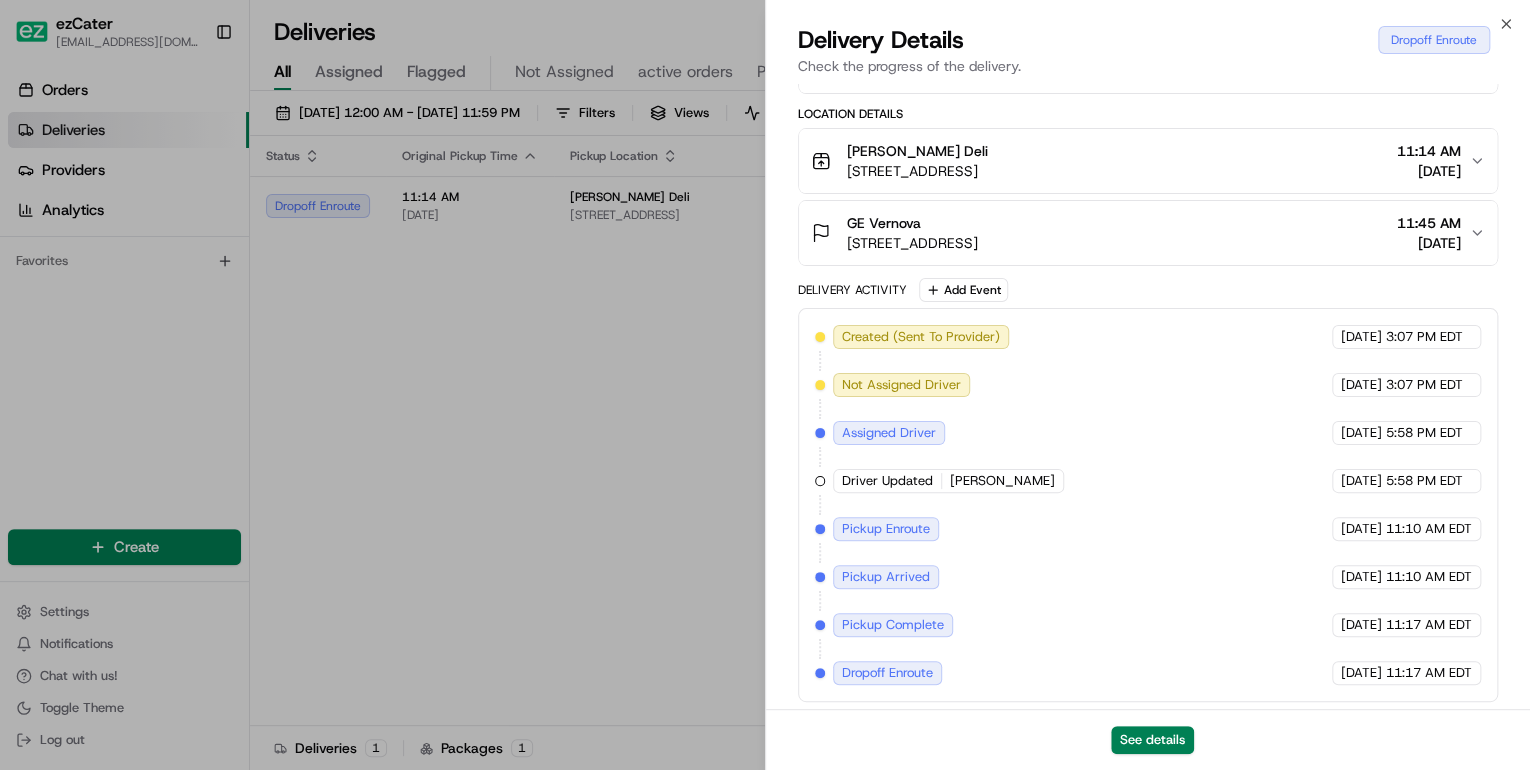 scroll, scrollTop: 232, scrollLeft: 0, axis: vertical 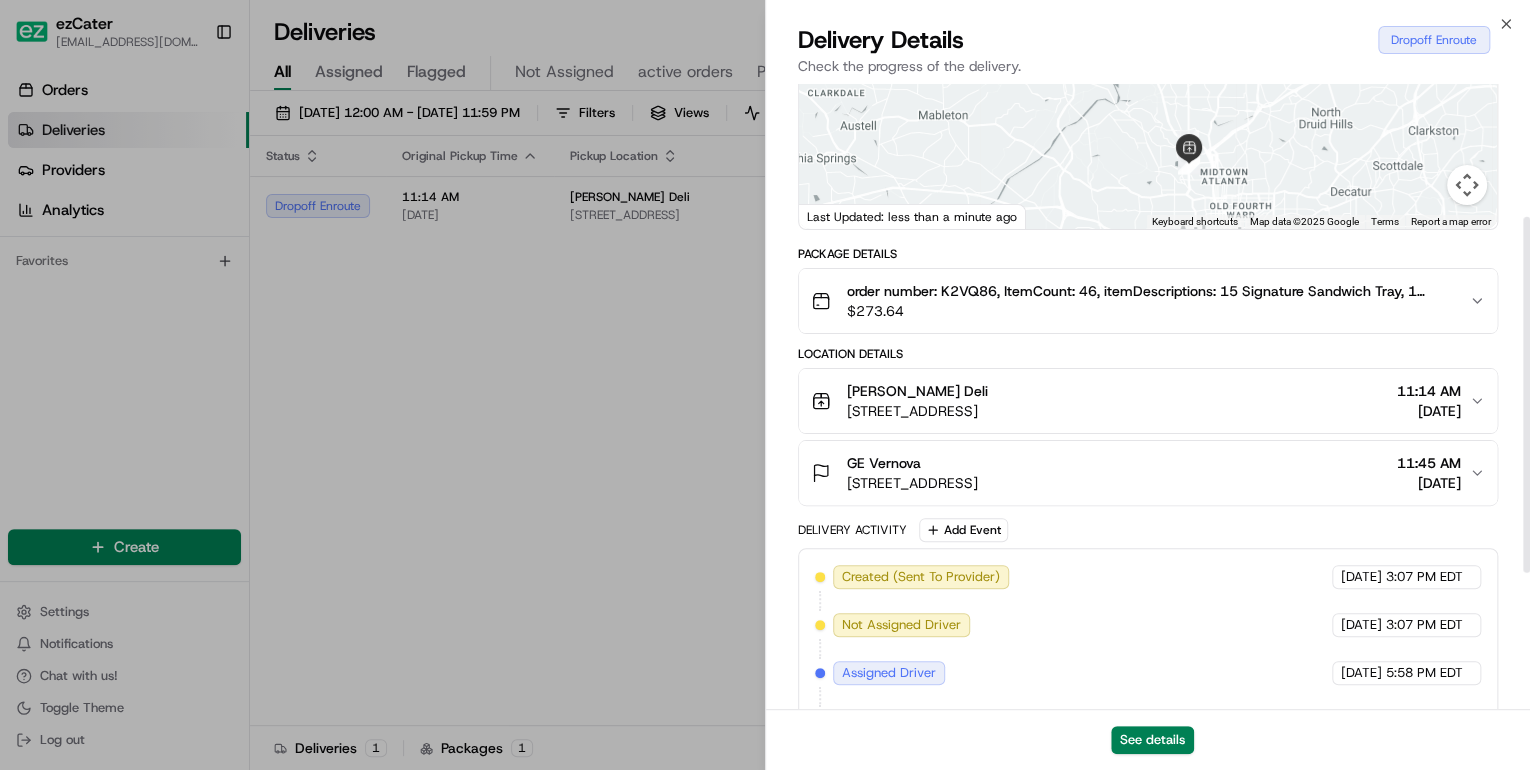 click on "1299 Northside Dr NW building 500, Atlanta, GA 30318, USA" at bounding box center [917, 411] 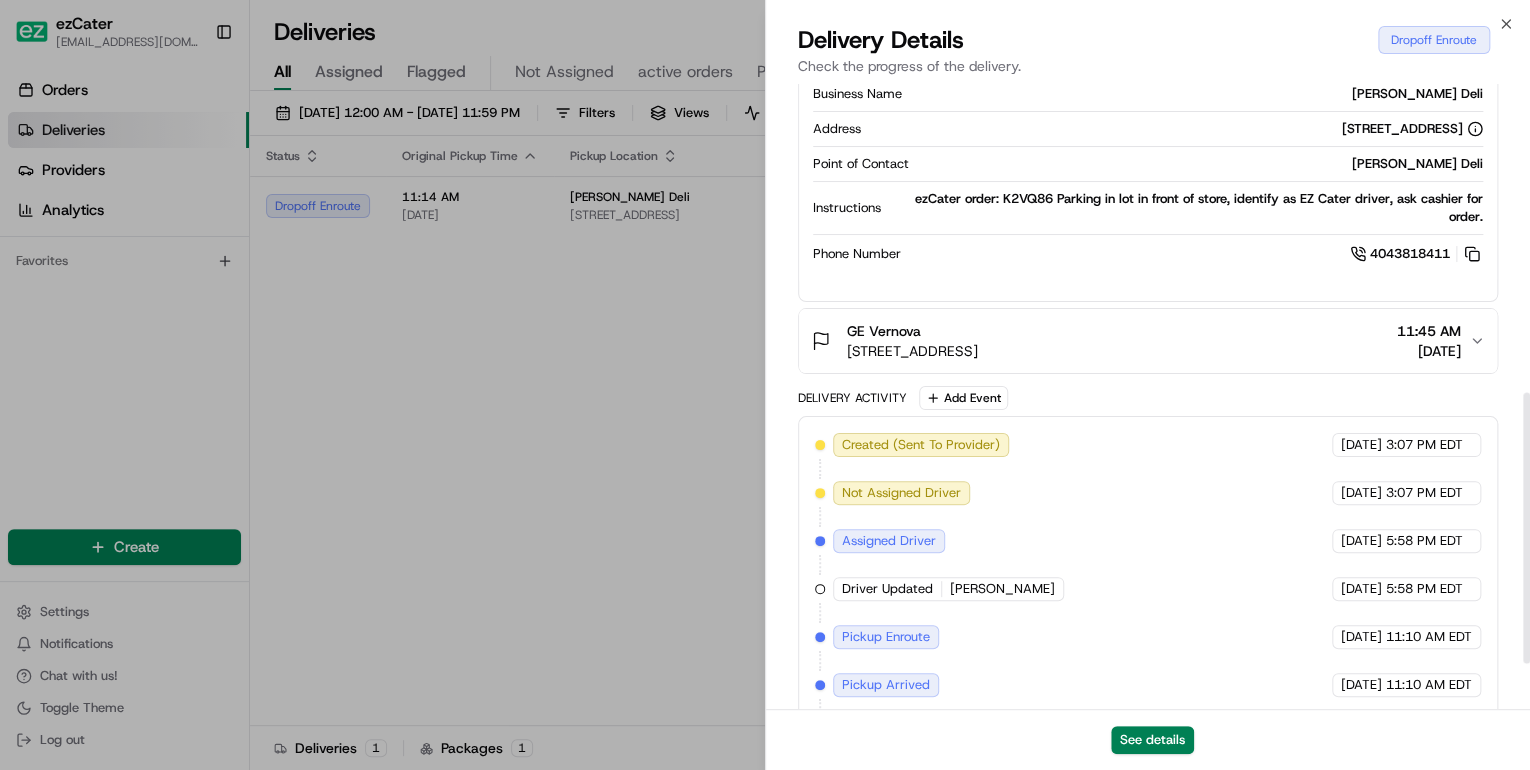 scroll, scrollTop: 819, scrollLeft: 0, axis: vertical 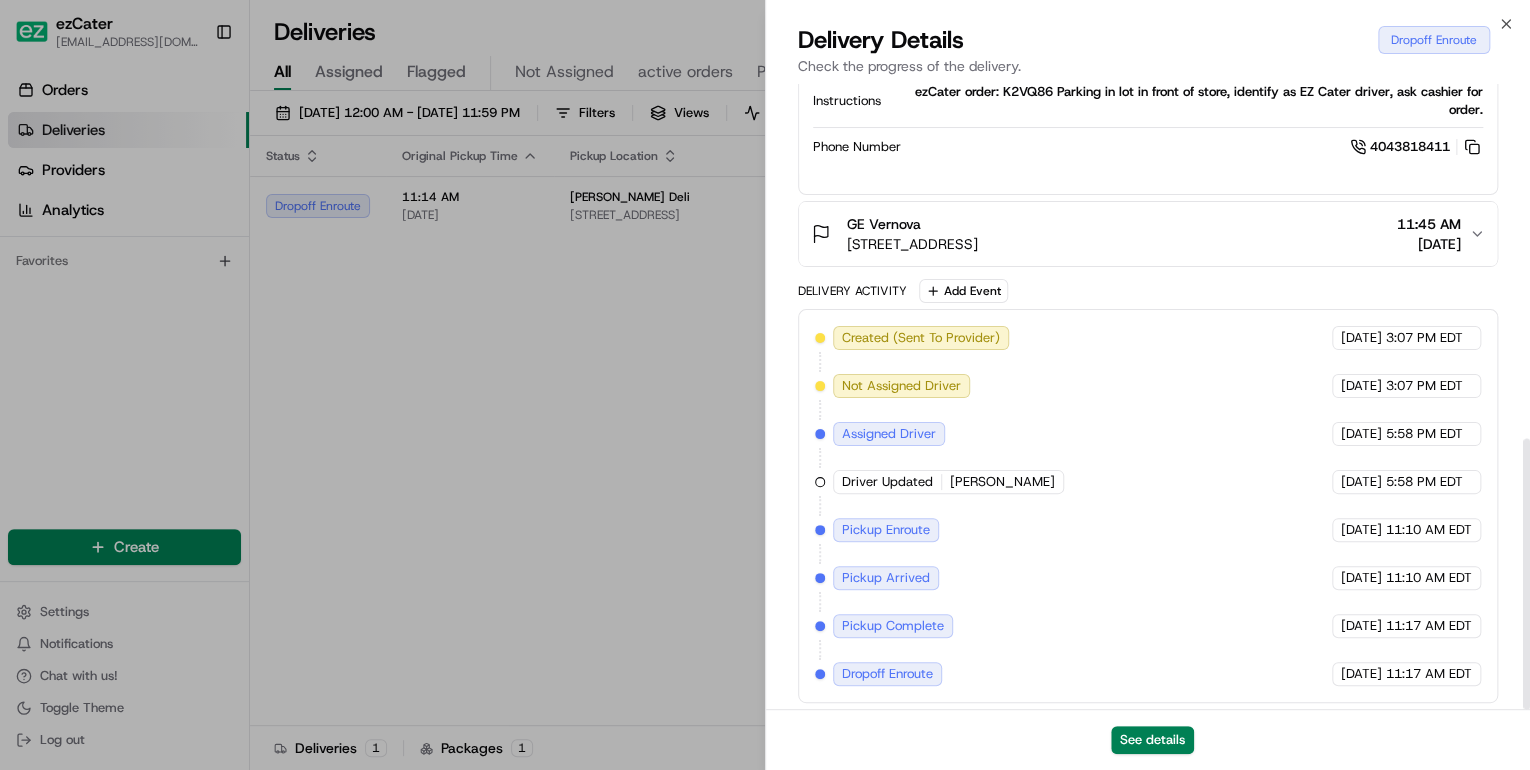 click on "GE Vernova 600 Galleria Pkwy SE #18, Atlanta, GA 30339, USA 11:45 AM 07/15/2025" at bounding box center [1148, 234] 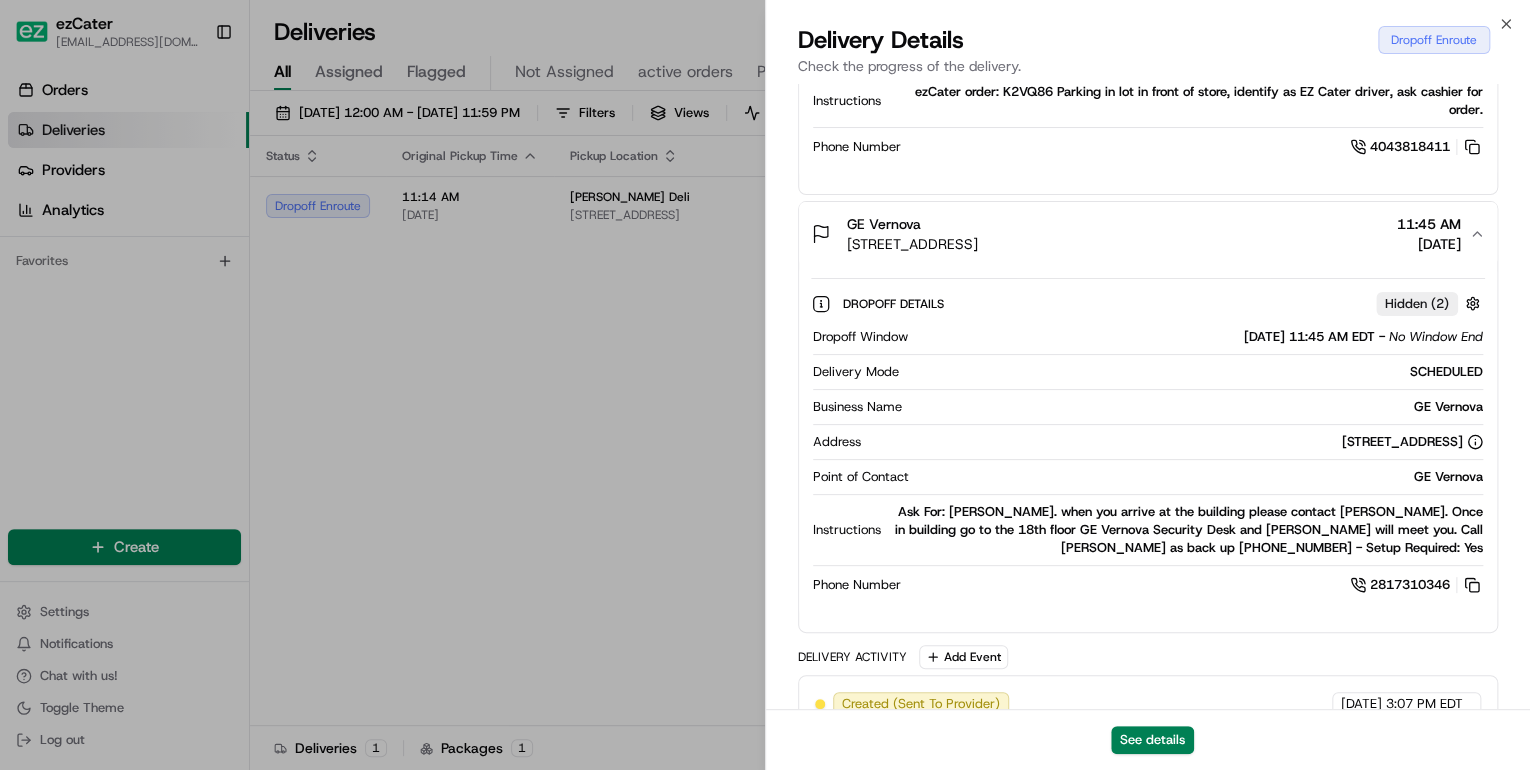 scroll, scrollTop: 979, scrollLeft: 0, axis: vertical 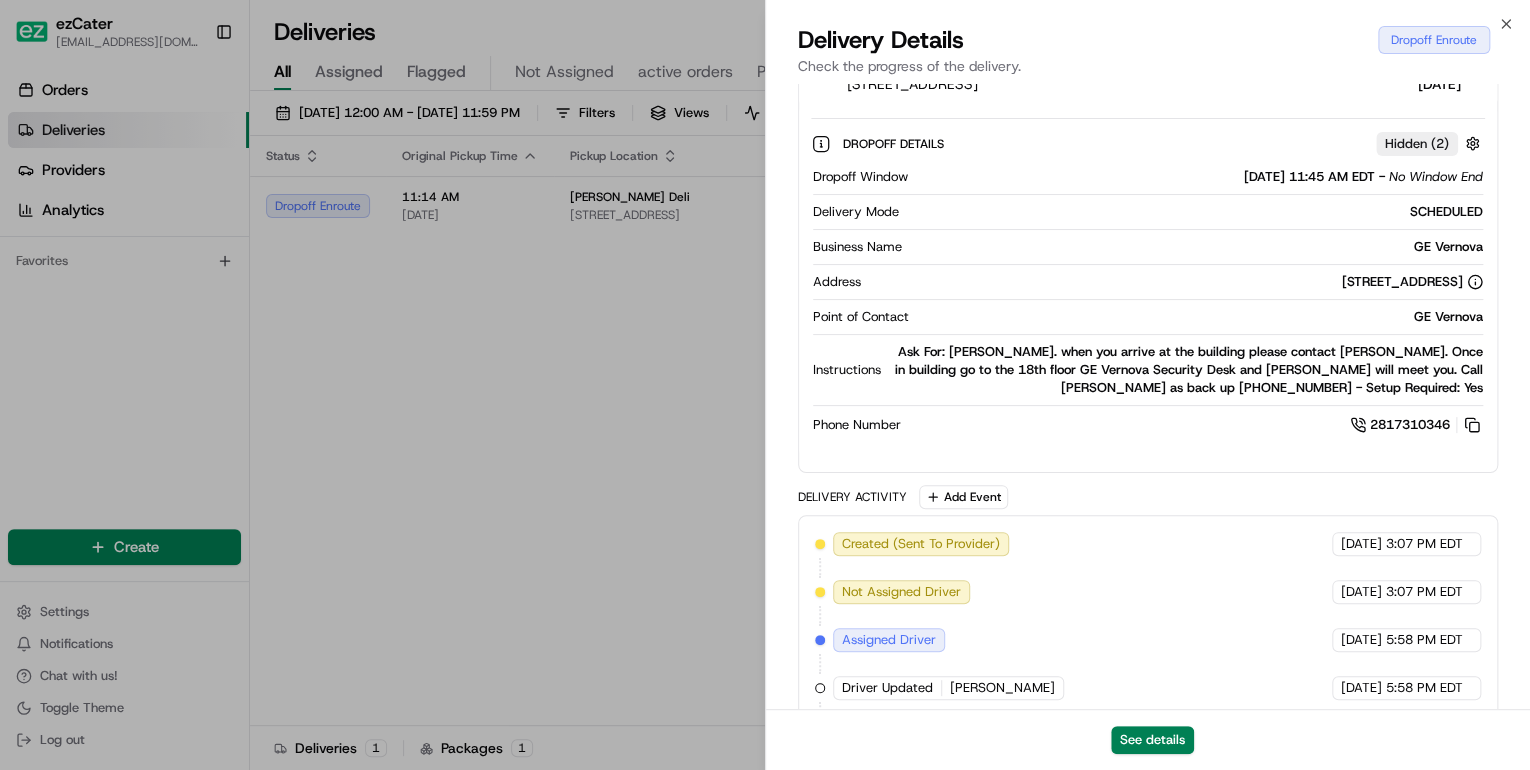 type 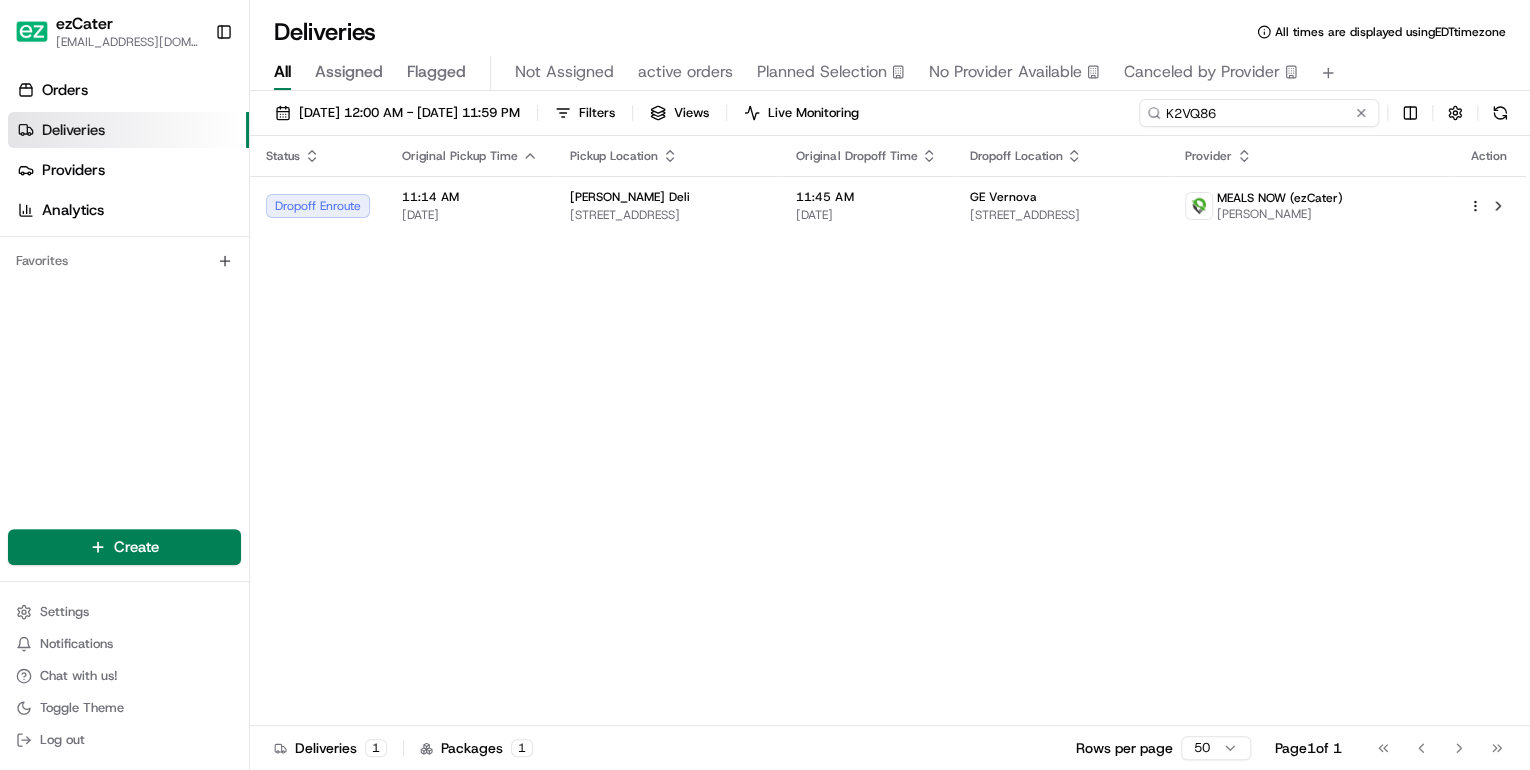 drag, startPoint x: 1280, startPoint y: 108, endPoint x: 629, endPoint y: 76, distance: 651.786 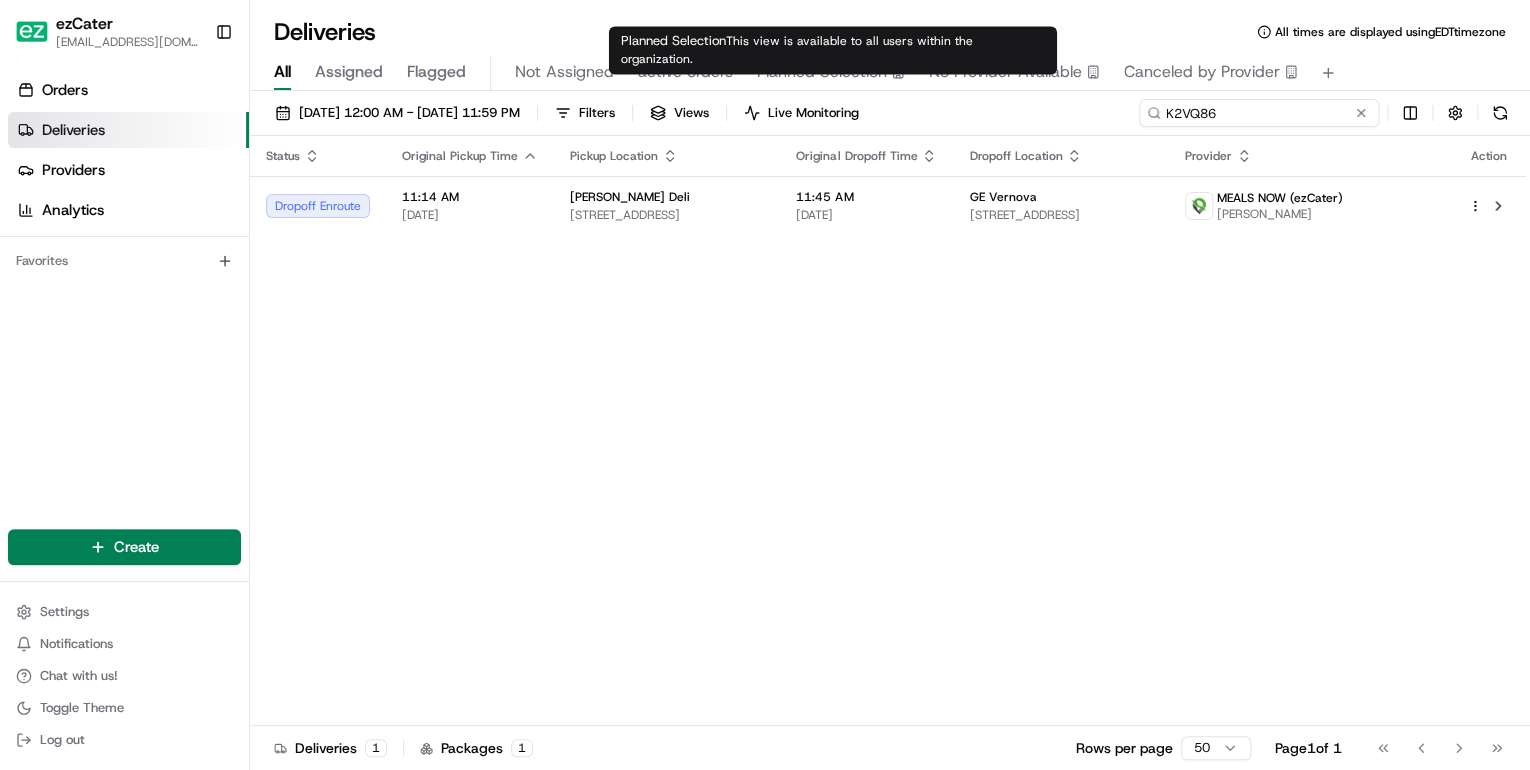 paste on "TQZT5X" 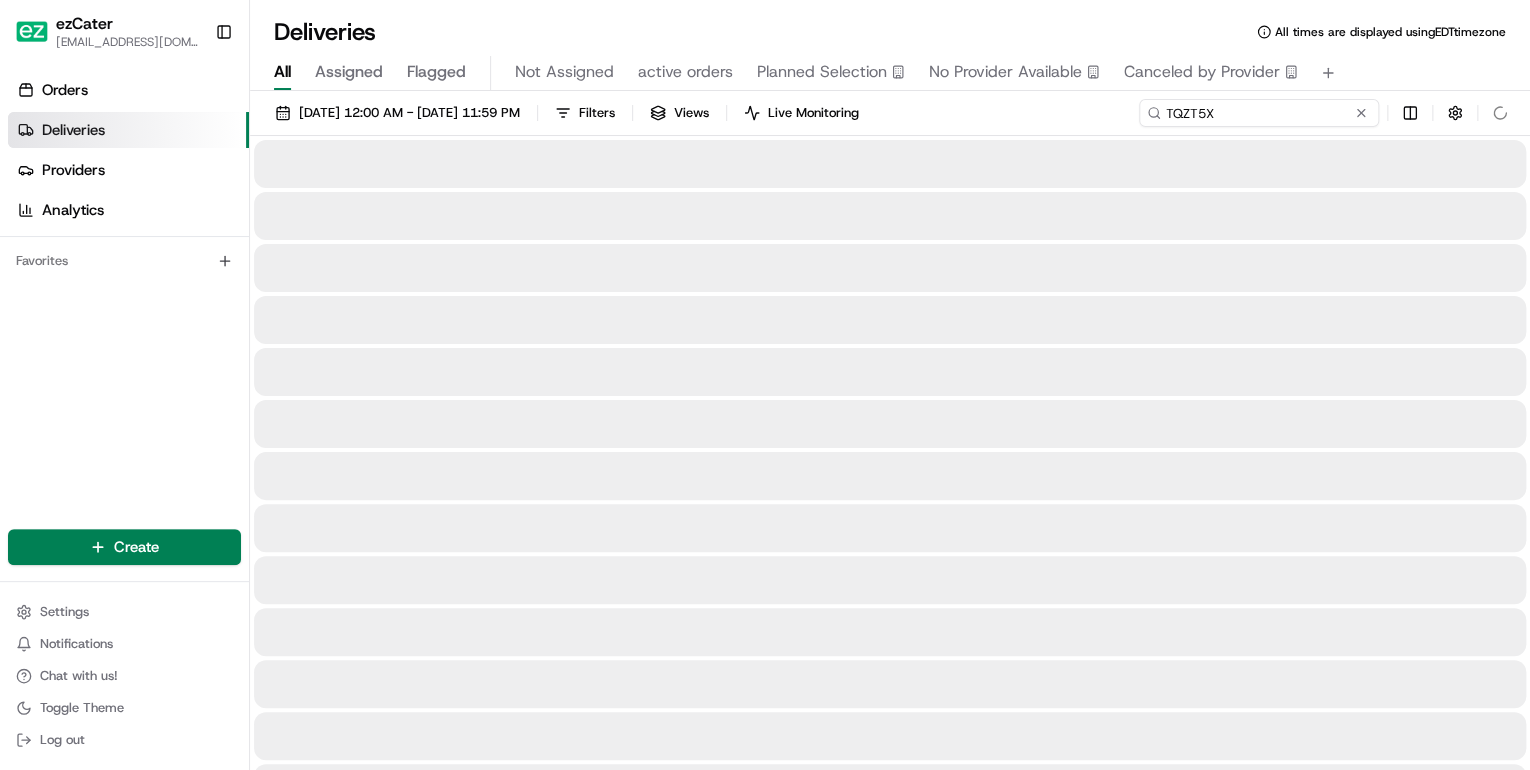 type on "TQZT5X" 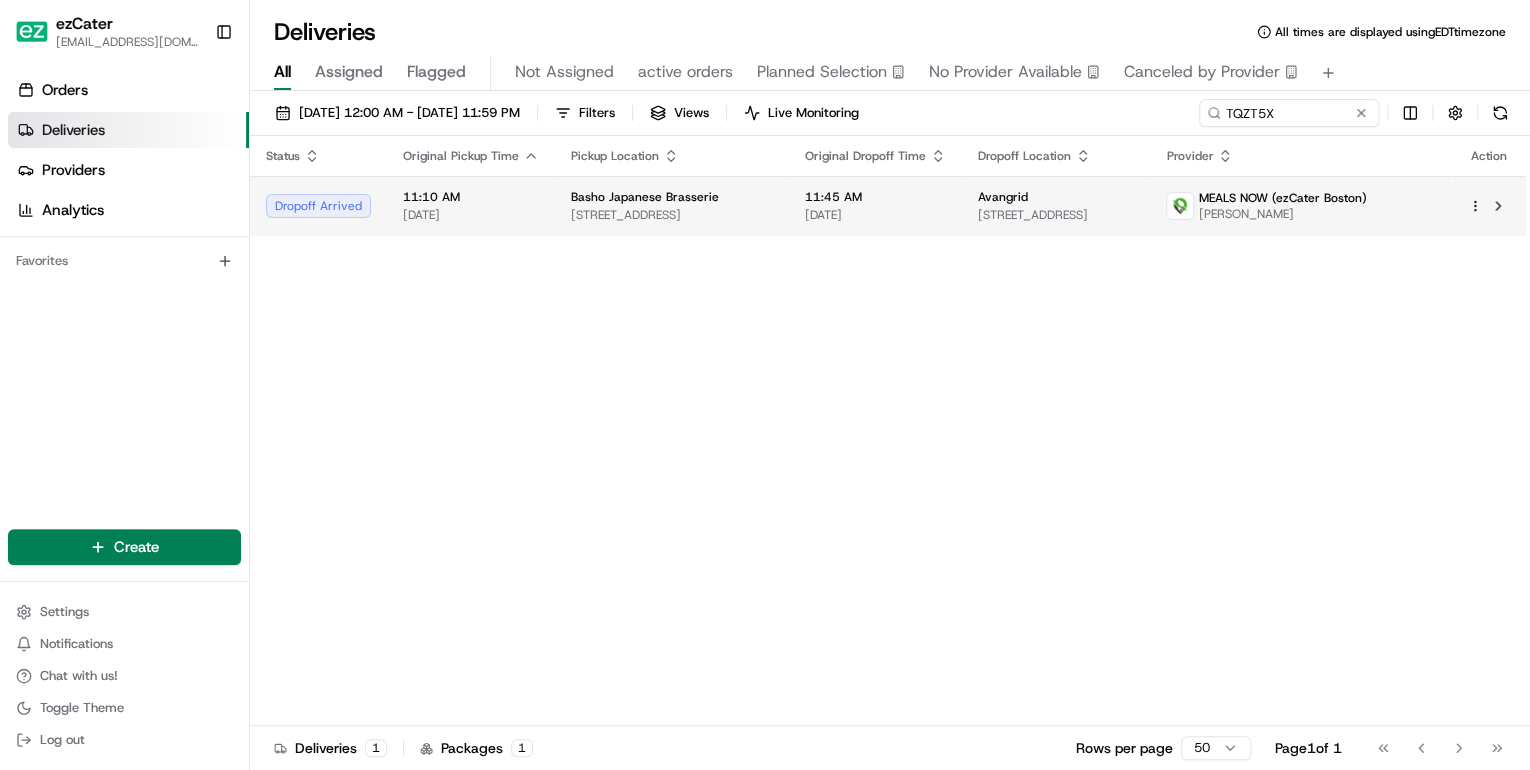 click on "Basho Japanese Brasserie 1338 Boylston St, Boston, MA 02215, USA" at bounding box center (672, 206) 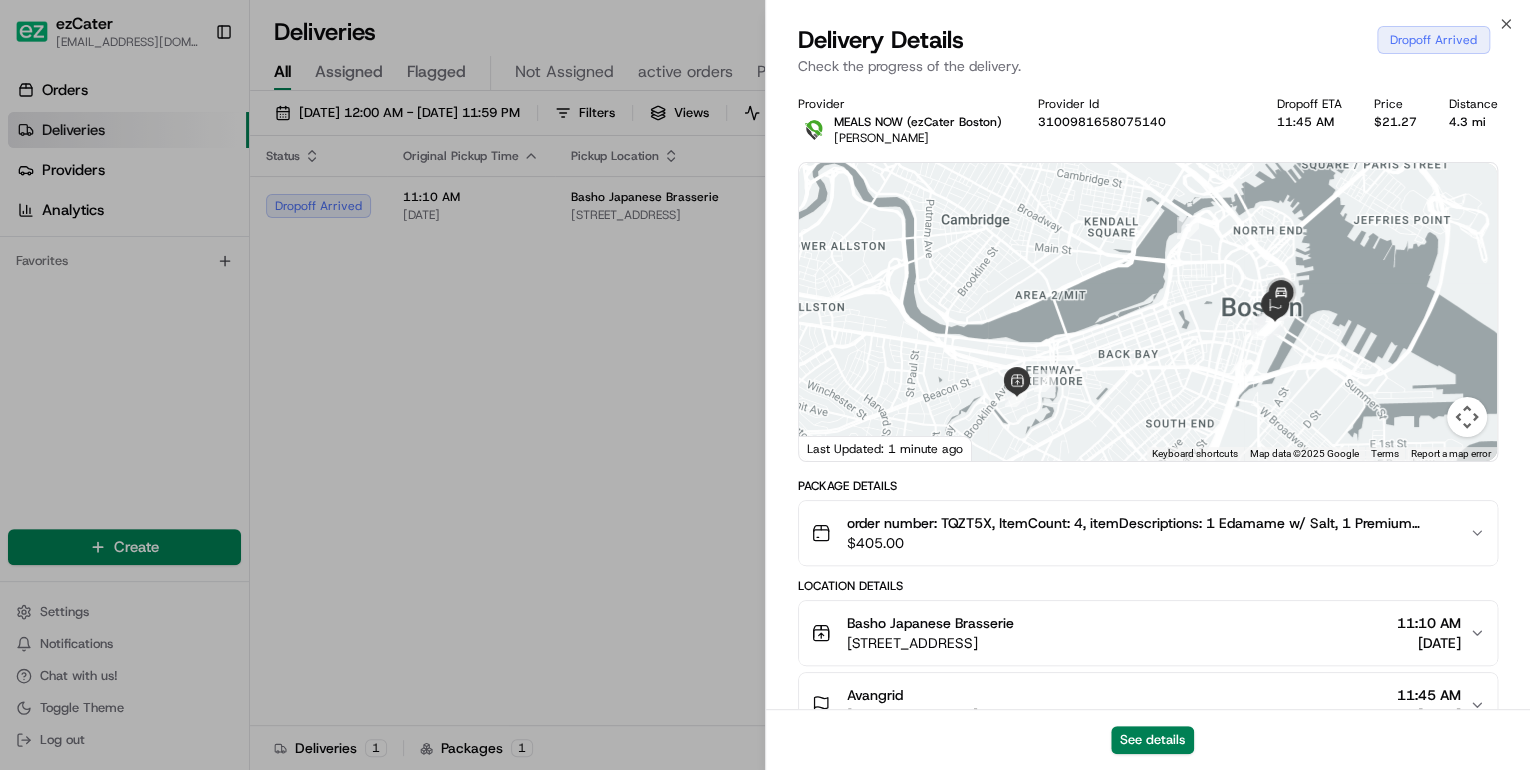 scroll, scrollTop: 240, scrollLeft: 0, axis: vertical 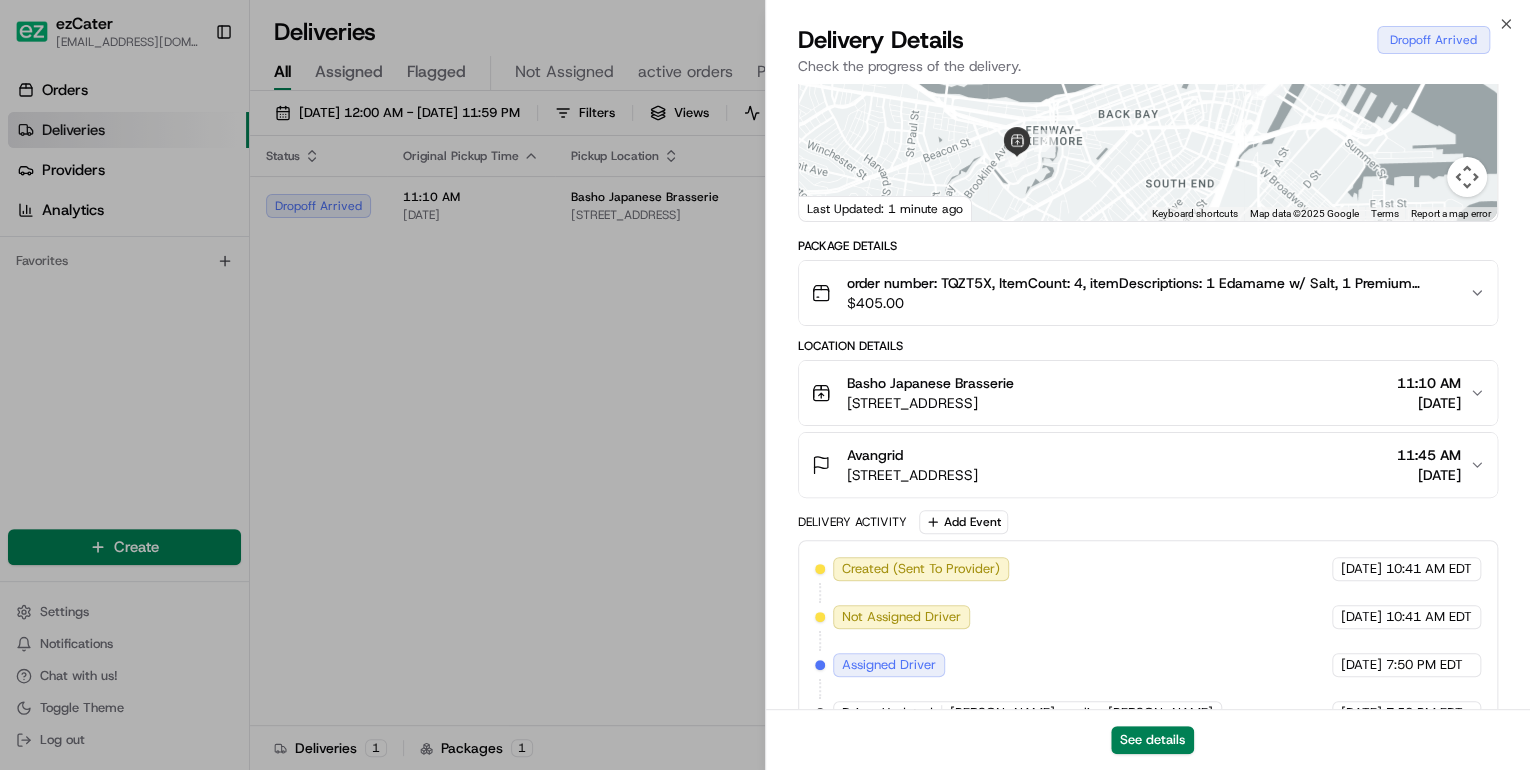 click on "125 High St 6th floor, Boston, MA 02110, USA" at bounding box center (912, 475) 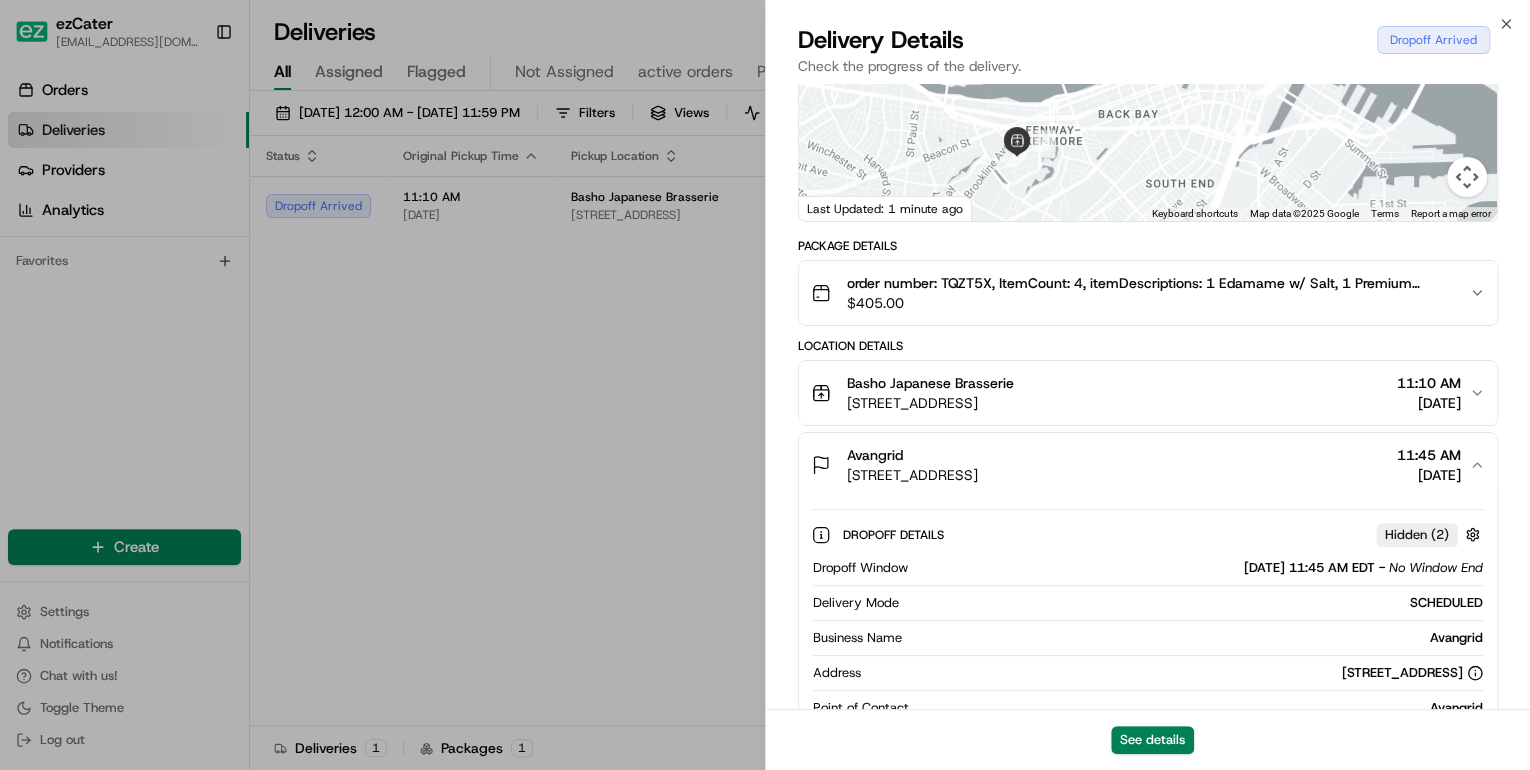 scroll, scrollTop: 400, scrollLeft: 0, axis: vertical 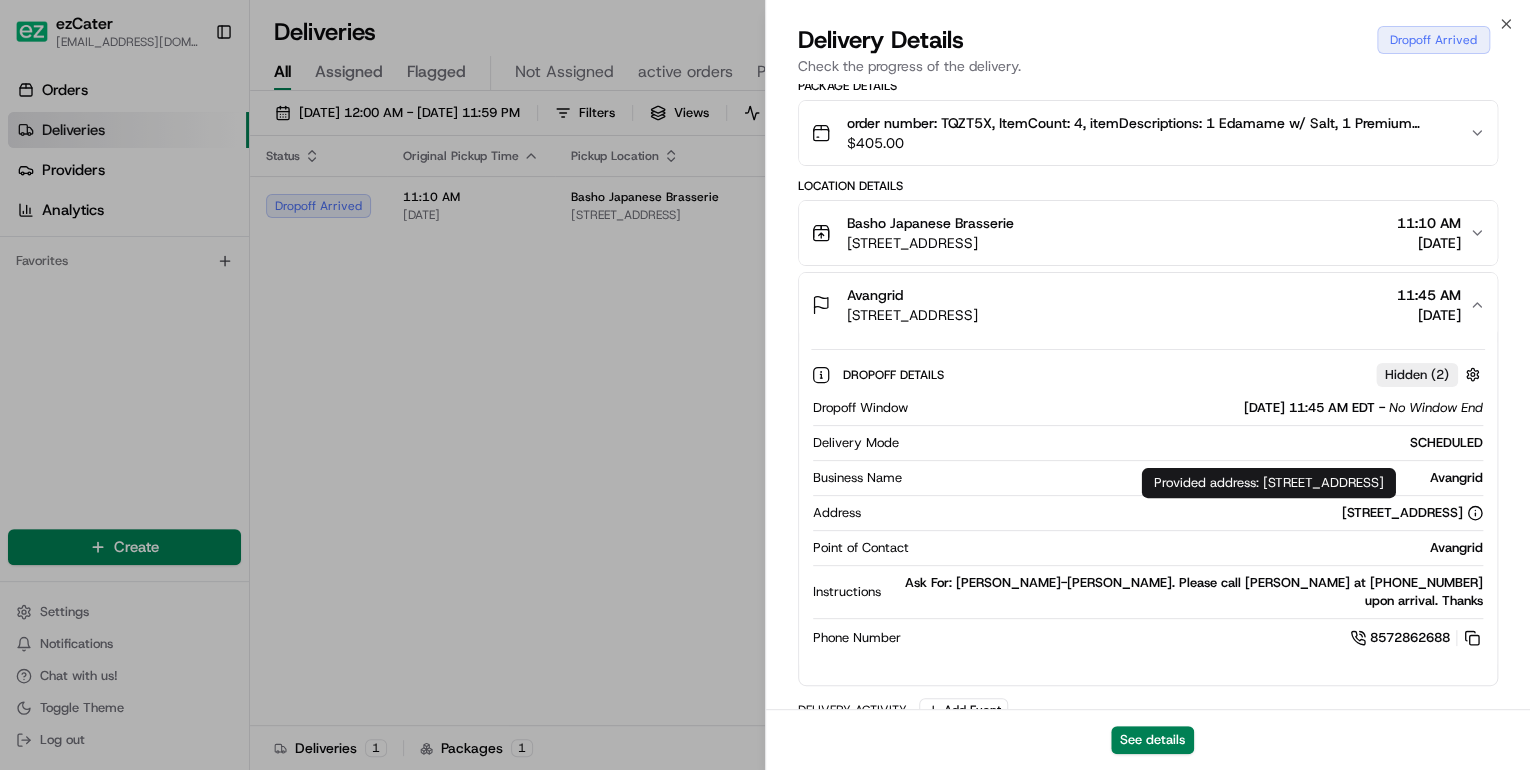 type 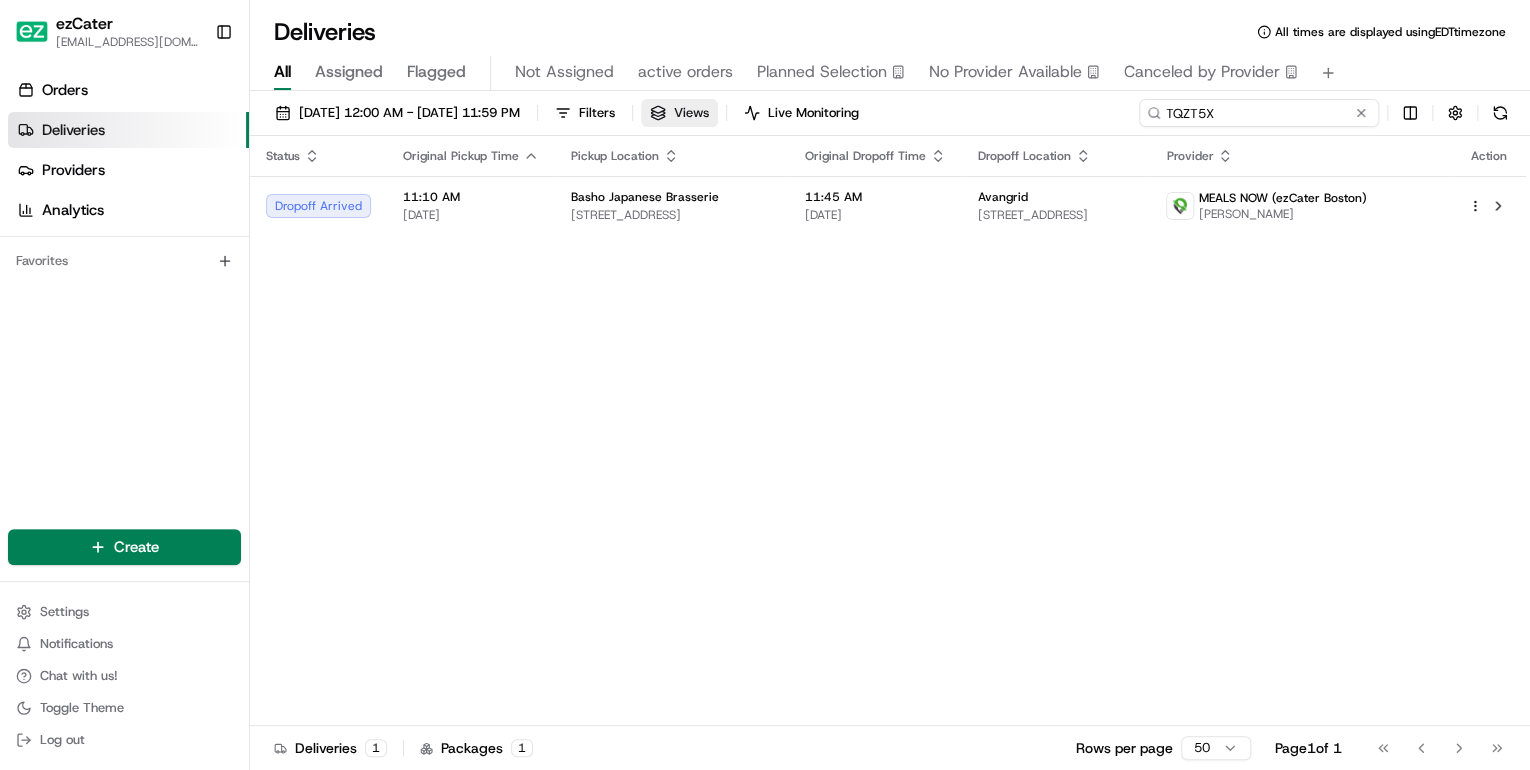 drag, startPoint x: 1316, startPoint y: 112, endPoint x: 748, endPoint y: 112, distance: 568 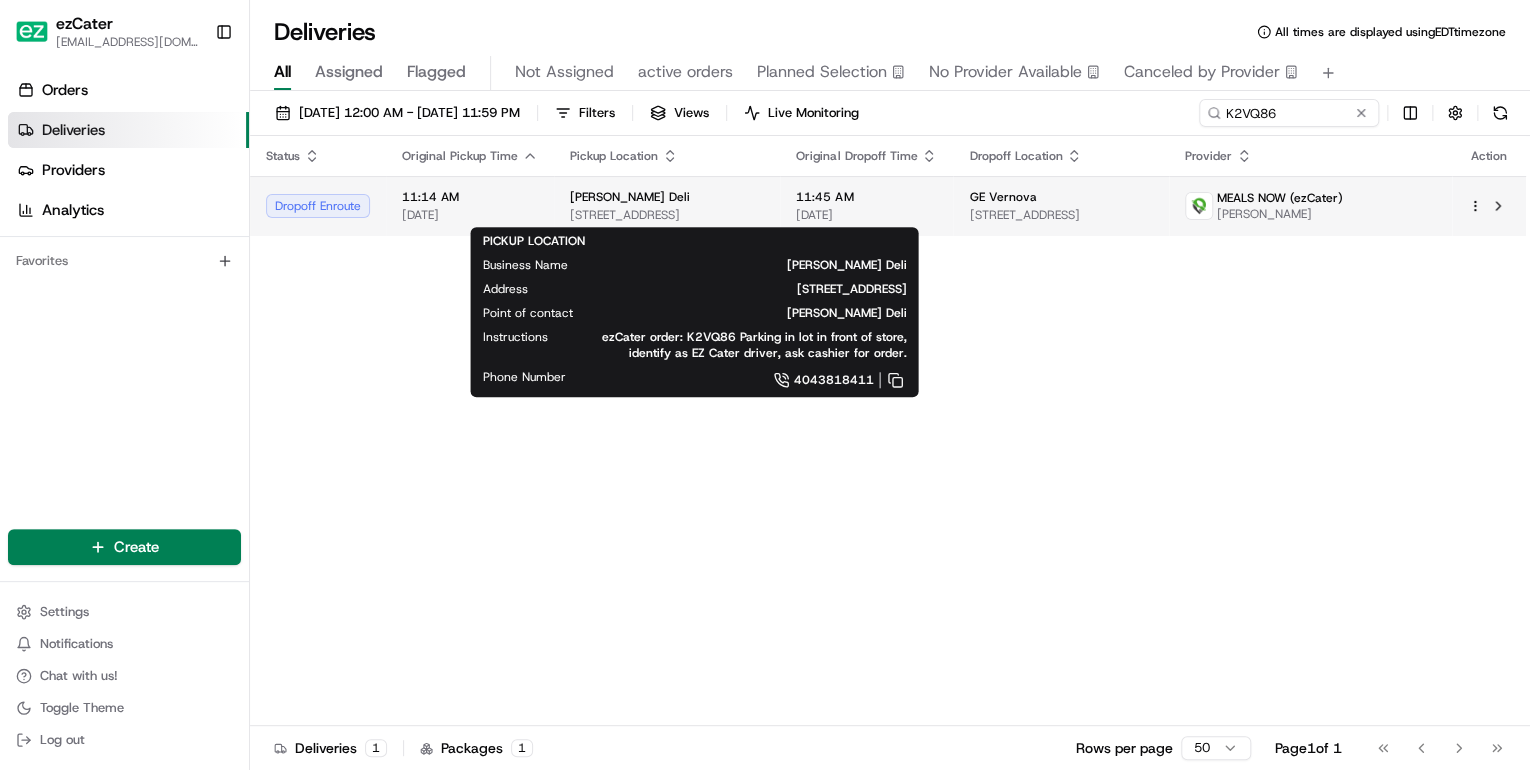 click on "1299 Northside Dr NW building 500, Atlanta, GA 30318, USA" at bounding box center [667, 215] 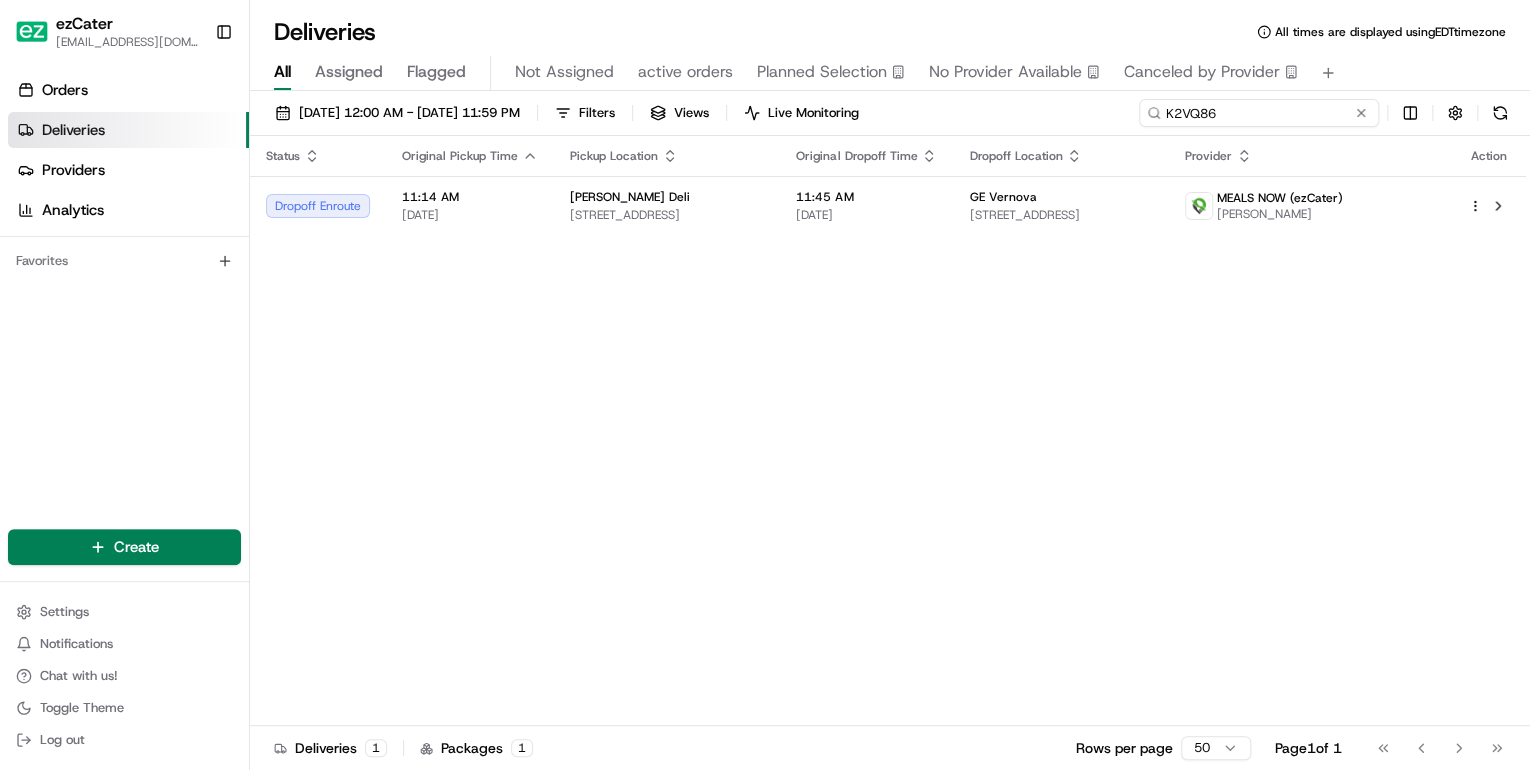 drag, startPoint x: 1283, startPoint y: 108, endPoint x: 800, endPoint y: 112, distance: 483.01657 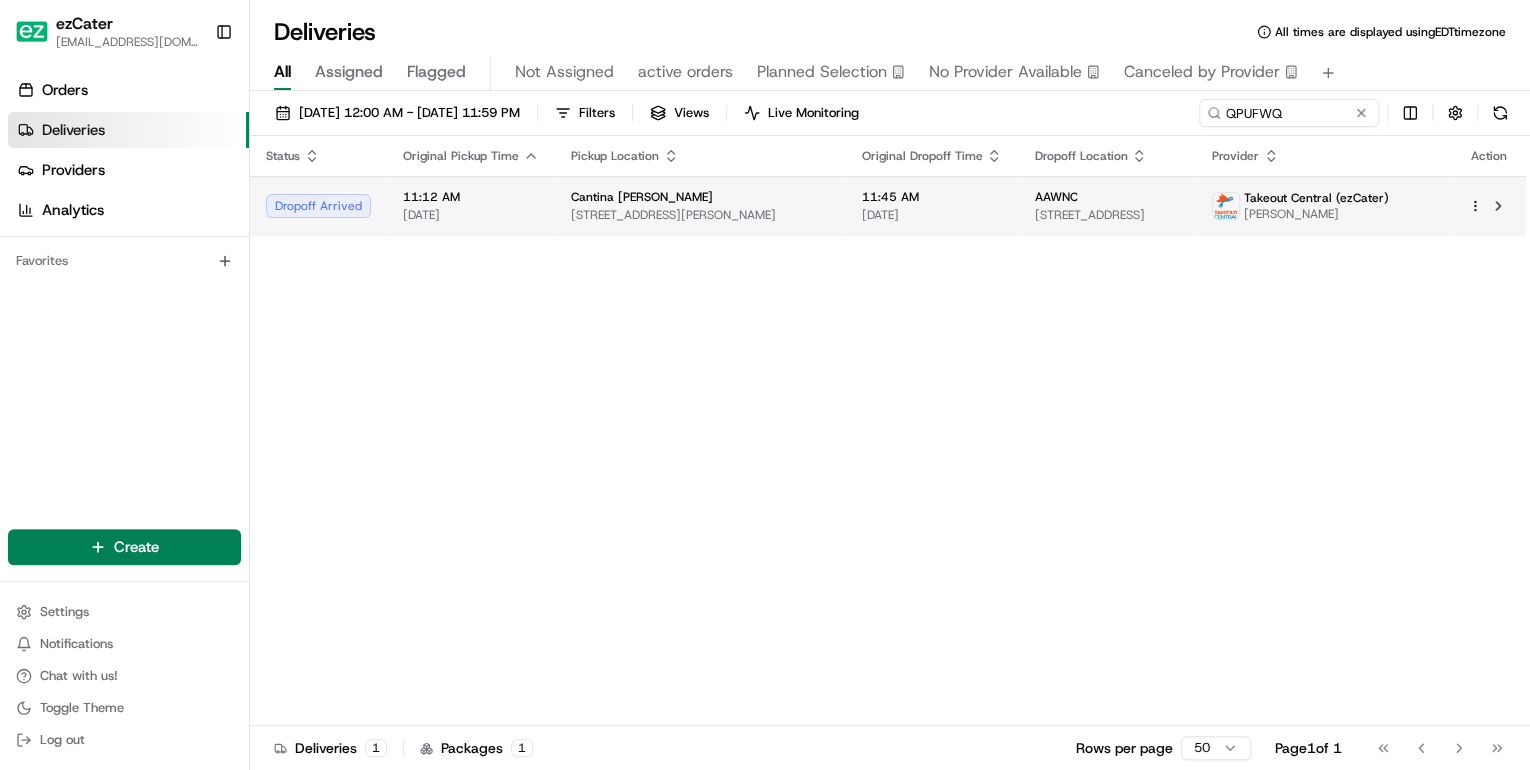 click on "Cantina Louie" at bounding box center (700, 197) 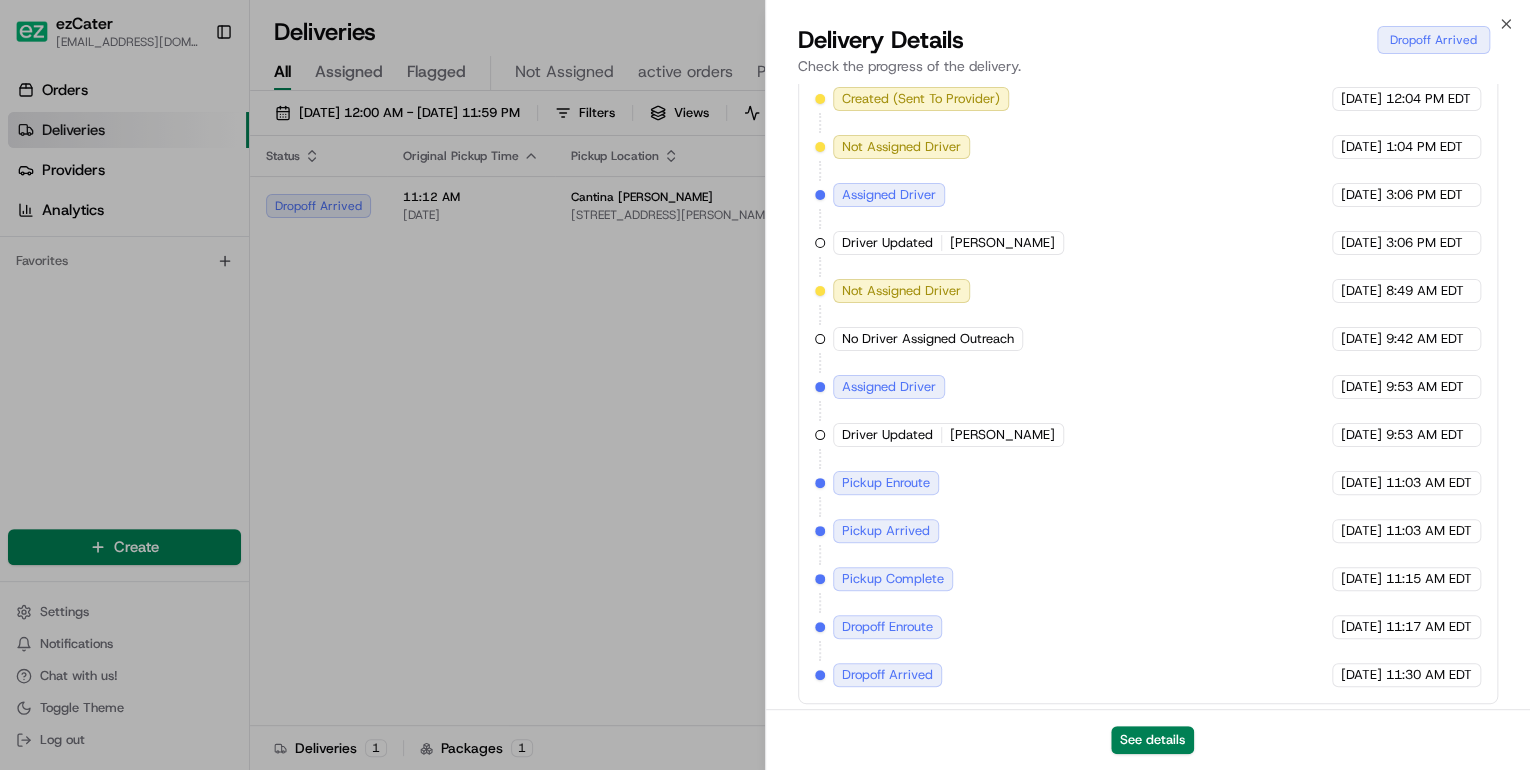 scroll, scrollTop: 470, scrollLeft: 0, axis: vertical 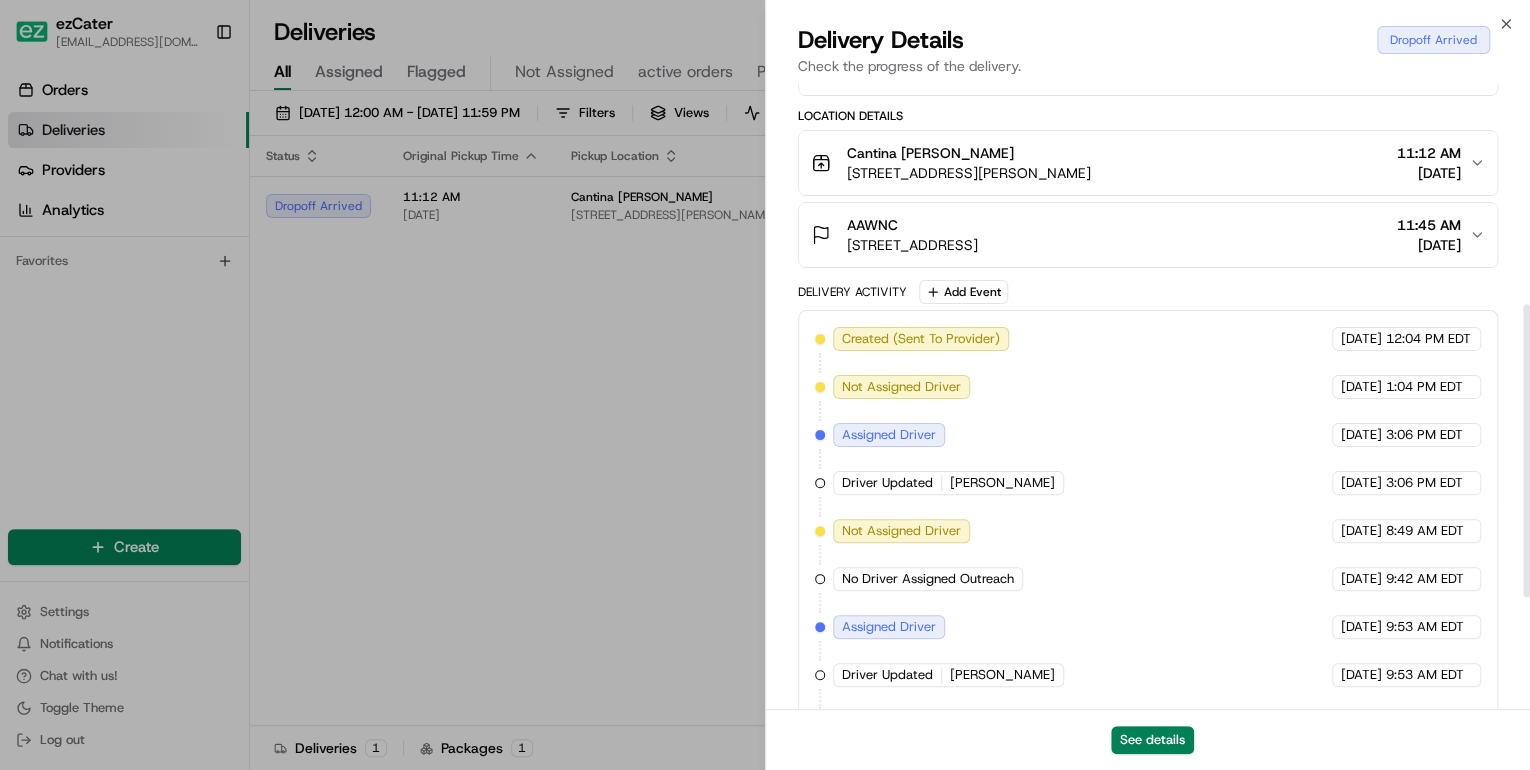 click on "AAWNC" at bounding box center (912, 225) 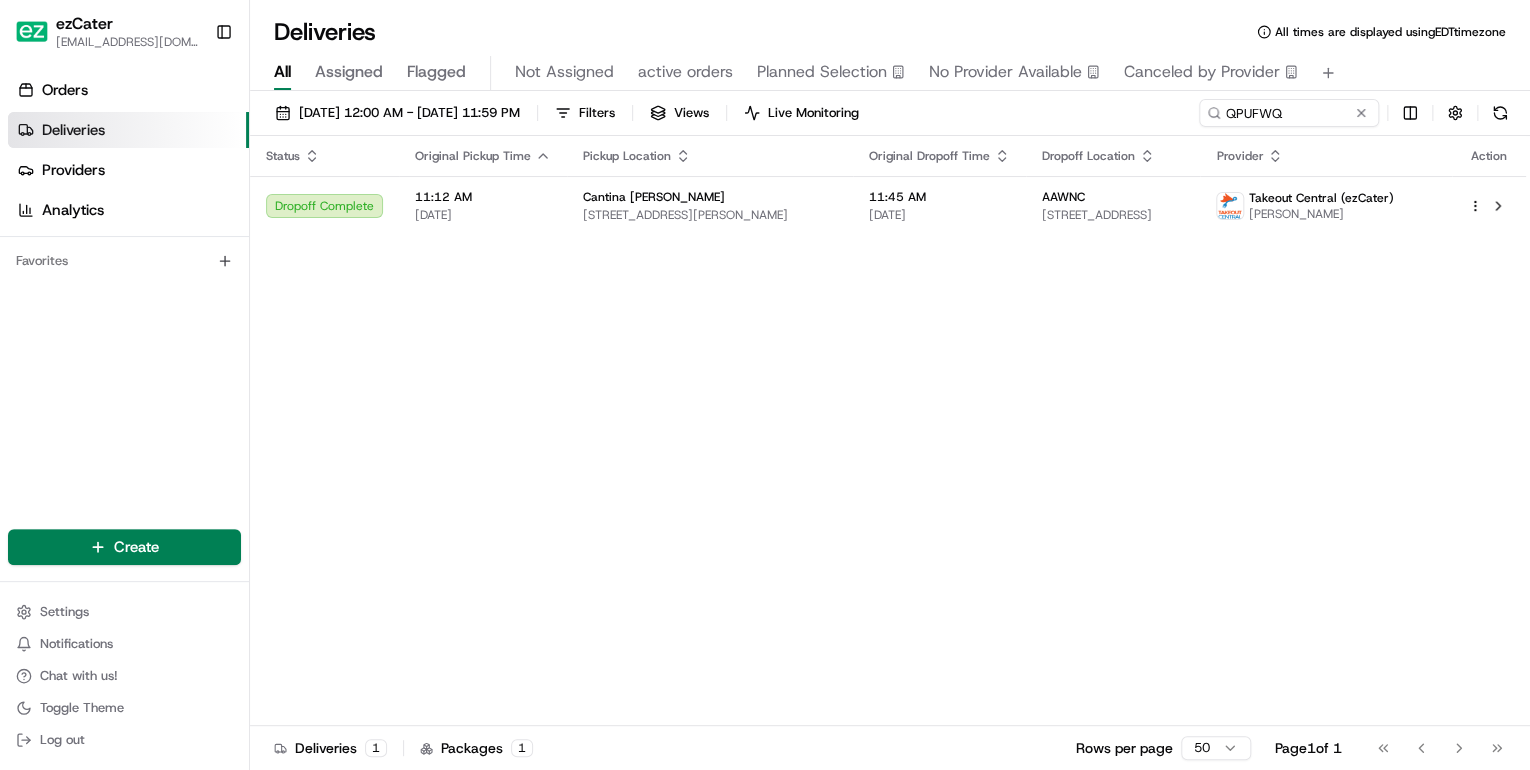 drag, startPoint x: 657, startPoint y: 320, endPoint x: 674, endPoint y: 294, distance: 31.06445 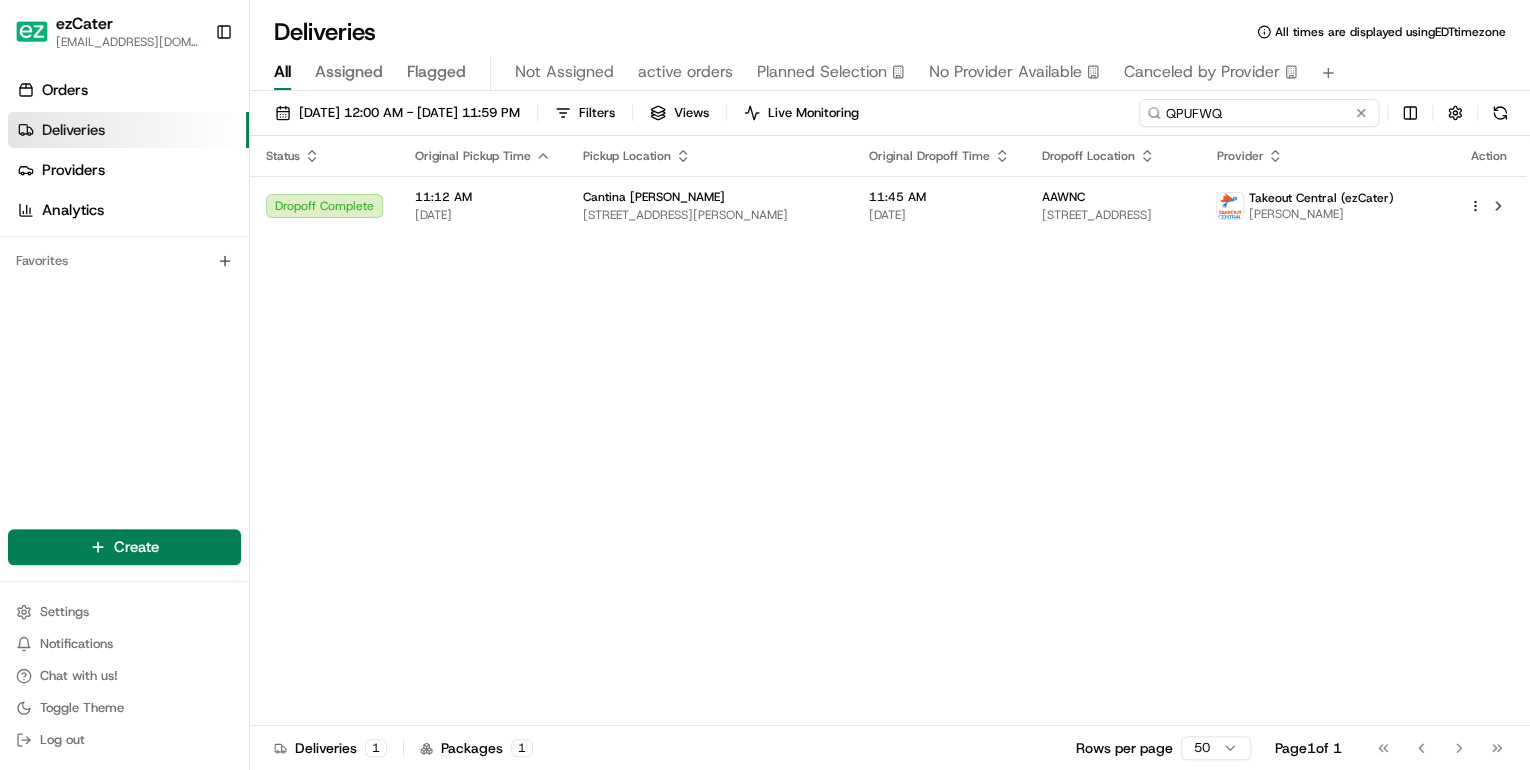 drag, startPoint x: 1288, startPoint y: 117, endPoint x: 755, endPoint y: 83, distance: 534.0833 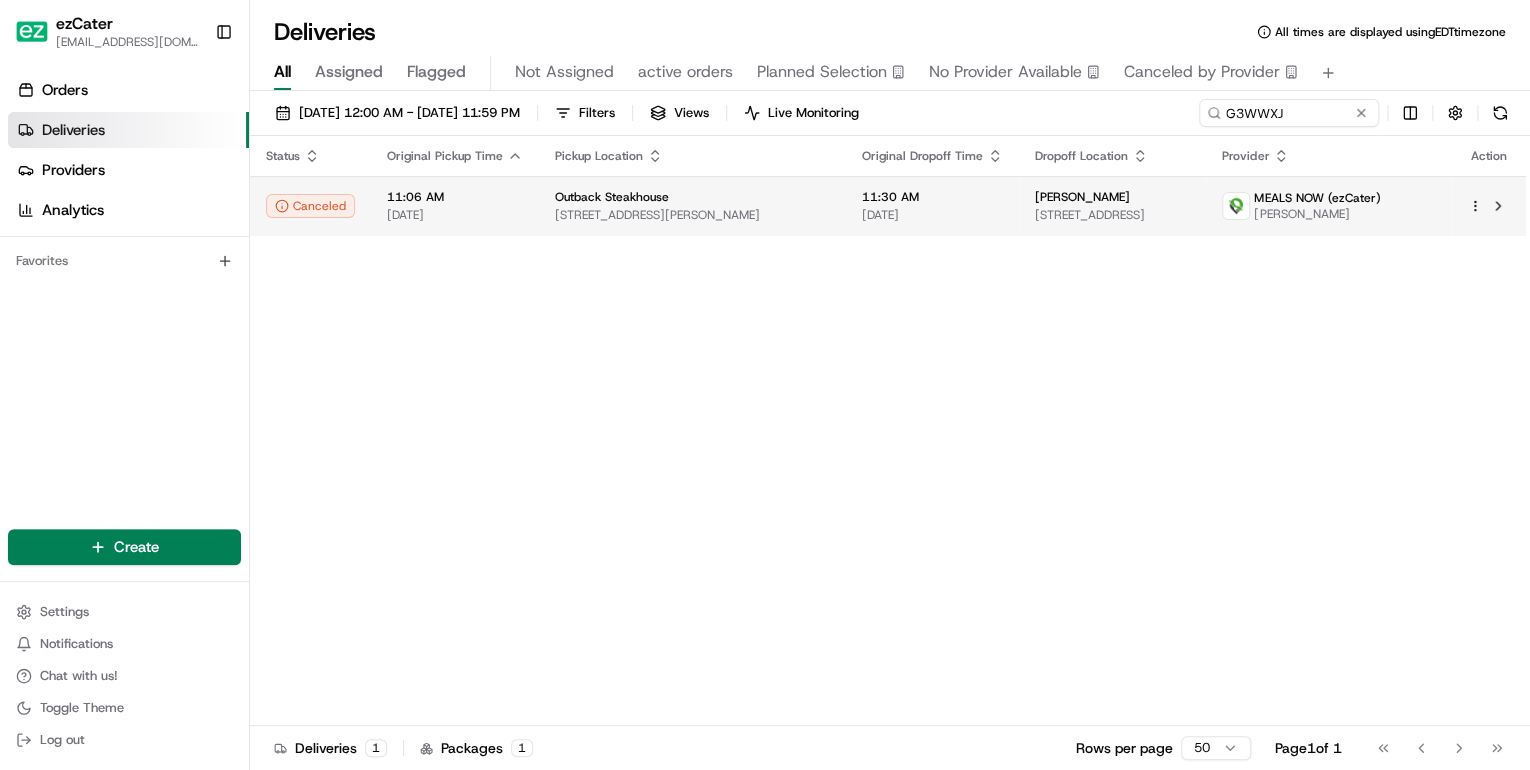 click on "Outback Steakhouse" at bounding box center [692, 197] 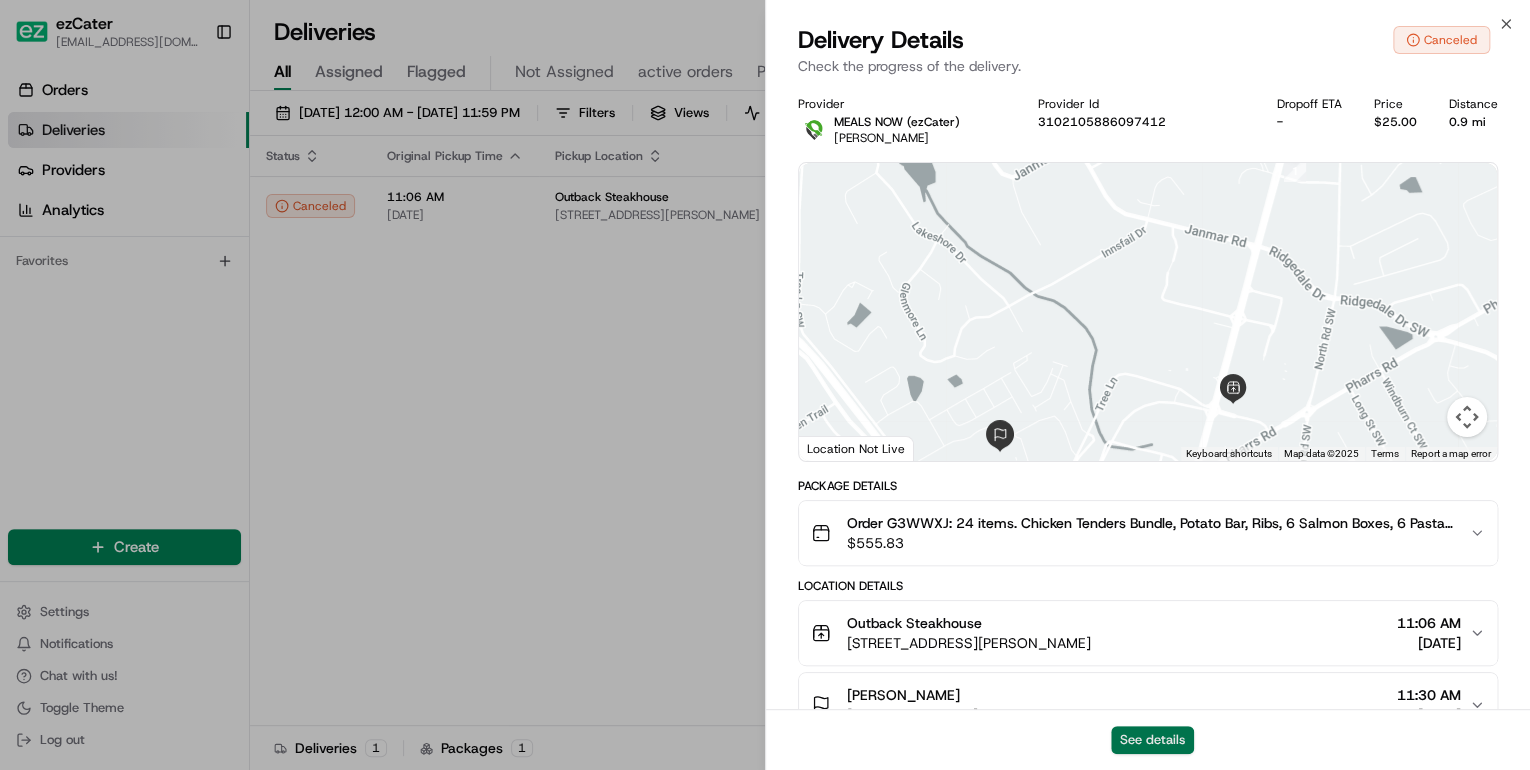 click on "See details" at bounding box center (1152, 740) 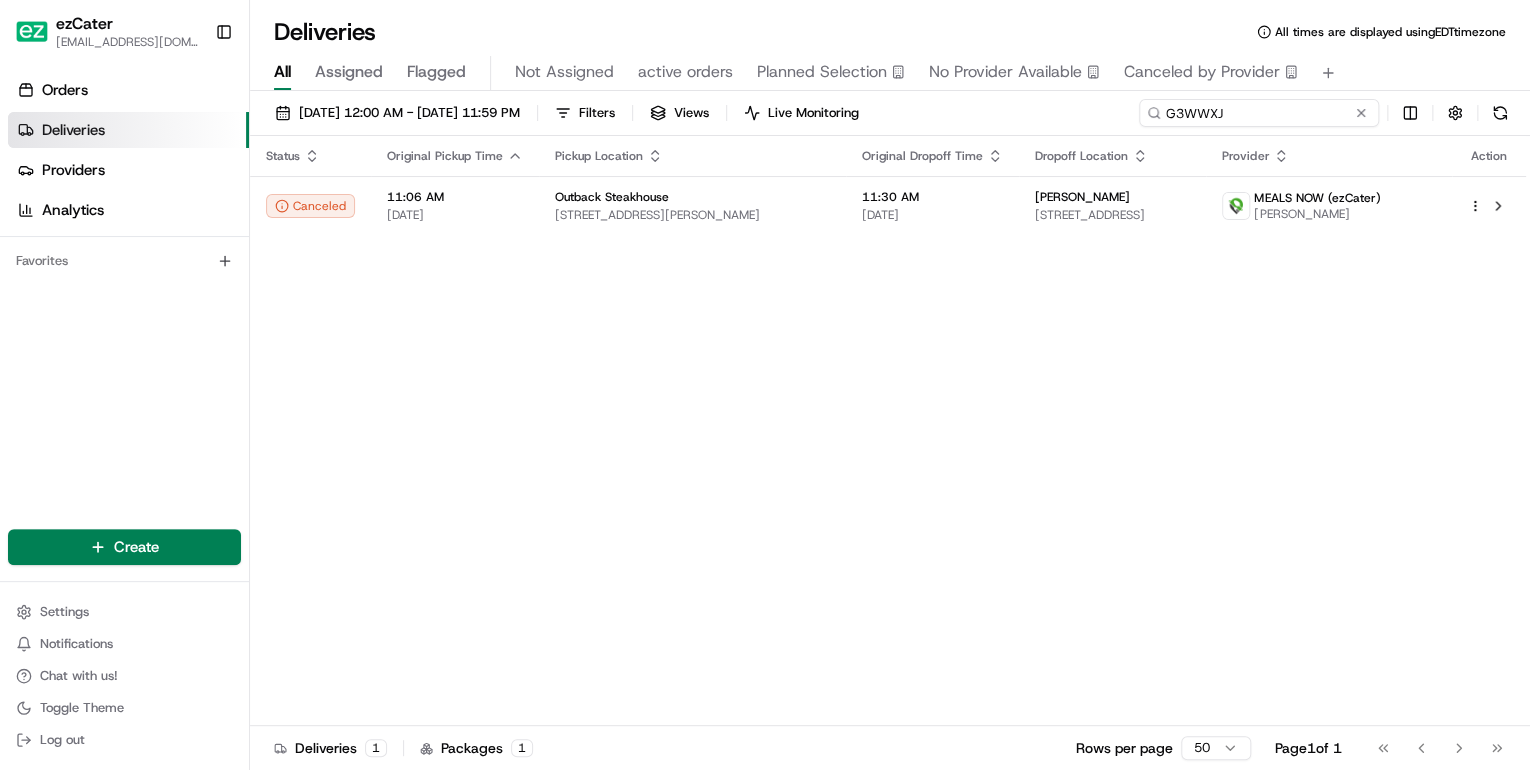 drag, startPoint x: 1296, startPoint y: 114, endPoint x: 724, endPoint y: 137, distance: 572.4622 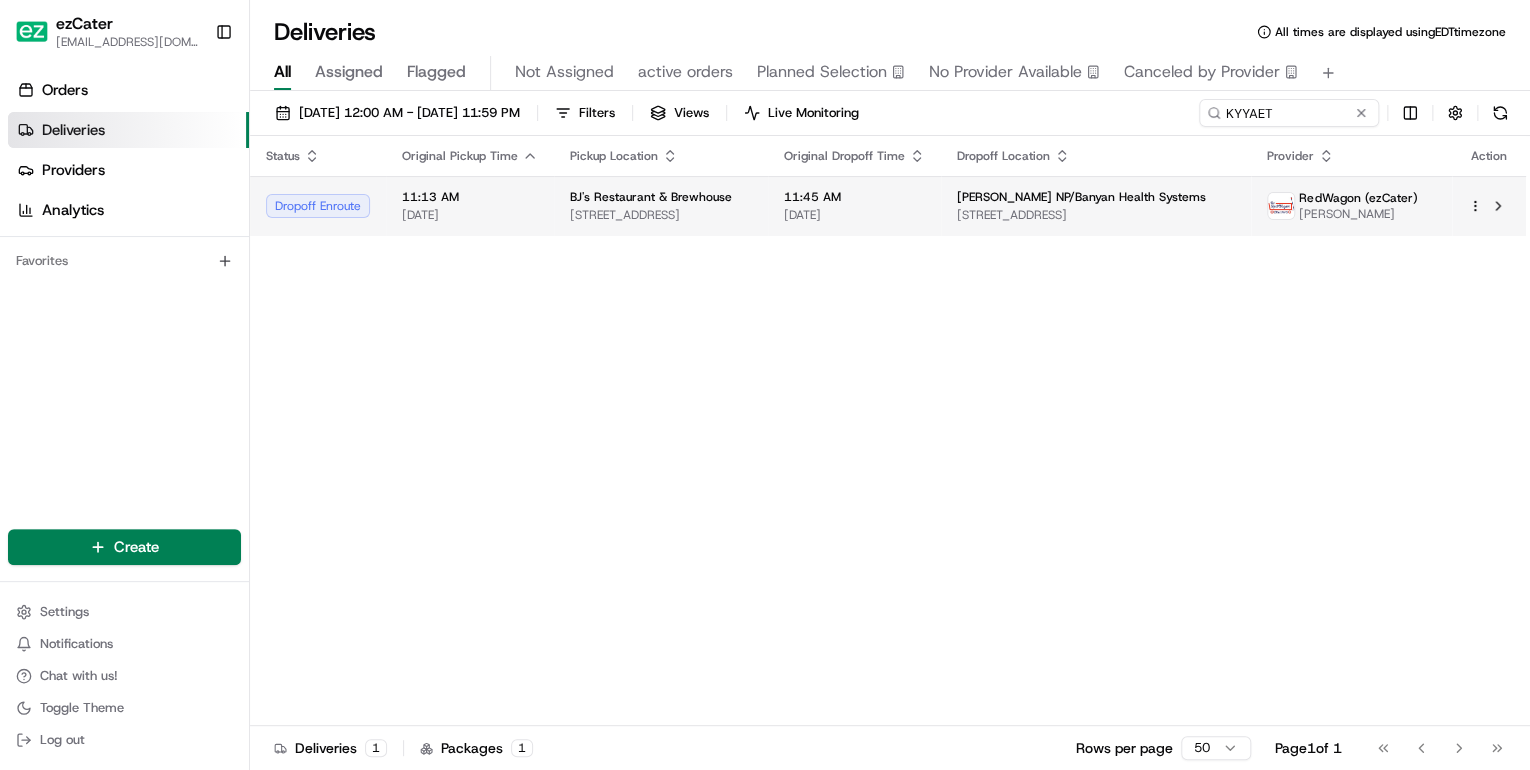 click on "8888 SW 136th St, Miami, FL 33176, USA" at bounding box center (661, 215) 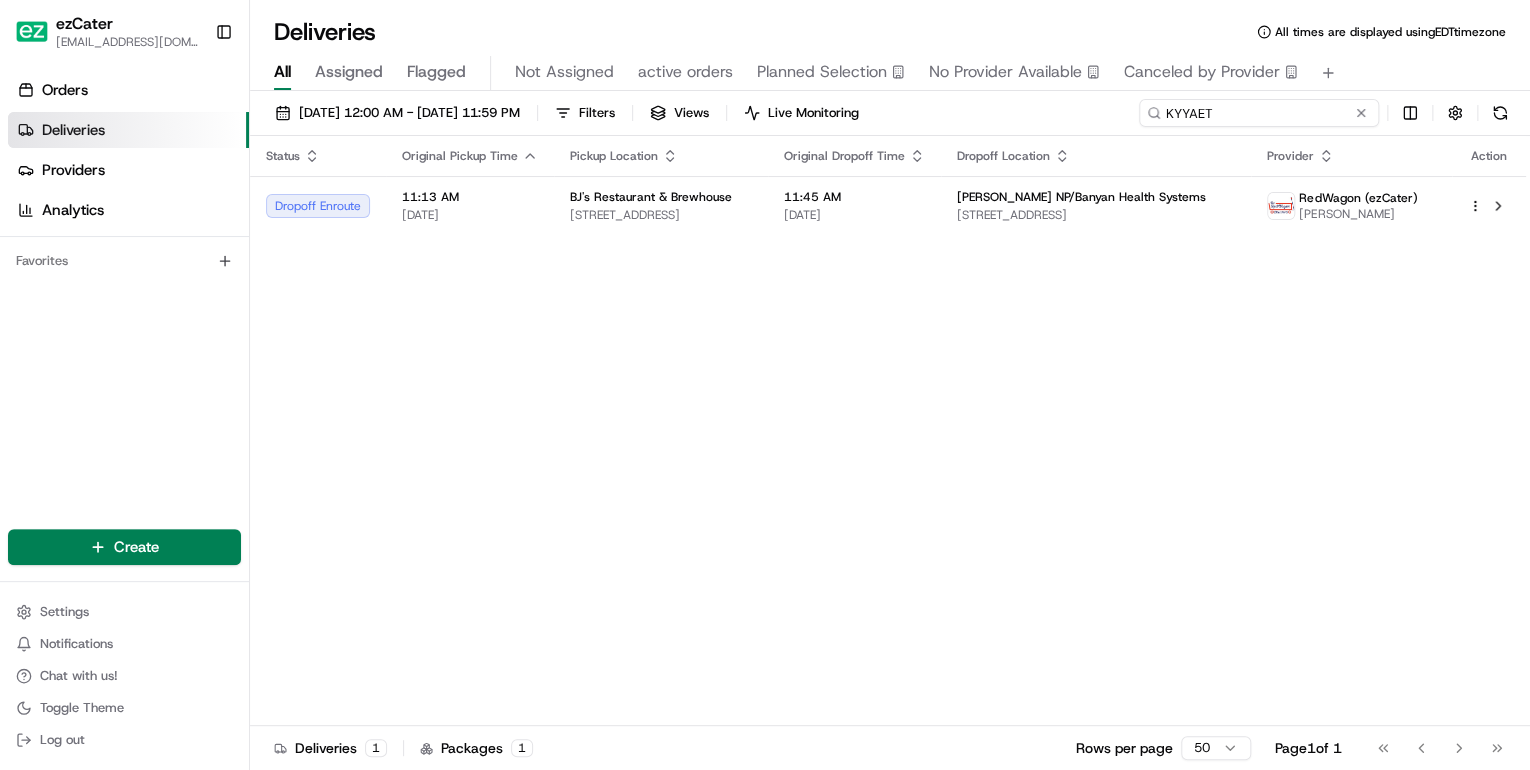 drag, startPoint x: 1281, startPoint y: 111, endPoint x: 788, endPoint y: 103, distance: 493.0649 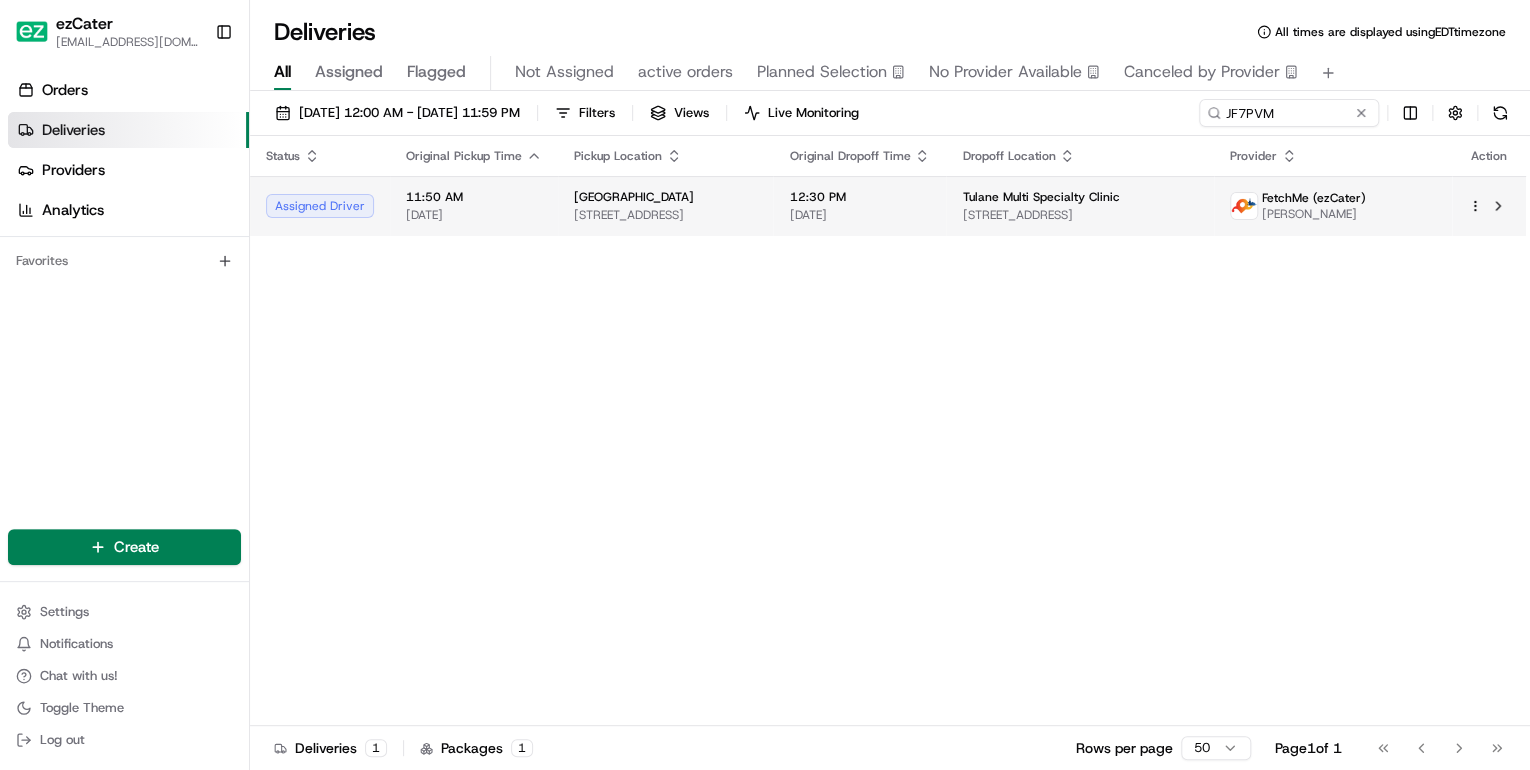 click on "Salad Station 2305 W Esplanade Ave z, Kenner, LA 70065, USA" at bounding box center (665, 206) 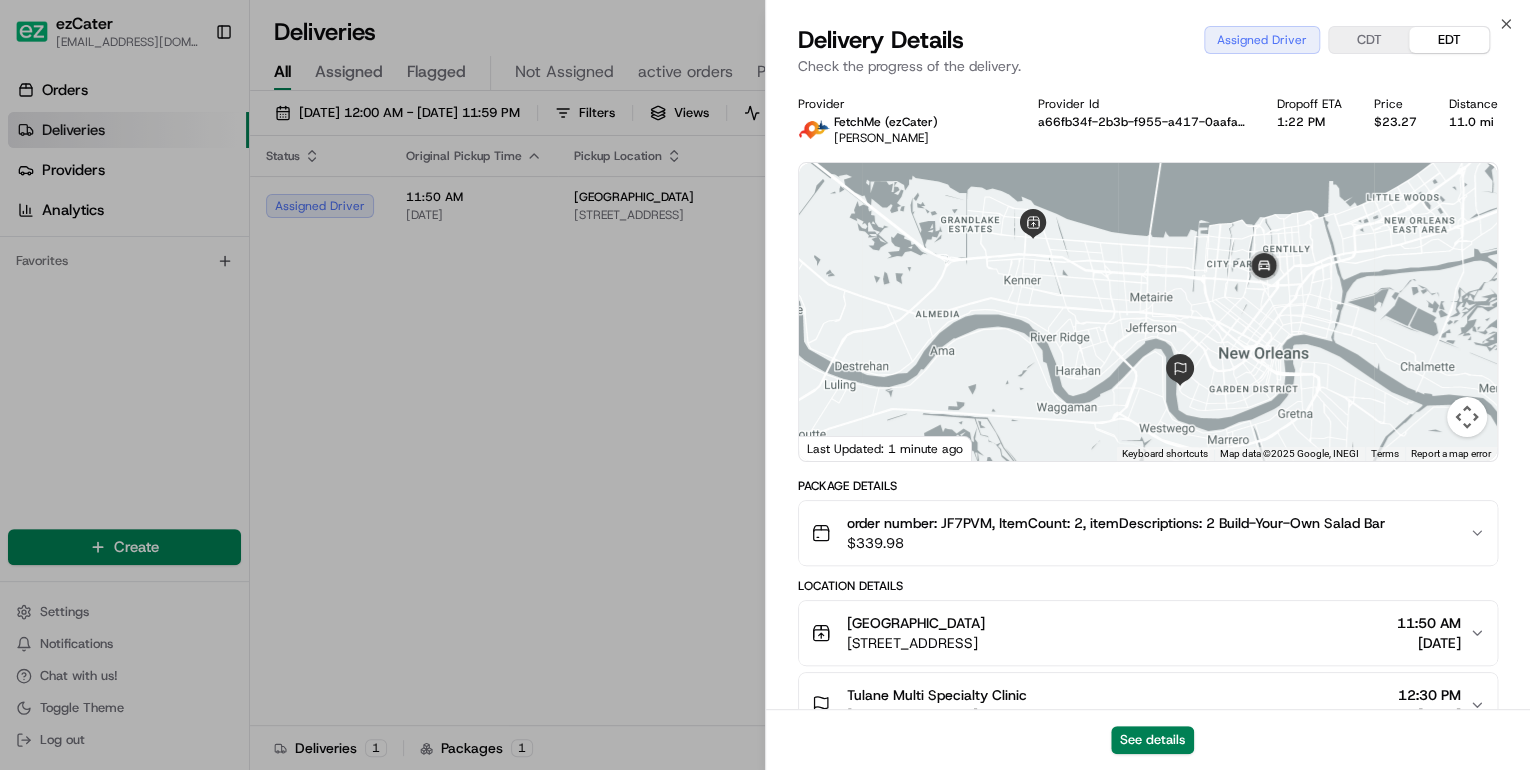 scroll, scrollTop: 240, scrollLeft: 0, axis: vertical 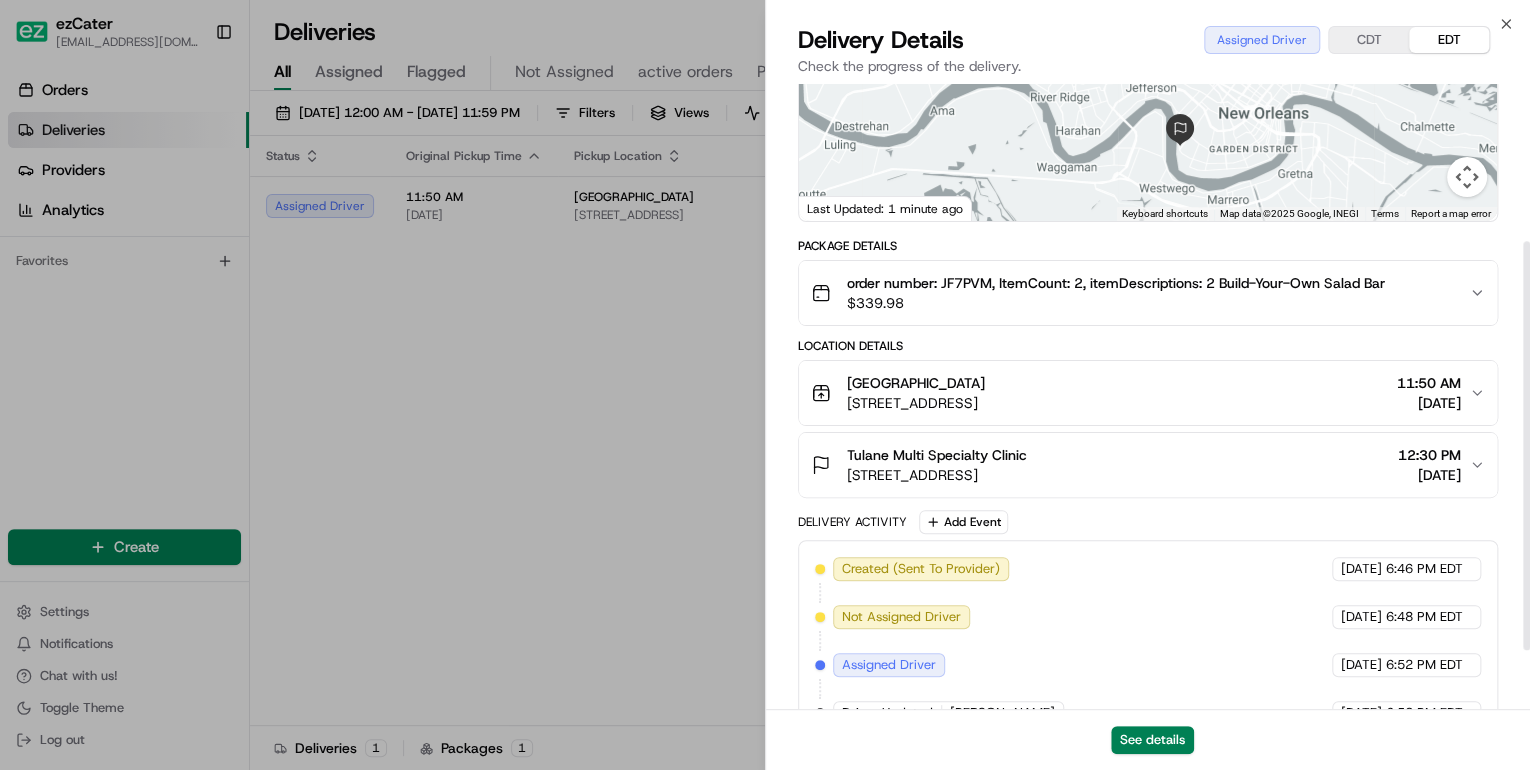 click on "Salad Station 2305 W Esplanade Ave z, Kenner, LA 70065, USA 11:50 AM 07/15/2025" at bounding box center [1140, 393] 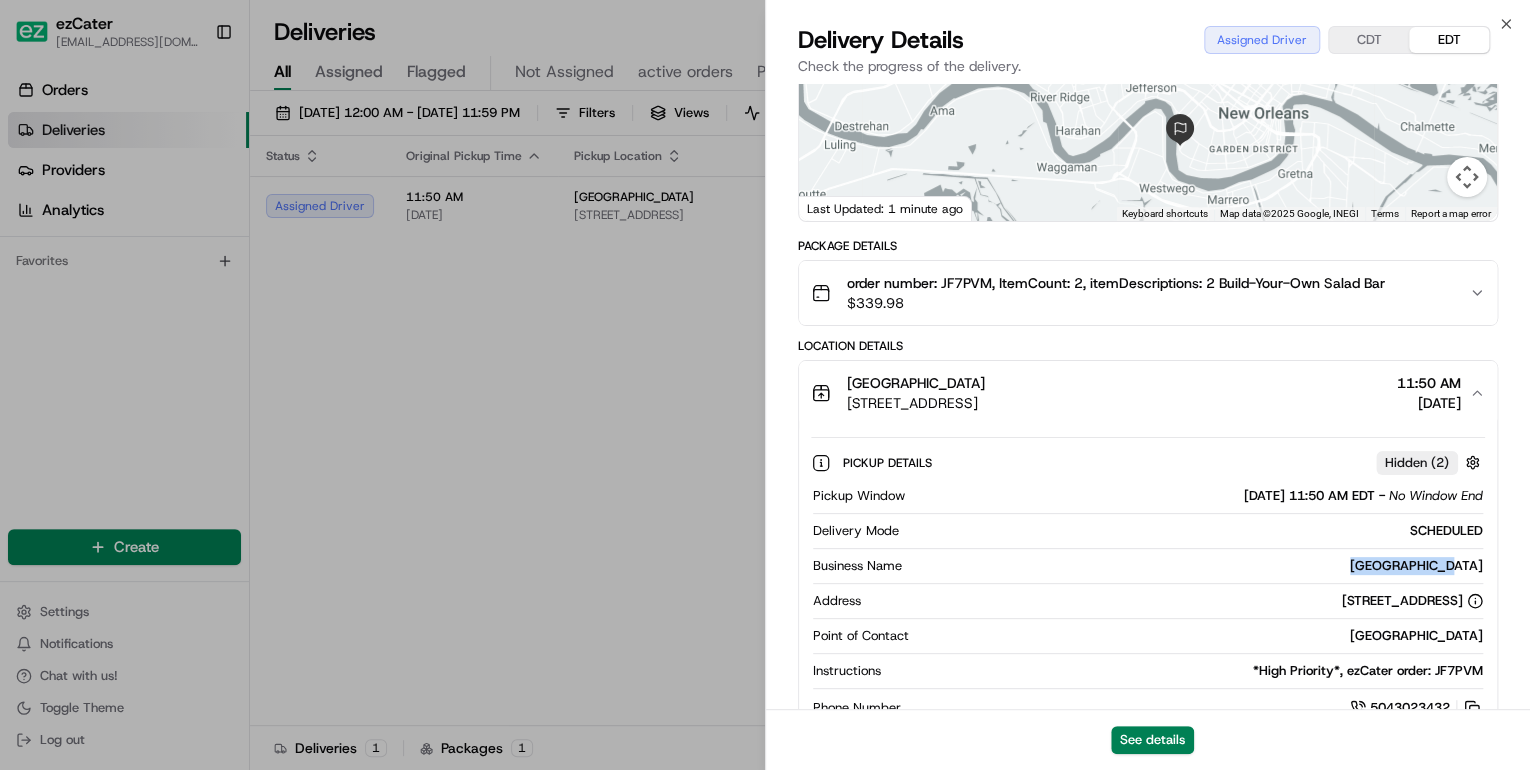 drag, startPoint x: 1489, startPoint y: 568, endPoint x: 1376, endPoint y: 567, distance: 113.004425 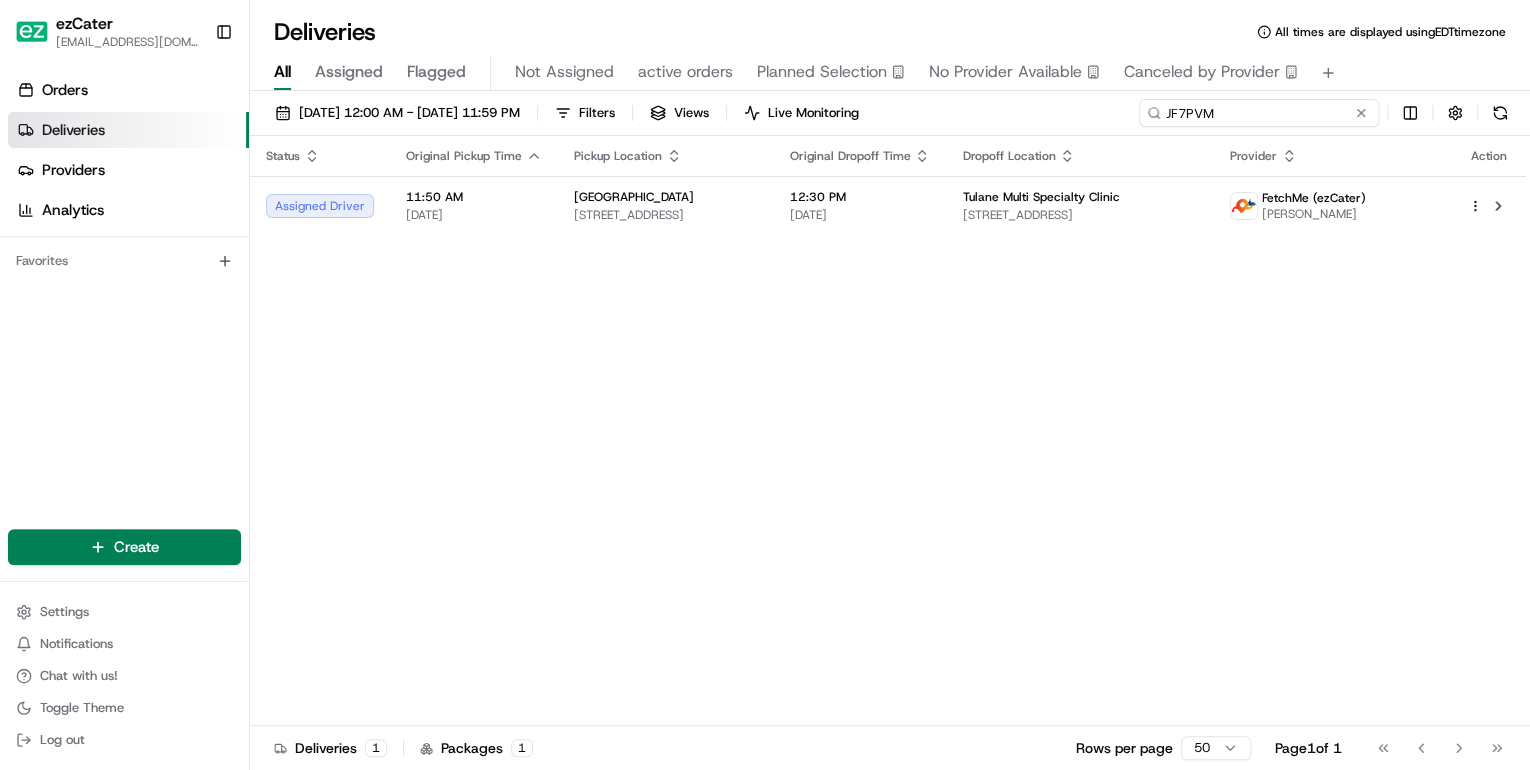drag, startPoint x: 1283, startPoint y: 112, endPoint x: 659, endPoint y: 88, distance: 624.46136 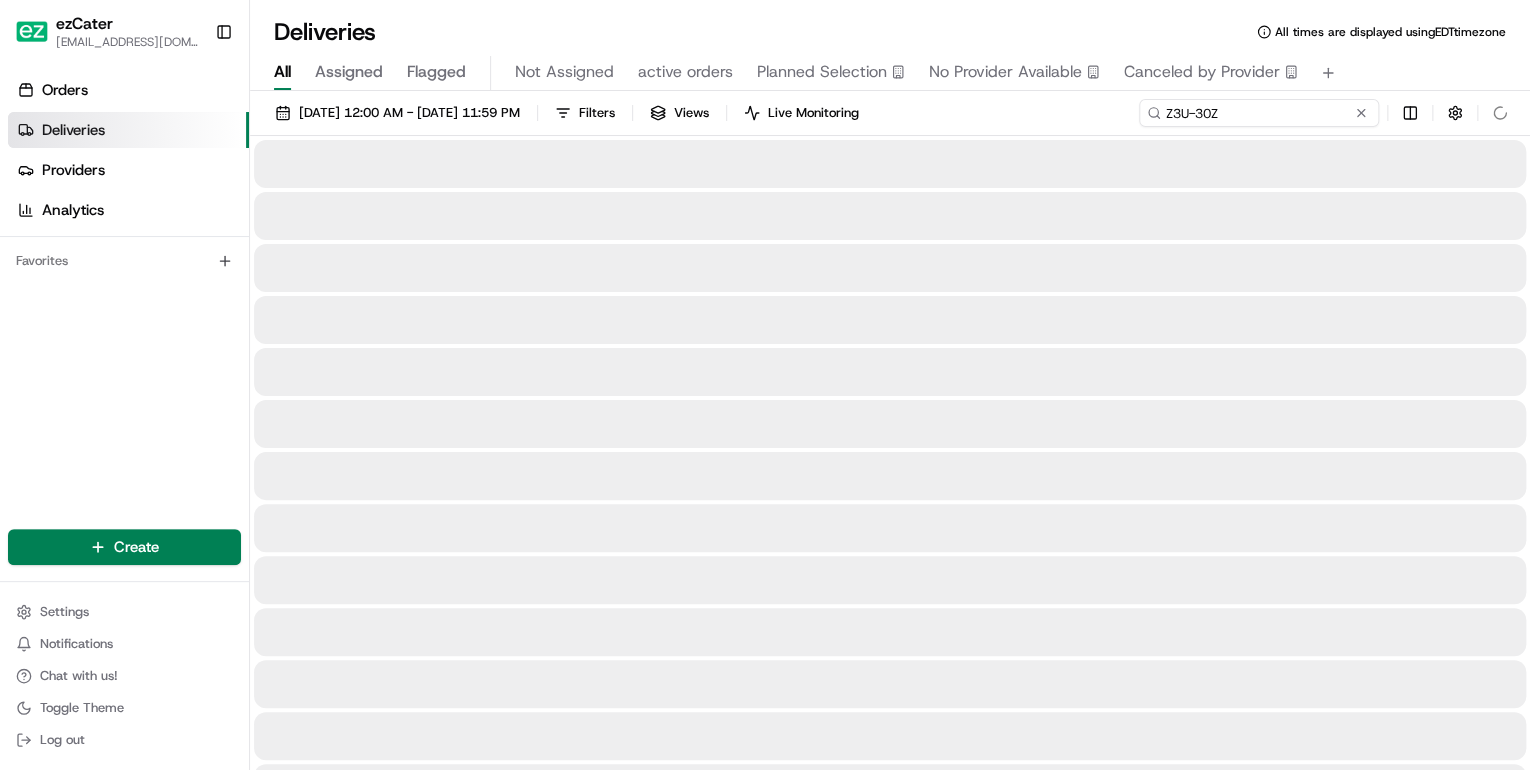 click on "Z3U-30Z" at bounding box center [1259, 113] 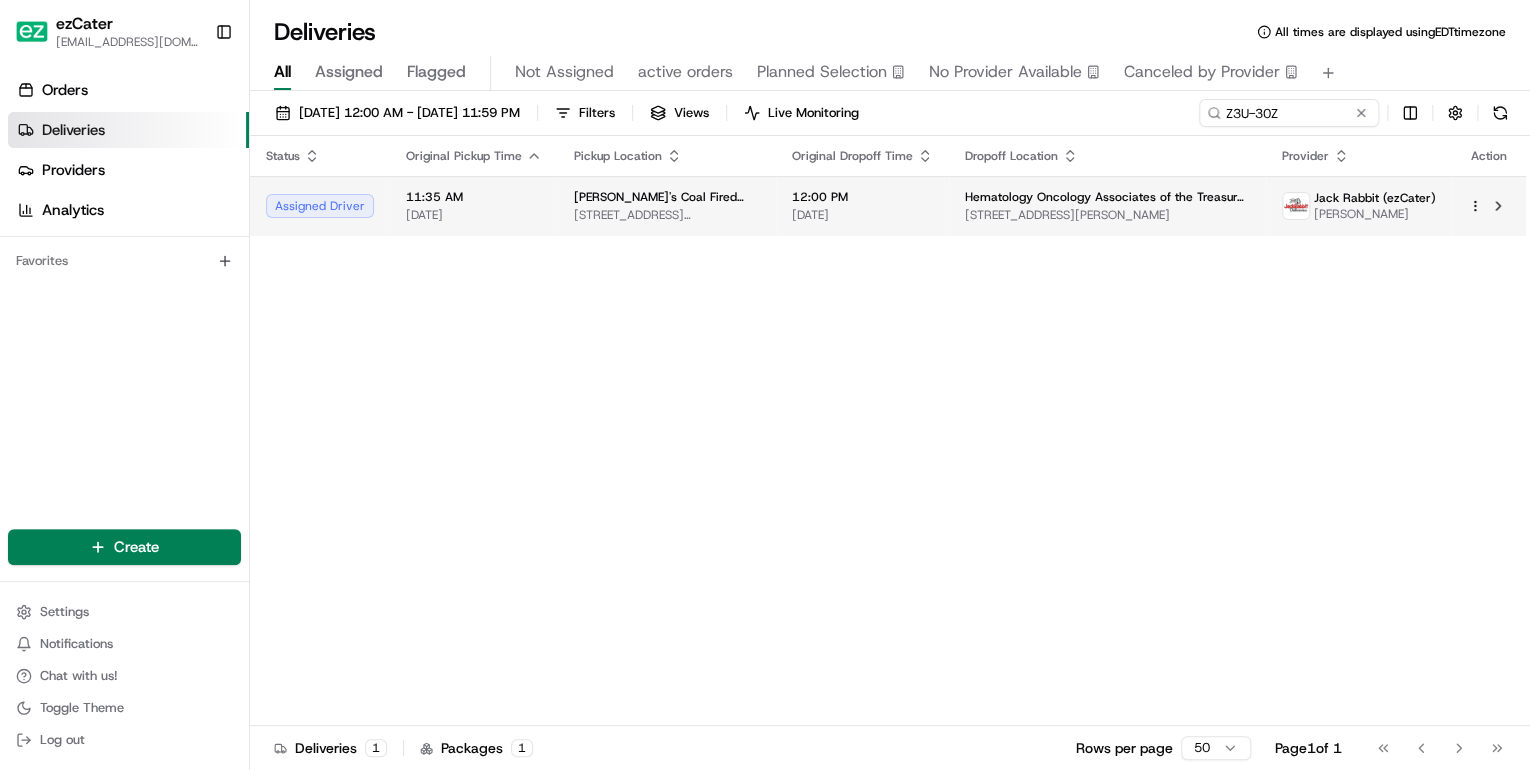 click on "Anthony's Coal Fired Pizza & Wings" at bounding box center [667, 197] 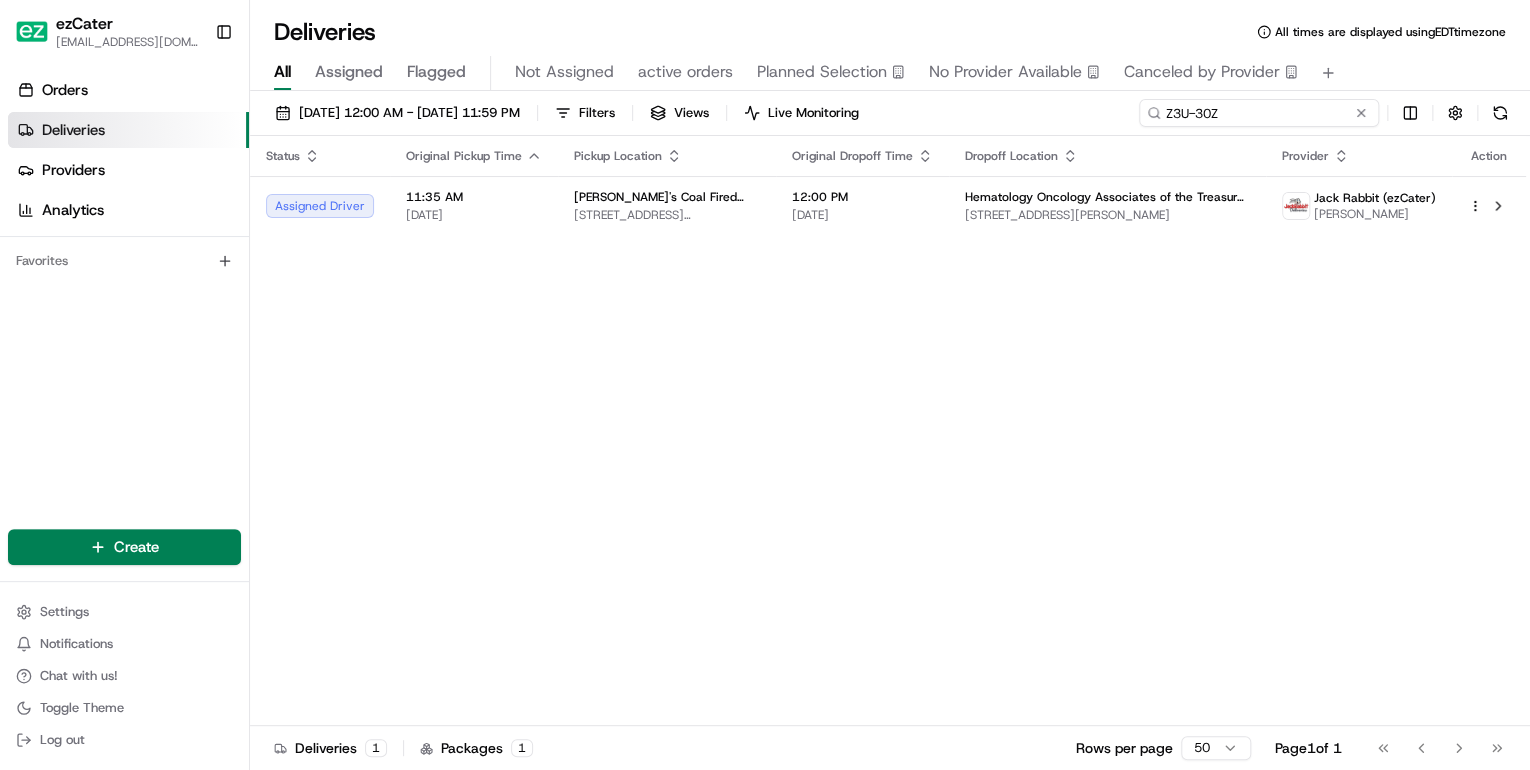 drag, startPoint x: 1293, startPoint y: 114, endPoint x: 728, endPoint y: 73, distance: 566.48566 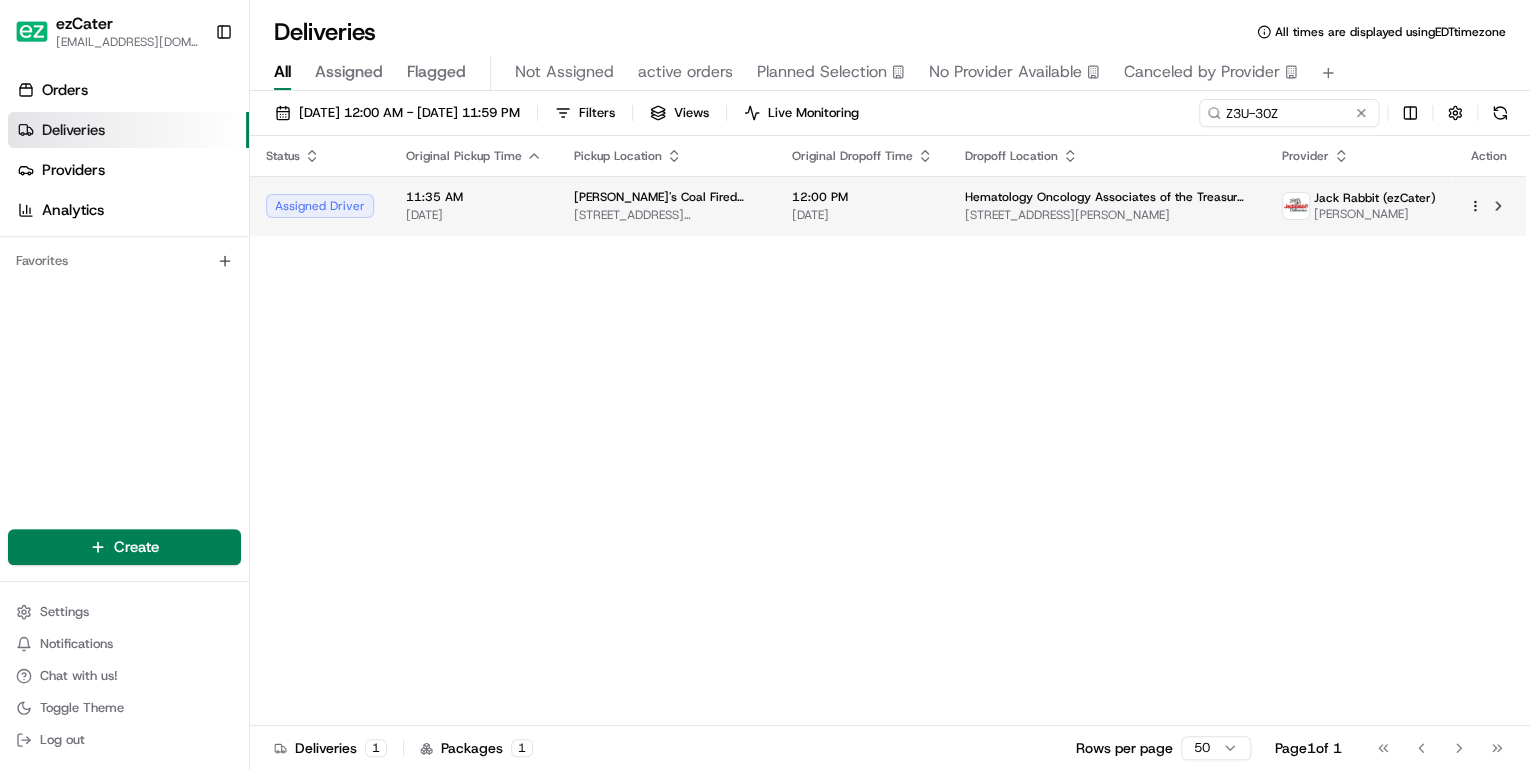 click on "Anthony's Coal Fired Pizza & Wings" at bounding box center [667, 197] 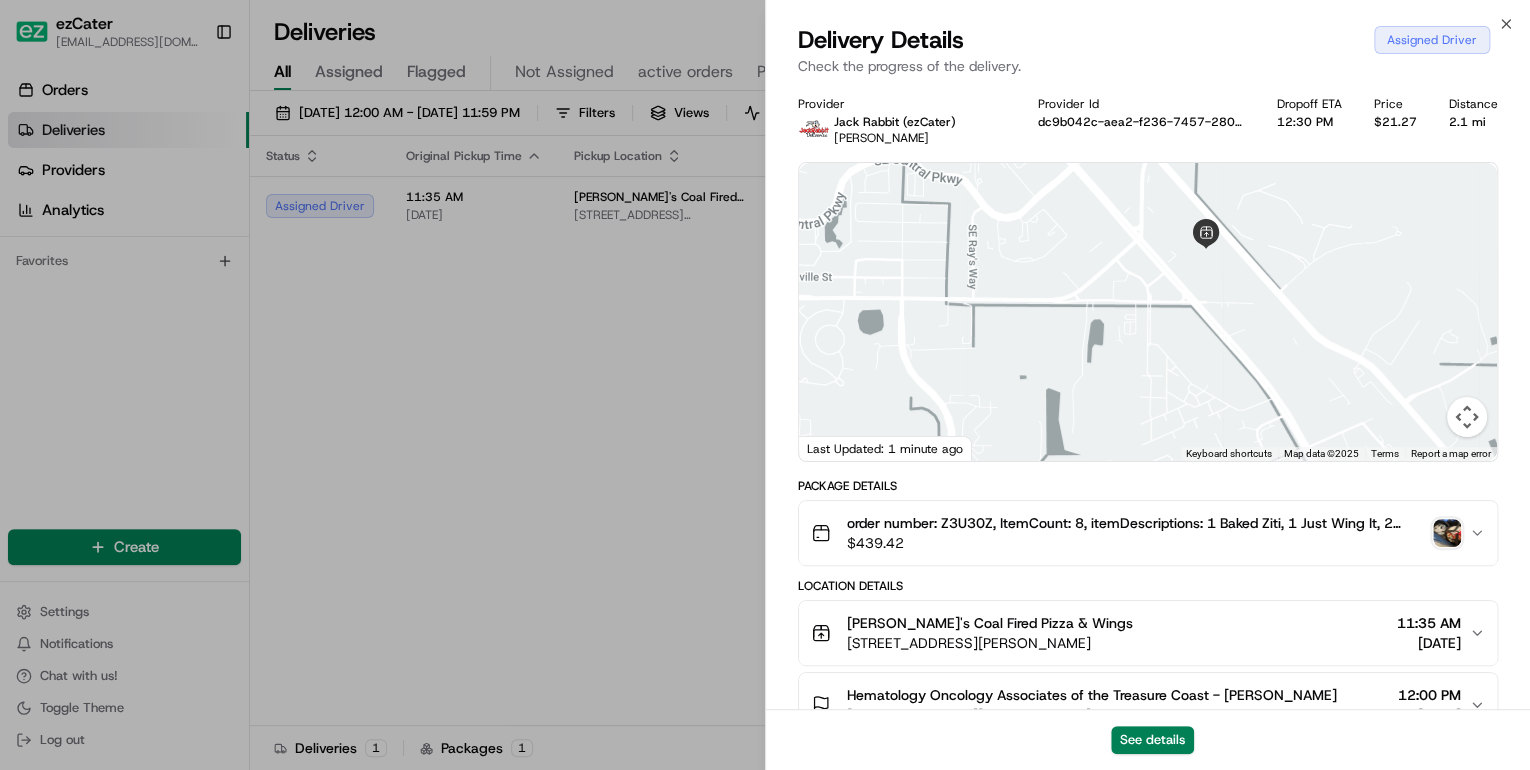 drag, startPoint x: 1060, startPoint y: 379, endPoint x: 1149, endPoint y: 364, distance: 90.255196 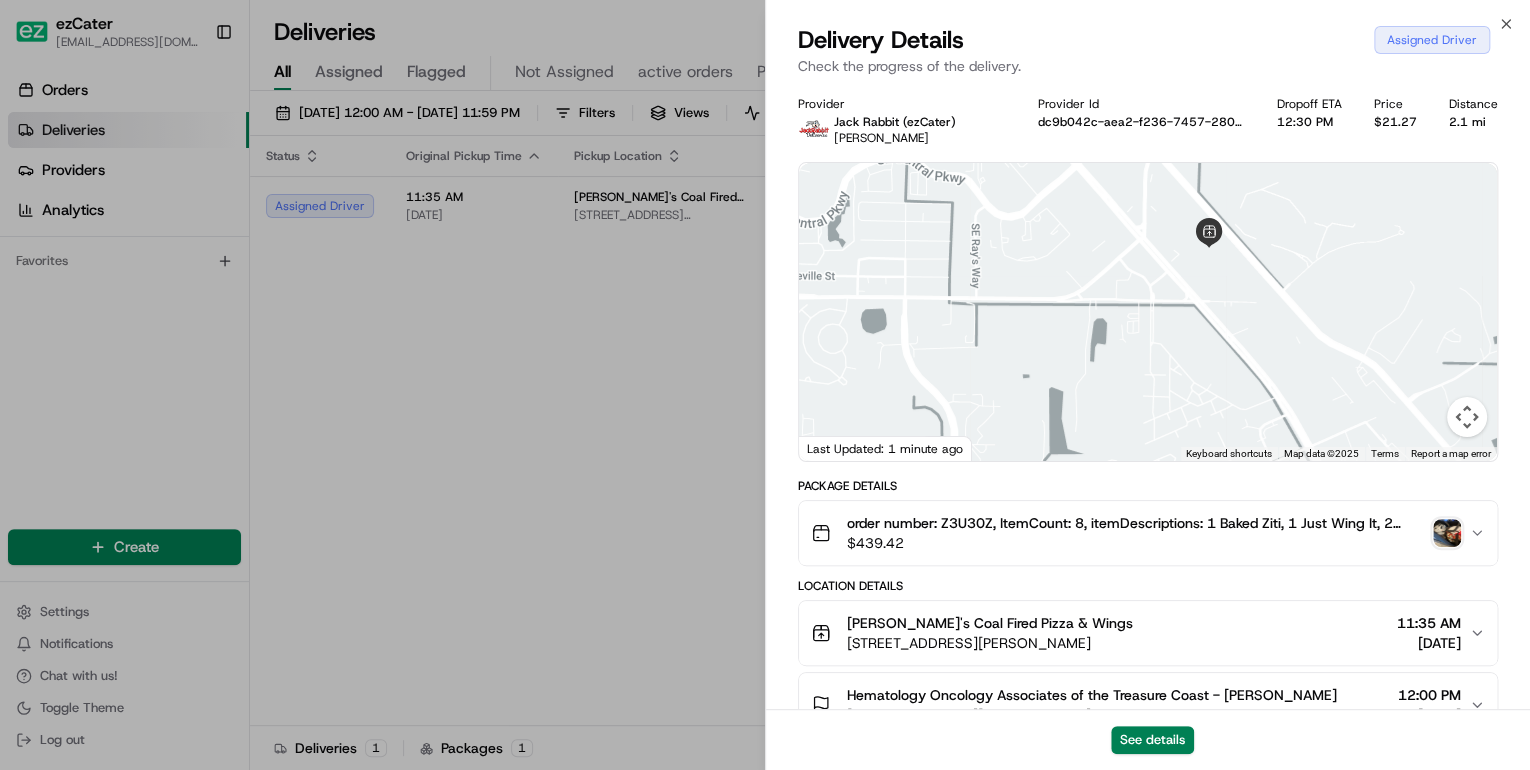 click at bounding box center (1447, 533) 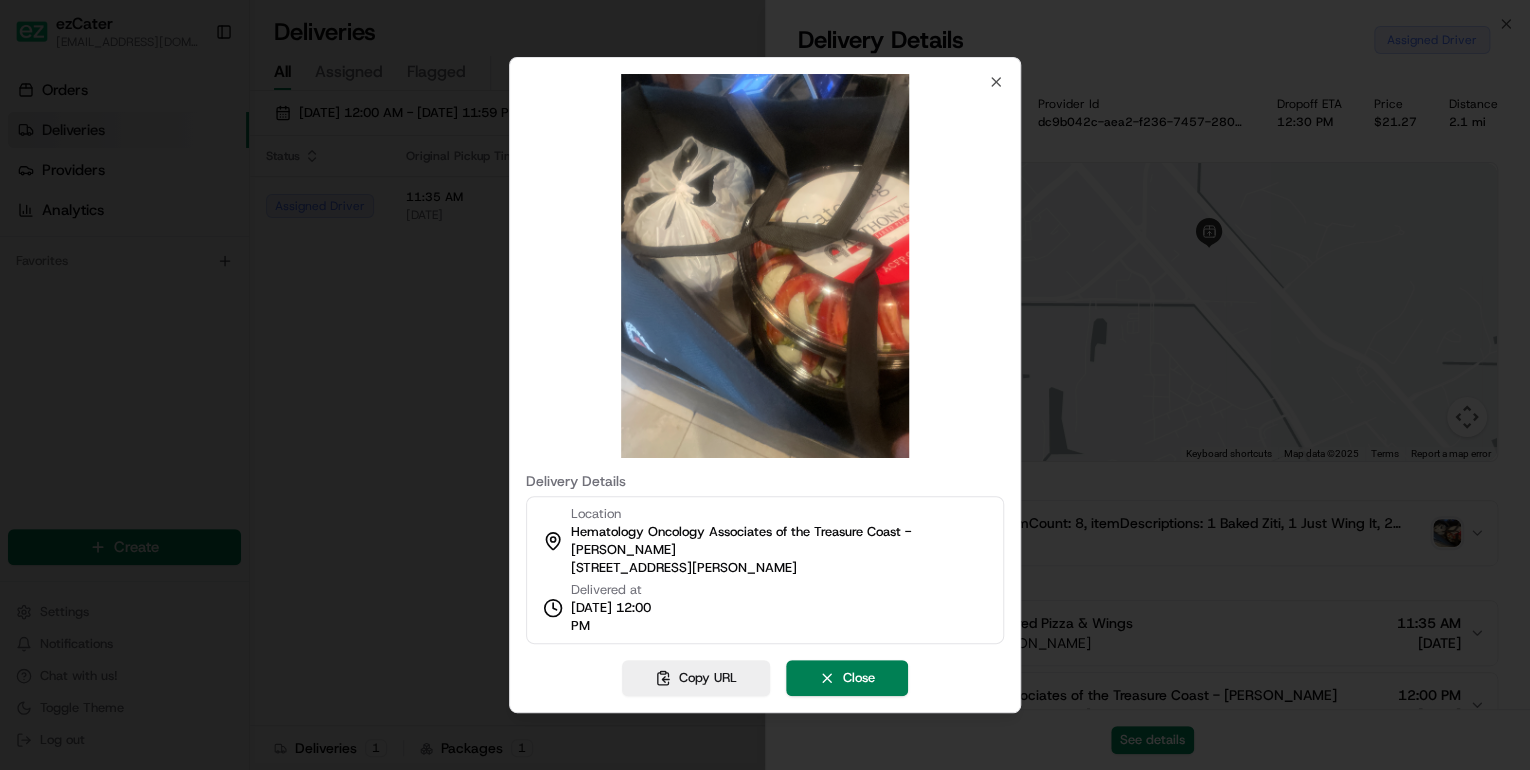 click at bounding box center (765, 266) 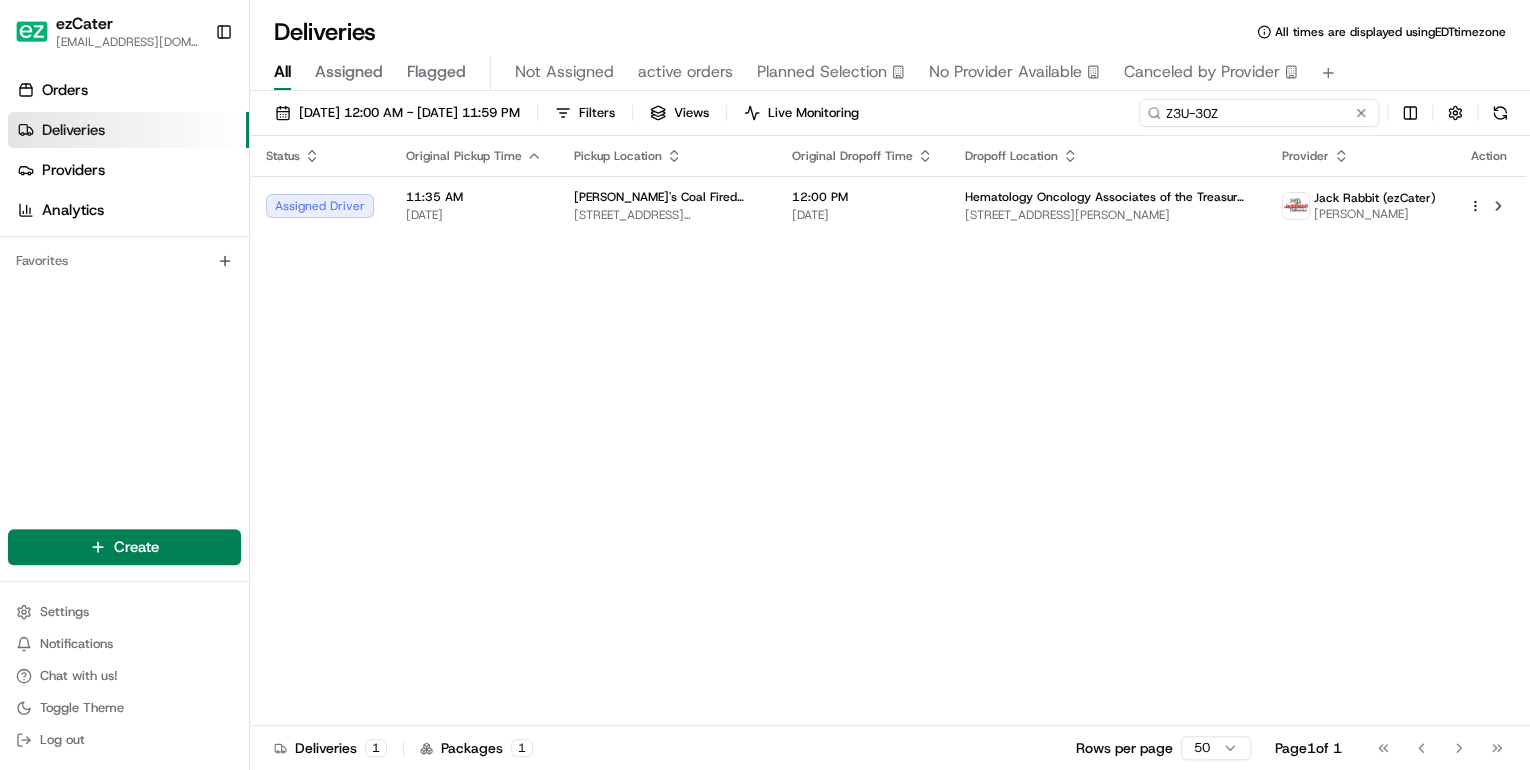 drag, startPoint x: 1296, startPoint y: 115, endPoint x: 664, endPoint y: 141, distance: 632.5346 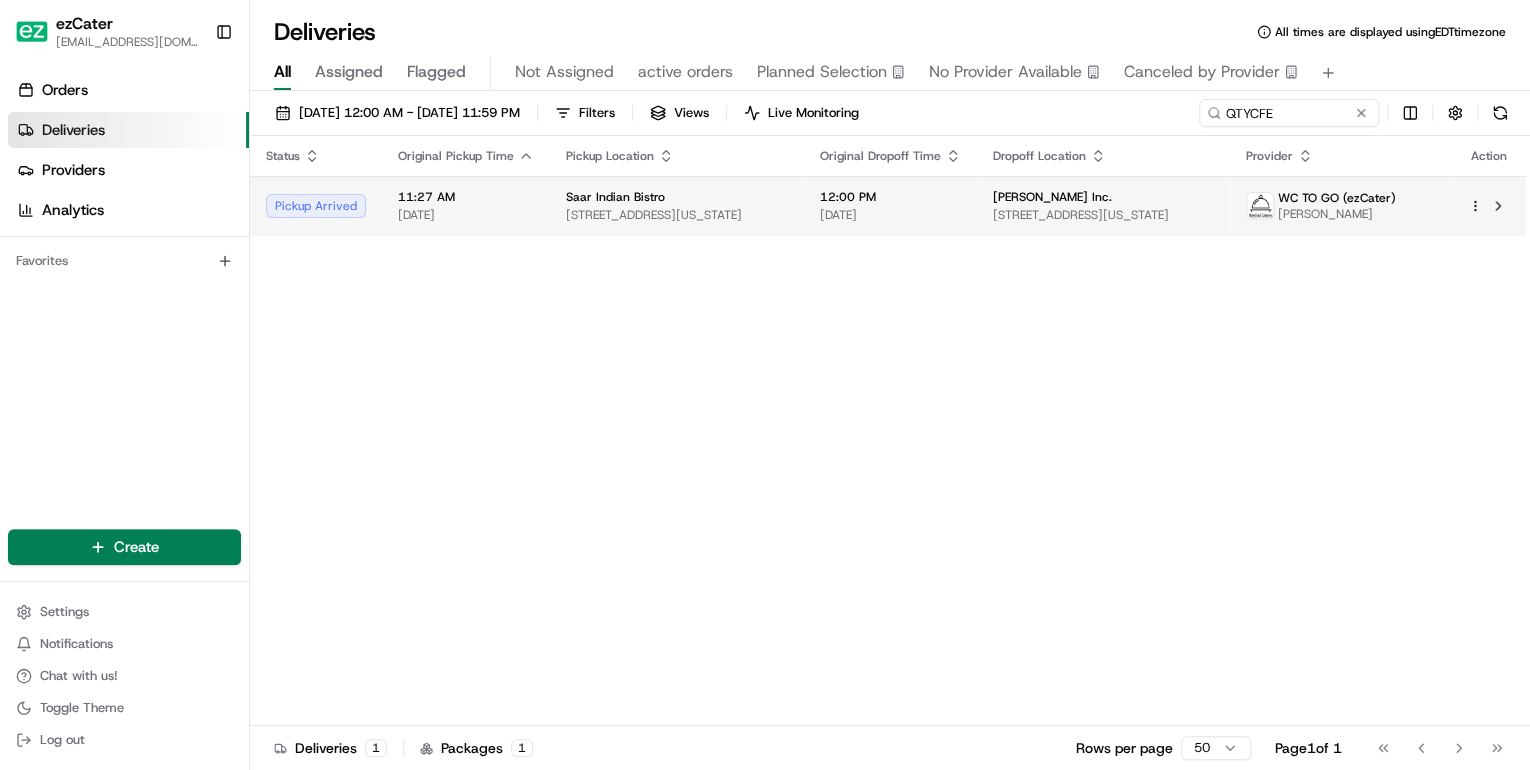 click on "Saar Indian Bistro" at bounding box center (677, 197) 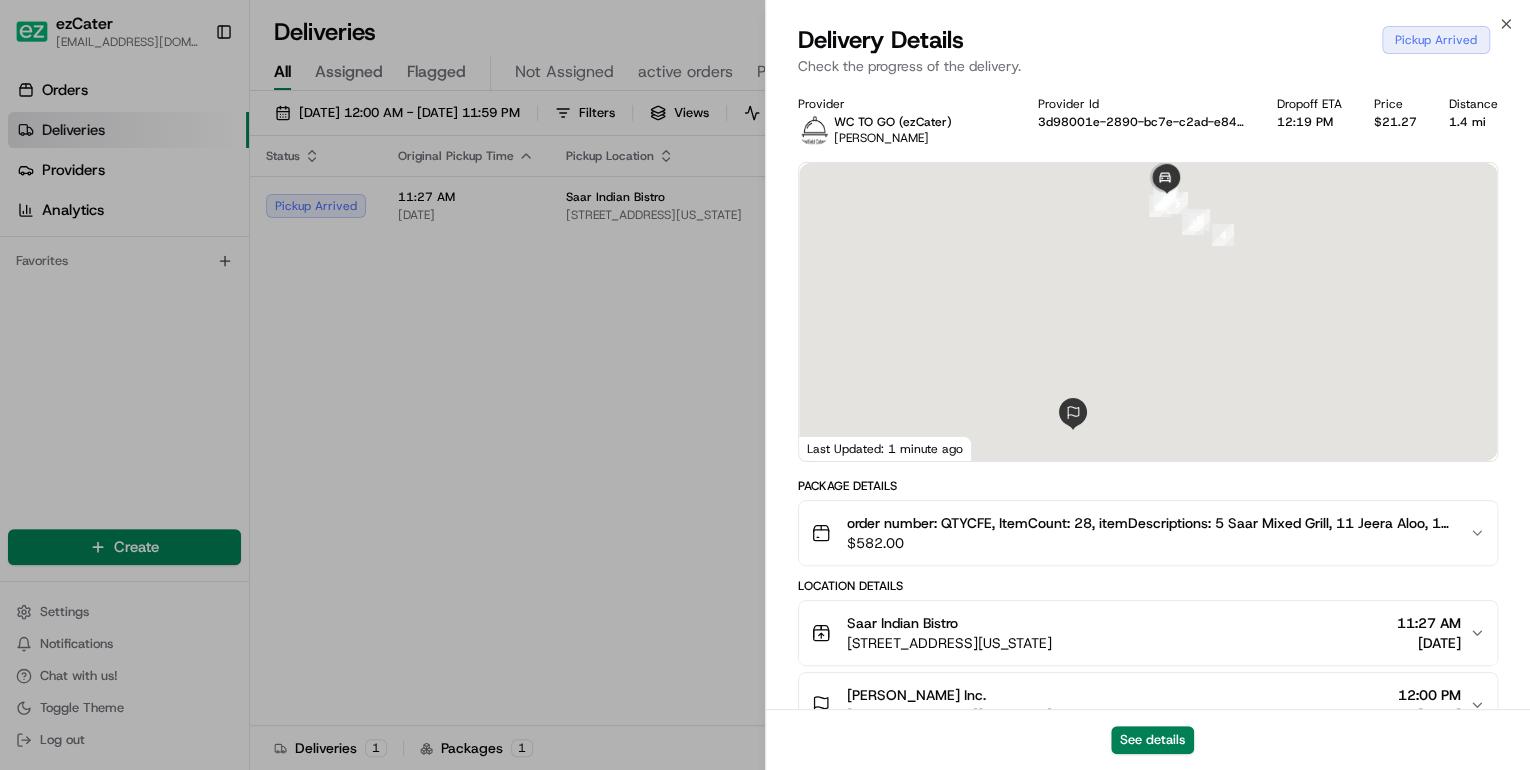 scroll, scrollTop: 240, scrollLeft: 0, axis: vertical 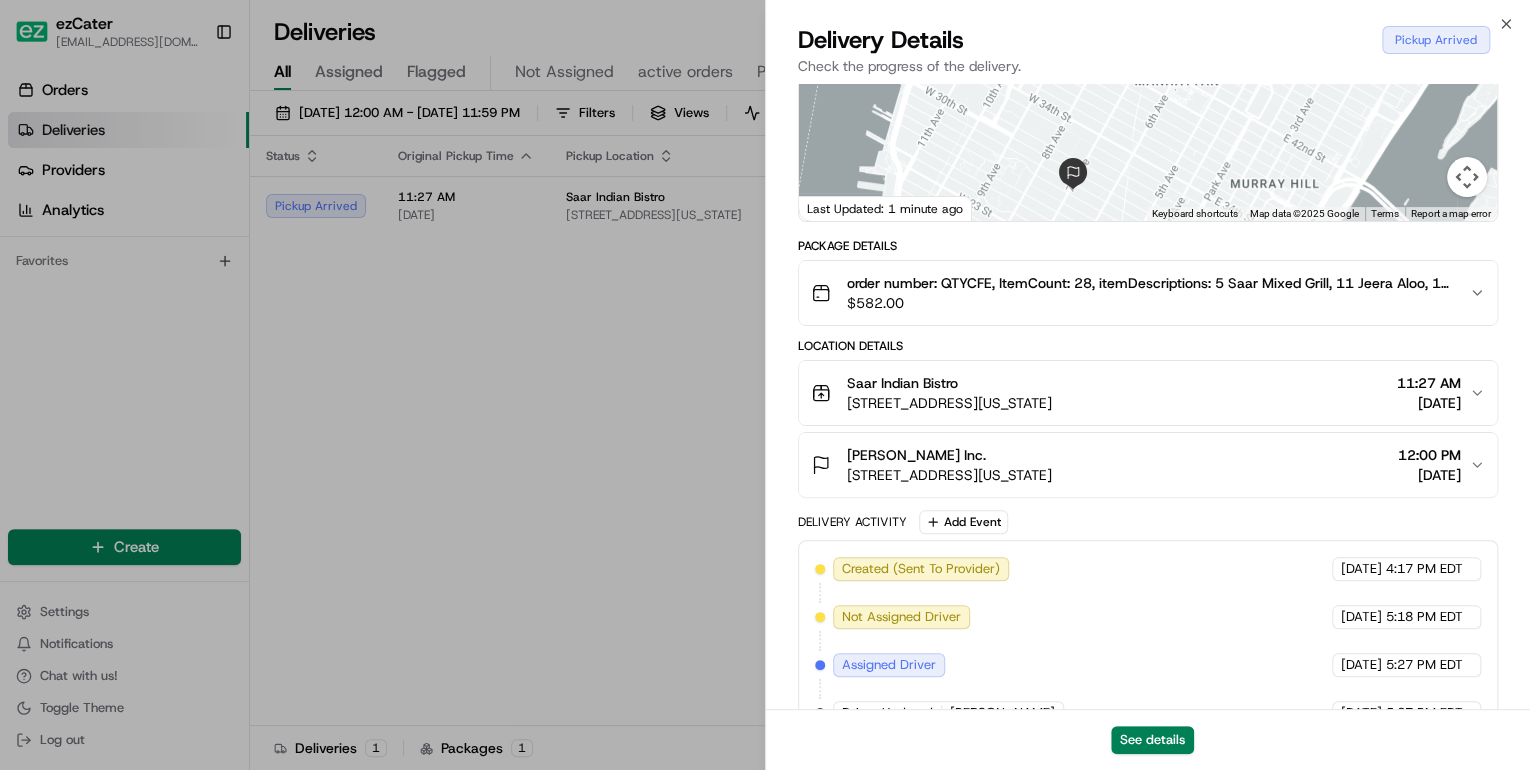 click on "[STREET_ADDRESS][US_STATE]" at bounding box center [949, 403] 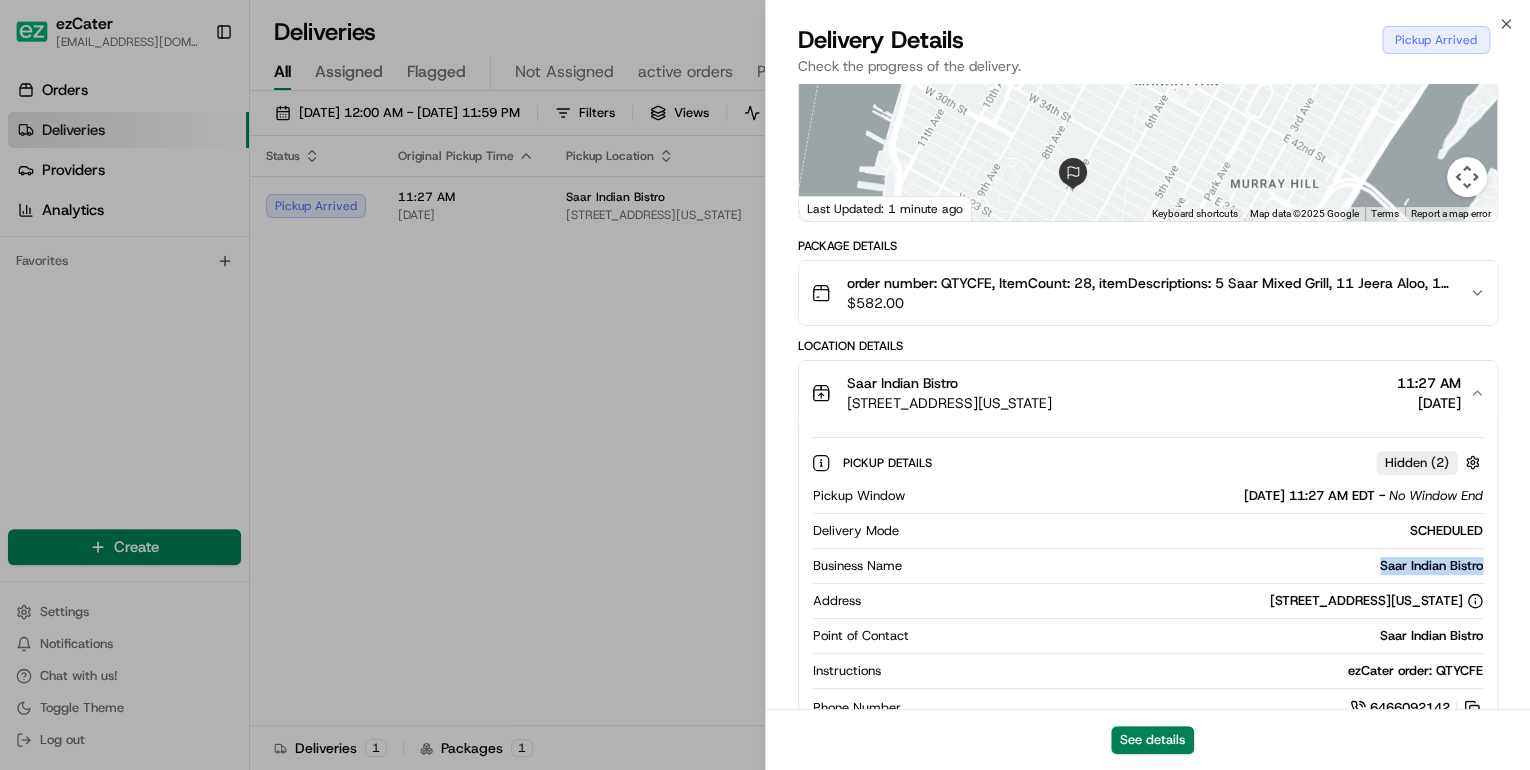 drag, startPoint x: 1487, startPoint y: 564, endPoint x: 1352, endPoint y: 562, distance: 135.01482 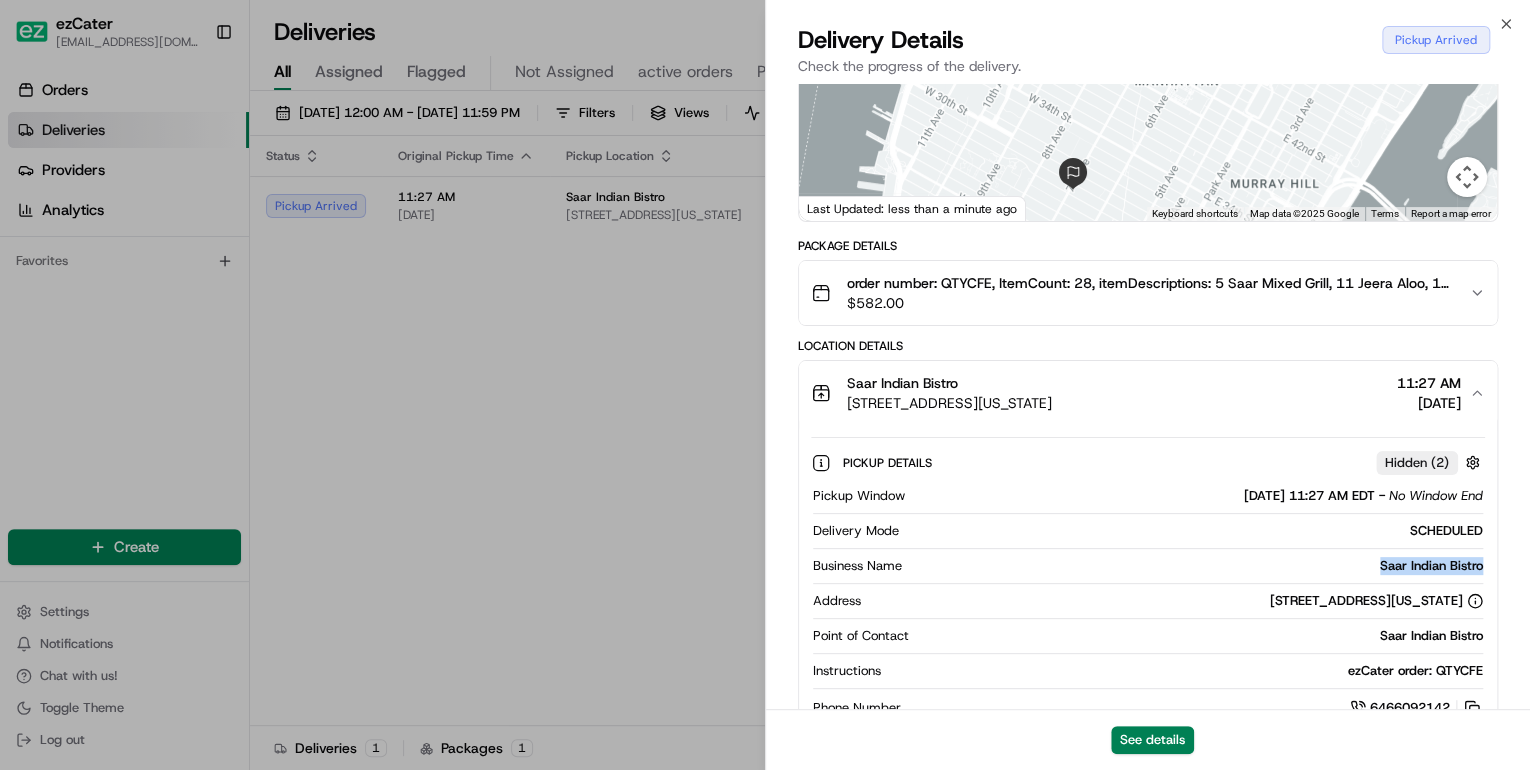 scroll, scrollTop: 0, scrollLeft: 0, axis: both 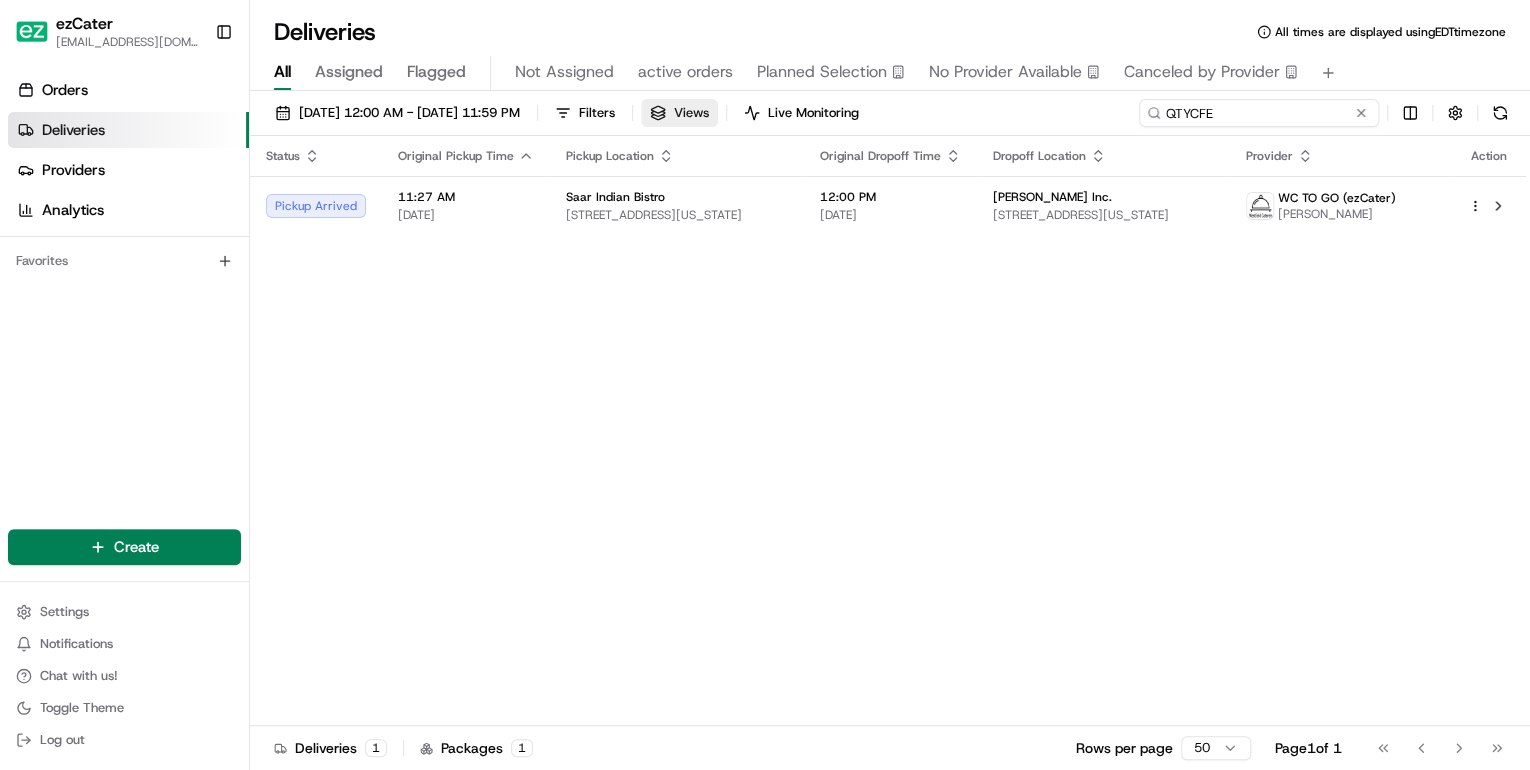 drag, startPoint x: 1284, startPoint y: 112, endPoint x: 772, endPoint y: 114, distance: 512.0039 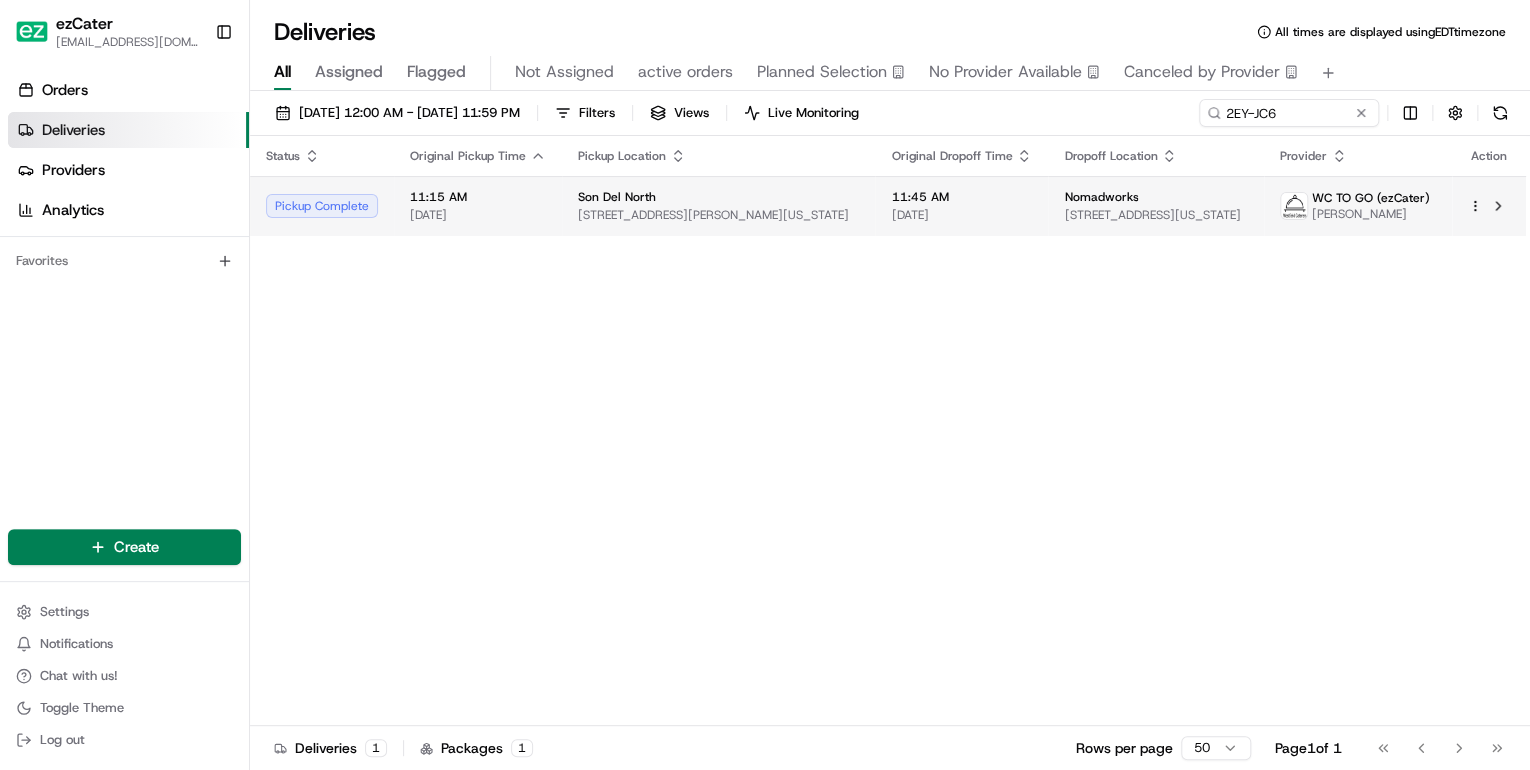 click on "26 Carmine St, New York, NY 10014, USA" at bounding box center (718, 215) 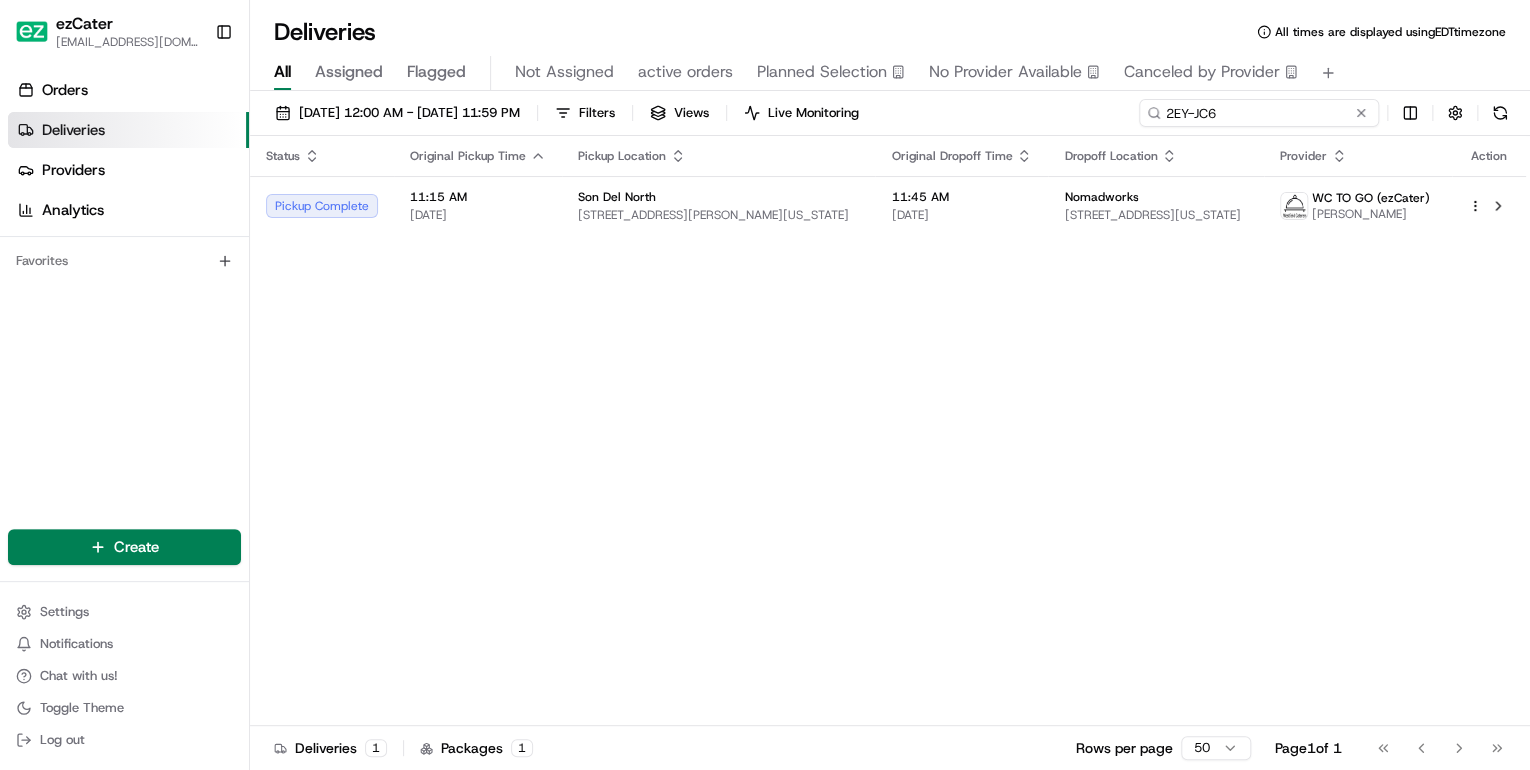drag, startPoint x: 1303, startPoint y: 118, endPoint x: 692, endPoint y: 113, distance: 611.02045 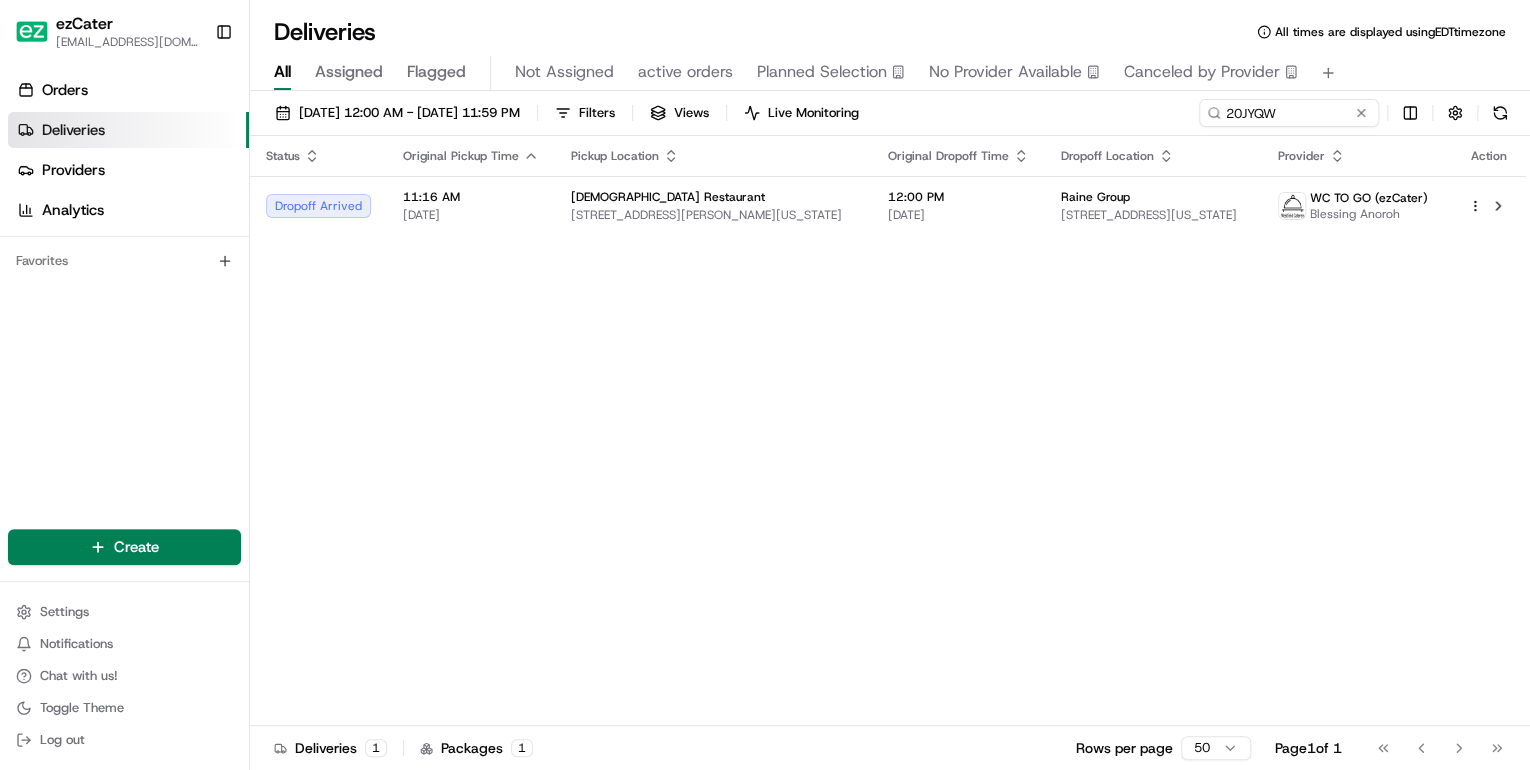 click on "24 Peck Slip, New York, NY 10038, USA" at bounding box center [713, 215] 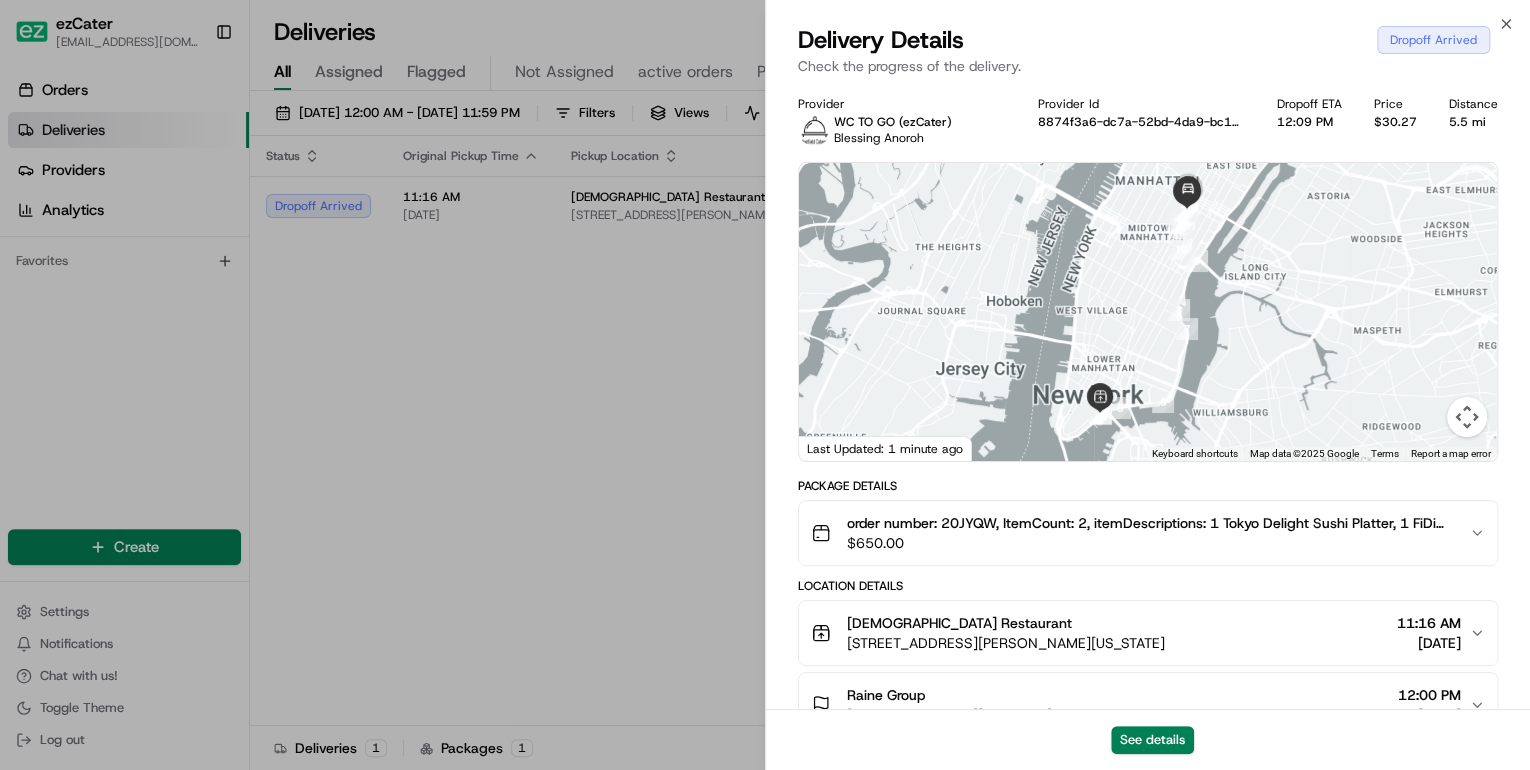 scroll, scrollTop: 240, scrollLeft: 0, axis: vertical 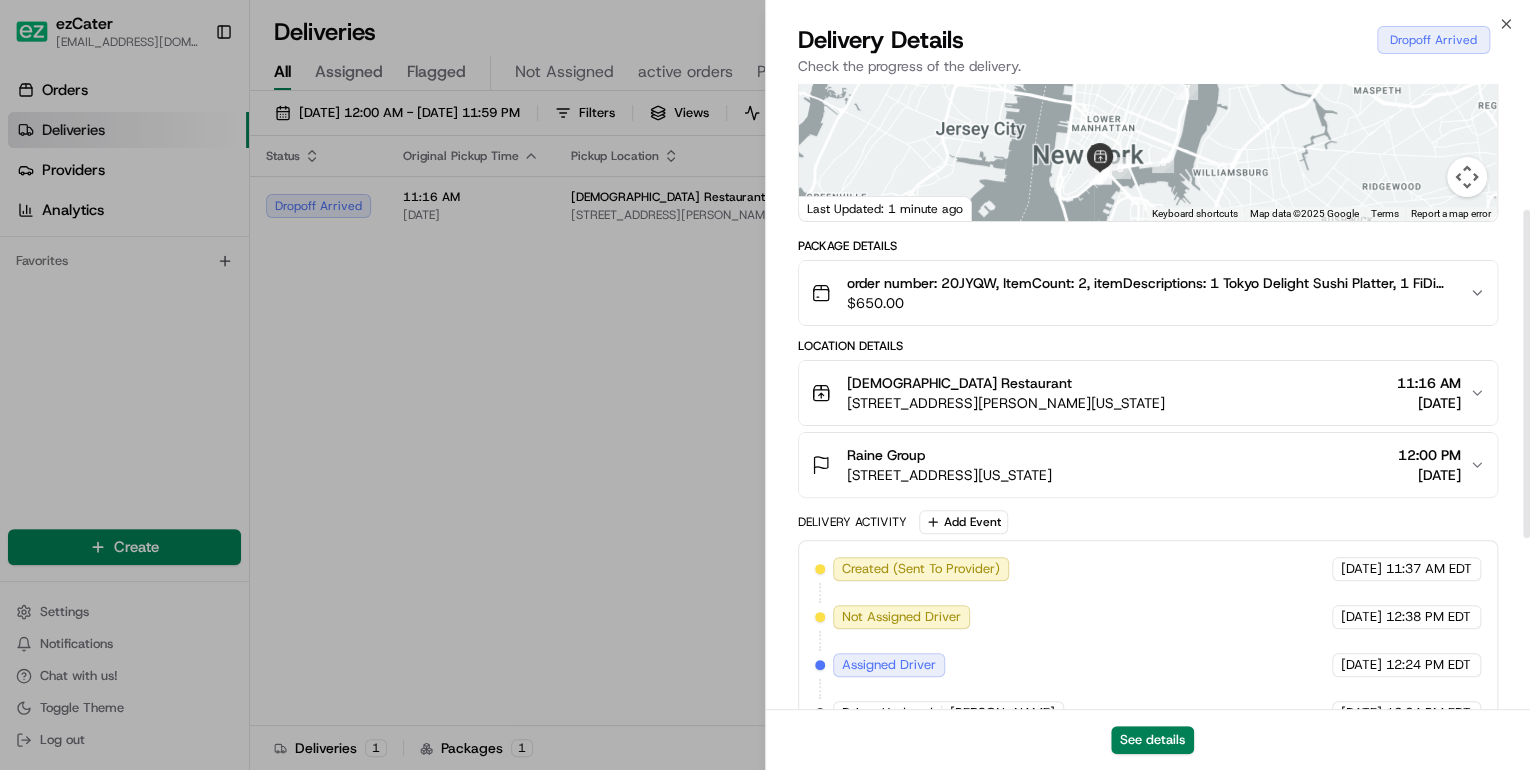 click on "Raine Group" at bounding box center [949, 455] 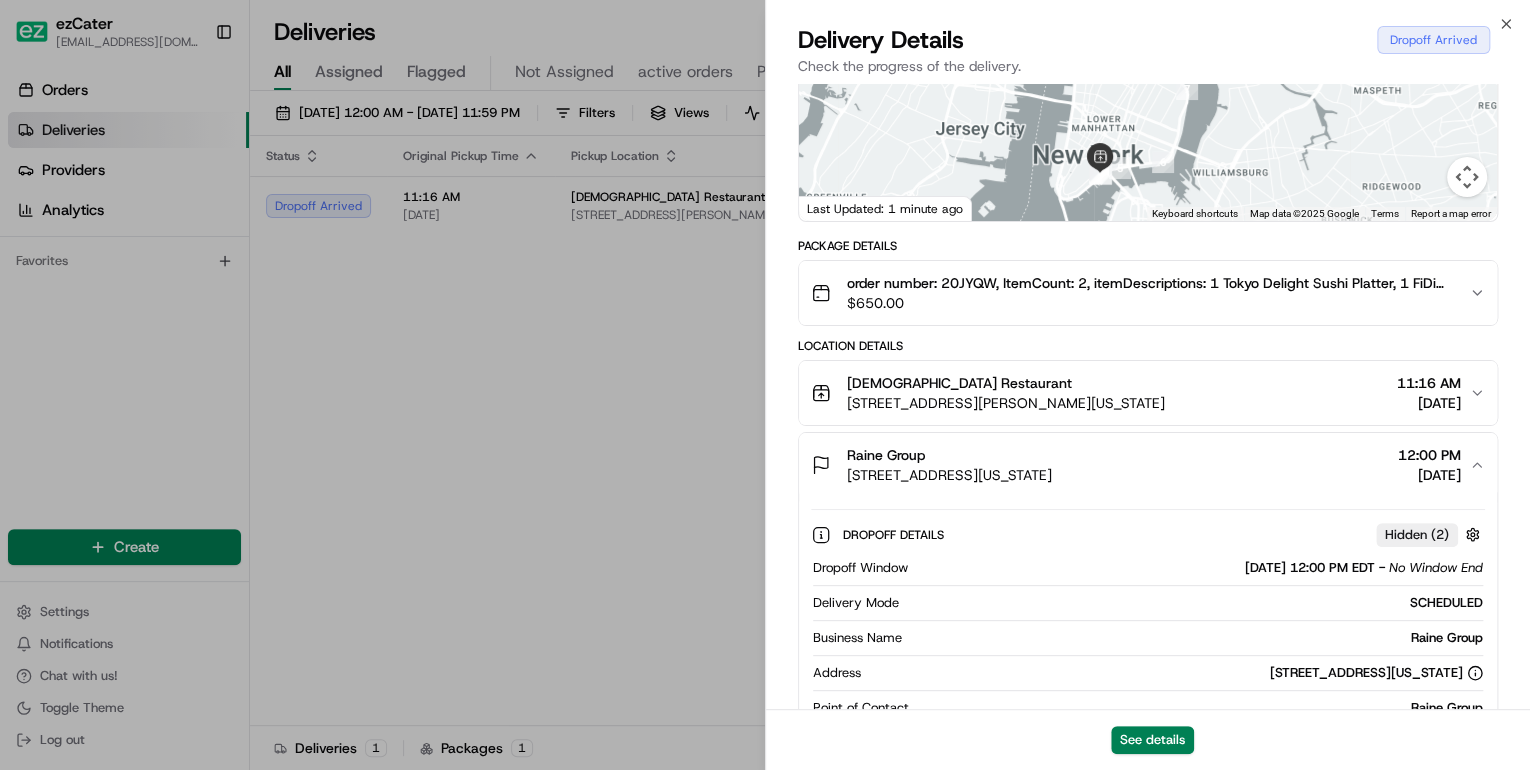 scroll, scrollTop: 400, scrollLeft: 0, axis: vertical 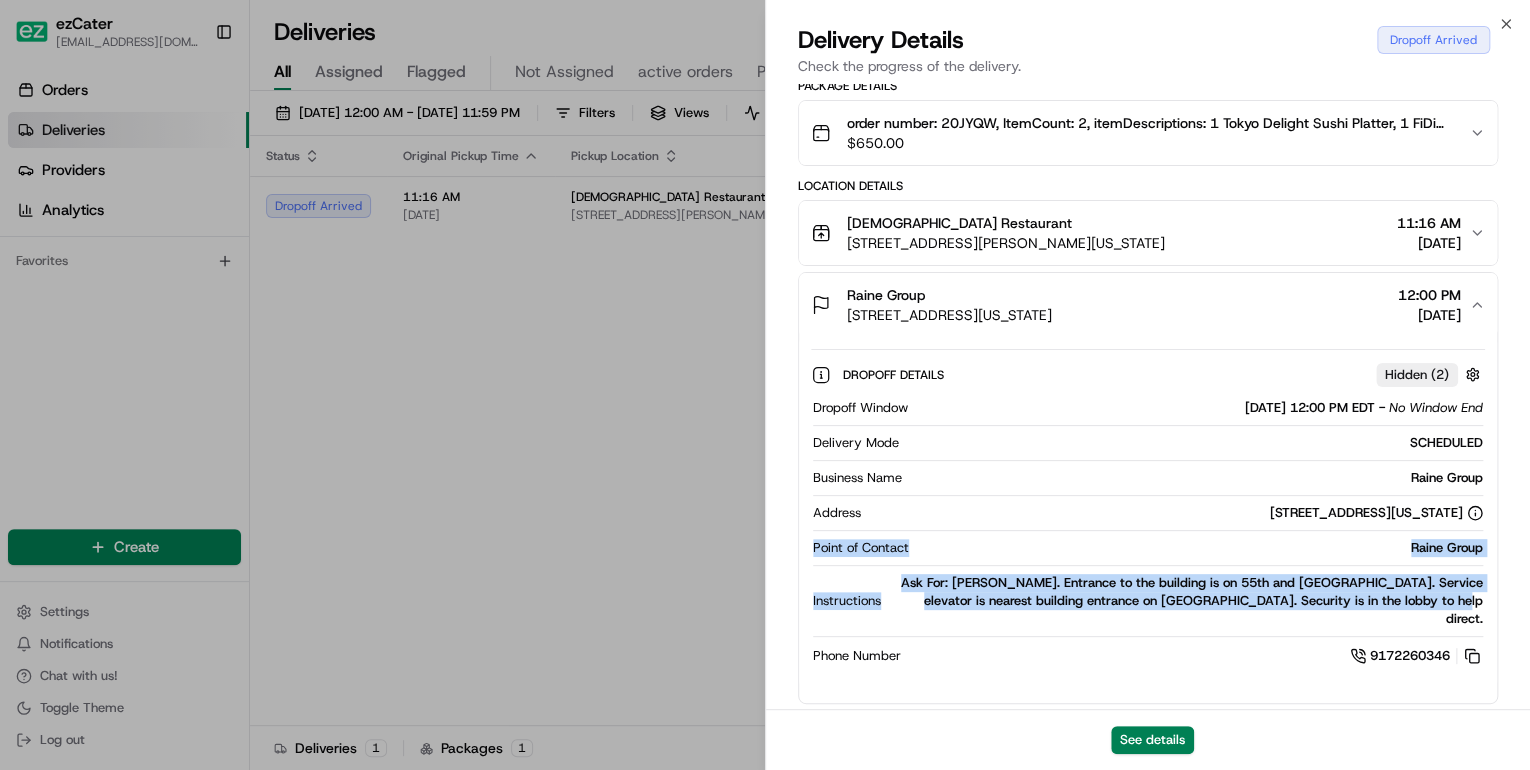 drag, startPoint x: 808, startPoint y: 547, endPoint x: 1508, endPoint y: 601, distance: 702.0798 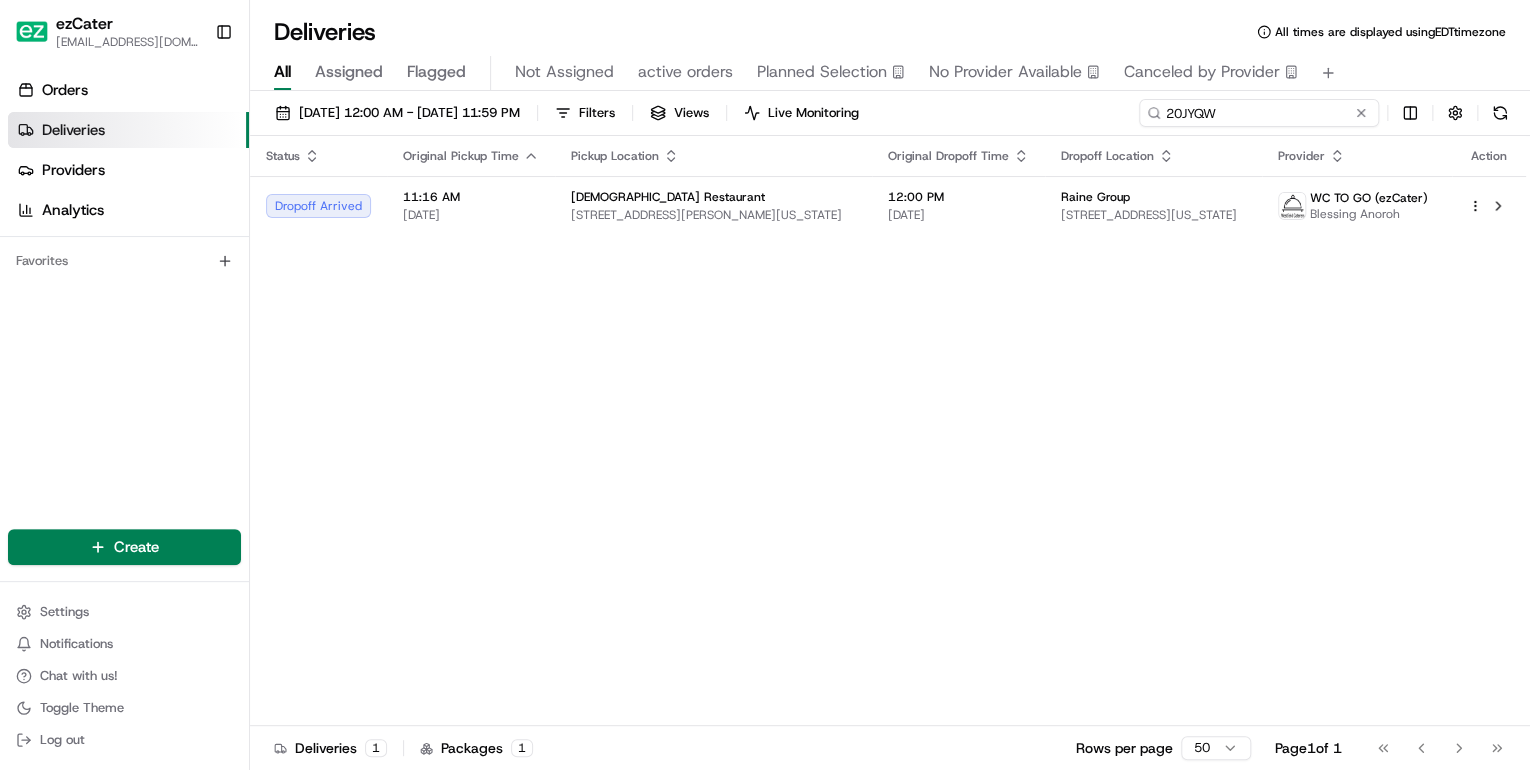 drag, startPoint x: 1287, startPoint y: 112, endPoint x: 696, endPoint y: 109, distance: 591.0076 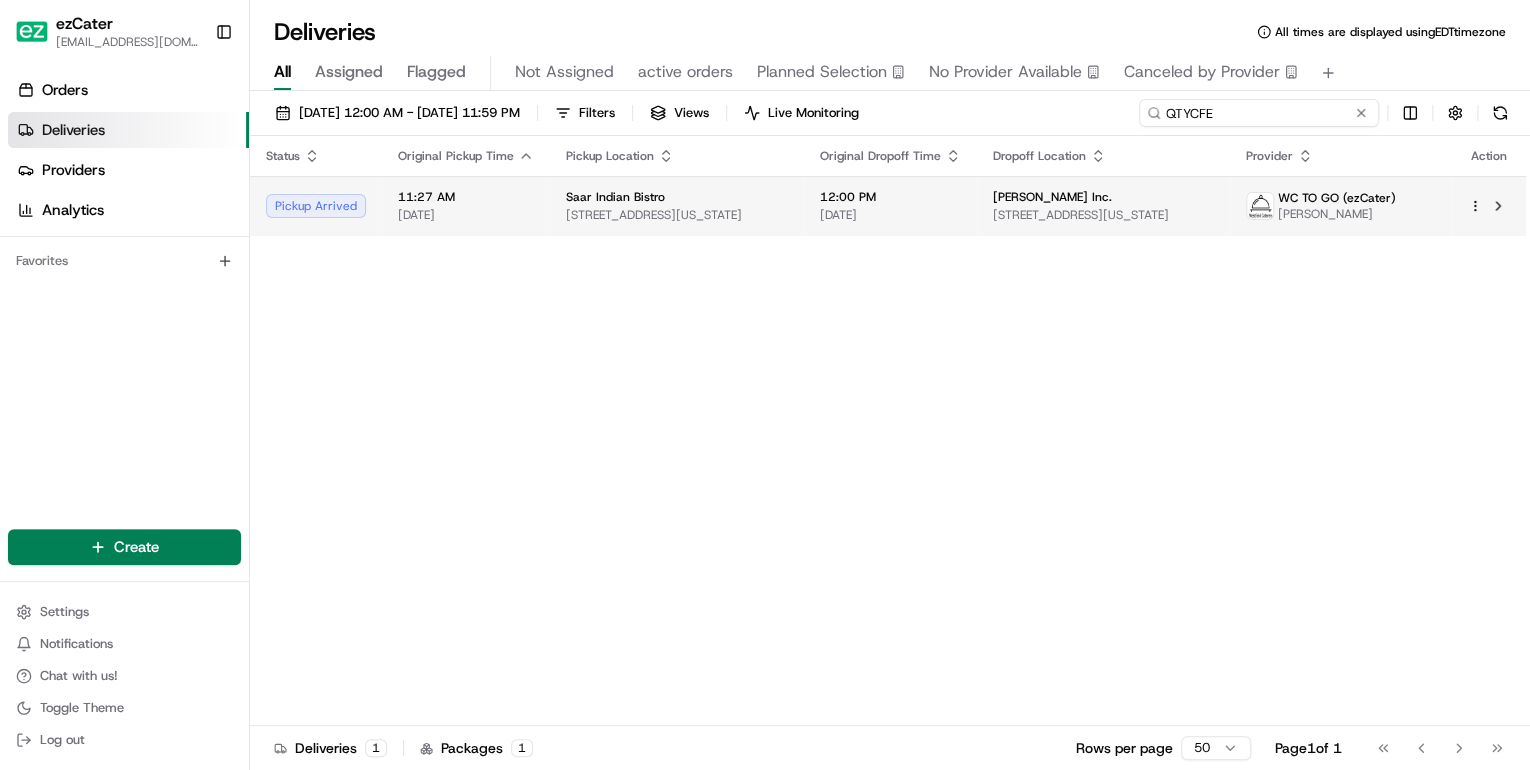 type on "QTYCFE" 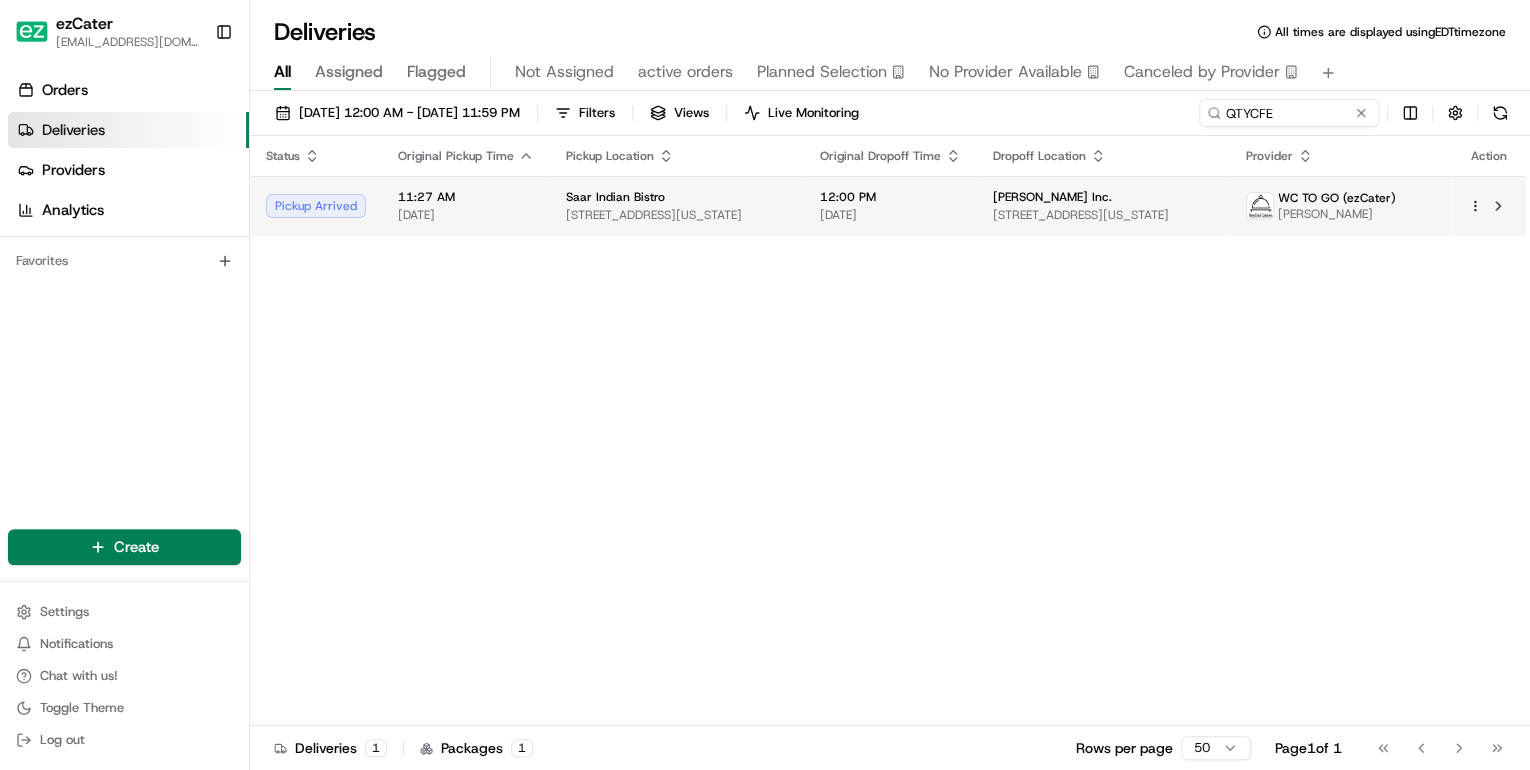 click on "[STREET_ADDRESS][US_STATE]" at bounding box center (677, 215) 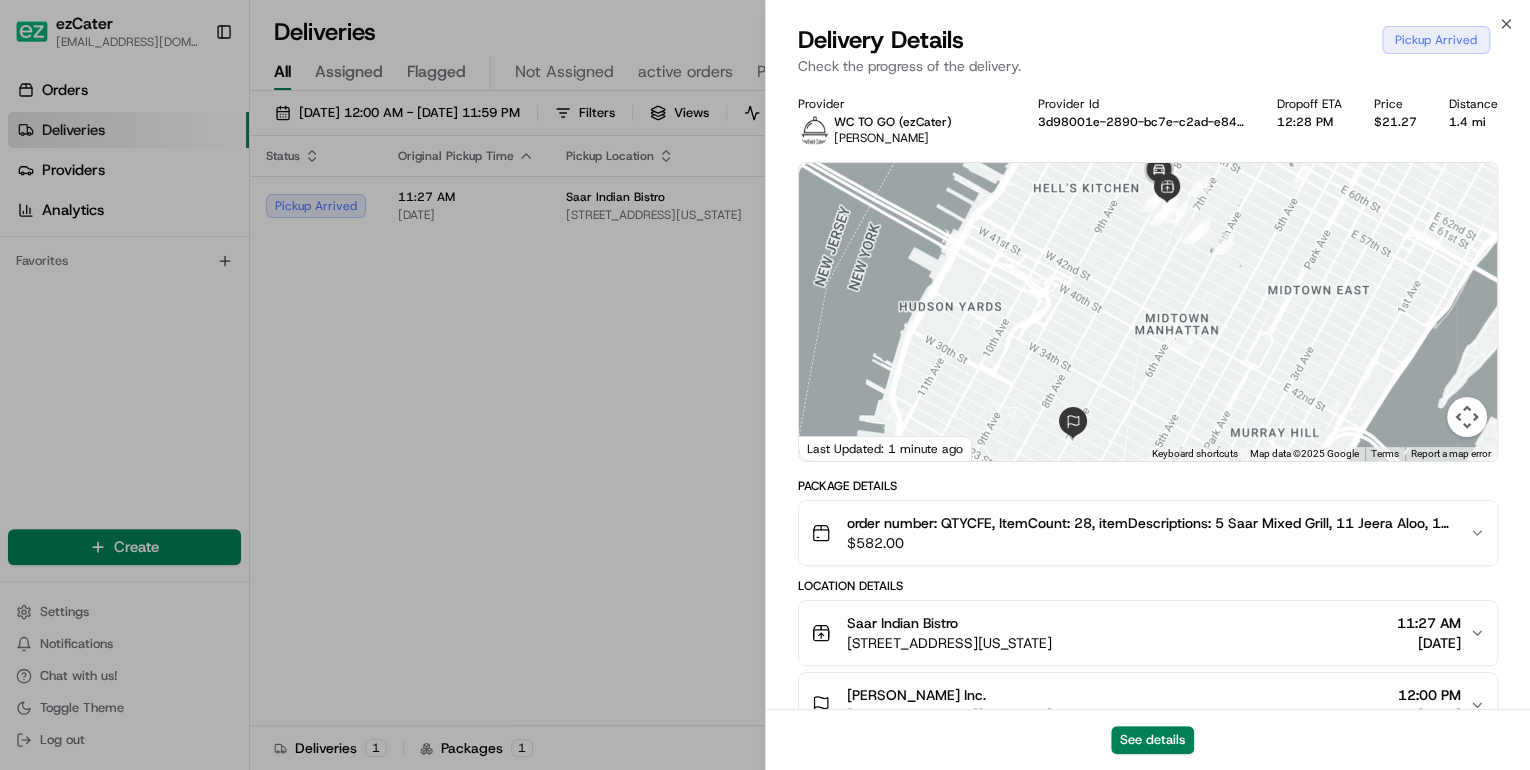 scroll, scrollTop: 240, scrollLeft: 0, axis: vertical 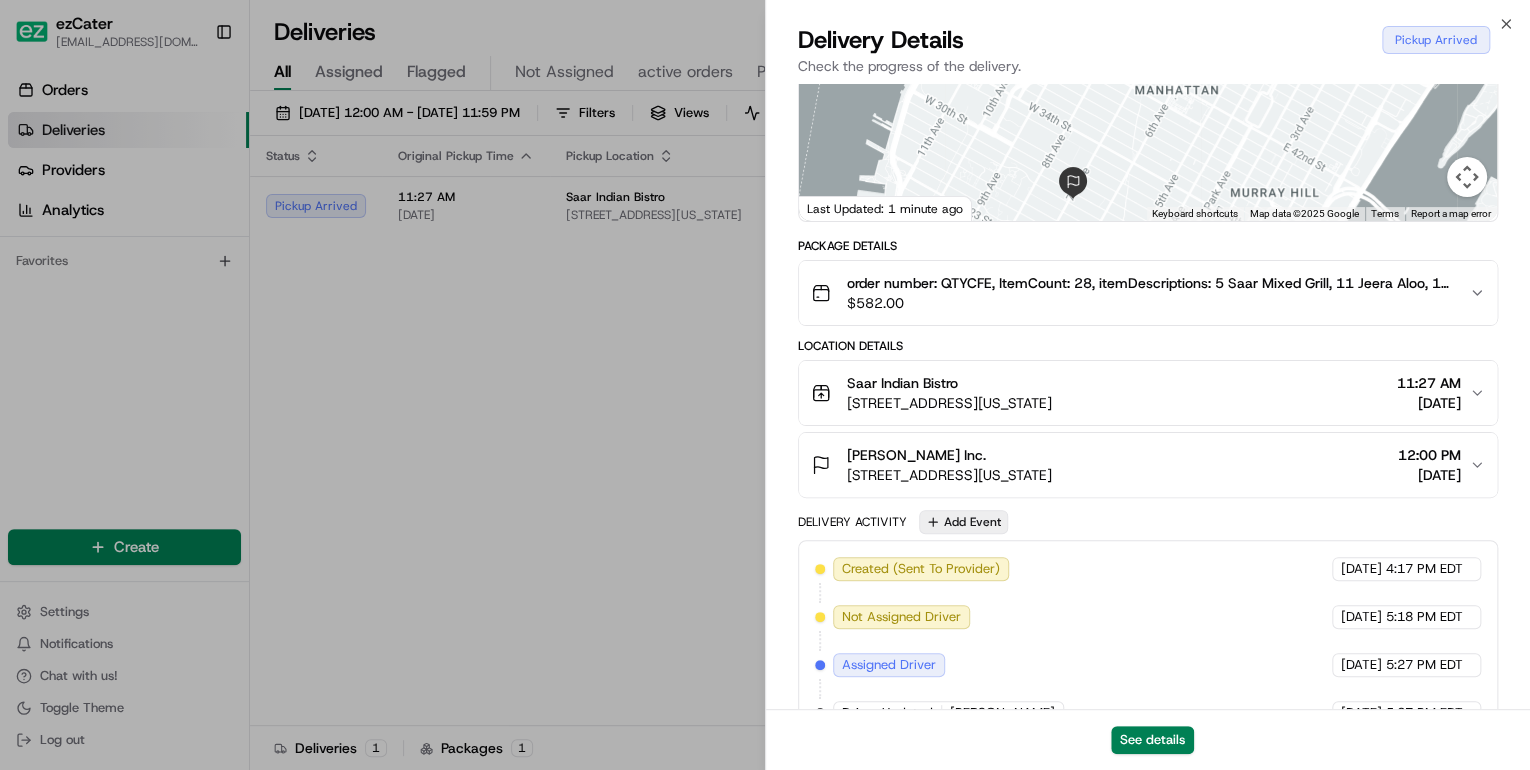 click on "Add Event" at bounding box center (963, 522) 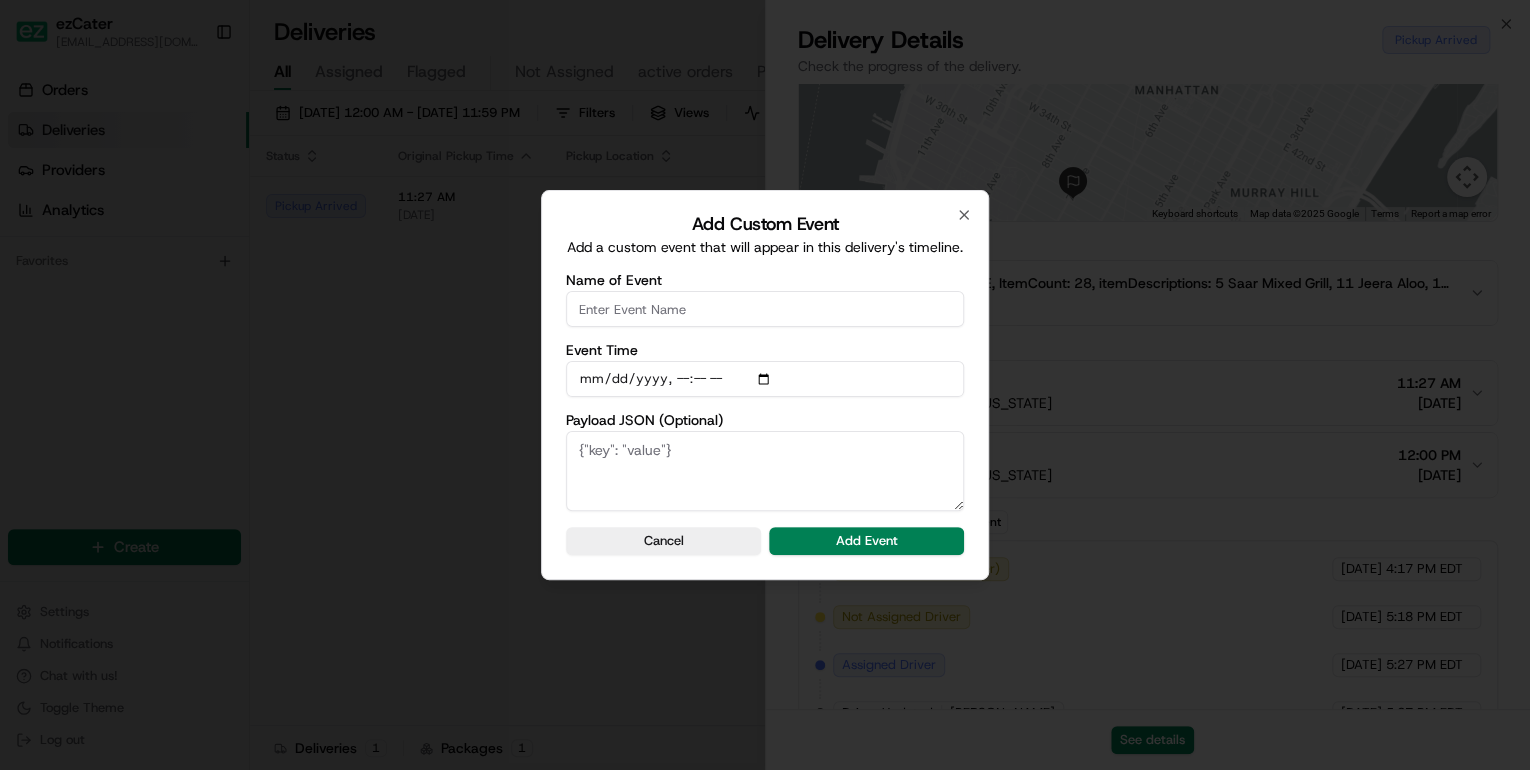 click on "Name of Event" at bounding box center (765, 309) 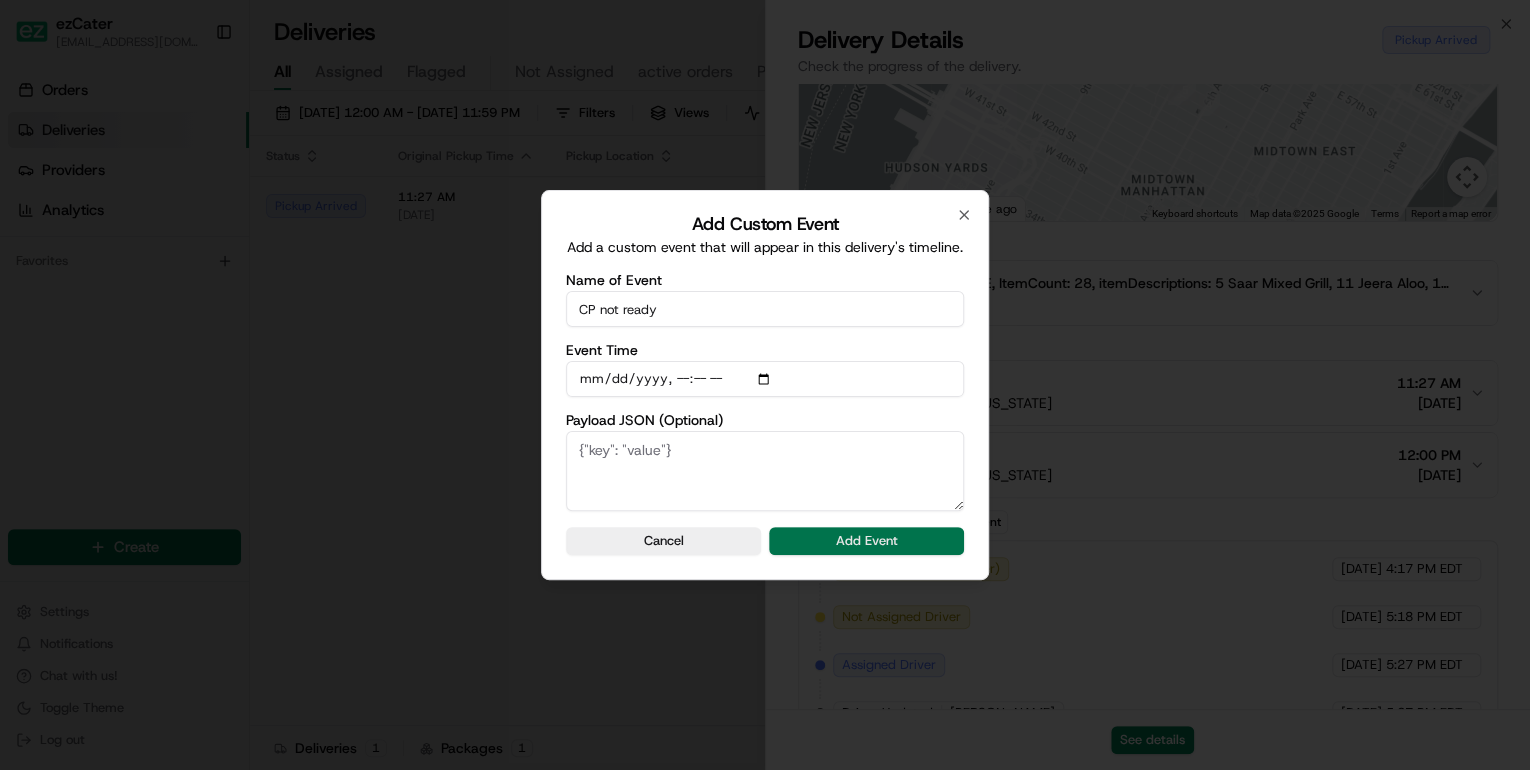 click on "Add Event" at bounding box center (866, 541) 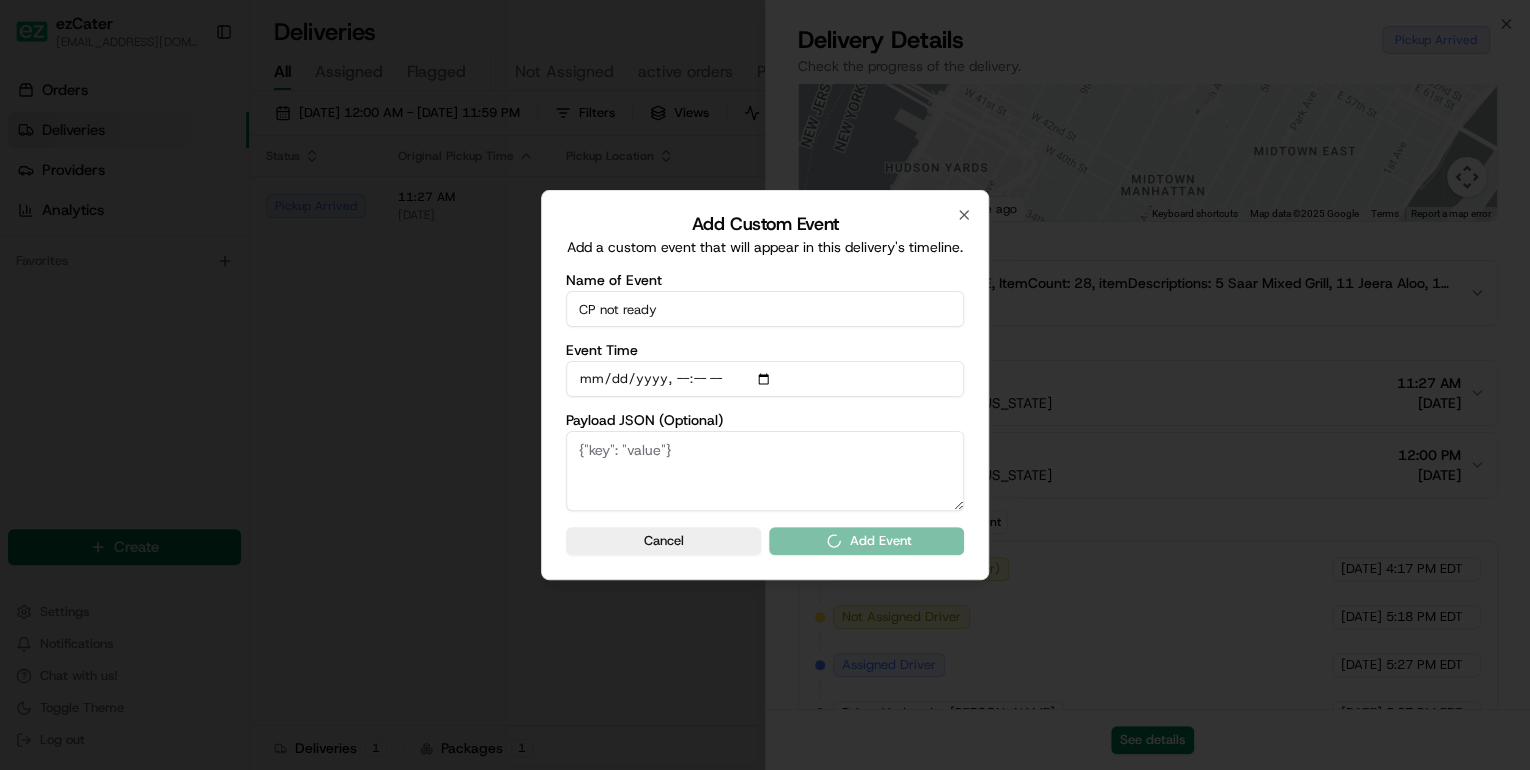 type 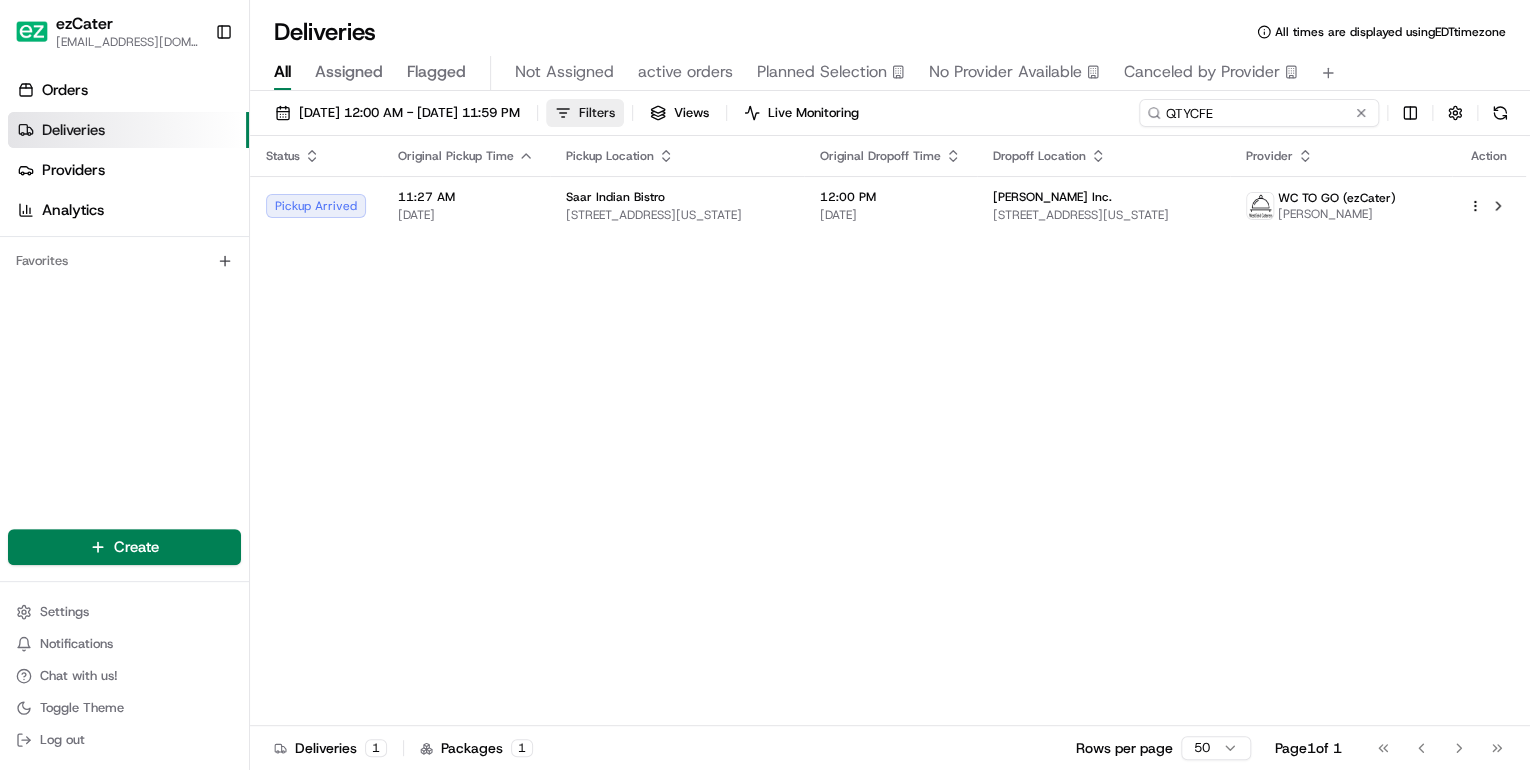 drag, startPoint x: 1296, startPoint y: 112, endPoint x: 641, endPoint y: 121, distance: 655.0618 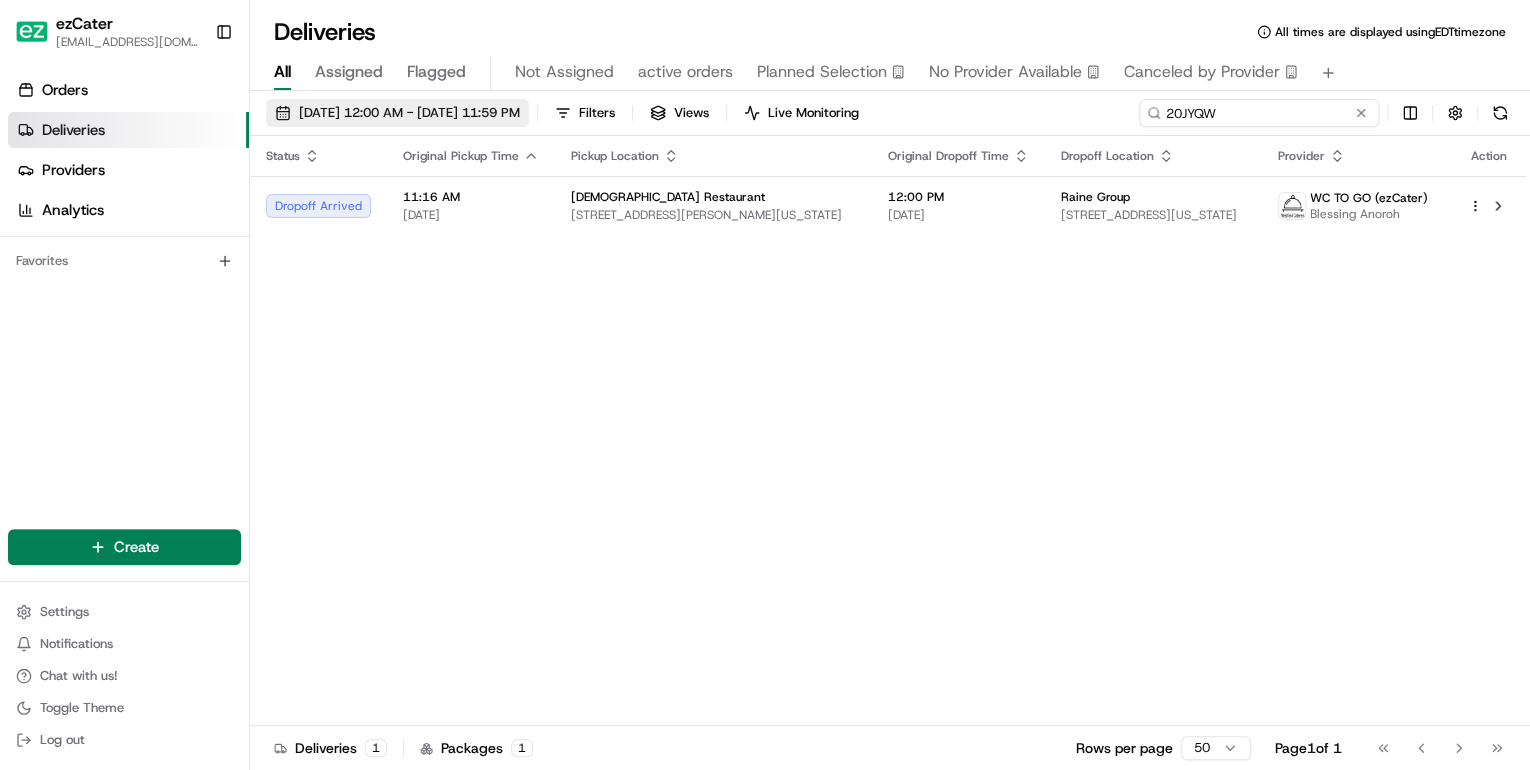 drag, startPoint x: 1243, startPoint y: 113, endPoint x: 590, endPoint y: 126, distance: 653.1294 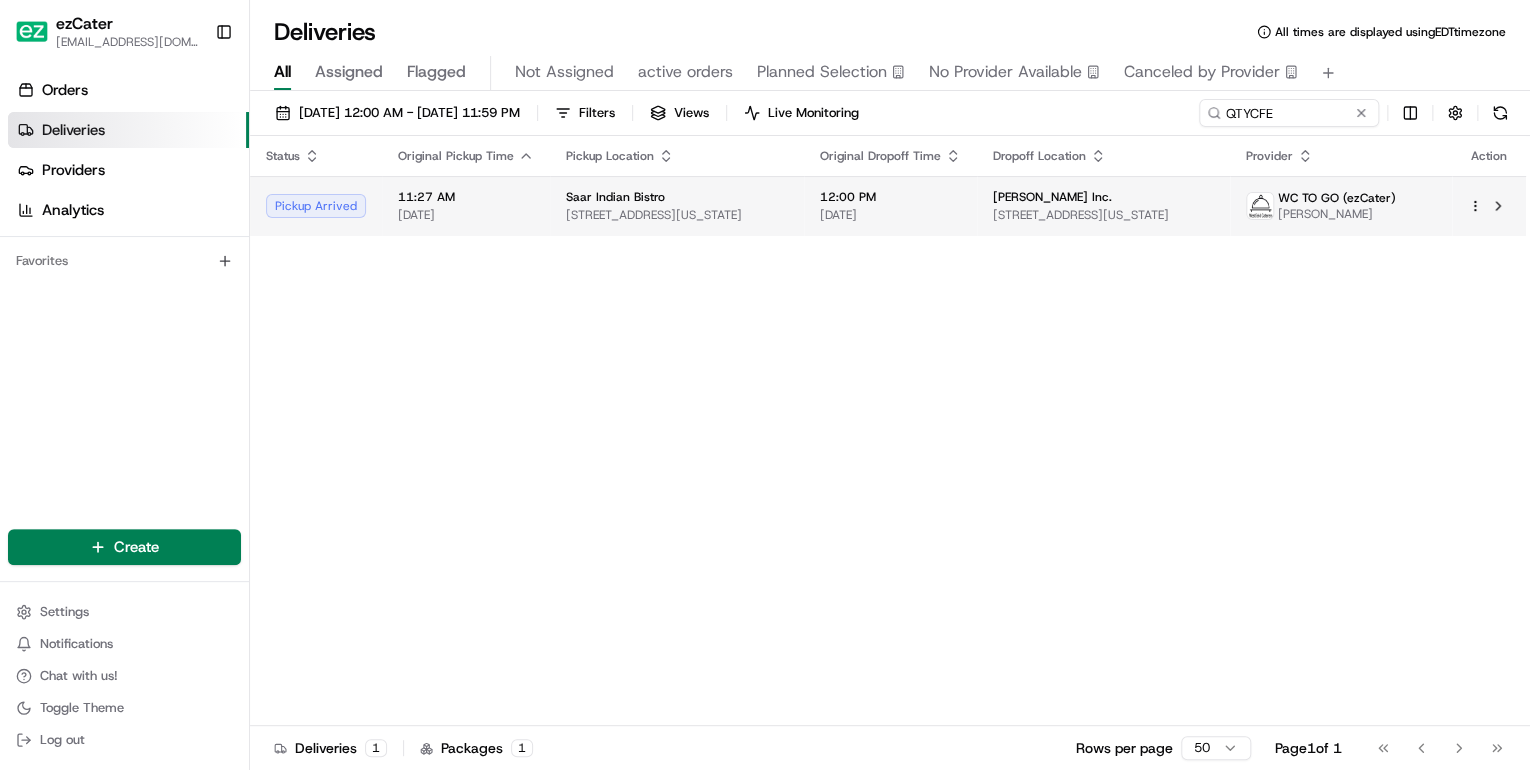 click on "[DATE]" at bounding box center (890, 215) 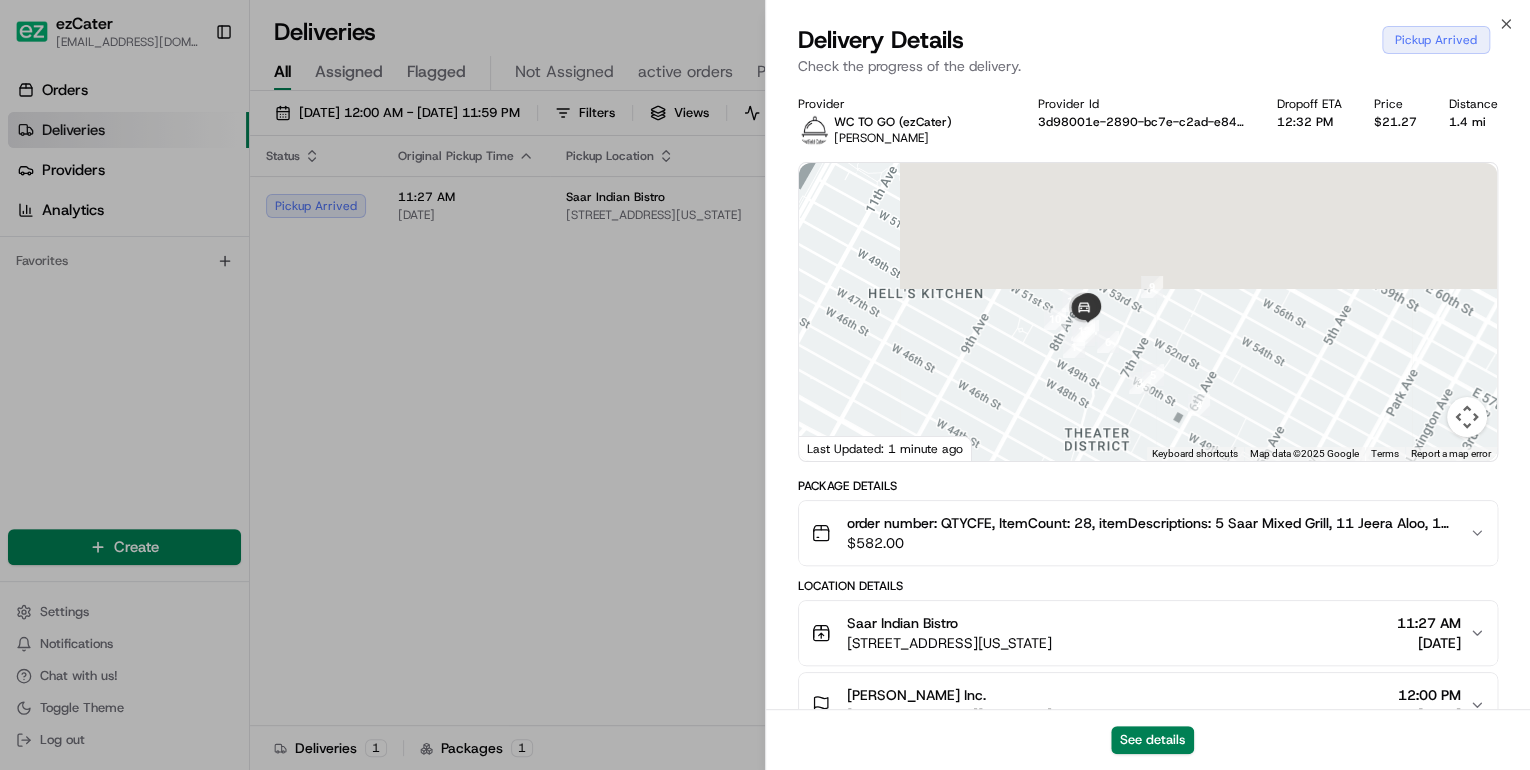 drag, startPoint x: 1147, startPoint y: 219, endPoint x: 1109, endPoint y: 364, distance: 149.89664 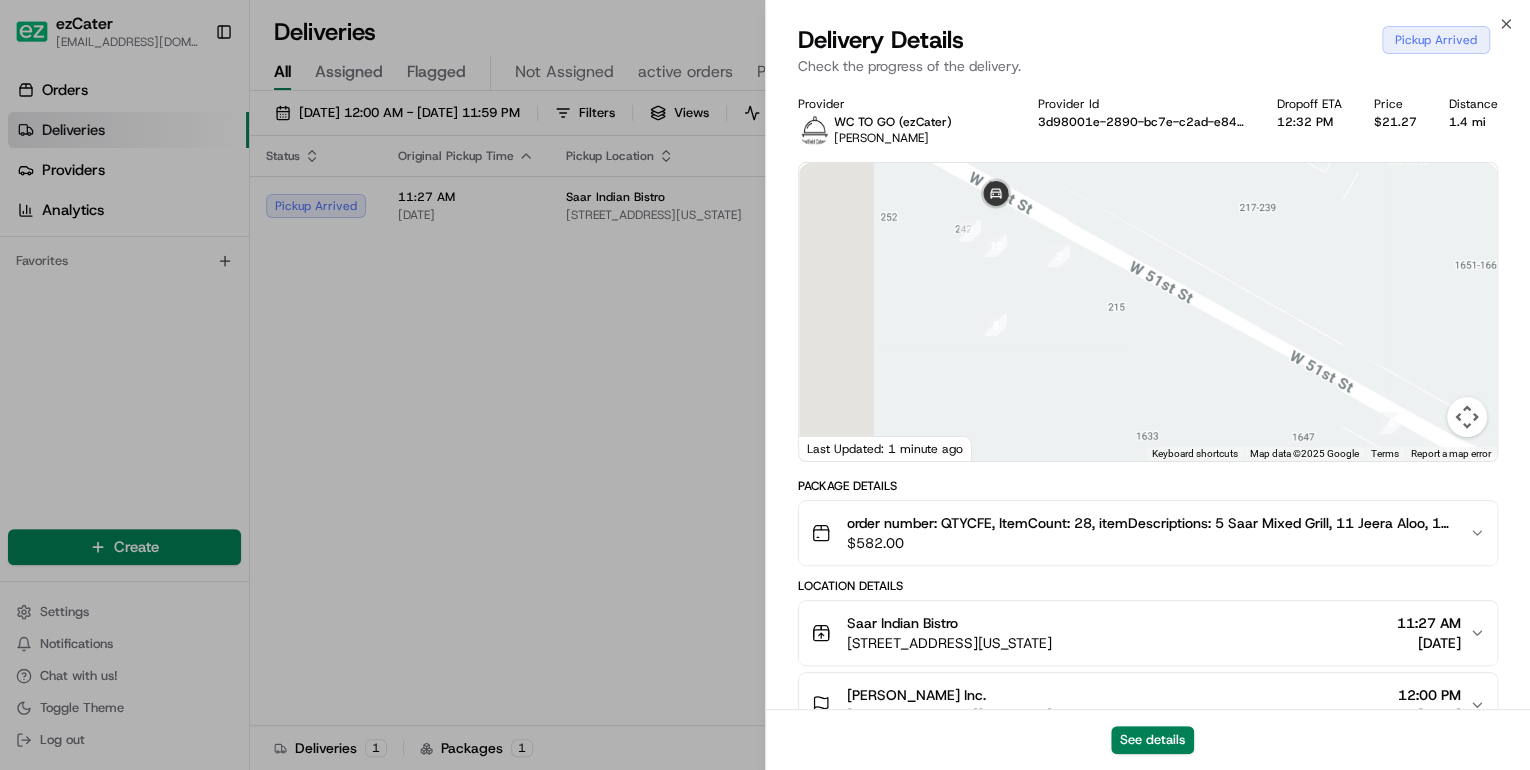 drag, startPoint x: 1065, startPoint y: 320, endPoint x: 1182, endPoint y: 436, distance: 164.7574 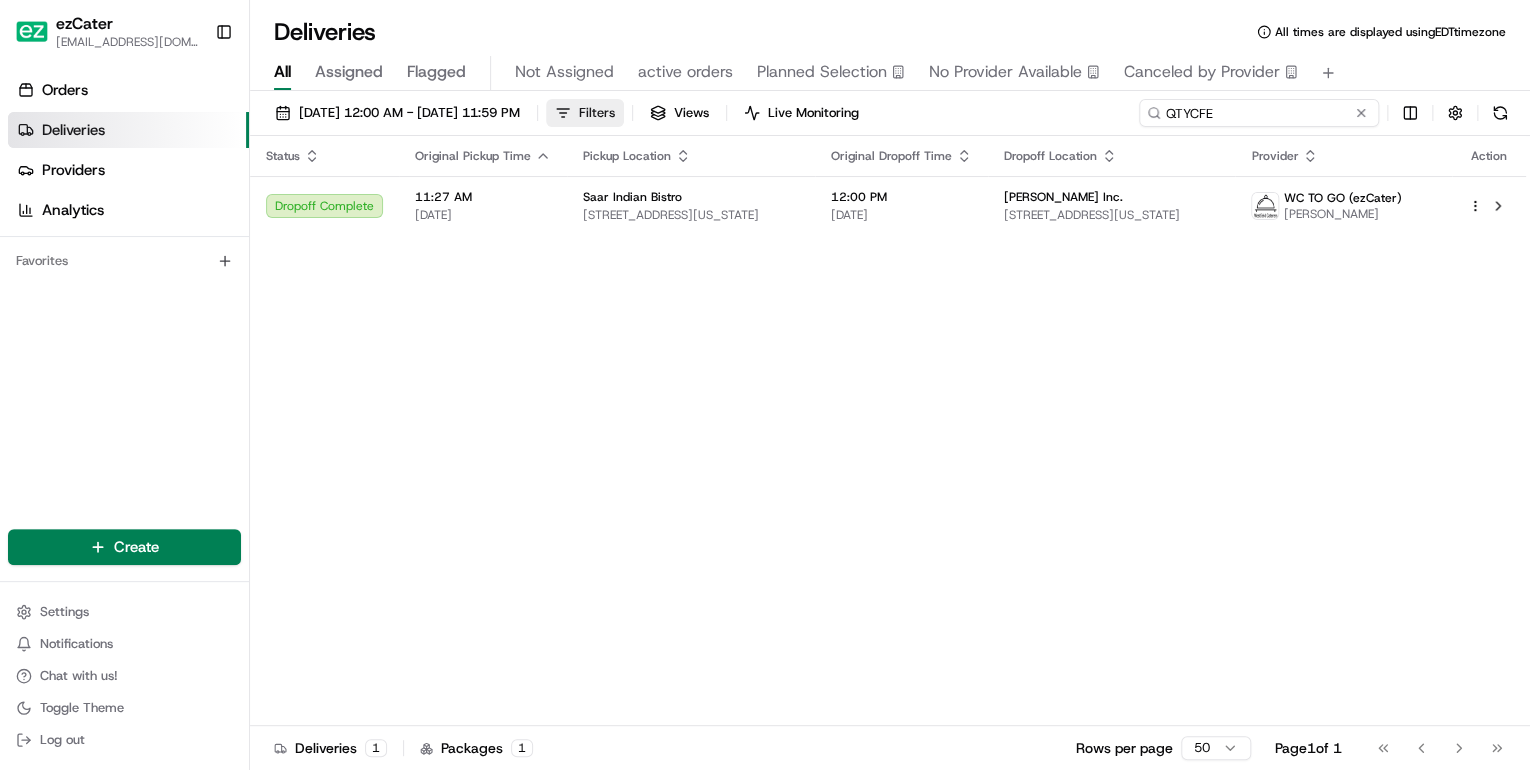 drag, startPoint x: 1281, startPoint y: 109, endPoint x: 691, endPoint y: 116, distance: 590.0415 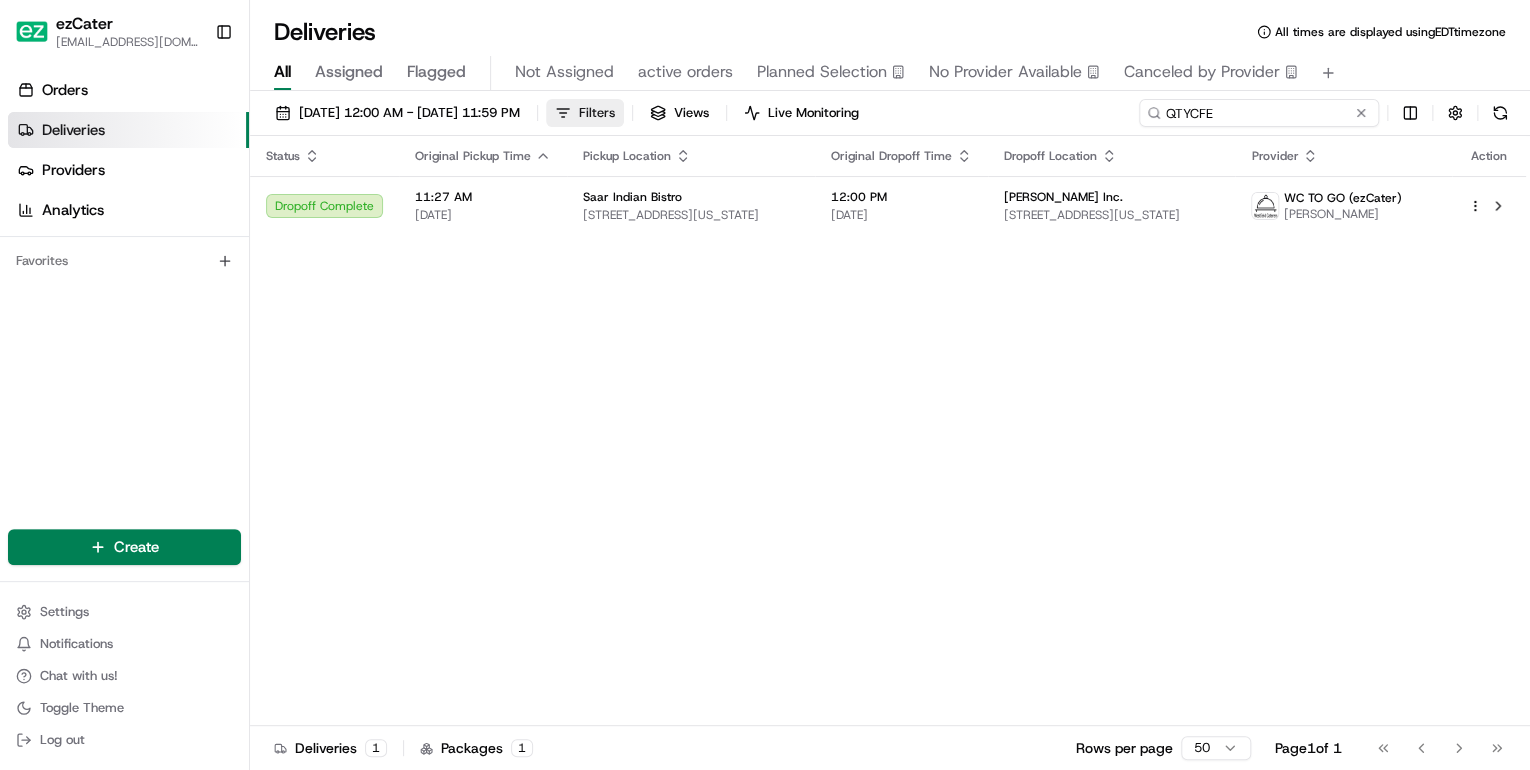 click on "07/07/2025 12:00 AM - 07/27/2025 11:59 PM Filters Views Live Monitoring QTYCFE" at bounding box center [890, 117] 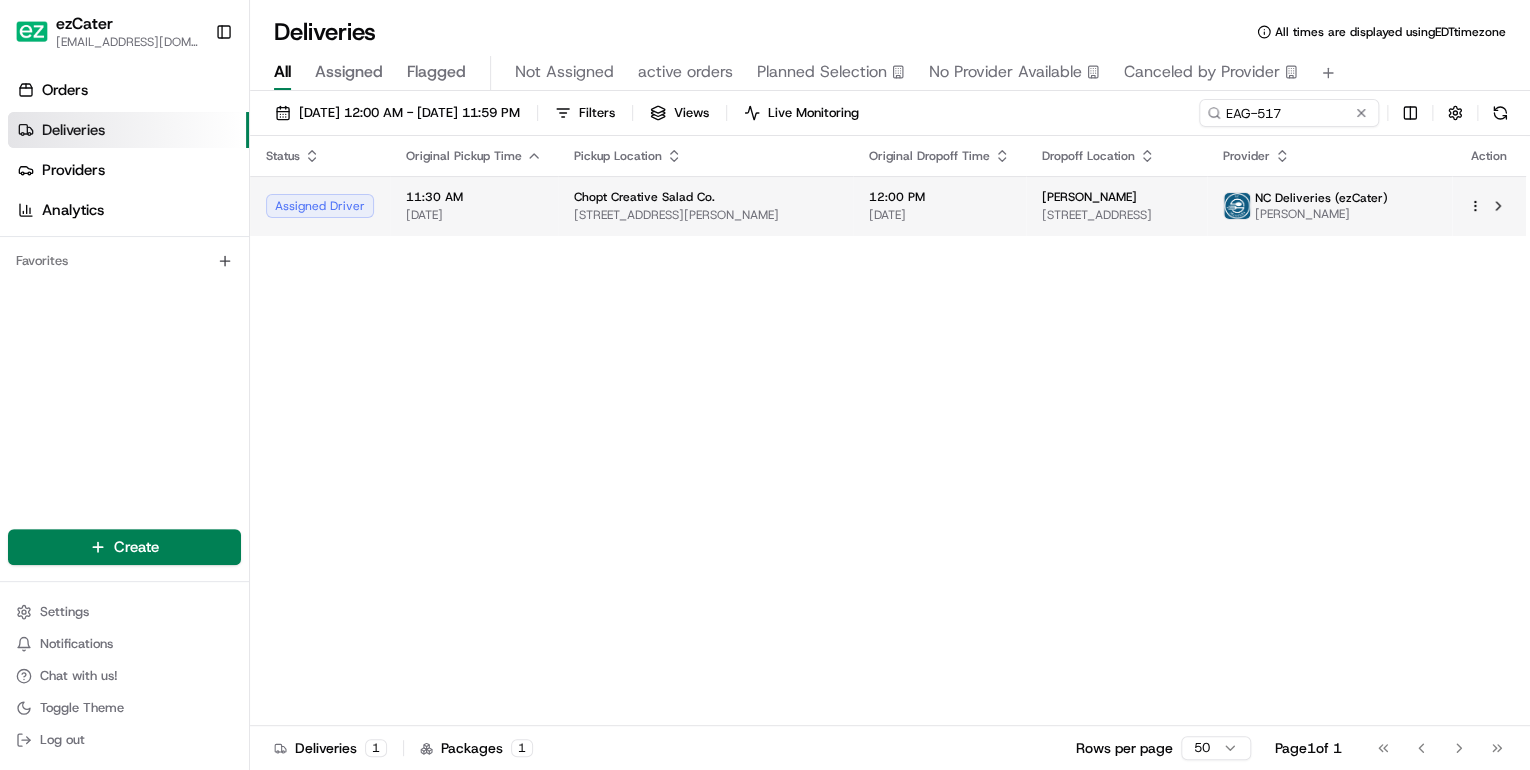 click on "Chopt Creative Salad Co." at bounding box center [705, 197] 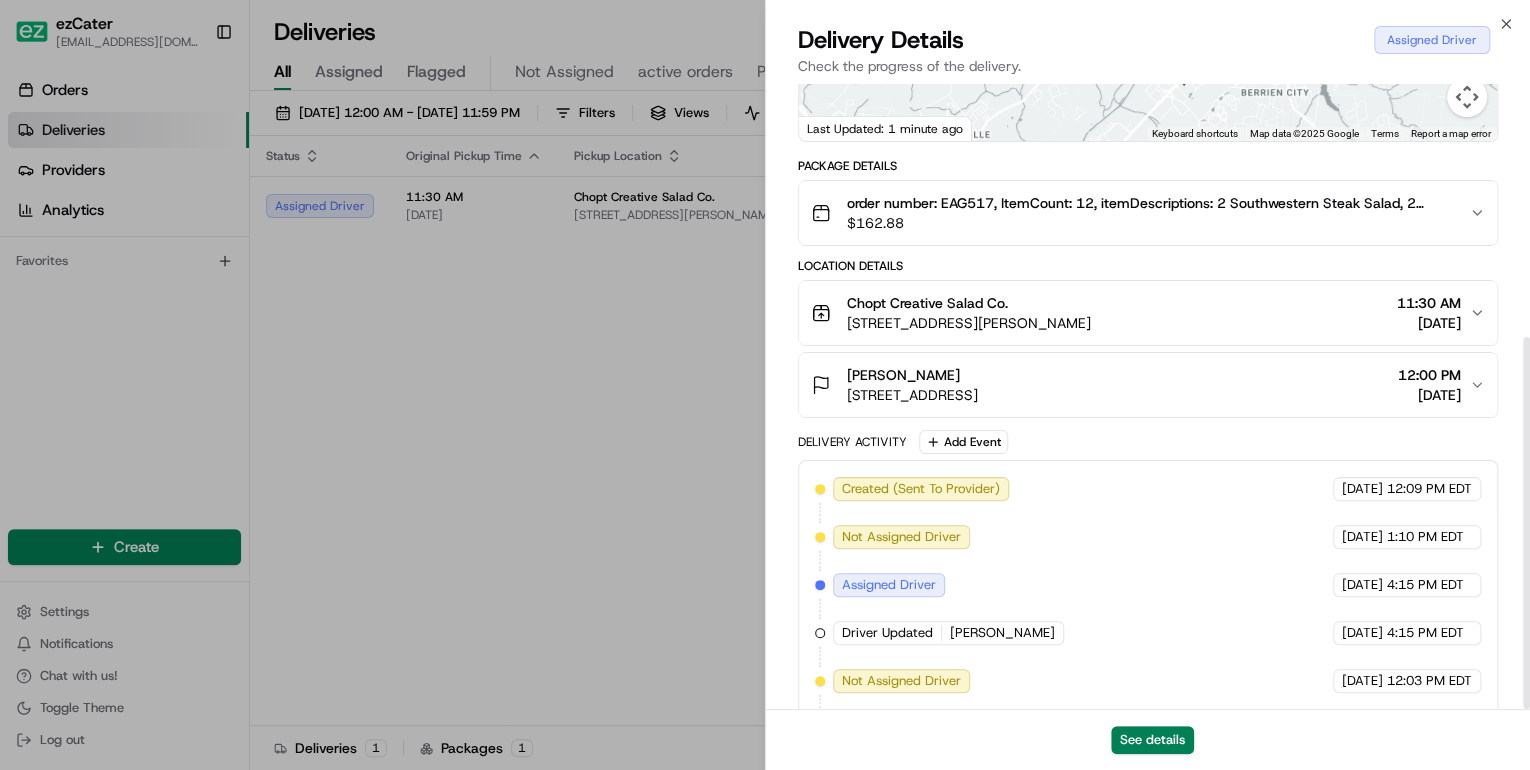 scroll, scrollTop: 424, scrollLeft: 0, axis: vertical 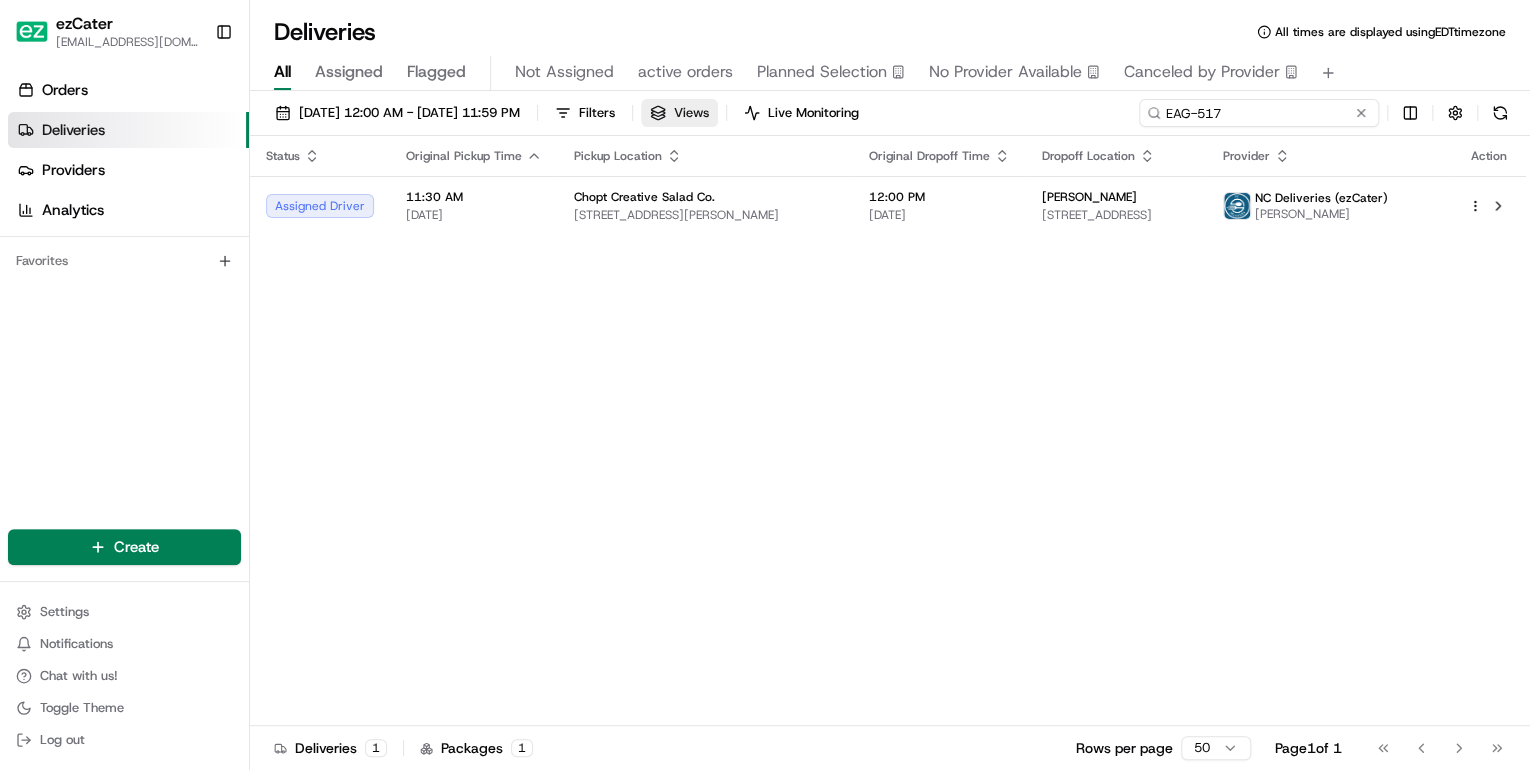 click on "07/07/2025 12:00 AM - 07/27/2025 11:59 PM Filters Views Live Monitoring EAG-517" at bounding box center [890, 117] 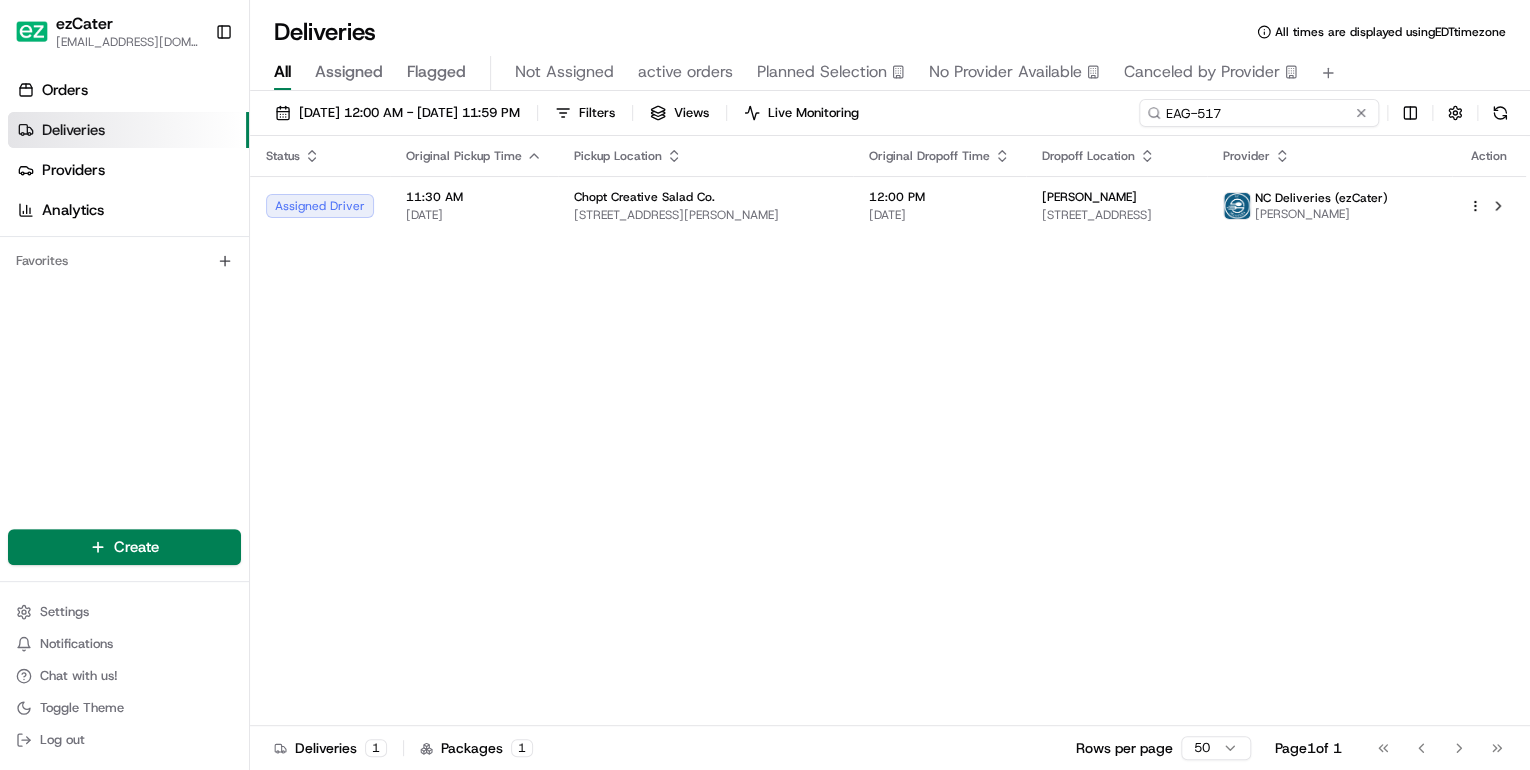paste on "056Z2" 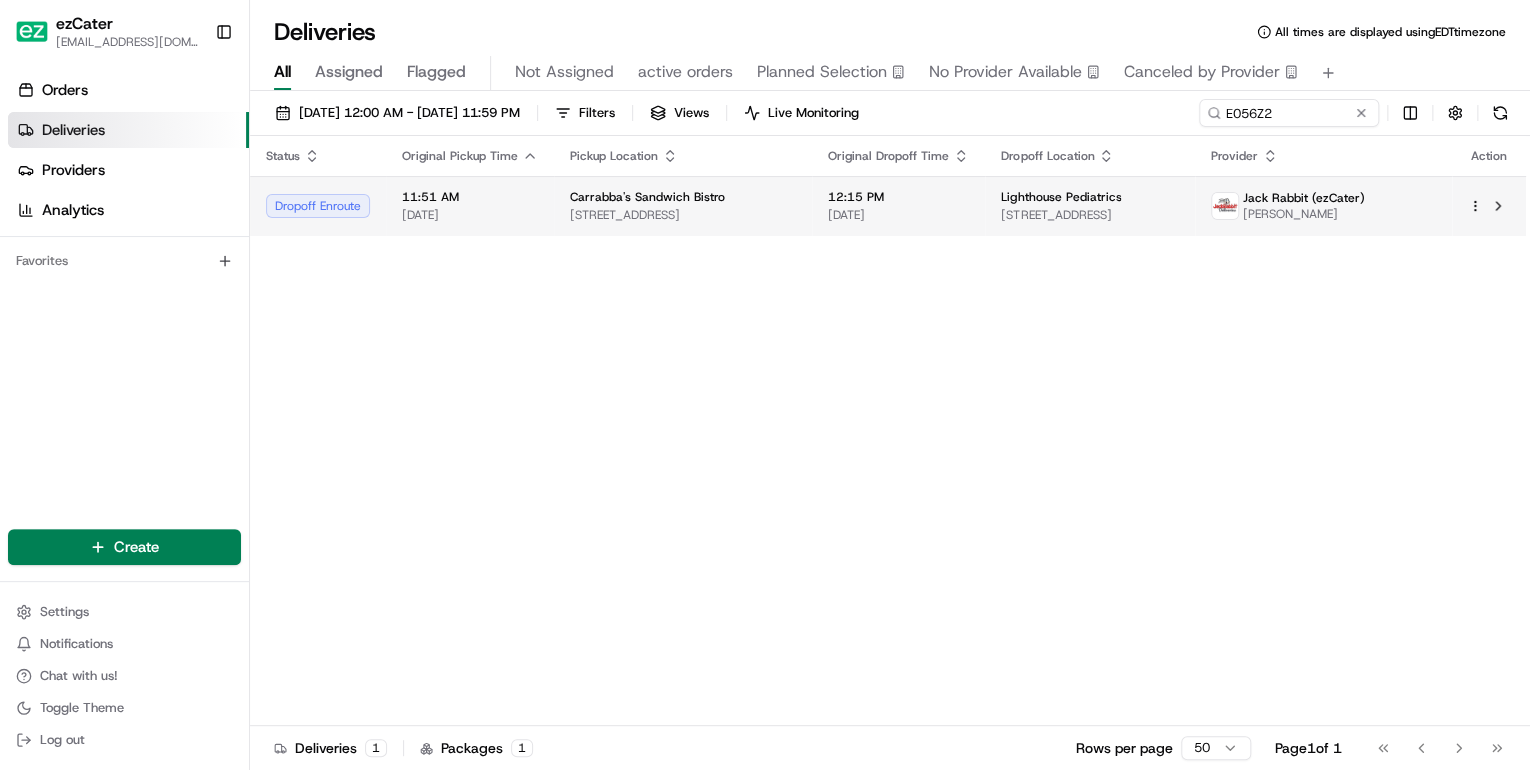 click on "Carrabba's Sandwich Bistro 155 FL-312 e, St. Augustine, FL 32086, USA" at bounding box center [683, 206] 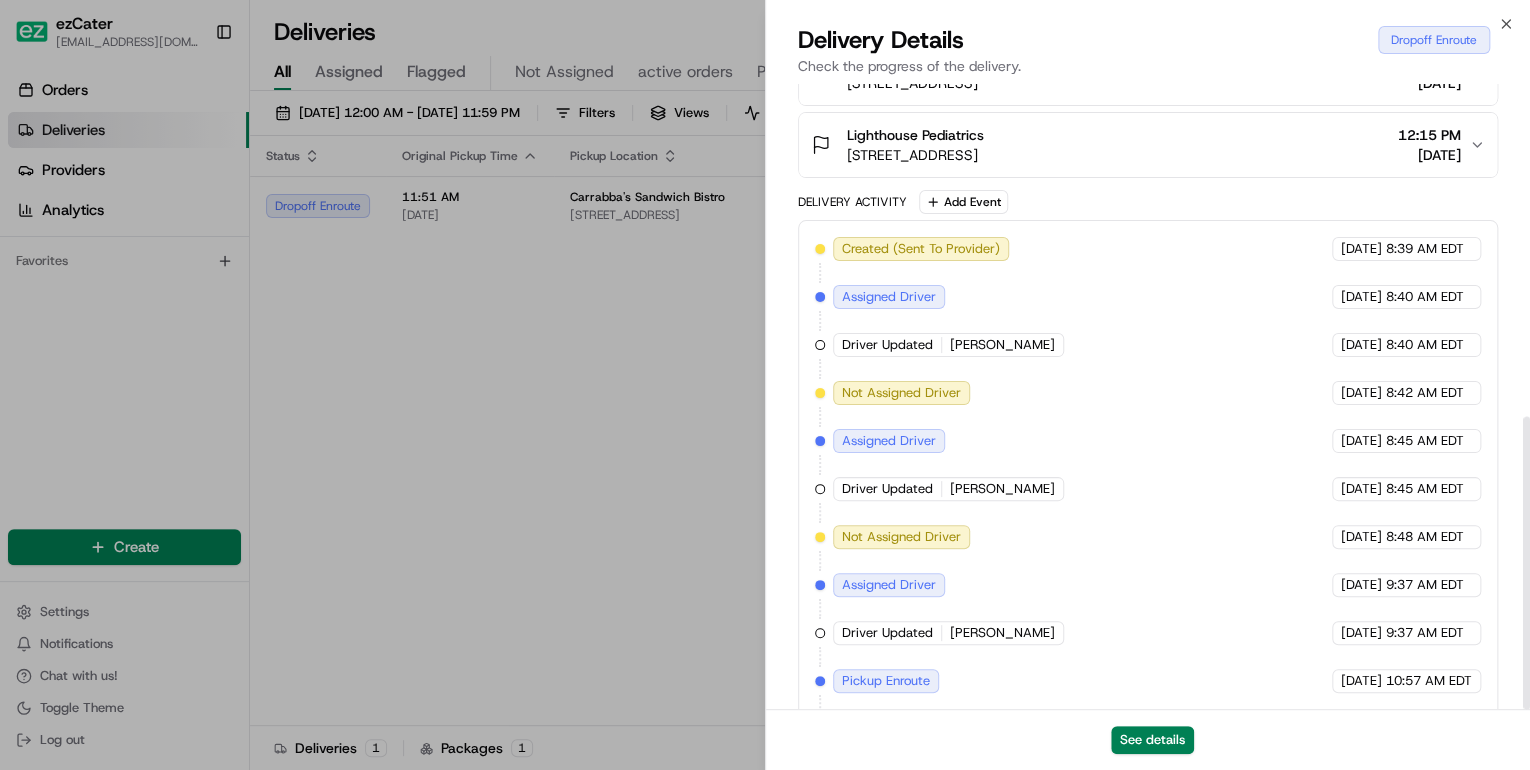 scroll, scrollTop: 710, scrollLeft: 0, axis: vertical 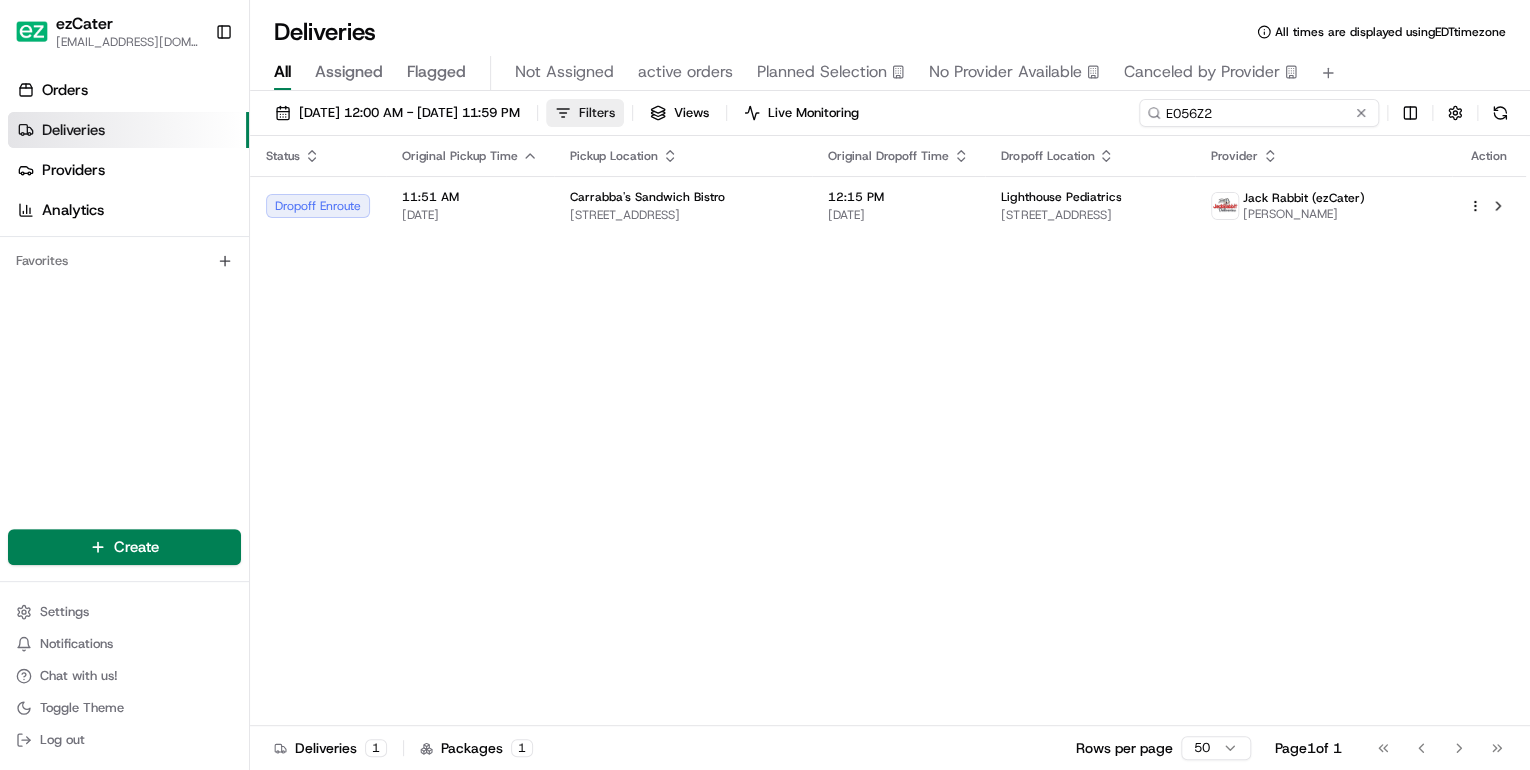 drag, startPoint x: 1283, startPoint y: 114, endPoint x: 627, endPoint y: 106, distance: 656.04877 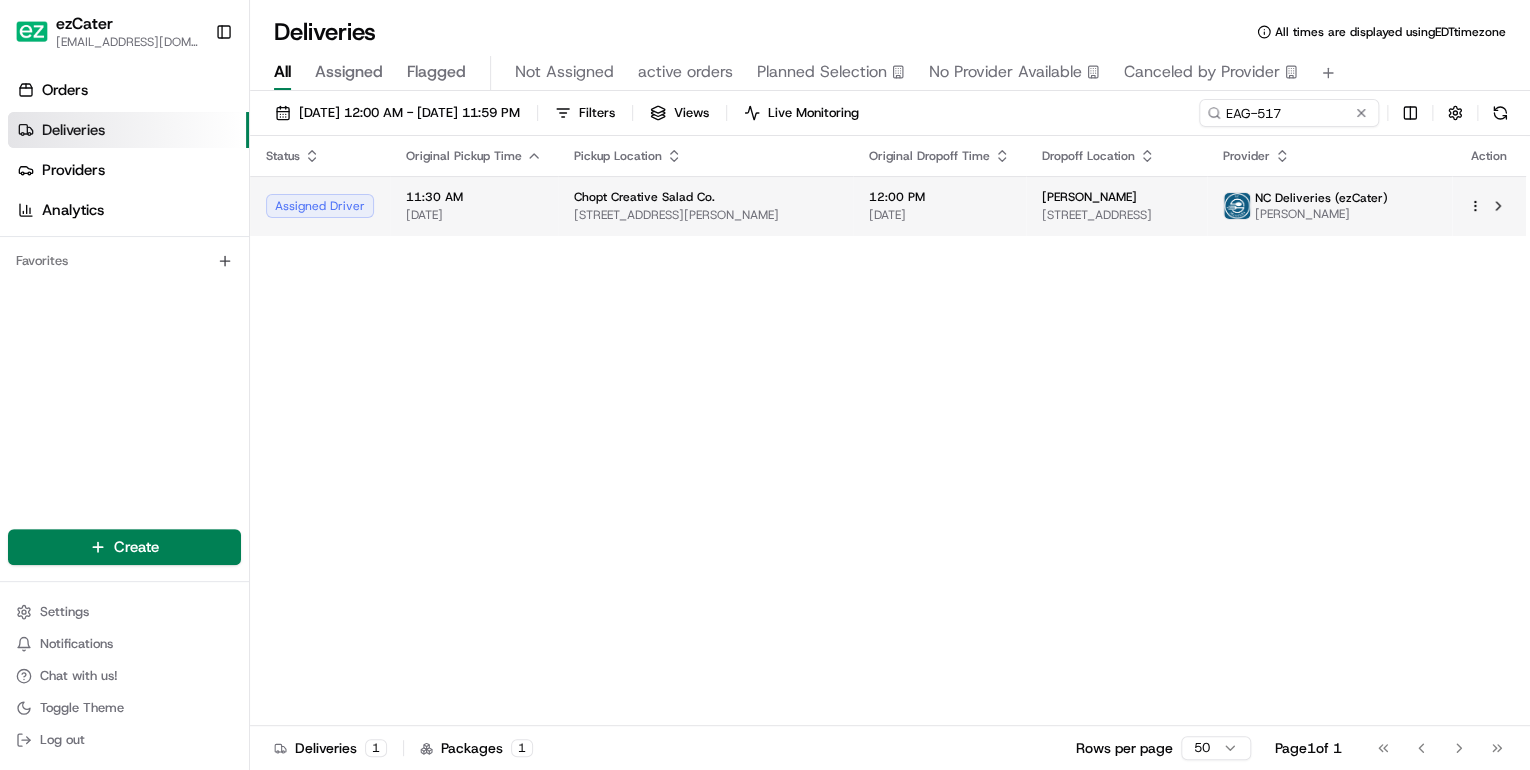 click on "Chopt Creative Salad Co. 301 N Harrison St, Princeton, NJ 08540, USA" at bounding box center [705, 206] 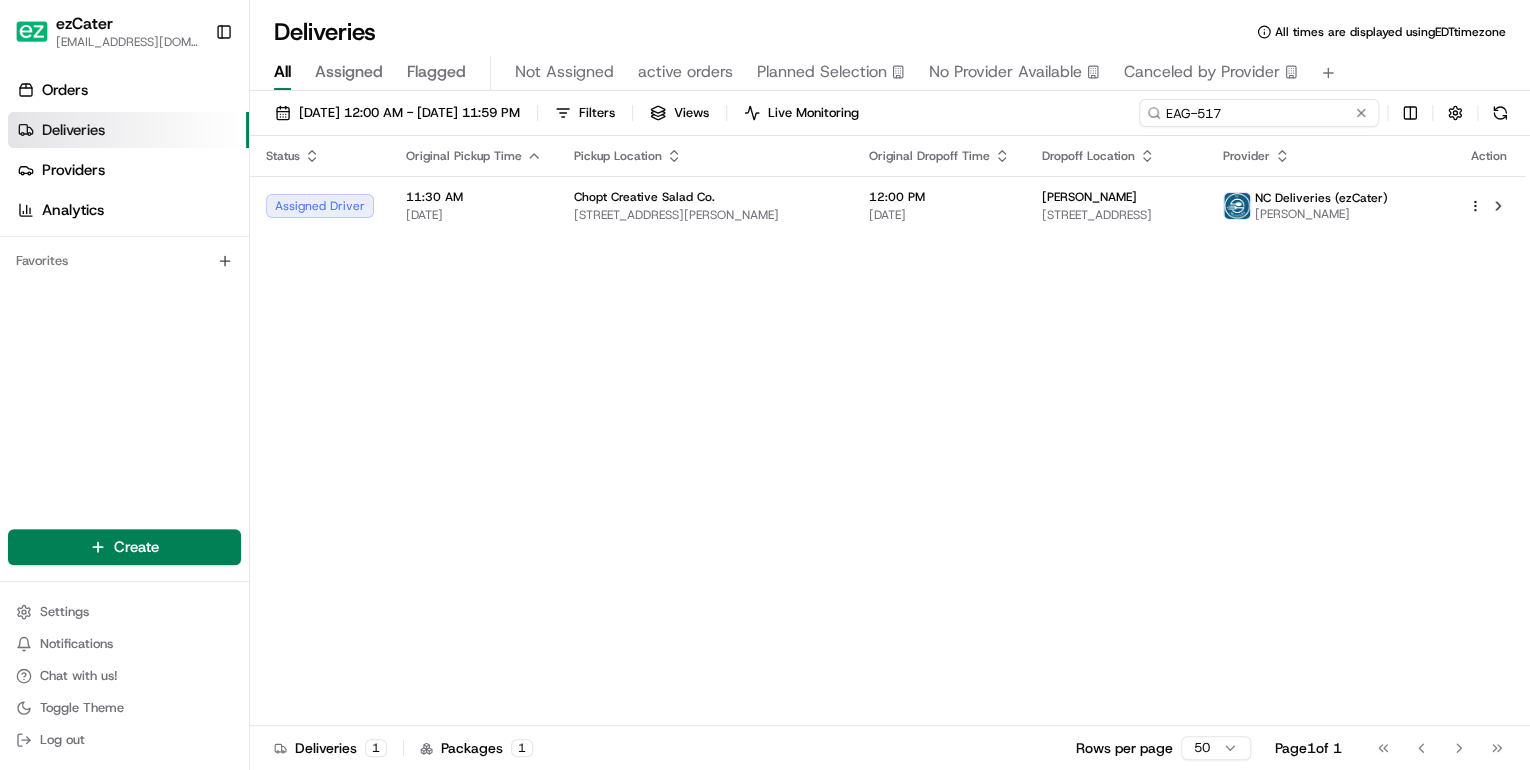 click on "EAG-517" at bounding box center [1259, 113] 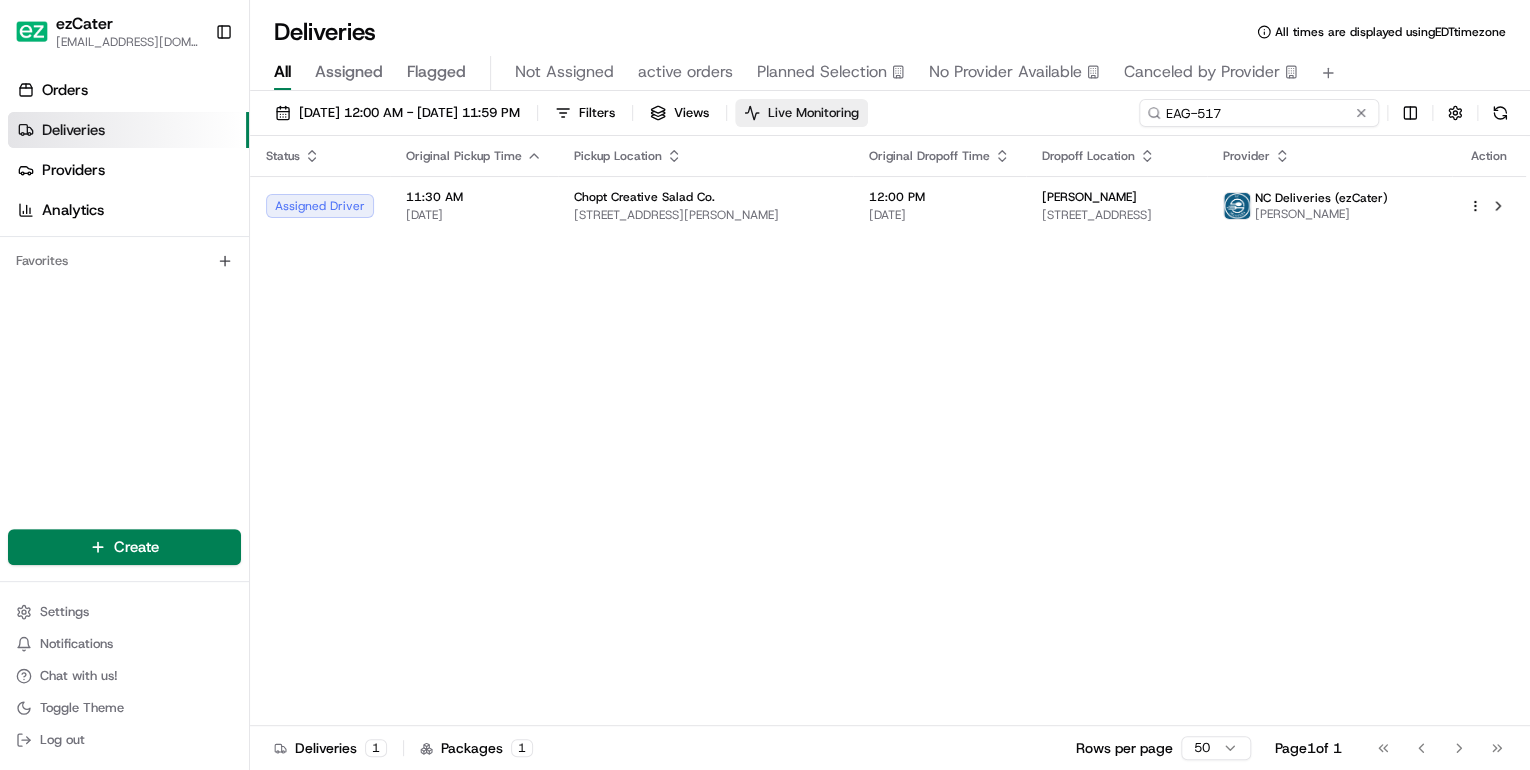 drag, startPoint x: 1244, startPoint y: 111, endPoint x: 852, endPoint y: 112, distance: 392.00128 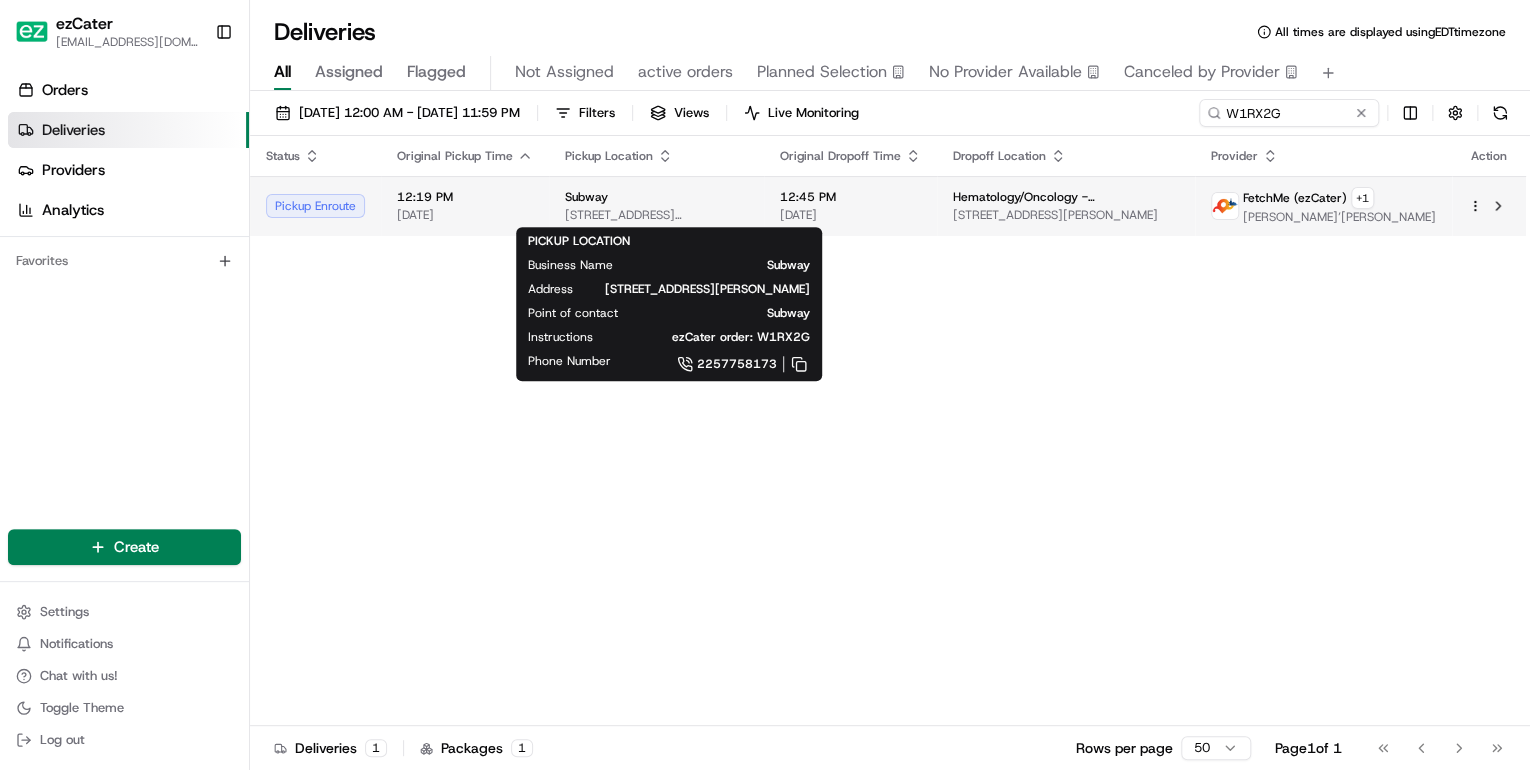 click on "278 Main St, Baker, LA 70714, USA" at bounding box center [656, 215] 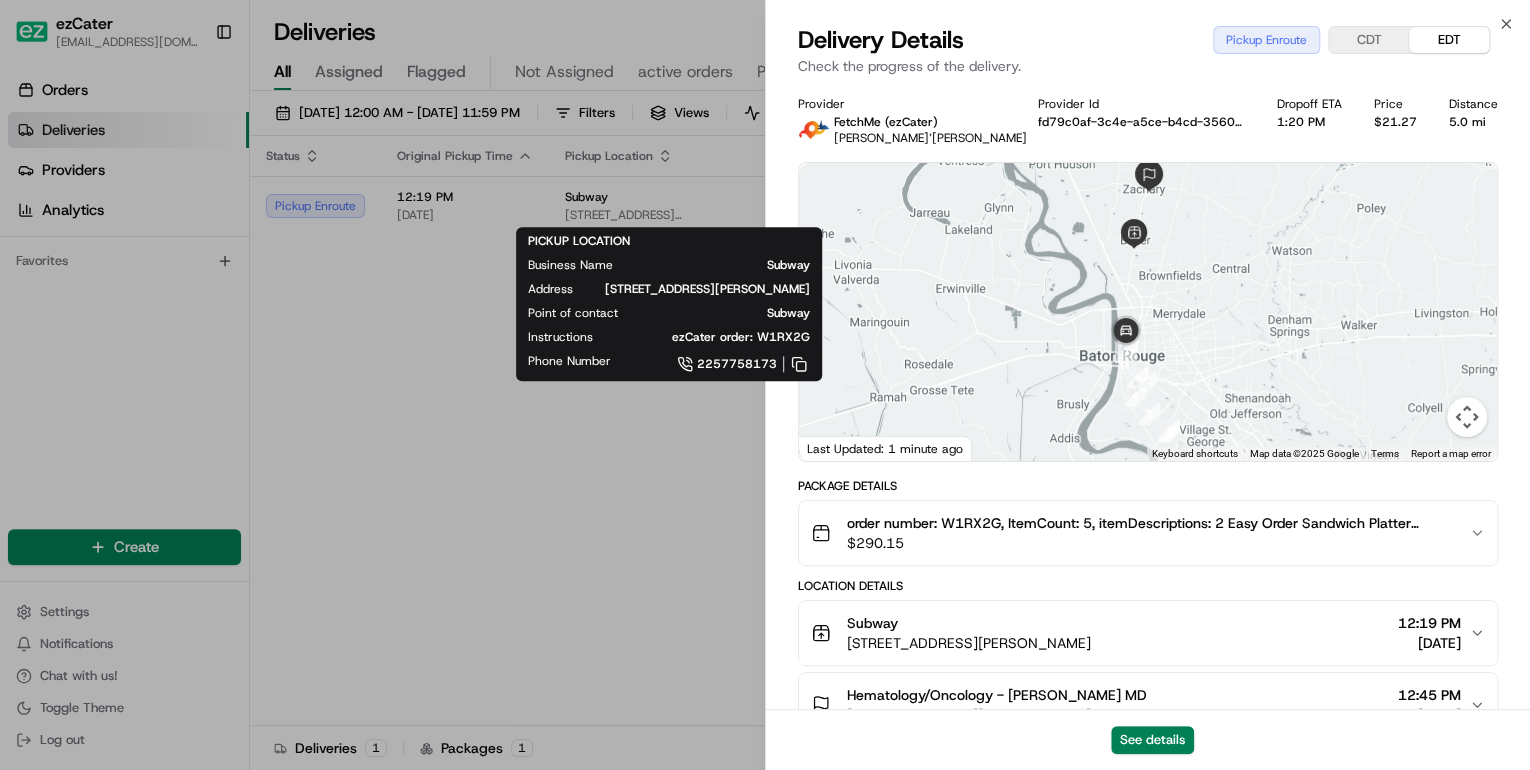 scroll, scrollTop: 240, scrollLeft: 0, axis: vertical 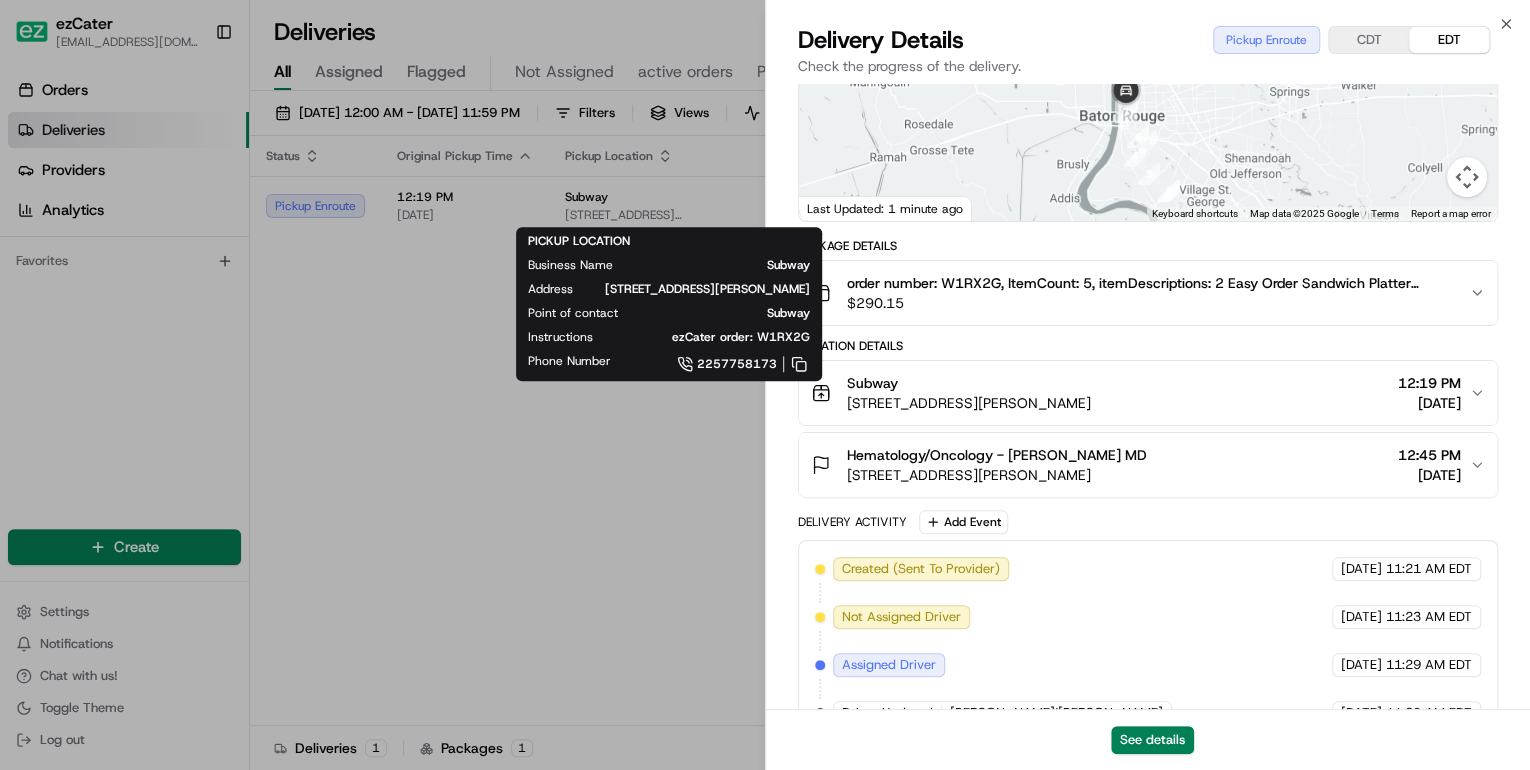 click on "Subway 278 Main St, Baker, LA 70714, USA 12:19 PM 07/15/2025" at bounding box center (1140, 393) 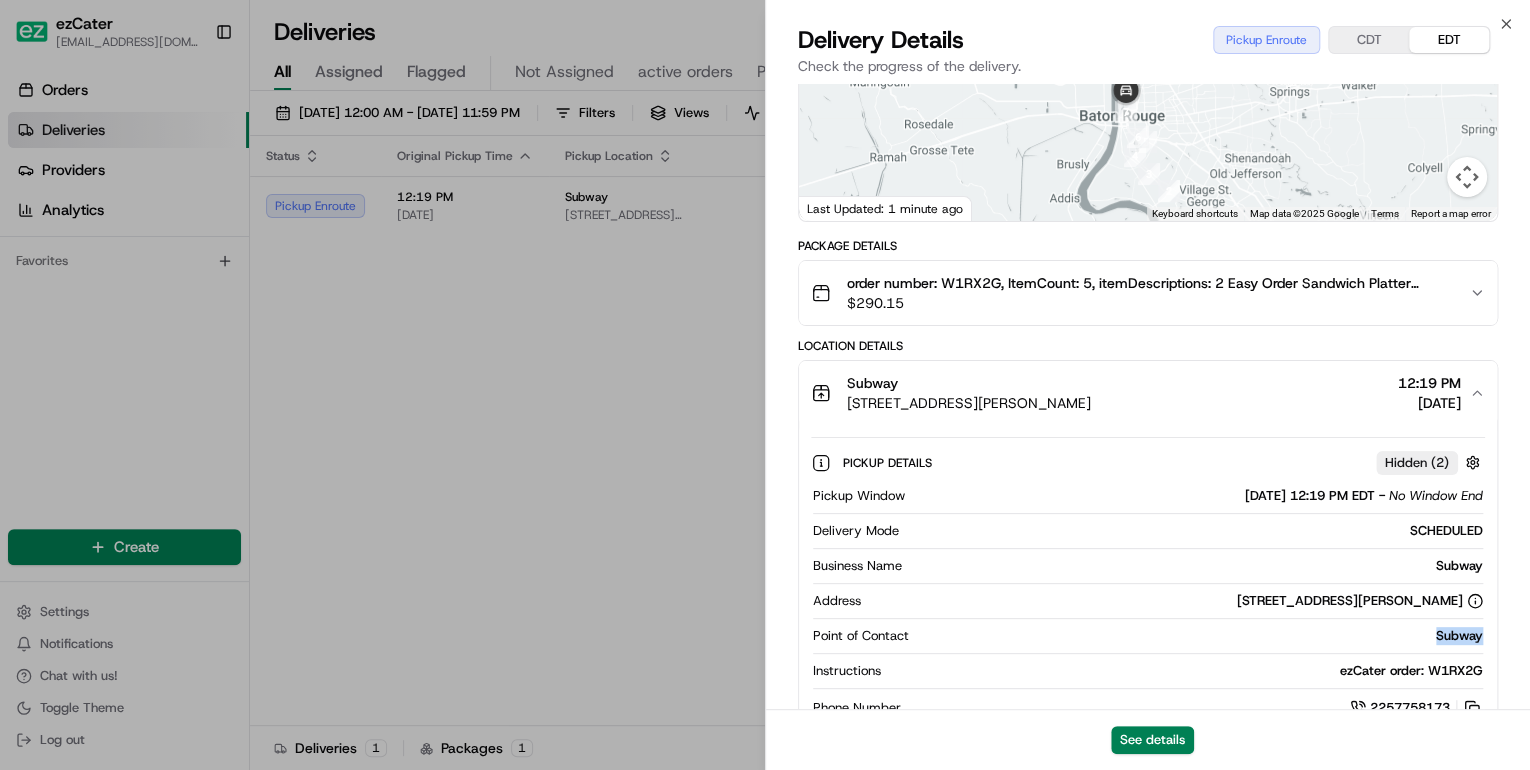 drag, startPoint x: 1439, startPoint y: 635, endPoint x: 1420, endPoint y: 636, distance: 19.026299 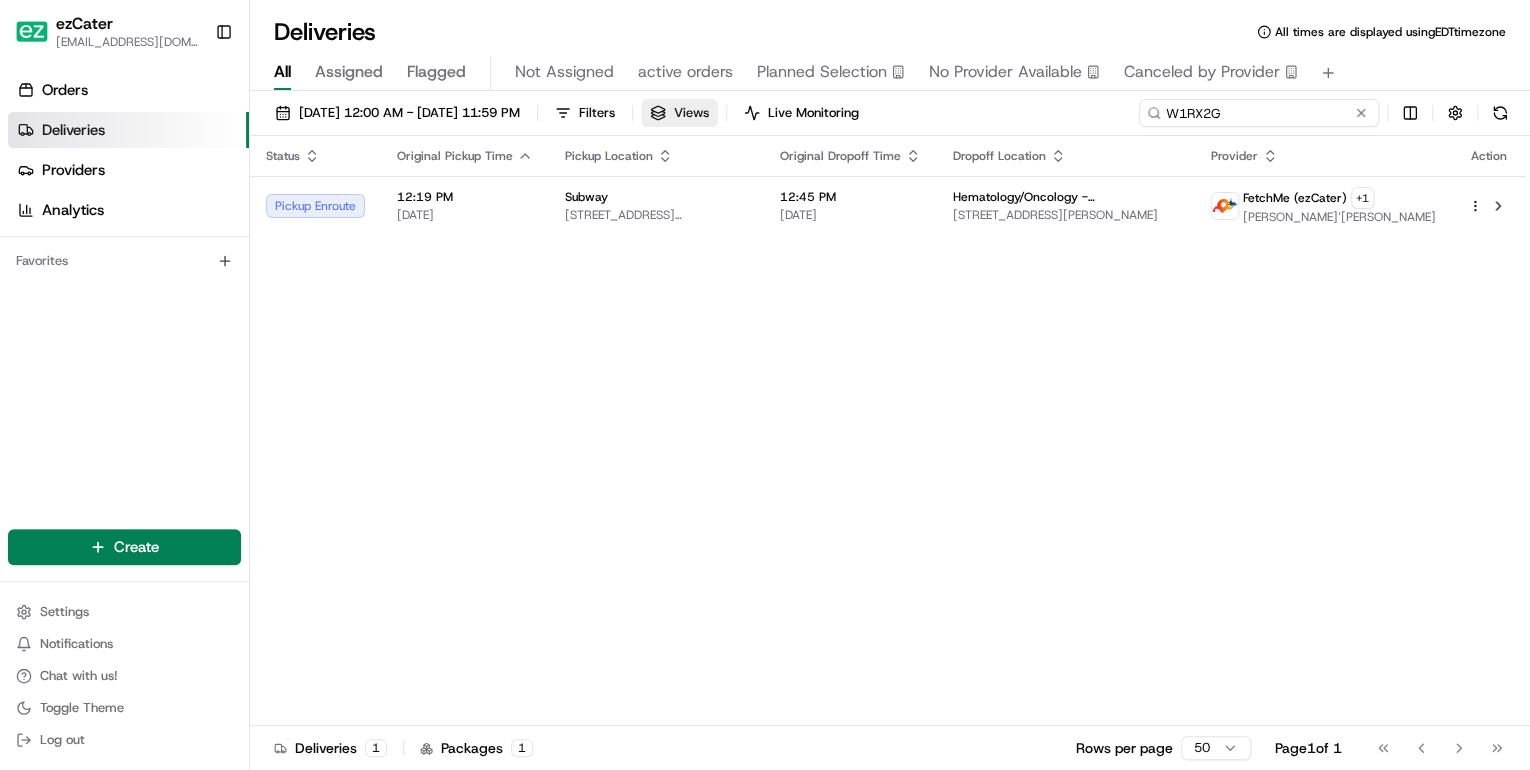 drag, startPoint x: 1288, startPoint y: 112, endPoint x: 725, endPoint y: 112, distance: 563 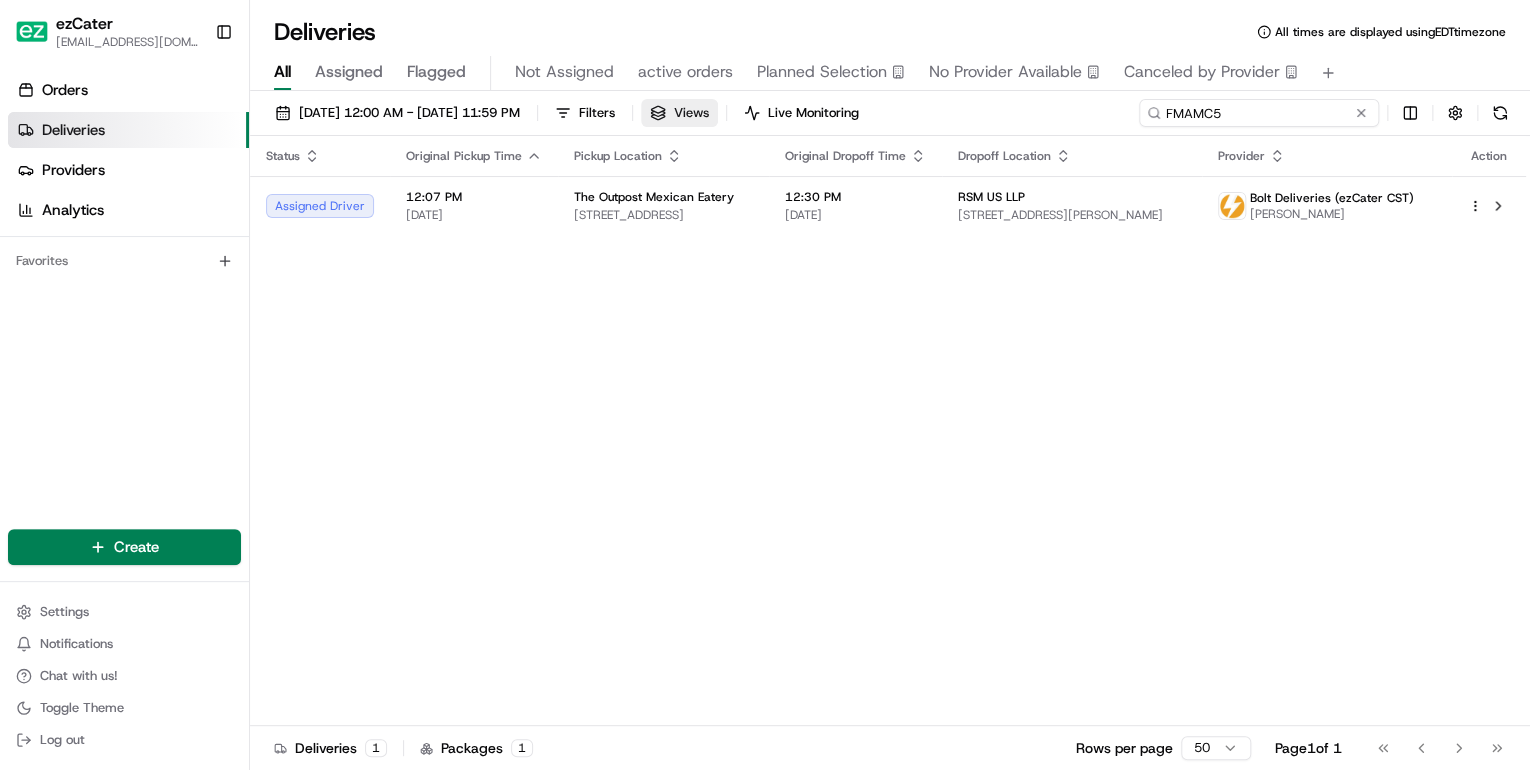 drag, startPoint x: 1267, startPoint y: 116, endPoint x: 720, endPoint y: 108, distance: 547.0585 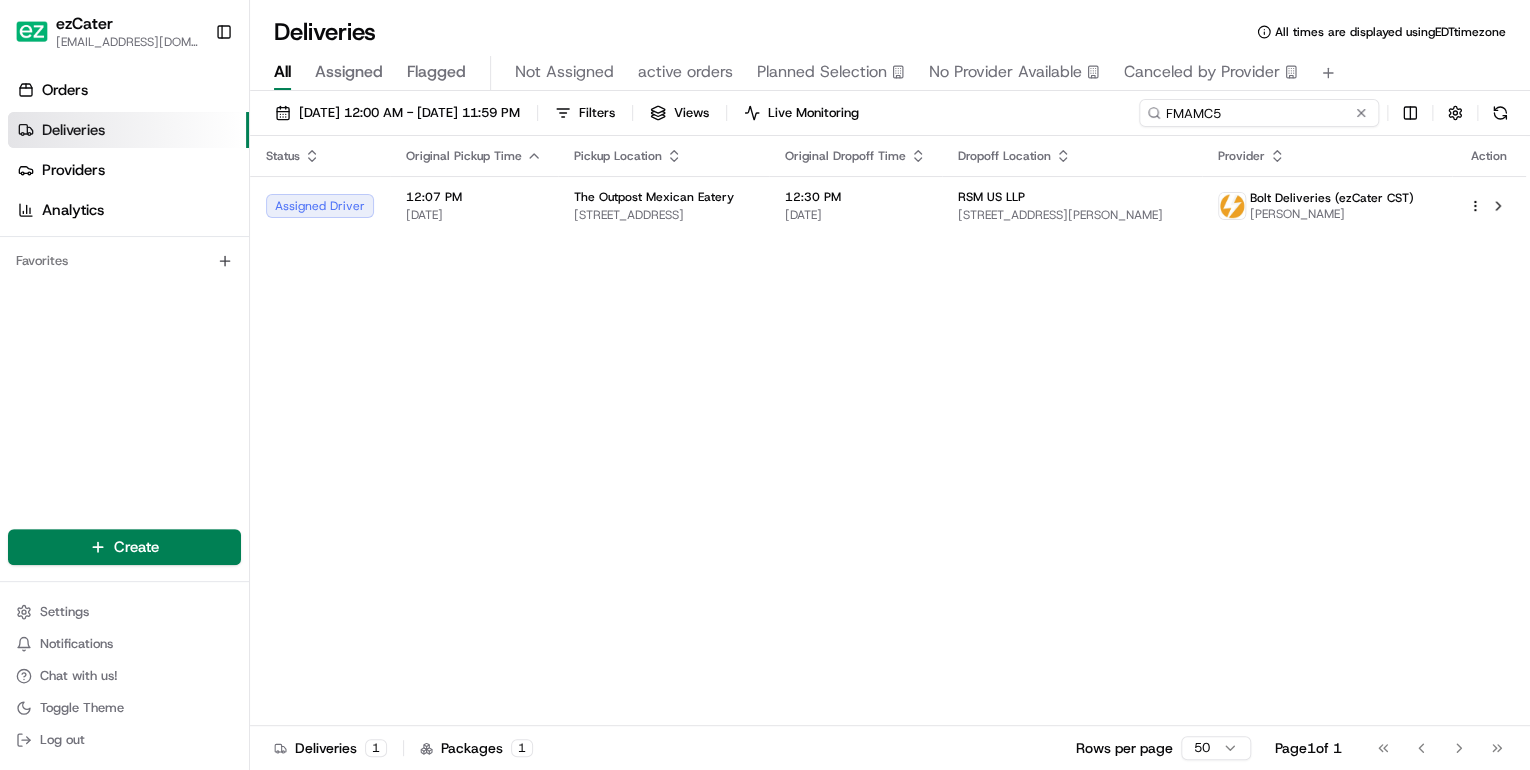 paste on "P5ZEYR" 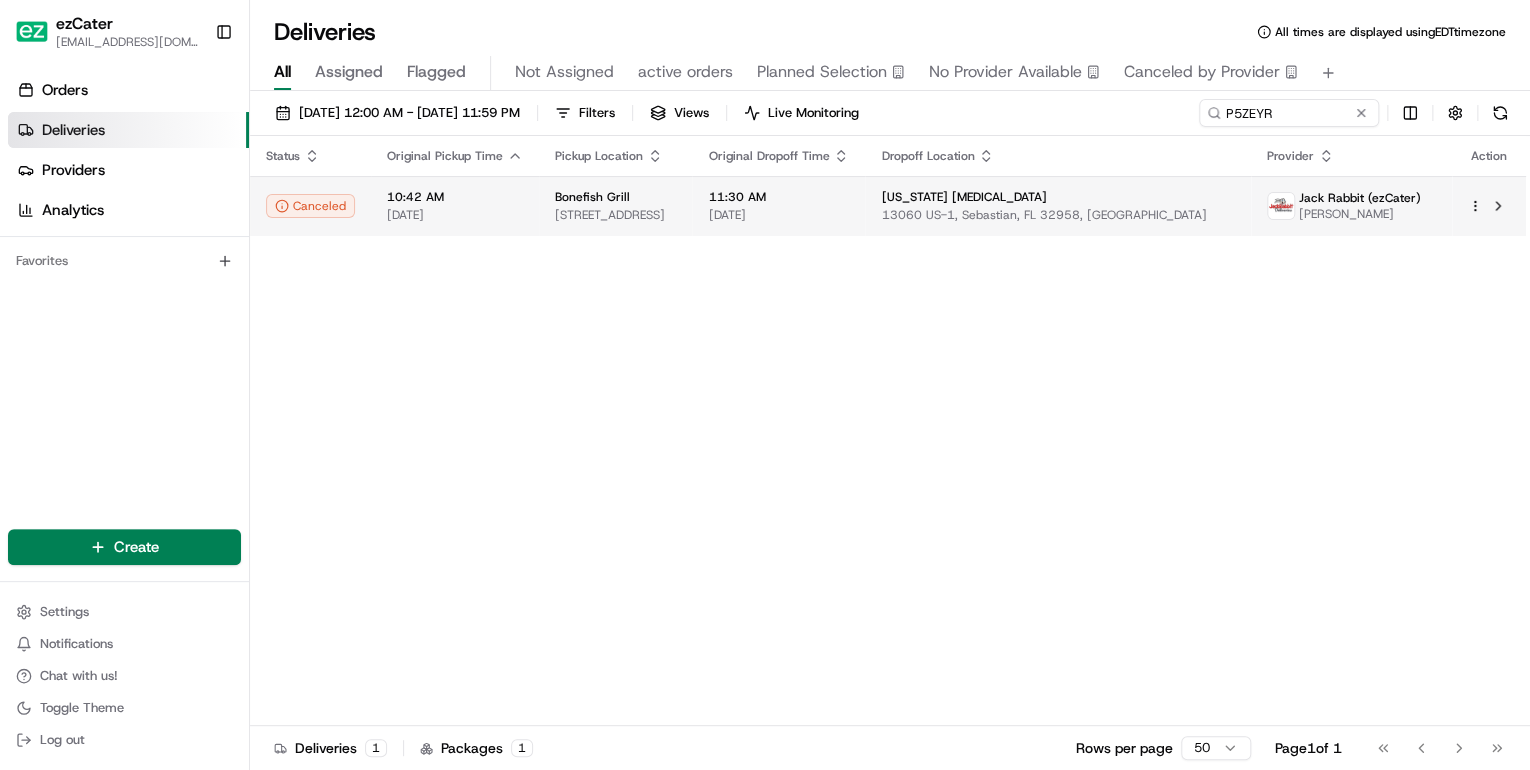 click on "2075 Indian River Blvd, Vero Beach, FL 32960, USA" at bounding box center [615, 215] 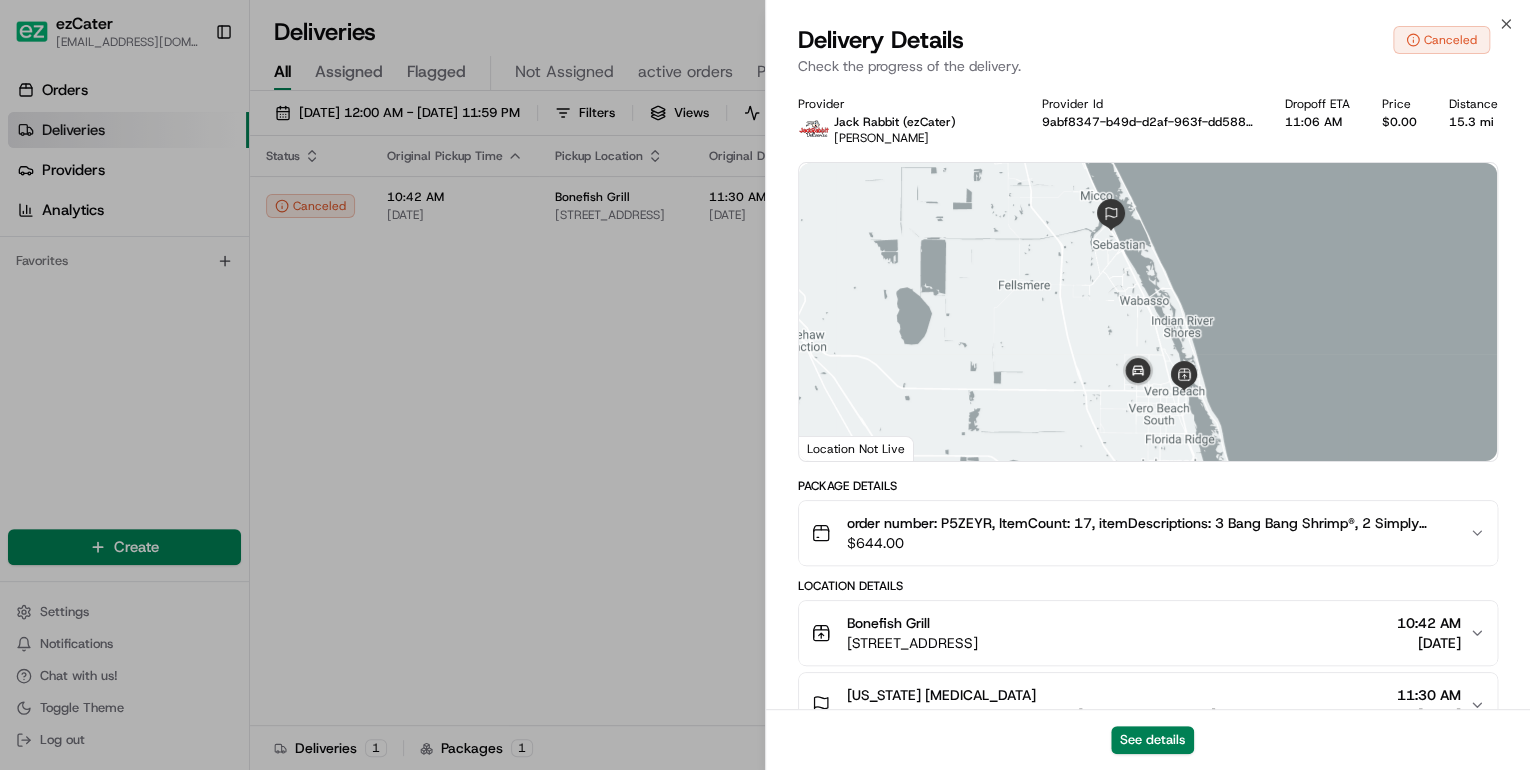 scroll, scrollTop: 282, scrollLeft: 0, axis: vertical 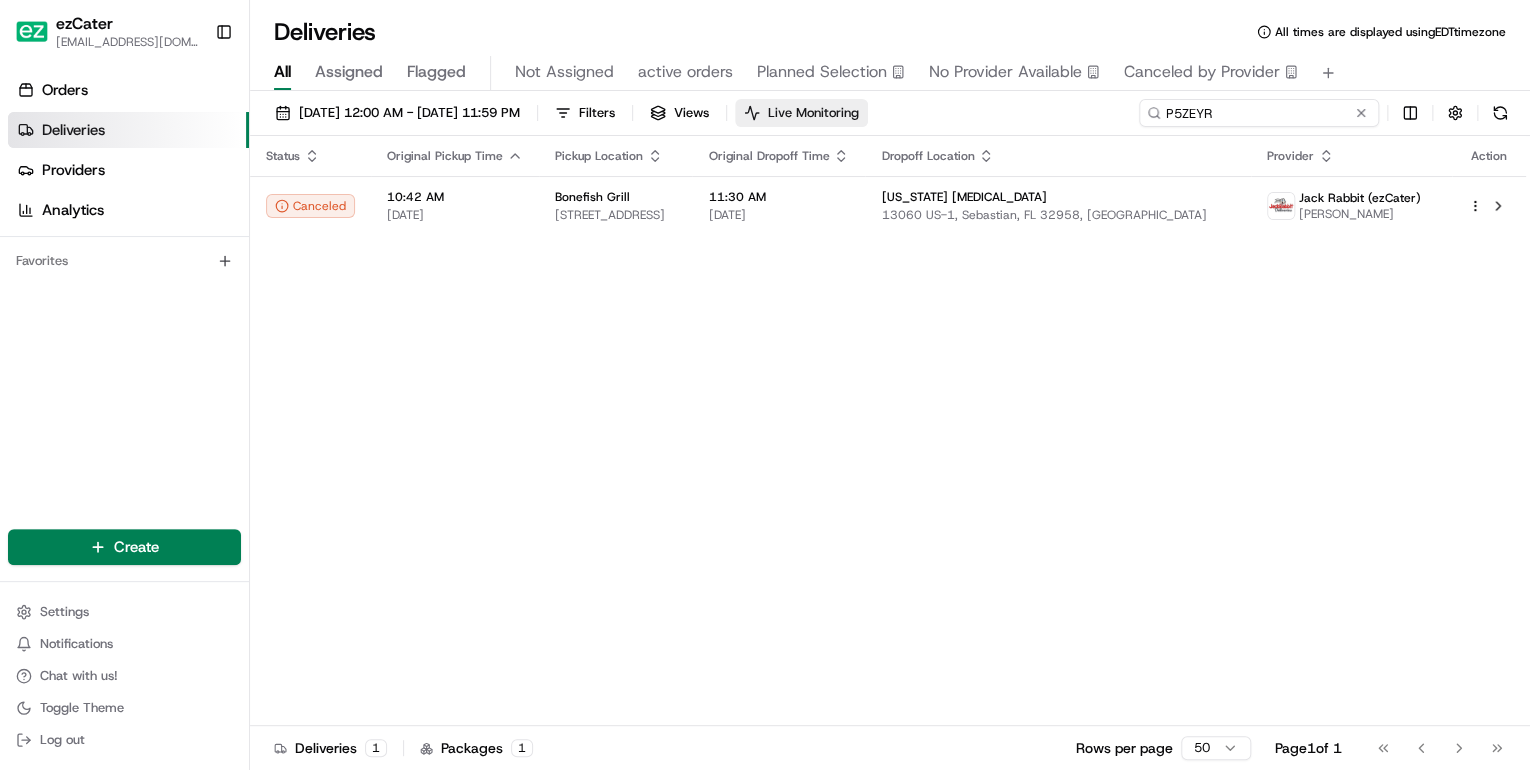 drag, startPoint x: 1273, startPoint y: 116, endPoint x: 817, endPoint y: 120, distance: 456.01755 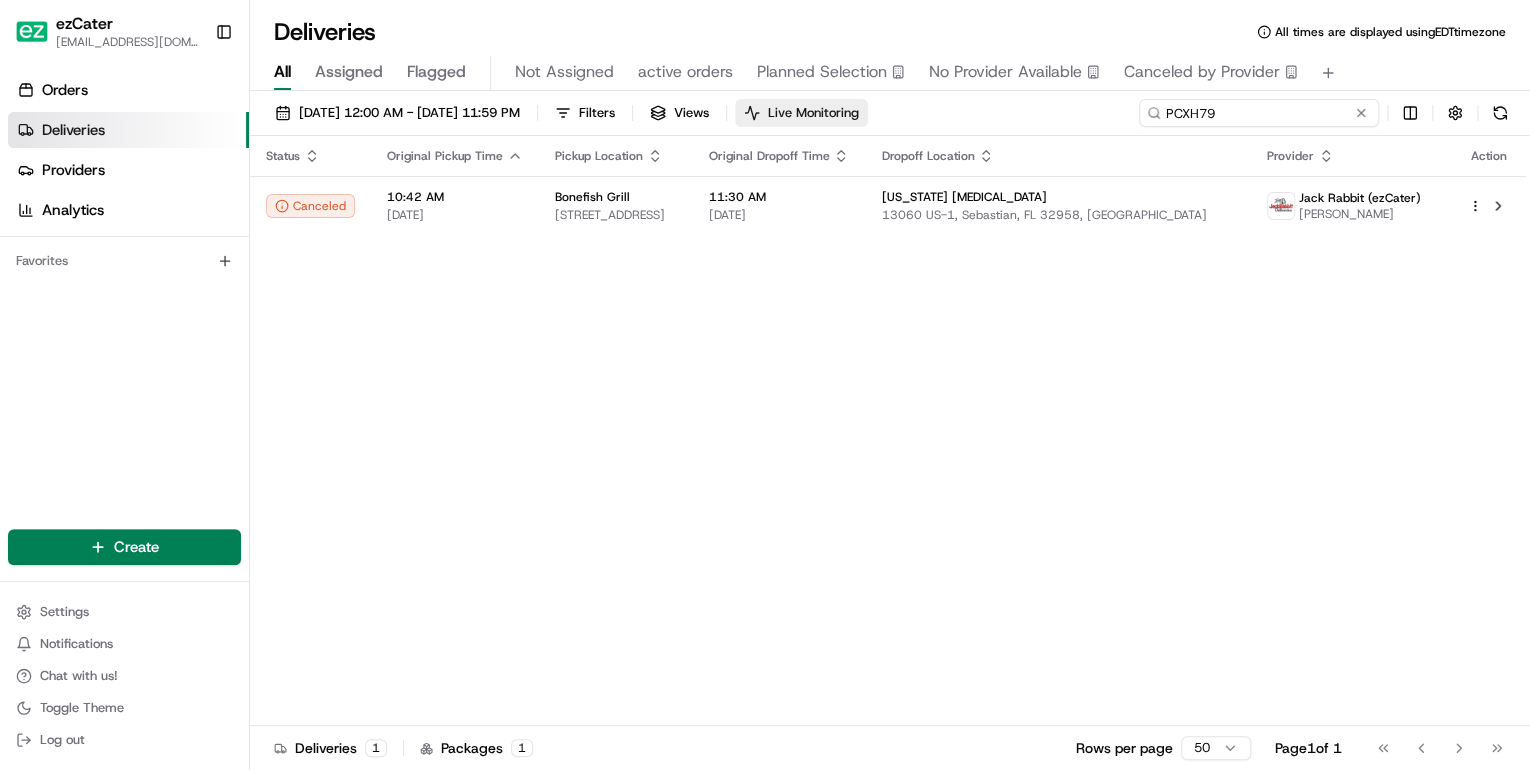 type on "PCXH79" 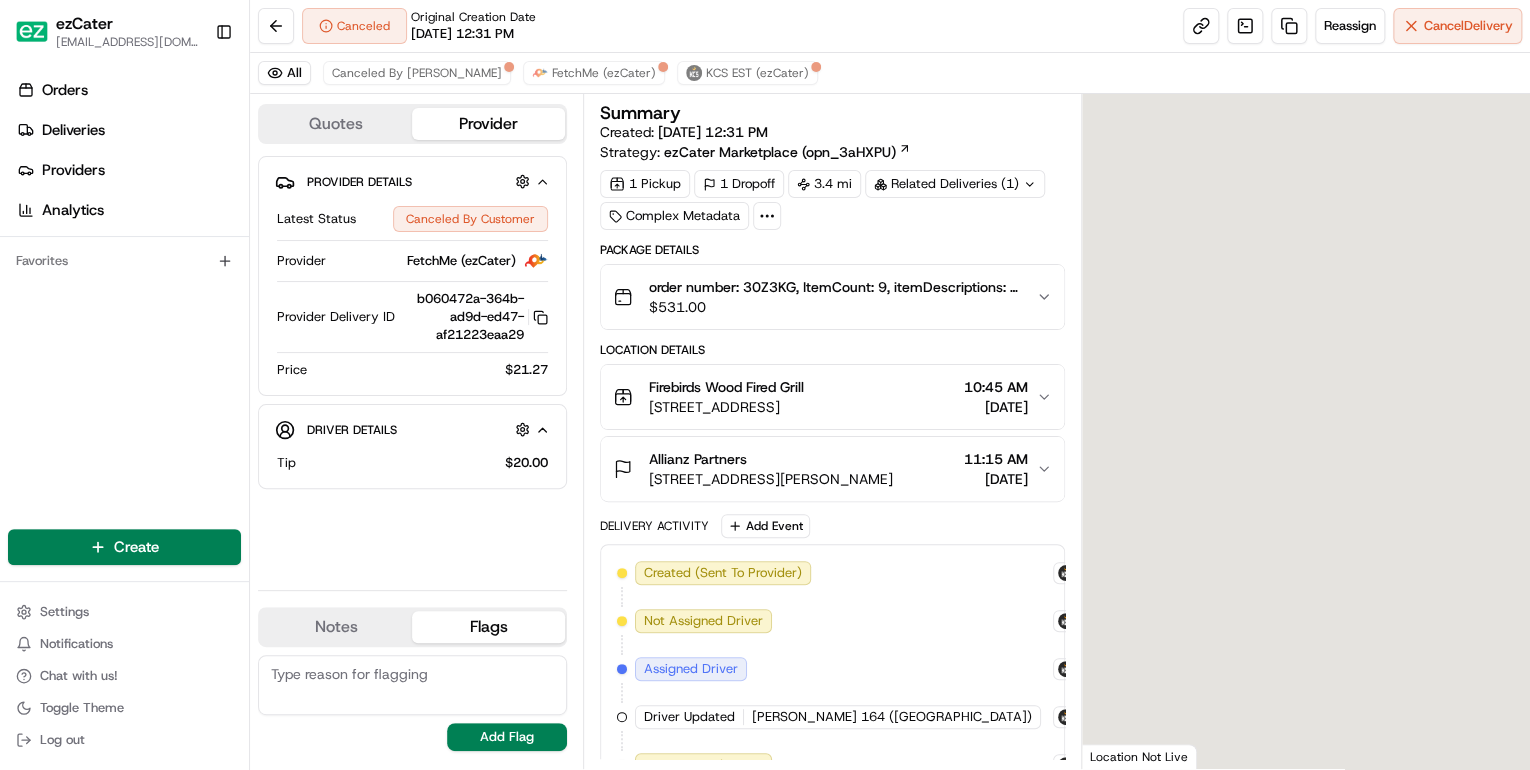 scroll, scrollTop: 0, scrollLeft: 0, axis: both 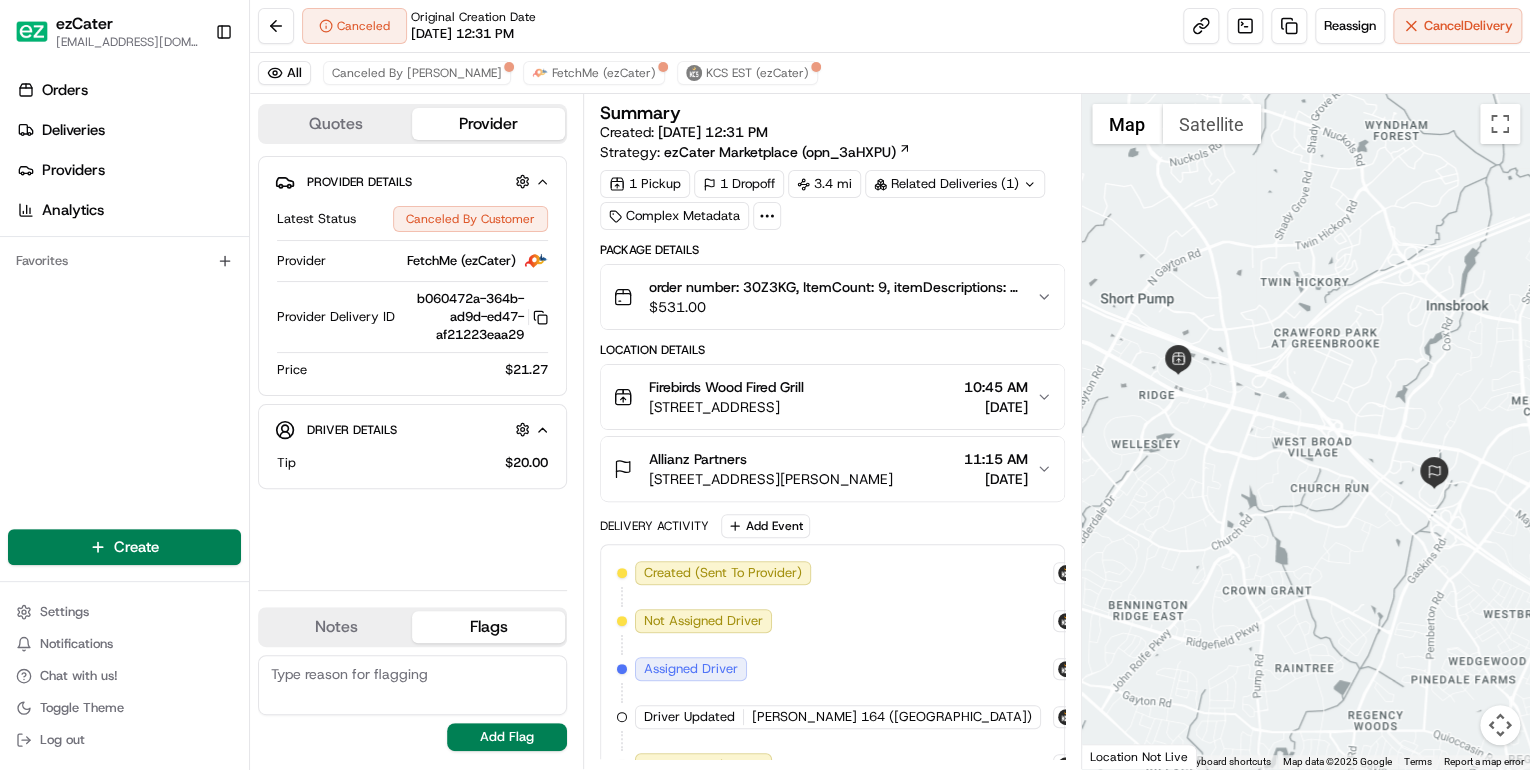 click on "$ 531.00" at bounding box center (834, 307) 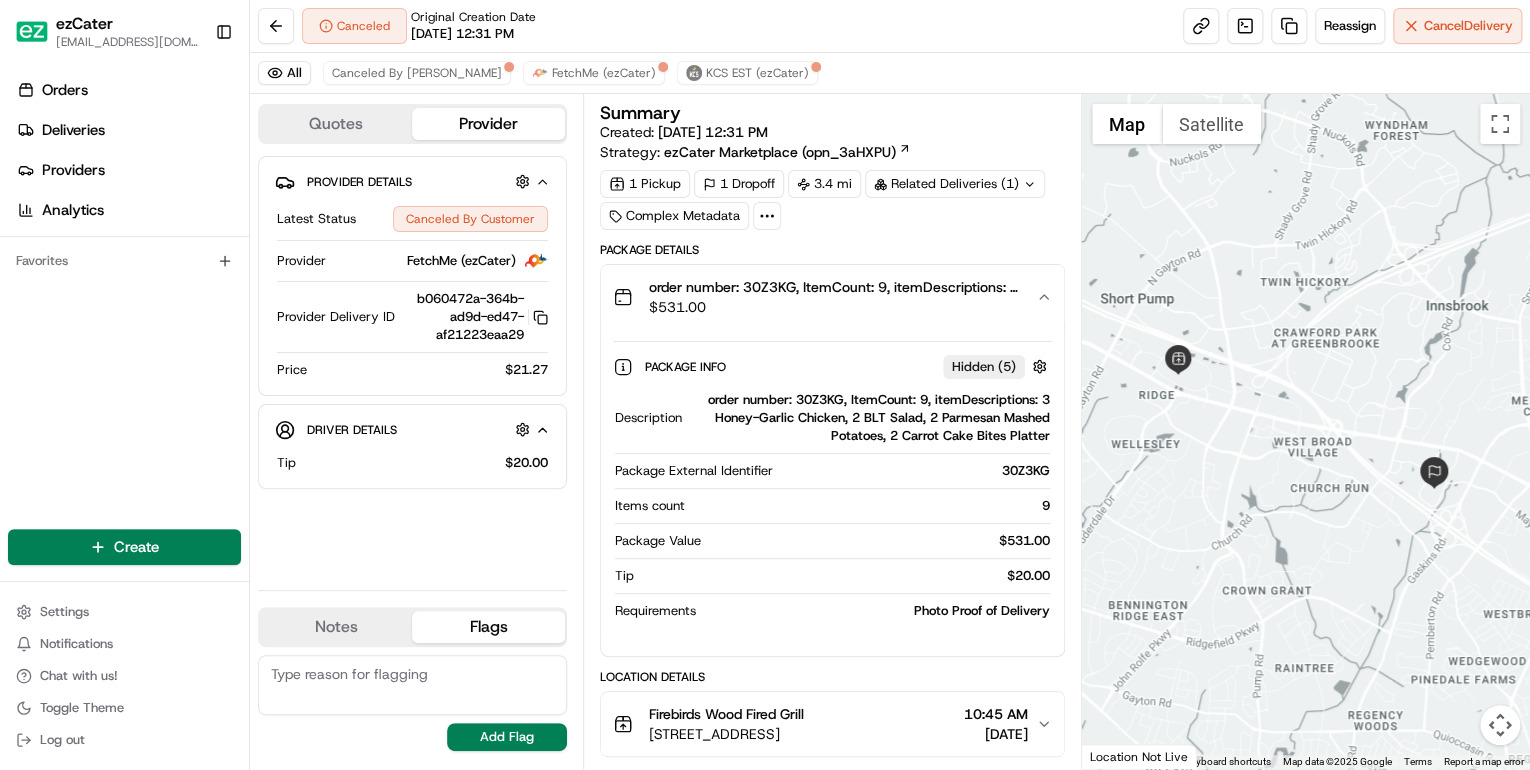 click on "order number: 30Z3KG,
ItemCount: 9,
itemDescriptions:
3 Honey-Garlic Chicken,
2 BLT Salad,
2 Parmesan Mashed Potatoes,
2 Carrot Cake Bites Platter" at bounding box center (870, 418) 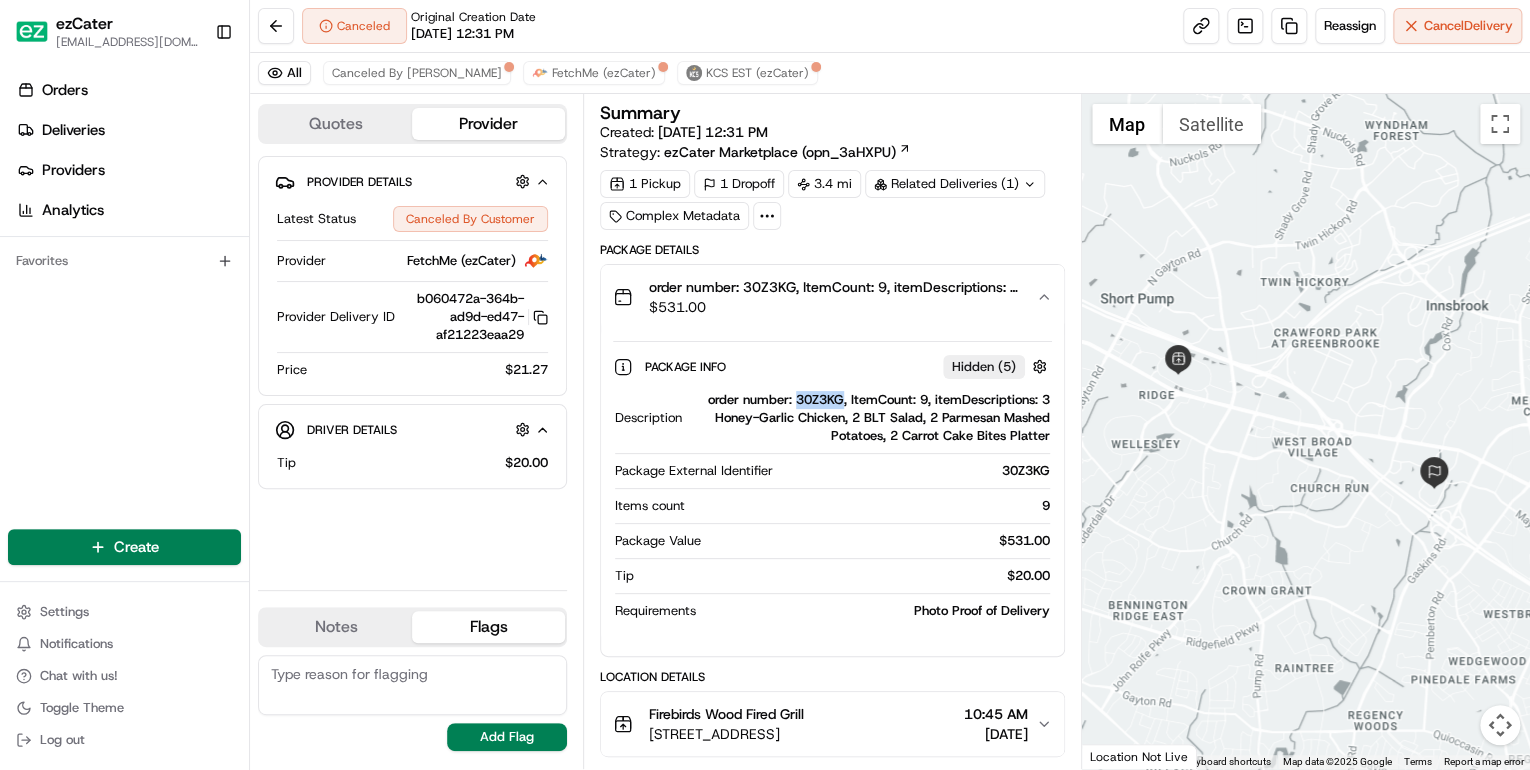 click on "order number: 30Z3KG,
ItemCount: 9,
itemDescriptions:
3 Honey-Garlic Chicken,
2 BLT Salad,
2 Parmesan Mashed Potatoes,
2 Carrot Cake Bites Platter" at bounding box center [870, 418] 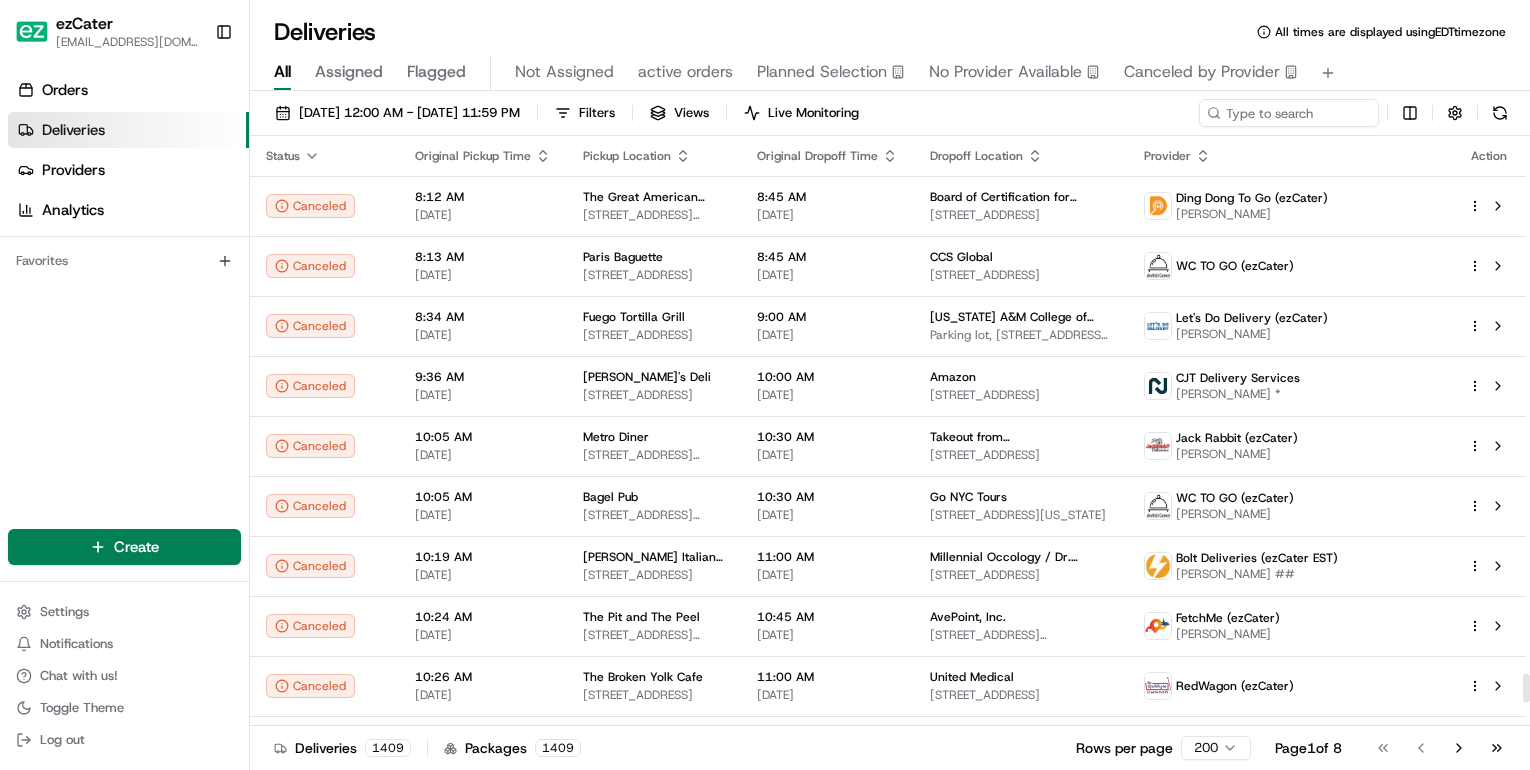 scroll, scrollTop: 0, scrollLeft: 0, axis: both 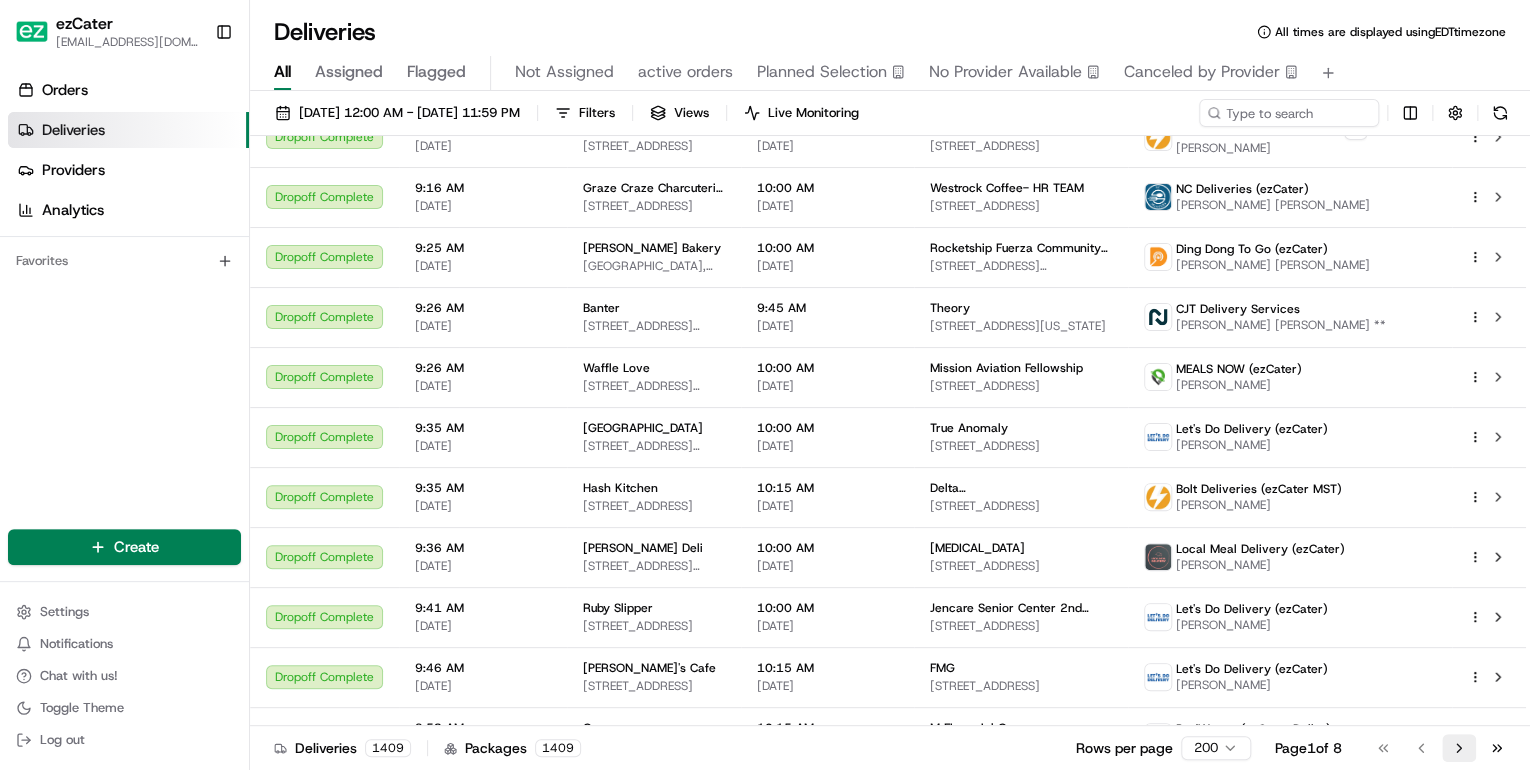 click on "Go to next page" at bounding box center (1459, 748) 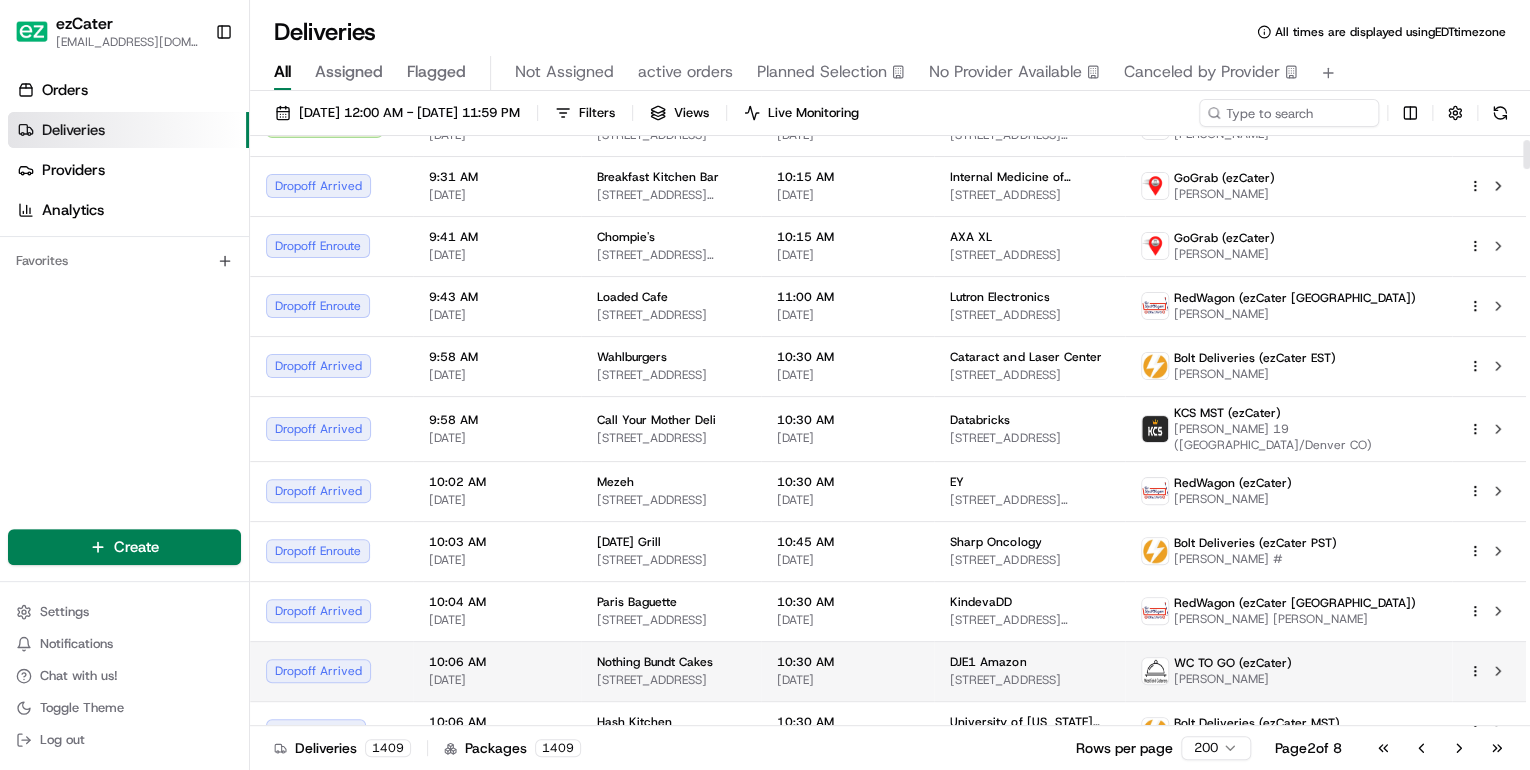 scroll, scrollTop: 160, scrollLeft: 0, axis: vertical 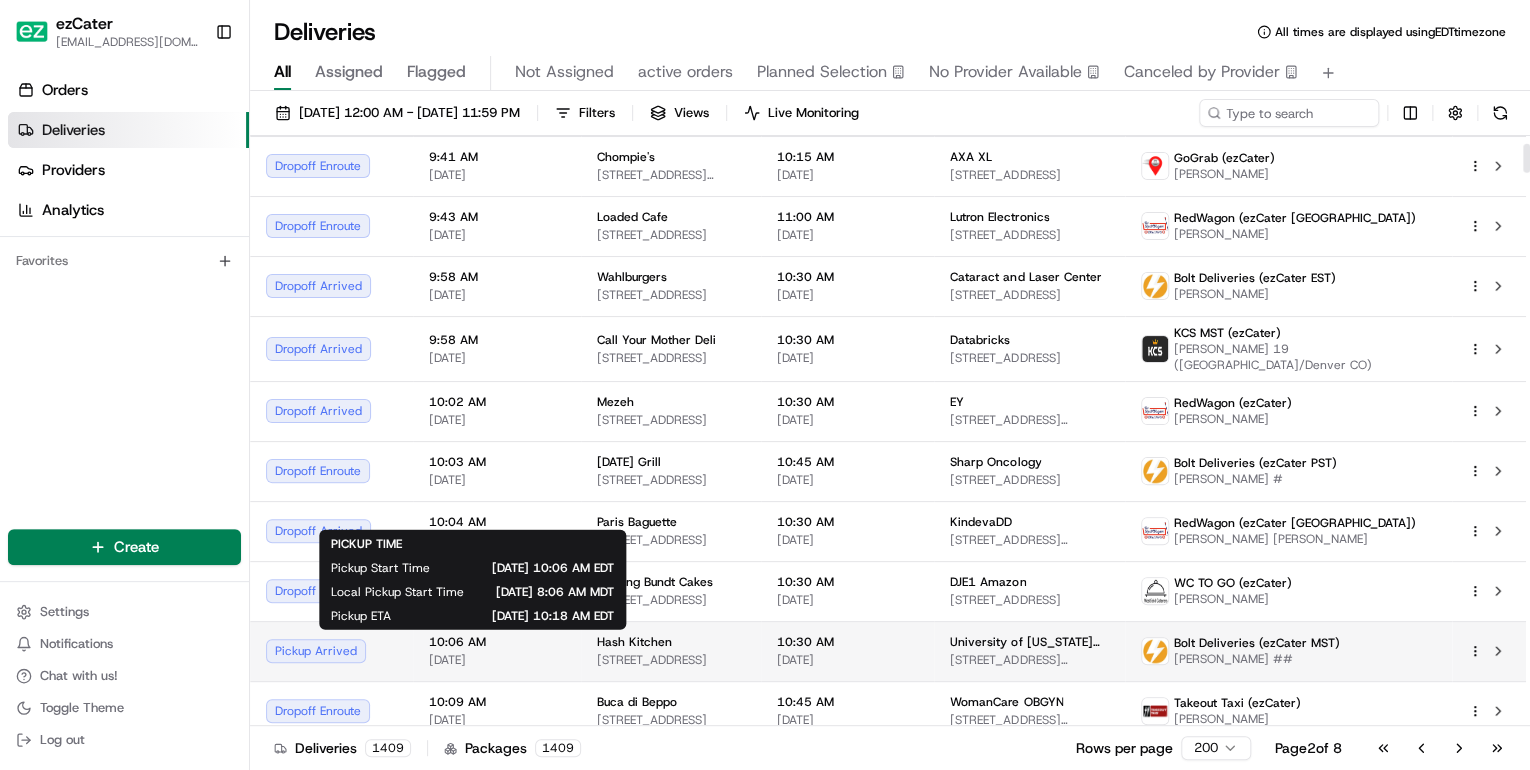 click on "[DATE]" at bounding box center [497, 660] 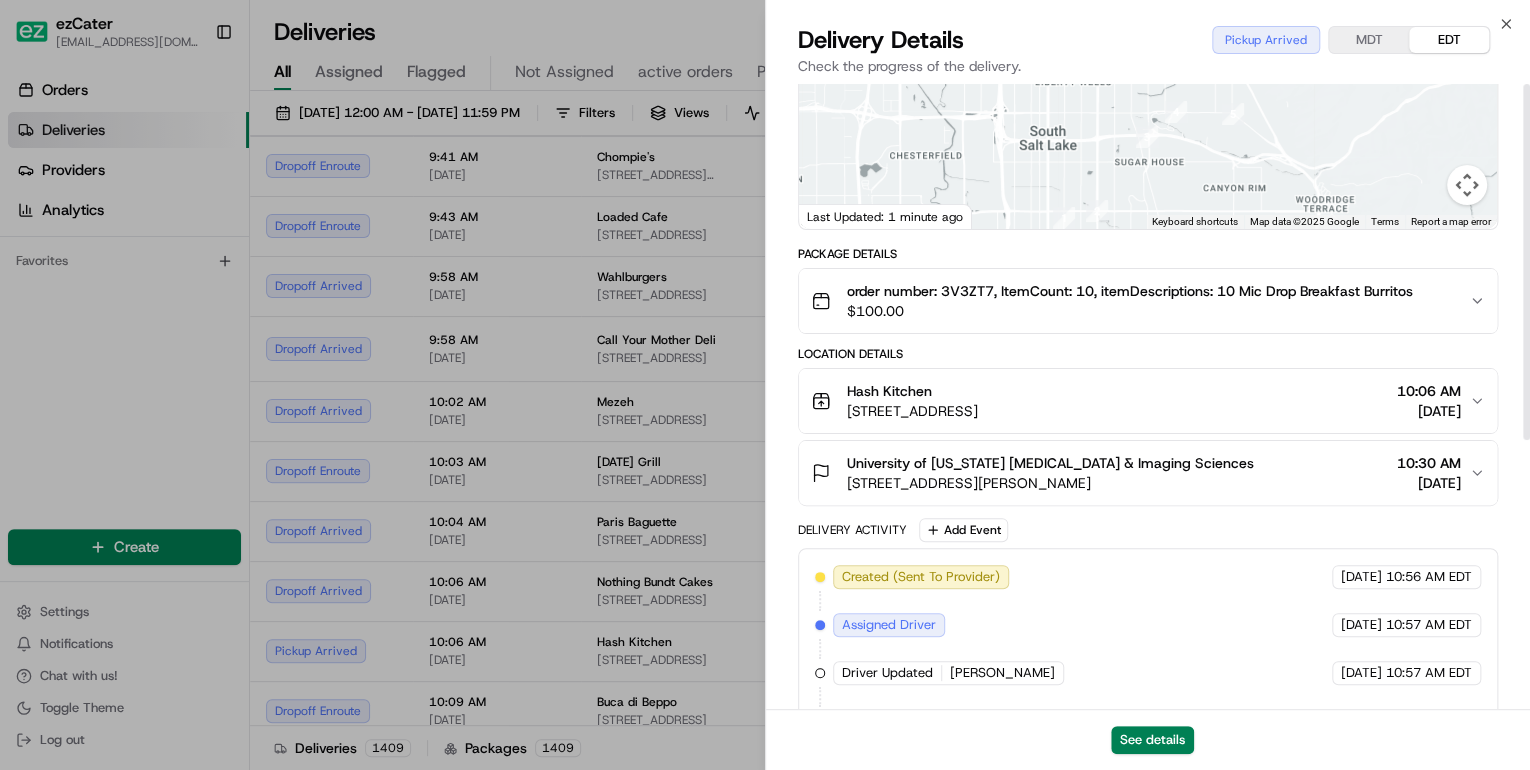scroll, scrollTop: 0, scrollLeft: 0, axis: both 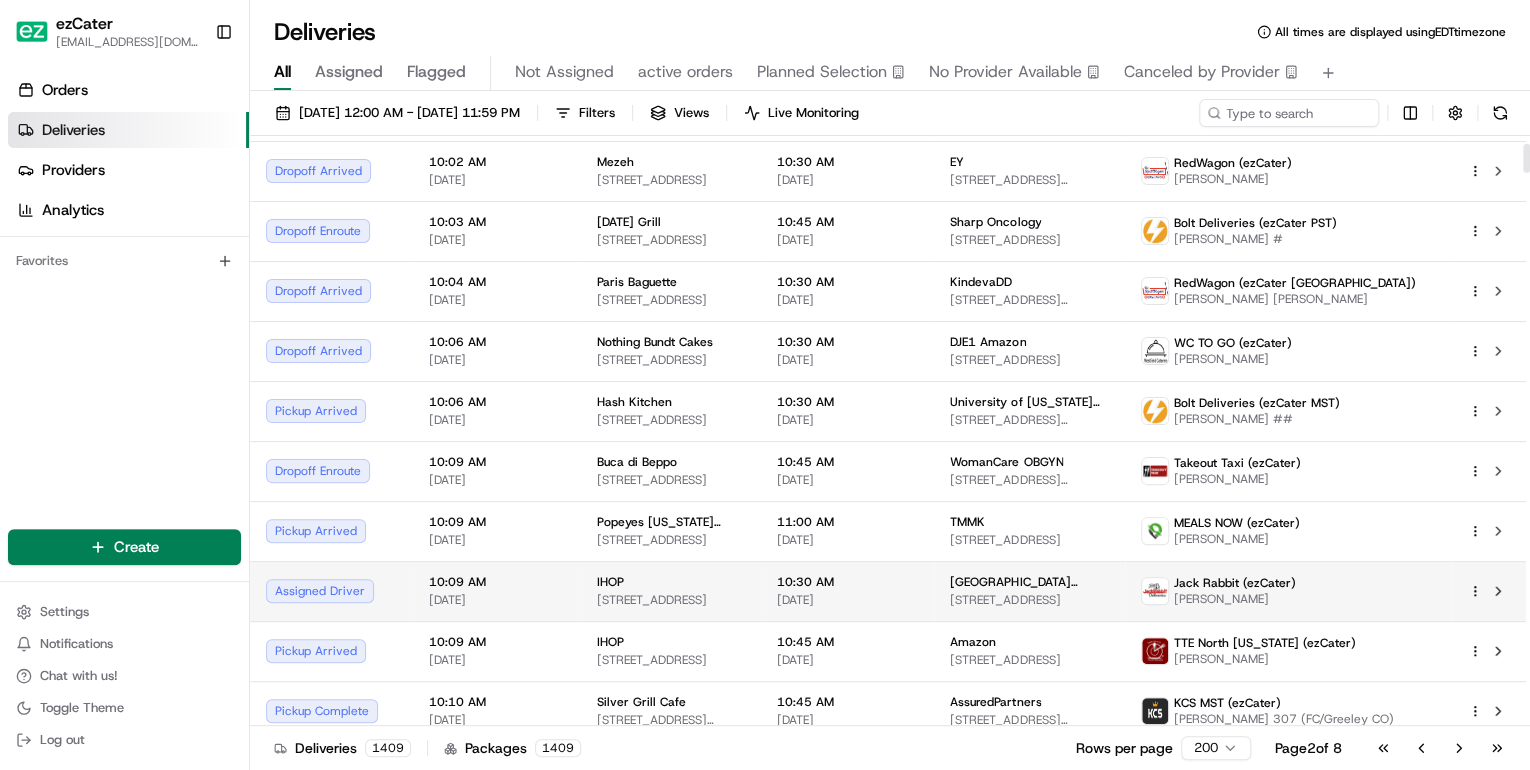 click on "10:09 AM 07/15/2025" at bounding box center [497, 591] 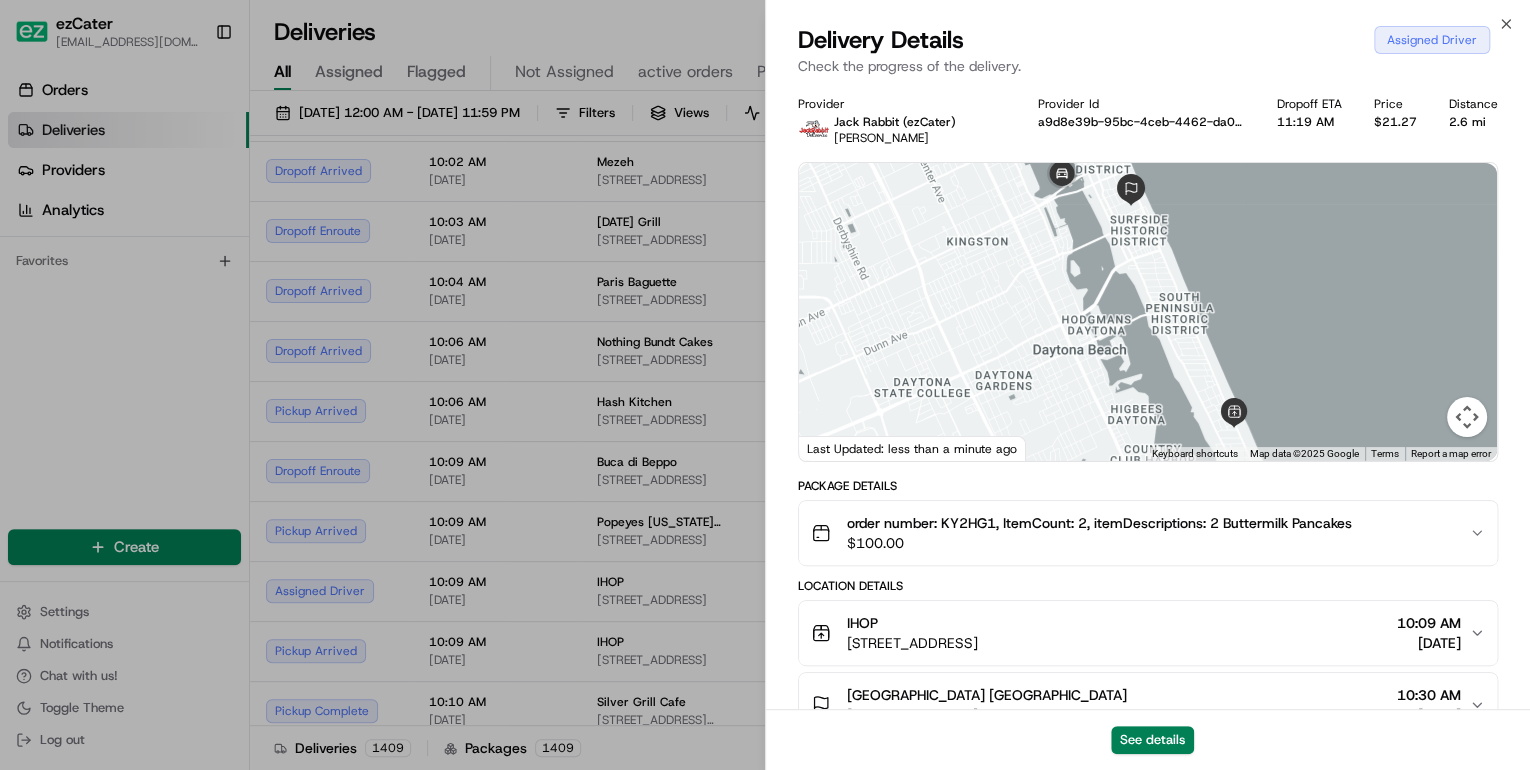 click on "$ 100.00" at bounding box center (1099, 543) 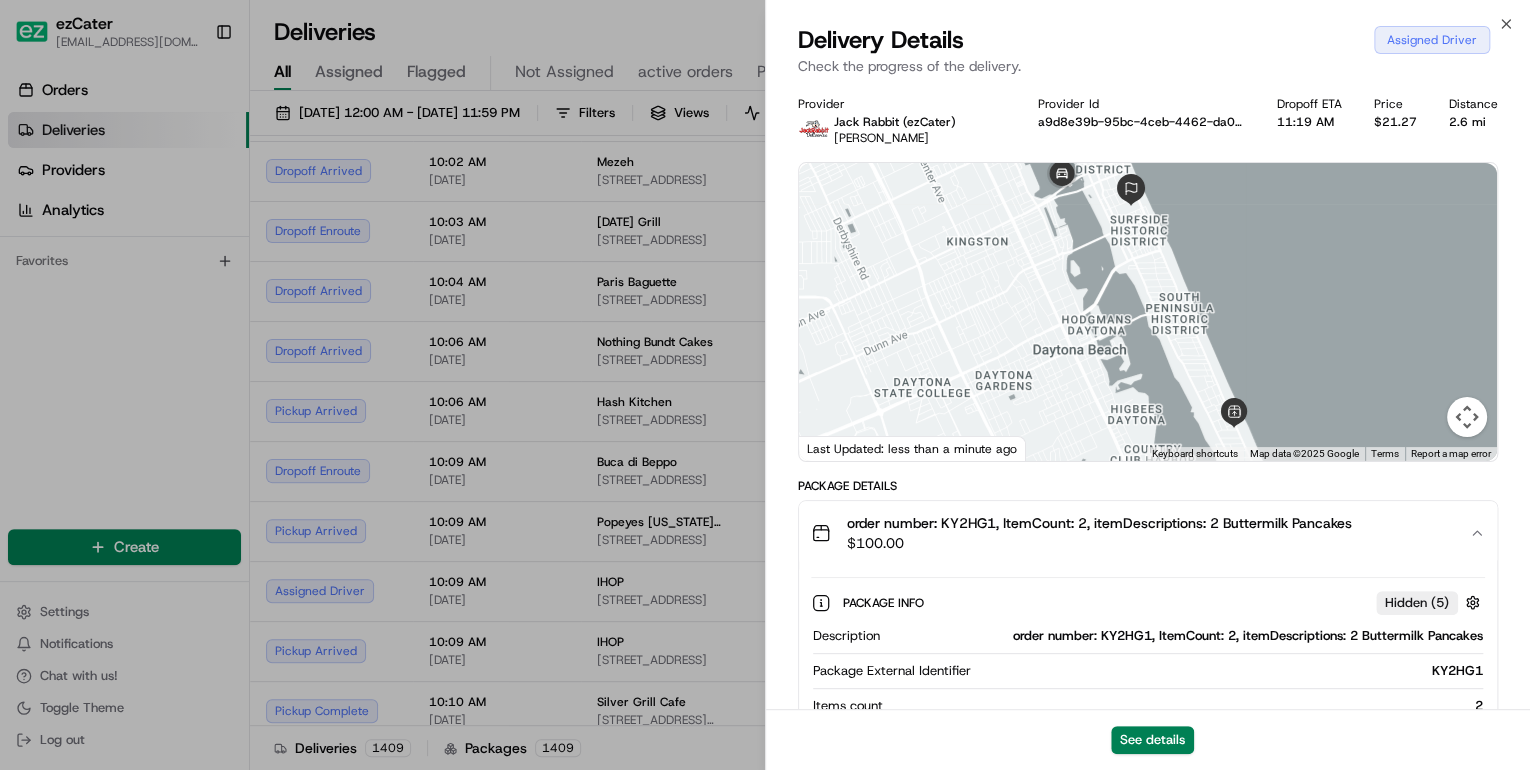 click on "order number: KY2HG1,
ItemCount: 2,
itemDescriptions:
2 Buttermilk Pancakes" at bounding box center [1185, 636] 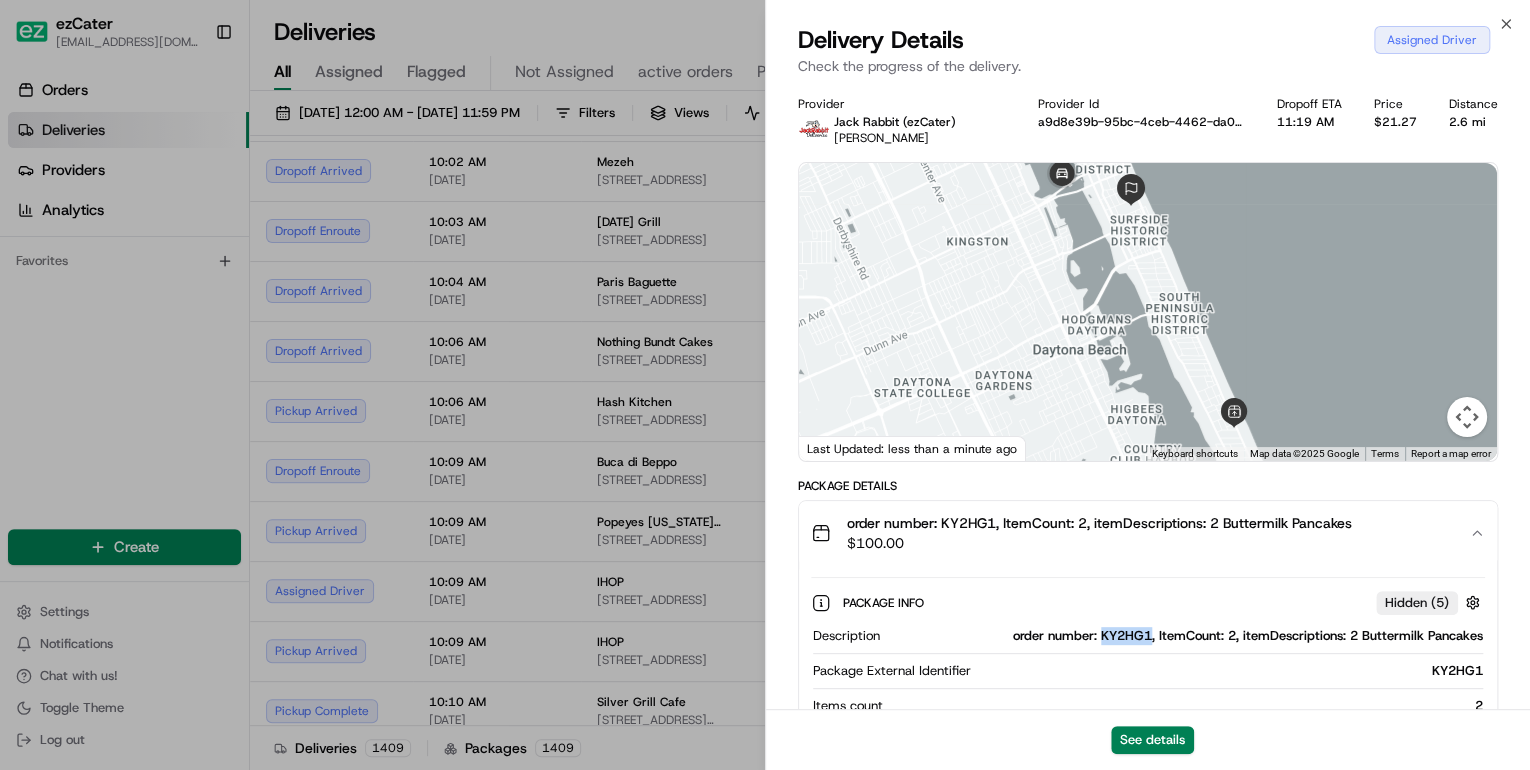 click on "order number: KY2HG1,
ItemCount: 2,
itemDescriptions:
2 Buttermilk Pancakes" at bounding box center [1185, 636] 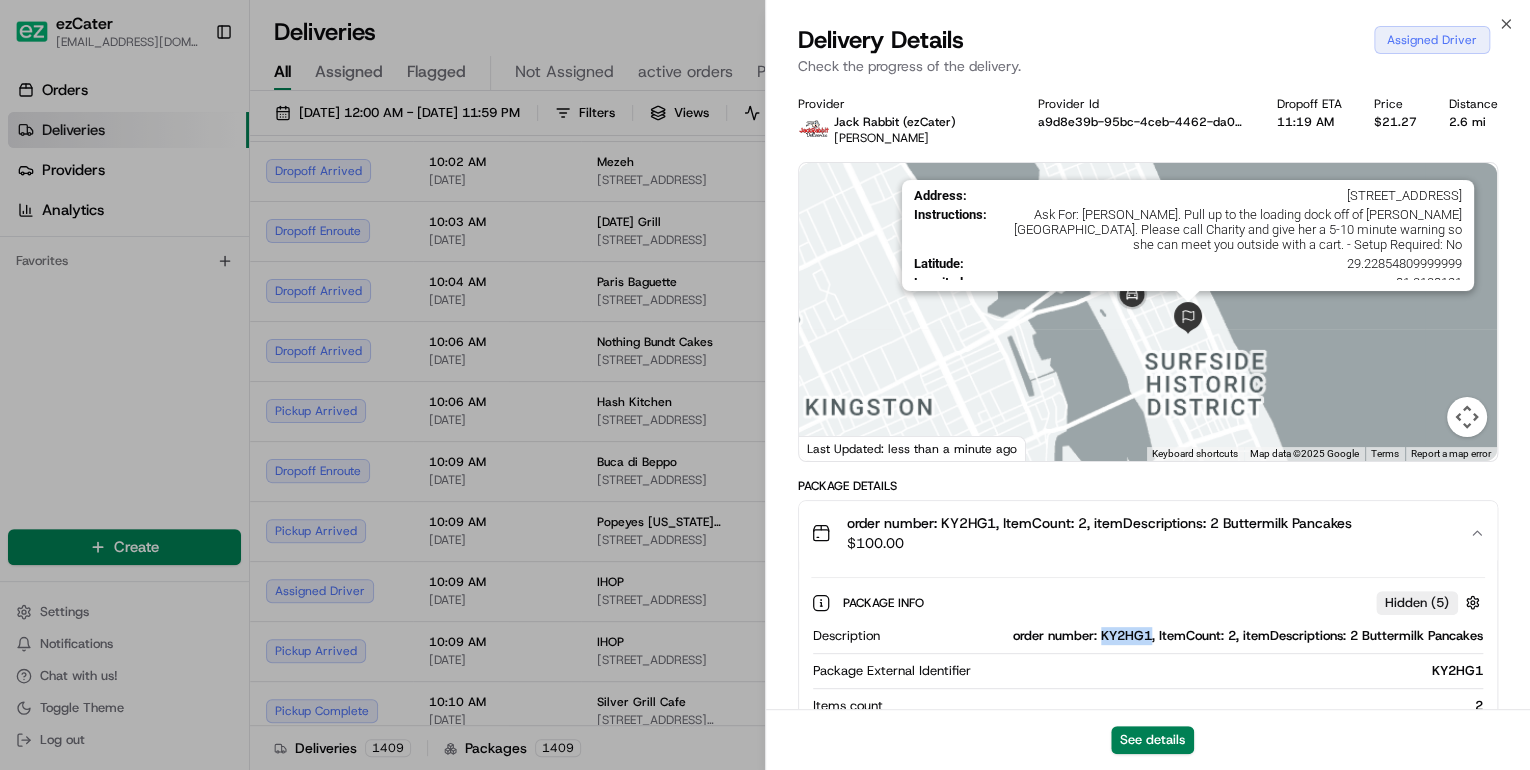 click on "Check the progress of the delivery." at bounding box center [1148, 66] 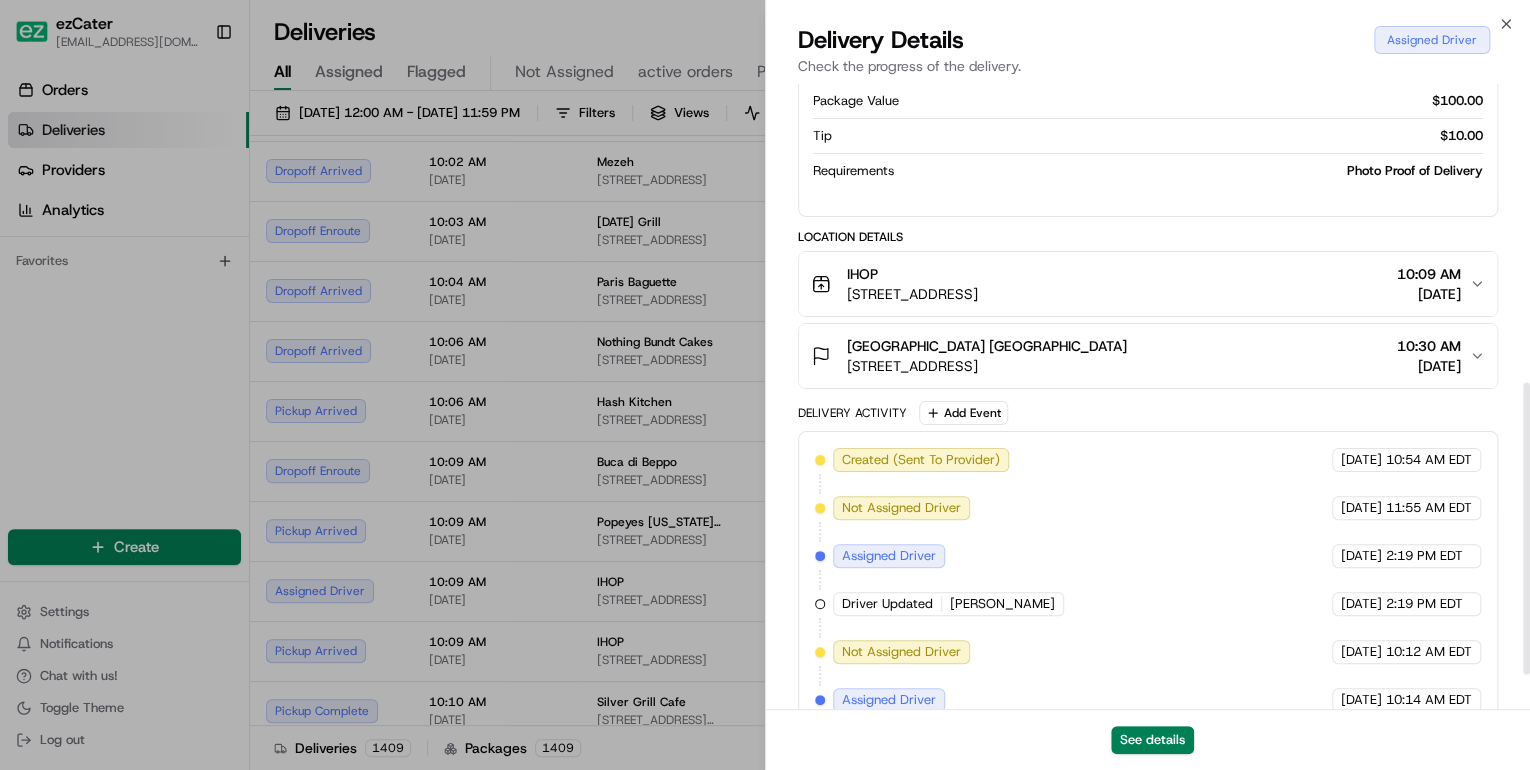 scroll, scrollTop: 715, scrollLeft: 0, axis: vertical 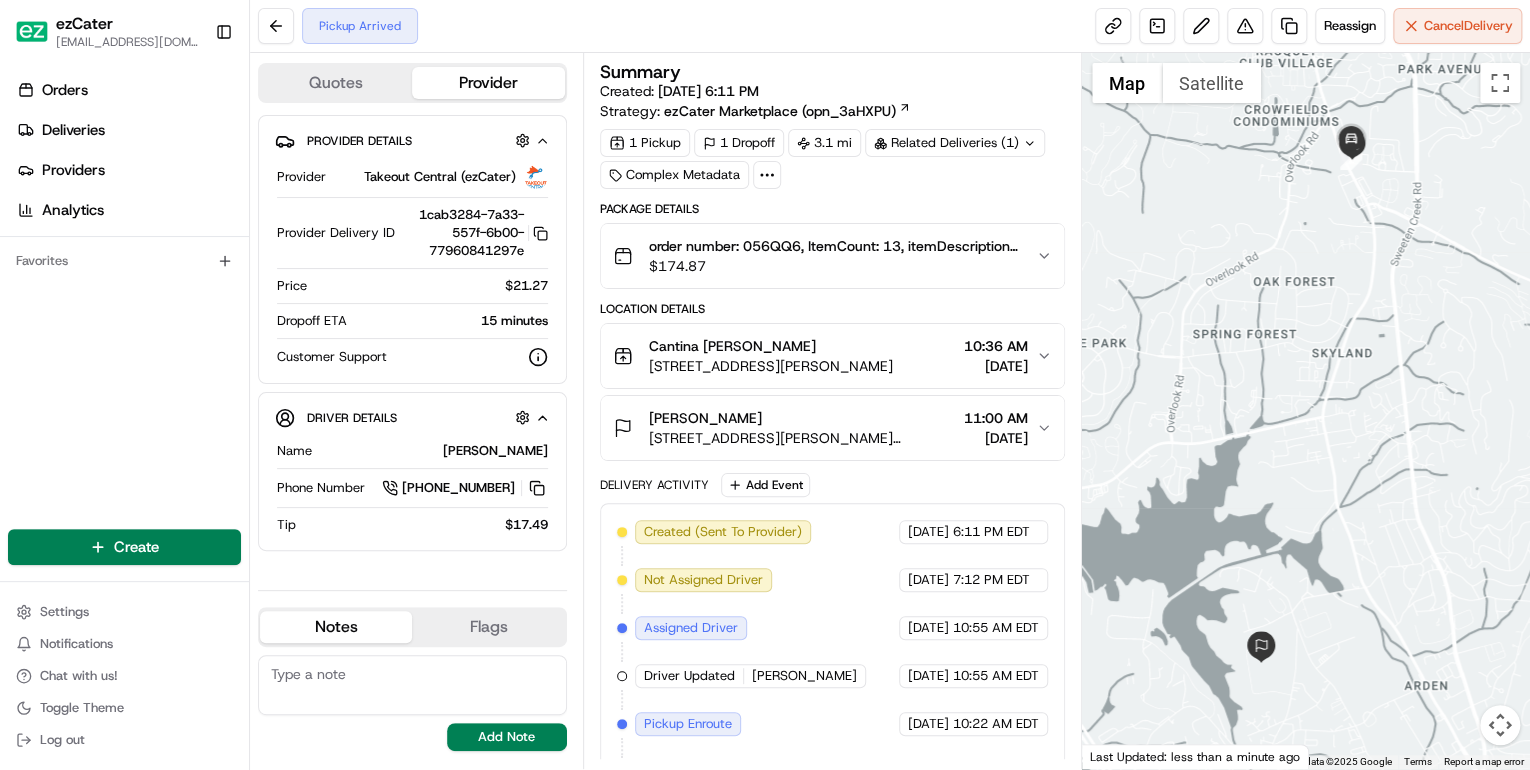 click on "$ 174.87" at bounding box center (834, 266) 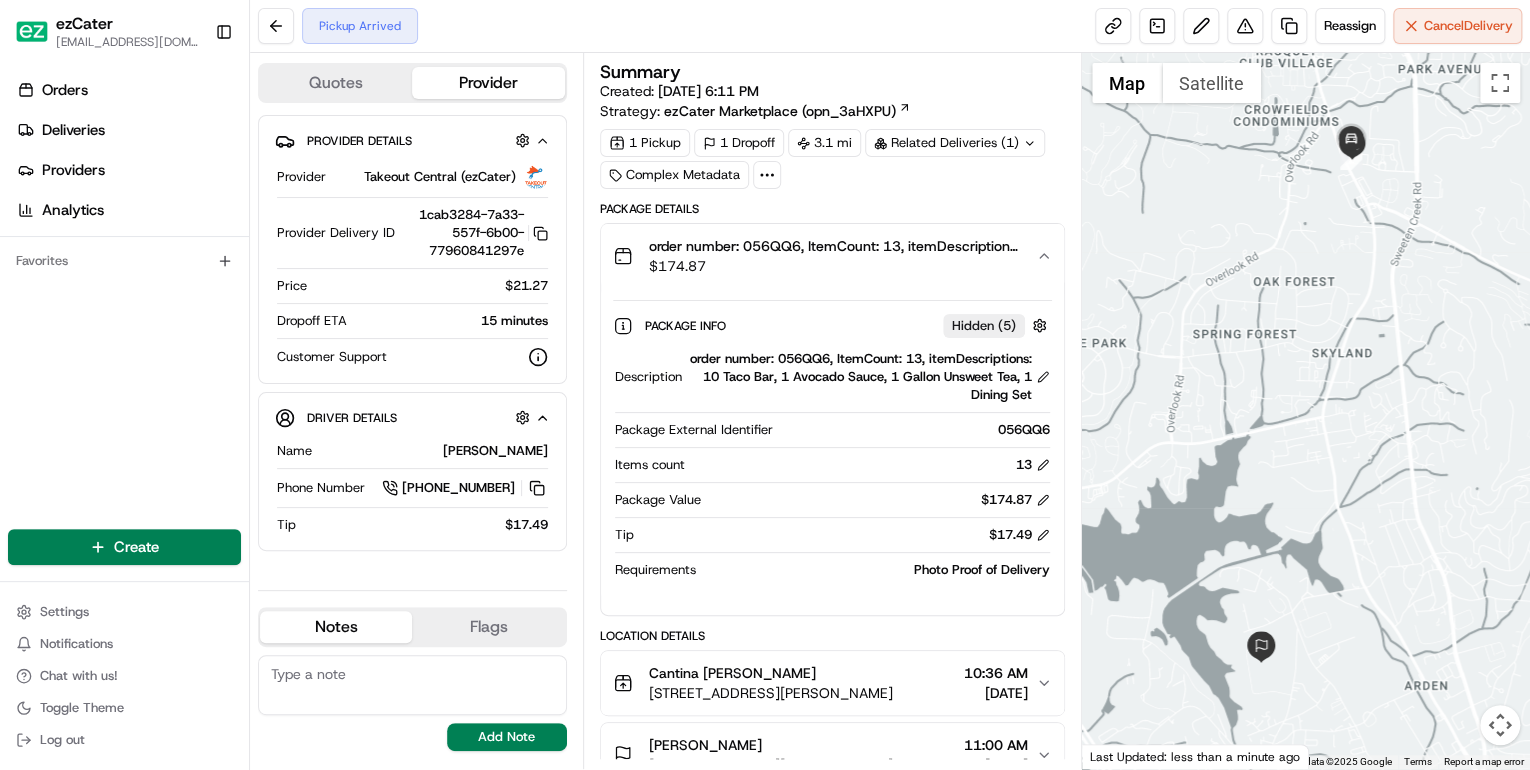 click on "order number: 056QQ6,
ItemCount: 13,
itemDescriptions:
10 Taco Bar,
1 Avocado Sauce,
1 Gallon Unsweet Tea,
1 Dining Set" at bounding box center (870, 377) 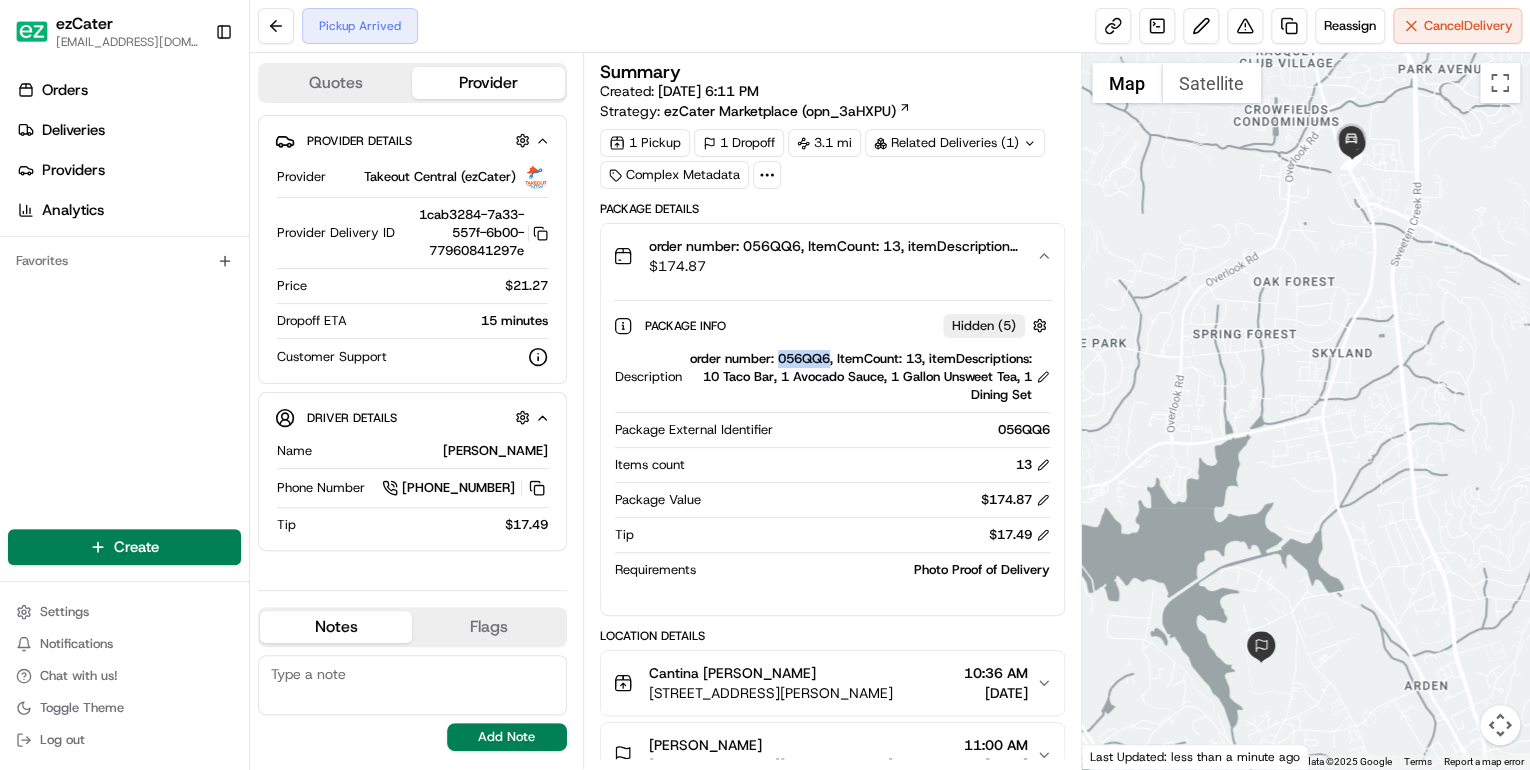 click on "order number: 056QQ6,
ItemCount: 13,
itemDescriptions:
10 Taco Bar,
1 Avocado Sauce,
1 Gallon Unsweet Tea,
1 Dining Set" at bounding box center (870, 377) 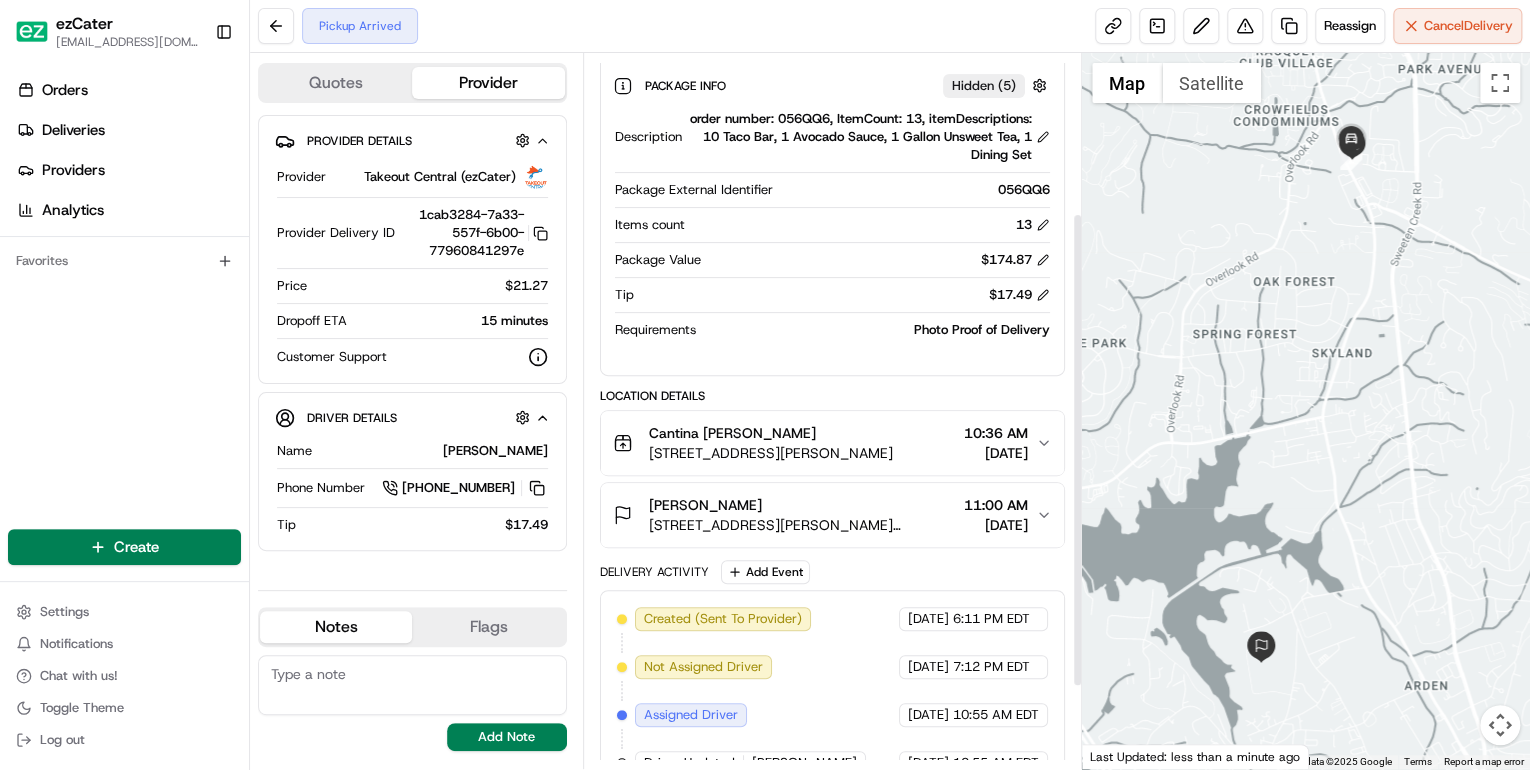 click on "2 Gerber Rd, Asheville, NC 28803, USA" at bounding box center [771, 453] 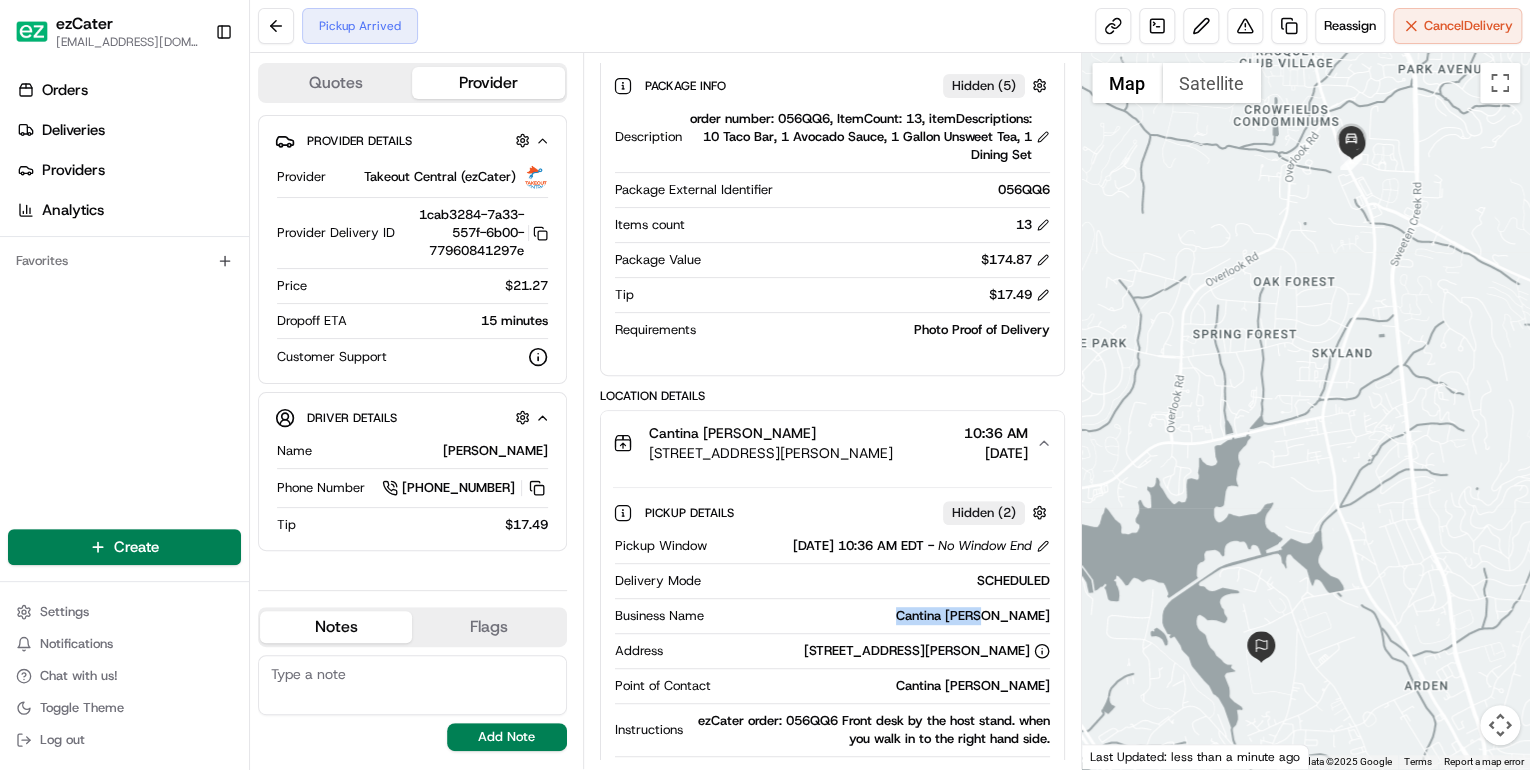 drag, startPoint x: 1057, startPoint y: 616, endPoint x: 933, endPoint y: 617, distance: 124.004036 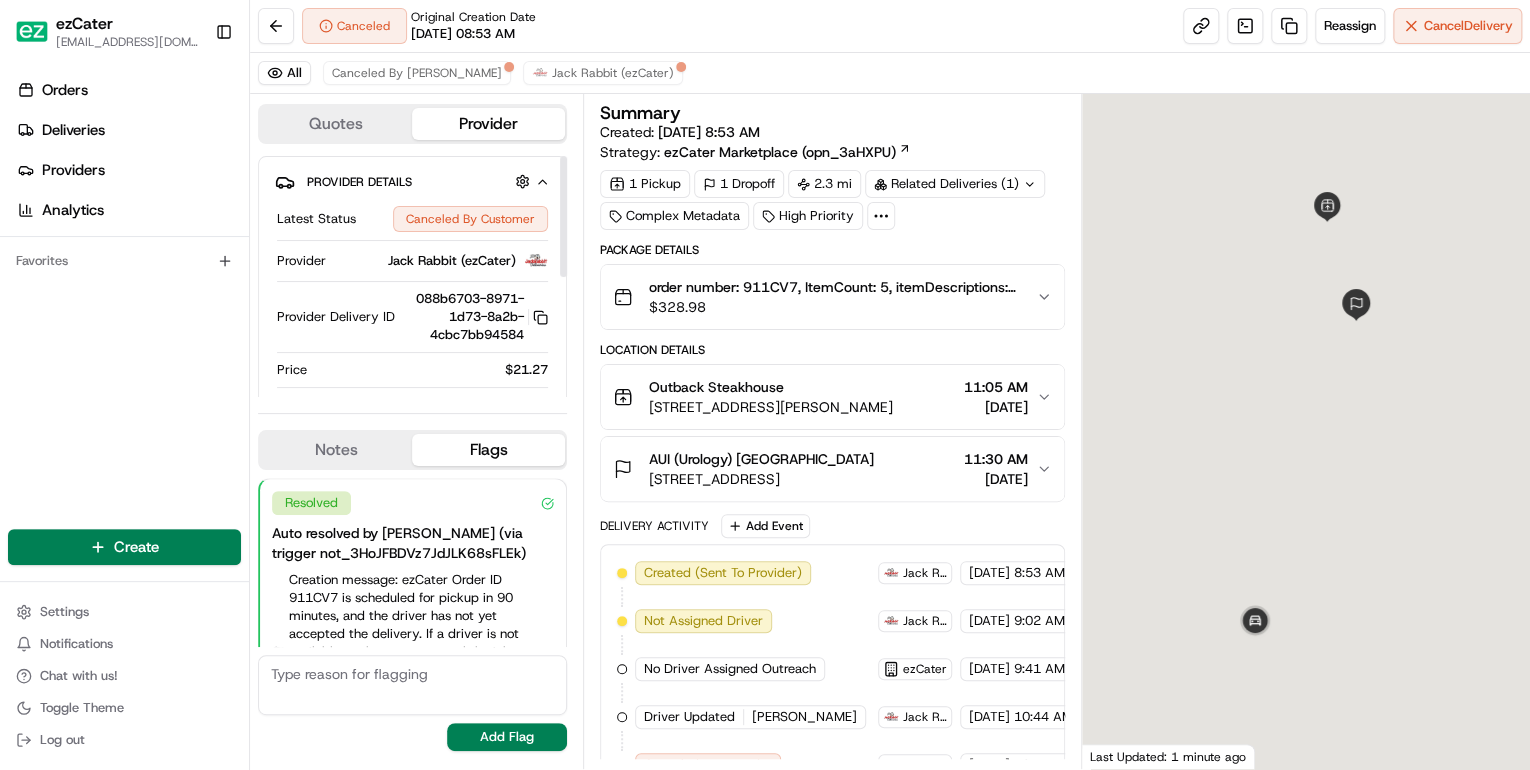 scroll, scrollTop: 0, scrollLeft: 0, axis: both 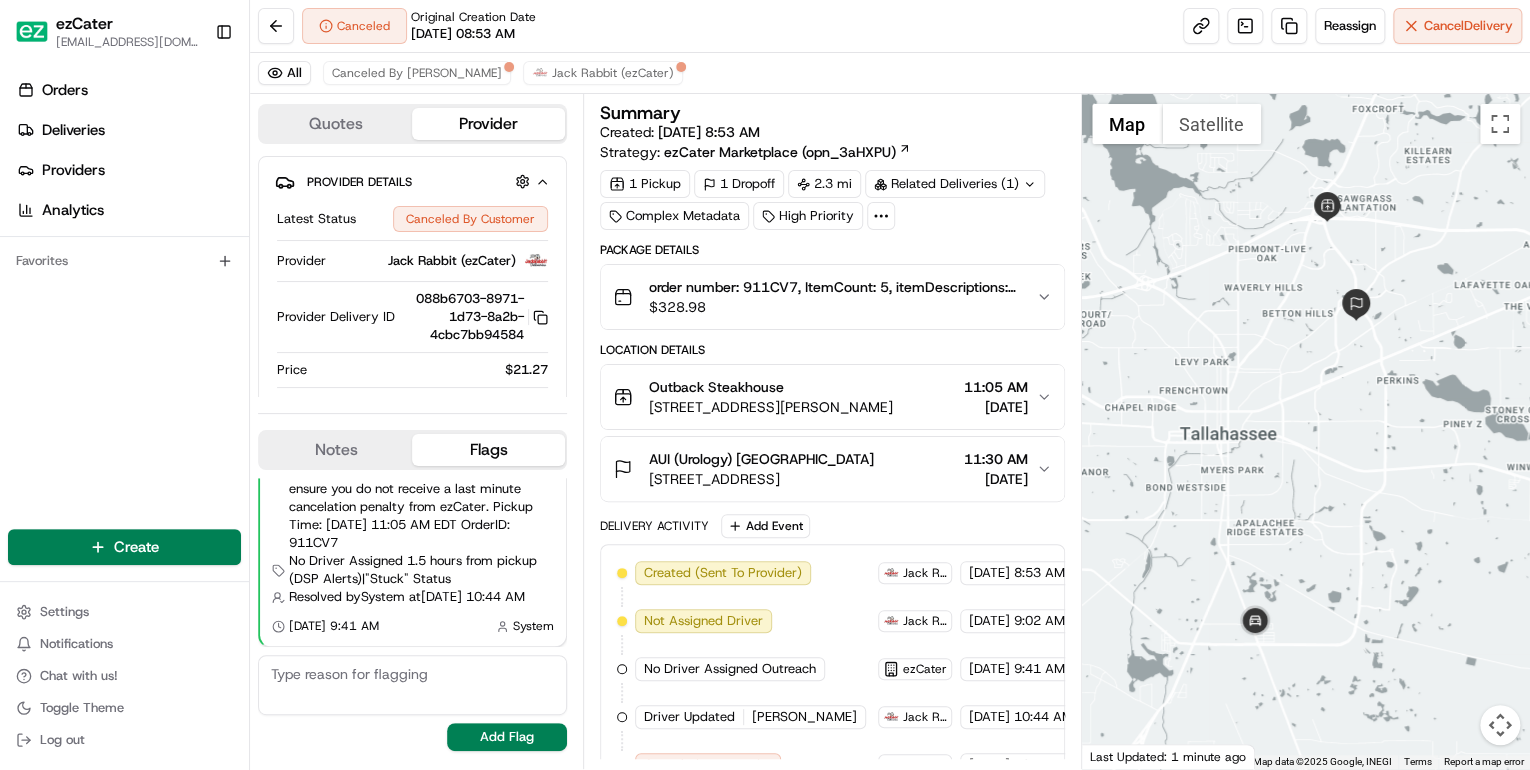 click on "order number: 911CV7,
ItemCount: 5,
itemDescriptions:
1 Alice Springs Chicken,
1 Center-Cut Sirloin,
1 House Salad,
1 Gallon Sweet Tea,
1 Gallon Unsweet Tea $ 328.98" at bounding box center (832, 297) 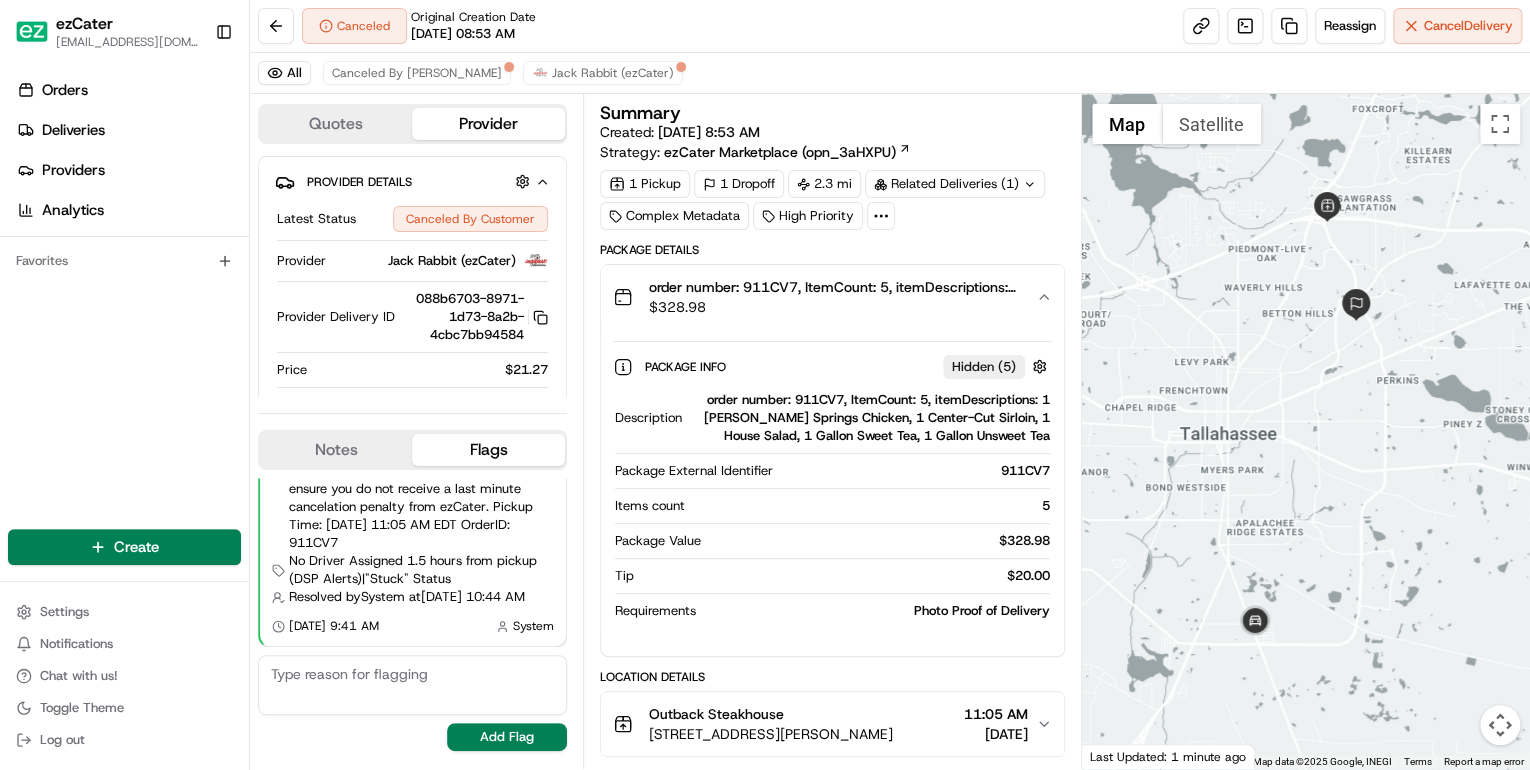 click on "order number: 911CV7,
ItemCount: 5,
itemDescriptions:
1 Alice Springs Chicken,
1 Center-Cut Sirloin,
1 House Salad,
1 Gallon Sweet Tea,
1 Gallon Unsweet Tea" at bounding box center (870, 418) 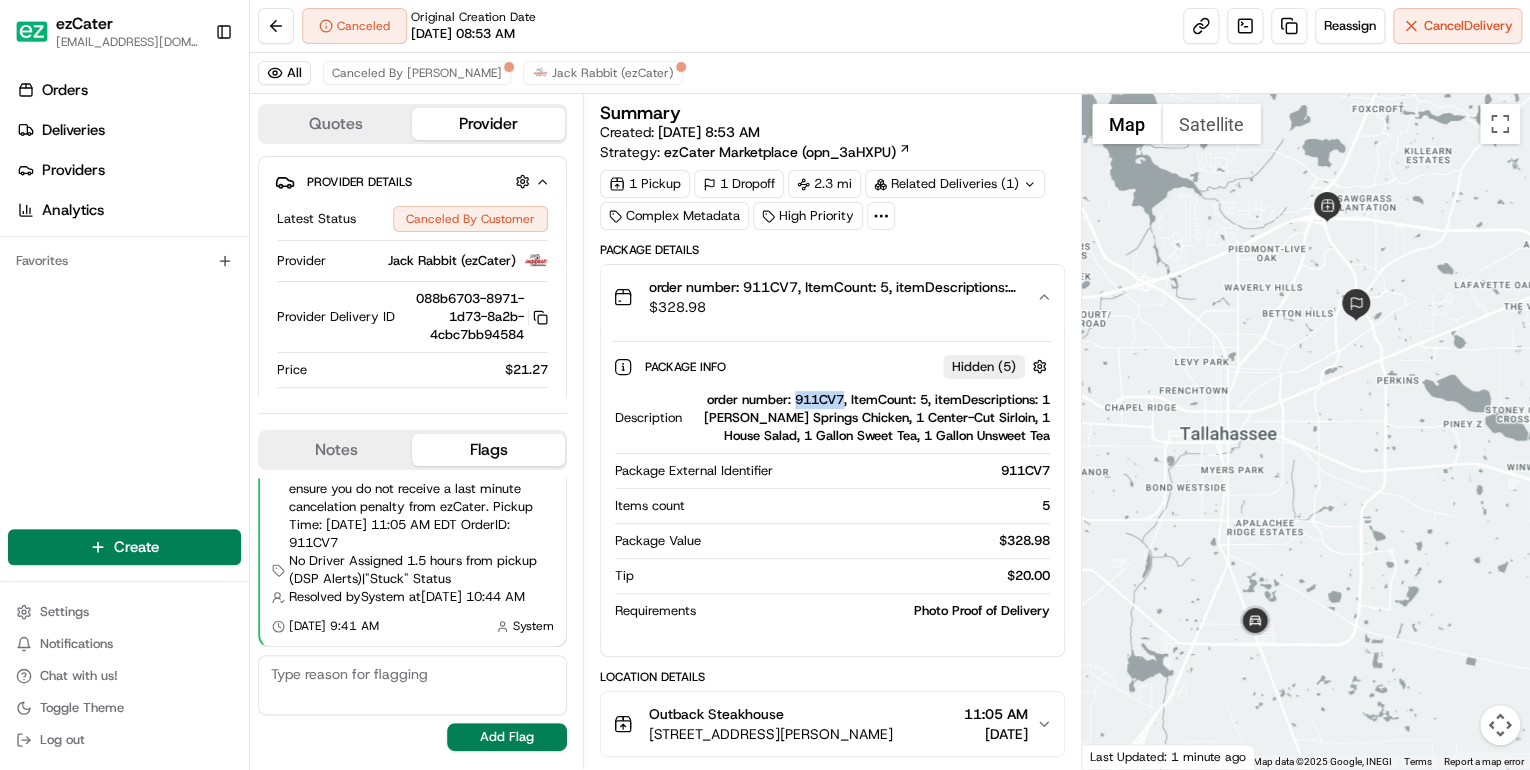 click on "order number: 911CV7,
ItemCount: 5,
itemDescriptions:
1 Alice Springs Chicken,
1 Center-Cut Sirloin,
1 House Salad,
1 Gallon Sweet Tea,
1 Gallon Unsweet Tea" at bounding box center [870, 418] 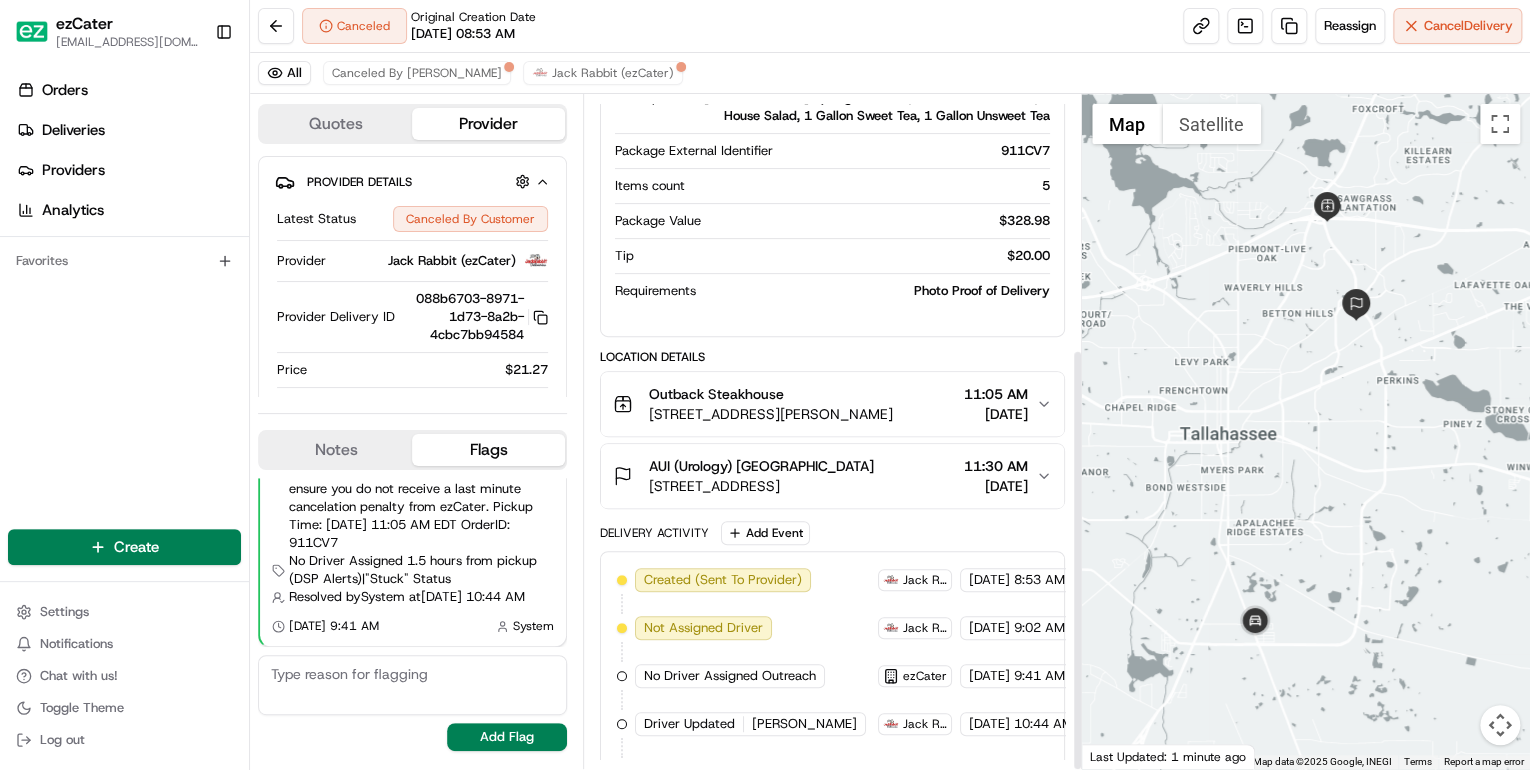 scroll, scrollTop: 404, scrollLeft: 0, axis: vertical 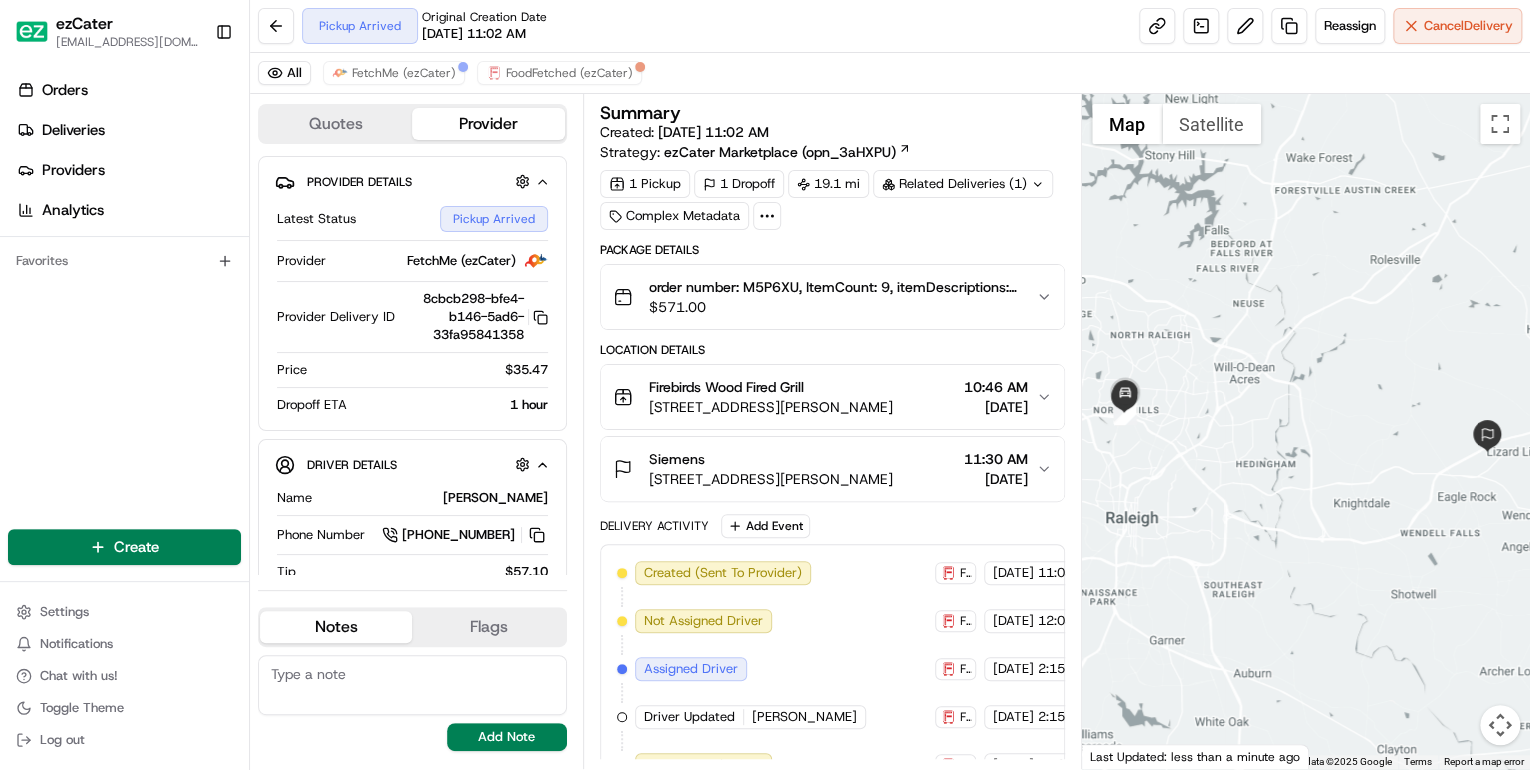 click on "$ 571.00" at bounding box center [834, 307] 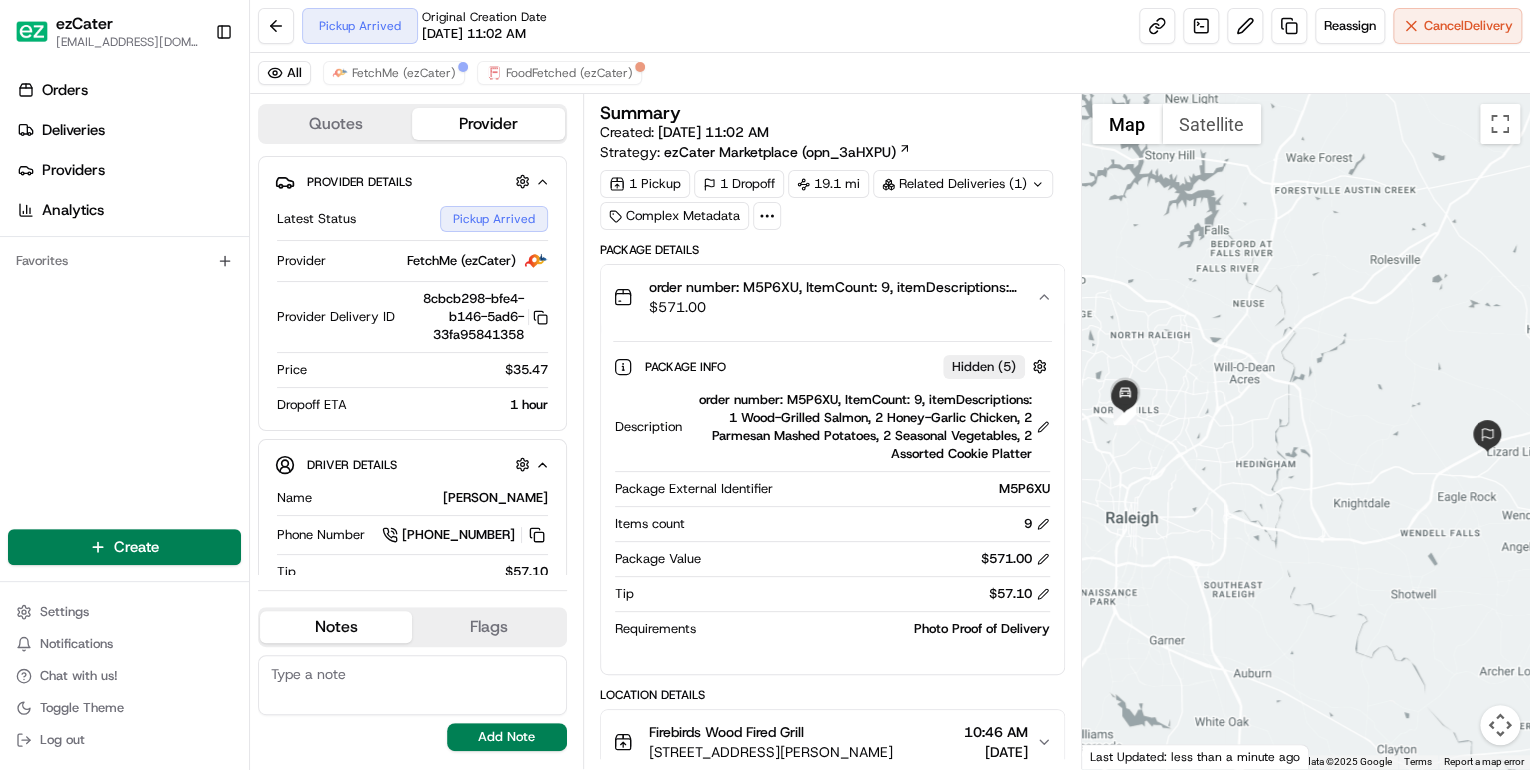click on "order number: M5P6XU,
ItemCount: 9,
itemDescriptions:
1 Wood-Grilled Salmon,
2 Honey-Garlic Chicken,
2 Parmesan Mashed Potatoes,
2 Seasonal Vegetables,
2 Assorted Cookie Platter" at bounding box center [870, 427] 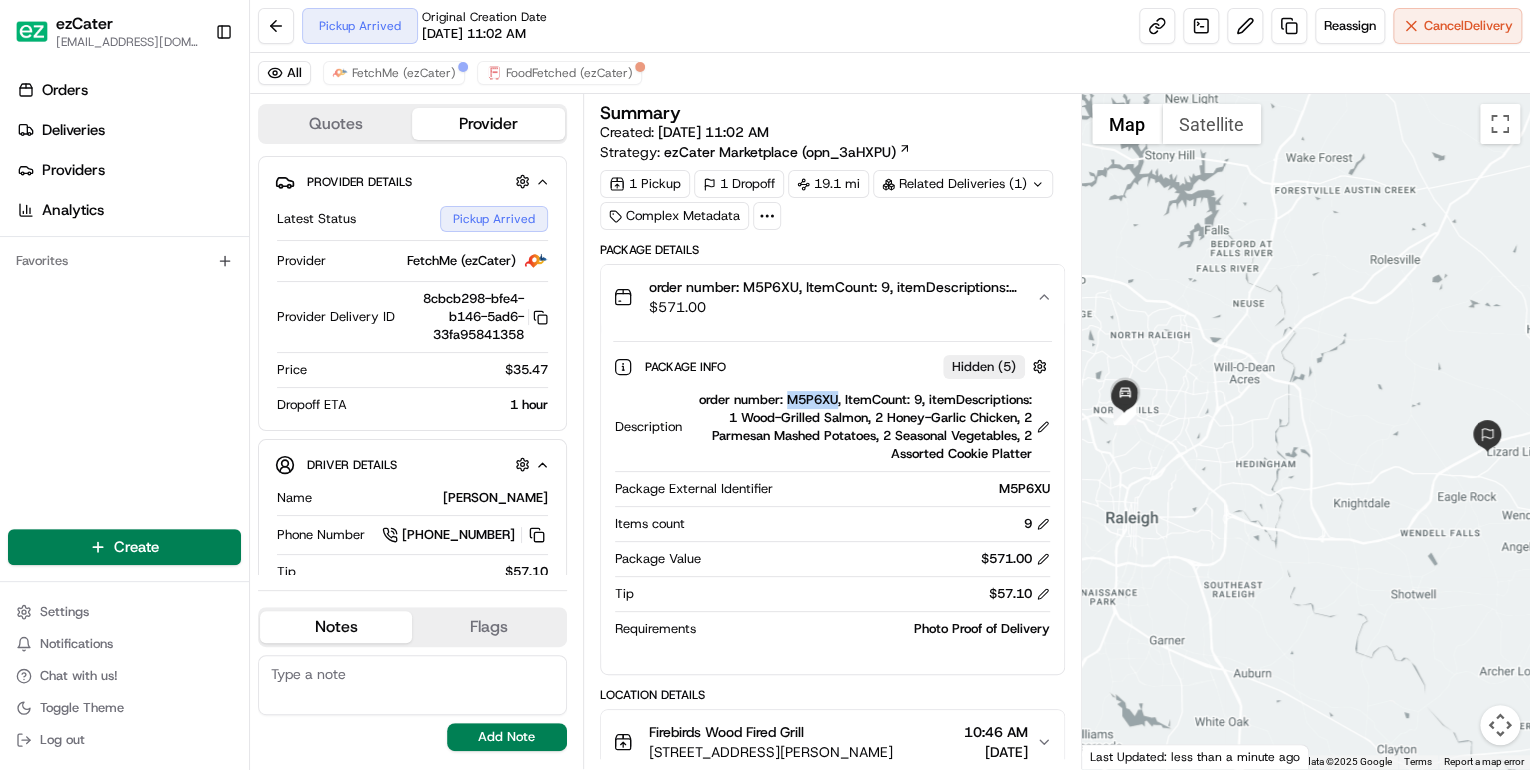 click on "order number: M5P6XU,
ItemCount: 9,
itemDescriptions:
1 Wood-Grilled Salmon,
2 Honey-Garlic Chicken,
2 Parmesan Mashed Potatoes,
2 Seasonal Vegetables,
2 Assorted Cookie Platter" at bounding box center [870, 427] 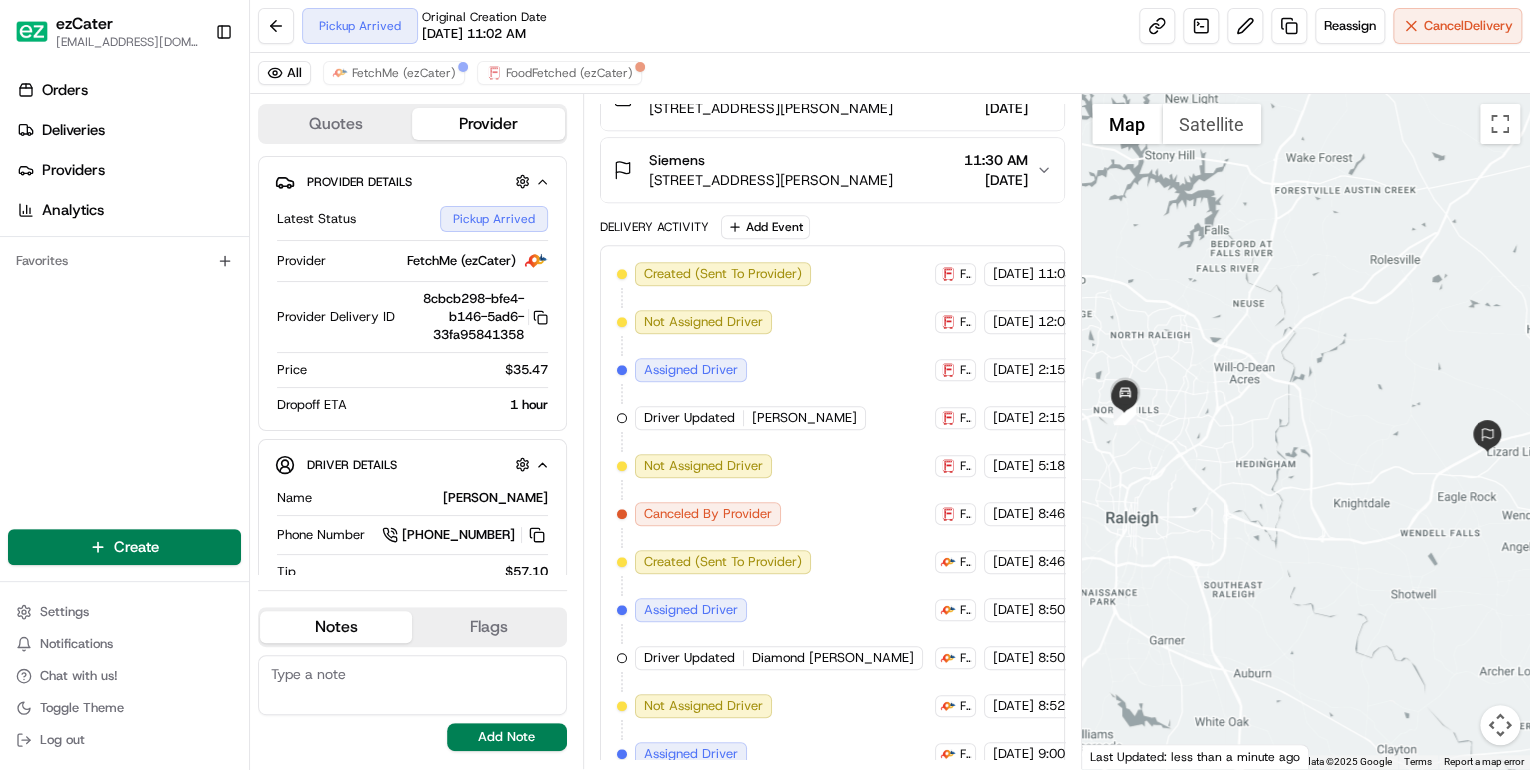 scroll, scrollTop: 404, scrollLeft: 0, axis: vertical 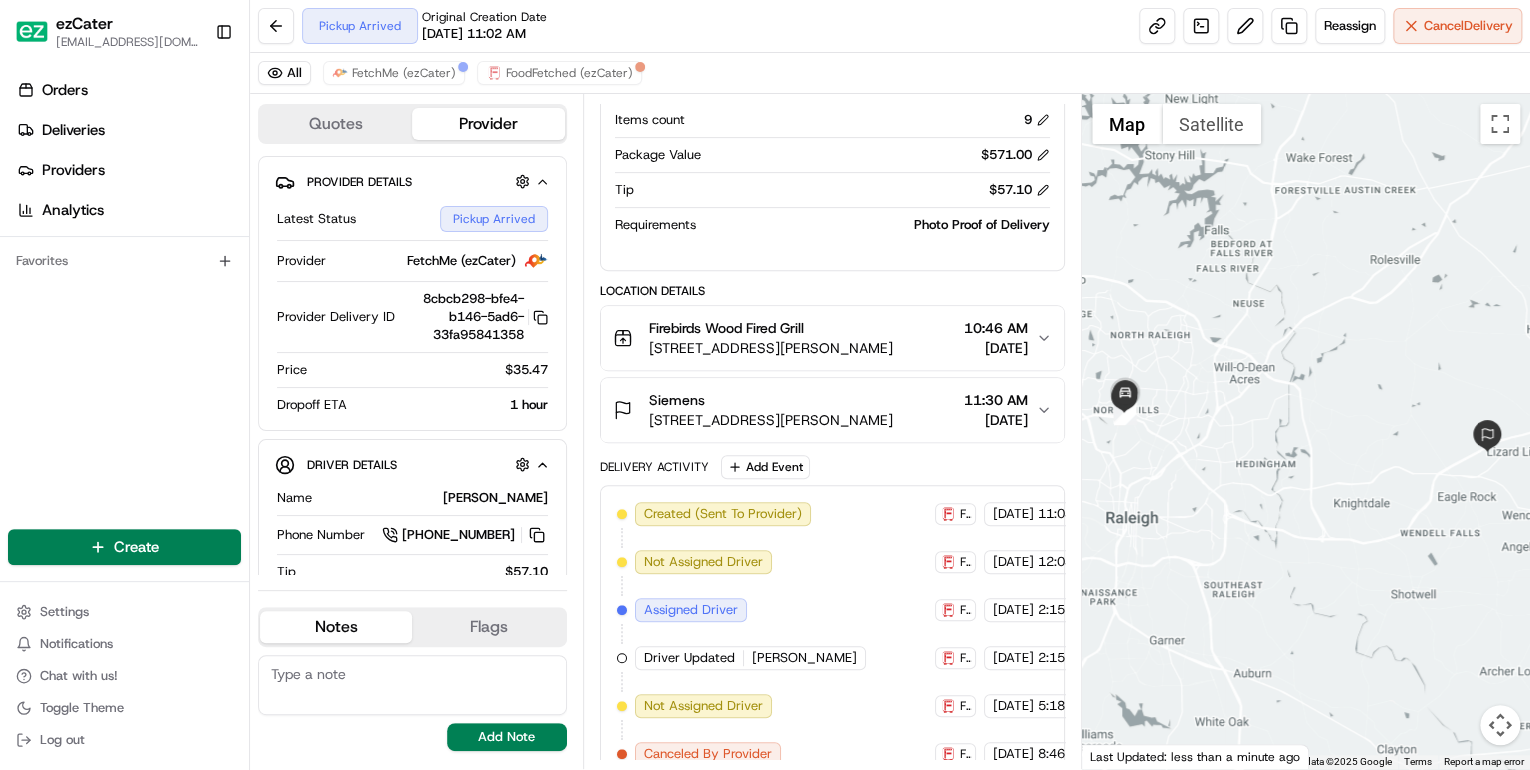 click on "[STREET_ADDRESS][PERSON_NAME]" at bounding box center [771, 348] 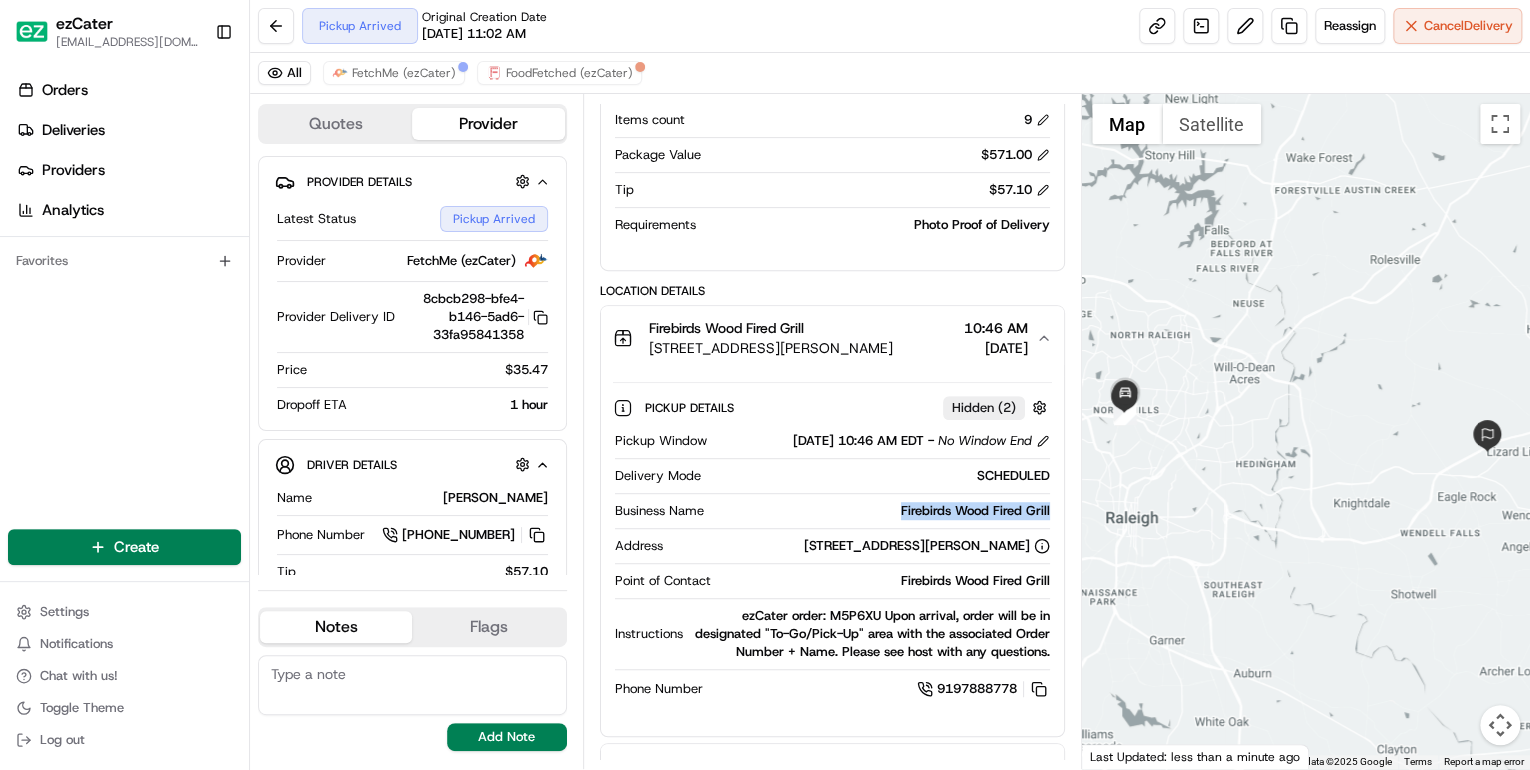 drag, startPoint x: 1056, startPoint y: 508, endPoint x: 892, endPoint y: 509, distance: 164.00305 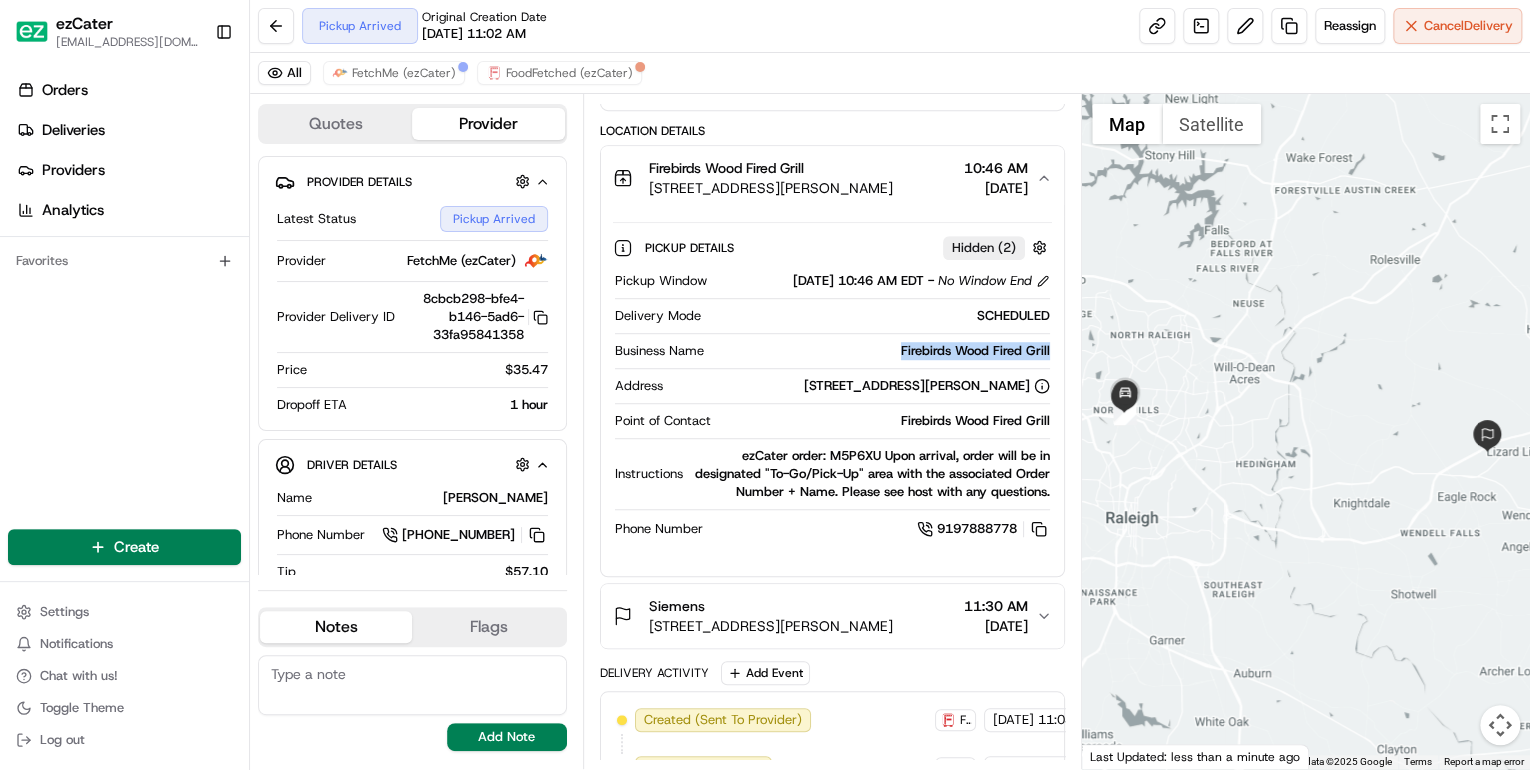 scroll, scrollTop: 724, scrollLeft: 0, axis: vertical 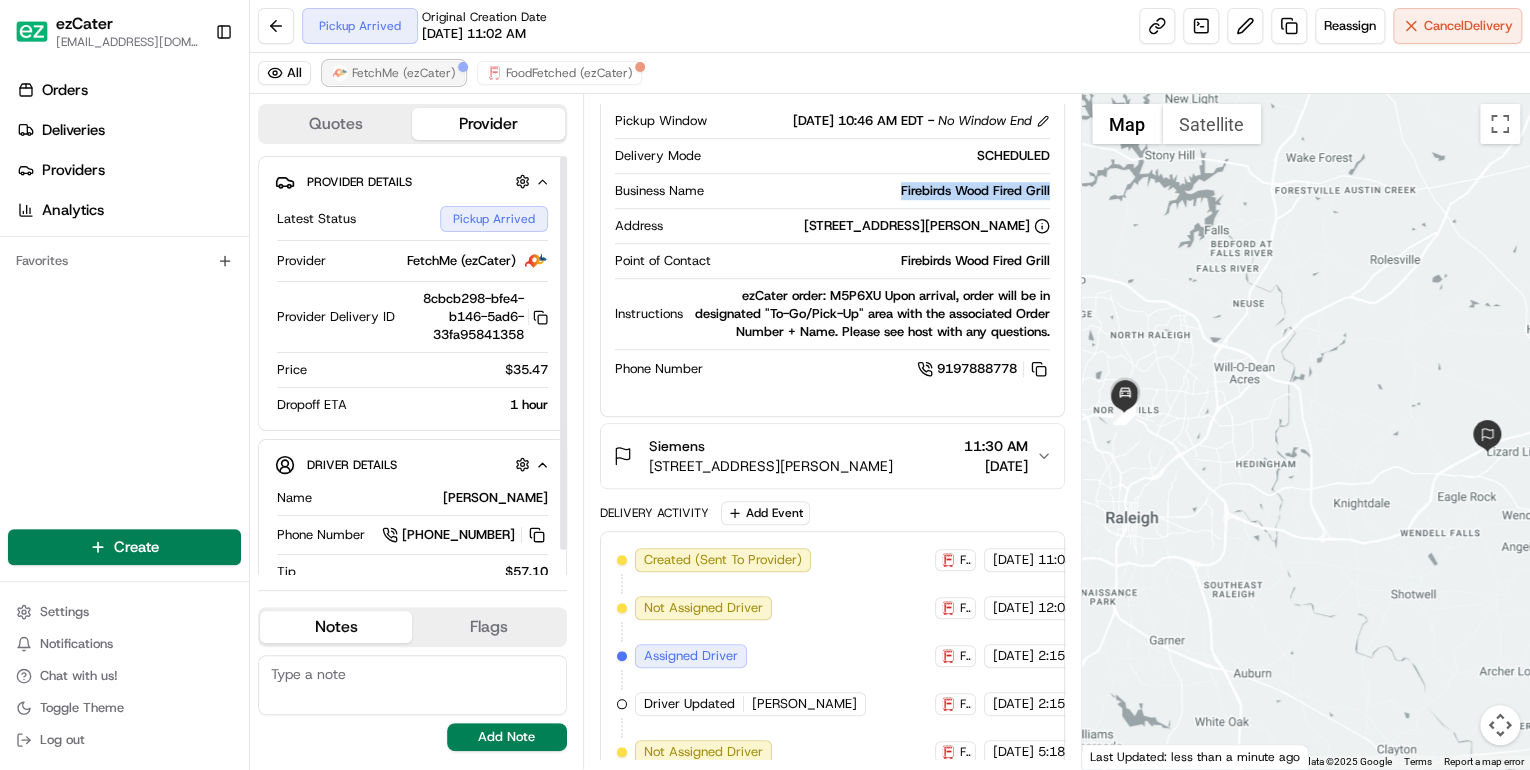 click on "FetchMe (ezCater)" at bounding box center [404, 73] 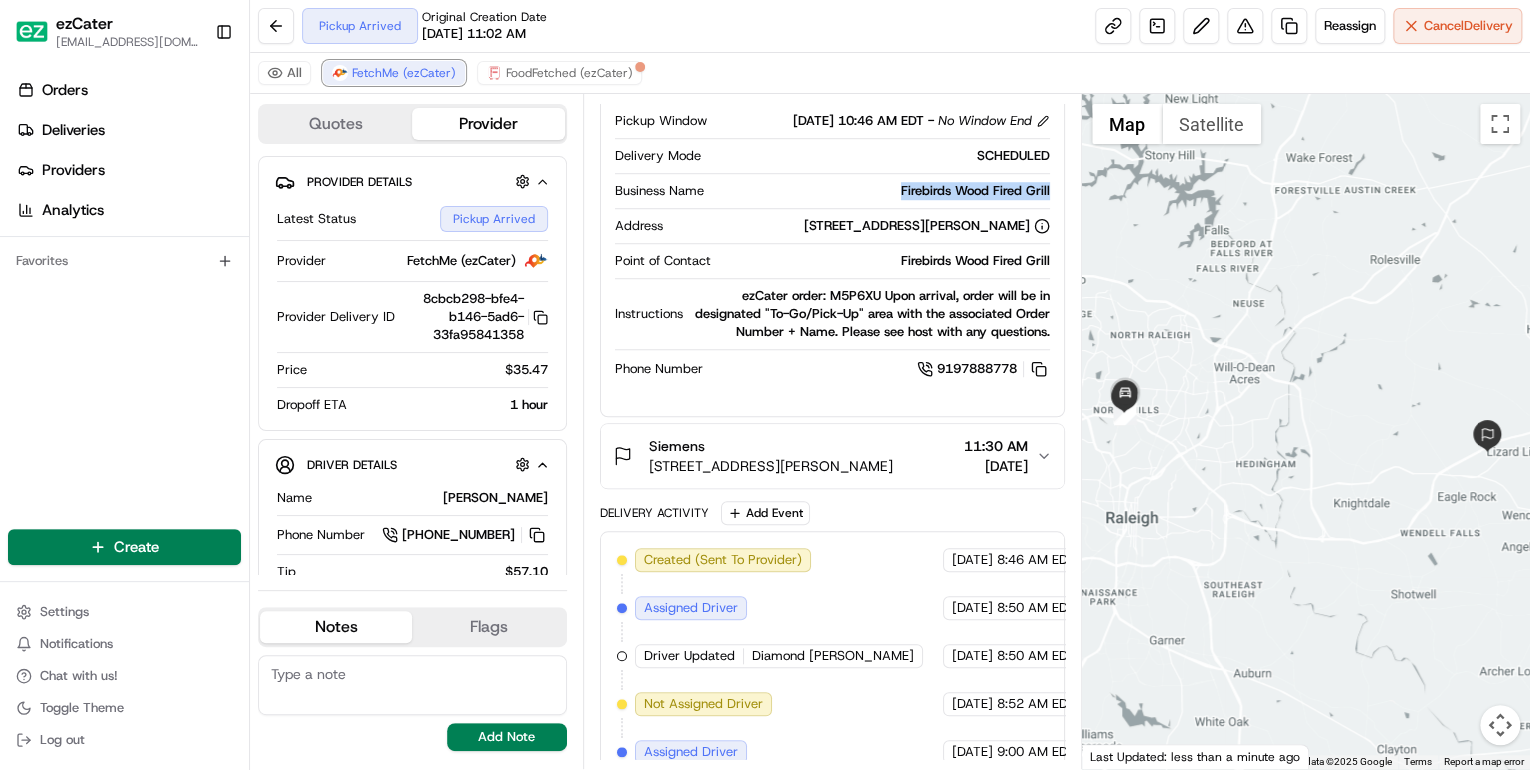 scroll, scrollTop: 900, scrollLeft: 0, axis: vertical 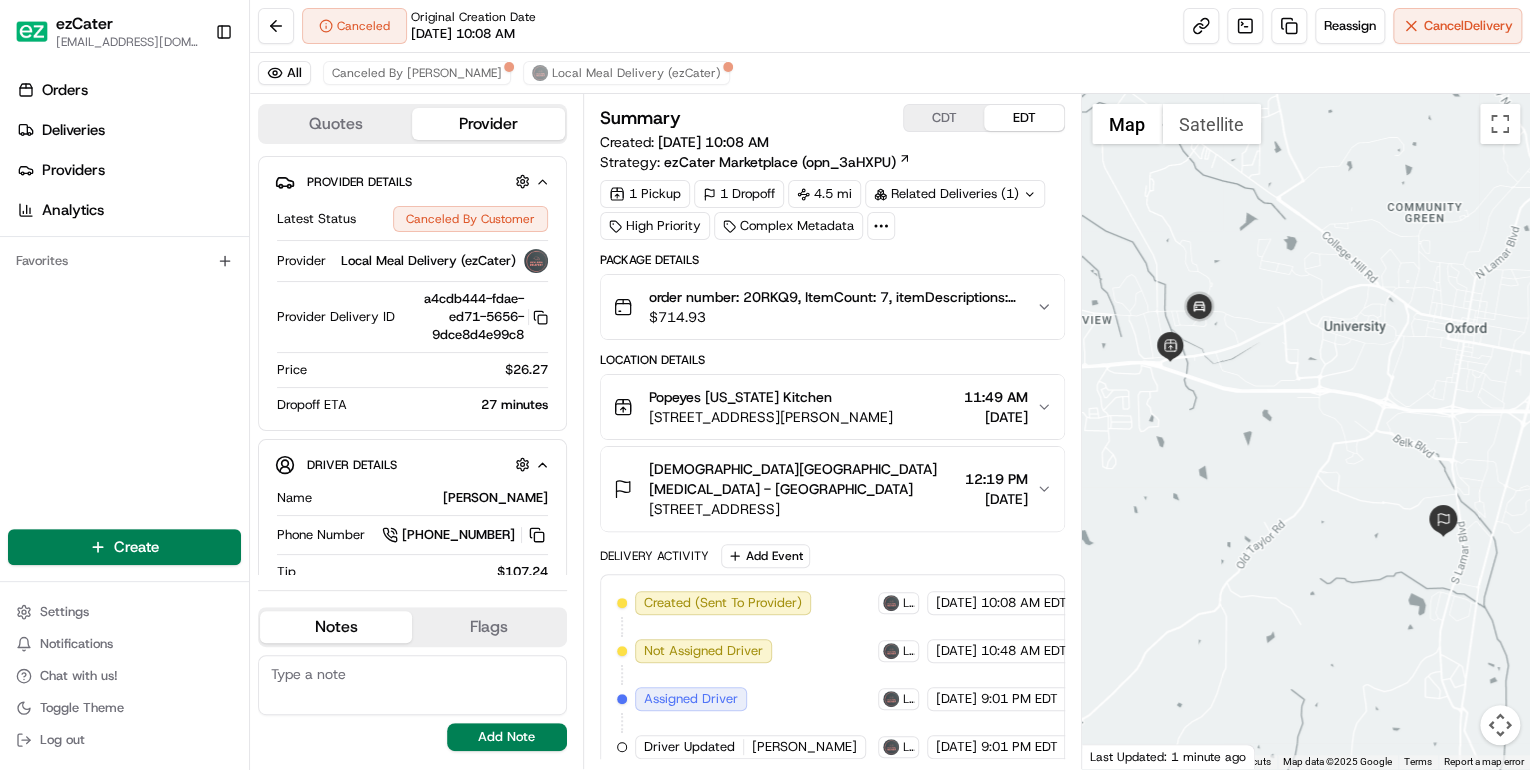 click on "order number: 20RKQ9,
ItemCount: 7,
itemDescriptions:
1 75-Piece Bone-In Chicken Package,
1 100 Tenders Package,
1 100 Tenders Package,
3 Gallon Cane Sweeeet Iced Tea,
1 Gallon Unsweet Tea $ 714.93" at bounding box center (832, 307) 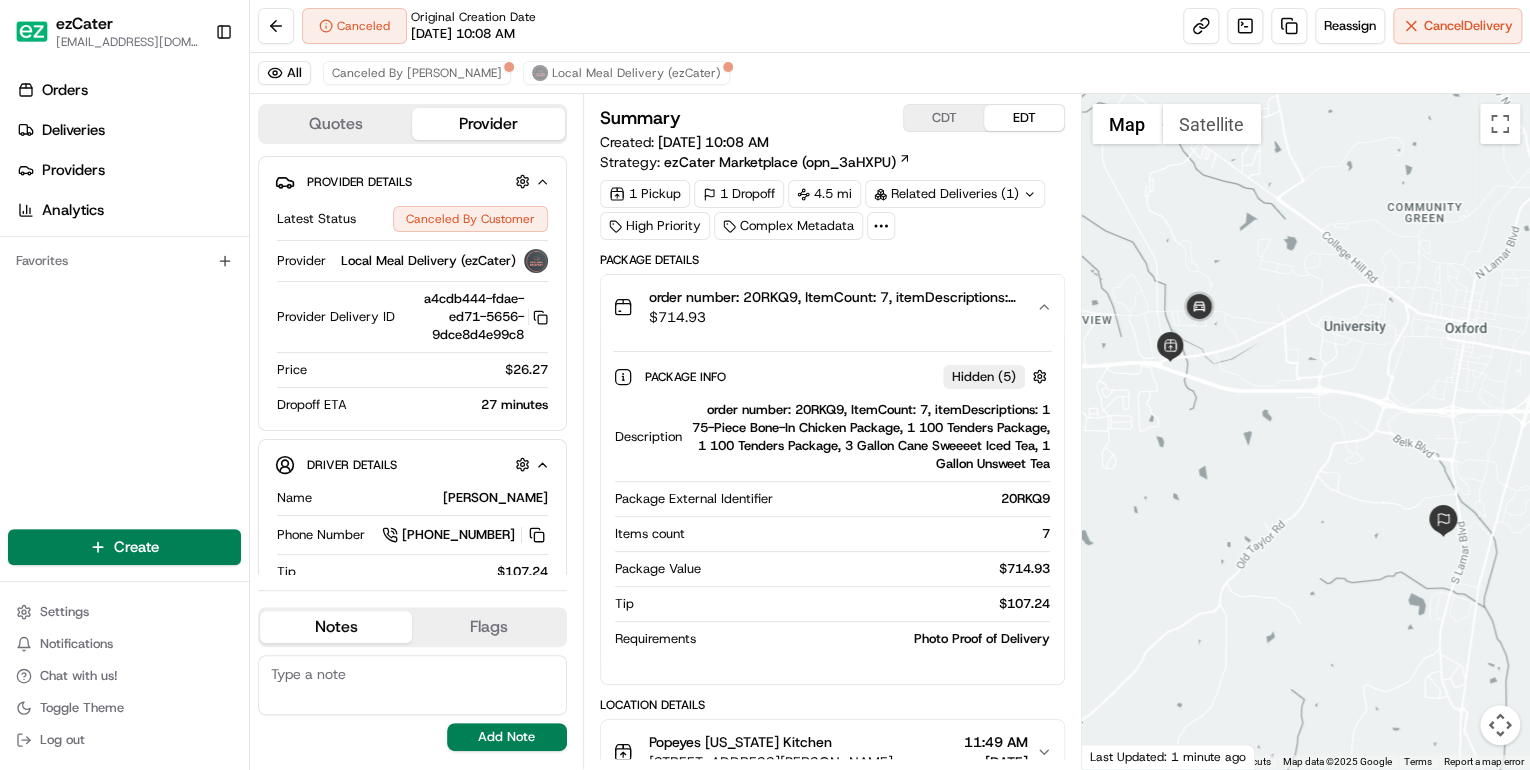 click on "order number: 20RKQ9,
ItemCount: 7,
itemDescriptions:
1 75-Piece Bone-In Chicken Package,
1 100 Tenders Package,
1 100 Tenders Package,
3 Gallon Cane Sweeeet Iced Tea,
1 Gallon Unsweet Tea" at bounding box center (870, 437) 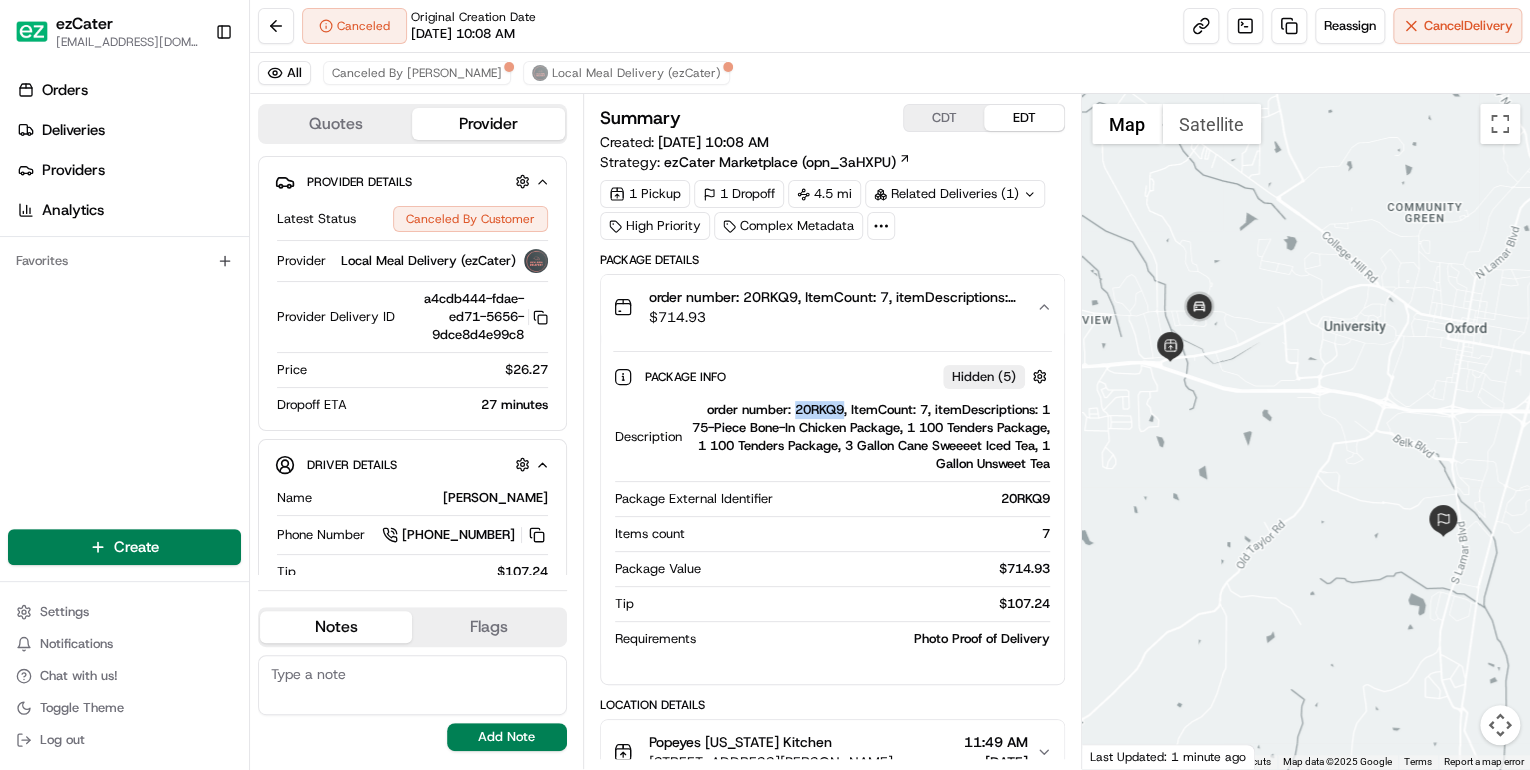 click on "order number: 20RKQ9,
ItemCount: 7,
itemDescriptions:
1 75-Piece Bone-In Chicken Package,
1 100 Tenders Package,
1 100 Tenders Package,
3 Gallon Cane Sweeeet Iced Tea,
1 Gallon Unsweet Tea" at bounding box center (870, 437) 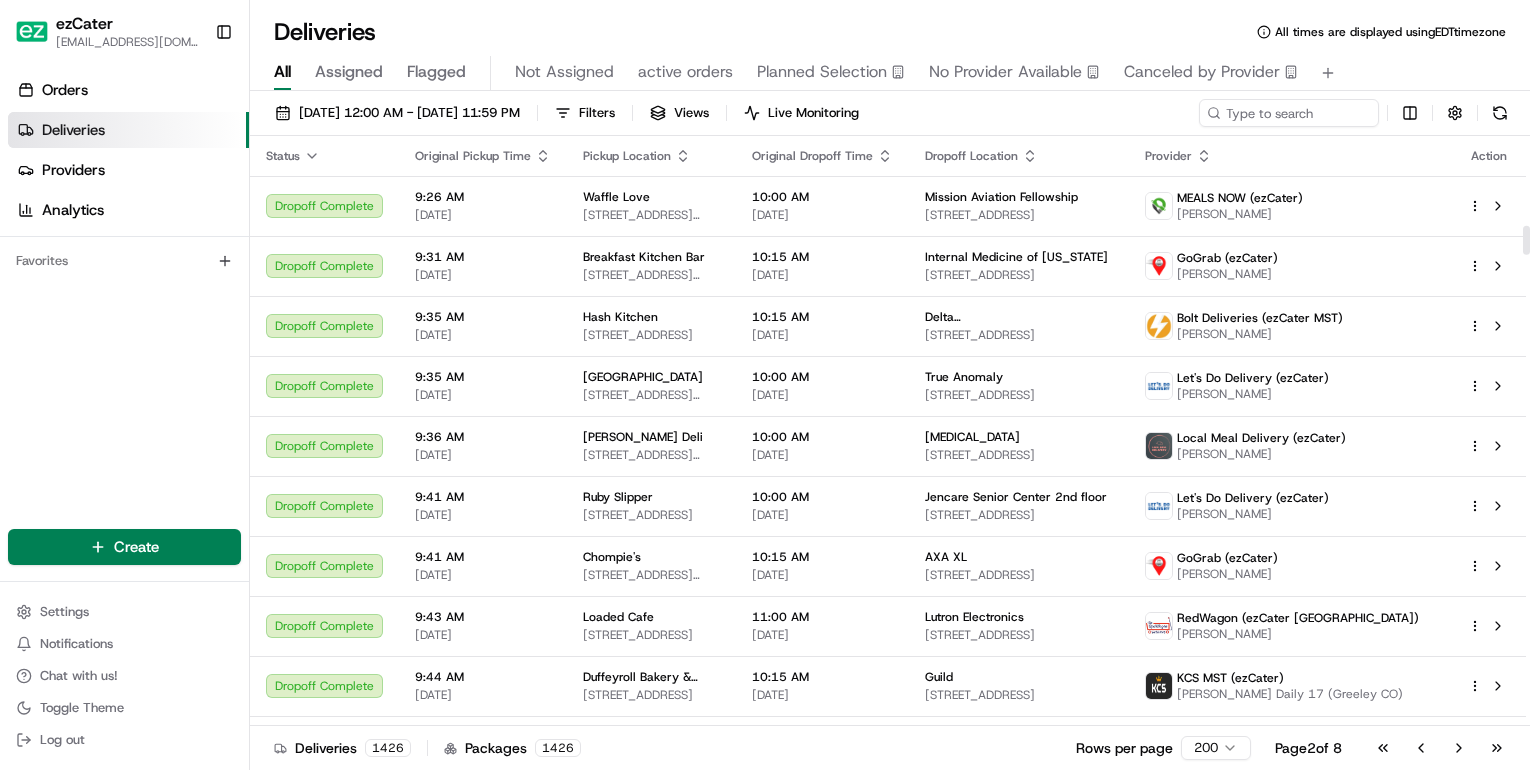 scroll, scrollTop: 0, scrollLeft: 0, axis: both 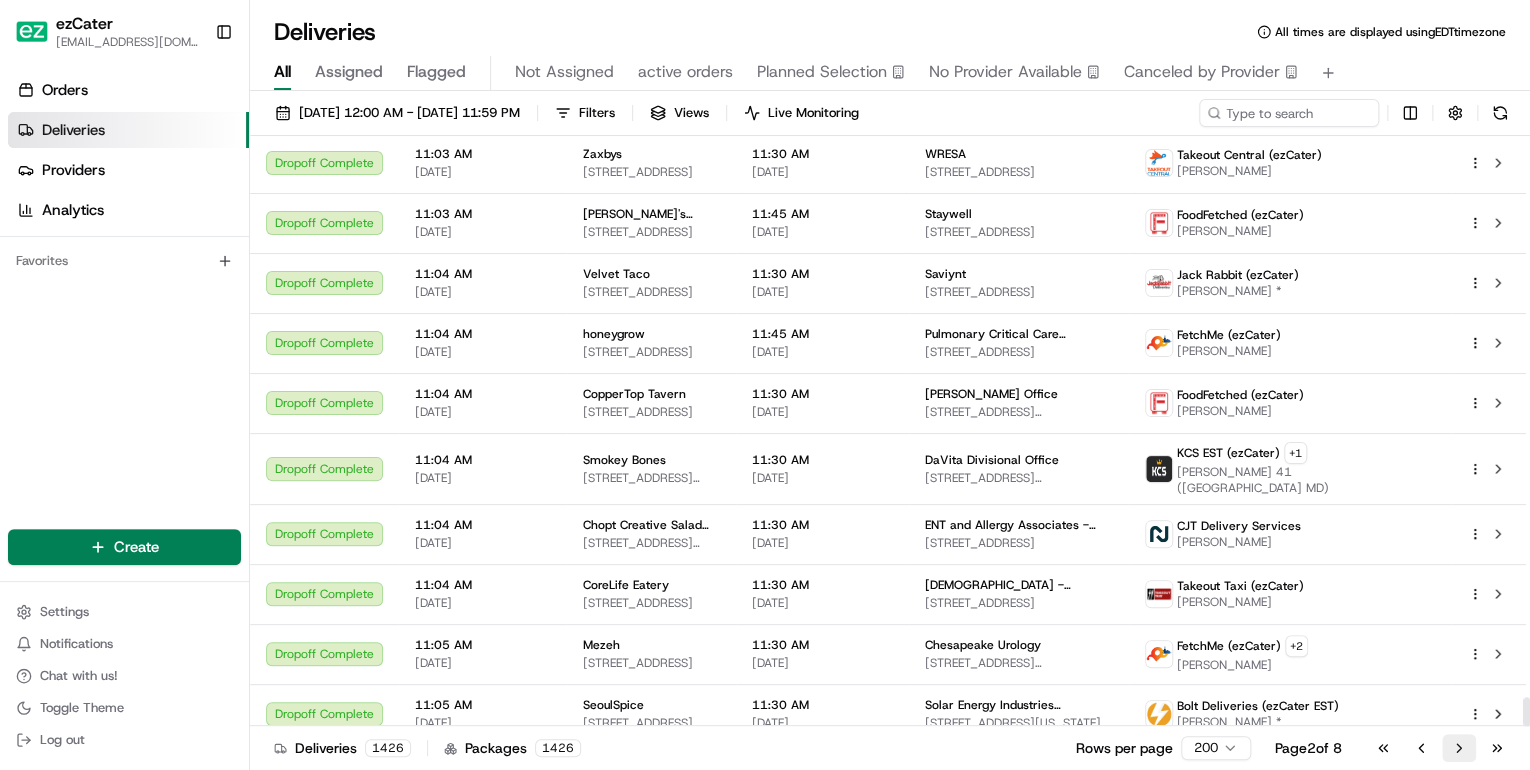 click on "Go to next page" at bounding box center [1459, 748] 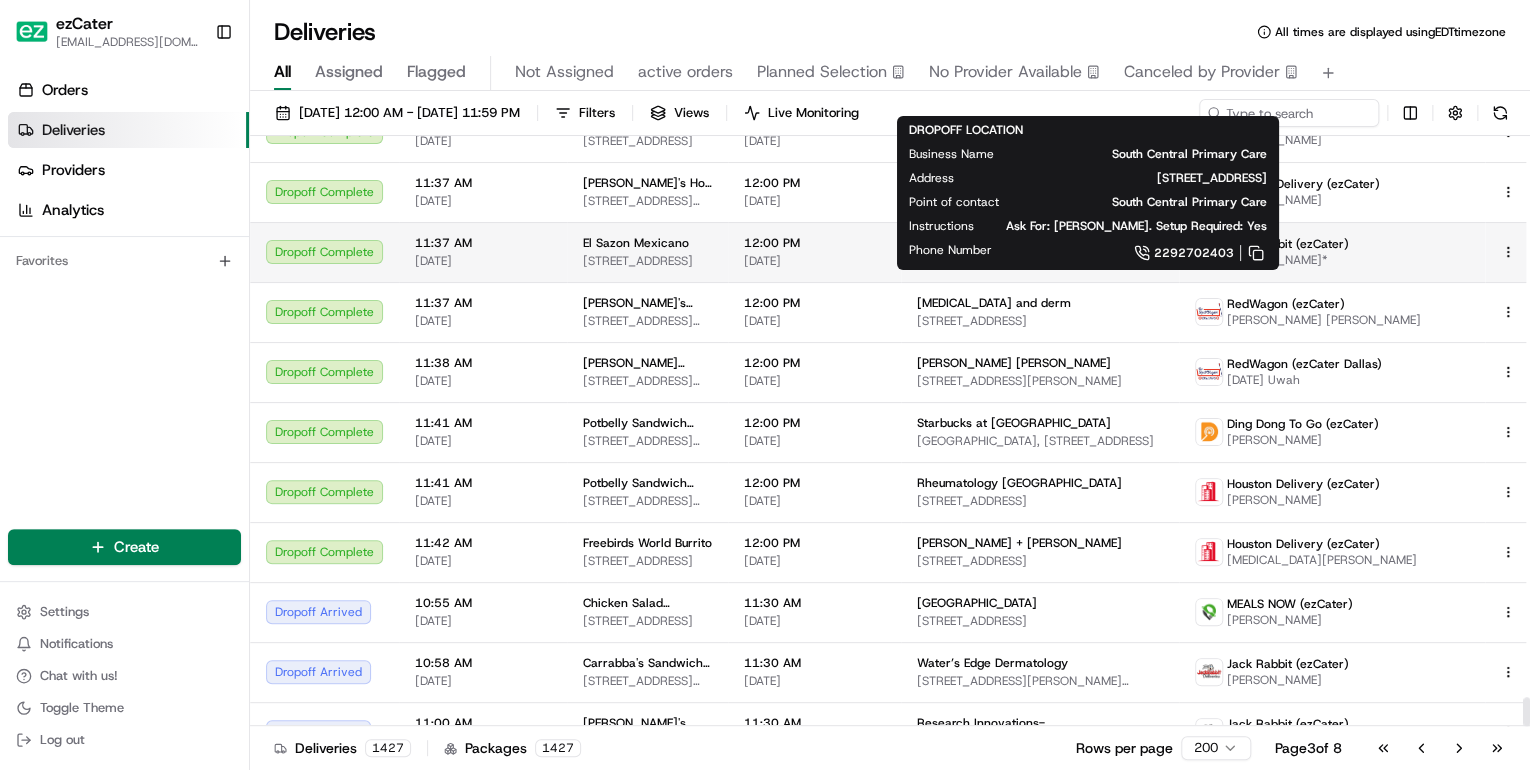 scroll, scrollTop: 11480, scrollLeft: 0, axis: vertical 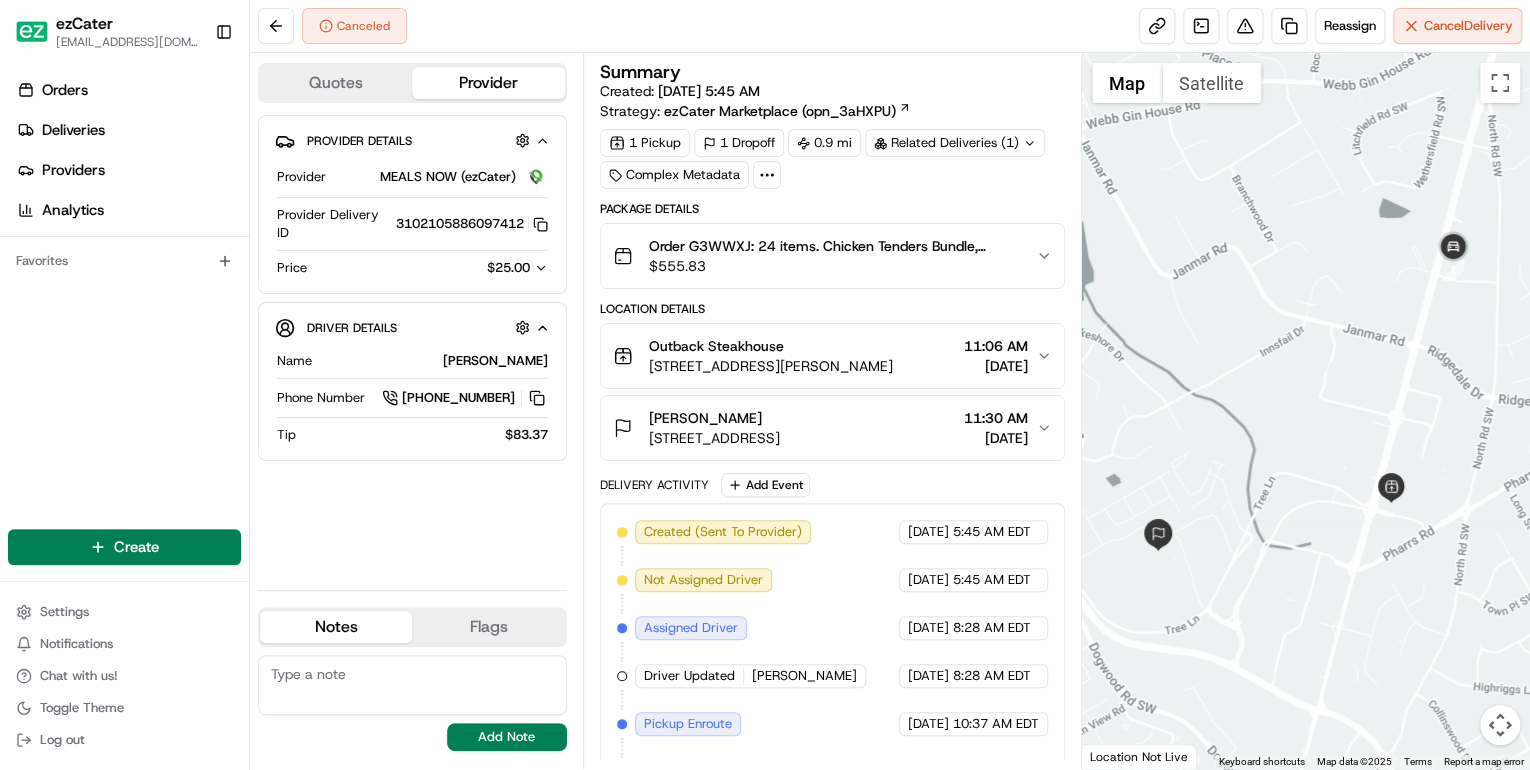 click 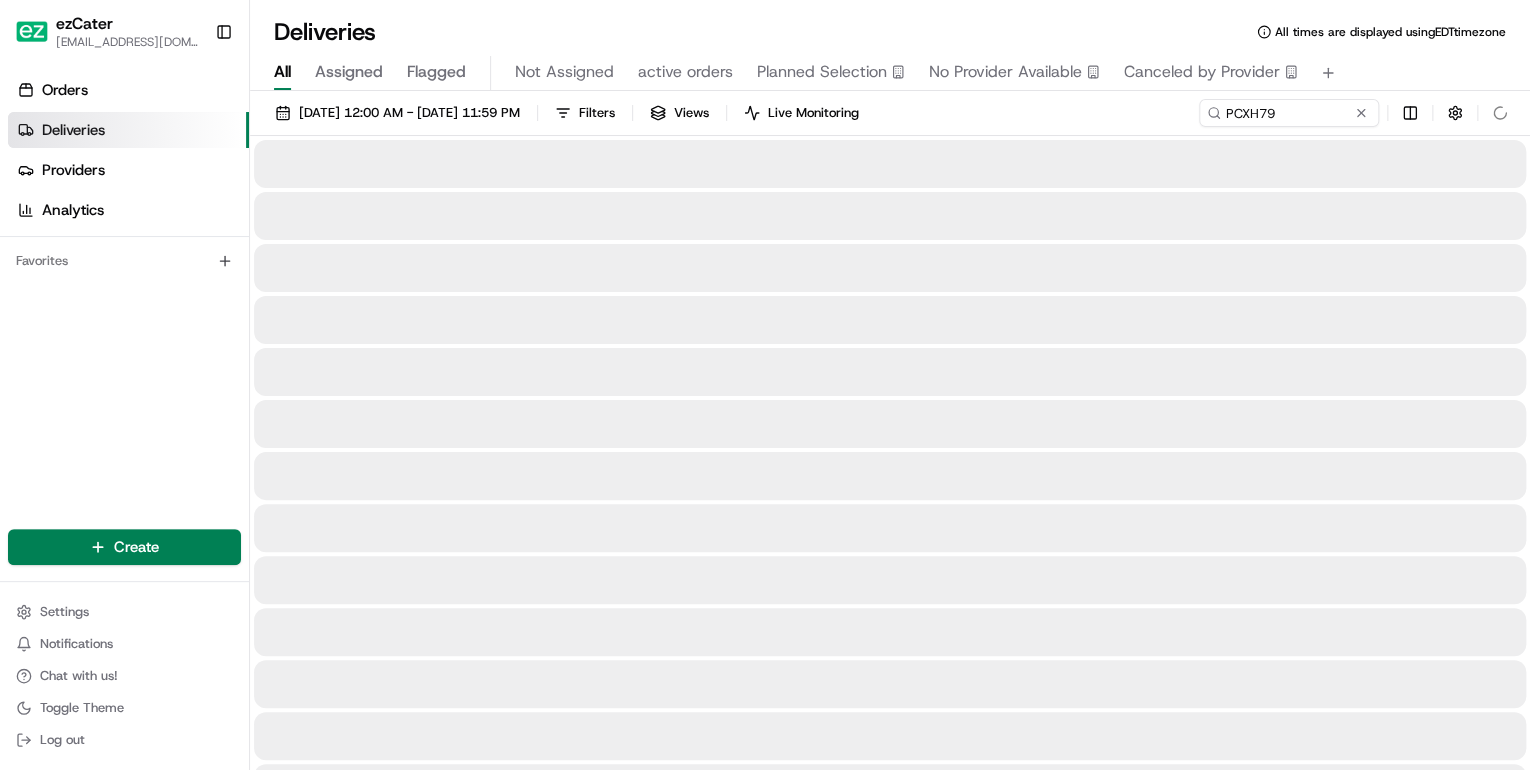 scroll, scrollTop: 0, scrollLeft: 0, axis: both 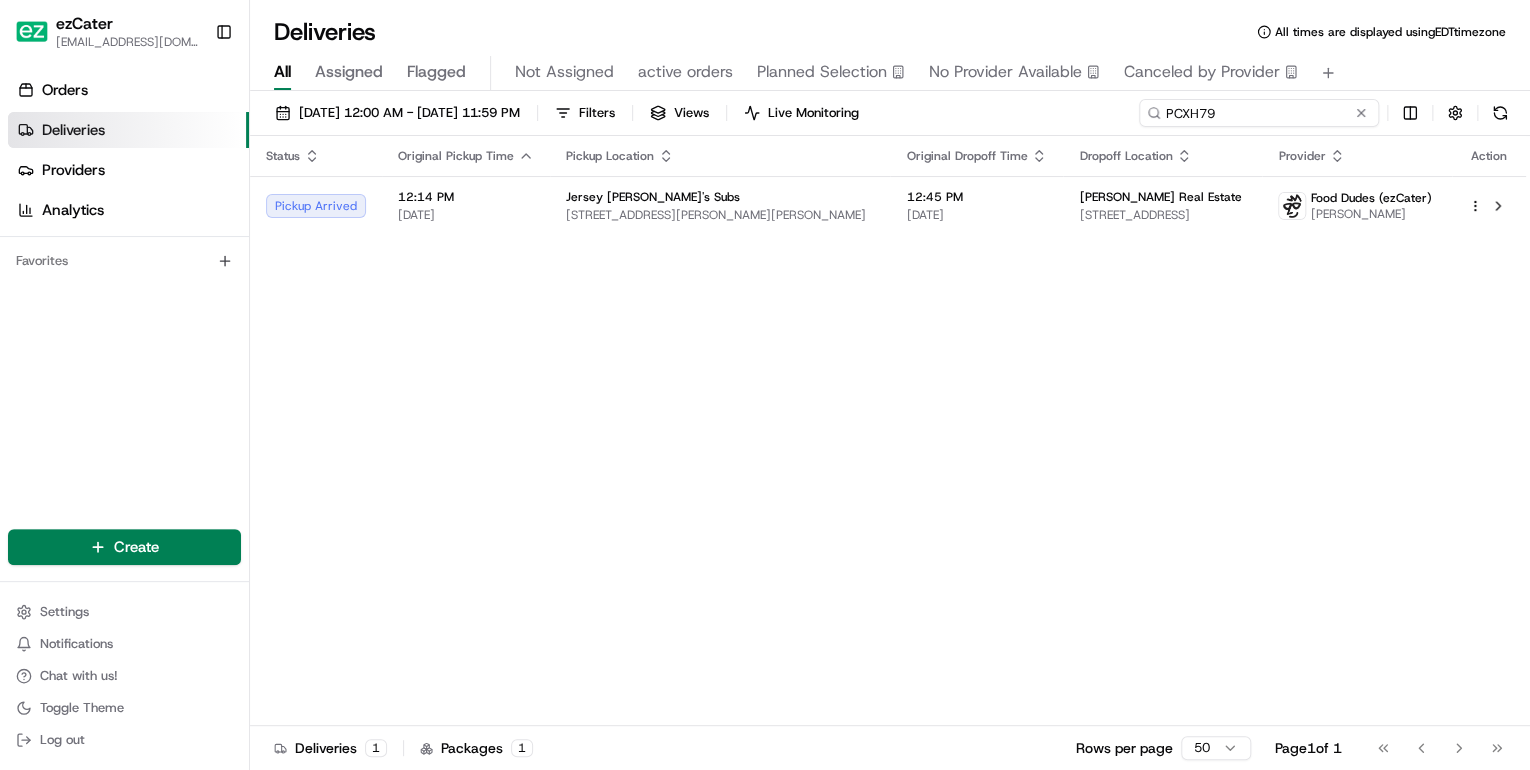 click on "PCXH79" at bounding box center (1259, 113) 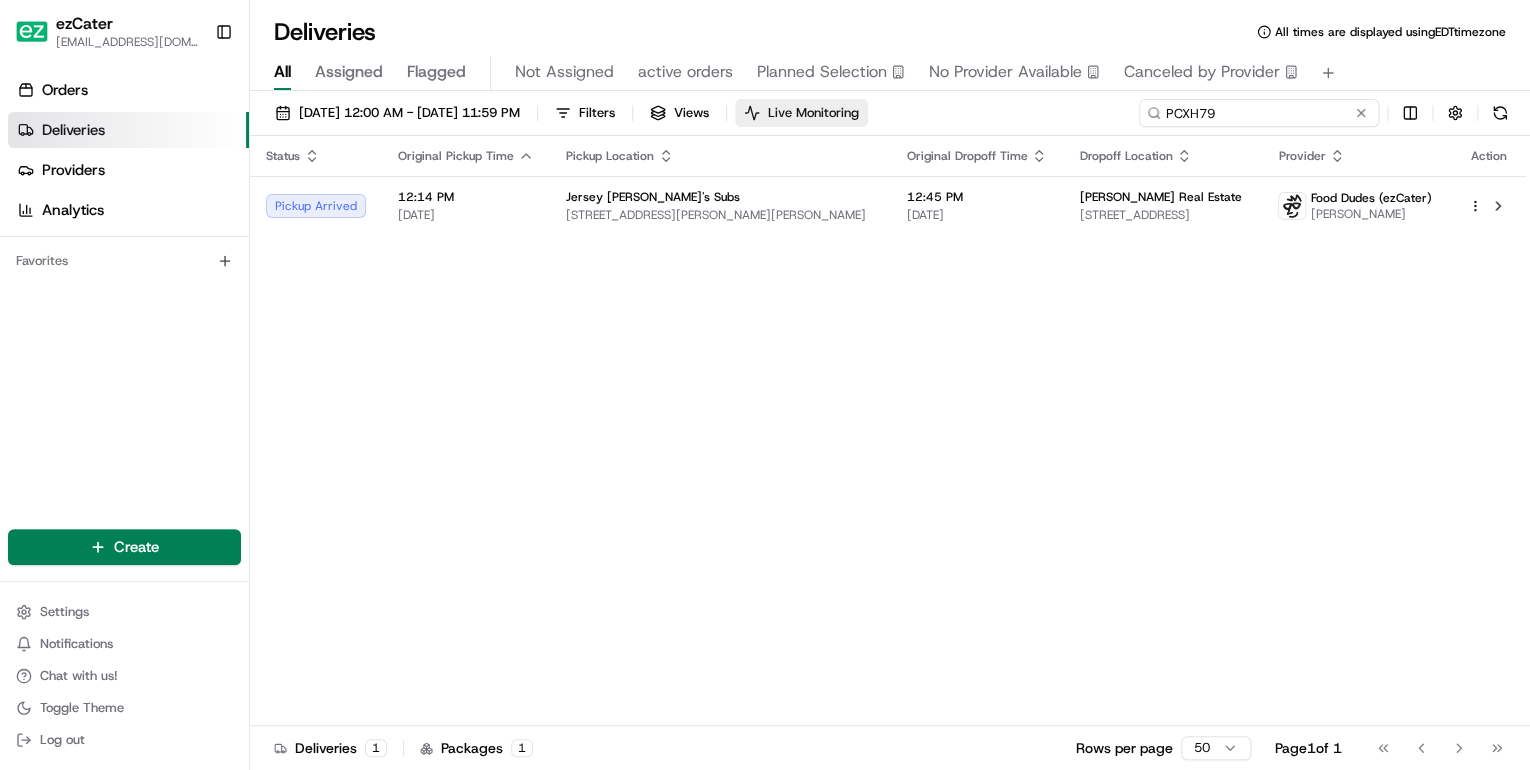 click on "[DATE] 12:00 AM - [DATE] 11:59 PM Filters Views Live Monitoring PCXH79" at bounding box center [890, 117] 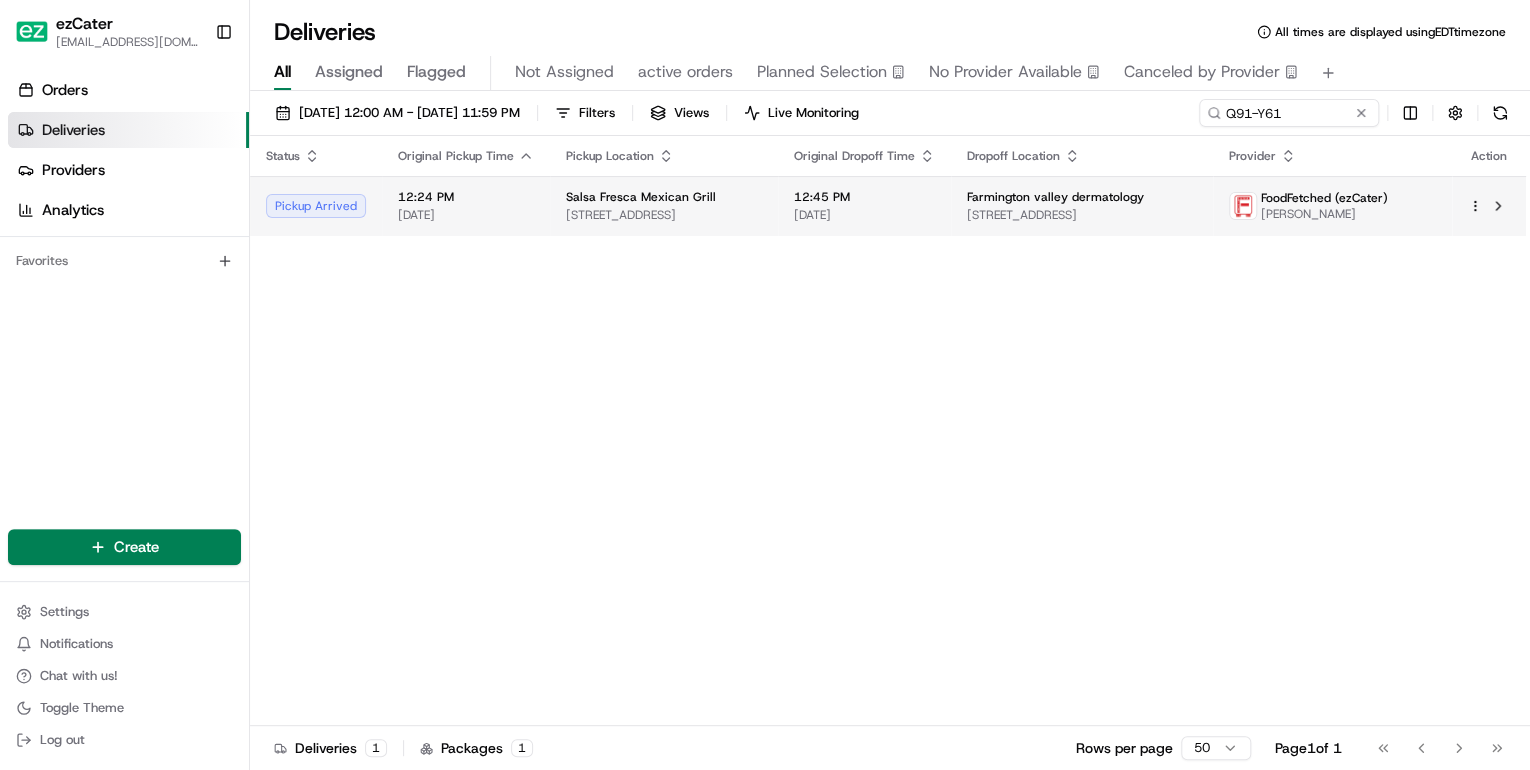 click on "[STREET_ADDRESS]" at bounding box center [664, 215] 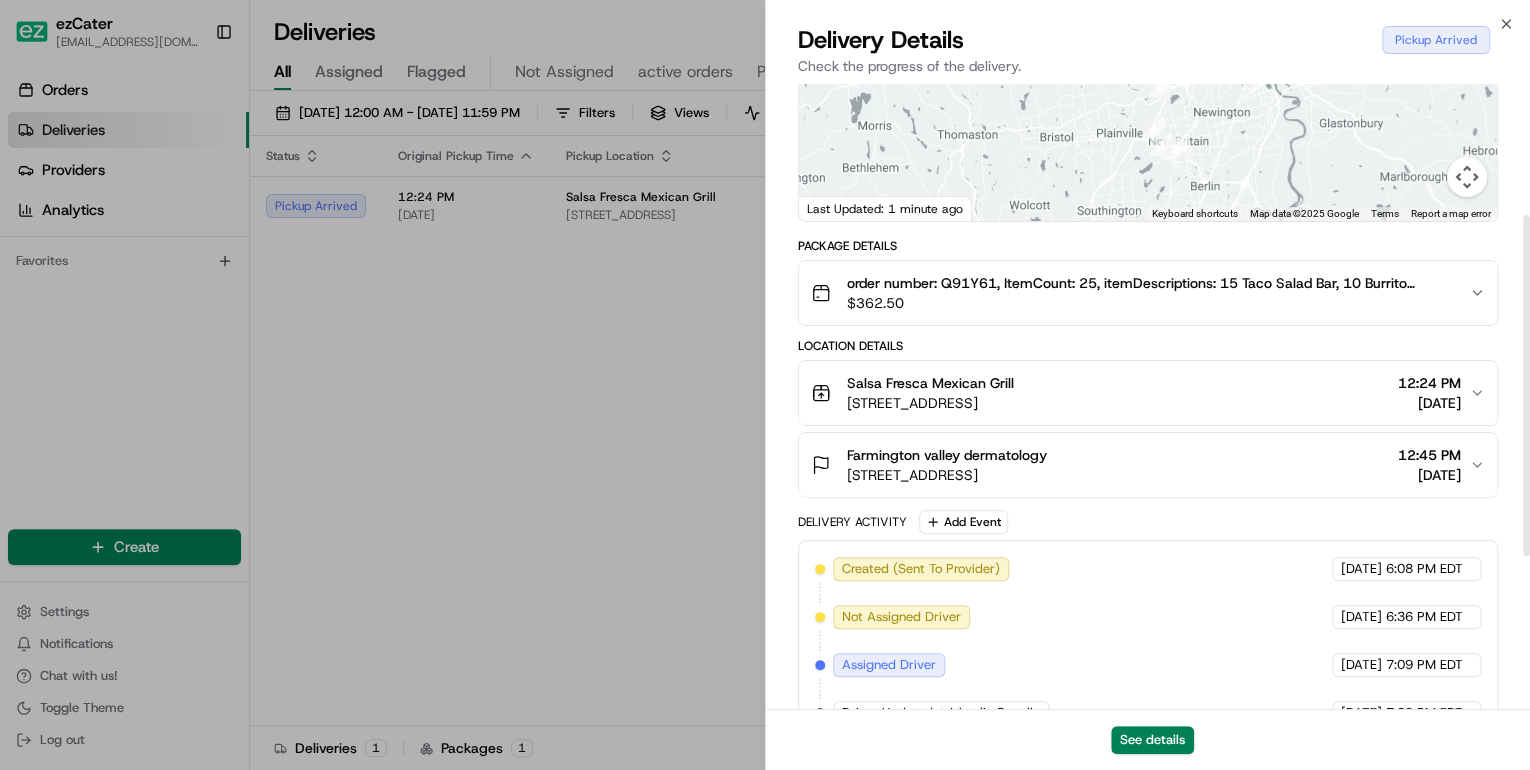 scroll, scrollTop: 520, scrollLeft: 0, axis: vertical 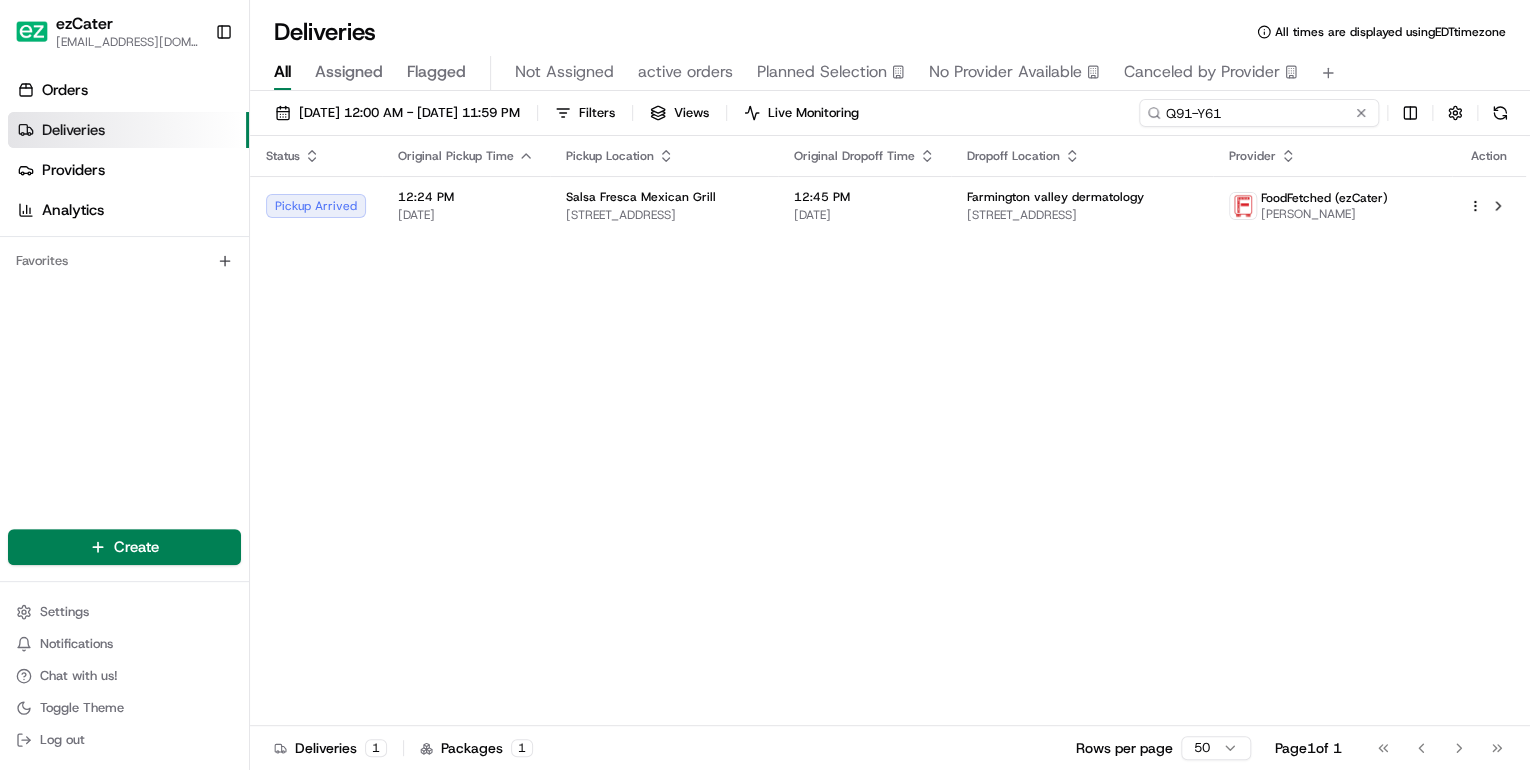 click on "Q91-Y61" at bounding box center [1259, 113] 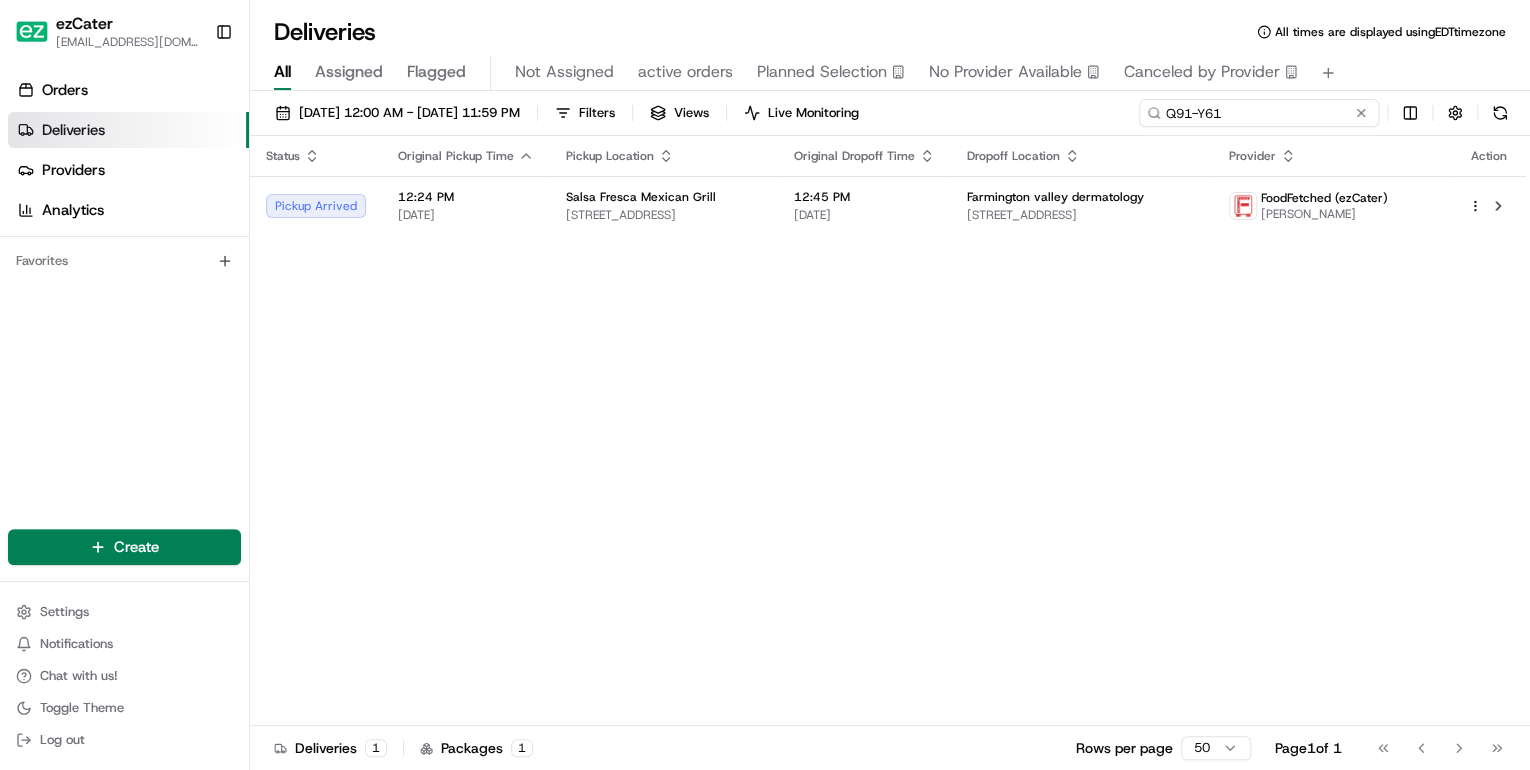 drag, startPoint x: 1228, startPoint y: 116, endPoint x: 866, endPoint y: 110, distance: 362.0497 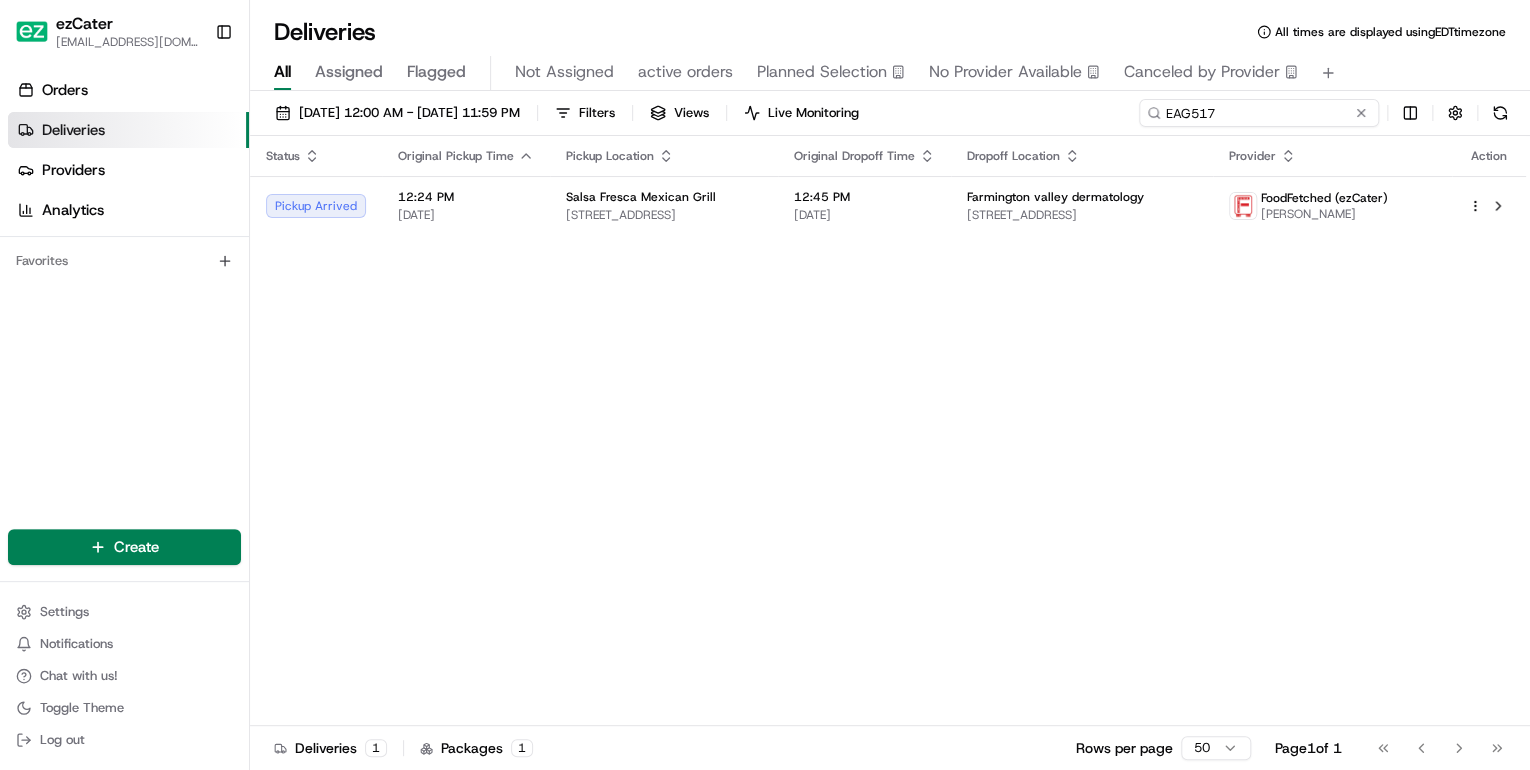 click on "EAG517" at bounding box center (1259, 113) 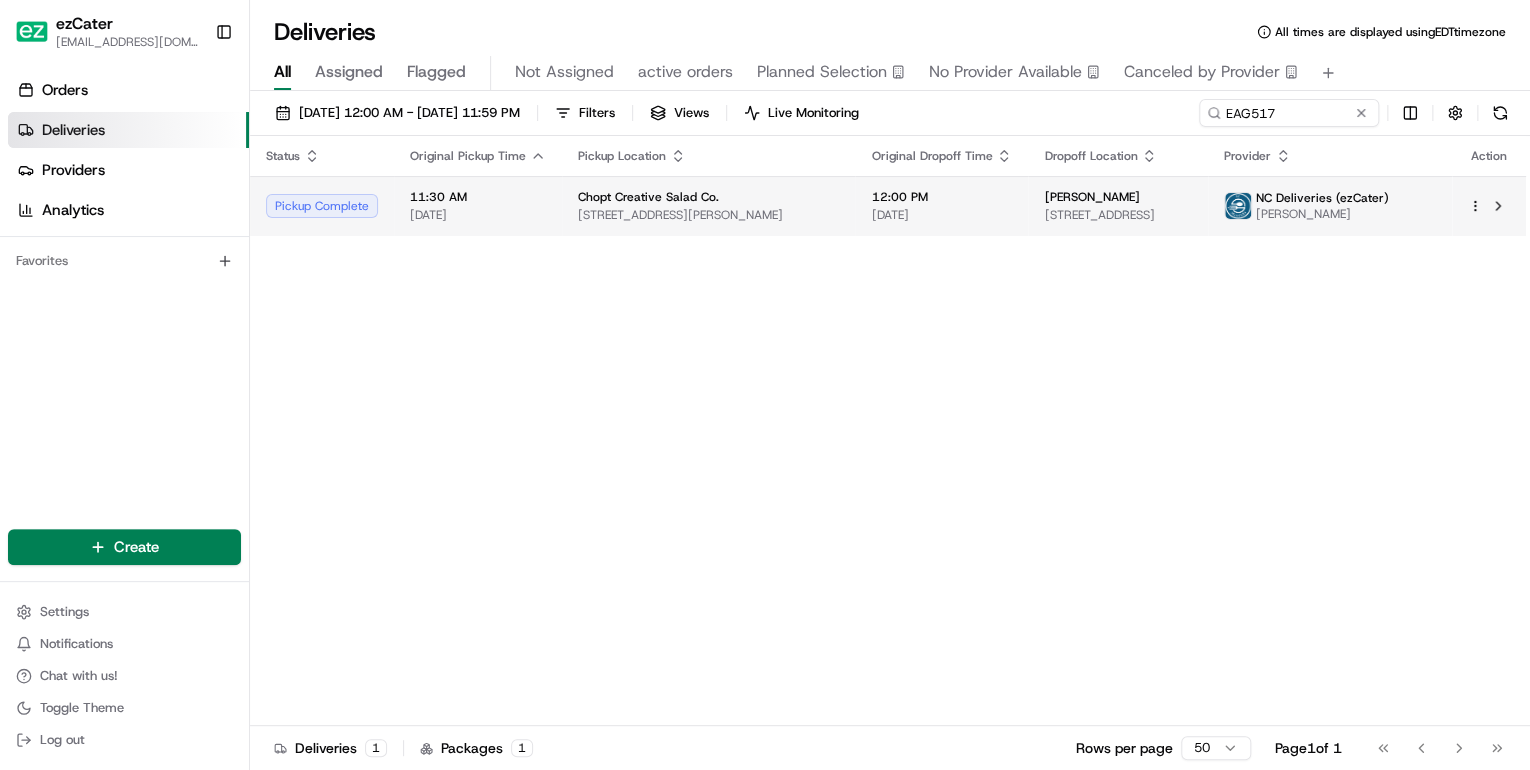 click on "[STREET_ADDRESS][PERSON_NAME]" at bounding box center [708, 215] 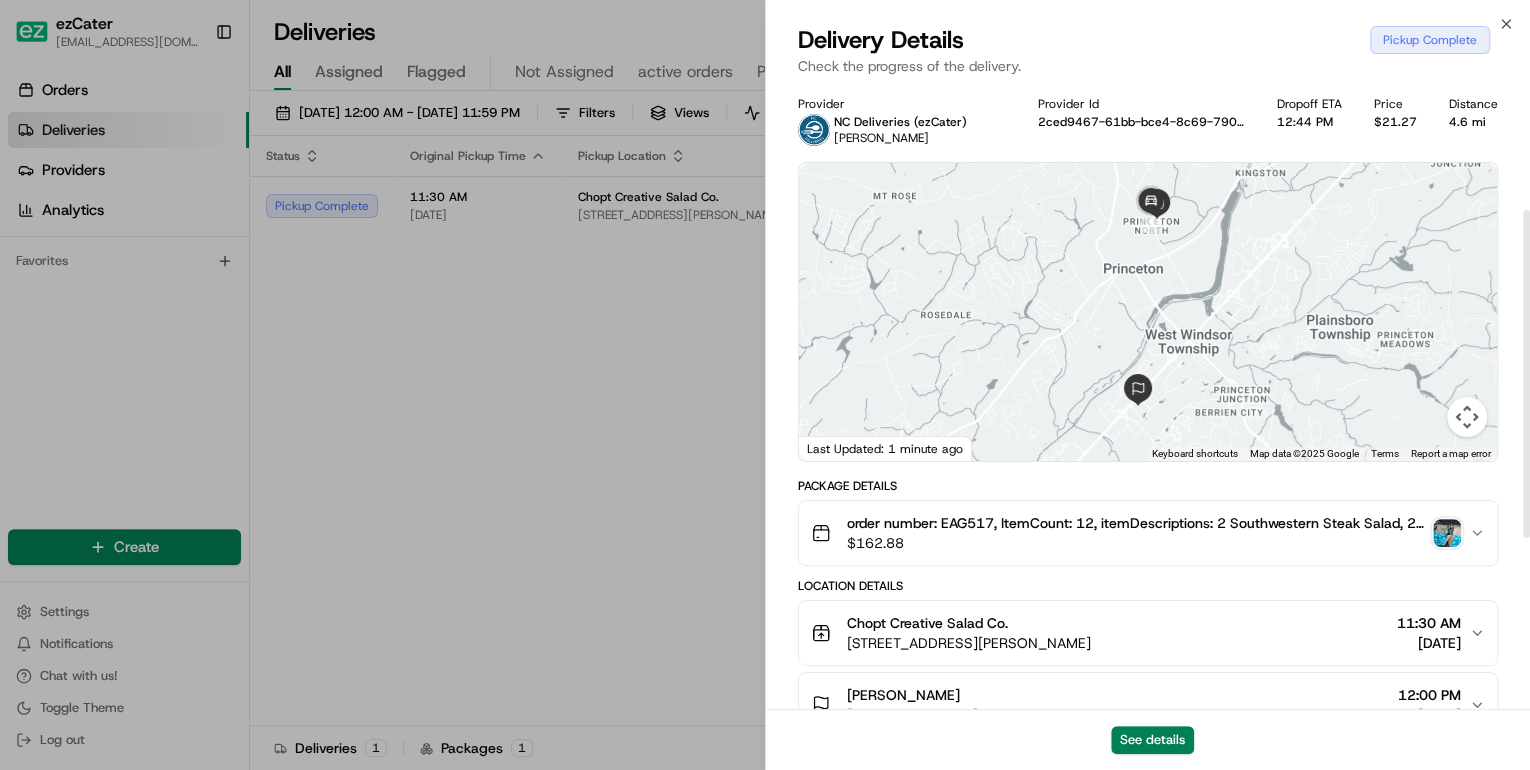 scroll, scrollTop: 240, scrollLeft: 0, axis: vertical 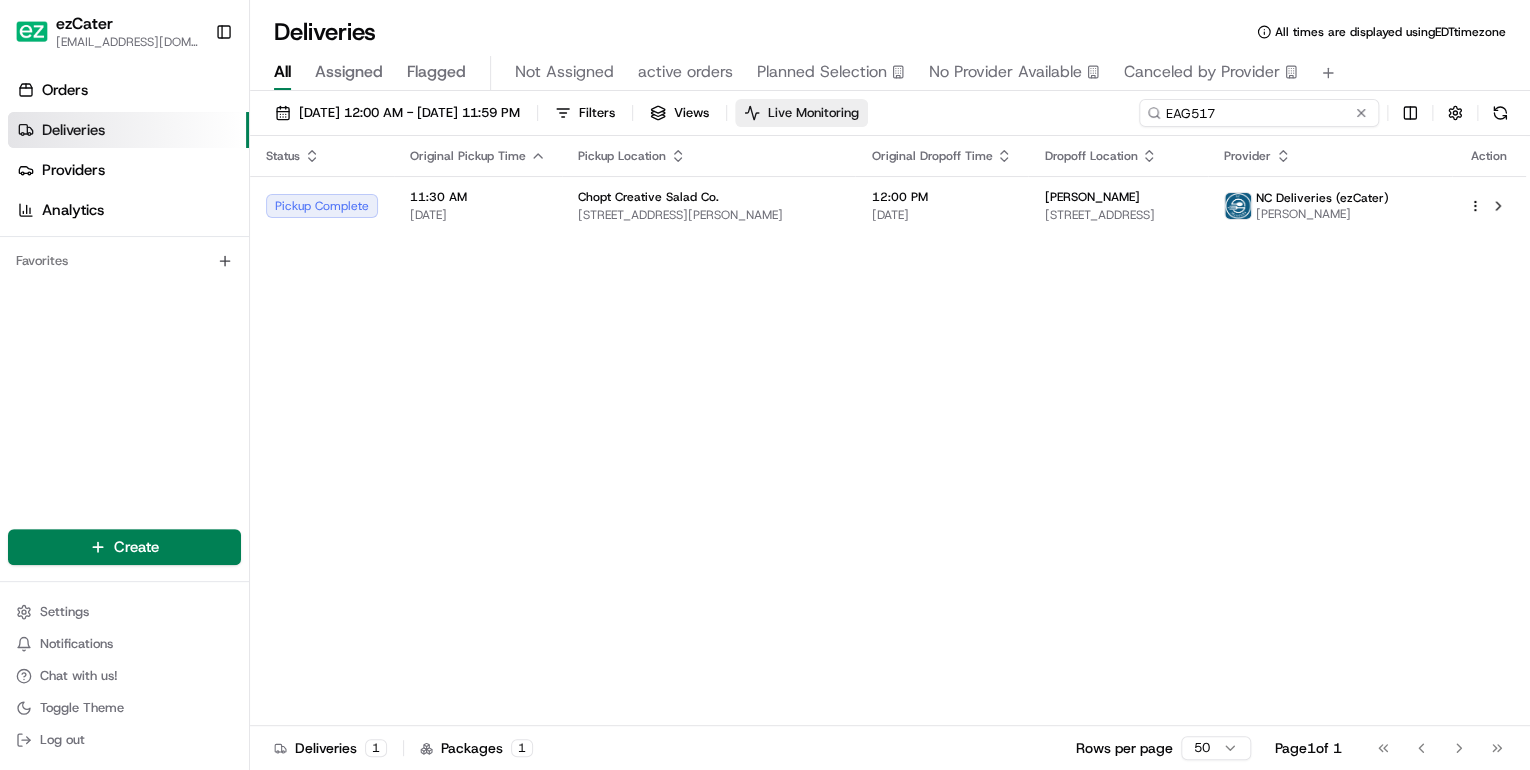 drag, startPoint x: 1284, startPoint y: 110, endPoint x: 860, endPoint y: 119, distance: 424.09552 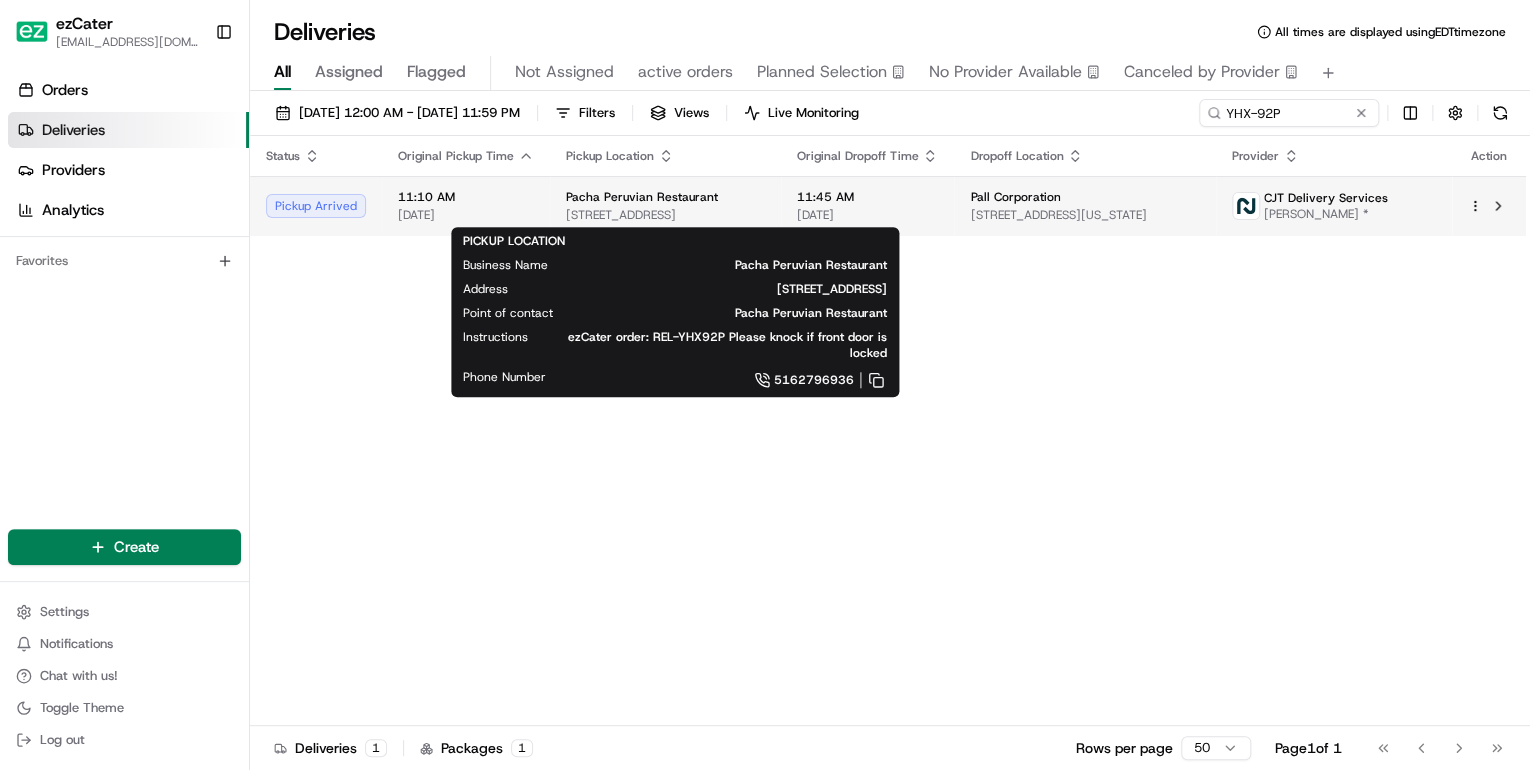 click on "Pacha Peruvian Restaurant" at bounding box center [665, 197] 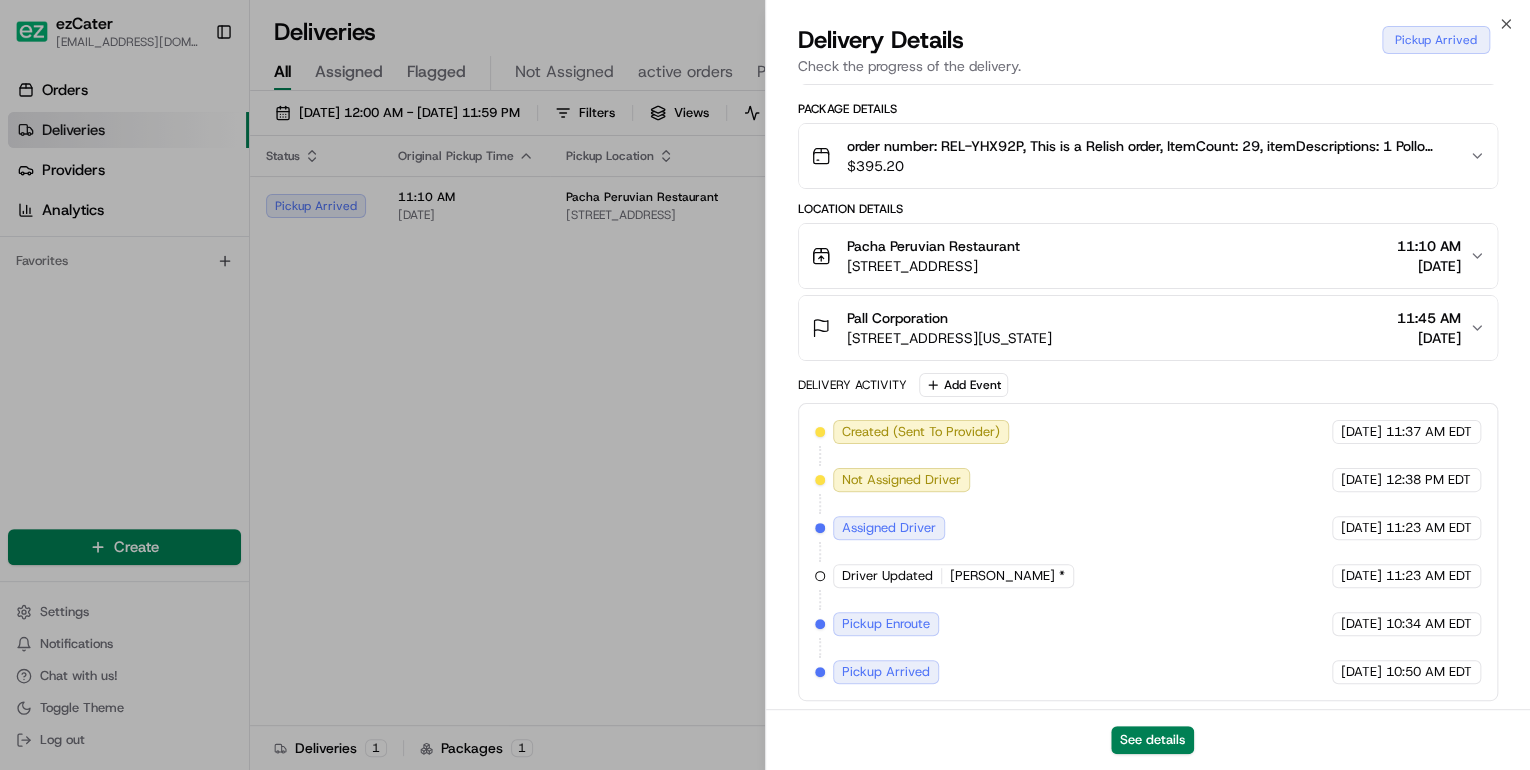 scroll, scrollTop: 137, scrollLeft: 0, axis: vertical 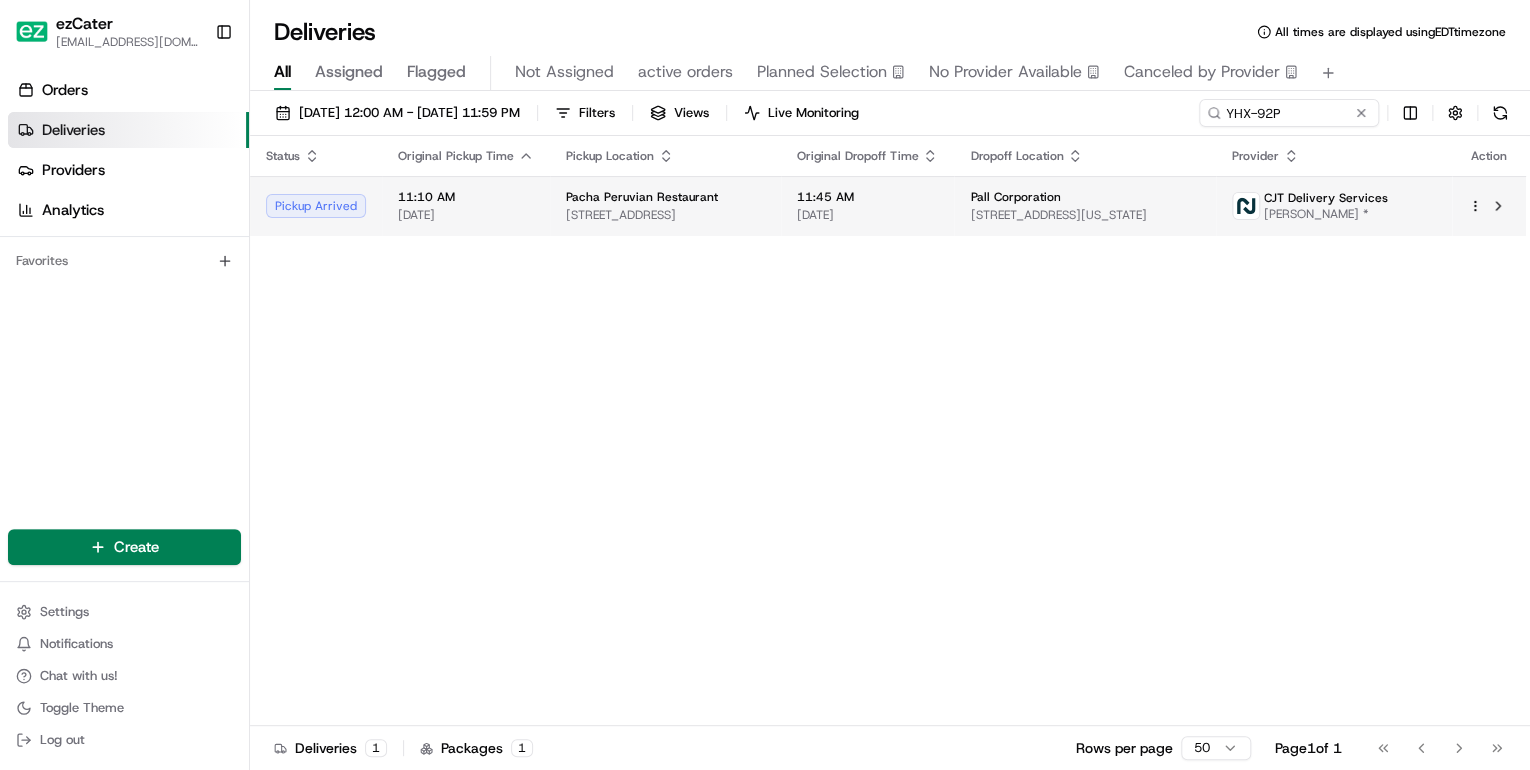 click on "Pacha Peruvian Restaurant" at bounding box center (642, 197) 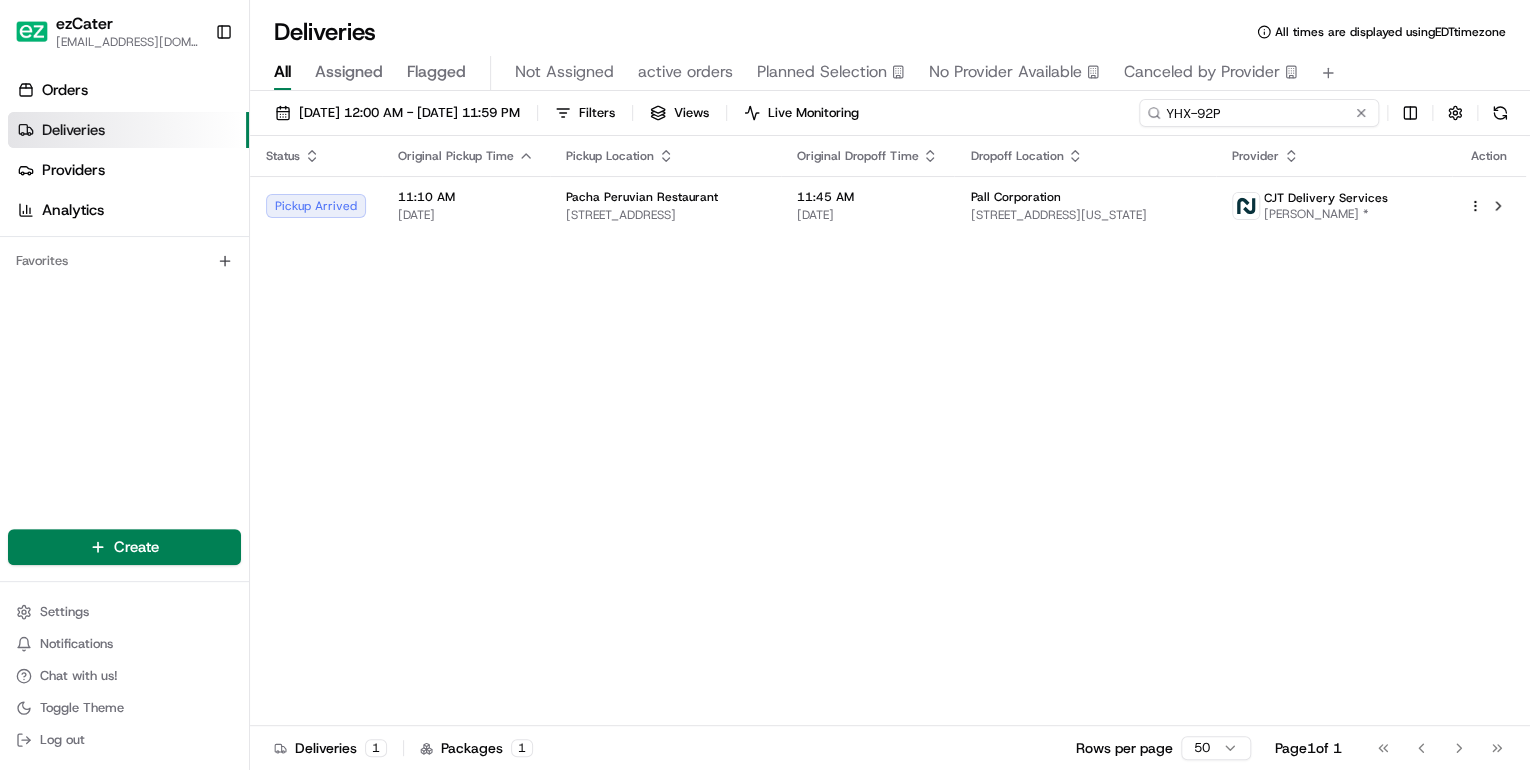drag, startPoint x: 1300, startPoint y: 110, endPoint x: 667, endPoint y: 134, distance: 633.45483 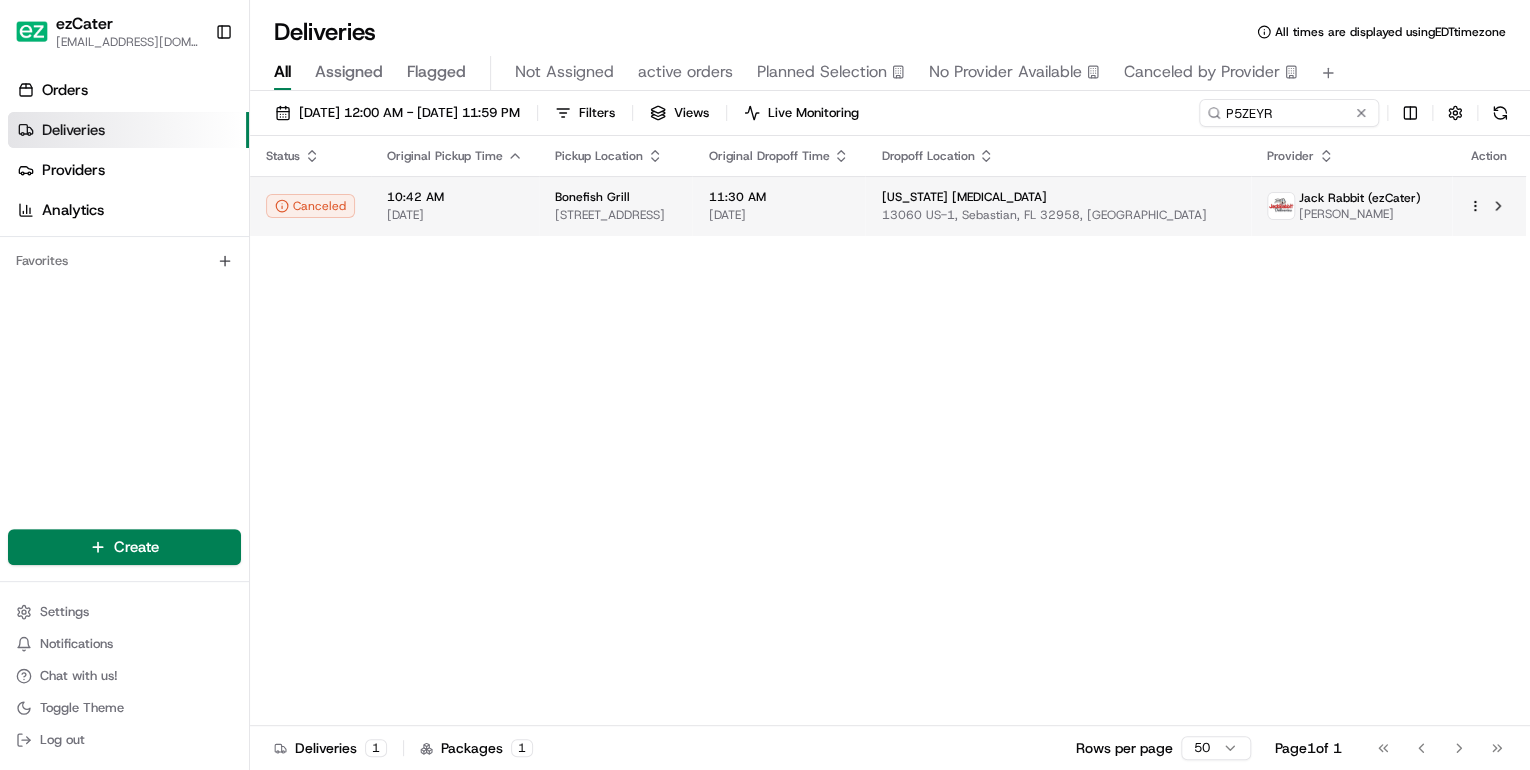 click on "[STREET_ADDRESS]" at bounding box center [615, 215] 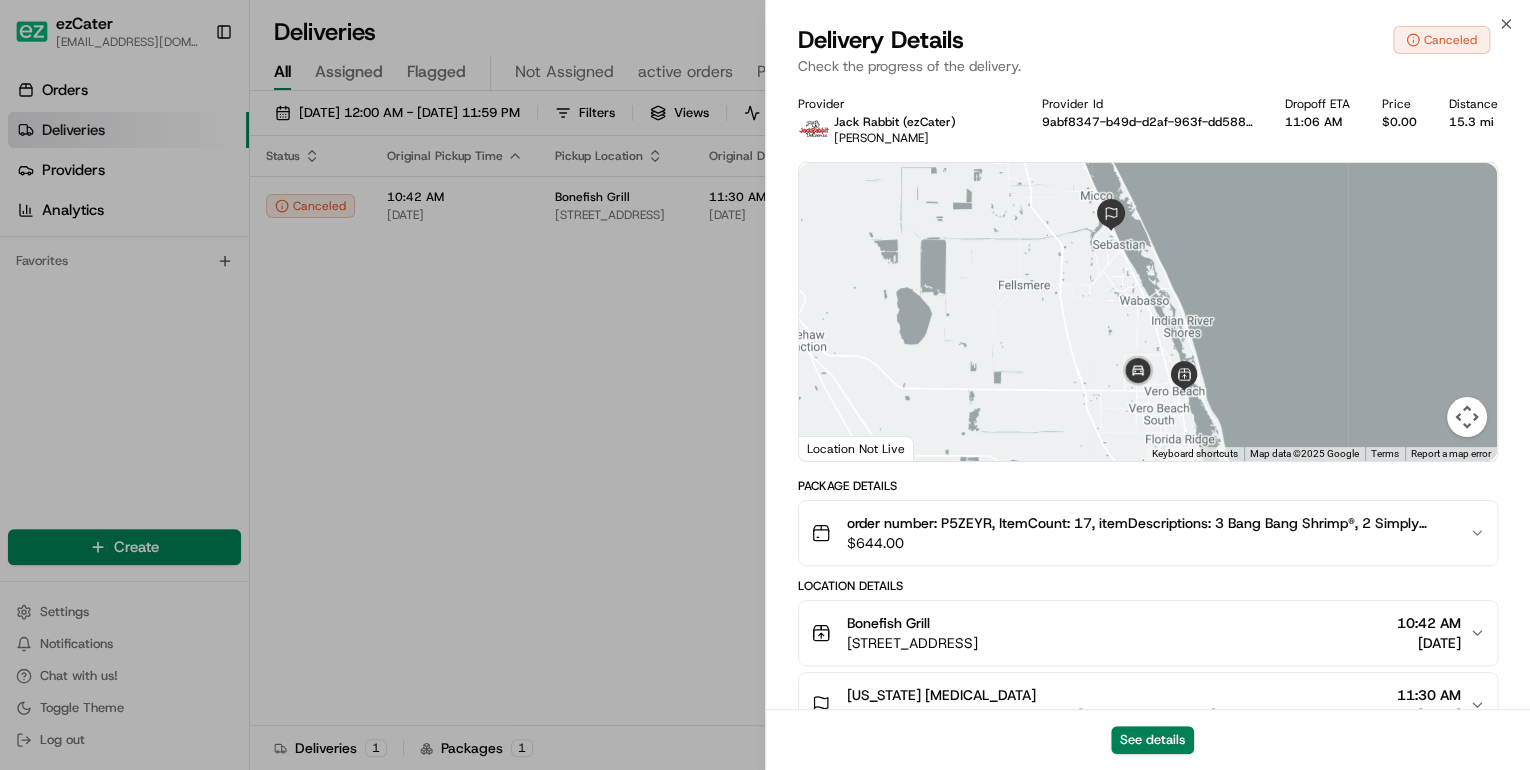 scroll, scrollTop: 282, scrollLeft: 0, axis: vertical 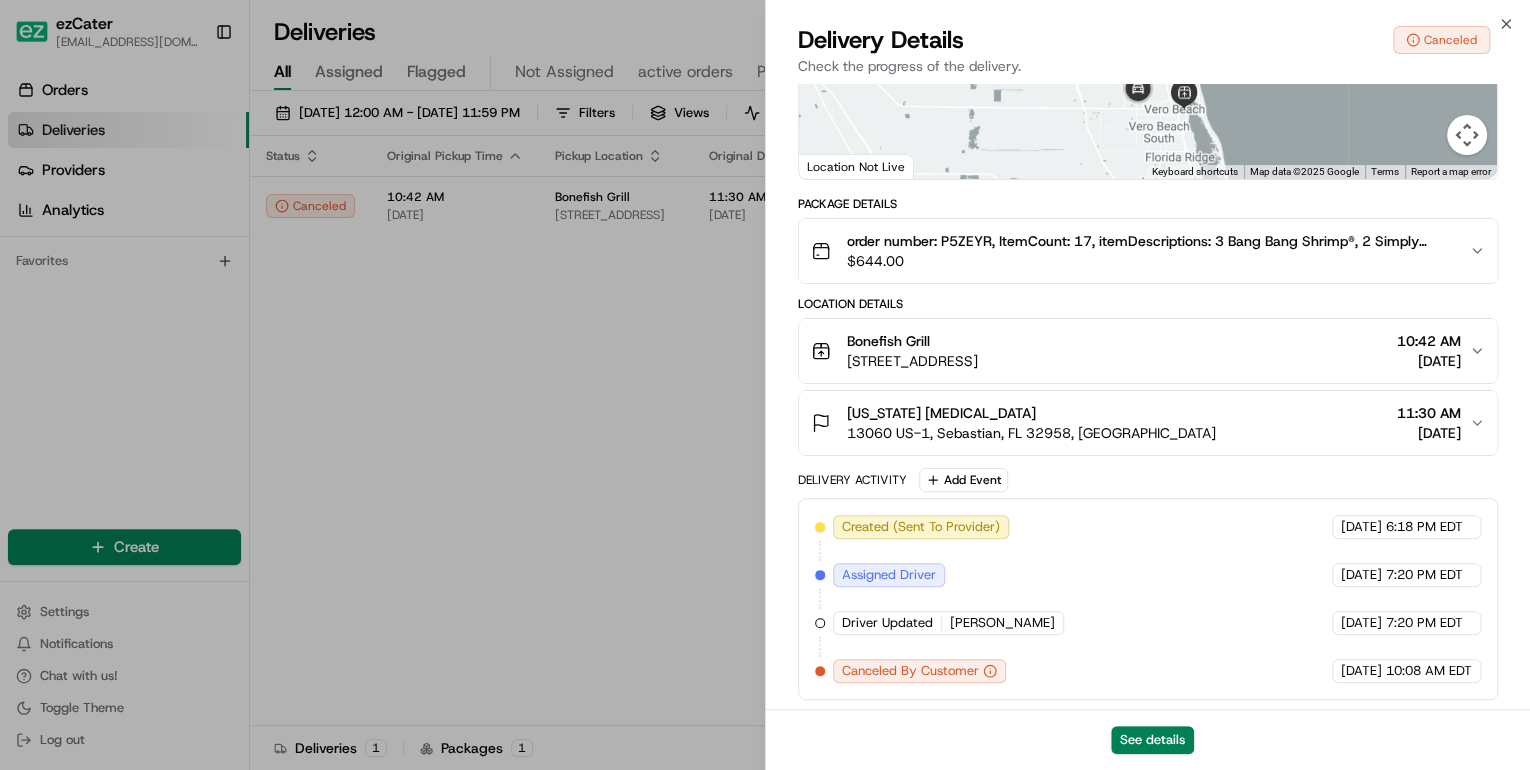 click on "Bonefish Grill [STREET_ADDRESS] 10:42 AM [DATE]" at bounding box center [1140, 351] 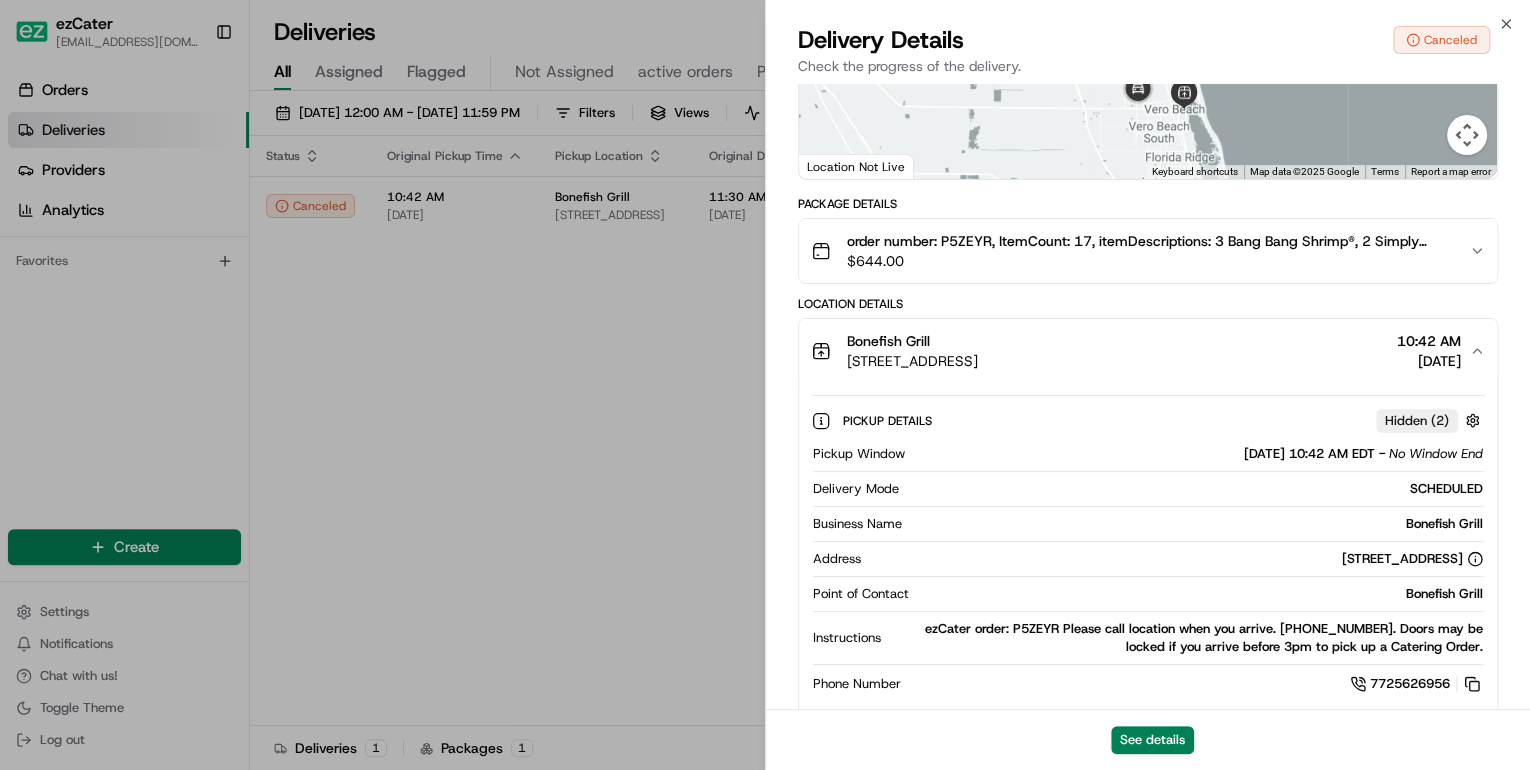 click on "Bonefish Grill [STREET_ADDRESS] 10:42 AM [DATE]" at bounding box center (1140, 351) 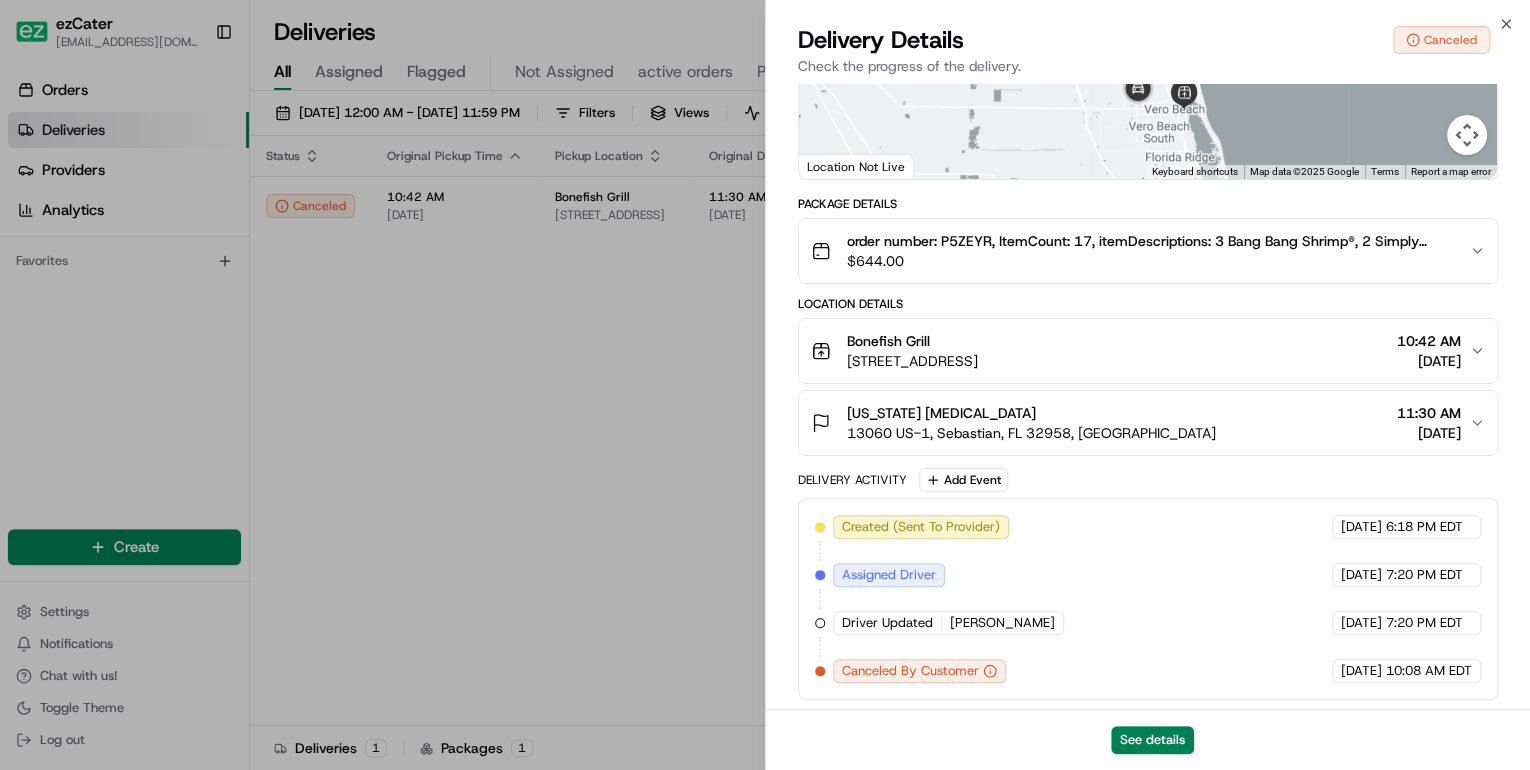 click on "$ 644.00" at bounding box center (1150, 261) 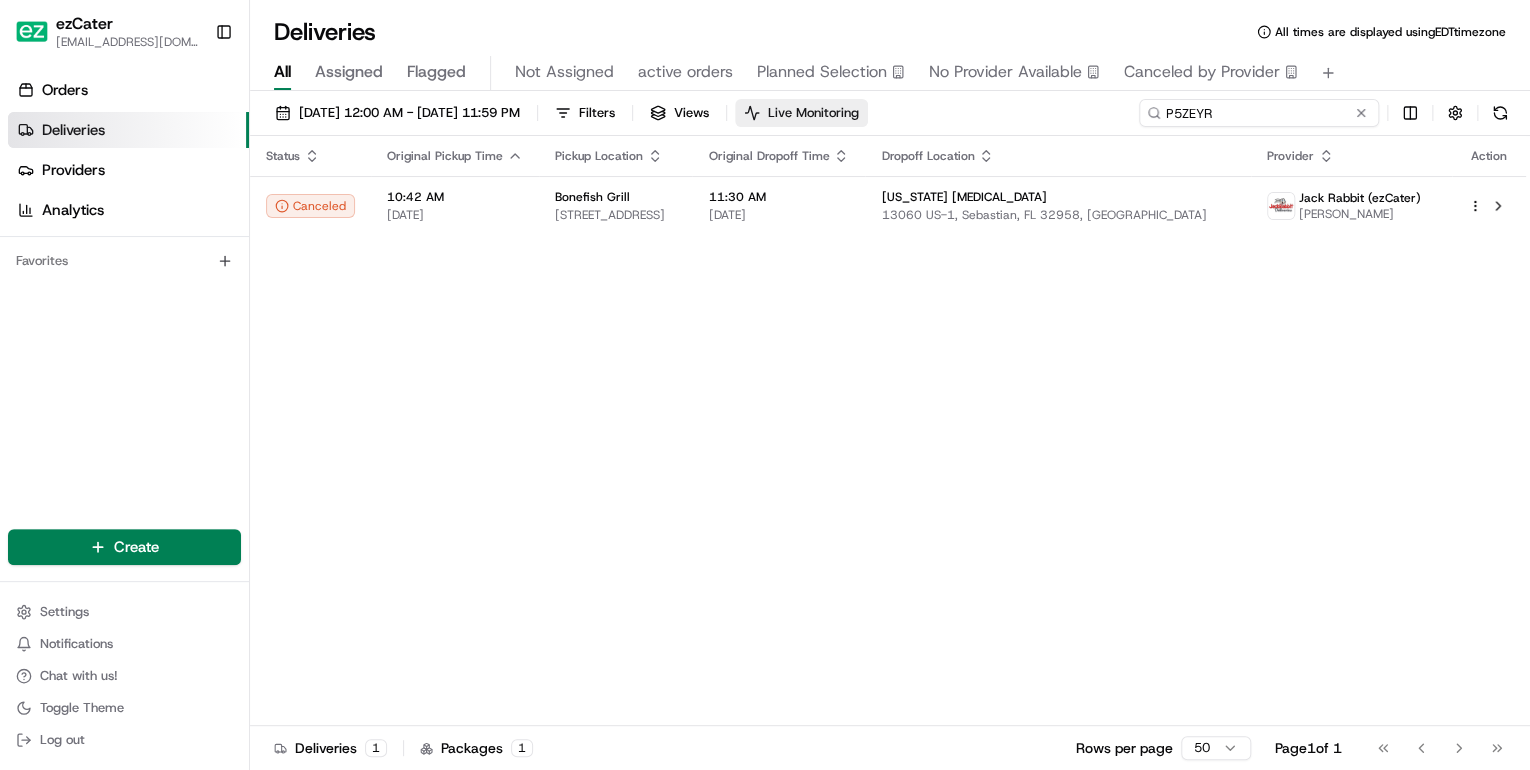 drag, startPoint x: 1292, startPoint y: 116, endPoint x: 839, endPoint y: 120, distance: 453.01767 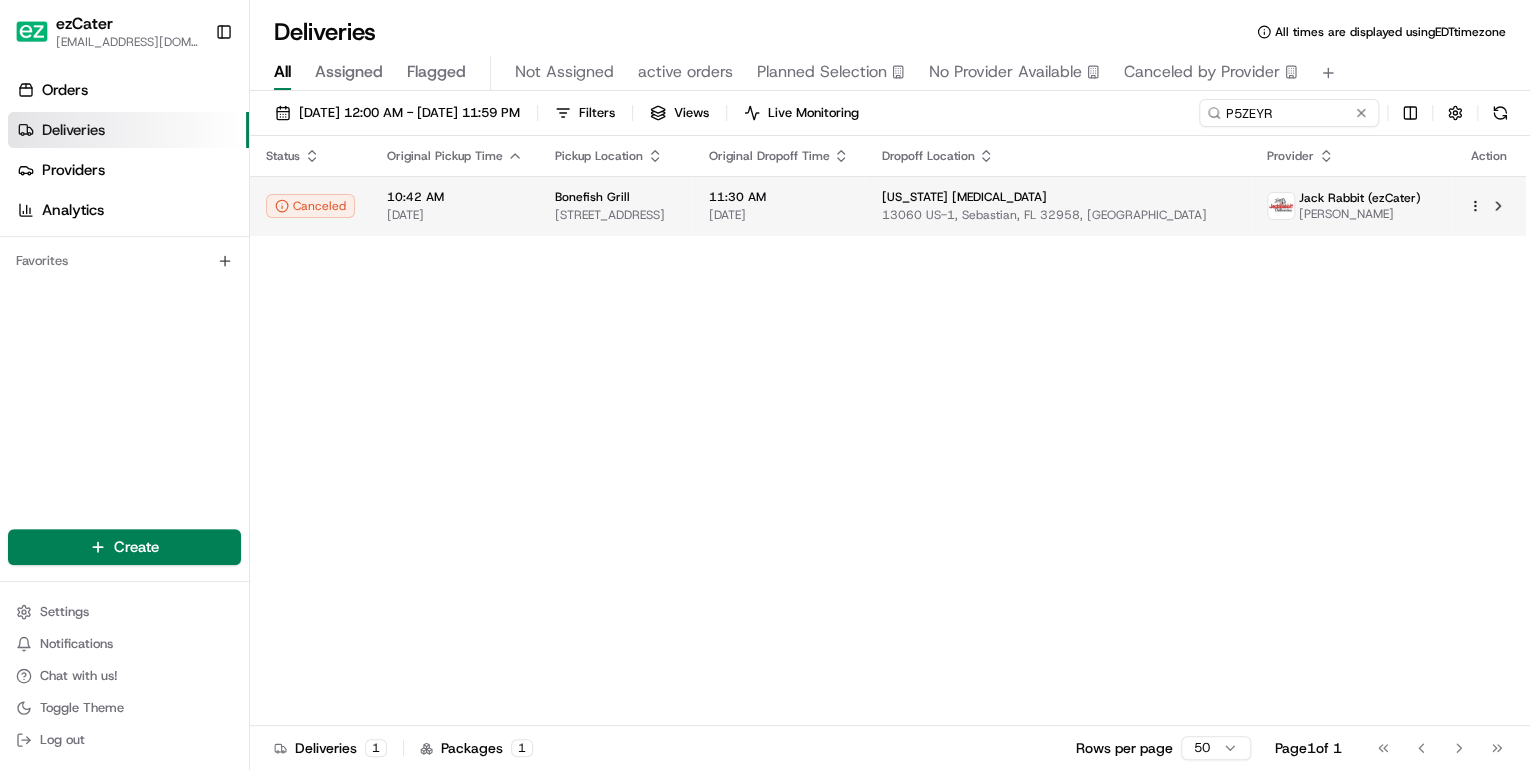 click on "Bonefish Grill" at bounding box center [615, 197] 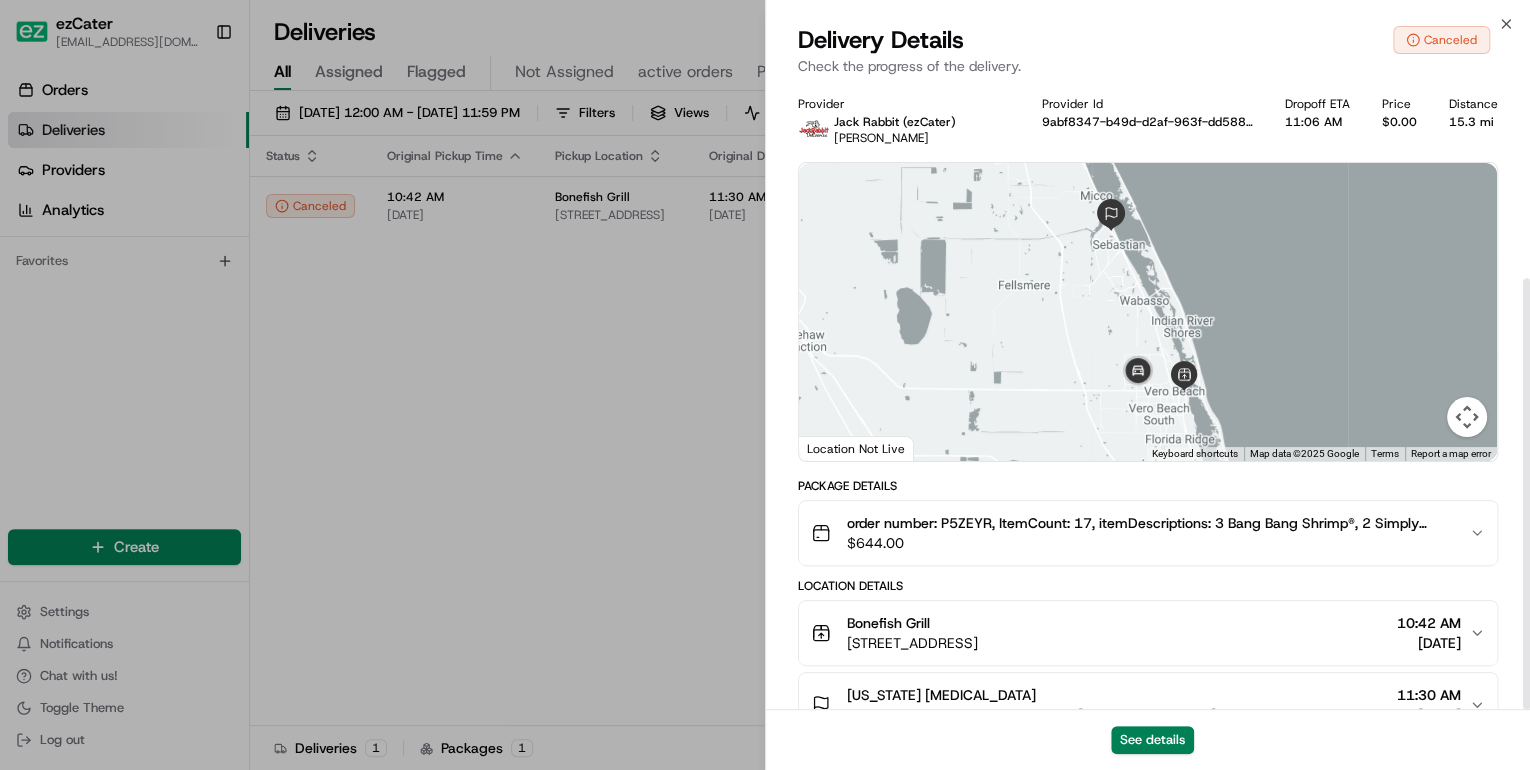 scroll, scrollTop: 282, scrollLeft: 0, axis: vertical 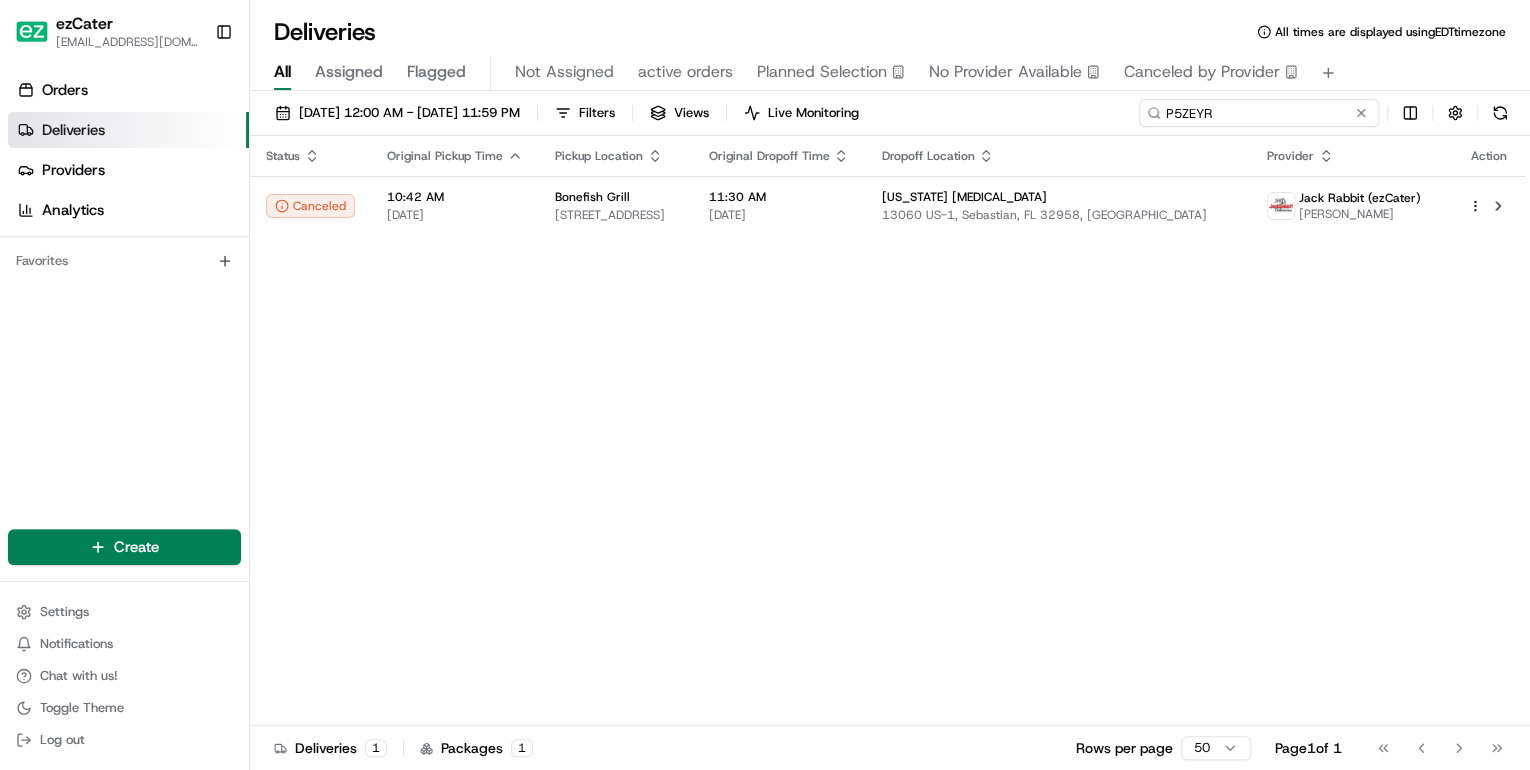drag, startPoint x: 1284, startPoint y: 116, endPoint x: 781, endPoint y: 84, distance: 504.01688 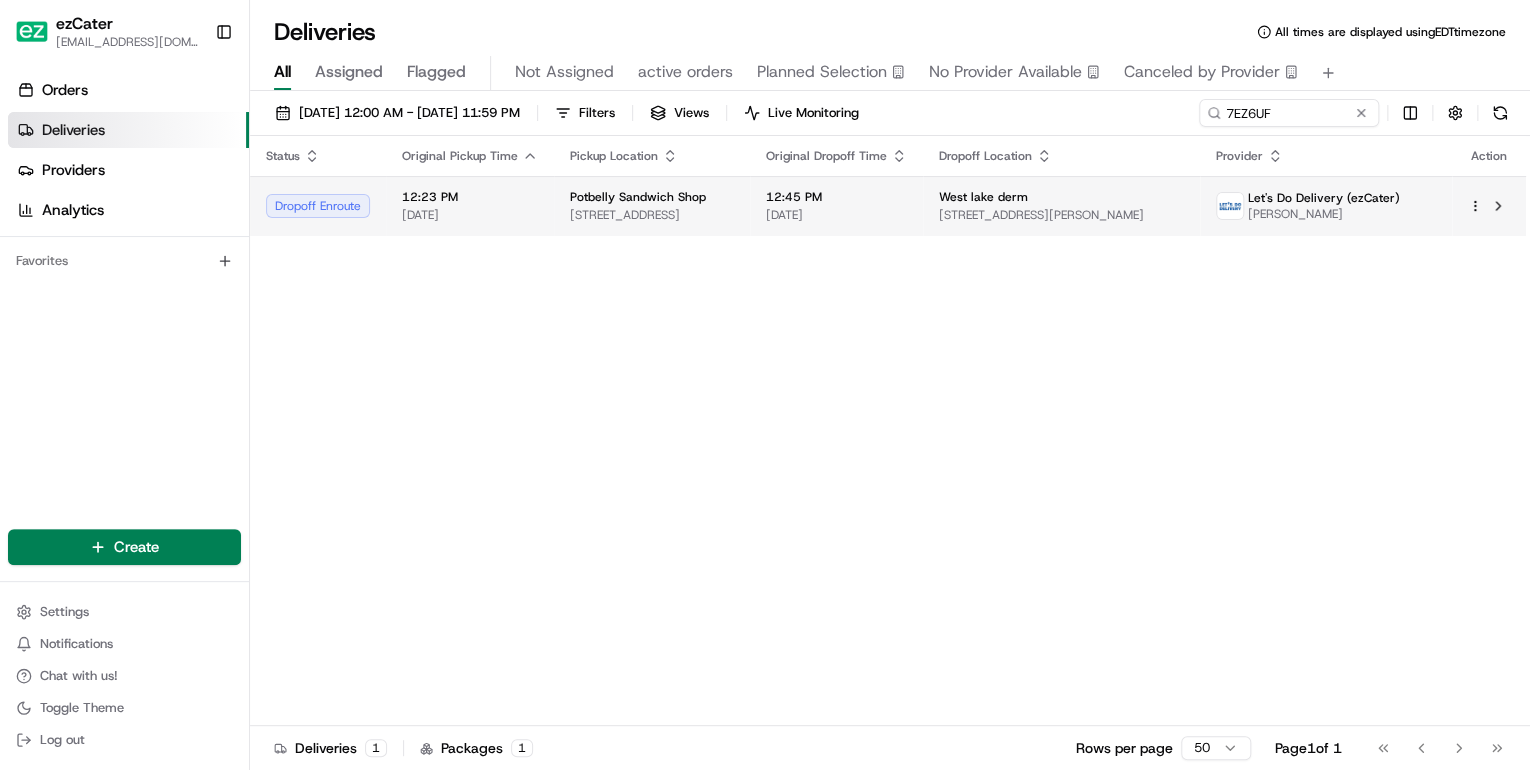 click on "[STREET_ADDRESS]" at bounding box center [652, 215] 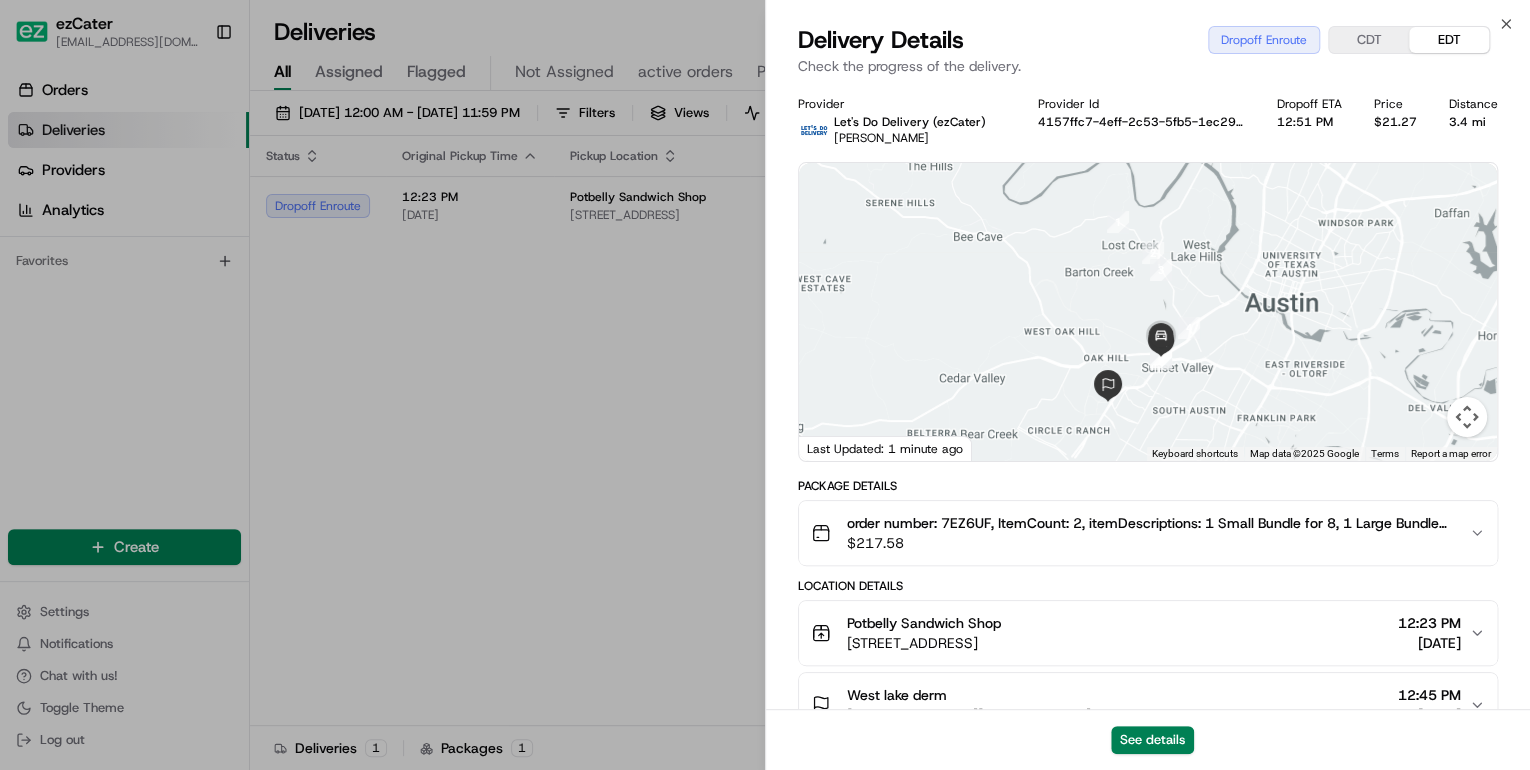 scroll, scrollTop: 240, scrollLeft: 0, axis: vertical 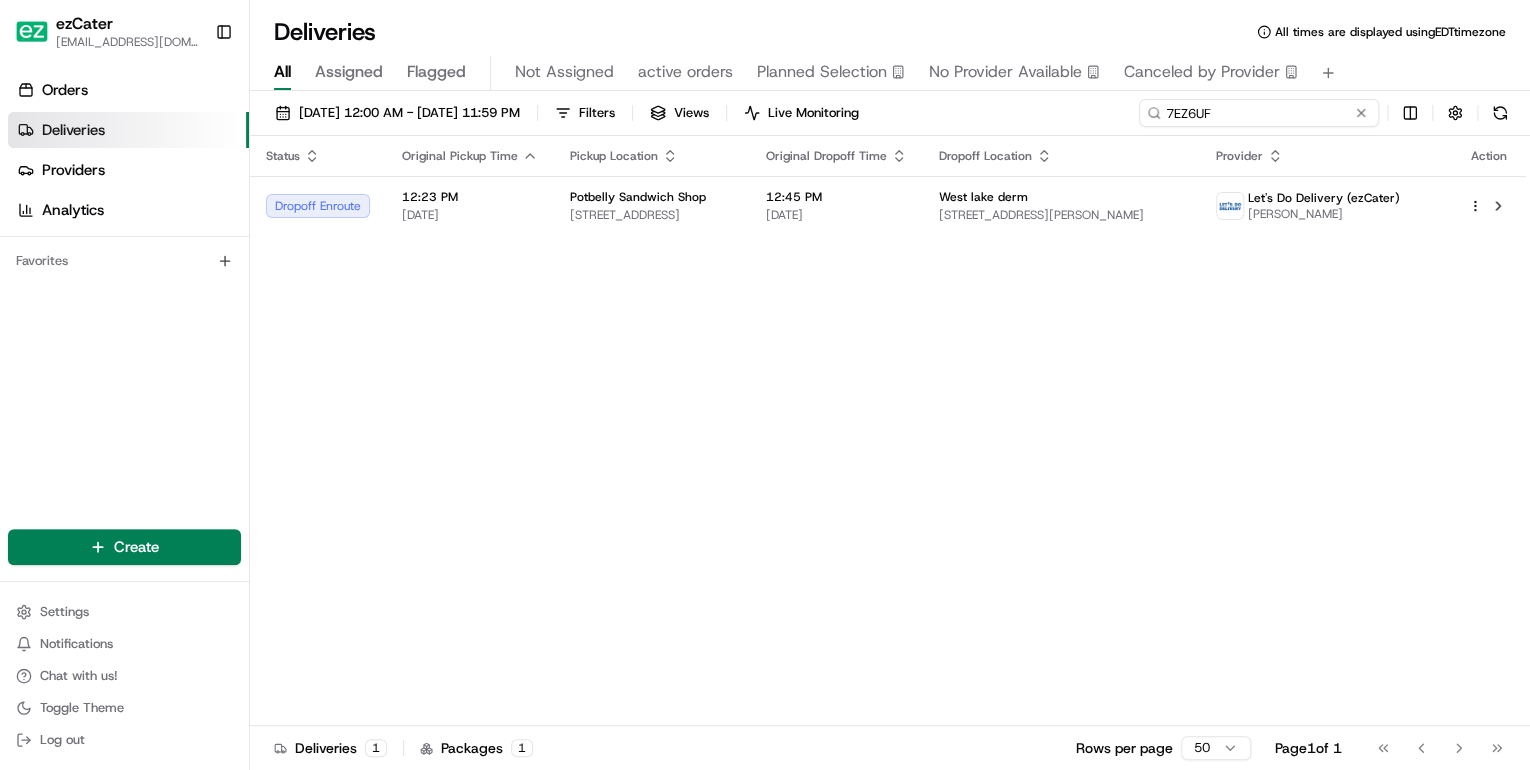 click on "7EZ6UF" at bounding box center (1259, 113) 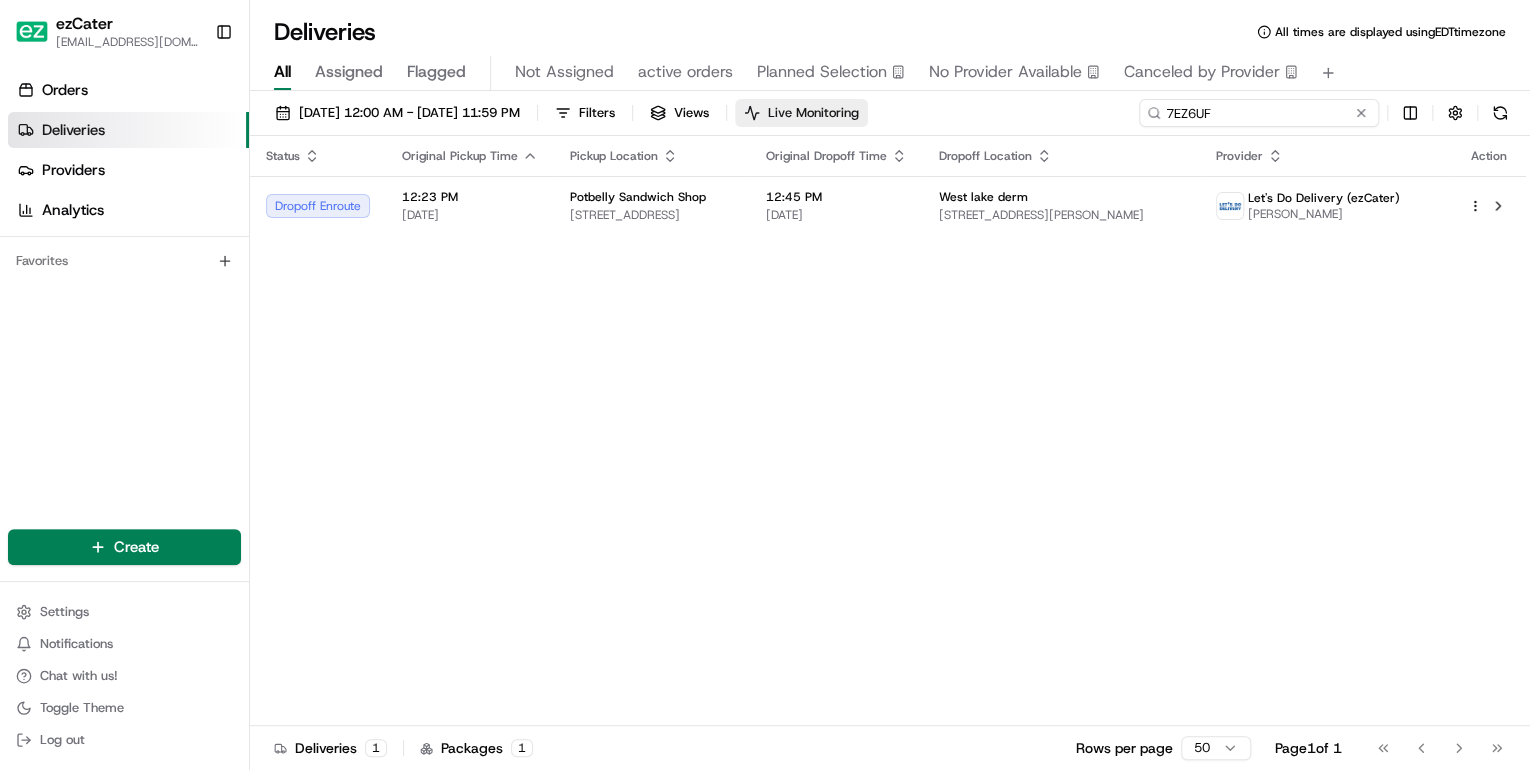 drag, startPoint x: 1274, startPoint y: 108, endPoint x: 812, endPoint y: 120, distance: 462.15582 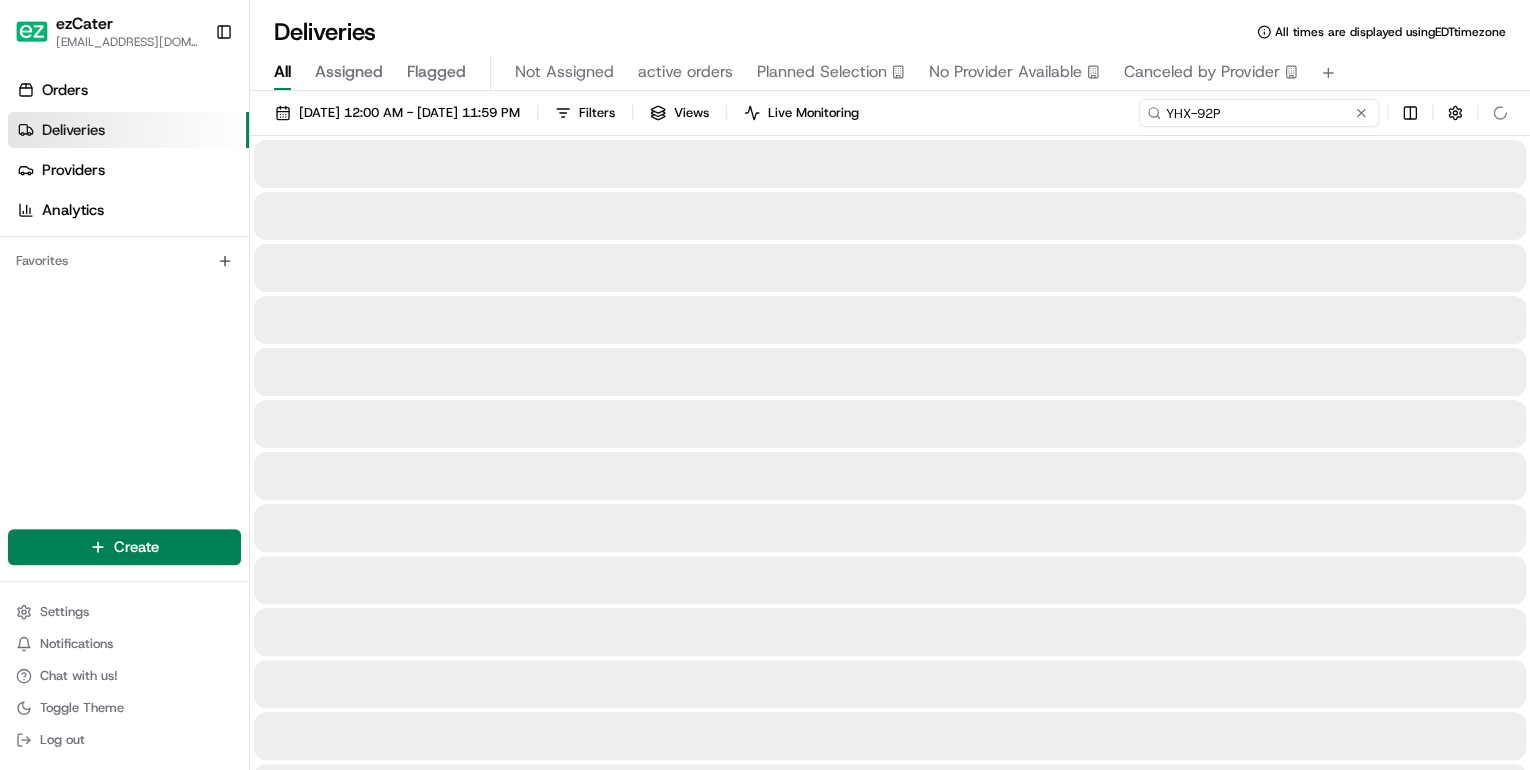 click on "YHX-92P" at bounding box center (1259, 113) 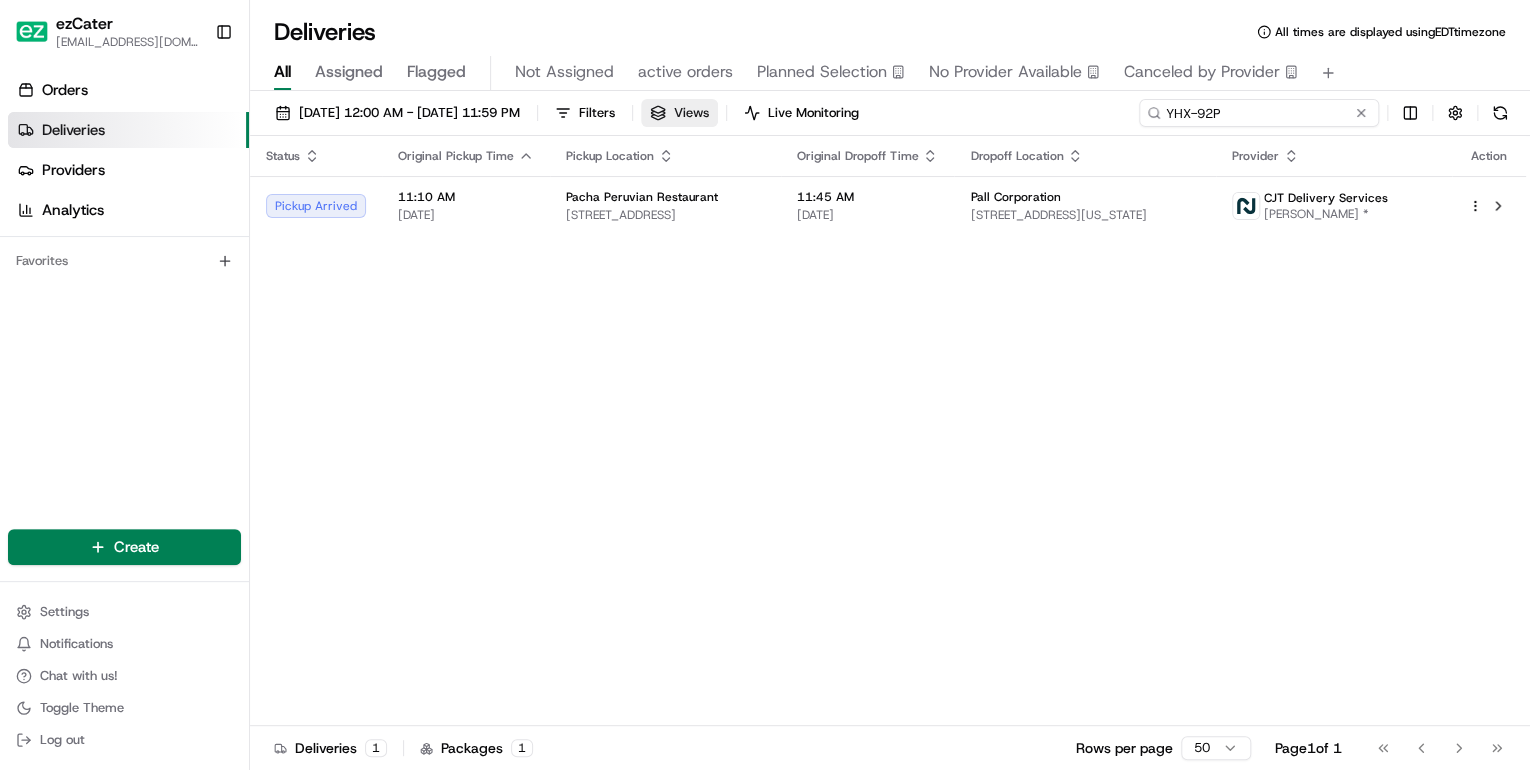 drag, startPoint x: 1268, startPoint y: 113, endPoint x: 764, endPoint y: 101, distance: 504.14282 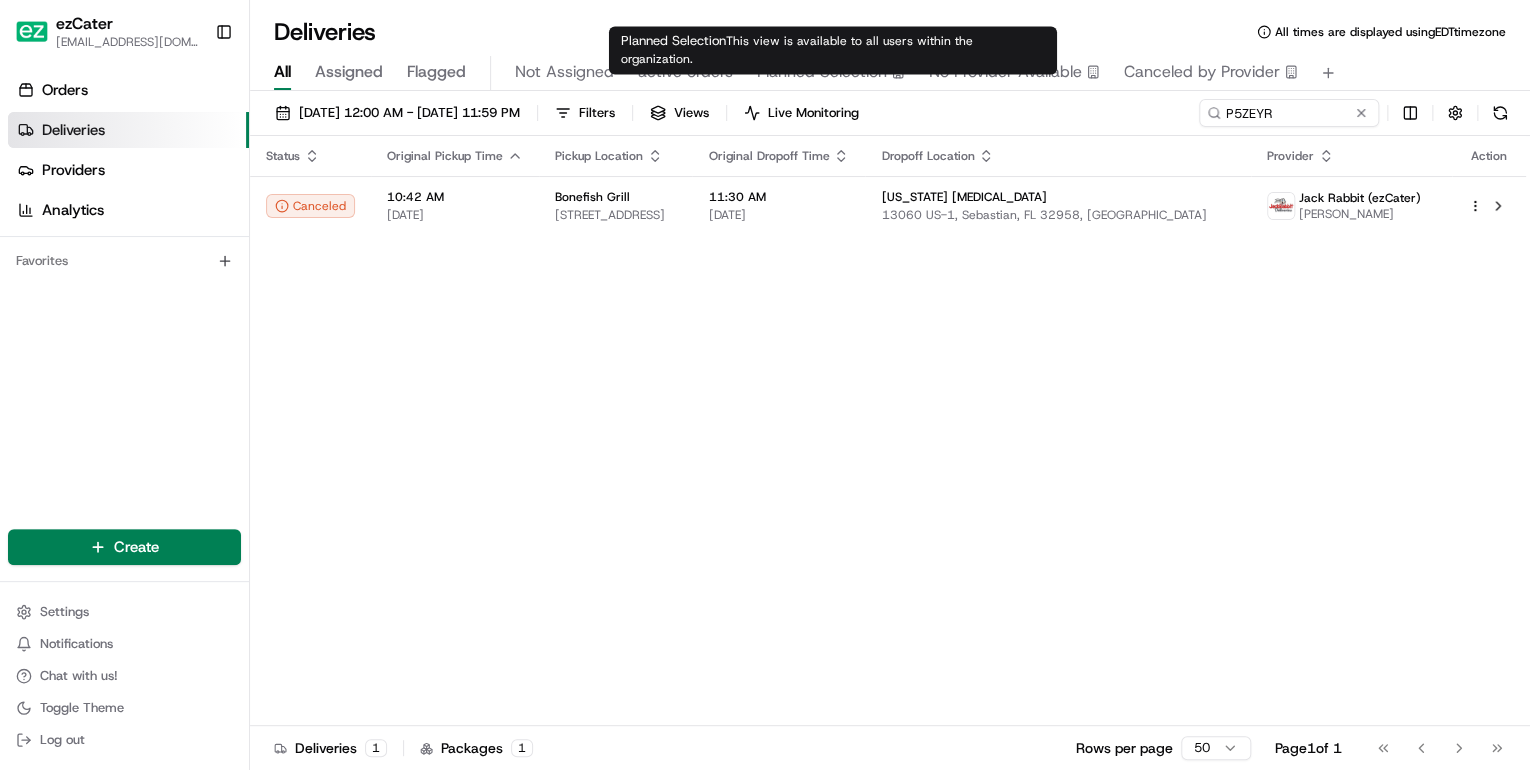 click on "Status Original Pickup Time Pickup Location Original Dropoff Time Dropoff Location Provider Action Canceled 10:42 AM [DATE] Bonefish Grill [STREET_ADDRESS] 11:30 AM [DATE] [US_STATE] [MEDICAL_DATA] [STREET_ADDRESS][PERSON_NAME] Jack Rabbit (ezCater) [PERSON_NAME]" at bounding box center [888, 431] 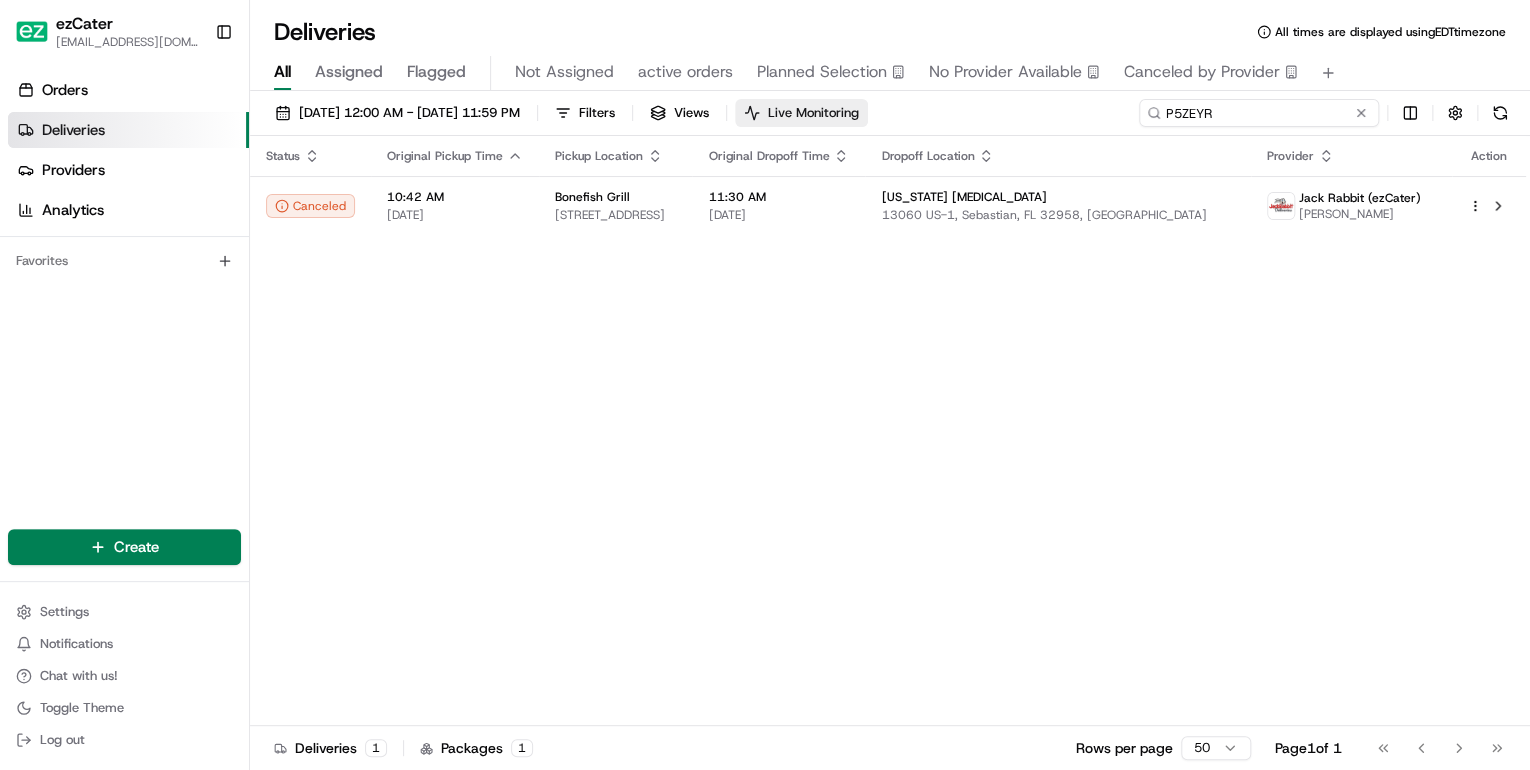 drag, startPoint x: 1284, startPoint y: 116, endPoint x: 899, endPoint y: 126, distance: 385.12985 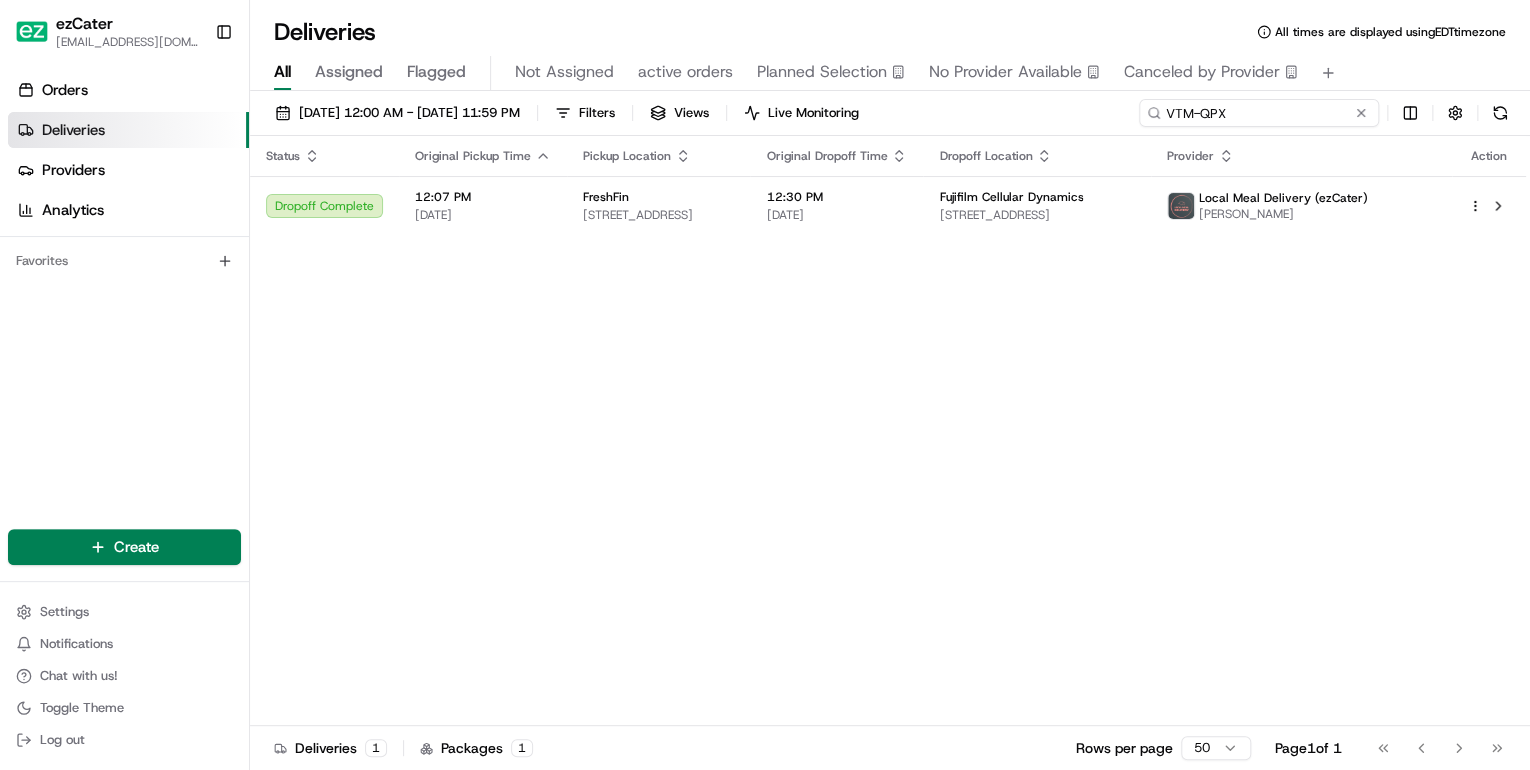 drag, startPoint x: 1249, startPoint y: 115, endPoint x: 944, endPoint y: 97, distance: 305.5307 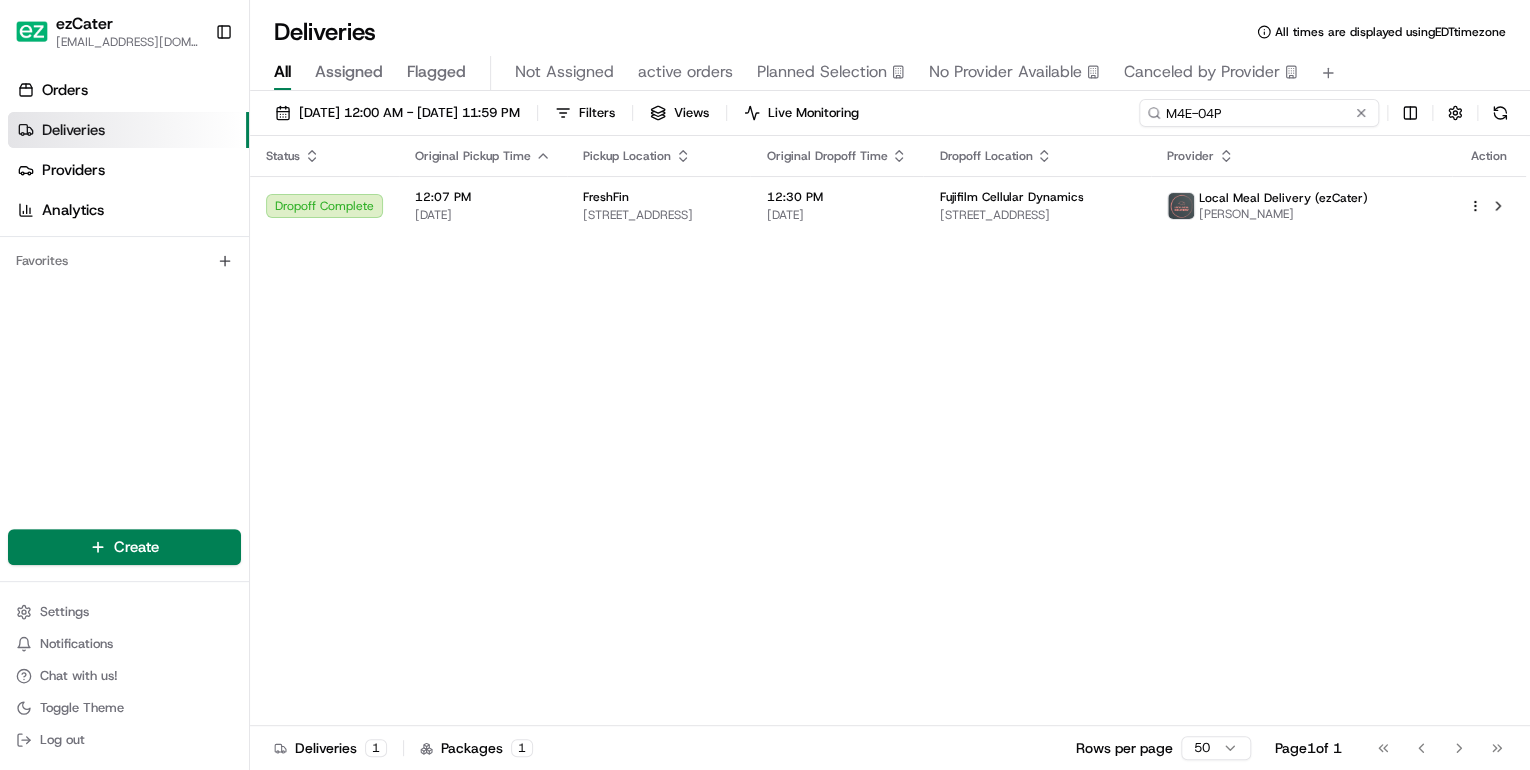 type on "M4E-04P" 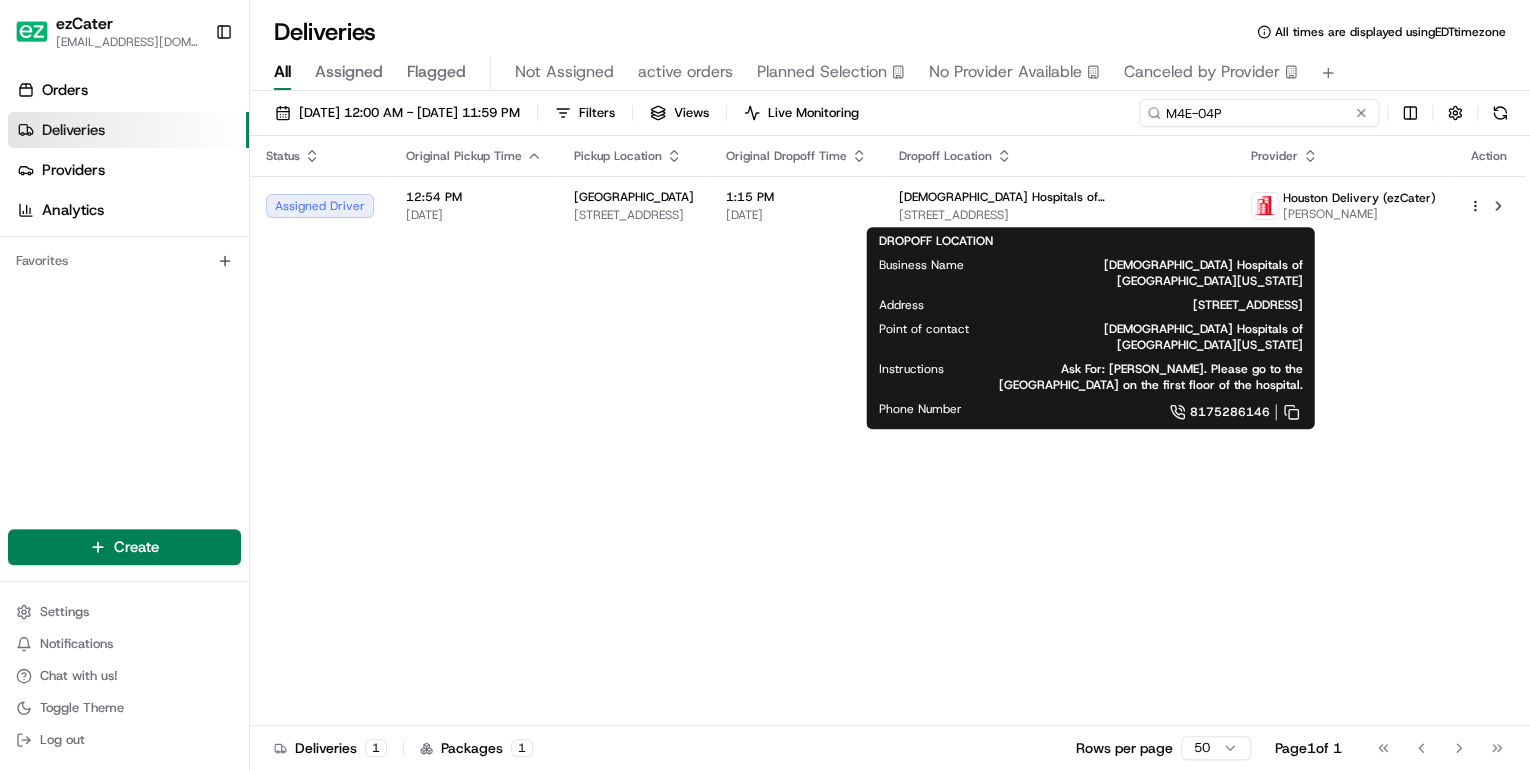 click on "M4E-04P" at bounding box center (1259, 113) 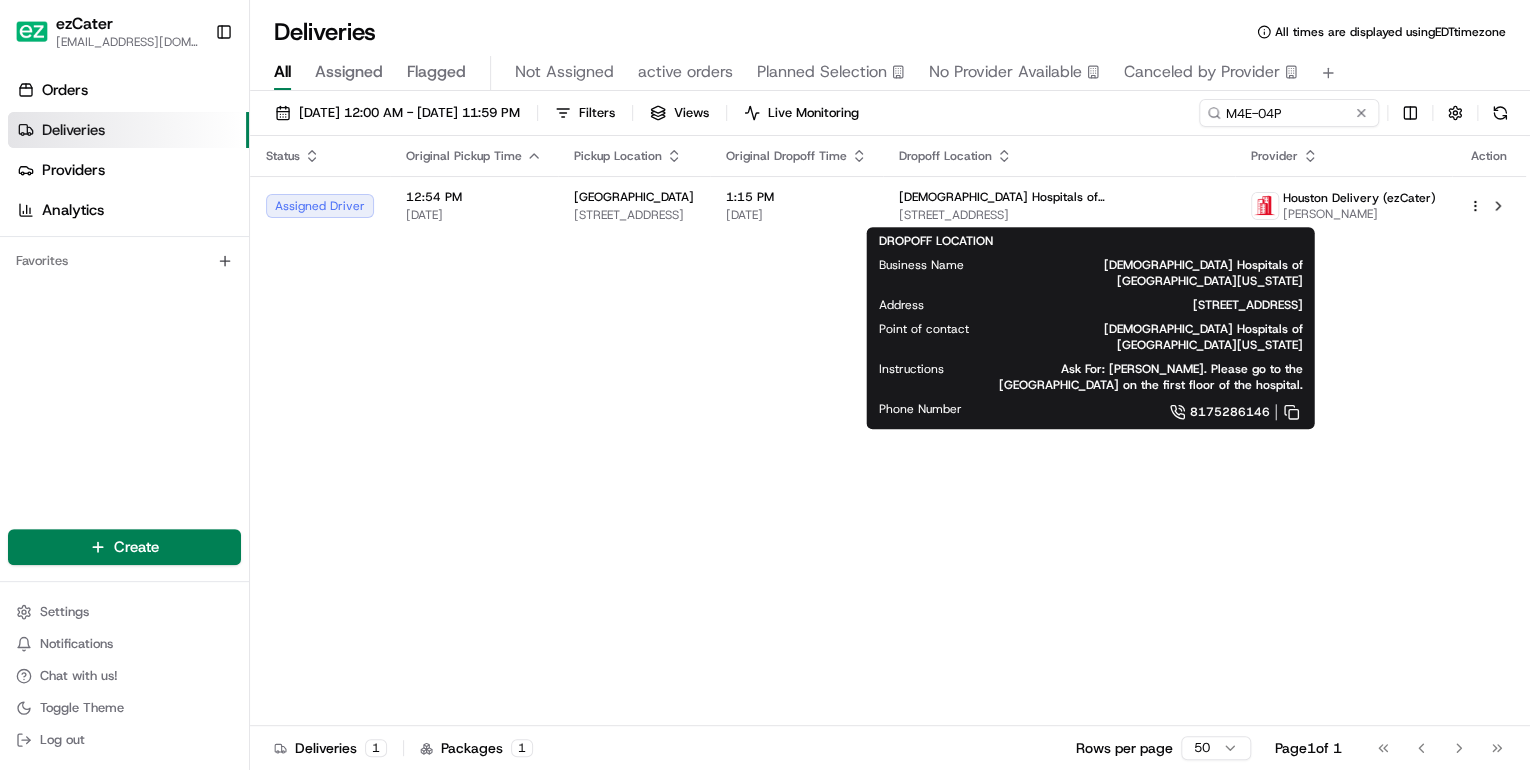 click at bounding box center (1361, 113) 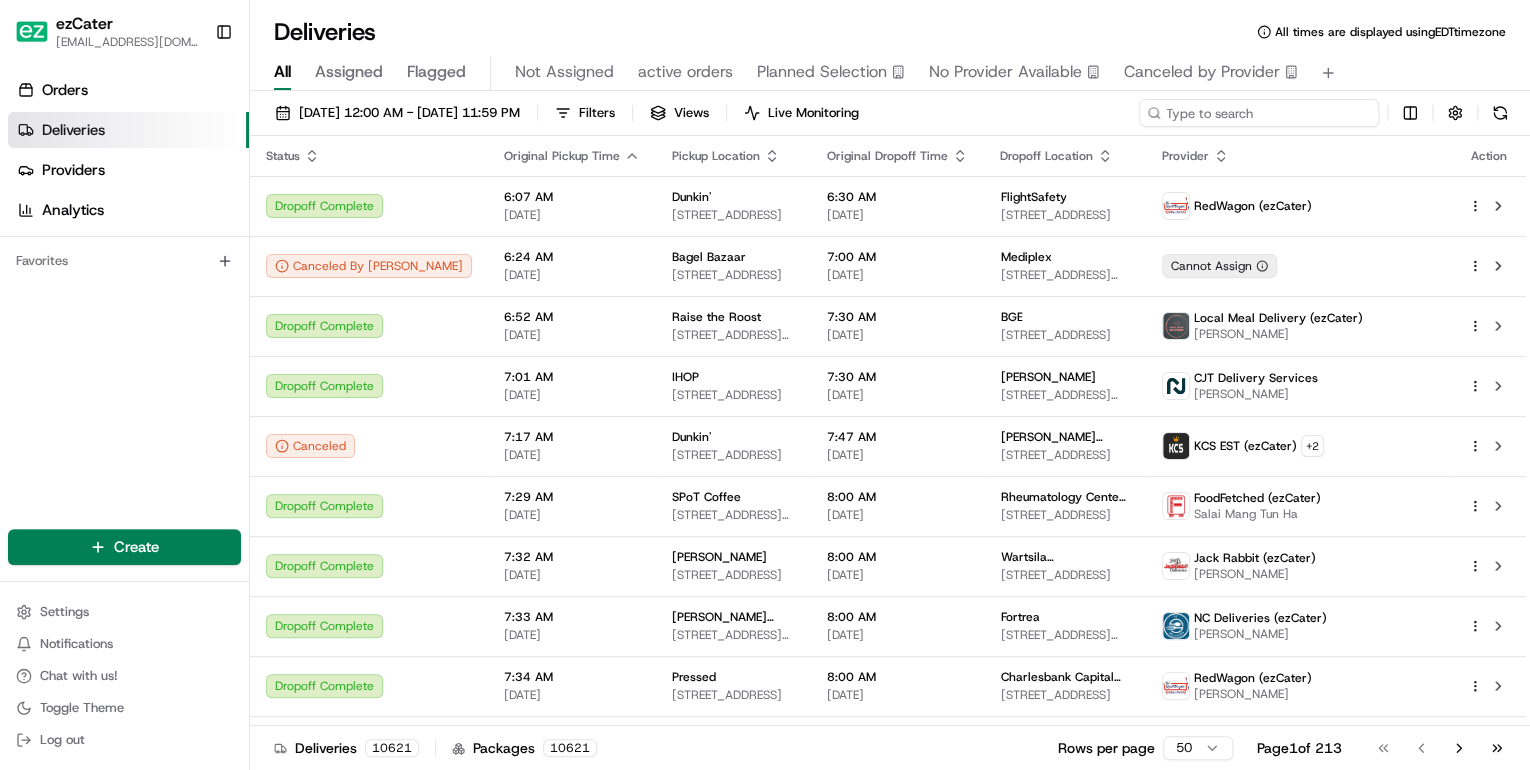 click at bounding box center [1259, 113] 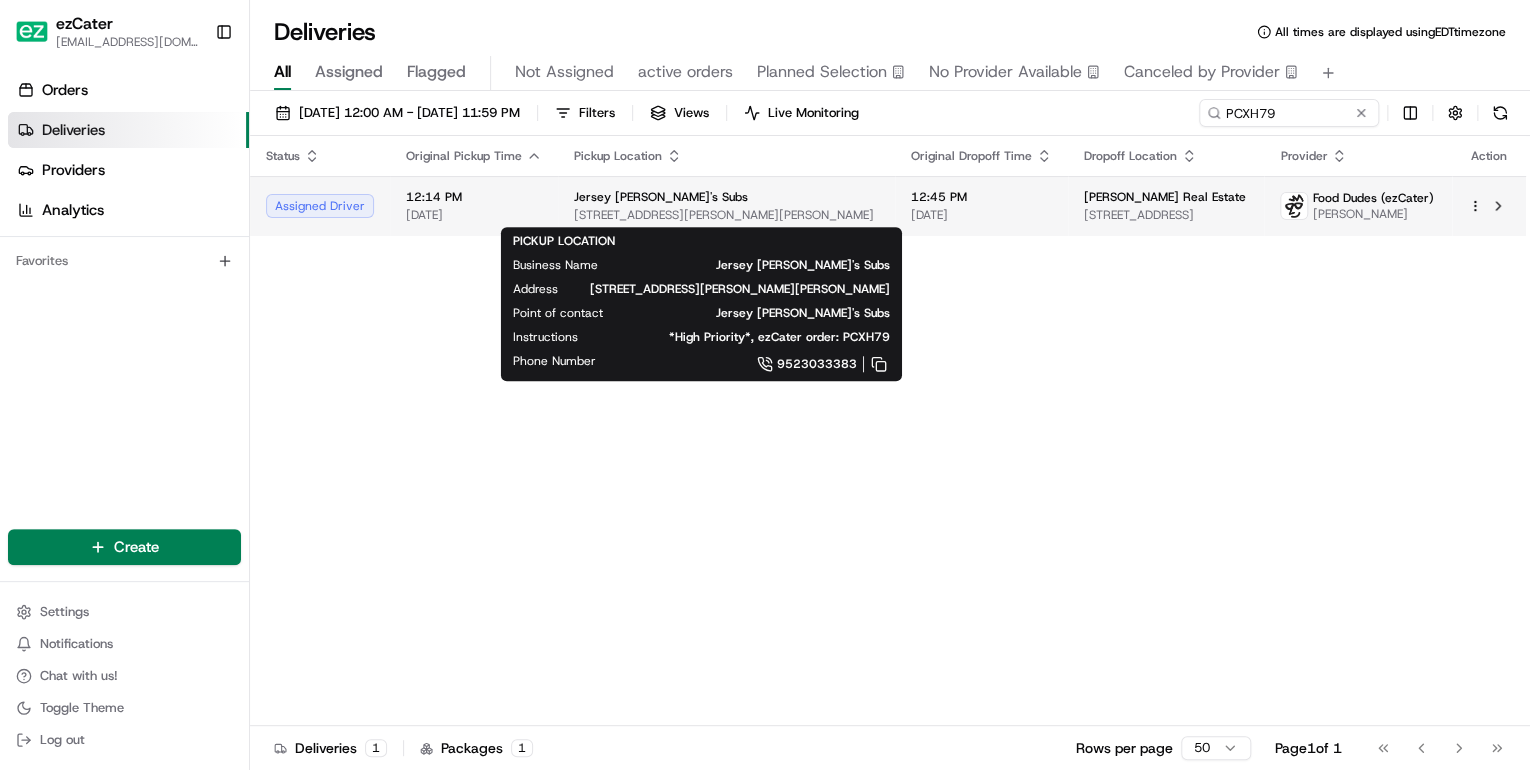 click on "[STREET_ADDRESS][PERSON_NAME][PERSON_NAME]" at bounding box center [726, 215] 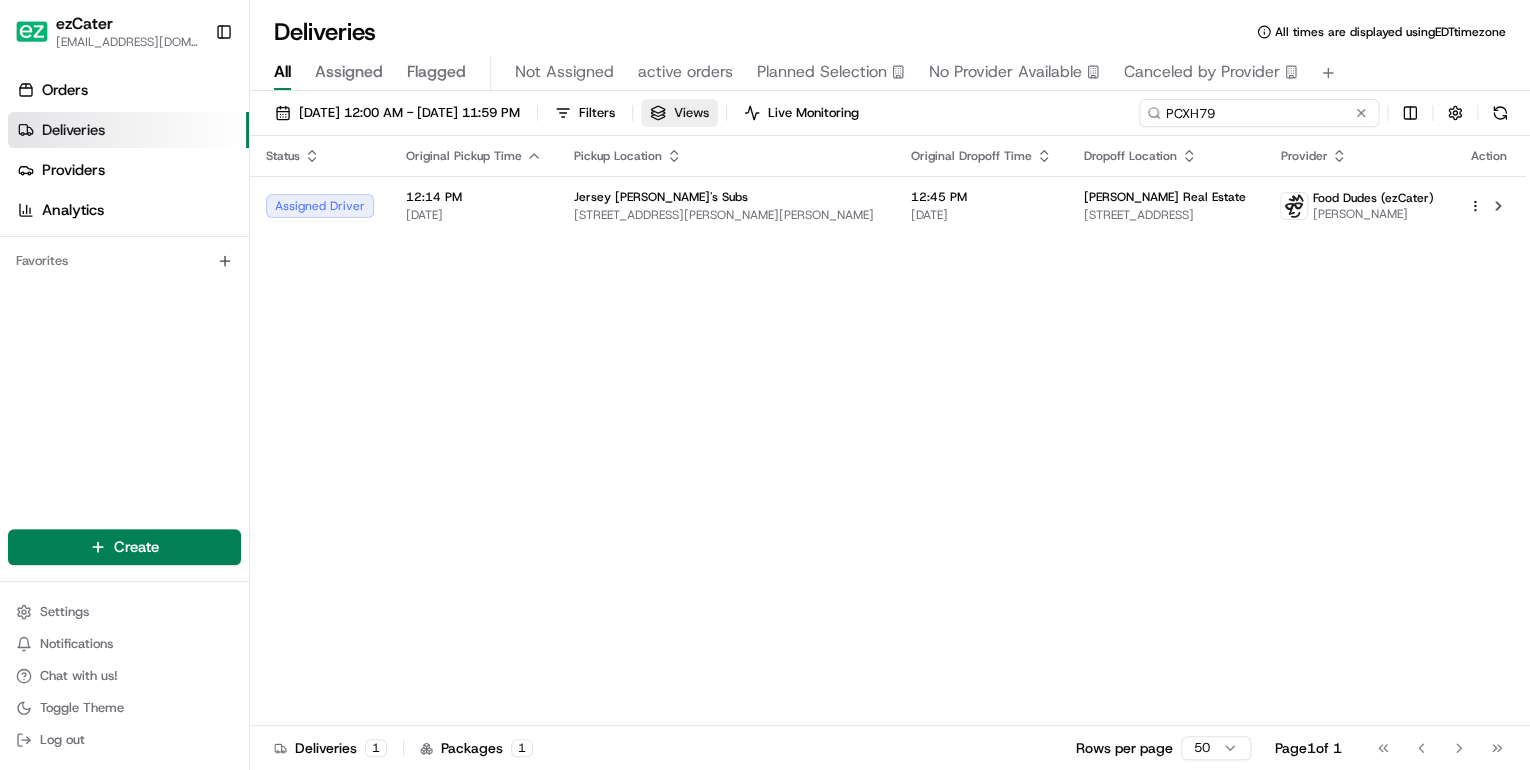 drag, startPoint x: 1280, startPoint y: 116, endPoint x: 747, endPoint y: 110, distance: 533.03375 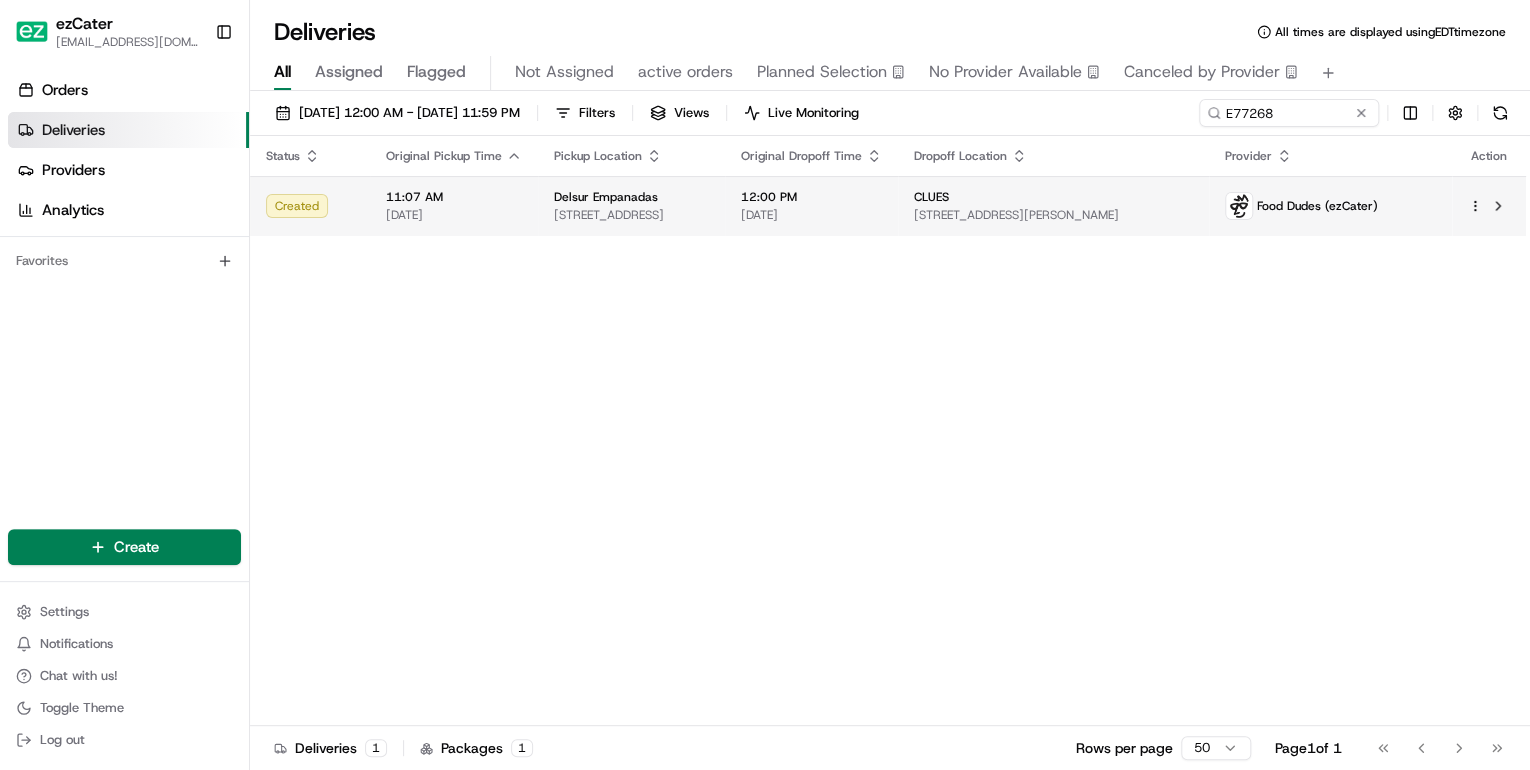 click on "[STREET_ADDRESS]" at bounding box center [631, 215] 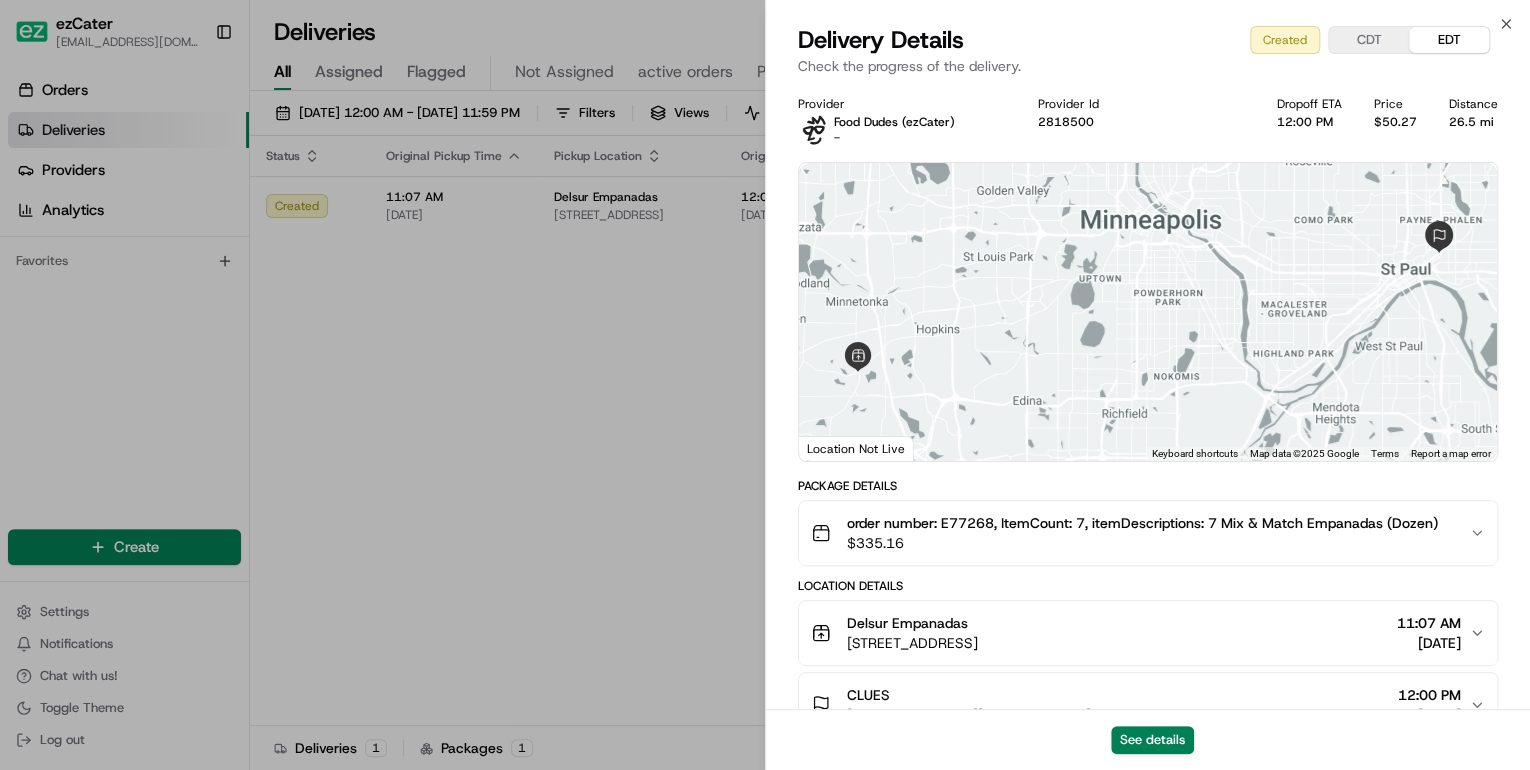 scroll, scrollTop: 139, scrollLeft: 0, axis: vertical 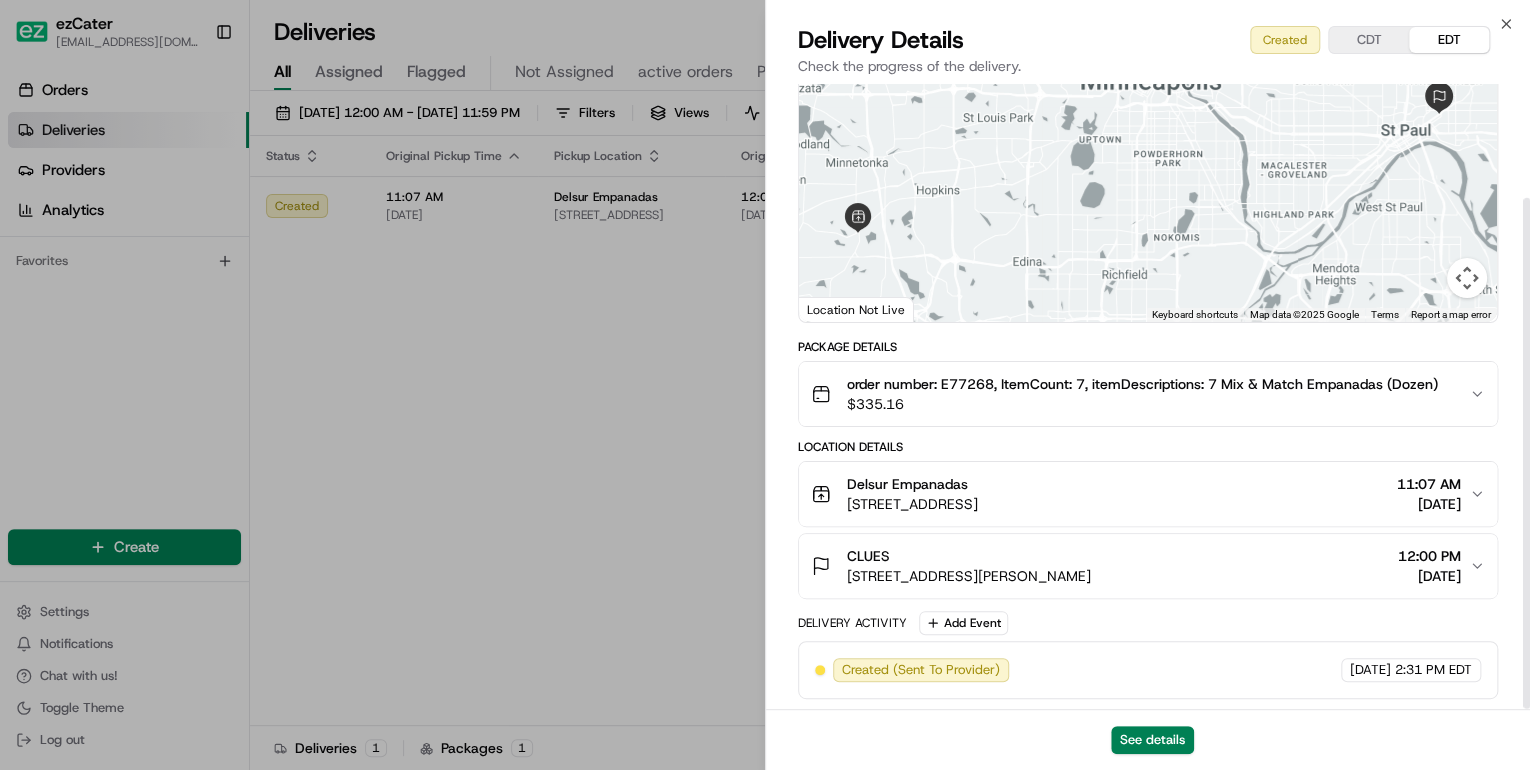 click on "$ 335.16" at bounding box center [1142, 404] 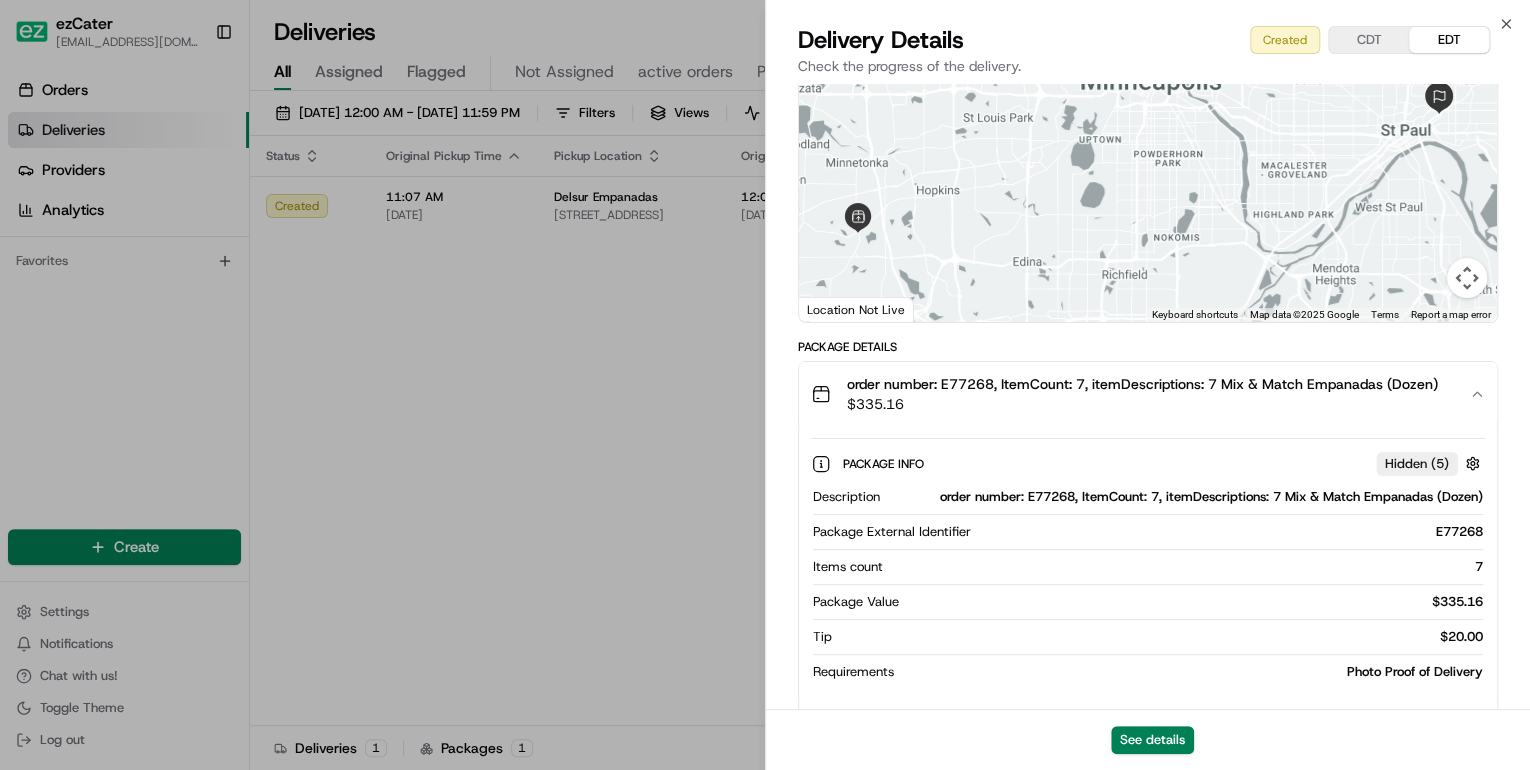 scroll, scrollTop: 299, scrollLeft: 0, axis: vertical 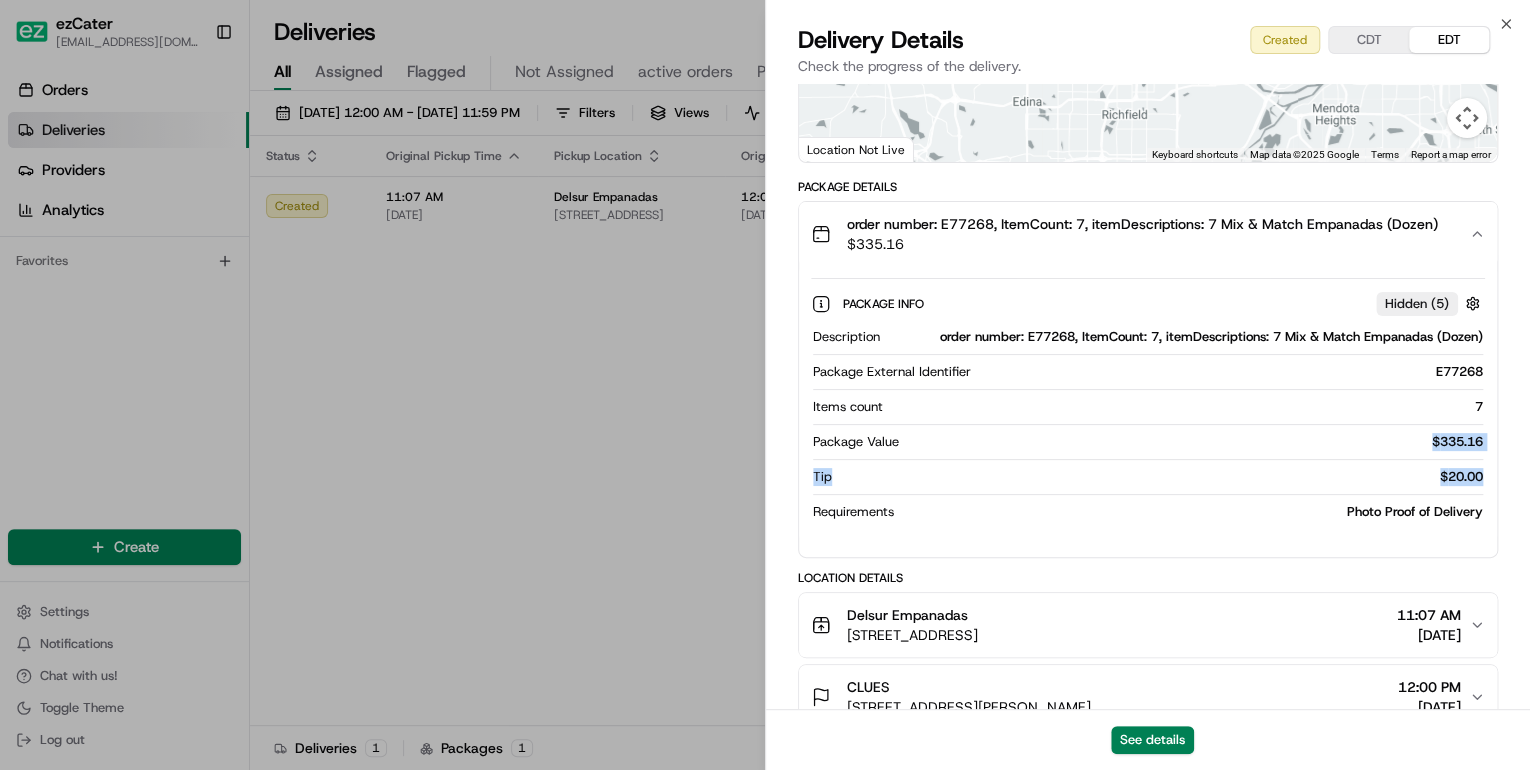 drag, startPoint x: 1427, startPoint y: 440, endPoint x: 1488, endPoint y: 477, distance: 71.34424 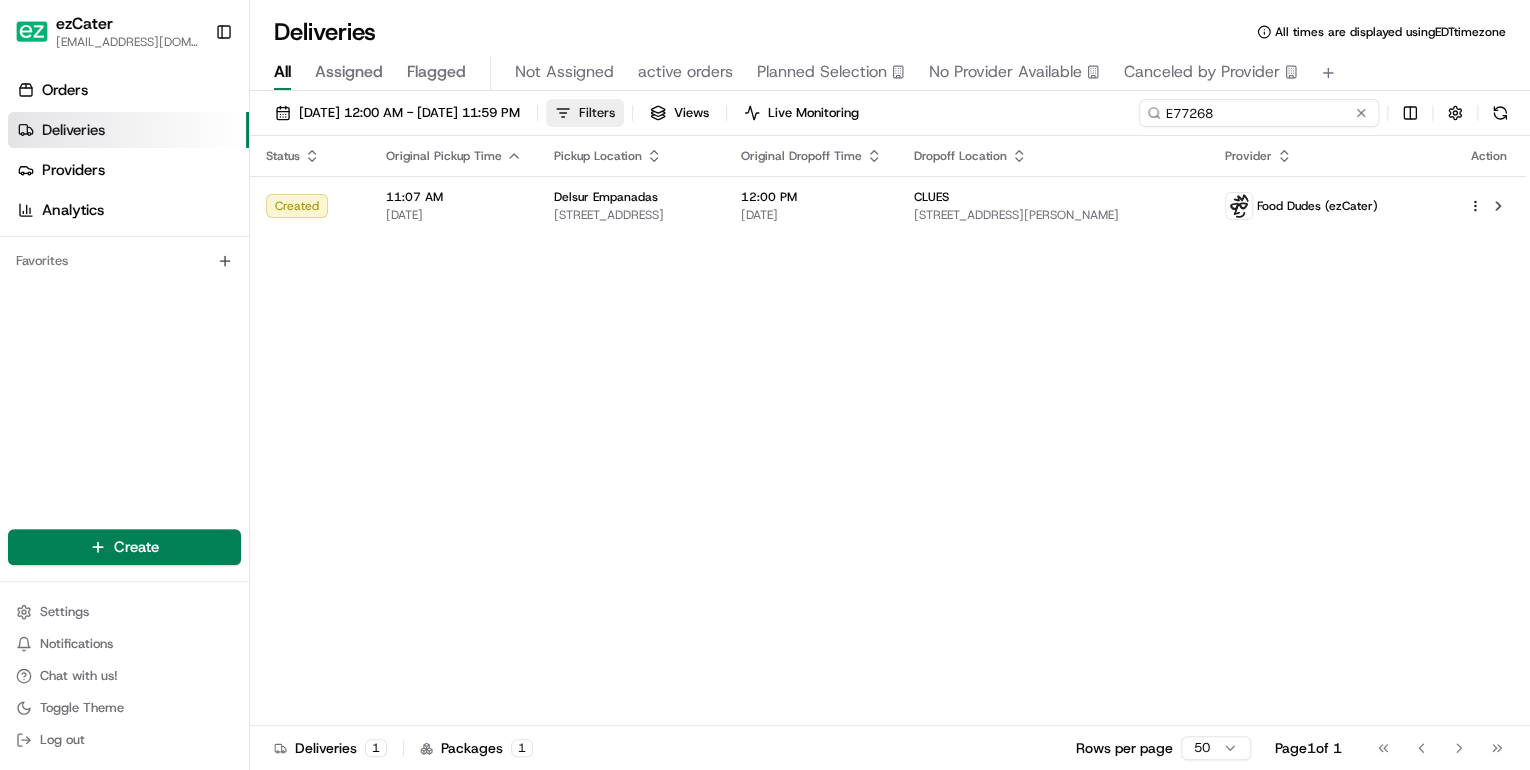 drag, startPoint x: 1284, startPoint y: 114, endPoint x: 670, endPoint y: 100, distance: 614.1596 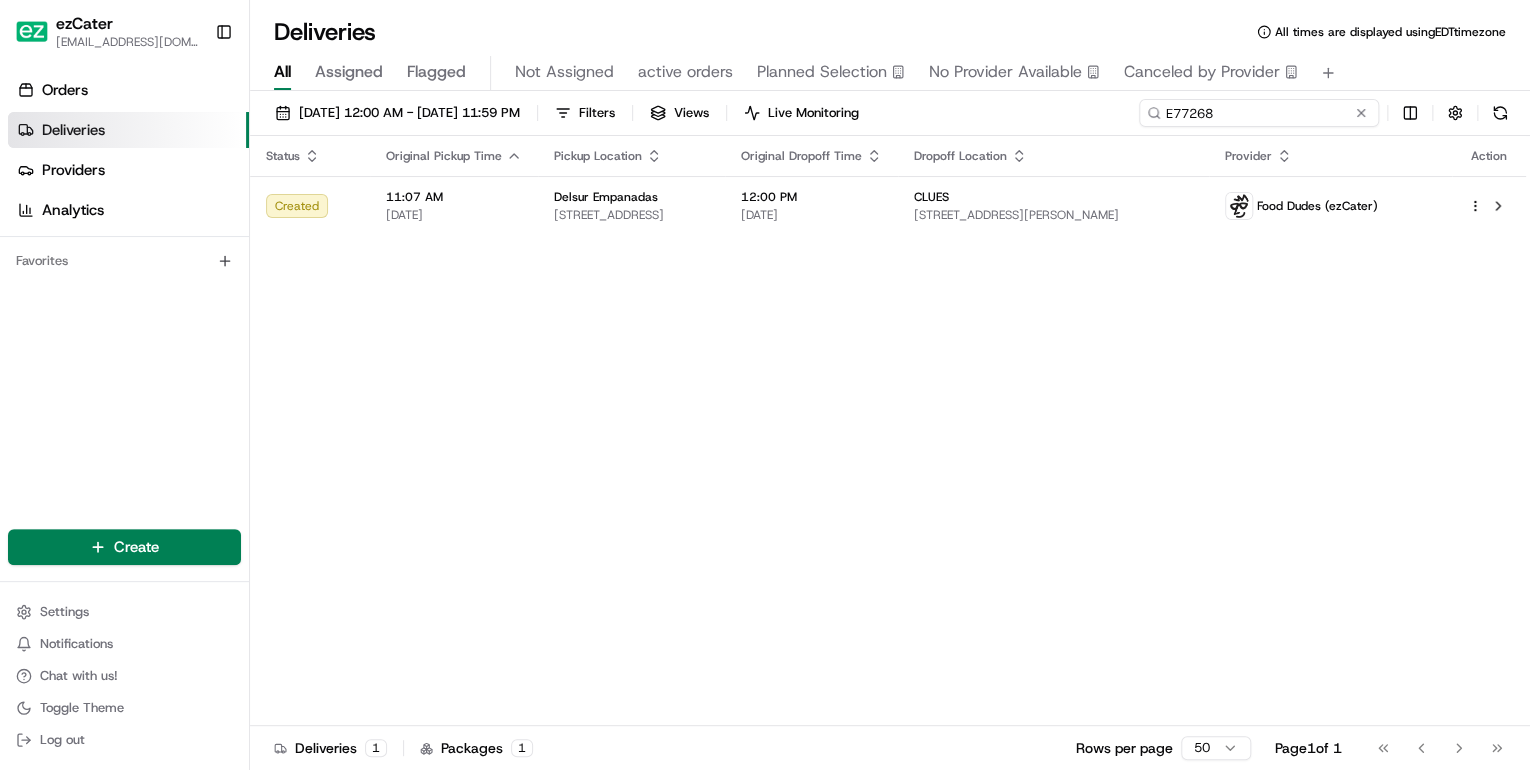 paste on "JGXQG3" 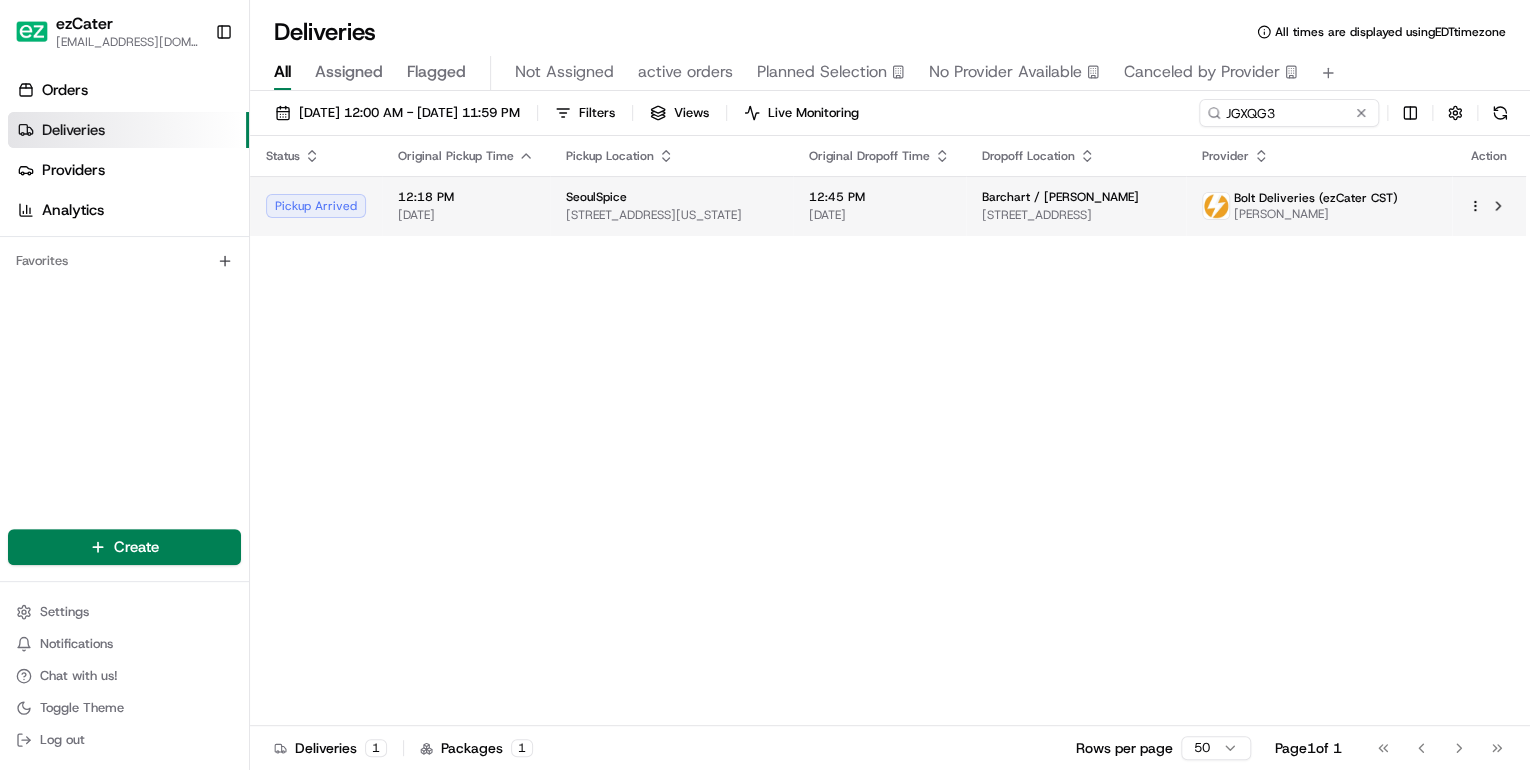 click on "SeoulSpice" at bounding box center (671, 197) 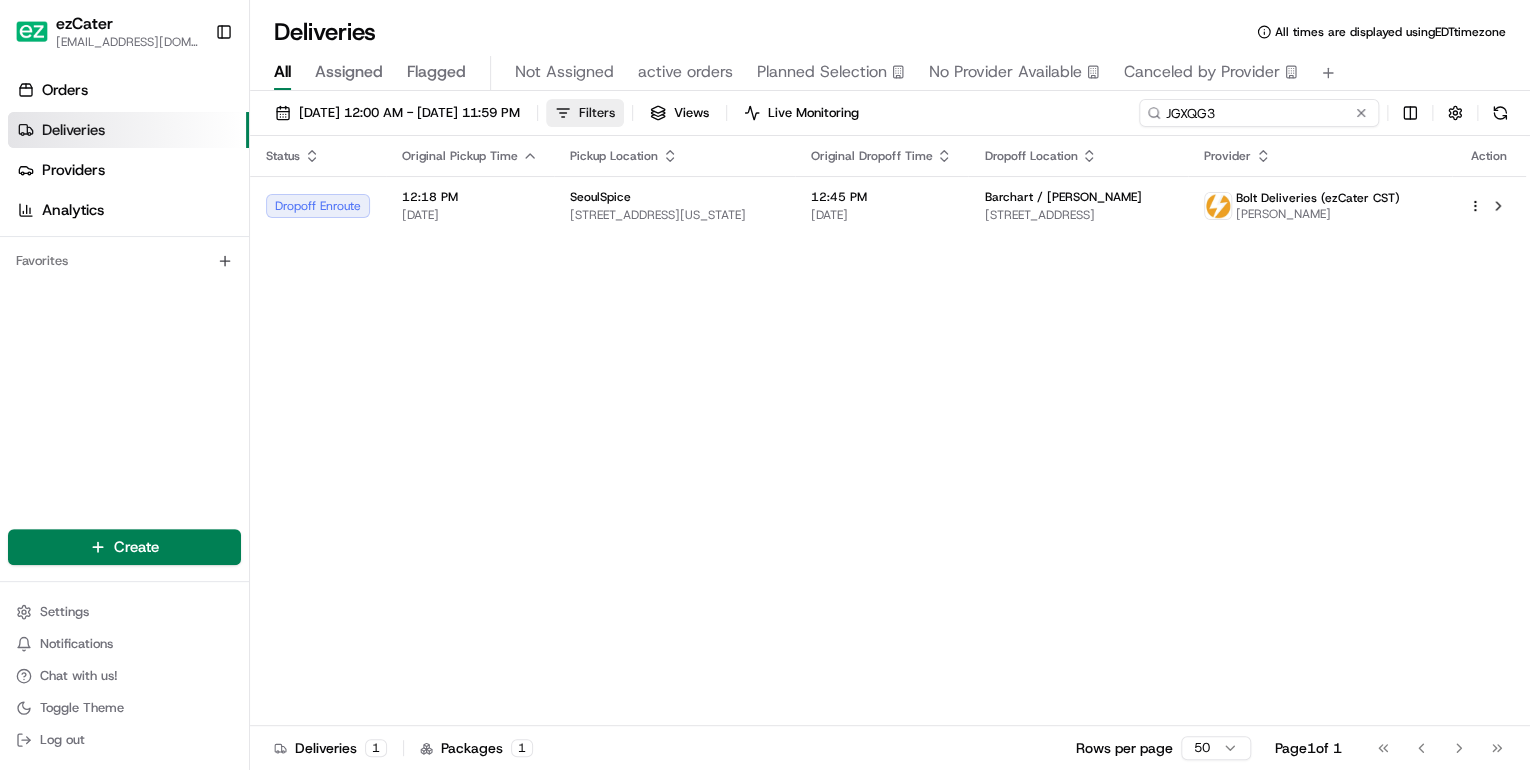 drag, startPoint x: 1288, startPoint y: 112, endPoint x: 684, endPoint y: 112, distance: 604 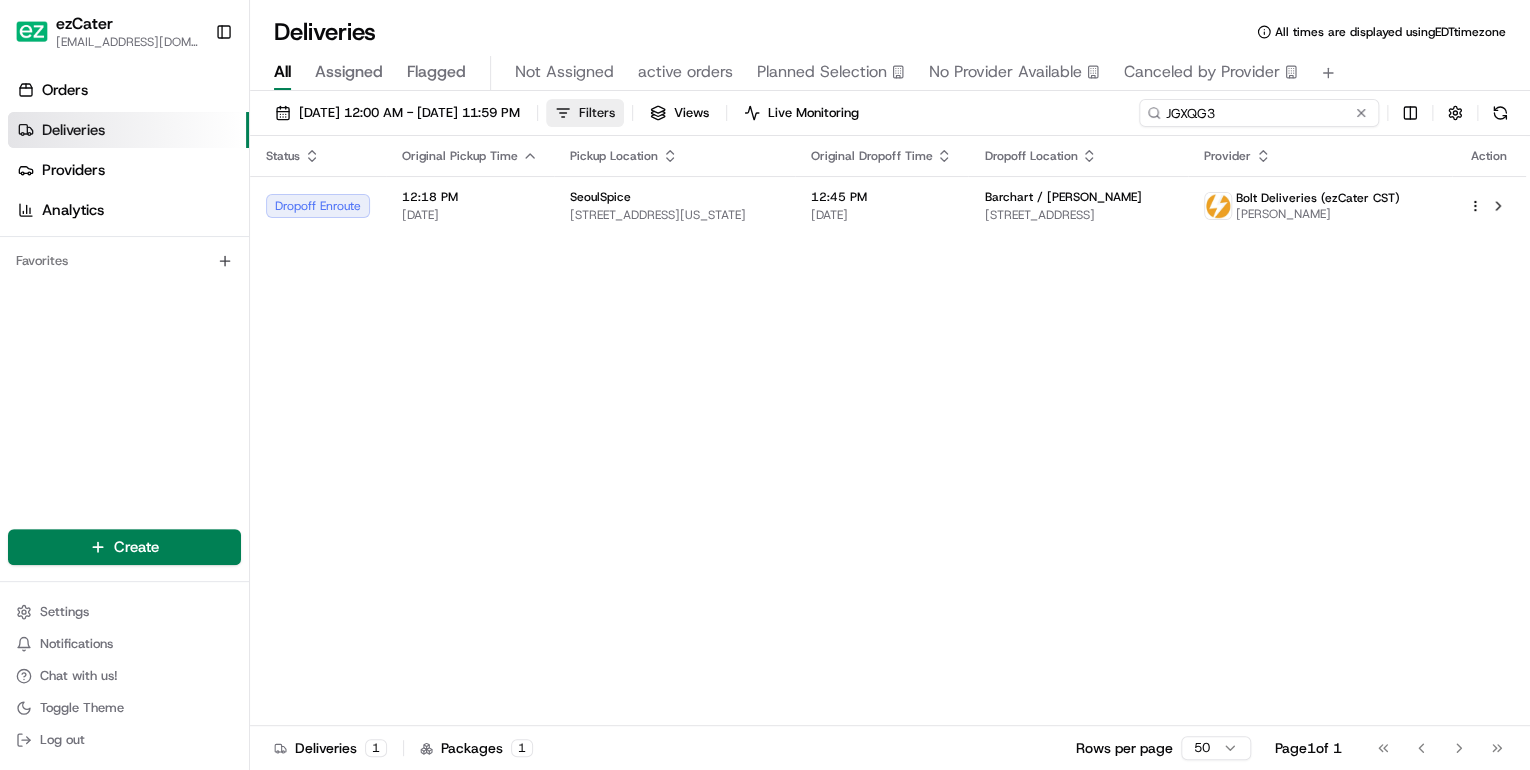 paste on "60K-0U0" 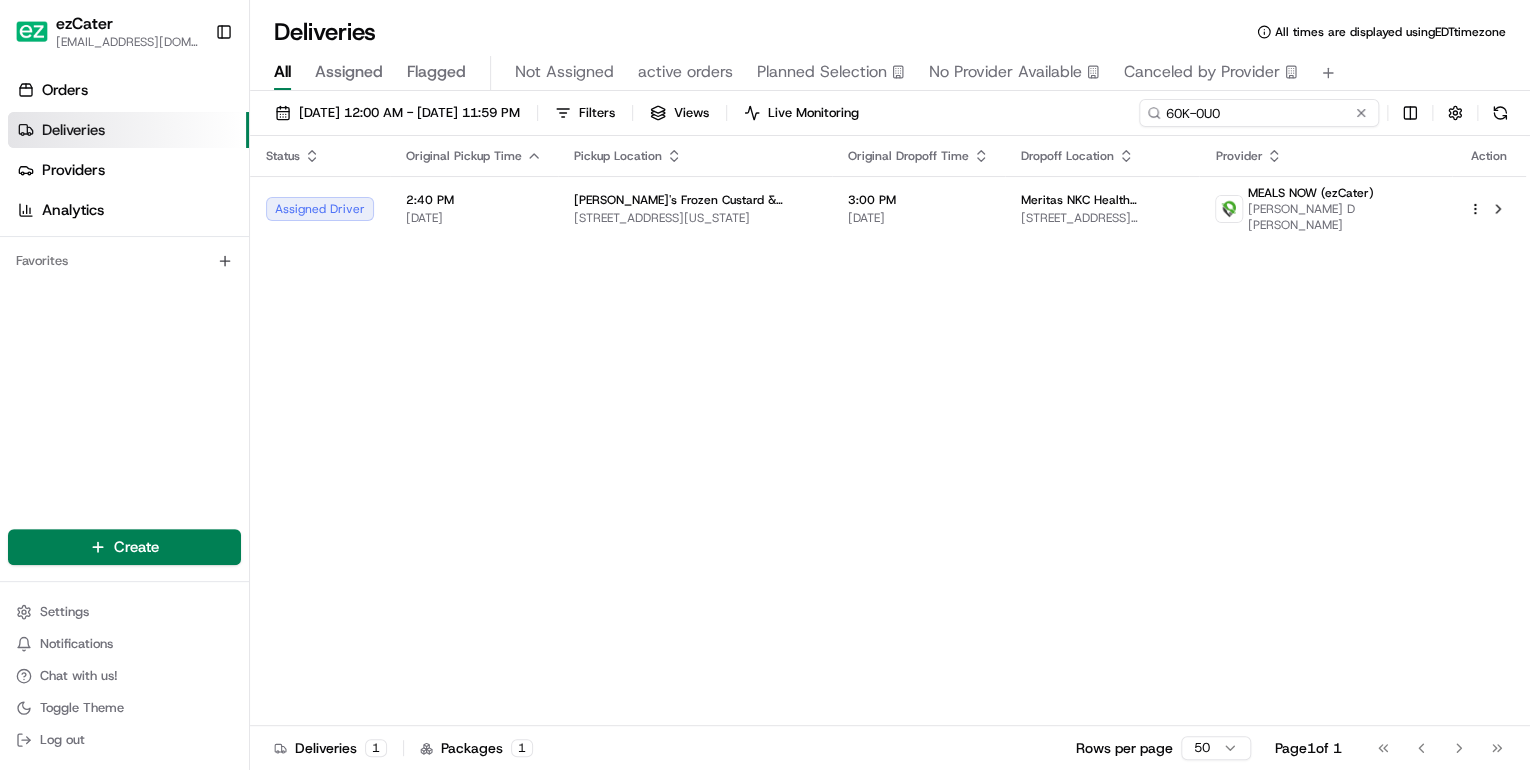 type on "60K-0U0" 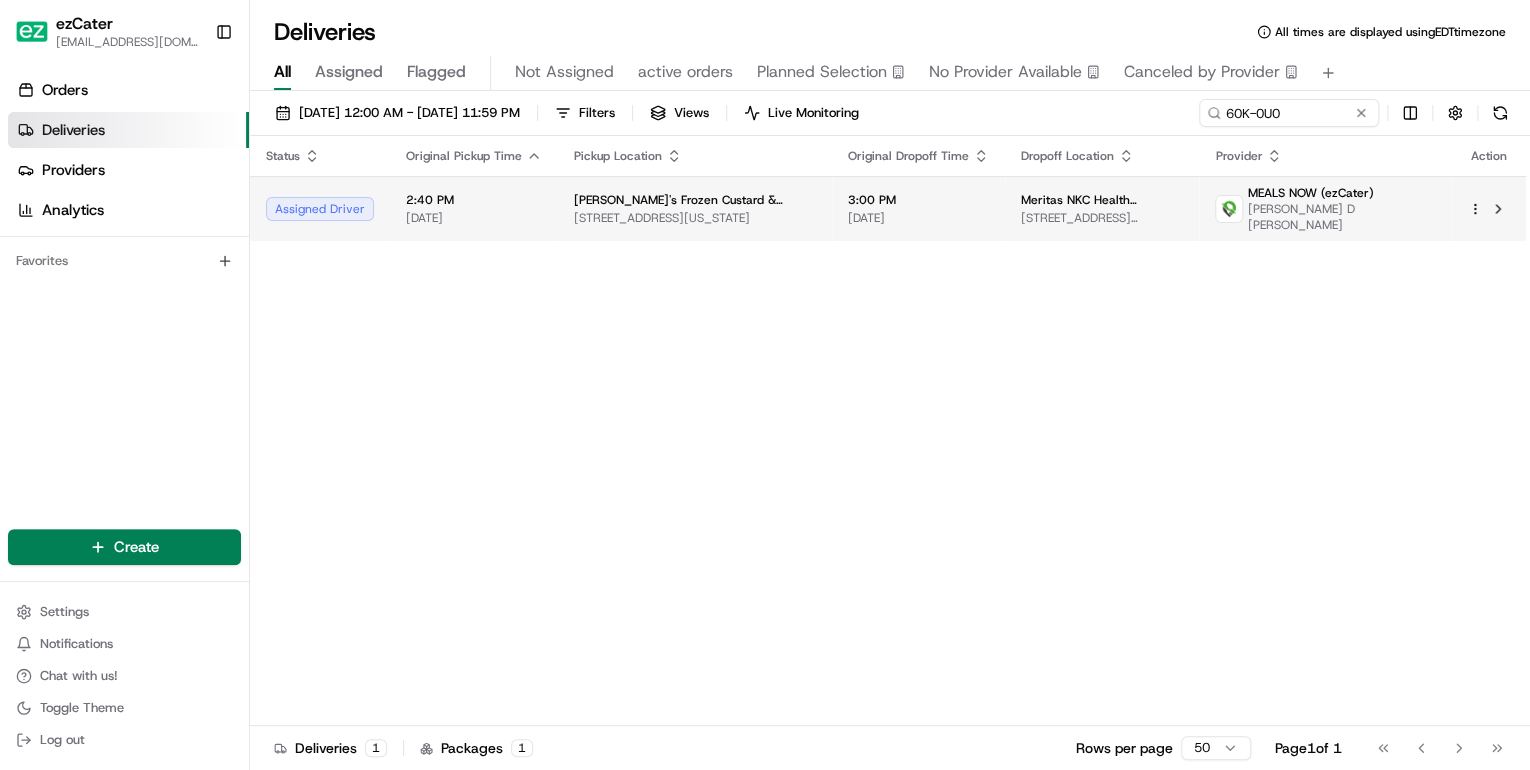 click on "[PERSON_NAME]'s Frozen Custard & Steakburgers [STREET_ADDRESS][US_STATE]" at bounding box center [695, 208] 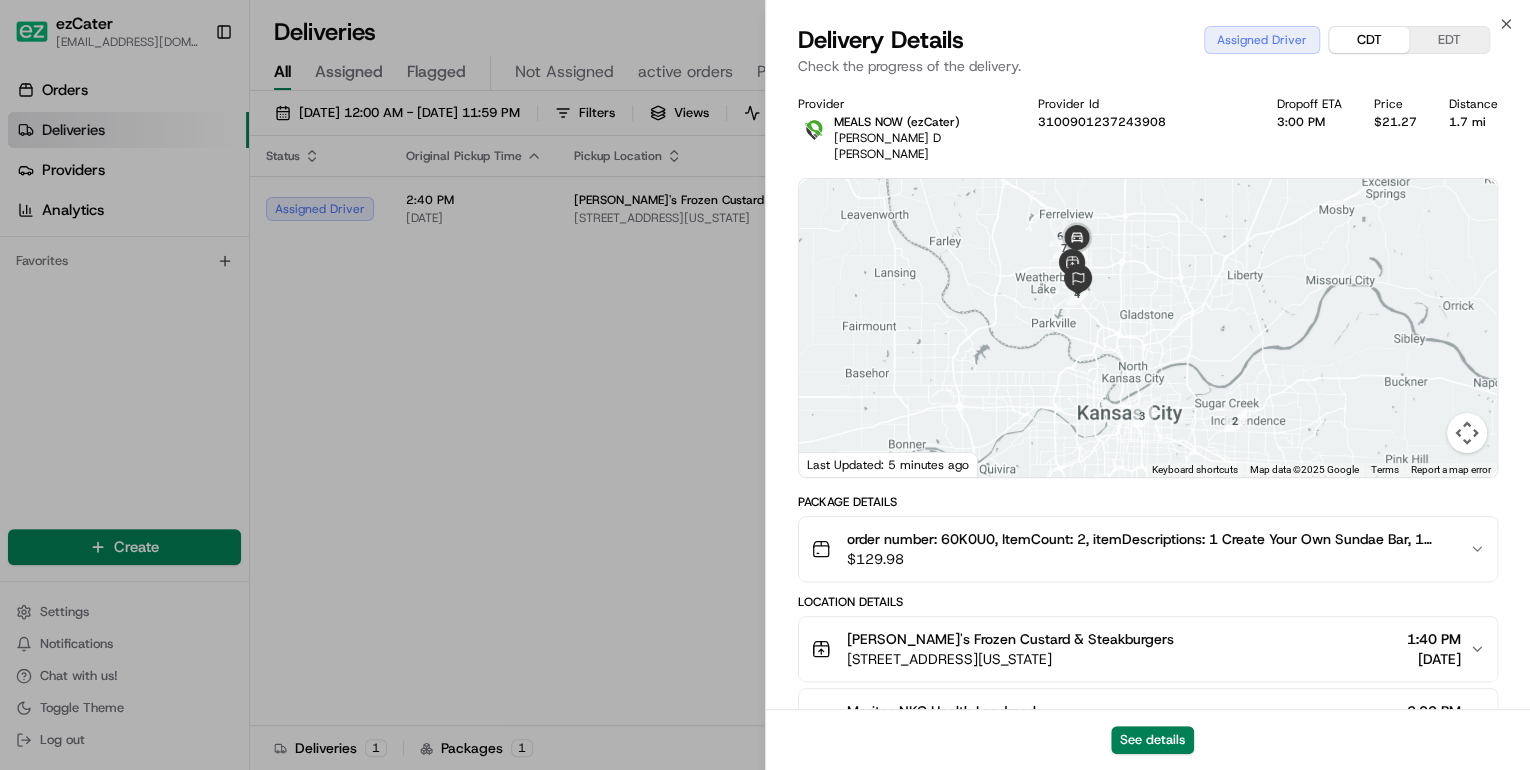 click on "CDT" at bounding box center [1369, 40] 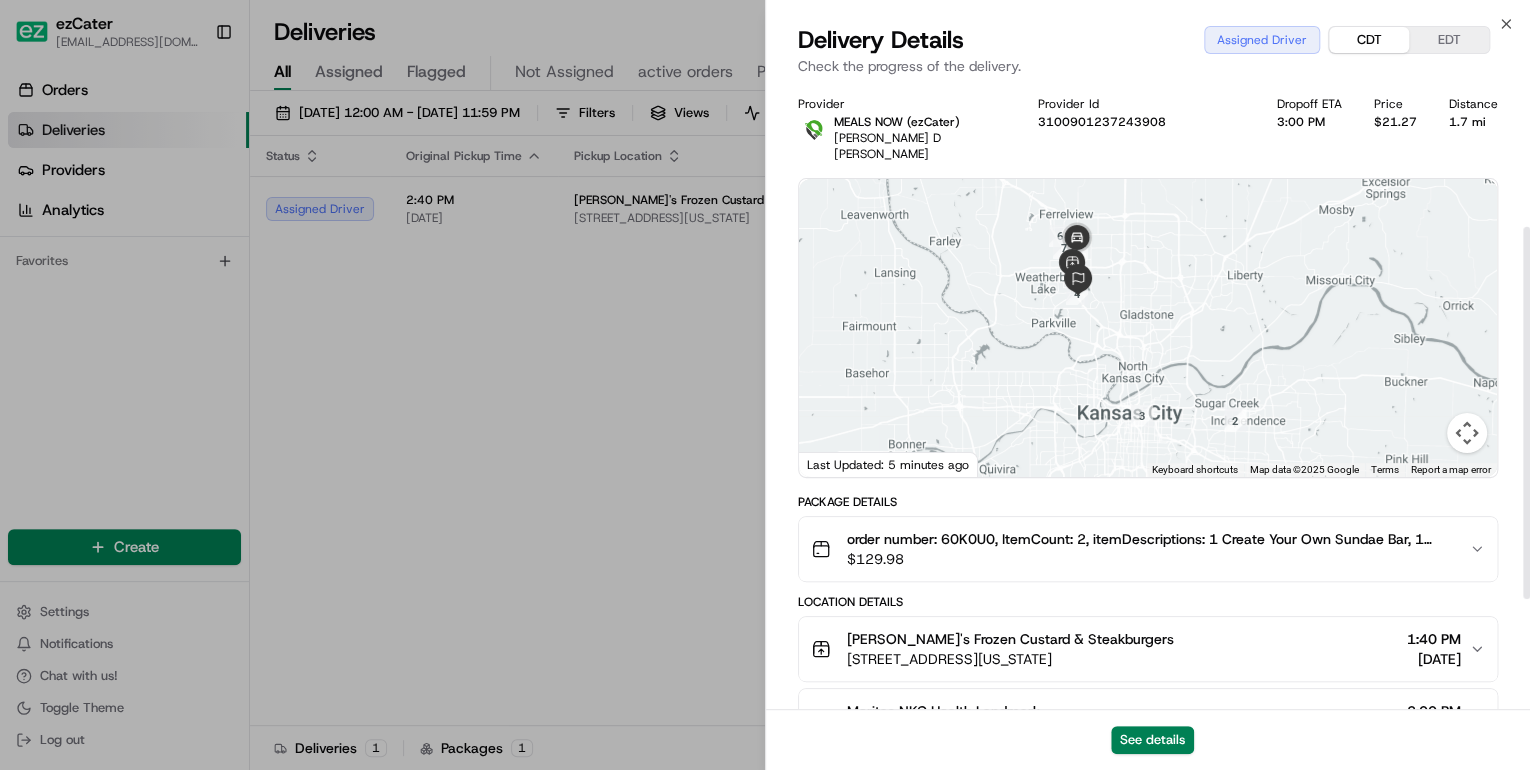 scroll, scrollTop: 240, scrollLeft: 0, axis: vertical 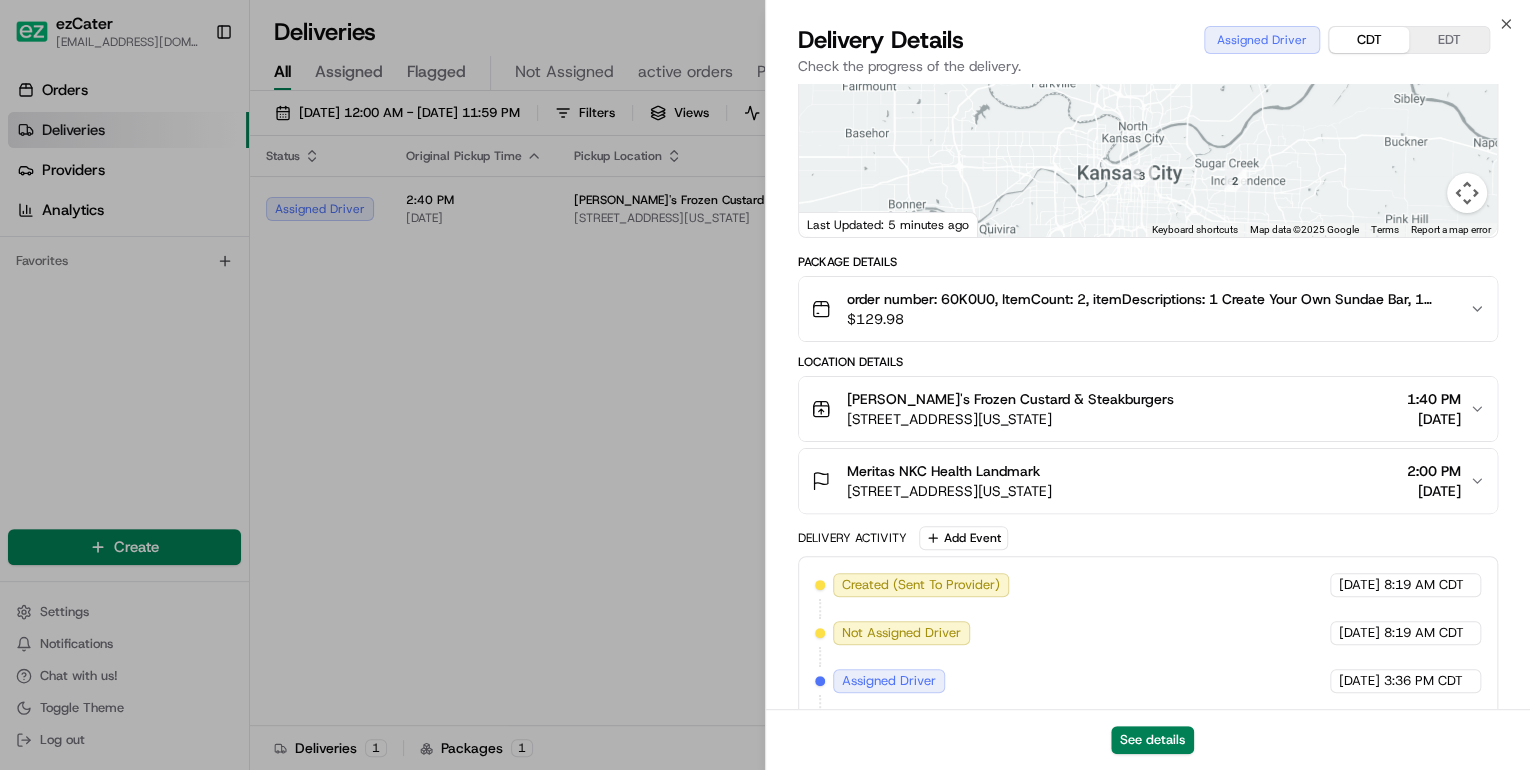 type 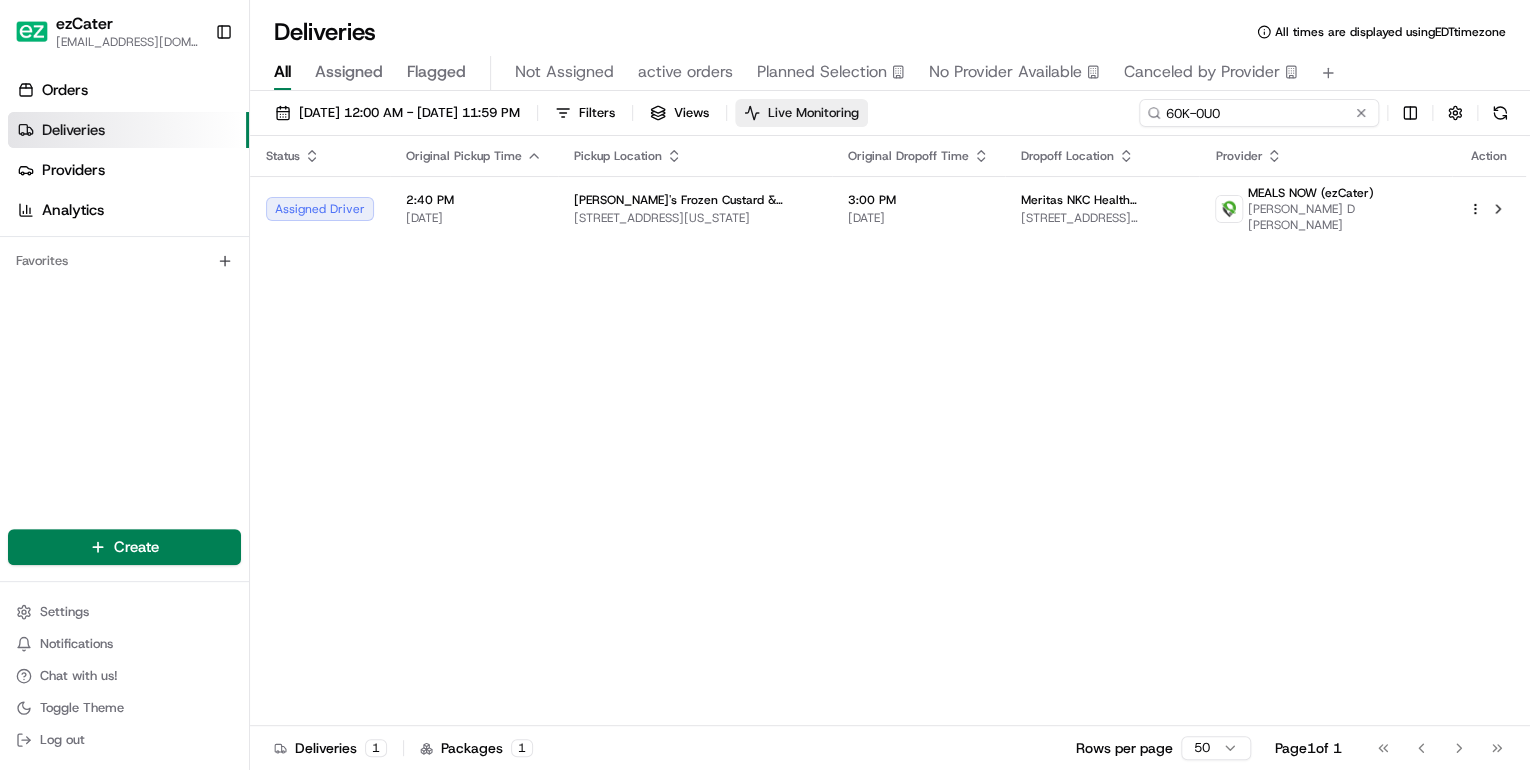 drag, startPoint x: 1288, startPoint y: 116, endPoint x: 840, endPoint y: 110, distance: 448.0402 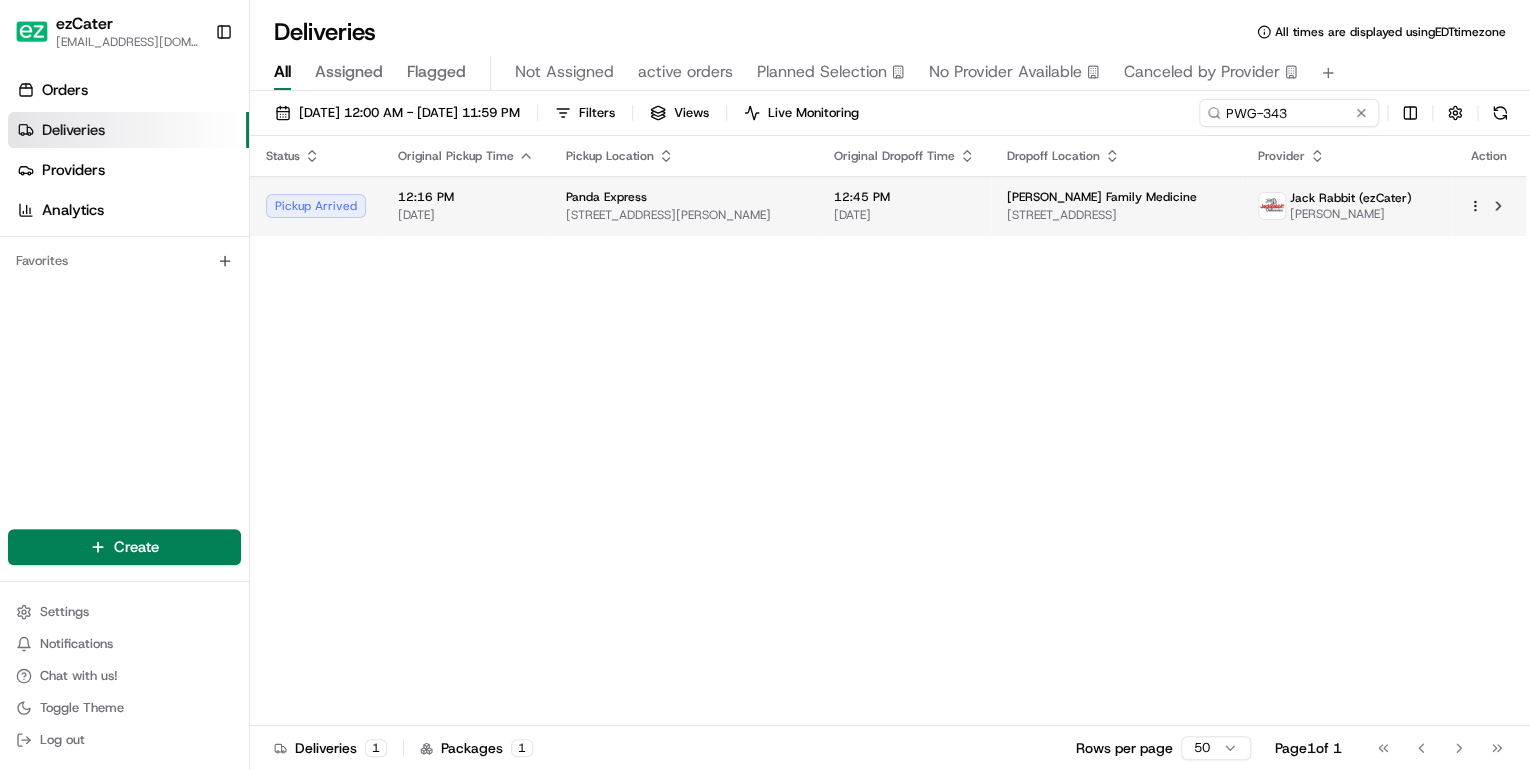 click on "[STREET_ADDRESS][PERSON_NAME]" at bounding box center [684, 215] 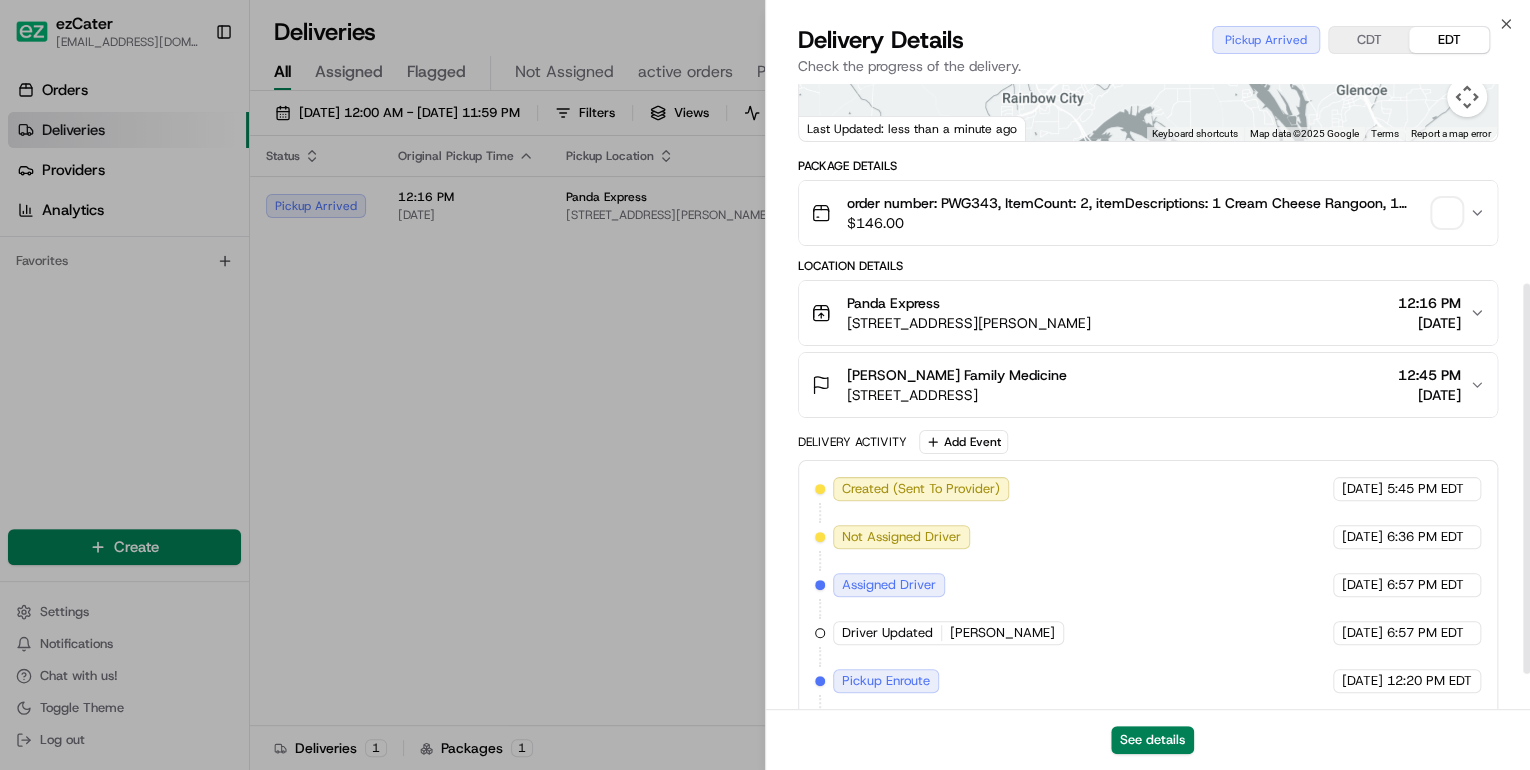 scroll, scrollTop: 377, scrollLeft: 0, axis: vertical 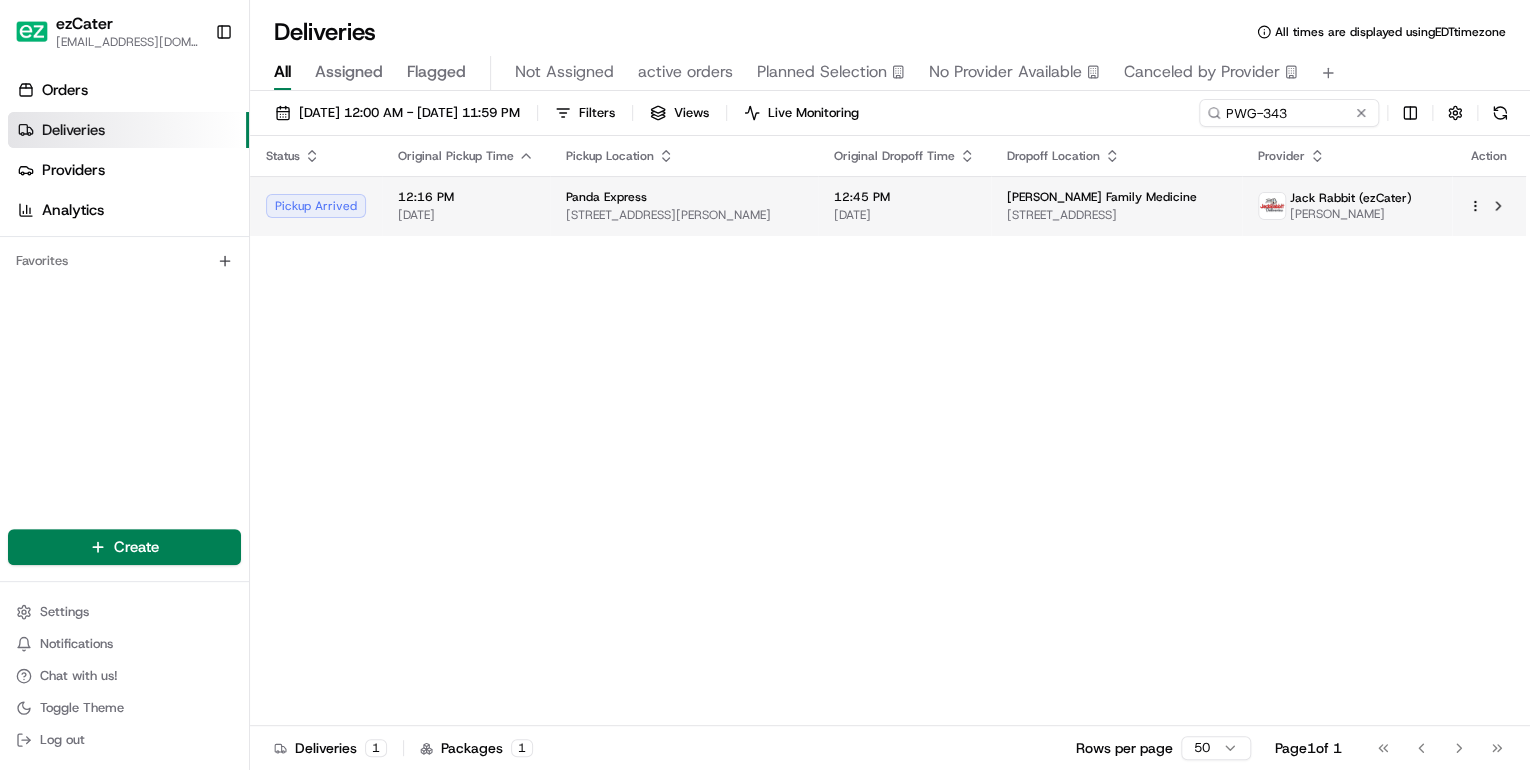 click on "Raines Family Medicine 190 Independent Dr Suite A, Rainbow City, AL 35906, USA" at bounding box center [1116, 206] 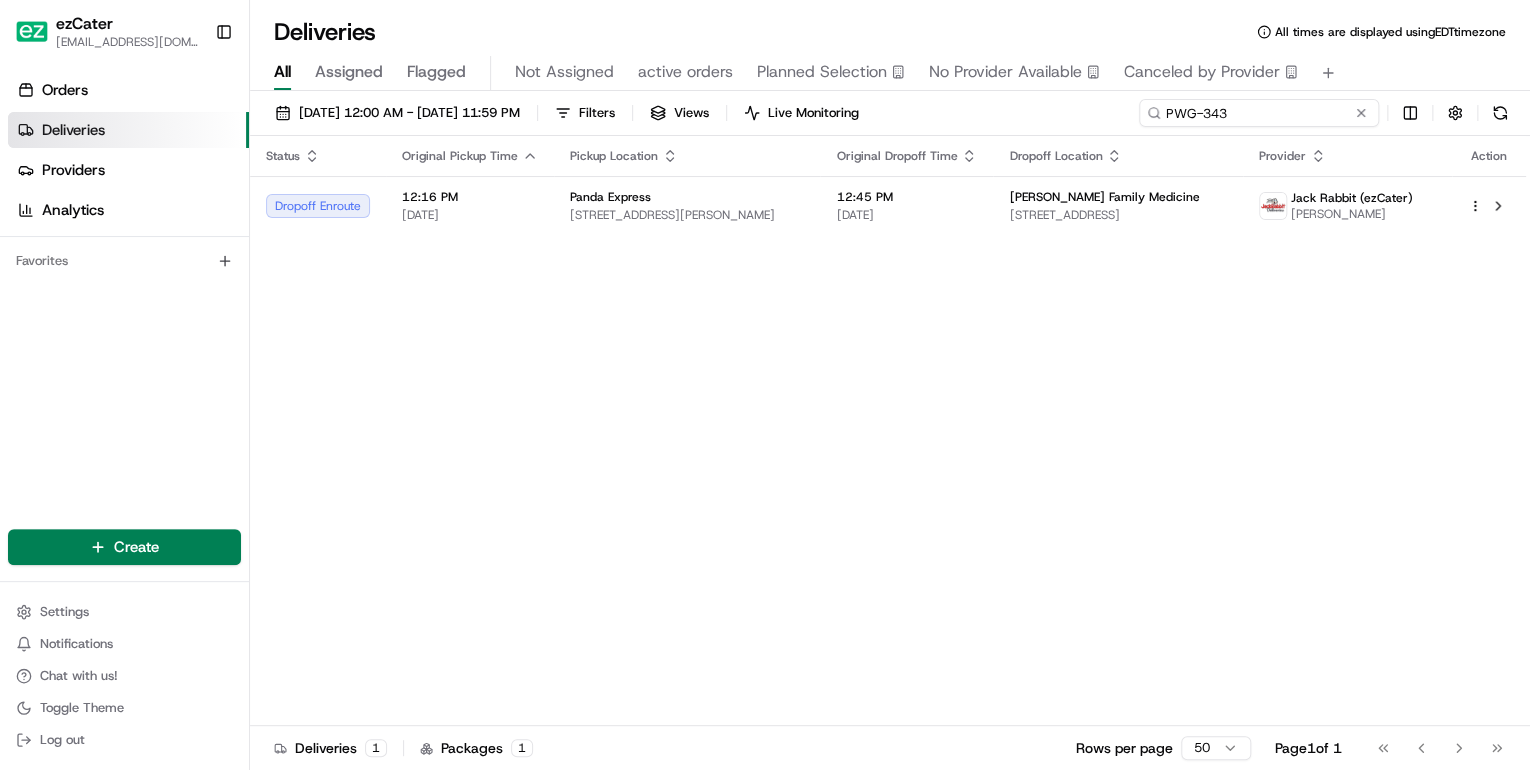 drag, startPoint x: 1300, startPoint y: 109, endPoint x: 676, endPoint y: 136, distance: 624.58386 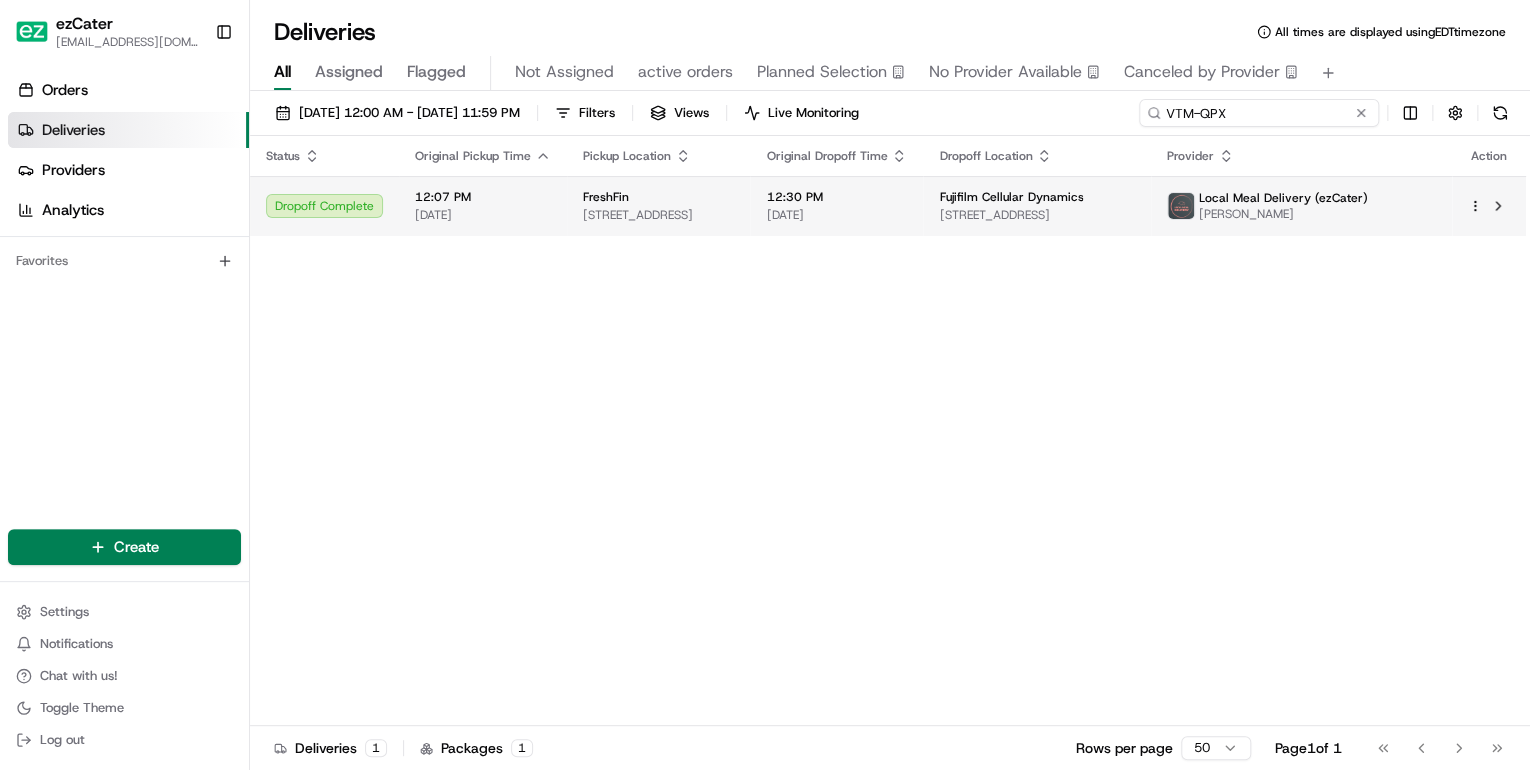type on "VTM-QPX" 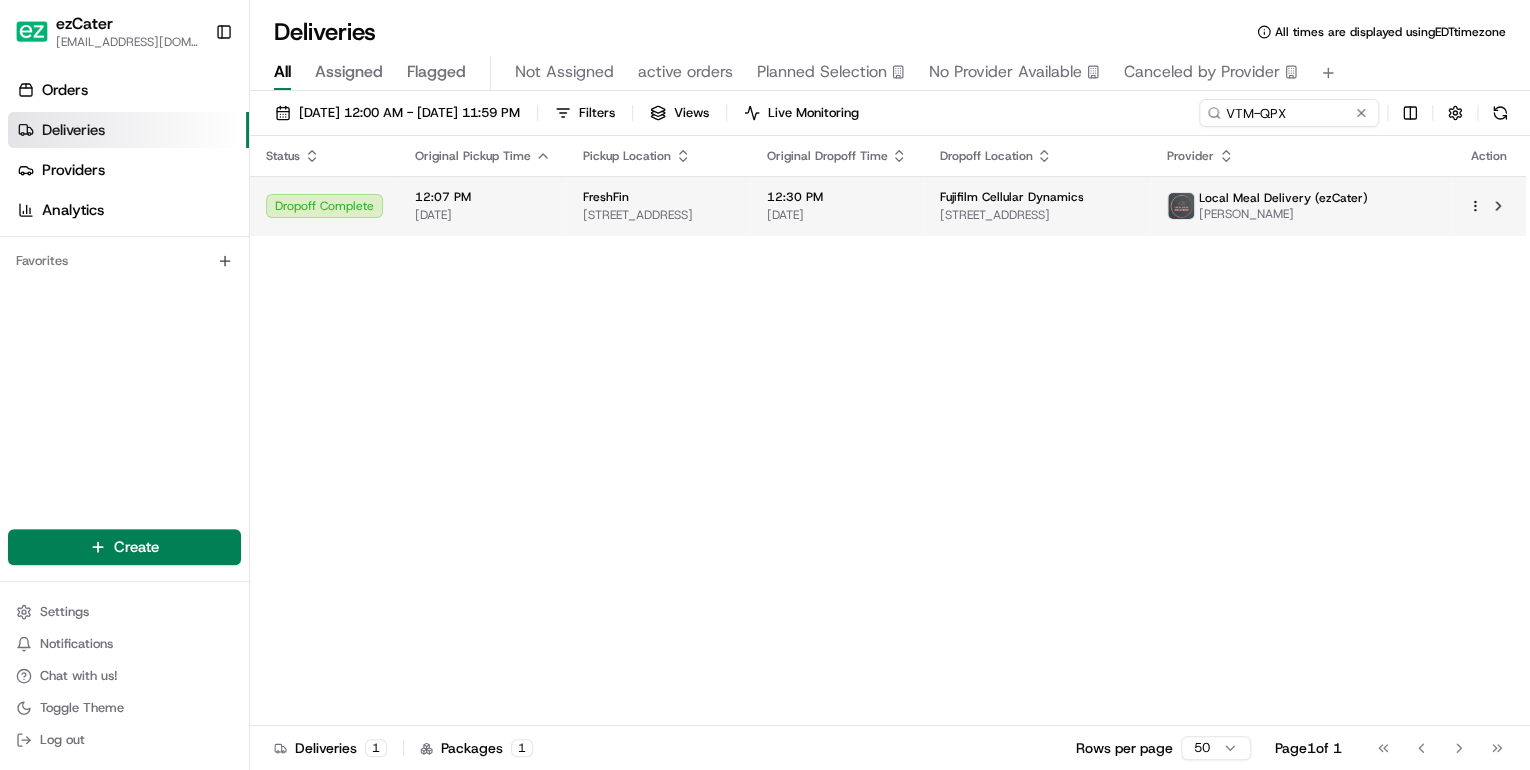click on "FreshFin" at bounding box center (658, 197) 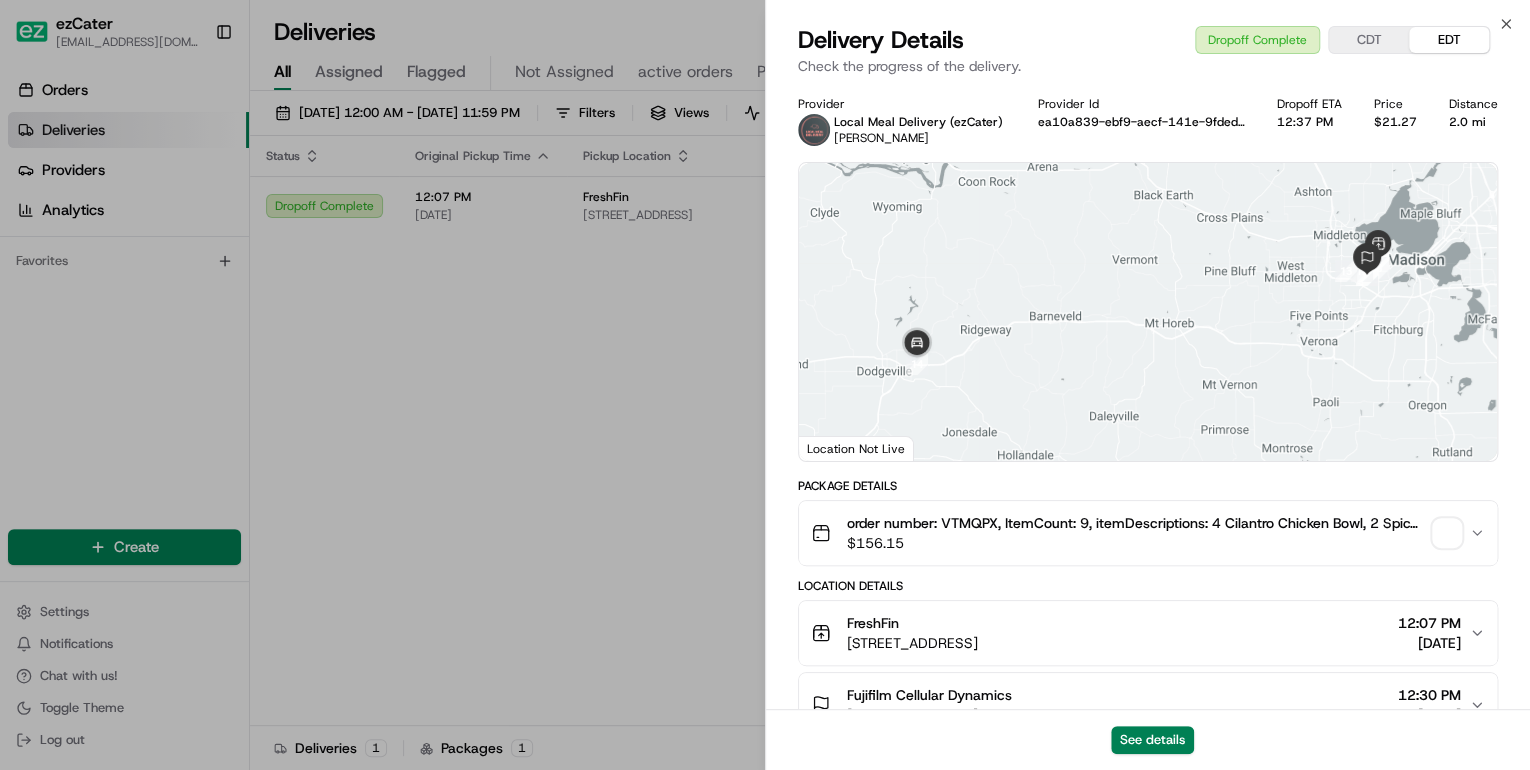 scroll, scrollTop: 240, scrollLeft: 0, axis: vertical 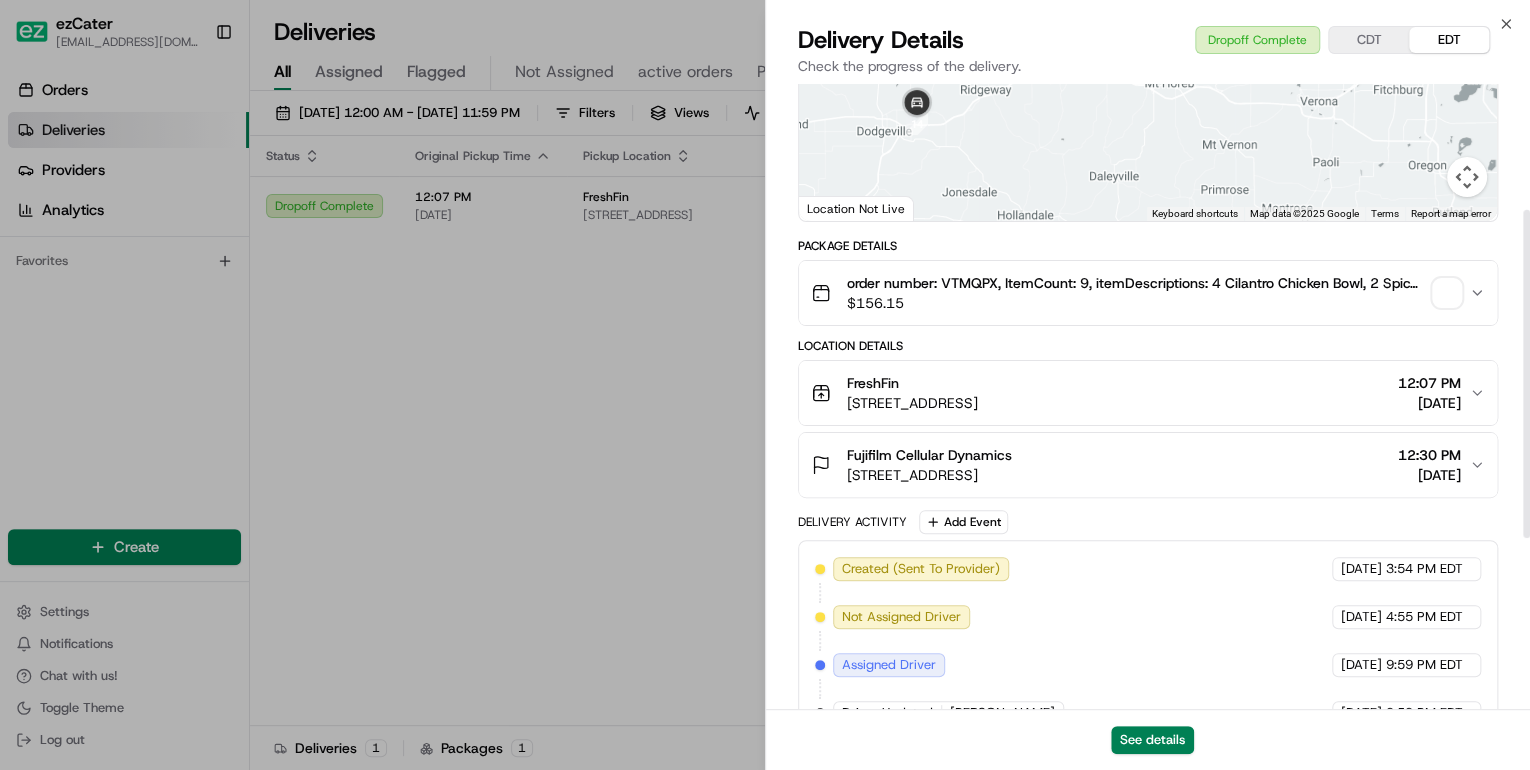 click on "Fujifilm Cellular Dynamics" at bounding box center (929, 455) 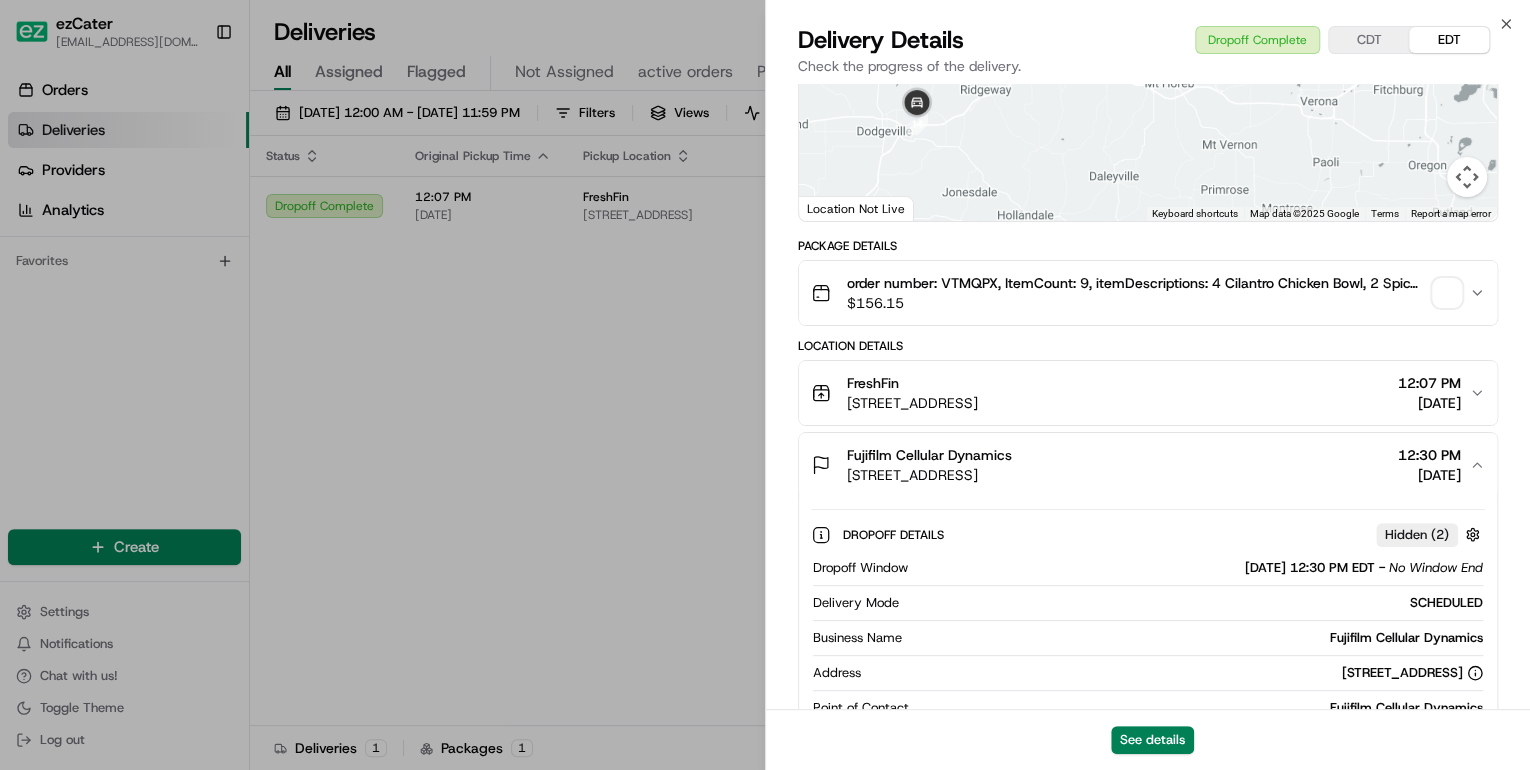 scroll, scrollTop: 480, scrollLeft: 0, axis: vertical 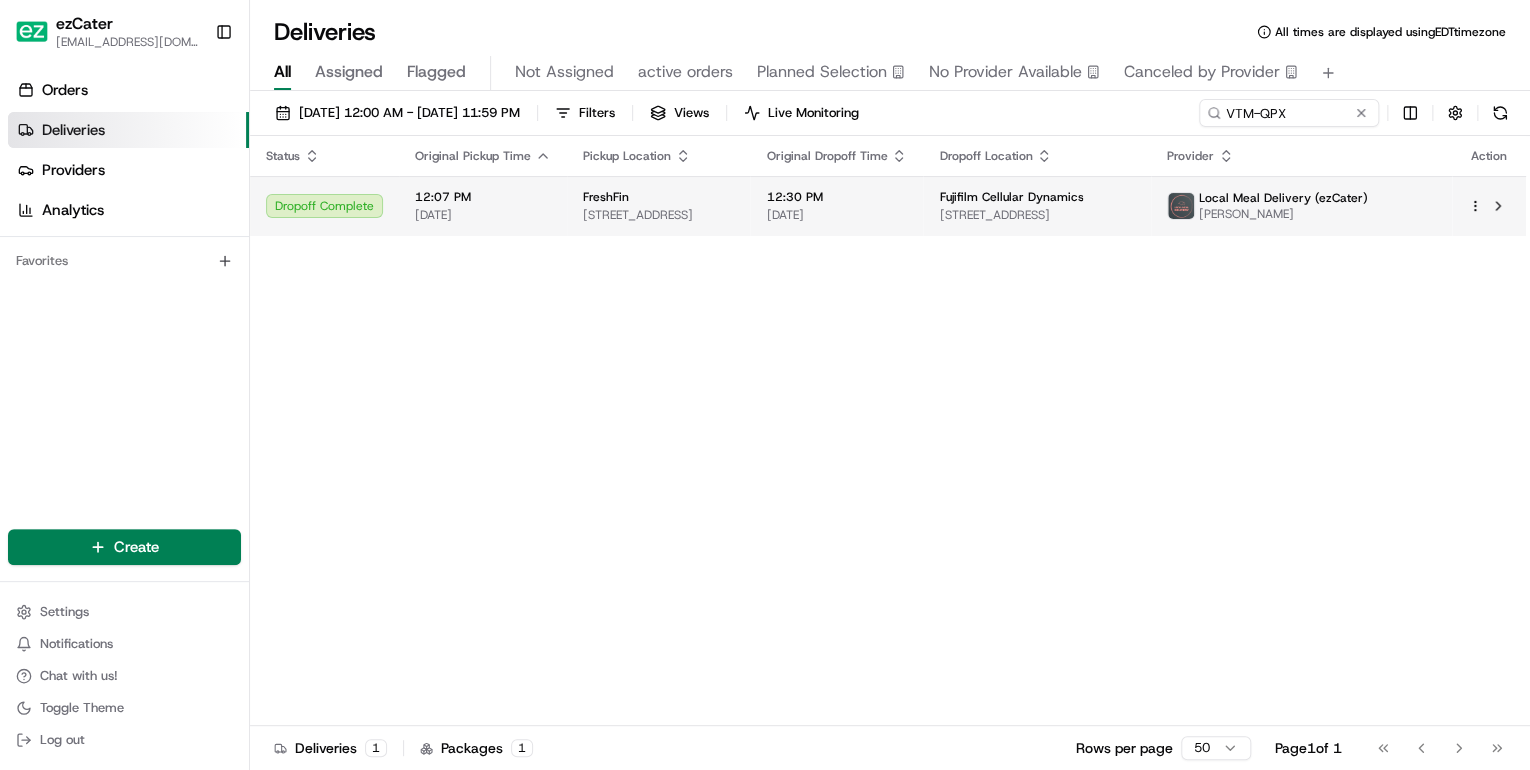 click on "12:30 PM 07/15/2025" at bounding box center (836, 206) 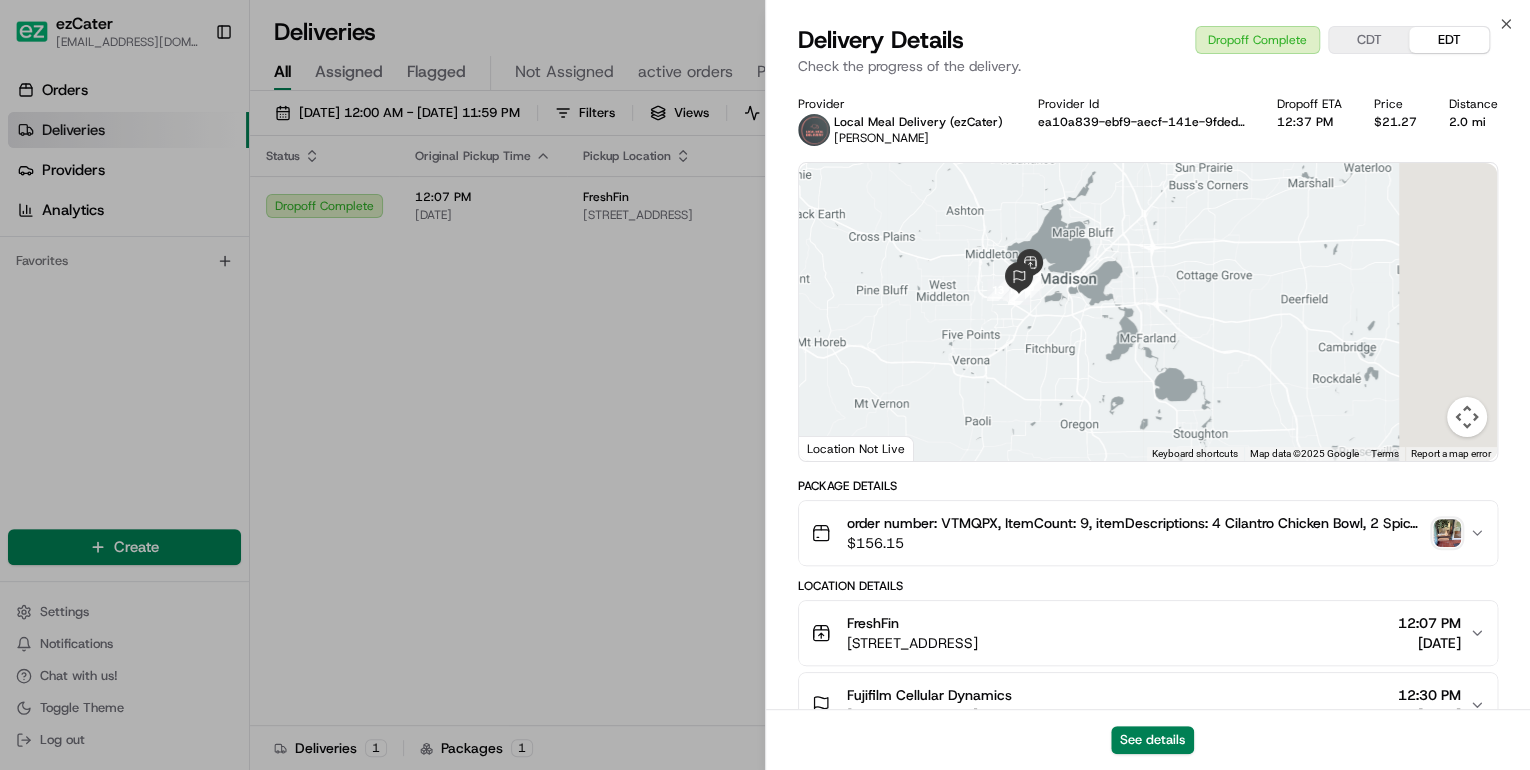 drag, startPoint x: 1282, startPoint y: 365, endPoint x: 927, endPoint y: 384, distance: 355.5081 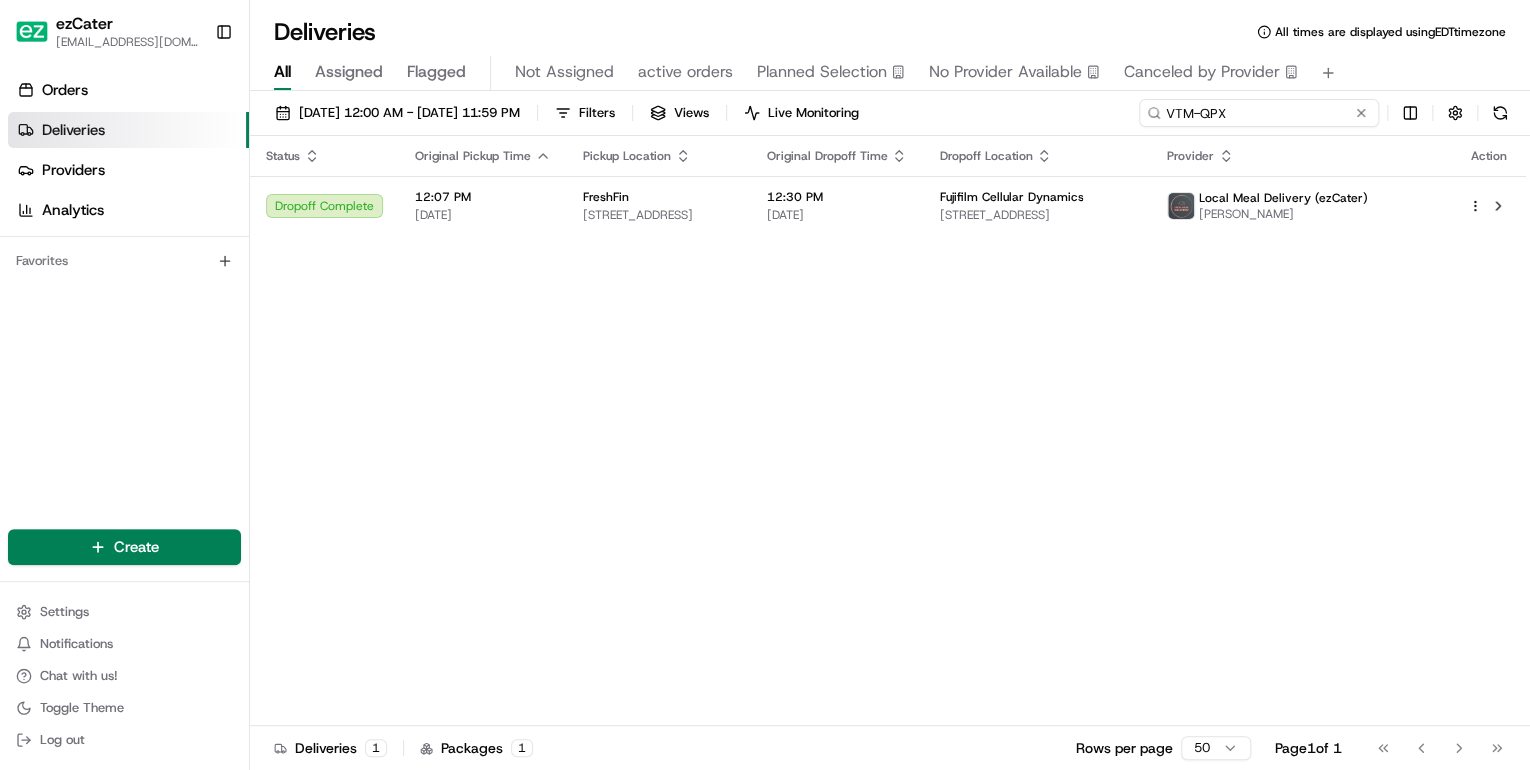 drag, startPoint x: 1311, startPoint y: 112, endPoint x: 1004, endPoint y: 113, distance: 307.00162 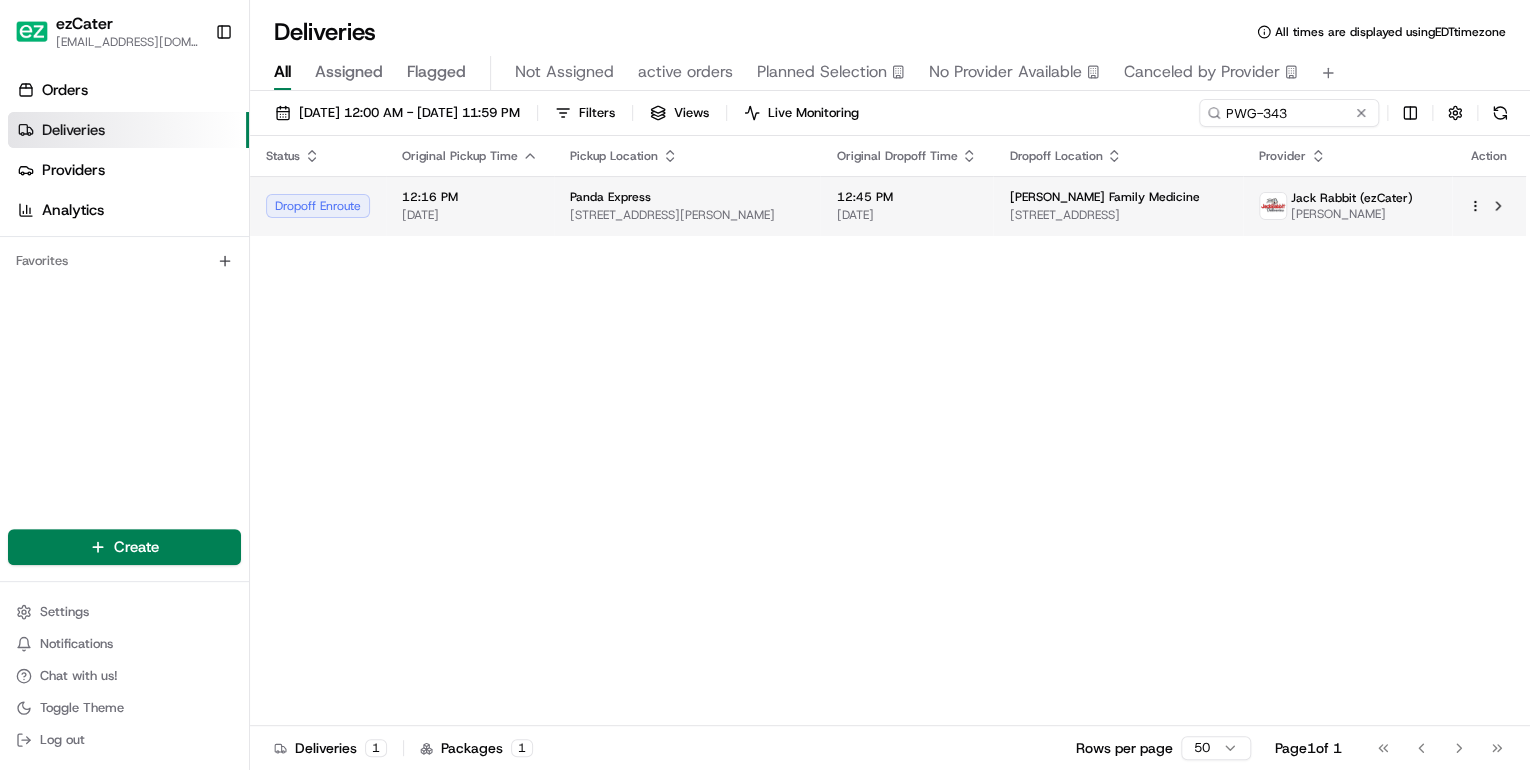 click on "500 E Meighan Blvd, Gadsden, AL 35903, USA" at bounding box center [687, 215] 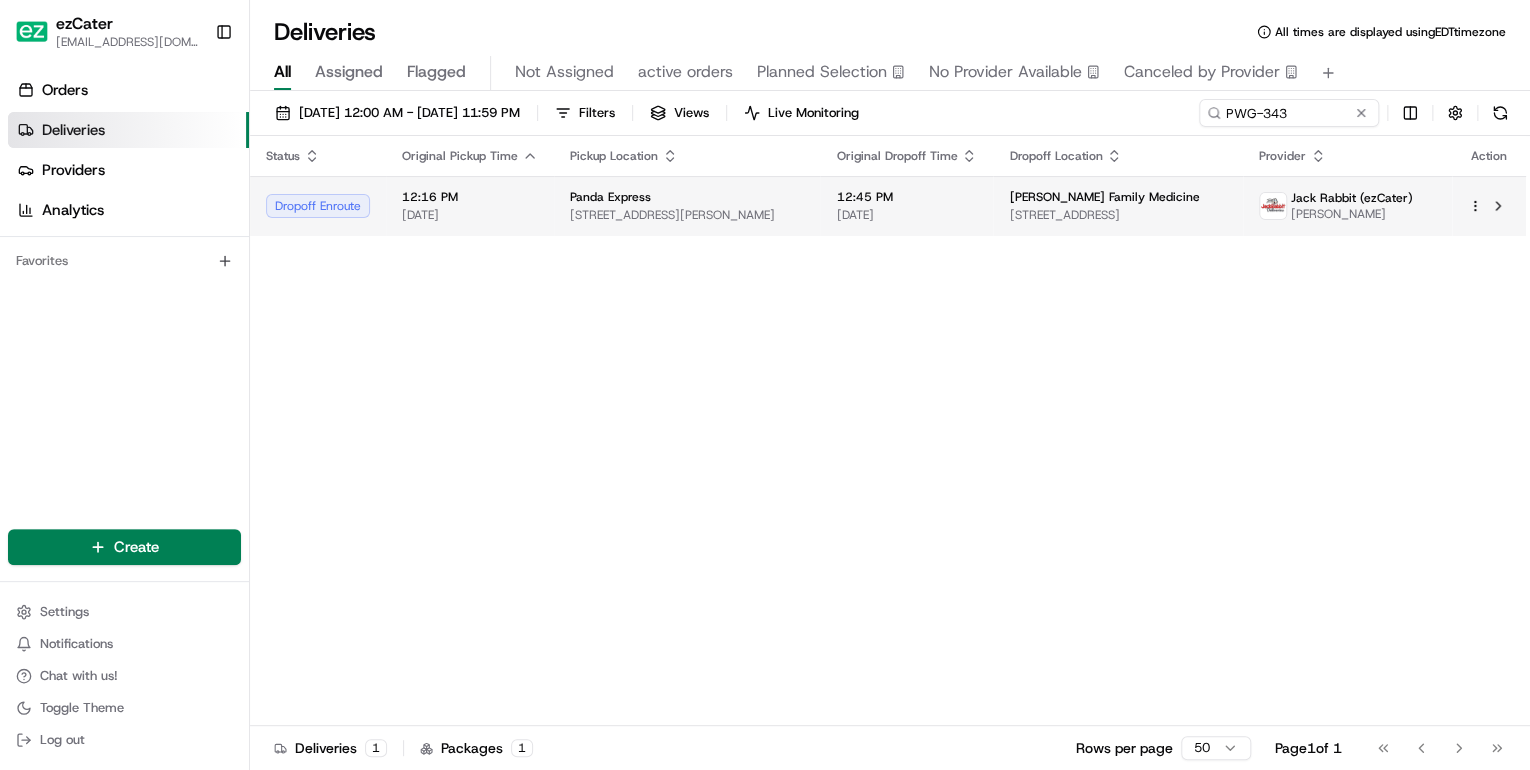 click on "500 E Meighan Blvd, Gadsden, AL 35903, USA" at bounding box center (687, 215) 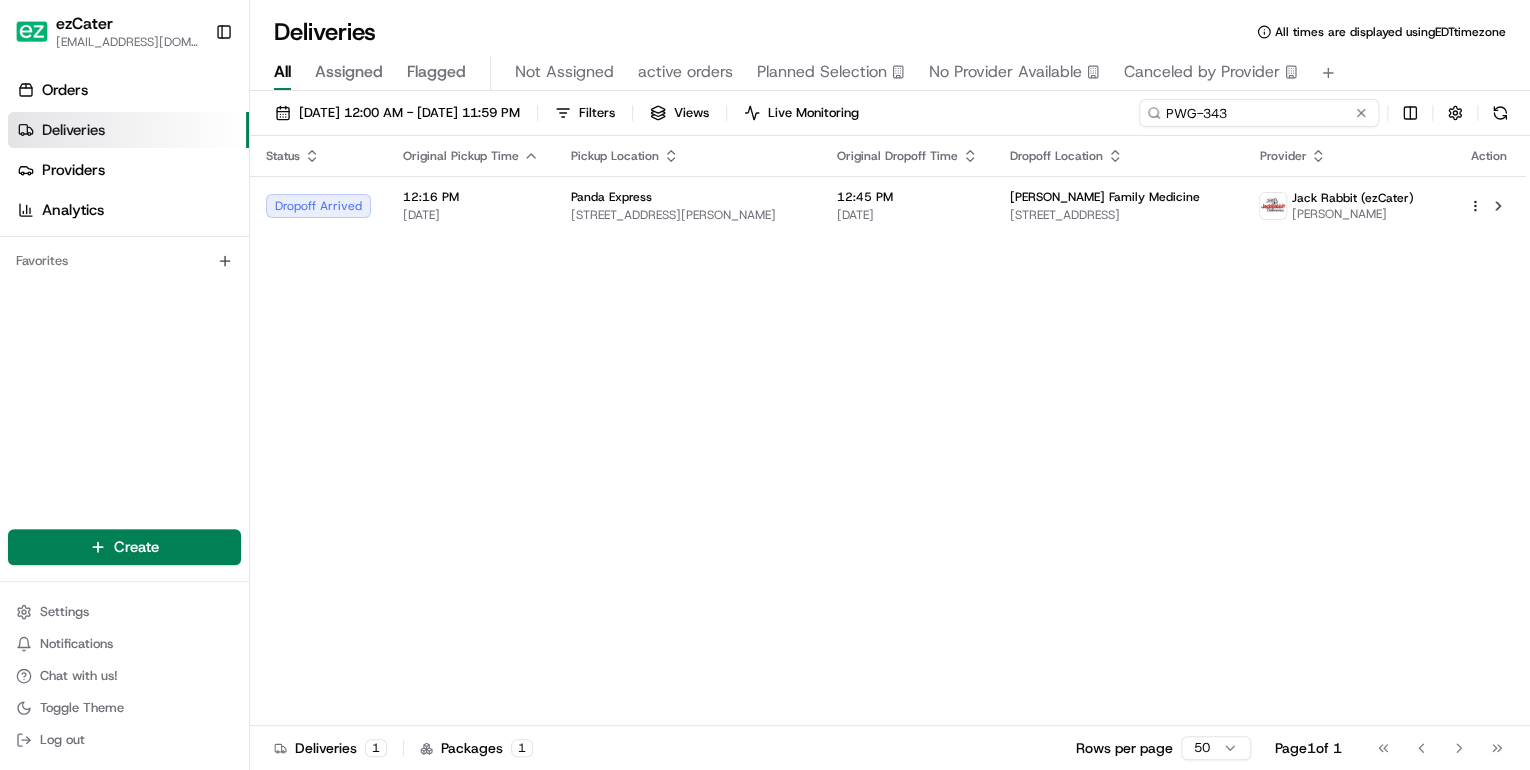 drag, startPoint x: 1327, startPoint y: 118, endPoint x: 695, endPoint y: 108, distance: 632.0791 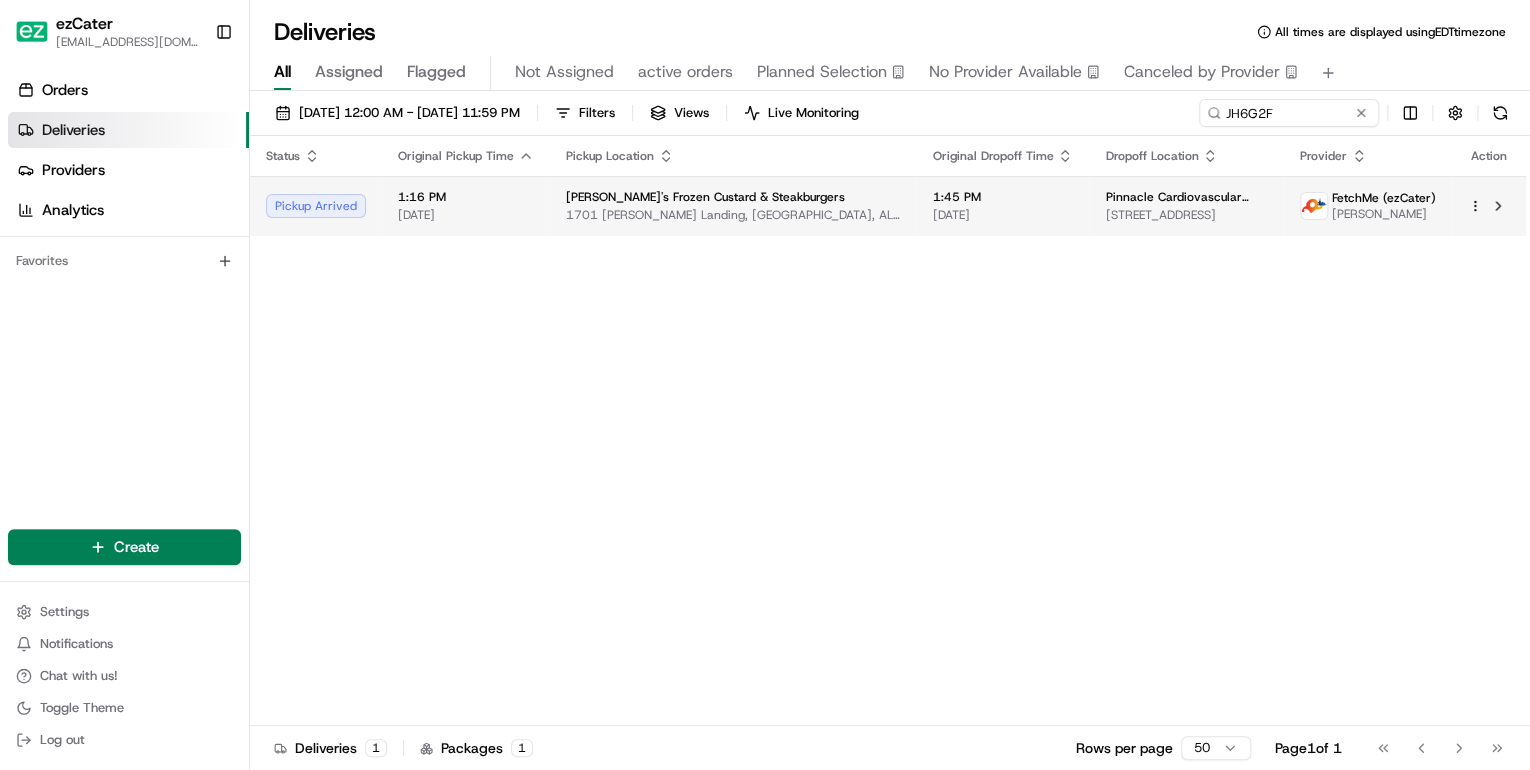 click on "1701 Capps Landing, Opelika, AL 36804, USA" at bounding box center (733, 215) 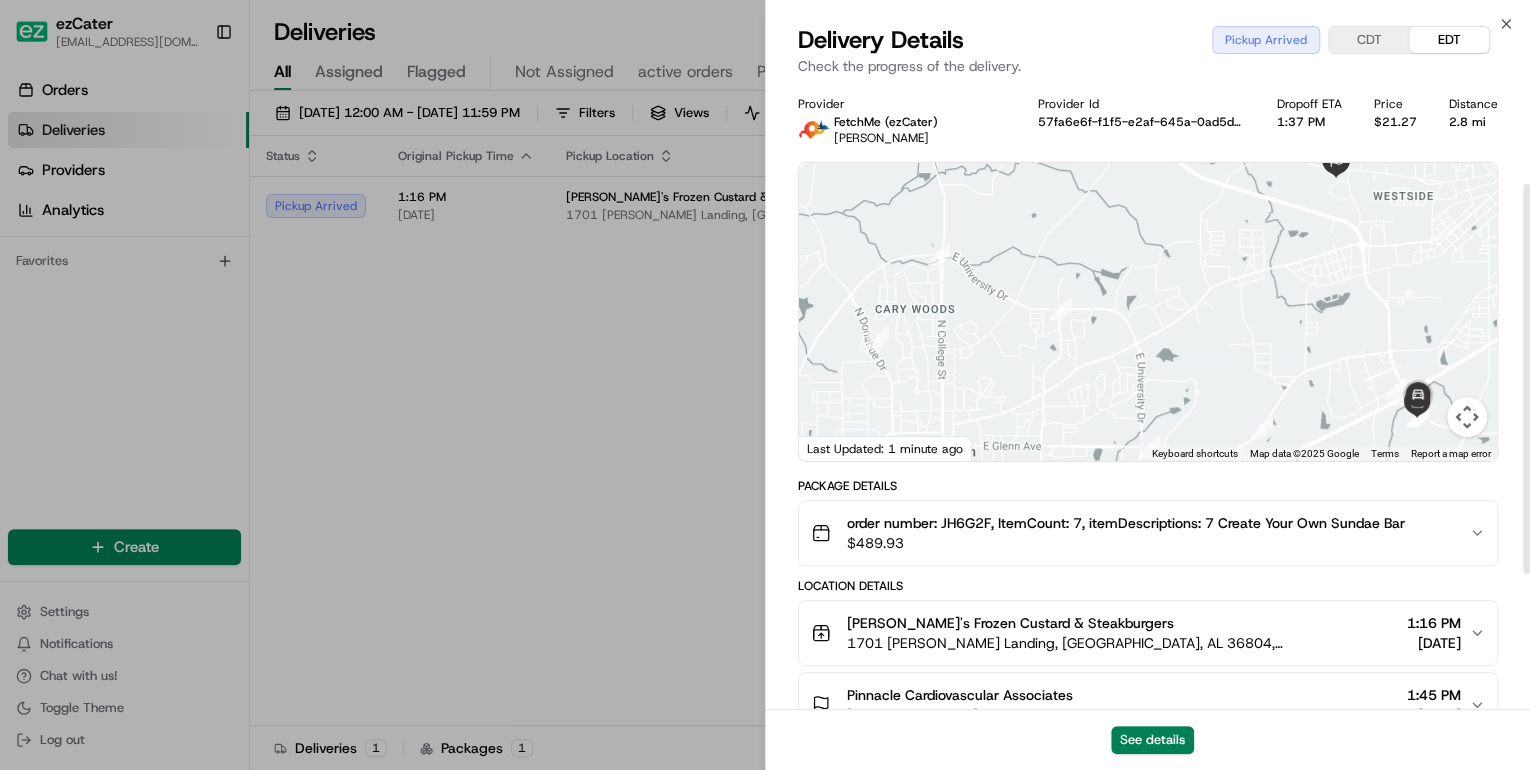 scroll, scrollTop: 160, scrollLeft: 0, axis: vertical 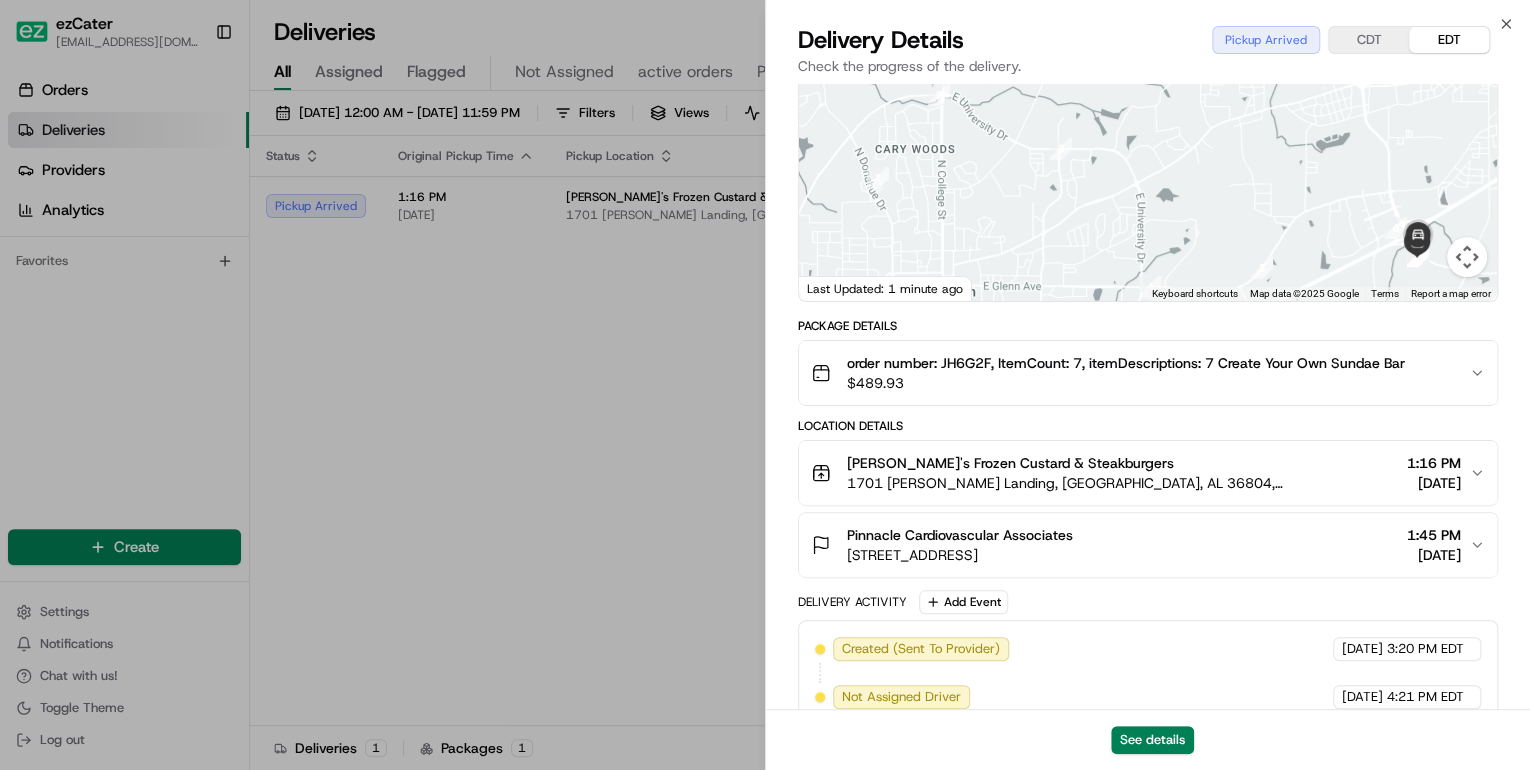 click on "Freddy's Frozen Custard & Steakburgers 1701 Capps Landing, Opelika, AL 36804, USA 1:16 PM 07/15/2025" at bounding box center [1148, 473] 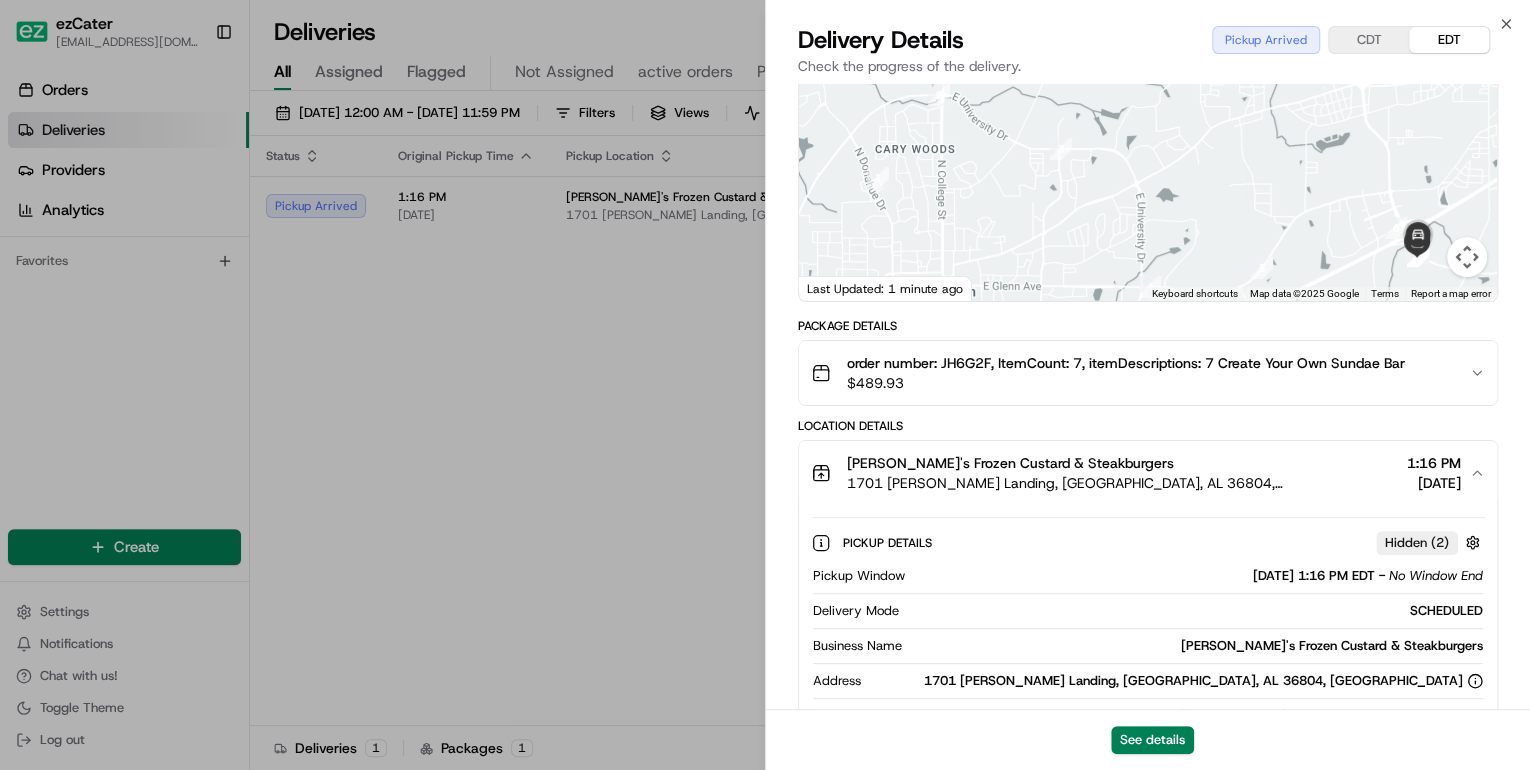 scroll, scrollTop: 400, scrollLeft: 0, axis: vertical 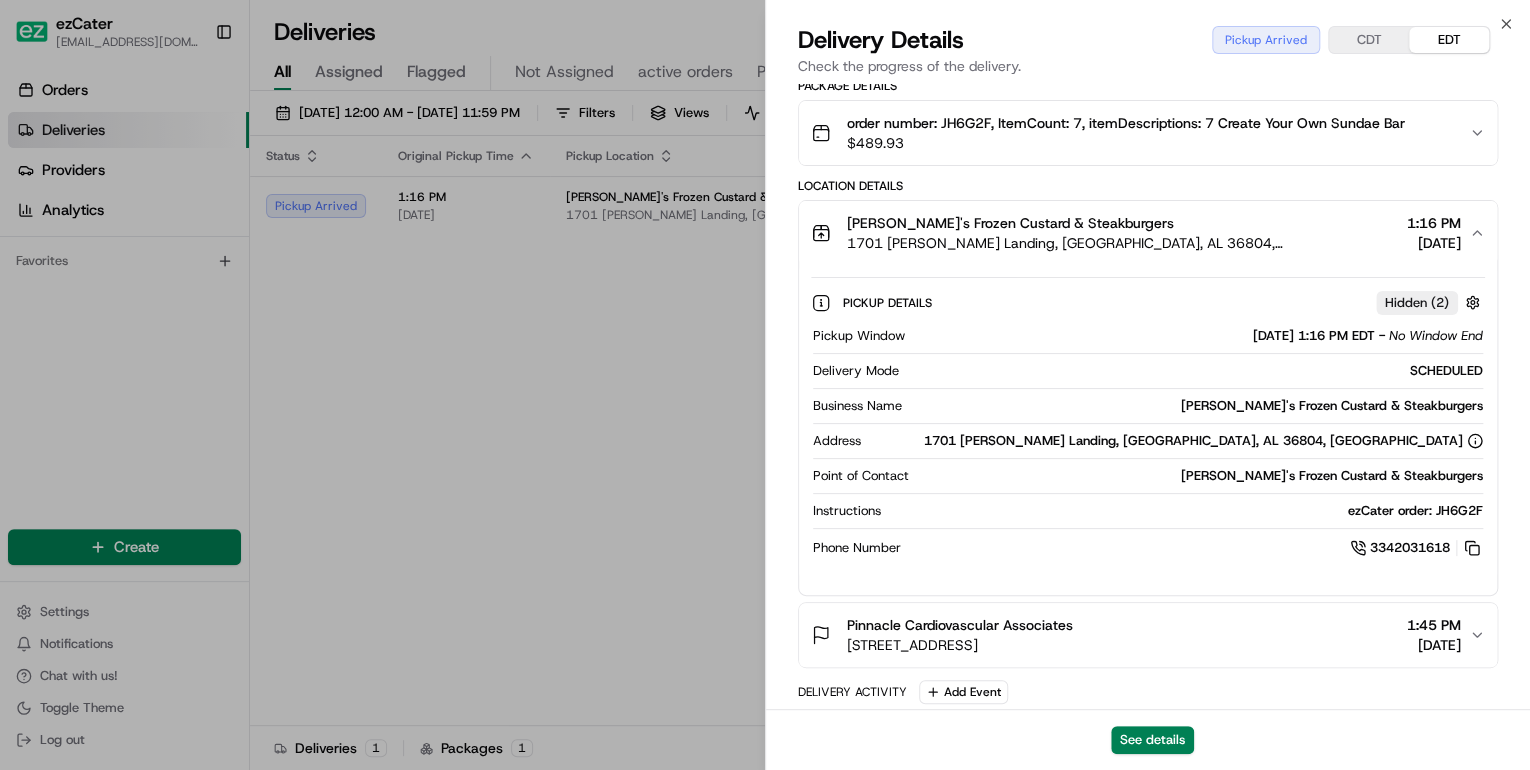 click on "Freddy's Frozen Custard & Steakburgers 1701 Capps Landing, Opelika, AL 36804, USA 1:16 PM 07/15/2025" at bounding box center (1140, 233) 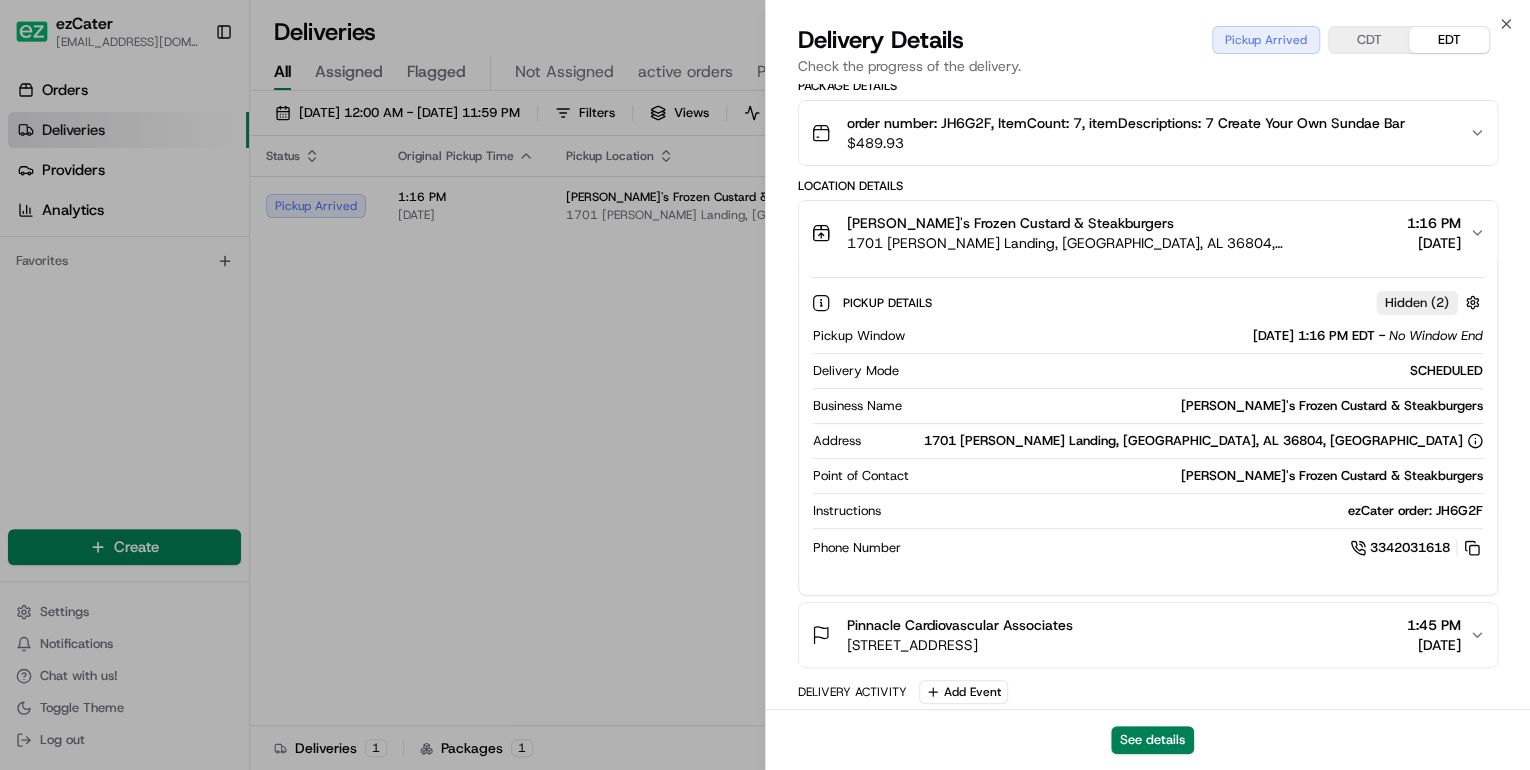 scroll, scrollTop: 377, scrollLeft: 0, axis: vertical 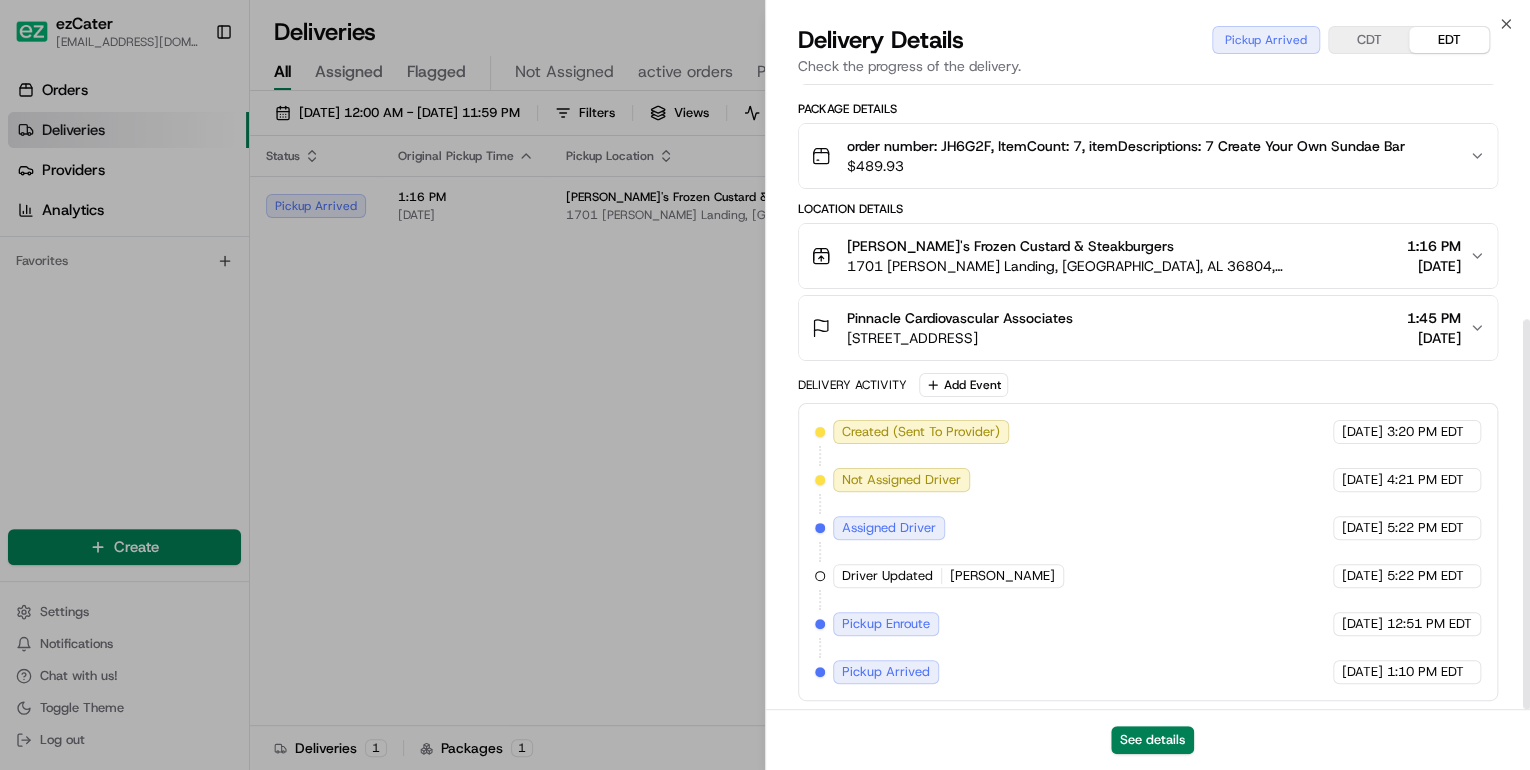 click on "order number: JH6G2F,
ItemCount: 7,
itemDescriptions:
7 Create Your Own Sundae Bar $ 489.93" at bounding box center [1148, 156] 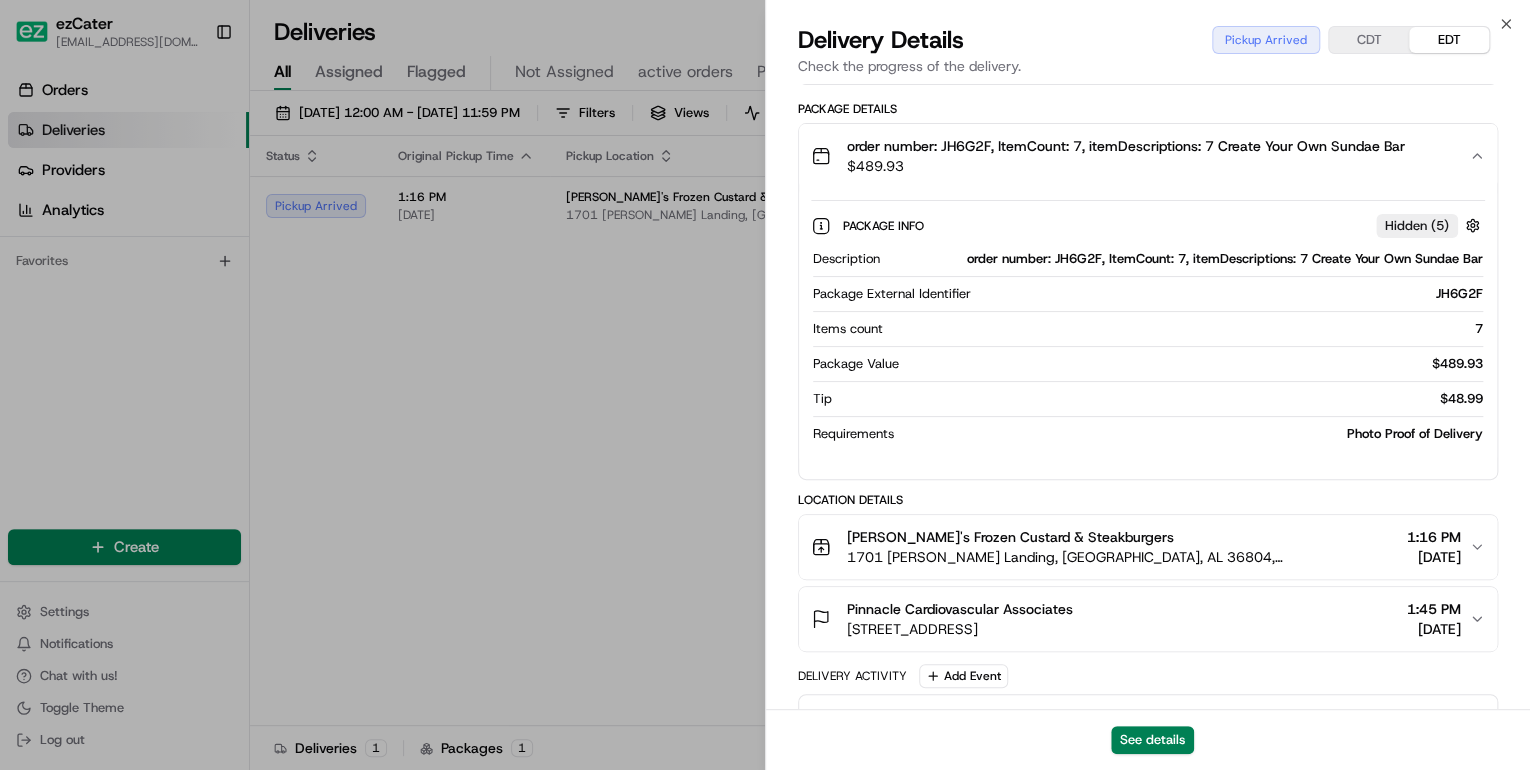 scroll, scrollTop: 217, scrollLeft: 0, axis: vertical 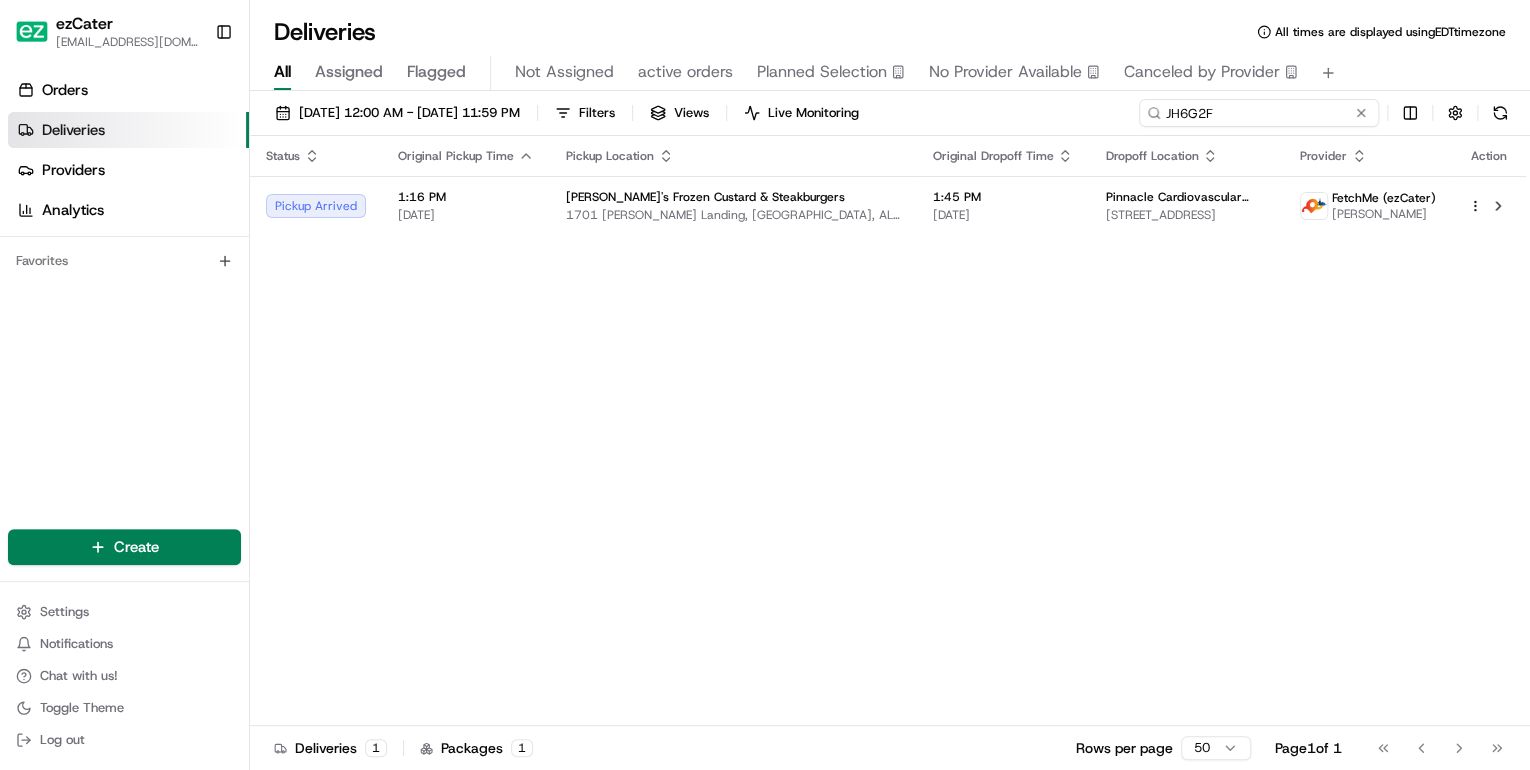 drag, startPoint x: 1285, startPoint y: 114, endPoint x: 611, endPoint y: 76, distance: 675.0704 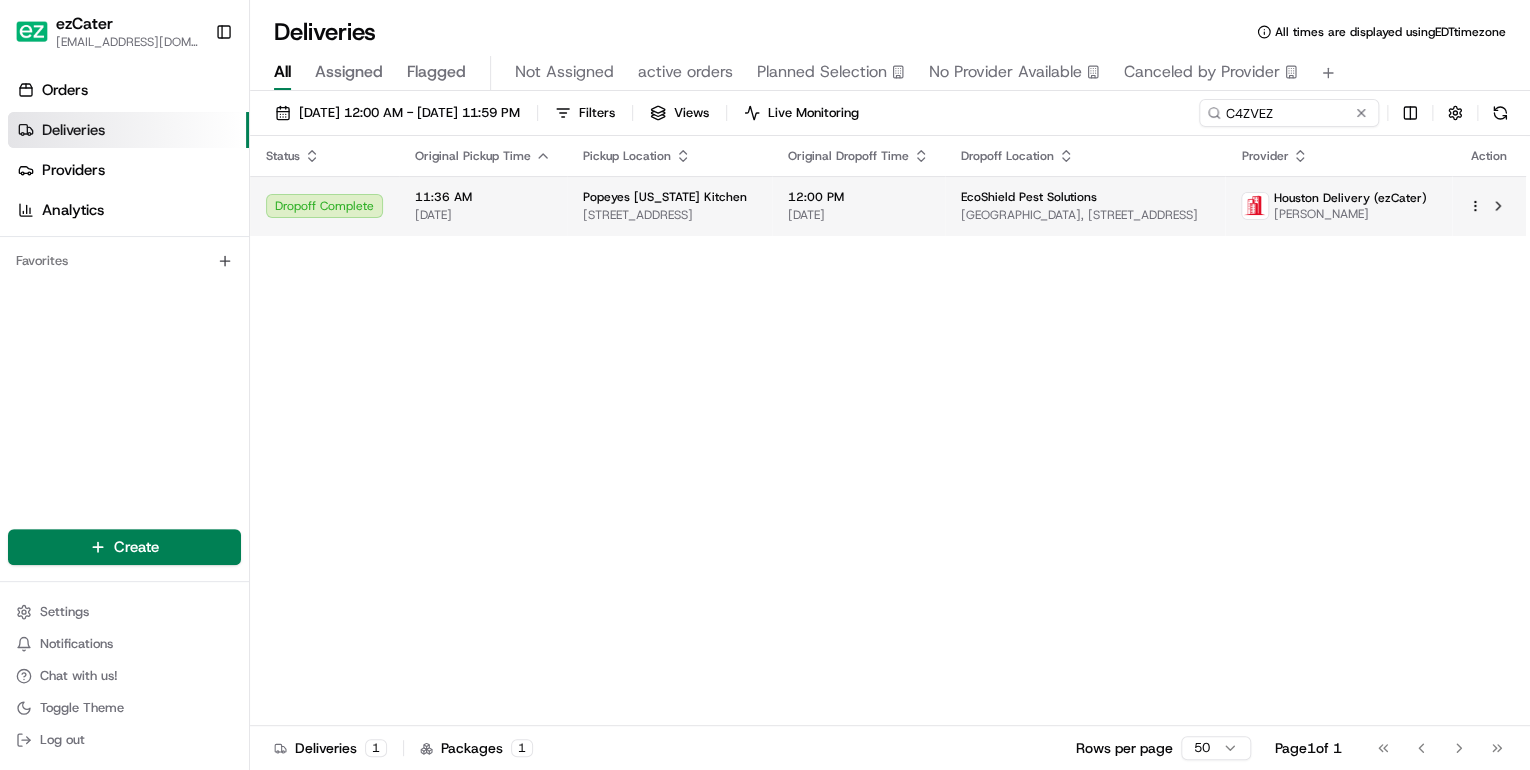 click on "Popeyes Louisiana Kitchen 9102 N North Loop Rd, San Antonio, TX 78216, USA" at bounding box center [669, 206] 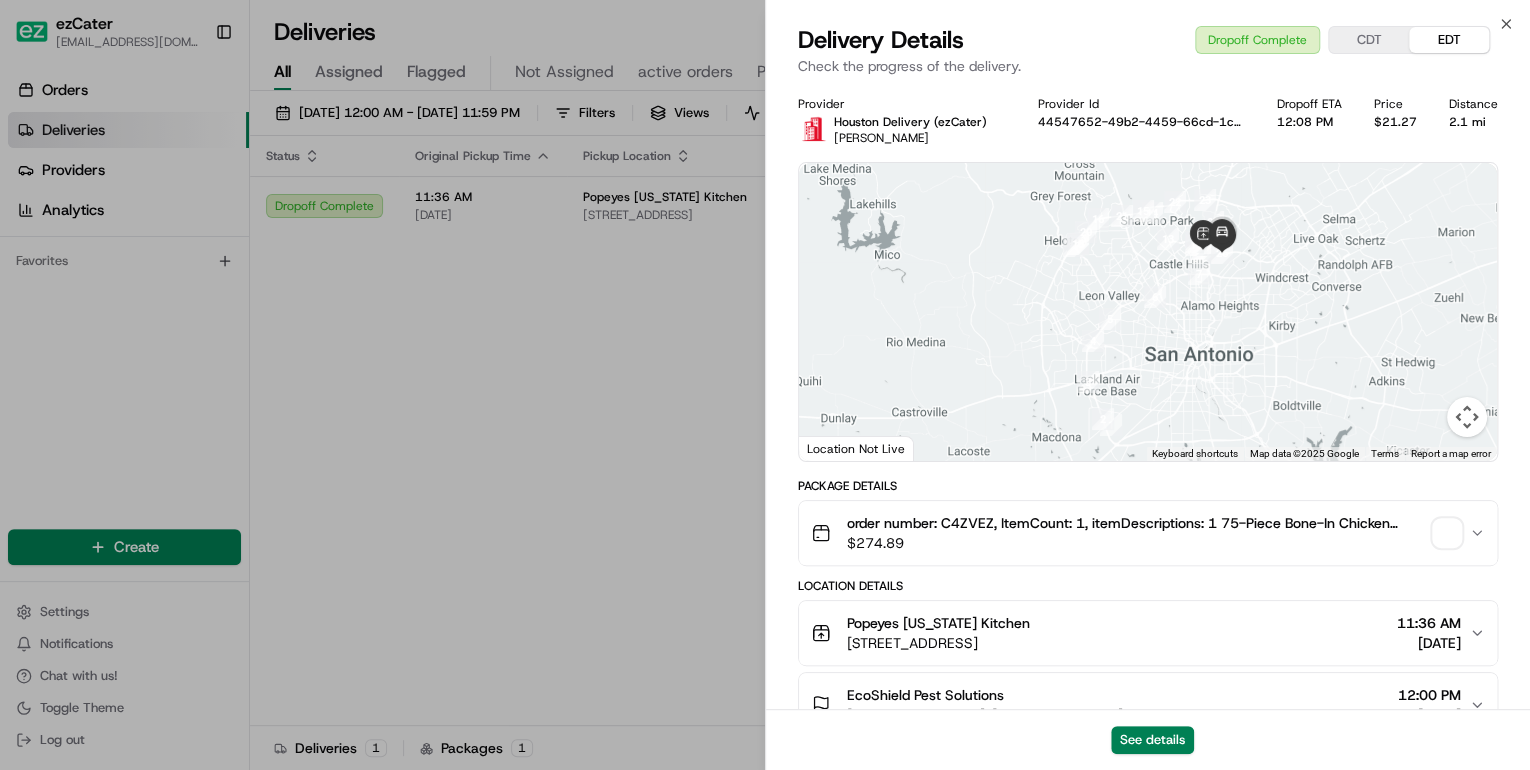 scroll, scrollTop: 240, scrollLeft: 0, axis: vertical 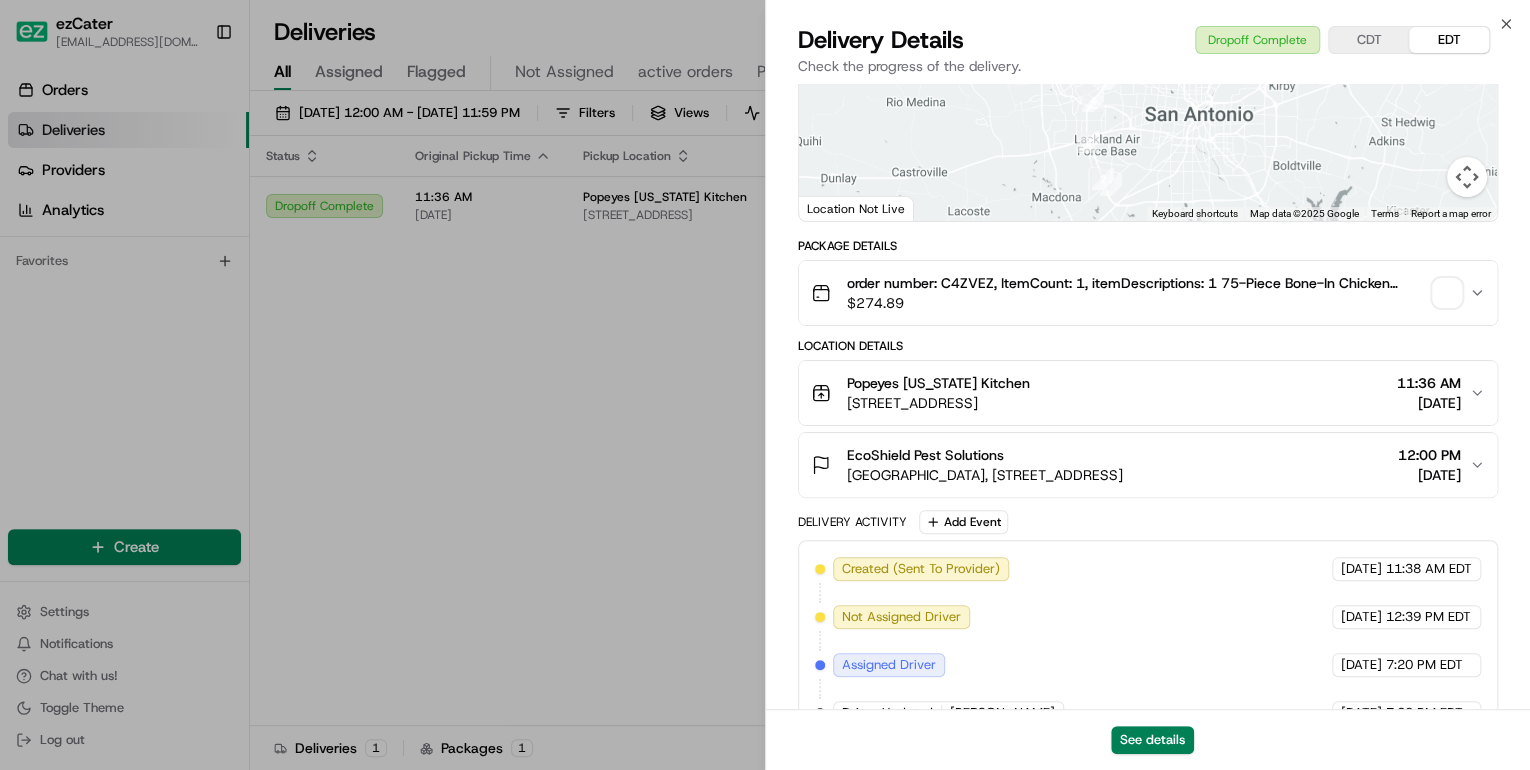 click on "9102 N North Loop Rd, San Antonio, TX 78216, USA" at bounding box center (938, 403) 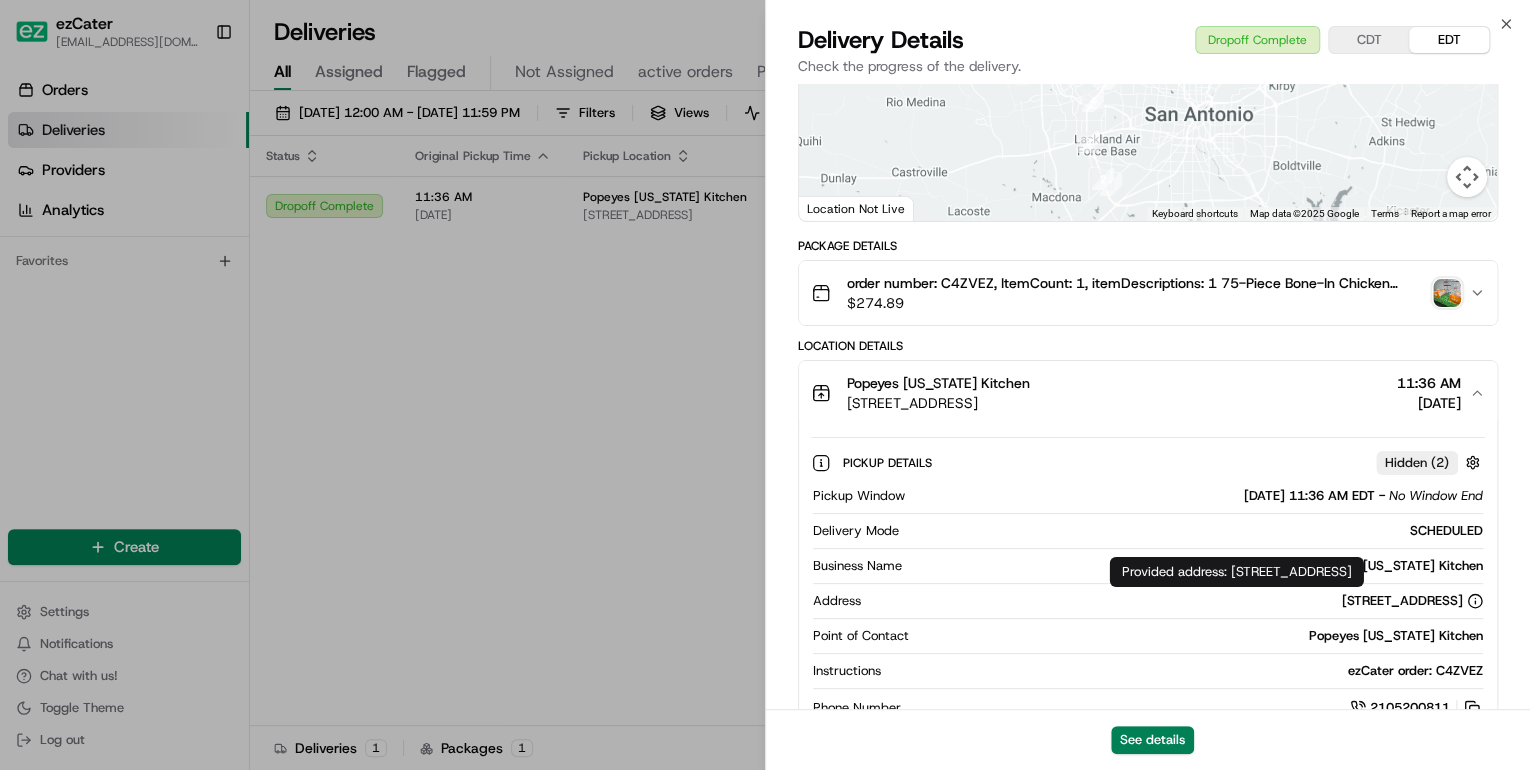 drag, startPoint x: 1516, startPoint y: 572, endPoint x: 1228, endPoint y: 571, distance: 288.00174 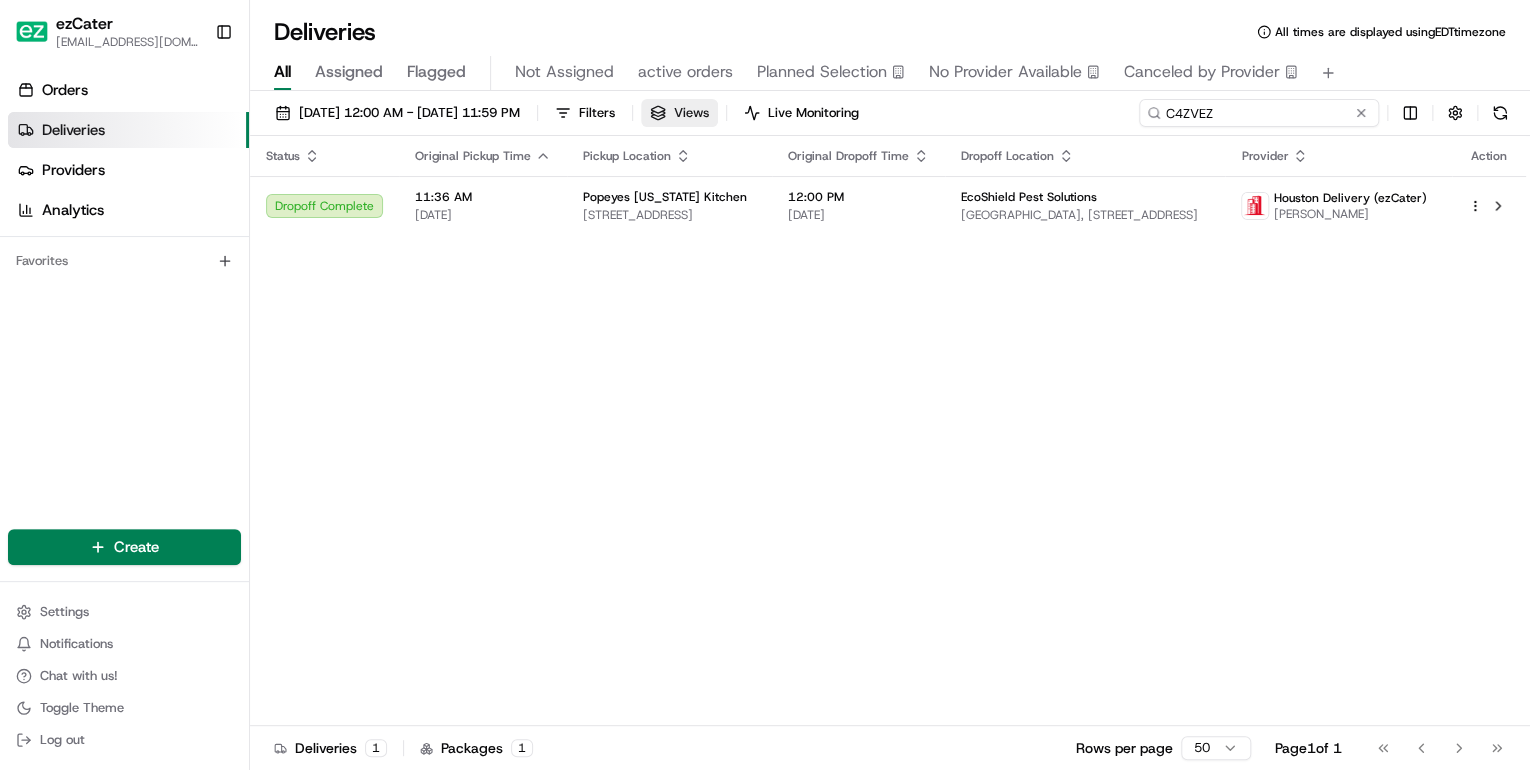 drag, startPoint x: 1276, startPoint y: 109, endPoint x: 777, endPoint y: 115, distance: 499.03607 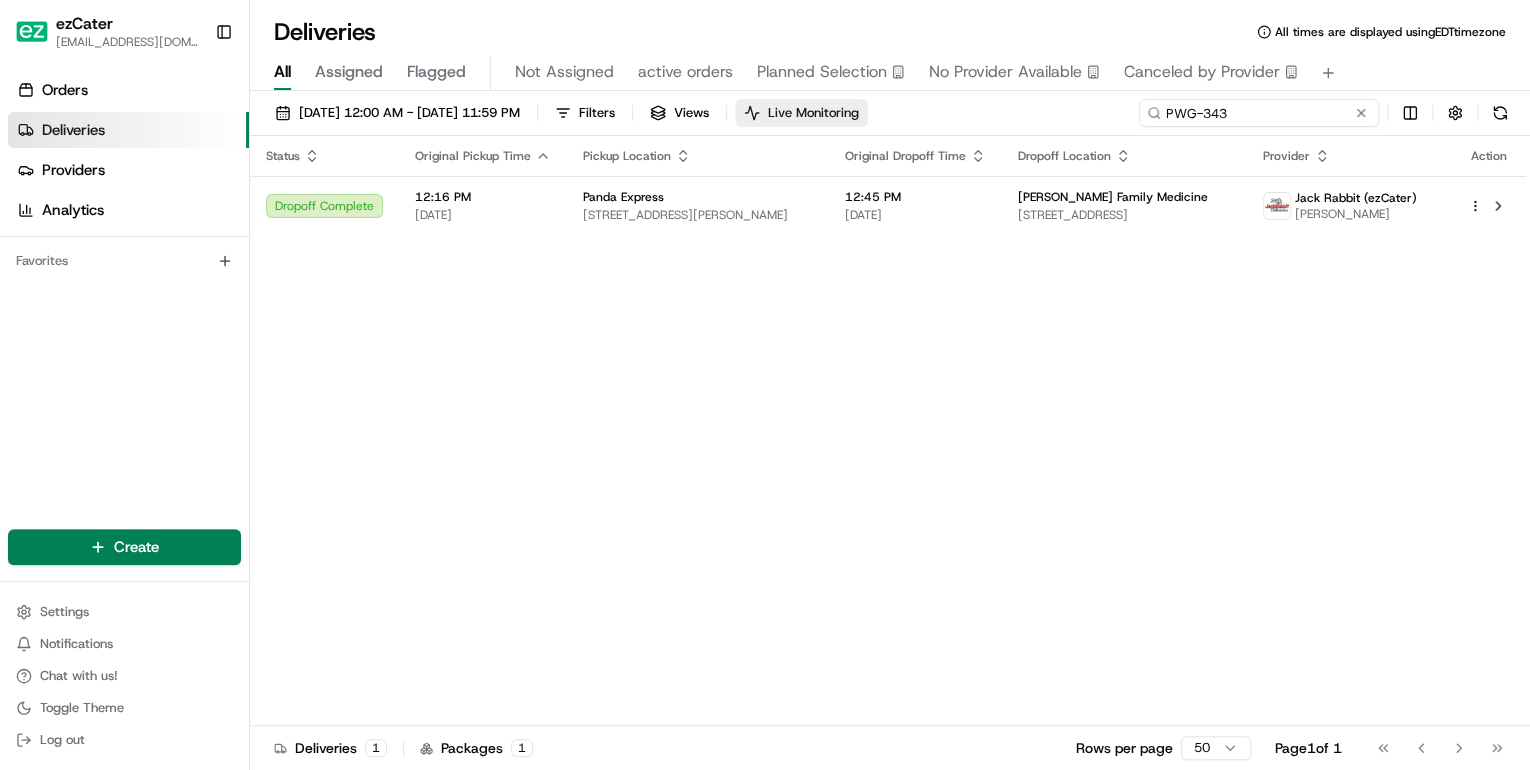 drag, startPoint x: 1229, startPoint y: 112, endPoint x: 832, endPoint y: 112, distance: 397 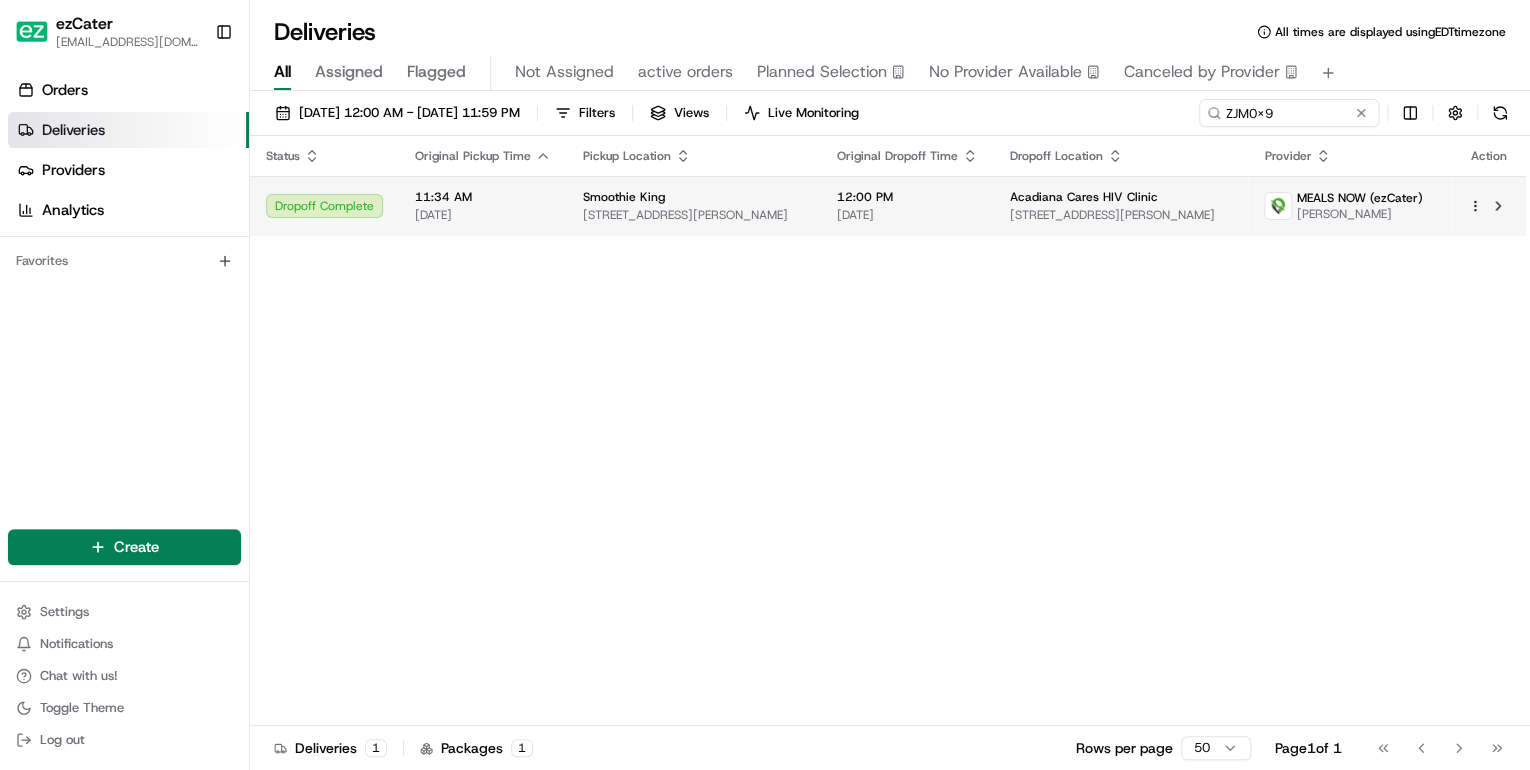 click on "110 Apollo Rd a, Scott, LA 70583, USA" at bounding box center (694, 215) 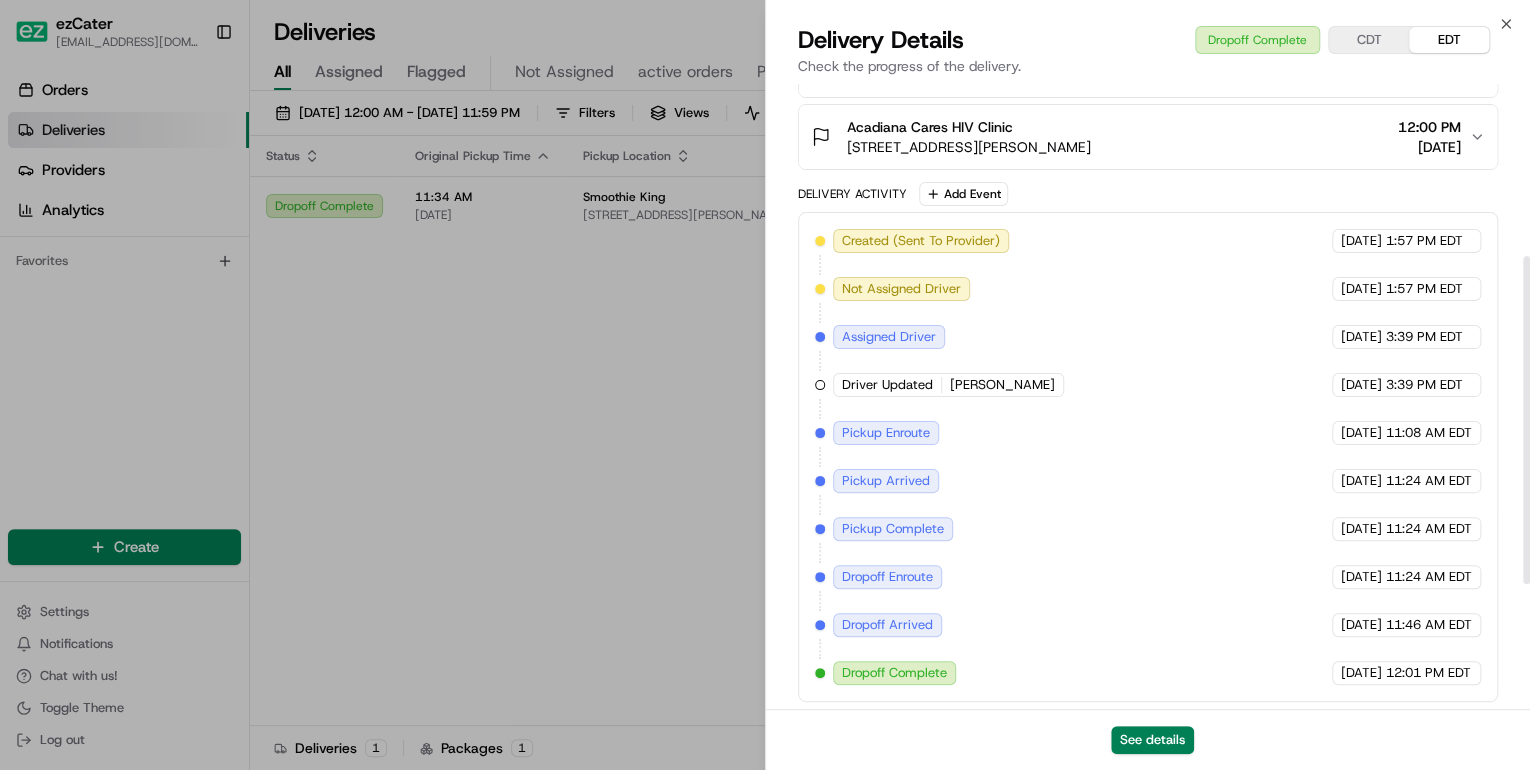 scroll, scrollTop: 328, scrollLeft: 0, axis: vertical 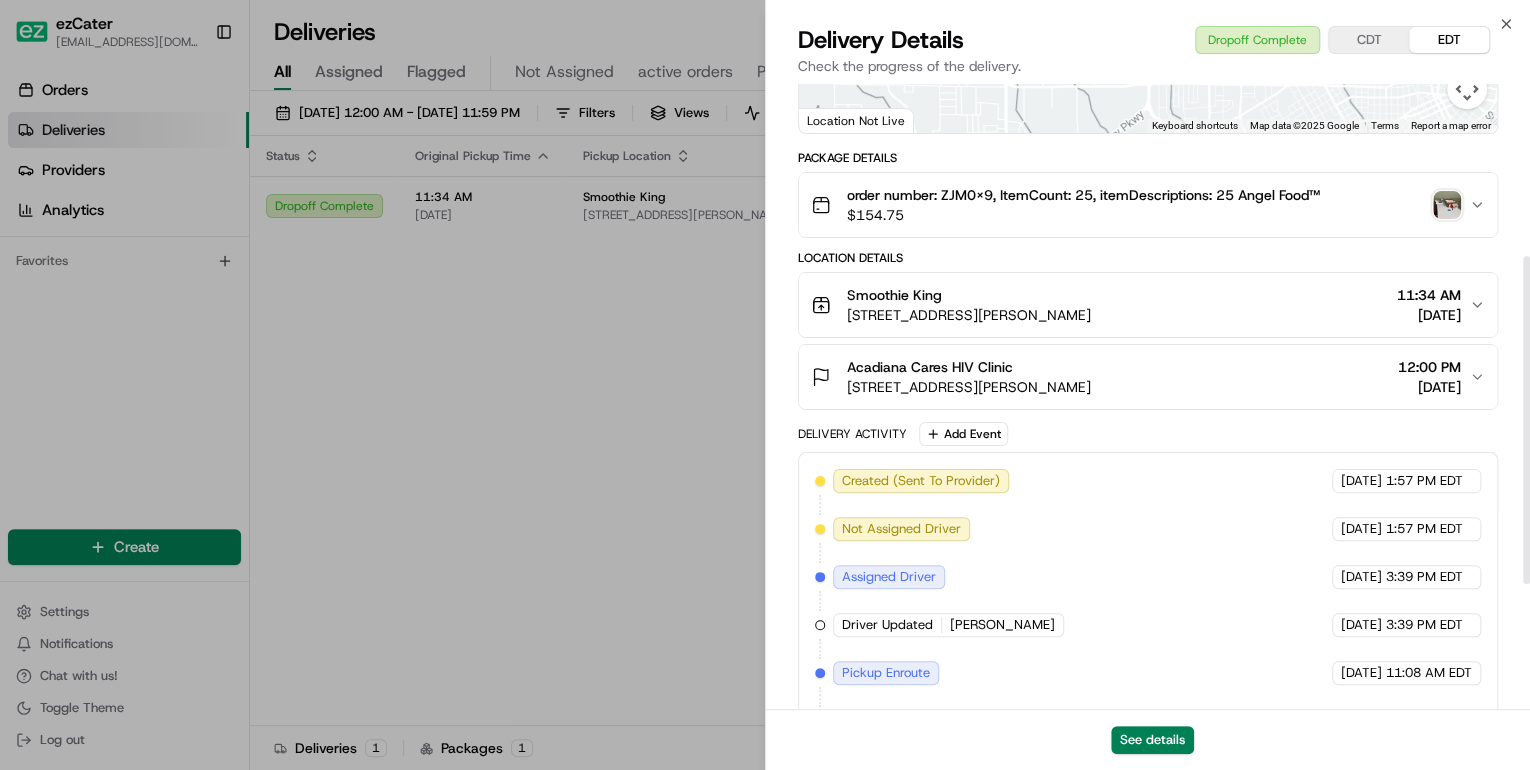 click on "Acadiana Cares HIV Clinic 809 Martin Luther King Jr Dr, Lafayette, LA 70501, USA 12:00 PM 07/15/2025" at bounding box center [1140, 377] 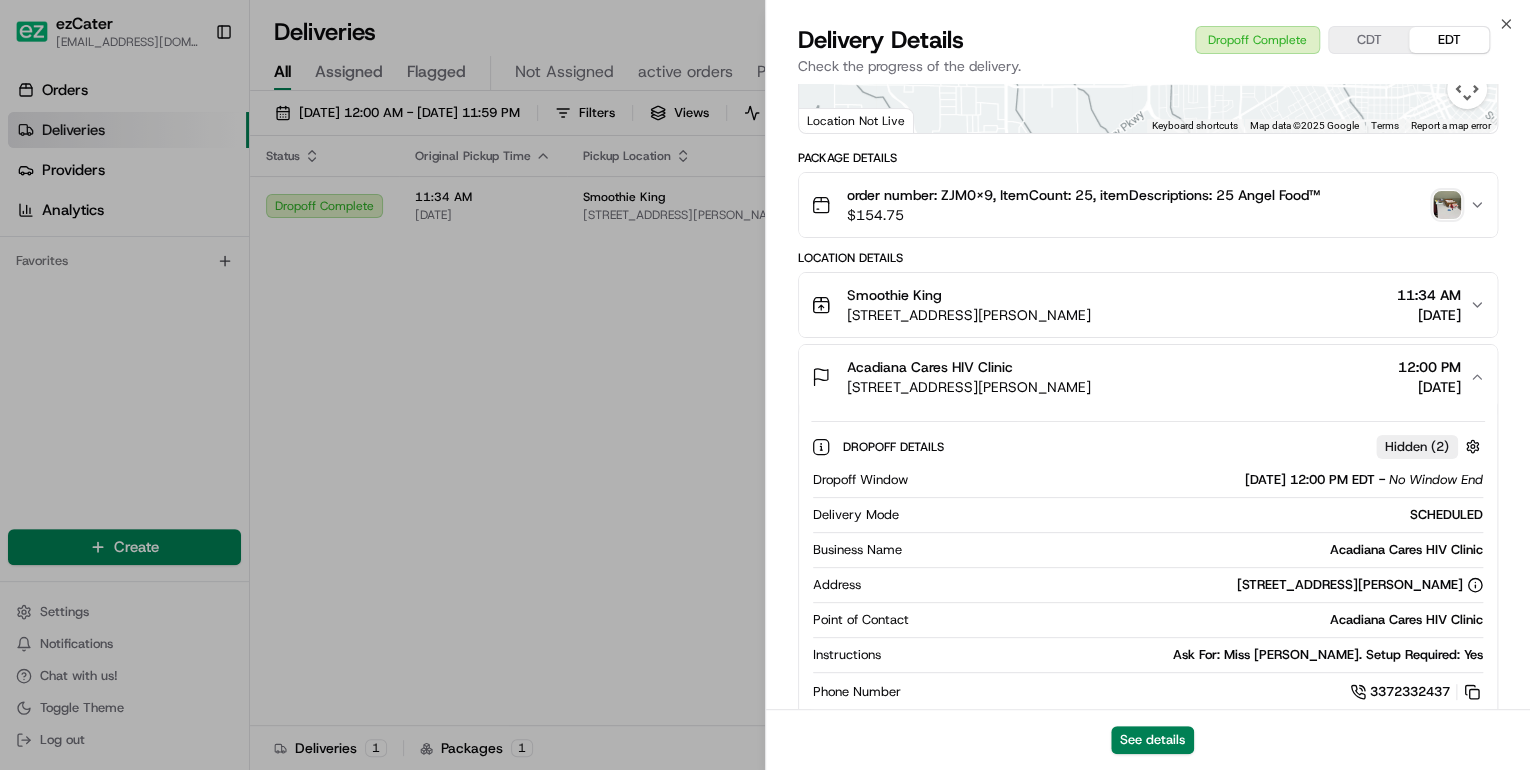 scroll, scrollTop: 408, scrollLeft: 0, axis: vertical 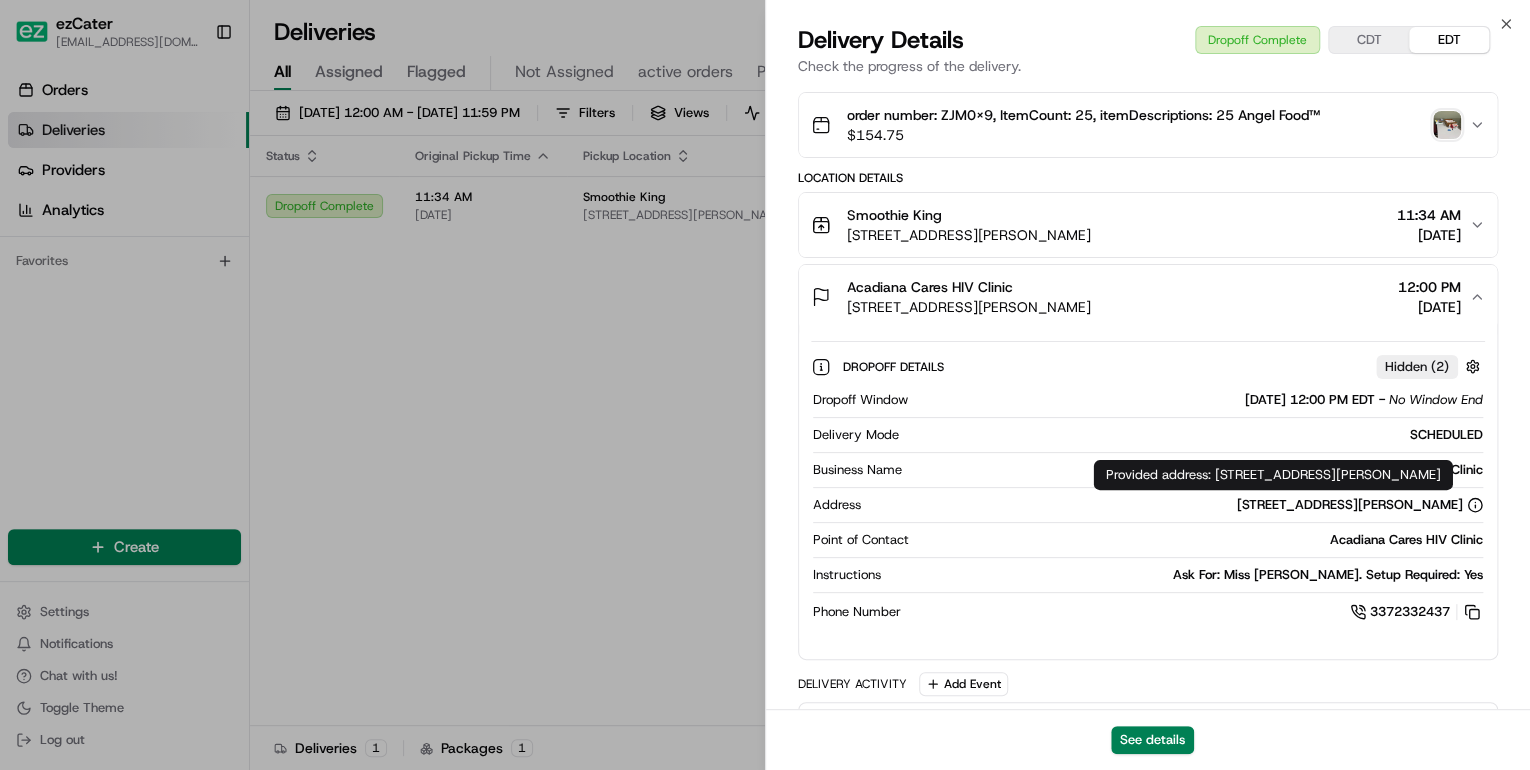 drag, startPoint x: 1213, startPoint y: 475, endPoint x: 1516, endPoint y: 477, distance: 303.0066 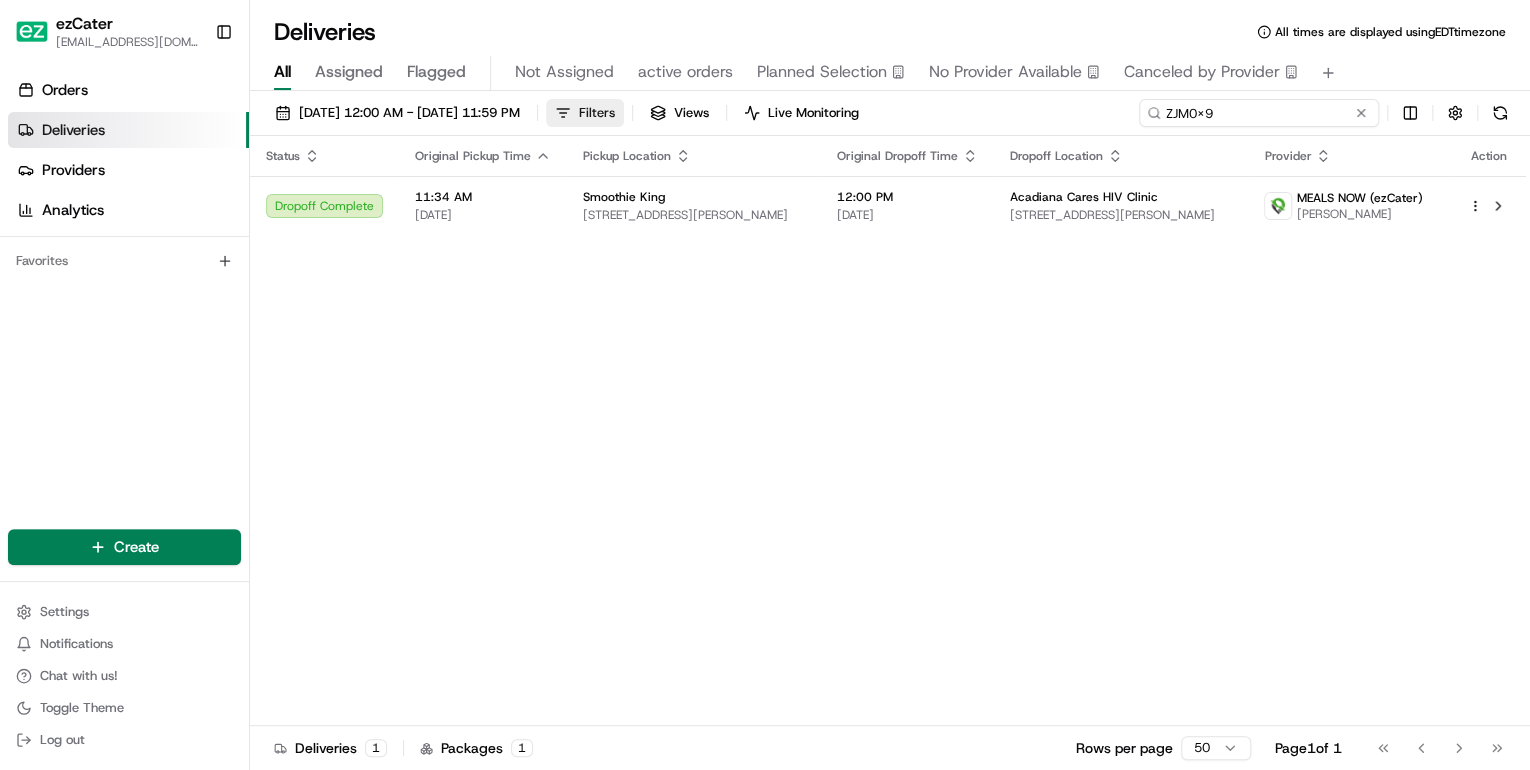 drag, startPoint x: 1281, startPoint y: 112, endPoint x: 659, endPoint y: 115, distance: 622.00726 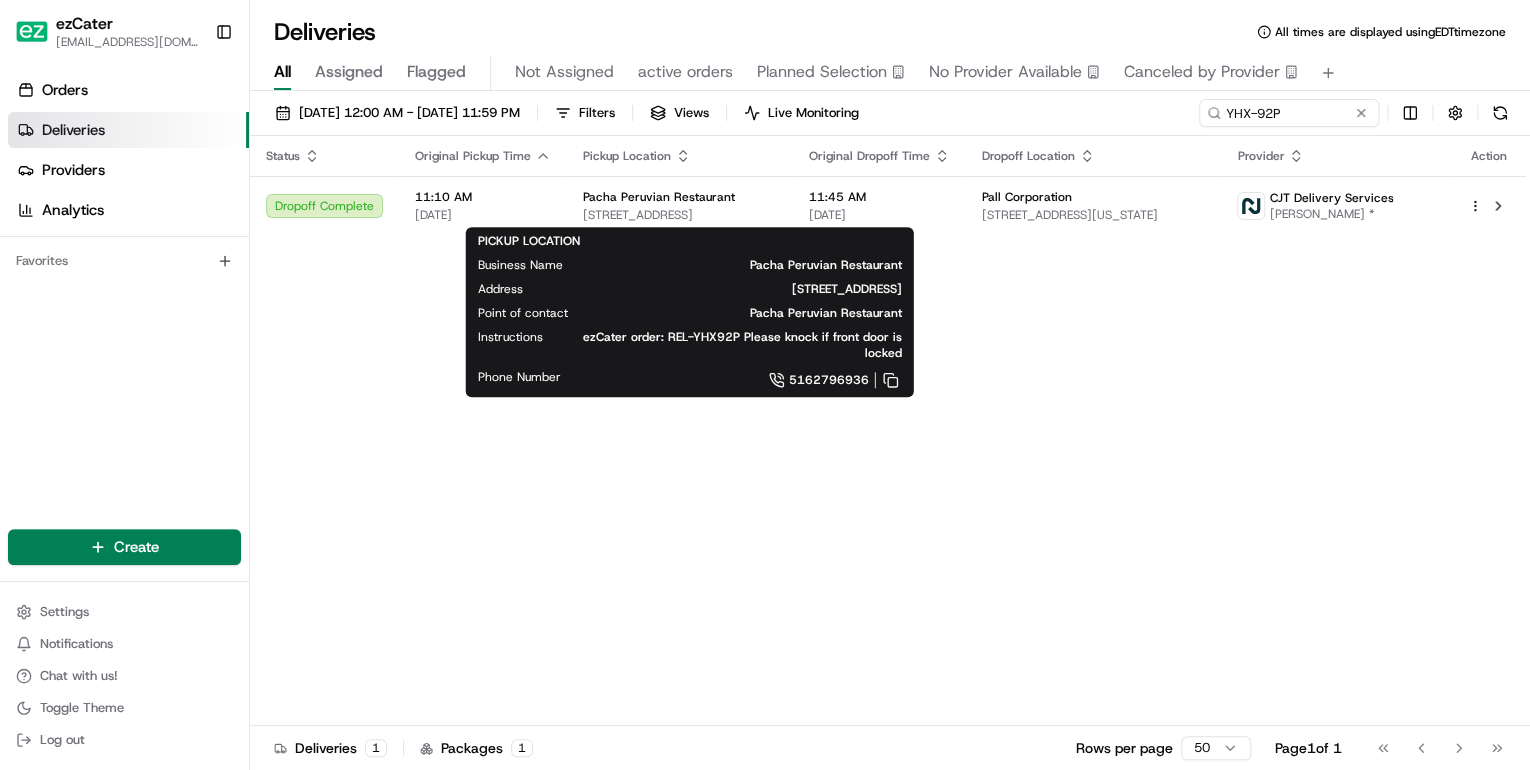 click on "Pacha Peruvian Restaurant" at bounding box center [659, 197] 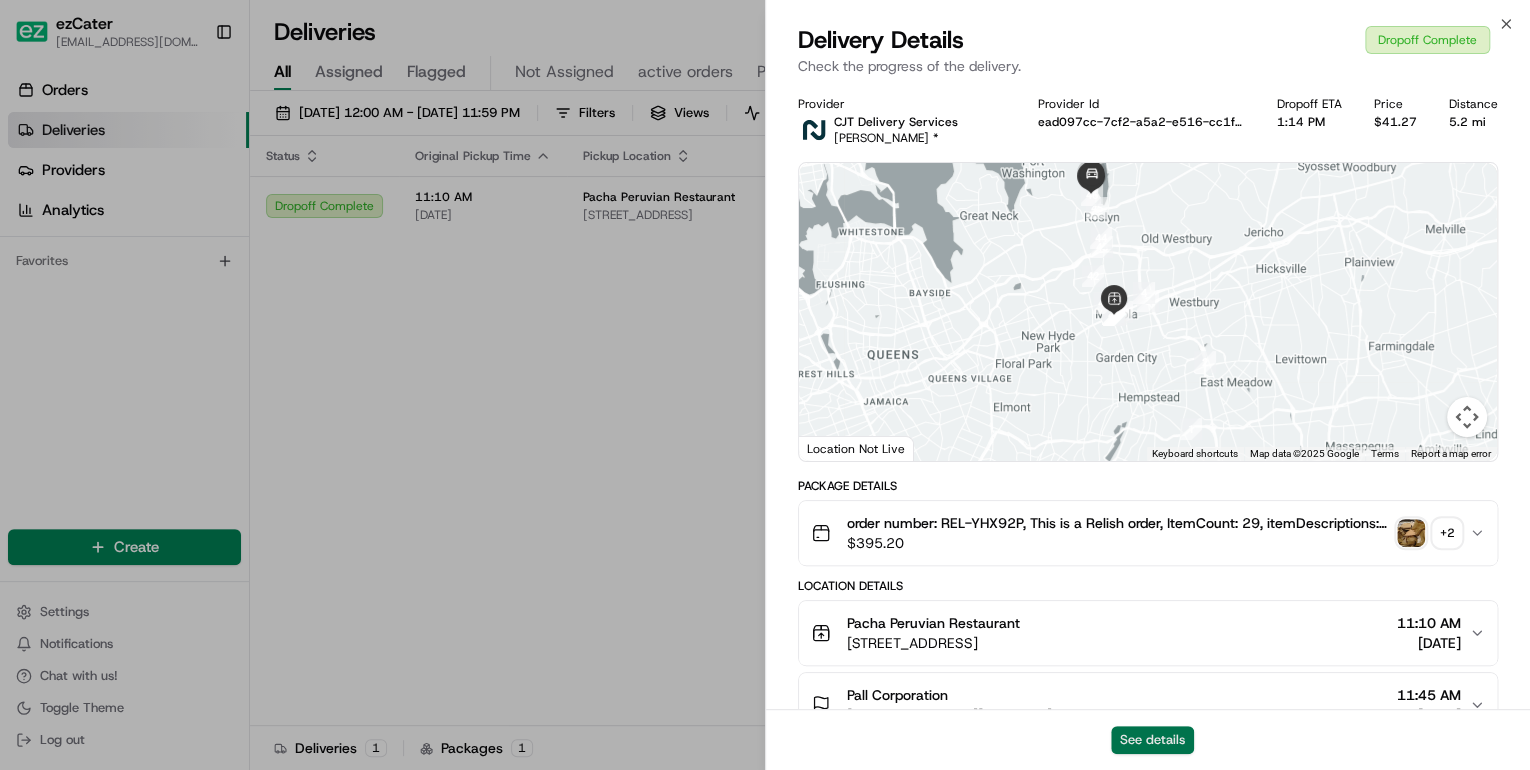 click on "See details" at bounding box center [1152, 740] 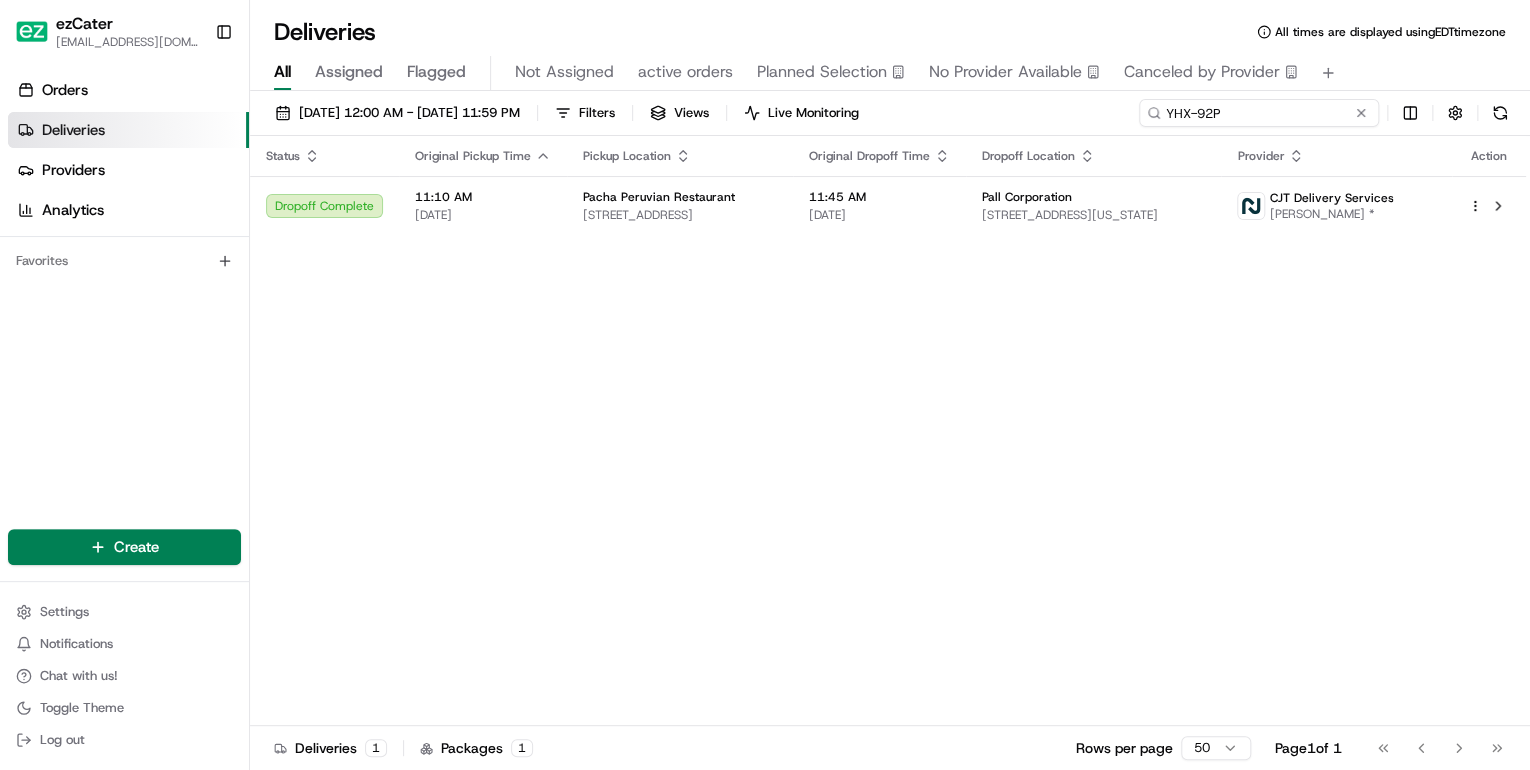 drag, startPoint x: 1288, startPoint y: 110, endPoint x: 682, endPoint y: 141, distance: 606.79236 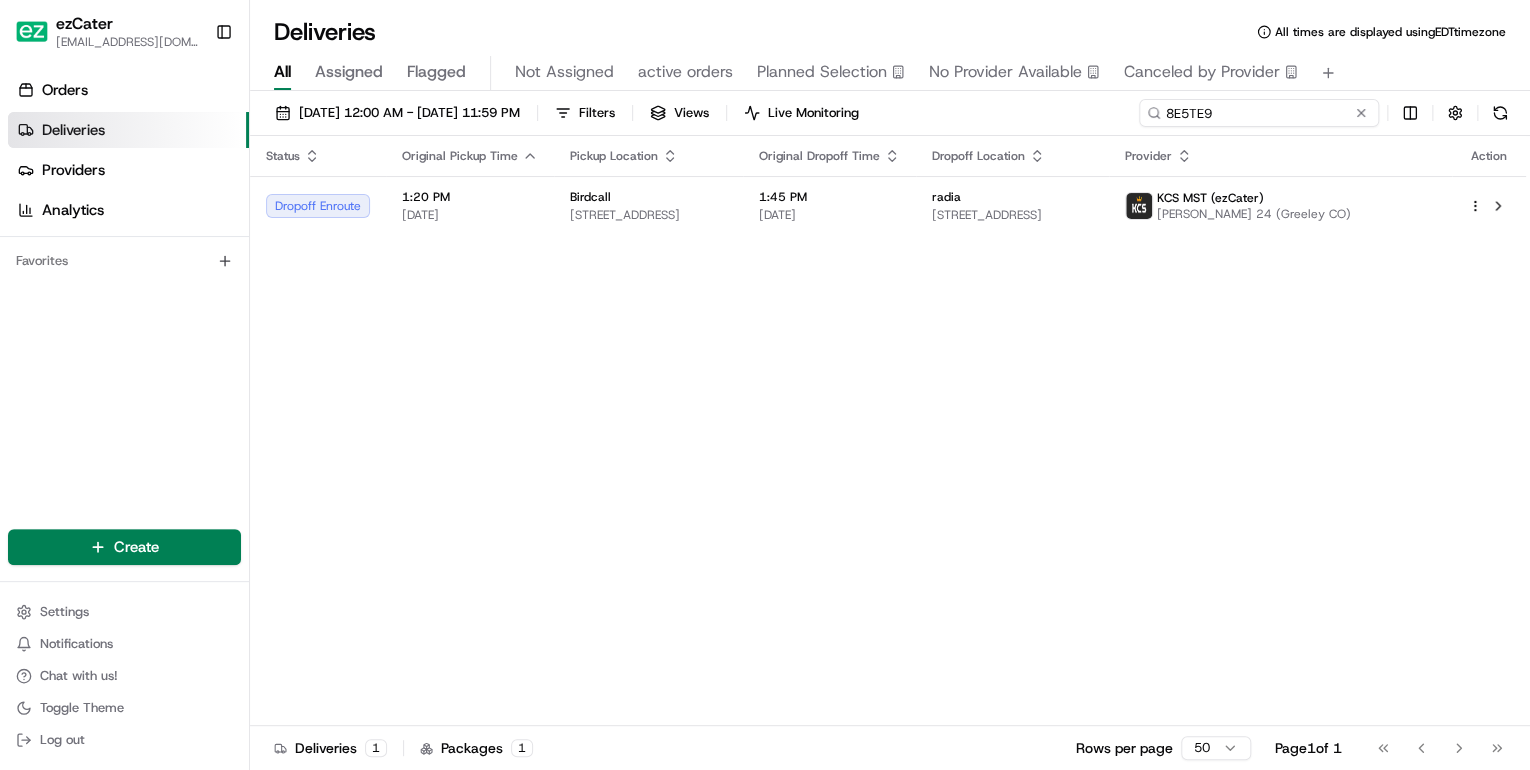 drag, startPoint x: 1224, startPoint y: 116, endPoint x: 792, endPoint y: 100, distance: 432.2962 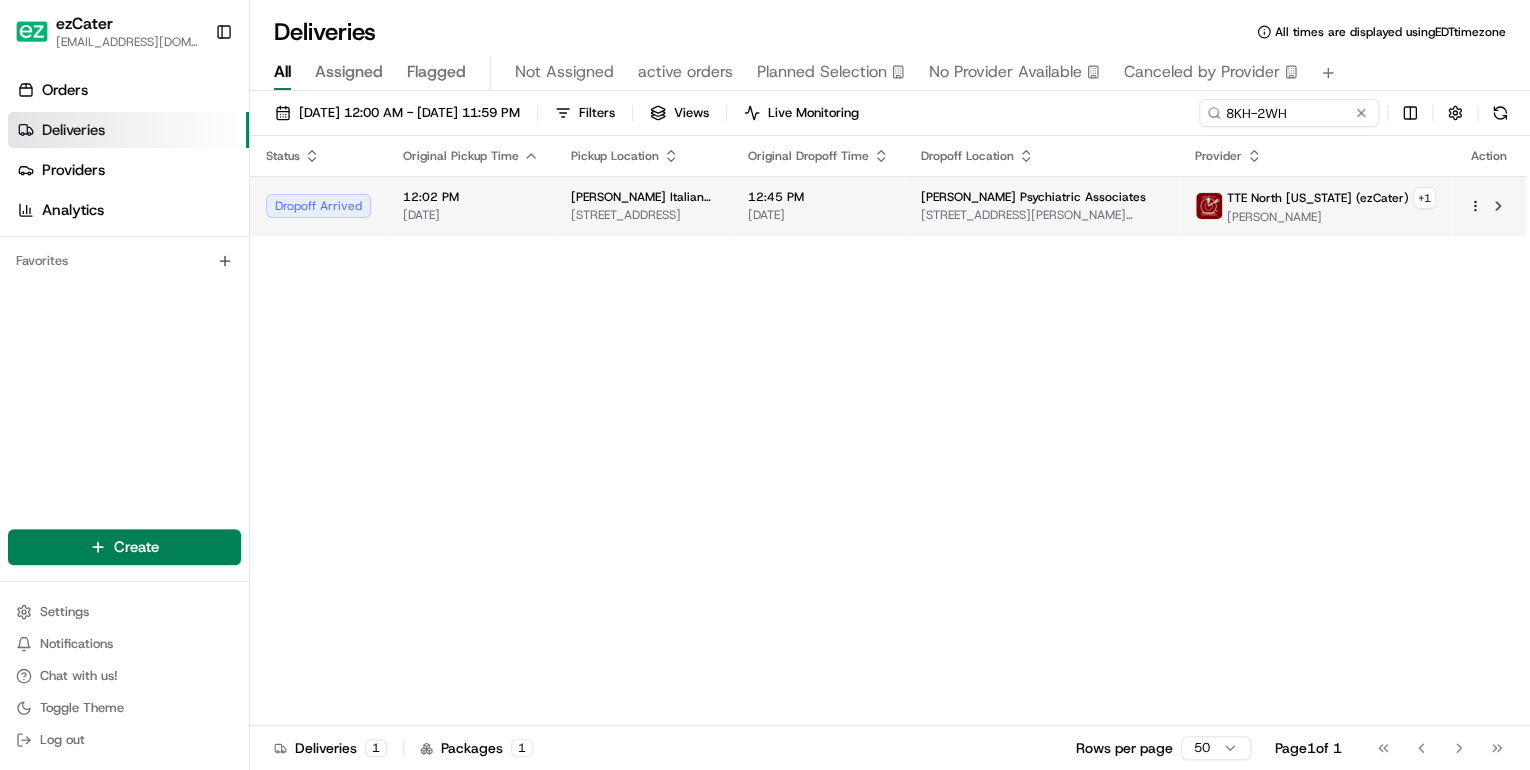 click on "4600 Merchants Park Cir Suite 141, Collierville, TN 38017, USA" at bounding box center (643, 215) 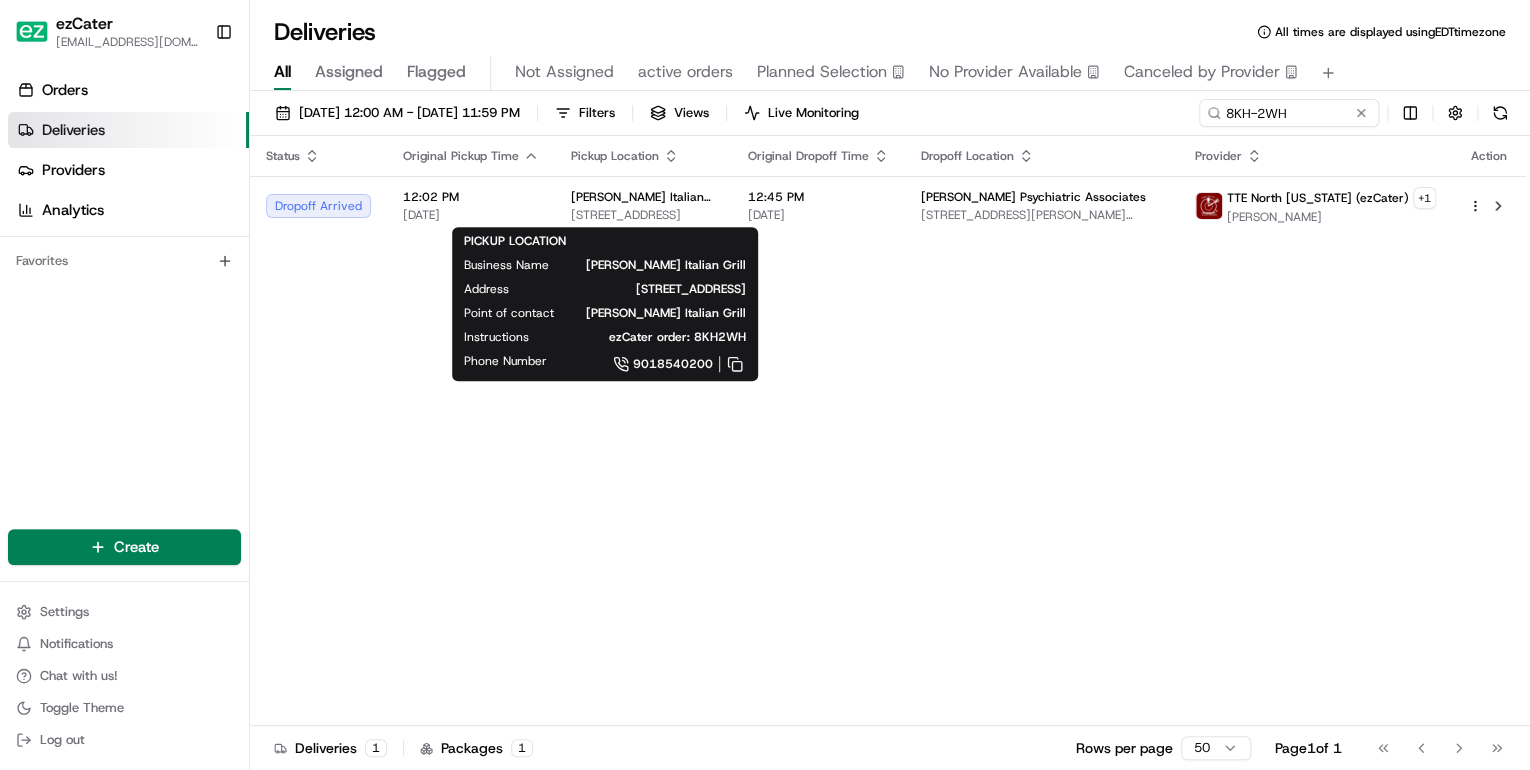 click on "PICKUP LOCATION Business Name Carrabba's Italian Grill Address 4600 Merchants Park Cir Suite 141, Collierville, TN 38017, USA Point of contact Carrabba's Italian Grill Instructions ezCater order: 8KH2WH Phone Number 9018540200" at bounding box center [605, 304] 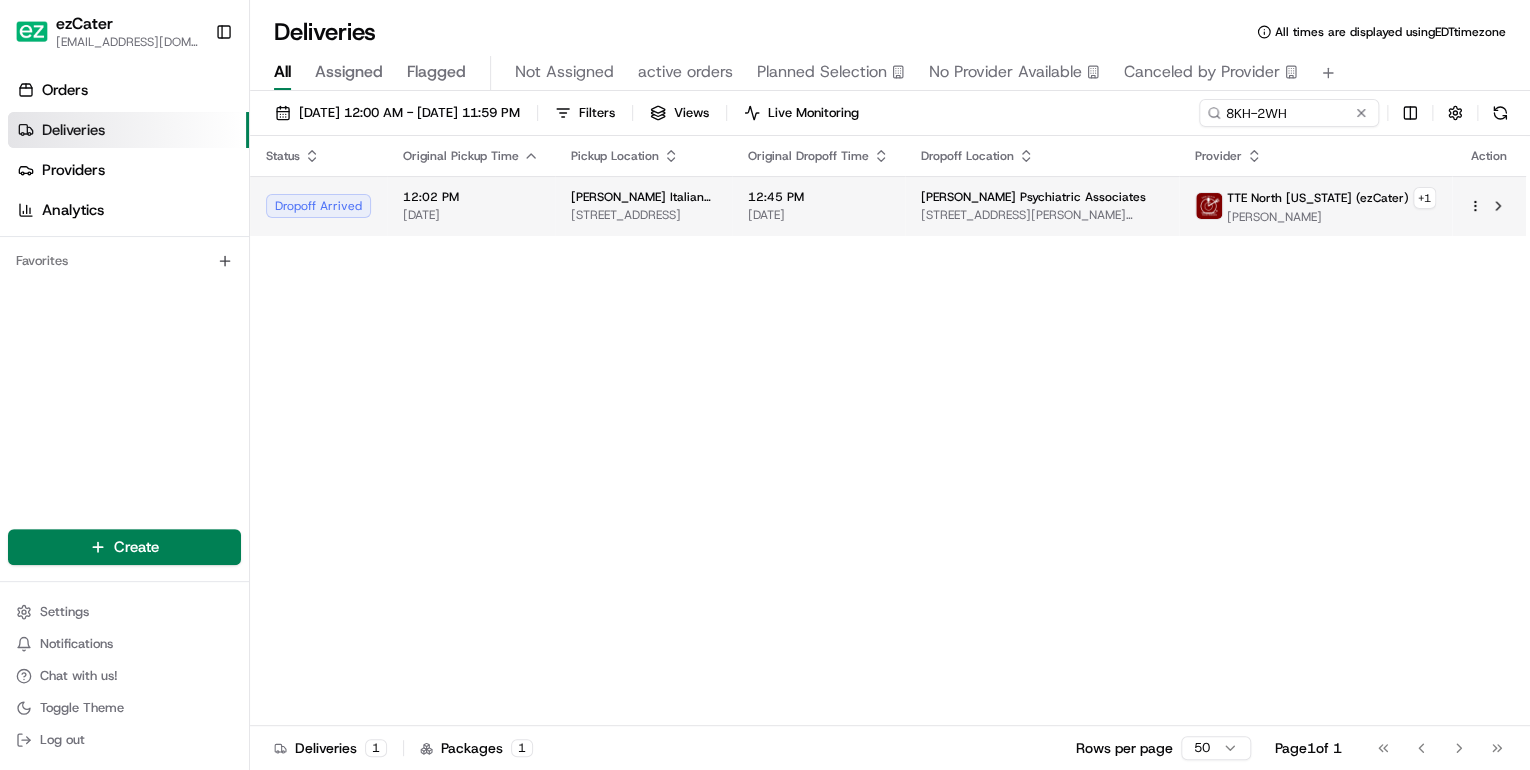 click on "4600 Merchants Park Cir Suite 141, Collierville, TN 38017, USA" at bounding box center [643, 215] 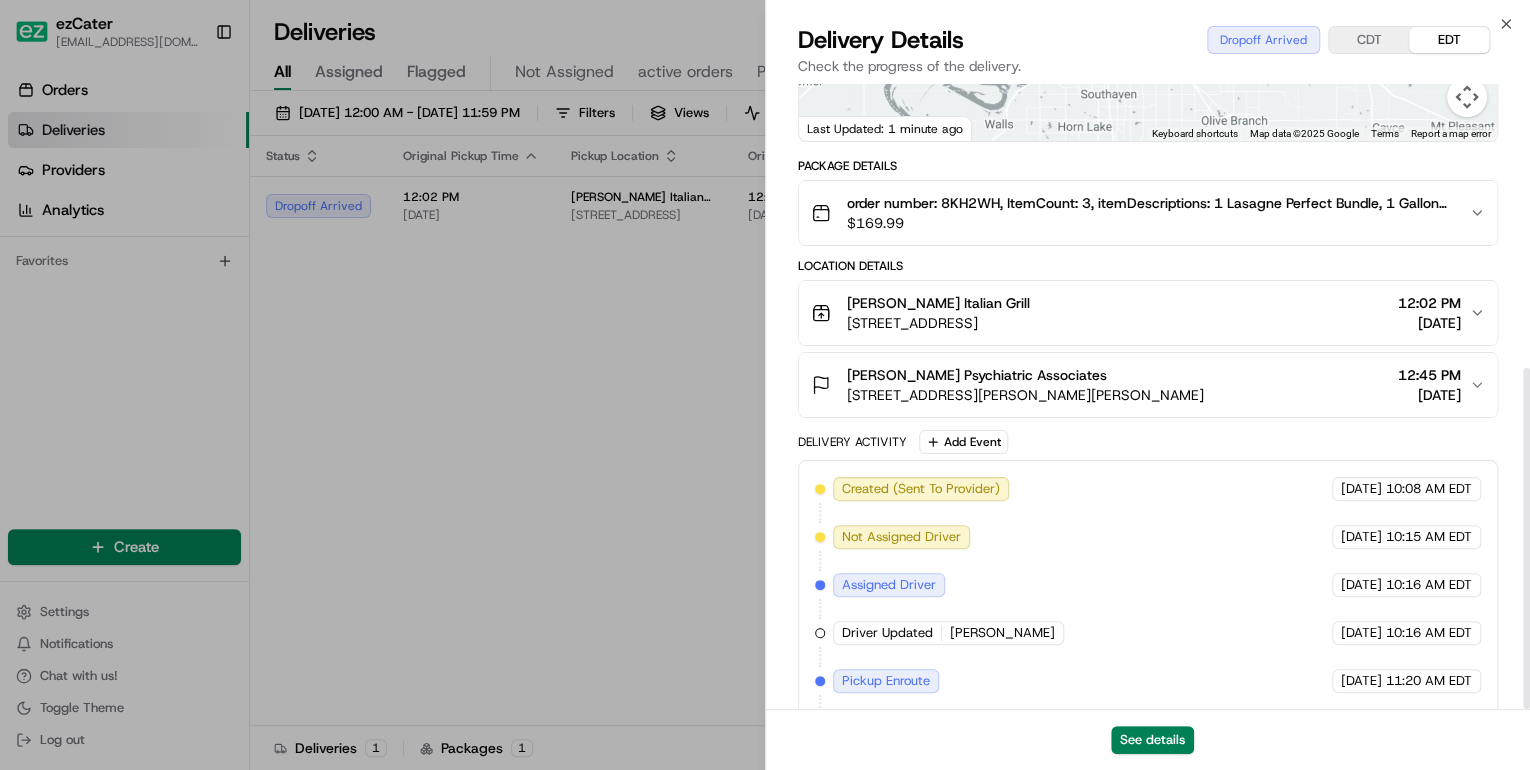 scroll, scrollTop: 520, scrollLeft: 0, axis: vertical 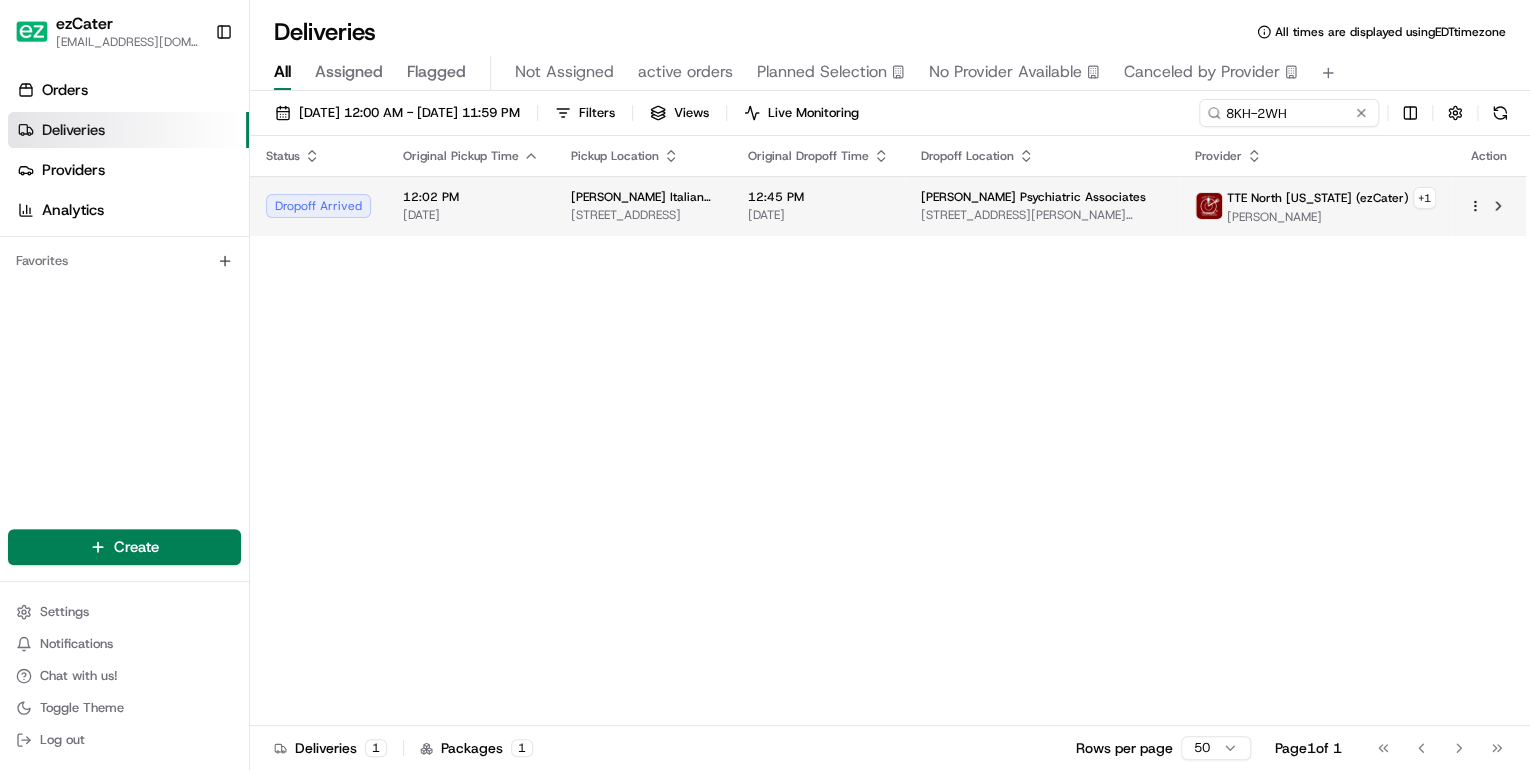 click on "4600 Merchants Park Cir Suite 141, Collierville, TN 38017, USA" at bounding box center (643, 215) 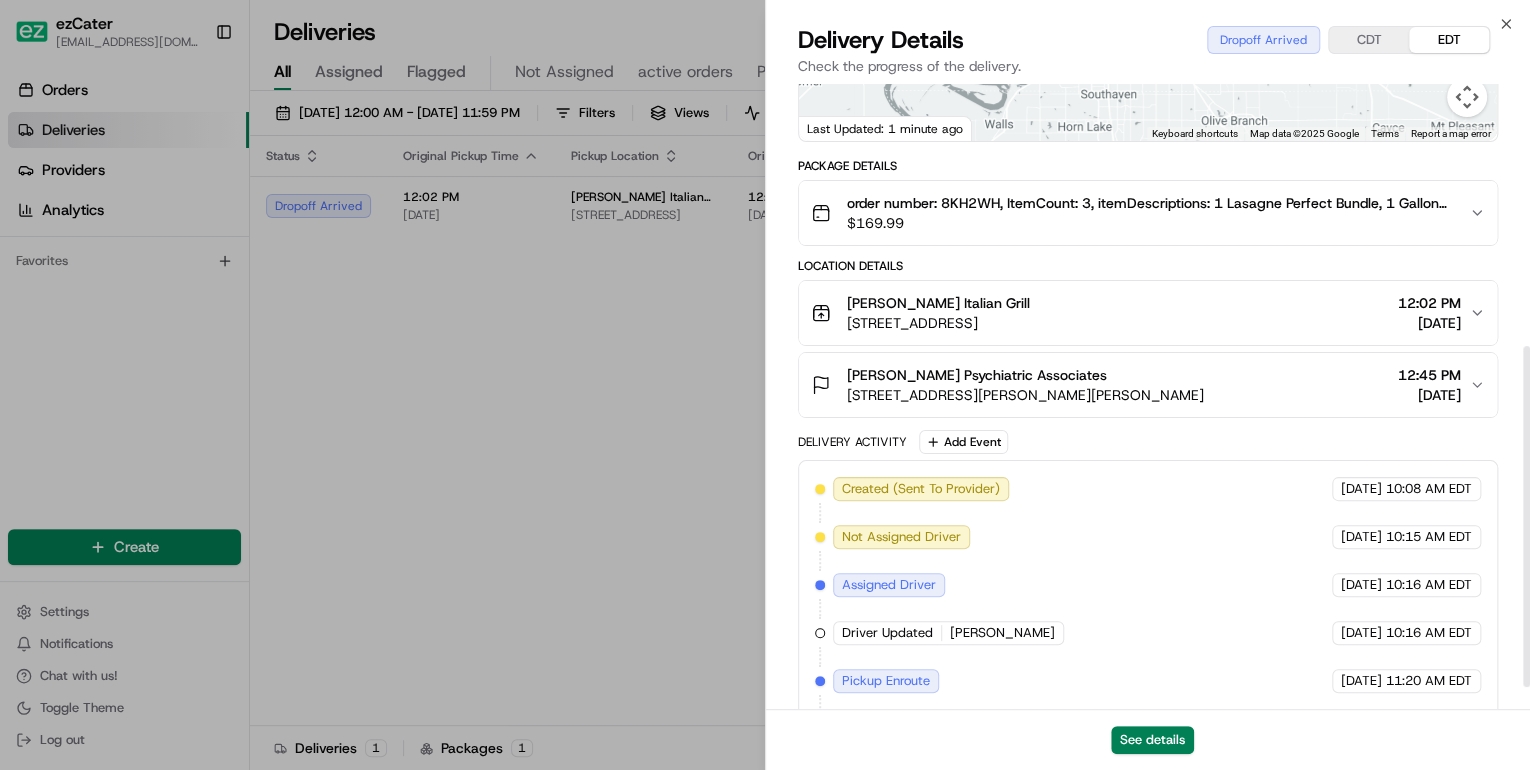 scroll, scrollTop: 480, scrollLeft: 0, axis: vertical 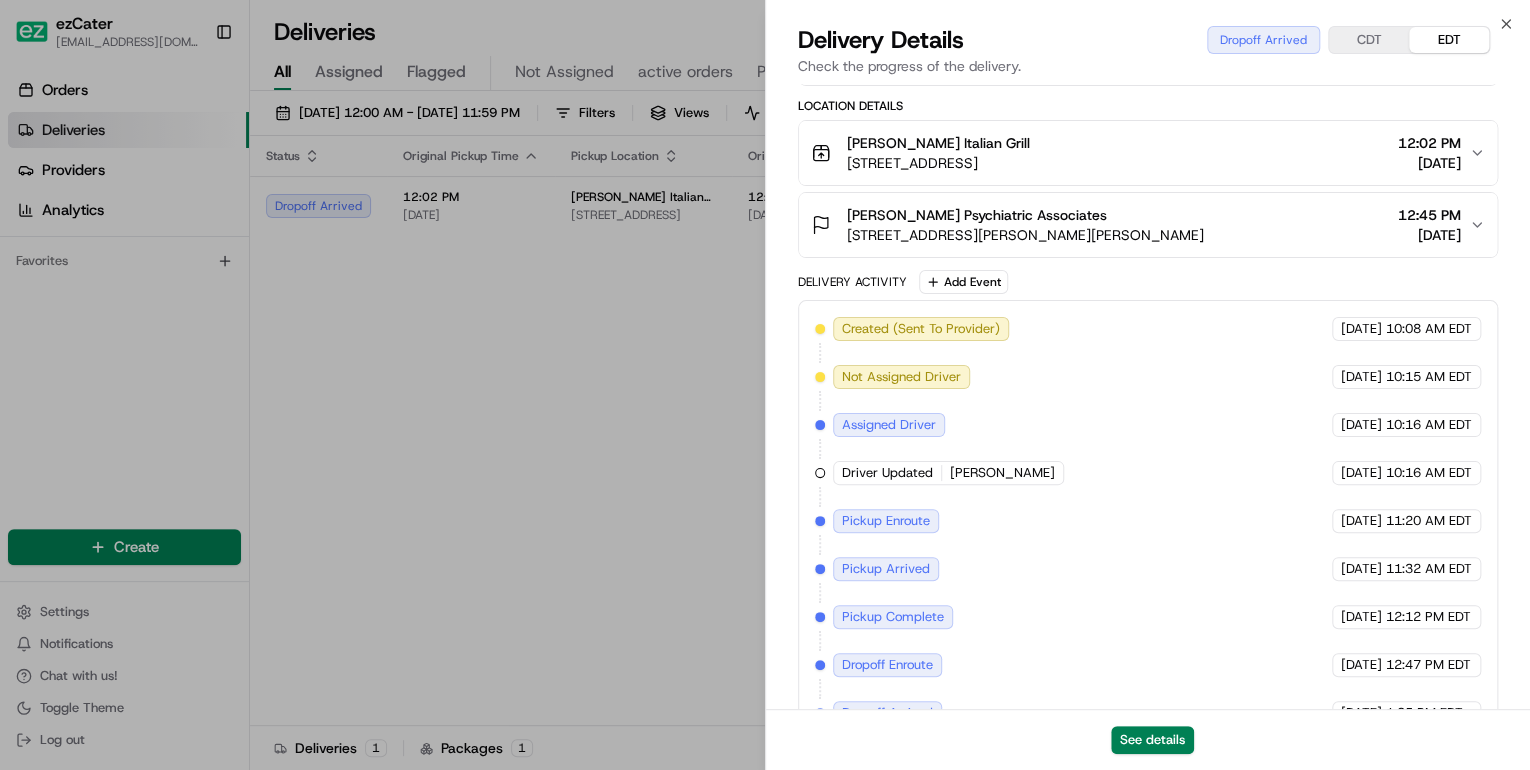 click on "993 Cordova Station Ave, Cordova, TN 38018, USA" at bounding box center (1025, 235) 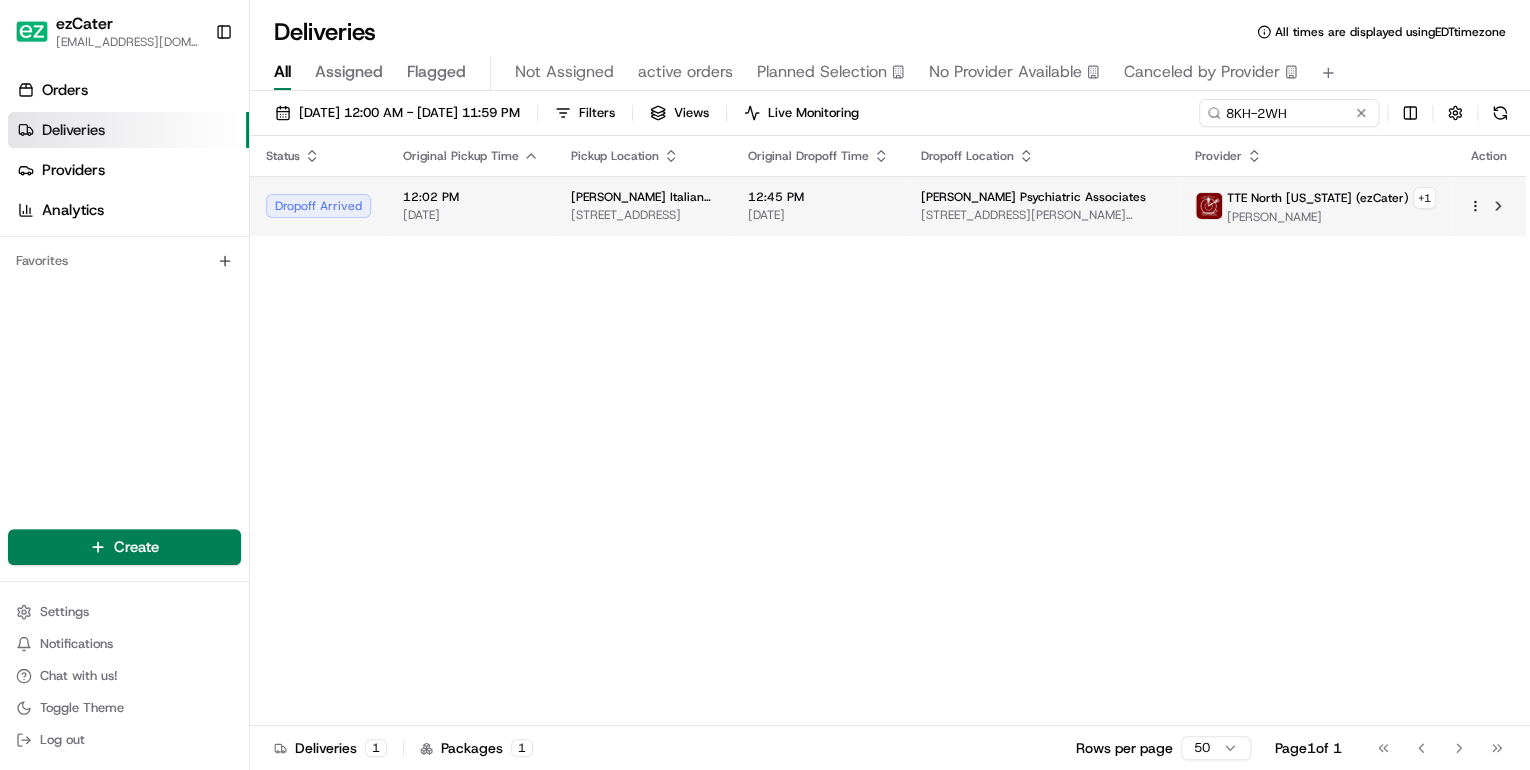 click on "Carrabba's Italian Grill 4600 Merchants Park Cir Suite 141, Collierville, TN 38017, USA" at bounding box center [643, 206] 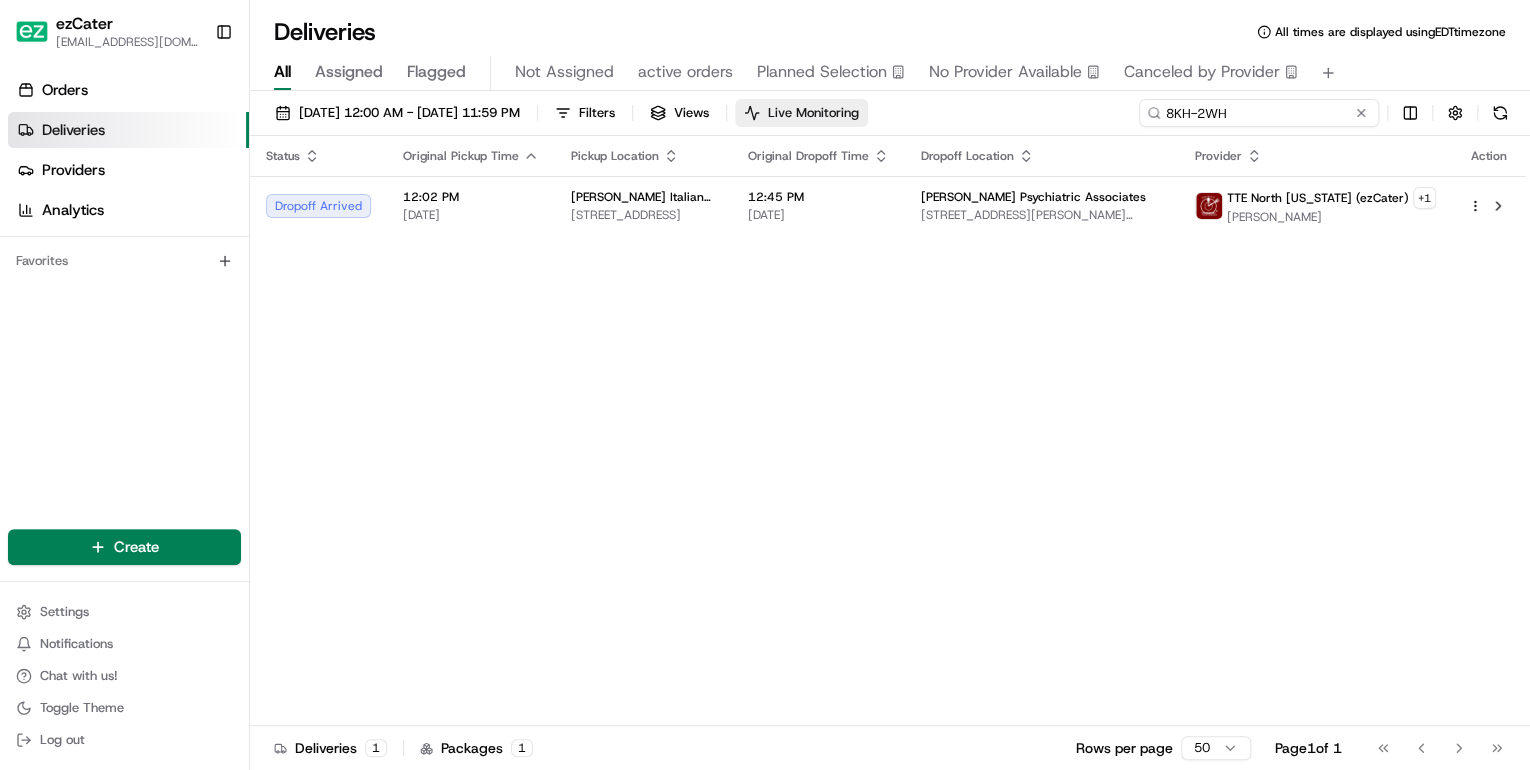 drag, startPoint x: 1296, startPoint y: 115, endPoint x: 868, endPoint y: 116, distance: 428.00116 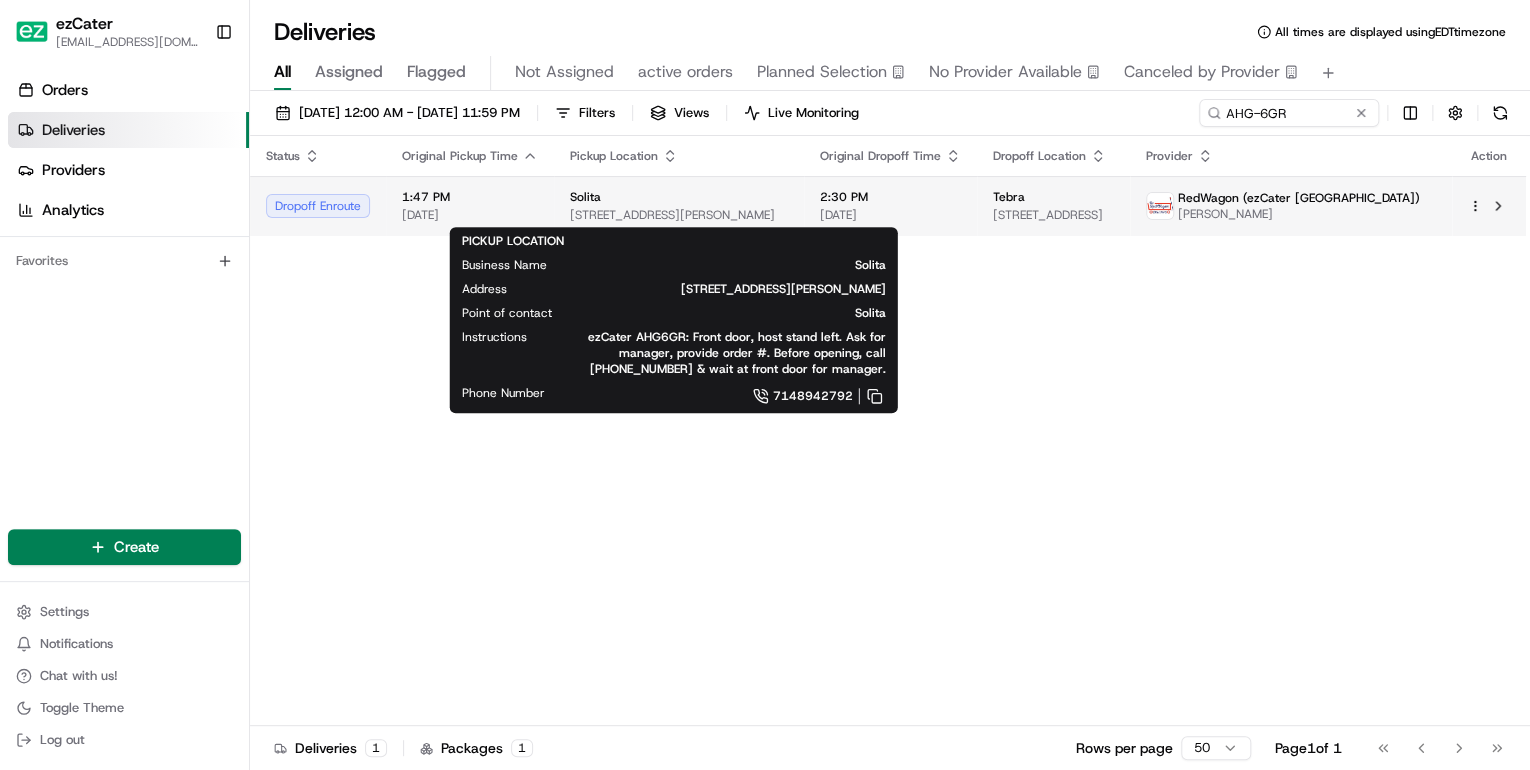 click on "Tebra" at bounding box center [1009, 197] 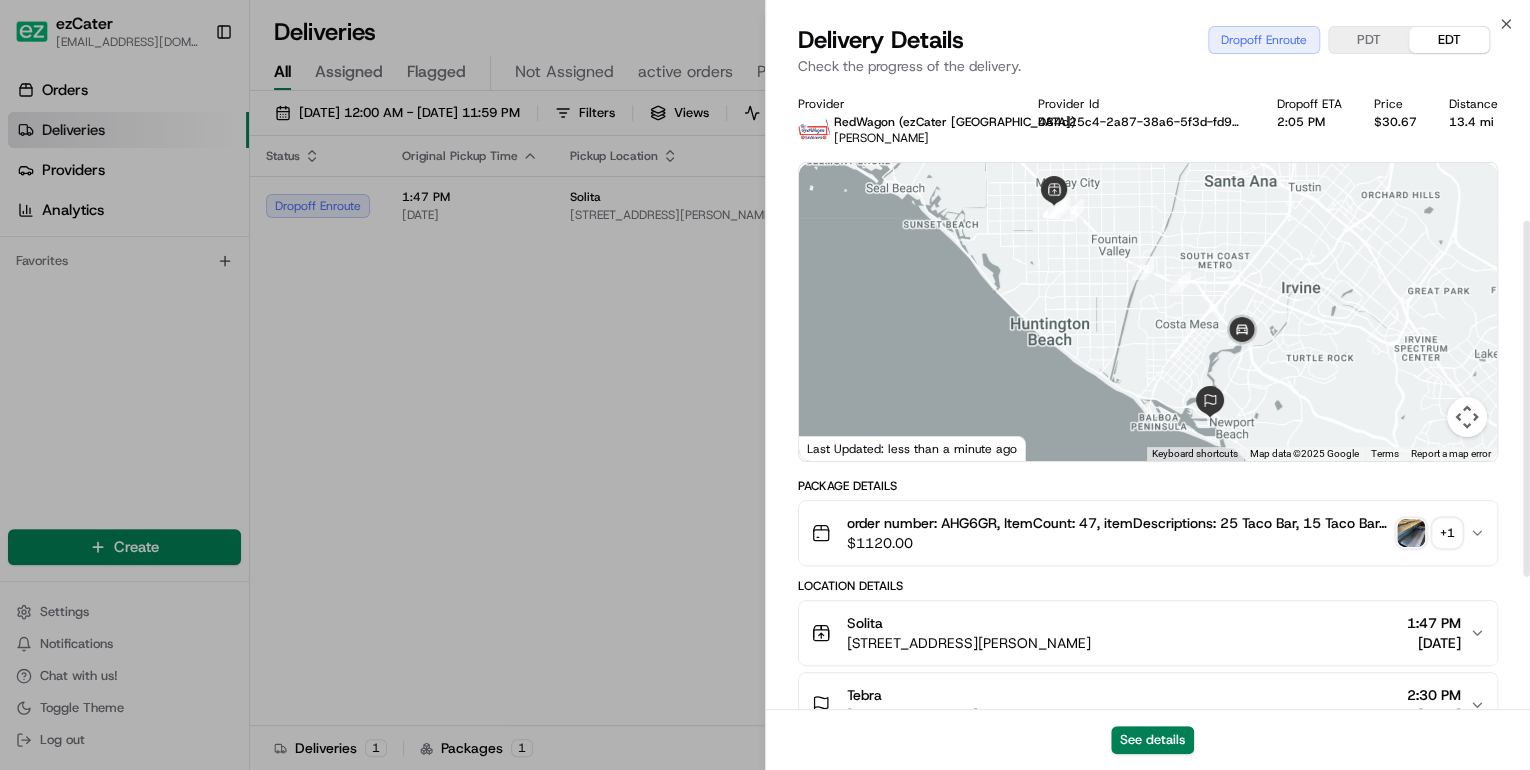 scroll, scrollTop: 240, scrollLeft: 0, axis: vertical 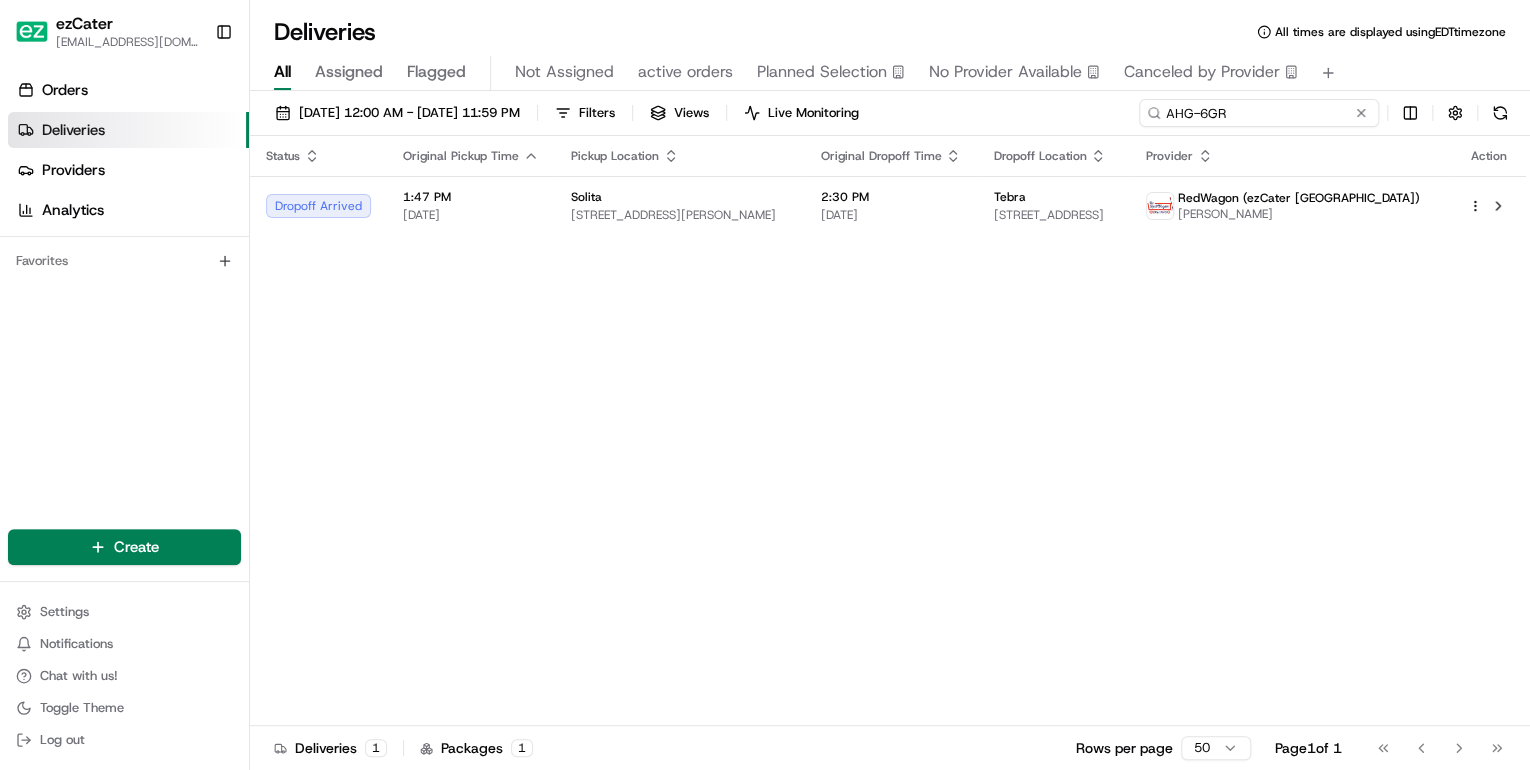 drag, startPoint x: 1302, startPoint y: 109, endPoint x: 694, endPoint y: 107, distance: 608.0033 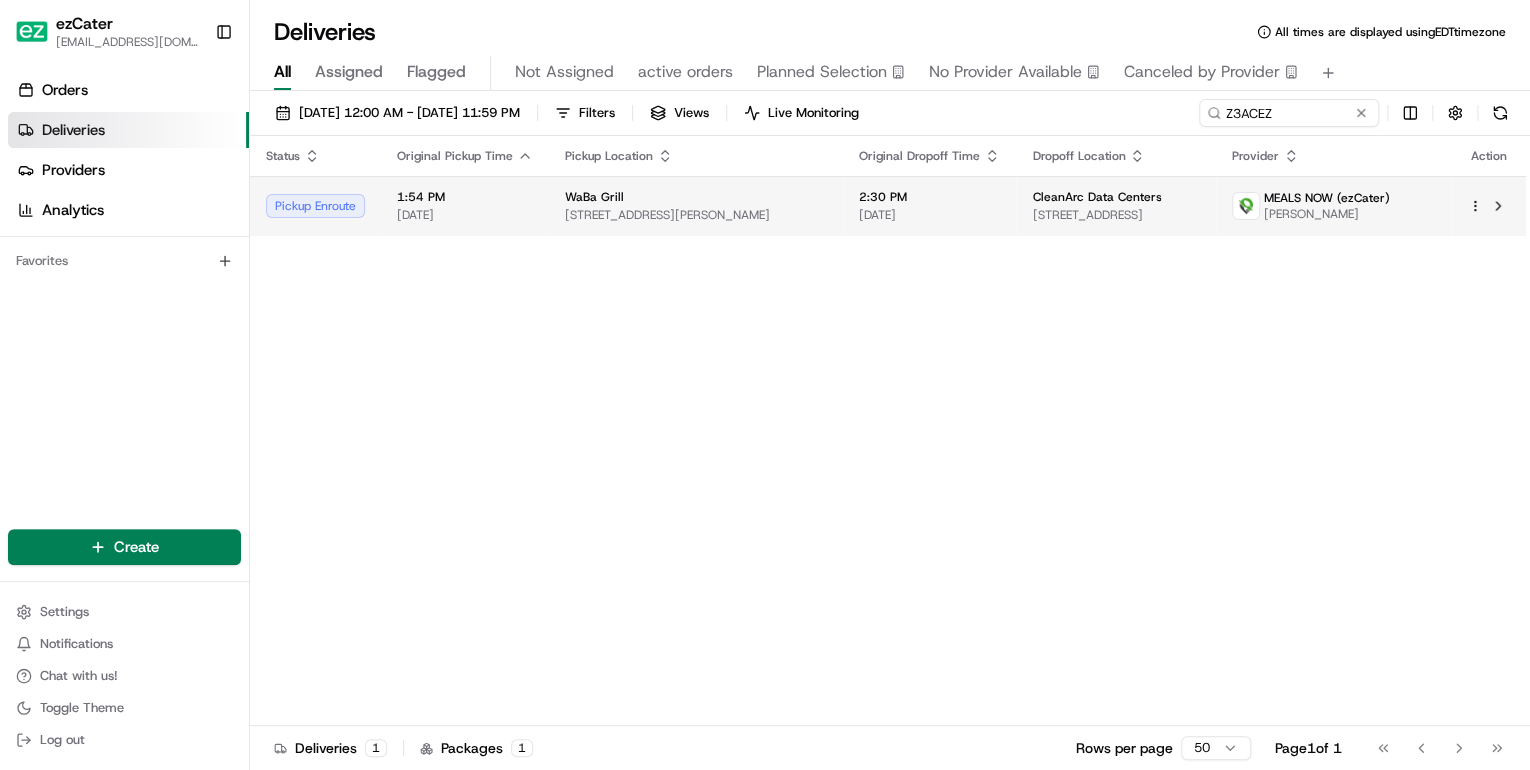 click on "3458 St Rose Pkwy Ste. 4, Henderson, NV 89052, USA" at bounding box center [696, 215] 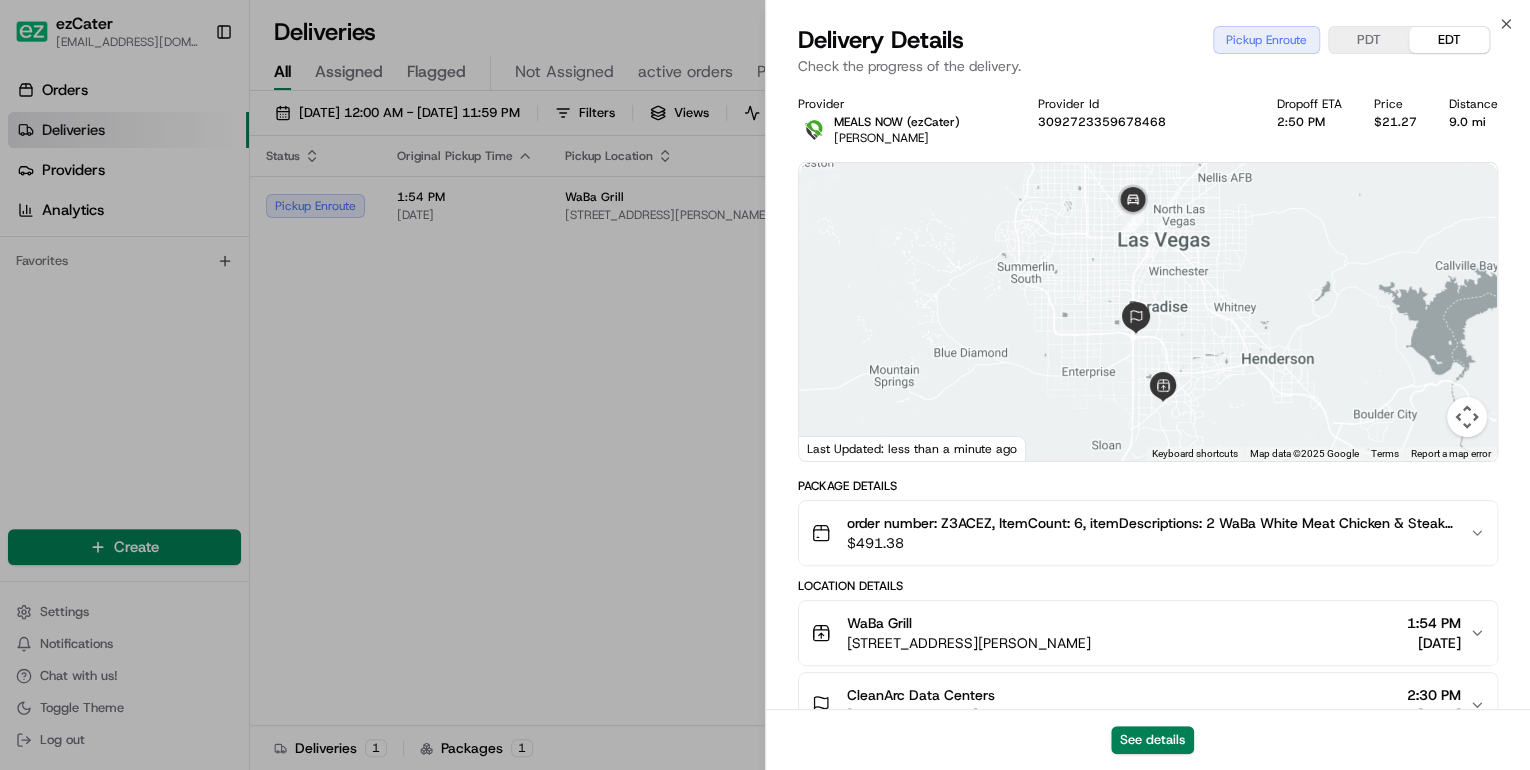scroll, scrollTop: 80, scrollLeft: 0, axis: vertical 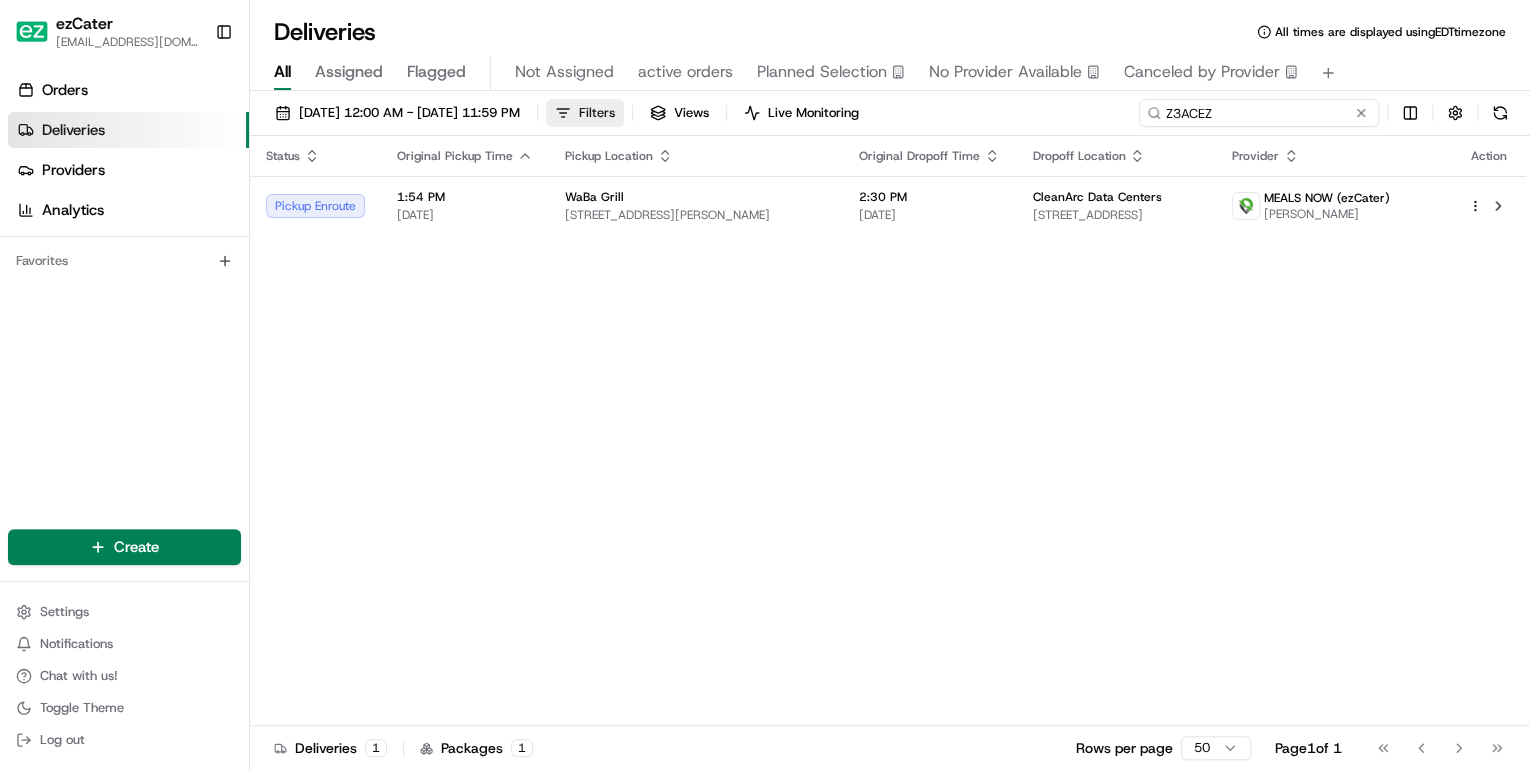 drag, startPoint x: 1292, startPoint y: 115, endPoint x: 659, endPoint y: 116, distance: 633.0008 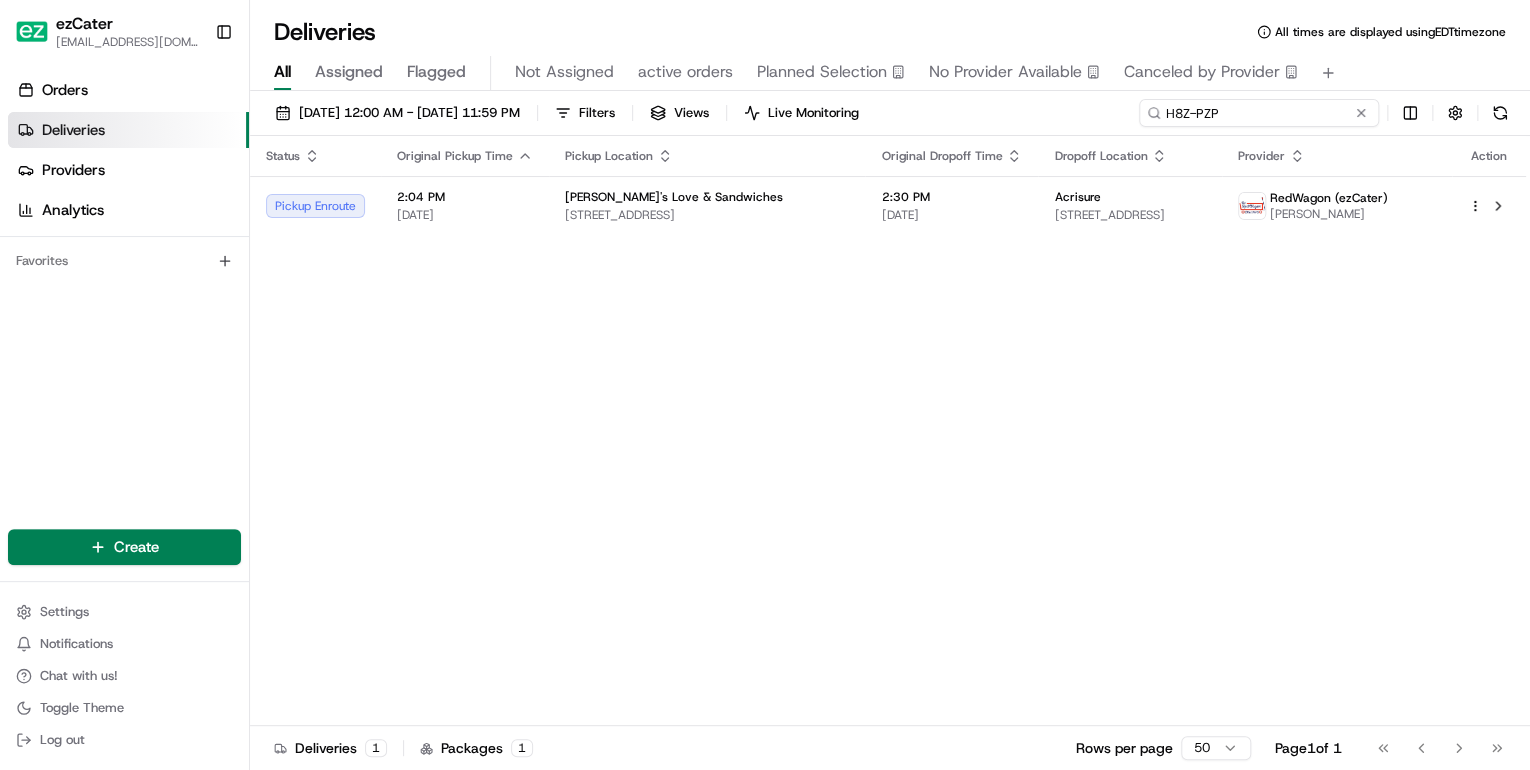 drag, startPoint x: 1271, startPoint y: 112, endPoint x: 798, endPoint y: 109, distance: 473.00952 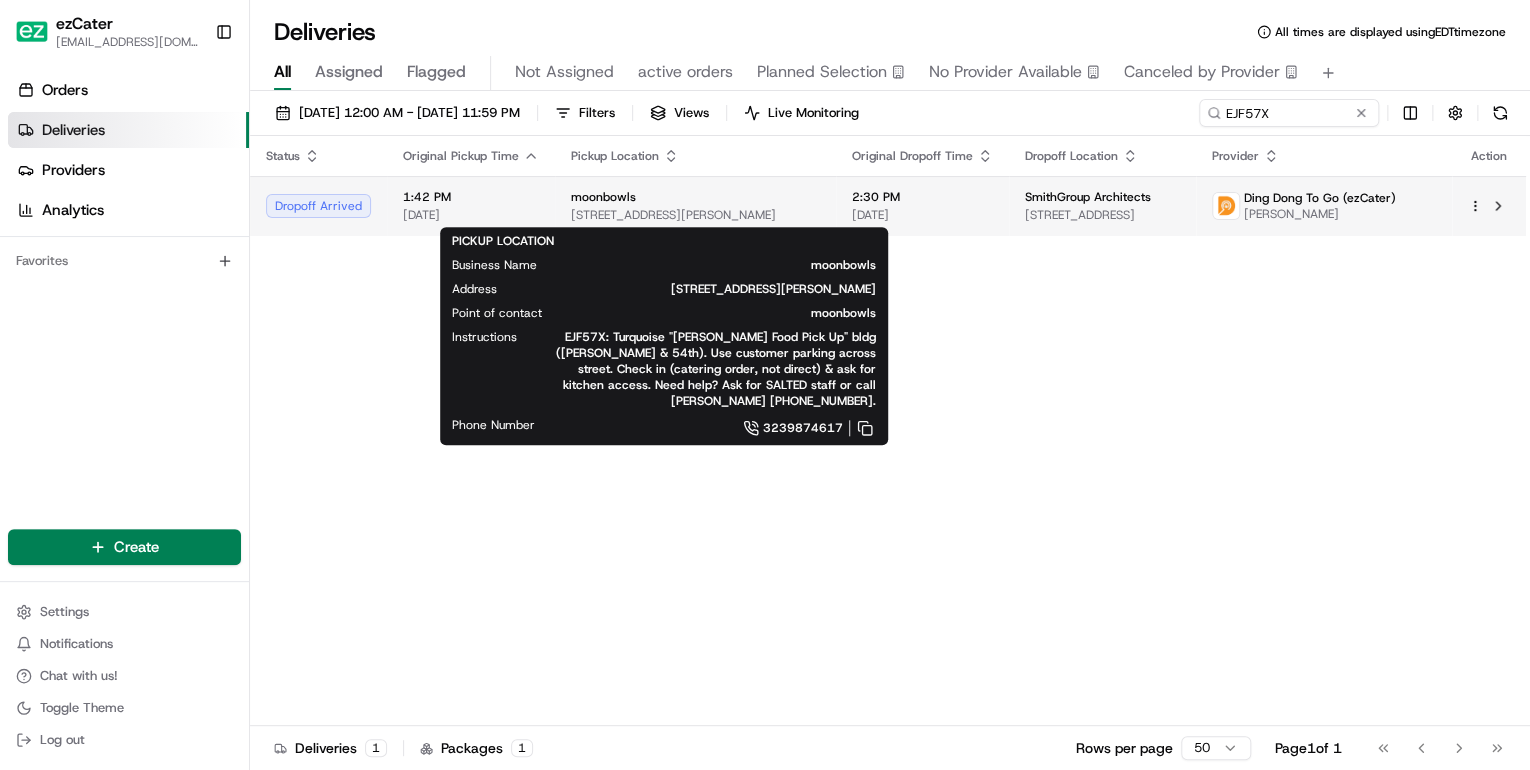 click on "5325 Adeline St, Oakland, CA 94608, USA" at bounding box center (695, 215) 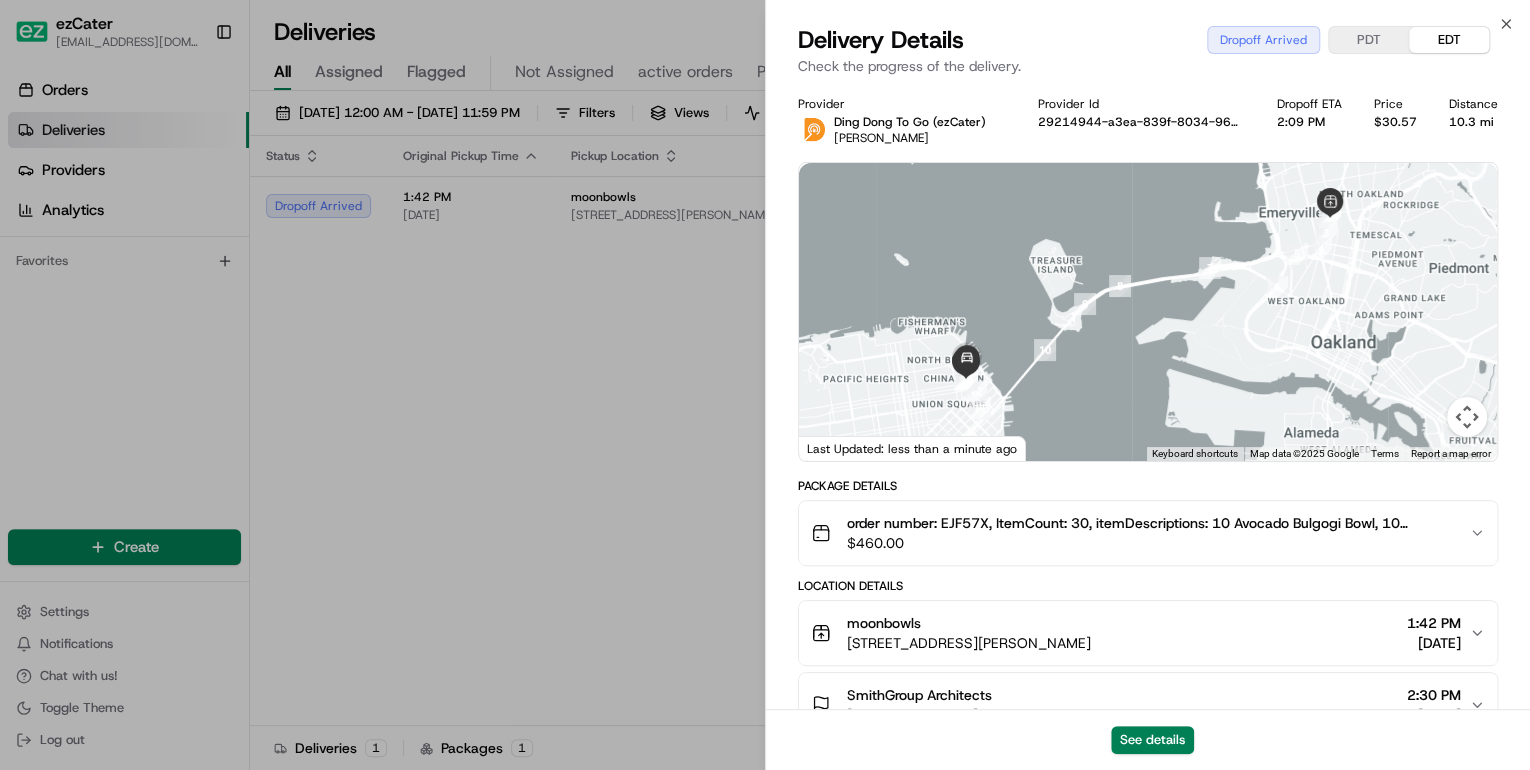 scroll, scrollTop: 240, scrollLeft: 0, axis: vertical 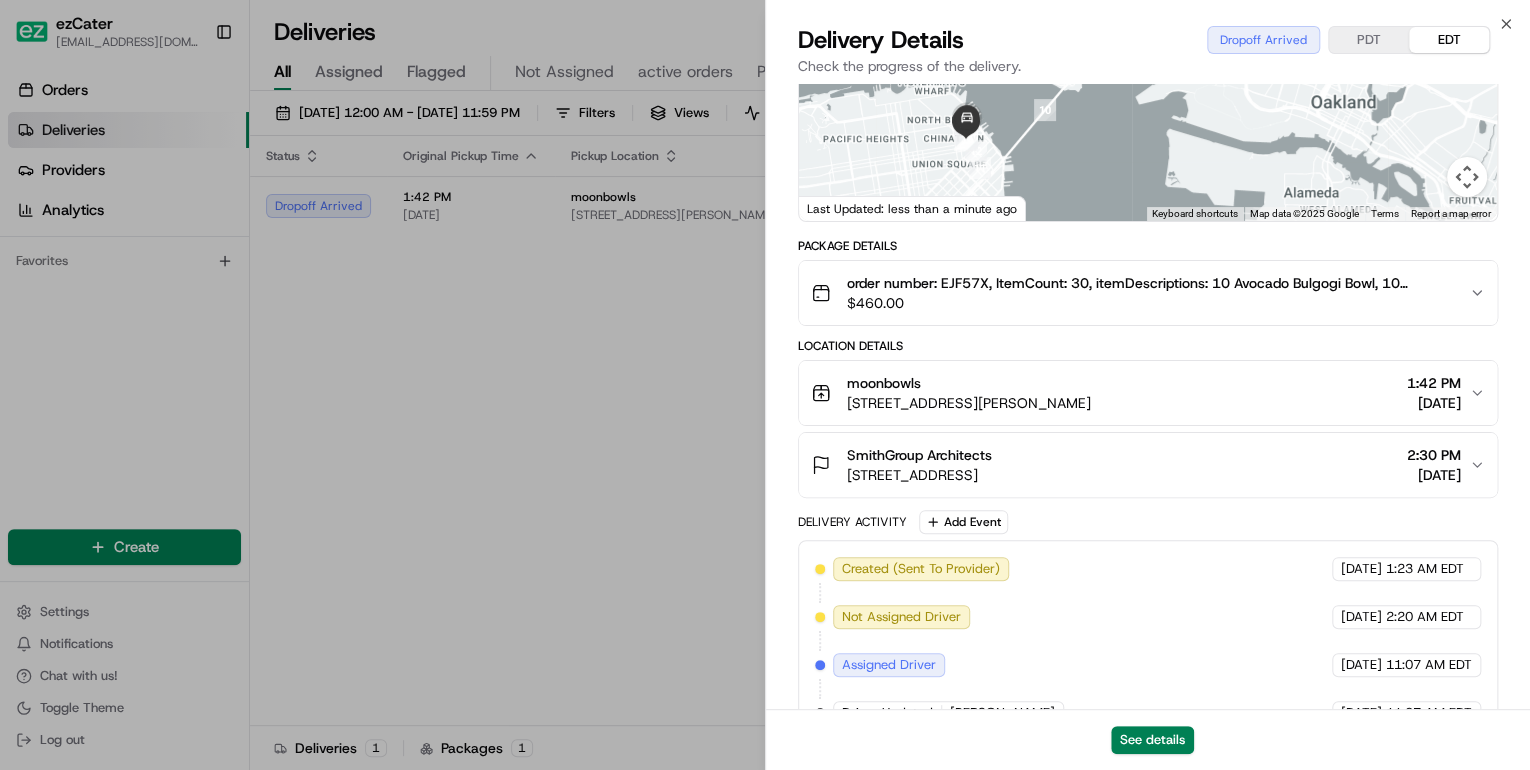 click on "301 Battery St 4th floor, San Francisco, CA 94111, USA" at bounding box center (919, 475) 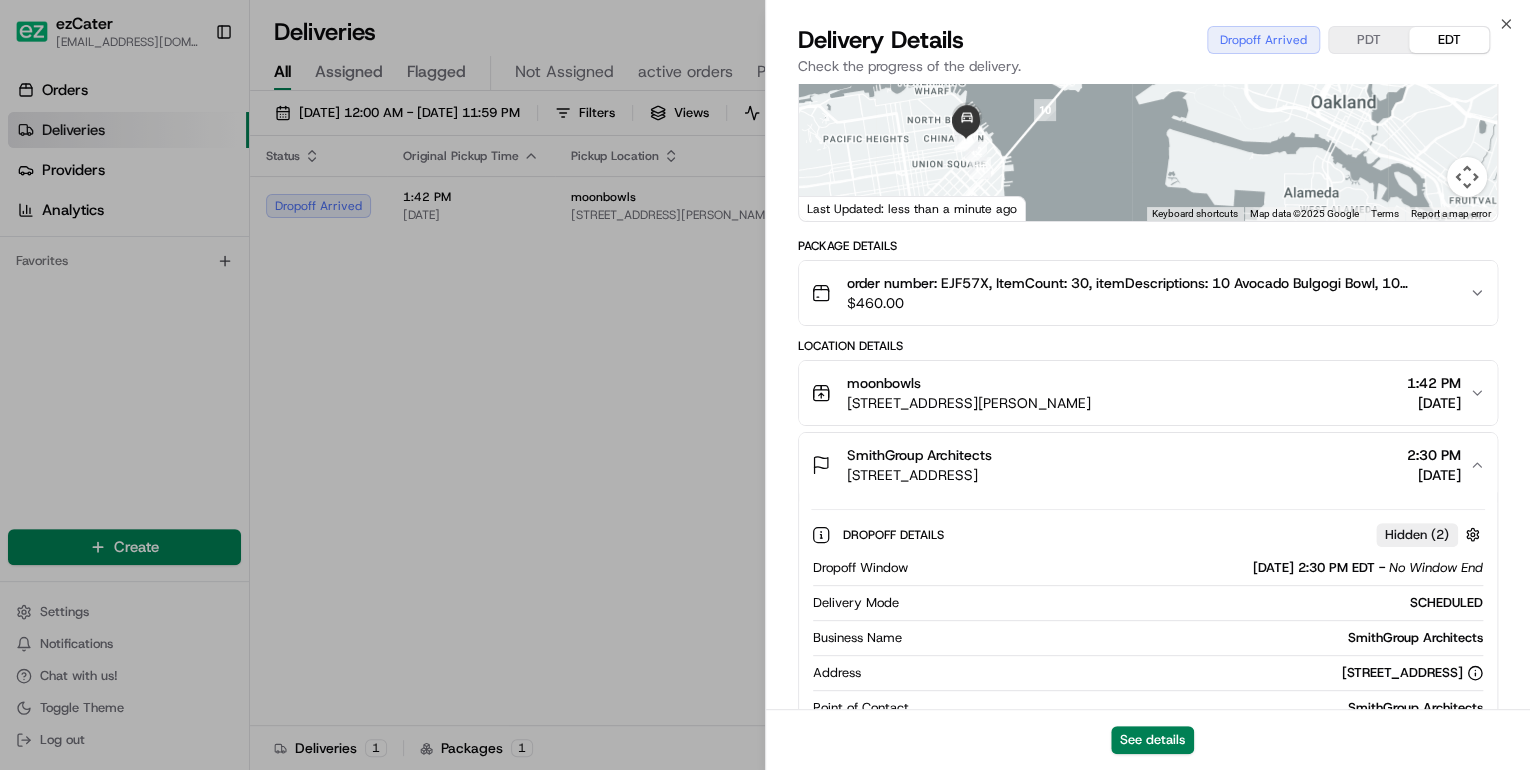 scroll, scrollTop: 480, scrollLeft: 0, axis: vertical 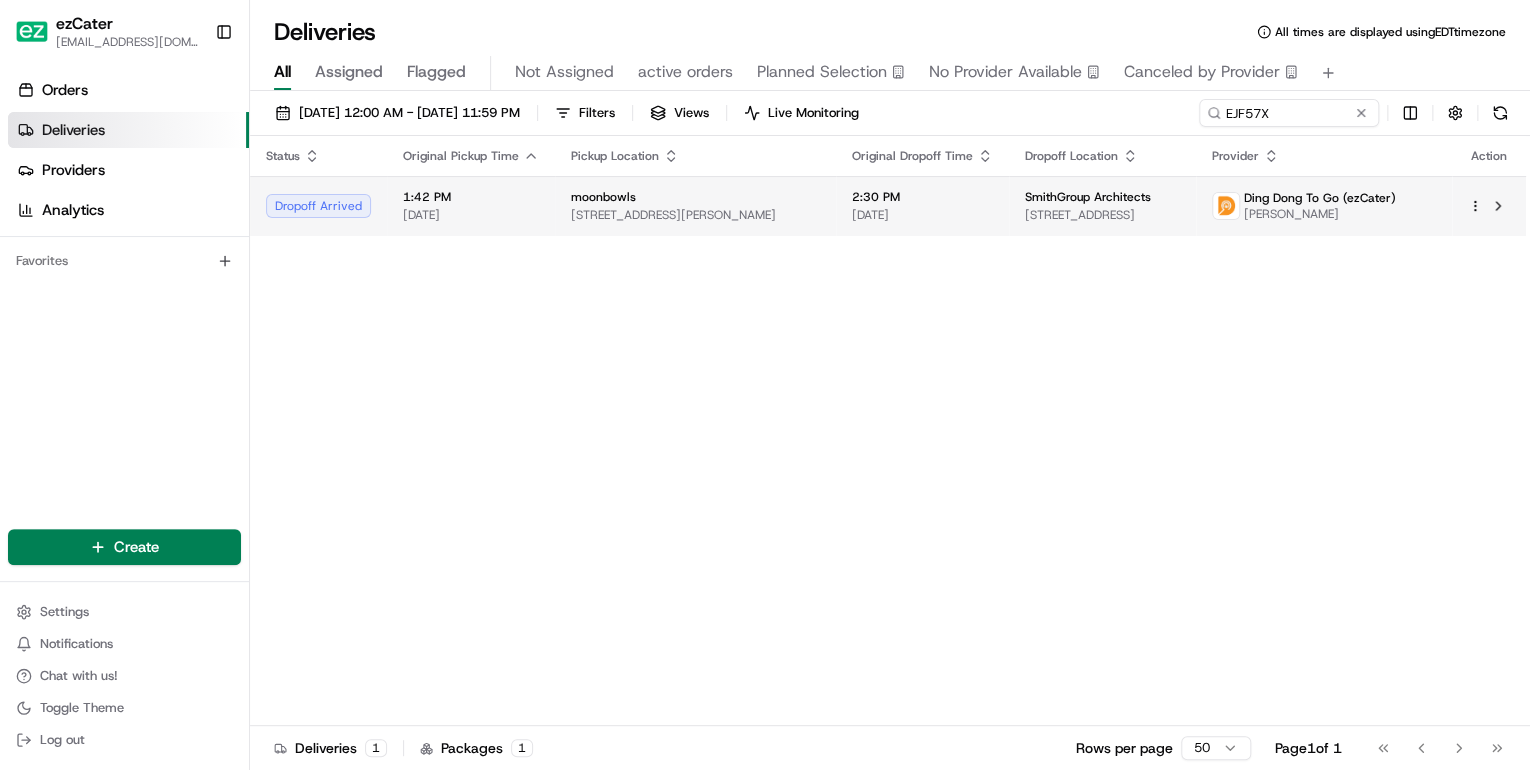click on "5325 Adeline St, Oakland, CA 94608, USA" at bounding box center [695, 215] 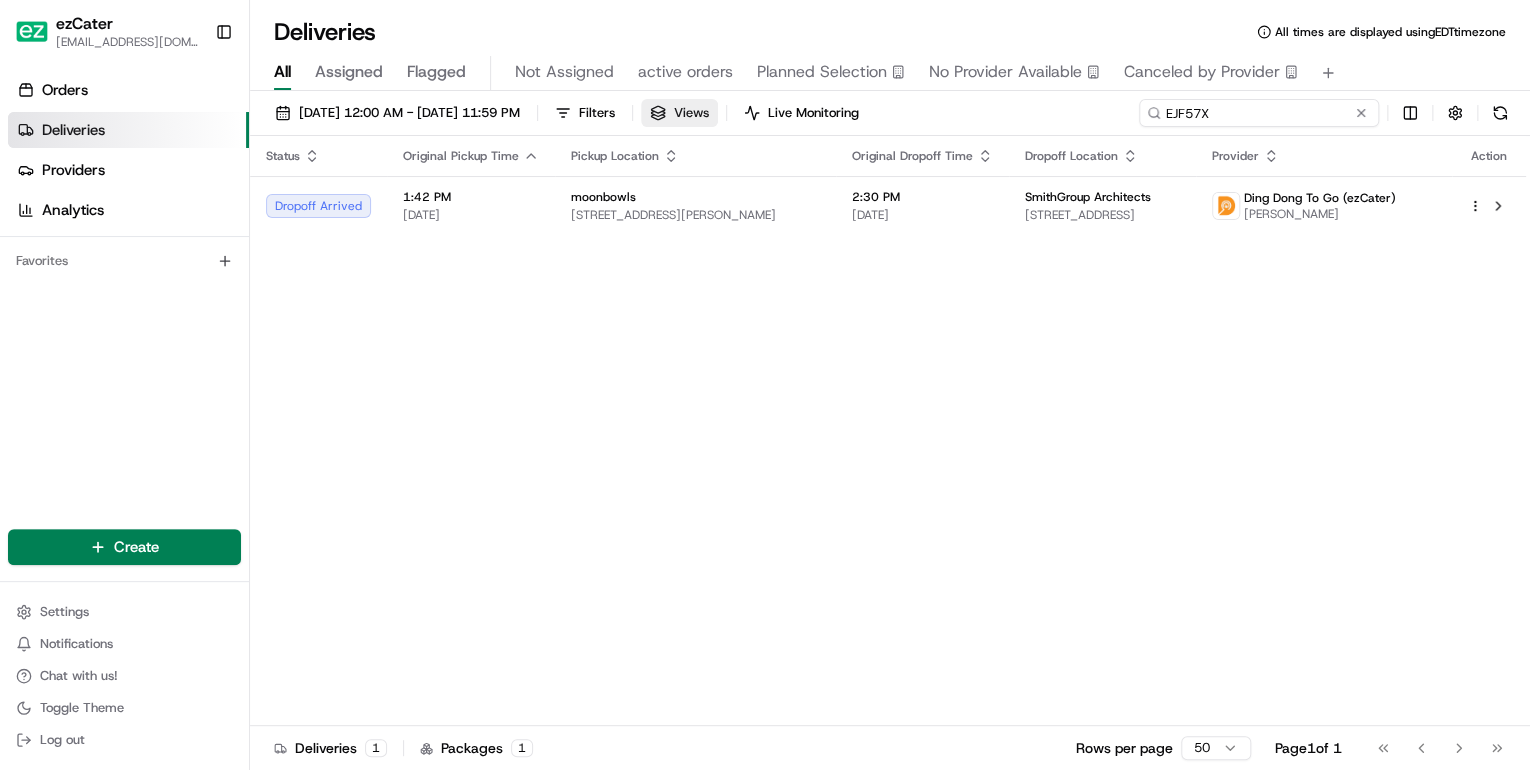 drag, startPoint x: 1288, startPoint y: 117, endPoint x: 741, endPoint y: 106, distance: 547.1106 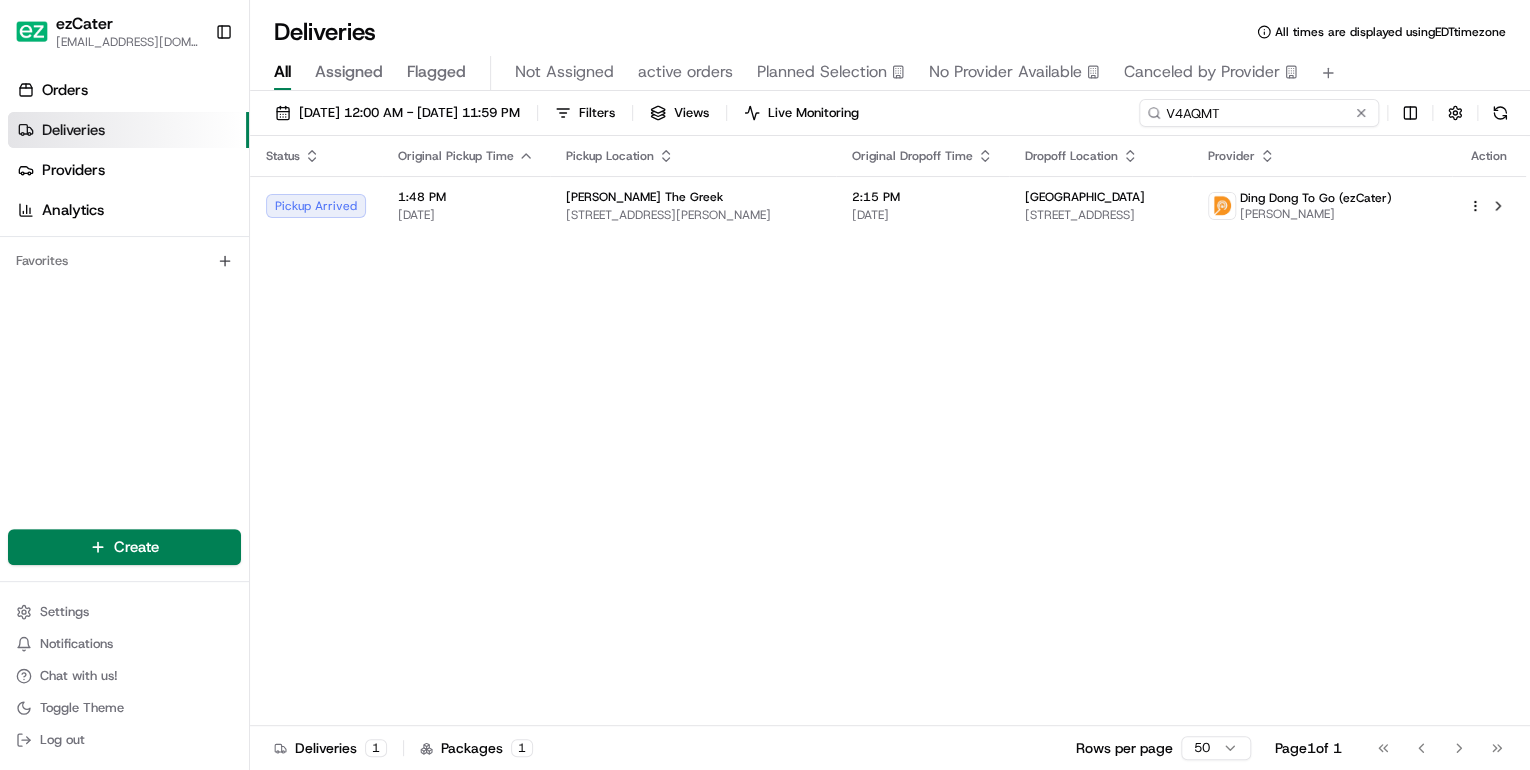 drag, startPoint x: 1249, startPoint y: 116, endPoint x: 803, endPoint y: 88, distance: 446.87805 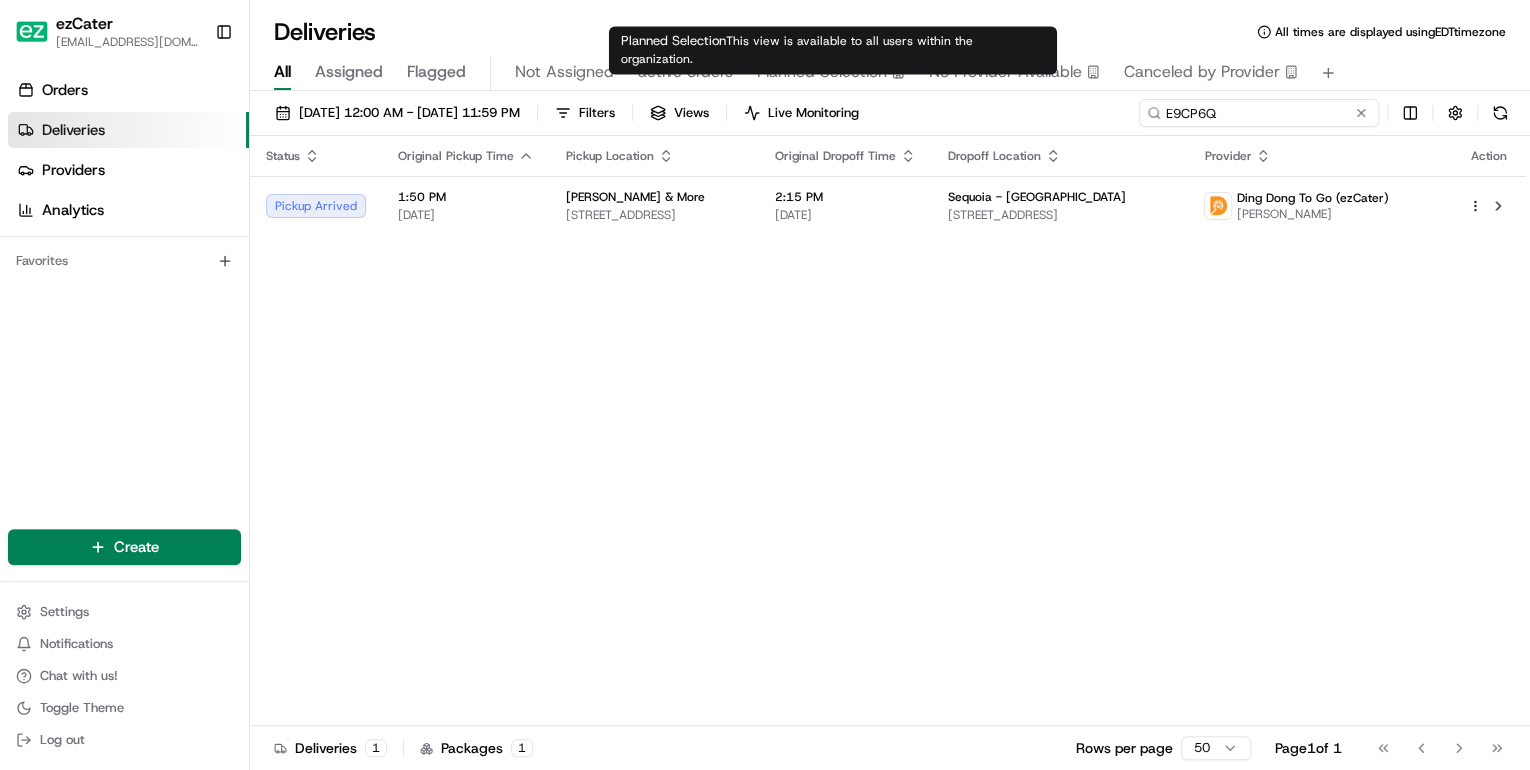 drag, startPoint x: 1241, startPoint y: 115, endPoint x: 739, endPoint y: 78, distance: 503.3617 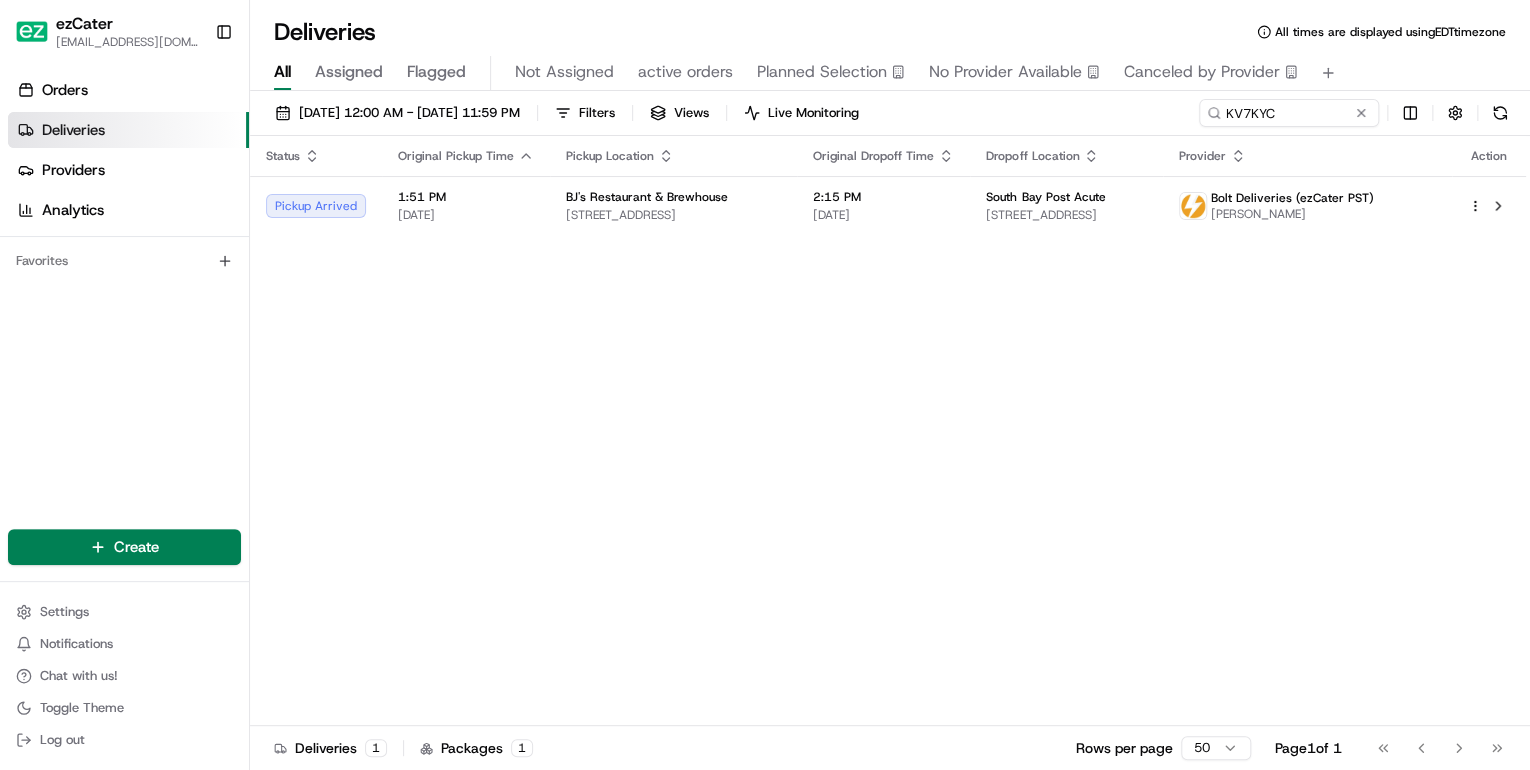 click on "BJ's Restaurant & Brewhouse" at bounding box center (647, 197) 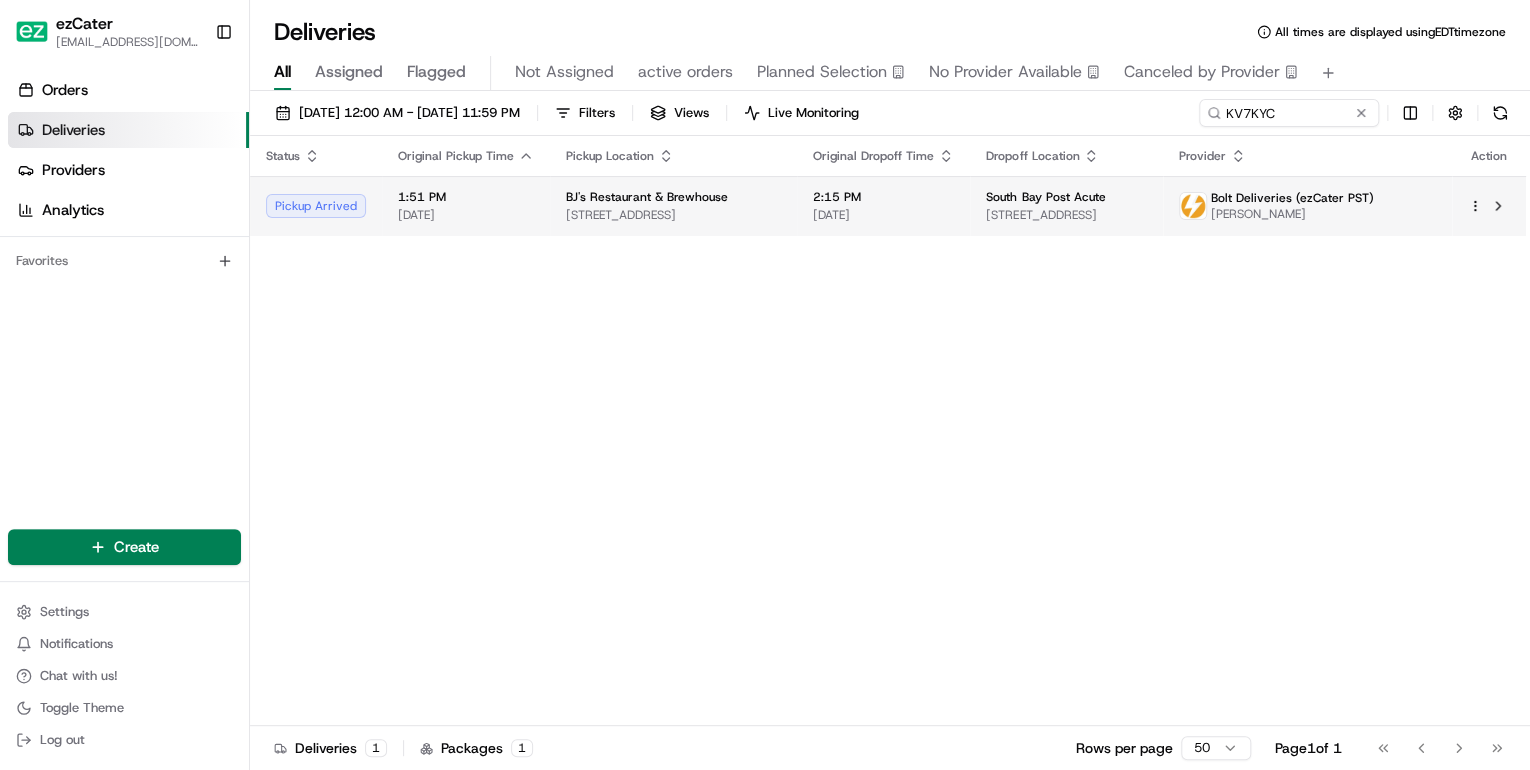 click on "555 Broadway Suite 1019, Chula Vista, CA 91910, USA" at bounding box center [673, 215] 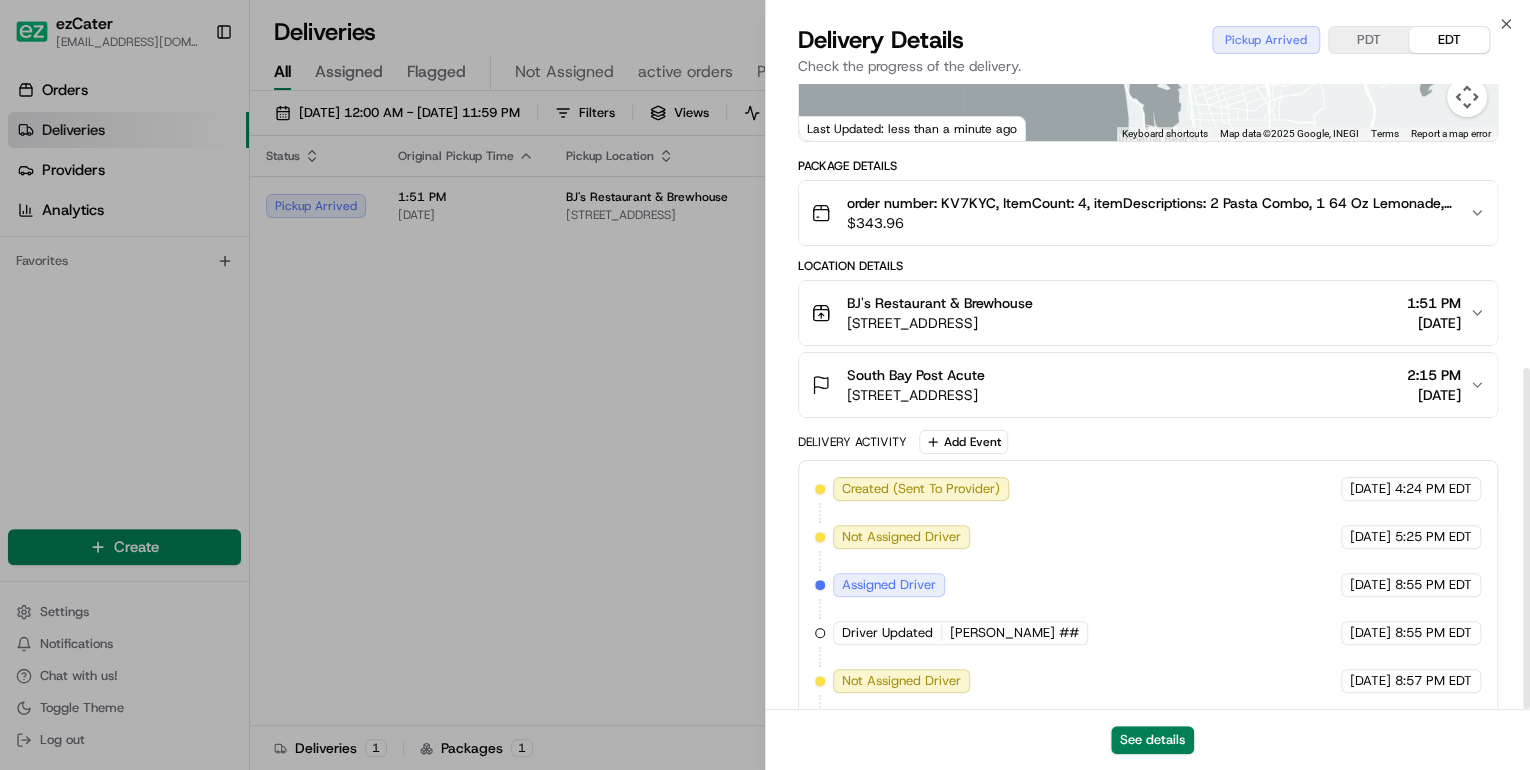 scroll, scrollTop: 520, scrollLeft: 0, axis: vertical 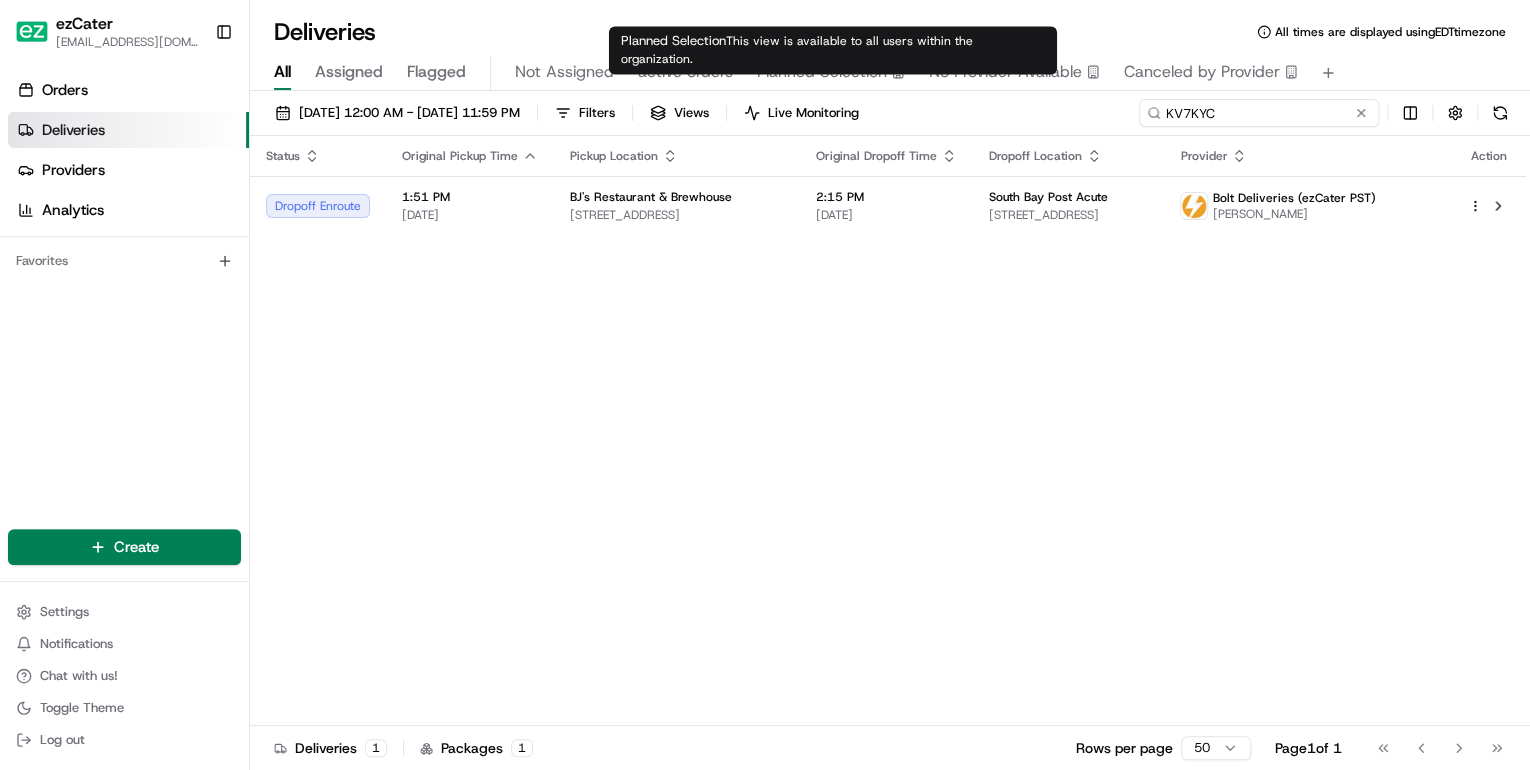 drag, startPoint x: 1290, startPoint y: 108, endPoint x: 784, endPoint y: 76, distance: 507.01083 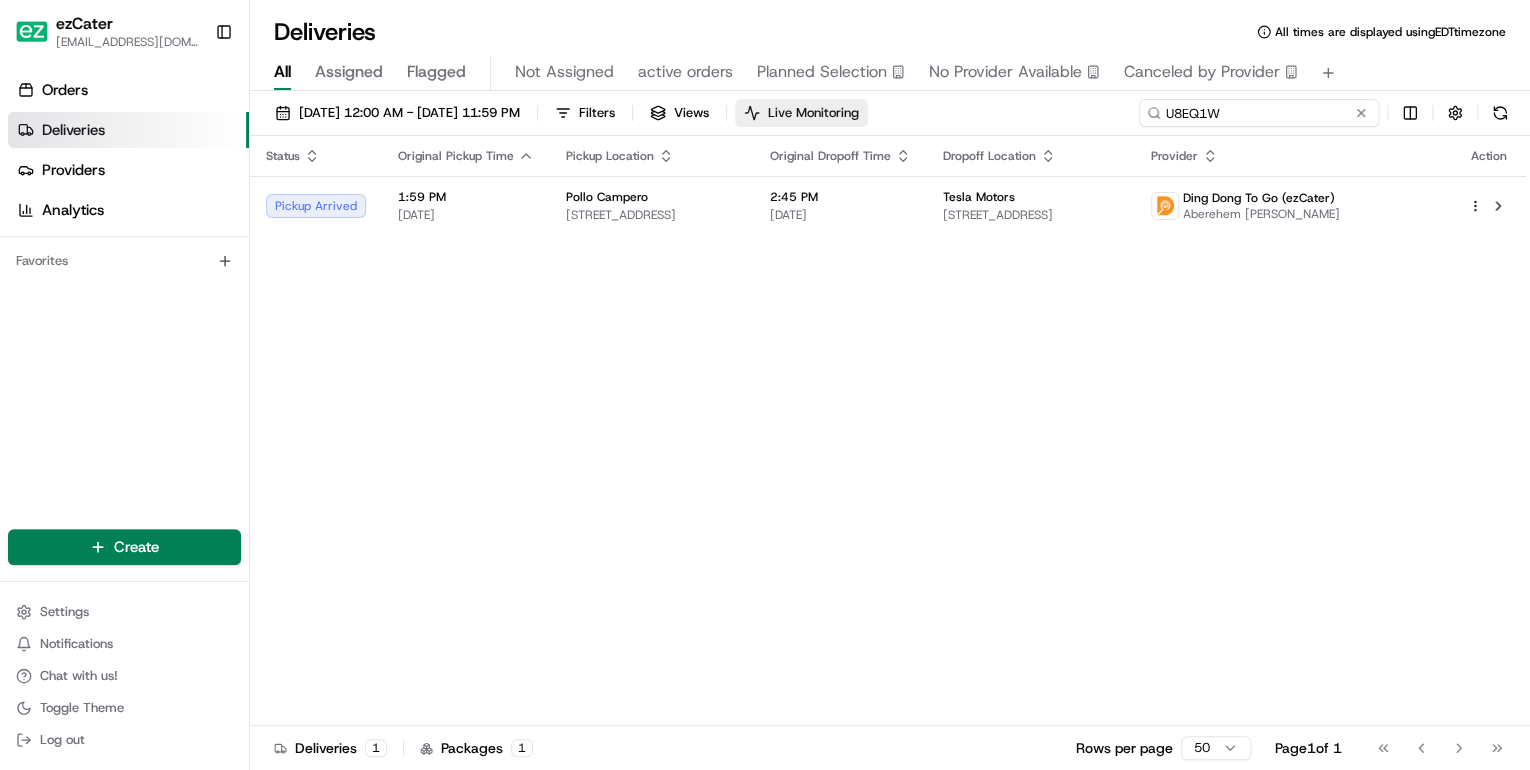 drag, startPoint x: 1238, startPoint y: 115, endPoint x: 859, endPoint y: 114, distance: 379.0013 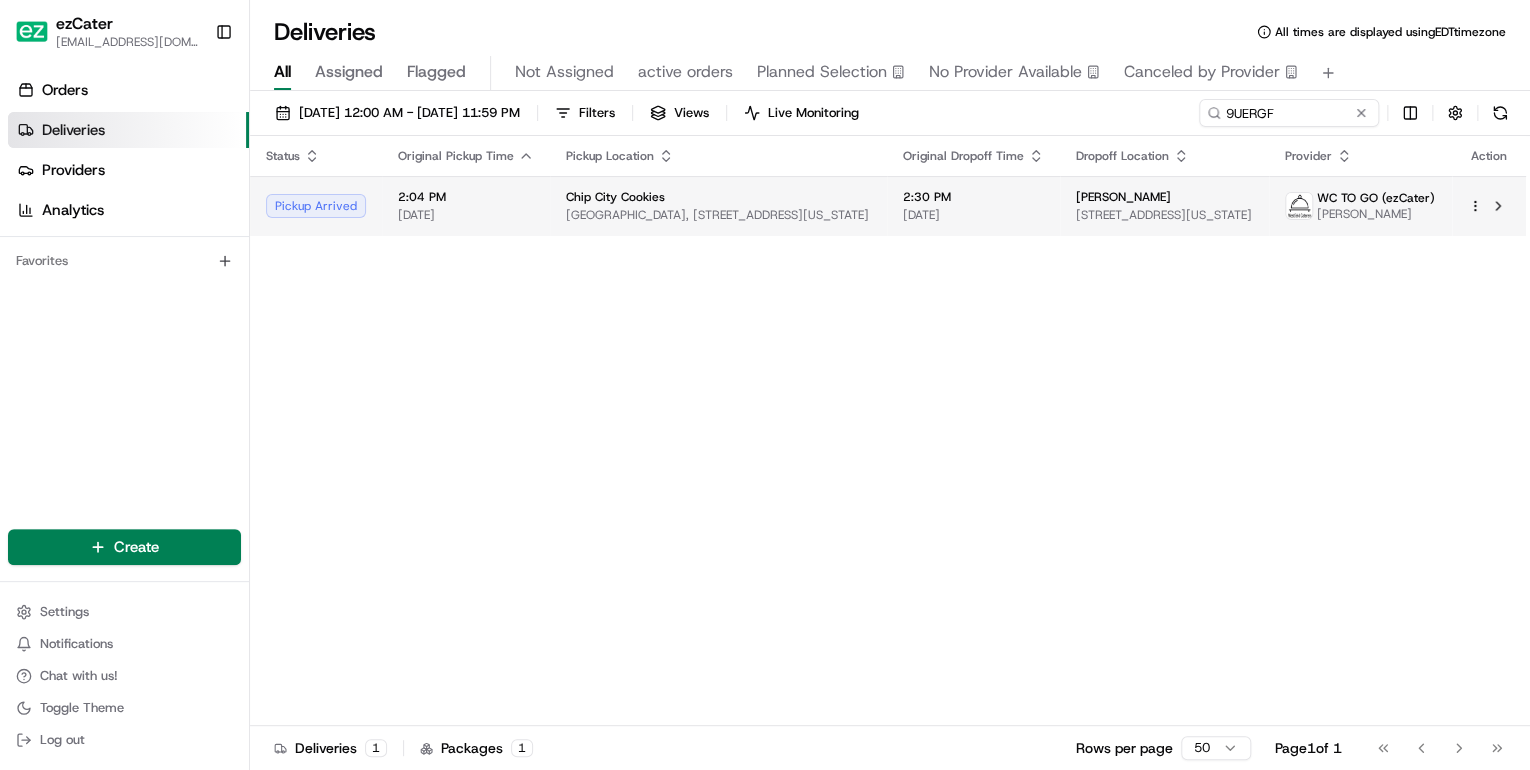 click on "Rockefeller Plaza, 30 Rockefeller Plaza, New York, NY 10112, USA" at bounding box center (718, 215) 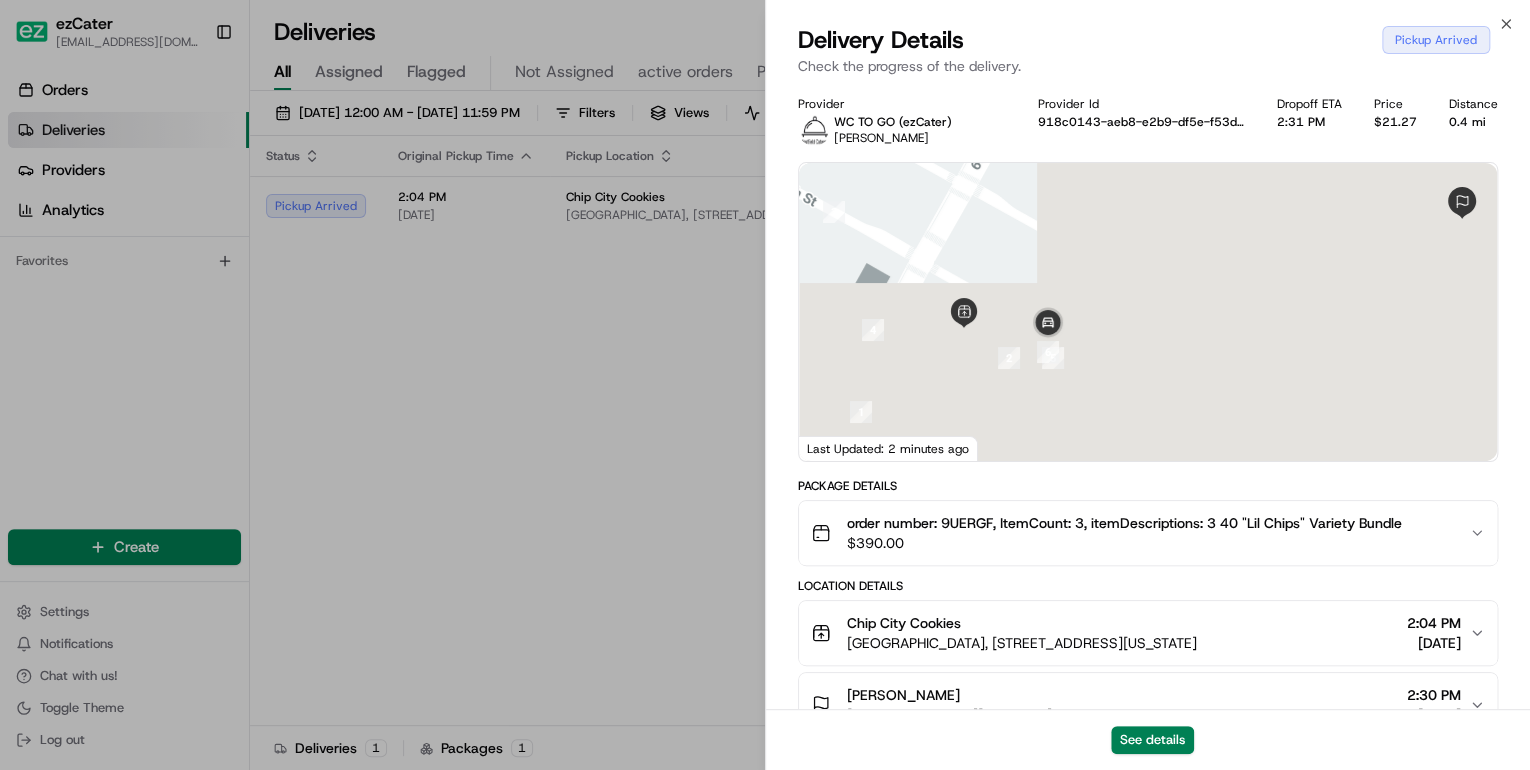 scroll, scrollTop: 160, scrollLeft: 0, axis: vertical 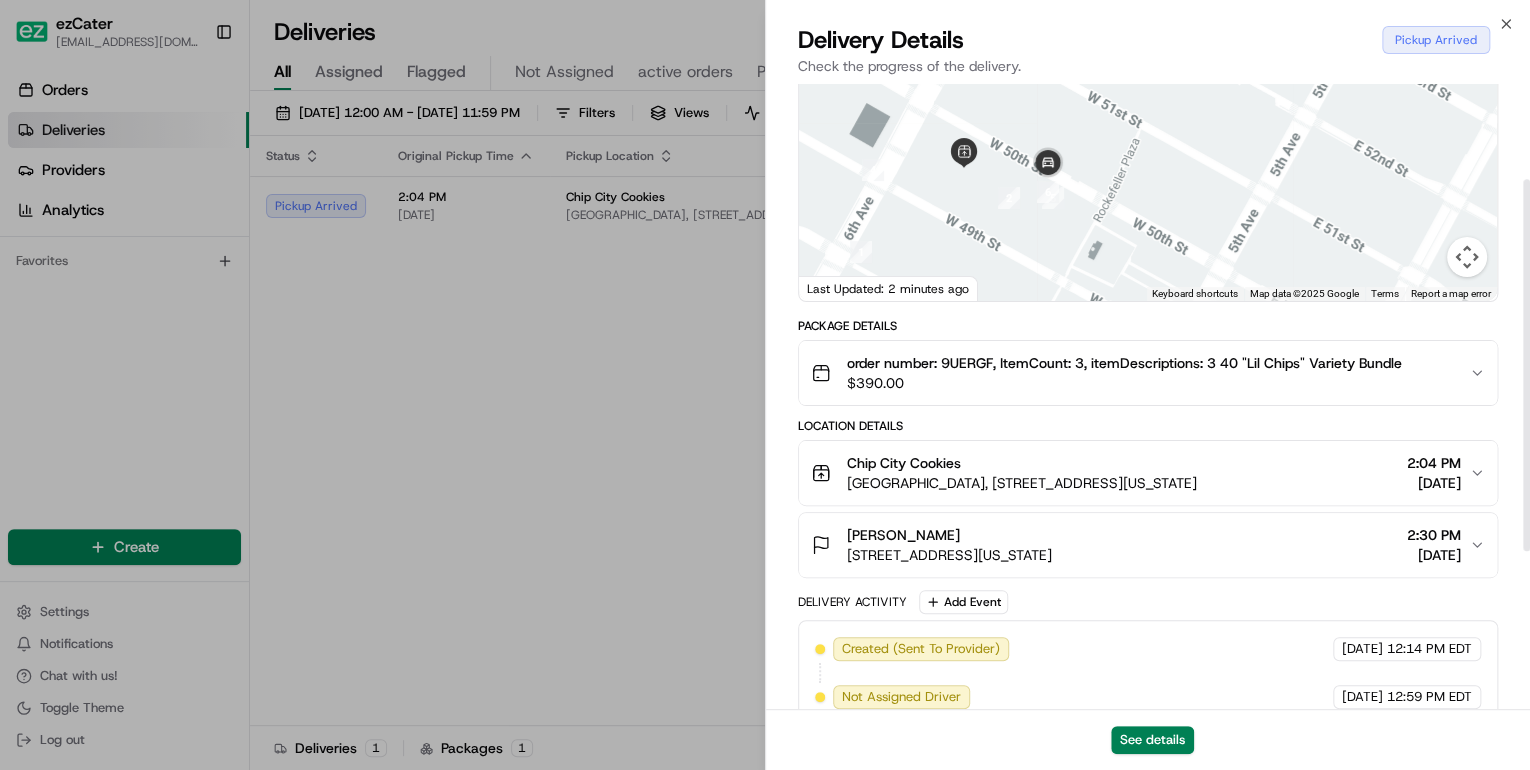 click on "Chip City Cookies" at bounding box center (1022, 463) 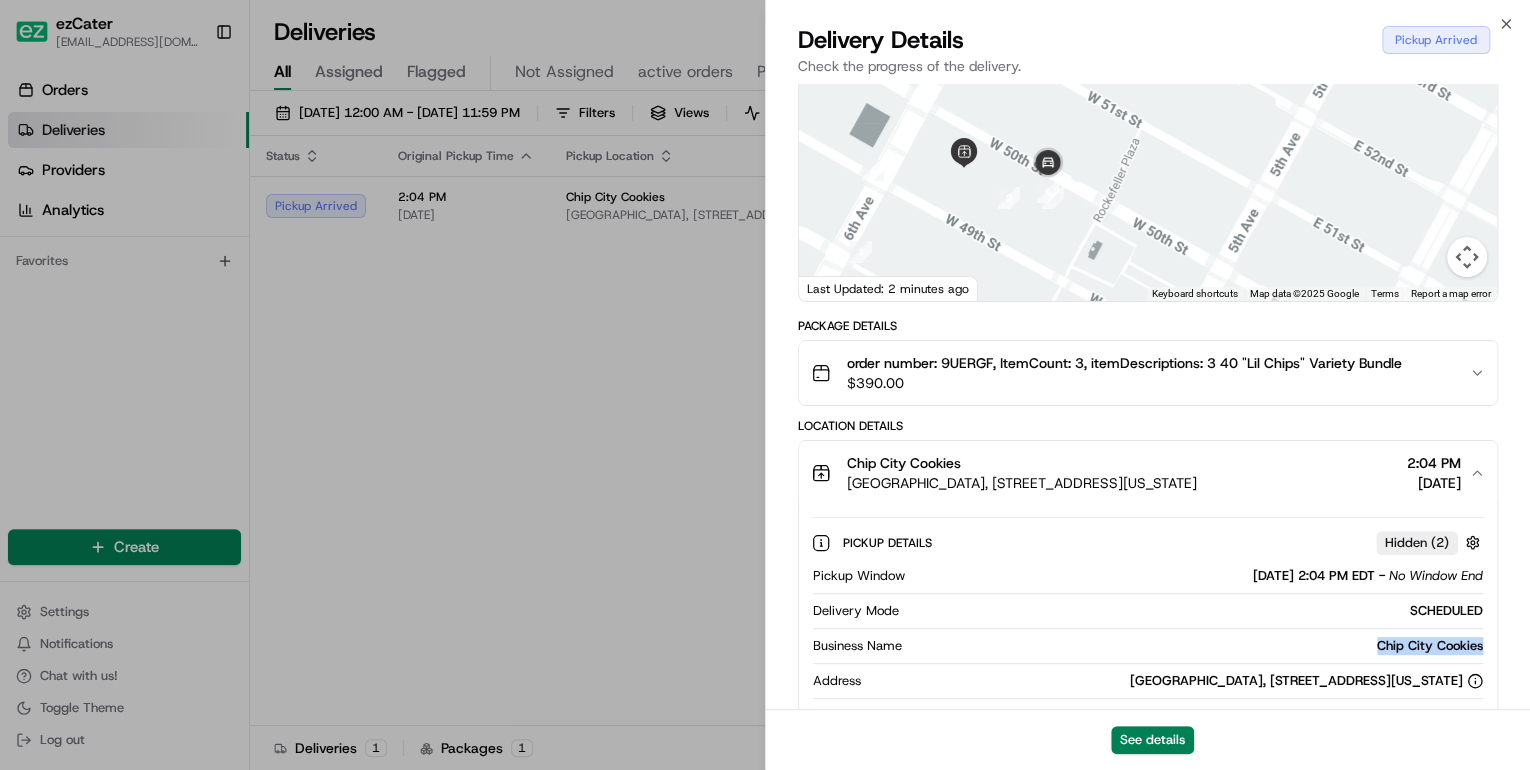 drag, startPoint x: 1493, startPoint y: 646, endPoint x: 1360, endPoint y: 647, distance: 133.00375 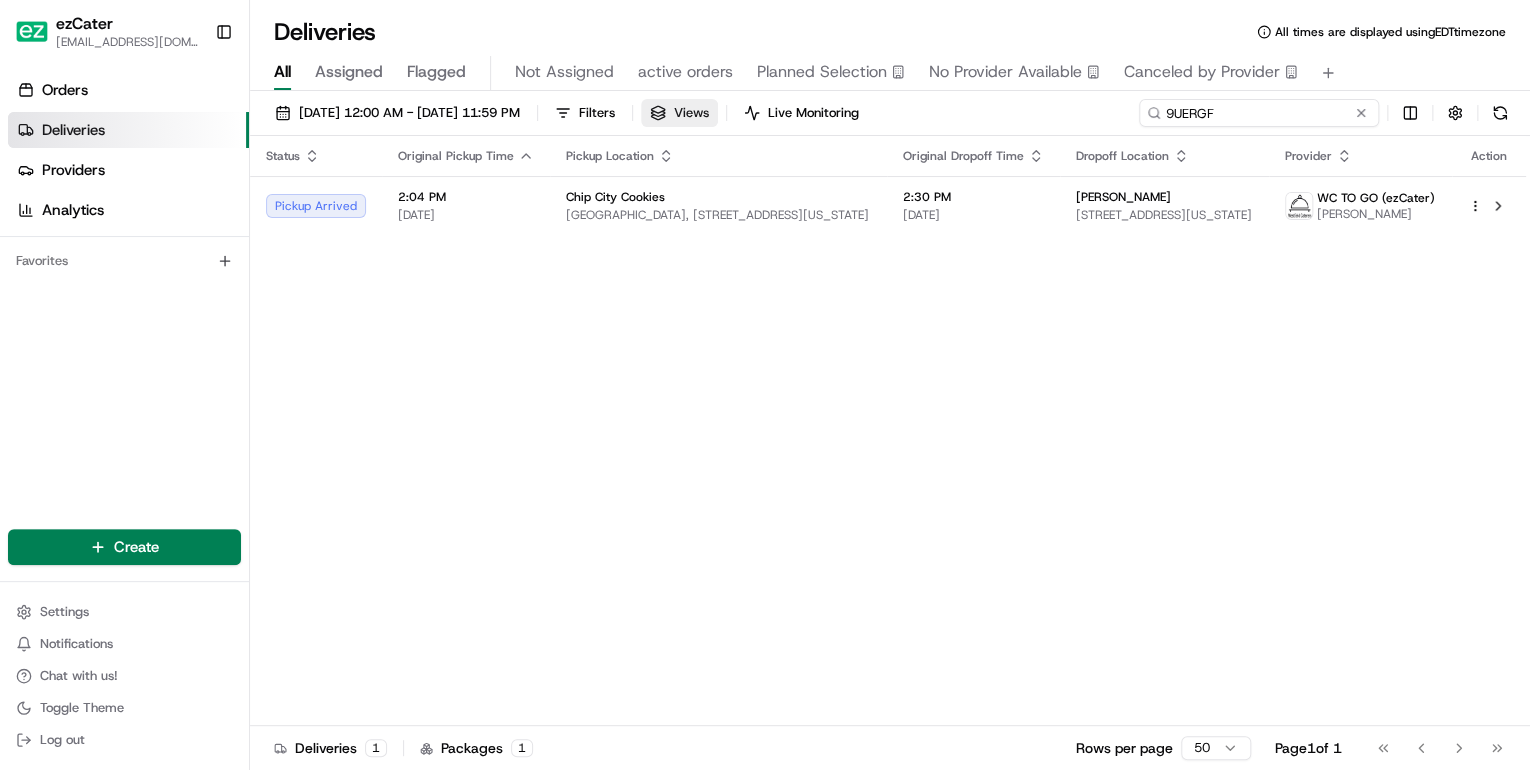 drag, startPoint x: 1281, startPoint y: 112, endPoint x: 716, endPoint y: 114, distance: 565.00354 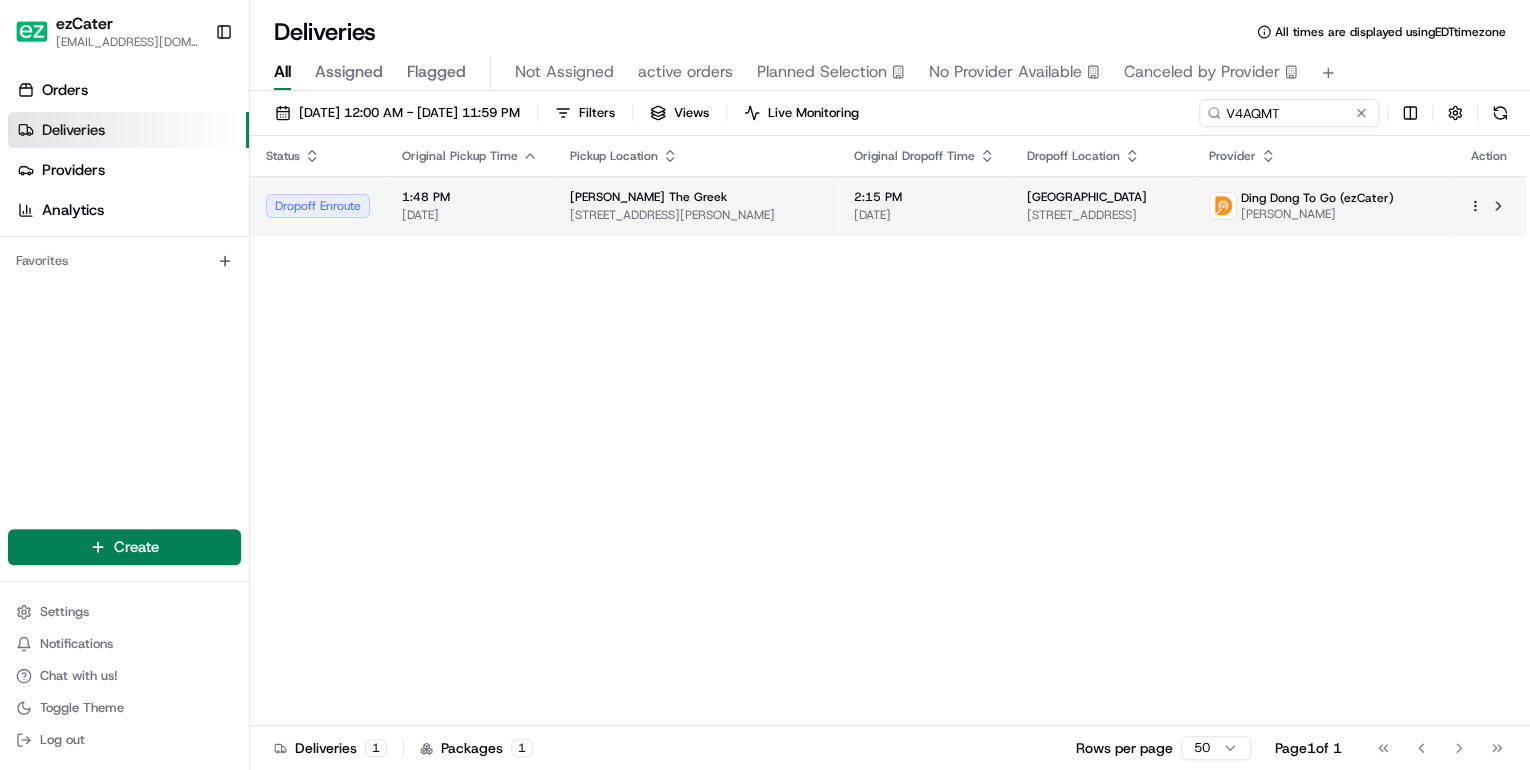 click on "1:48 PM" at bounding box center [470, 197] 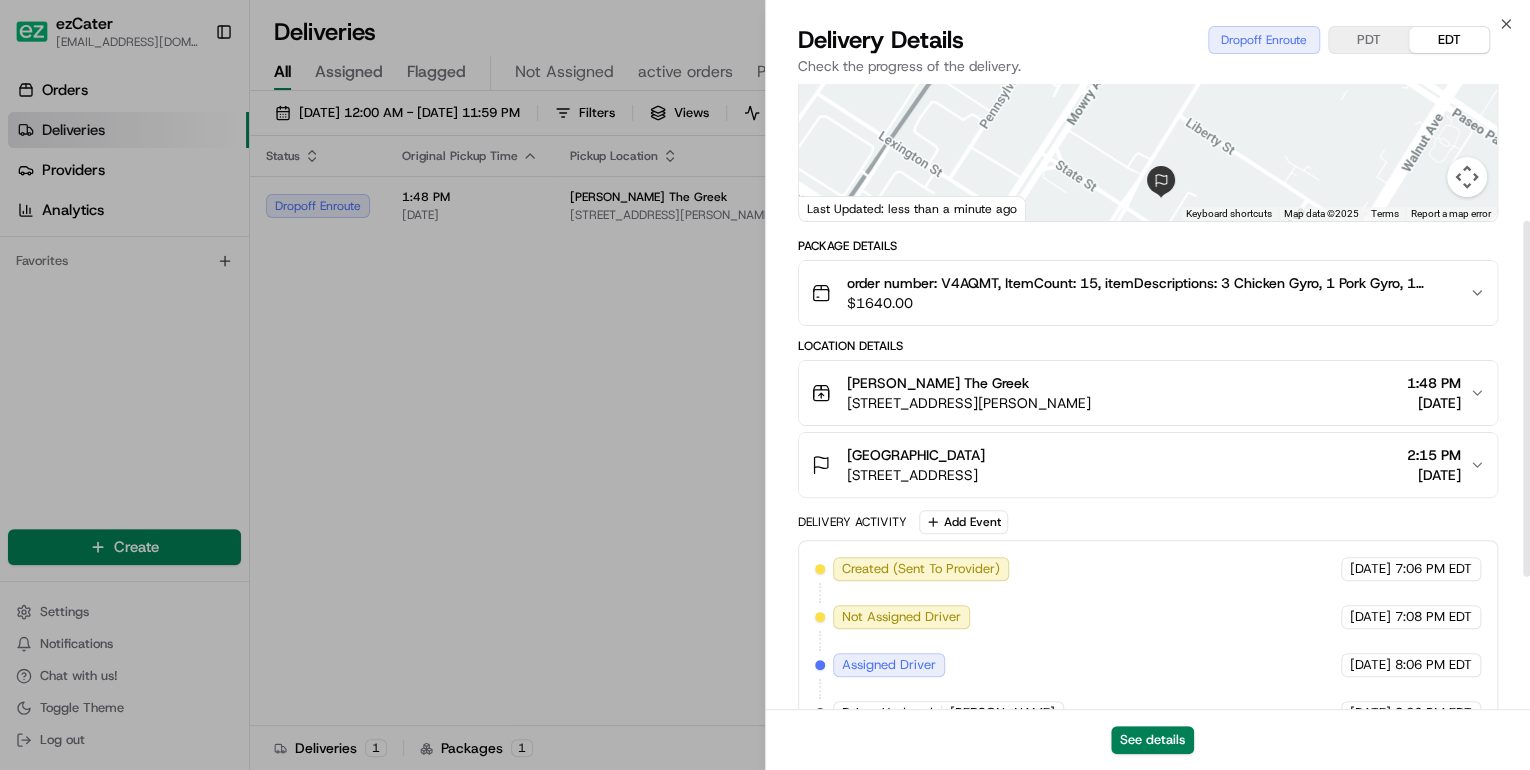 scroll, scrollTop: 472, scrollLeft: 0, axis: vertical 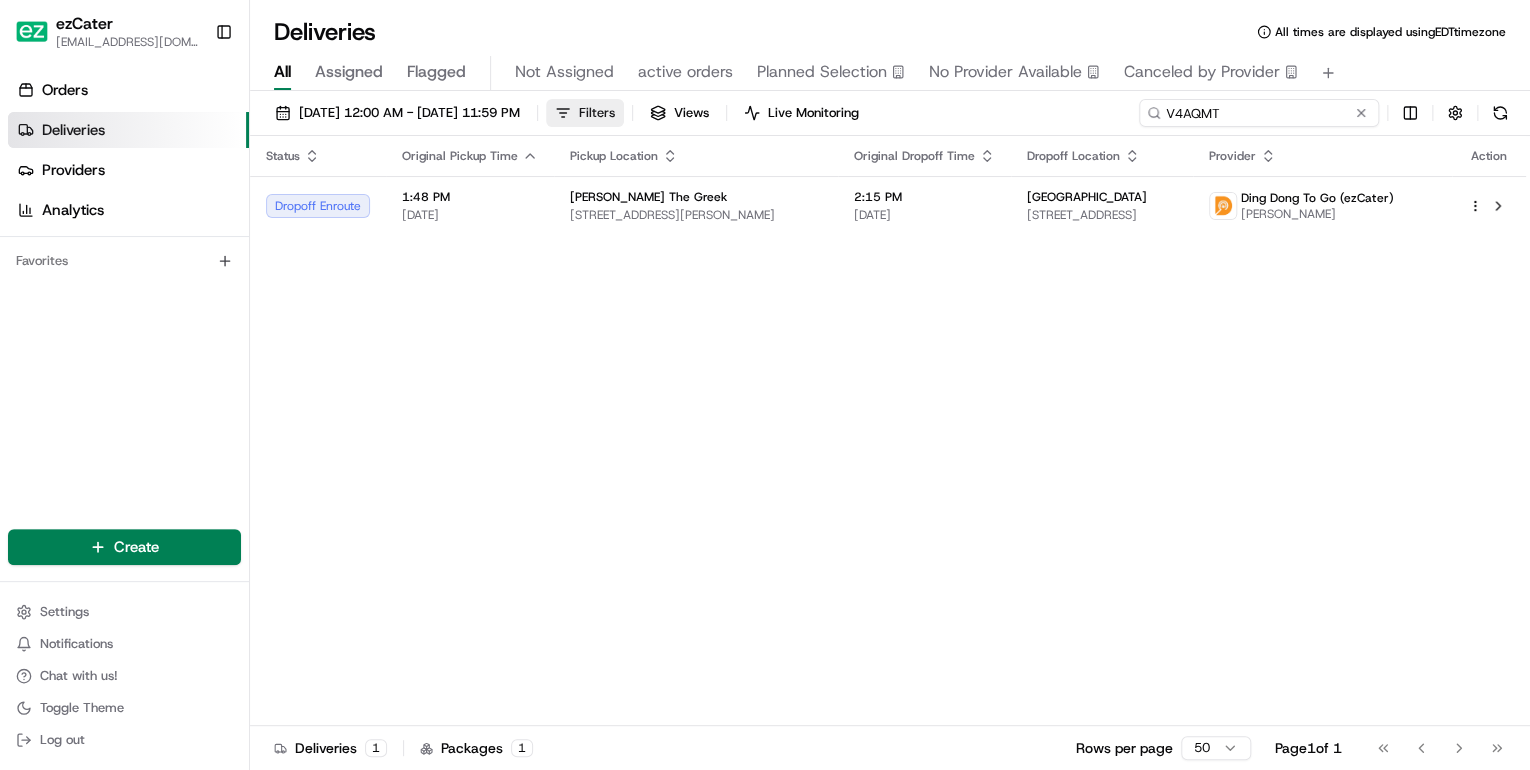 drag, startPoint x: 1283, startPoint y: 114, endPoint x: 684, endPoint y: 121, distance: 599.0409 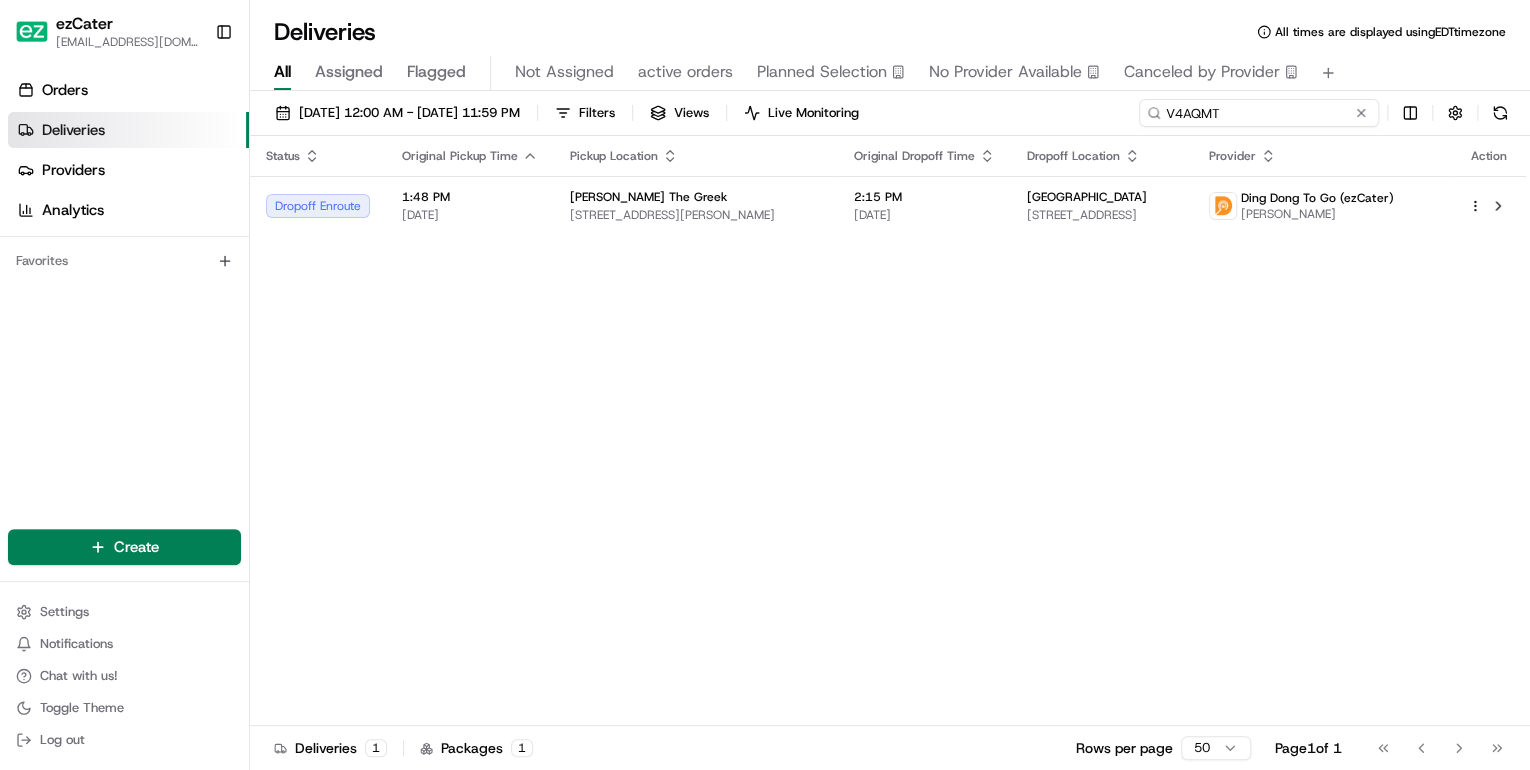 paste on "E9CP6Q" 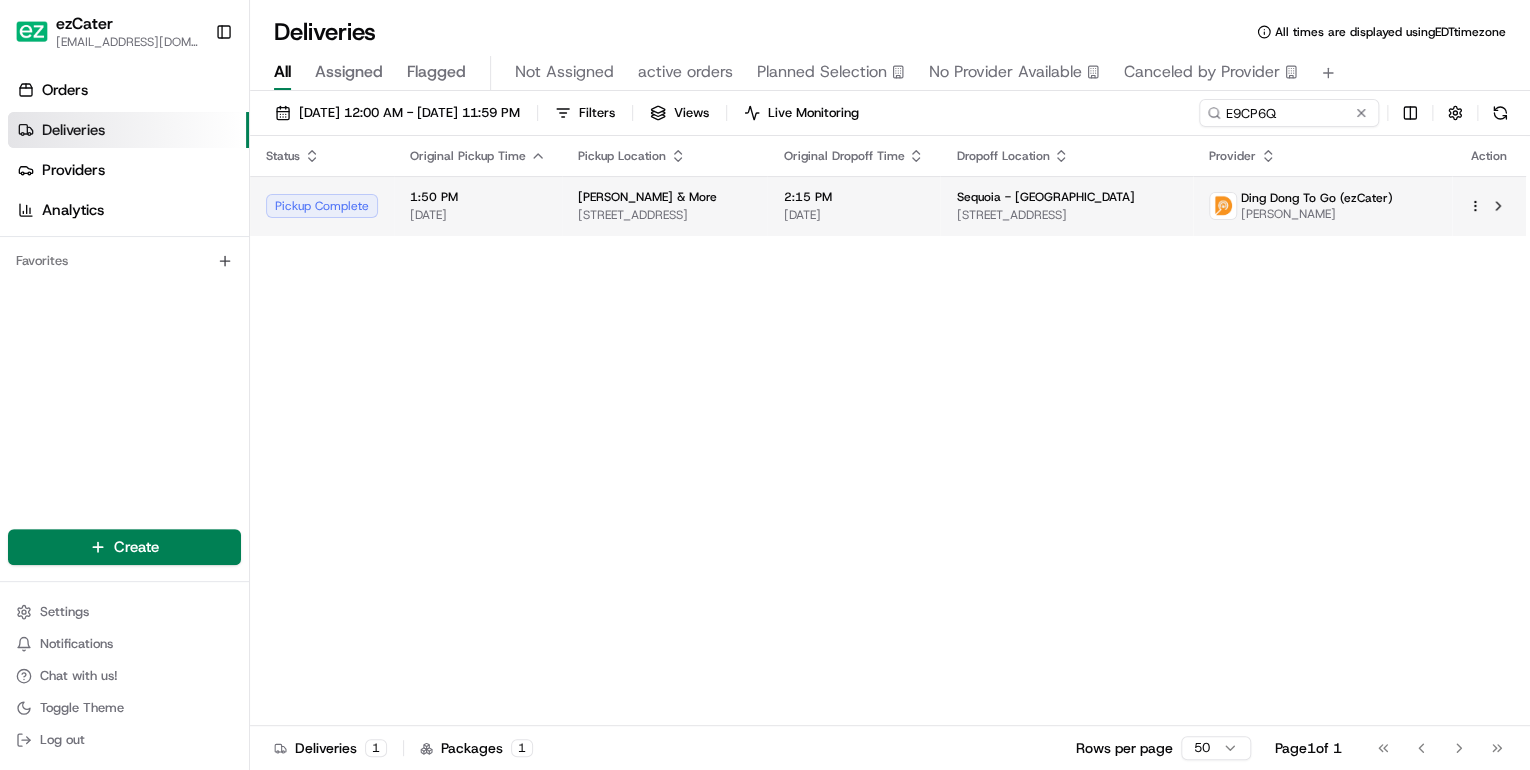 click on "493 Pine St, San Francisco, CA 94104, USA" at bounding box center [664, 215] 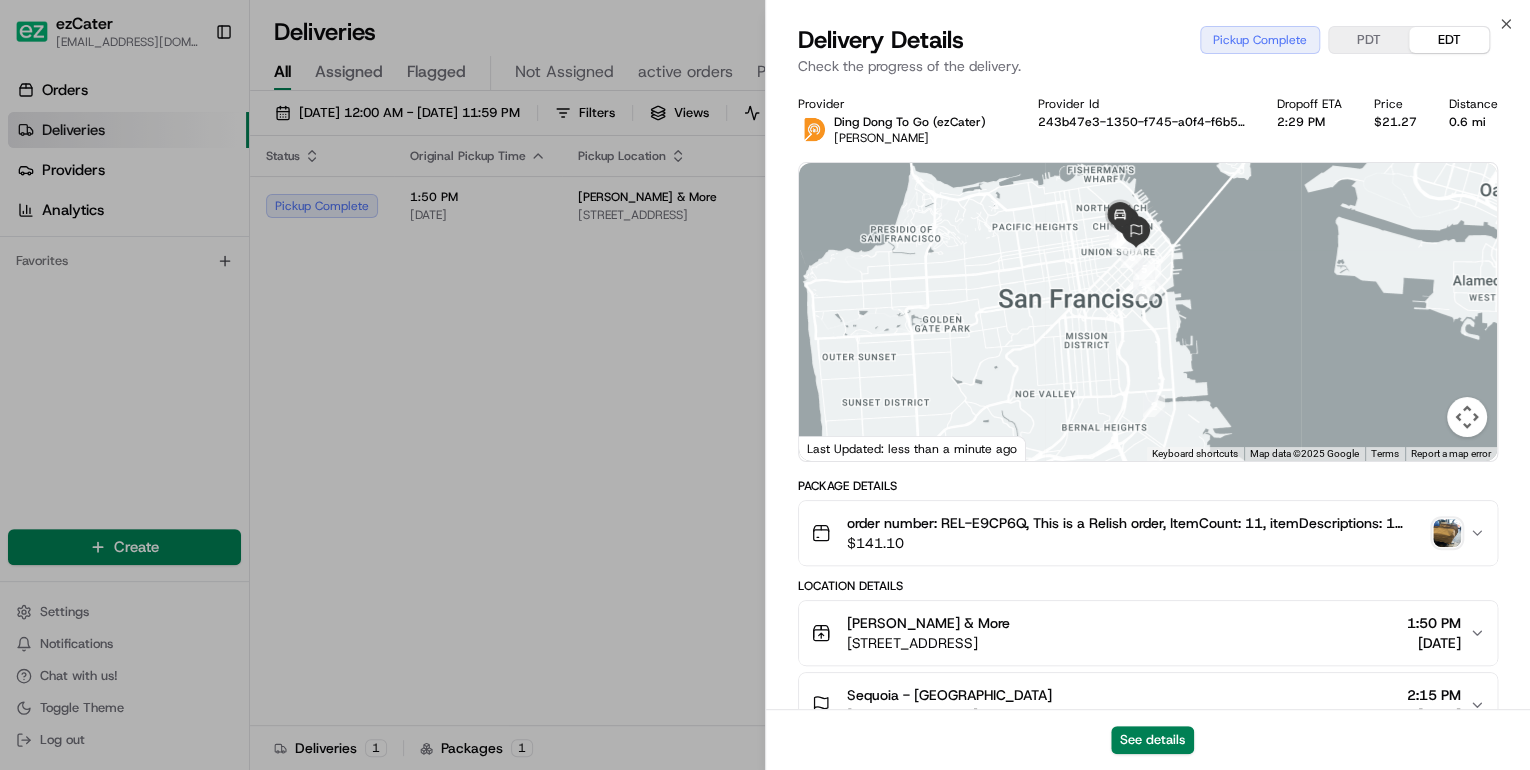 drag, startPoint x: 1136, startPoint y: 259, endPoint x: 1117, endPoint y: 336, distance: 79.30952 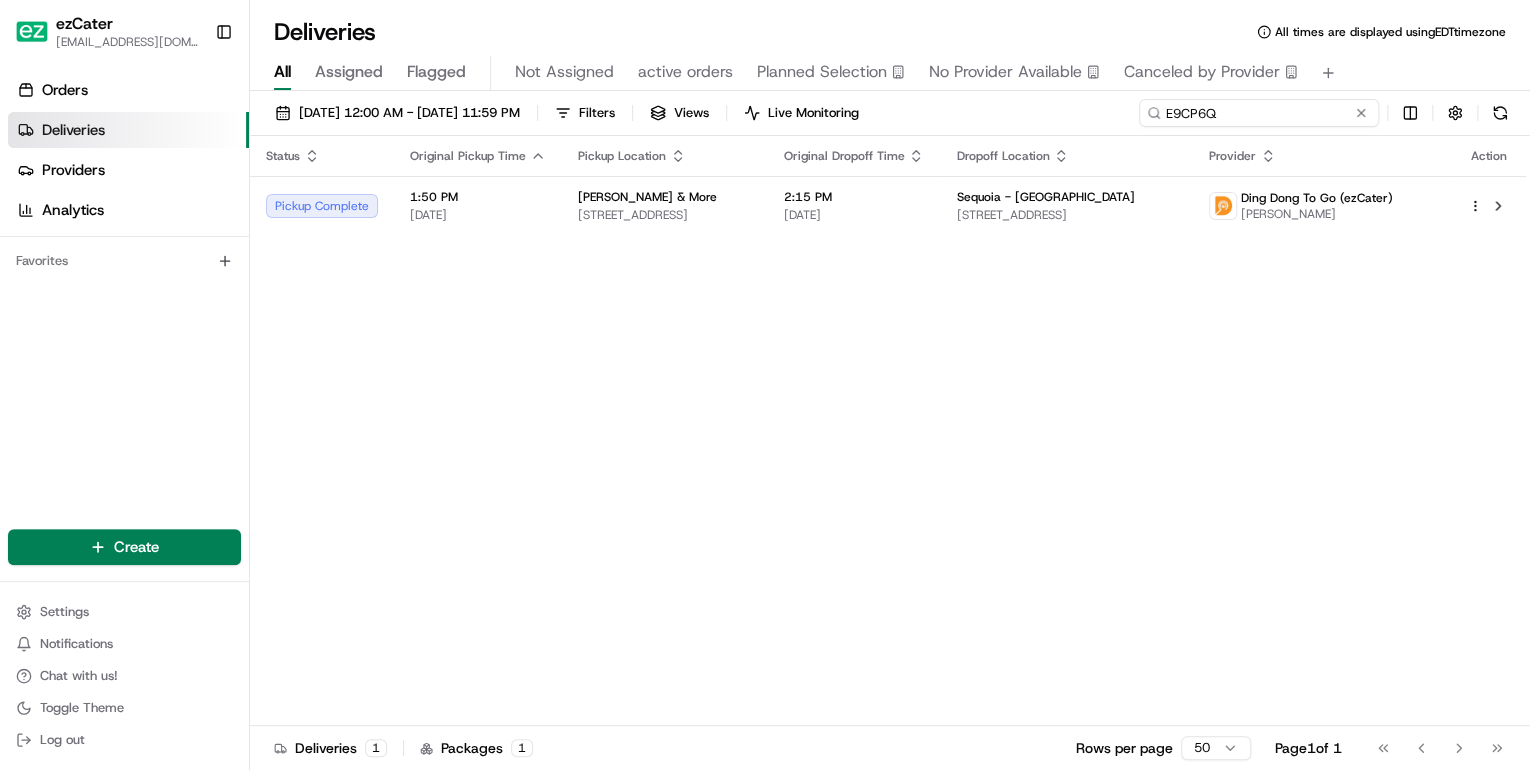 drag, startPoint x: 1290, startPoint y: 116, endPoint x: 691, endPoint y: 147, distance: 599.80164 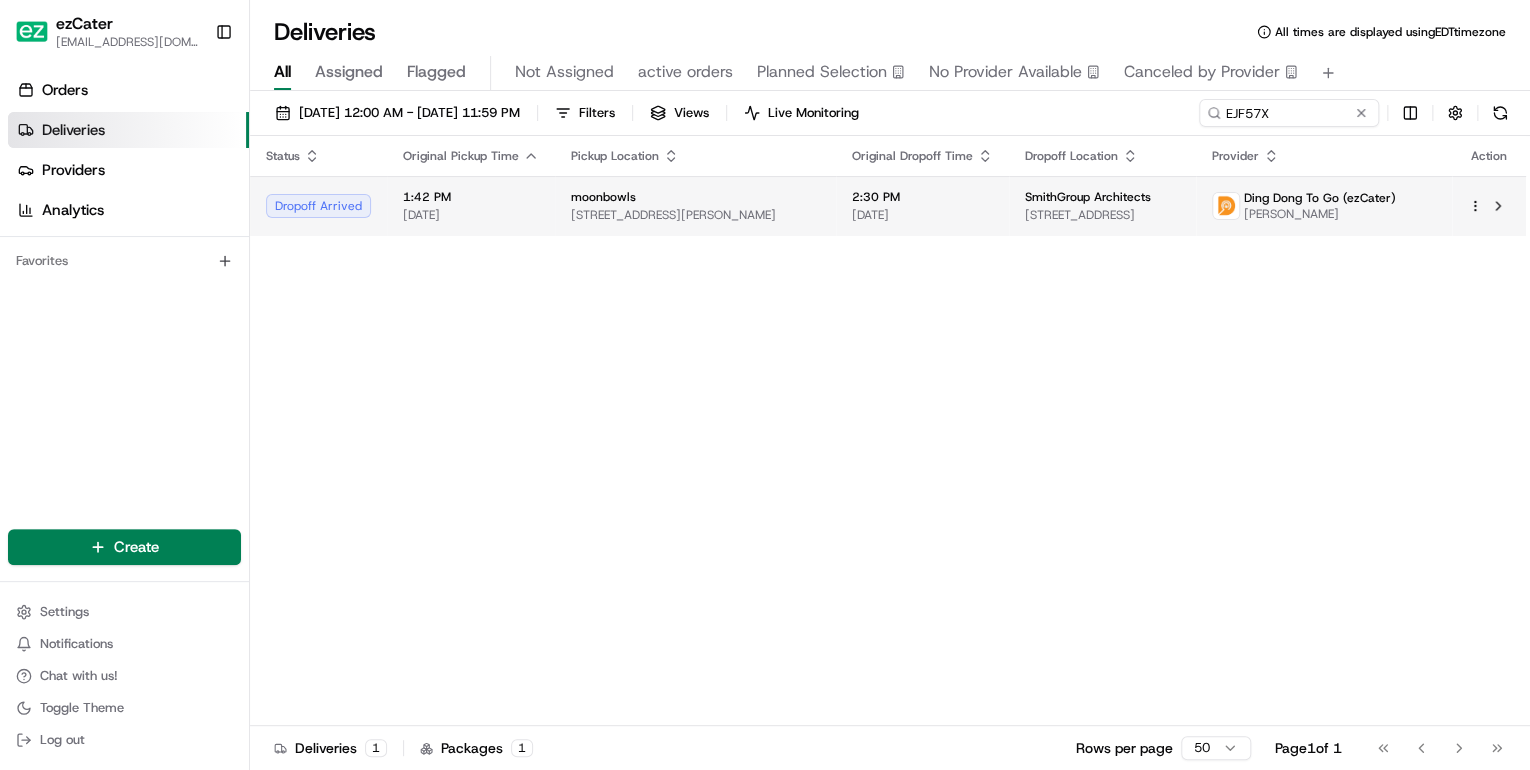 click on "5325 Adeline St, Oakland, CA 94608, USA" at bounding box center [695, 215] 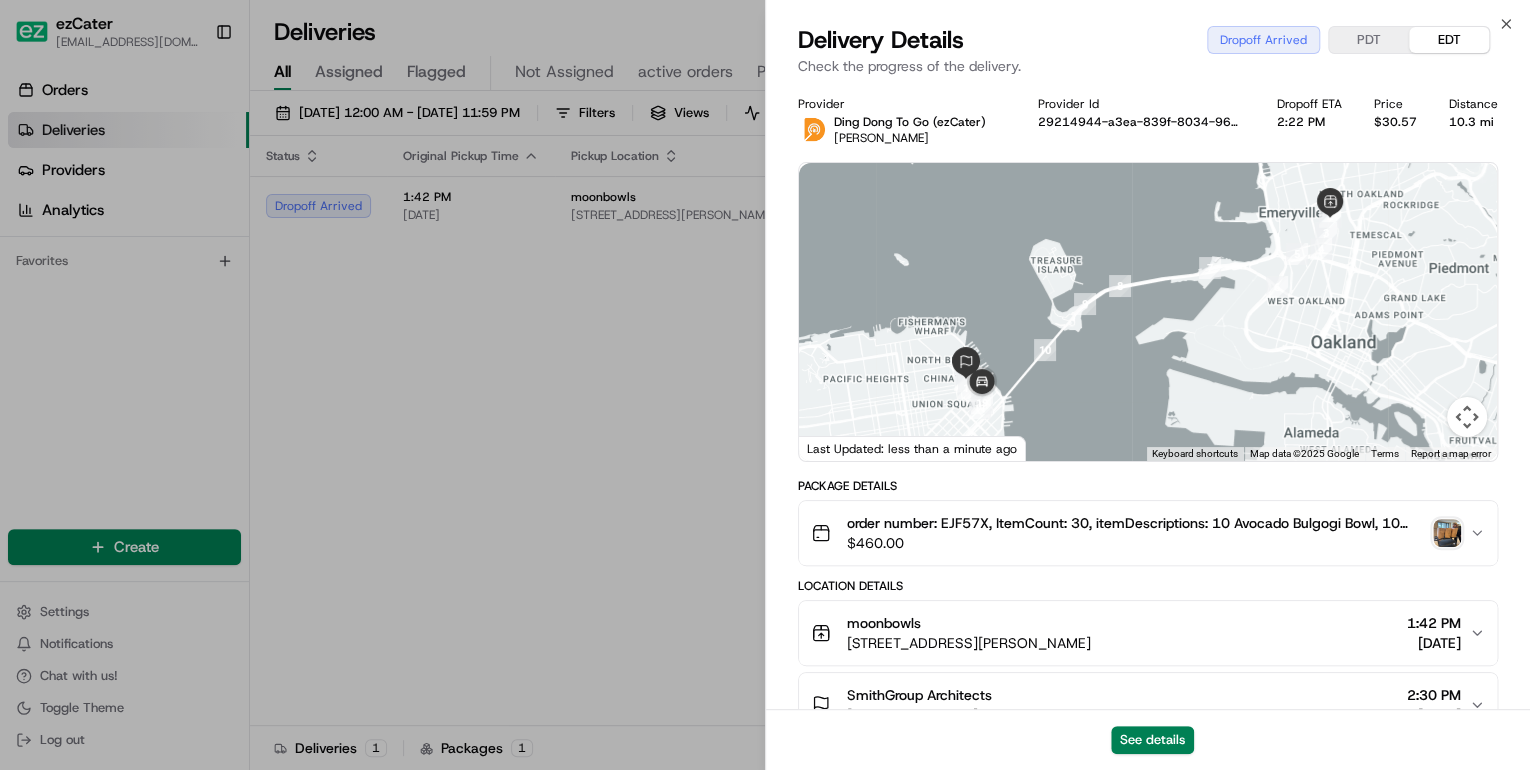 click at bounding box center [1447, 533] 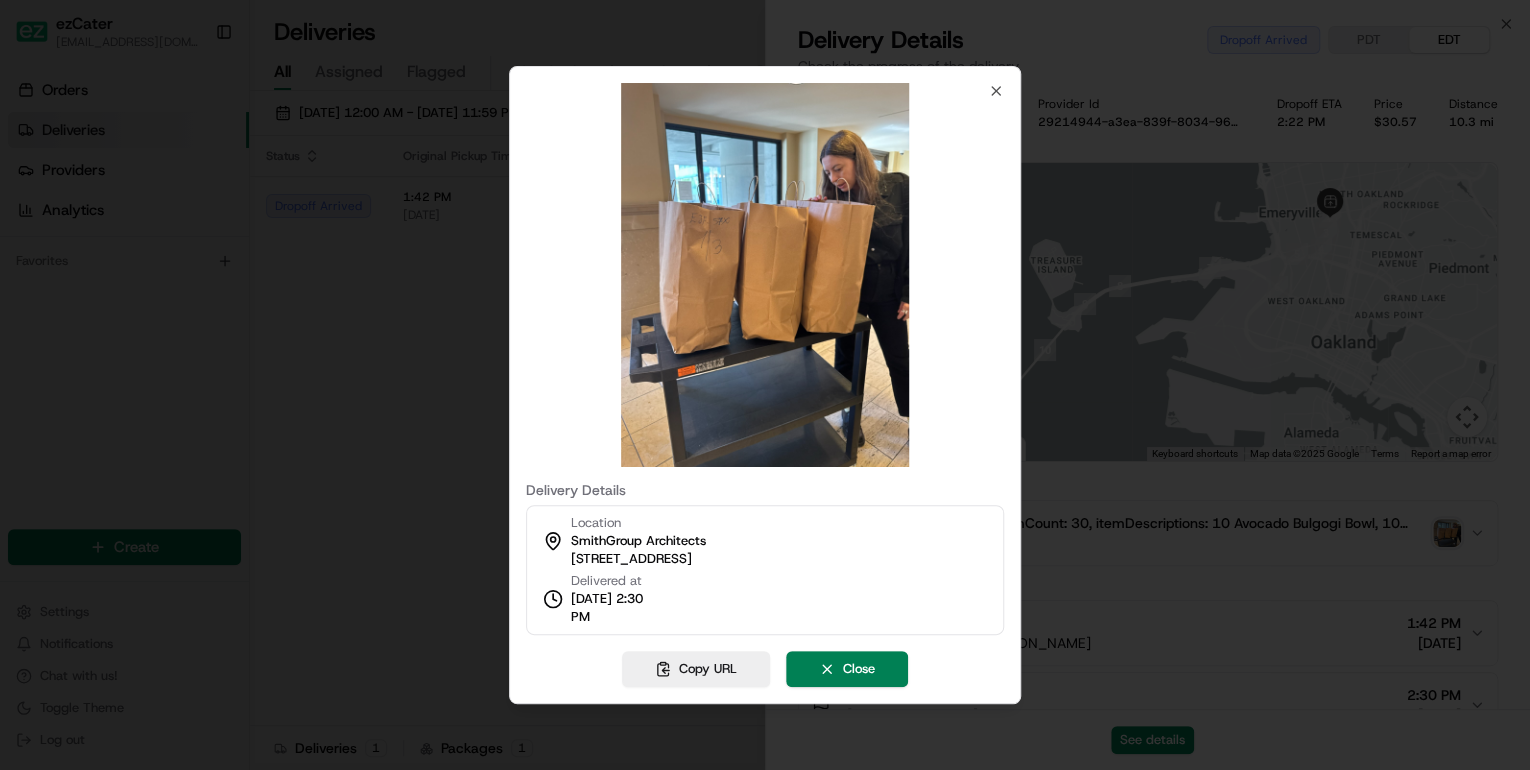click at bounding box center (765, 385) 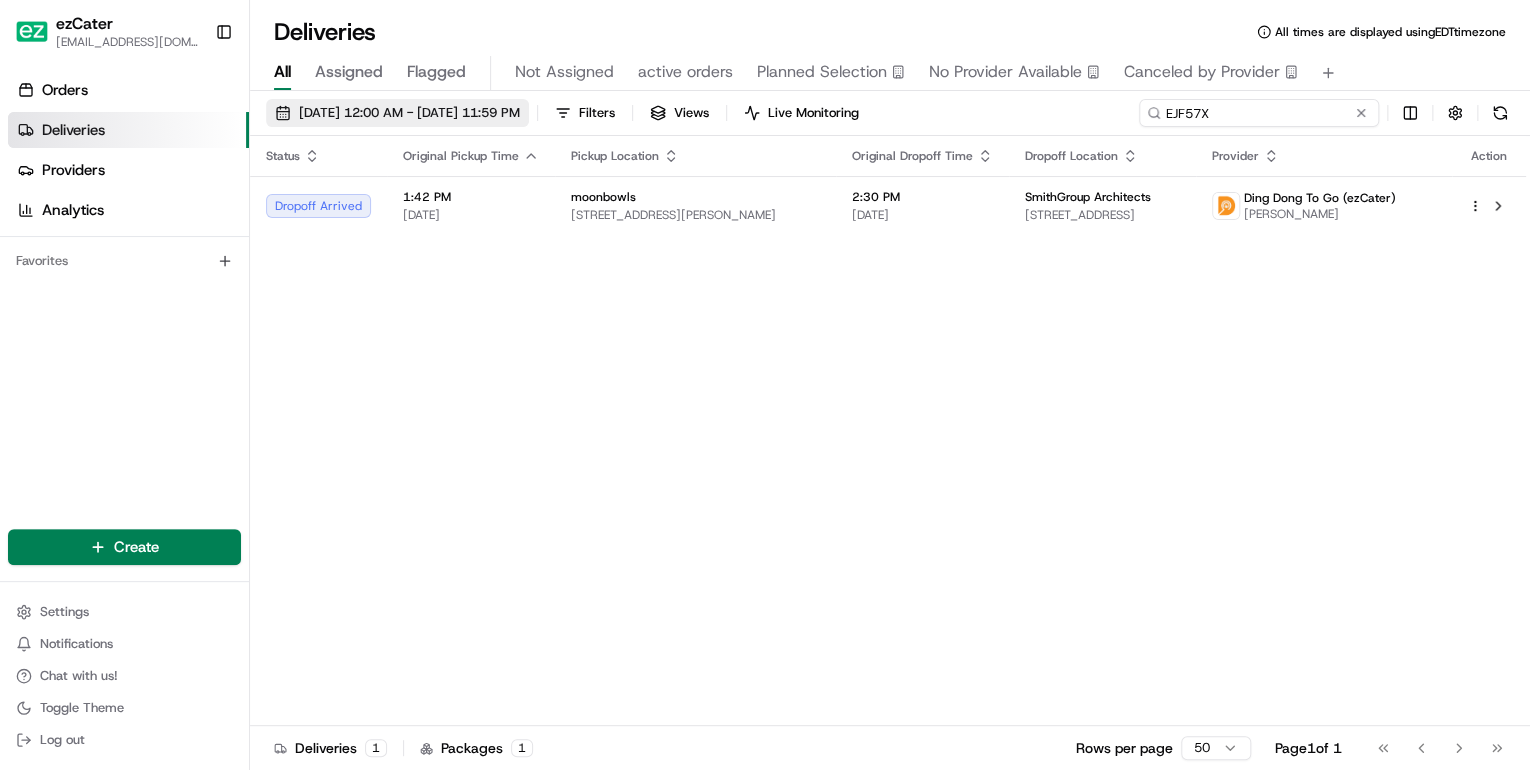 drag, startPoint x: 1297, startPoint y: 109, endPoint x: 548, endPoint y: 109, distance: 749 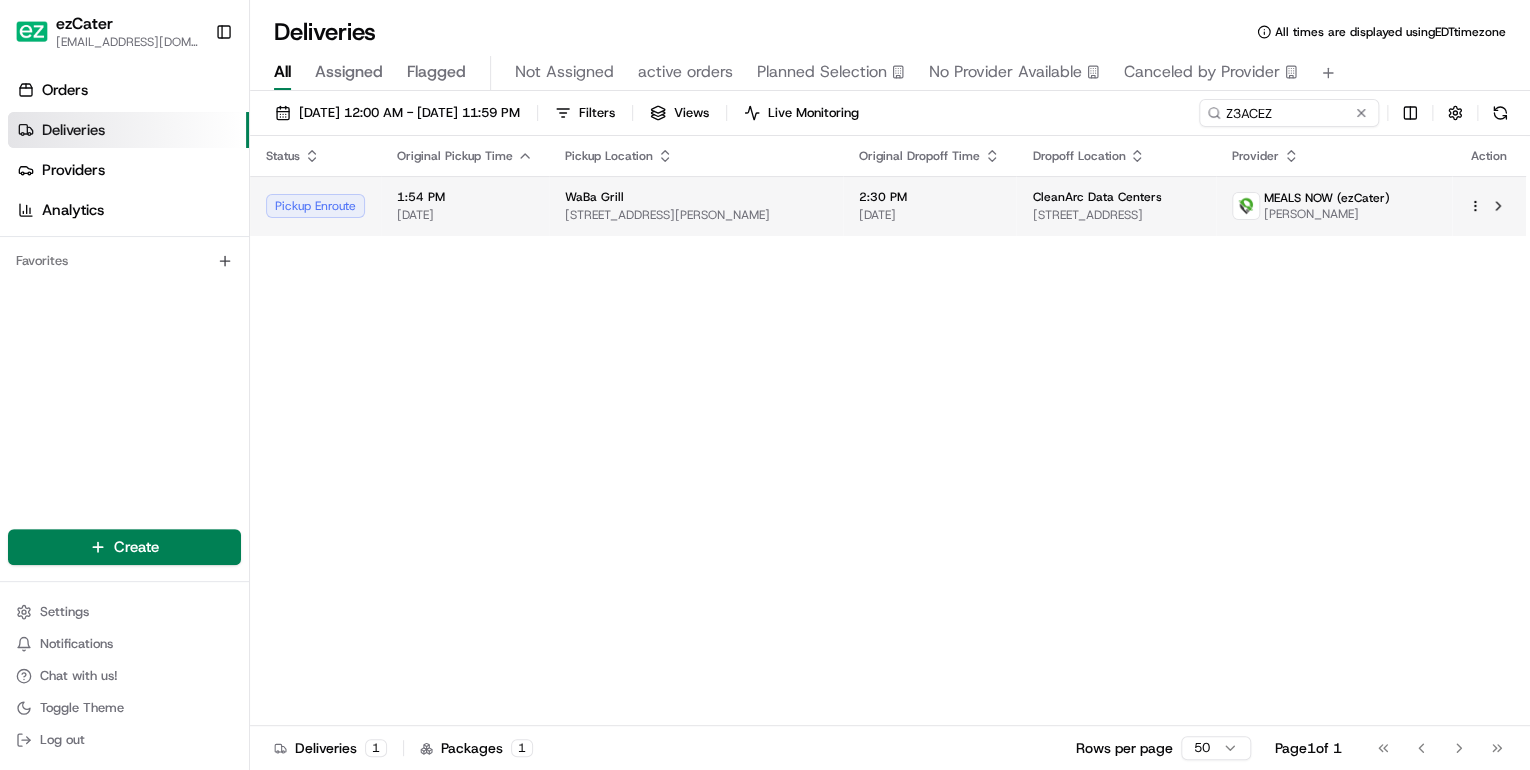 click on "3458 St Rose Pkwy Ste. 4, Henderson, NV 89052, USA" at bounding box center (696, 215) 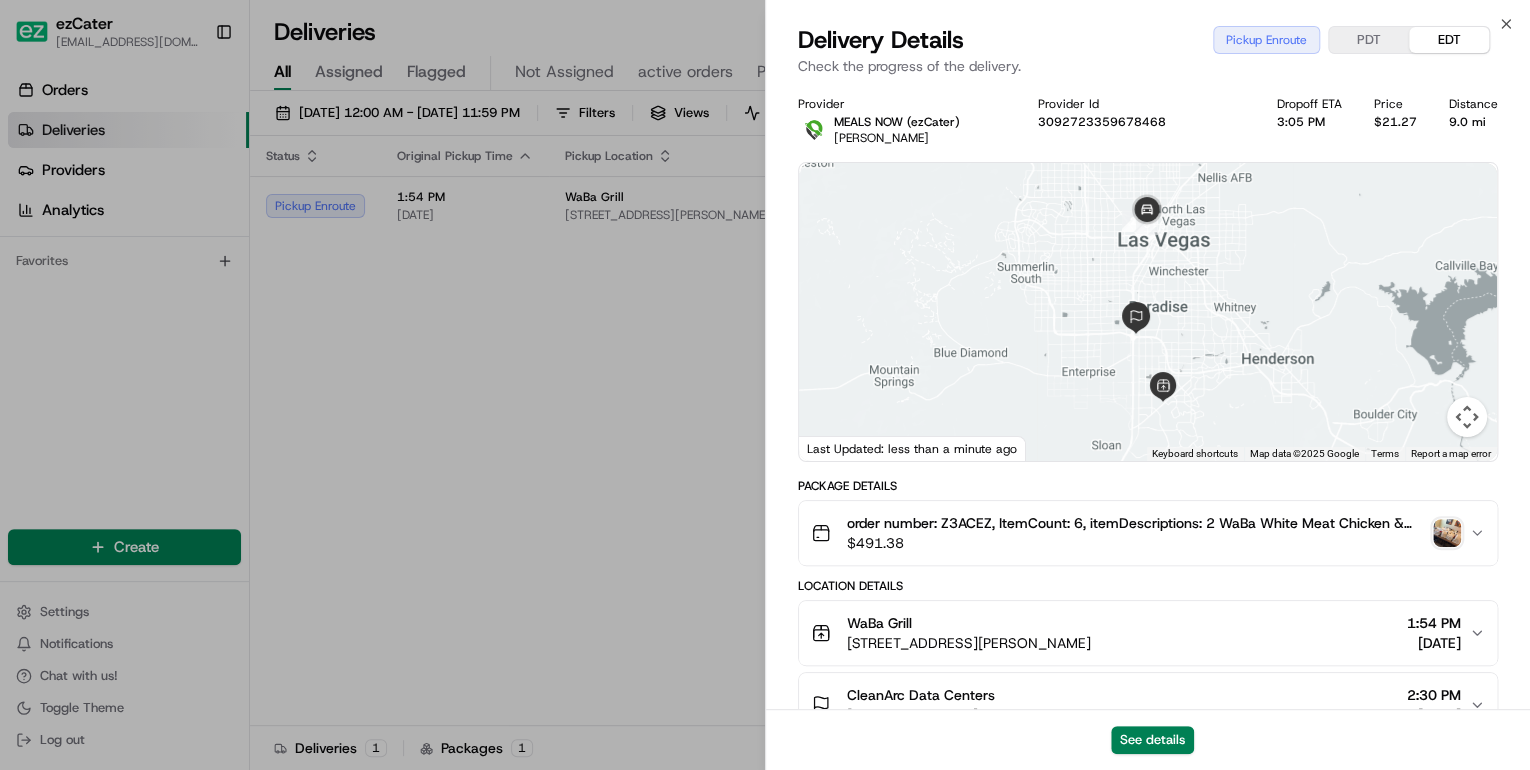 click at bounding box center [1447, 533] 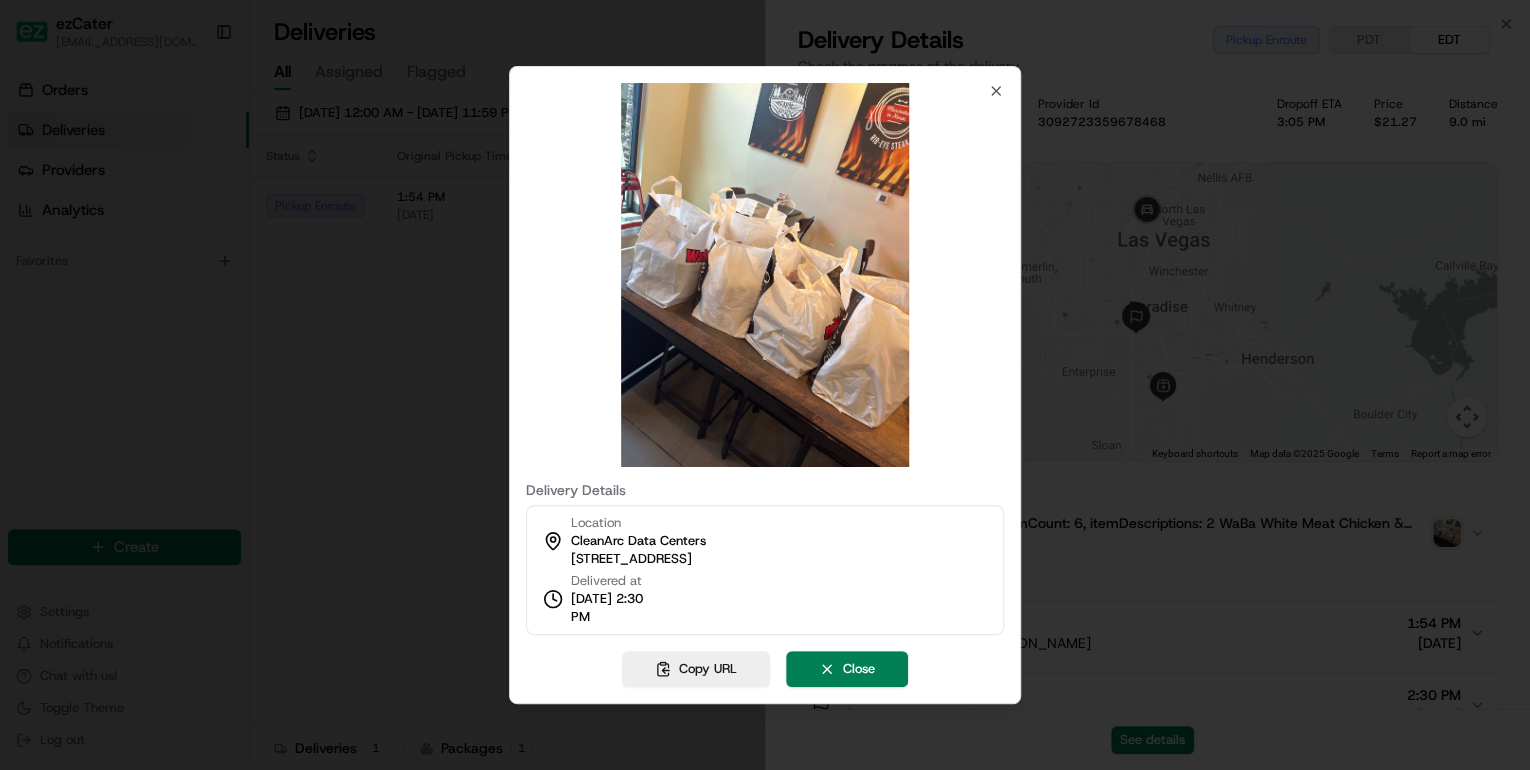 click at bounding box center (765, 385) 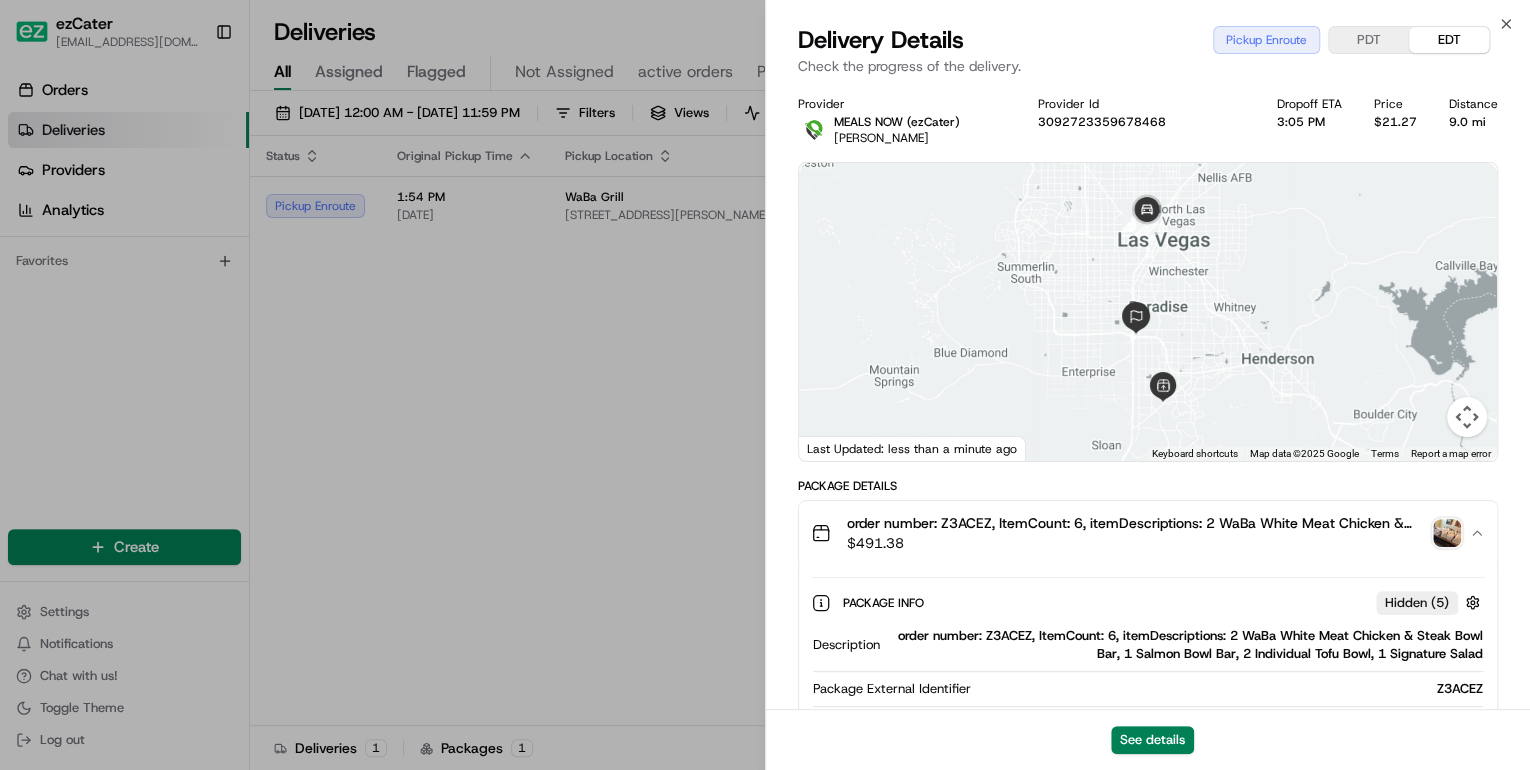 click at bounding box center (1447, 533) 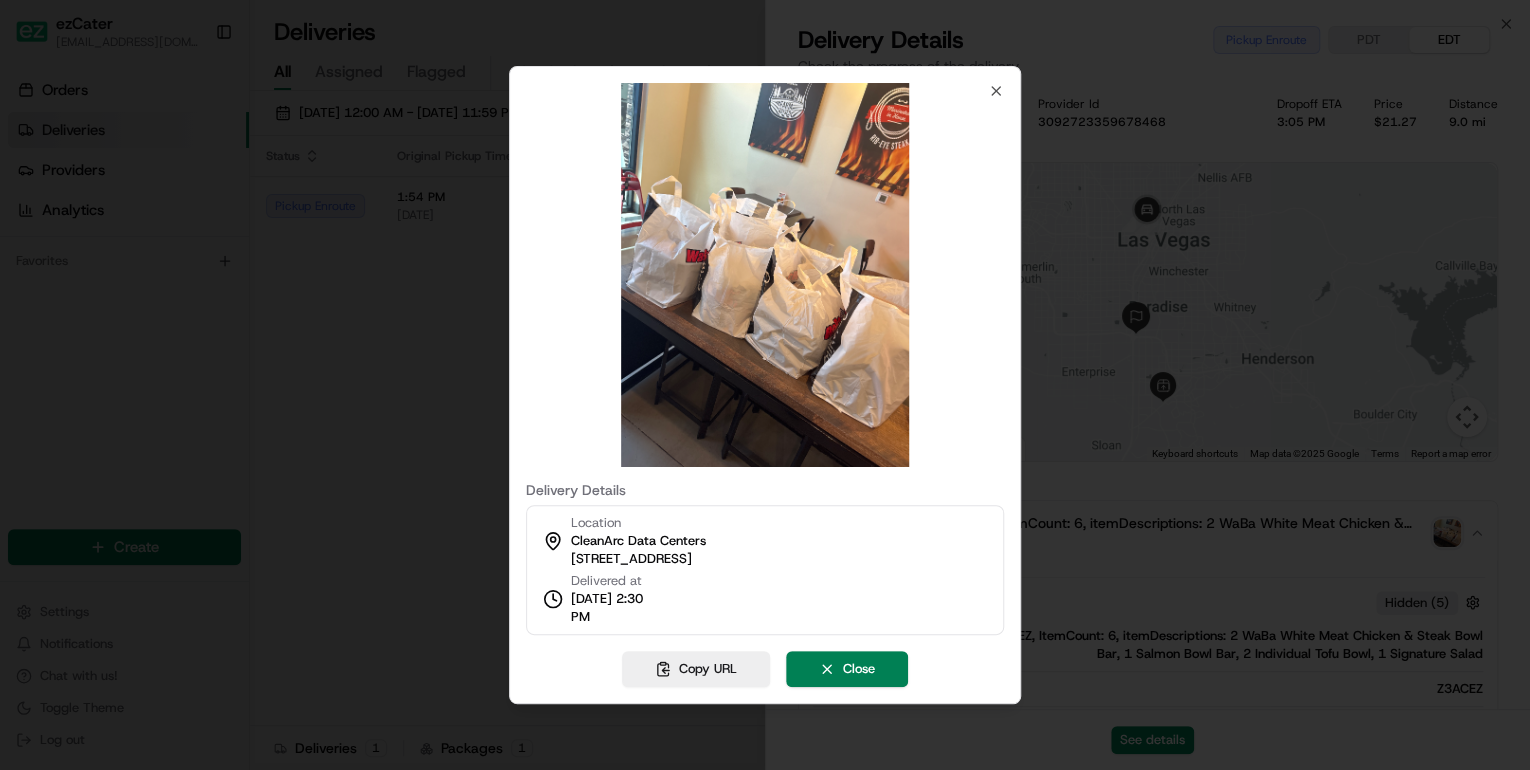 click at bounding box center (765, 385) 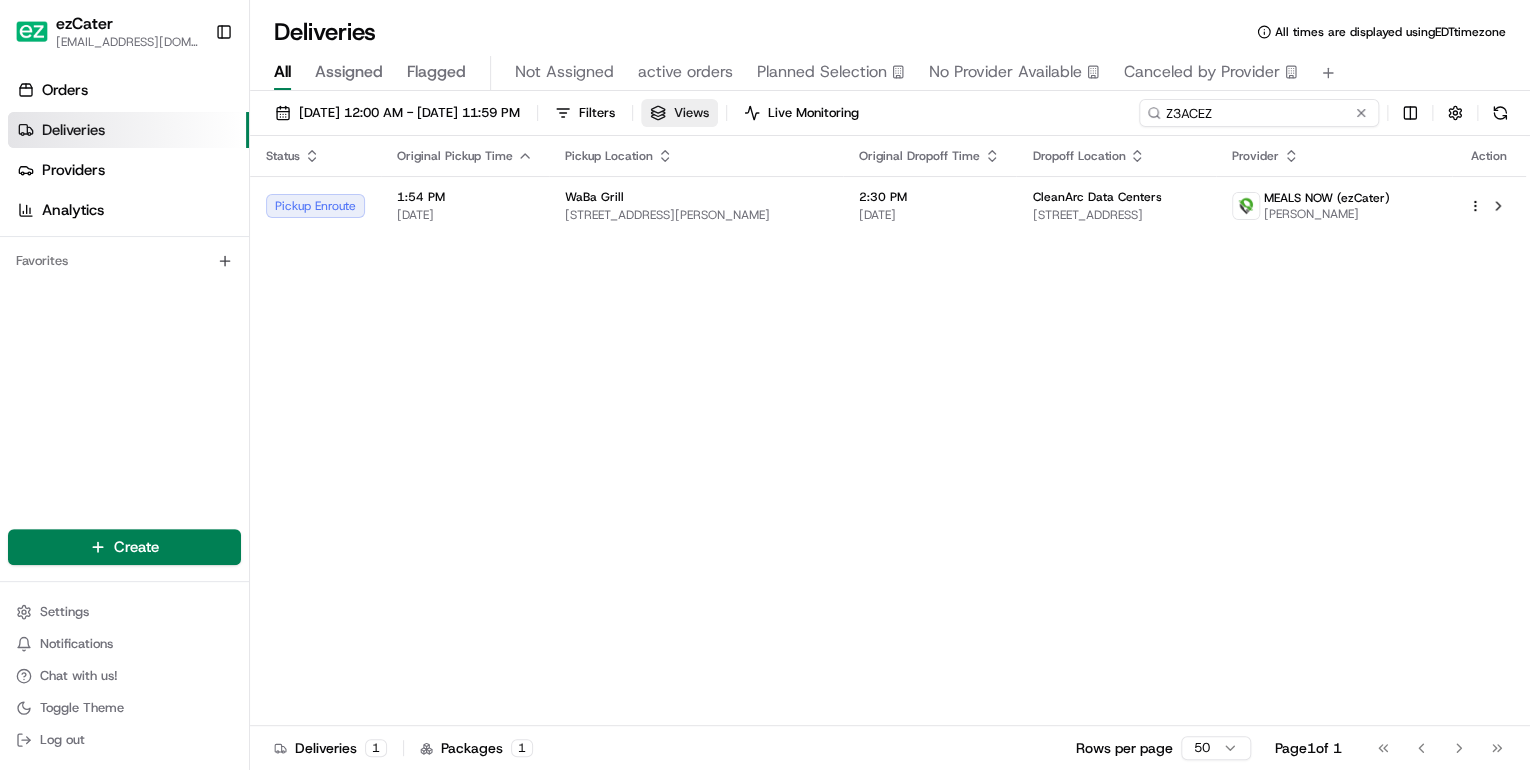 drag, startPoint x: 1292, startPoint y: 116, endPoint x: 724, endPoint y: 115, distance: 568.00085 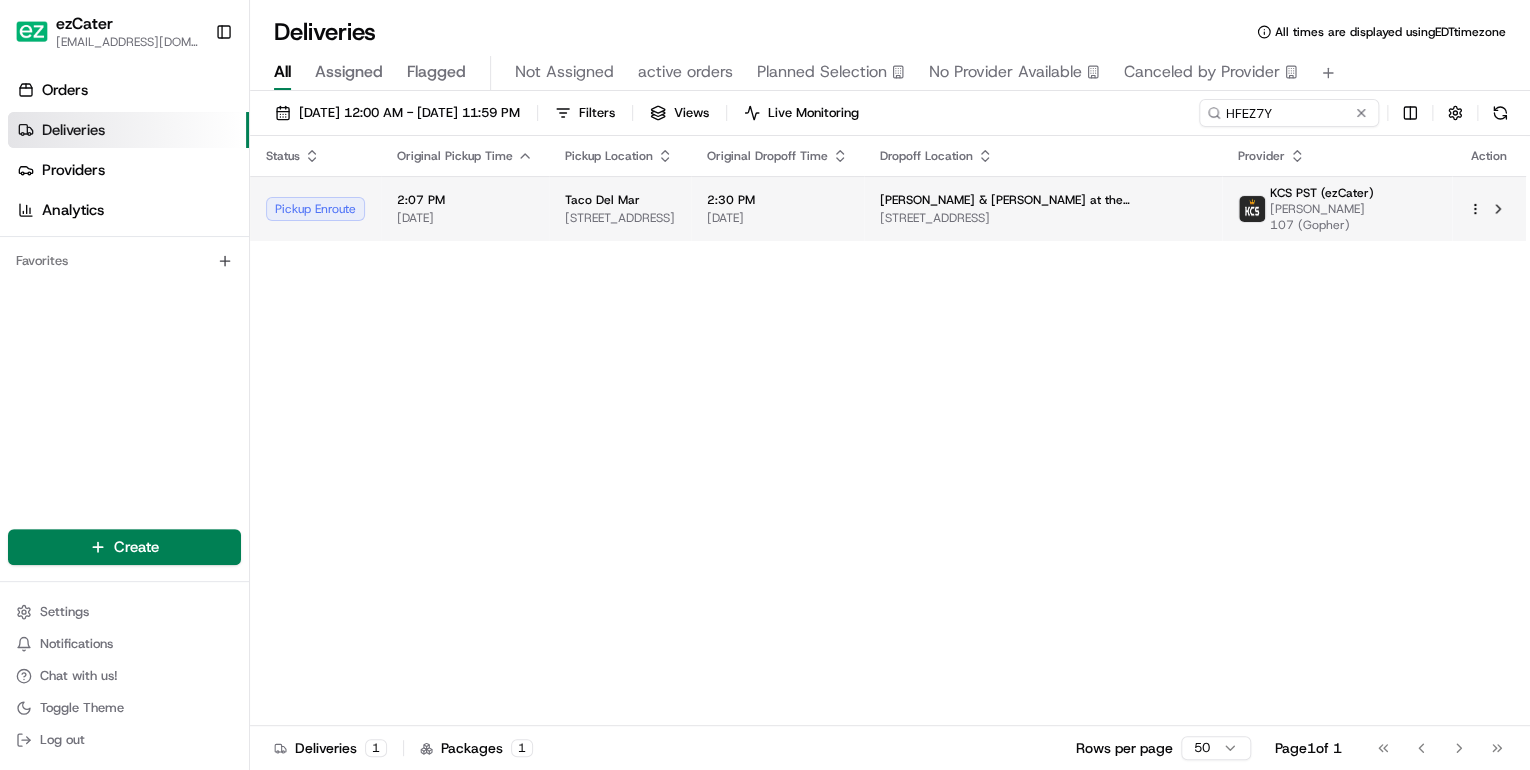 click on "Taco Del Mar" at bounding box center (620, 200) 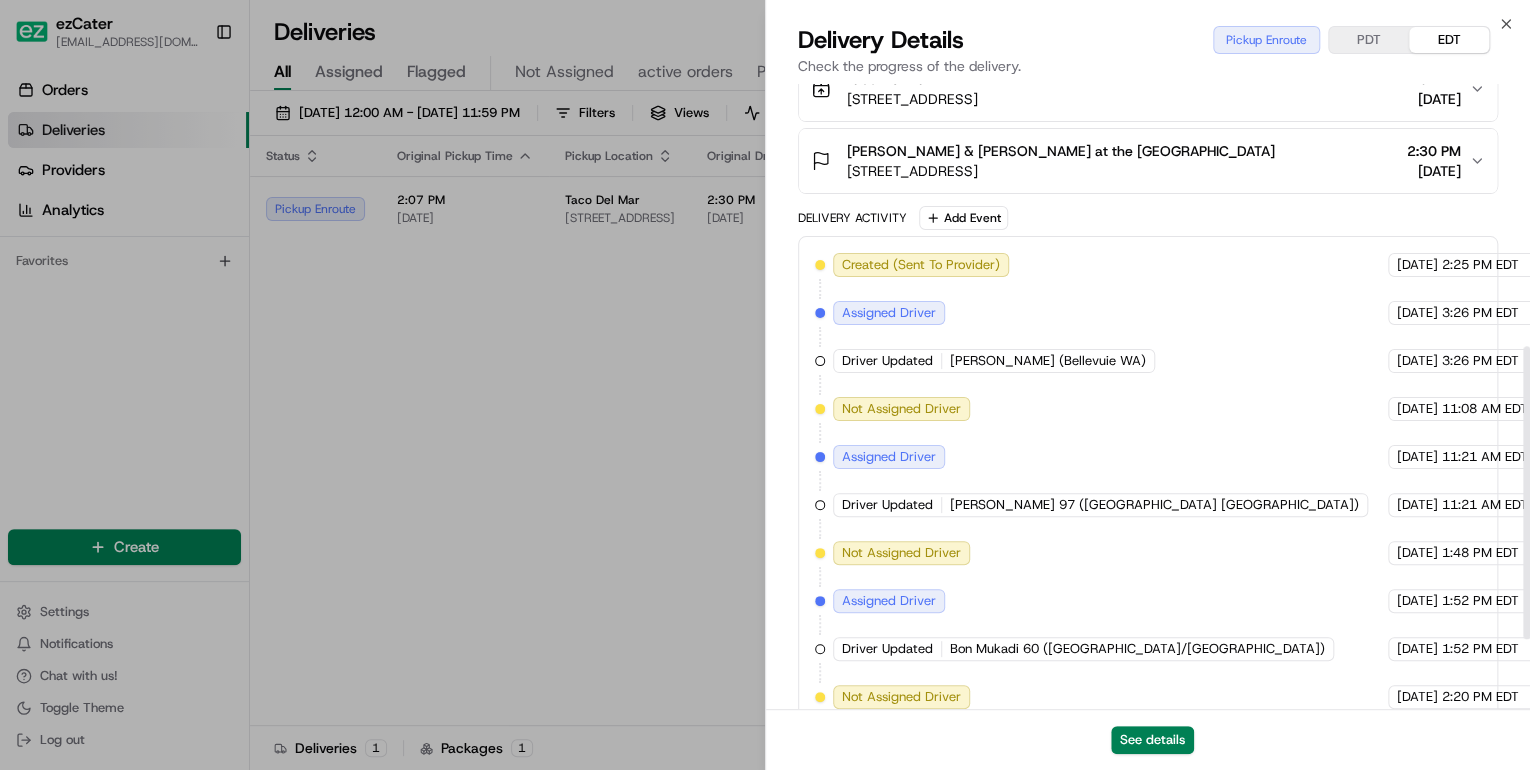 scroll, scrollTop: 710, scrollLeft: 0, axis: vertical 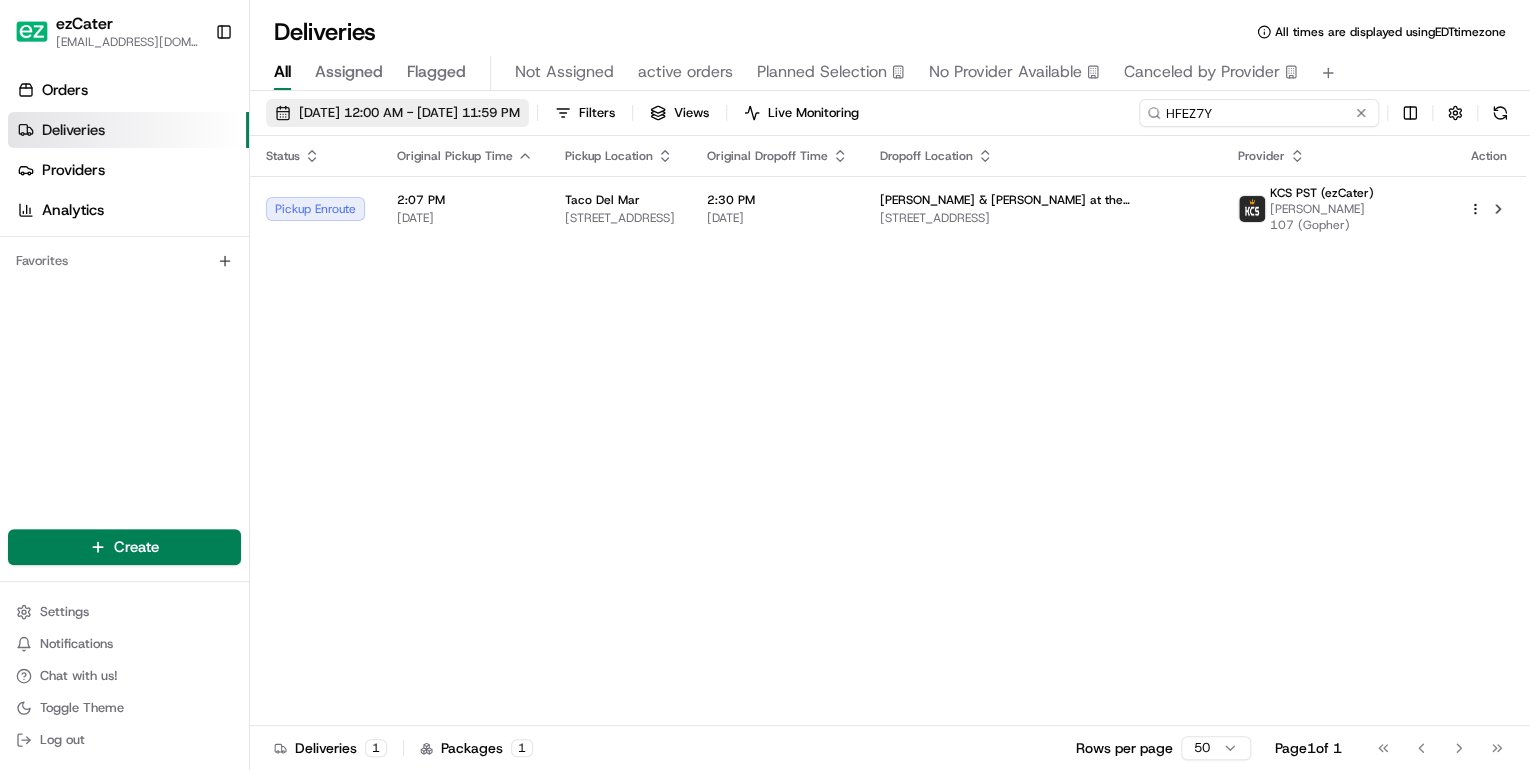 drag, startPoint x: 1280, startPoint y: 115, endPoint x: 559, endPoint y: 121, distance: 721.02496 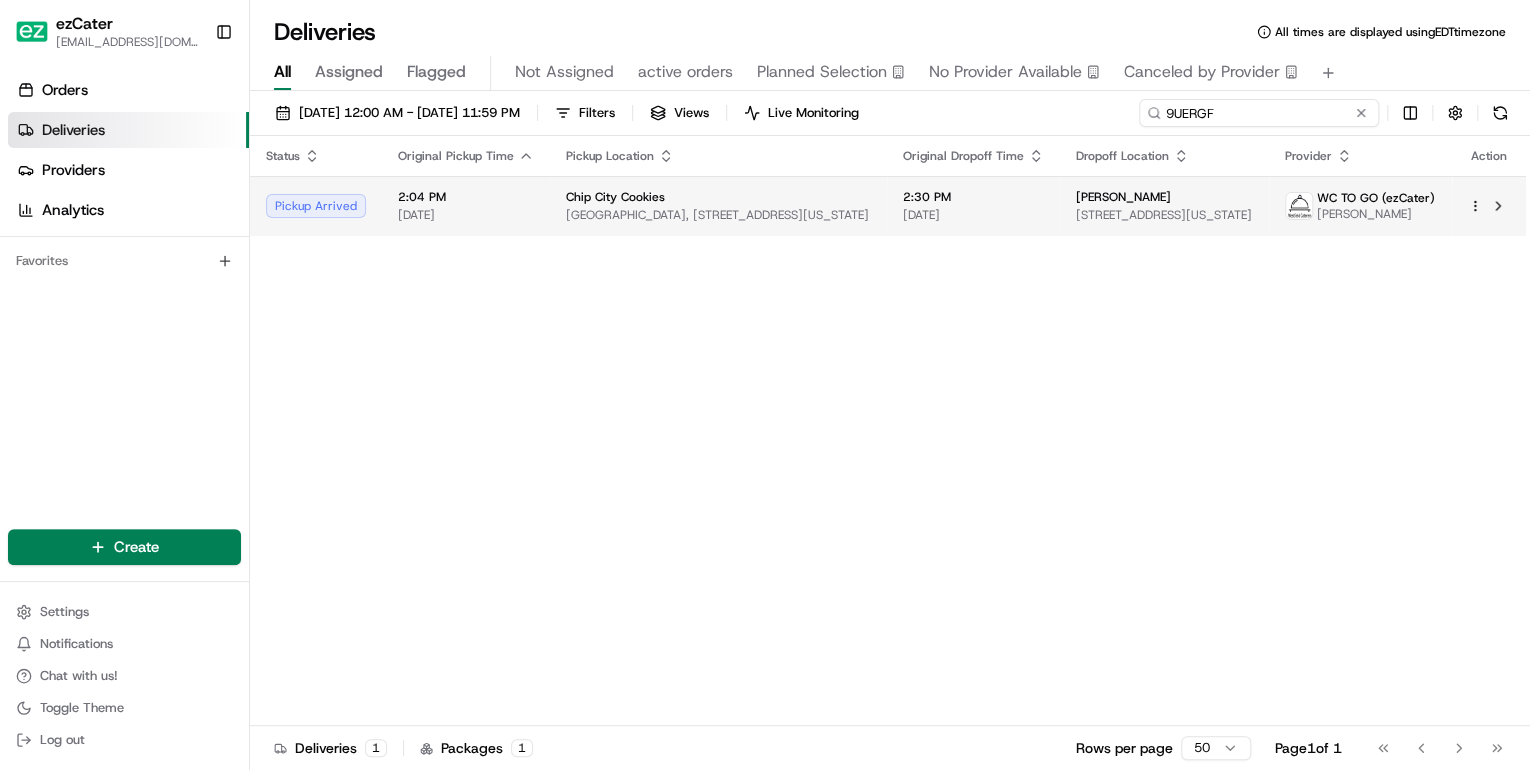 type on "9UERGF" 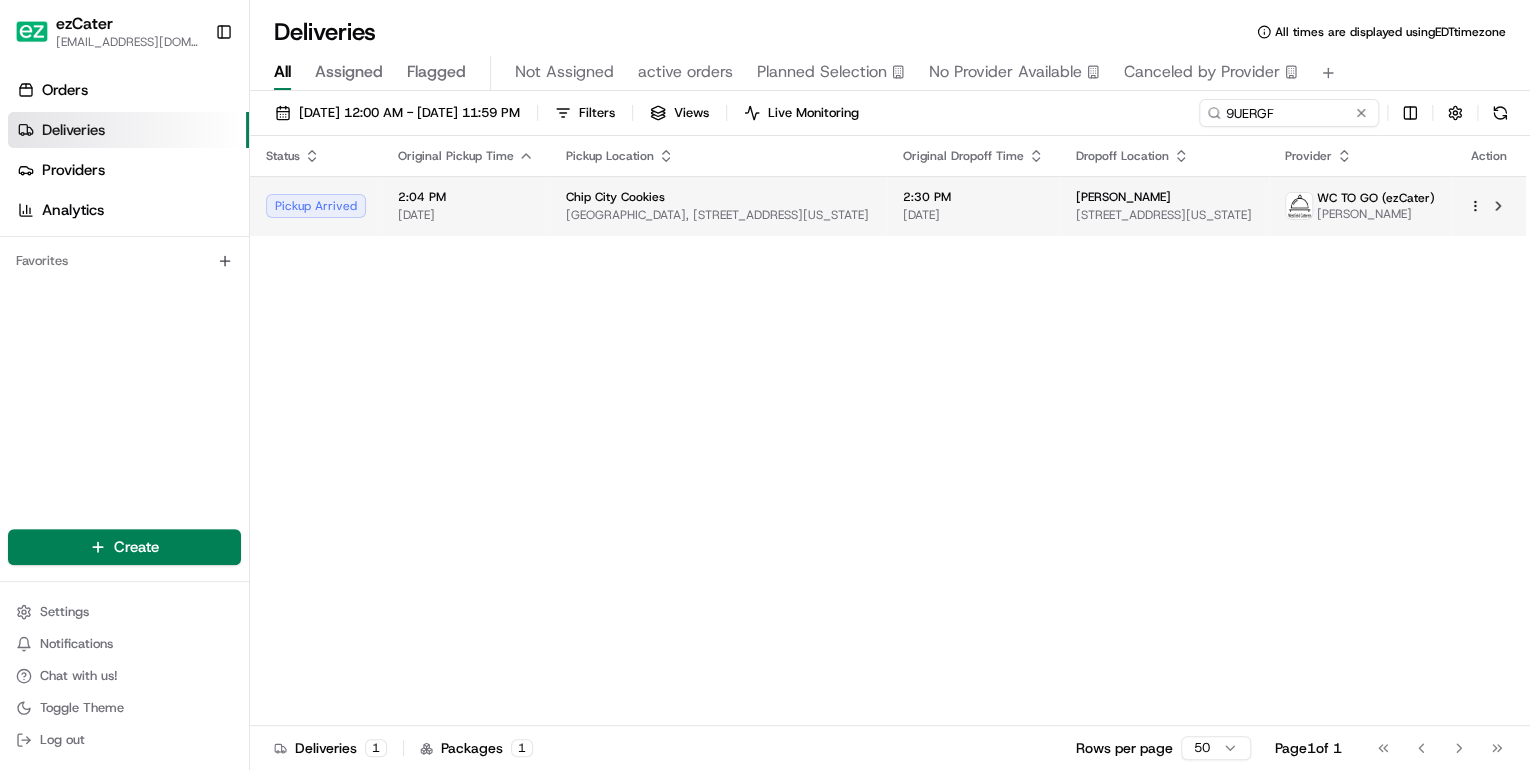 click on "Rockefeller Plaza, 30 Rockefeller Plaza, New York, NY 10112, USA" at bounding box center (718, 215) 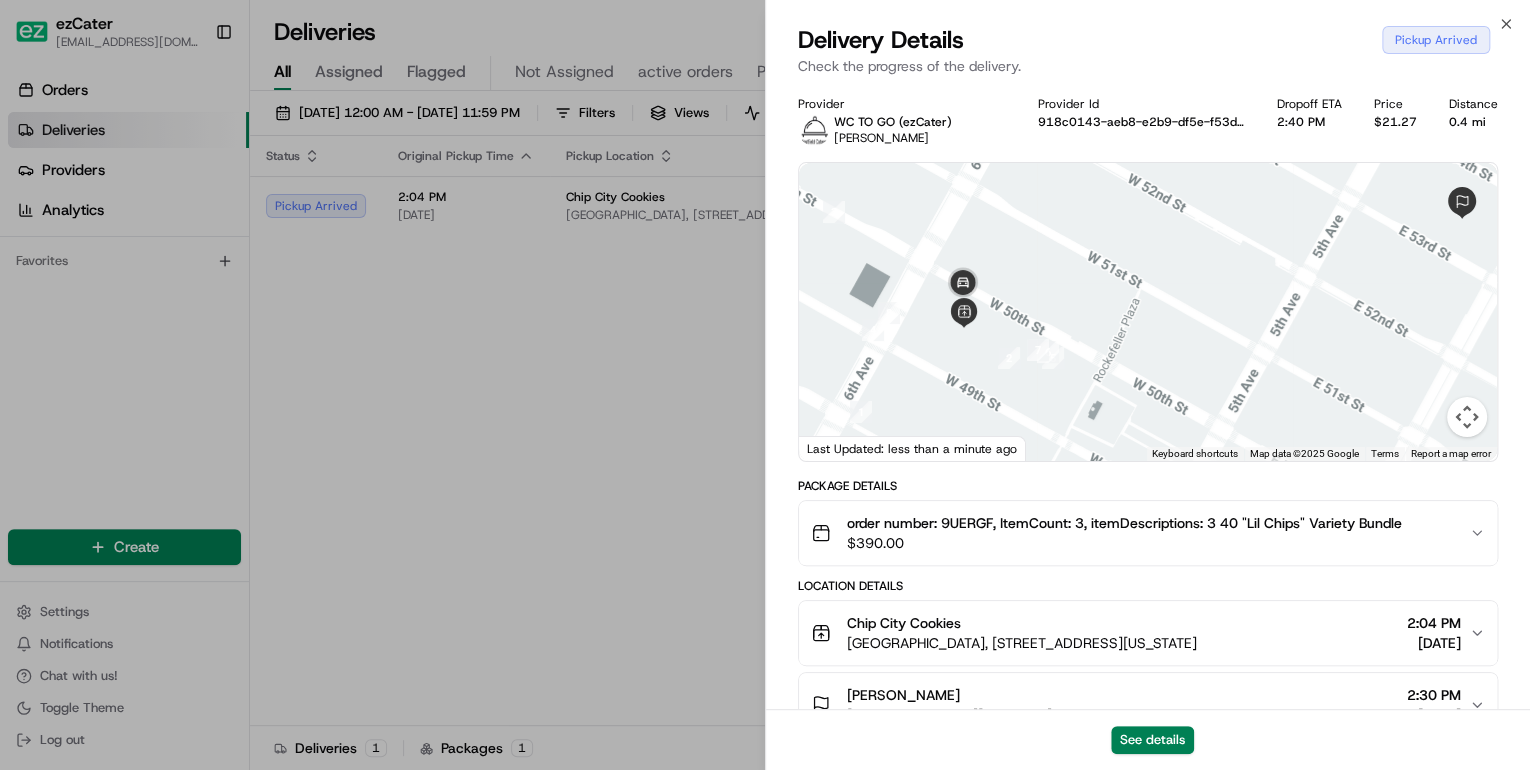 scroll, scrollTop: 240, scrollLeft: 0, axis: vertical 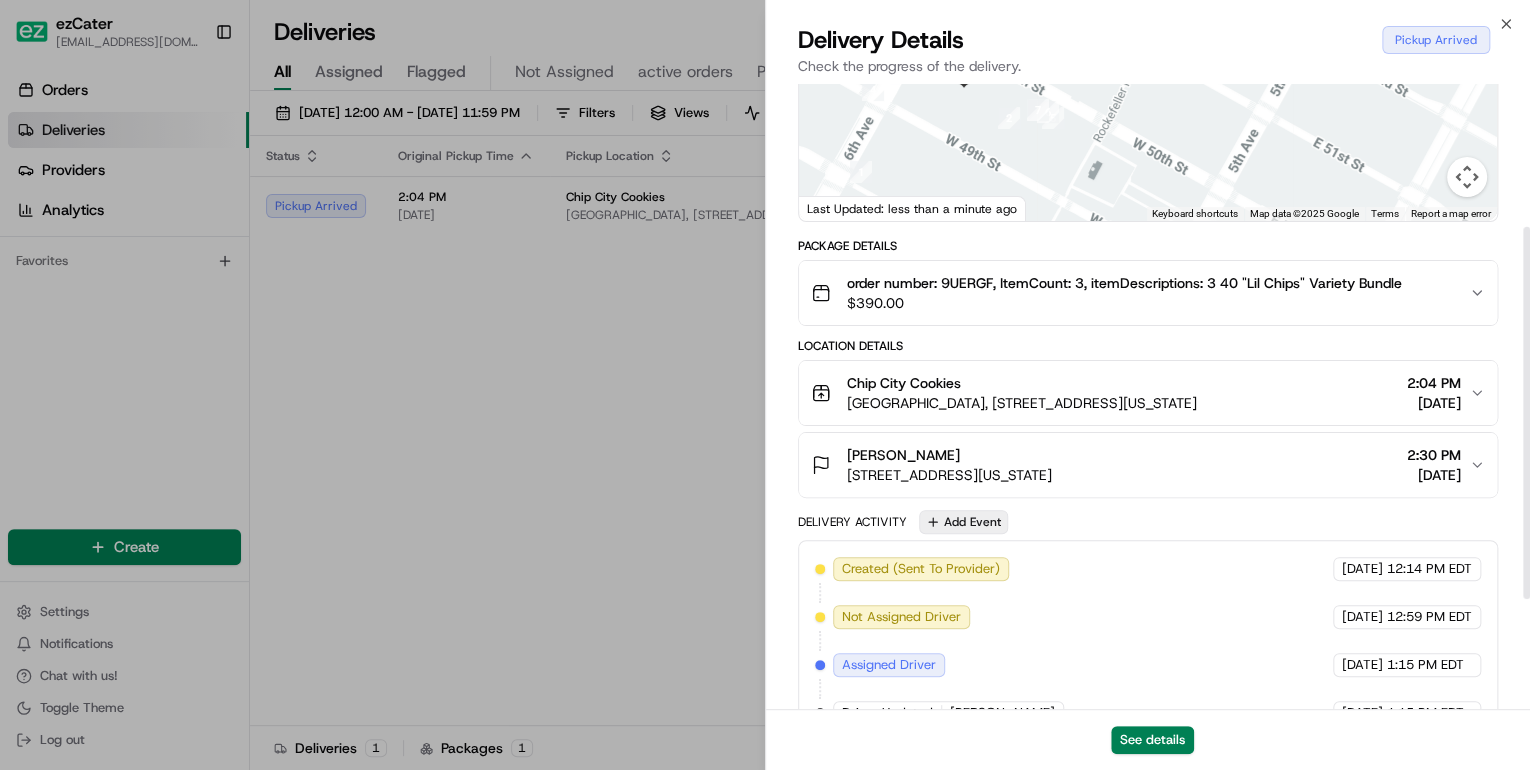 click on "Add Event" at bounding box center [963, 522] 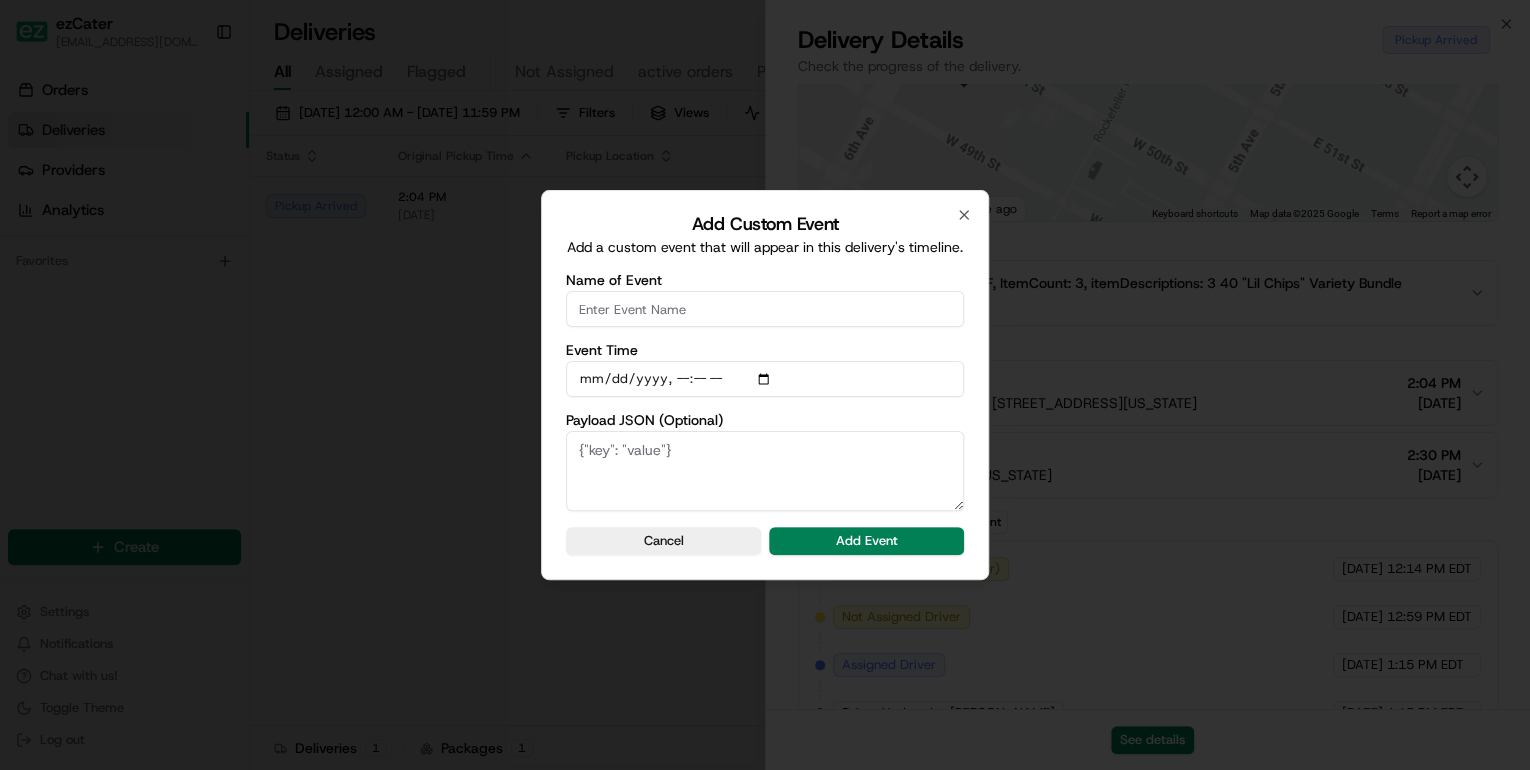 click on "Name of Event" at bounding box center (765, 309) 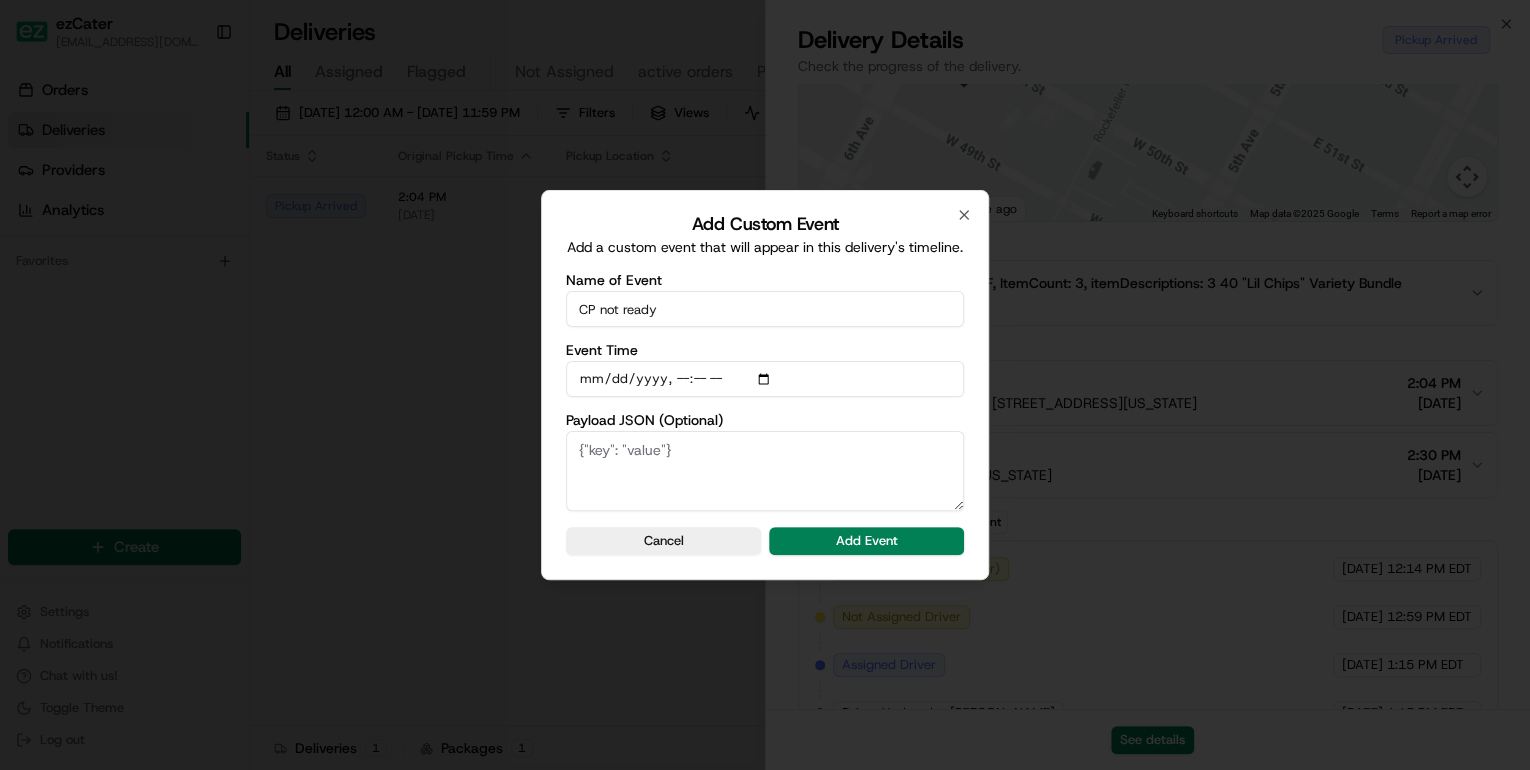 click on "Add Event" at bounding box center (866, 541) 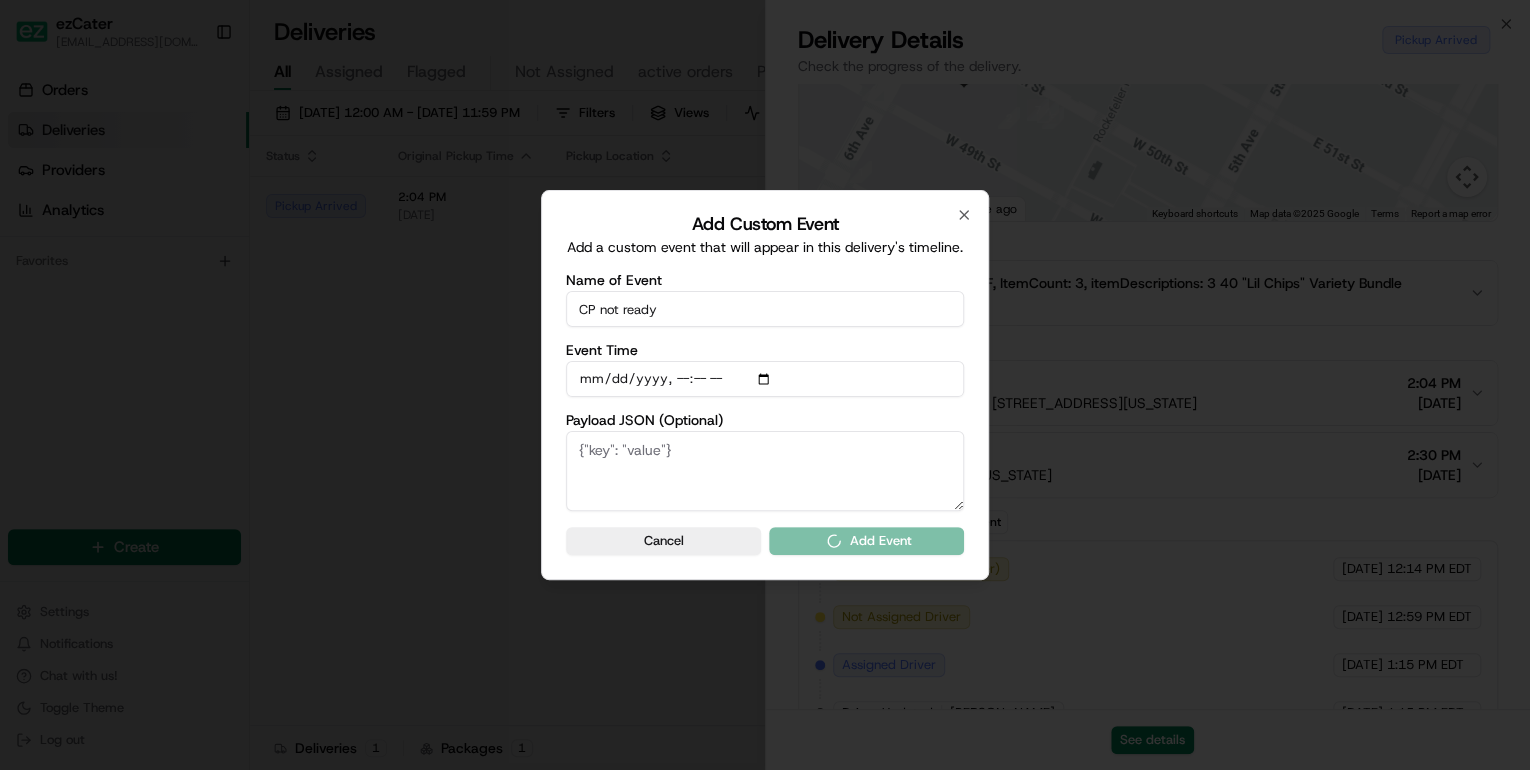 type 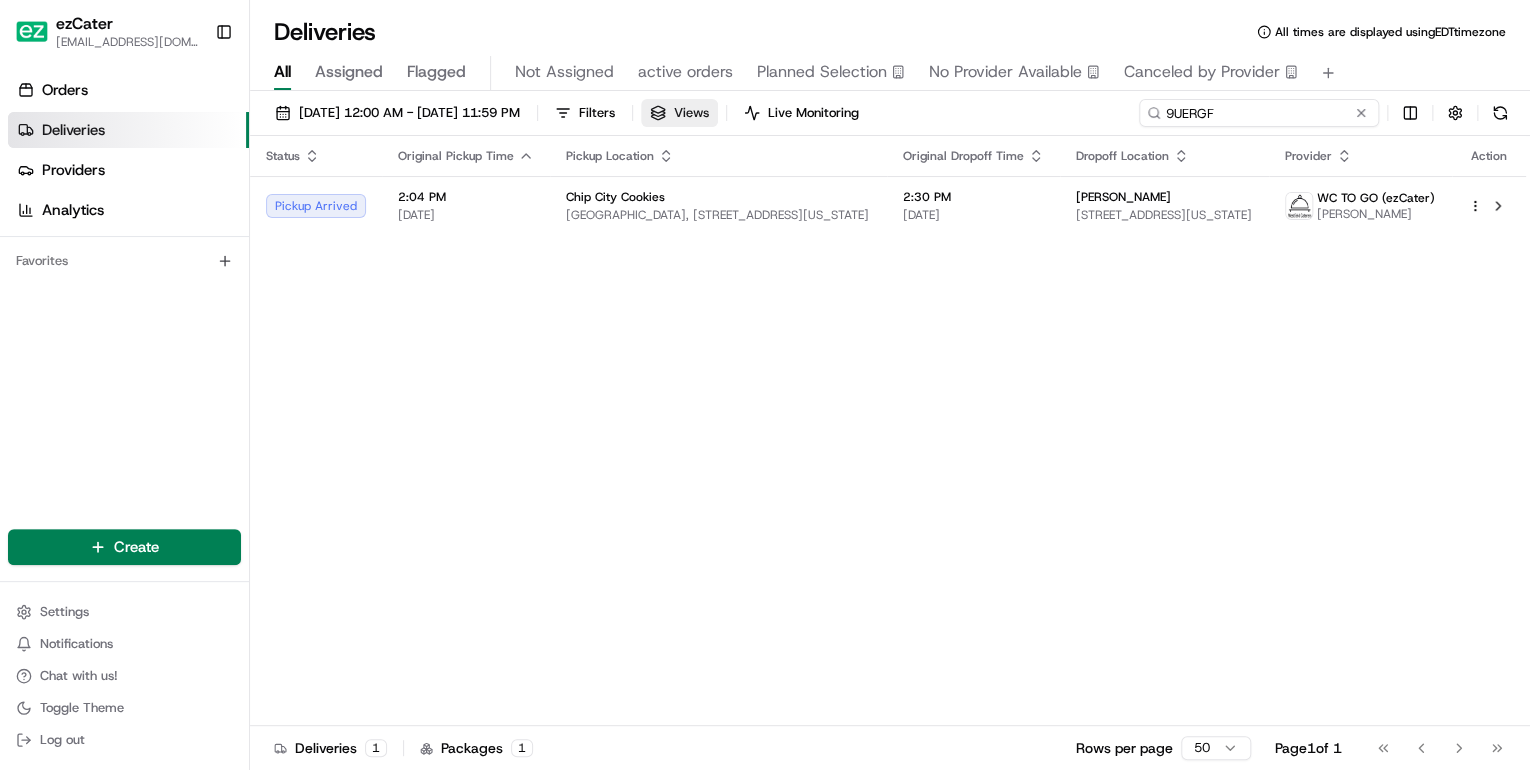 drag, startPoint x: 1274, startPoint y: 113, endPoint x: 776, endPoint y: 112, distance: 498.001 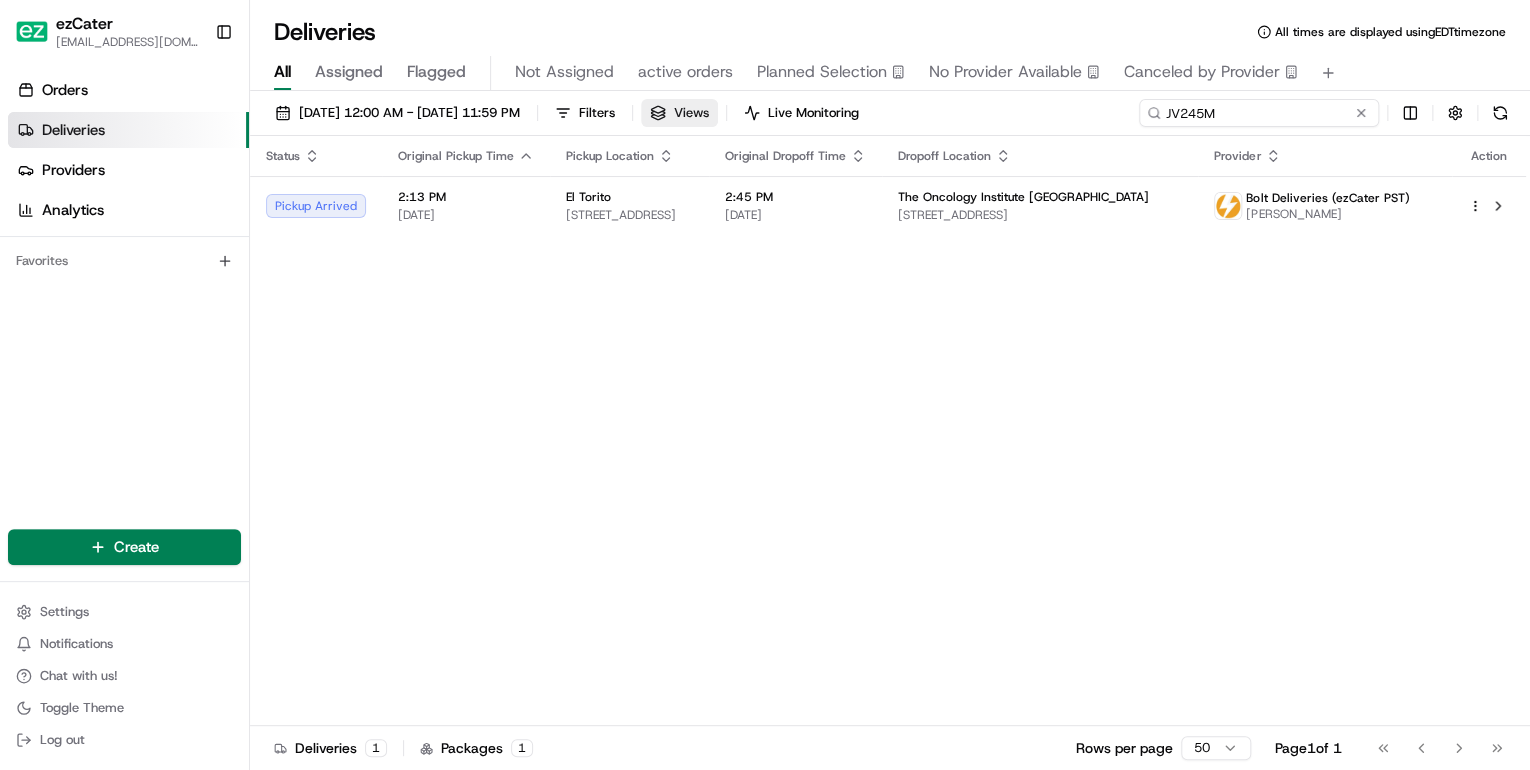 drag, startPoint x: 1269, startPoint y: 118, endPoint x: 771, endPoint y: 104, distance: 498.19675 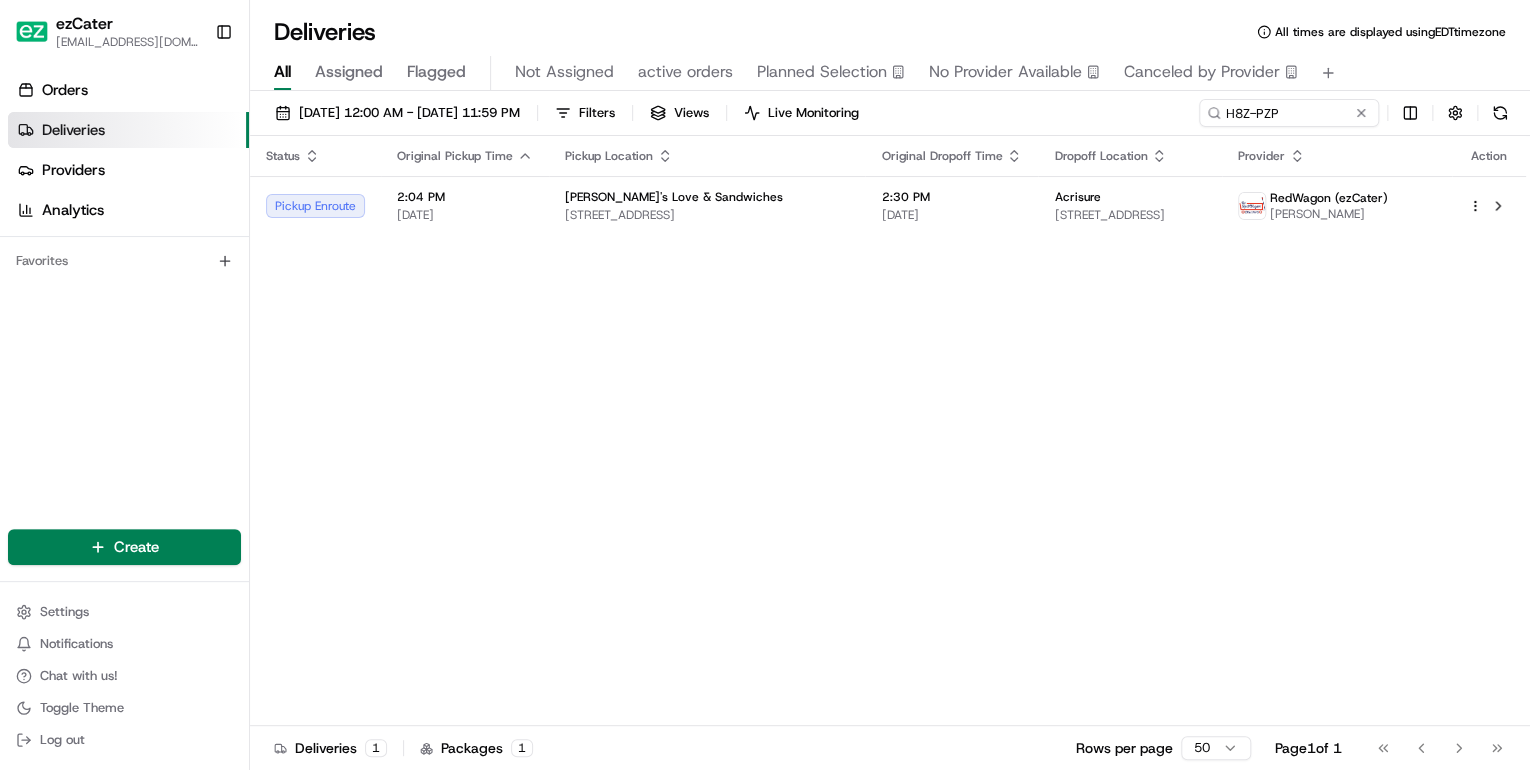 click on "[PERSON_NAME]'s Love & Sandwiches" at bounding box center [674, 197] 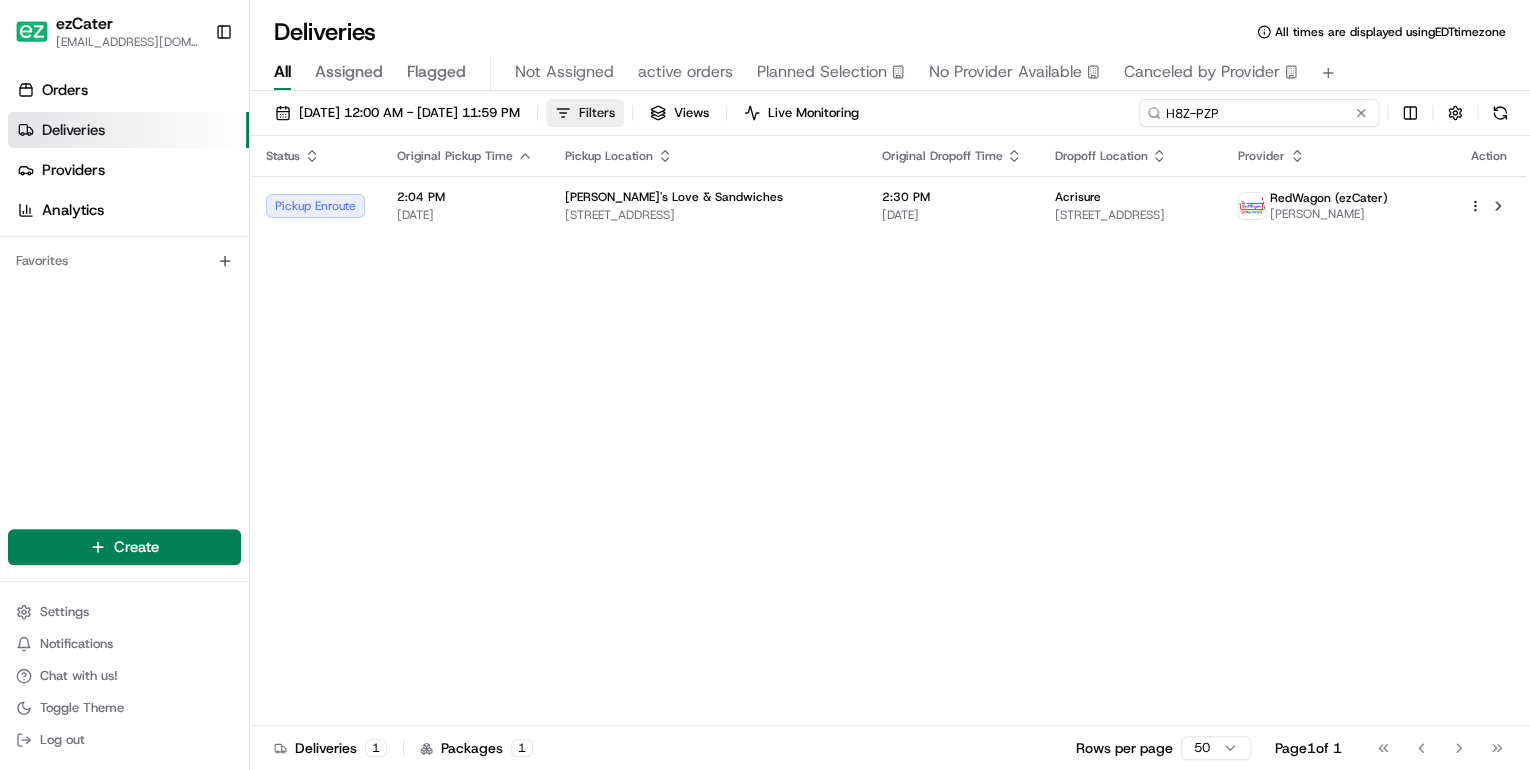 drag, startPoint x: 1295, startPoint y: 116, endPoint x: 672, endPoint y: 112, distance: 623.0128 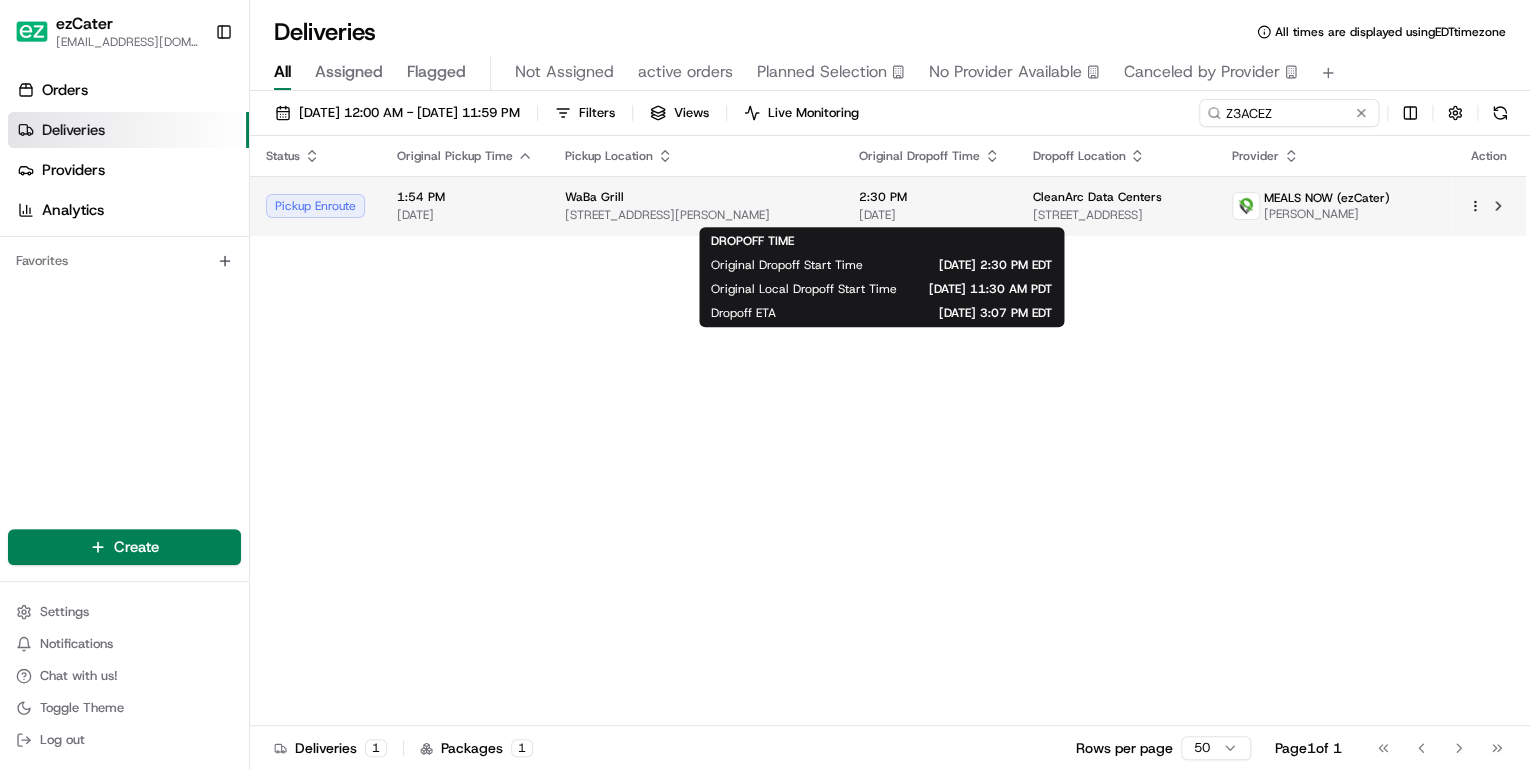 click on "2:30 PM 07/15/2025" at bounding box center (929, 206) 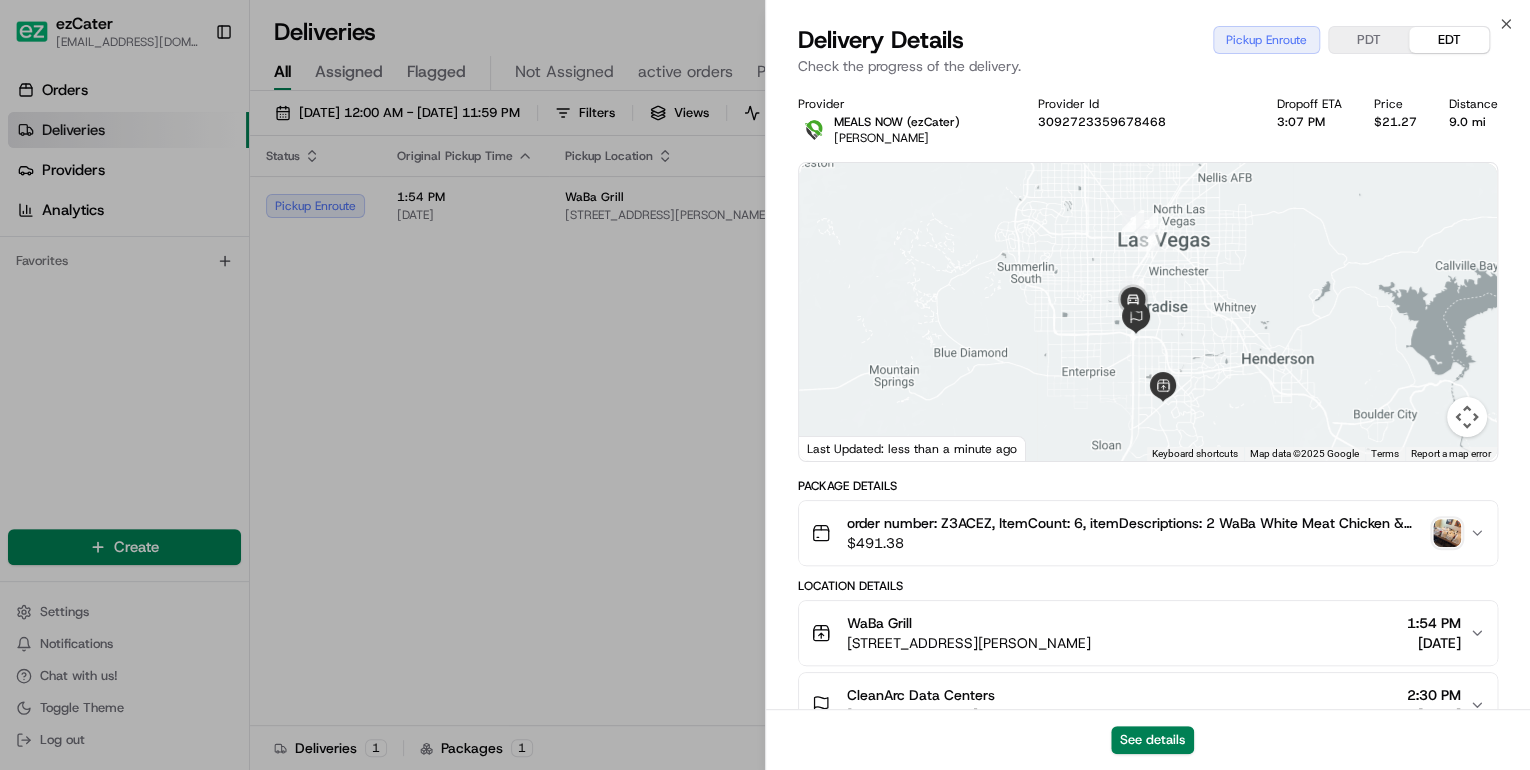 scroll, scrollTop: 80, scrollLeft: 0, axis: vertical 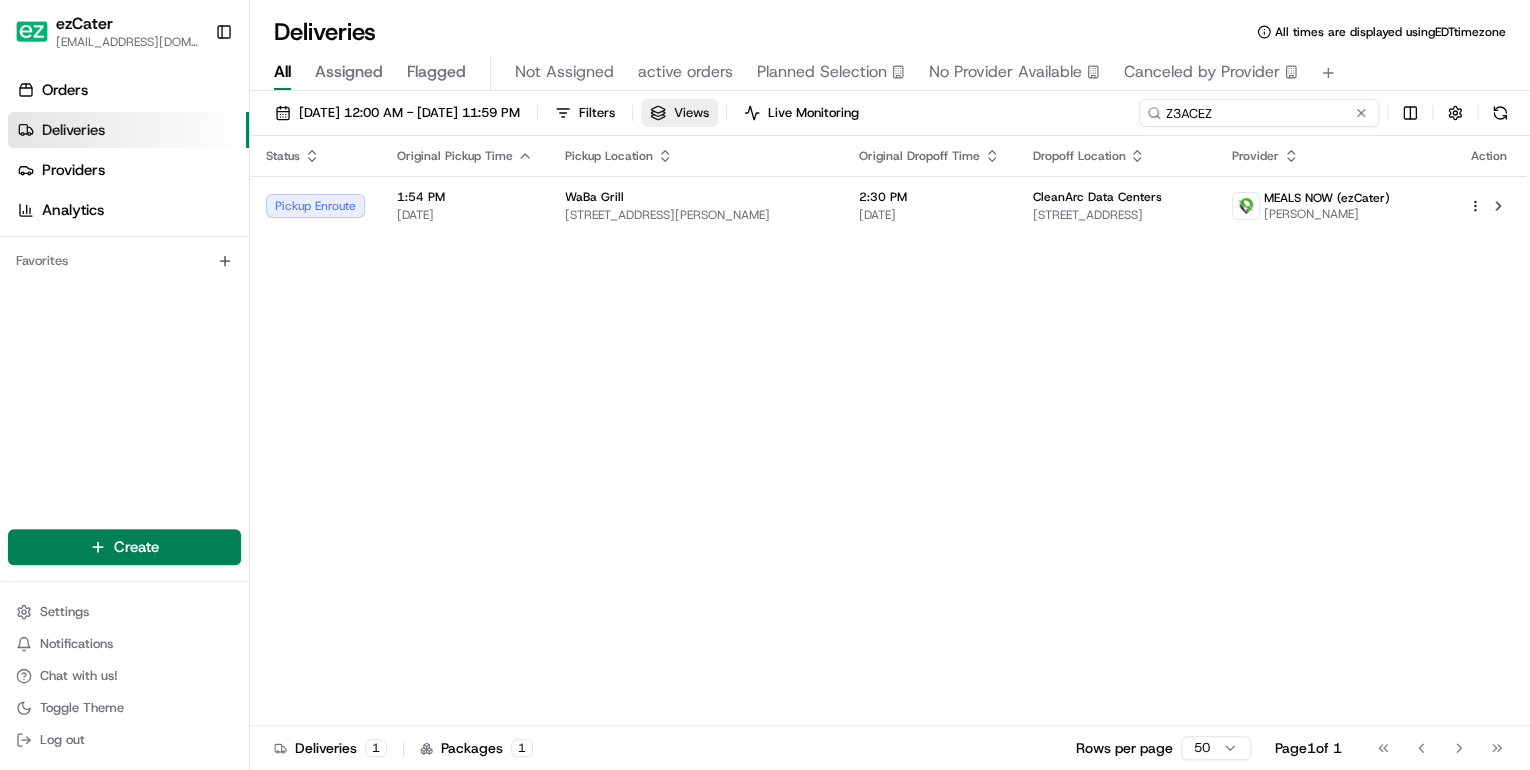 drag, startPoint x: 1285, startPoint y: 114, endPoint x: 763, endPoint y: 108, distance: 522.0345 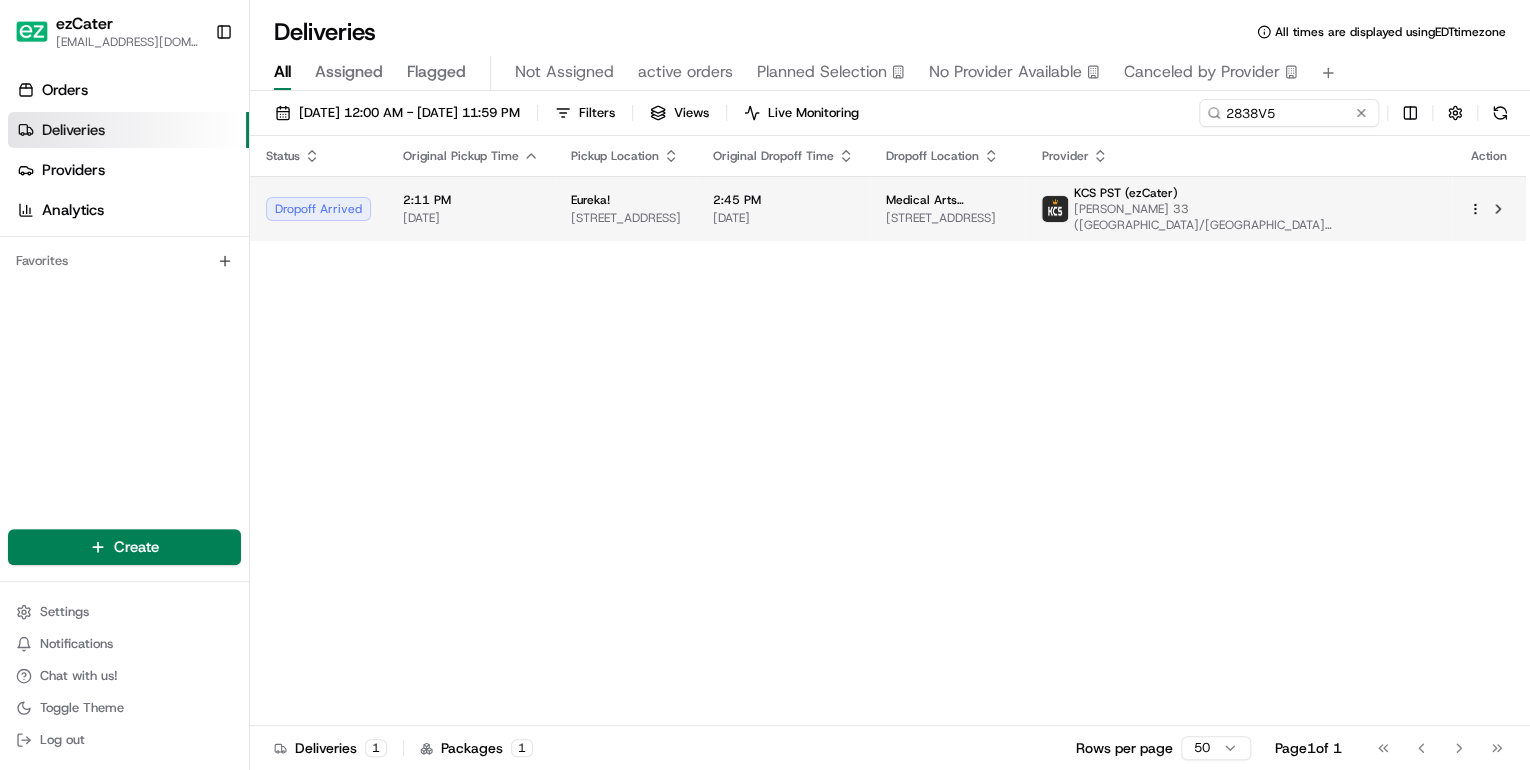 click on "Eureka! 2614 NE 46th St, Seattle, WA 98105, USA" at bounding box center (626, 208) 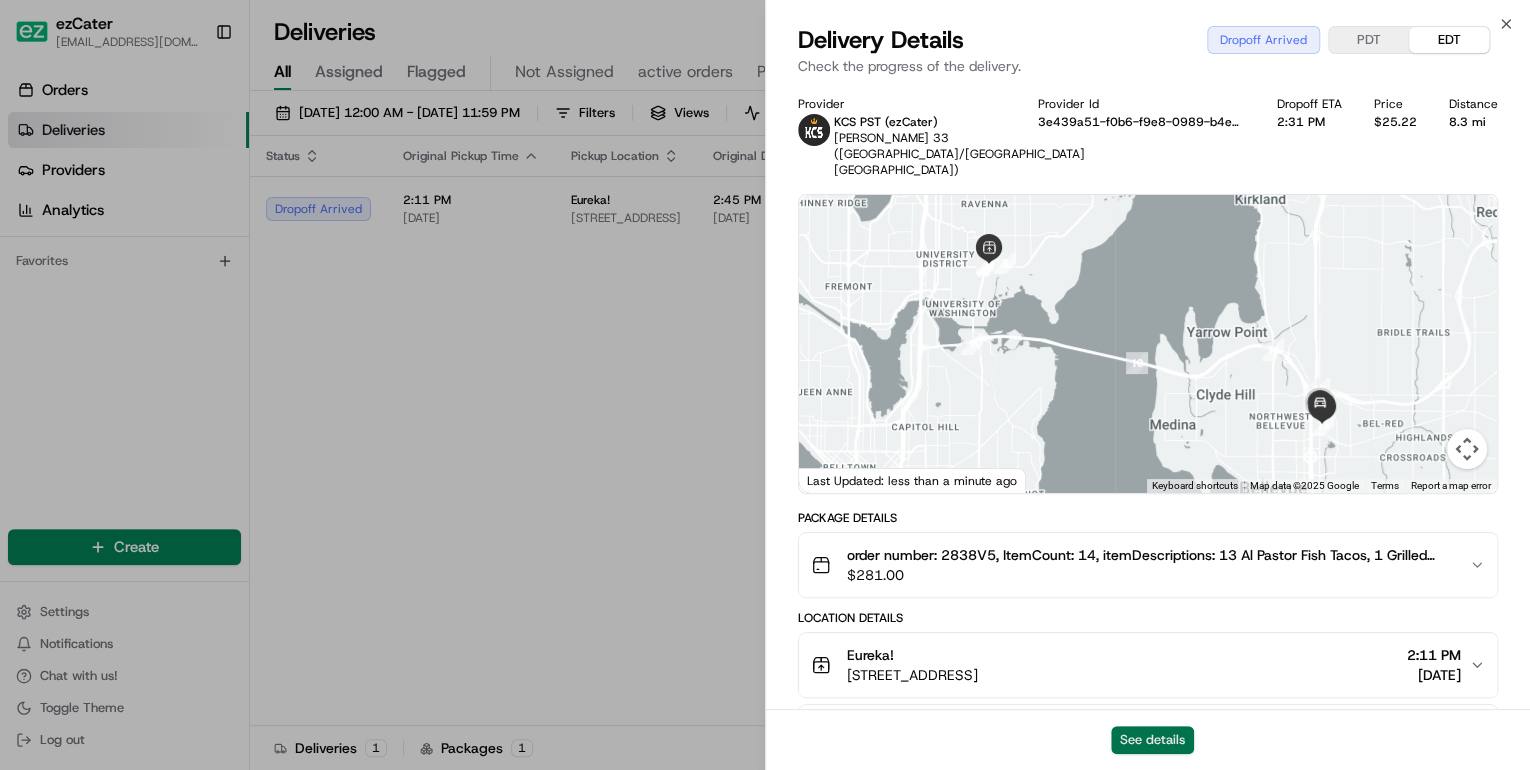 click on "See details" at bounding box center (1152, 740) 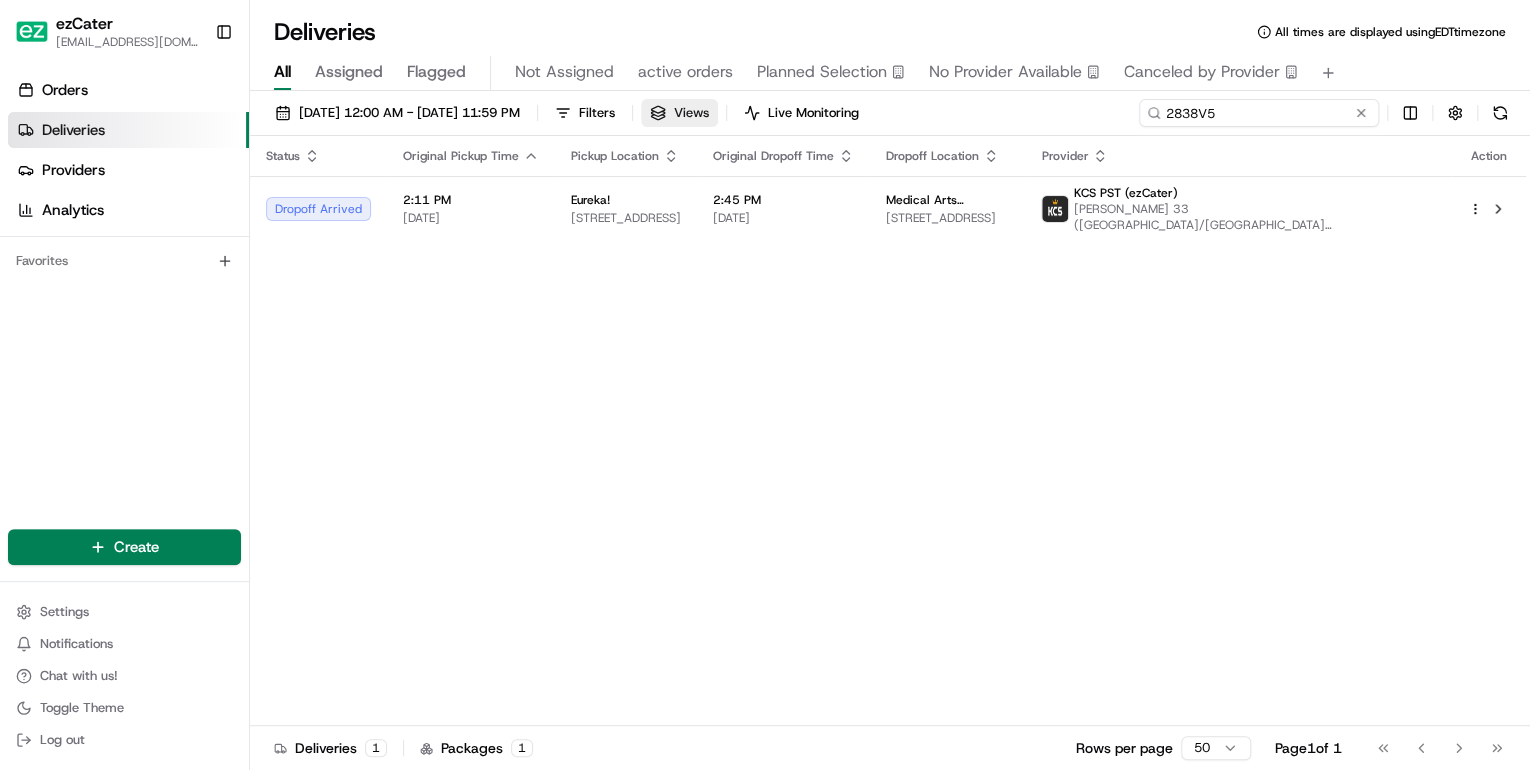 drag, startPoint x: 1284, startPoint y: 108, endPoint x: 772, endPoint y: 125, distance: 512.28217 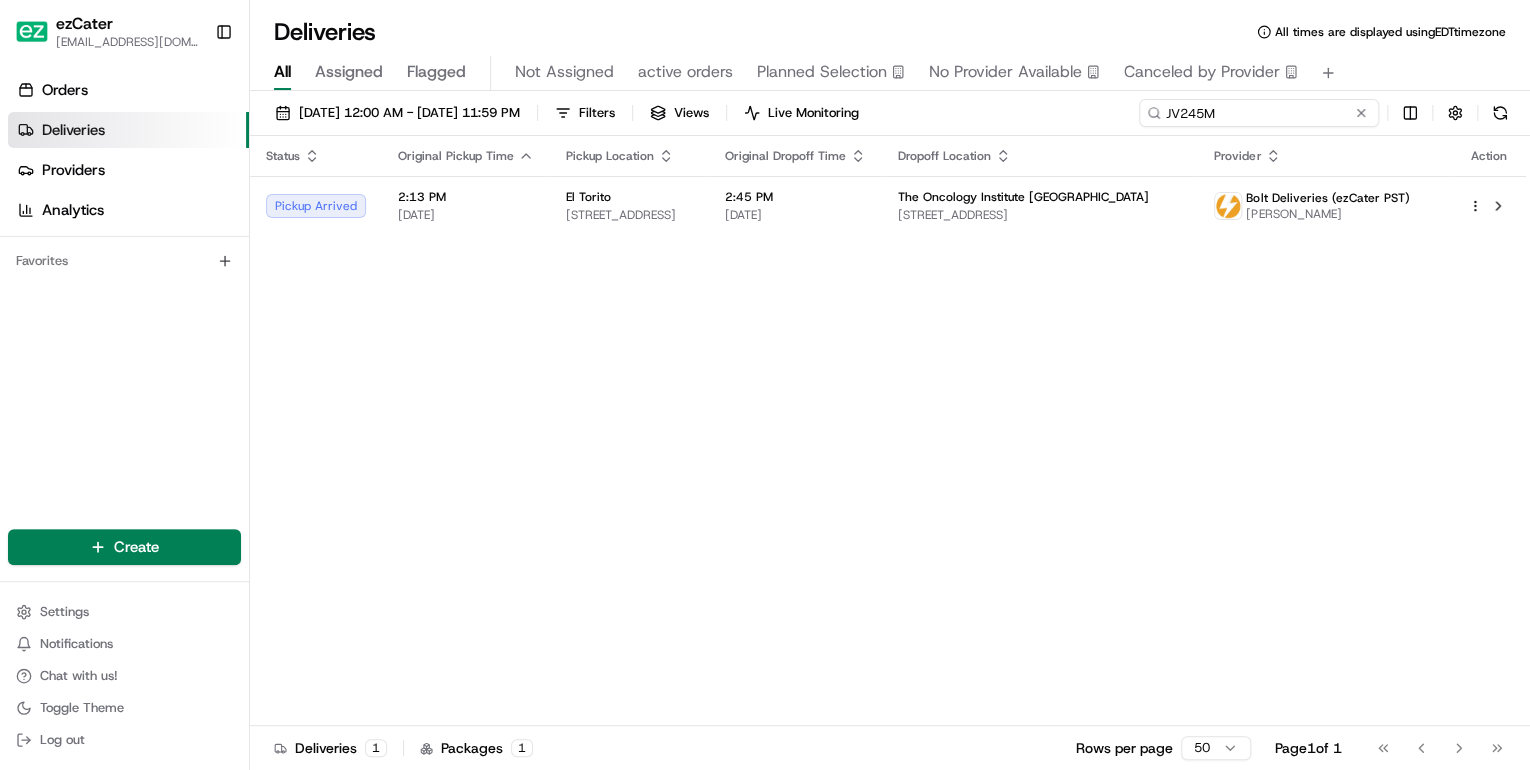 drag, startPoint x: 1281, startPoint y: 112, endPoint x: 784, endPoint y: 72, distance: 498.60706 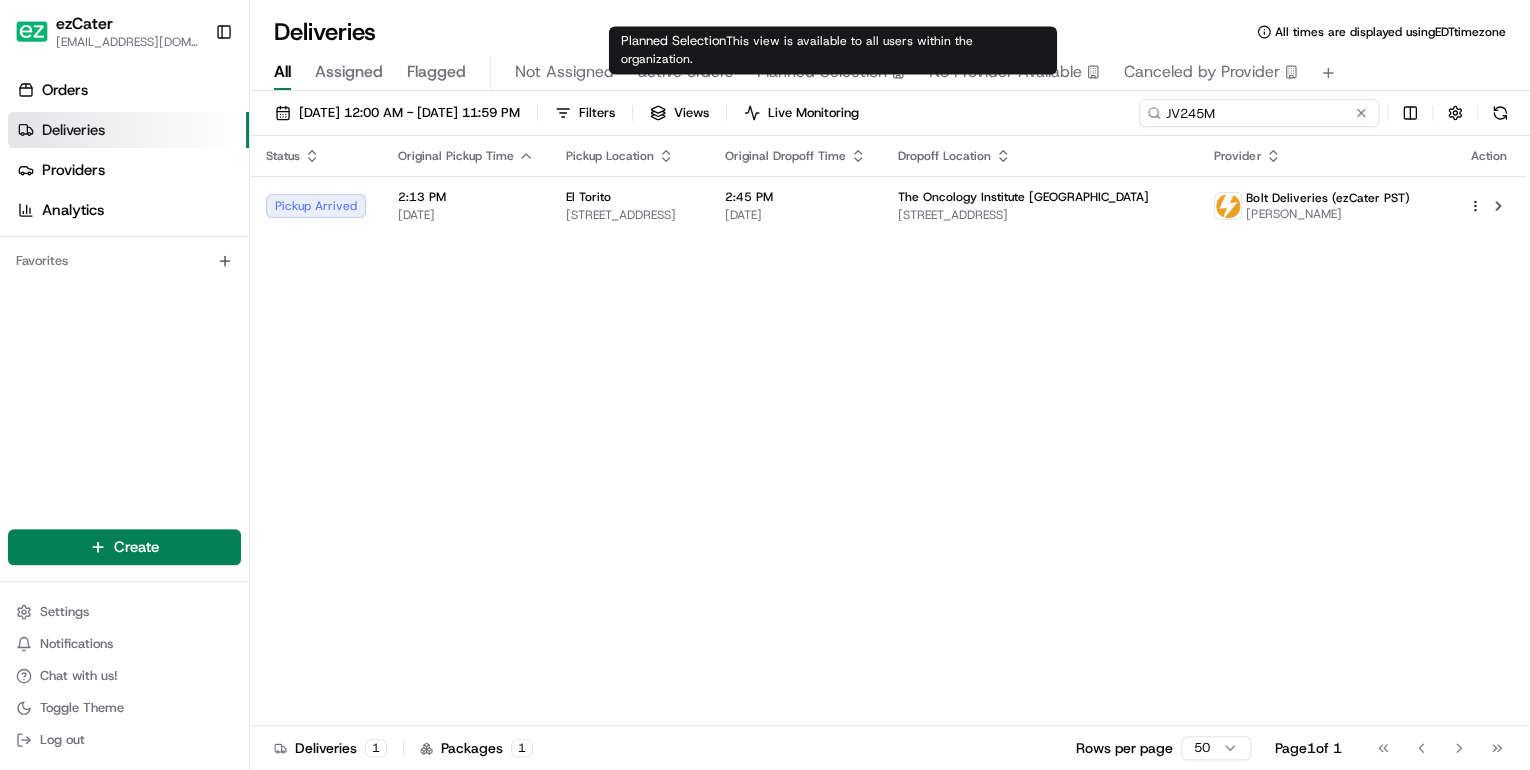 paste on "U8EQ1W" 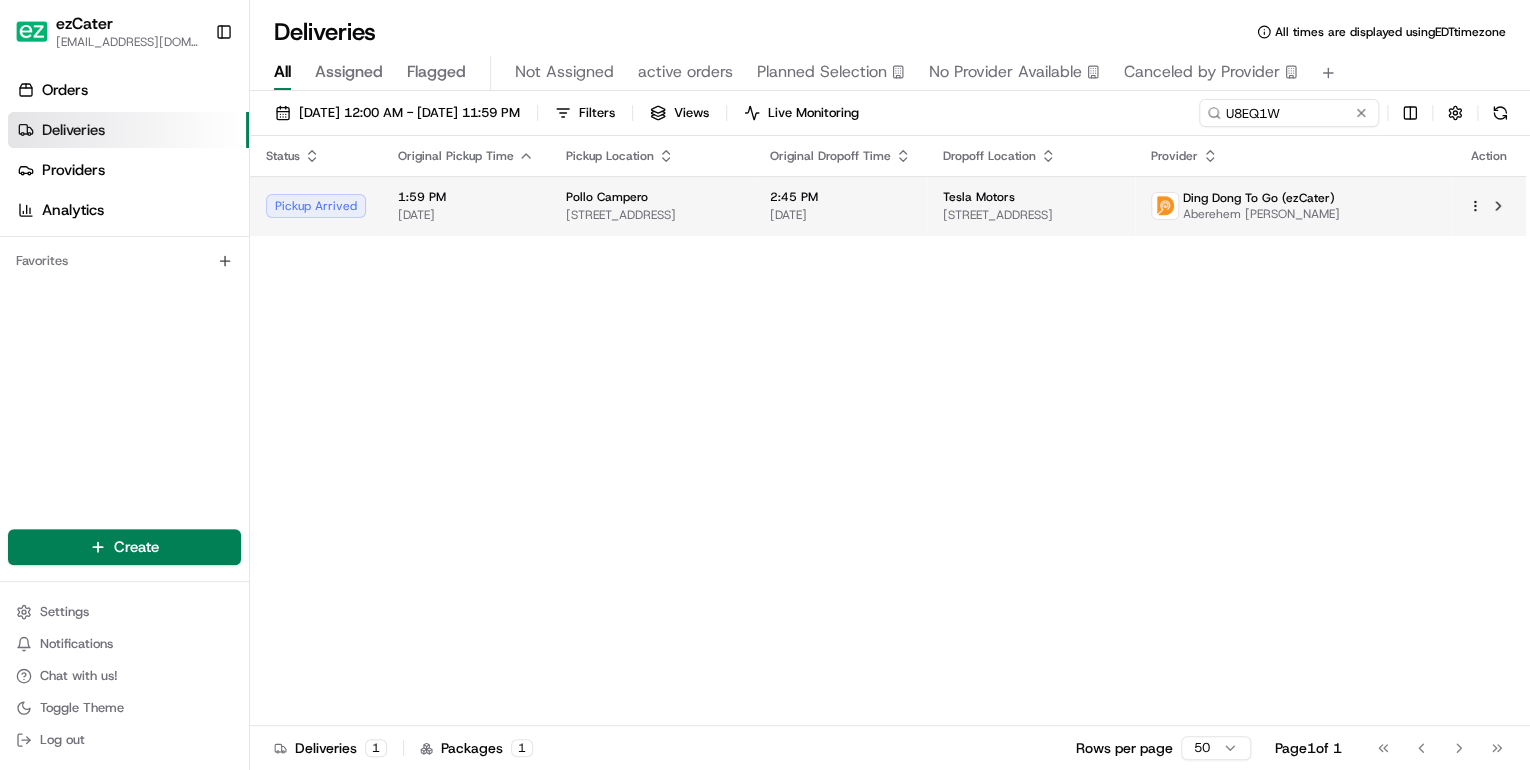 click on "2353 E 12th St, Oakland, CA 94601, USA" at bounding box center (652, 215) 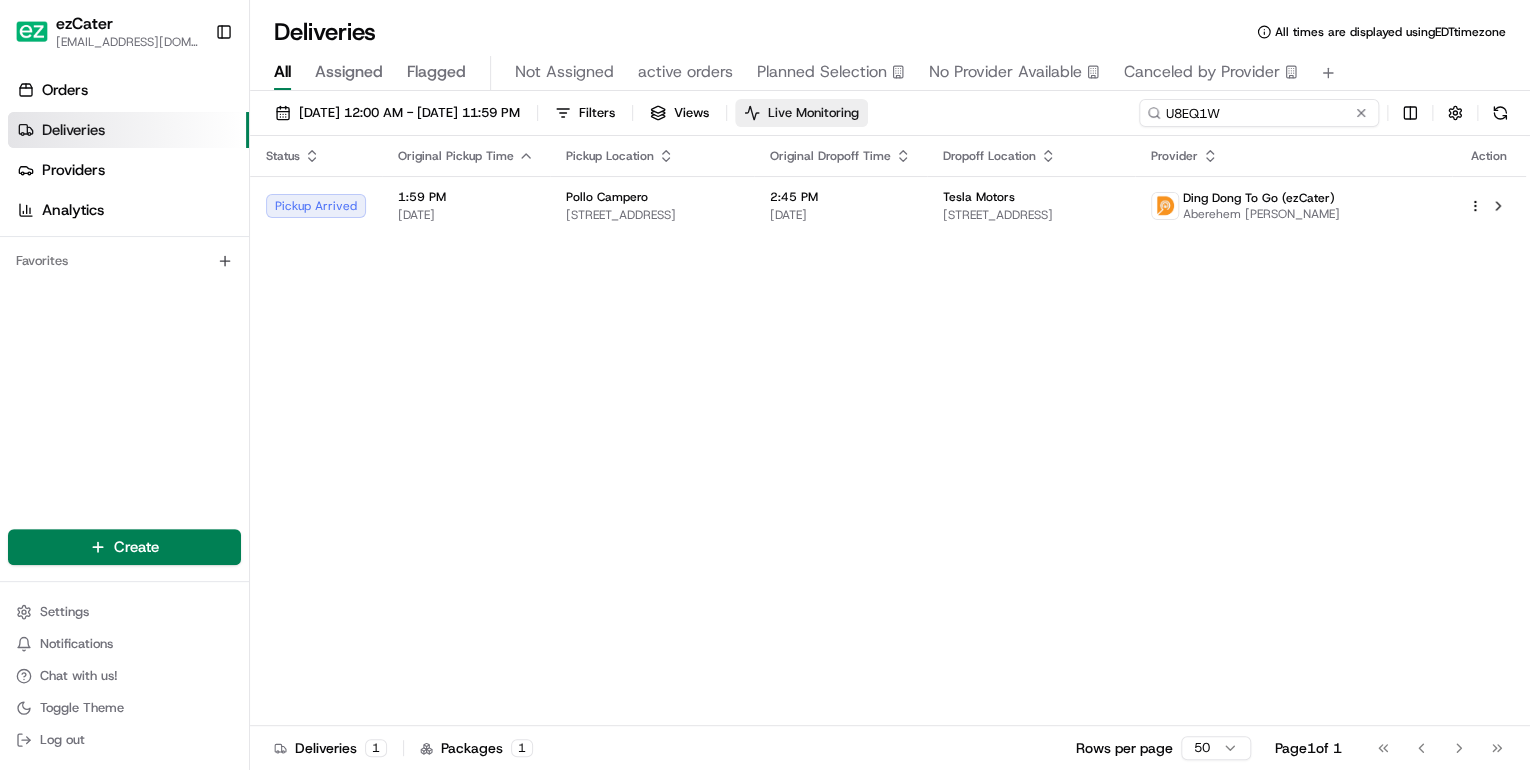 drag, startPoint x: 1282, startPoint y: 113, endPoint x: 810, endPoint y: 121, distance: 472.06778 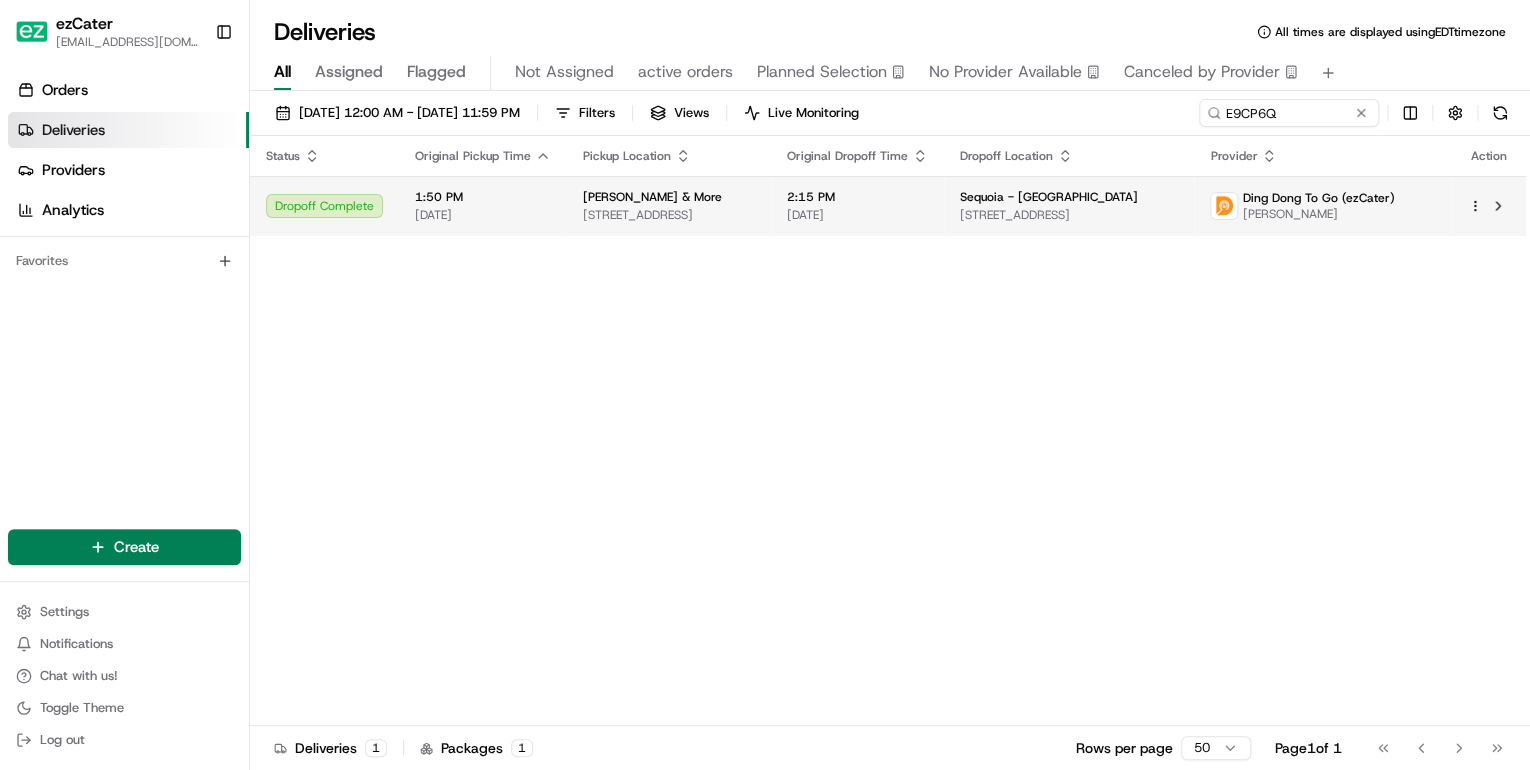 click on "Margarita Tacos & More 493 Pine St, San Francisco, CA 94104, USA" at bounding box center (669, 206) 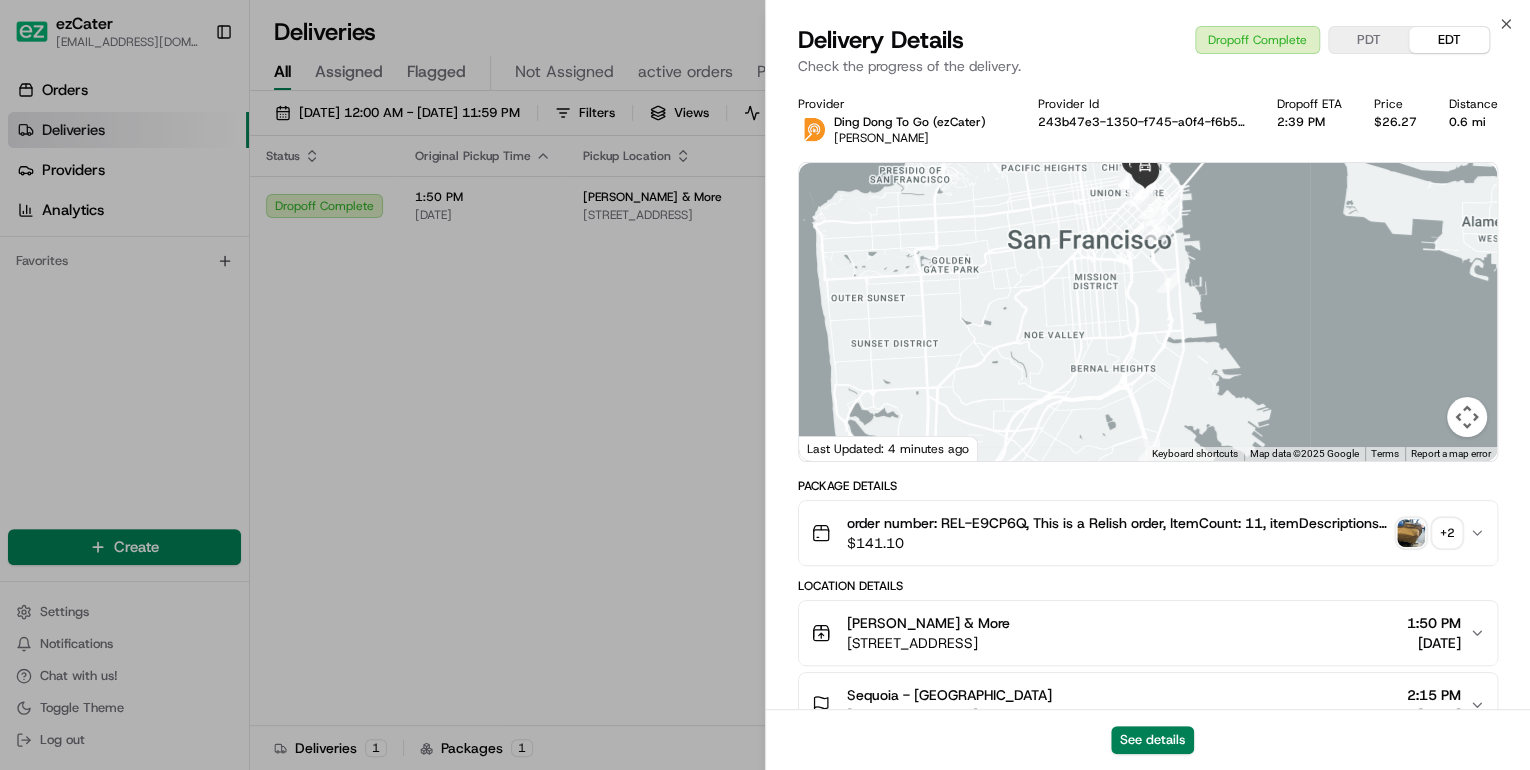 click at bounding box center (1411, 533) 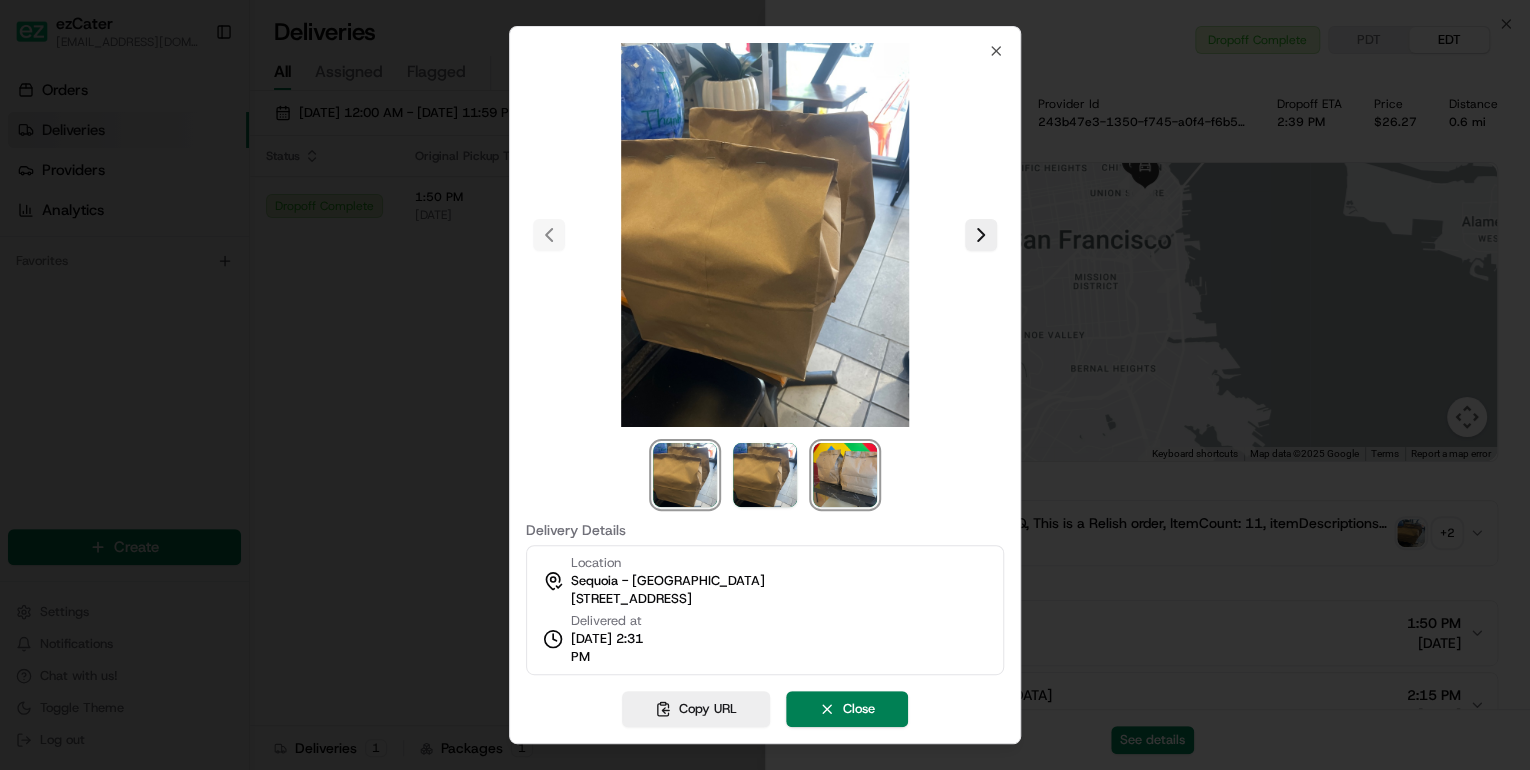 click at bounding box center (845, 475) 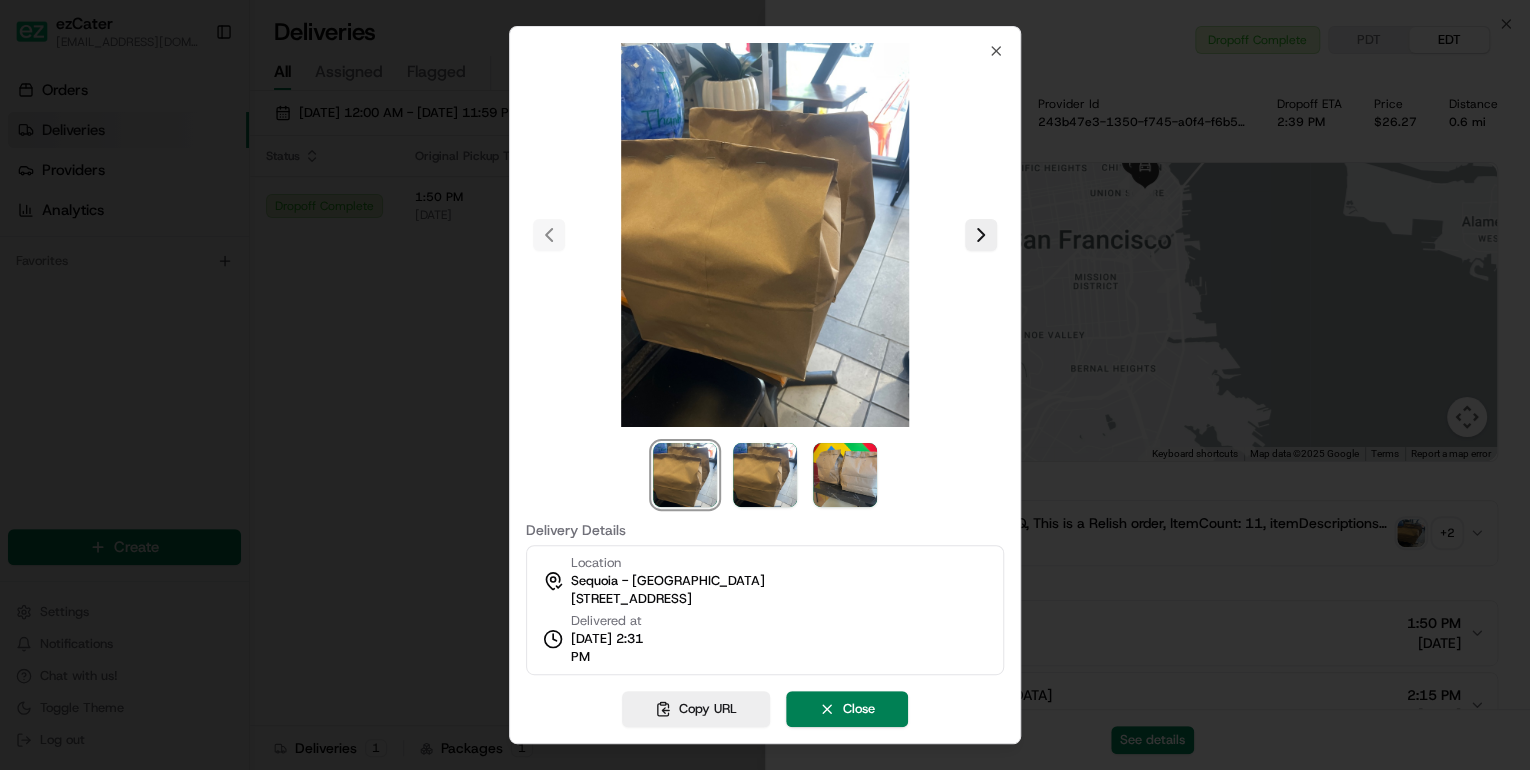 click at bounding box center [765, 385] 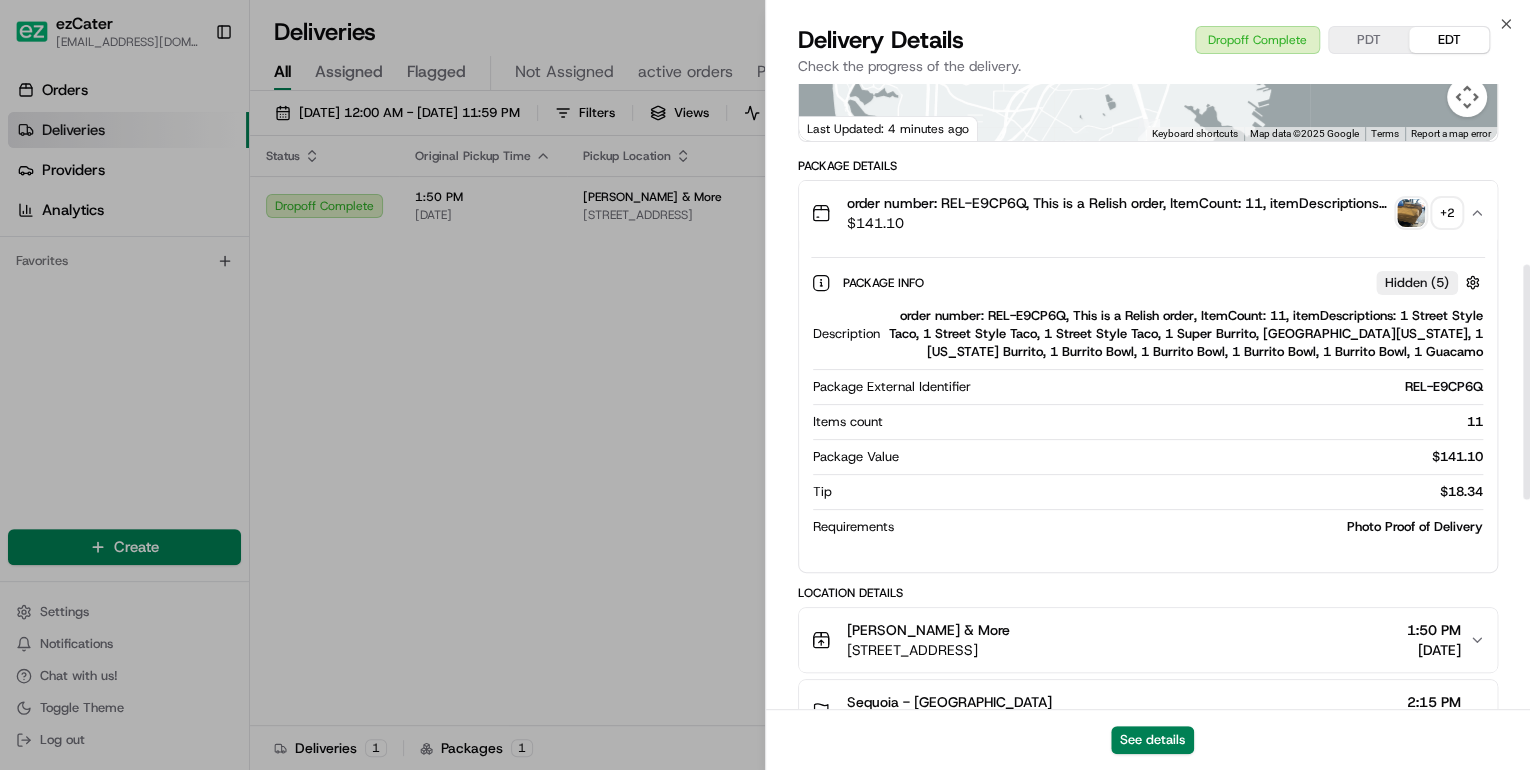 scroll, scrollTop: 480, scrollLeft: 0, axis: vertical 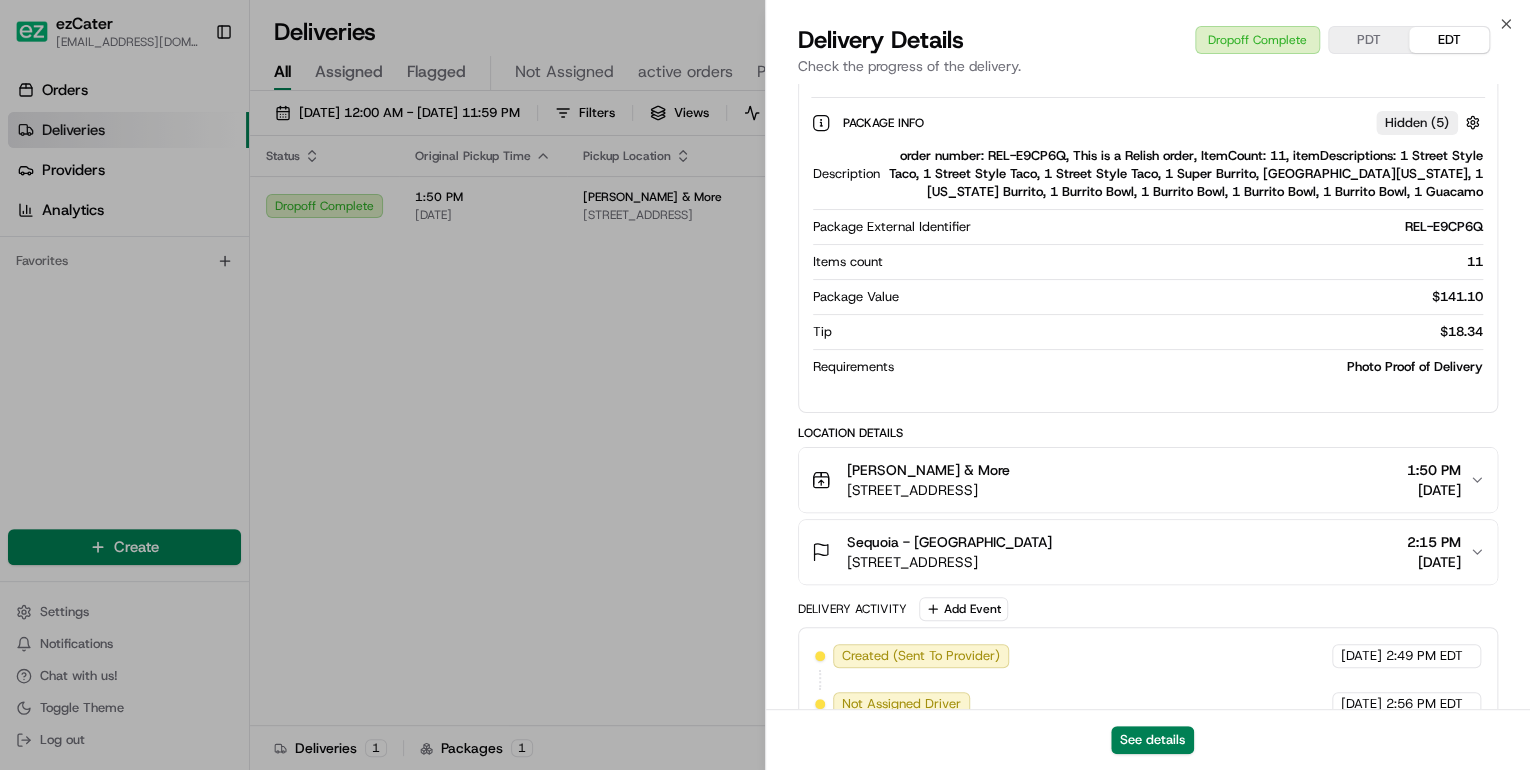 click on "55 2nd St Suite 2500, San Francisco, CA 94105, USA" at bounding box center (949, 562) 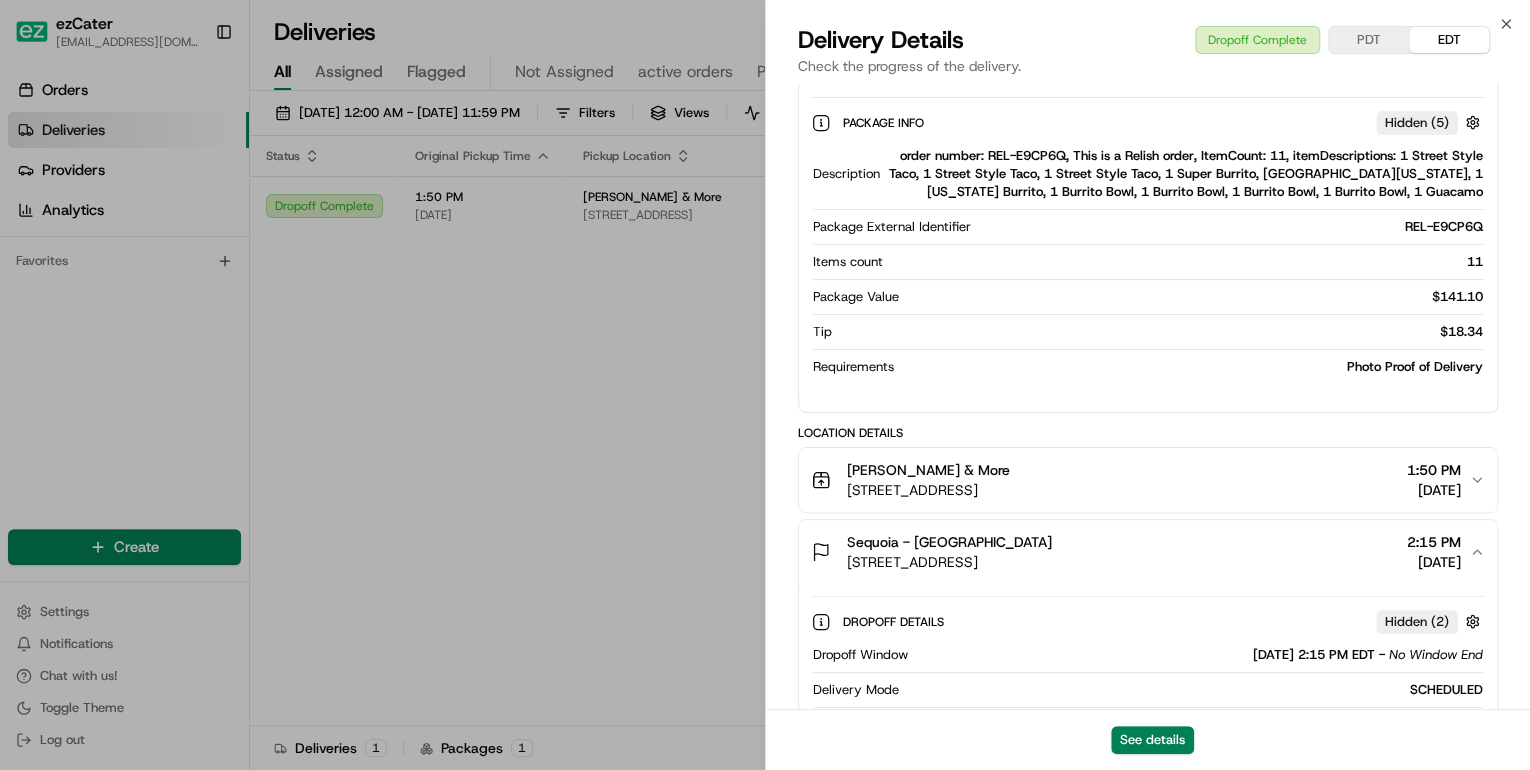 scroll, scrollTop: 800, scrollLeft: 0, axis: vertical 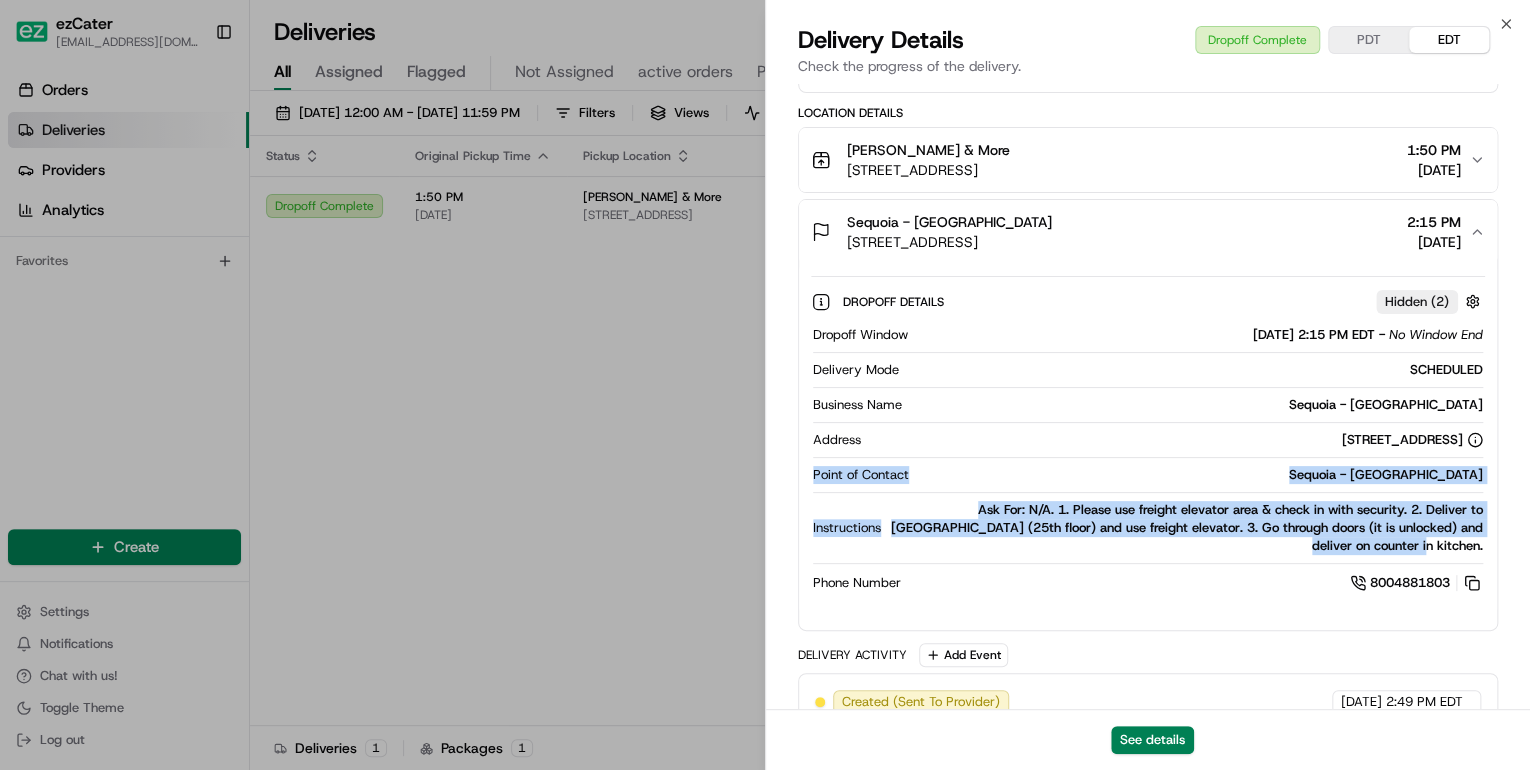drag, startPoint x: 811, startPoint y: 472, endPoint x: 1511, endPoint y: 524, distance: 701.9288 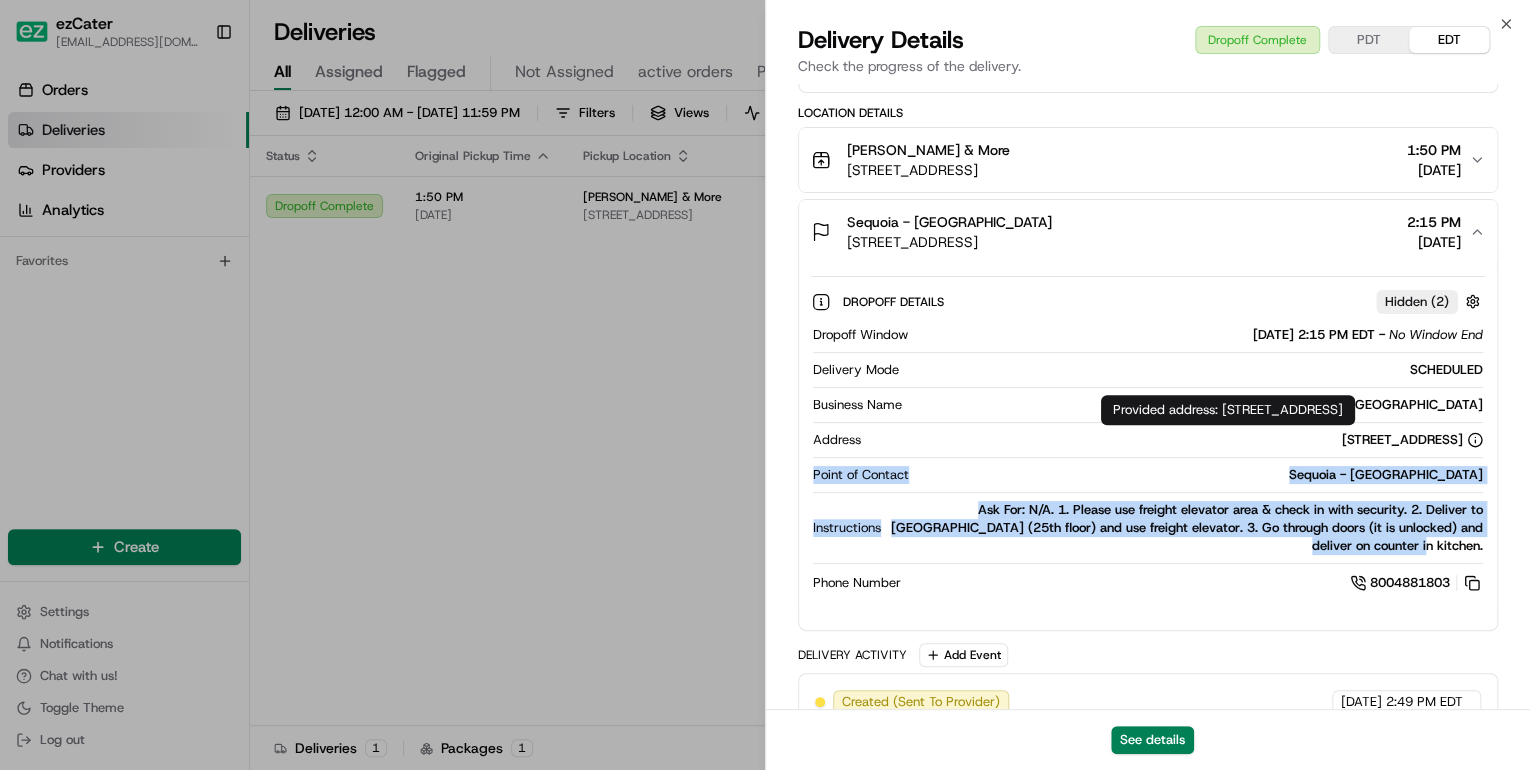 drag, startPoint x: 1221, startPoint y: 409, endPoint x: 1521, endPoint y: 412, distance: 300.015 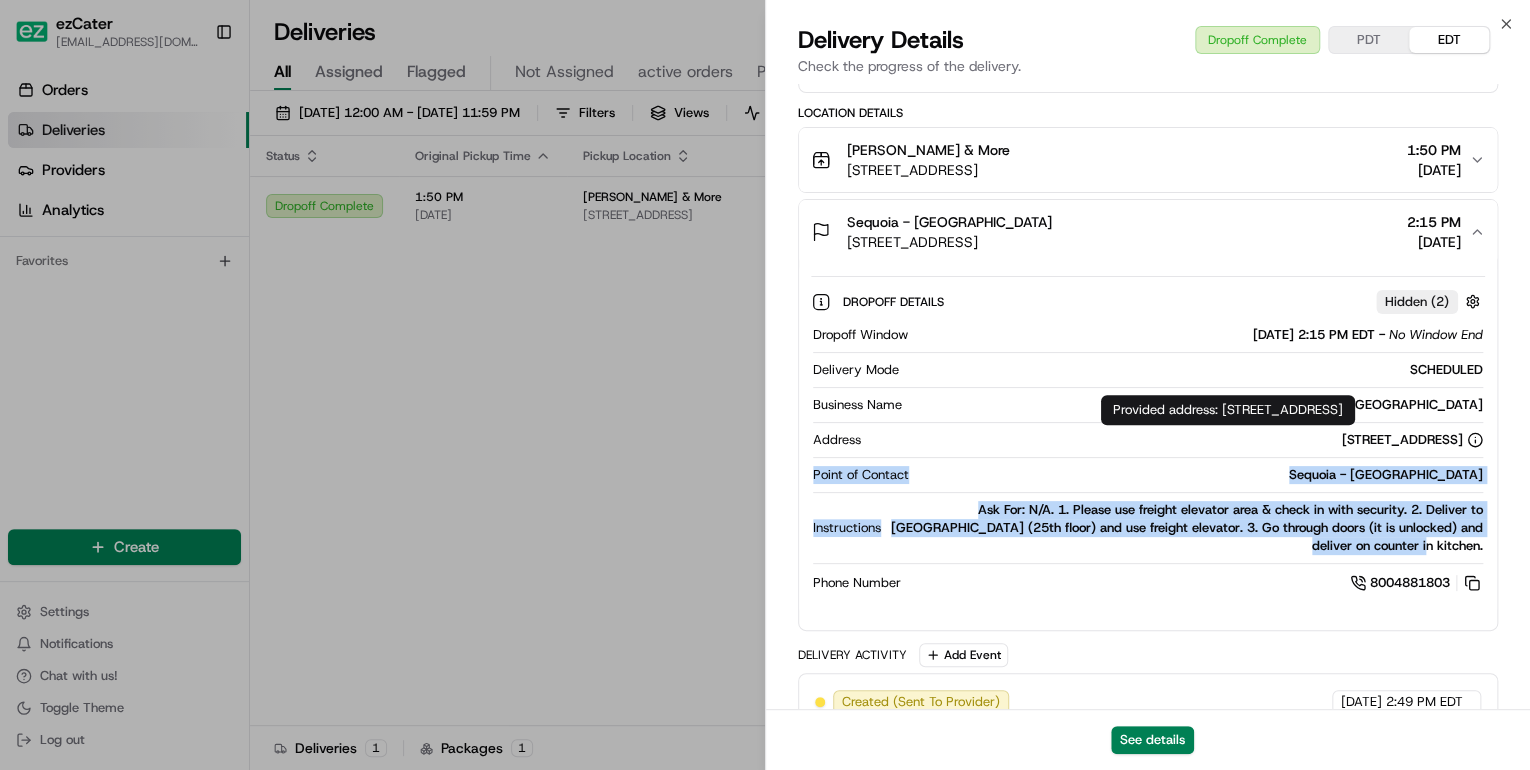 copy on "55 2nd St, Suite 2500, San Francisco, CA, 94105" 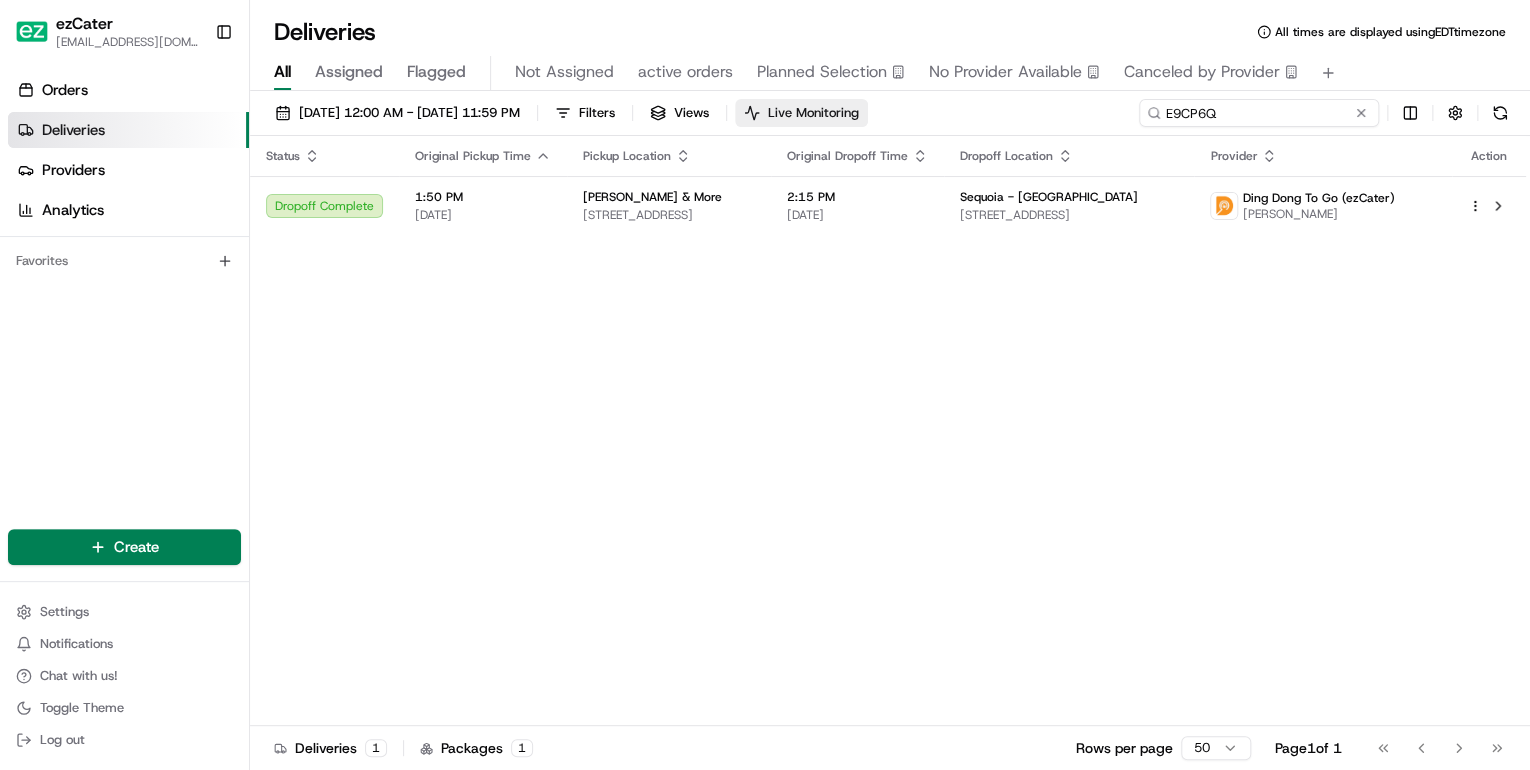 drag, startPoint x: 1271, startPoint y: 112, endPoint x: 827, endPoint y: 126, distance: 444.22067 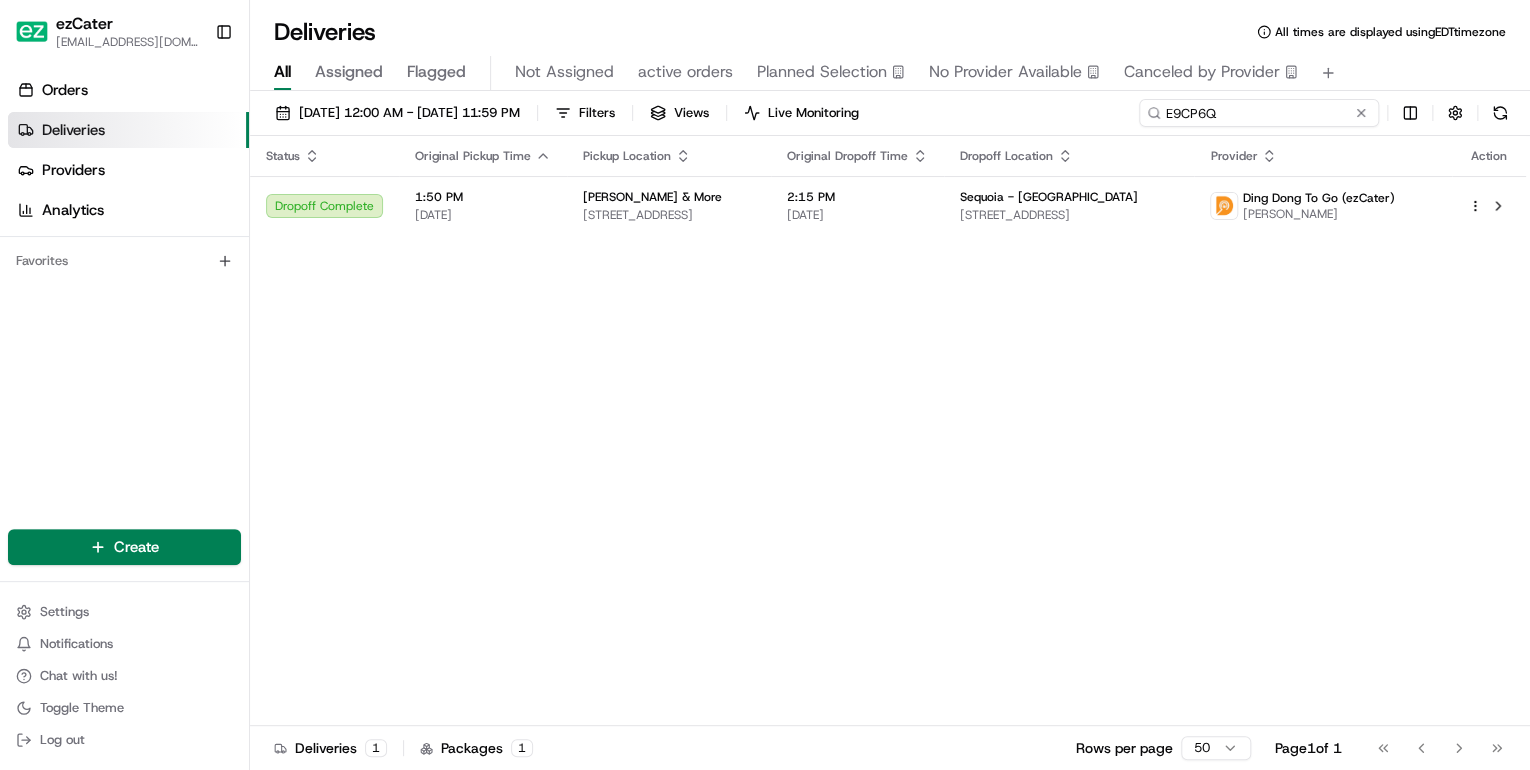 paste on "Z3ACEZ" 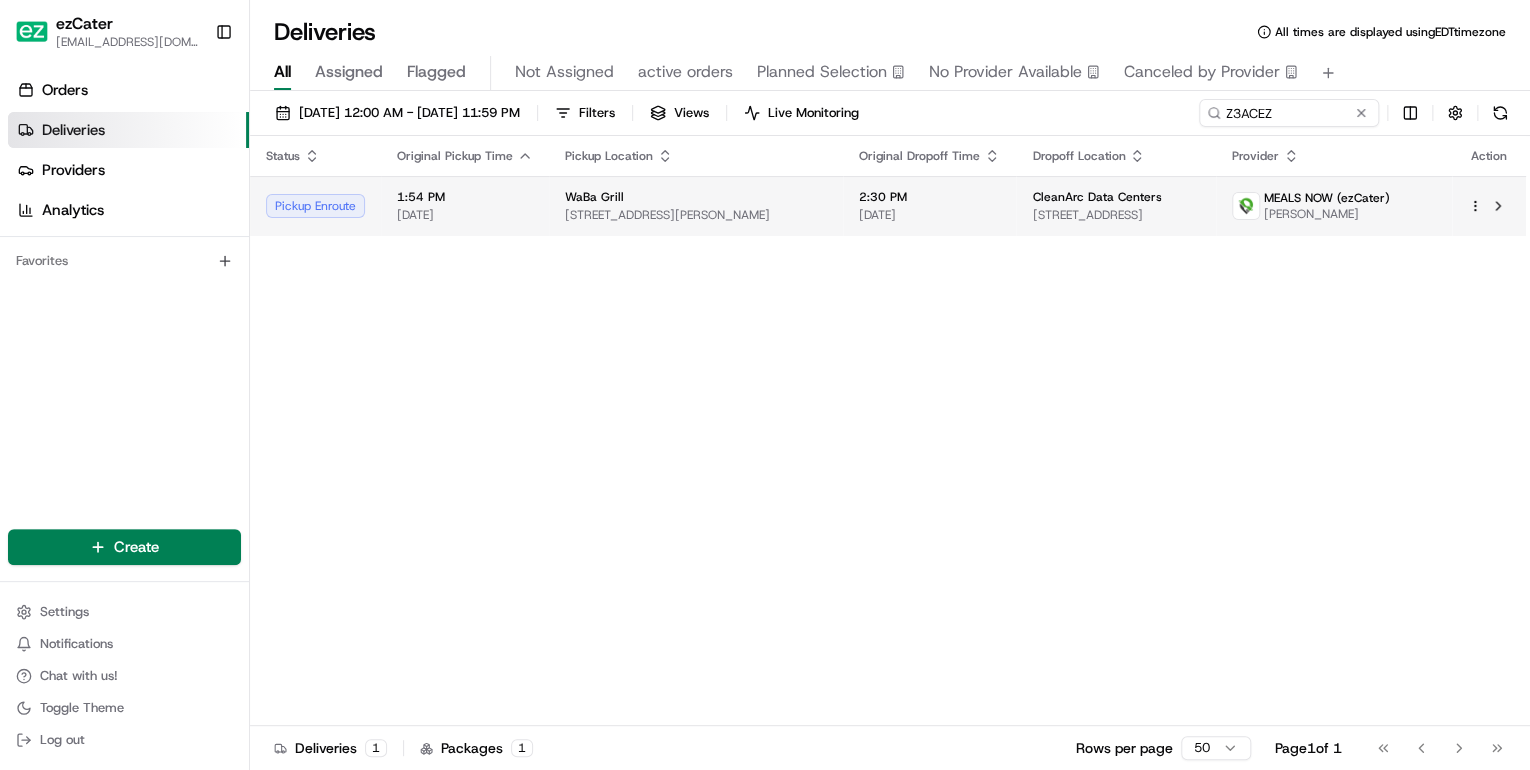 click on "3458 St Rose Pkwy Ste. 4, Henderson, NV 89052, USA" at bounding box center (696, 215) 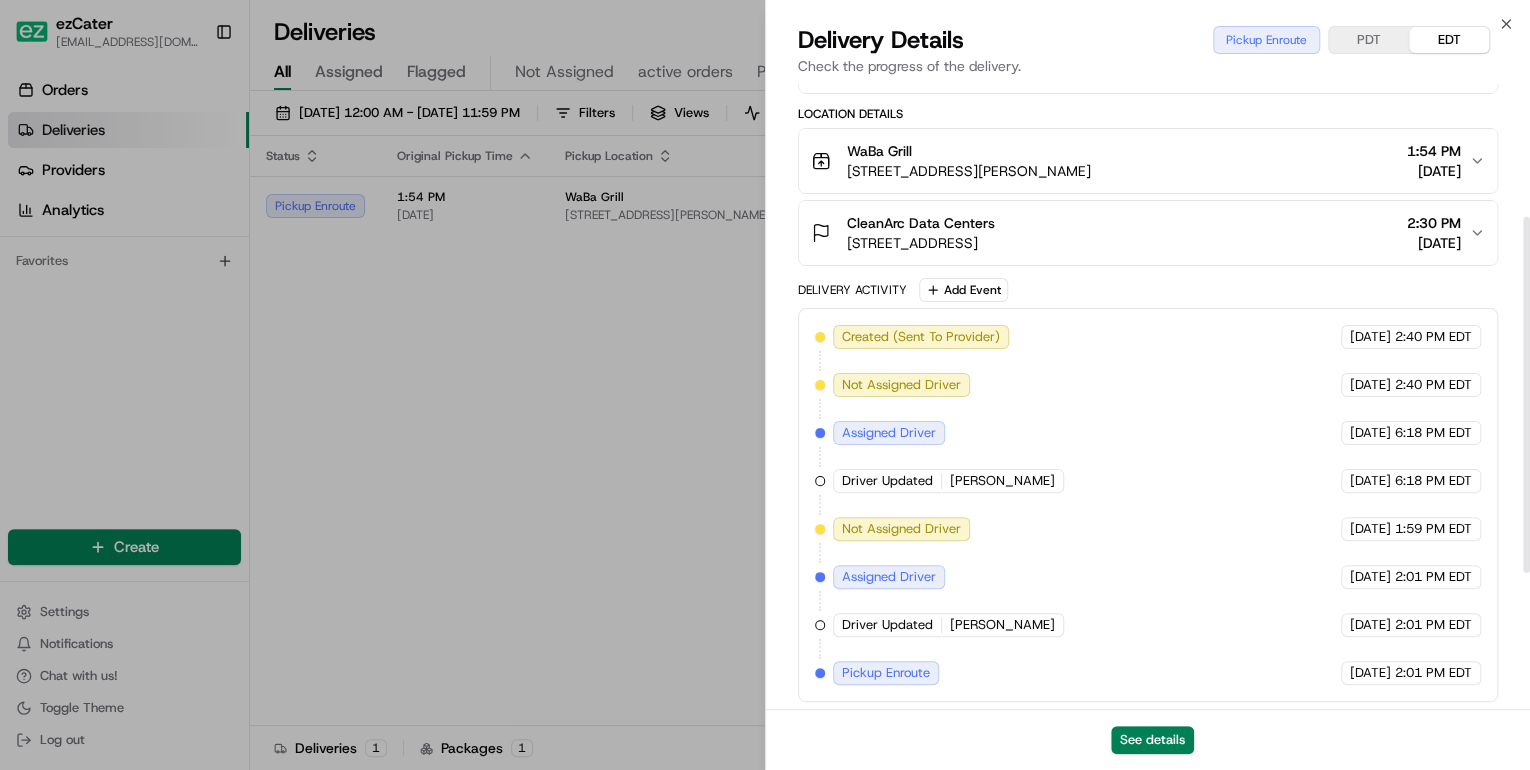 scroll, scrollTop: 232, scrollLeft: 0, axis: vertical 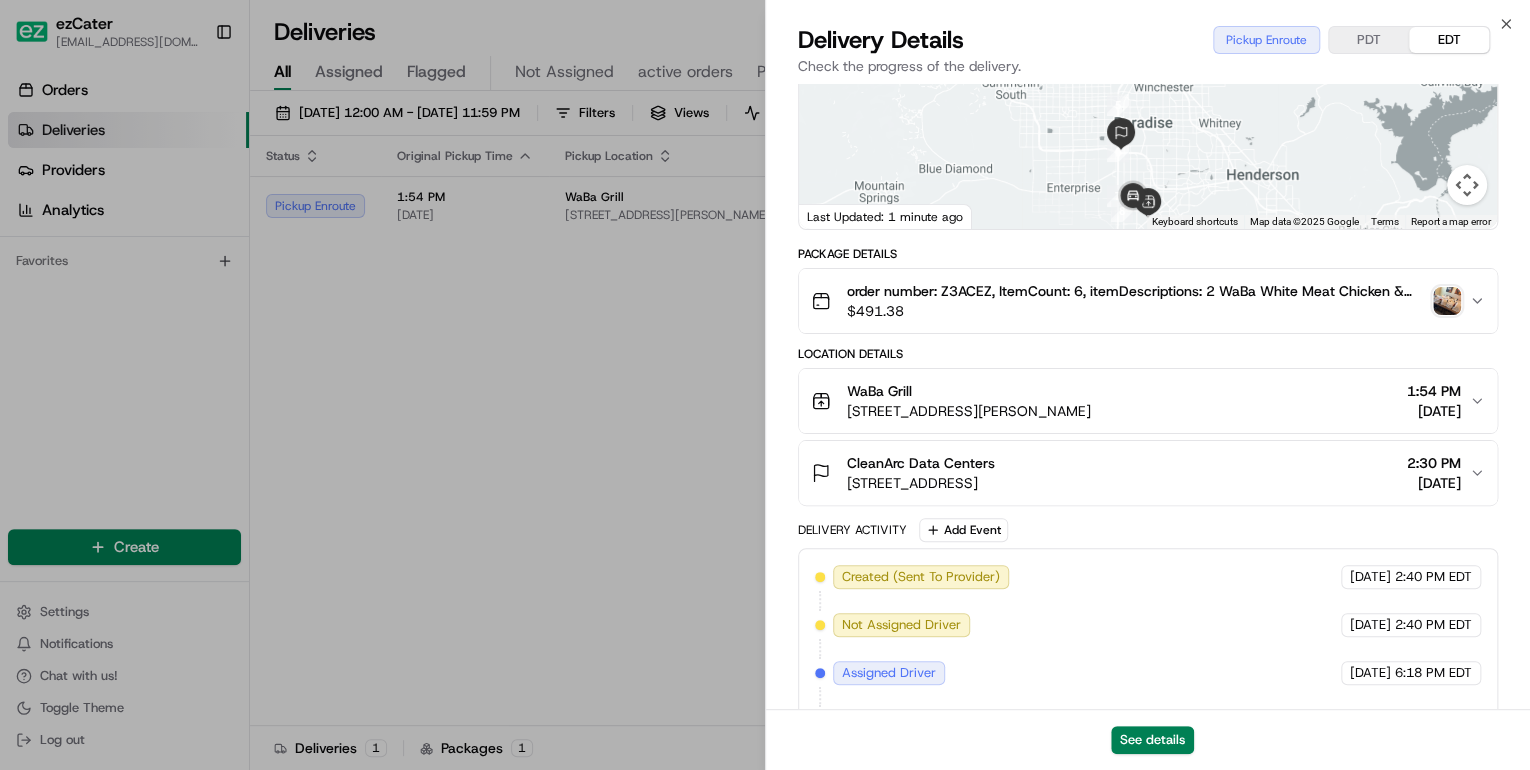 drag, startPoint x: 1236, startPoint y: 194, endPoint x: 1220, endPoint y: 244, distance: 52.49762 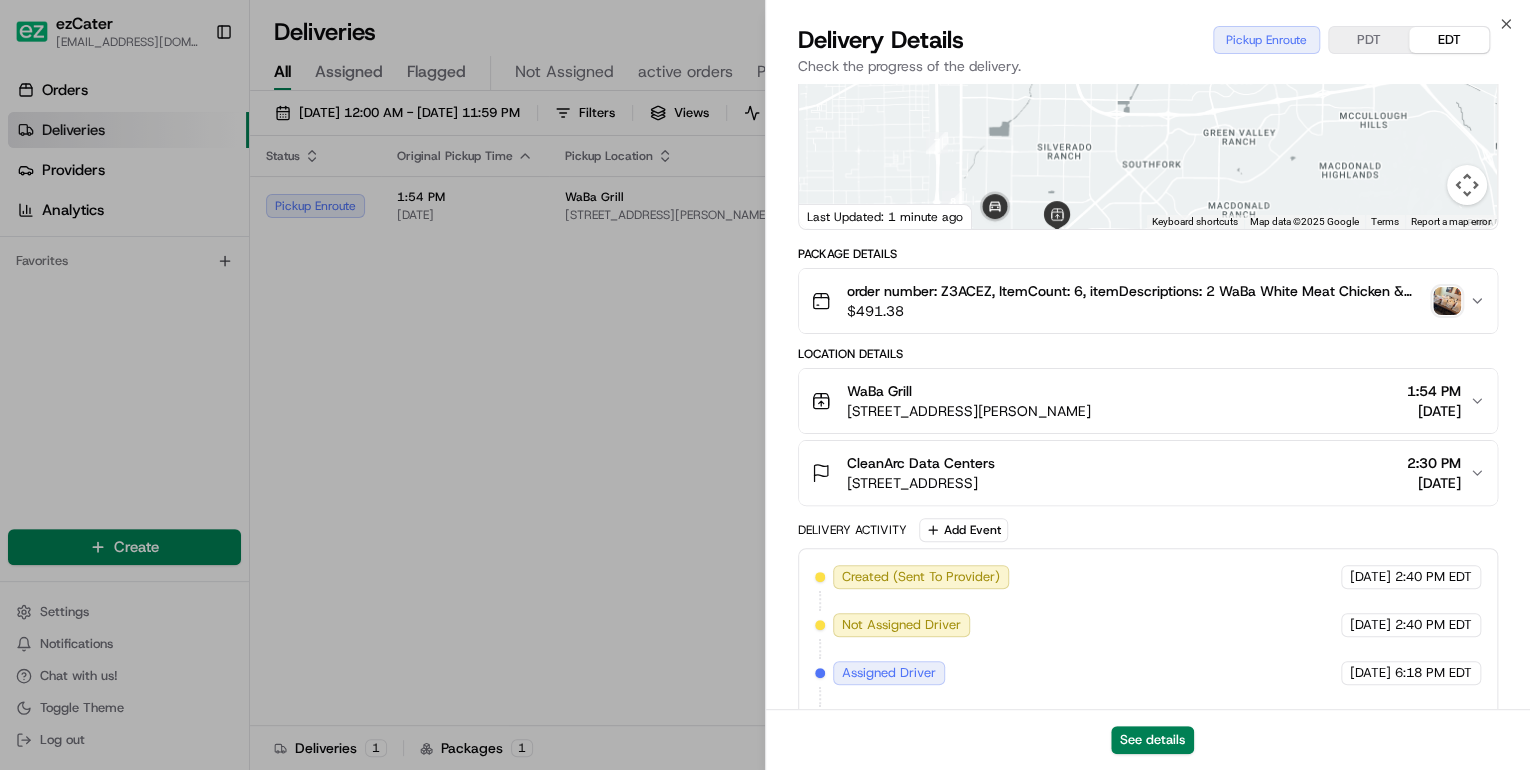 drag, startPoint x: 1176, startPoint y: 203, endPoint x: 1096, endPoint y: 133, distance: 106.30146 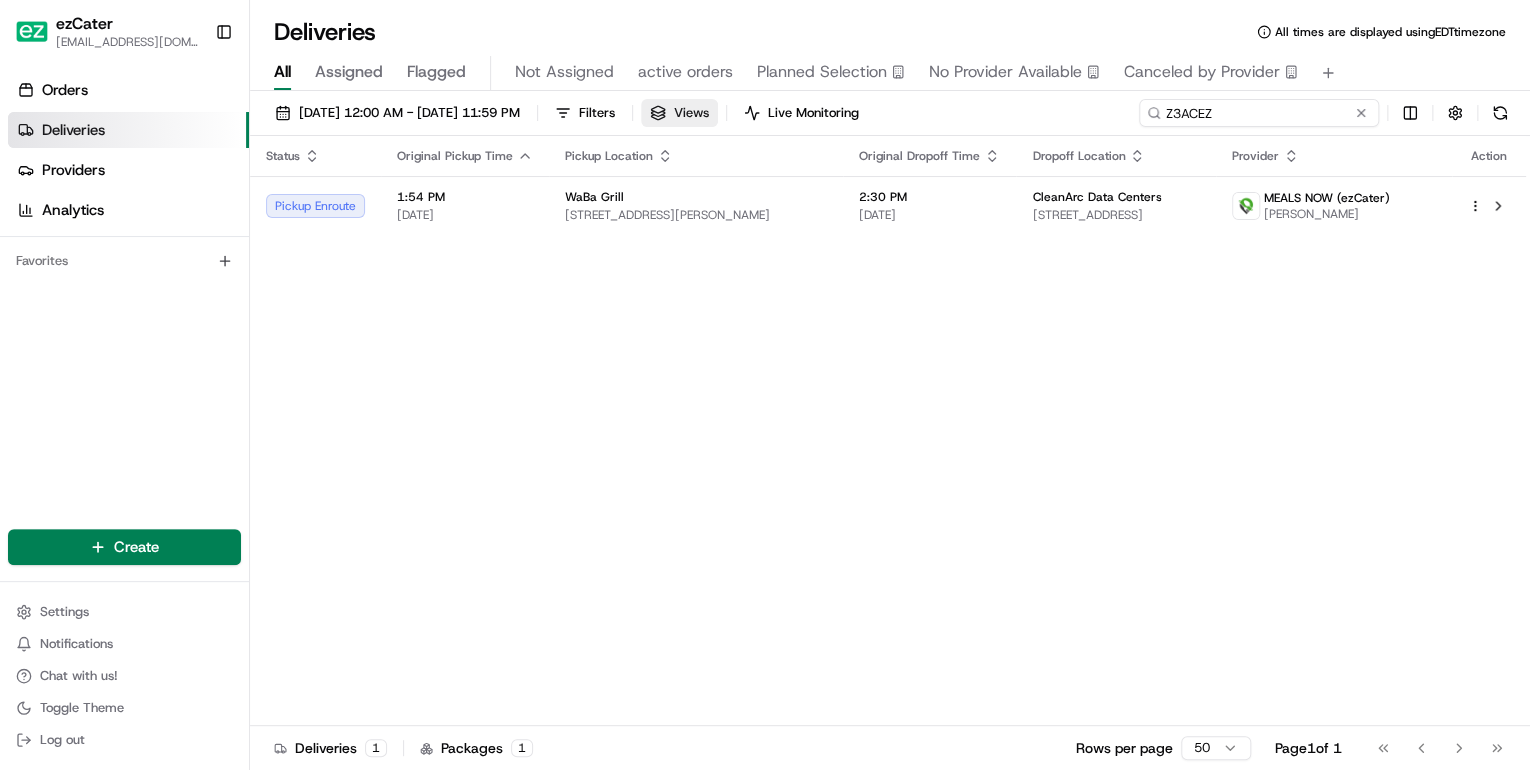 drag, startPoint x: 1279, startPoint y: 110, endPoint x: 760, endPoint y: 105, distance: 519.0241 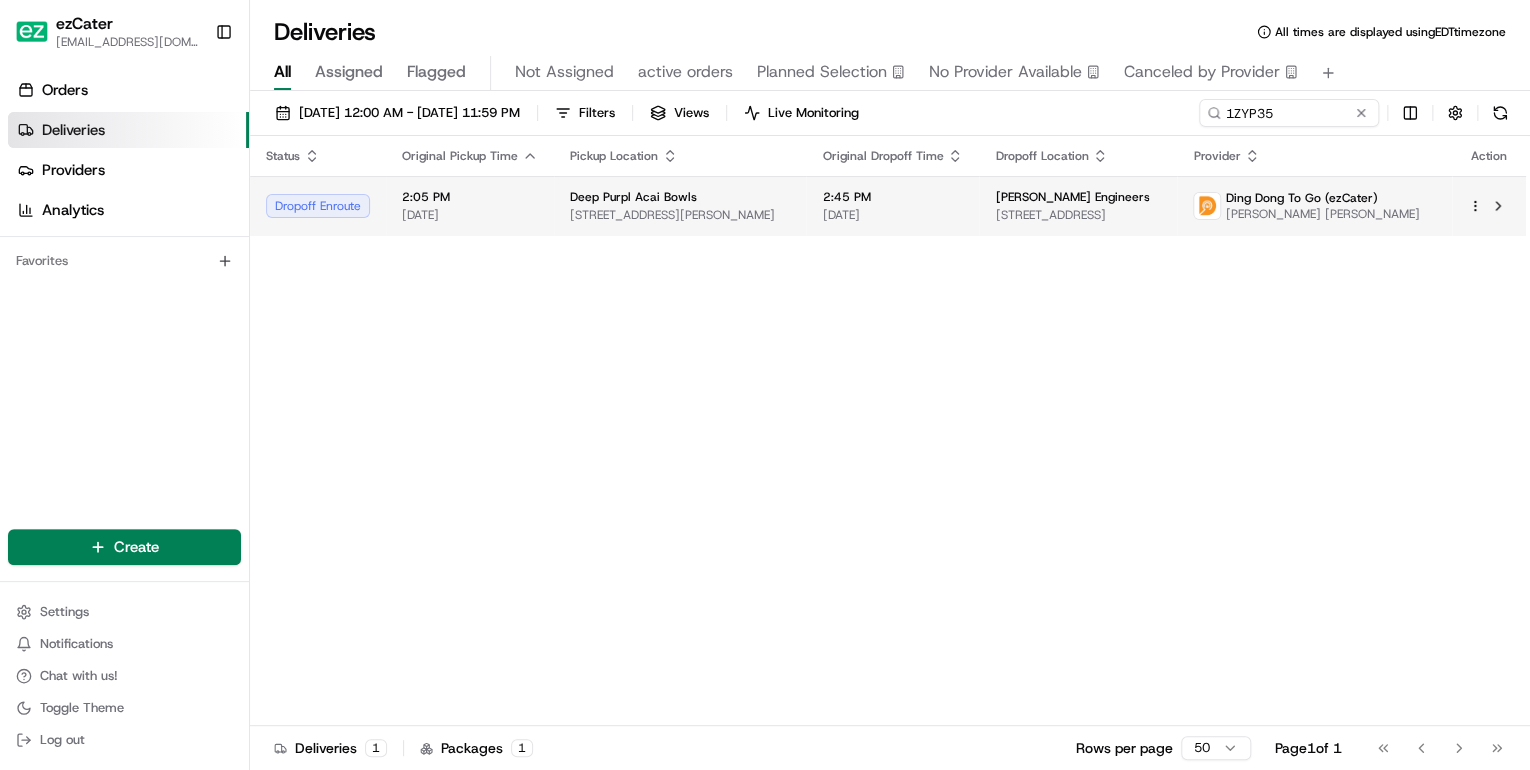 click on "59 New Montgomery St, San Francisco, CA 94105, USA" at bounding box center [680, 215] 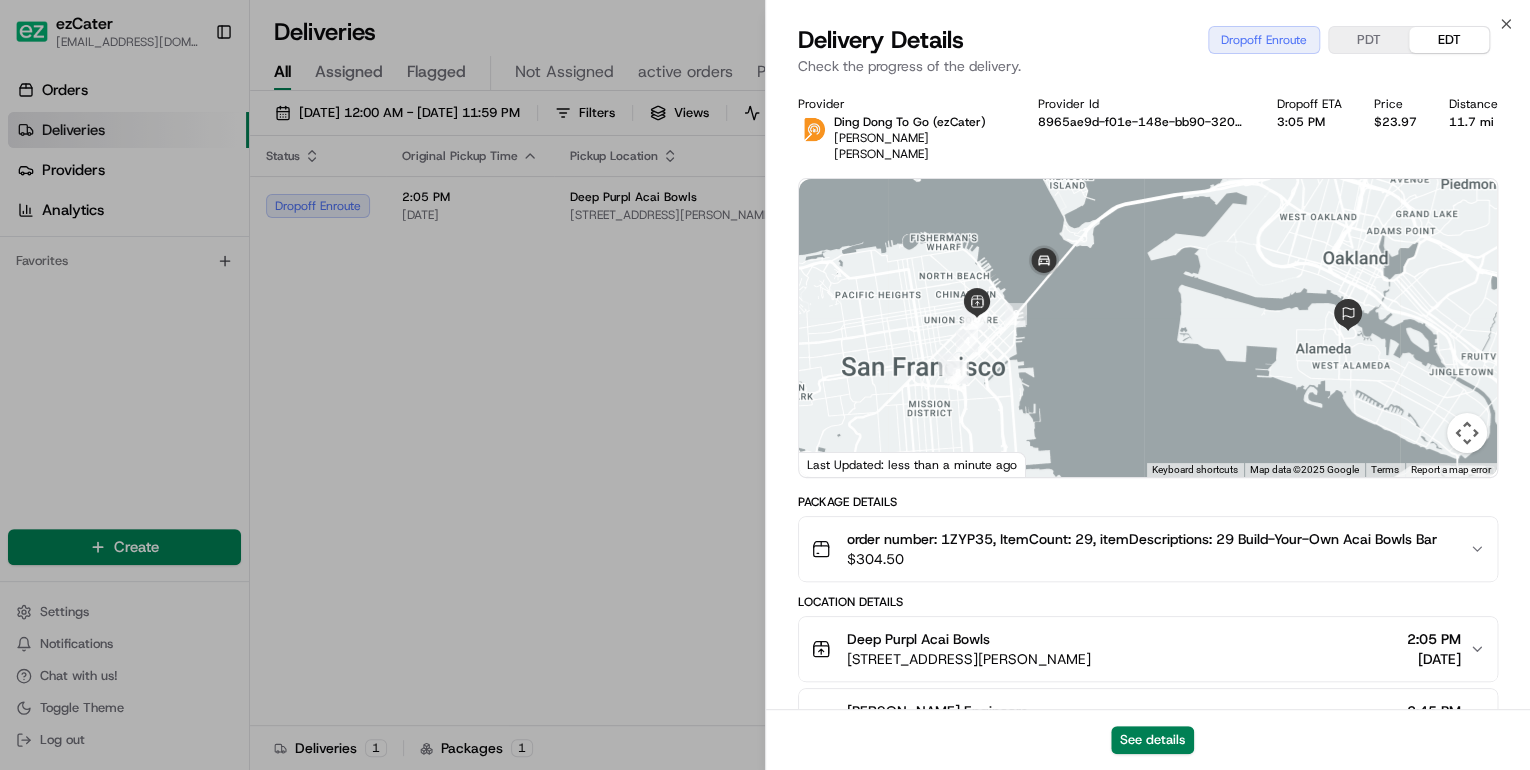 scroll, scrollTop: 240, scrollLeft: 0, axis: vertical 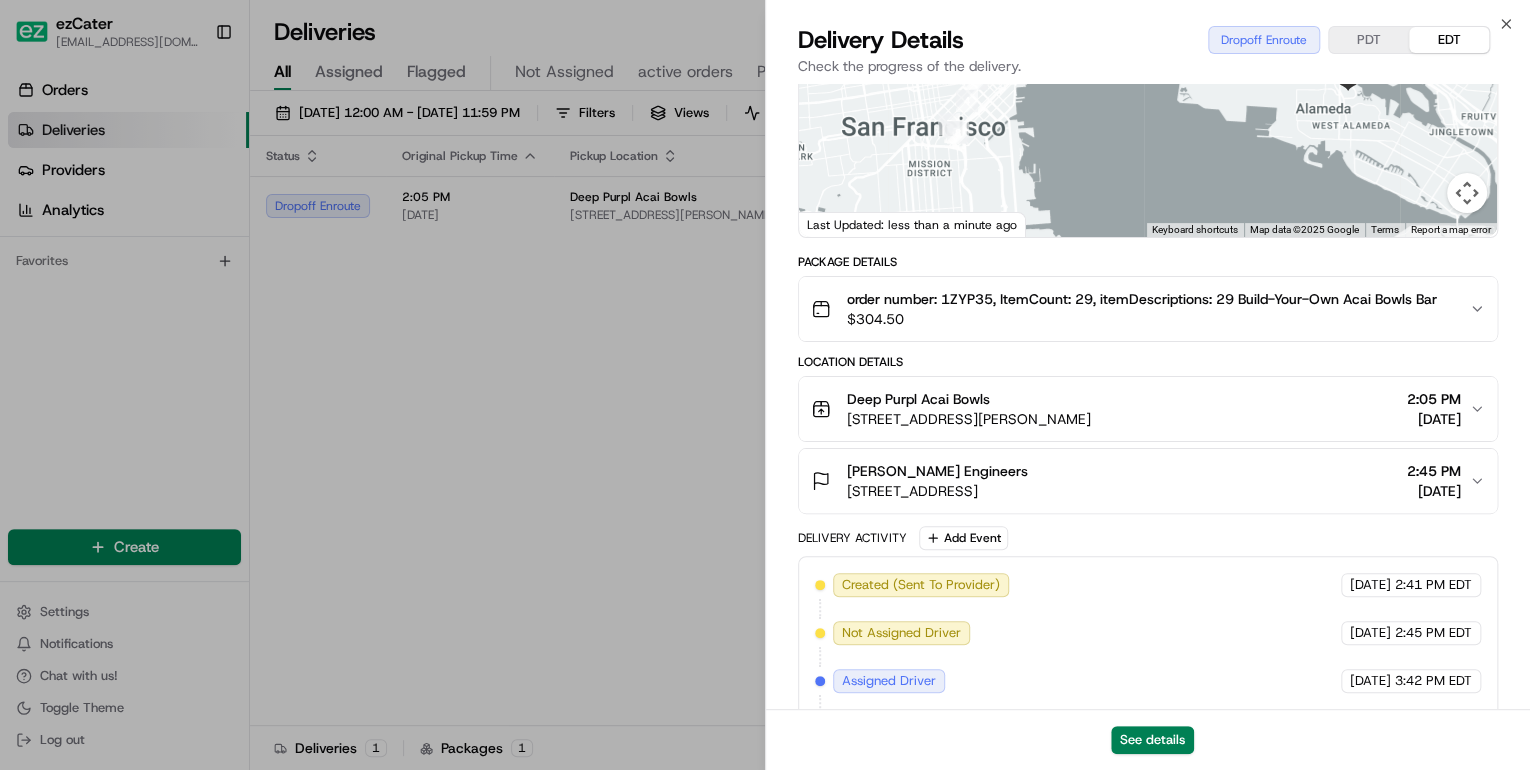 click on "59 New Montgomery St, San Francisco, CA 94105, USA" at bounding box center [969, 419] 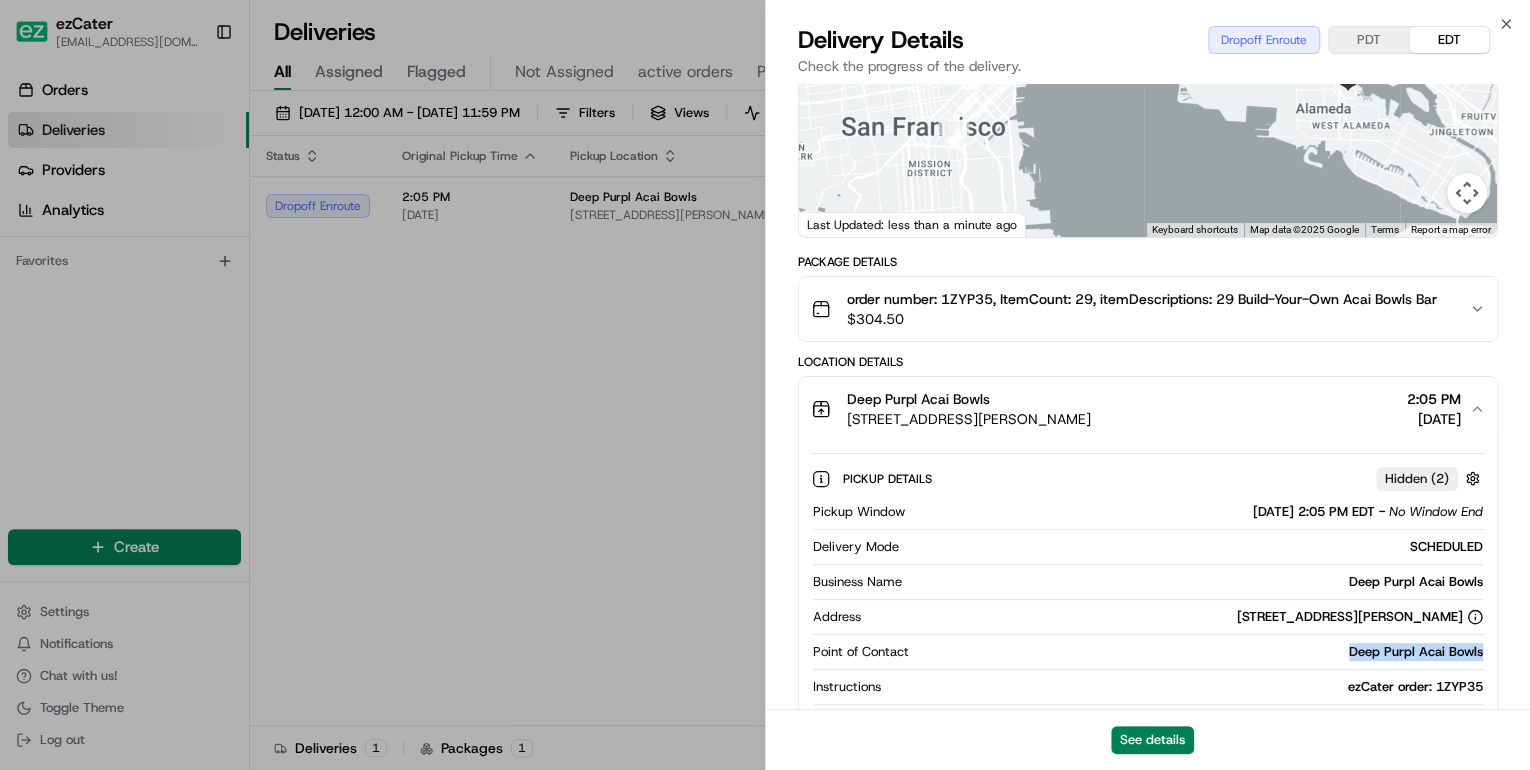 drag, startPoint x: 1483, startPoint y: 629, endPoint x: 1343, endPoint y: 635, distance: 140.12851 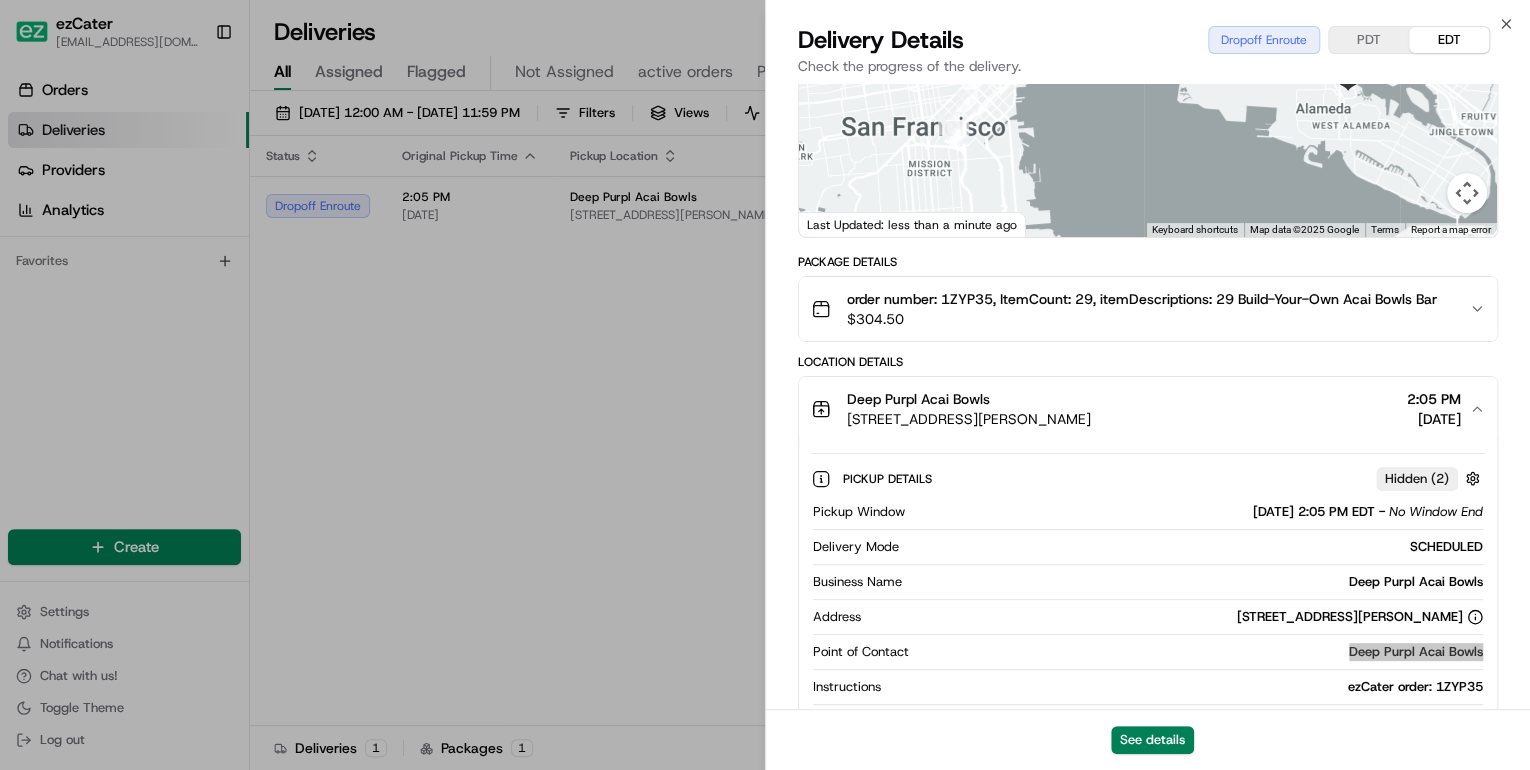 click on "Deep Purpl Acai Bowls" at bounding box center (1200, 652) 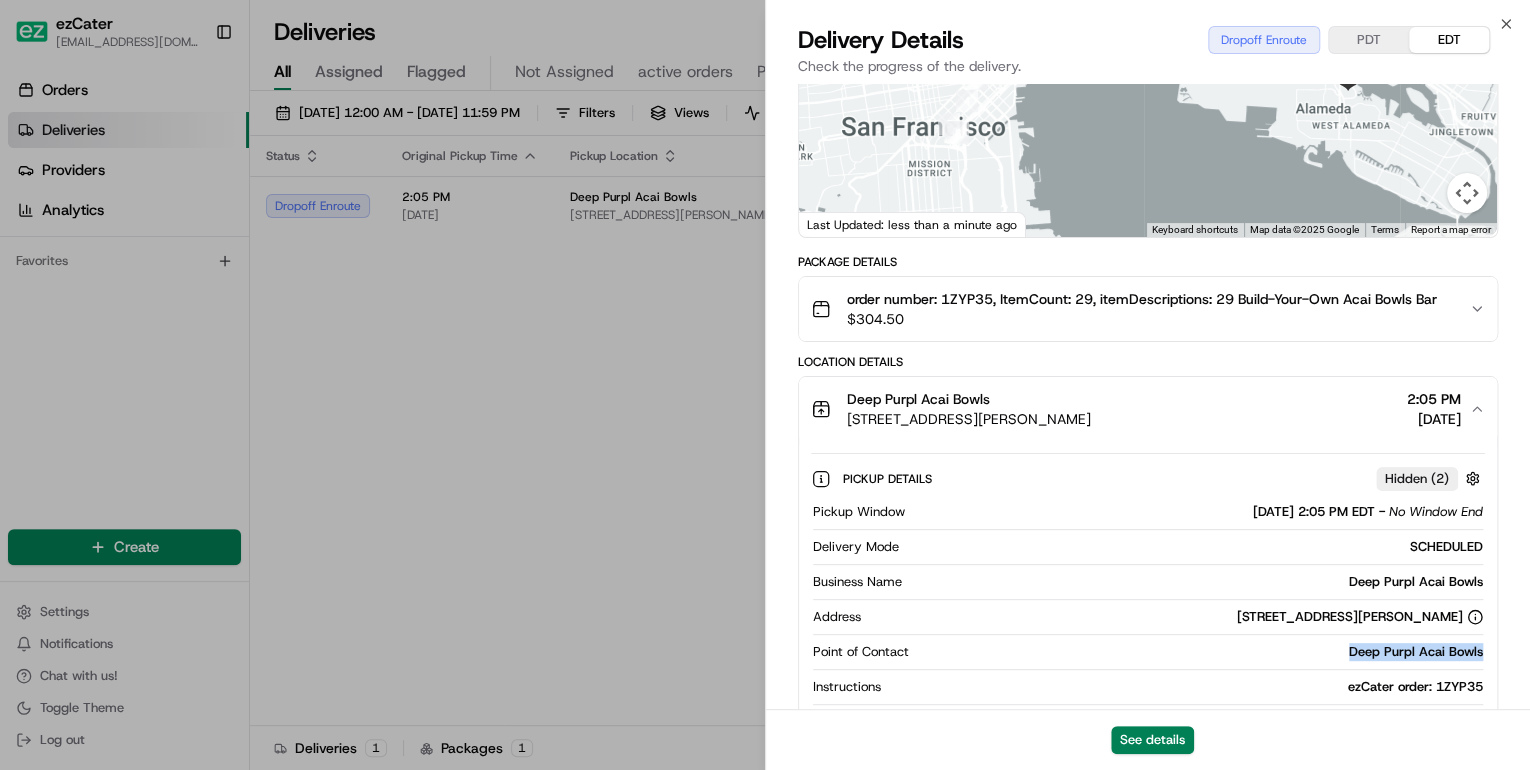 drag, startPoint x: 1494, startPoint y: 636, endPoint x: 1336, endPoint y: 640, distance: 158.05063 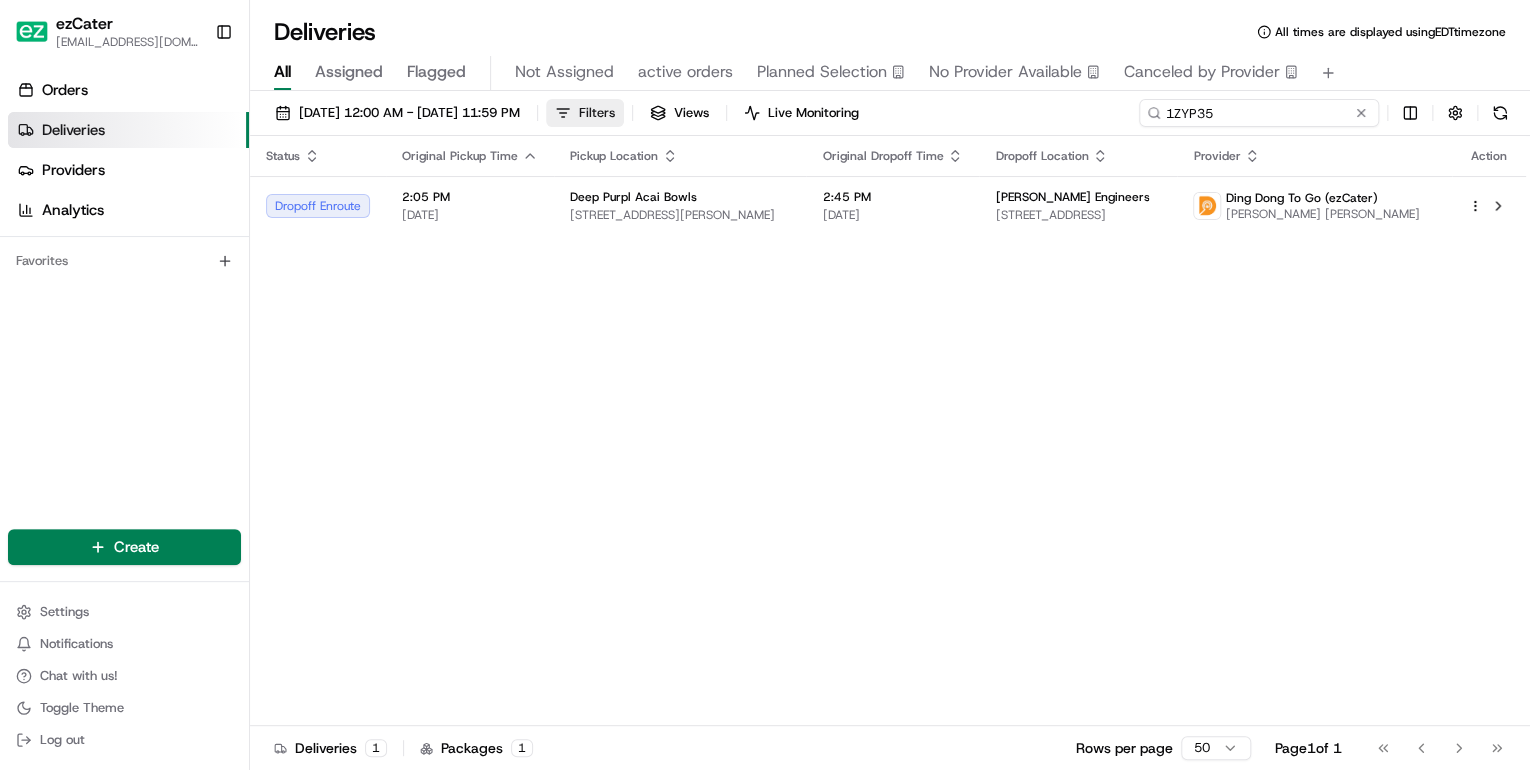 drag, startPoint x: 1311, startPoint y: 120, endPoint x: 671, endPoint y: 100, distance: 640.31244 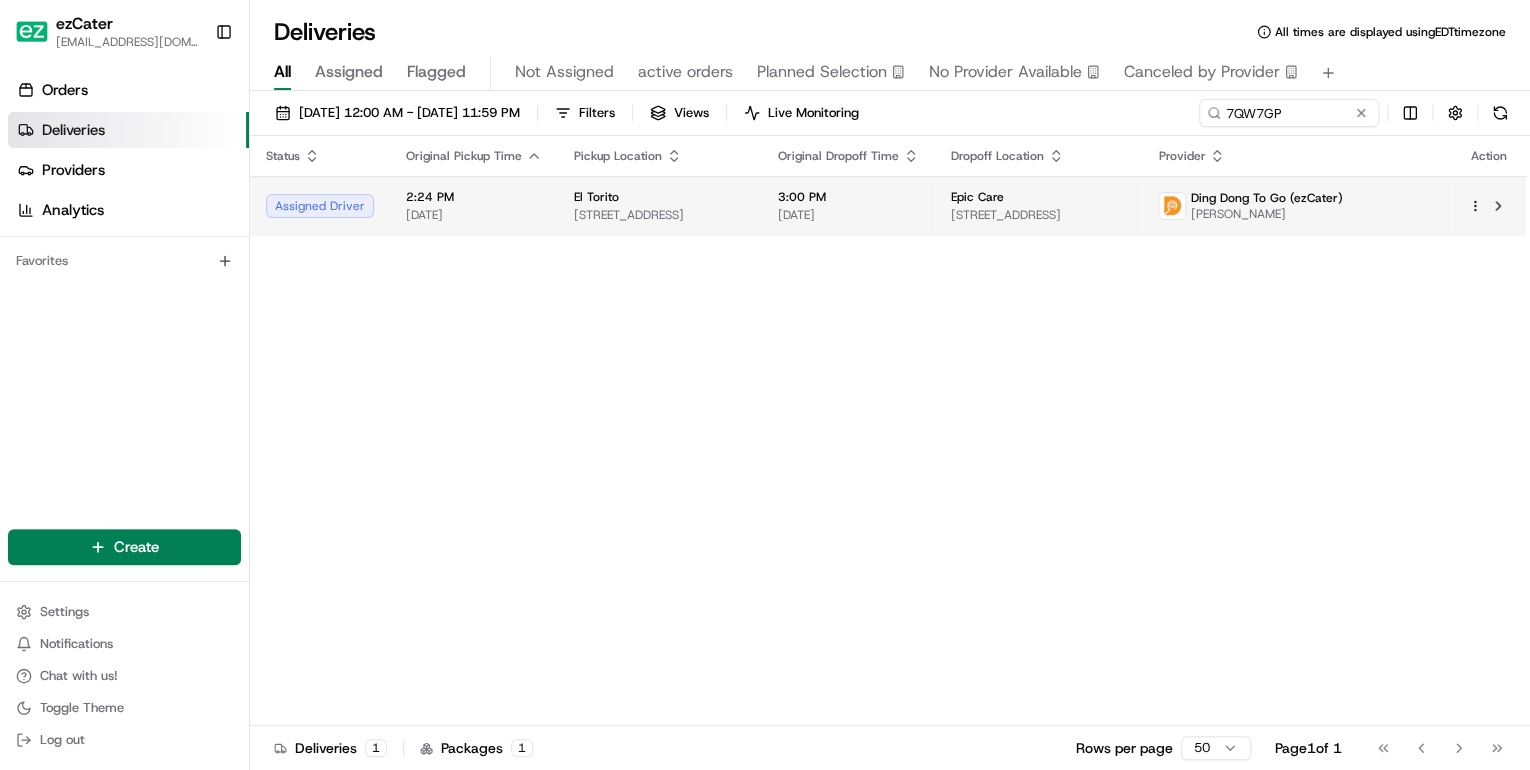 click on "5 Monarch Bay Dr, San Leandro, CA 94577, USA" at bounding box center (660, 215) 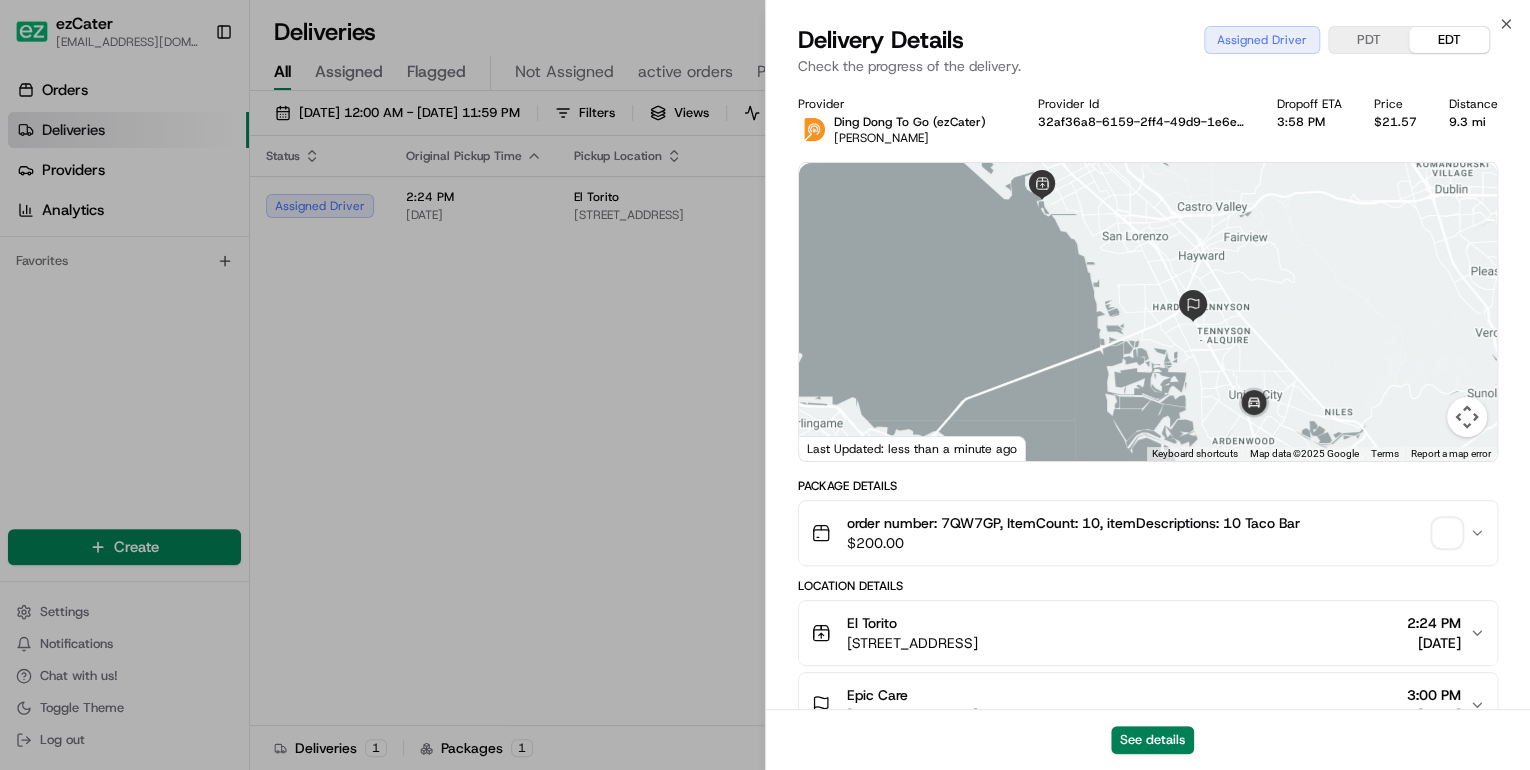 scroll, scrollTop: 160, scrollLeft: 0, axis: vertical 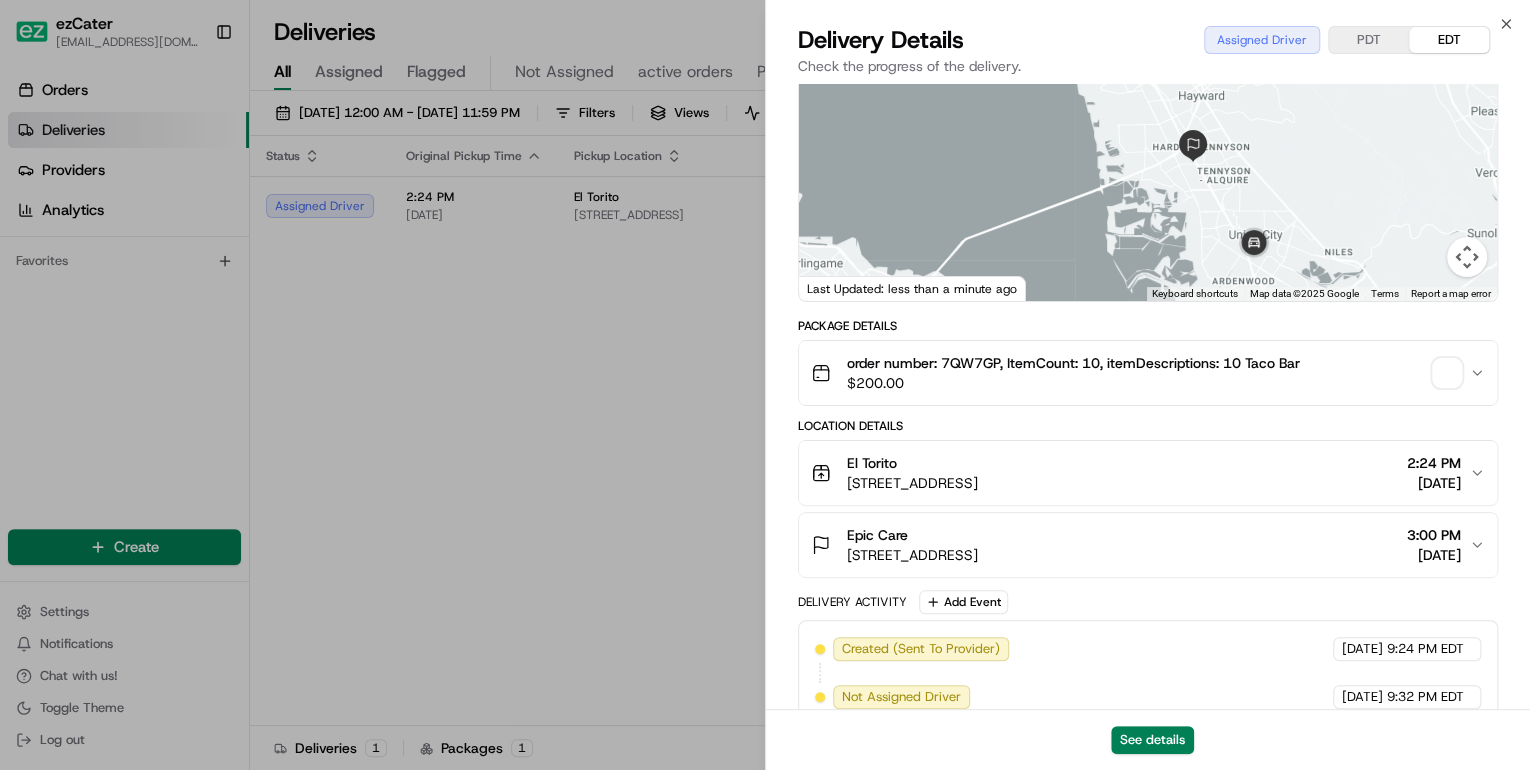 click on "$ 200.00" at bounding box center (1073, 383) 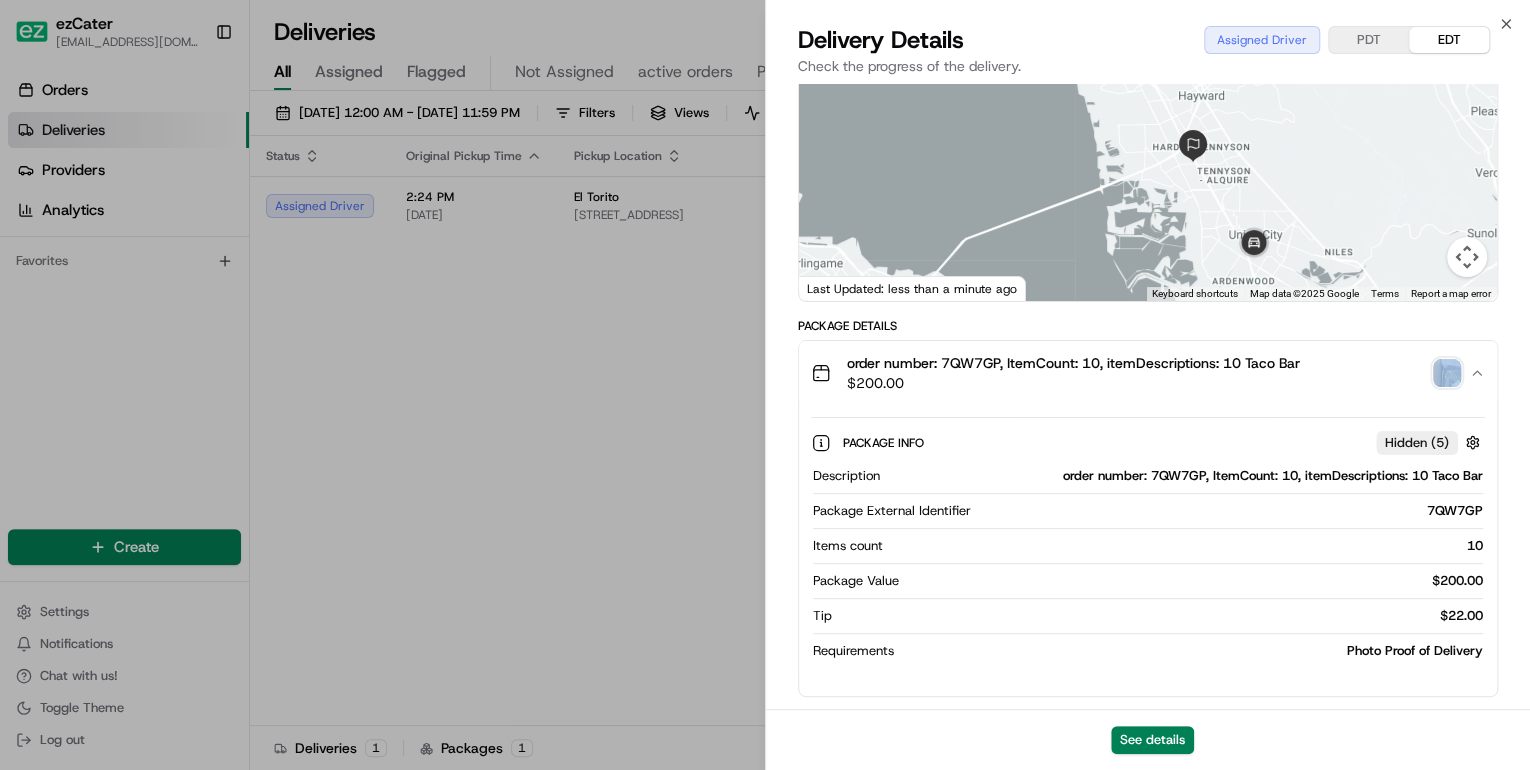click on "$ 200.00" at bounding box center (1073, 383) 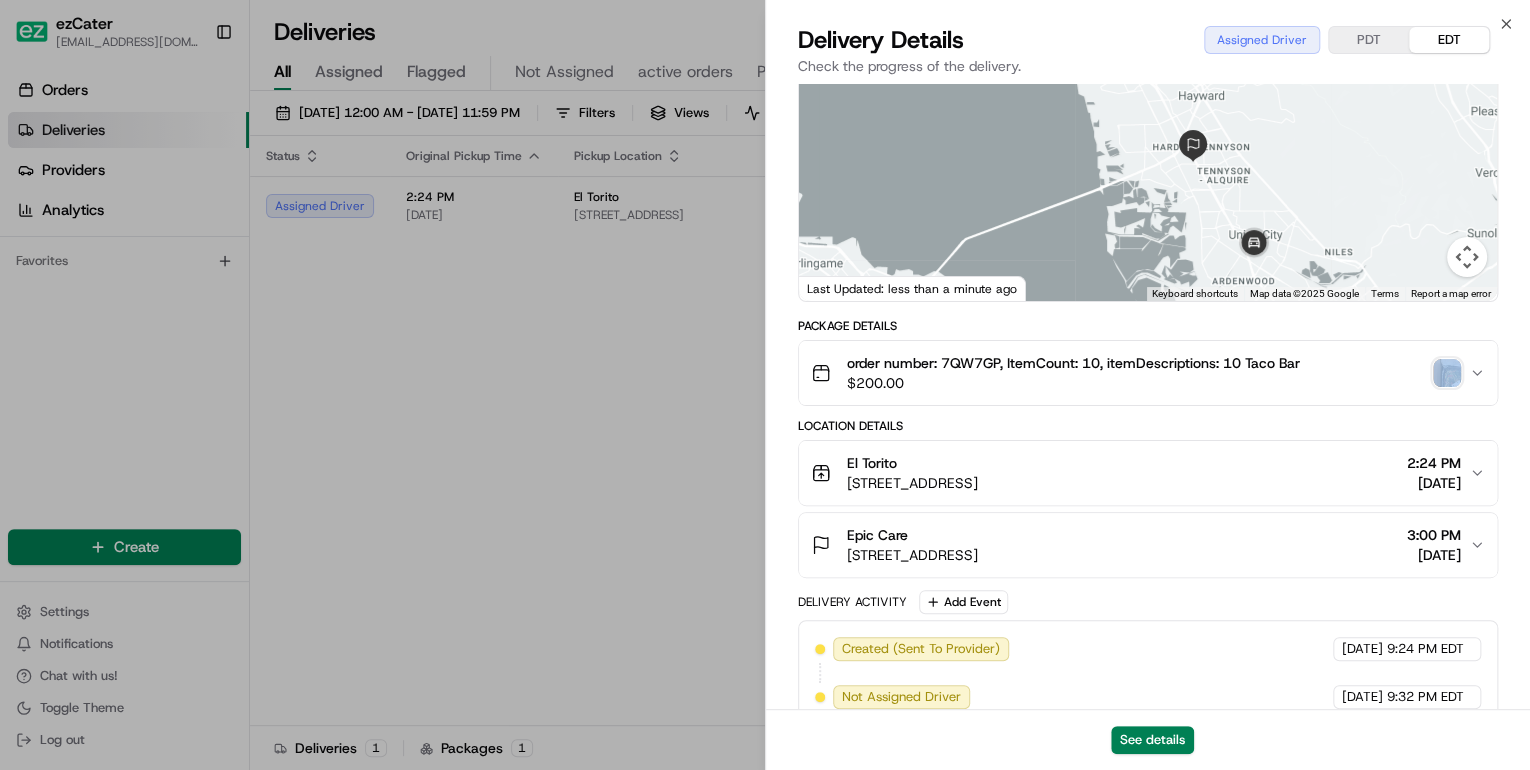 drag, startPoint x: 1072, startPoint y: 376, endPoint x: 1100, endPoint y: 494, distance: 121.27654 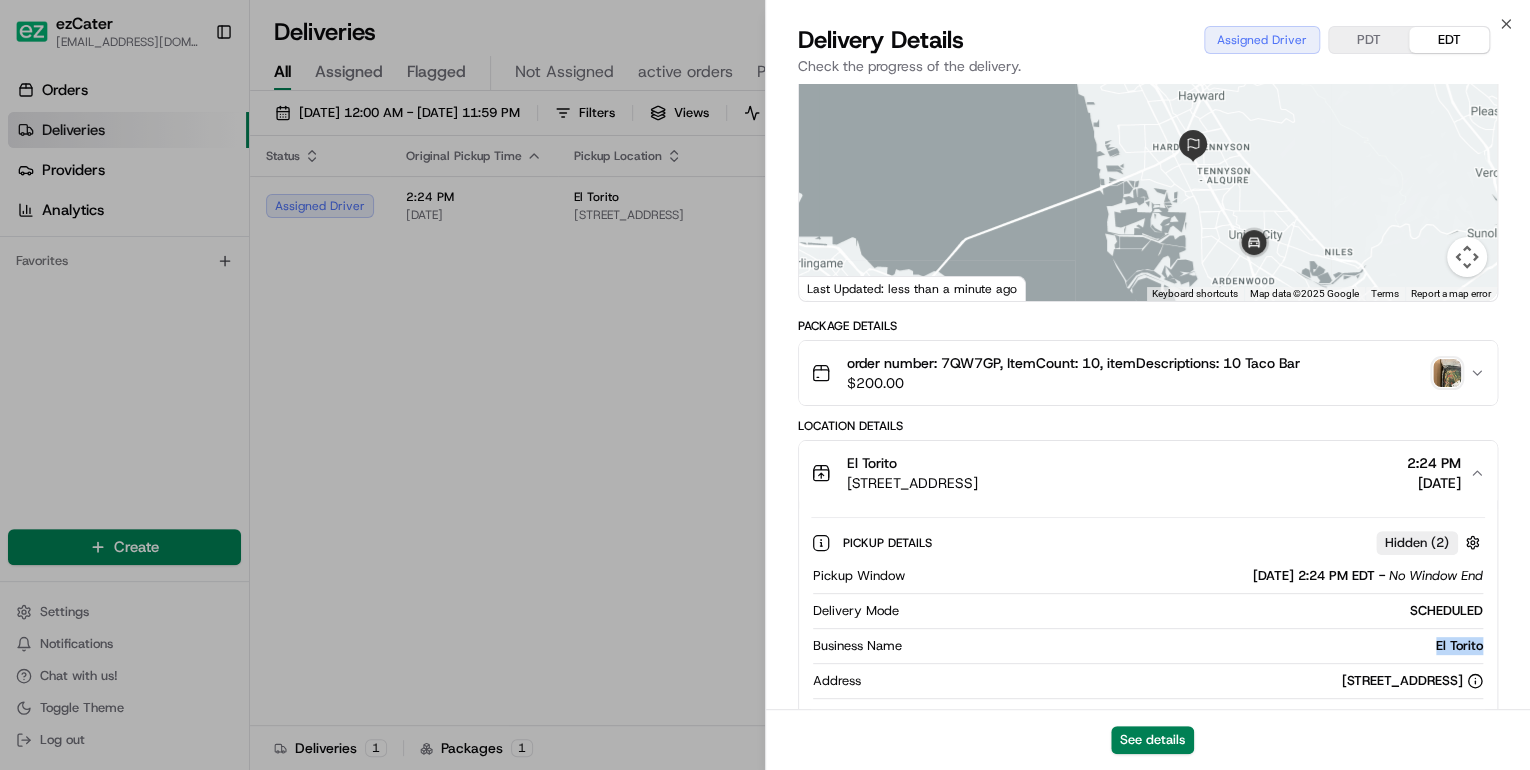 drag, startPoint x: 1489, startPoint y: 647, endPoint x: 1424, endPoint y: 647, distance: 65 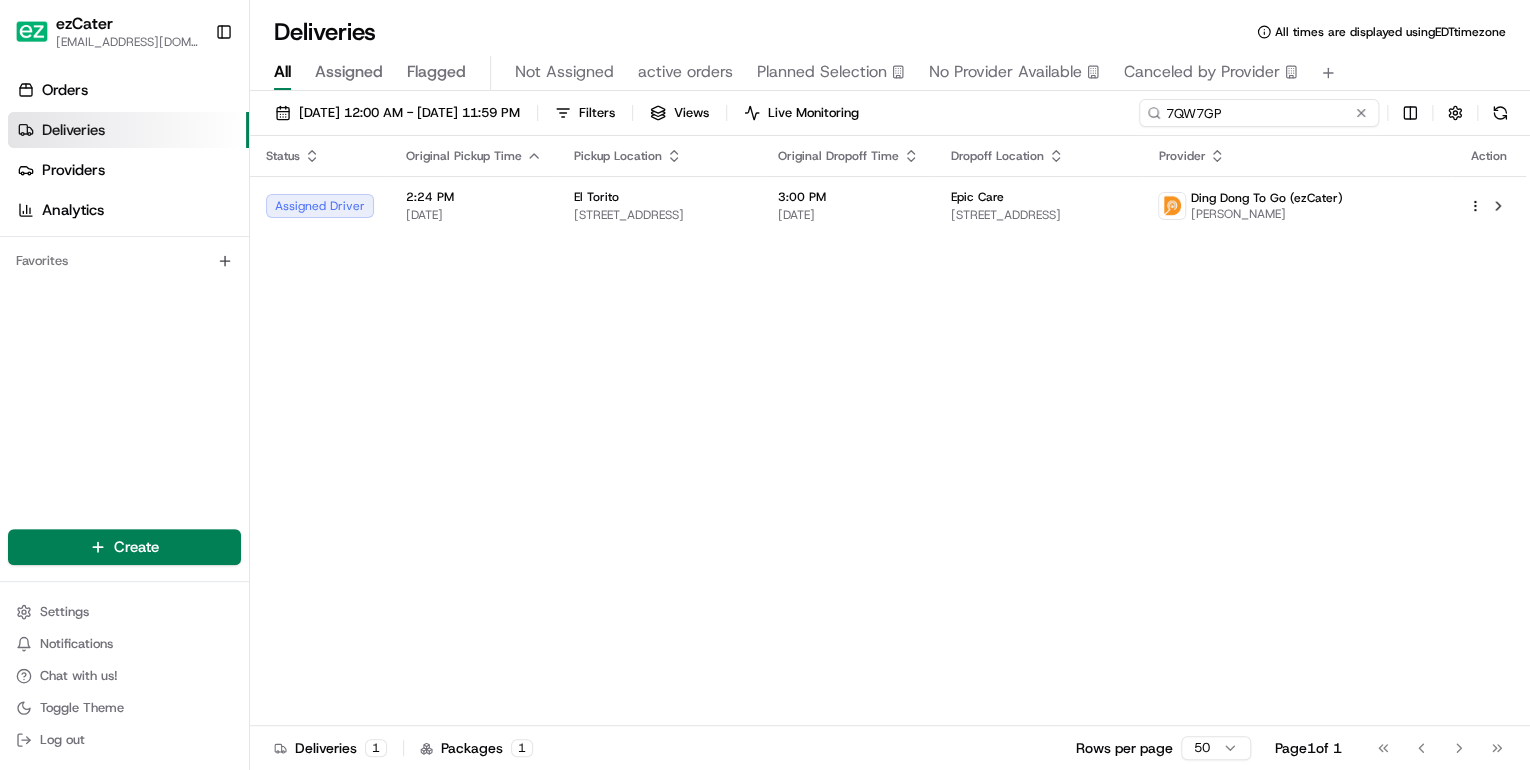 drag, startPoint x: 1300, startPoint y: 116, endPoint x: 712, endPoint y: 72, distance: 589.644 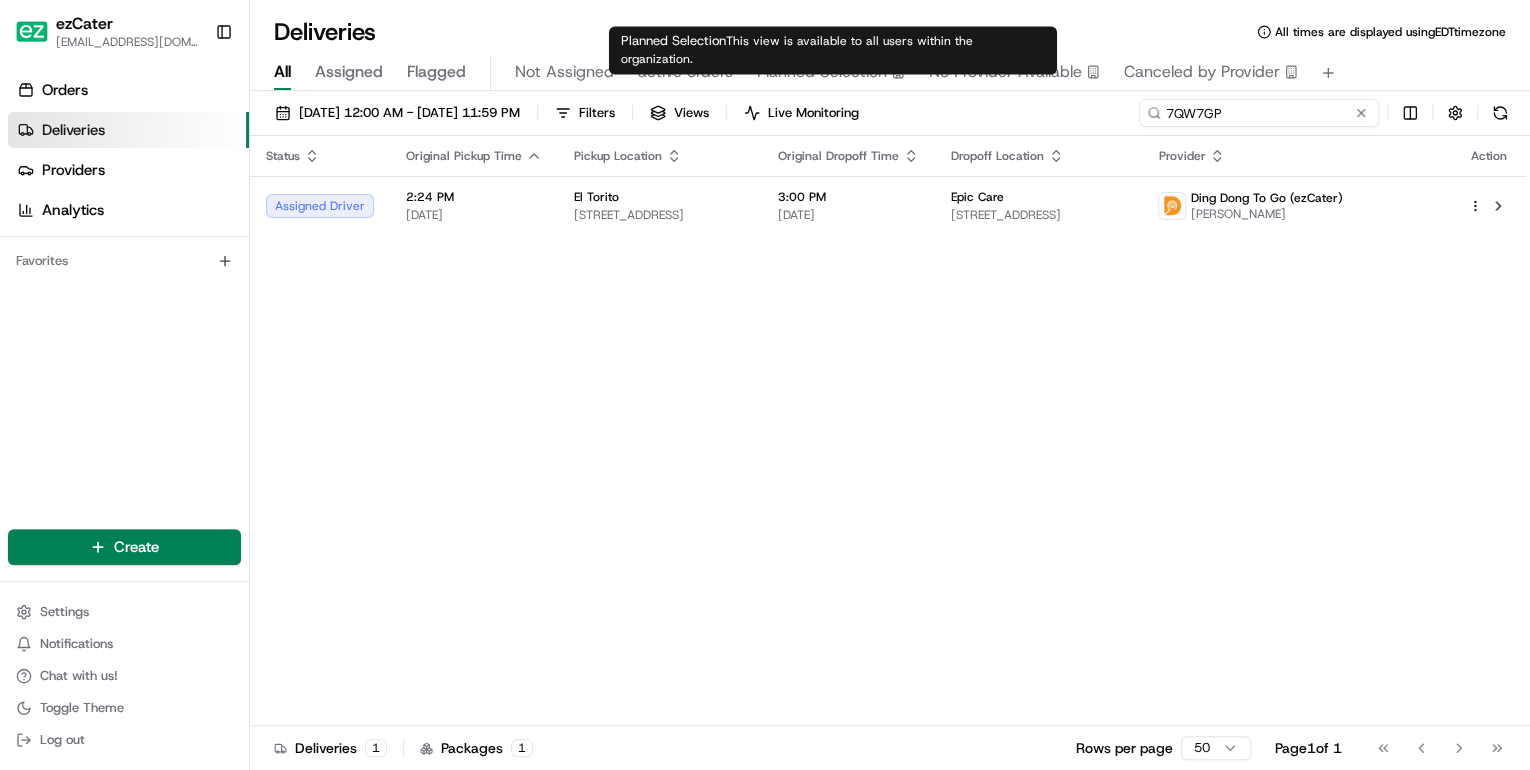 paste on "Z3A-CEZ" 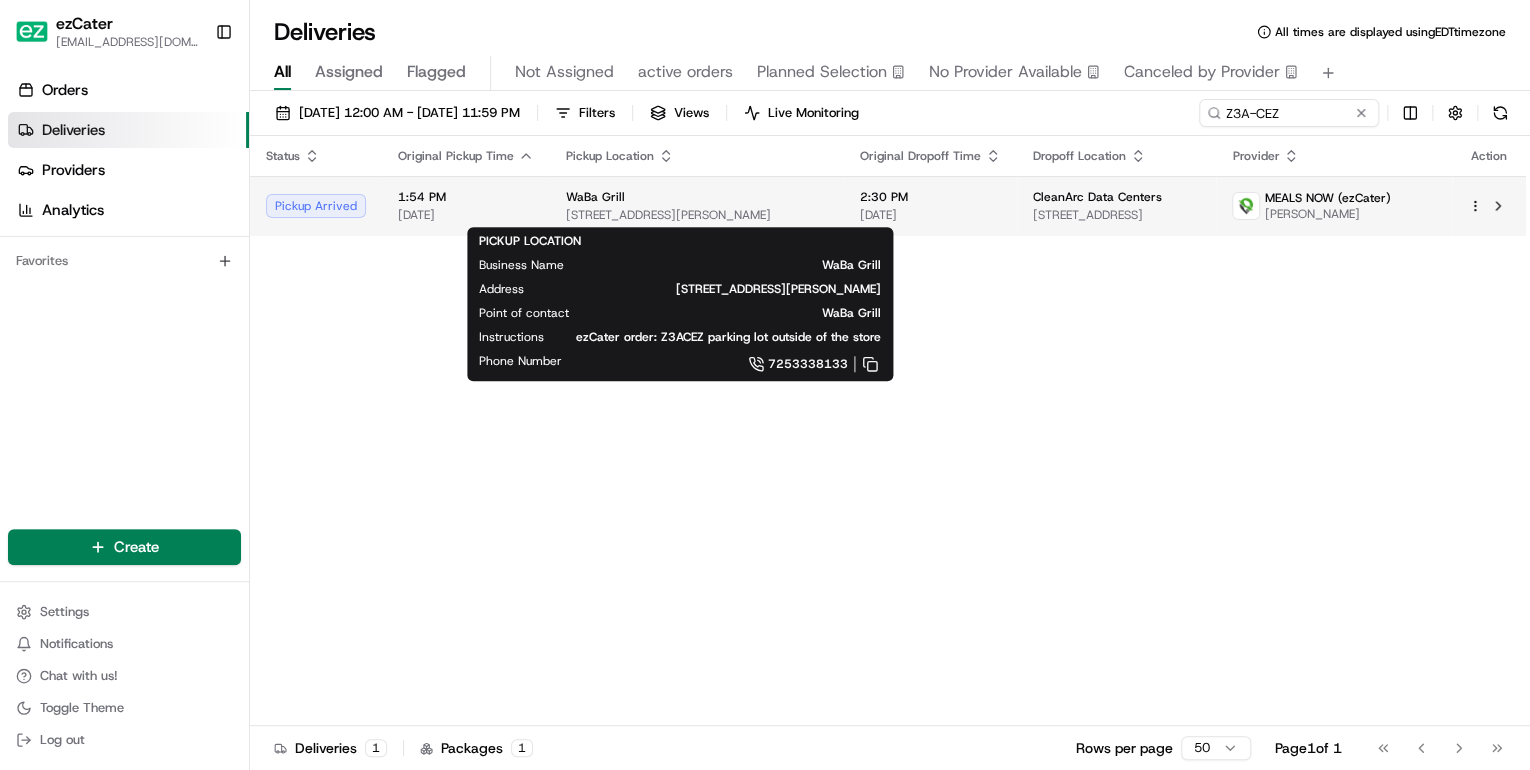 click on "WaBa Grill" at bounding box center [697, 197] 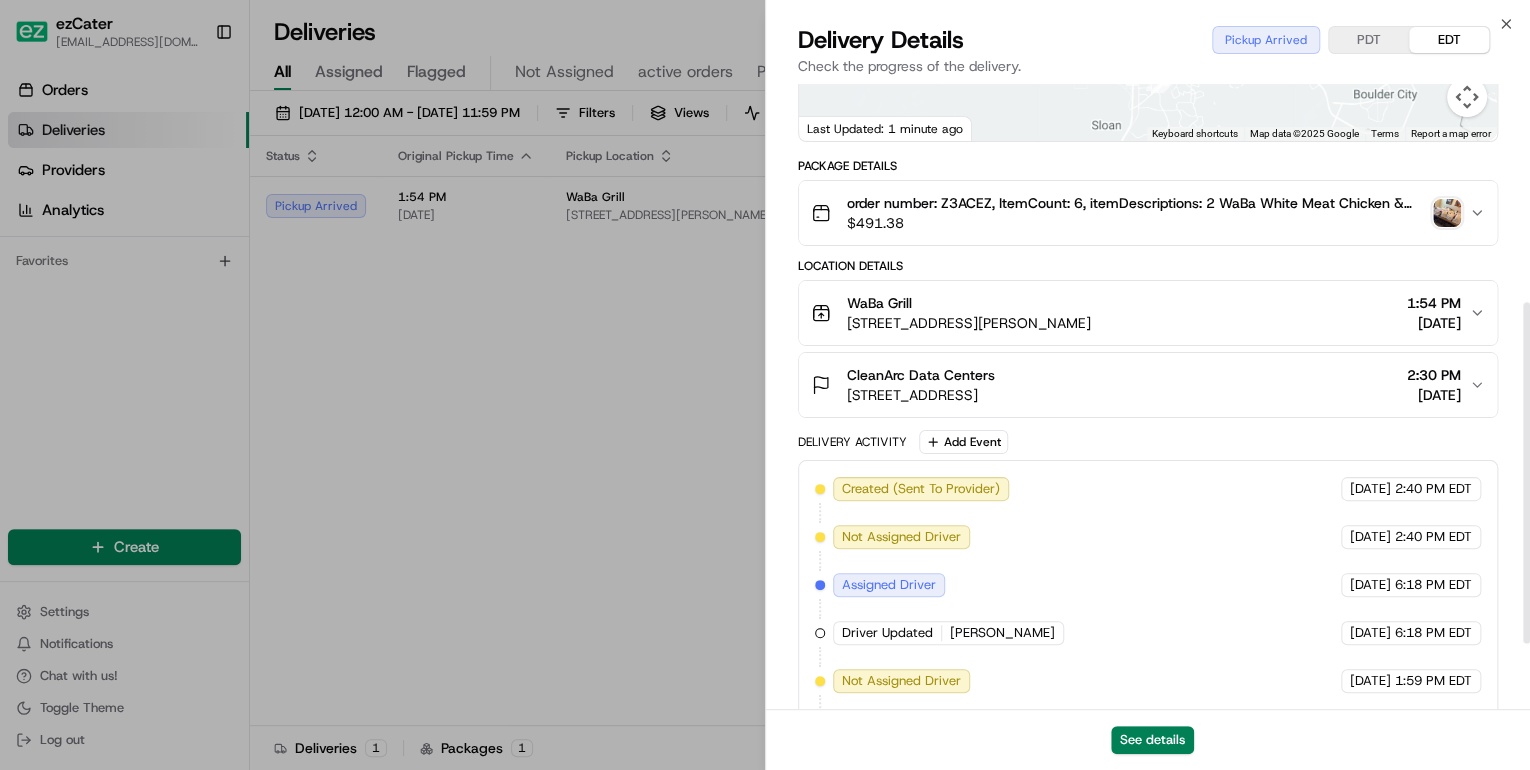 scroll, scrollTop: 520, scrollLeft: 0, axis: vertical 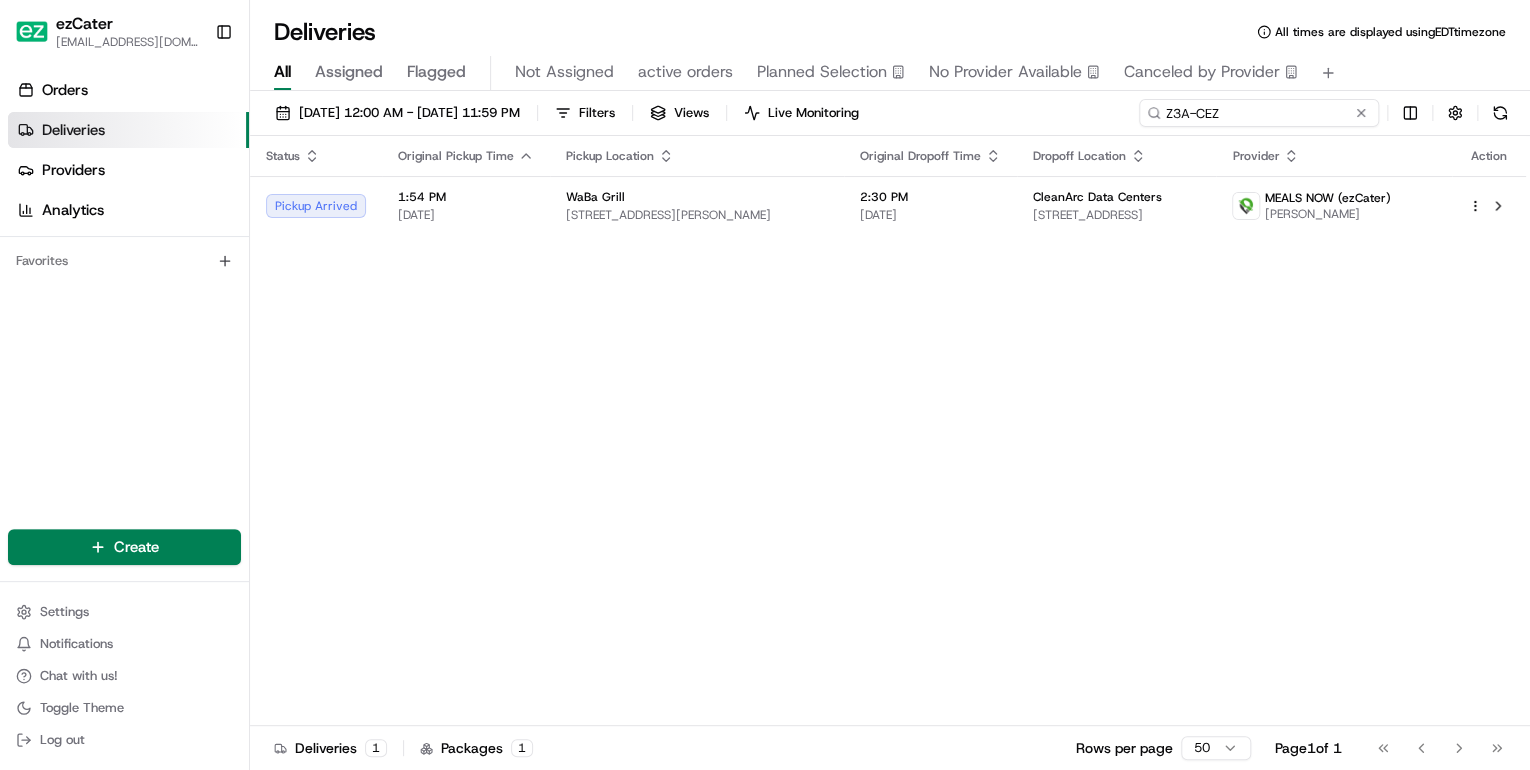 drag, startPoint x: 1284, startPoint y: 115, endPoint x: 503, endPoint y: 136, distance: 781.2823 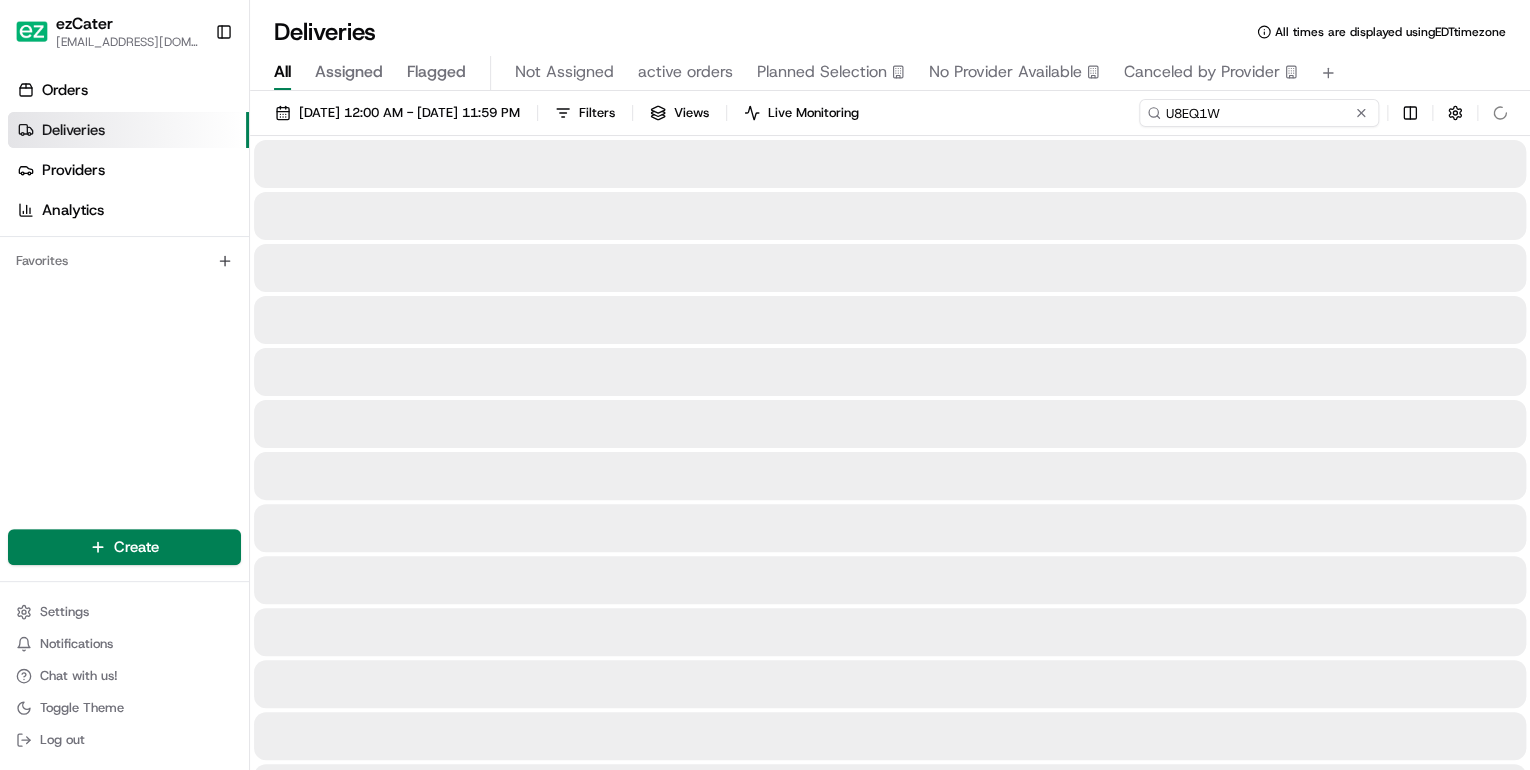 type on "U8EQ1W" 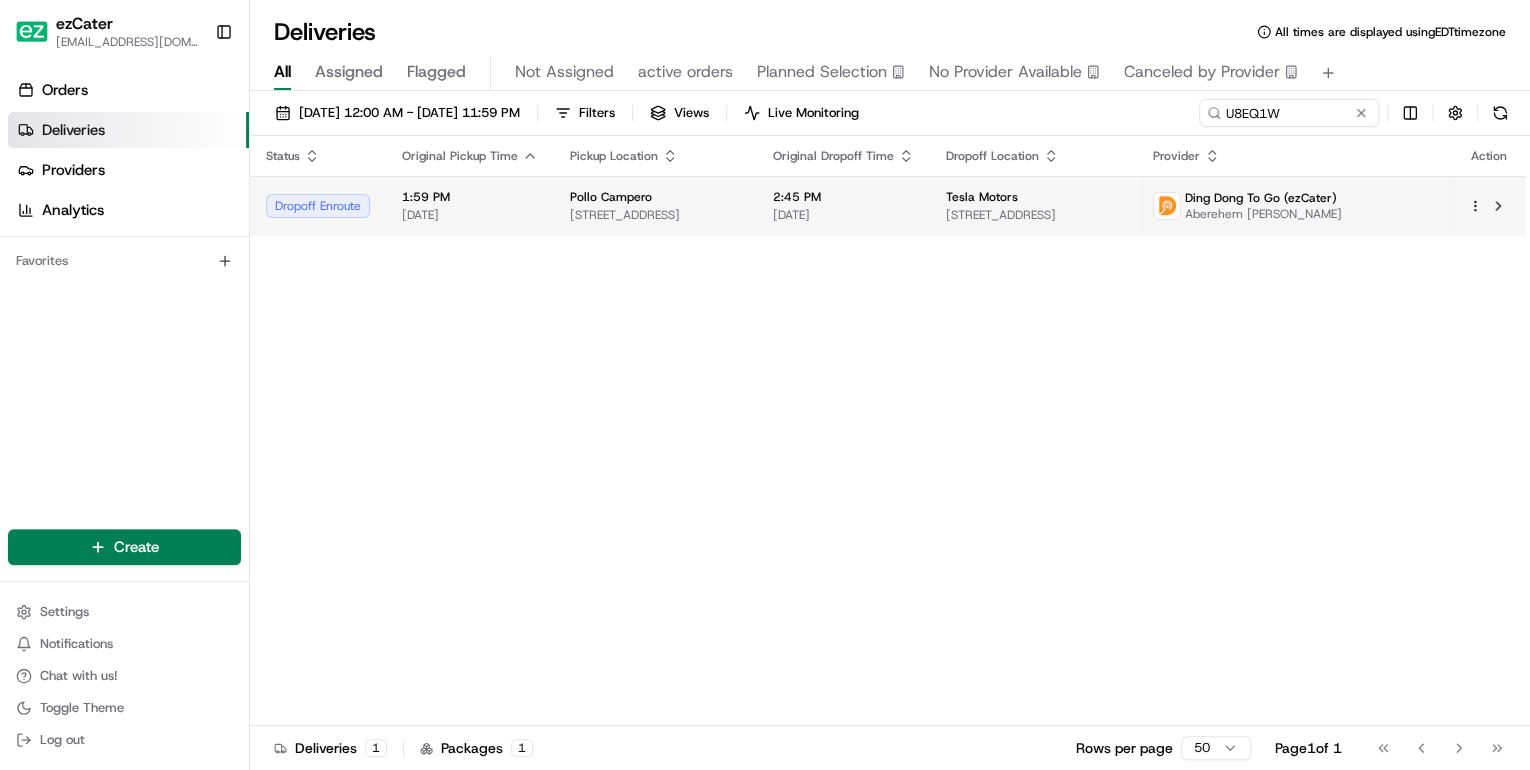 click on "Pollo Campero 2353 E 12th St, Oakland, CA 94601, USA" at bounding box center [655, 206] 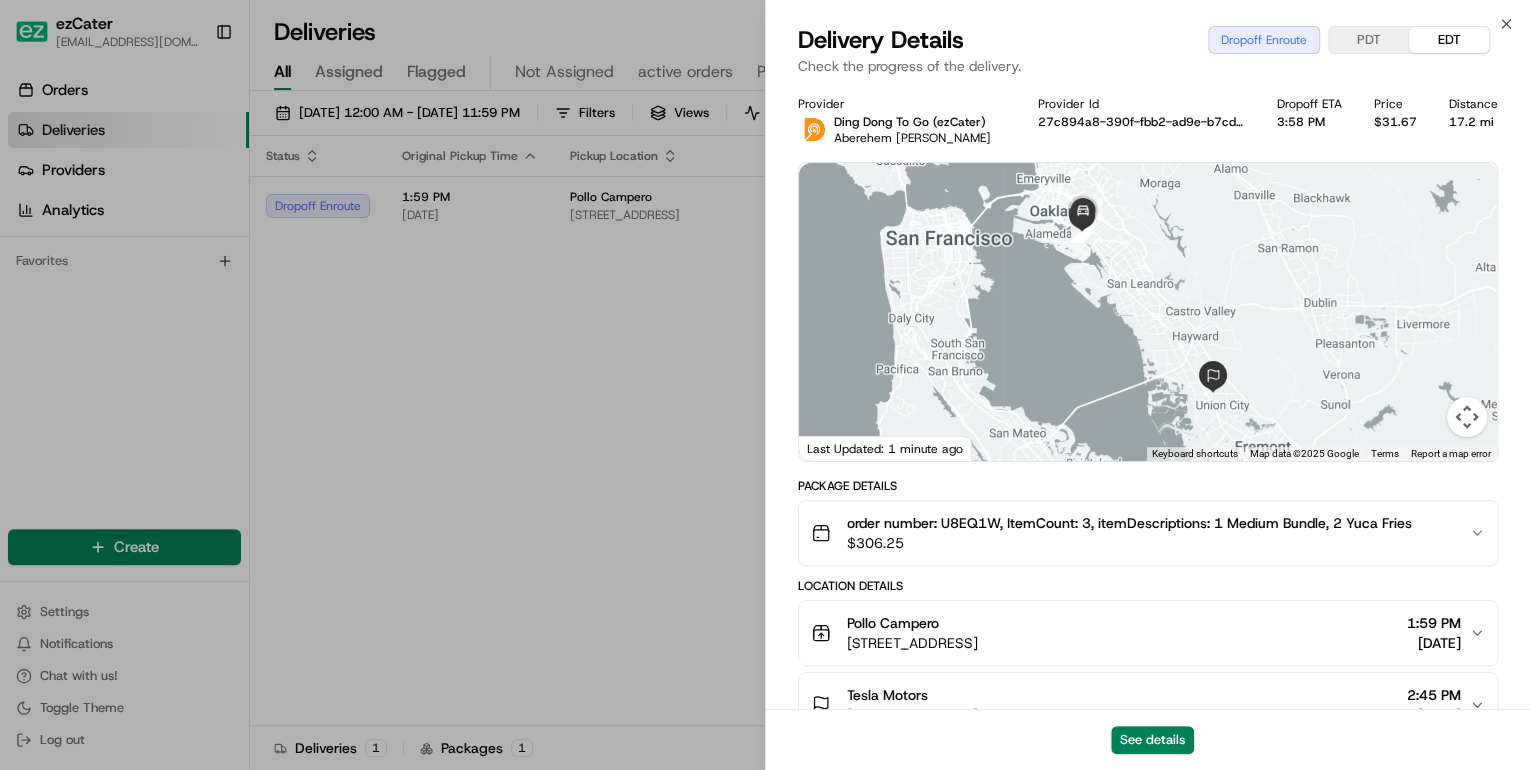 scroll, scrollTop: 240, scrollLeft: 0, axis: vertical 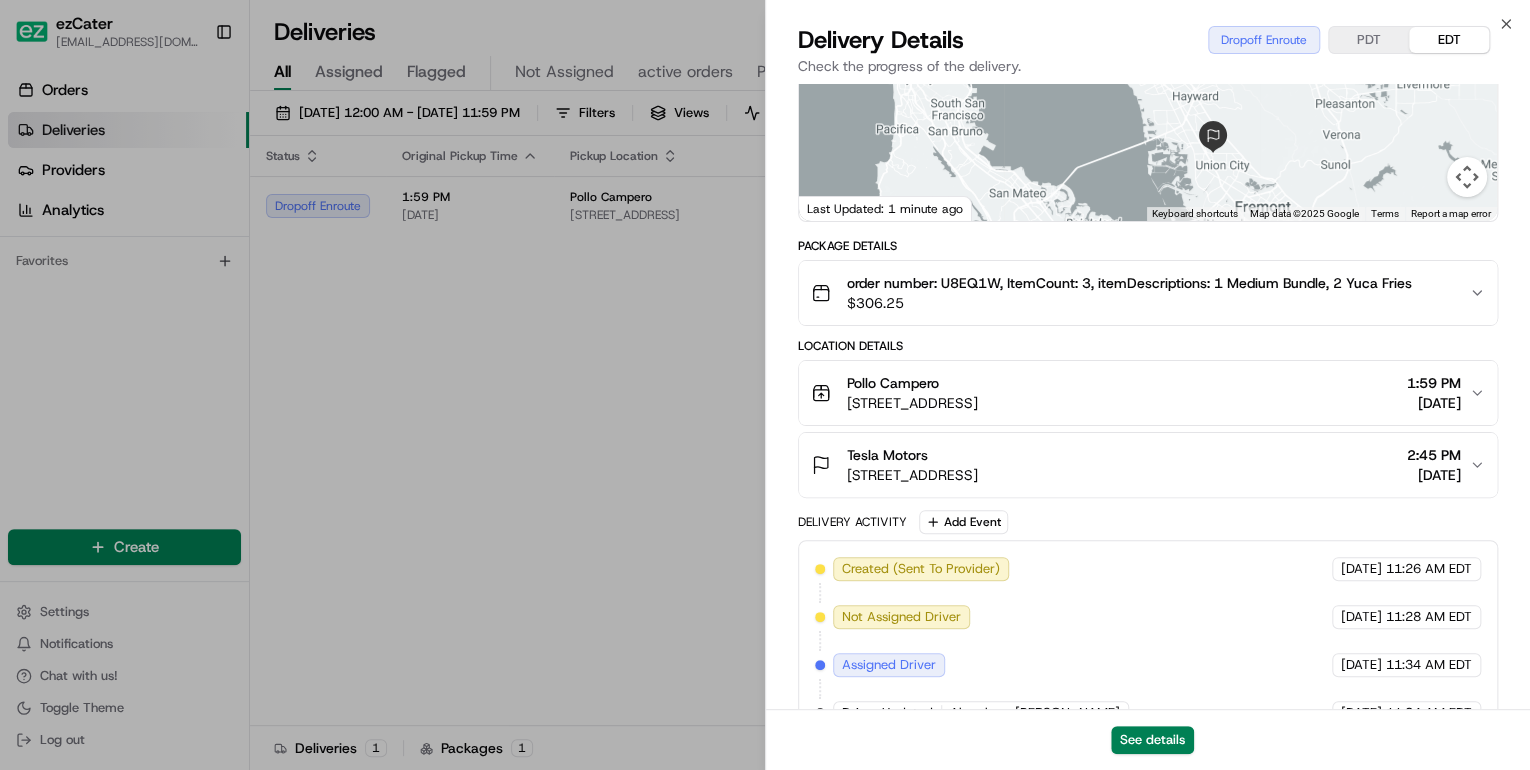 click on "Location Details Pollo Campero 2353 E 12th St, Oakland, CA 94601, USA 1:59 PM 07/15/2025 Tesla Motors 31353 Huntwood Ave, Hayward, CA 94544, USA 2:45 PM 07/15/2025" at bounding box center [1148, 418] 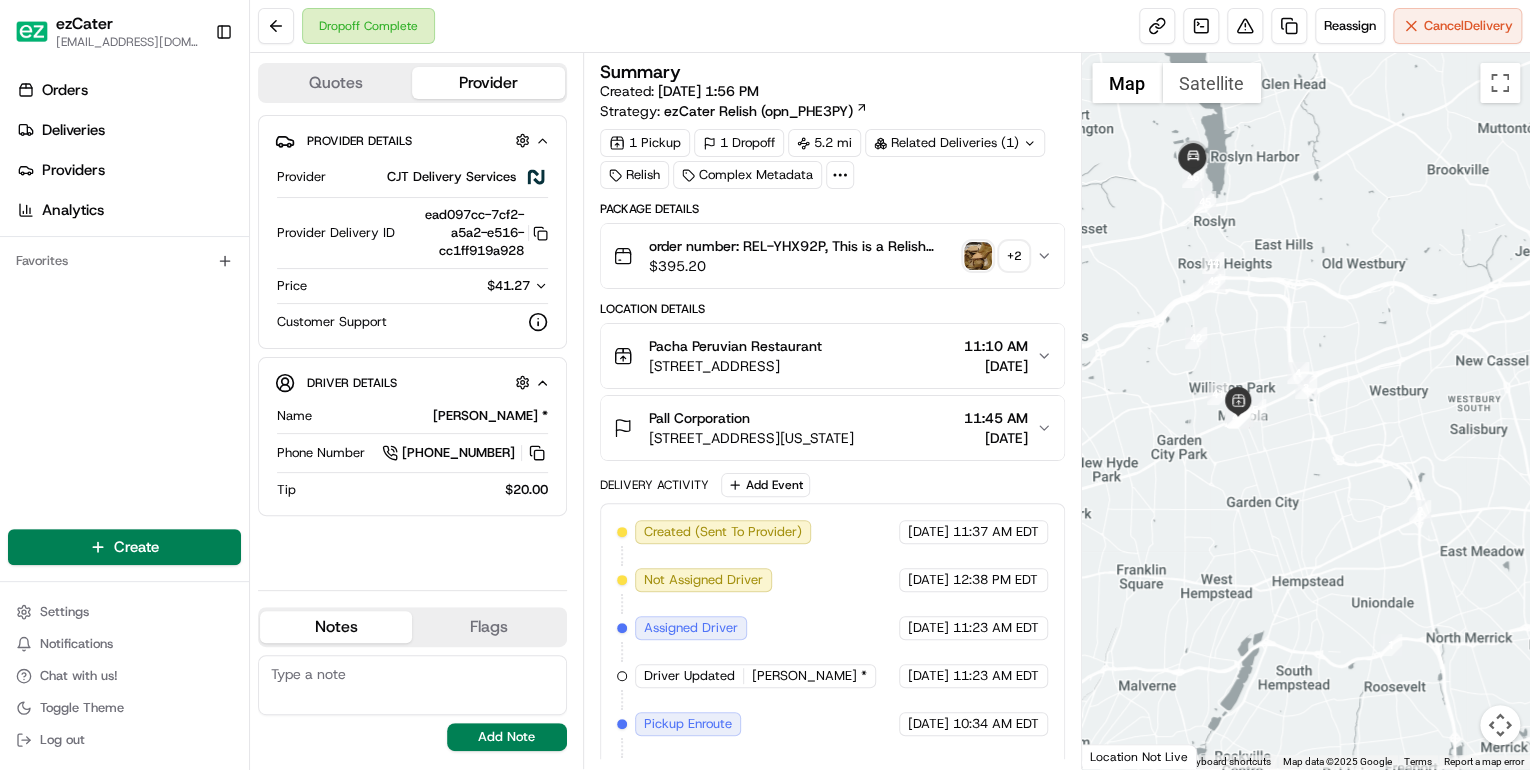 scroll, scrollTop: 0, scrollLeft: 0, axis: both 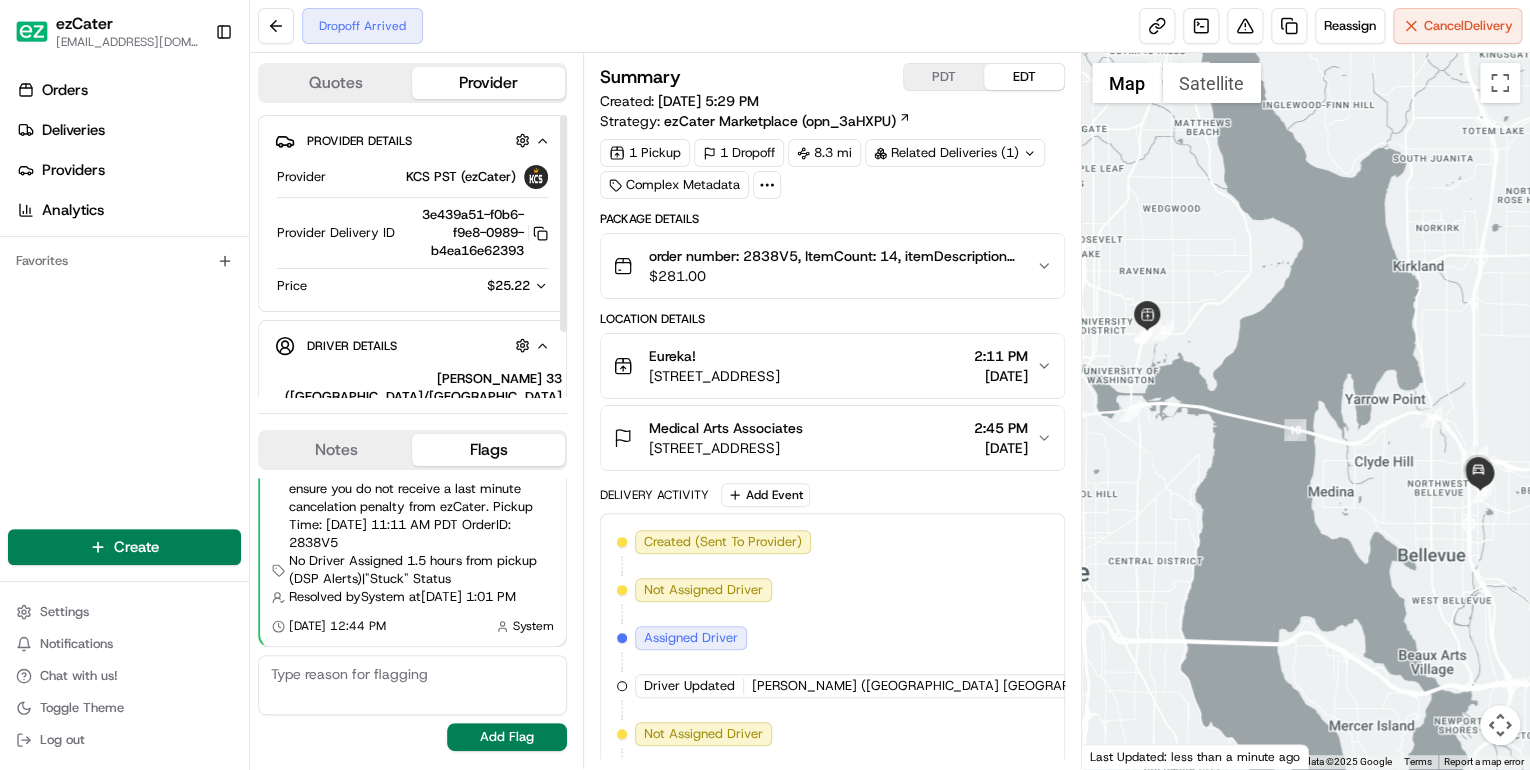 click 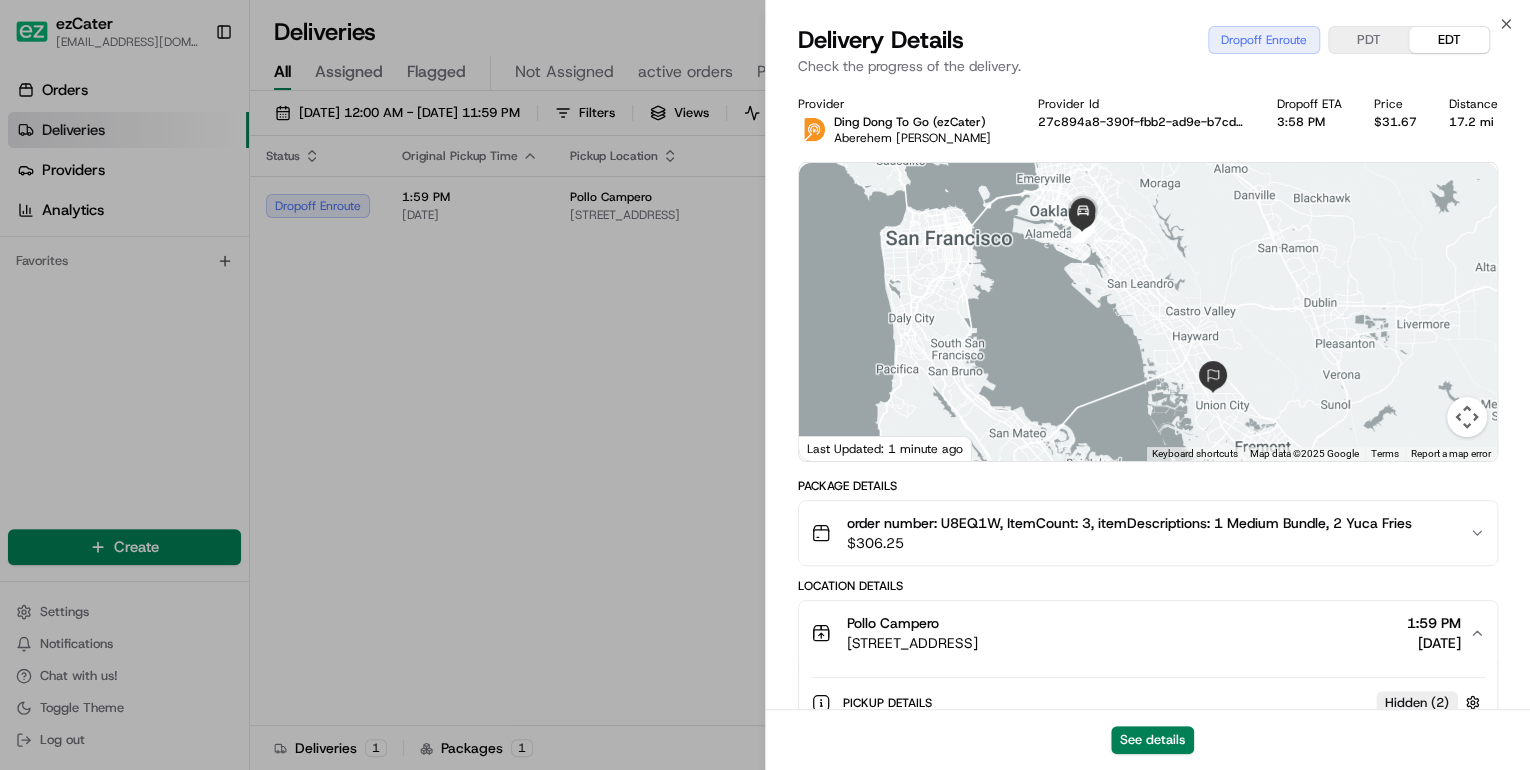 scroll, scrollTop: 0, scrollLeft: 0, axis: both 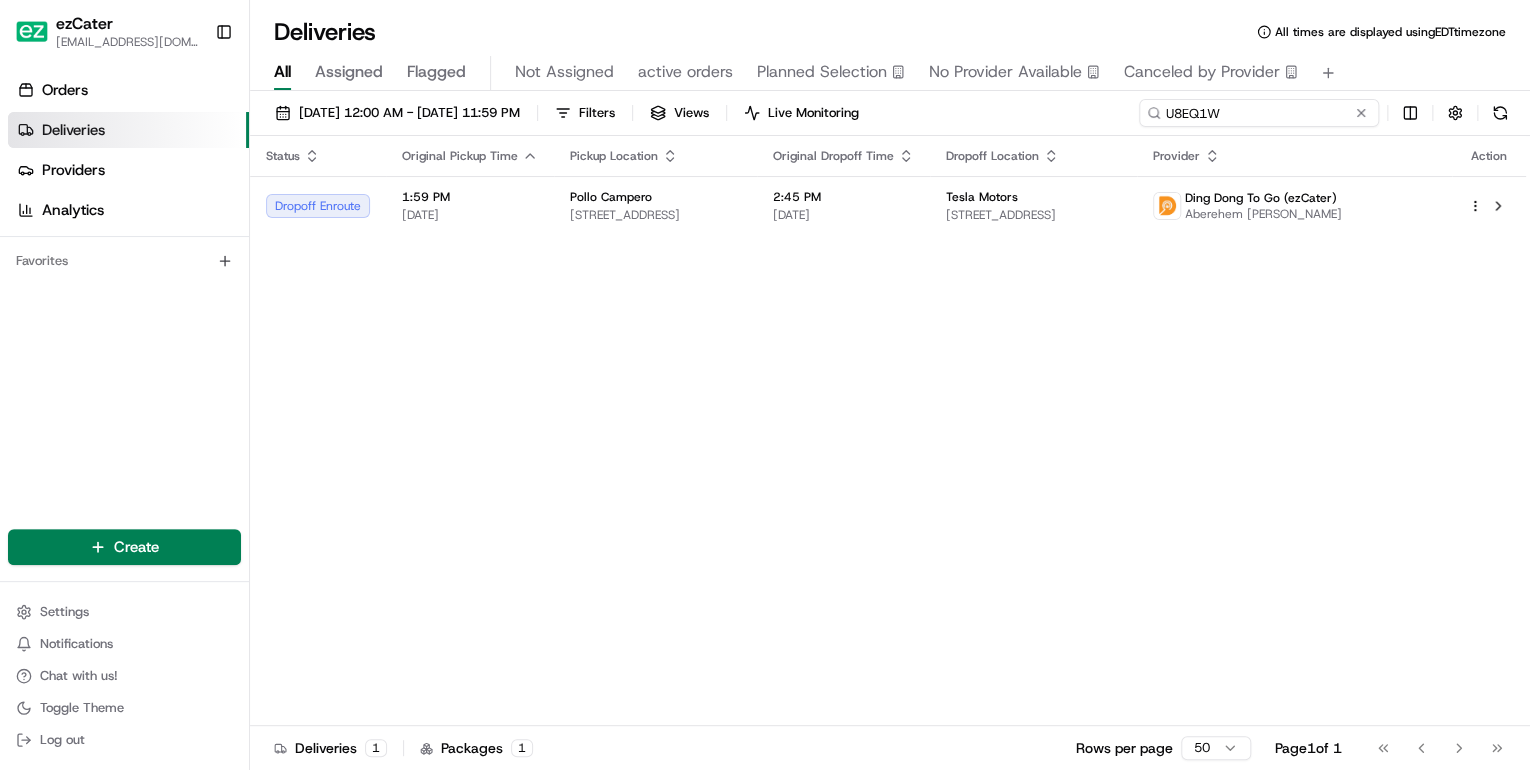 drag, startPoint x: 1293, startPoint y: 112, endPoint x: 866, endPoint y: 135, distance: 427.619 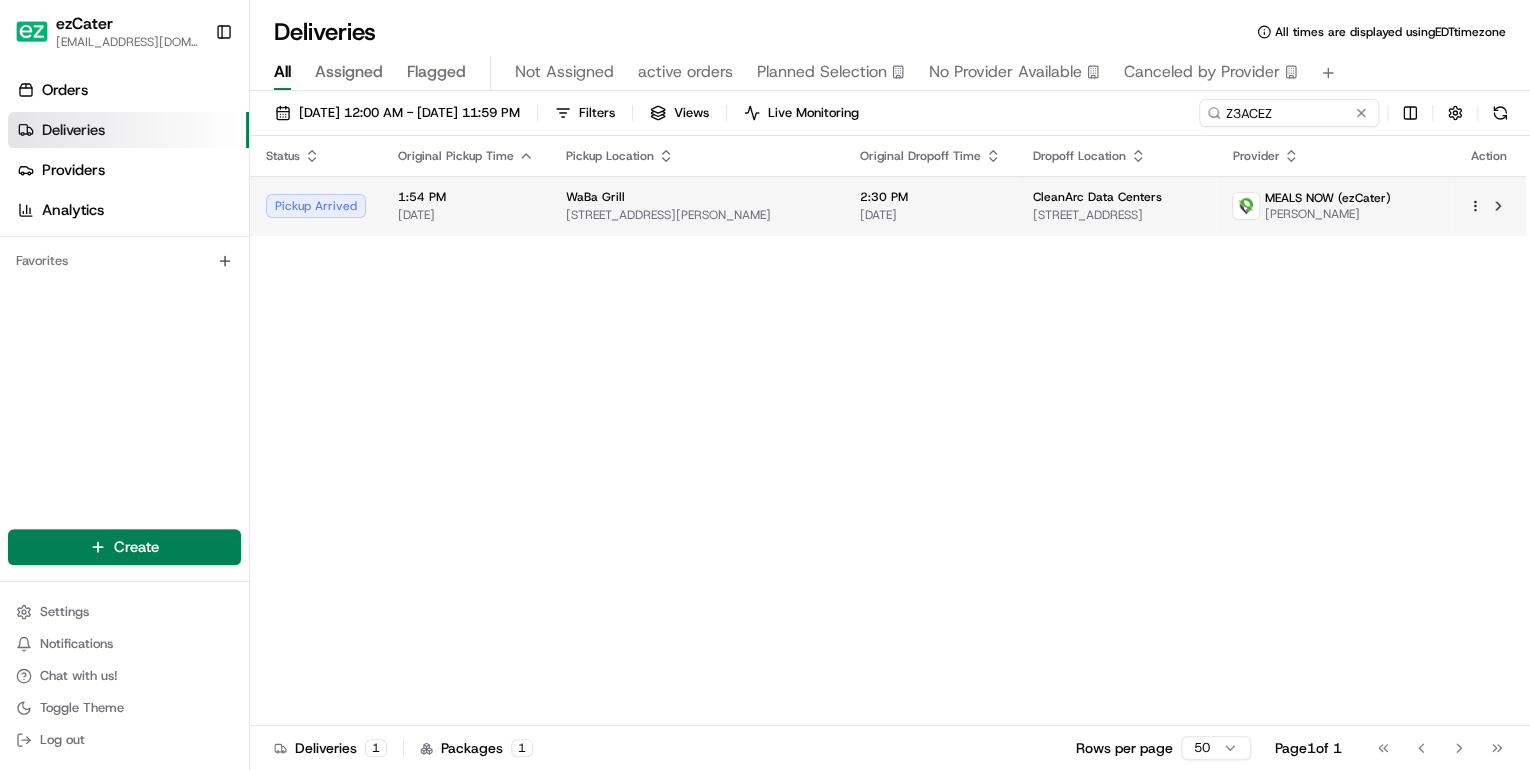 click on "3458 St Rose Pkwy Ste. 4, Henderson, NV 89052, USA" at bounding box center [697, 215] 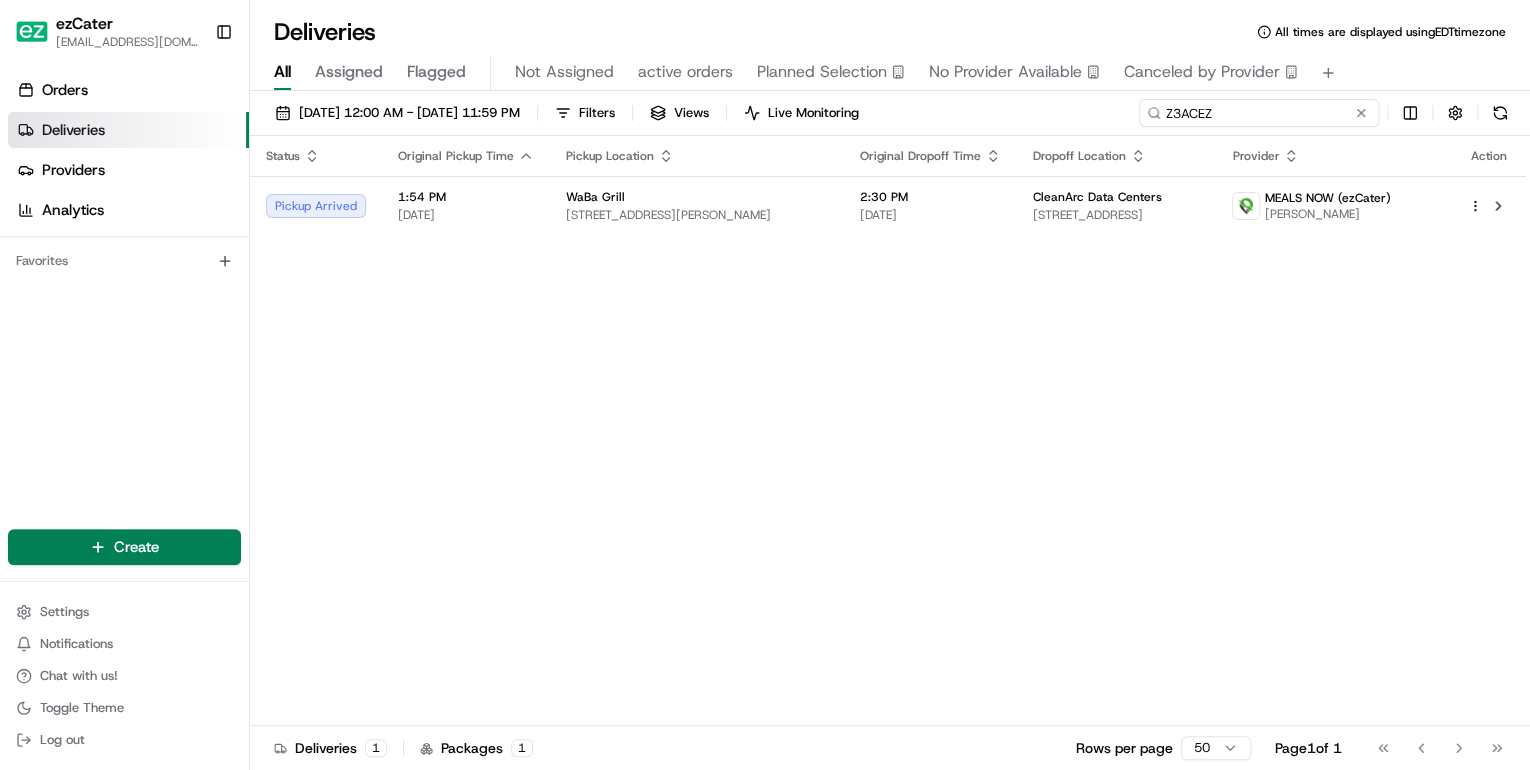 drag, startPoint x: 1272, startPoint y: 114, endPoint x: 774, endPoint y: 128, distance: 498.19675 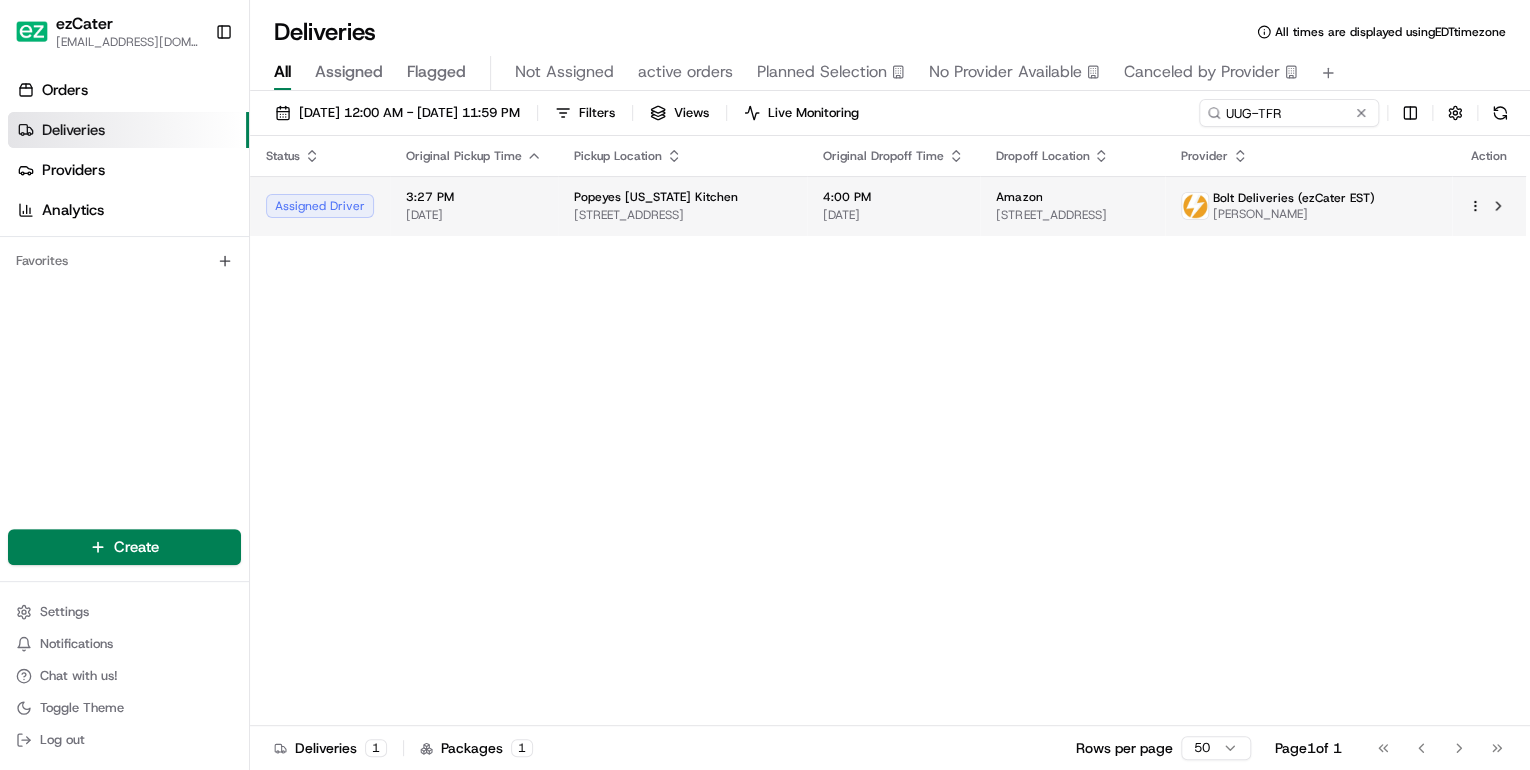 click on "4:00 PM" at bounding box center (893, 197) 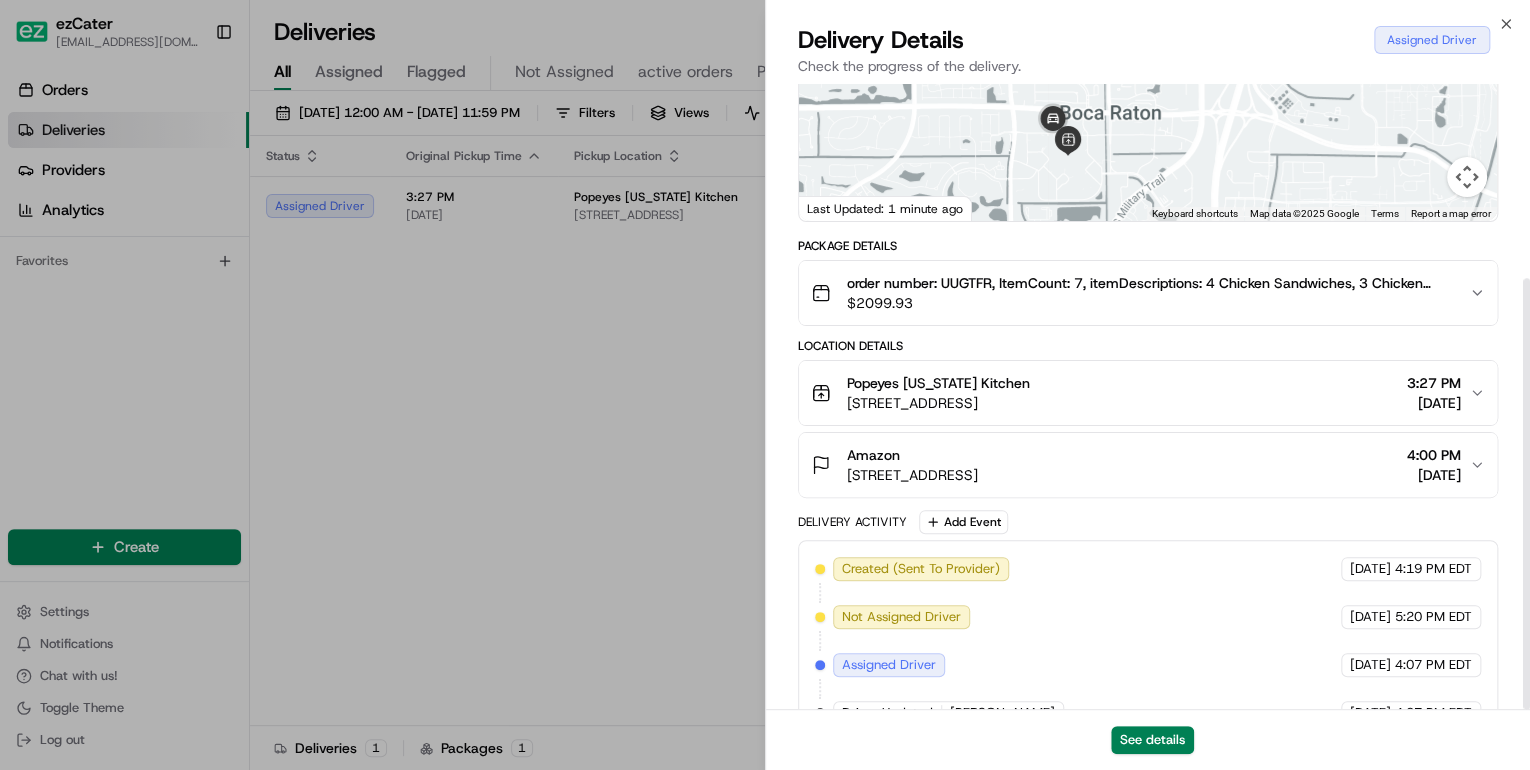 scroll, scrollTop: 282, scrollLeft: 0, axis: vertical 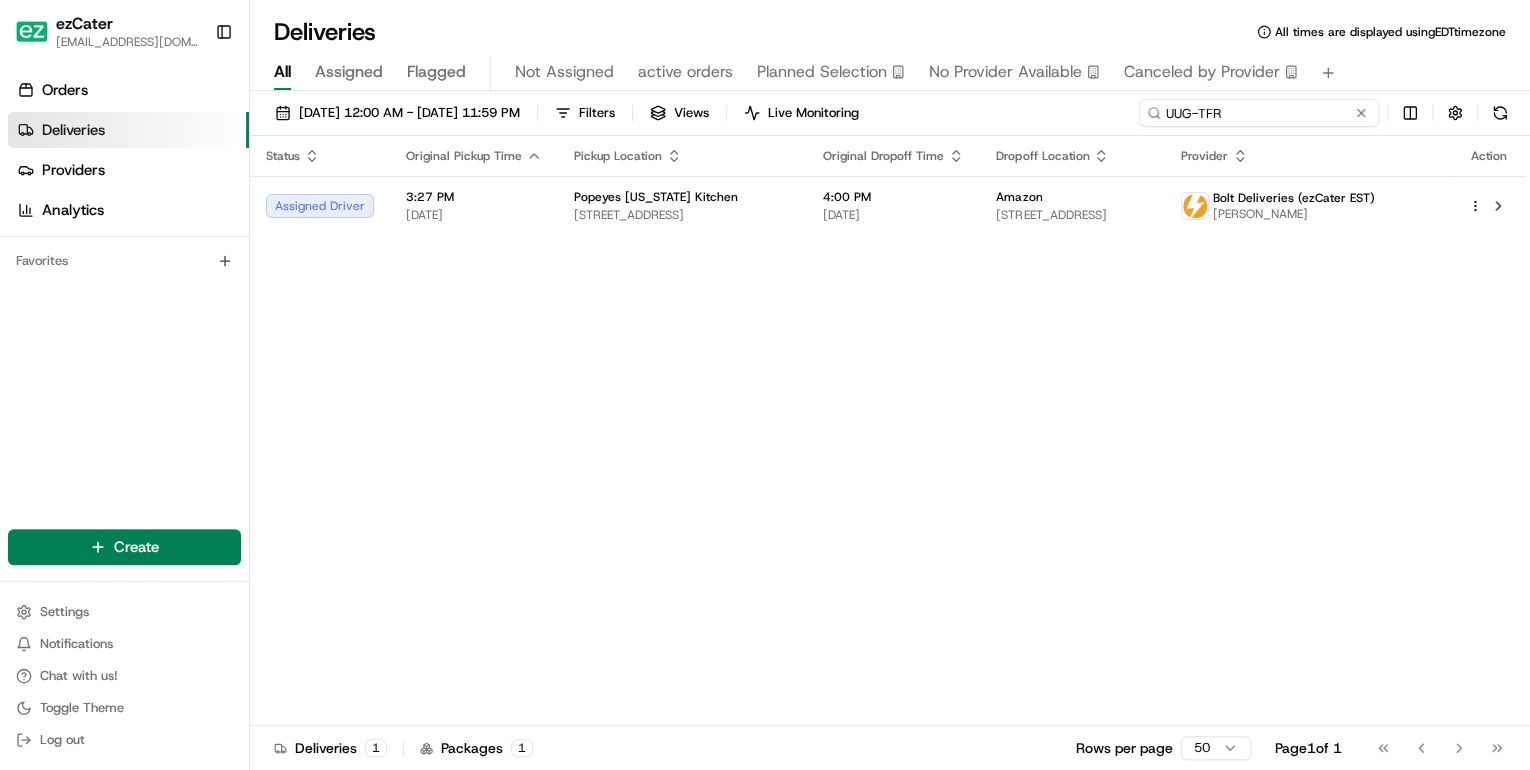 drag, startPoint x: 1285, startPoint y: 116, endPoint x: 883, endPoint y: 132, distance: 402.31827 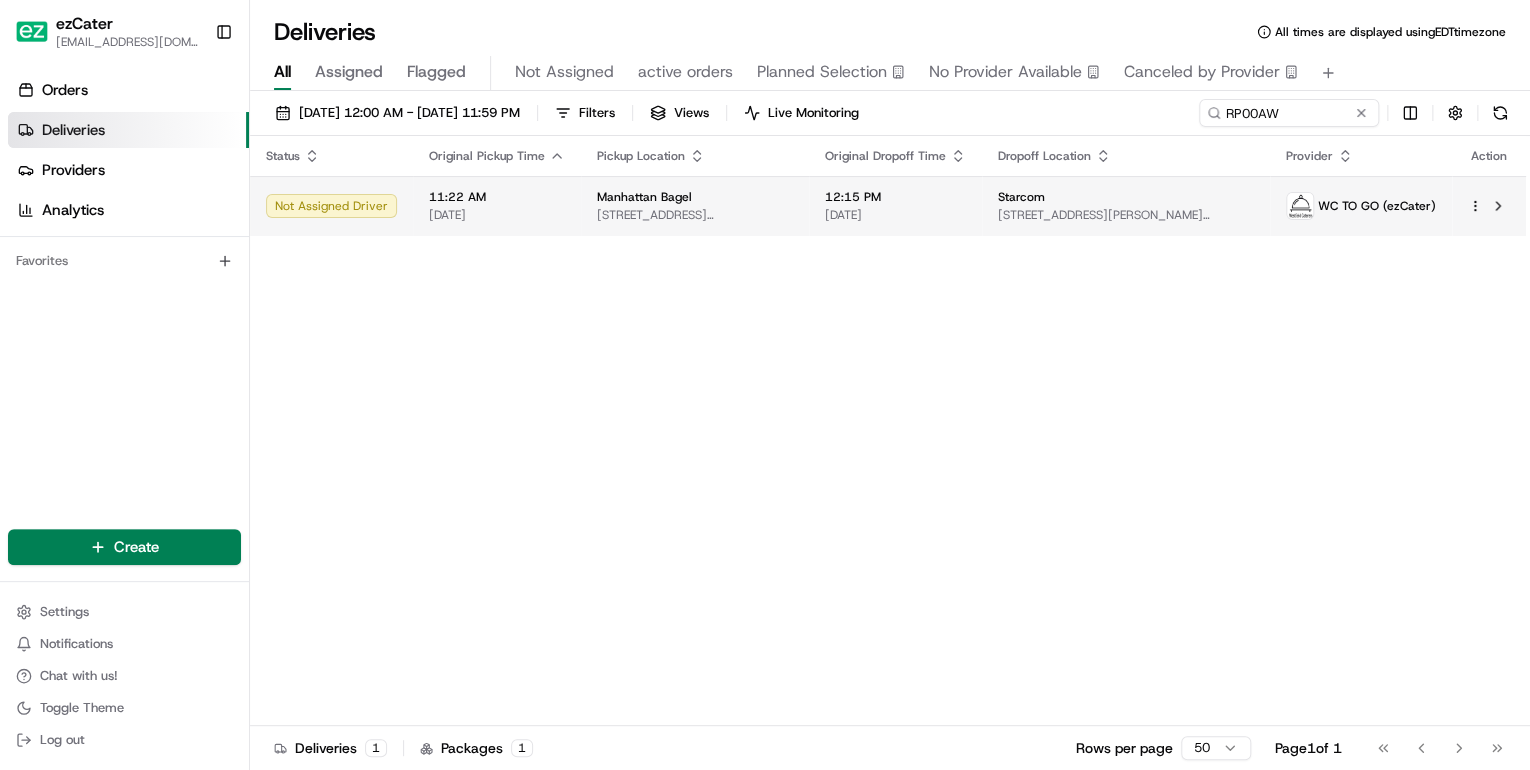 click on "12:15 PM 07/16/2025" at bounding box center (895, 206) 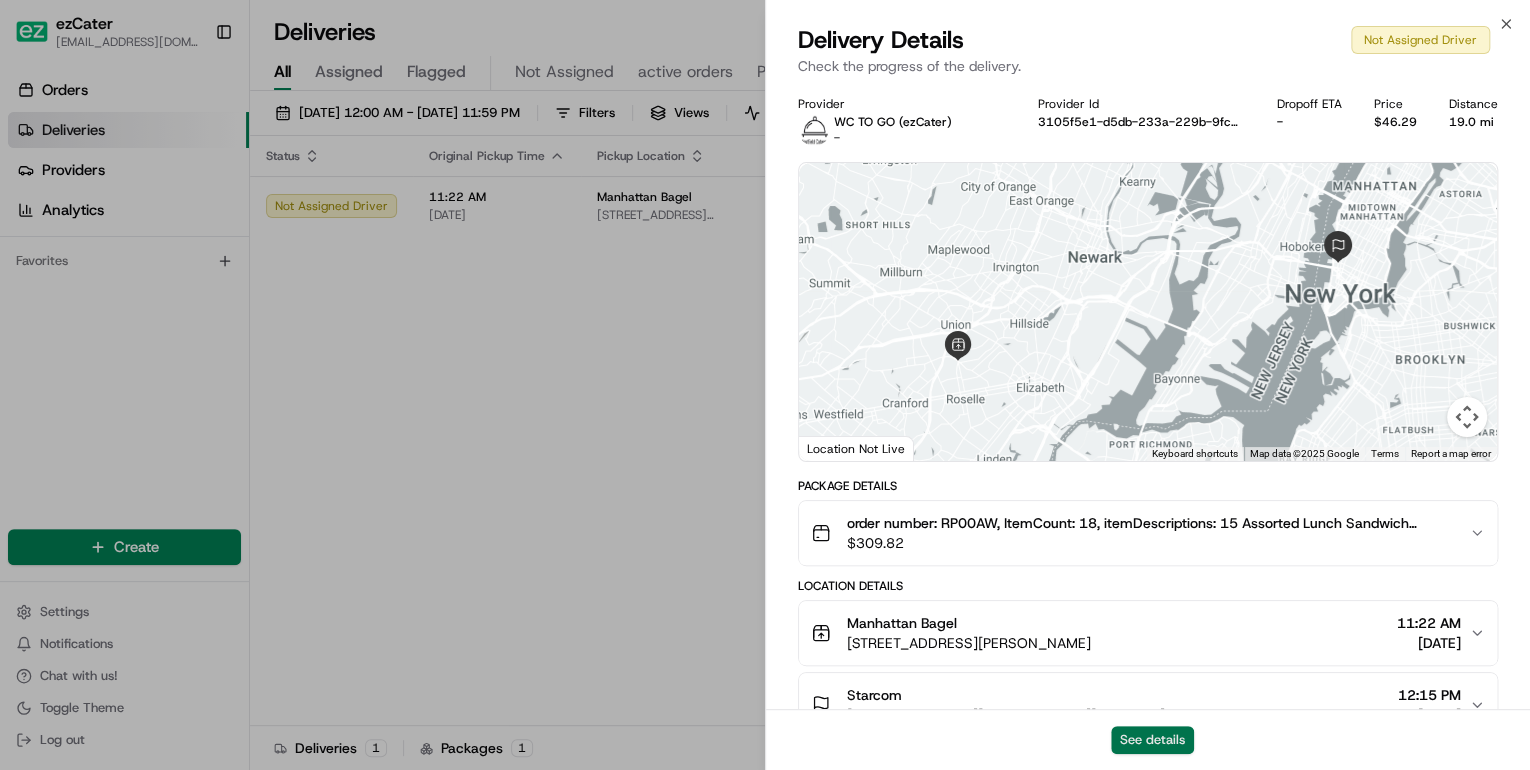 click on "See details" at bounding box center (1152, 740) 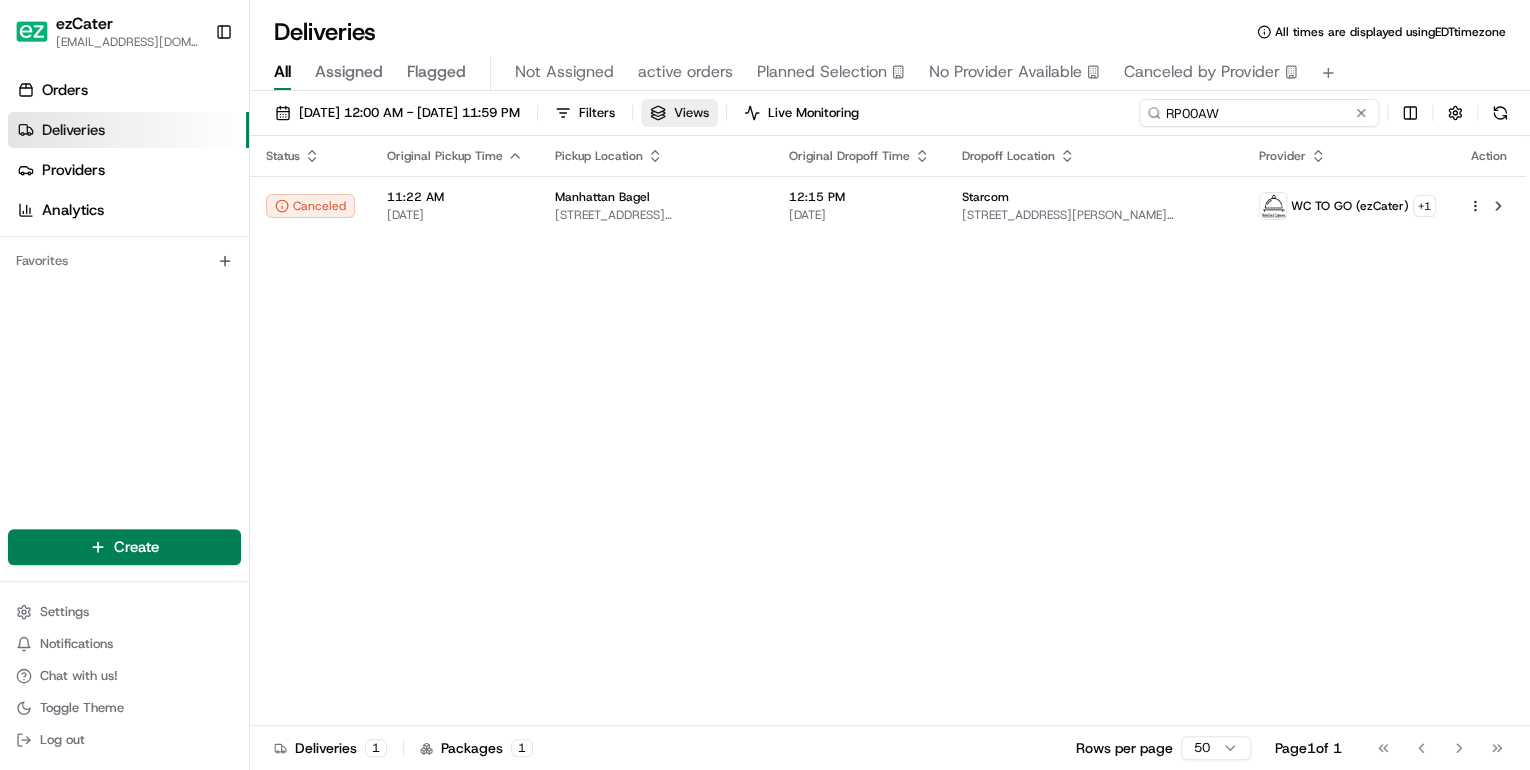 drag, startPoint x: 1275, startPoint y: 112, endPoint x: 767, endPoint y: 104, distance: 508.063 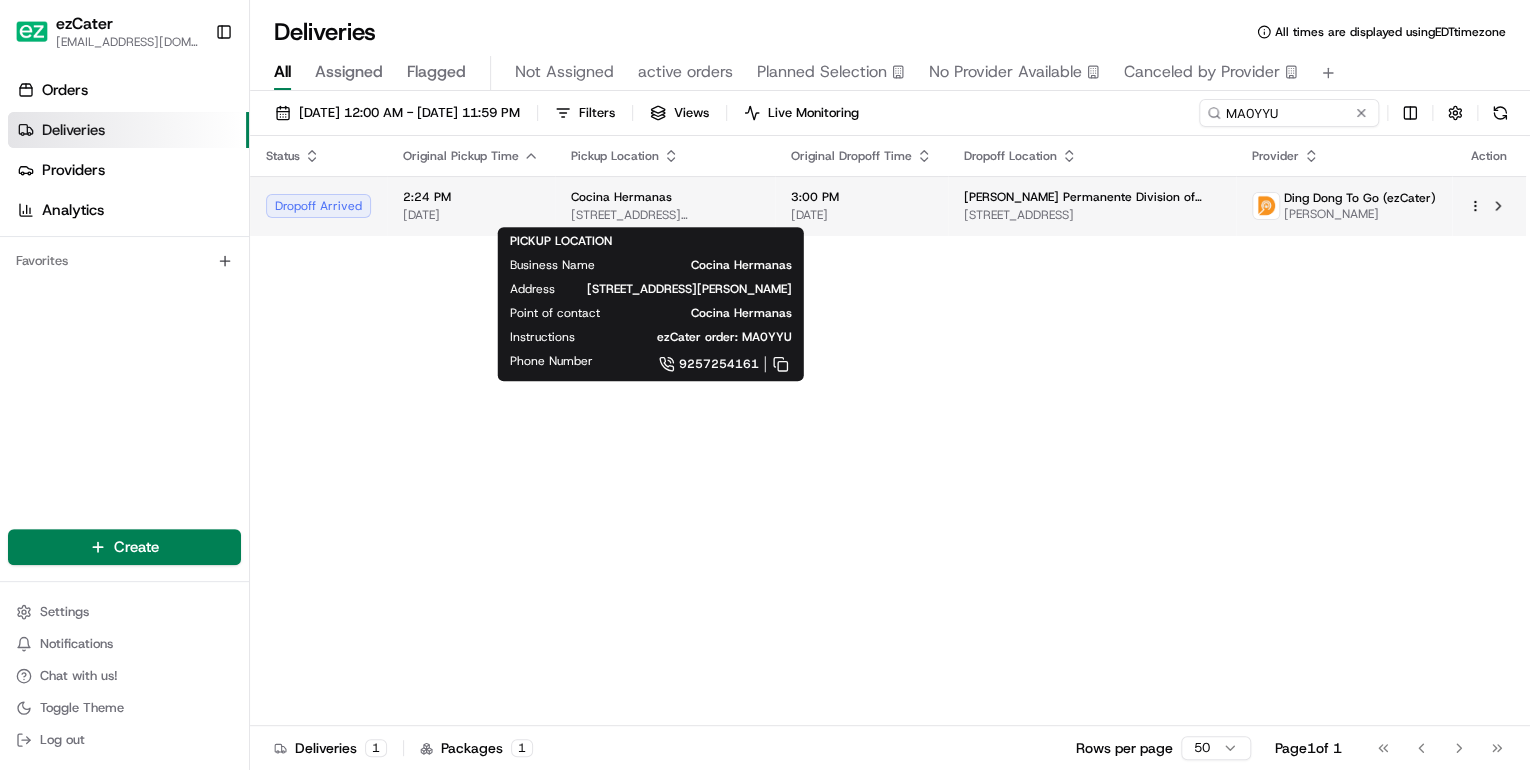click on "501 Hartz Ave, Danville, CA 94526, USA" at bounding box center [665, 215] 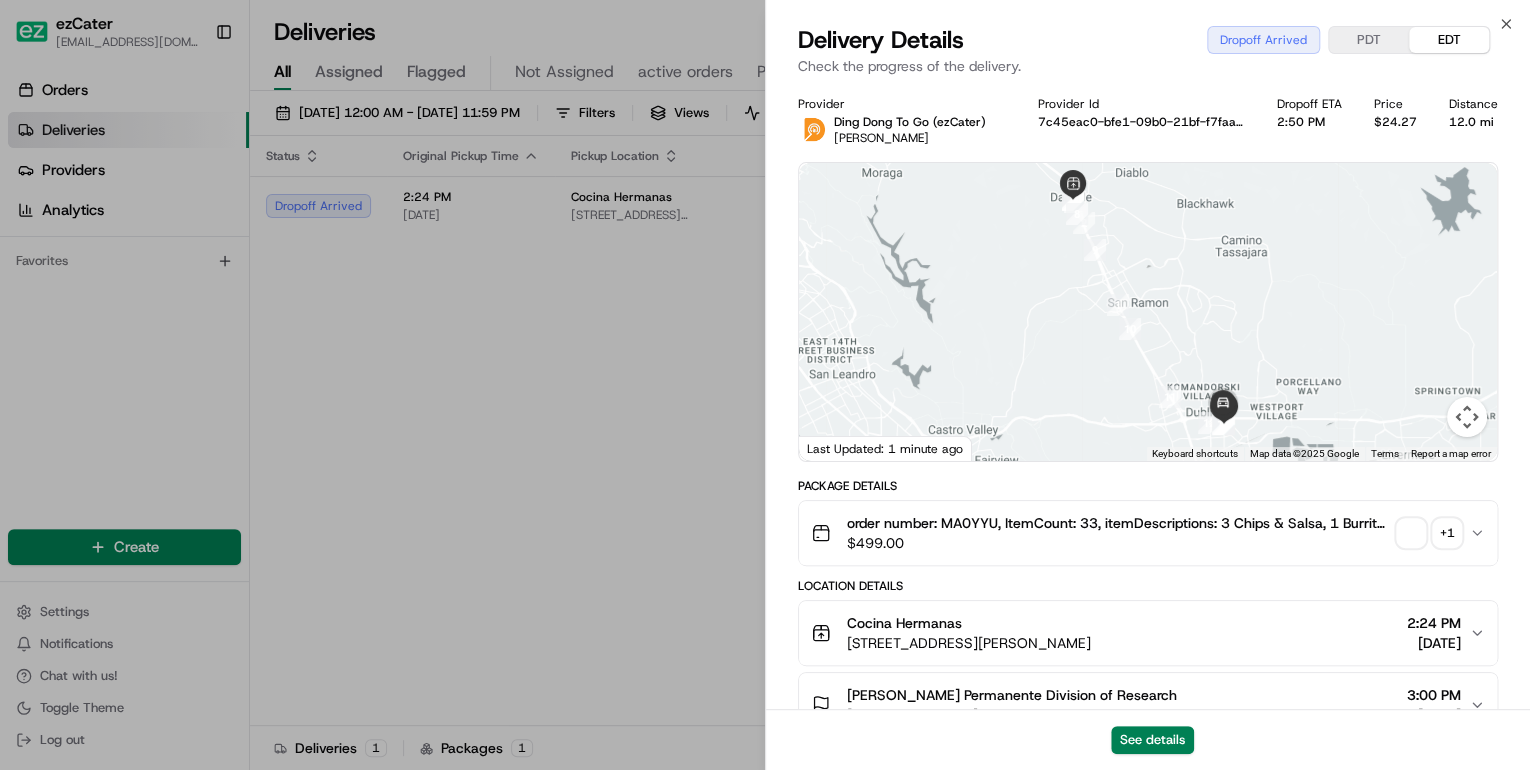 scroll, scrollTop: 160, scrollLeft: 0, axis: vertical 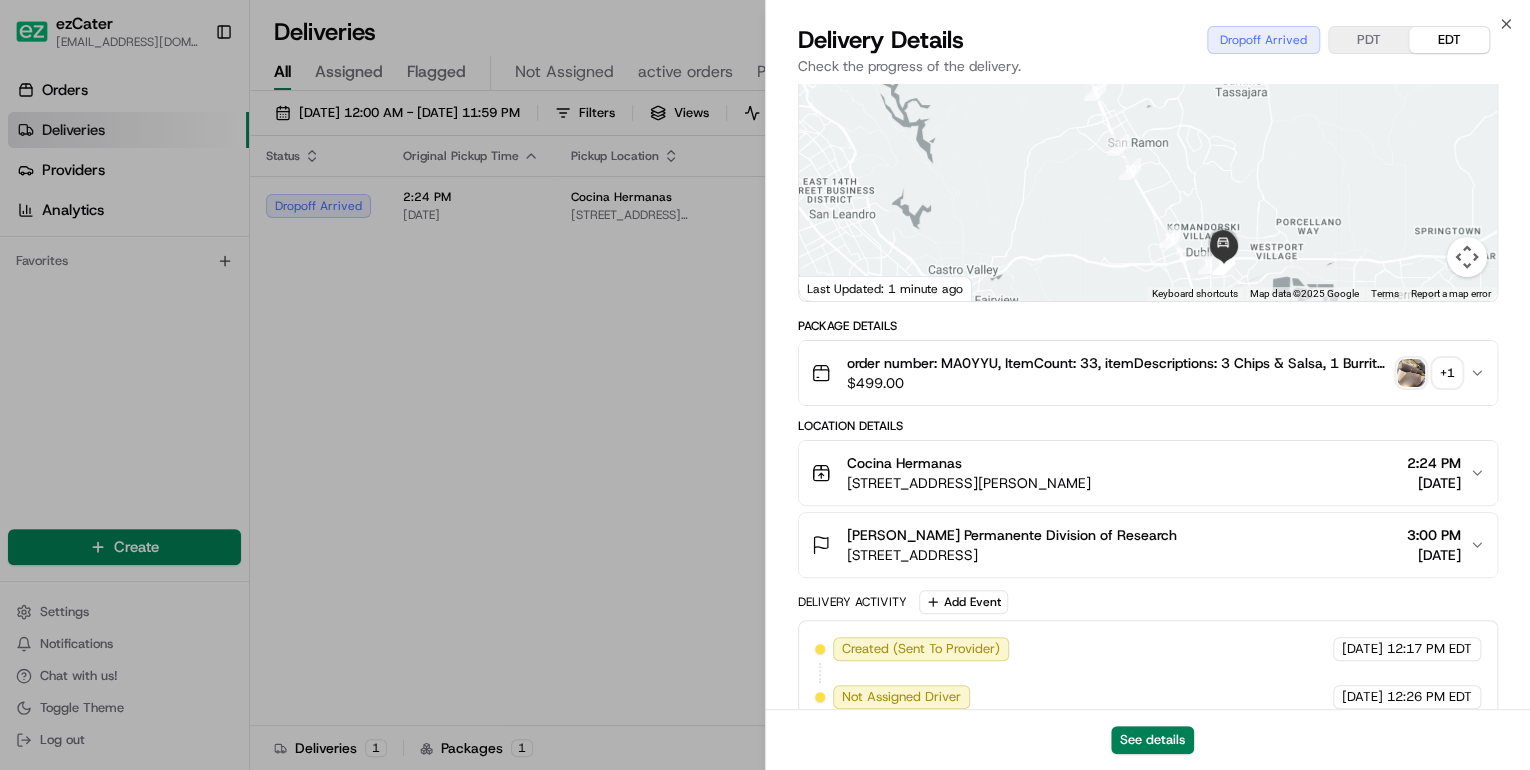 click on "Kaiser Permanente Division of Research" at bounding box center [1012, 535] 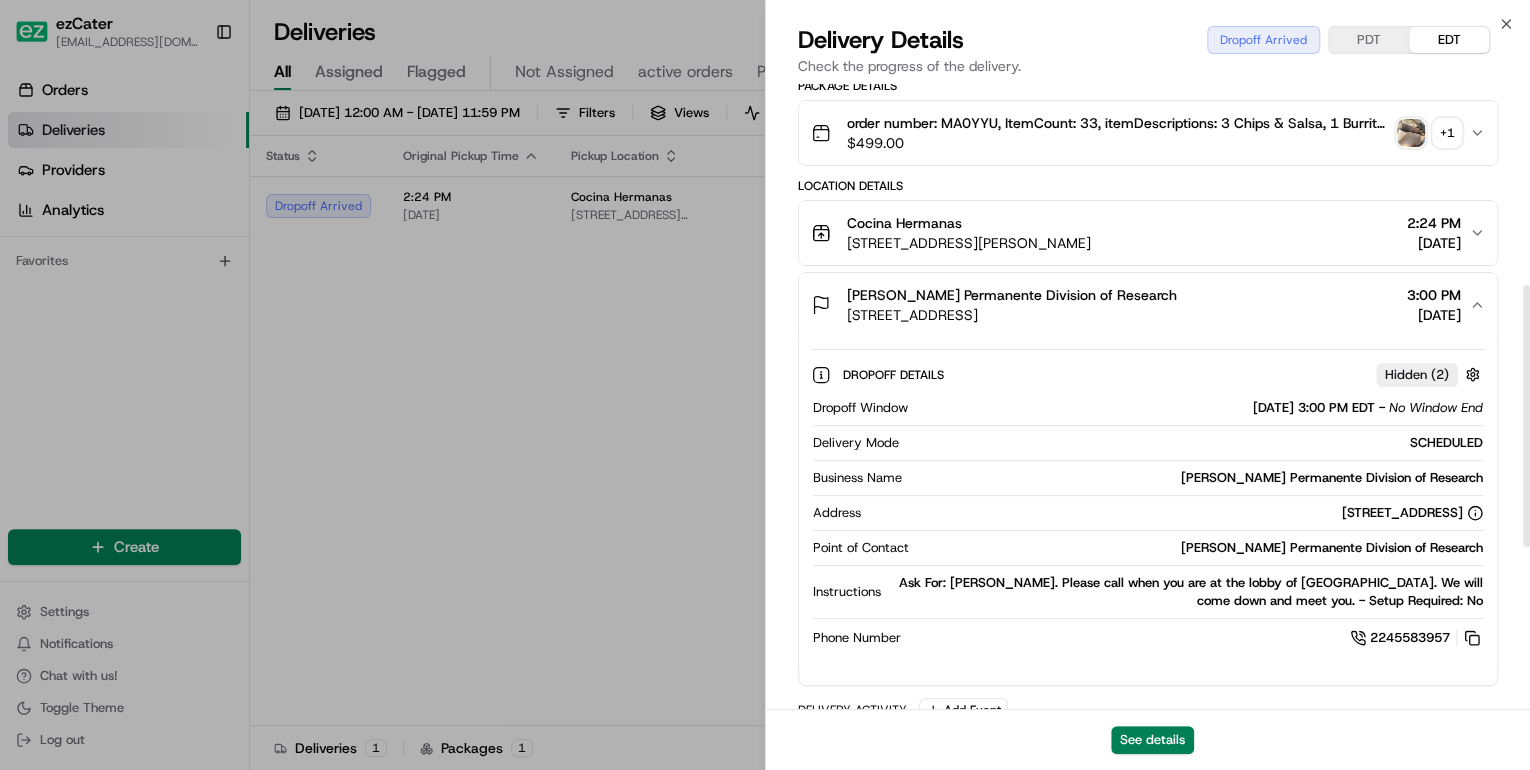 scroll, scrollTop: 480, scrollLeft: 0, axis: vertical 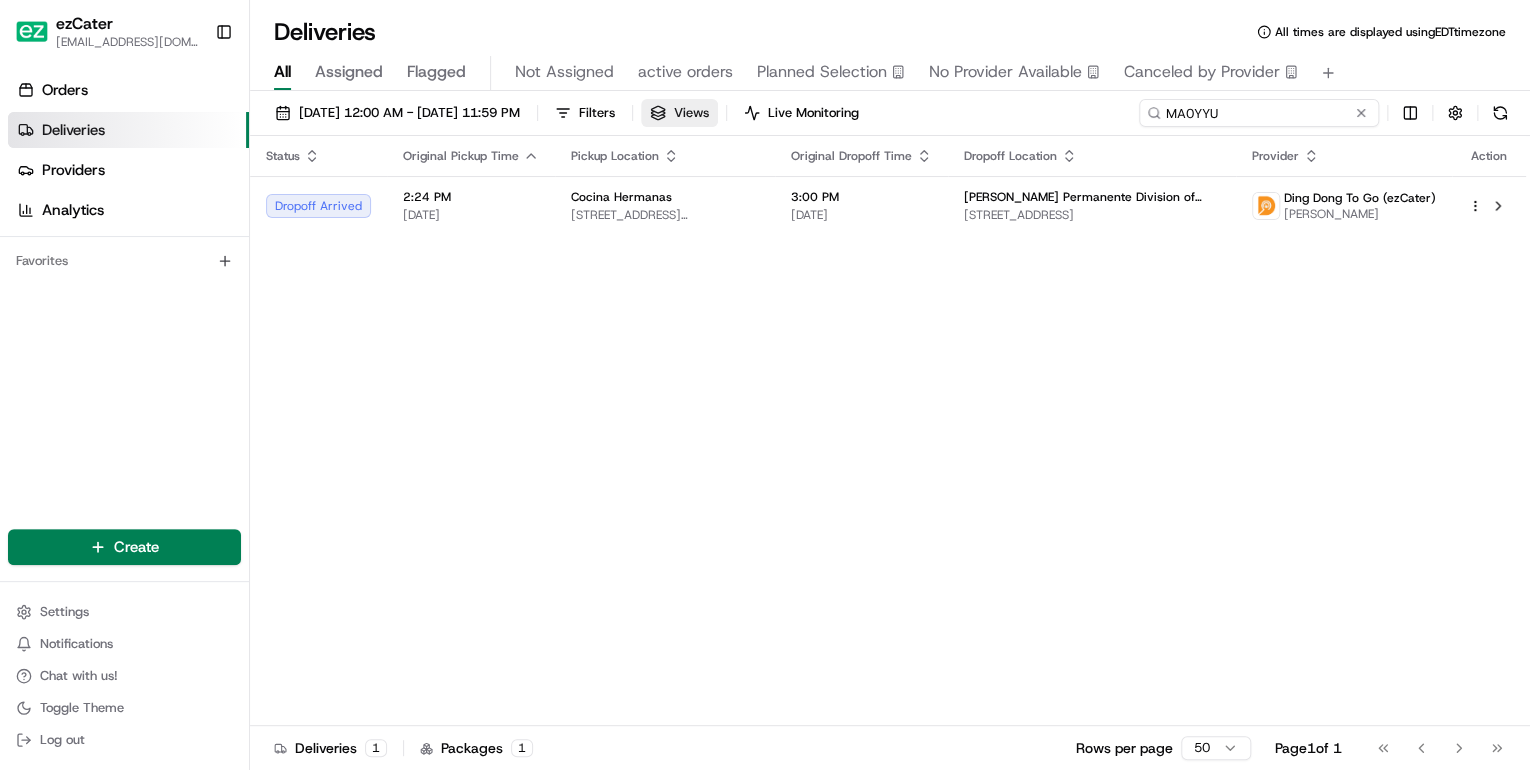 drag, startPoint x: 1289, startPoint y: 118, endPoint x: 722, endPoint y: 119, distance: 567.00085 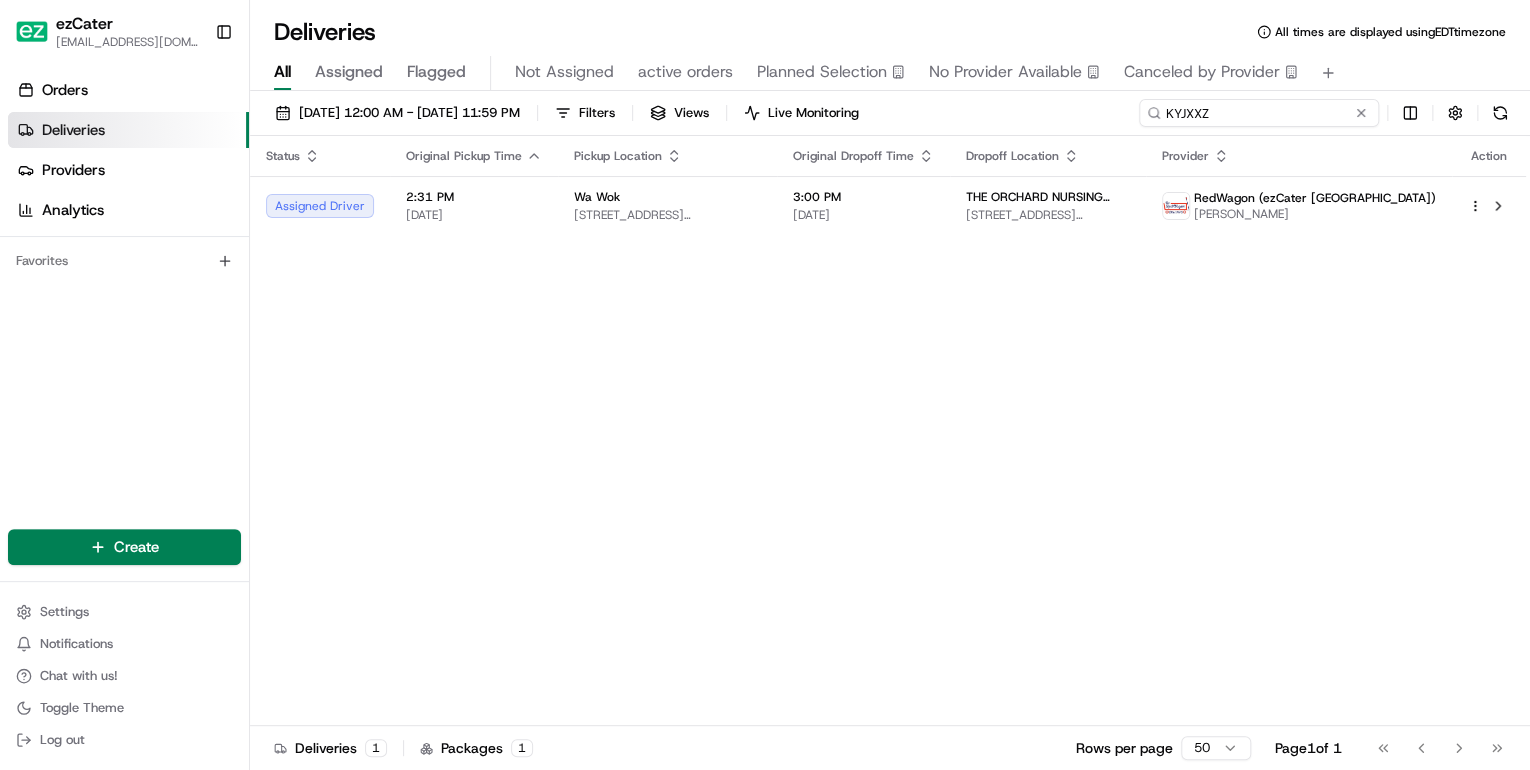 drag, startPoint x: 1231, startPoint y: 112, endPoint x: 945, endPoint y: 112, distance: 286 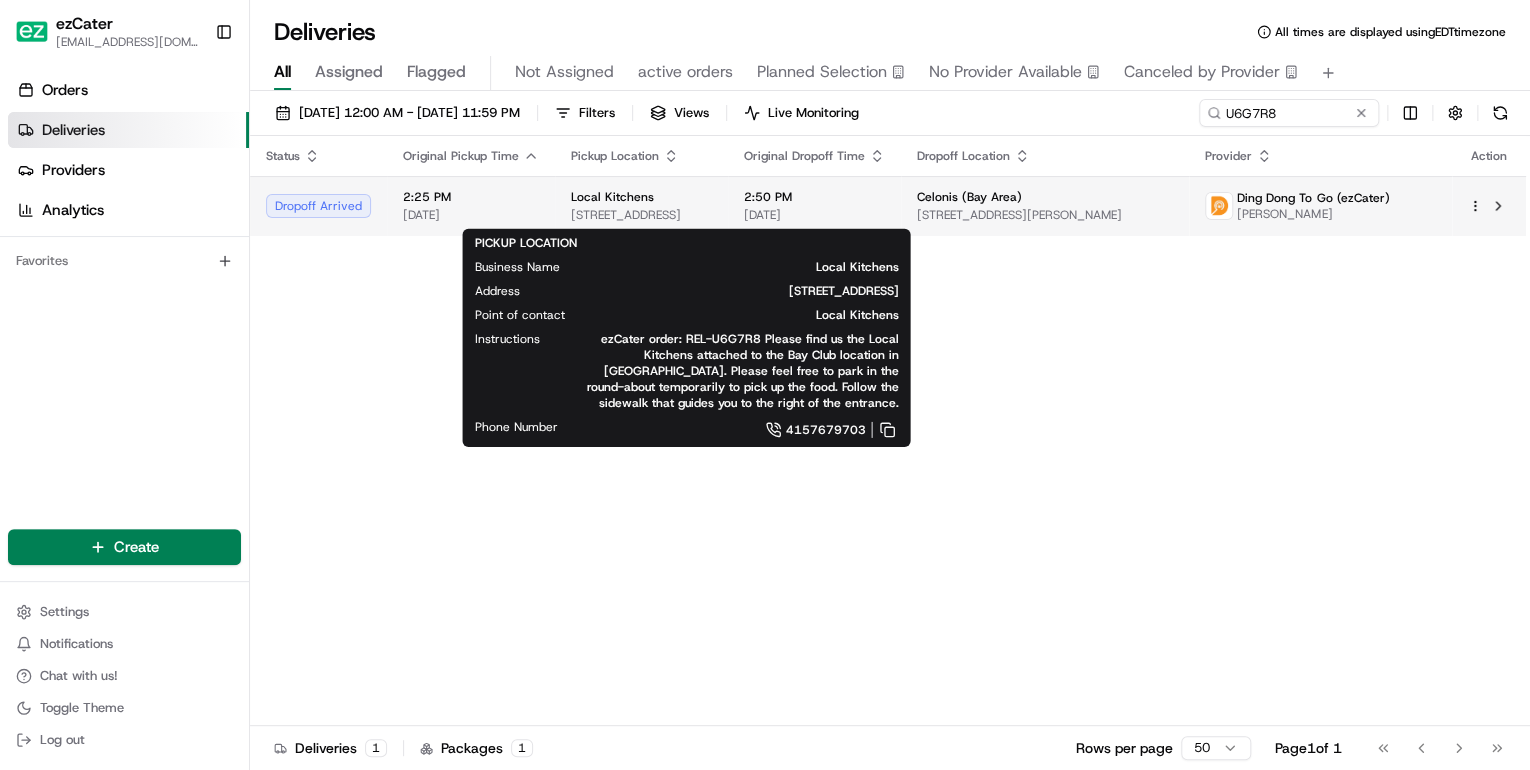 click on "200 Redwood Shores Pkwy, Redwood City, CA 94065, USA" at bounding box center [641, 215] 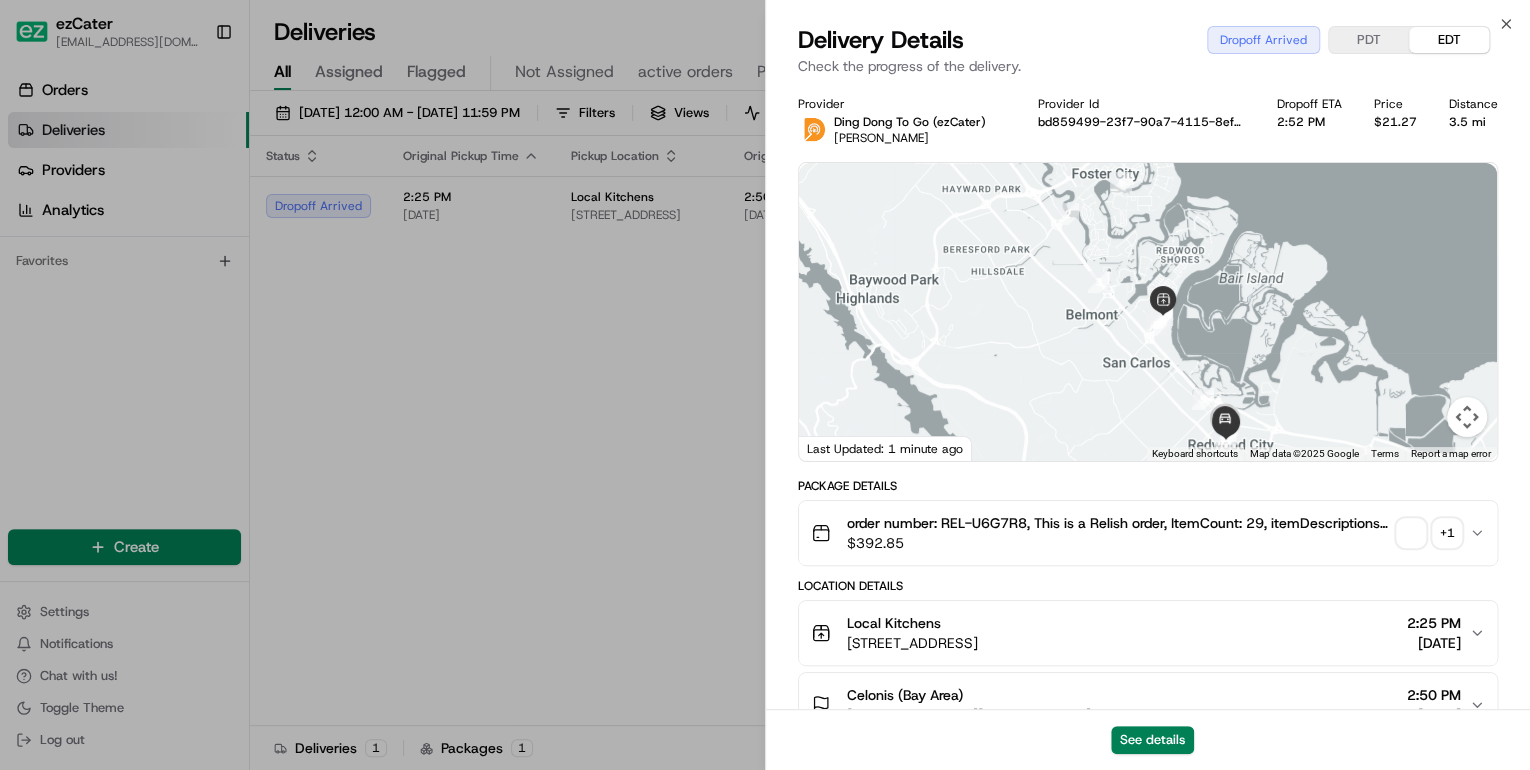 scroll, scrollTop: 320, scrollLeft: 0, axis: vertical 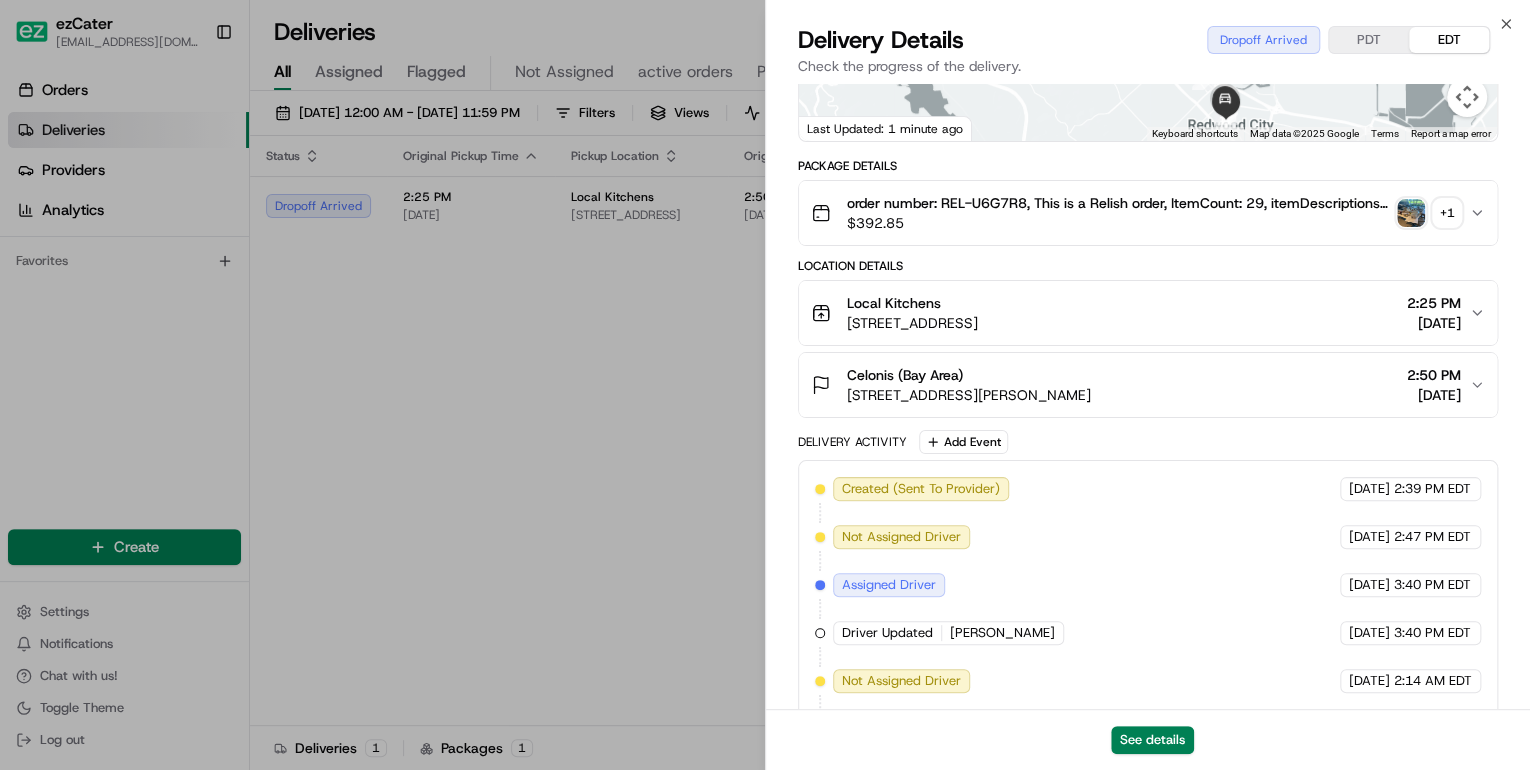 click on "Celonis (Bay Area)" at bounding box center (969, 375) 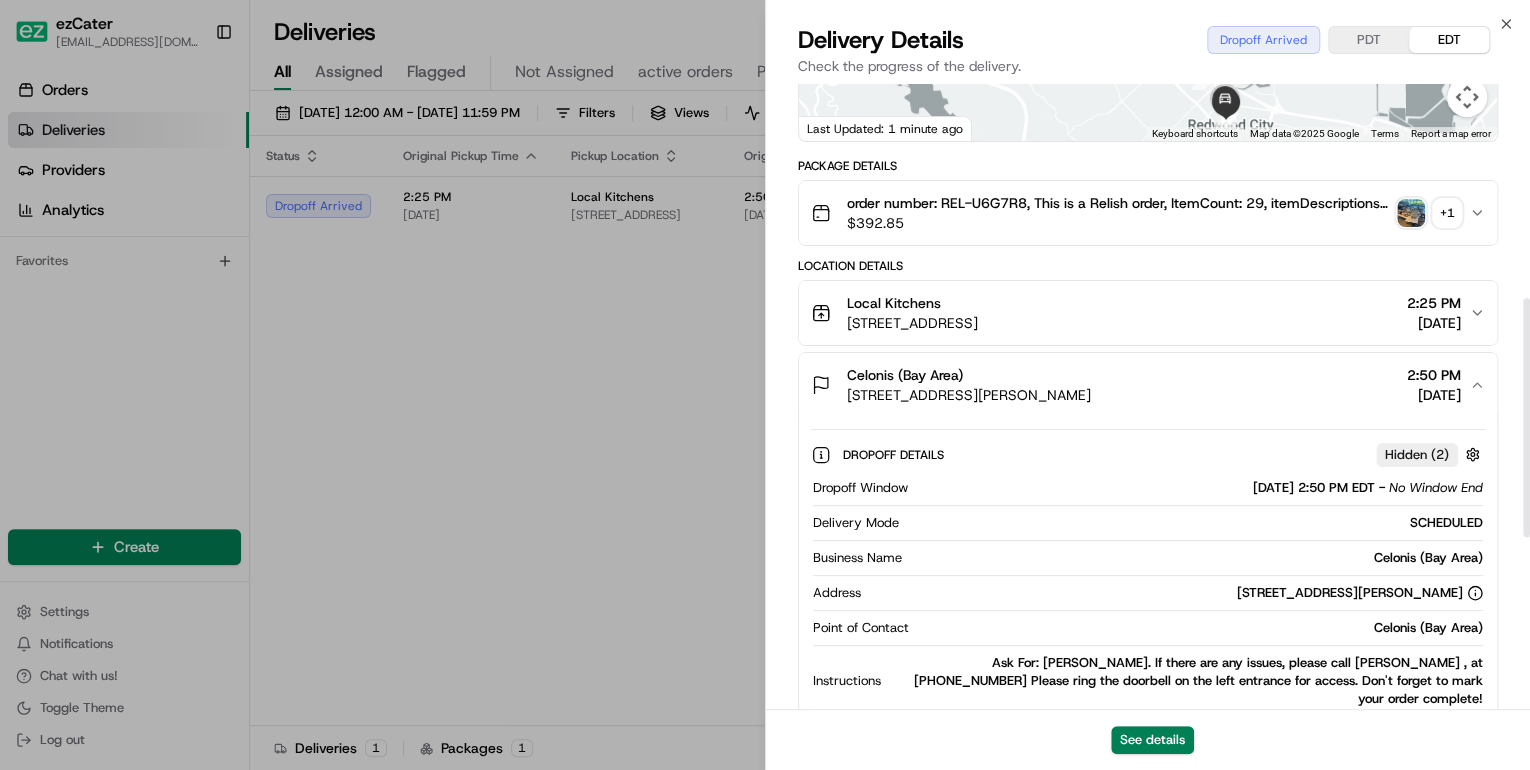 scroll, scrollTop: 560, scrollLeft: 0, axis: vertical 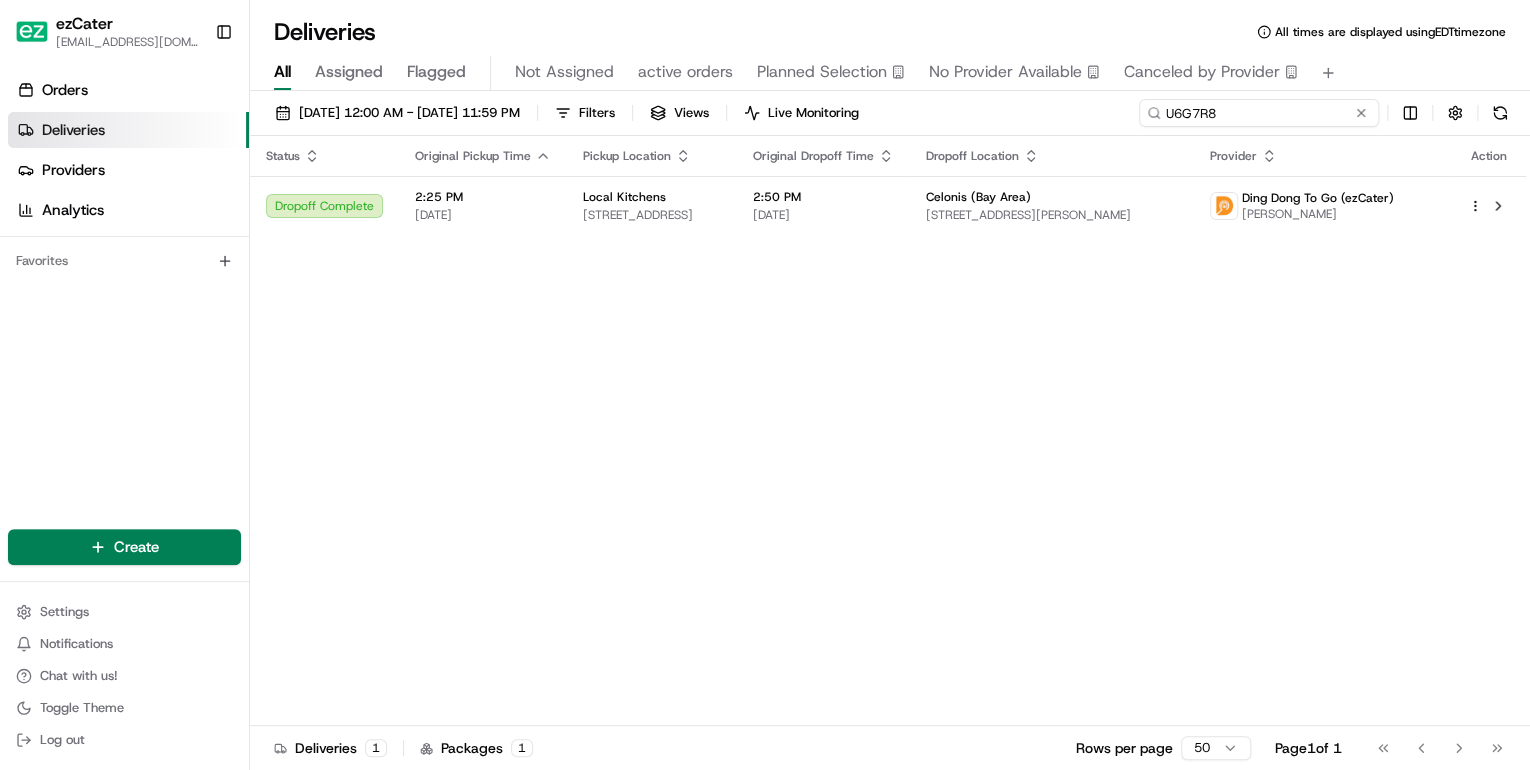 drag, startPoint x: 1278, startPoint y: 115, endPoint x: 992, endPoint y: 104, distance: 286.21146 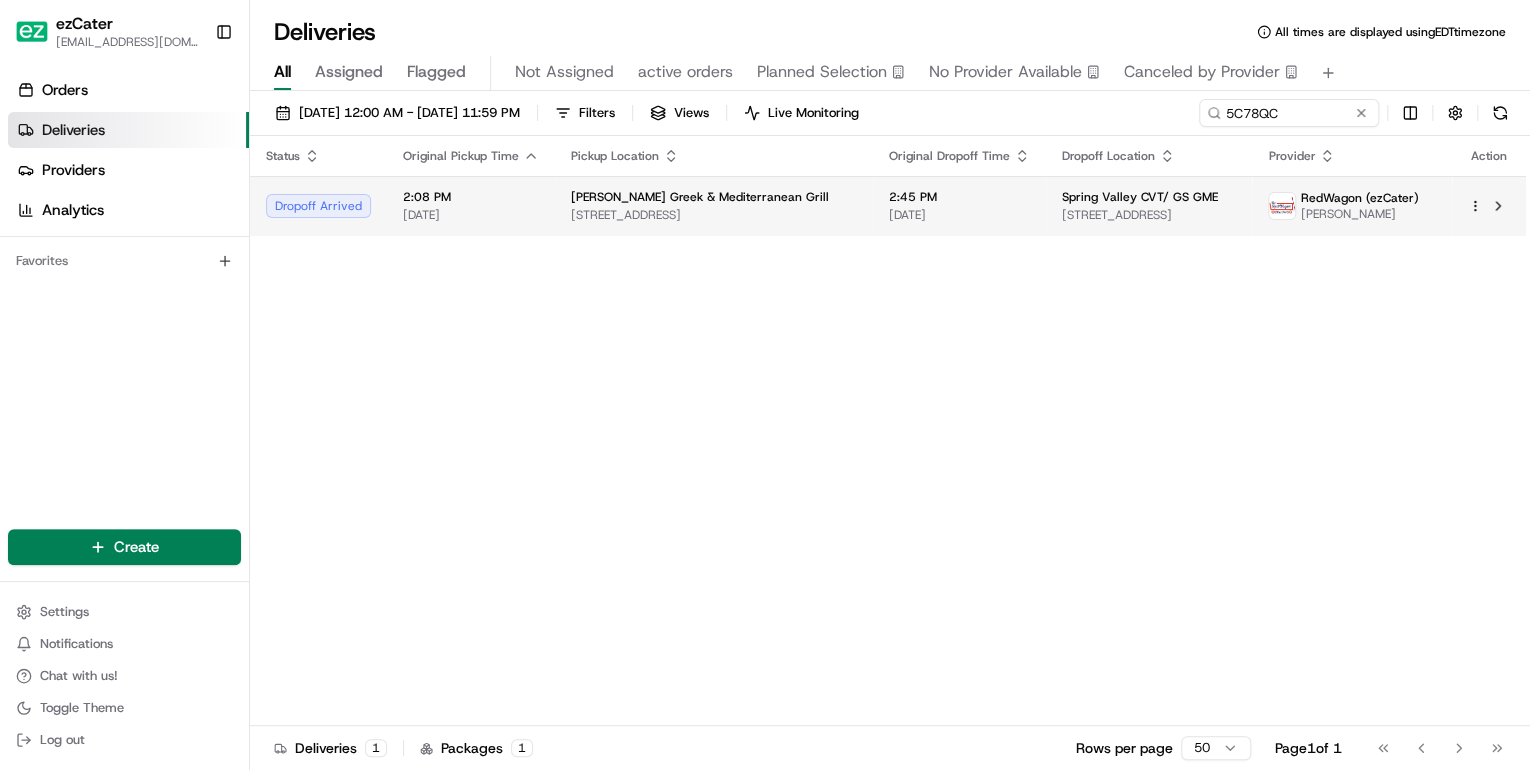 click on "[STREET_ADDRESS]" at bounding box center (714, 215) 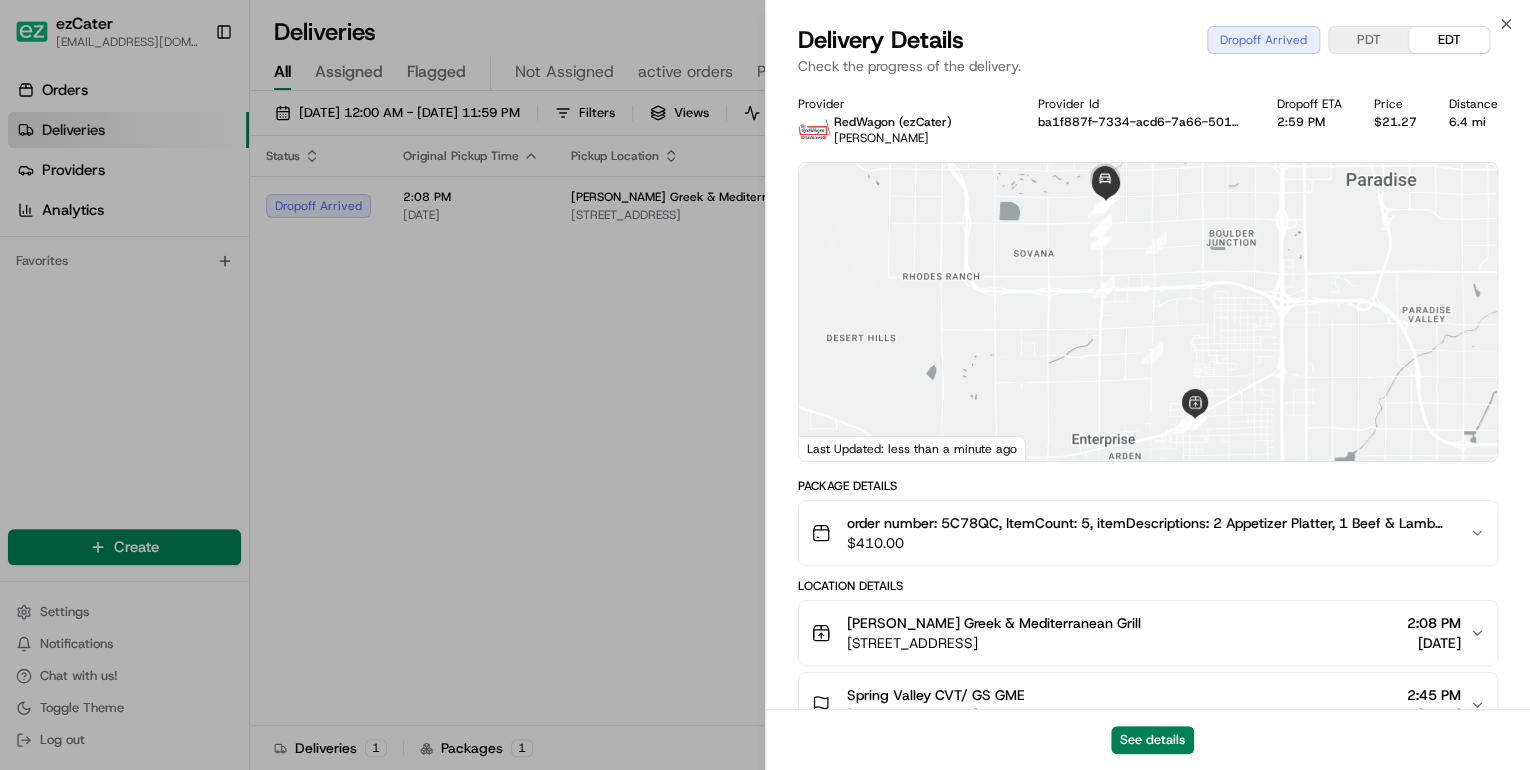 scroll, scrollTop: 240, scrollLeft: 0, axis: vertical 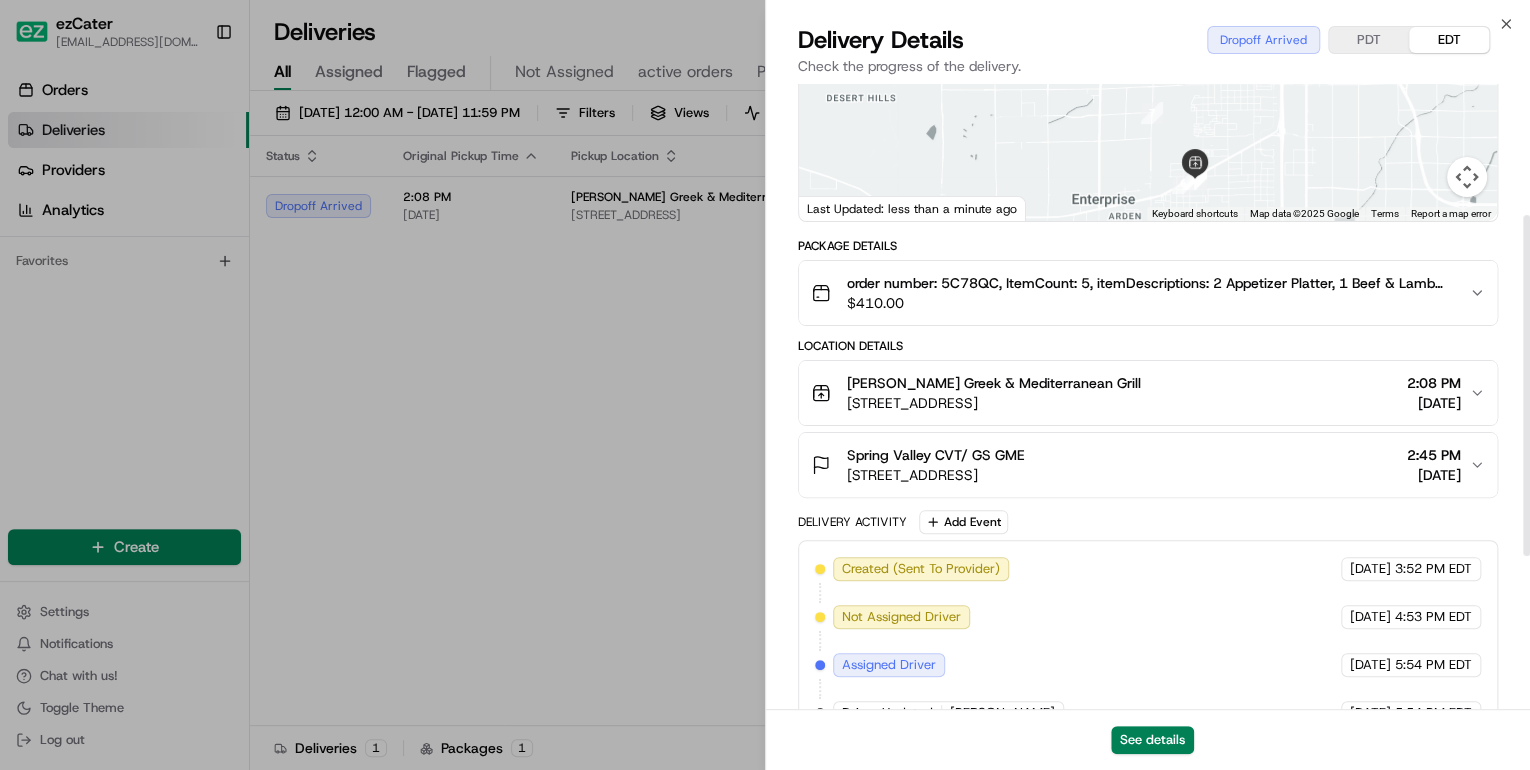 click on "Spring Valley CVT/ GS GME" at bounding box center [936, 455] 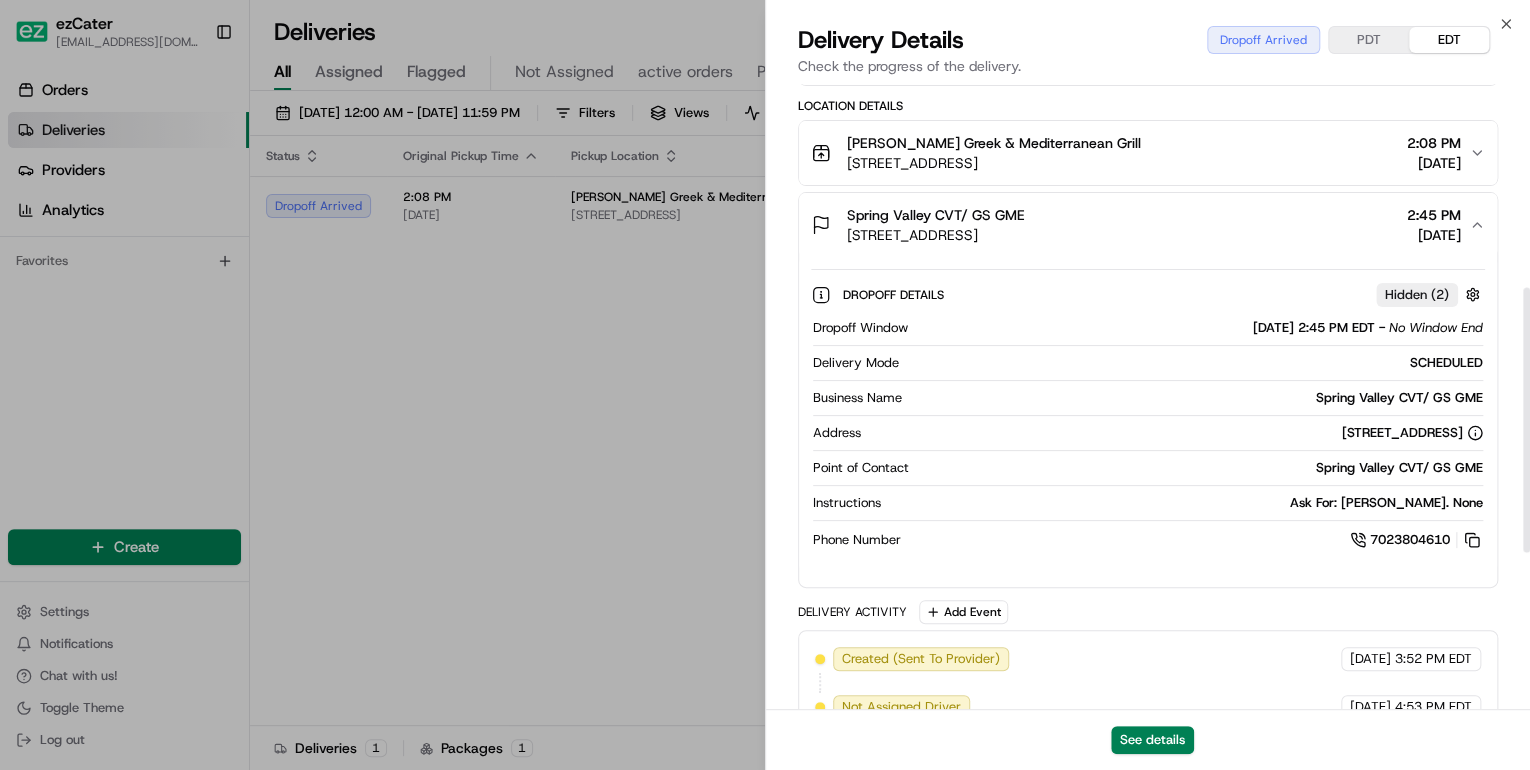 scroll, scrollTop: 560, scrollLeft: 0, axis: vertical 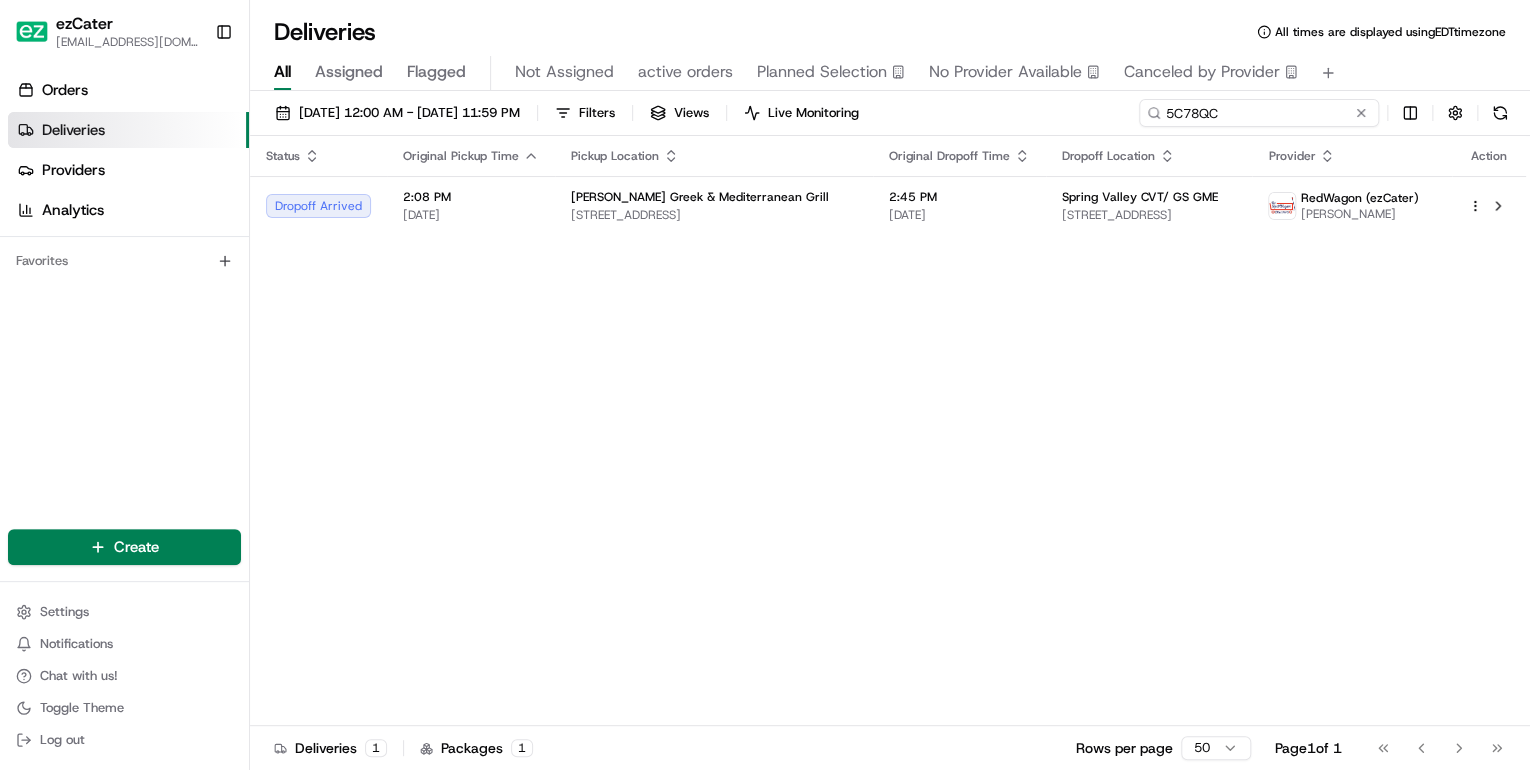 drag, startPoint x: 1287, startPoint y: 116, endPoint x: 817, endPoint y: 95, distance: 470.4689 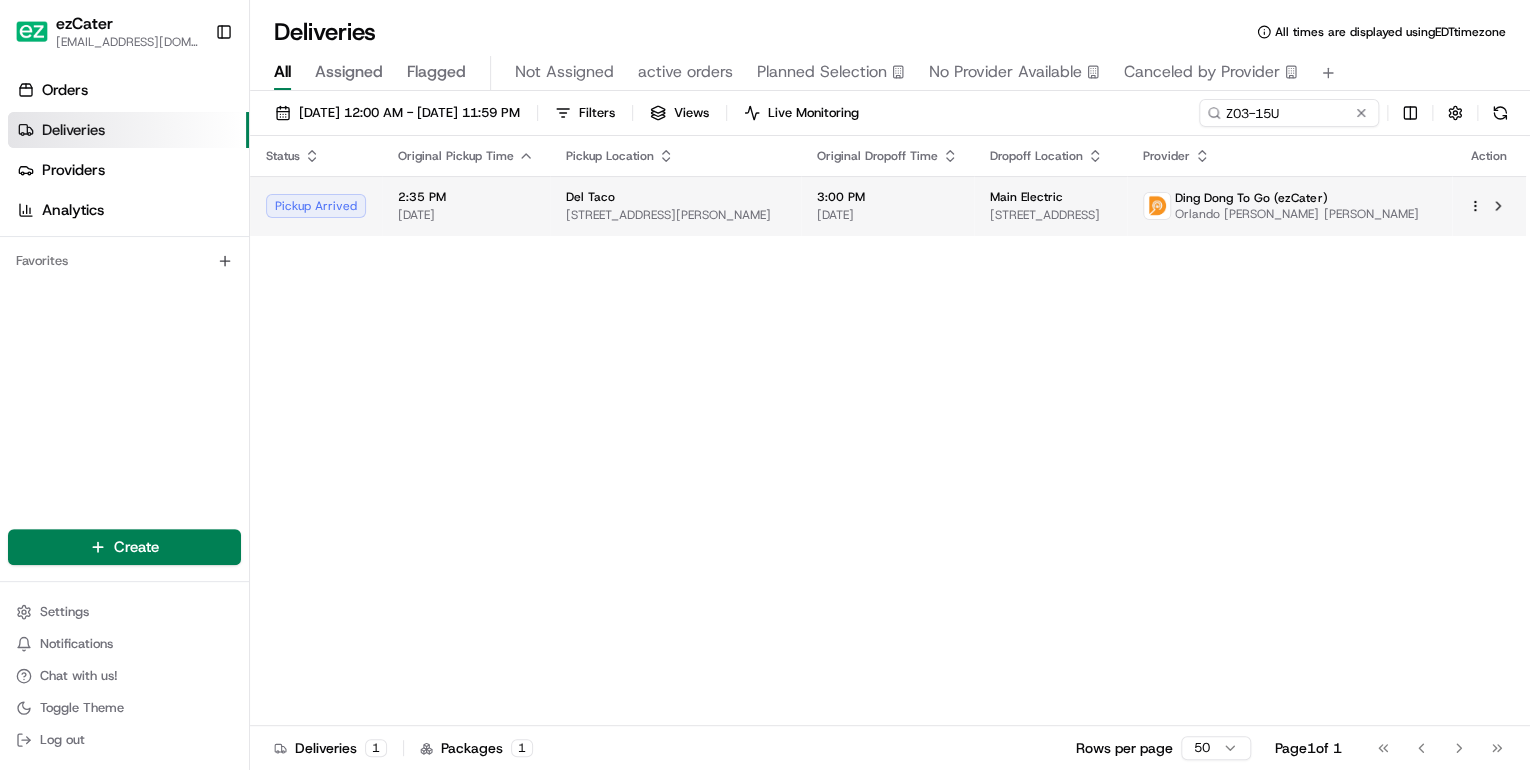 click on "201 Pittman Rd, Fairfield, CA 94534, USA" at bounding box center [675, 215] 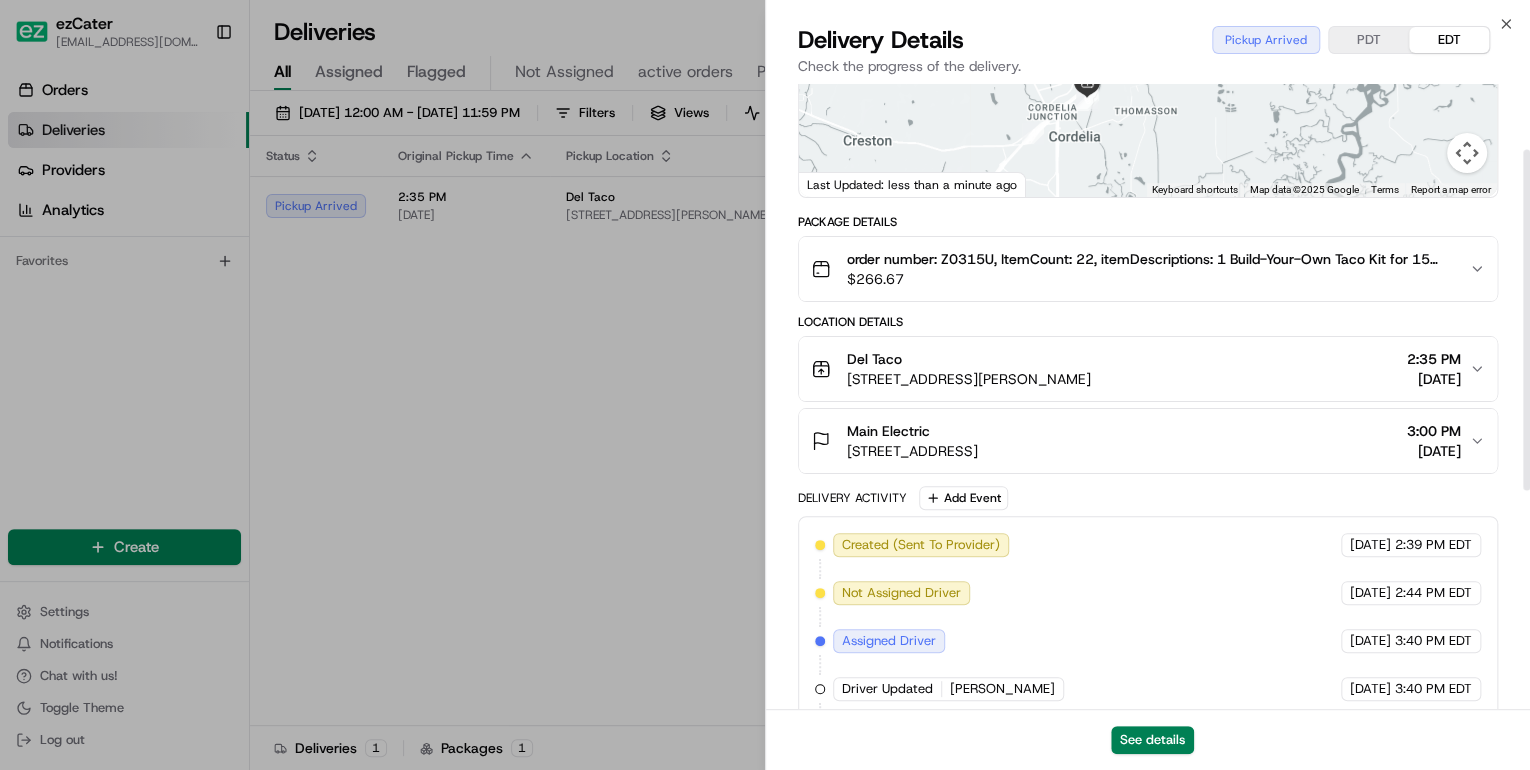 scroll, scrollTop: 40, scrollLeft: 0, axis: vertical 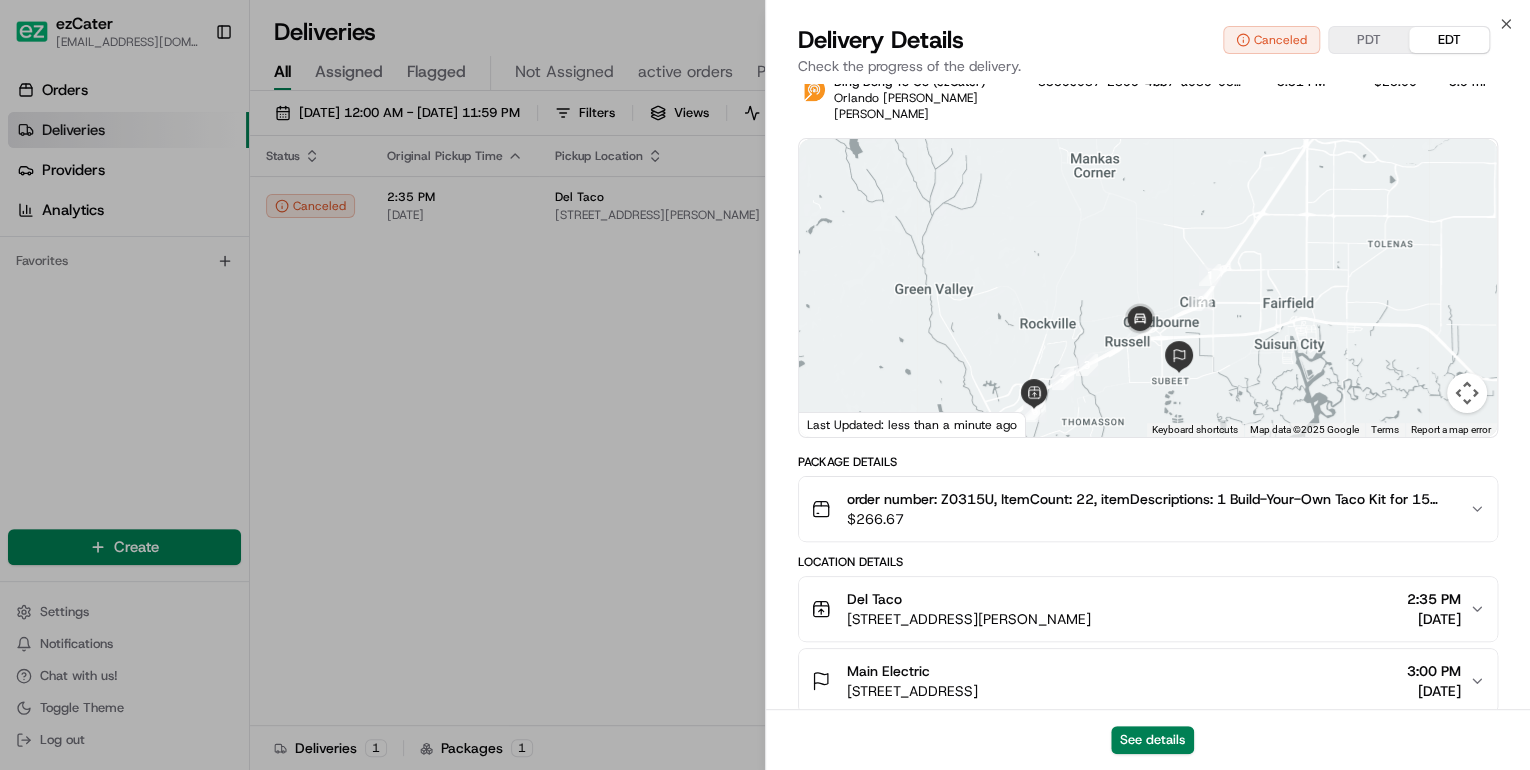 drag, startPoint x: 1126, startPoint y: 360, endPoint x: 1141, endPoint y: 323, distance: 39.92493 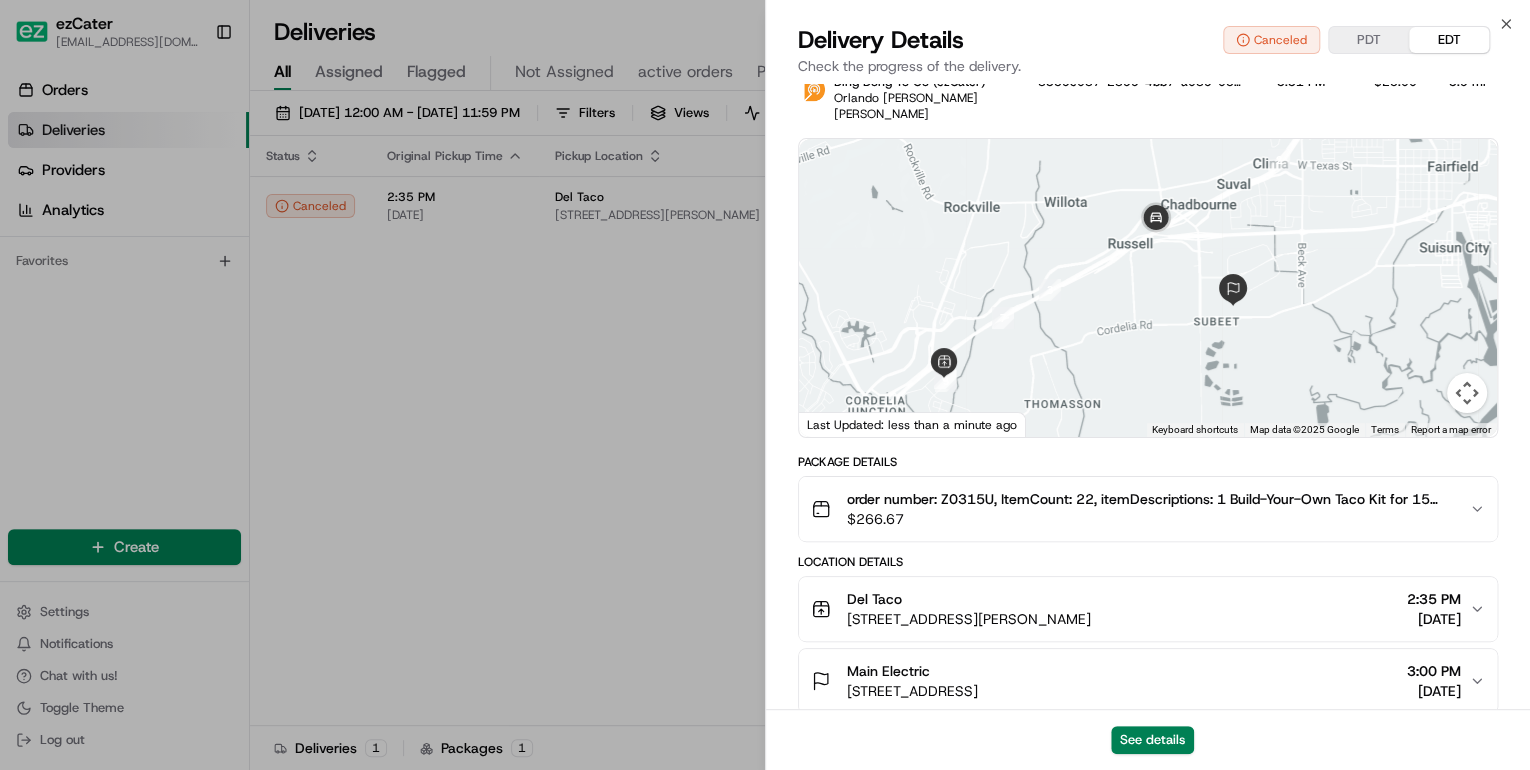 drag, startPoint x: 1140, startPoint y: 353, endPoint x: 1130, endPoint y: 338, distance: 18.027756 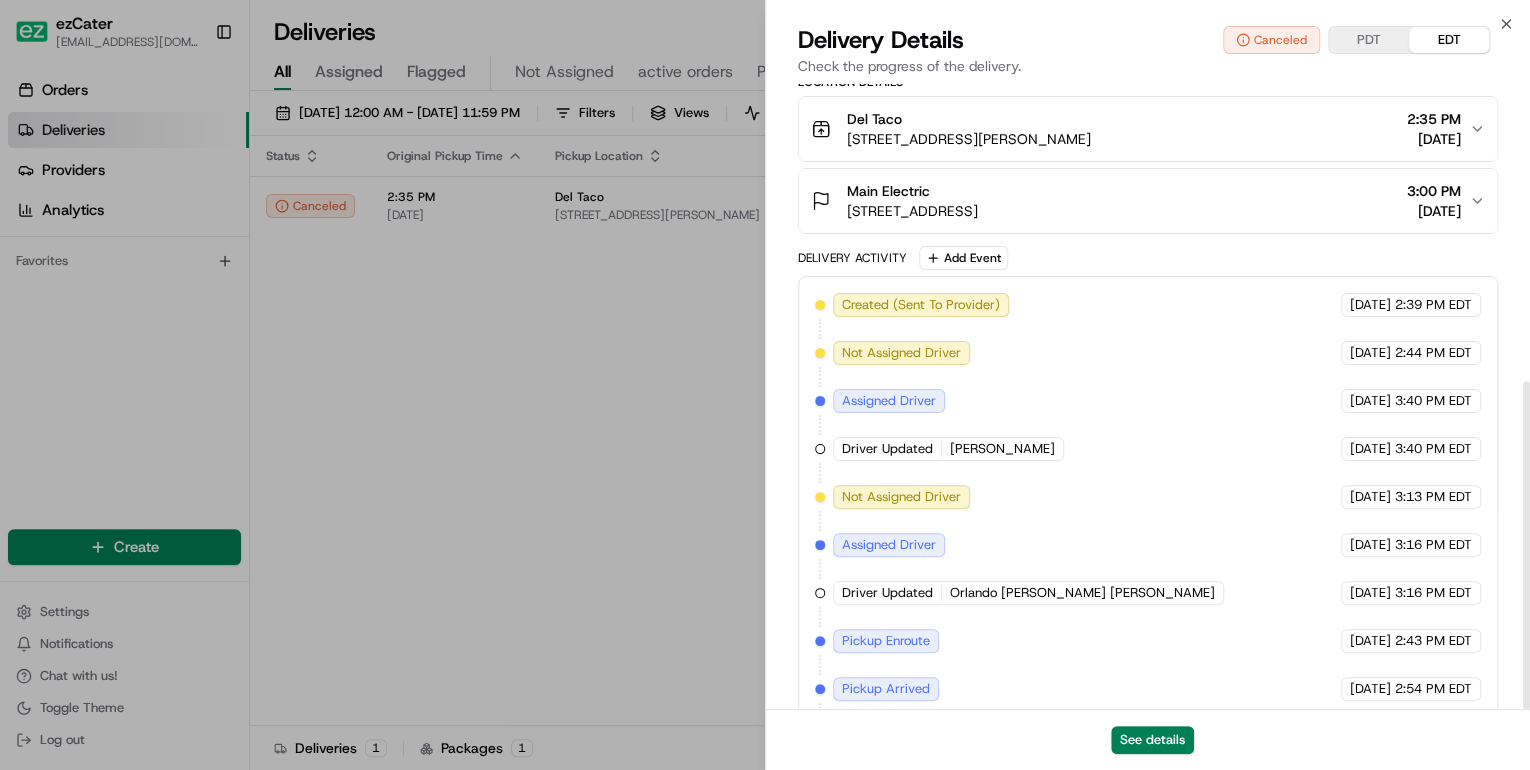 scroll, scrollTop: 568, scrollLeft: 0, axis: vertical 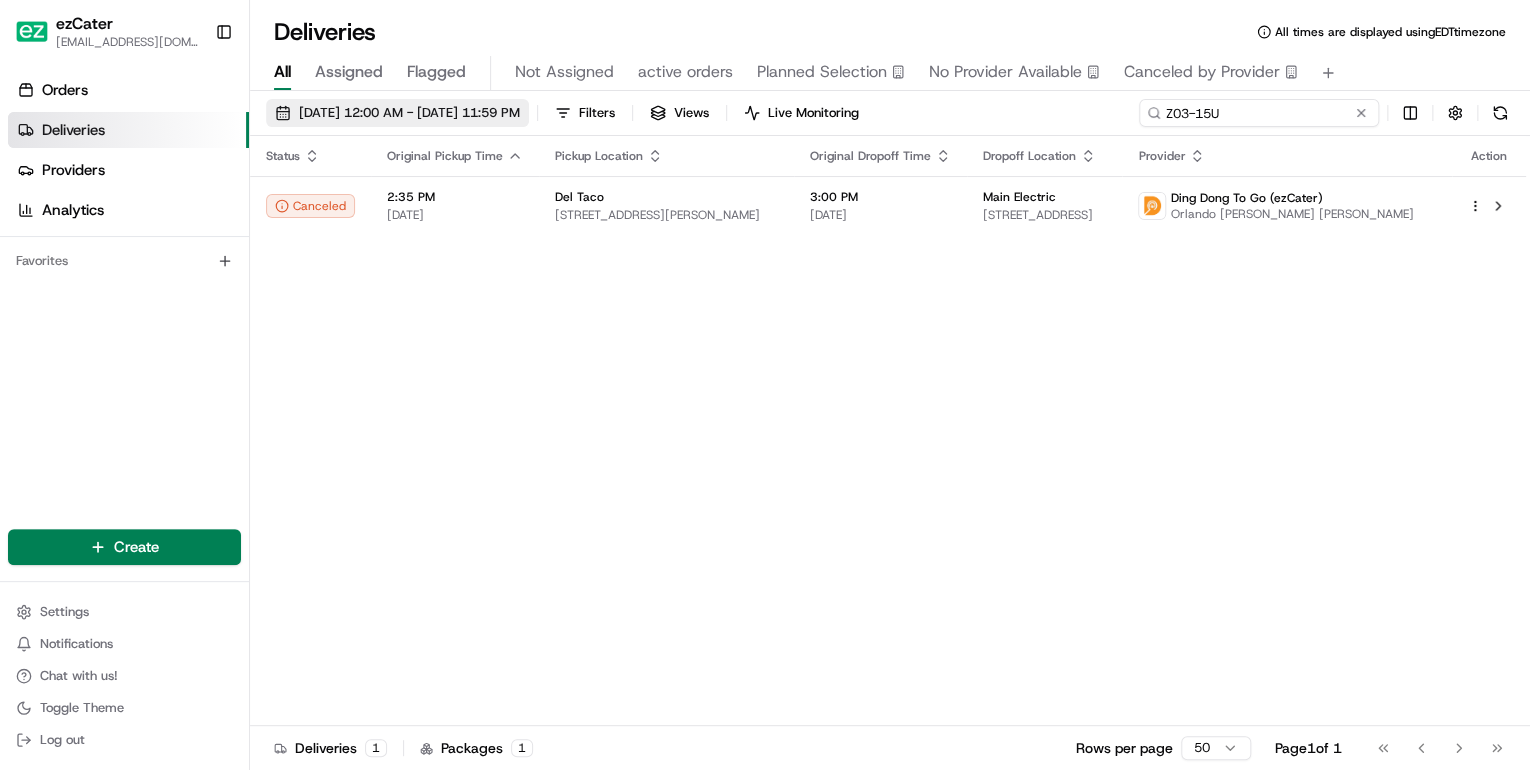 drag, startPoint x: 1291, startPoint y: 113, endPoint x: 530, endPoint y: 104, distance: 761.0532 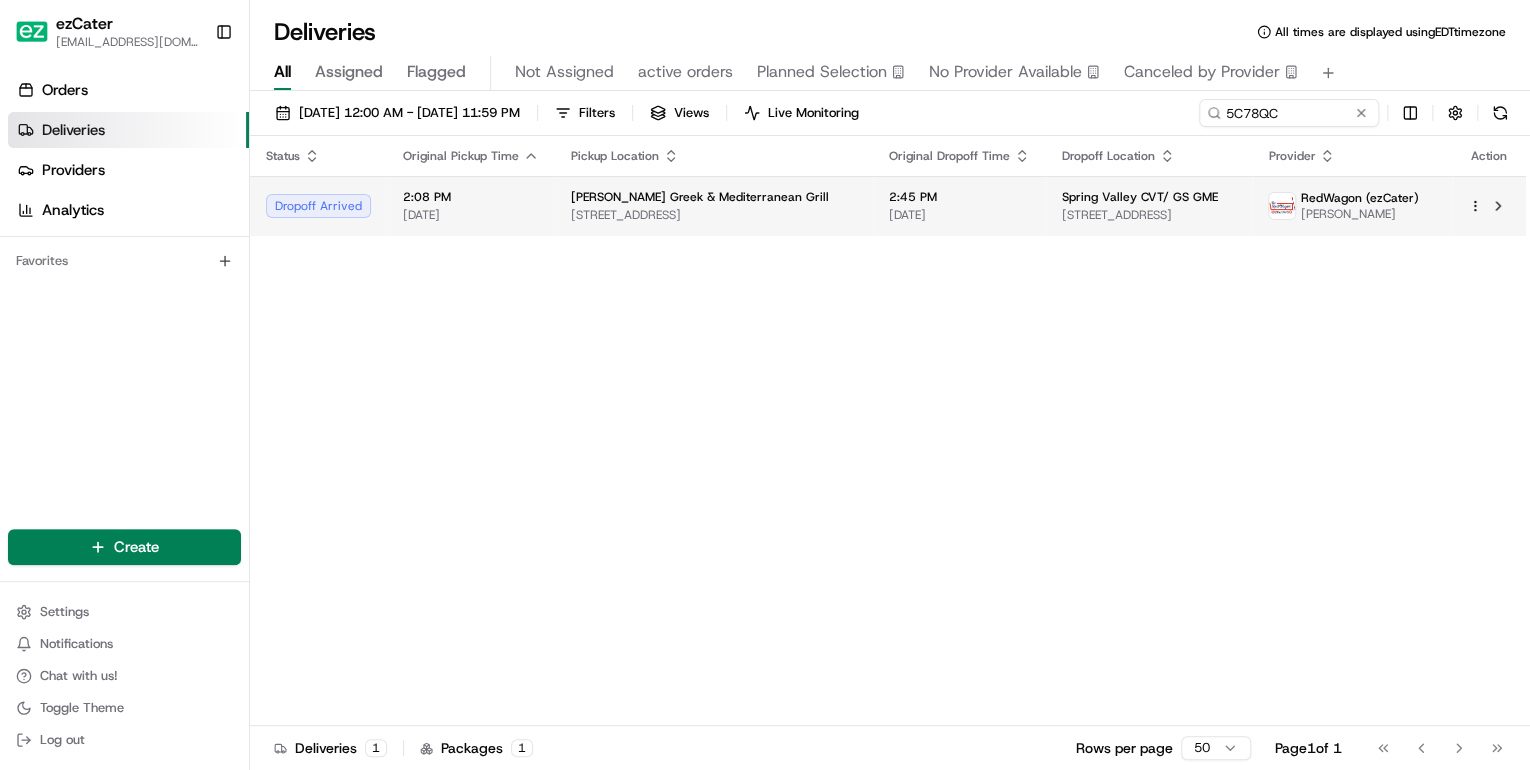 click on "[PERSON_NAME] Greek & Mediterranean Grill" at bounding box center [700, 197] 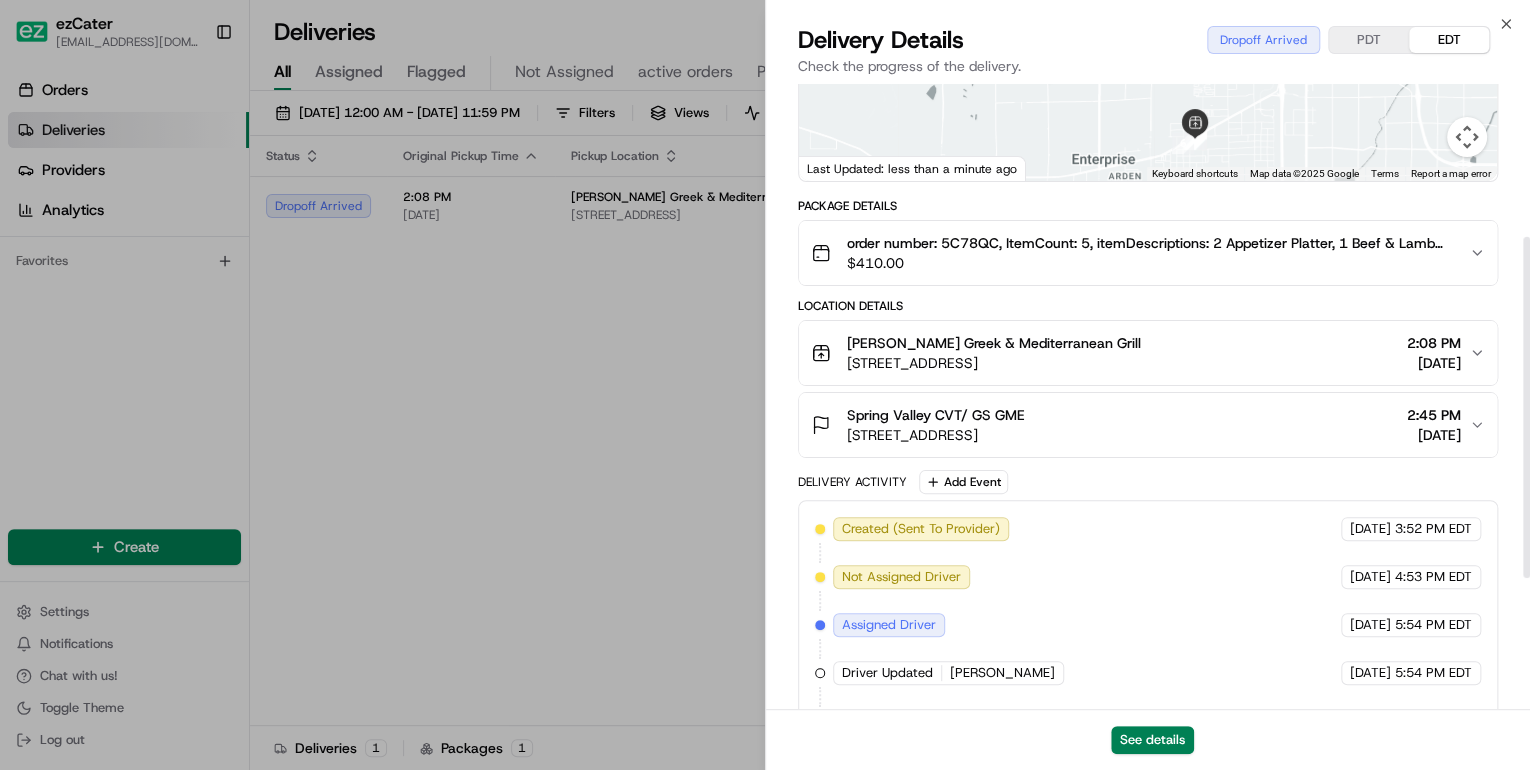 scroll, scrollTop: 40, scrollLeft: 0, axis: vertical 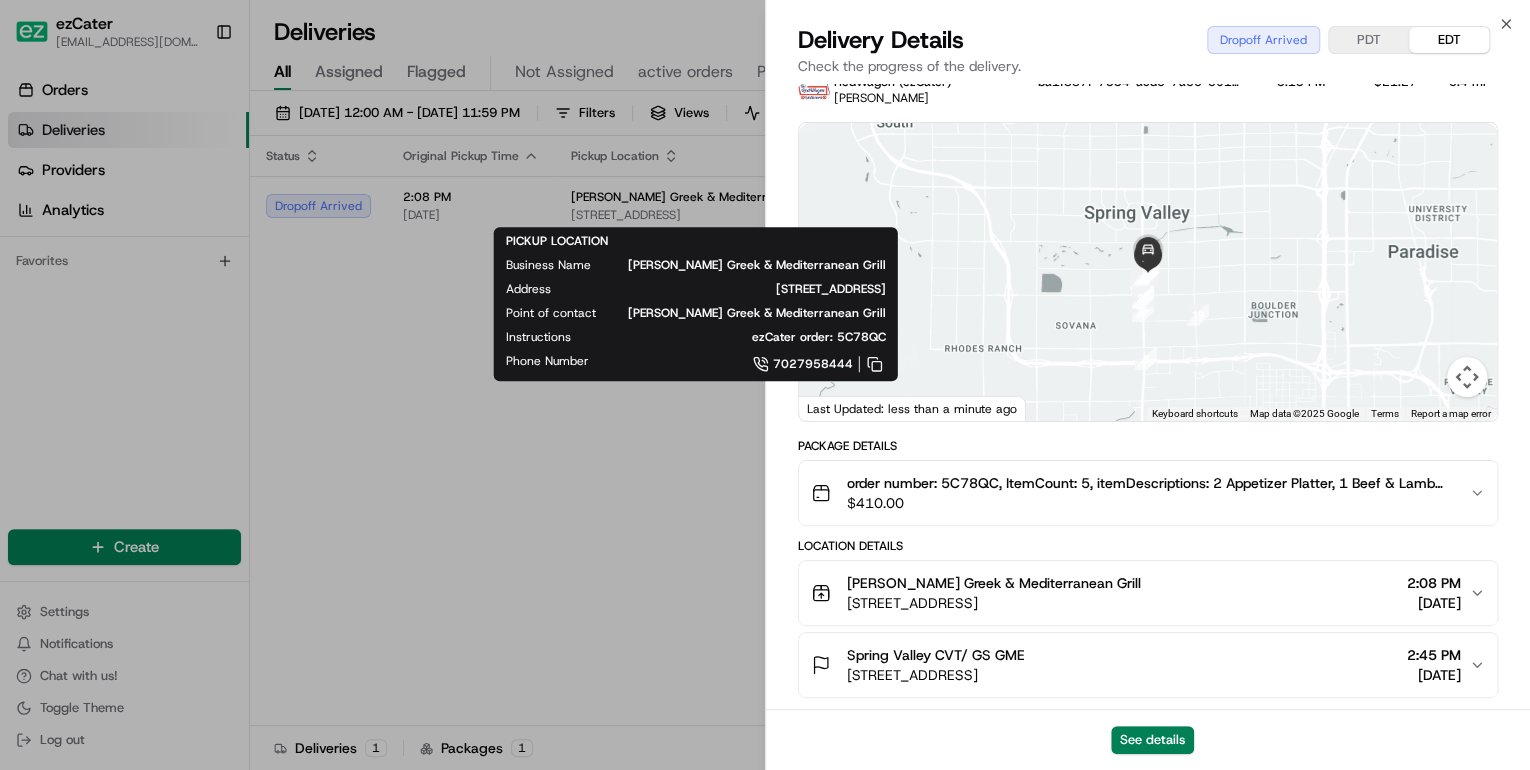 click on "7027958444" at bounding box center (753, 364) 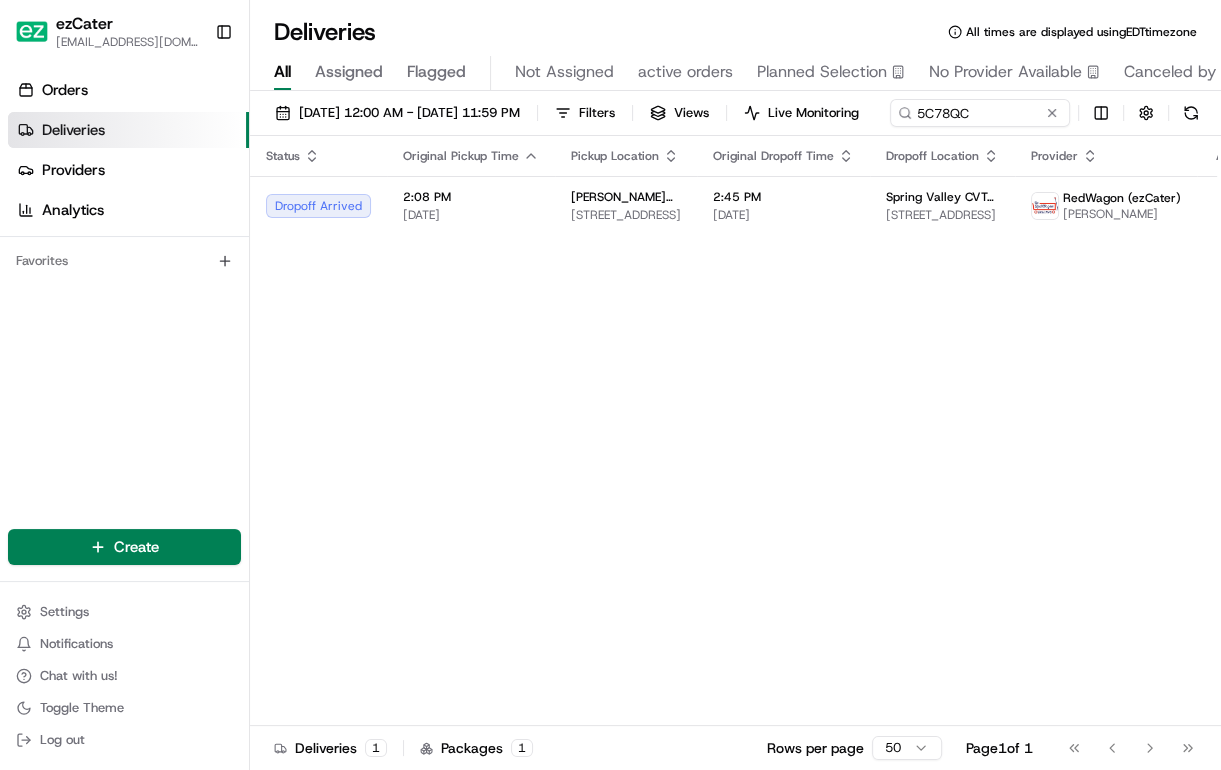 click on "Status Original Pickup Time Pickup Location Original Dropoff Time Dropoff Location Provider Action Dropoff Arrived 2:08 PM 07/15/2025 Stephano's Greek & Mediterranean Grill 5095 Blue Diamond Rd, Las Vegas, NV 89139, USA 2:45 PM 07/15/2025 Spring Valley CVT/ GS GME 5380 S Rainbow Blvd, Las Vegas, NV 89118, USA RedWagon (ezCater) Patrick Isabelle" at bounding box center (760, 431) 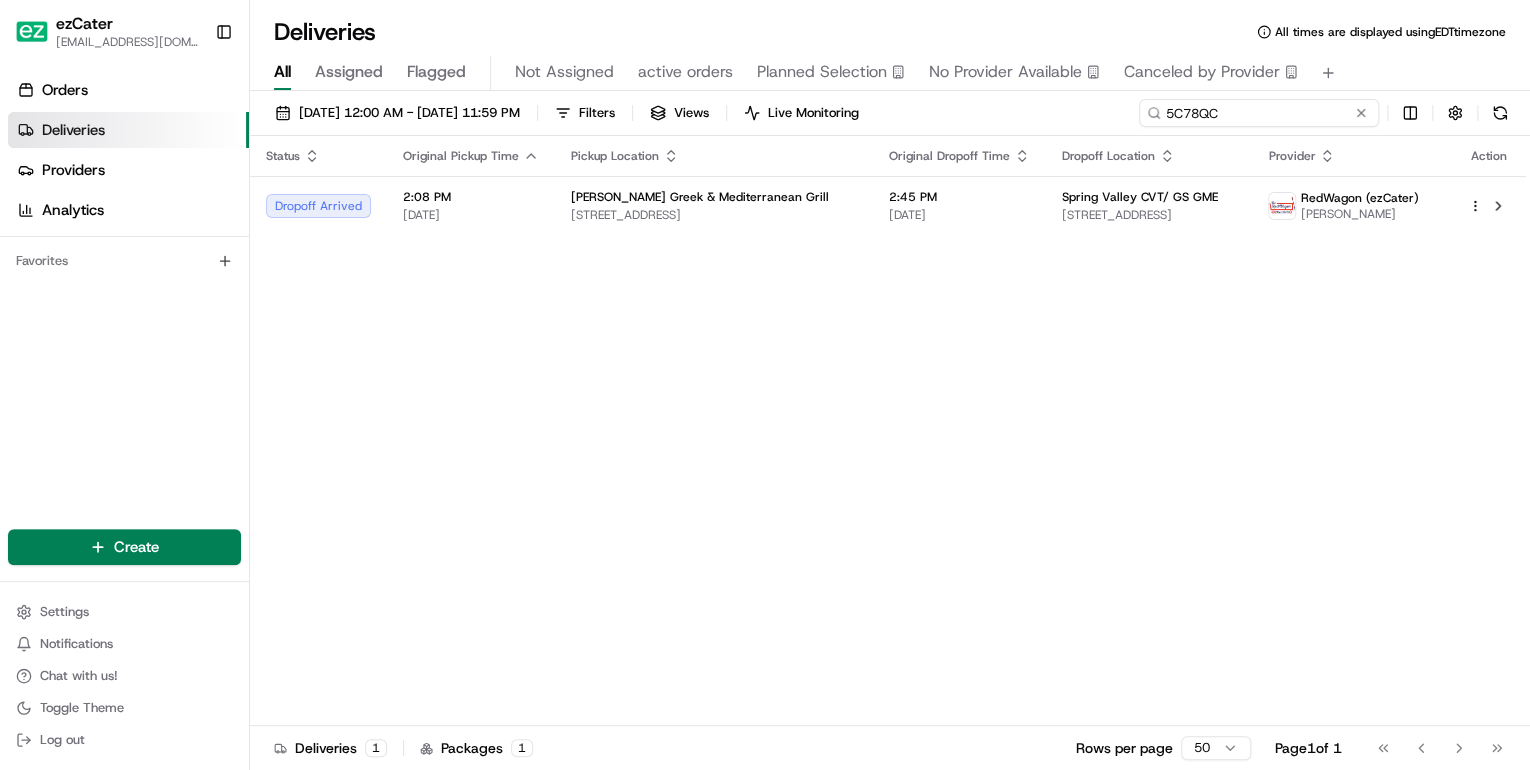 drag, startPoint x: 1294, startPoint y: 114, endPoint x: 863, endPoint y: 81, distance: 432.2615 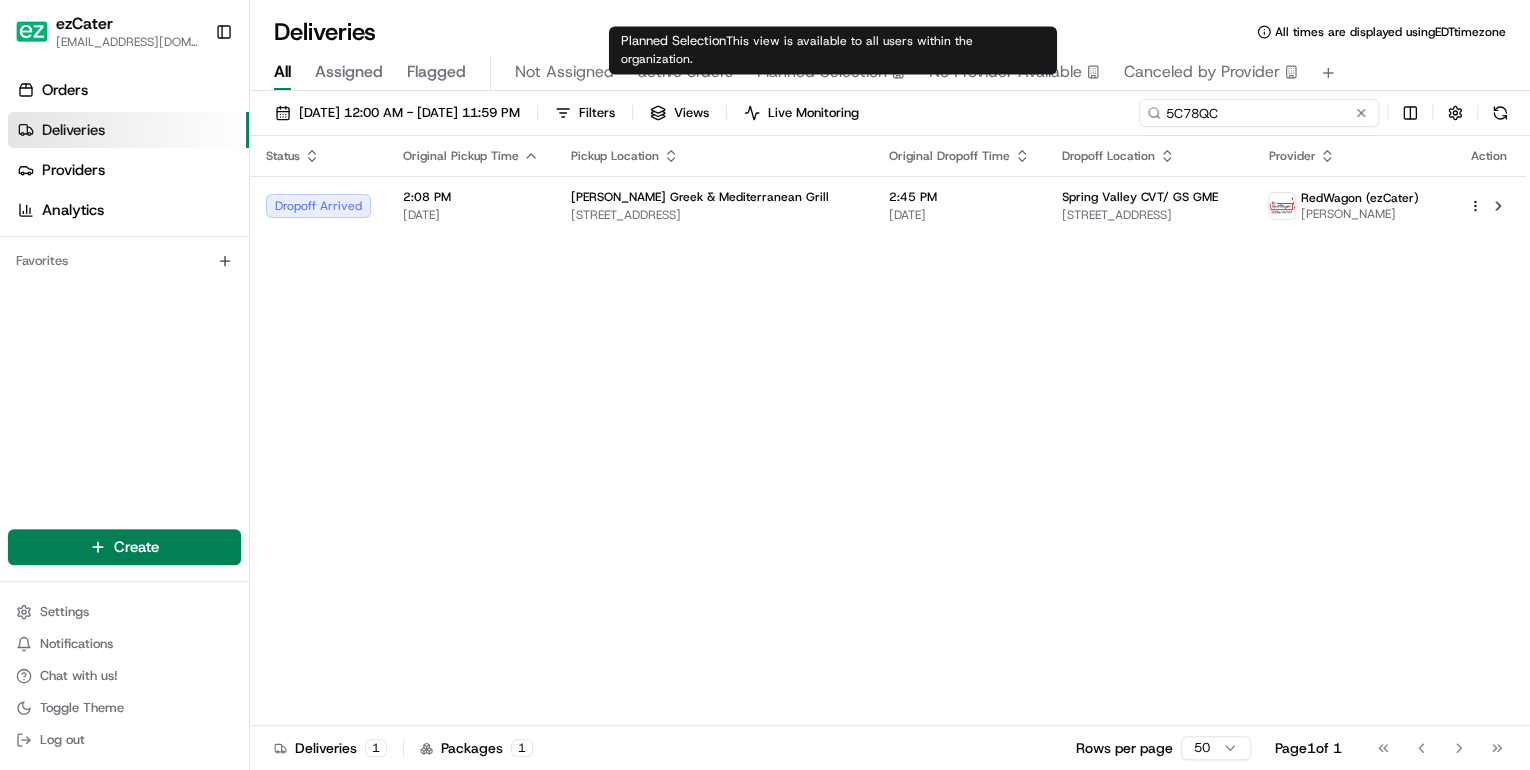 paste on "RWY-5PV" 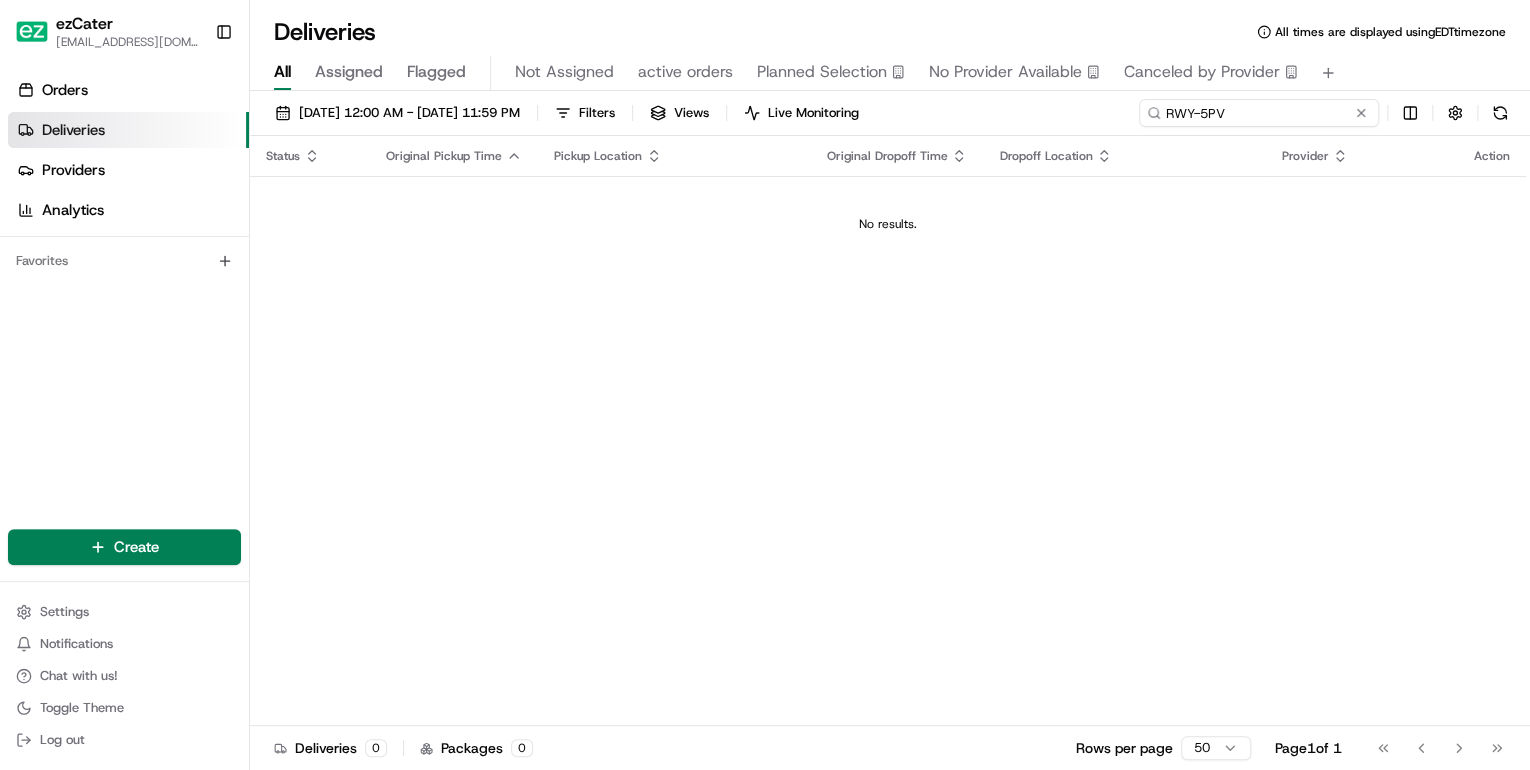click on "RWY-5PV" at bounding box center [1259, 113] 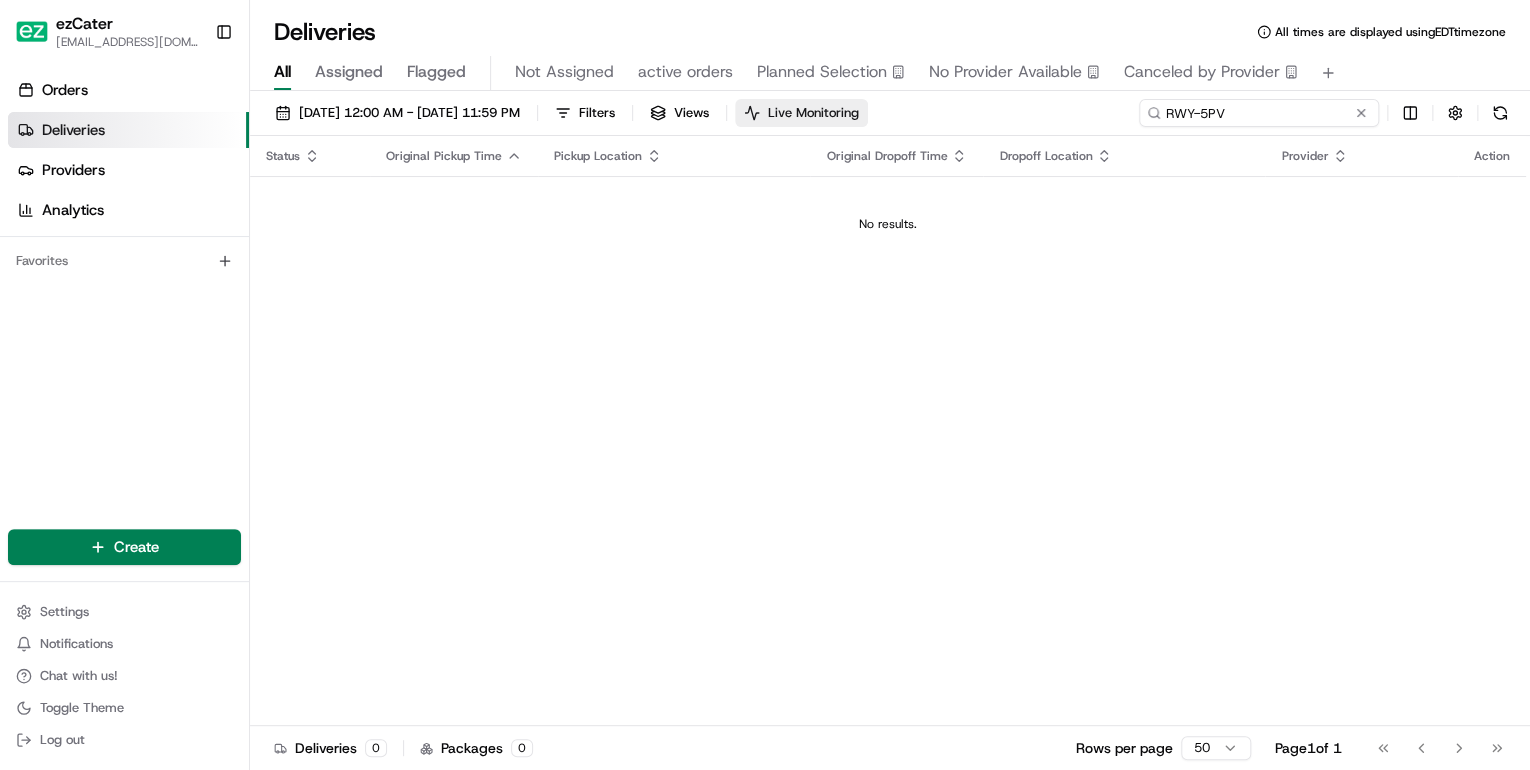 drag, startPoint x: 1232, startPoint y: 114, endPoint x: 817, endPoint y: 104, distance: 415.12045 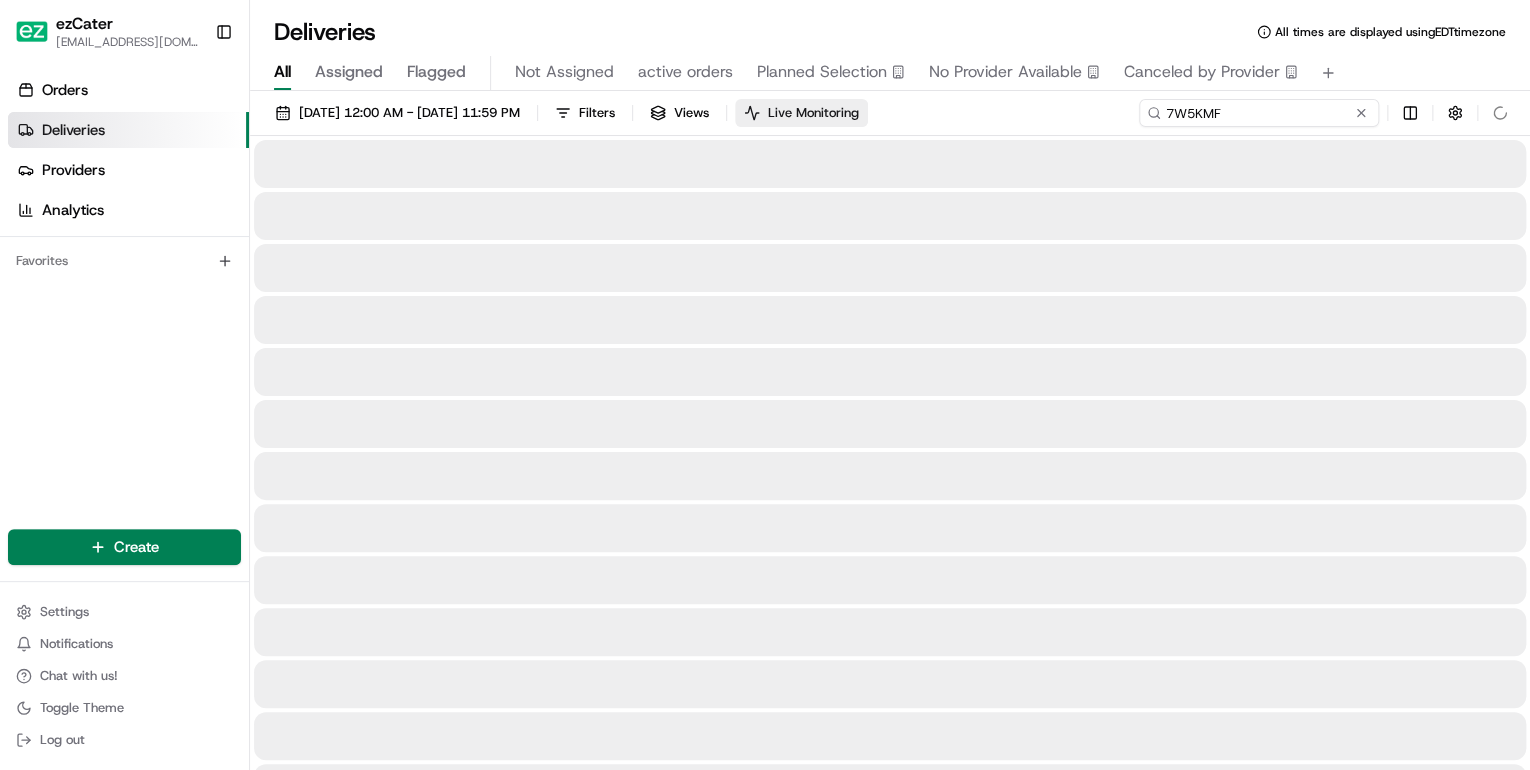 type on "7W5KMF" 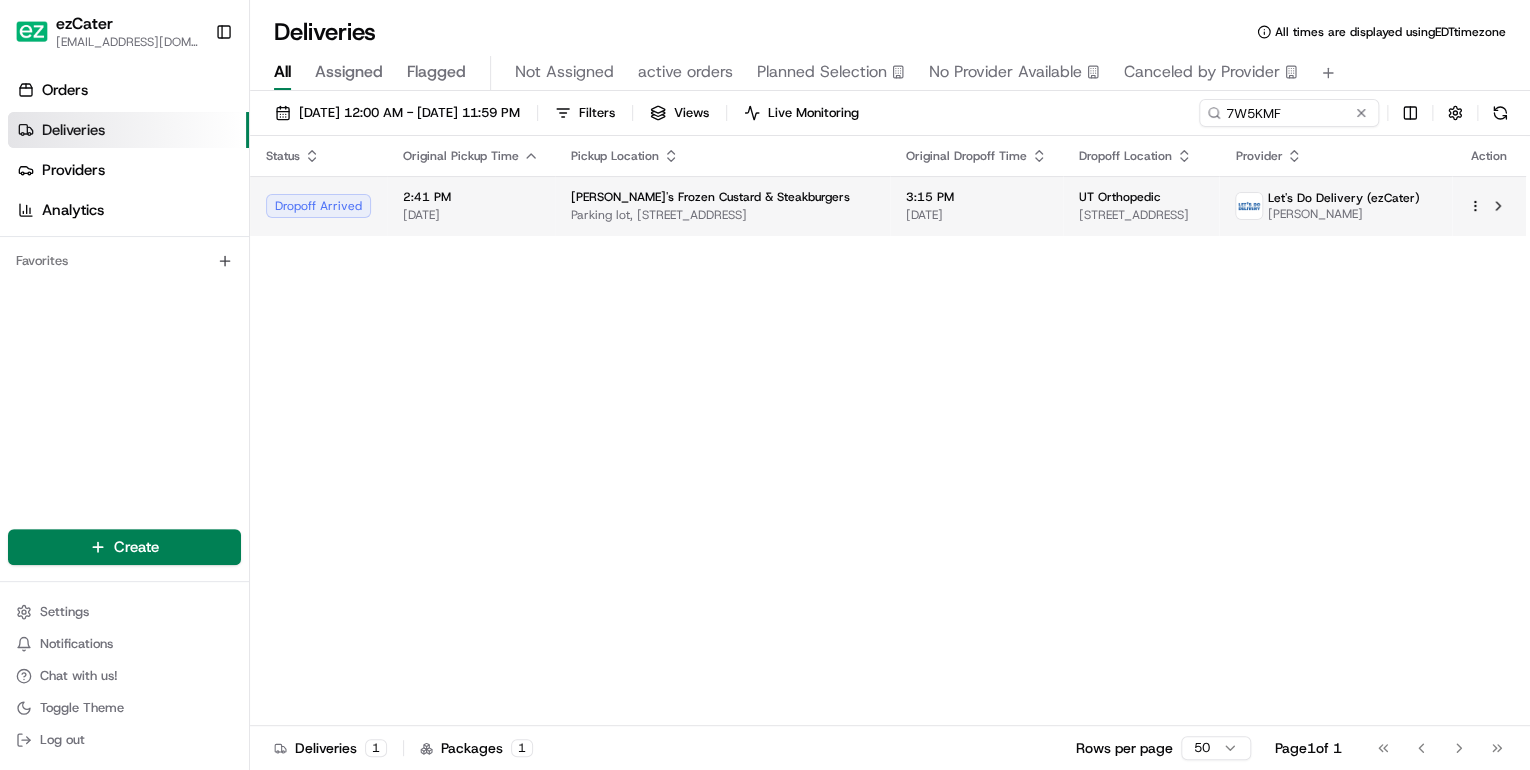 click on "Parking lot, 7707 S Broadway Ave, Tyler, TX 75703, USA" at bounding box center (722, 215) 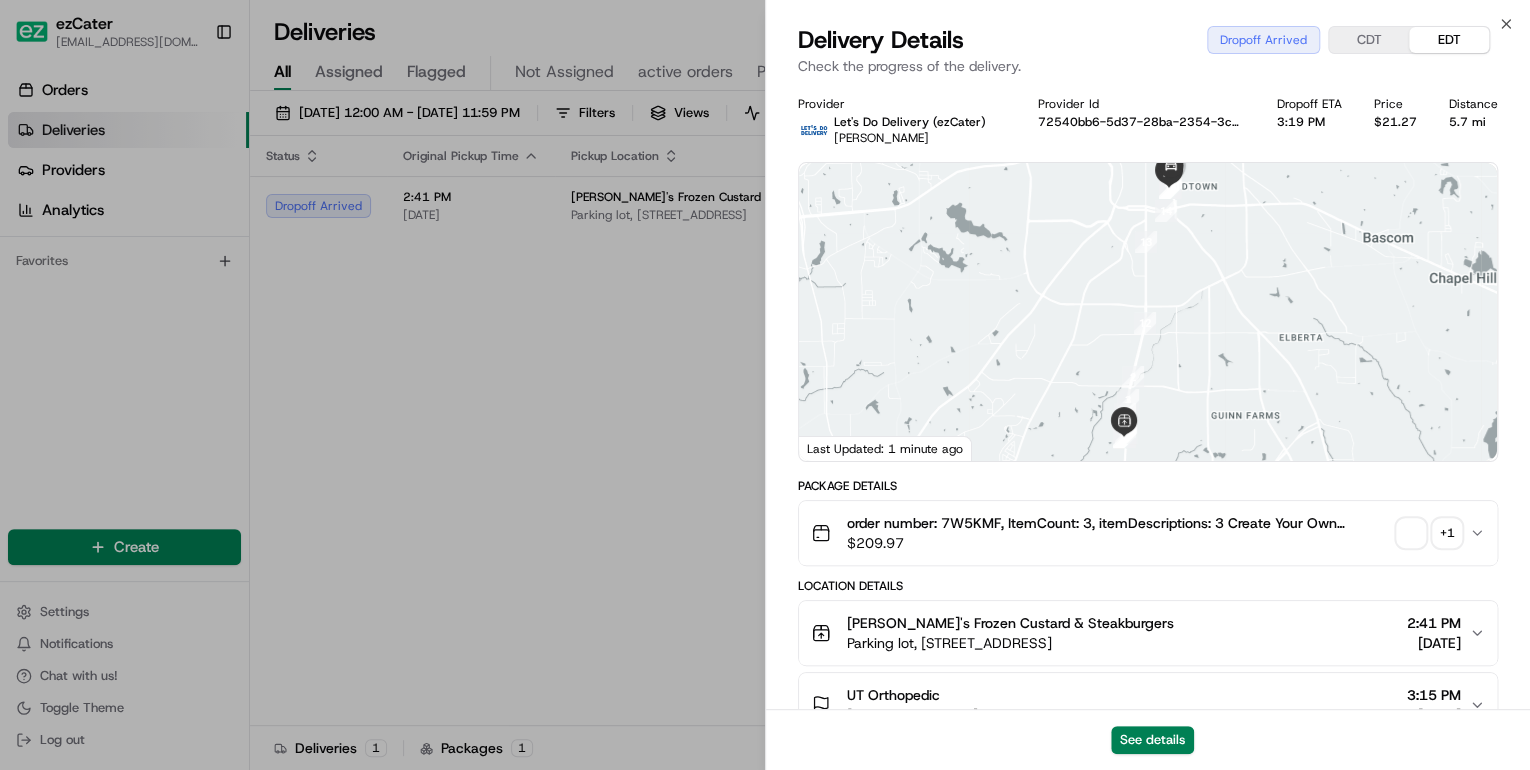 scroll, scrollTop: 240, scrollLeft: 0, axis: vertical 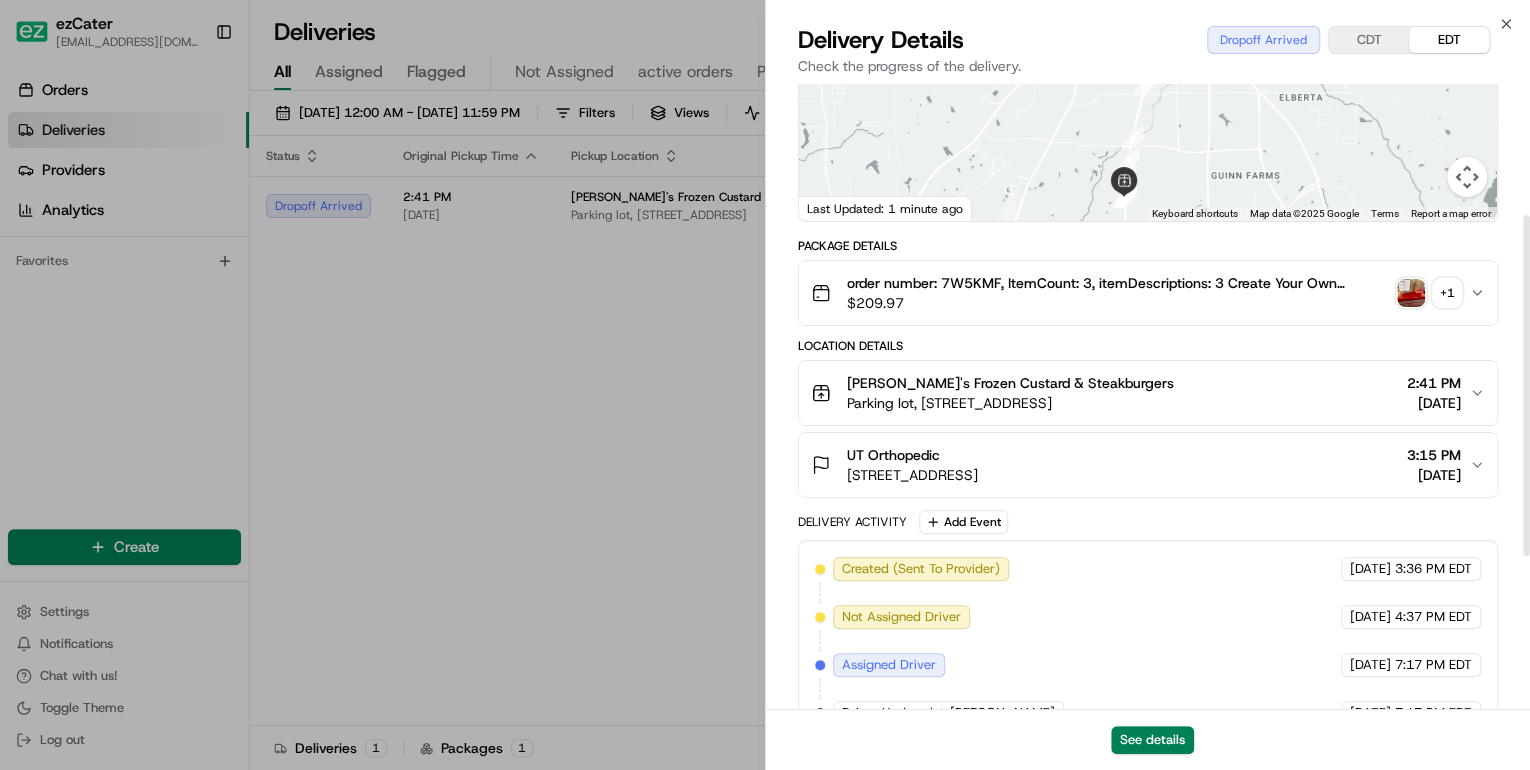 click on "UT Orthopedic" at bounding box center [912, 455] 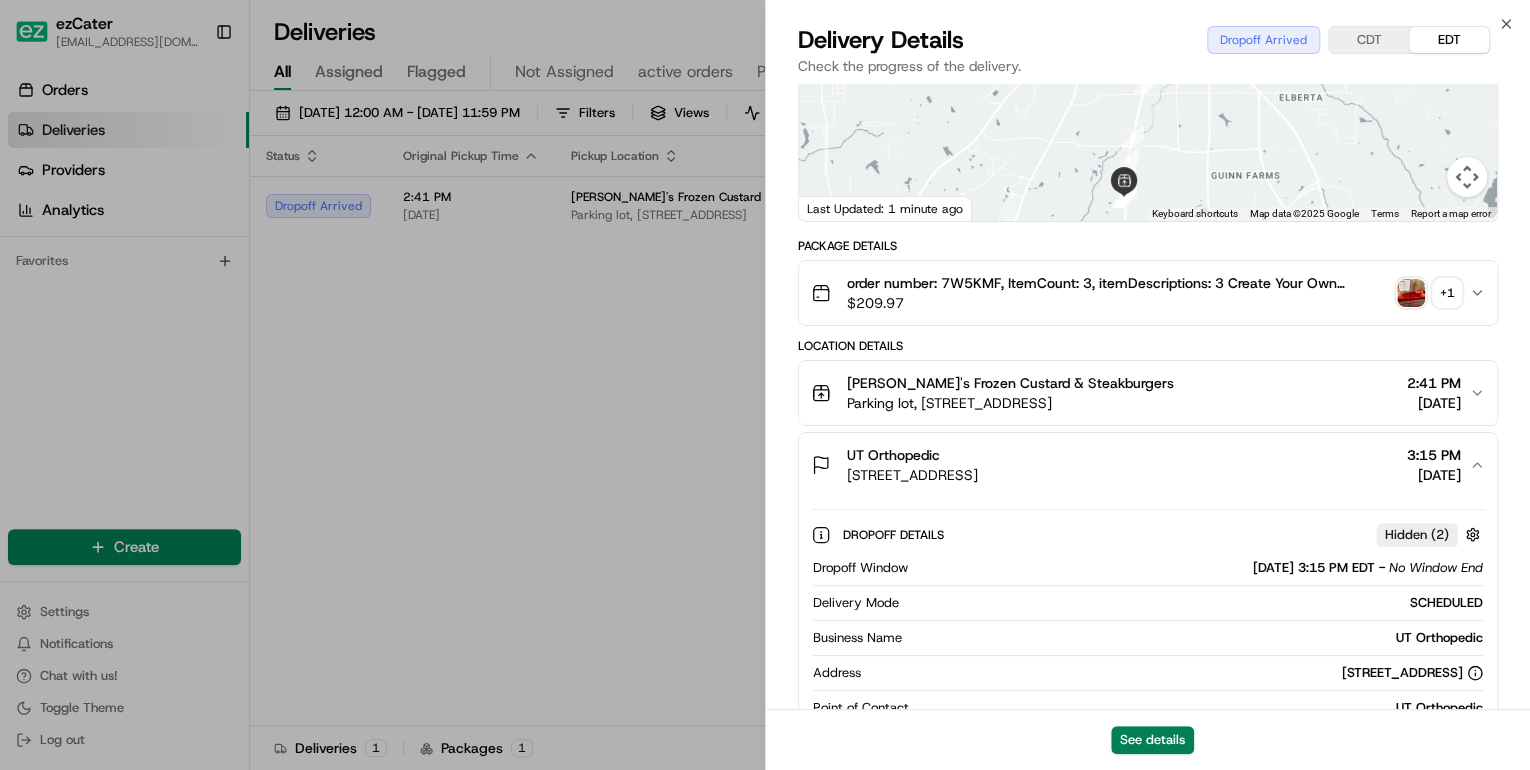 scroll, scrollTop: 400, scrollLeft: 0, axis: vertical 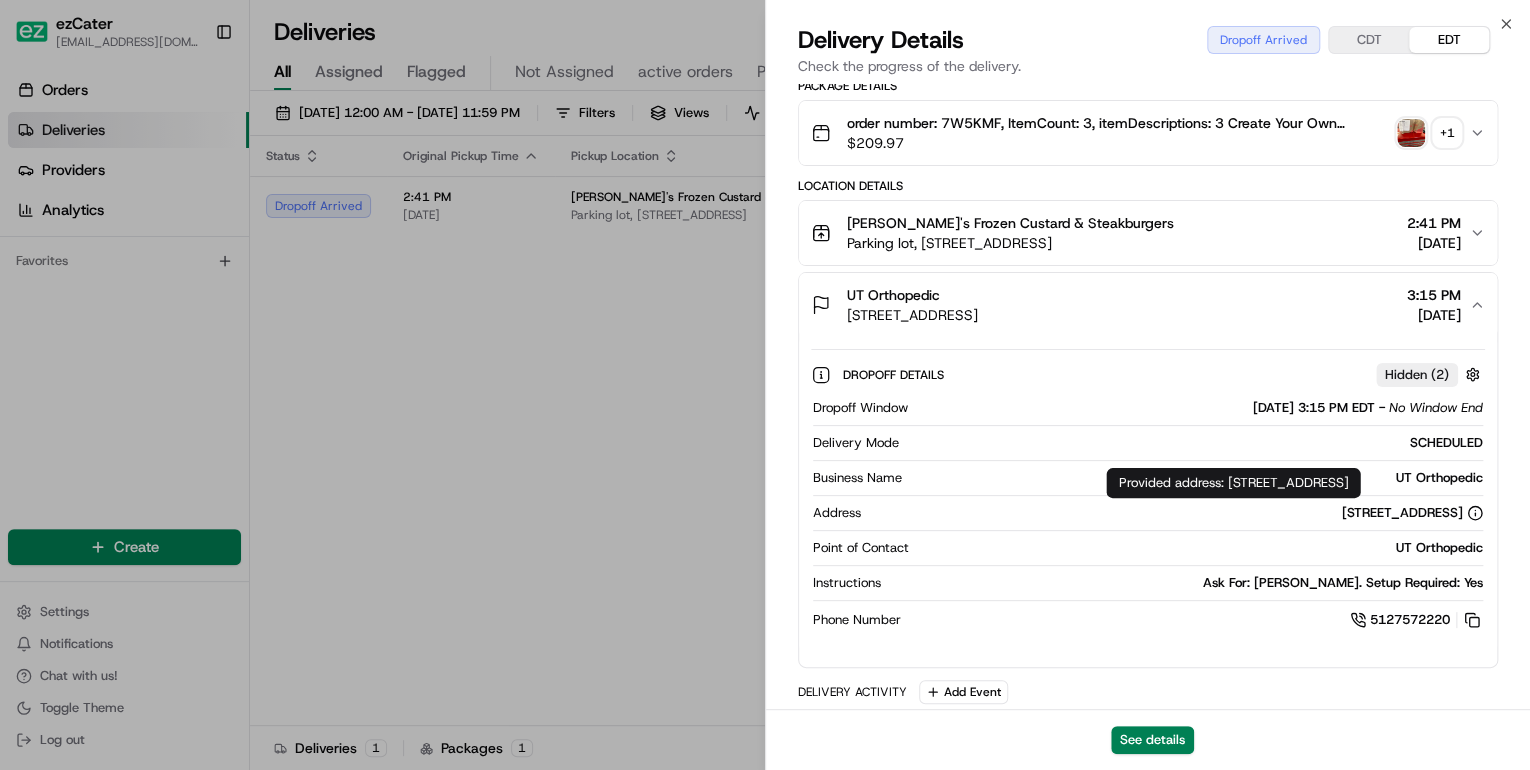 type 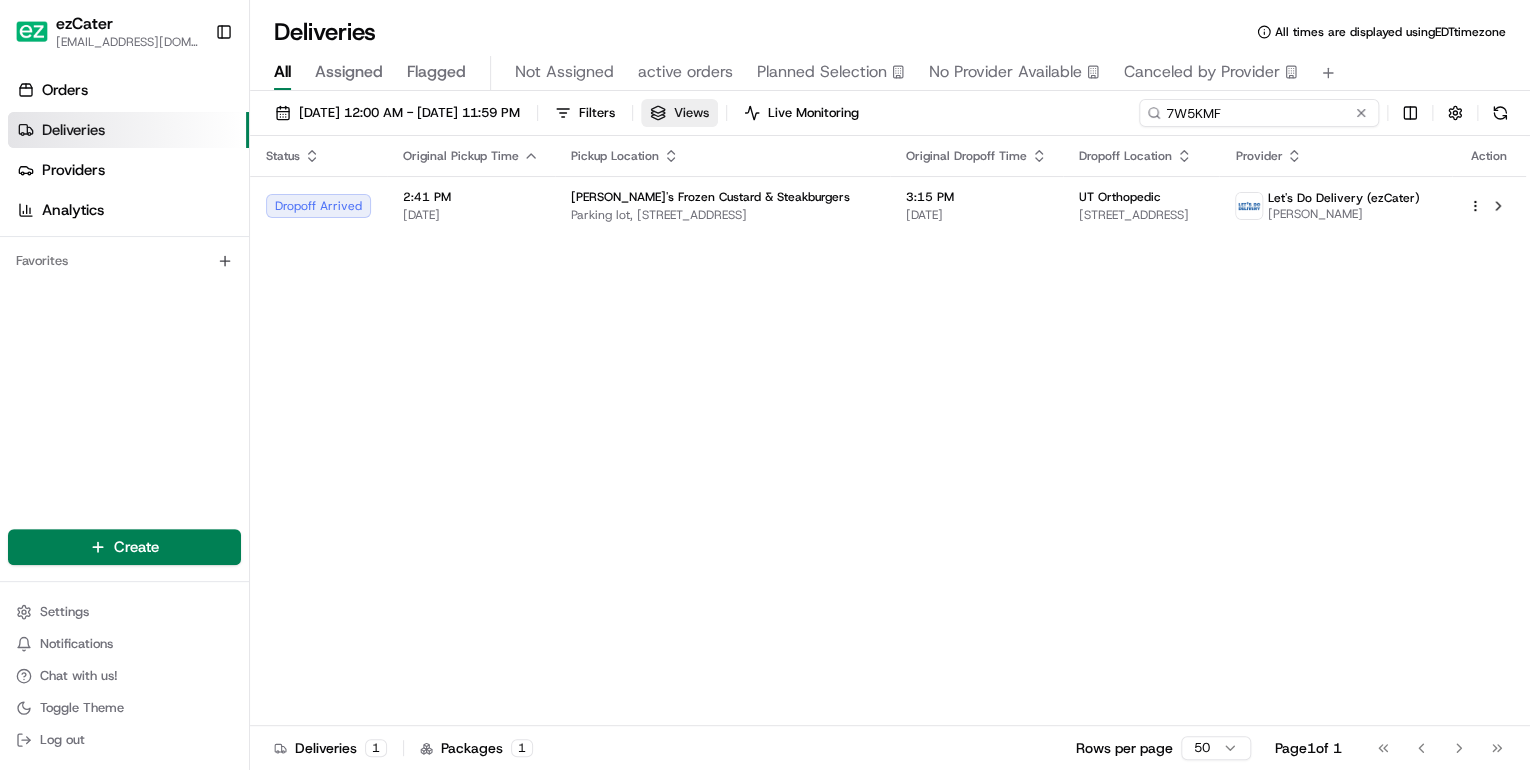 drag, startPoint x: 1291, startPoint y: 111, endPoint x: 773, endPoint y: 118, distance: 518.0473 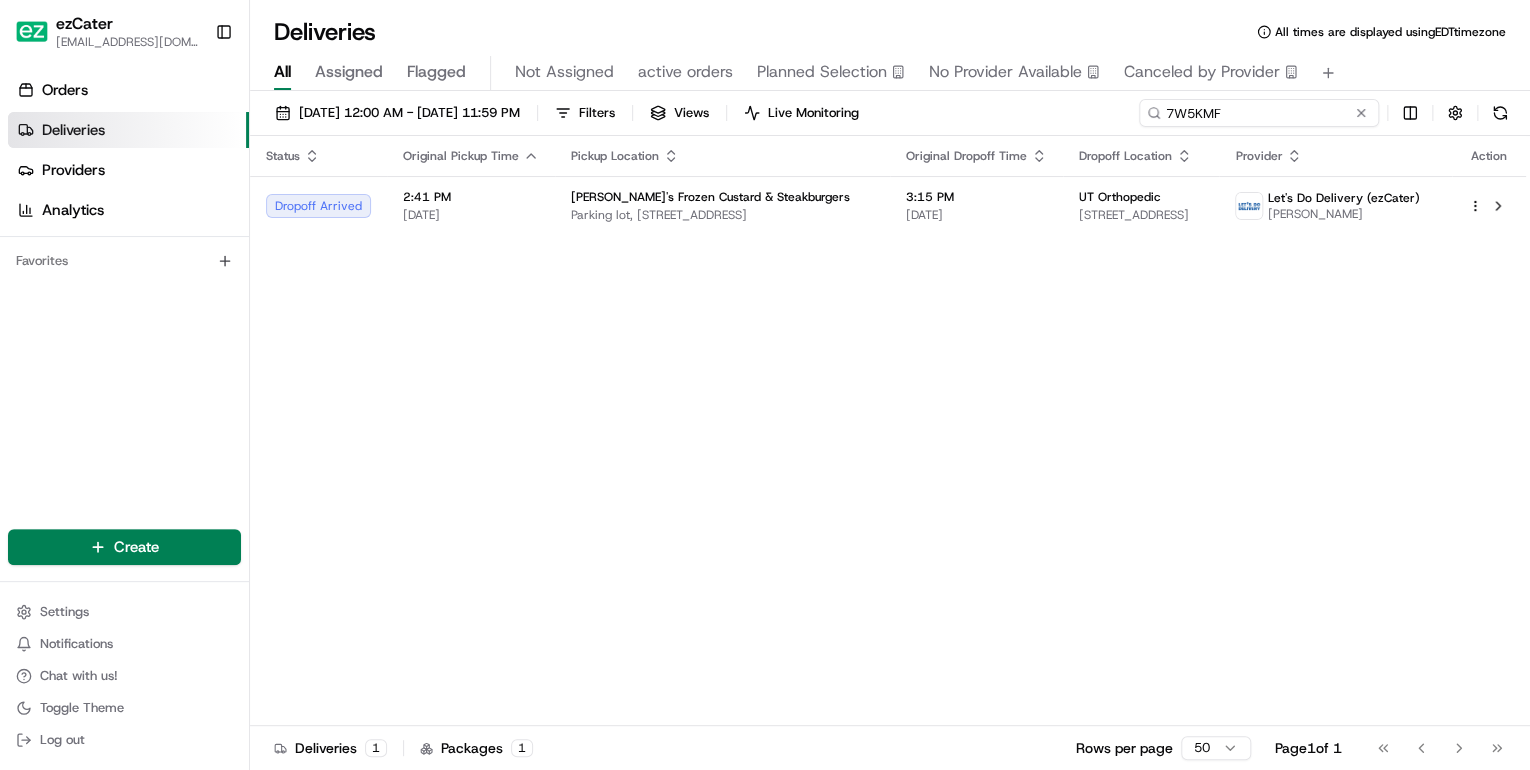 paste on "EVK-V6T" 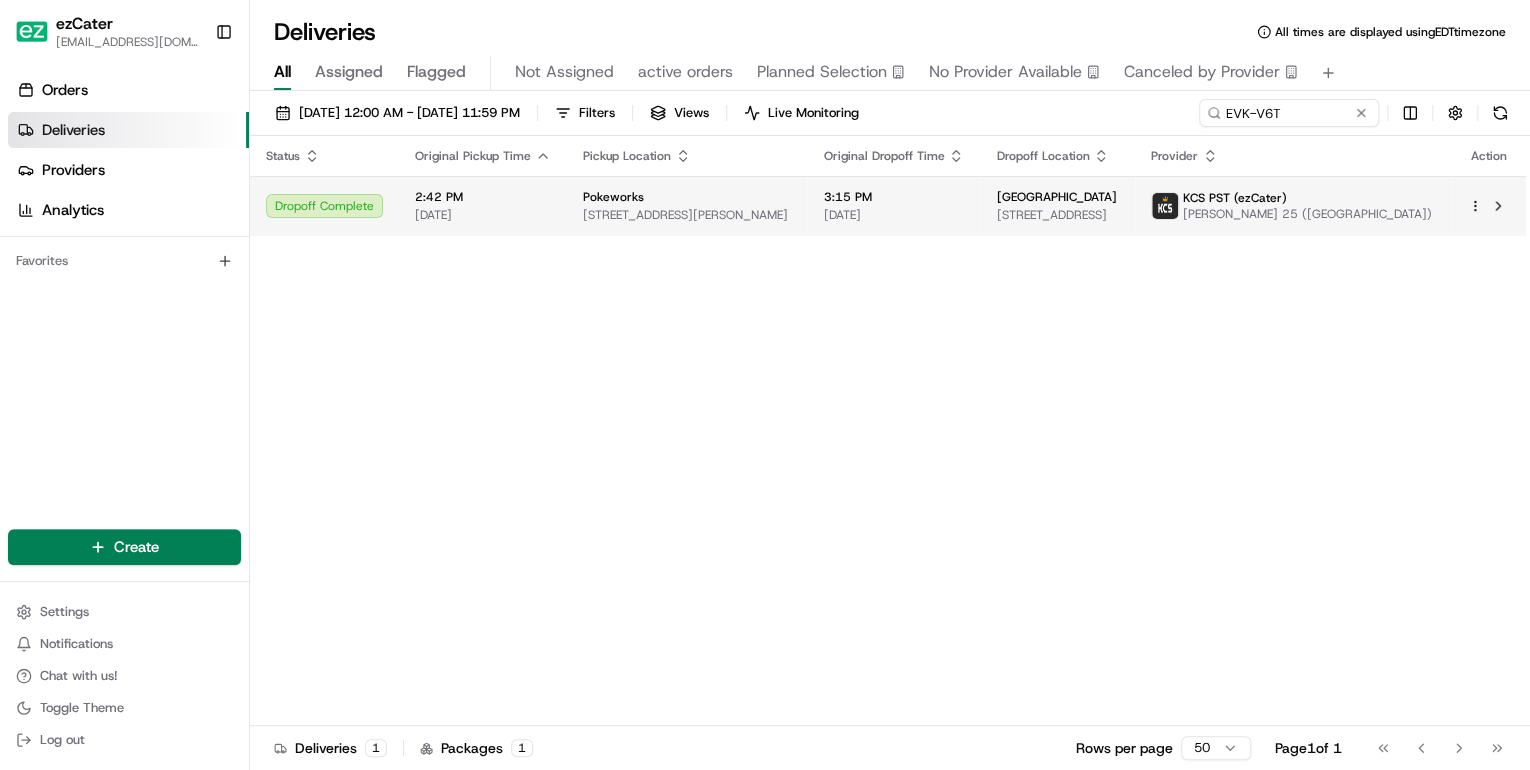 click on "Pokeworks 211 Castro St, Mountain View, CA 94041, USA" at bounding box center [687, 206] 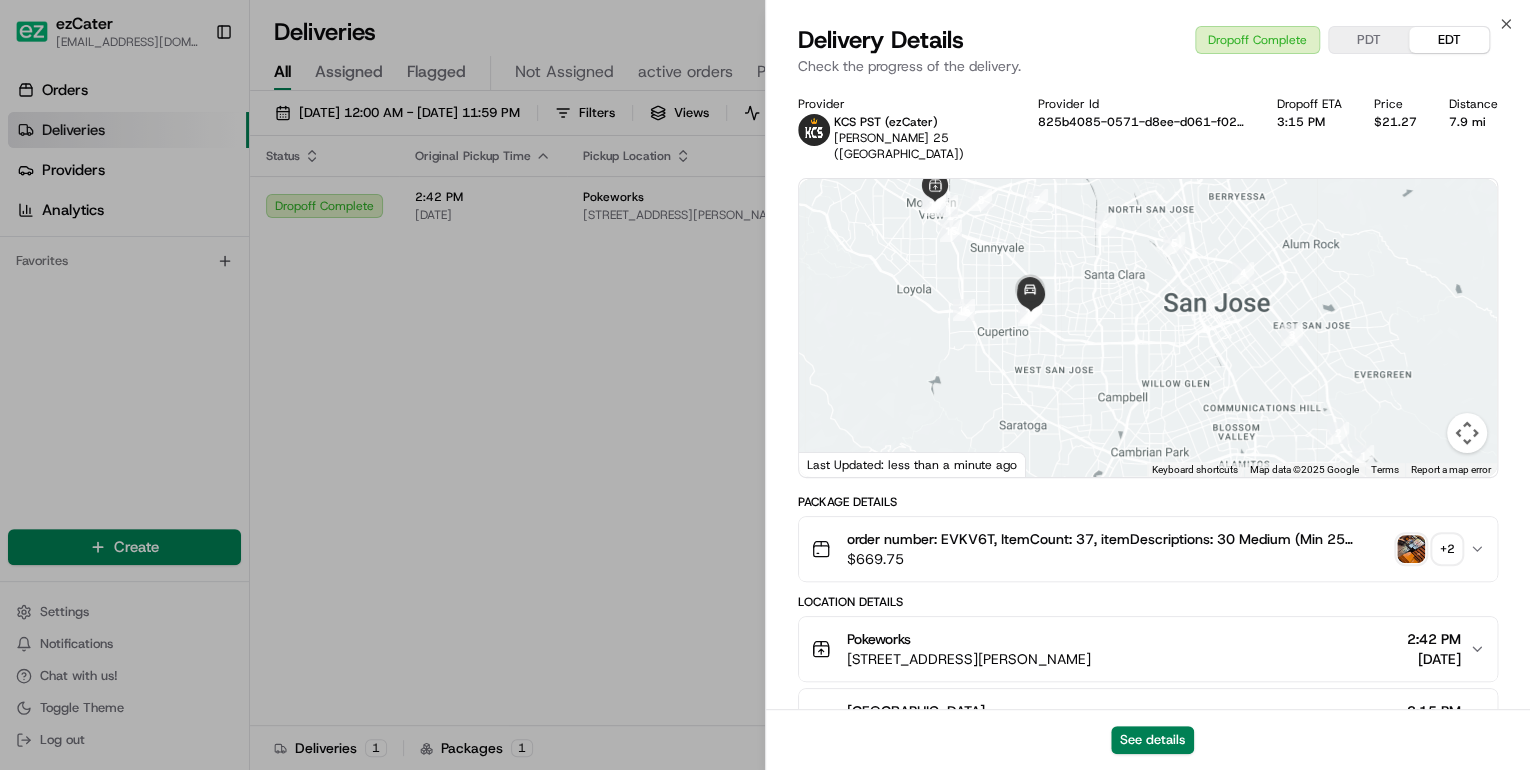 click on "+ 2" at bounding box center (1447, 549) 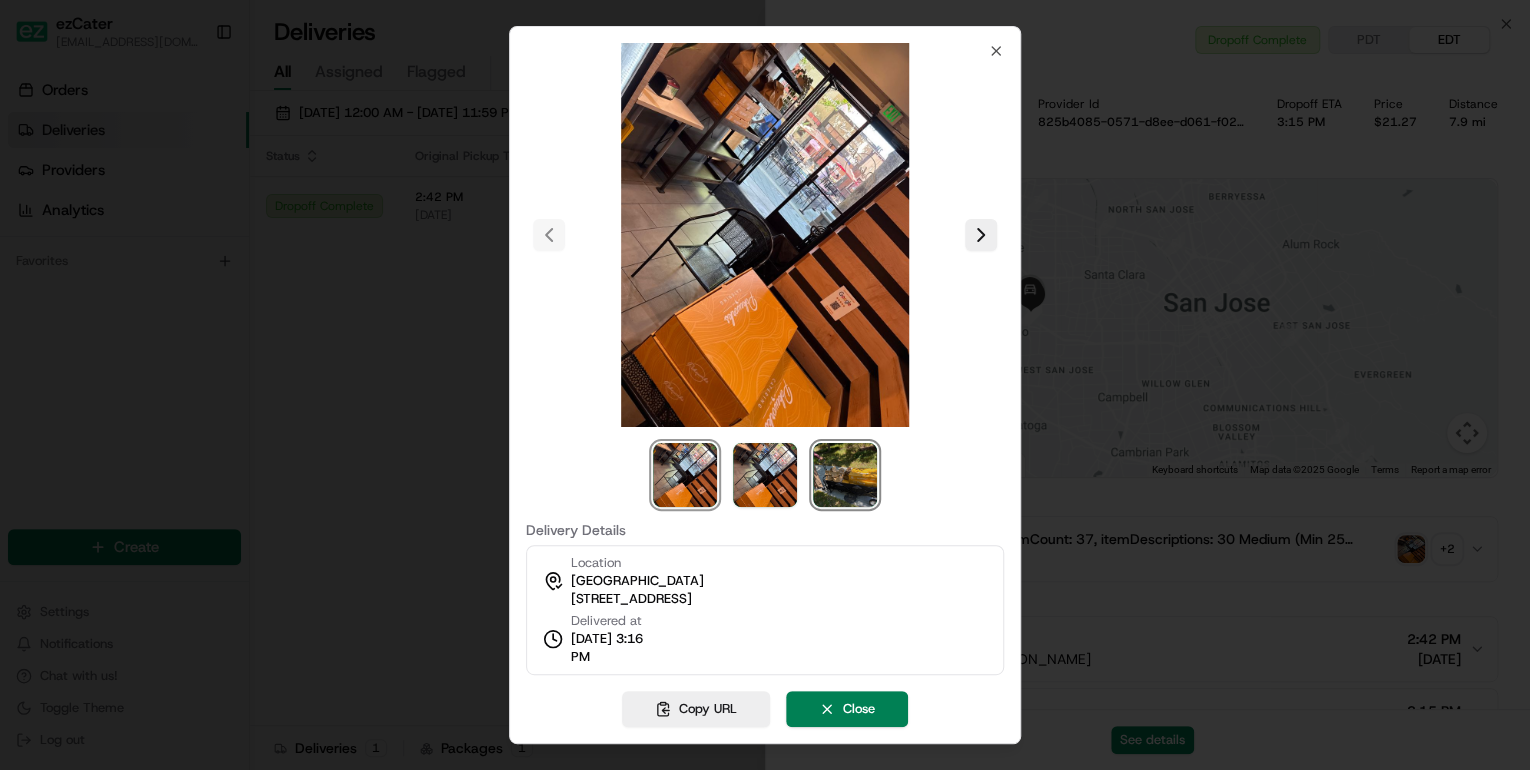 click at bounding box center [845, 475] 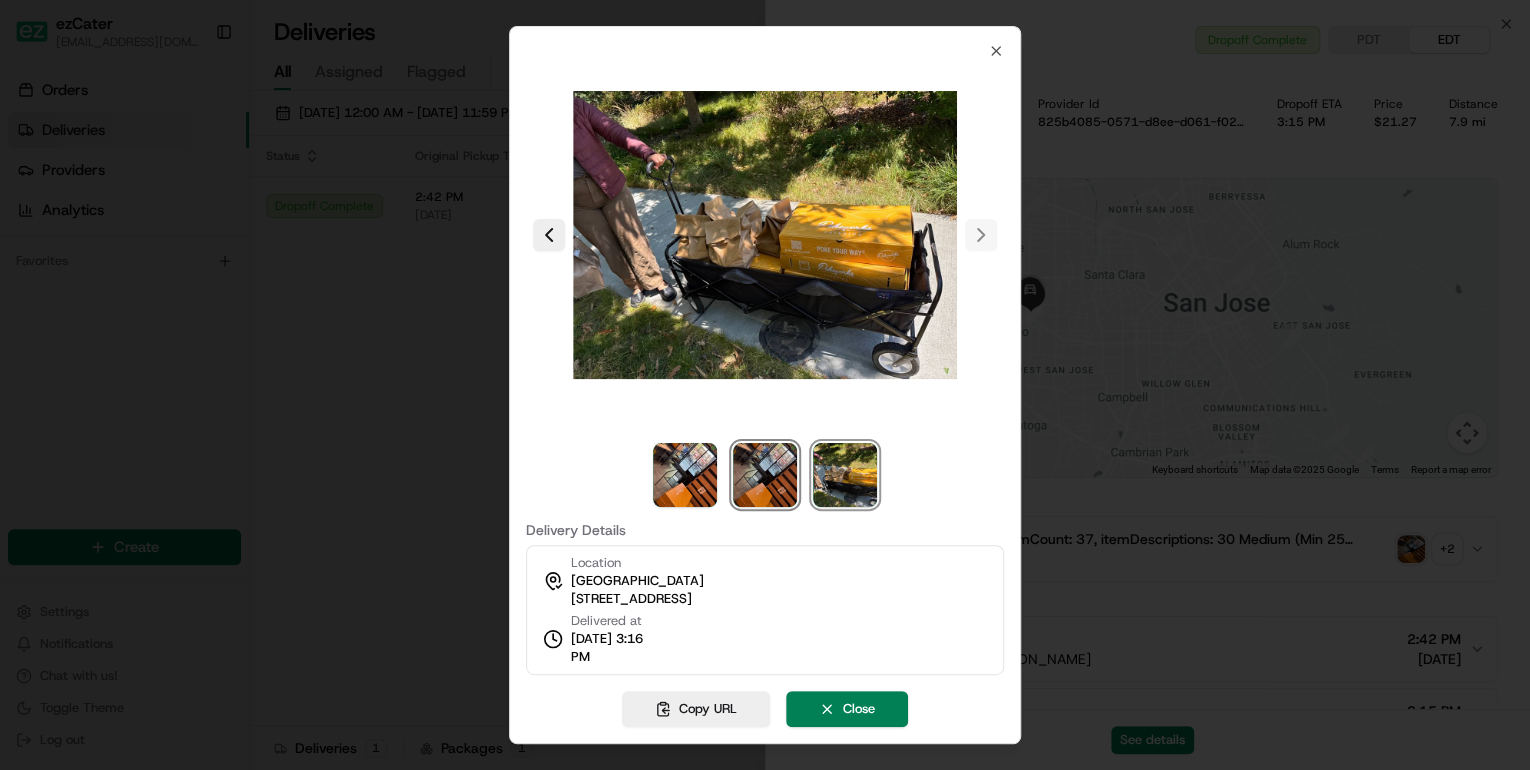 click at bounding box center (765, 475) 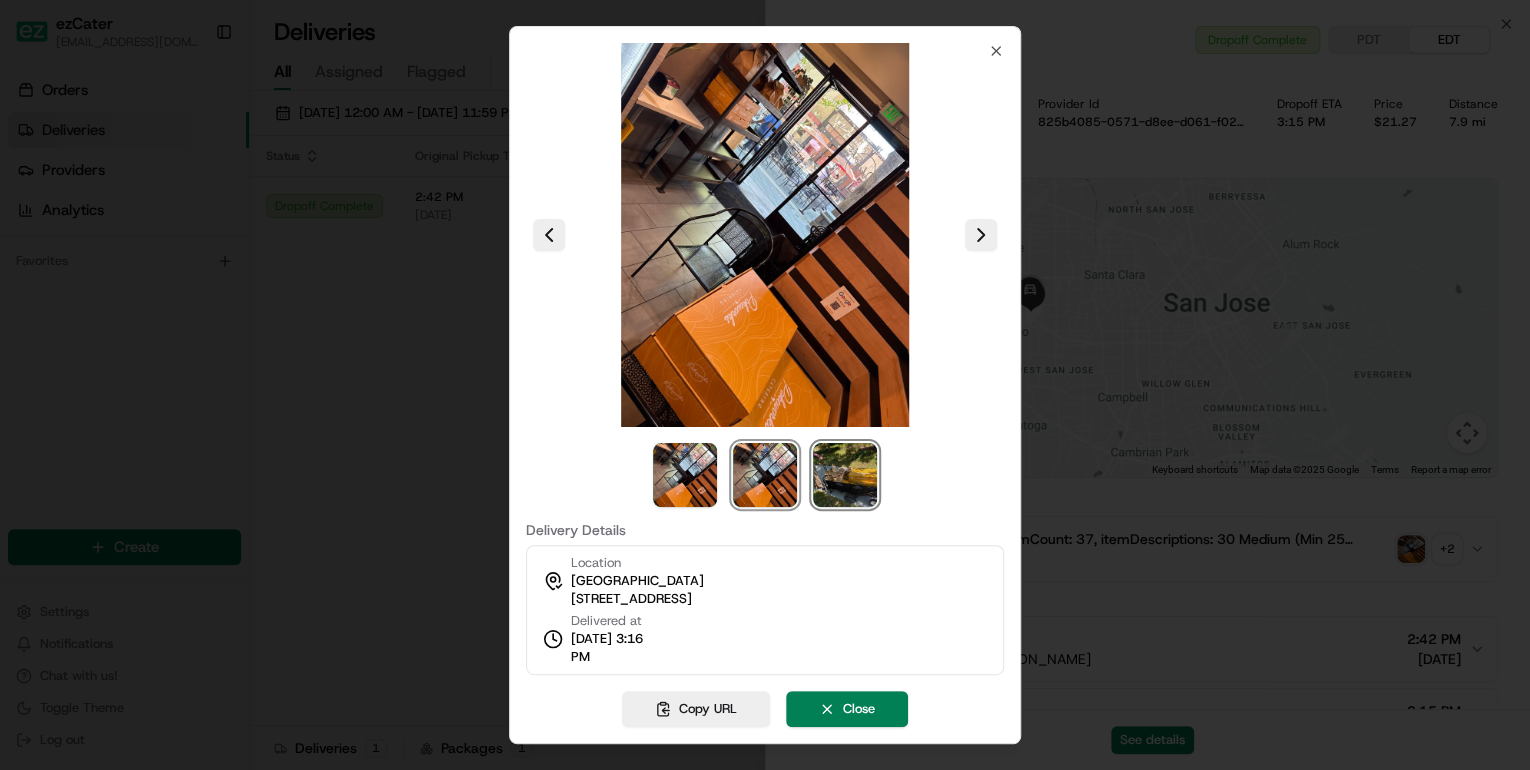 click at bounding box center [845, 475] 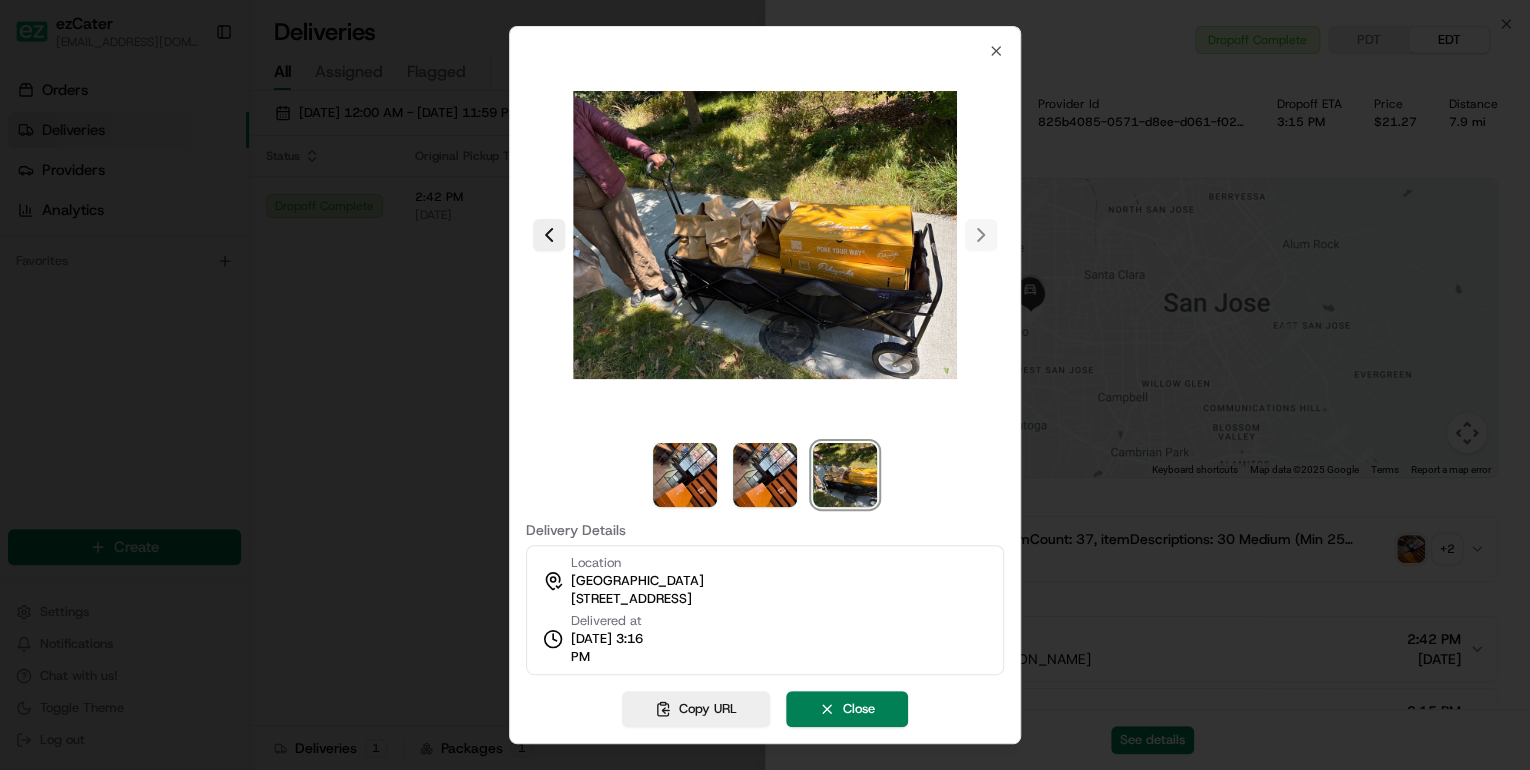 click at bounding box center [765, 385] 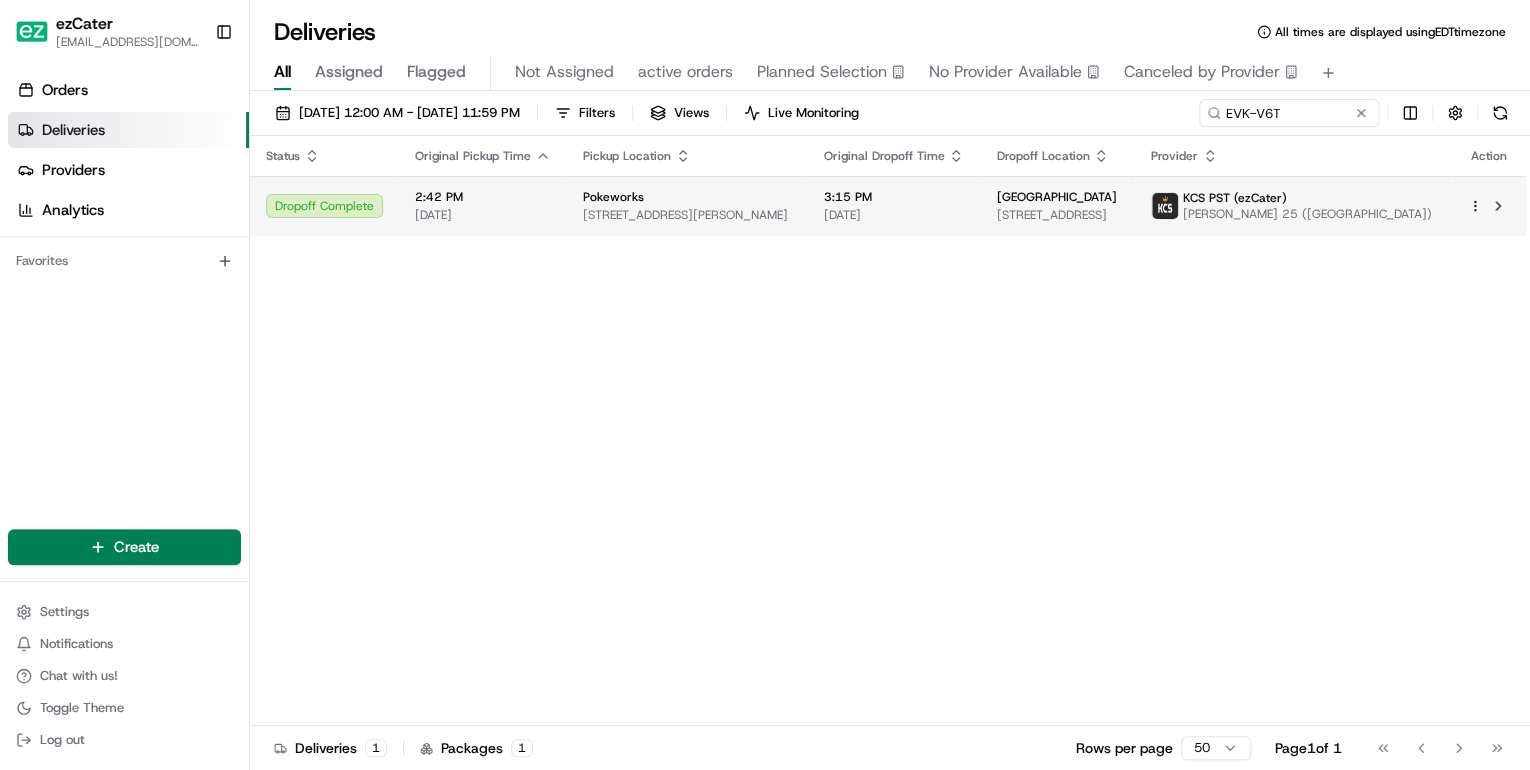 click on "3:15 PM 07/15/2025" at bounding box center [893, 206] 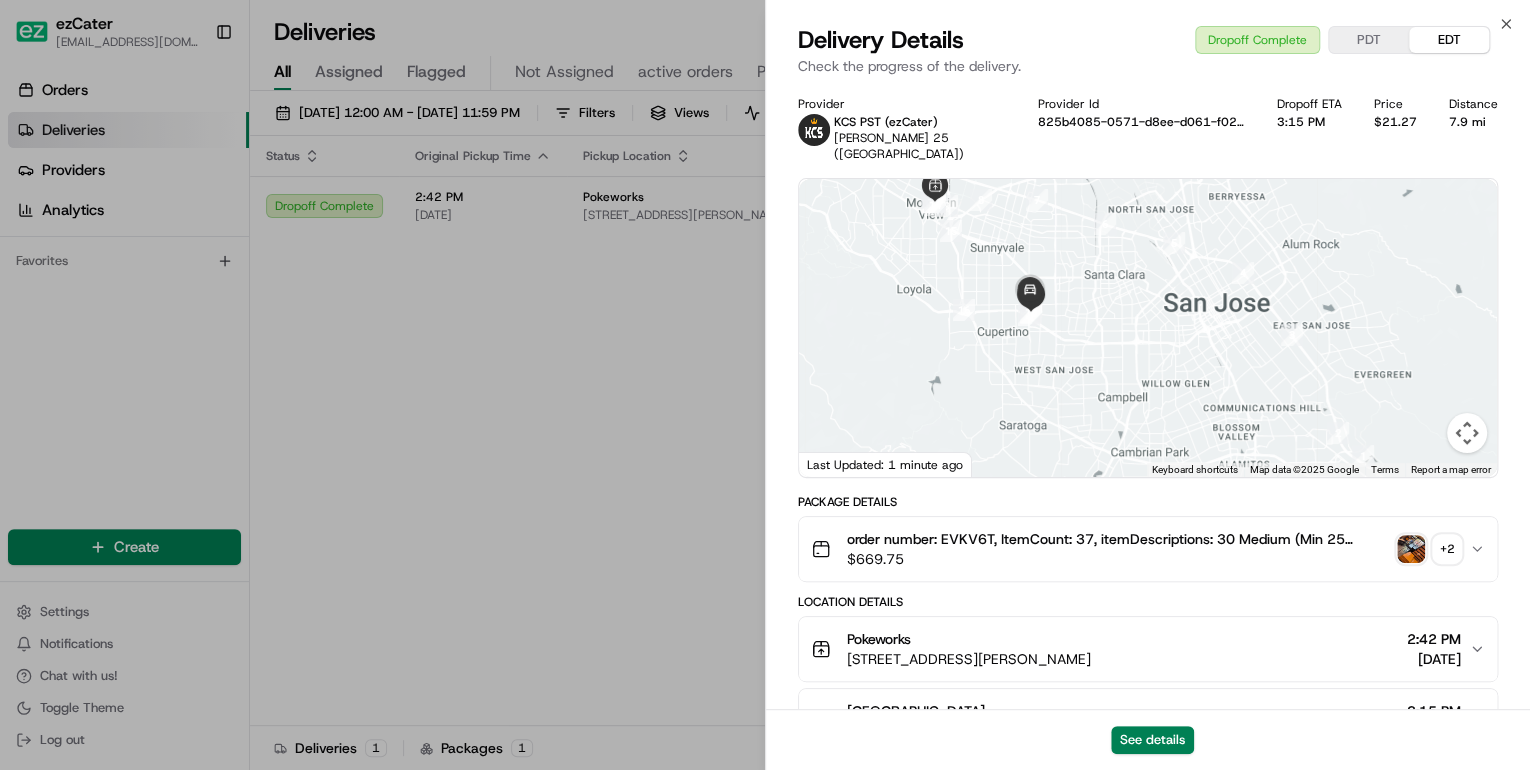 click on "+ 2" at bounding box center [1447, 549] 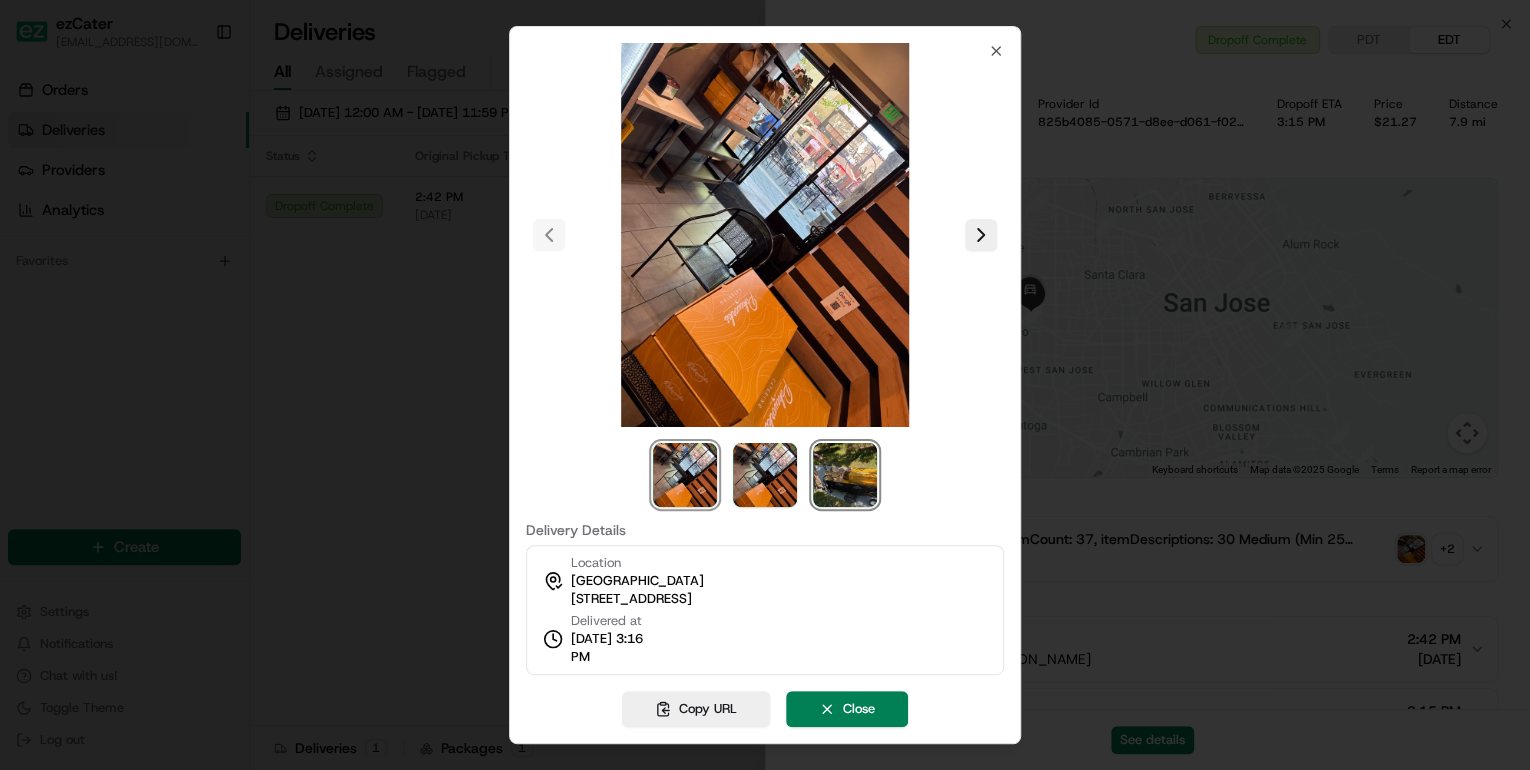 click at bounding box center [845, 475] 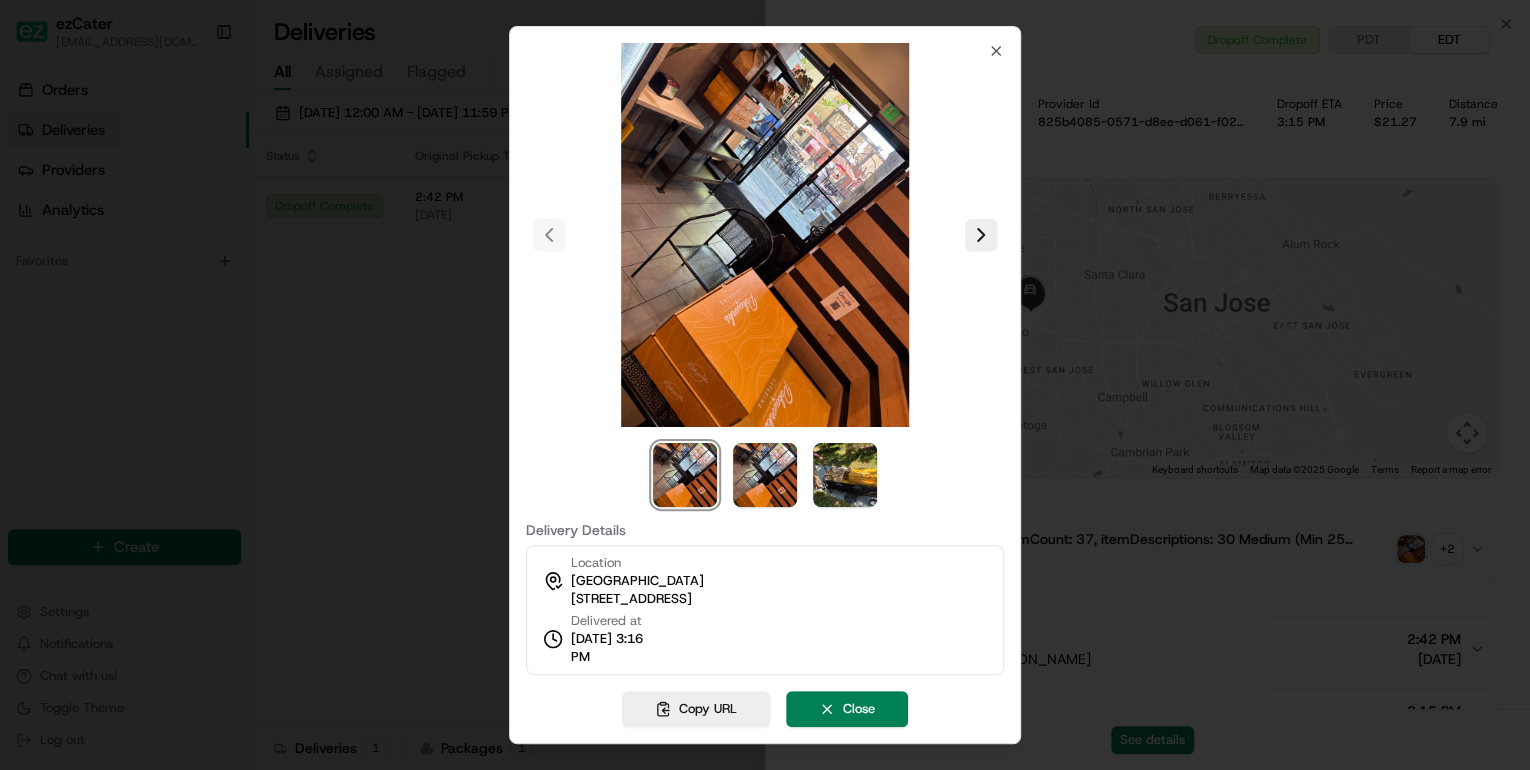 click at bounding box center [765, 385] 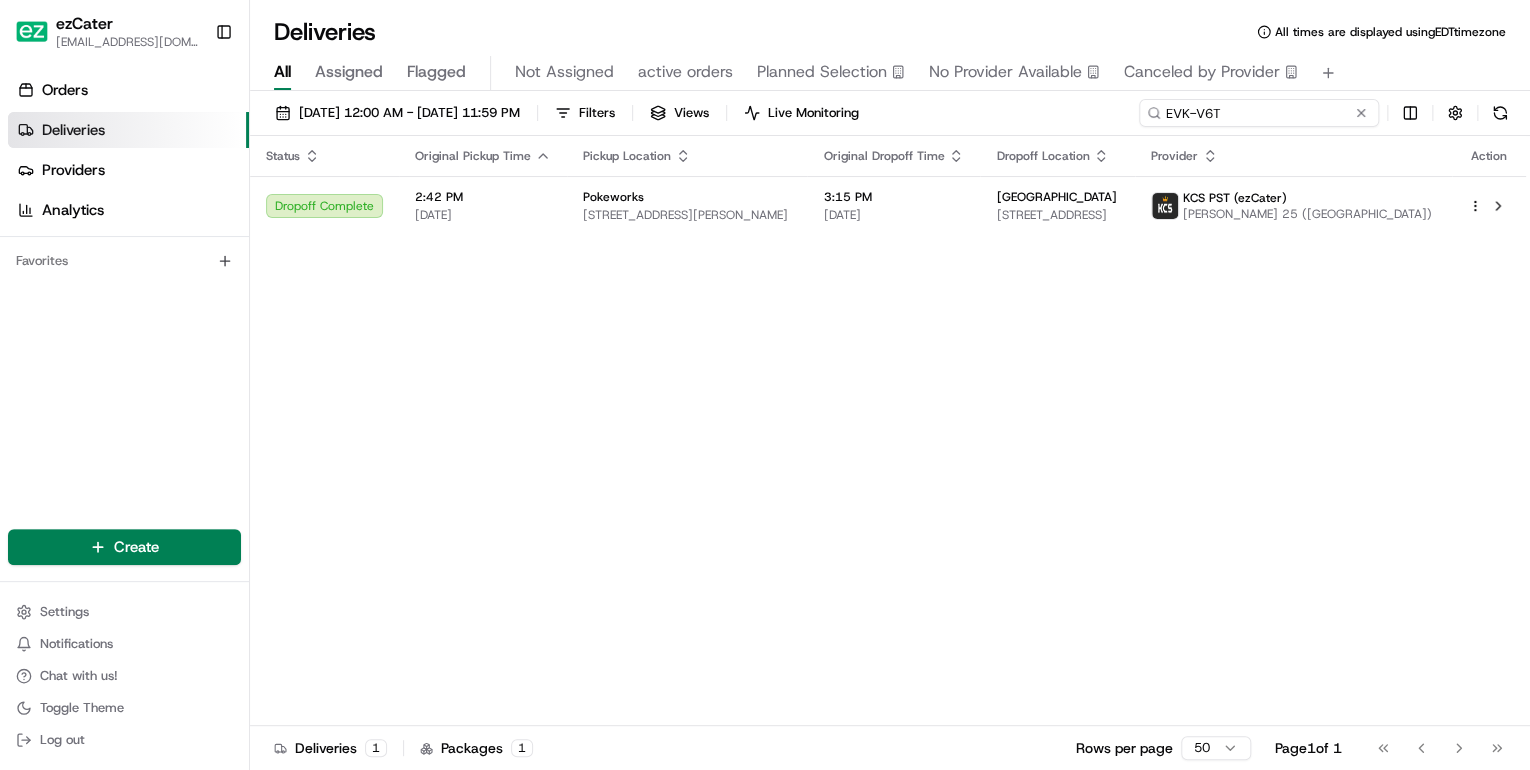drag, startPoint x: 1304, startPoint y: 116, endPoint x: 775, endPoint y: 94, distance: 529.4573 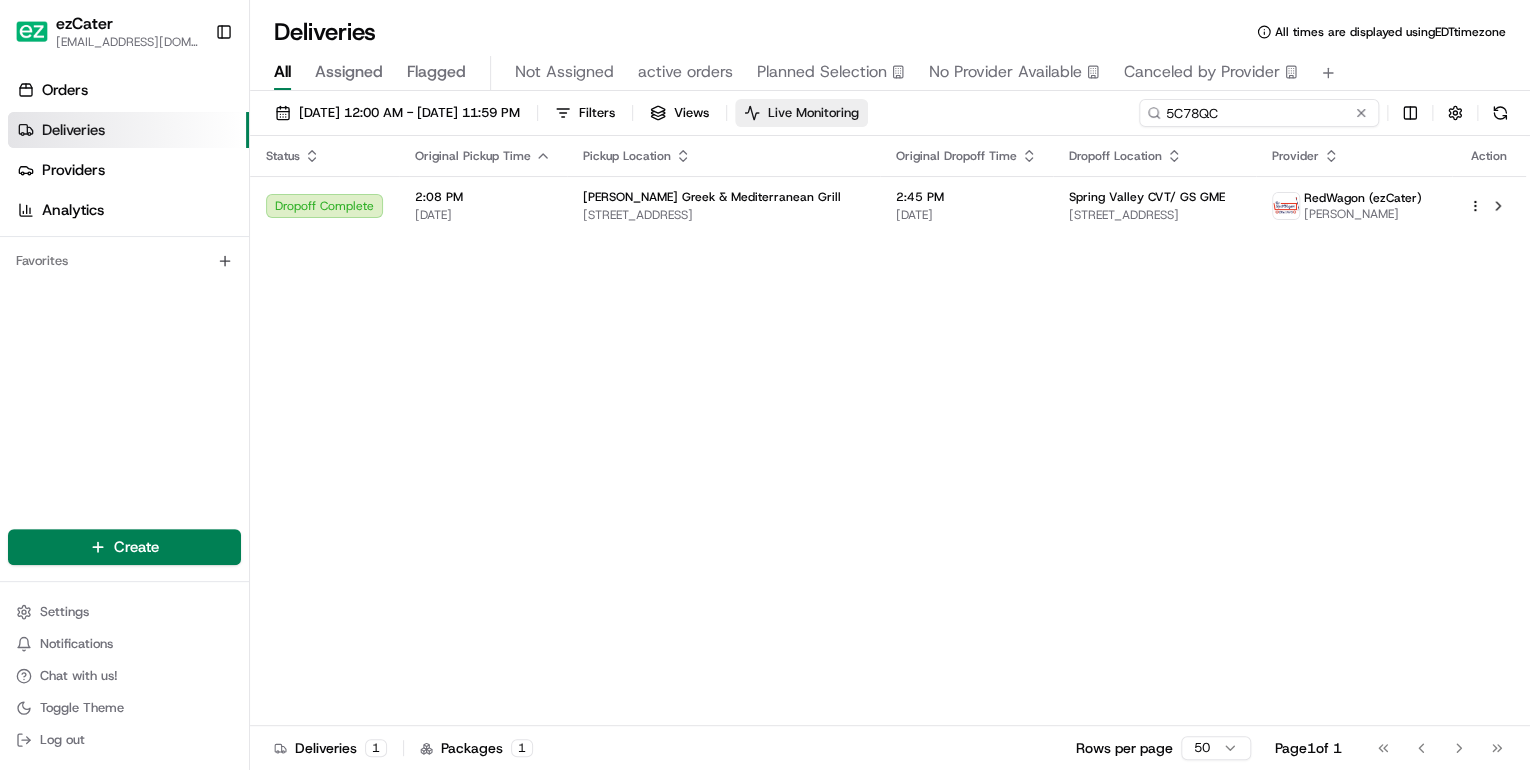 drag, startPoint x: 1229, startPoint y: 112, endPoint x: 904, endPoint y: 108, distance: 325.02463 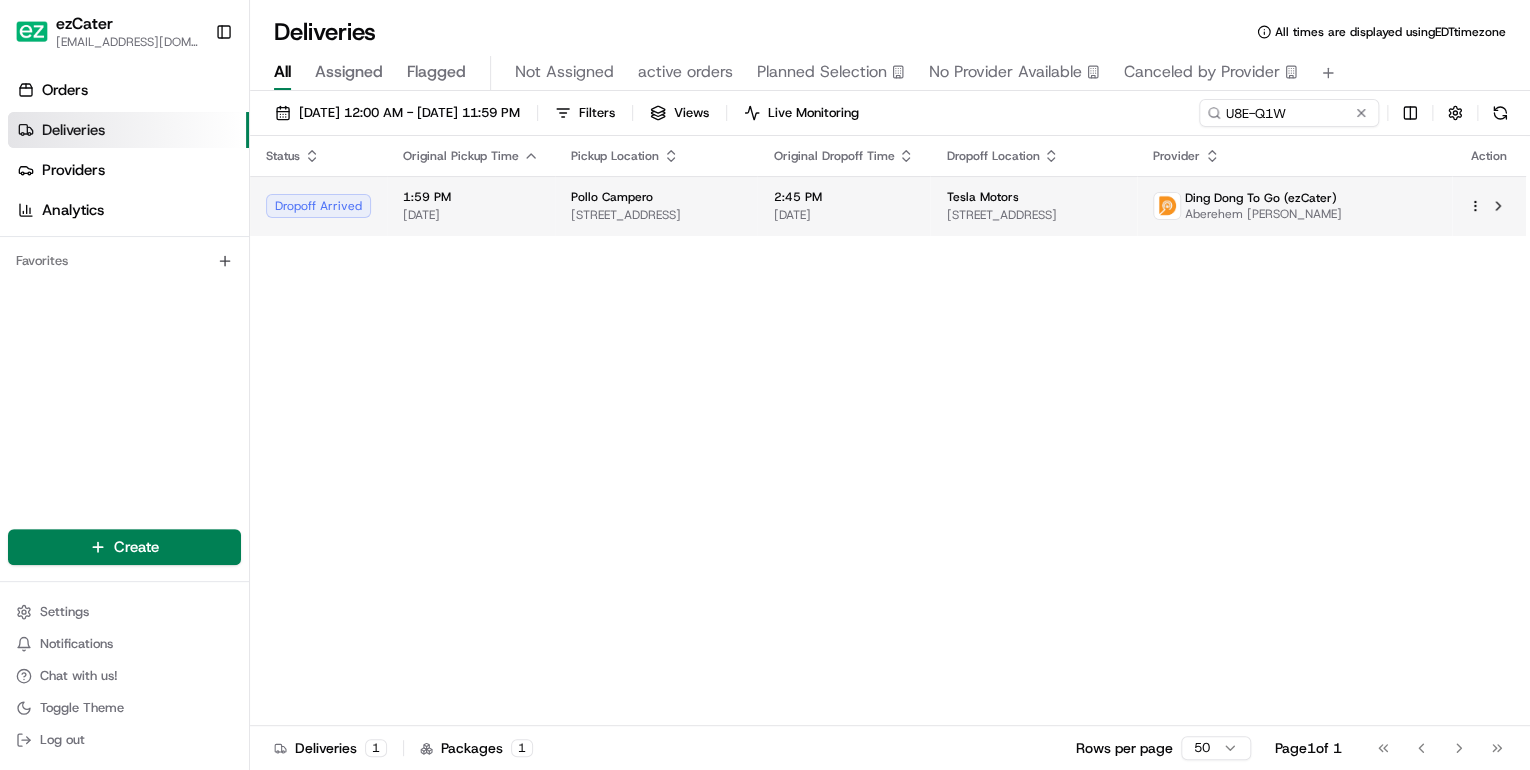 click on "2353 E 12th St, Oakland, CA 94601, USA" at bounding box center [656, 215] 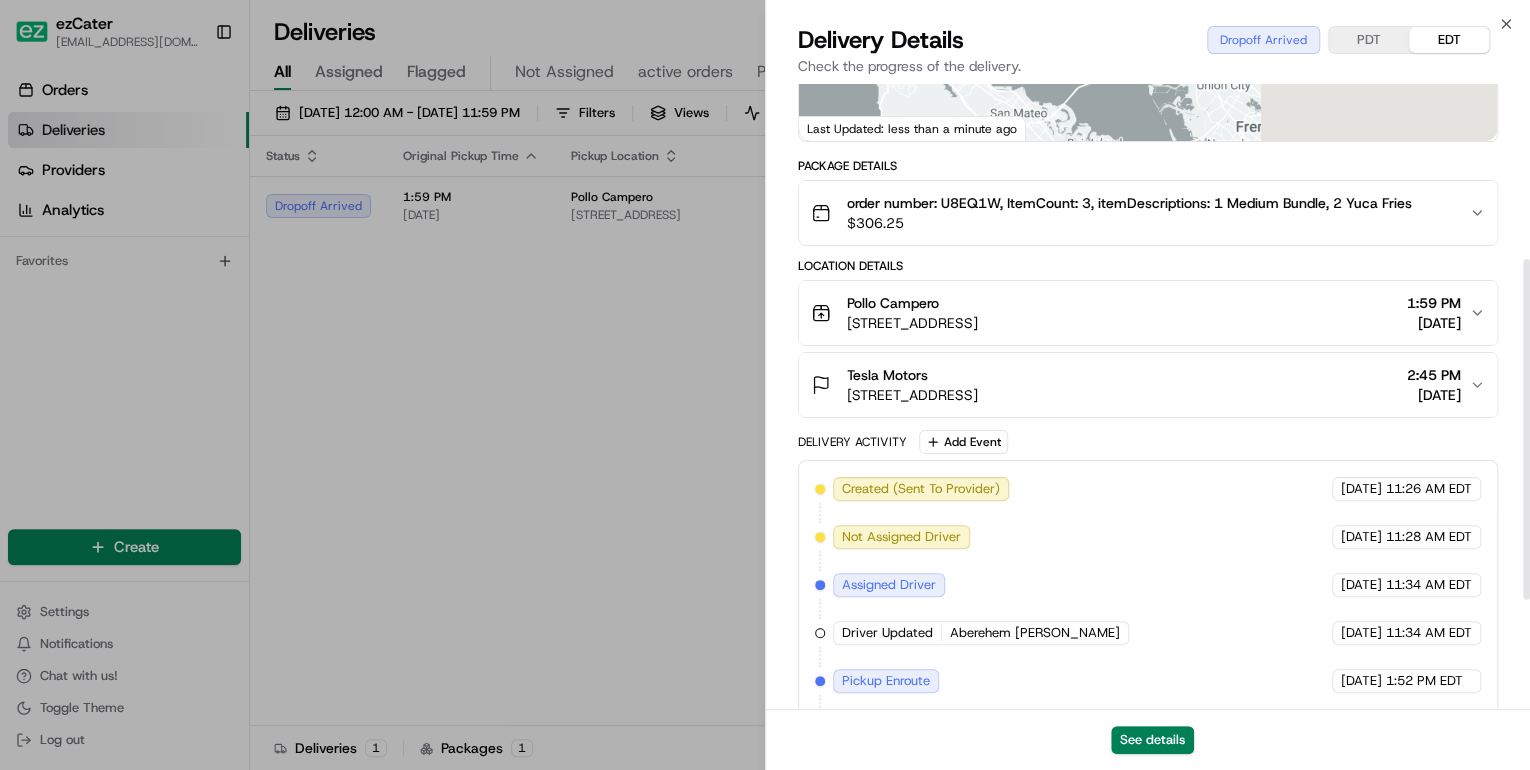 scroll, scrollTop: 520, scrollLeft: 0, axis: vertical 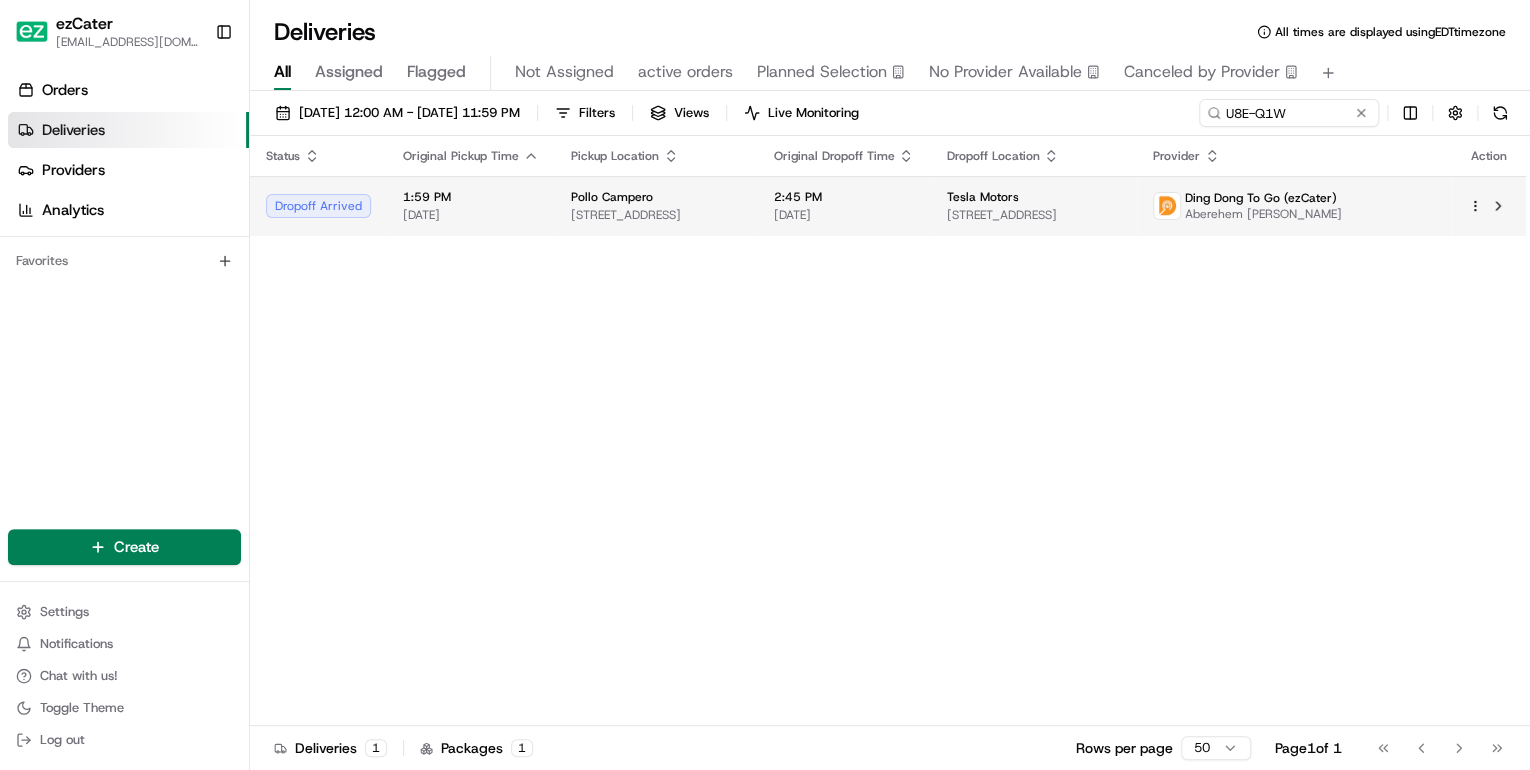 click on "Pollo Campero 2353 E 12th St, Oakland, CA 94601, USA" at bounding box center (656, 206) 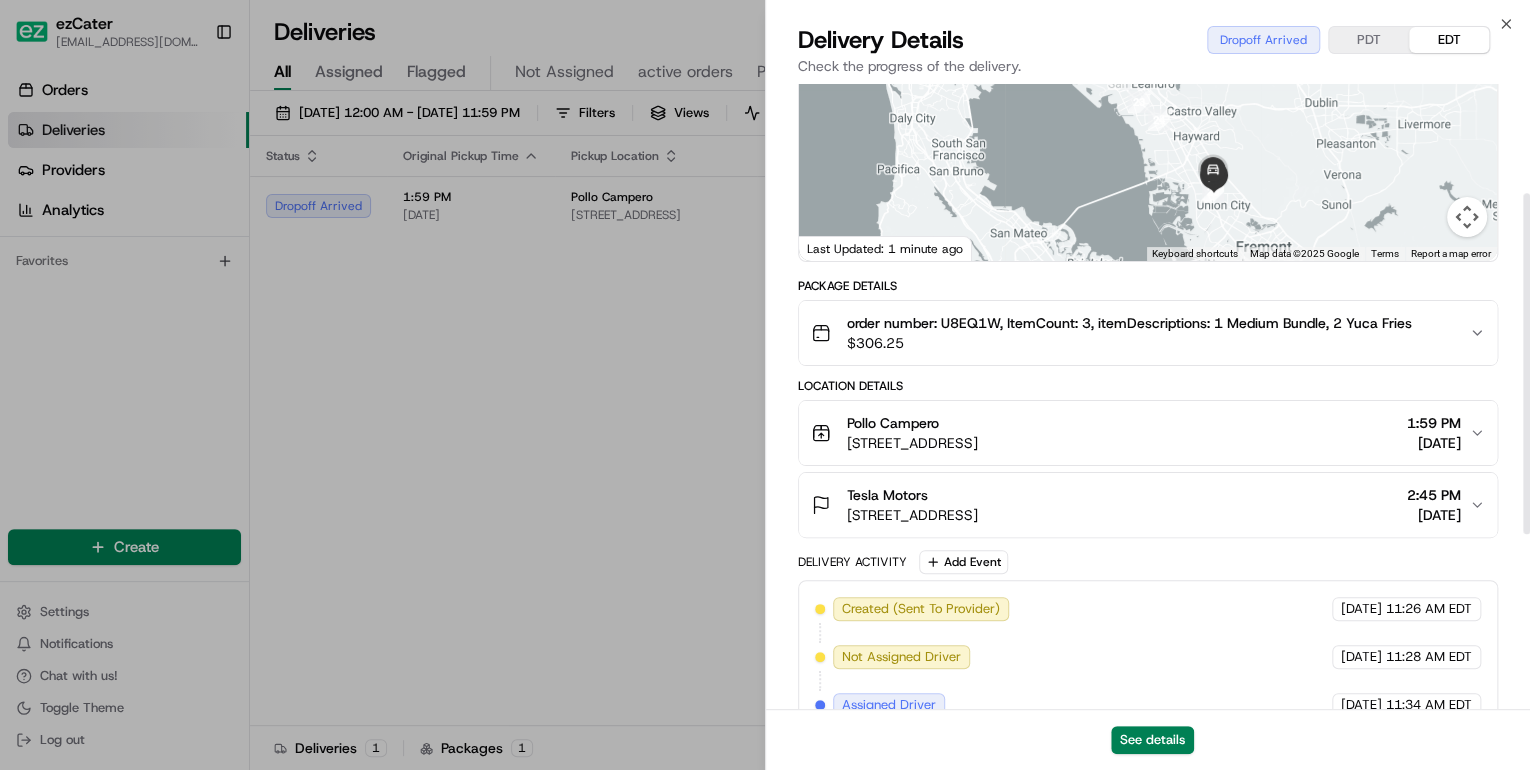 scroll, scrollTop: 0, scrollLeft: 0, axis: both 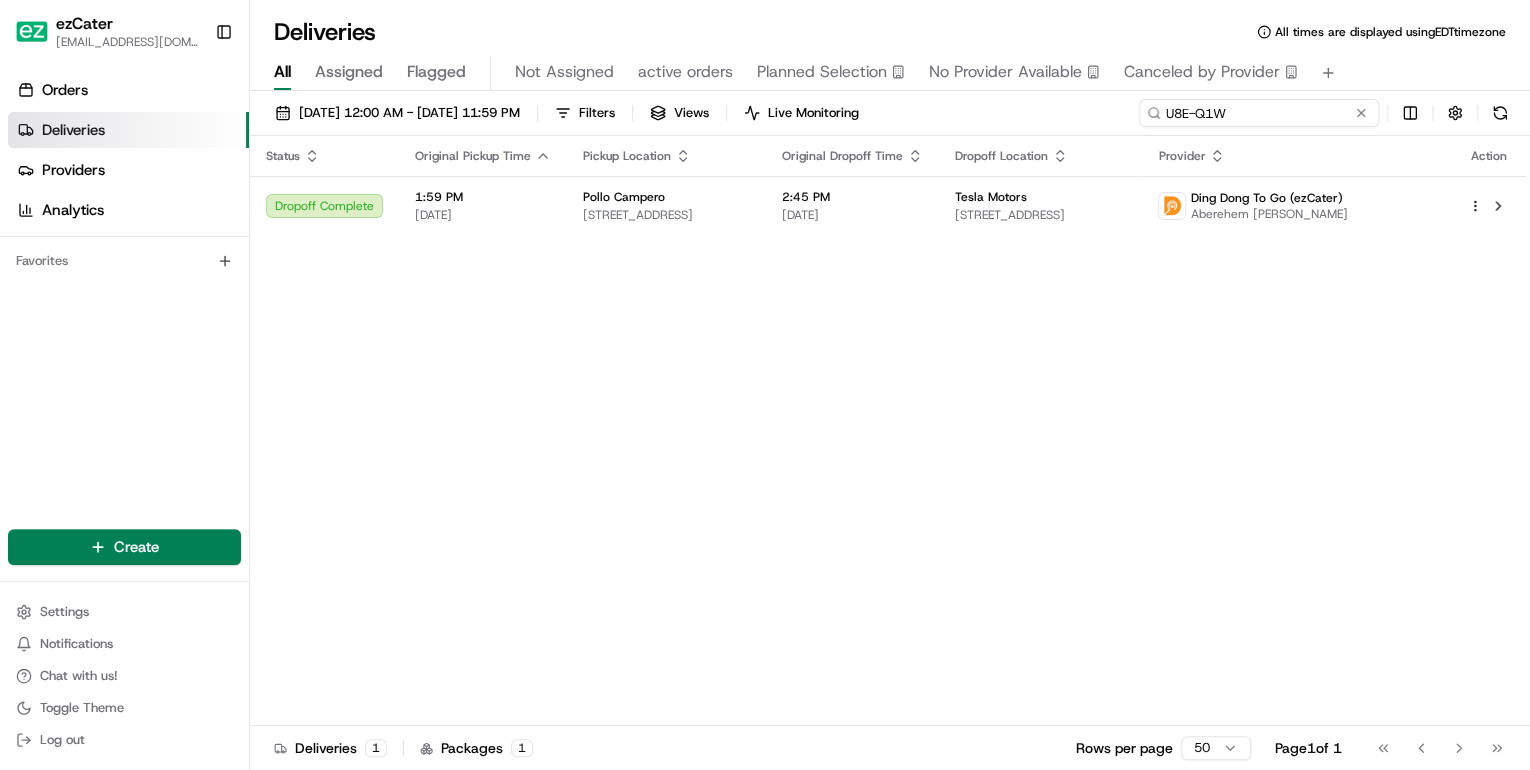 drag, startPoint x: 1293, startPoint y: 117, endPoint x: 877, endPoint y: 89, distance: 416.94125 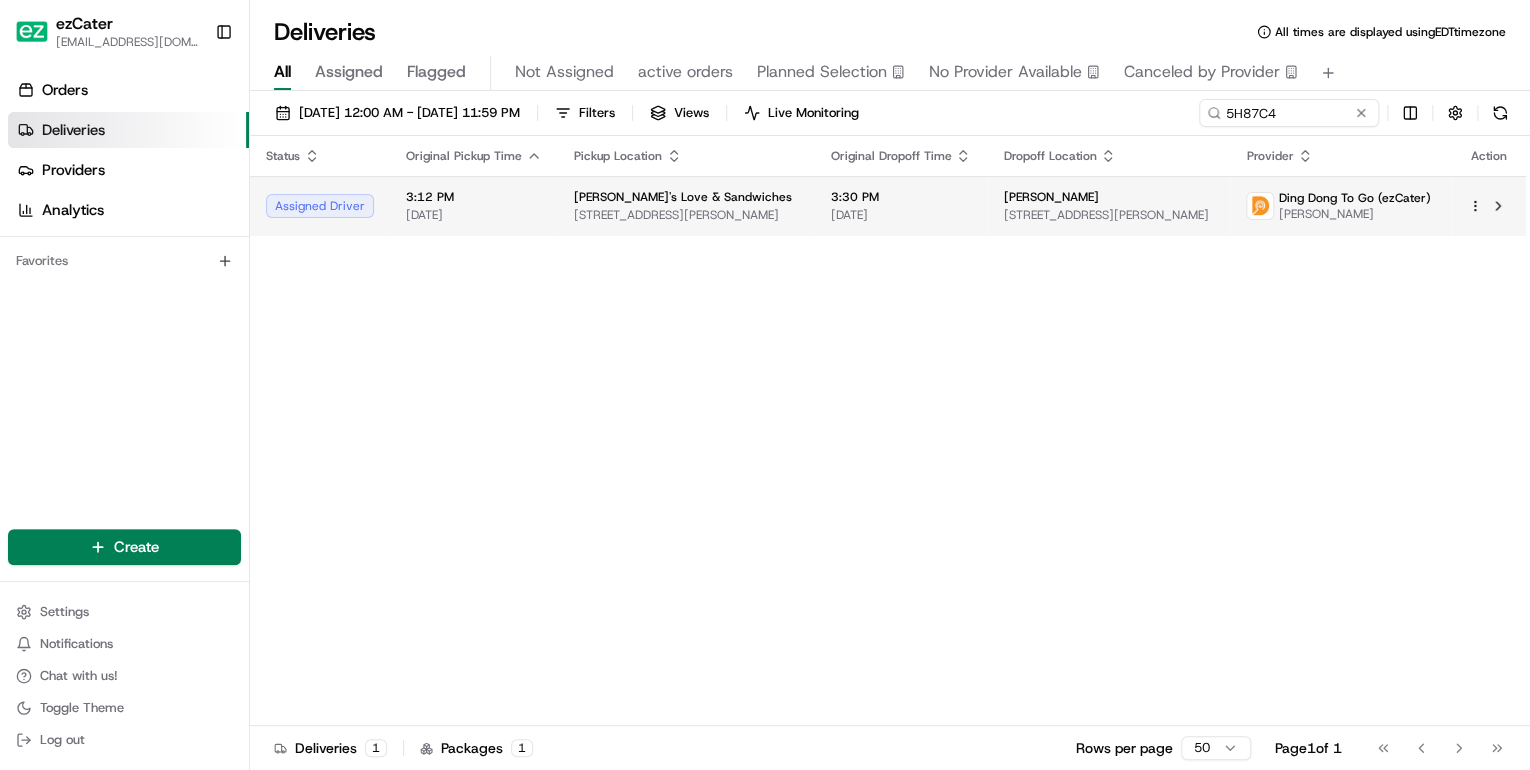 click on "[PERSON_NAME]'s Love & Sandwiches" at bounding box center [683, 197] 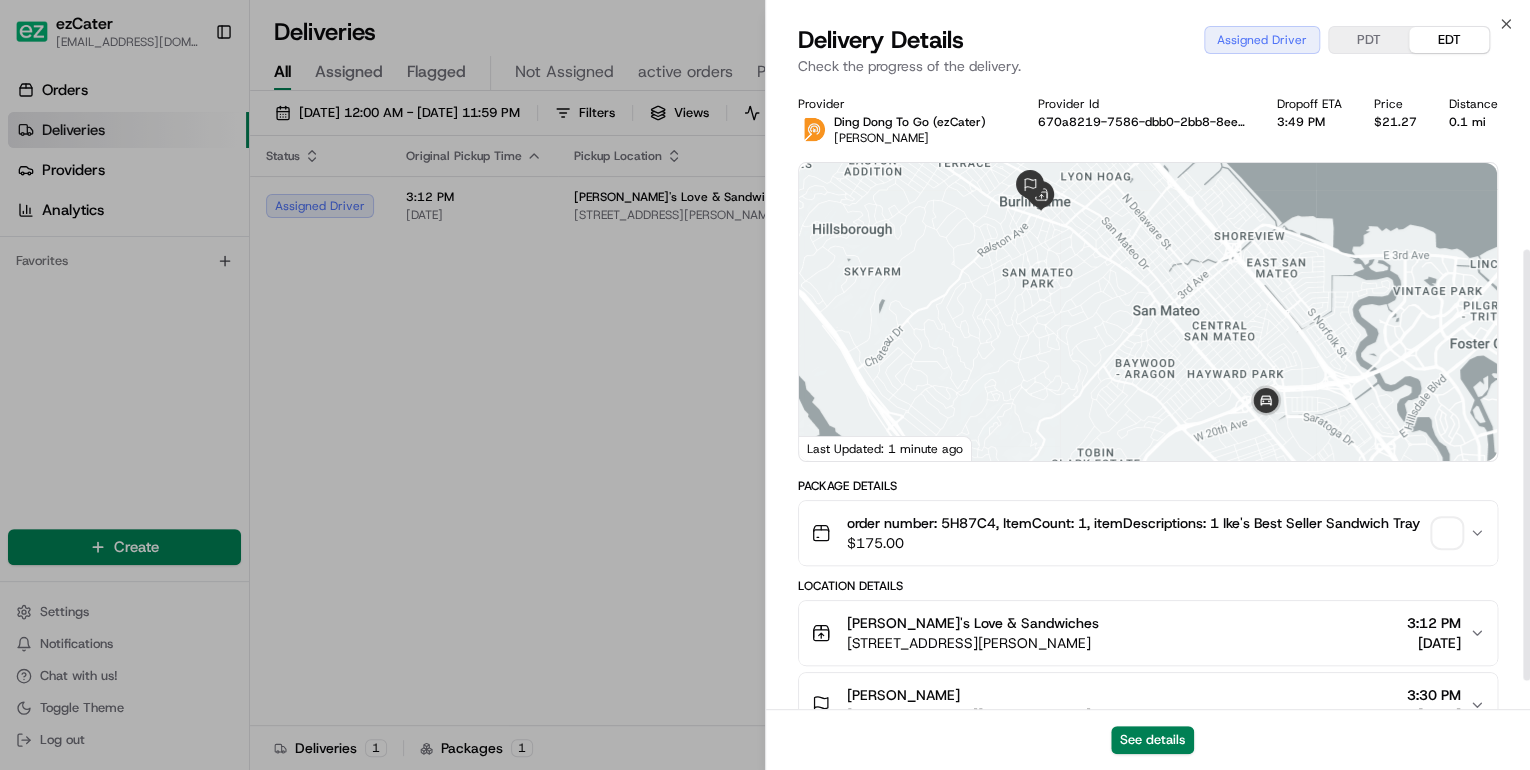 scroll, scrollTop: 240, scrollLeft: 0, axis: vertical 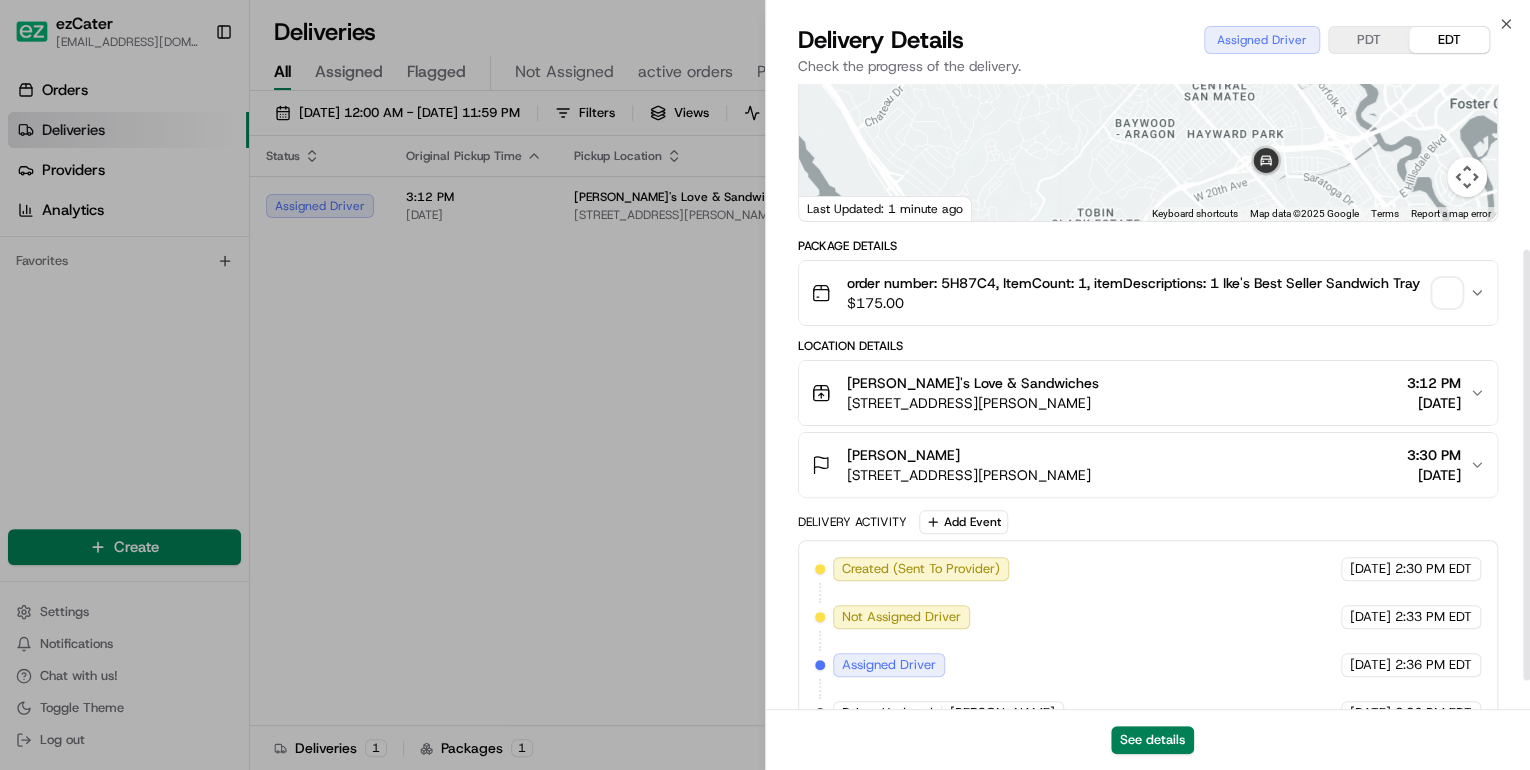 click on "1400 Howard Ave, Burlingame, CA 94010, USA" at bounding box center [973, 403] 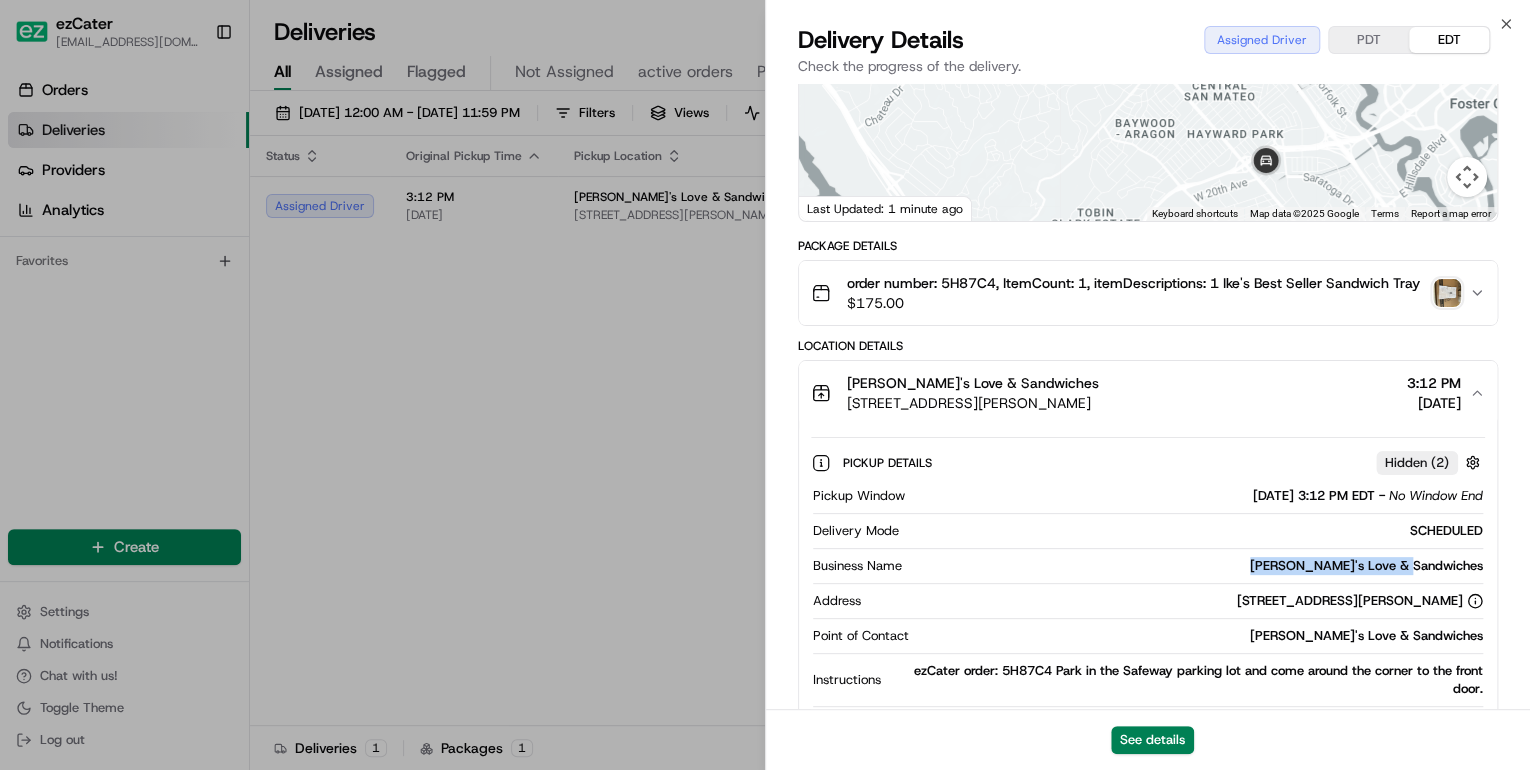 drag, startPoint x: 1487, startPoint y: 566, endPoint x: 1328, endPoint y: 566, distance: 159 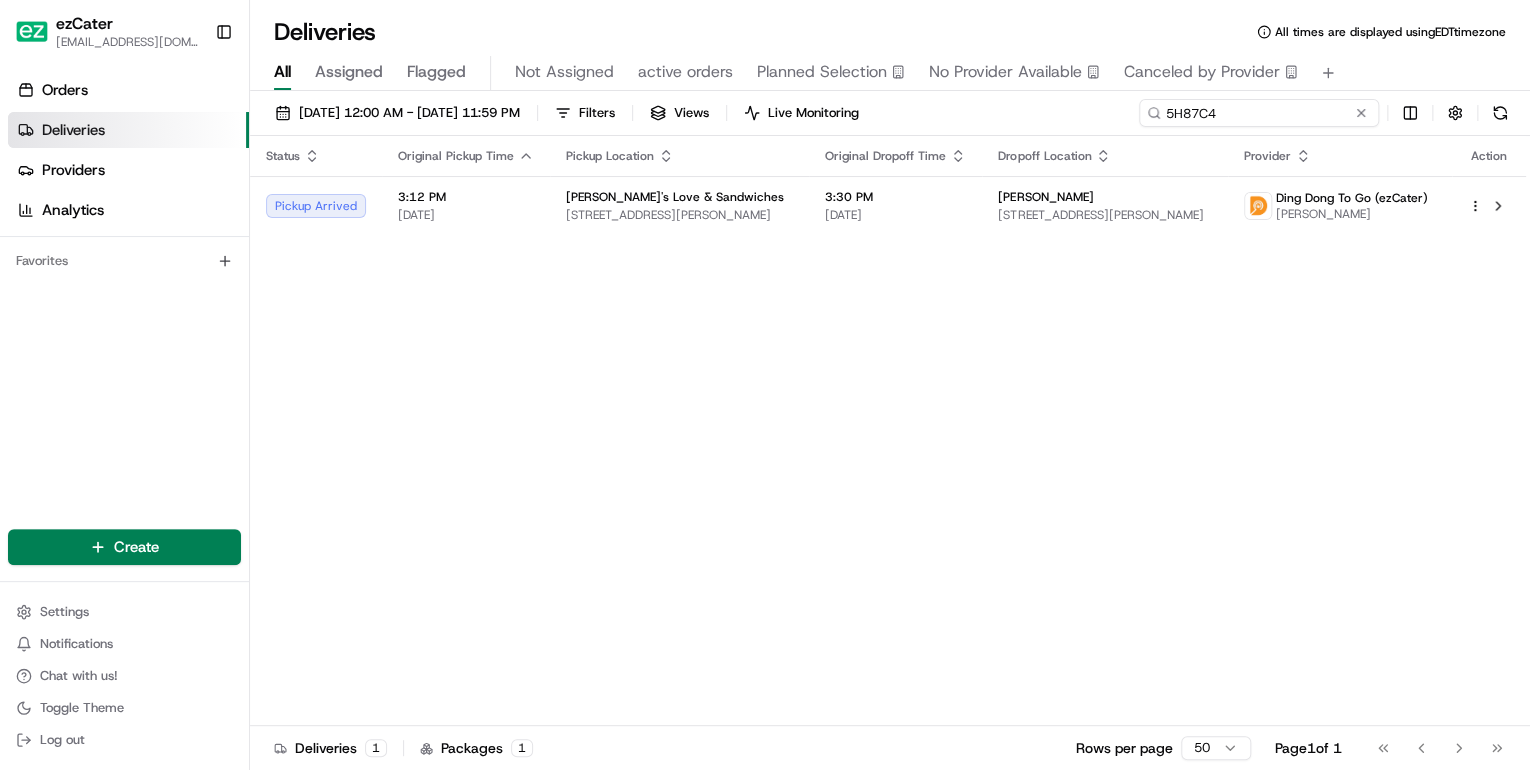 drag, startPoint x: 1276, startPoint y: 112, endPoint x: 835, endPoint y: 88, distance: 441.6526 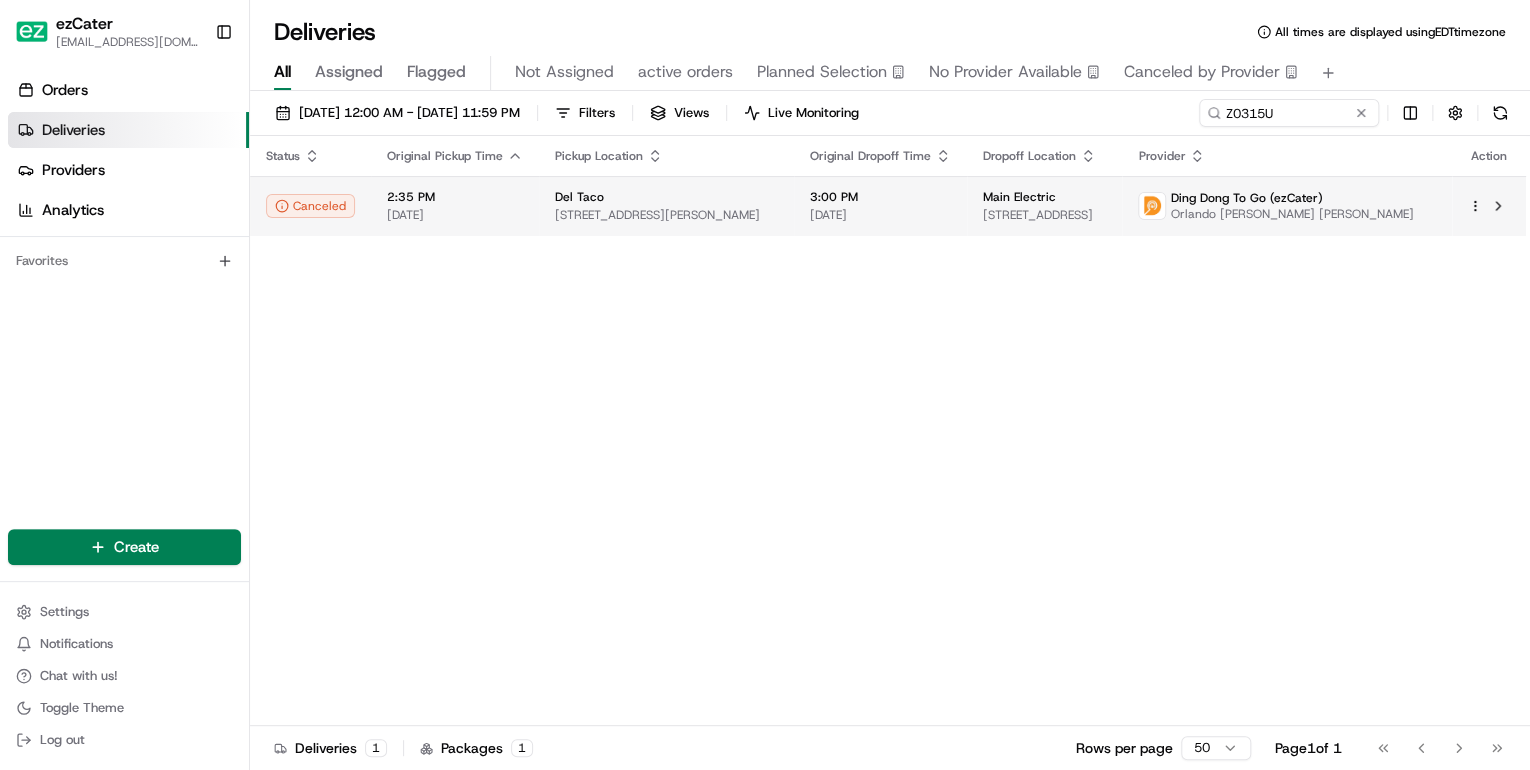 click on "201 Pittman Rd, Fairfield, CA 94534, USA" at bounding box center [666, 215] 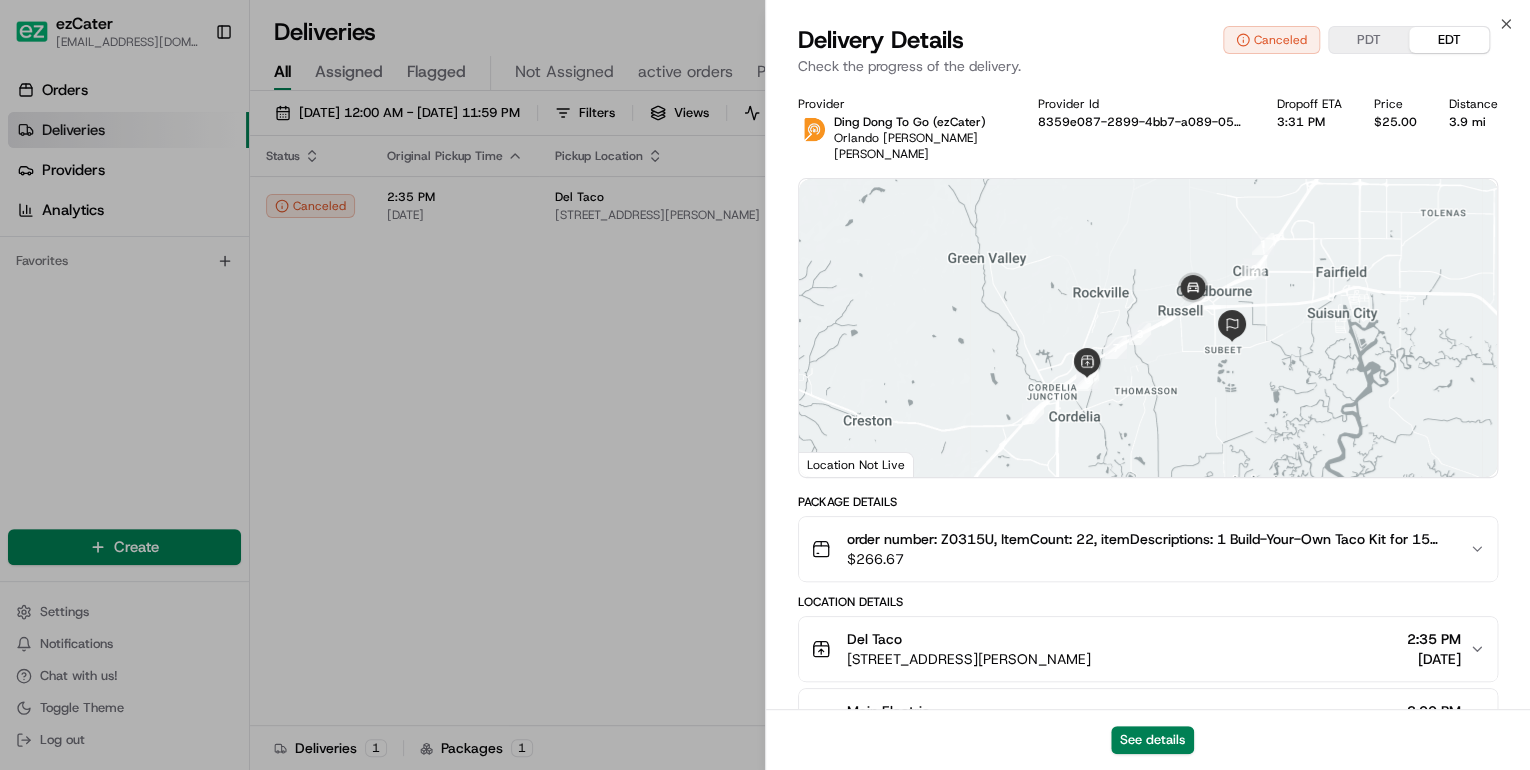 scroll, scrollTop: 240, scrollLeft: 0, axis: vertical 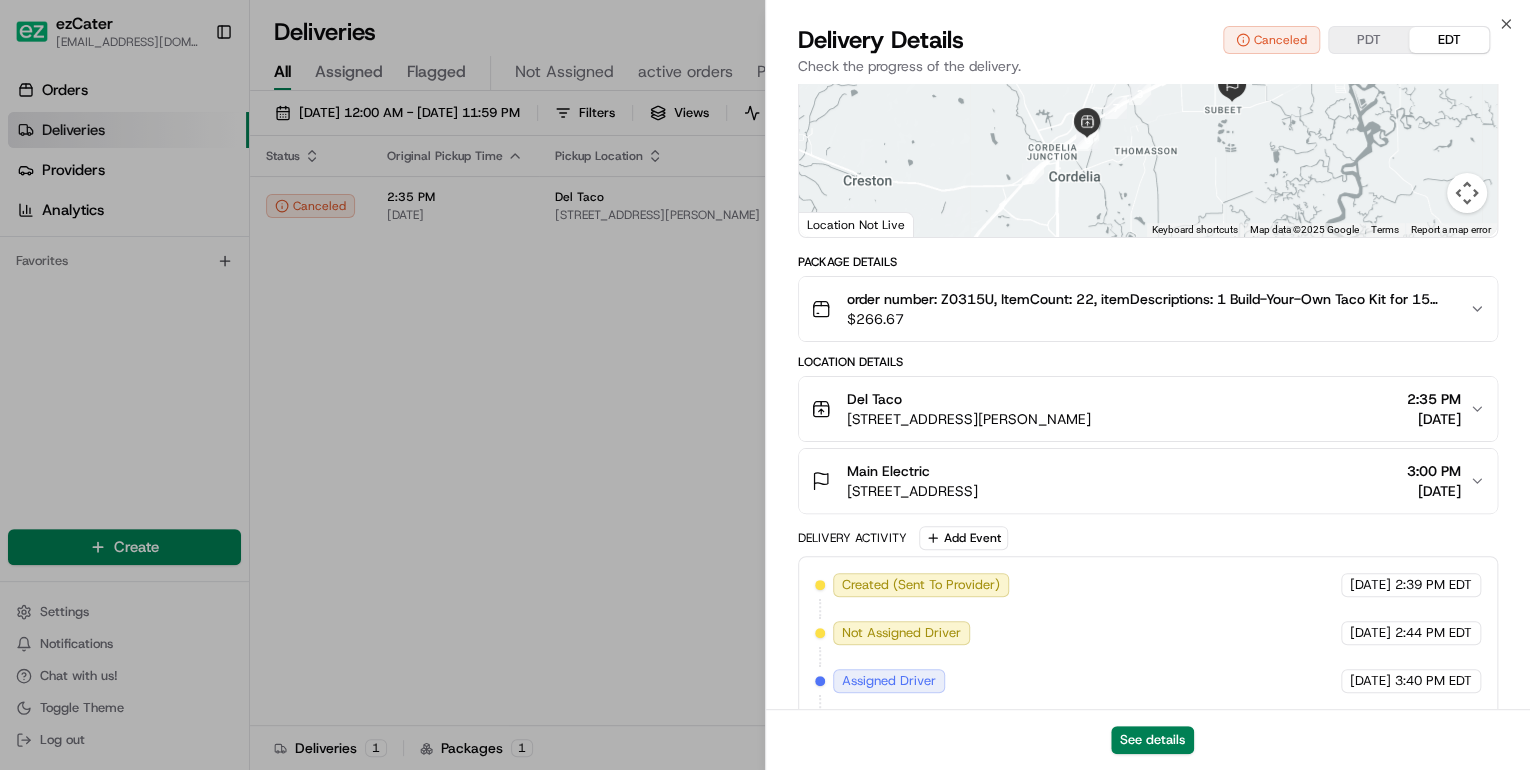 click on "$ 266.67" at bounding box center (1150, 319) 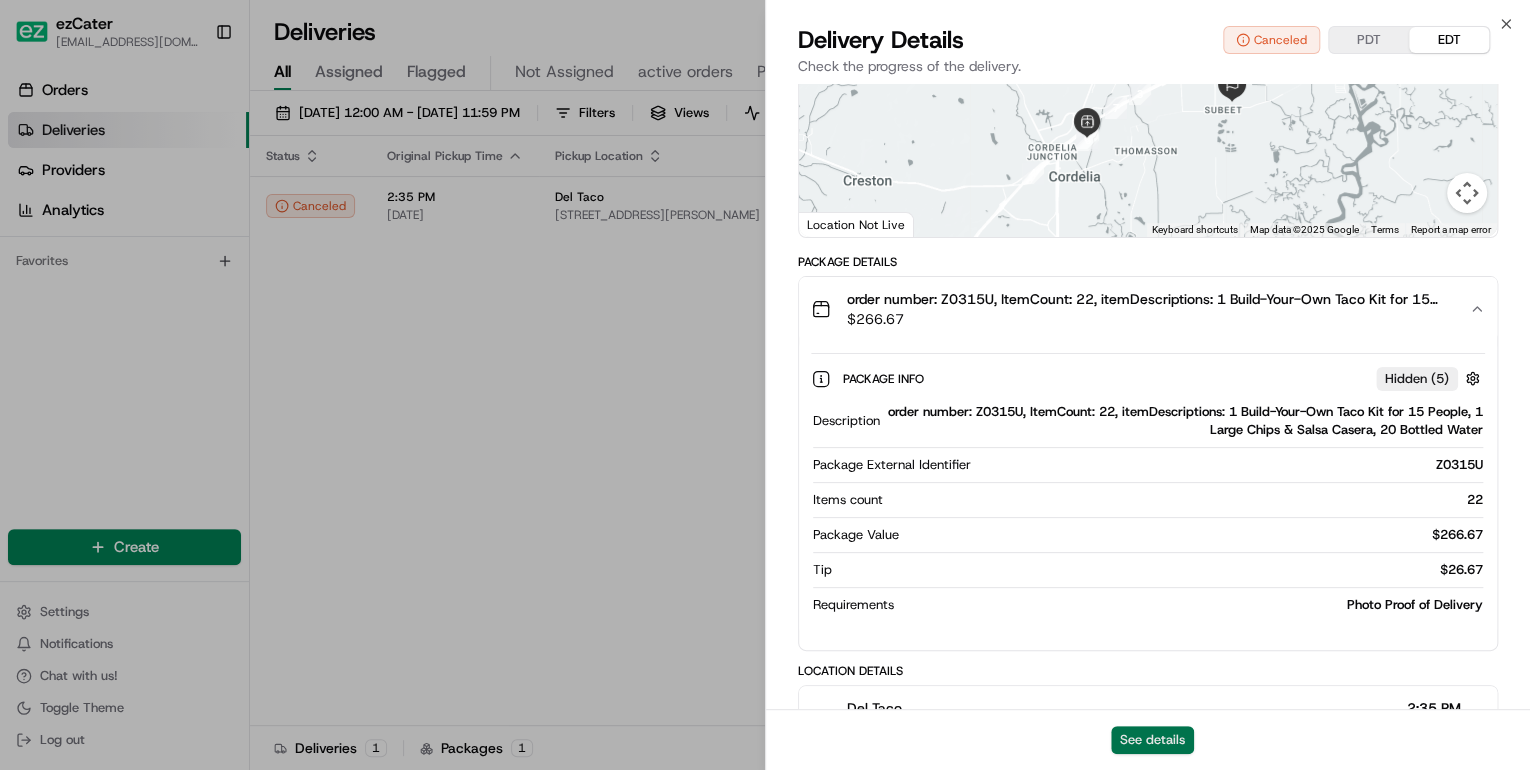 click on "See details" at bounding box center (1152, 740) 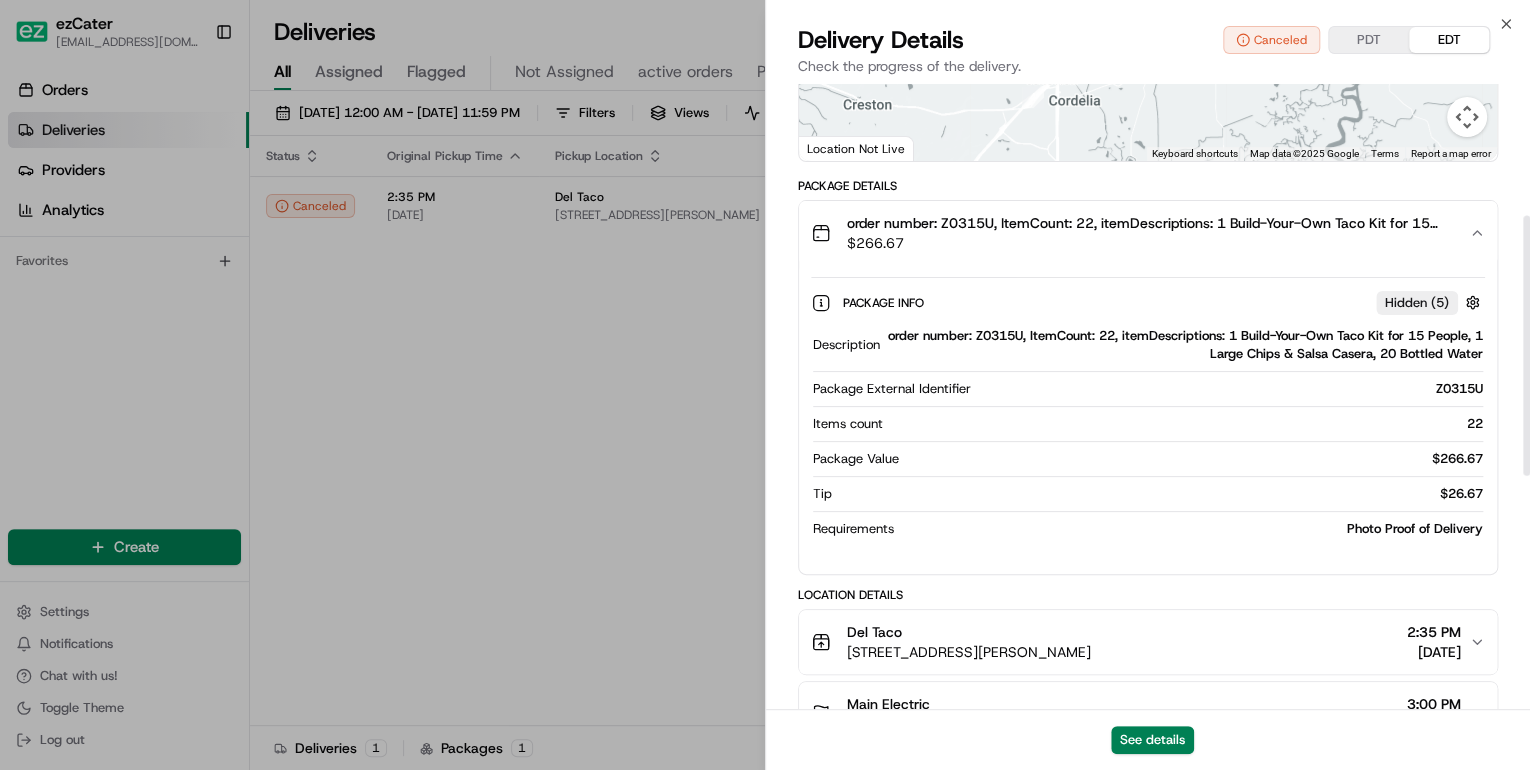 scroll, scrollTop: 0, scrollLeft: 0, axis: both 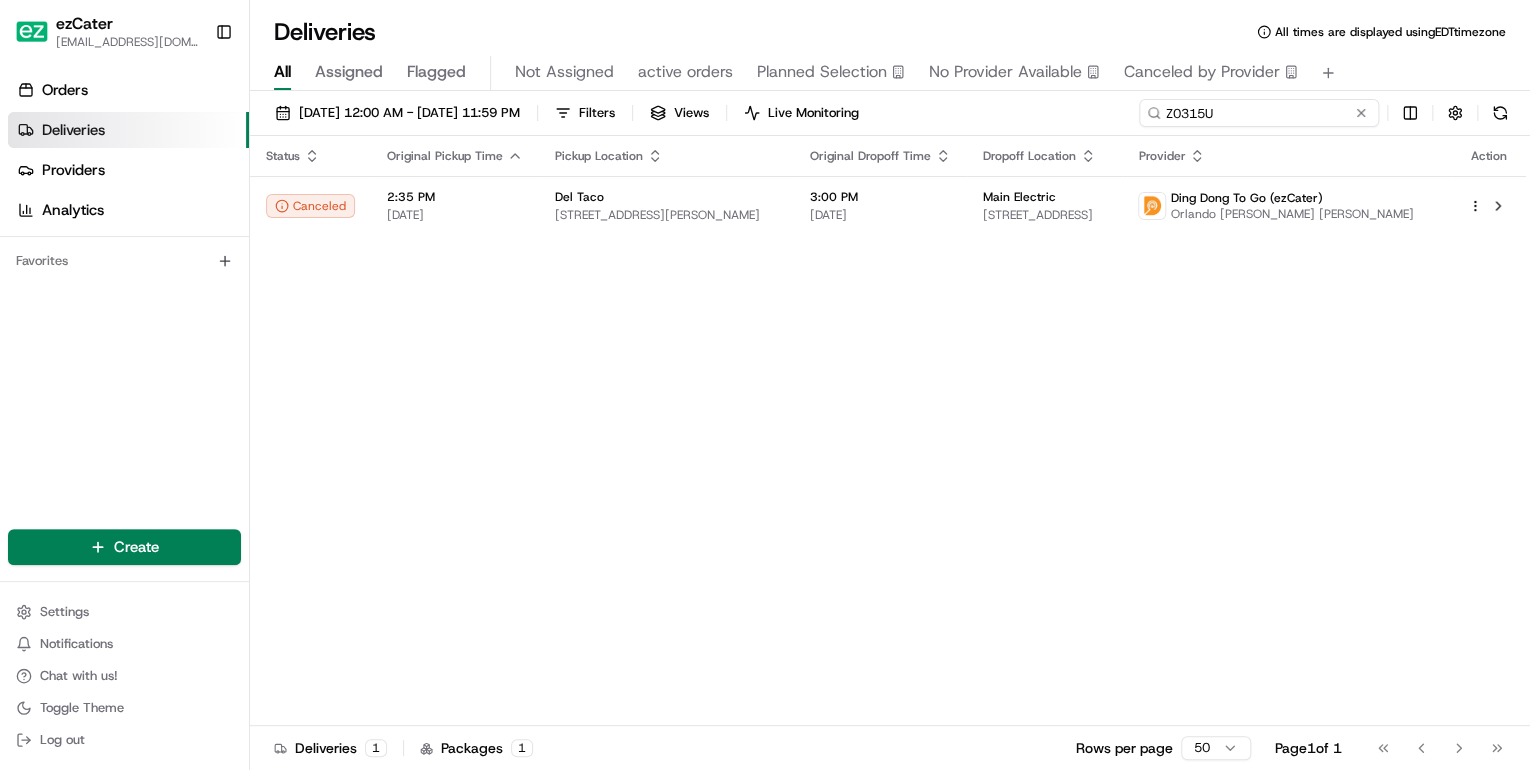drag, startPoint x: 1300, startPoint y: 119, endPoint x: 676, endPoint y: 93, distance: 624.54144 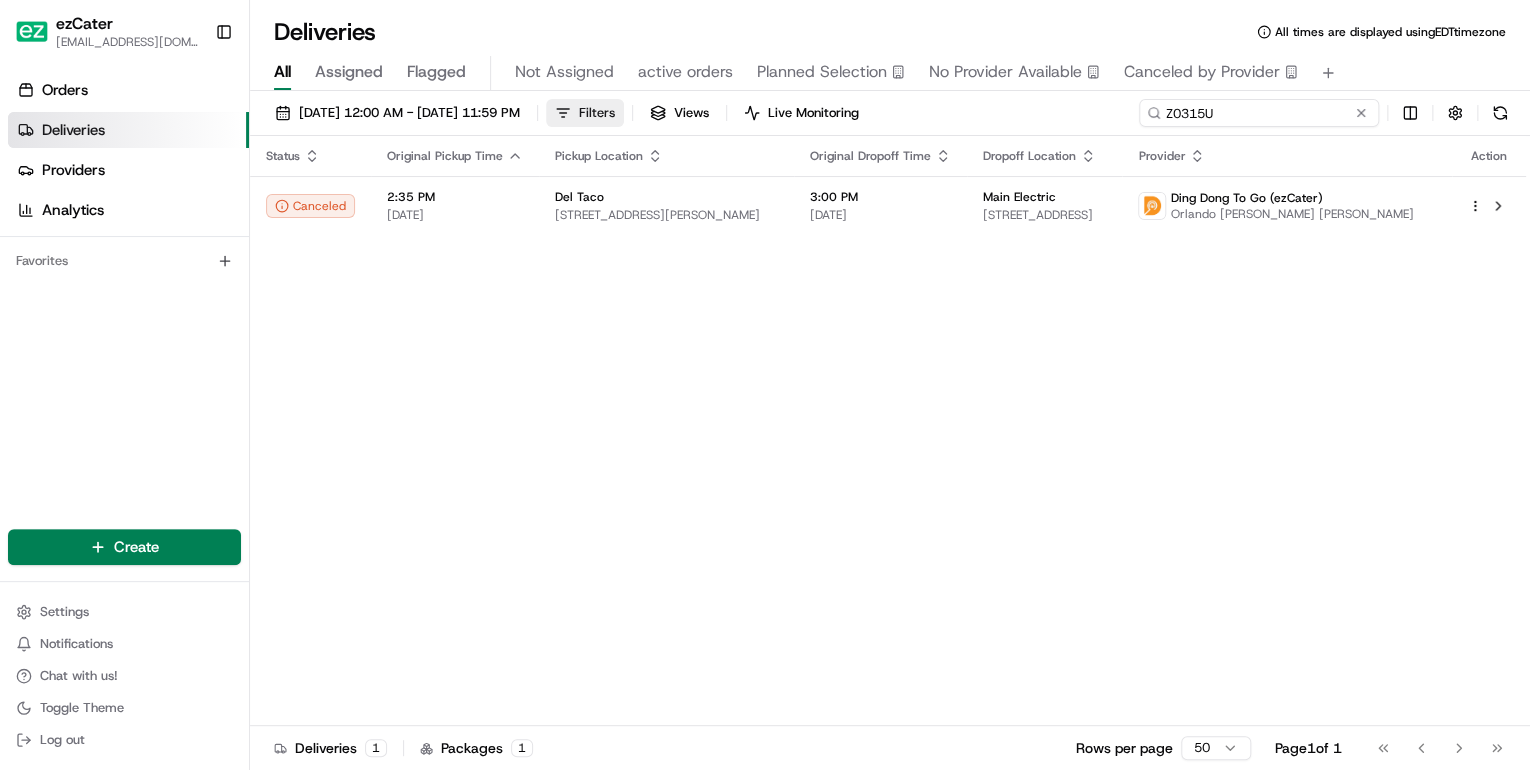 paste on "8V3TT3" 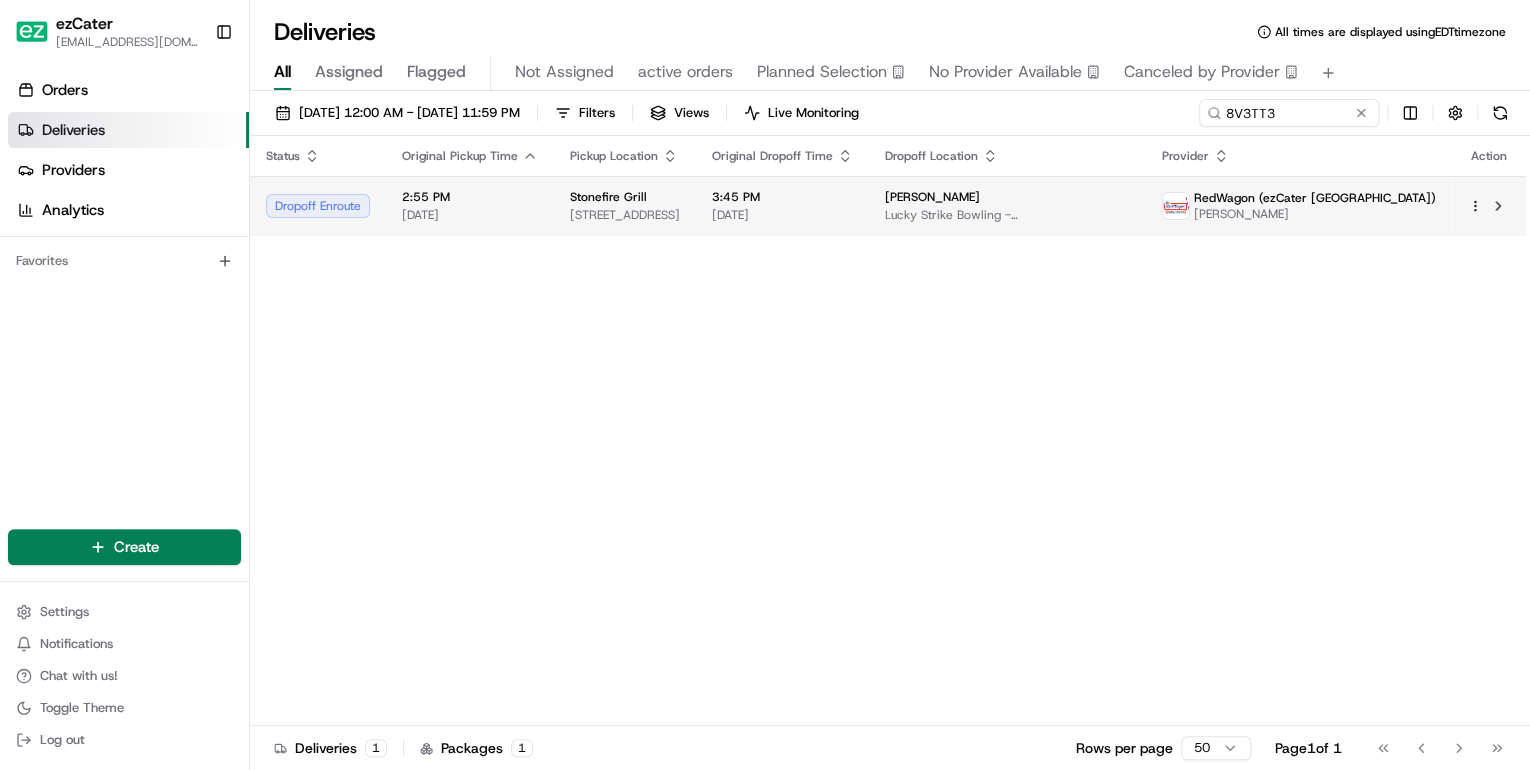 click on "3:45 PM" at bounding box center [782, 197] 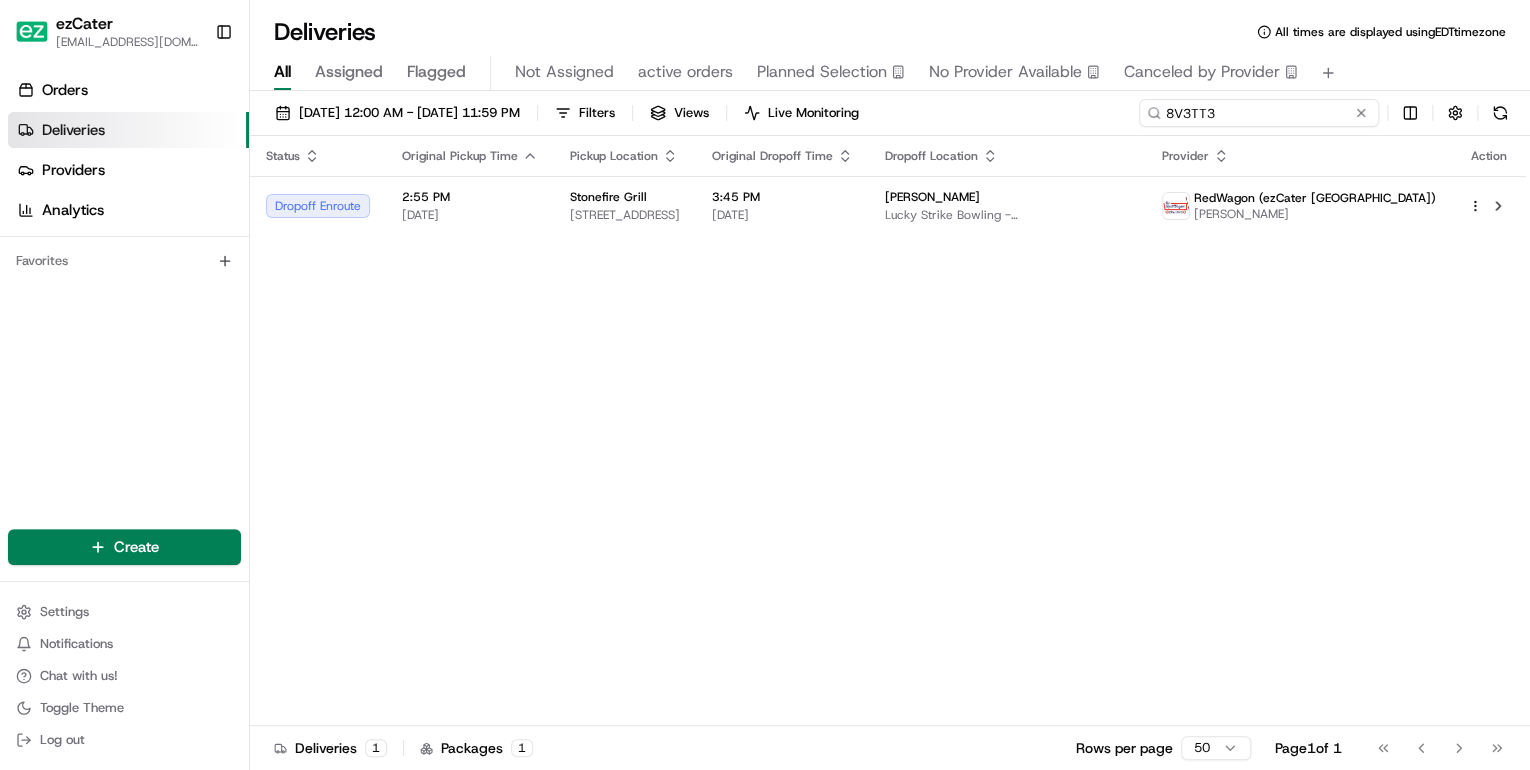 drag, startPoint x: 1280, startPoint y: 117, endPoint x: 668, endPoint y: 144, distance: 612.5953 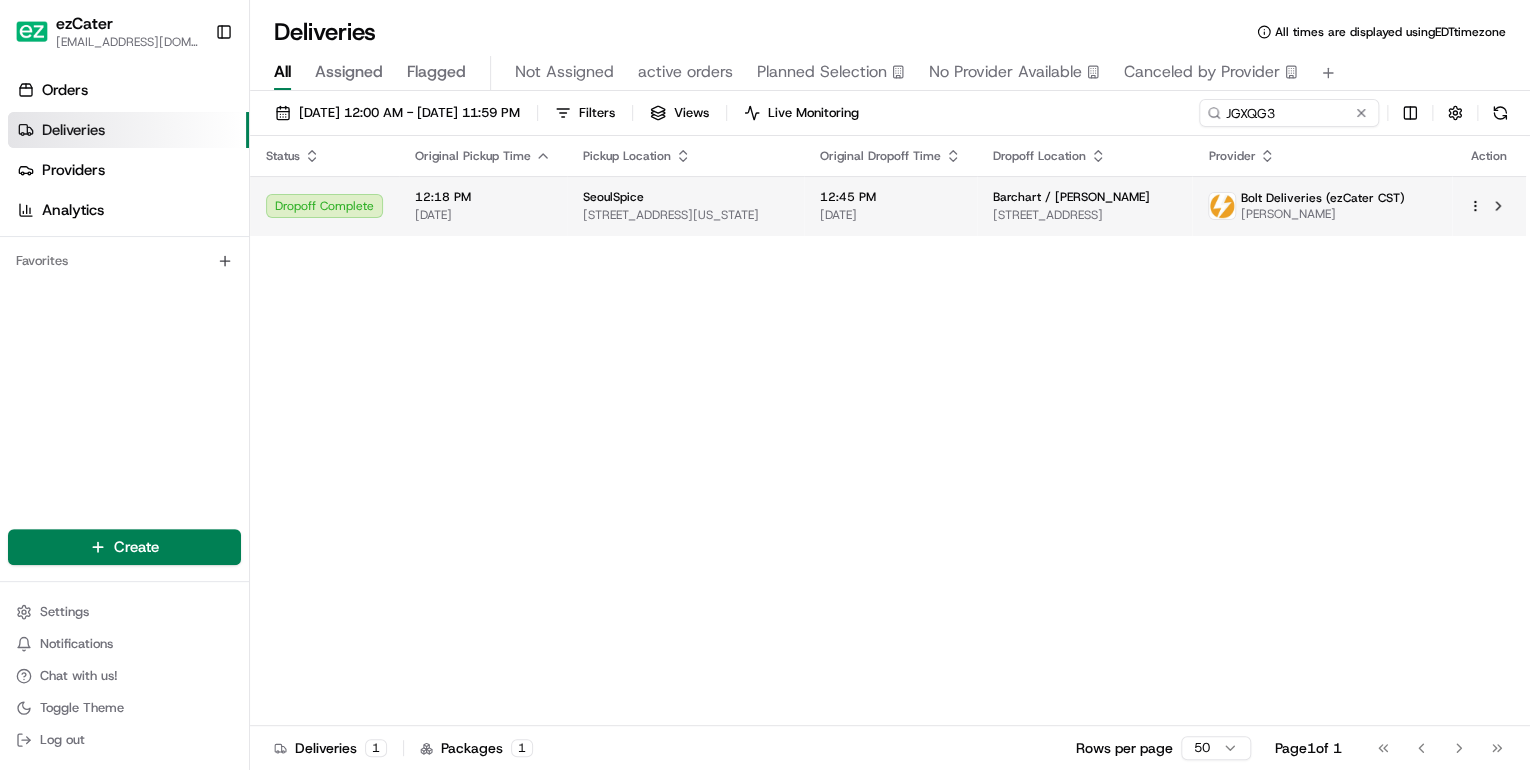 click on "20 Michigan Ave #100, Chicago, IL 60602, USA" at bounding box center (685, 215) 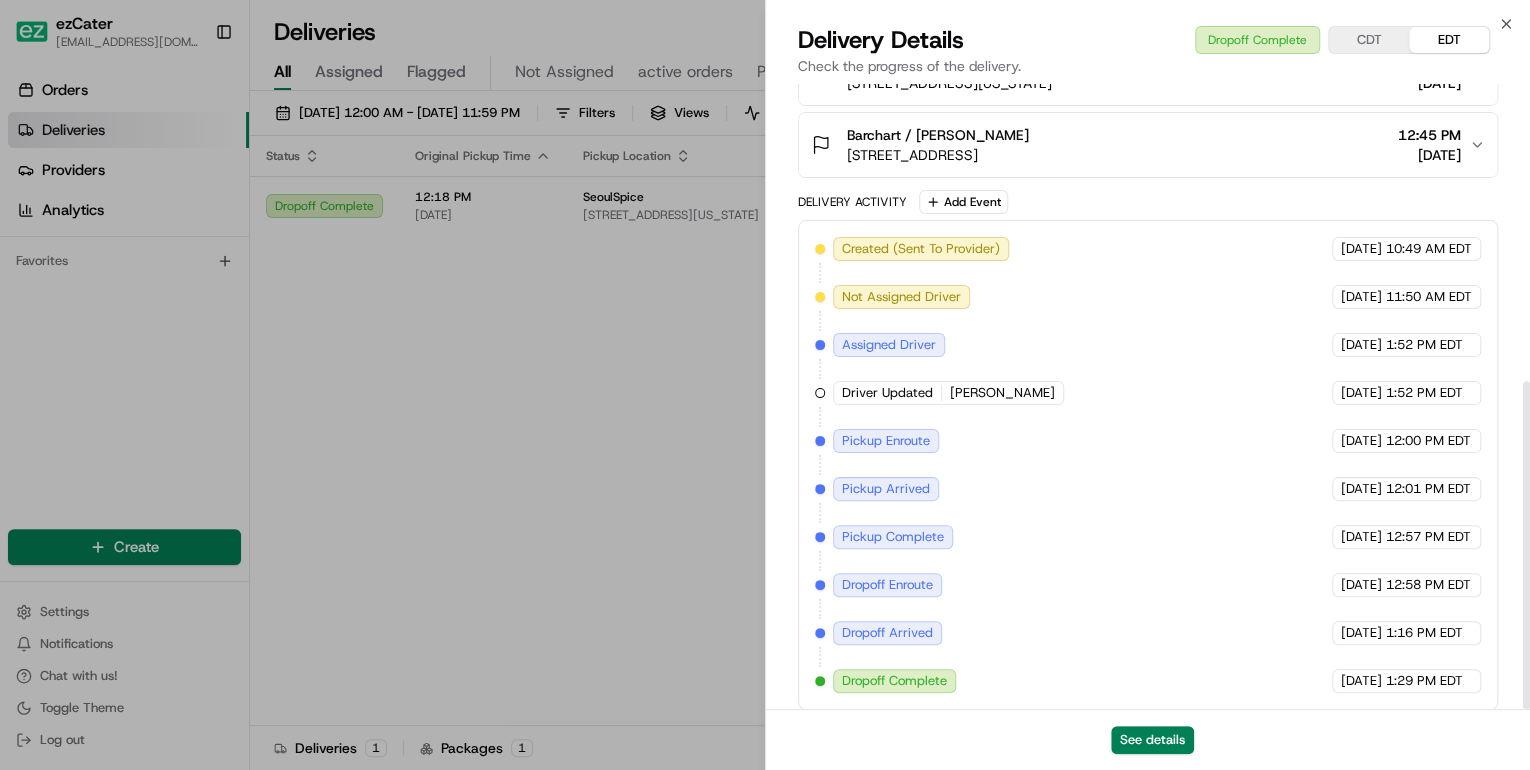 scroll, scrollTop: 568, scrollLeft: 0, axis: vertical 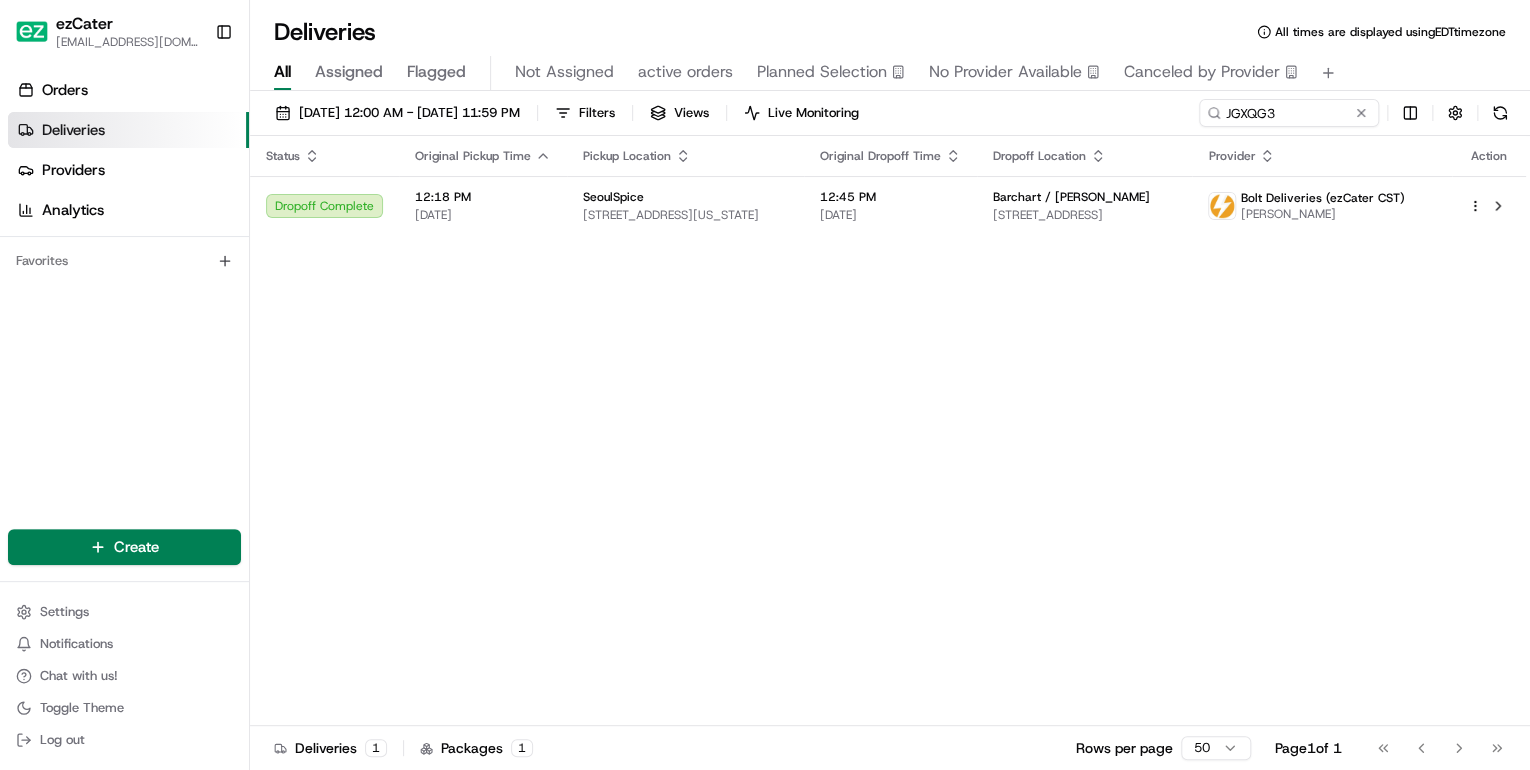 drag, startPoint x: 705, startPoint y: 314, endPoint x: 1112, endPoint y: 142, distance: 441.85178 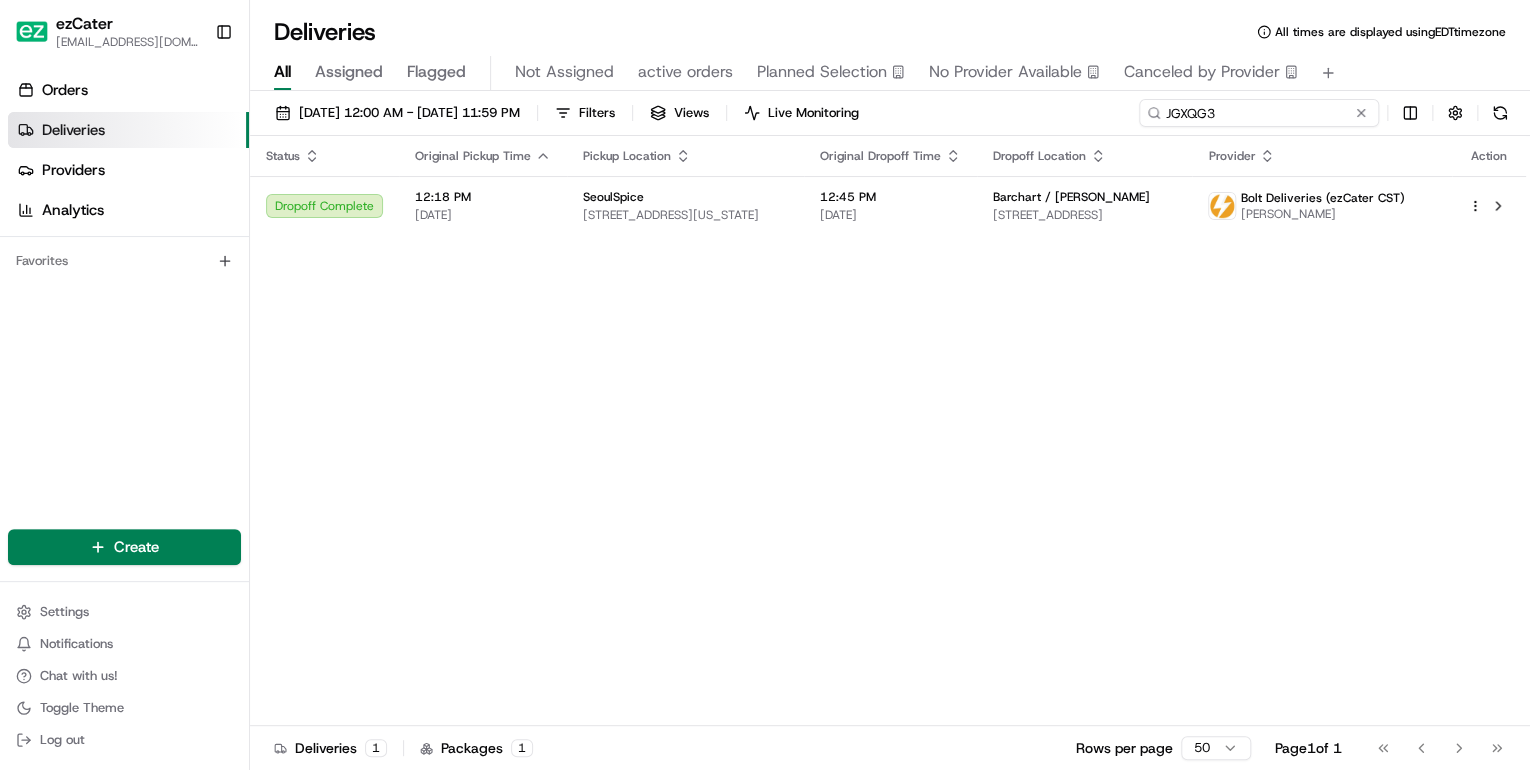 drag, startPoint x: 1285, startPoint y: 117, endPoint x: 786, endPoint y: 119, distance: 499.004 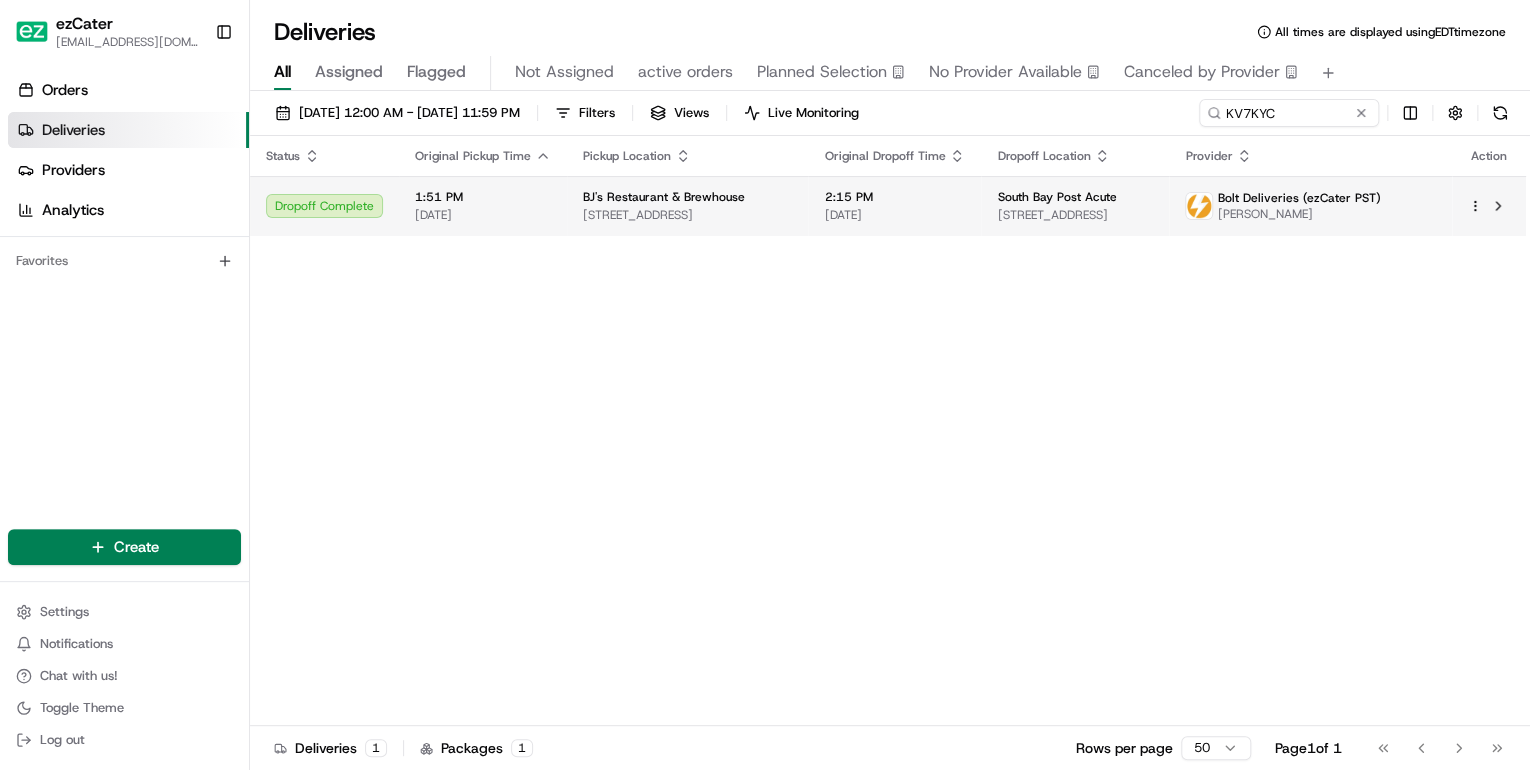click on "555 Broadway Suite 1019, Chula Vista, CA 91910, USA" at bounding box center [687, 215] 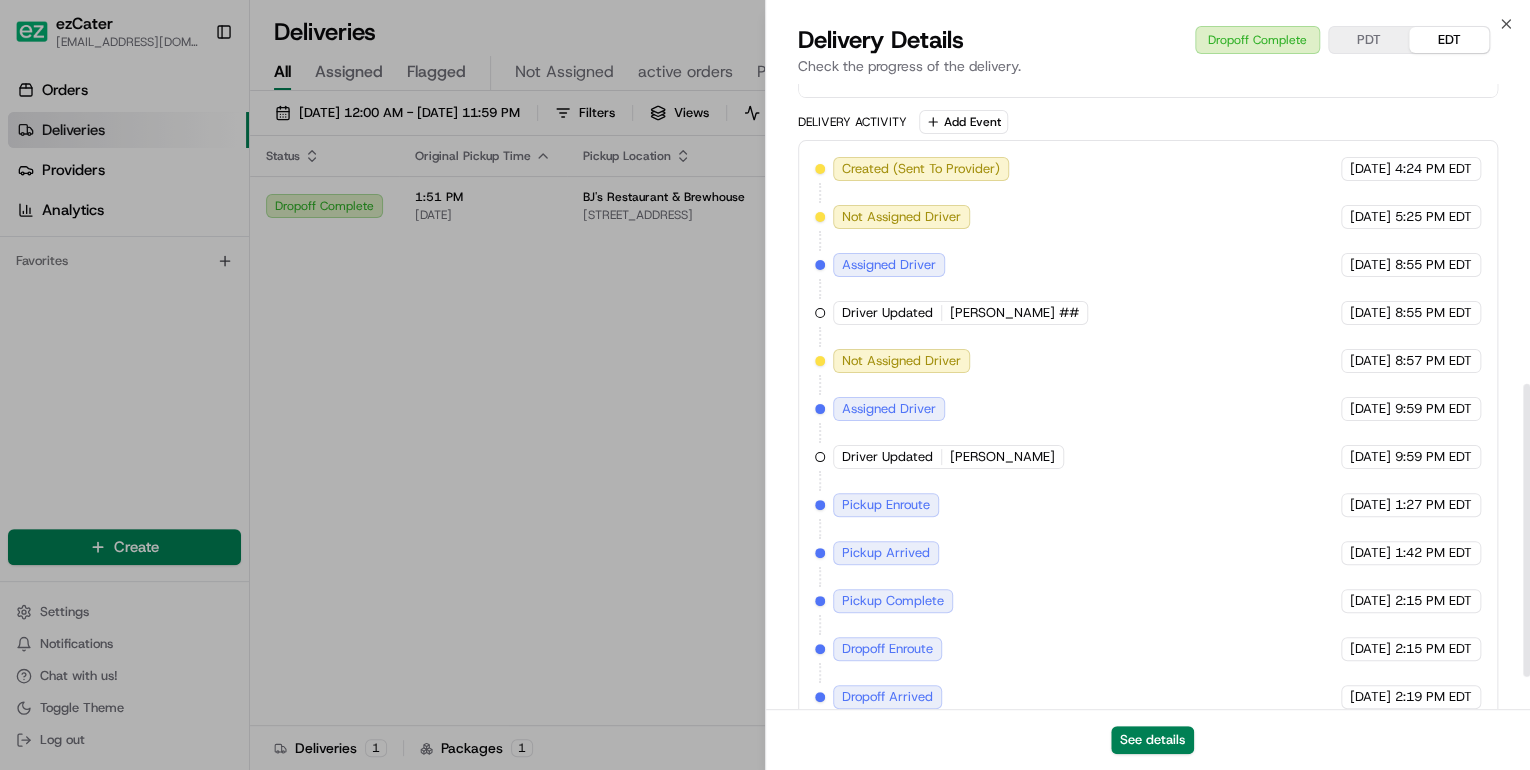 scroll, scrollTop: 710, scrollLeft: 0, axis: vertical 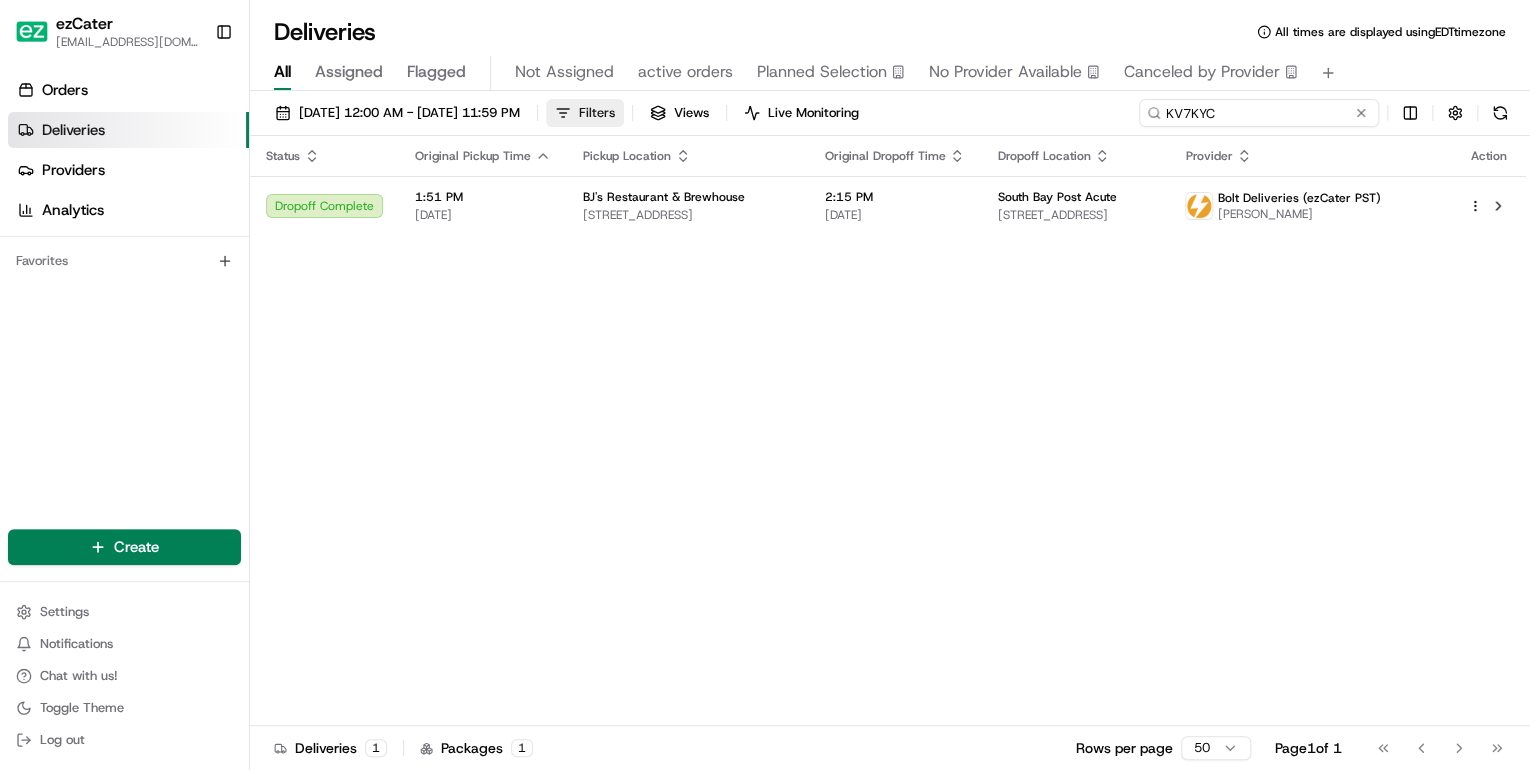 drag, startPoint x: 1298, startPoint y: 116, endPoint x: 640, endPoint y: 111, distance: 658.019 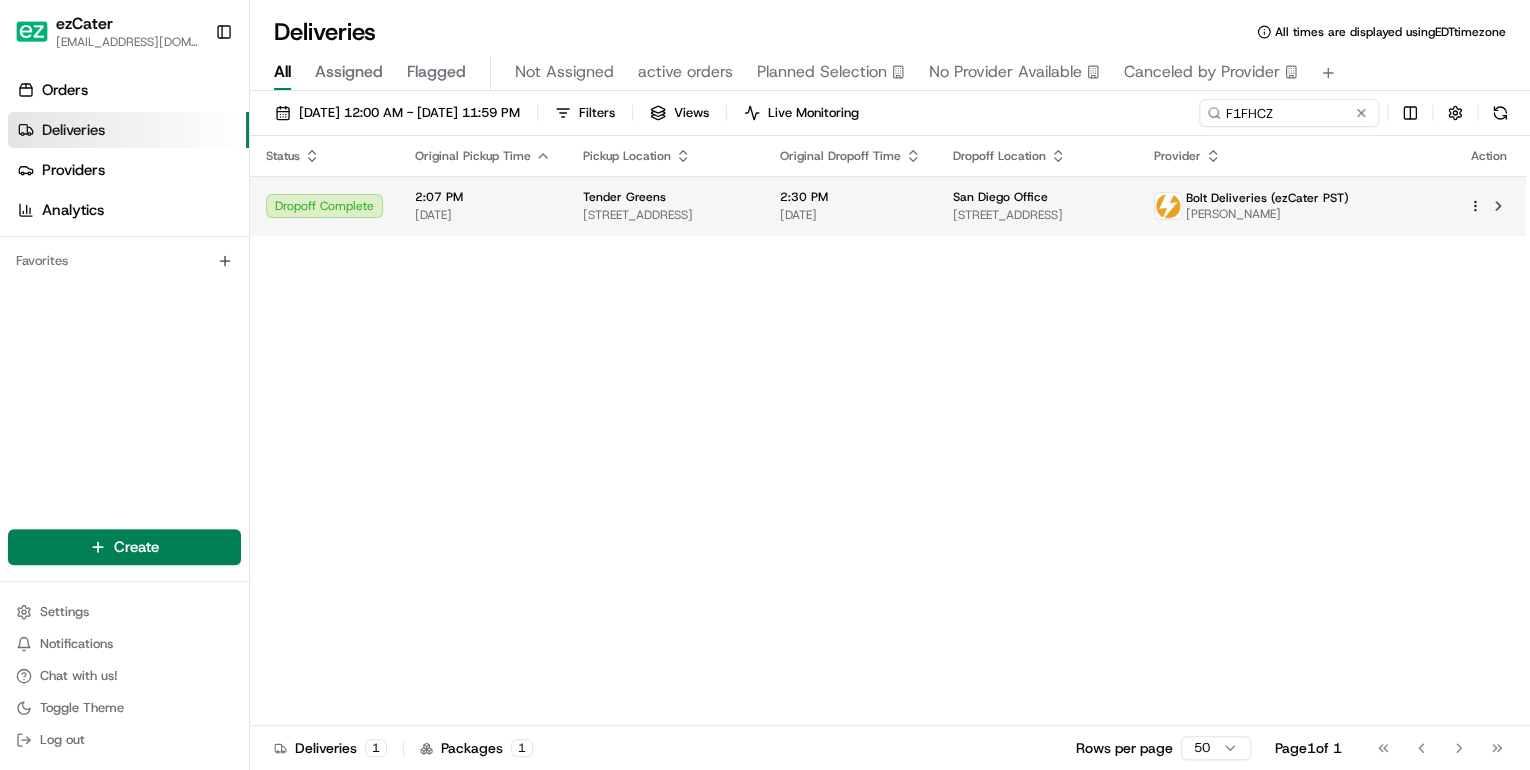 click on "4545 La Jolla Village Dr, San Diego, CA 92122, USA" at bounding box center (665, 215) 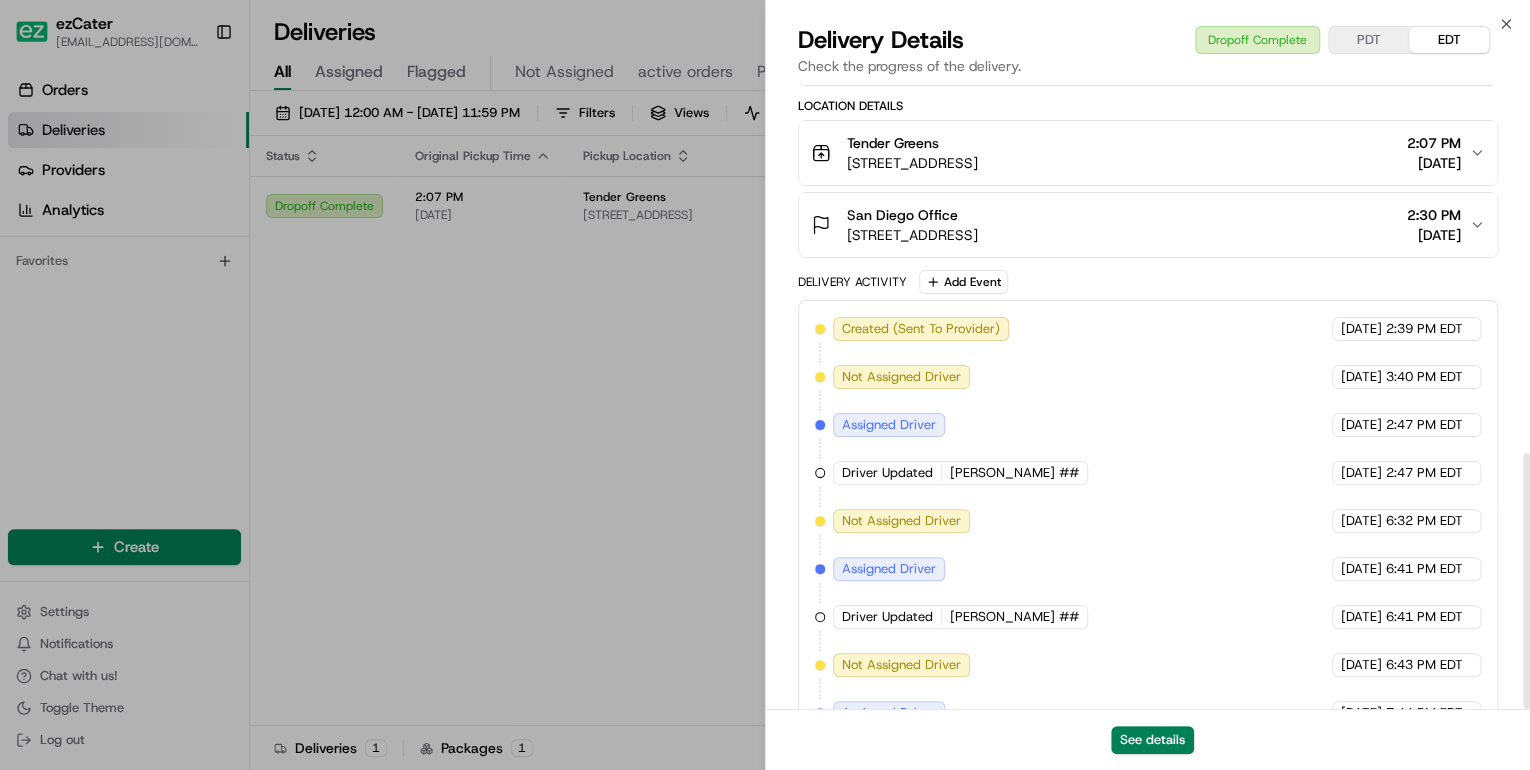 scroll, scrollTop: 900, scrollLeft: 0, axis: vertical 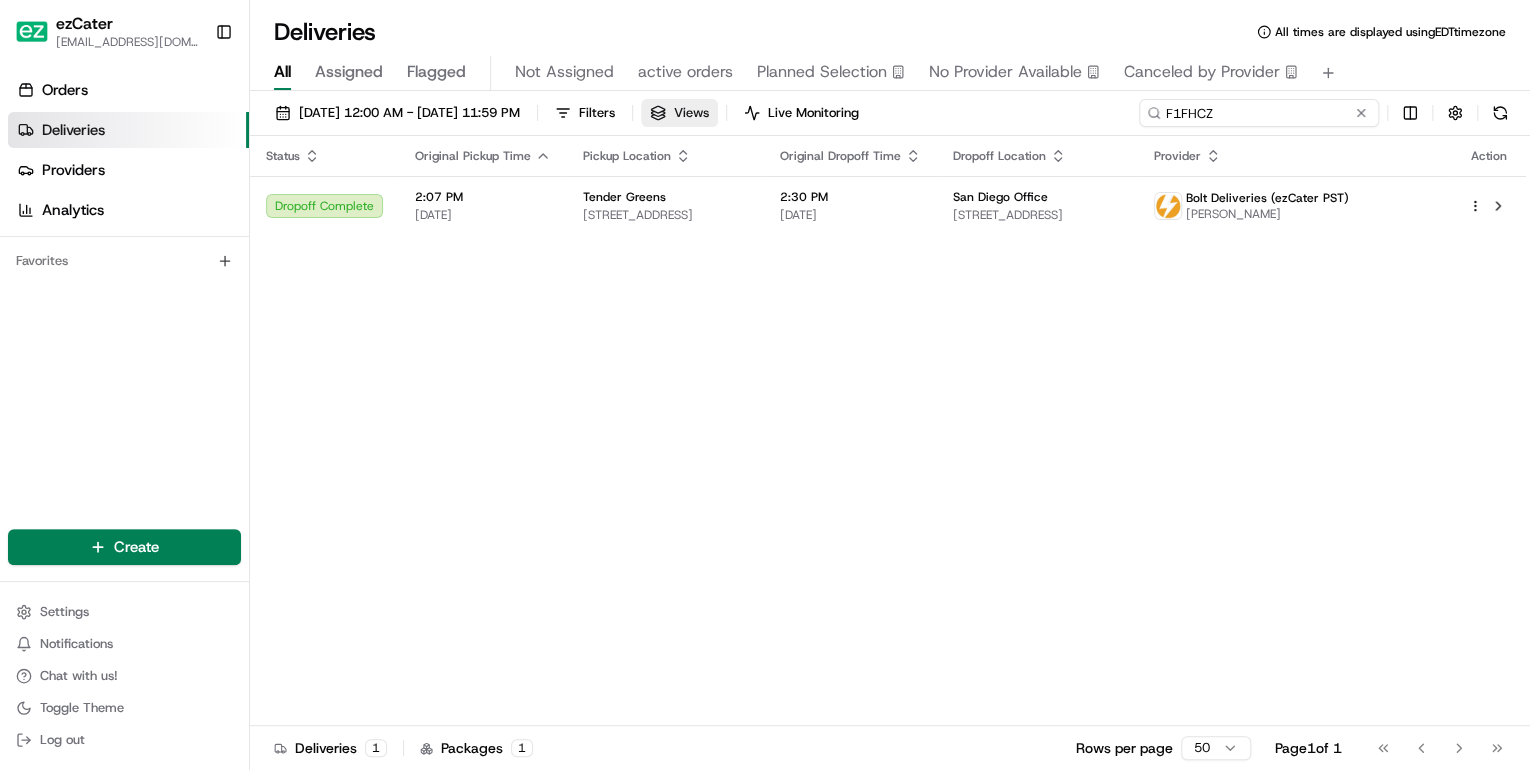 drag, startPoint x: 1287, startPoint y: 116, endPoint x: 712, endPoint y: 119, distance: 575.0078 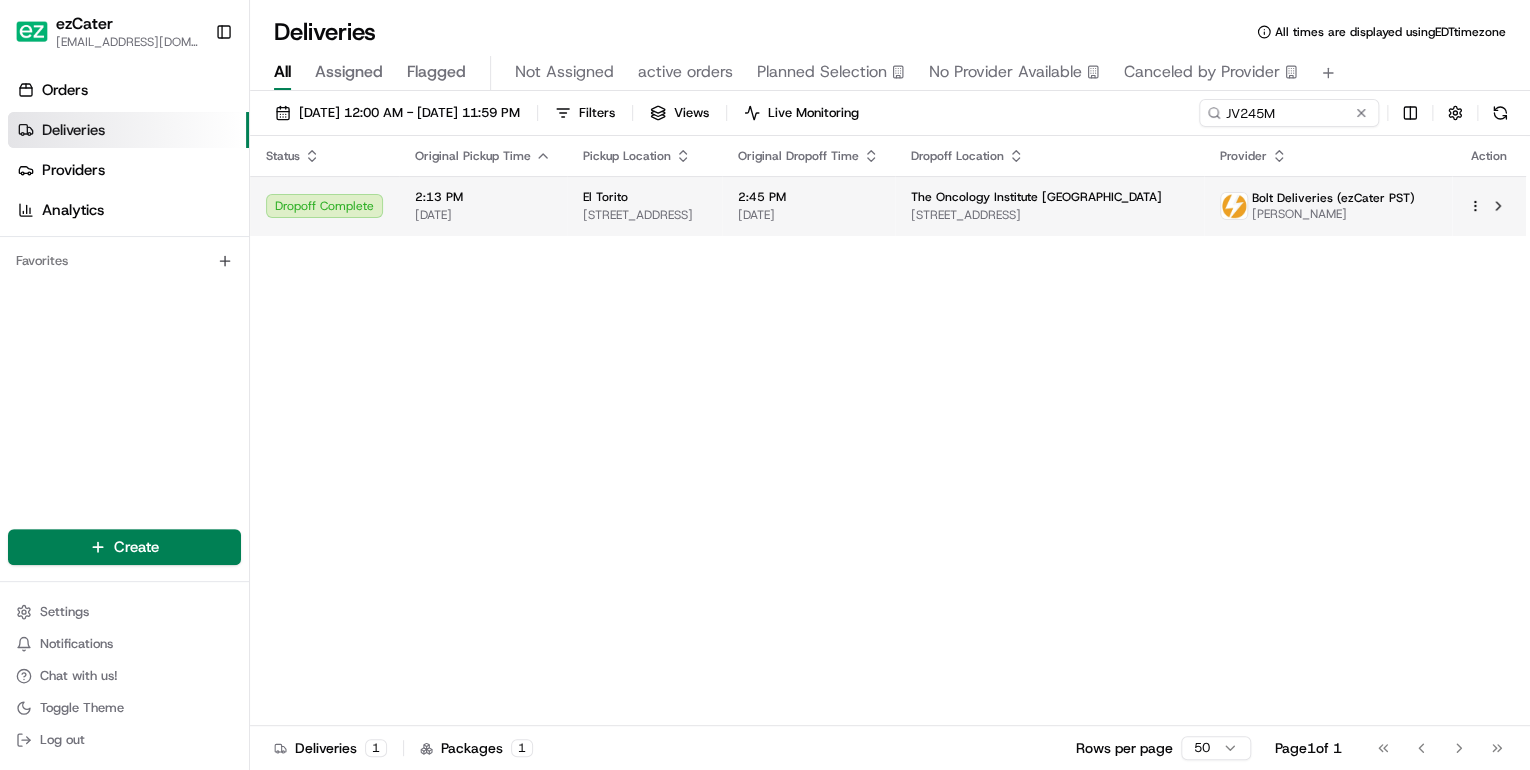 click on "118 E Hospitality Ln, San Bernardino, CA 92408, USA" at bounding box center [644, 215] 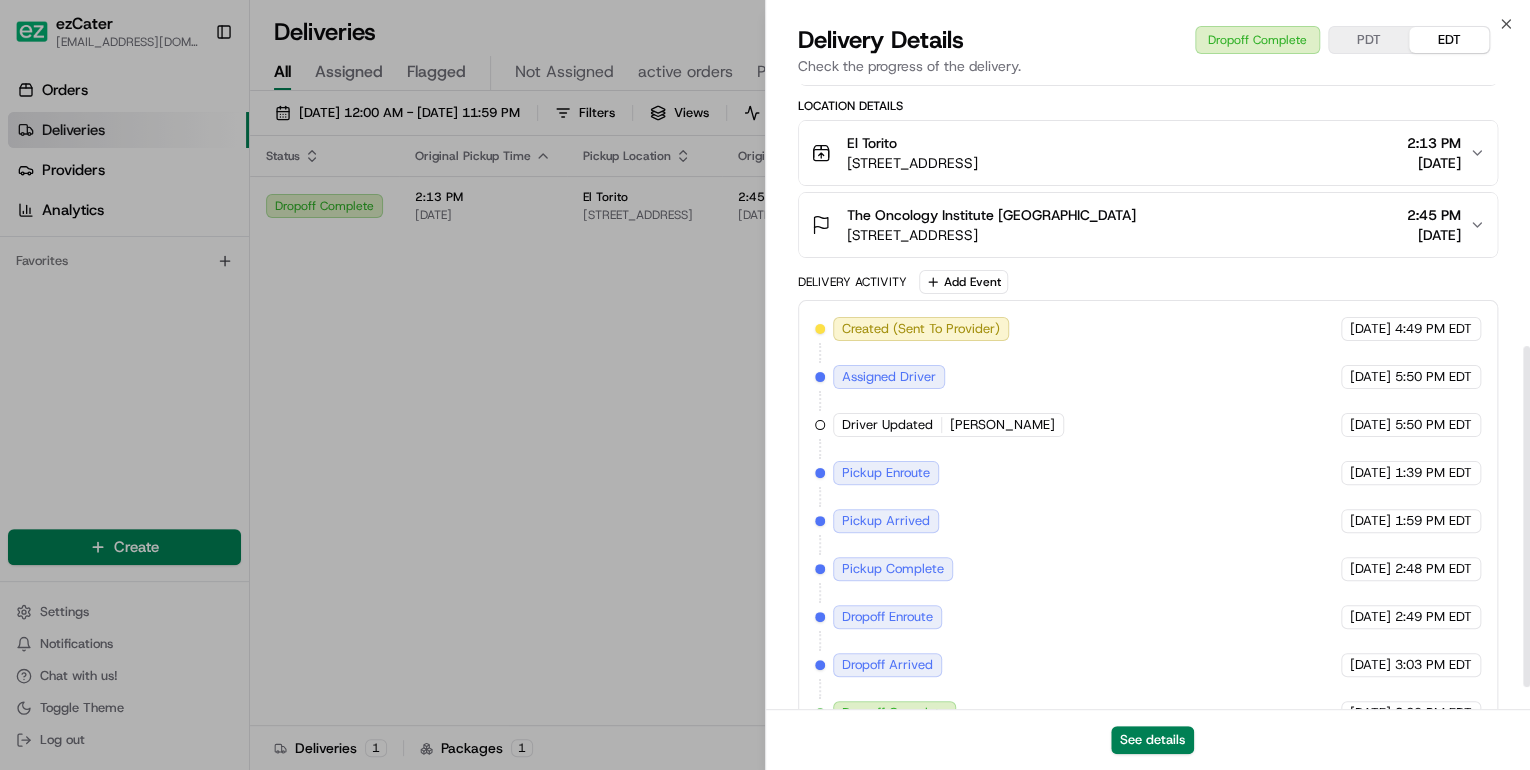 scroll, scrollTop: 520, scrollLeft: 0, axis: vertical 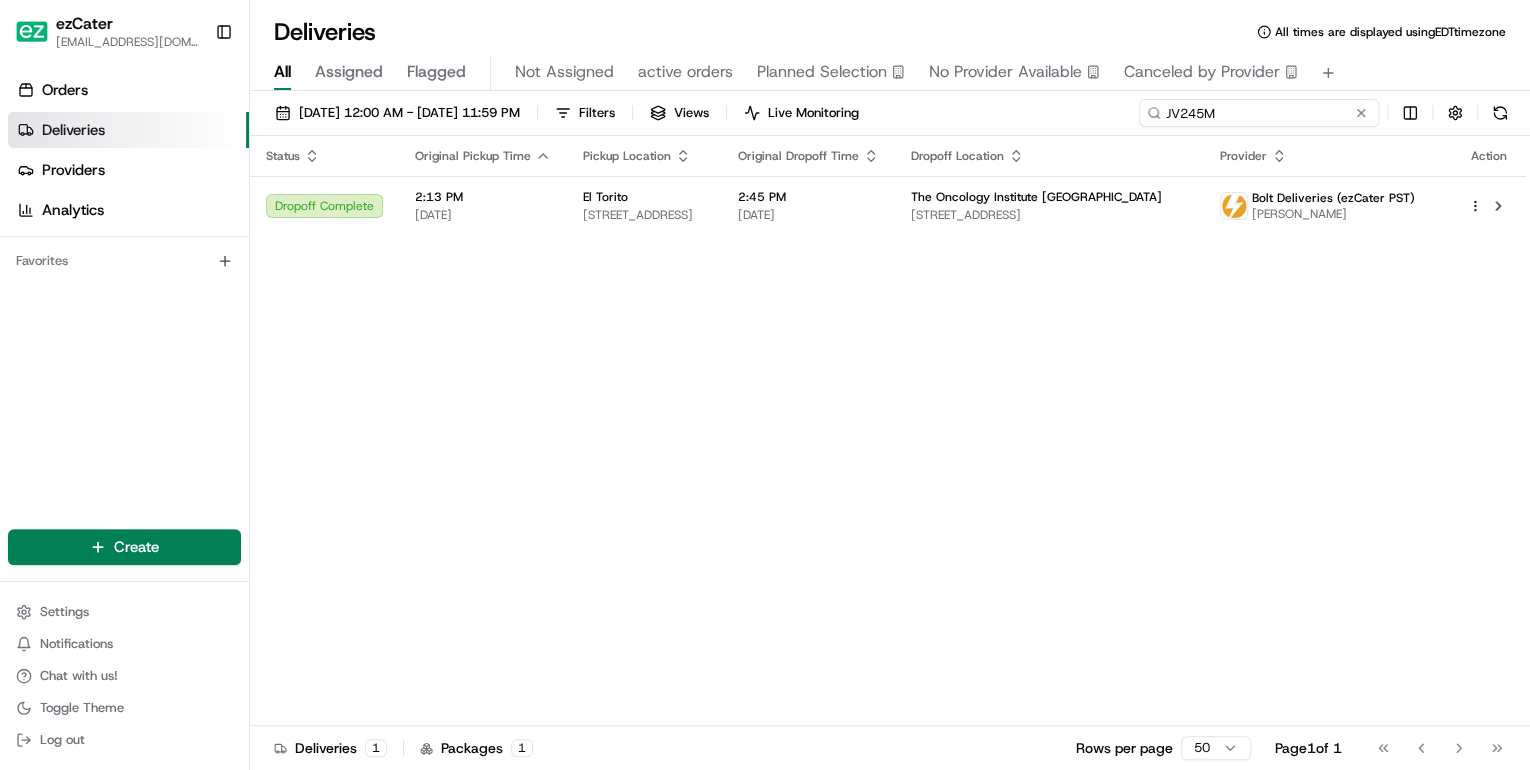 drag, startPoint x: 1285, startPoint y: 114, endPoint x: 636, endPoint y: 93, distance: 649.33966 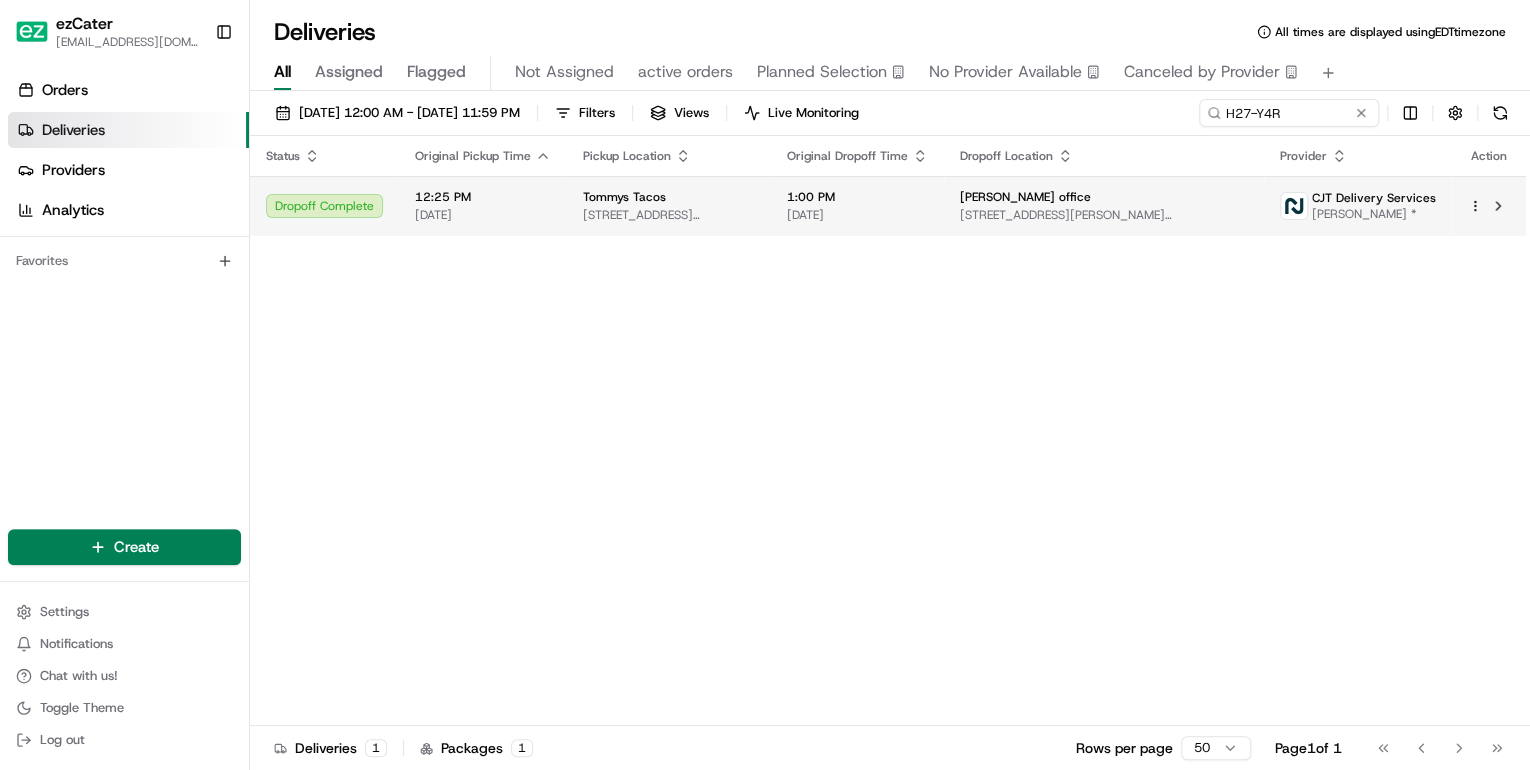 click on "821 New York Ave, Huntington, NY 11743, USA" at bounding box center (669, 215) 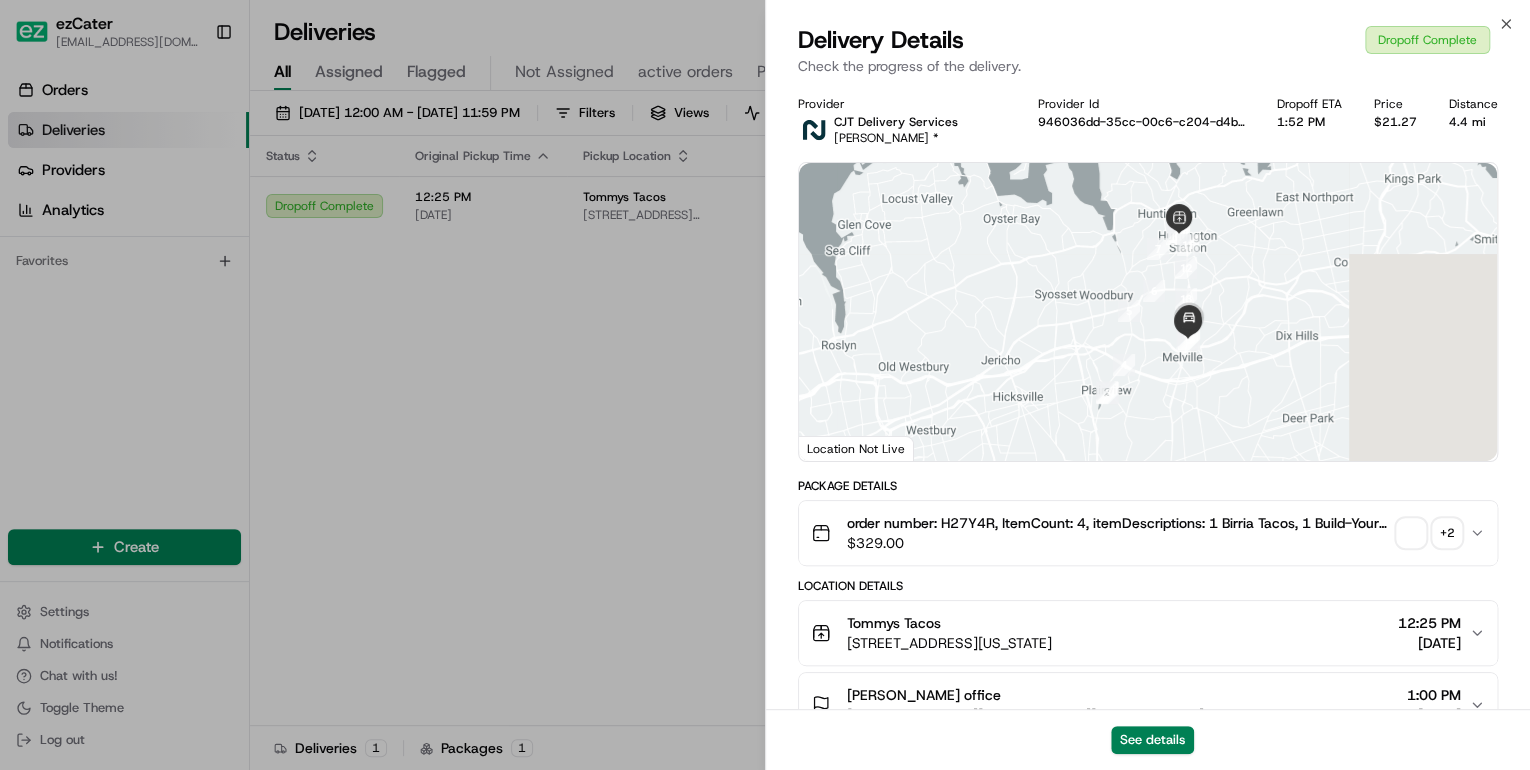 scroll, scrollTop: 663, scrollLeft: 0, axis: vertical 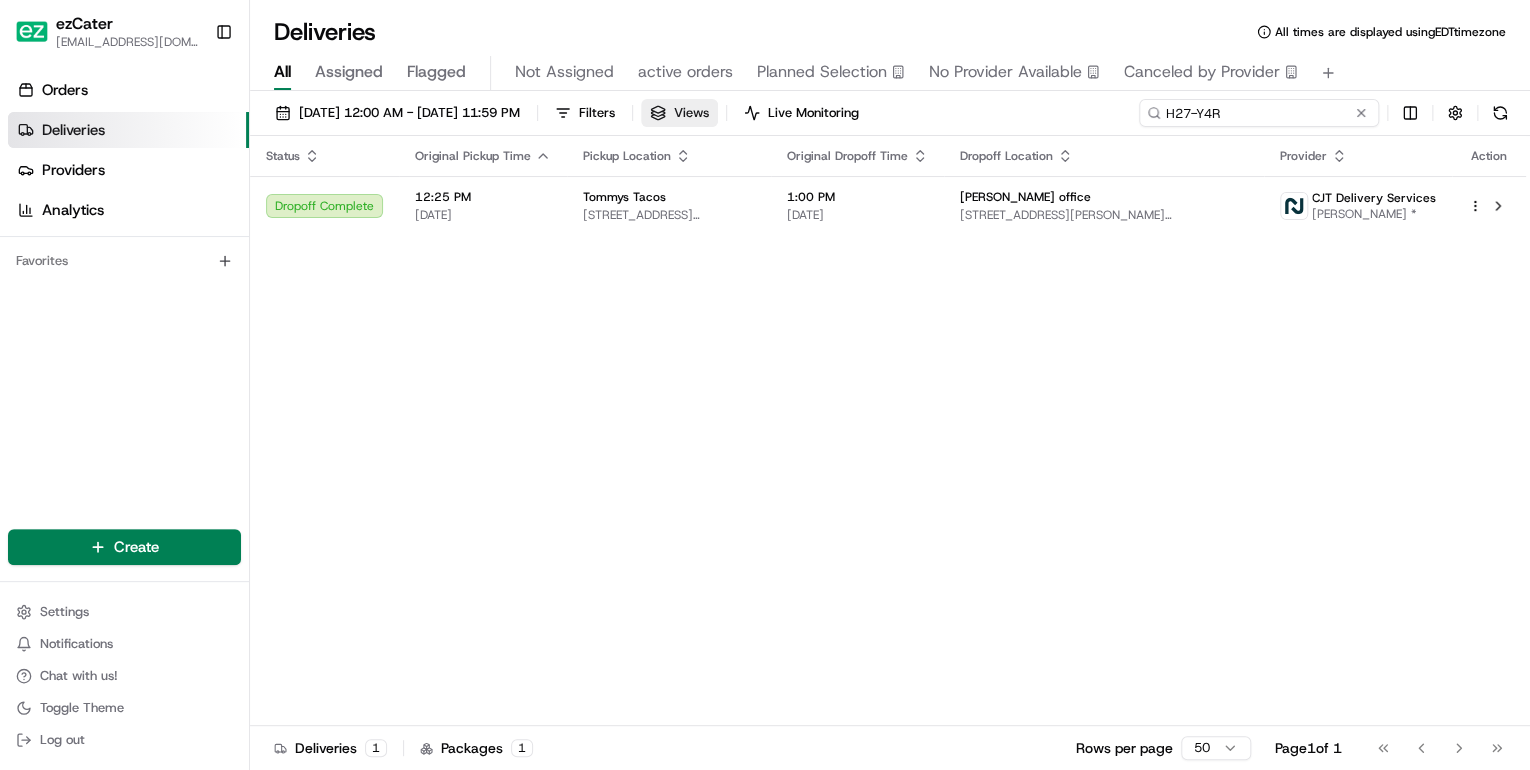 drag, startPoint x: 1286, startPoint y: 119, endPoint x: 779, endPoint y: 122, distance: 507.00888 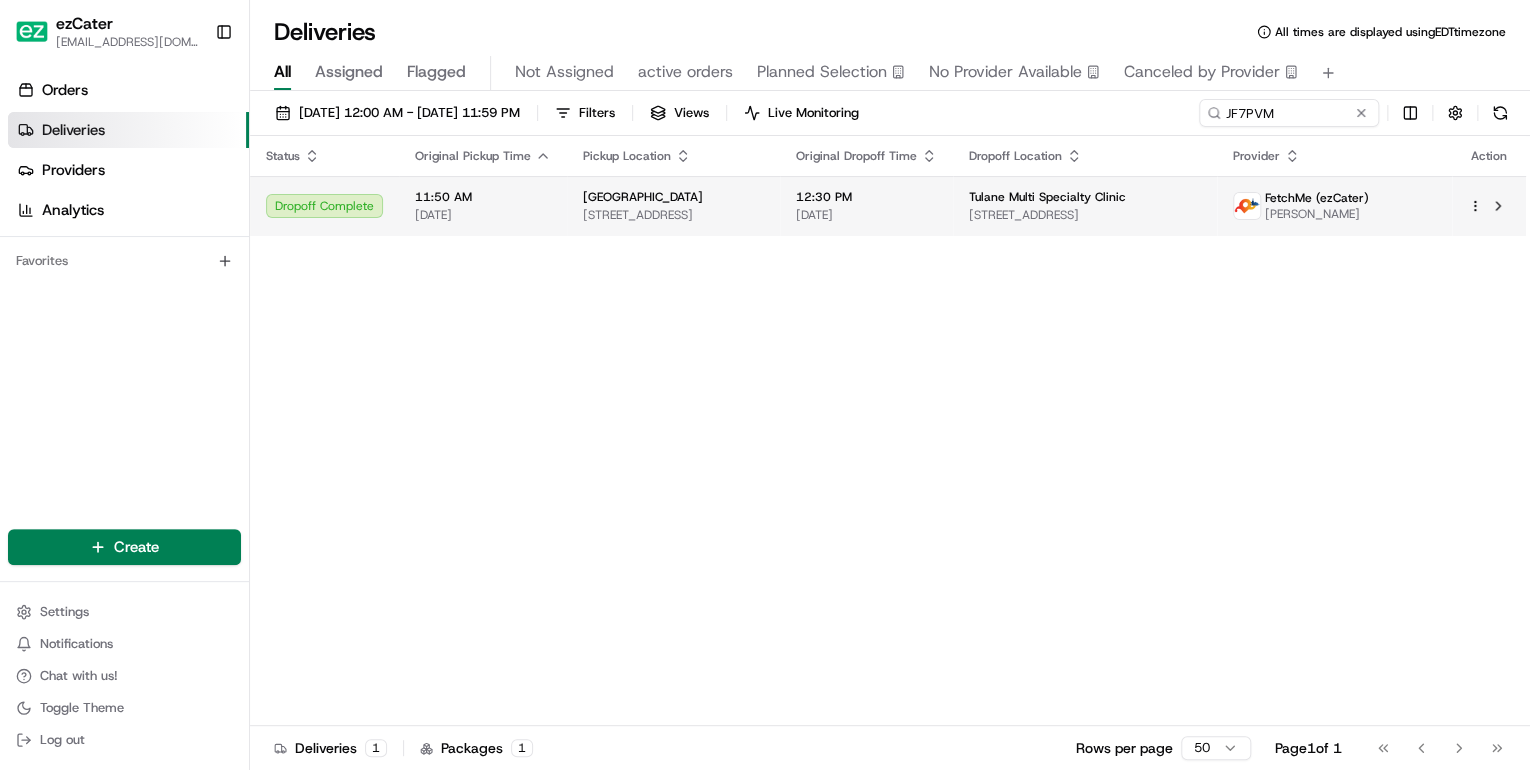 click on "2305 W Esplanade Ave z, Kenner, LA 70065, USA" at bounding box center (673, 215) 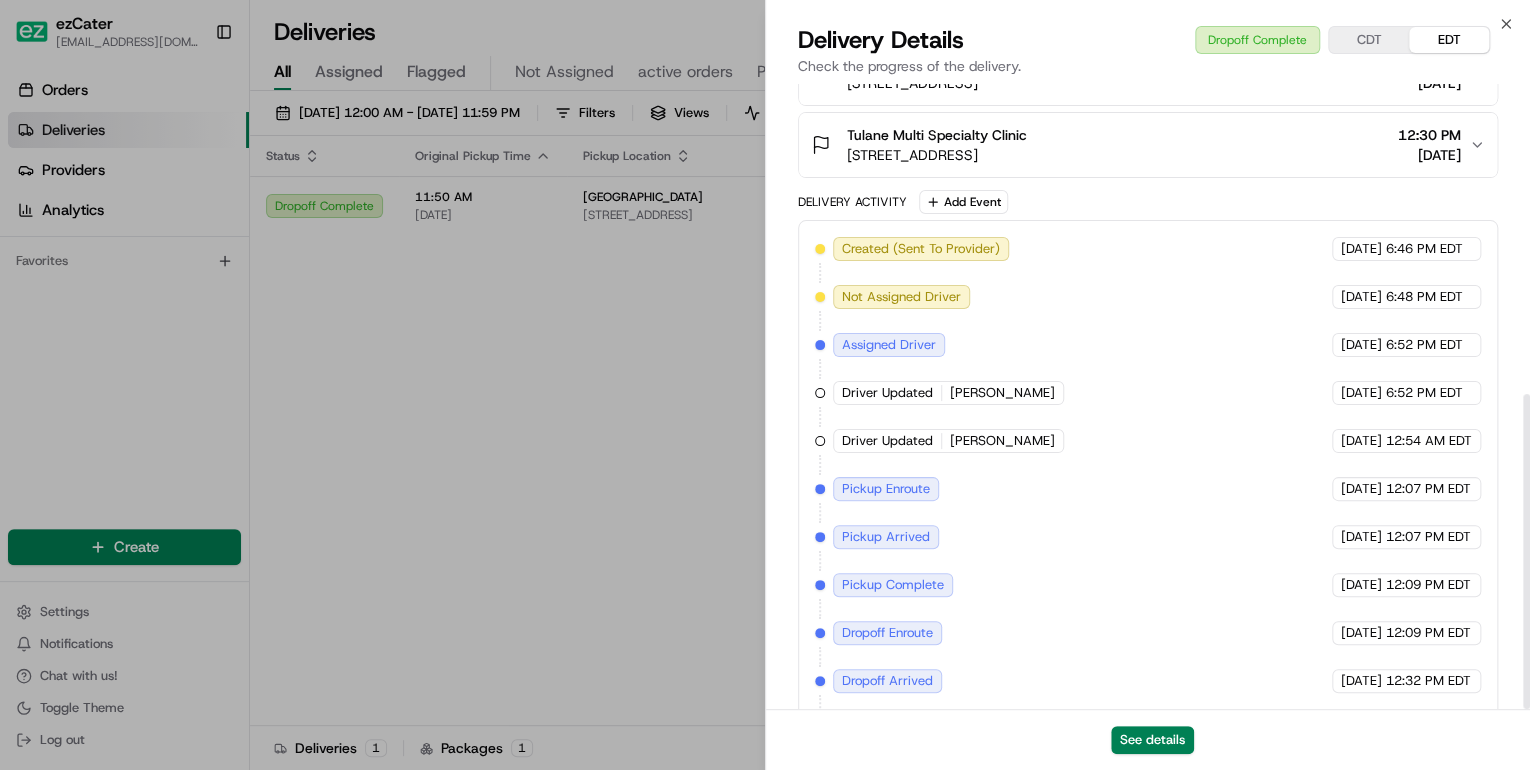 scroll, scrollTop: 615, scrollLeft: 0, axis: vertical 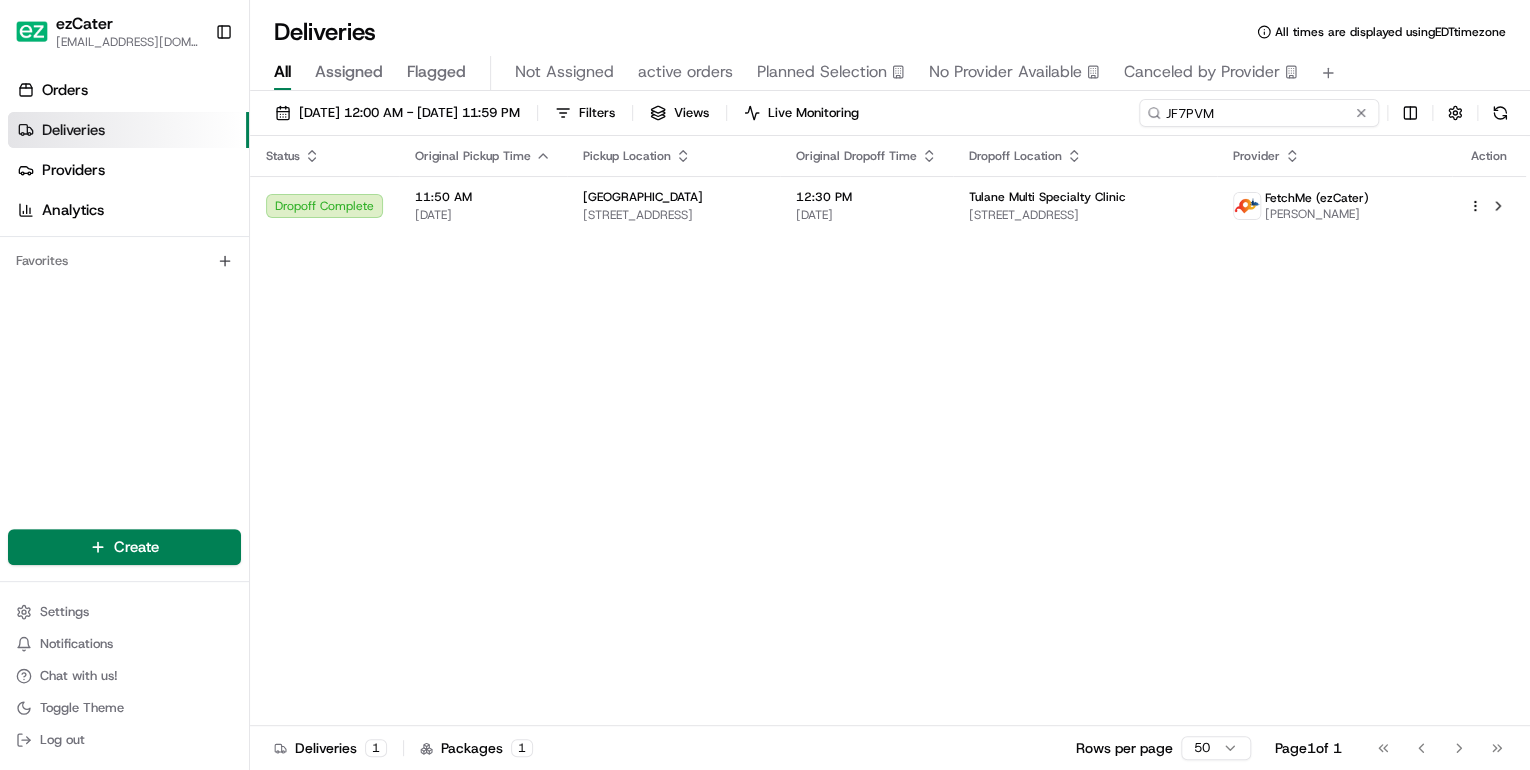 drag, startPoint x: 1313, startPoint y: 116, endPoint x: 699, endPoint y: 158, distance: 615.4348 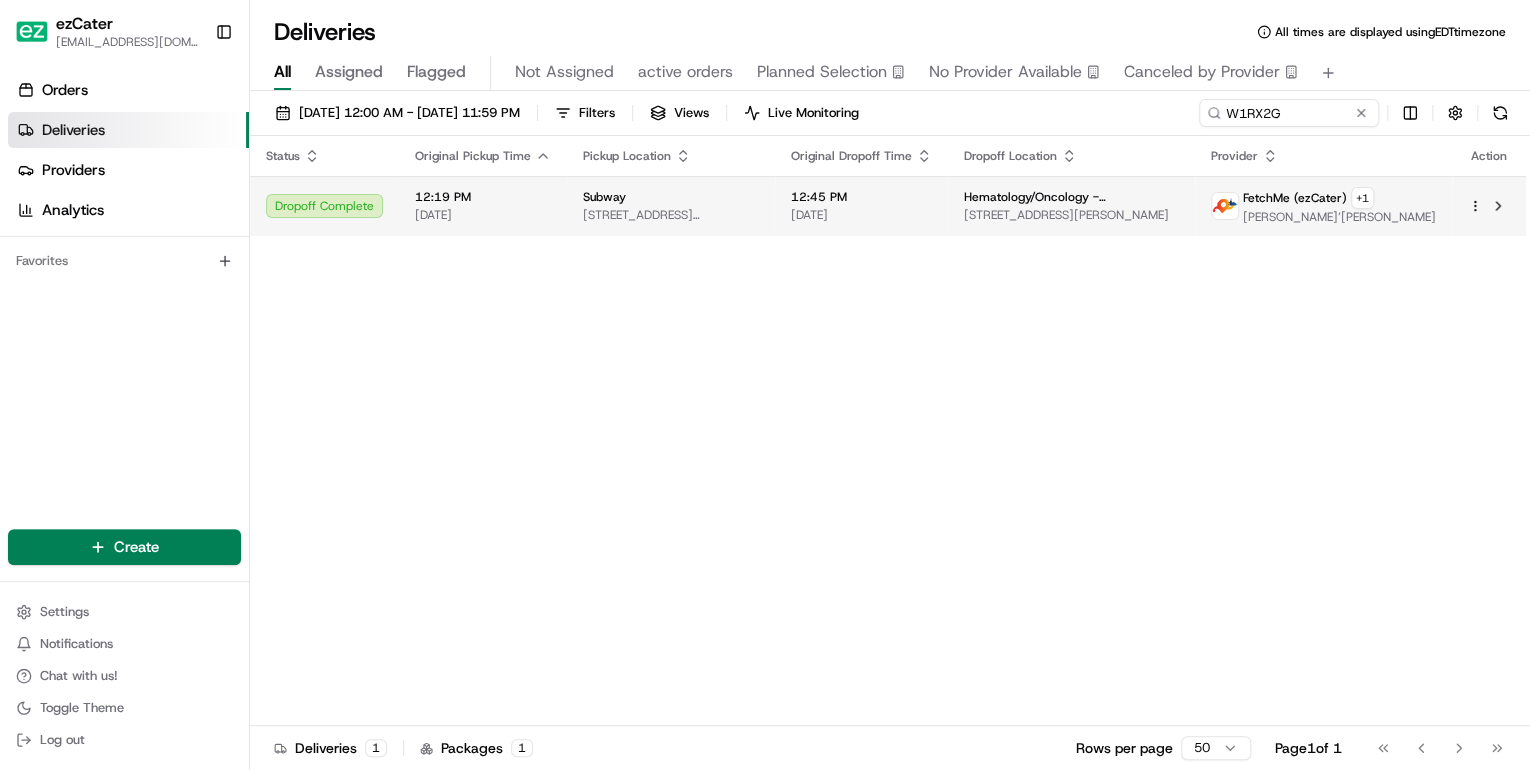 click on "278 Main St, Baker, LA 70714, USA" at bounding box center (671, 215) 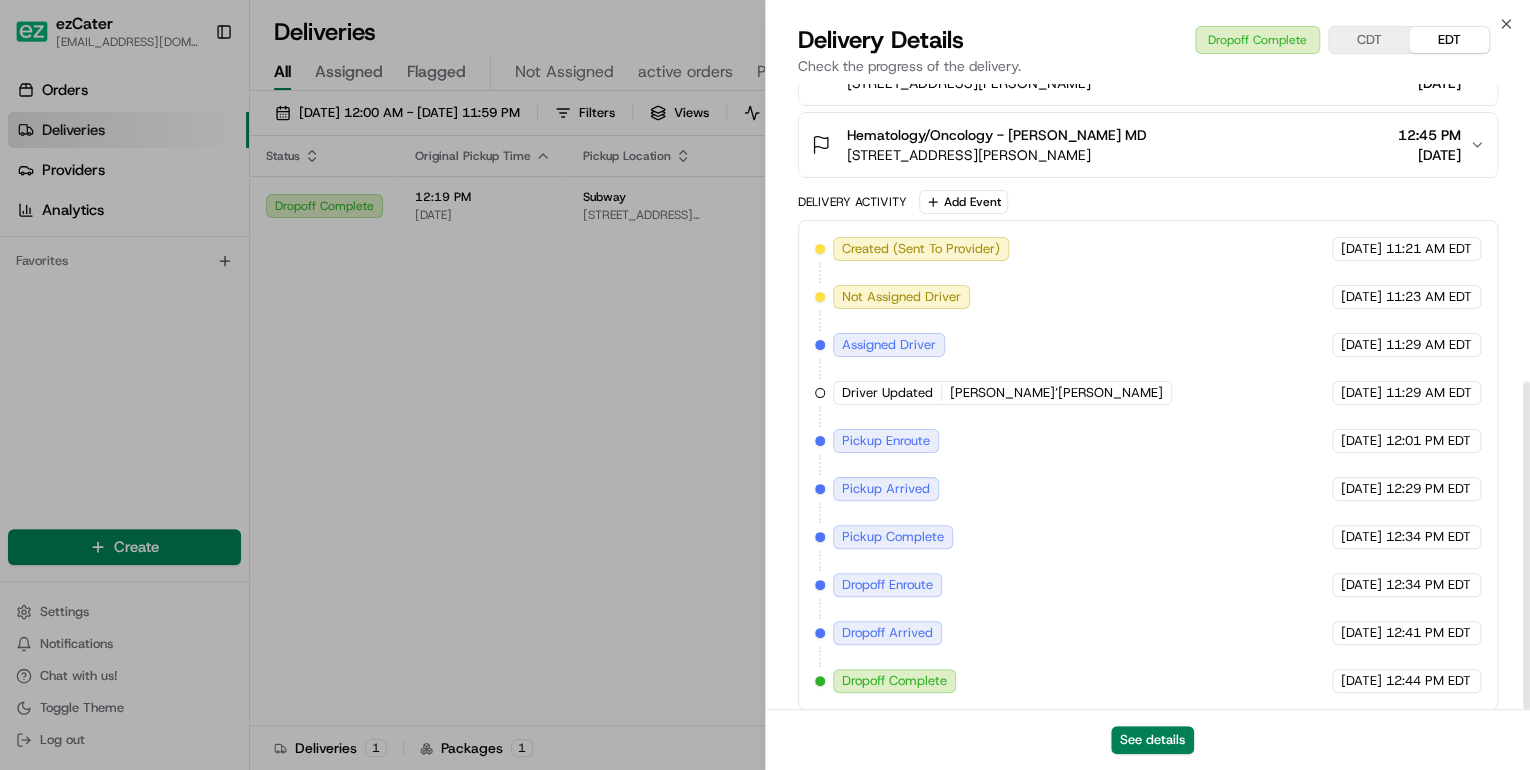 scroll, scrollTop: 568, scrollLeft: 0, axis: vertical 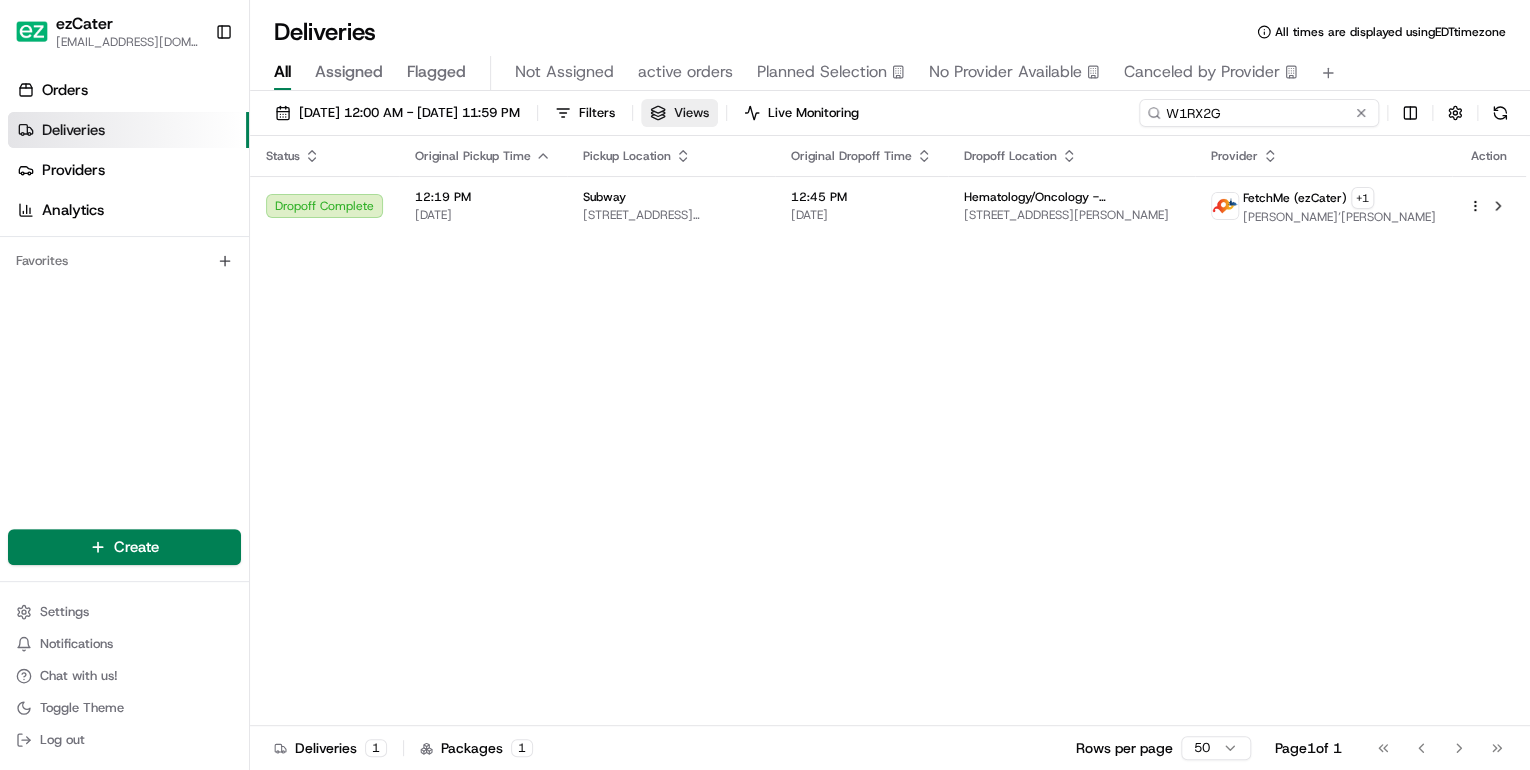 drag, startPoint x: 1290, startPoint y: 114, endPoint x: 731, endPoint y: 115, distance: 559.0009 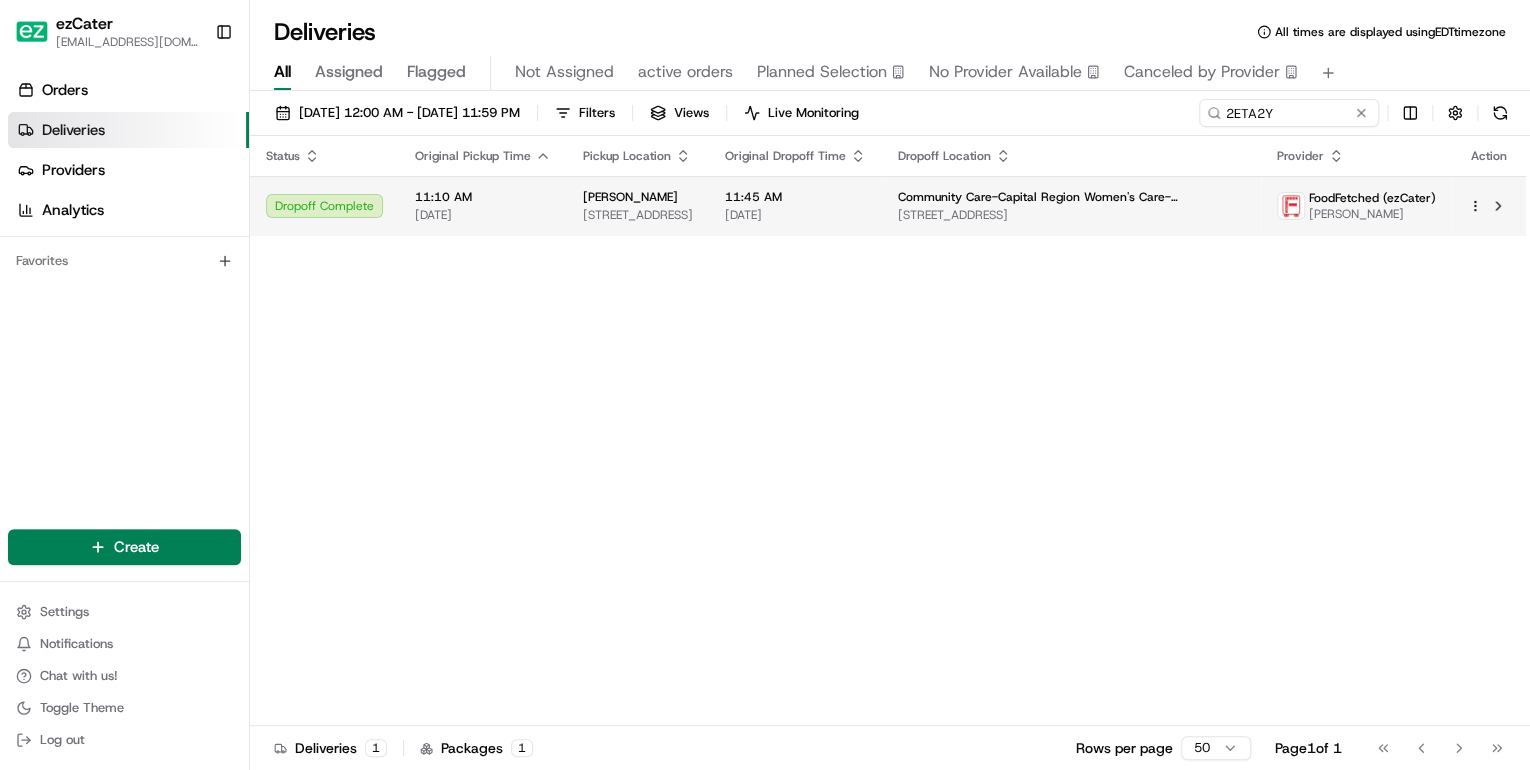 click on "11:10 AM 07/15/2025" at bounding box center [483, 206] 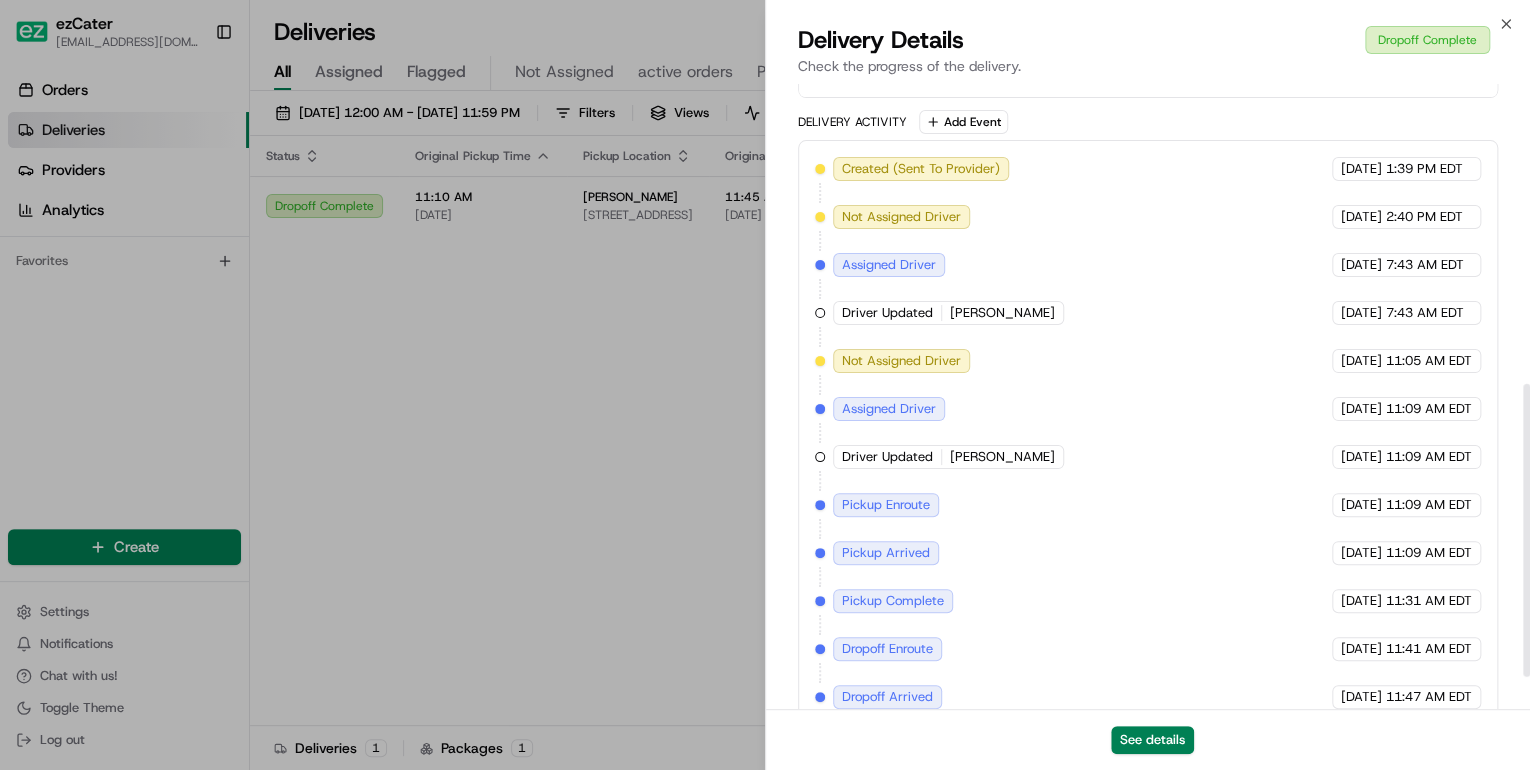 scroll, scrollTop: 710, scrollLeft: 0, axis: vertical 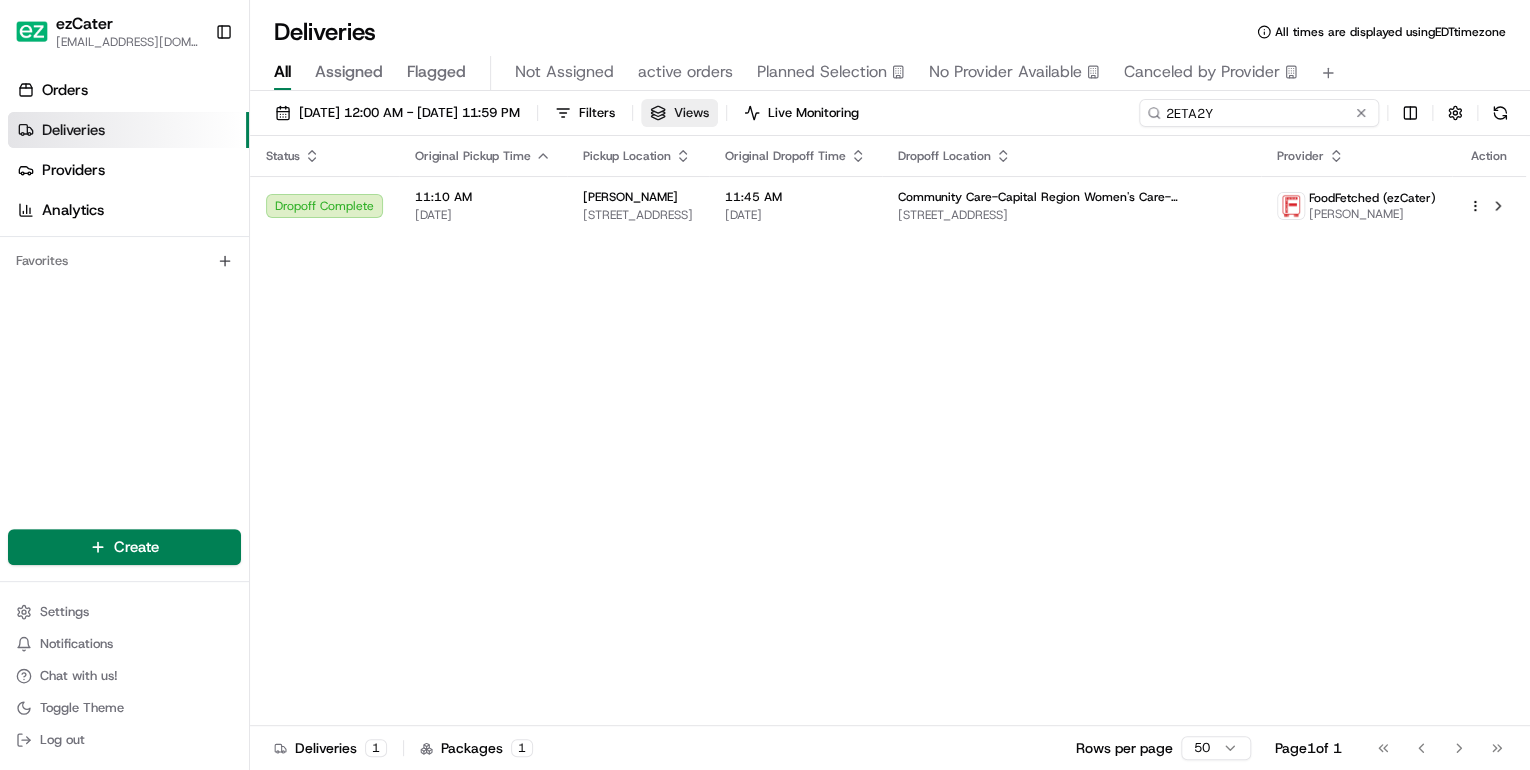drag, startPoint x: 1292, startPoint y: 115, endPoint x: 766, endPoint y: 116, distance: 526.001 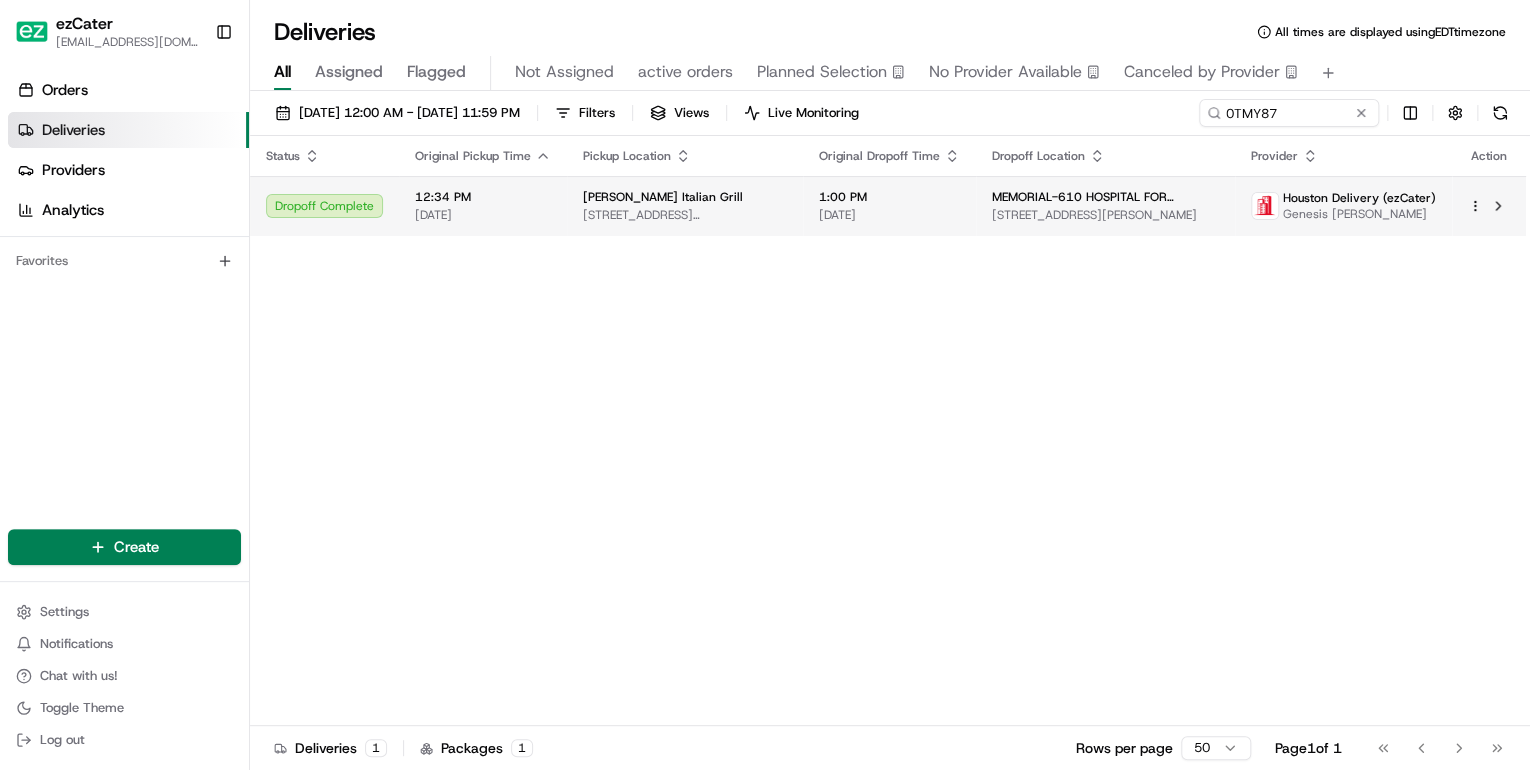 click on "11339 Katy Fwy, Houston, TX 77079, USA" at bounding box center [685, 215] 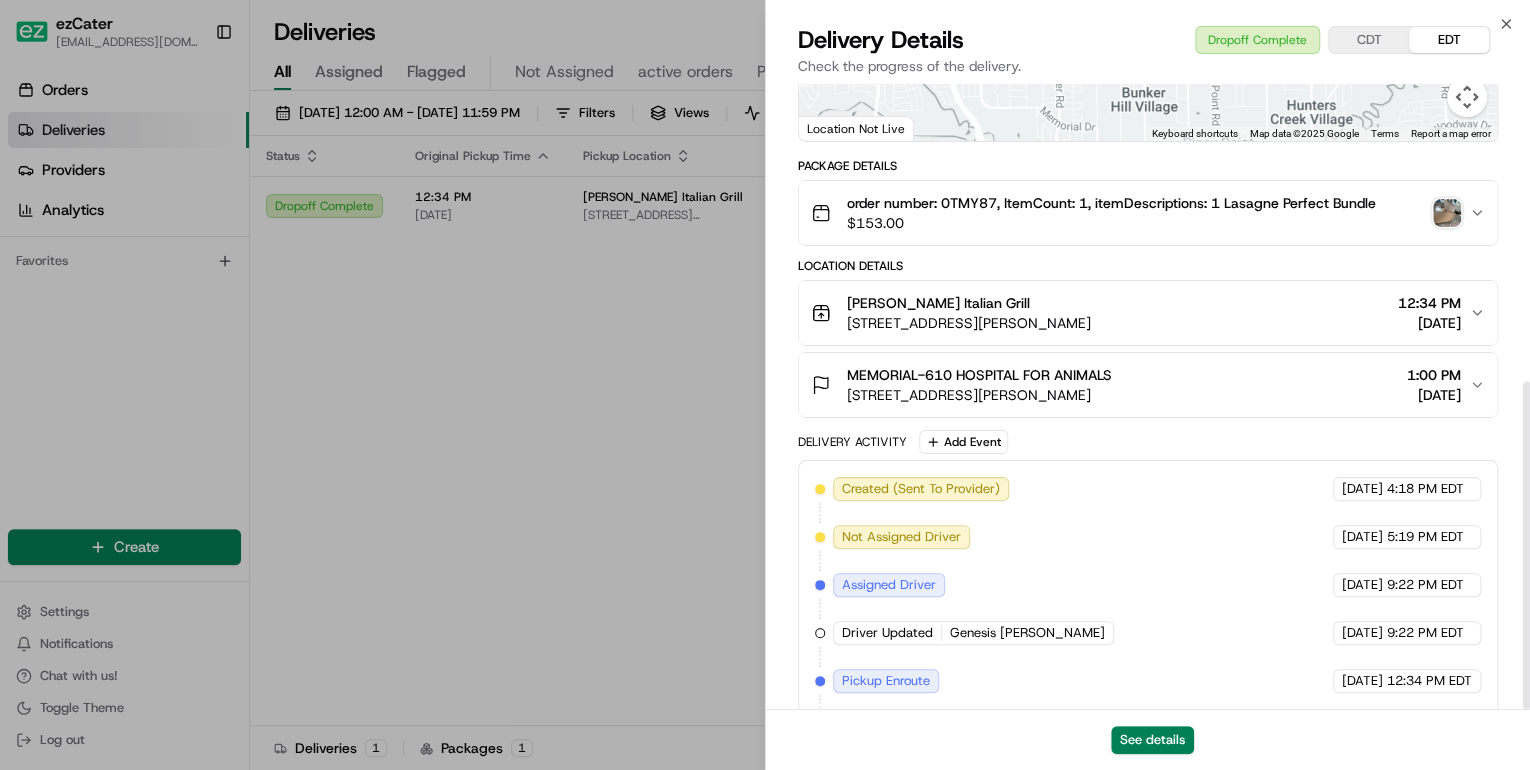 scroll, scrollTop: 568, scrollLeft: 0, axis: vertical 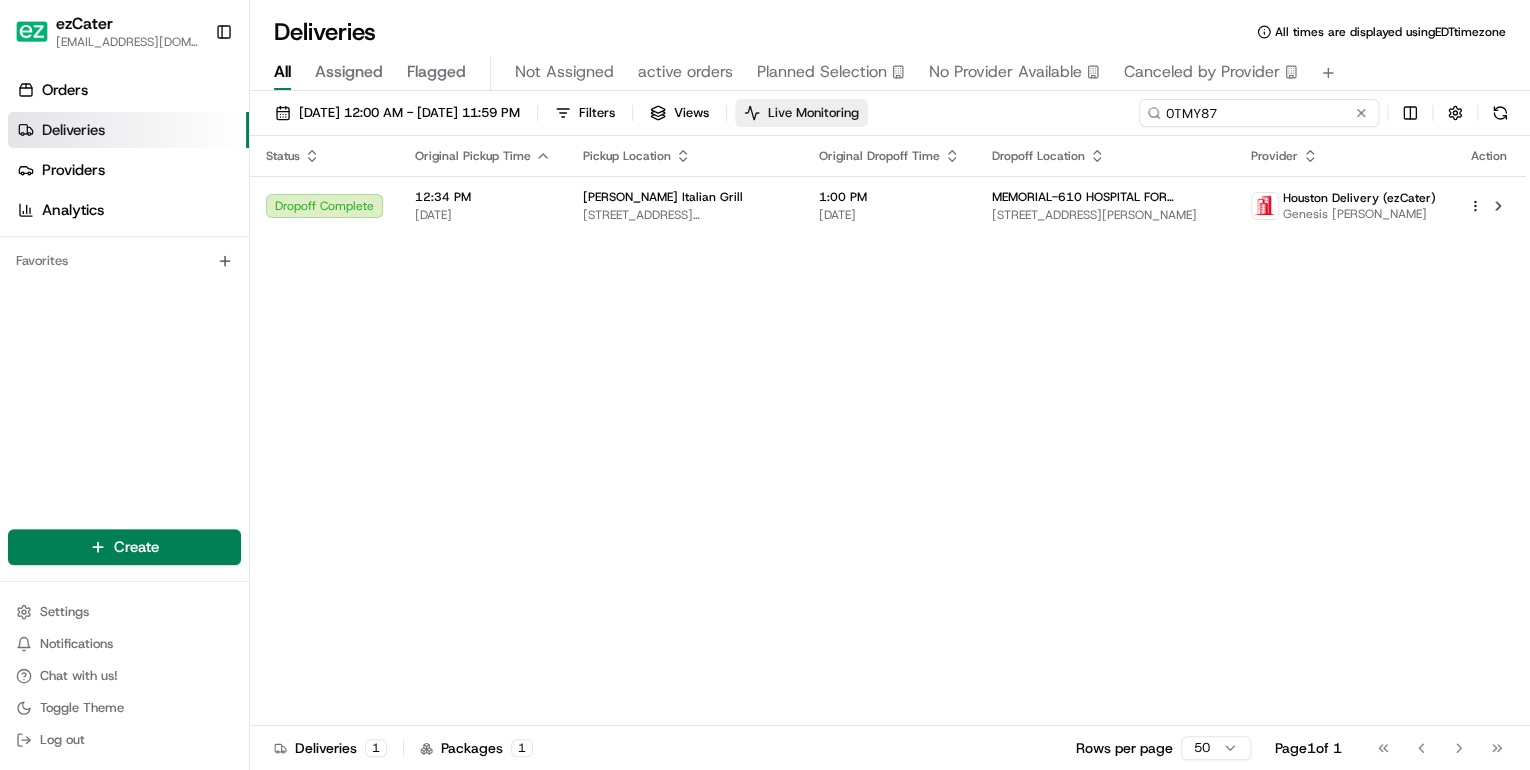 drag, startPoint x: 1295, startPoint y: 119, endPoint x: 842, endPoint y: 116, distance: 453.00995 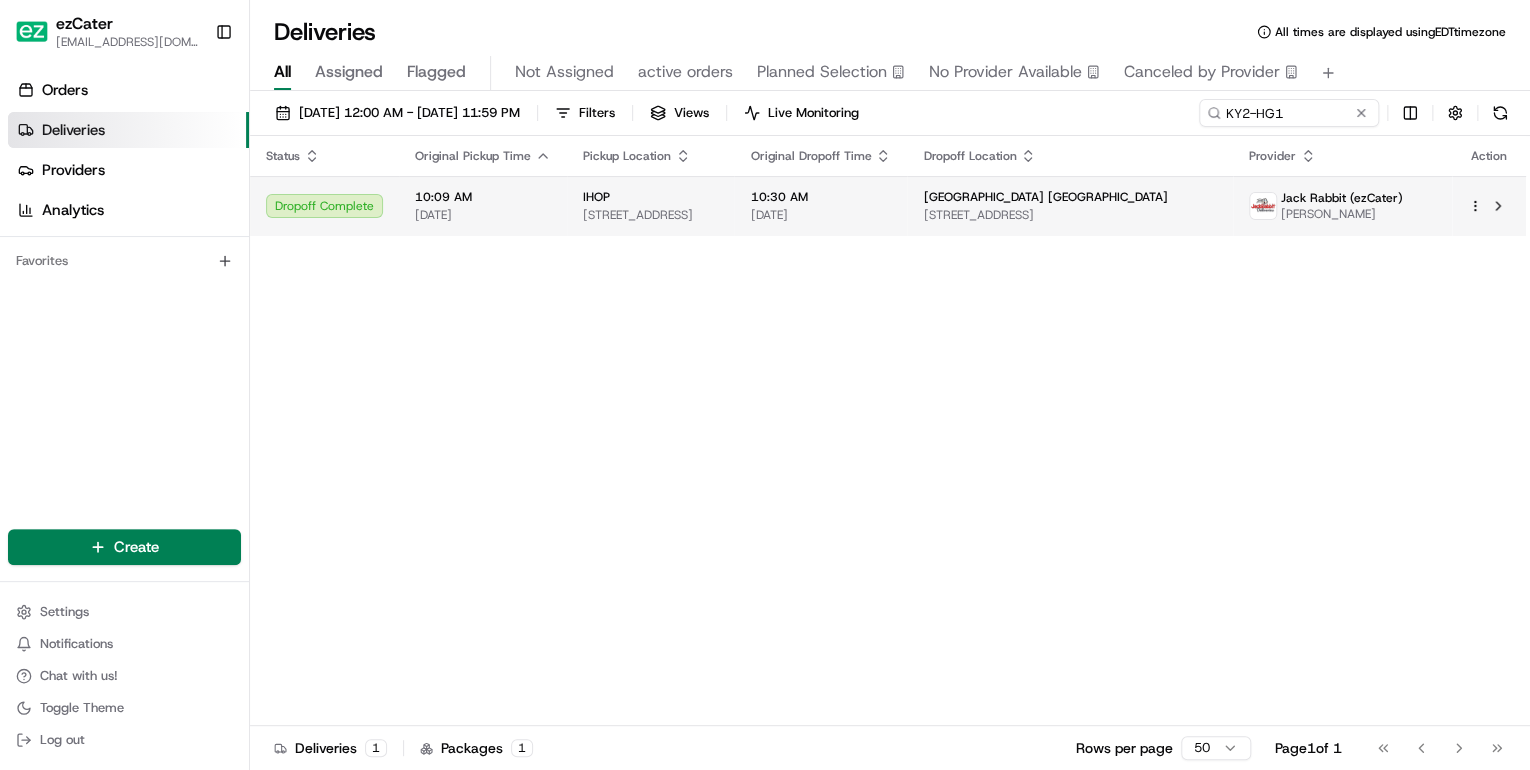 click on "2204 S Atlantic Ave, Daytona Beach, FL 32118, USA" at bounding box center (650, 215) 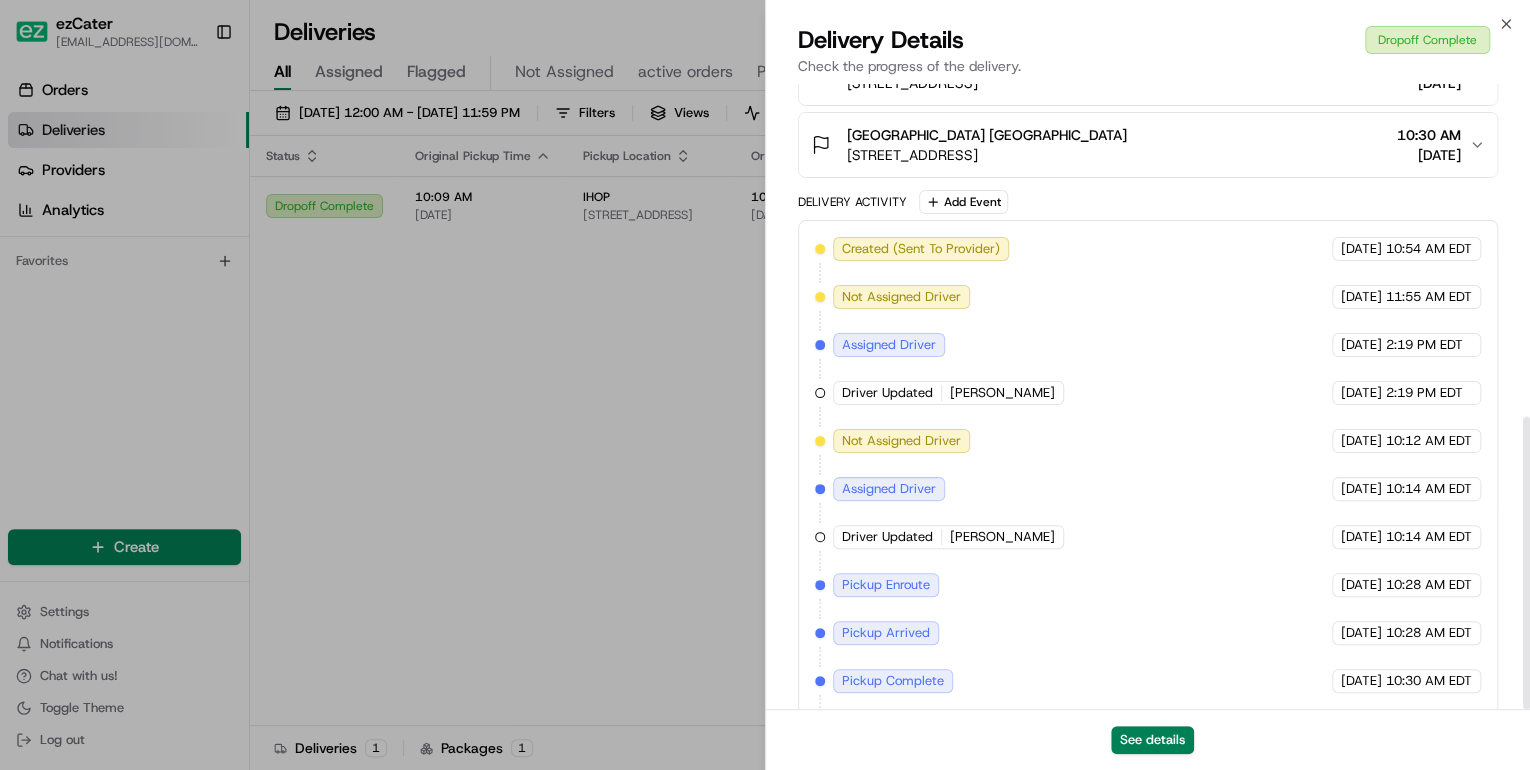 scroll, scrollTop: 710, scrollLeft: 0, axis: vertical 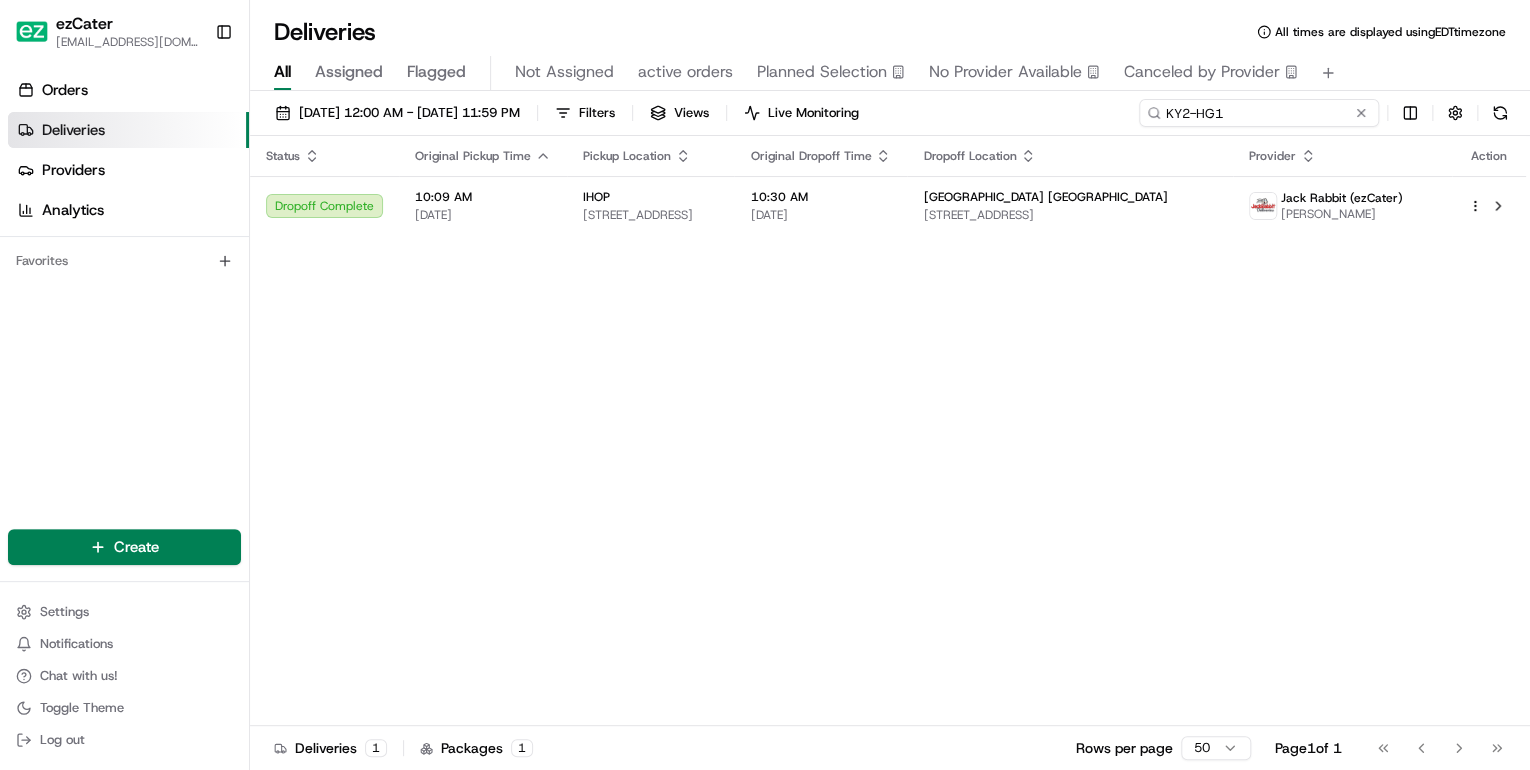 drag, startPoint x: 1292, startPoint y: 113, endPoint x: 786, endPoint y: 136, distance: 506.52246 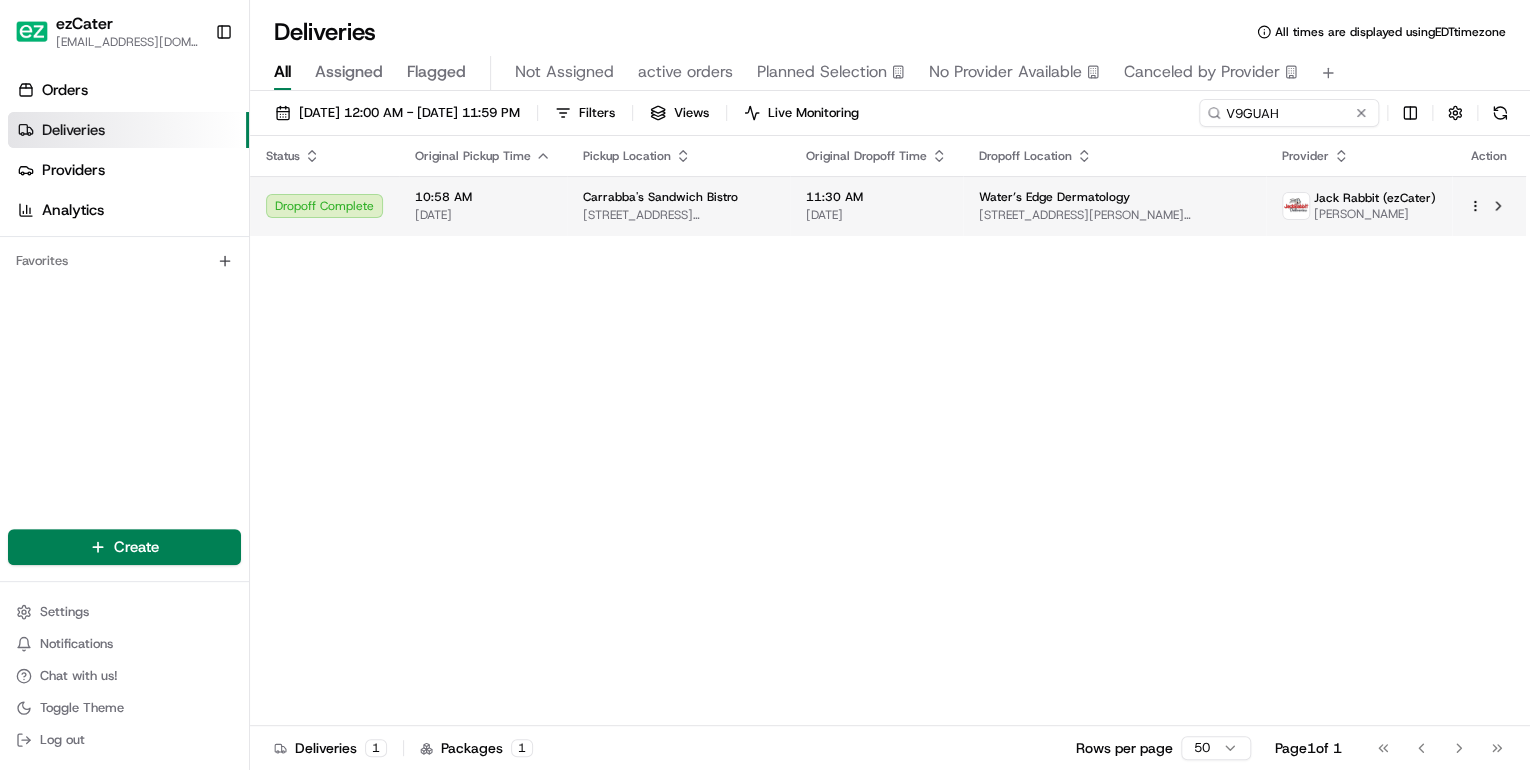 click on "2700 SE Federal Hwy, Stuart, FL 34994, USA" at bounding box center [678, 215] 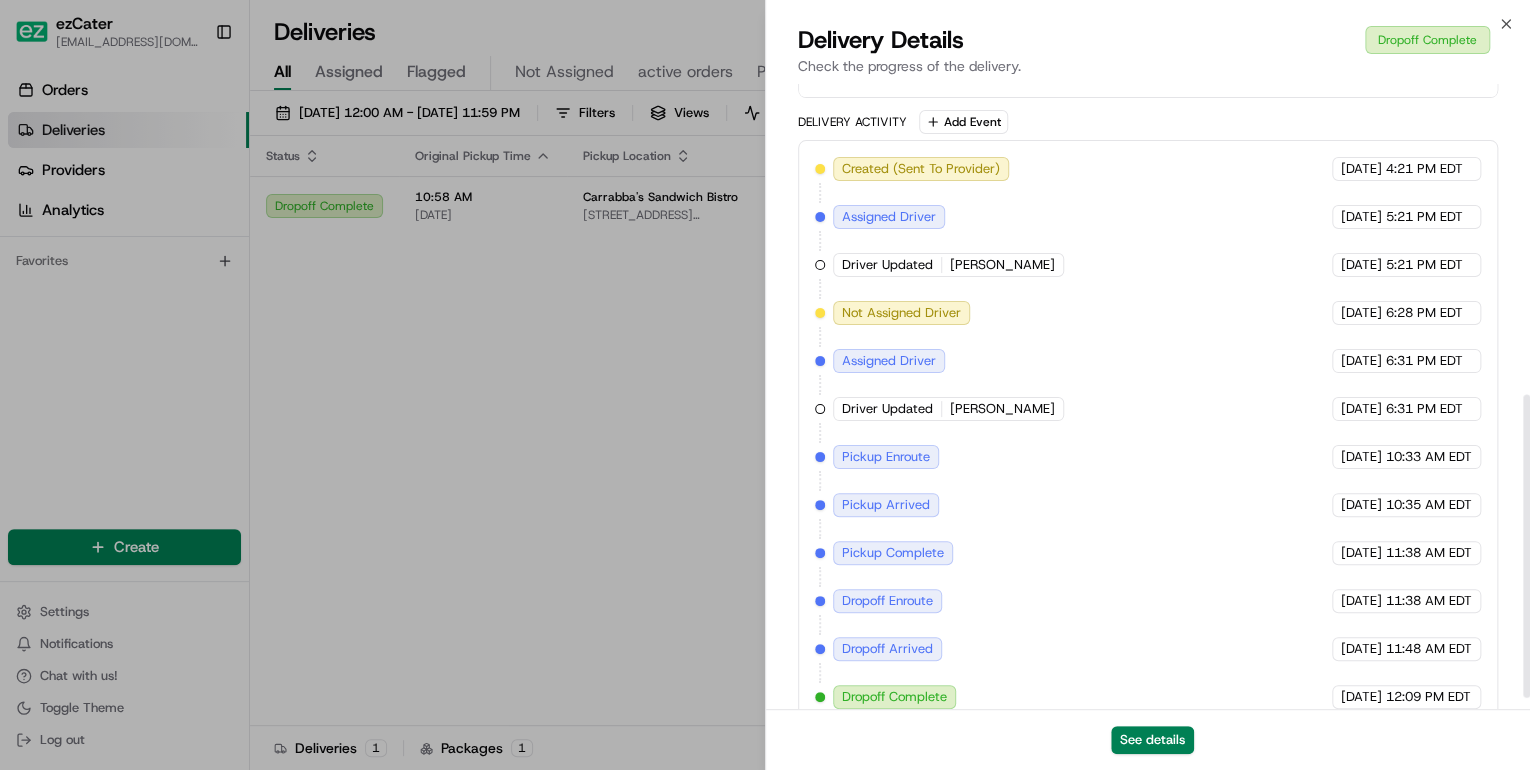 scroll, scrollTop: 663, scrollLeft: 0, axis: vertical 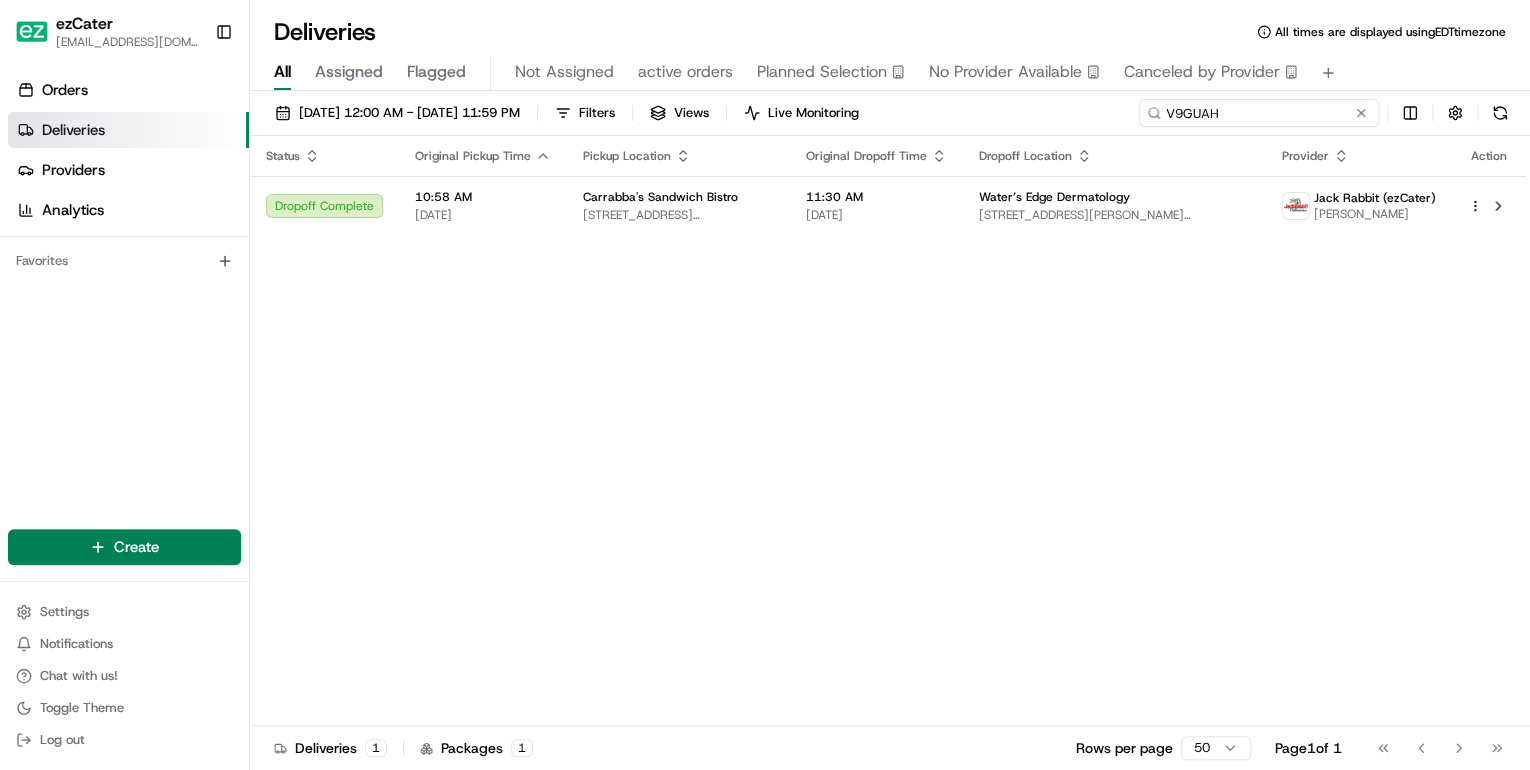 drag, startPoint x: 1286, startPoint y: 112, endPoint x: 945, endPoint y: 135, distance: 341.77478 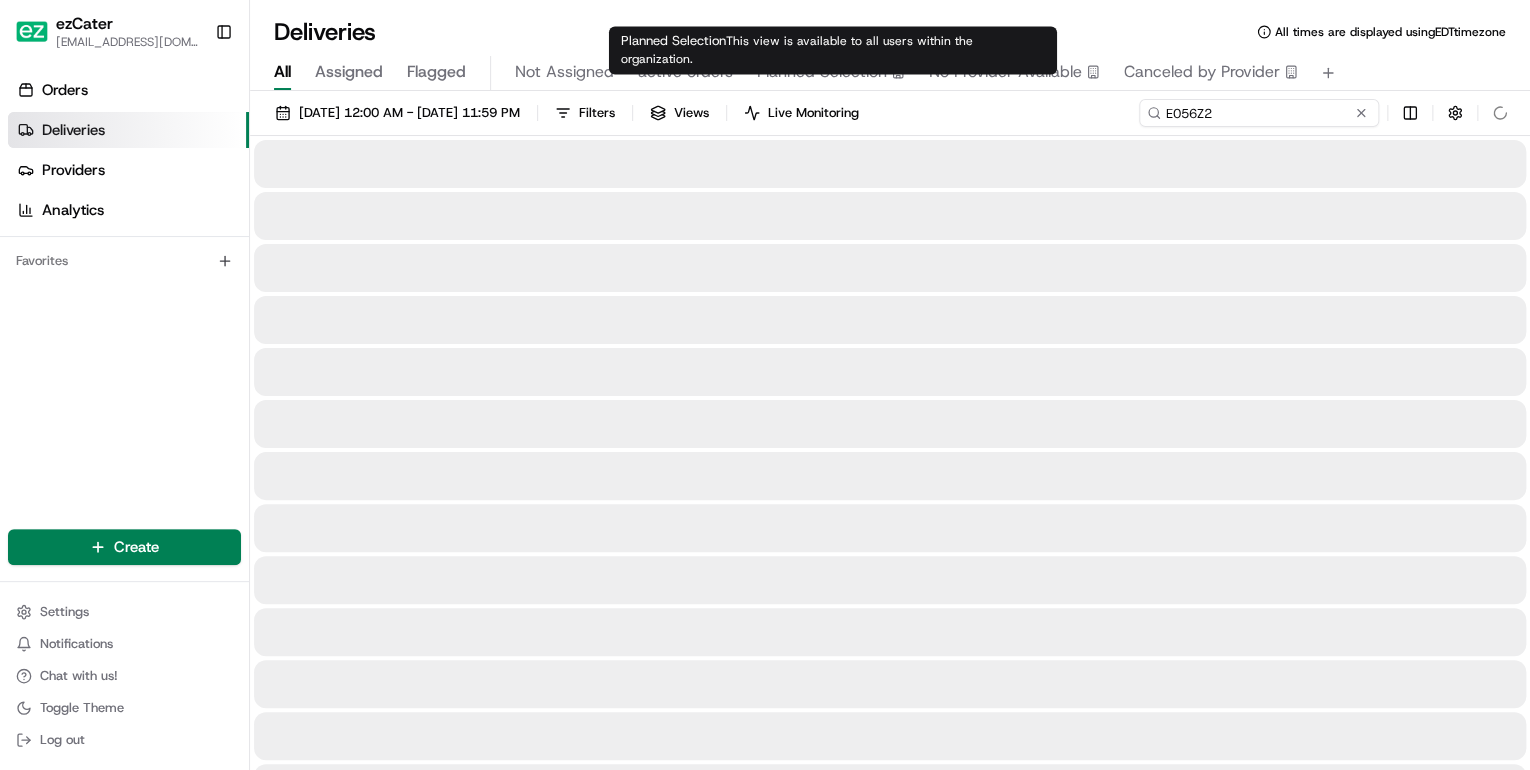type on "E056Z2" 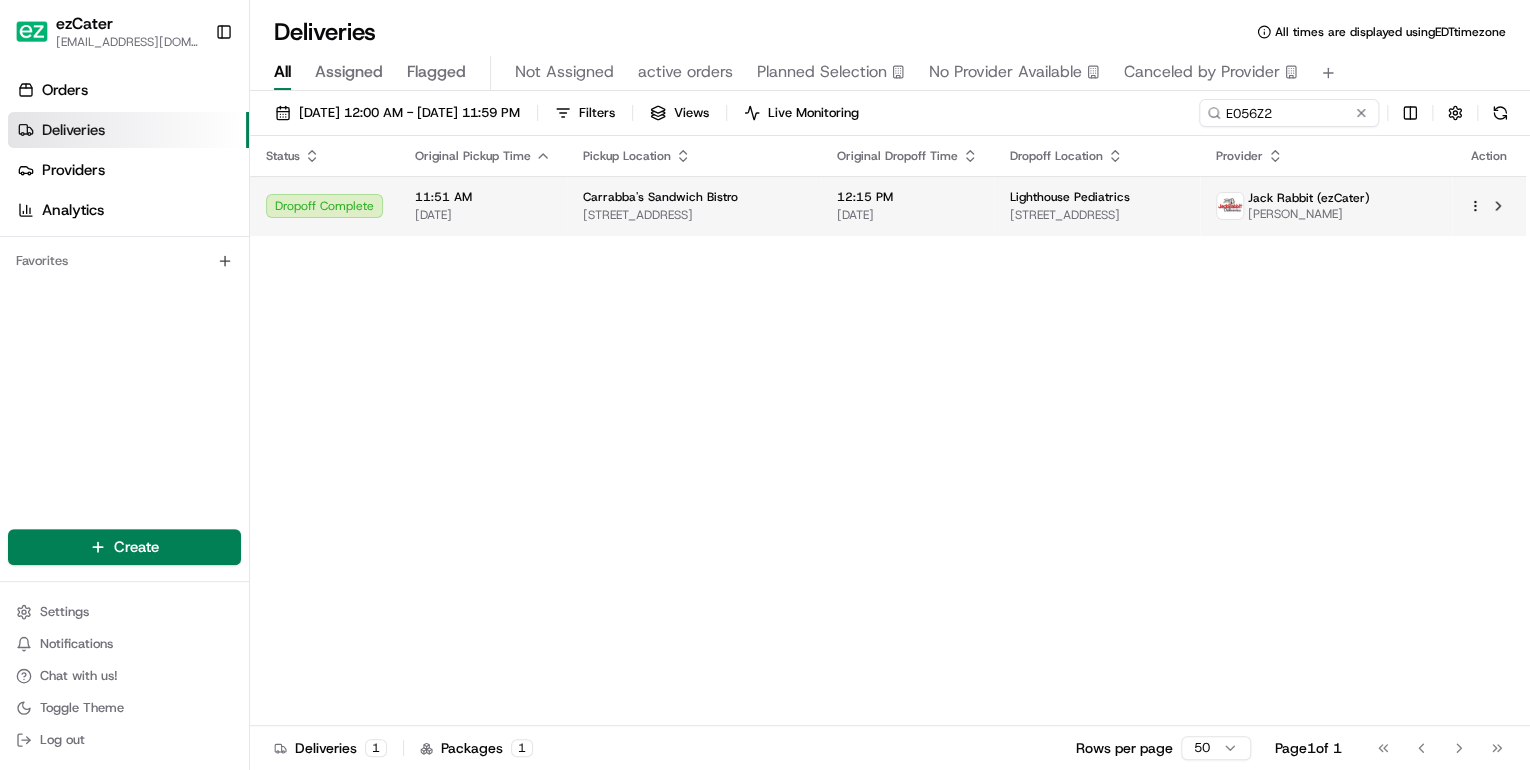 click on "155 FL-312 e, St. Augustine, FL 32086, USA" at bounding box center (694, 215) 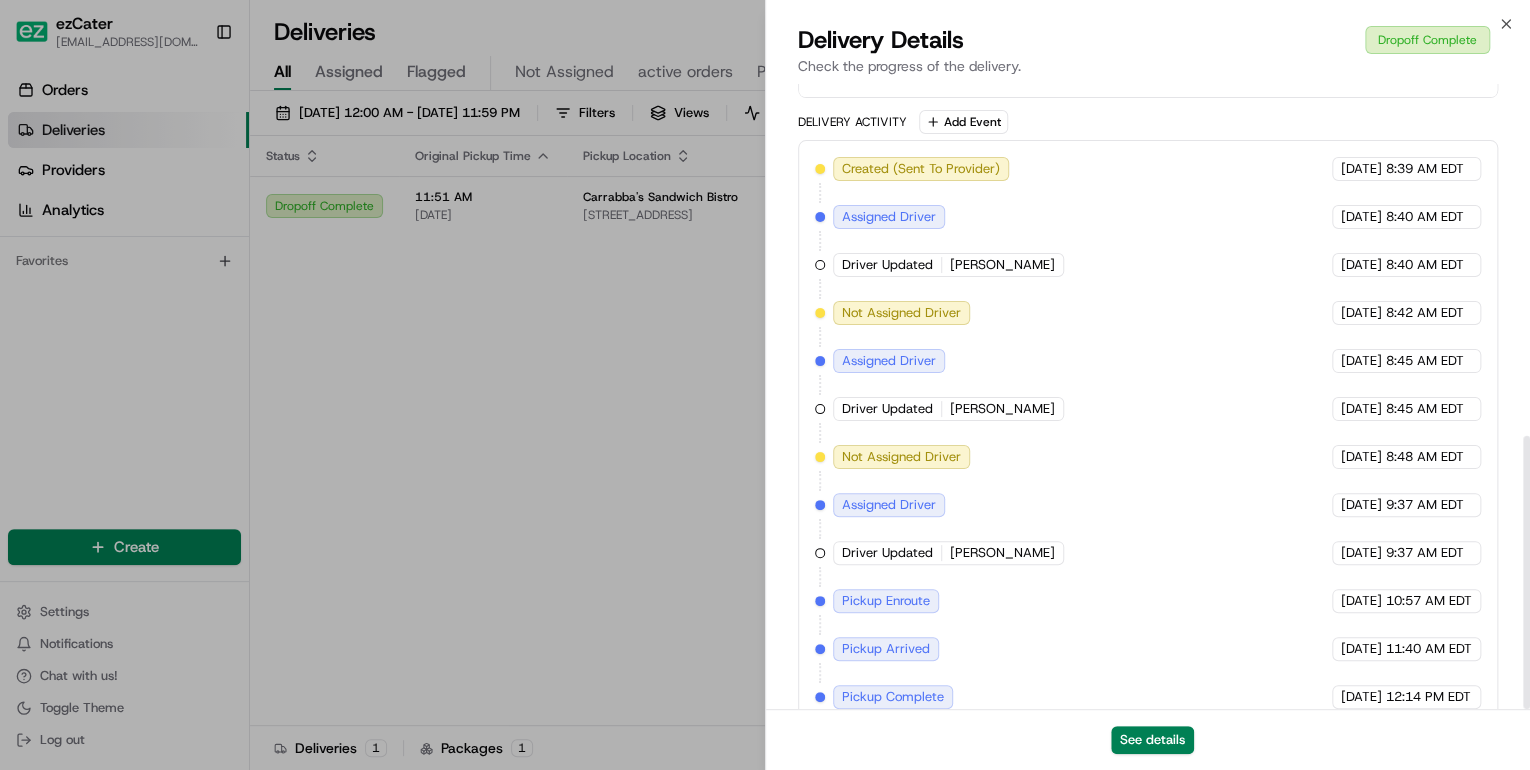 scroll, scrollTop: 805, scrollLeft: 0, axis: vertical 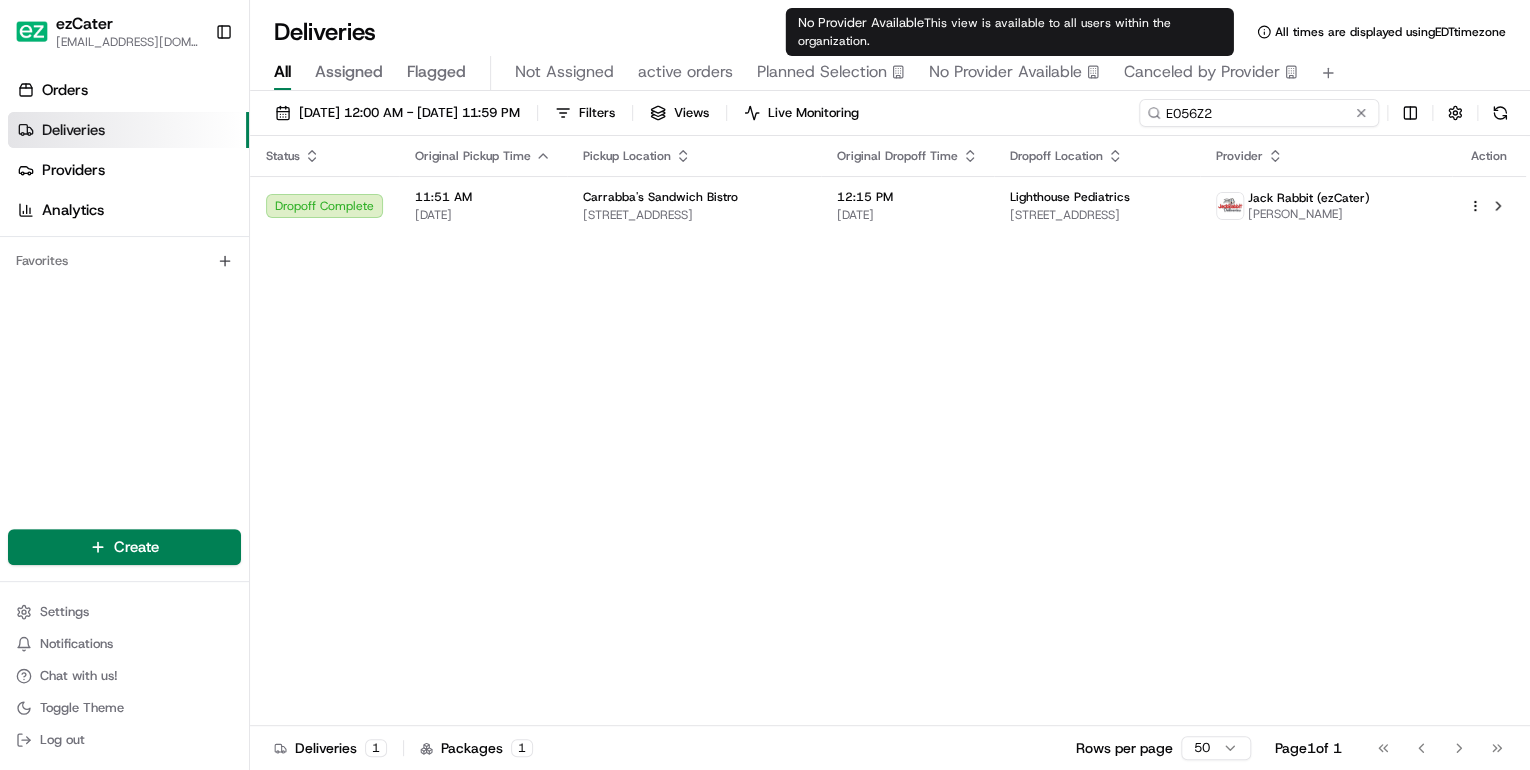 click on "07/07/2025 12:00 AM - 07/27/2025 11:59 PM Filters Views Live Monitoring E056Z2 Status Original Pickup Time Pickup Location Original Dropoff Time Dropoff Location Provider Action Dropoff Complete 11:51 AM 07/15/2025 Carrabba's Sandwich Bistro 155 FL-312 e, St. Augustine, FL 32086, USA 12:15 PM 07/15/2025 Lighthouse Pediatrics 4475 US-1 Ste 100, St. Augustine, FL 32086, USA Jack Rabbit (ezCater) Kathy Armstrong Deliveries 1 Packages 1 Rows per page 50 Page  1  of   1 Go to first page Go to previous page Go to next page Go to last page" at bounding box center (890, 432) 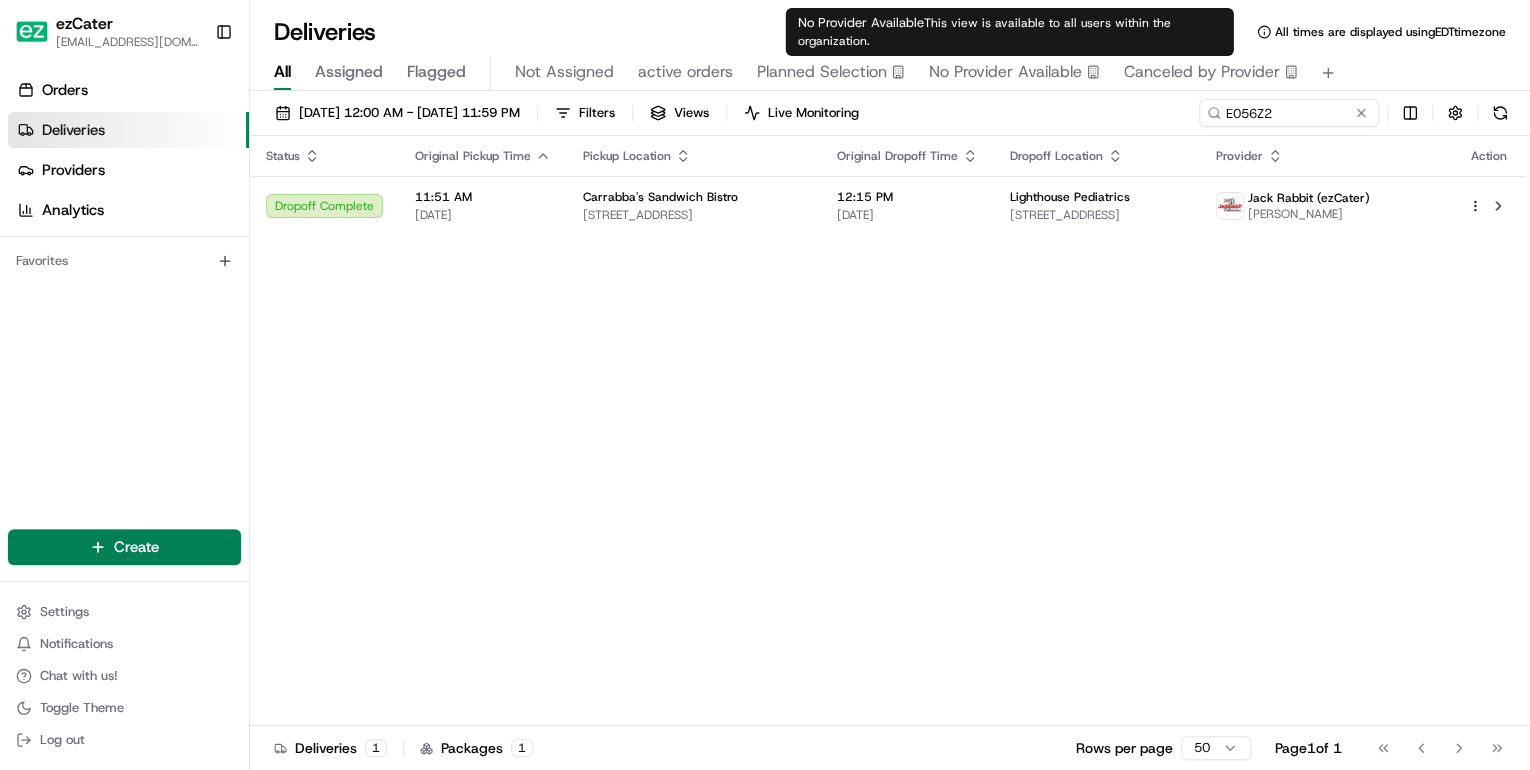 click at bounding box center (1361, 113) 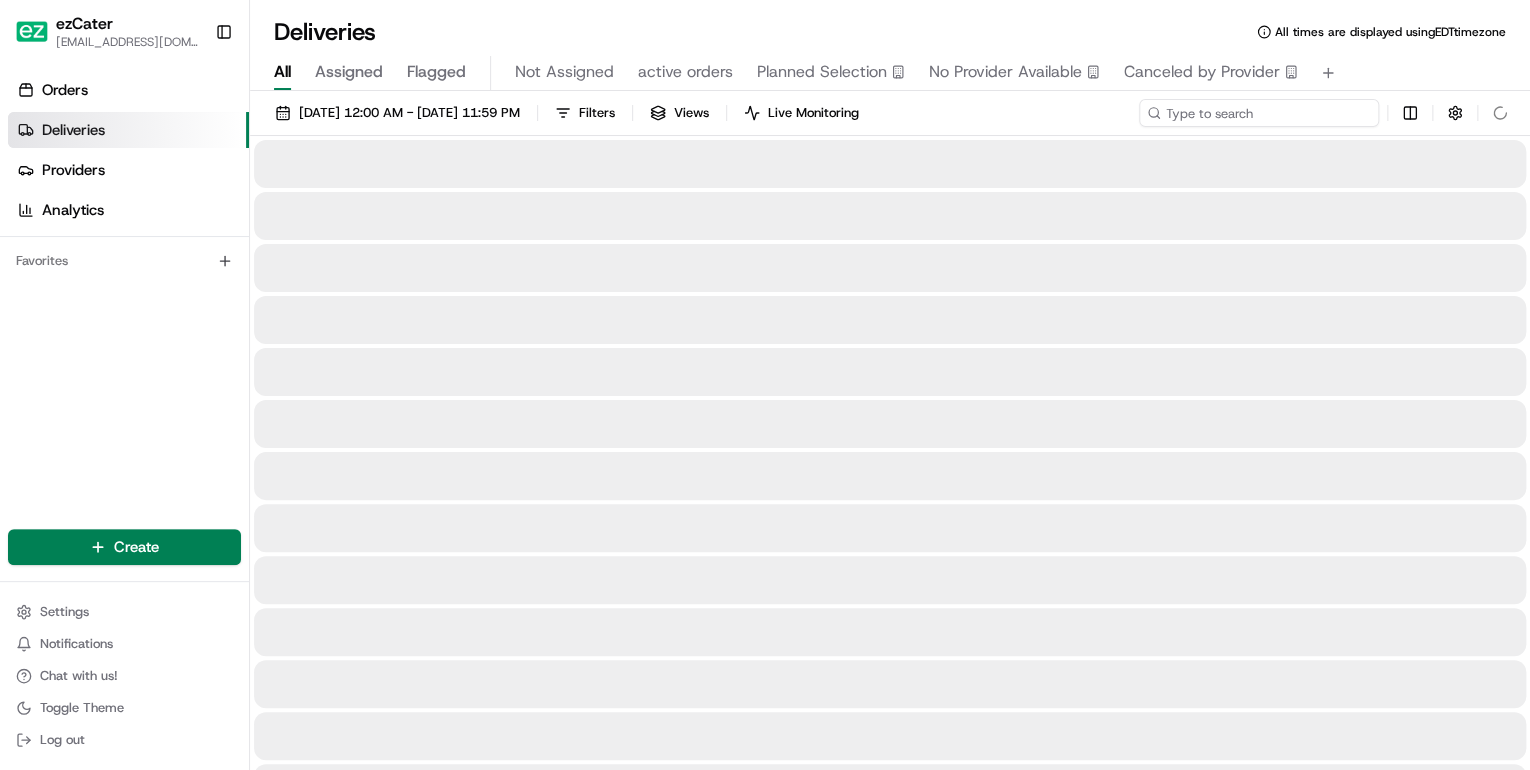 click at bounding box center (1259, 113) 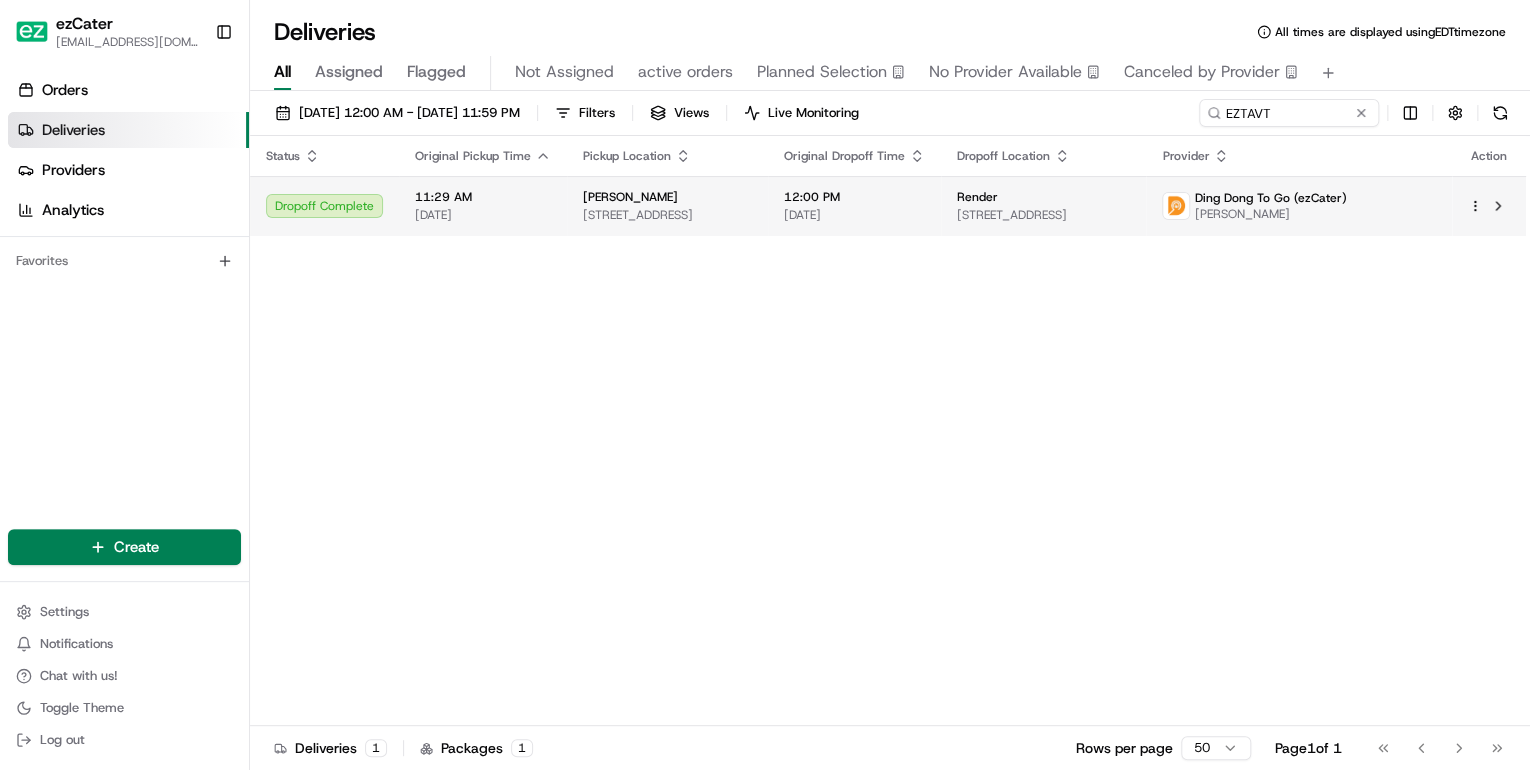 click on "Bernal Bakery" at bounding box center (667, 197) 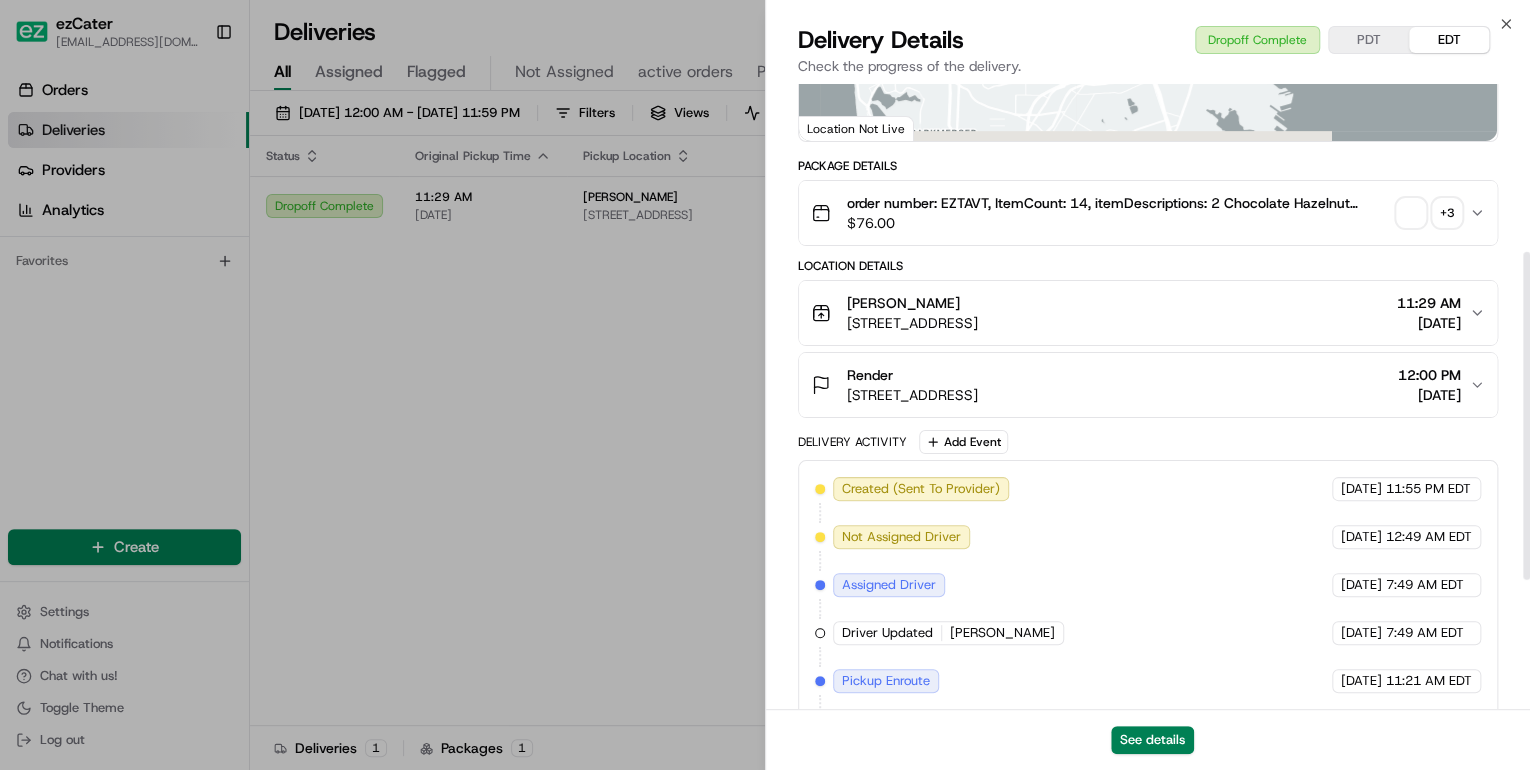 scroll, scrollTop: 568, scrollLeft: 0, axis: vertical 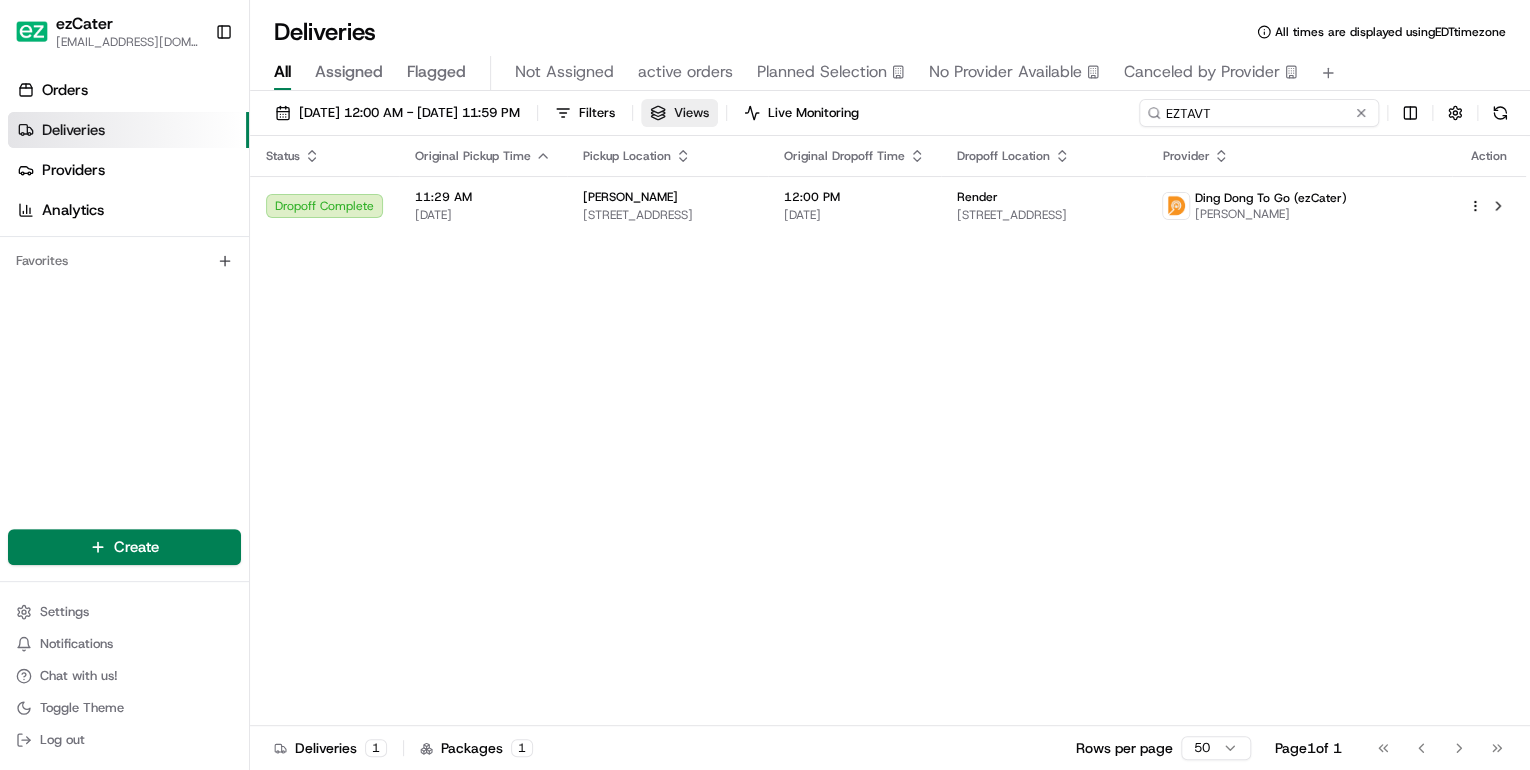 drag, startPoint x: 1305, startPoint y: 108, endPoint x: 735, endPoint y: 107, distance: 570.00085 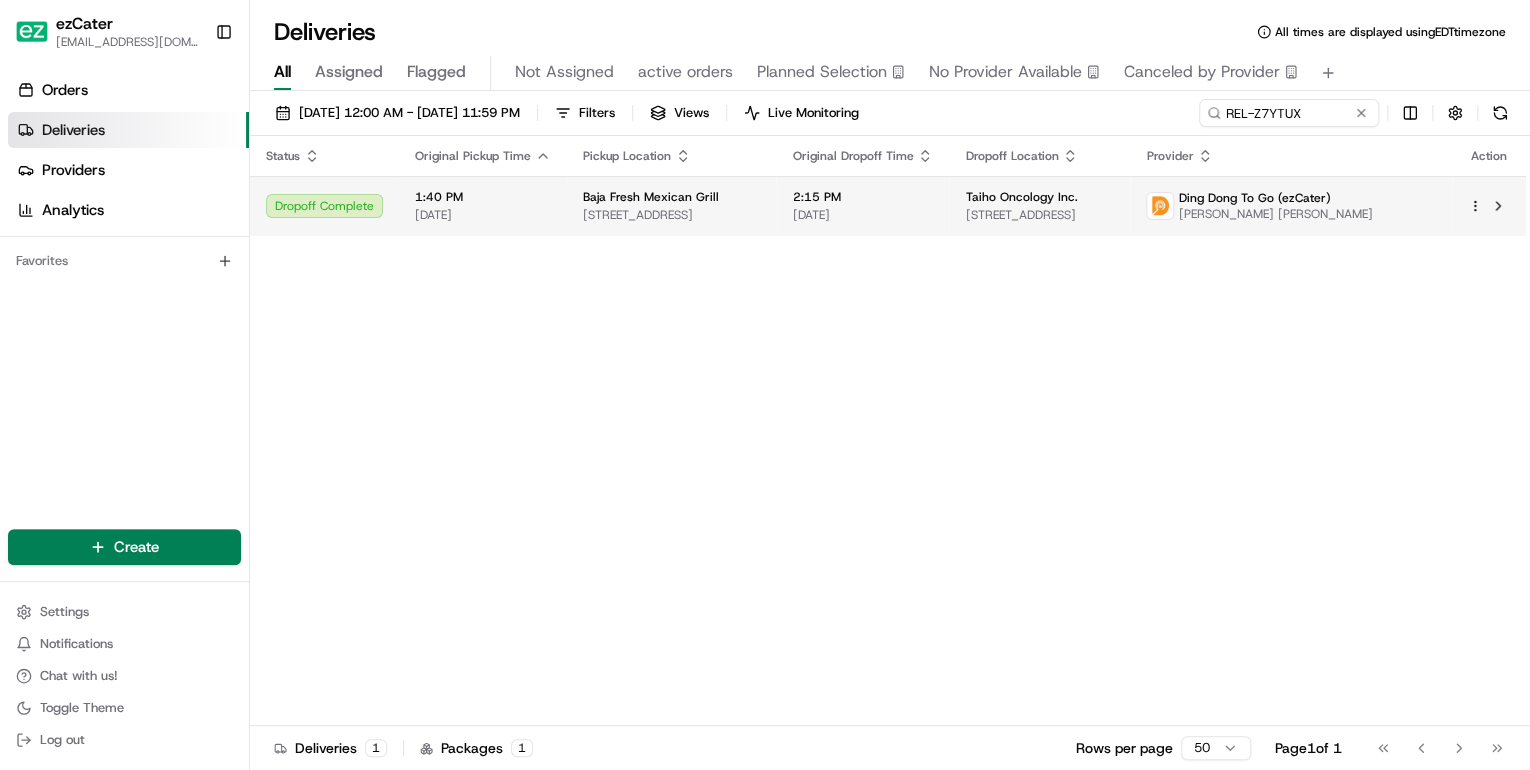 click on "Baja Fresh Mexican Grill 11000 Crow Canyon Rd a, Danville, CA 94506, USA" at bounding box center [671, 206] 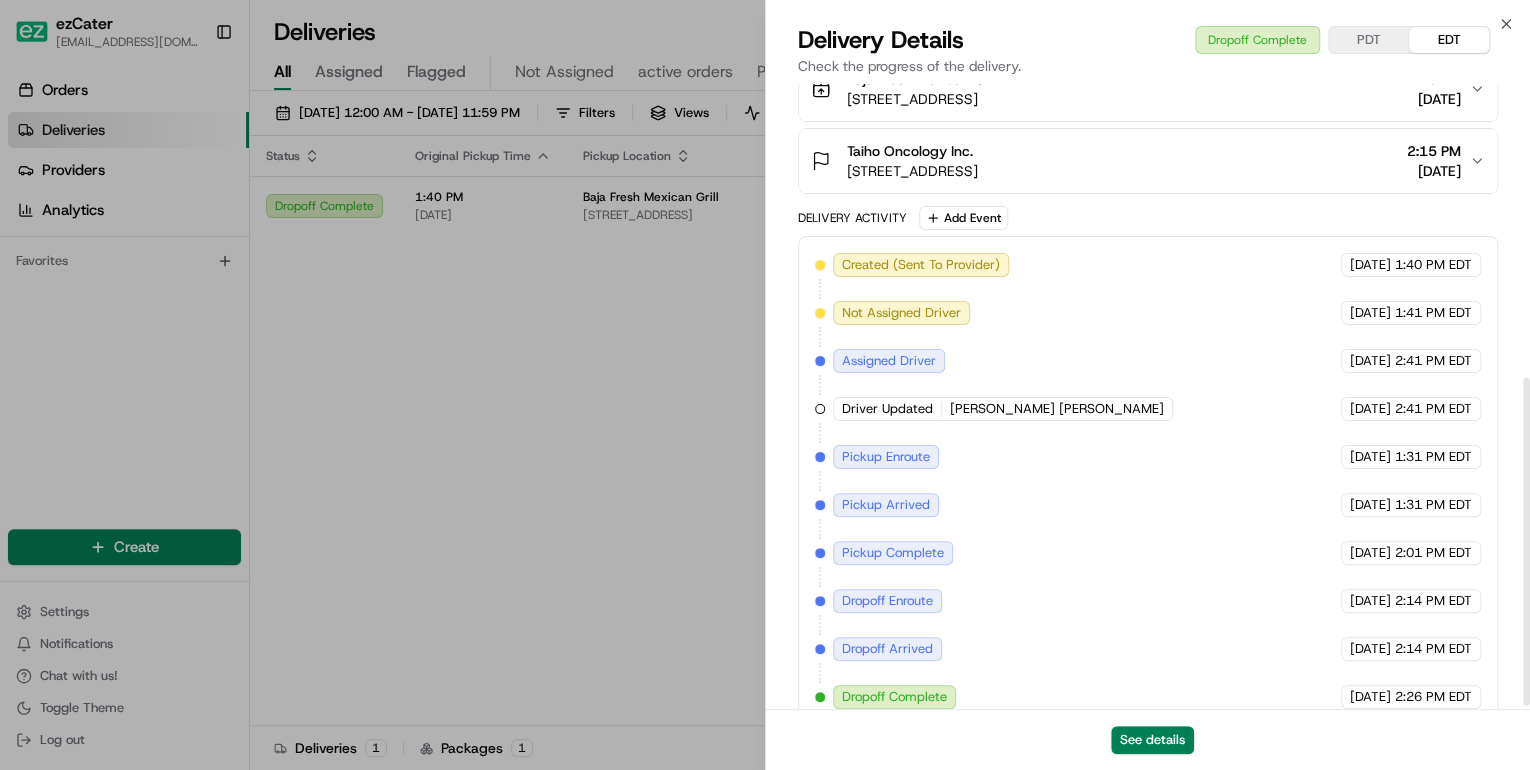 scroll, scrollTop: 568, scrollLeft: 0, axis: vertical 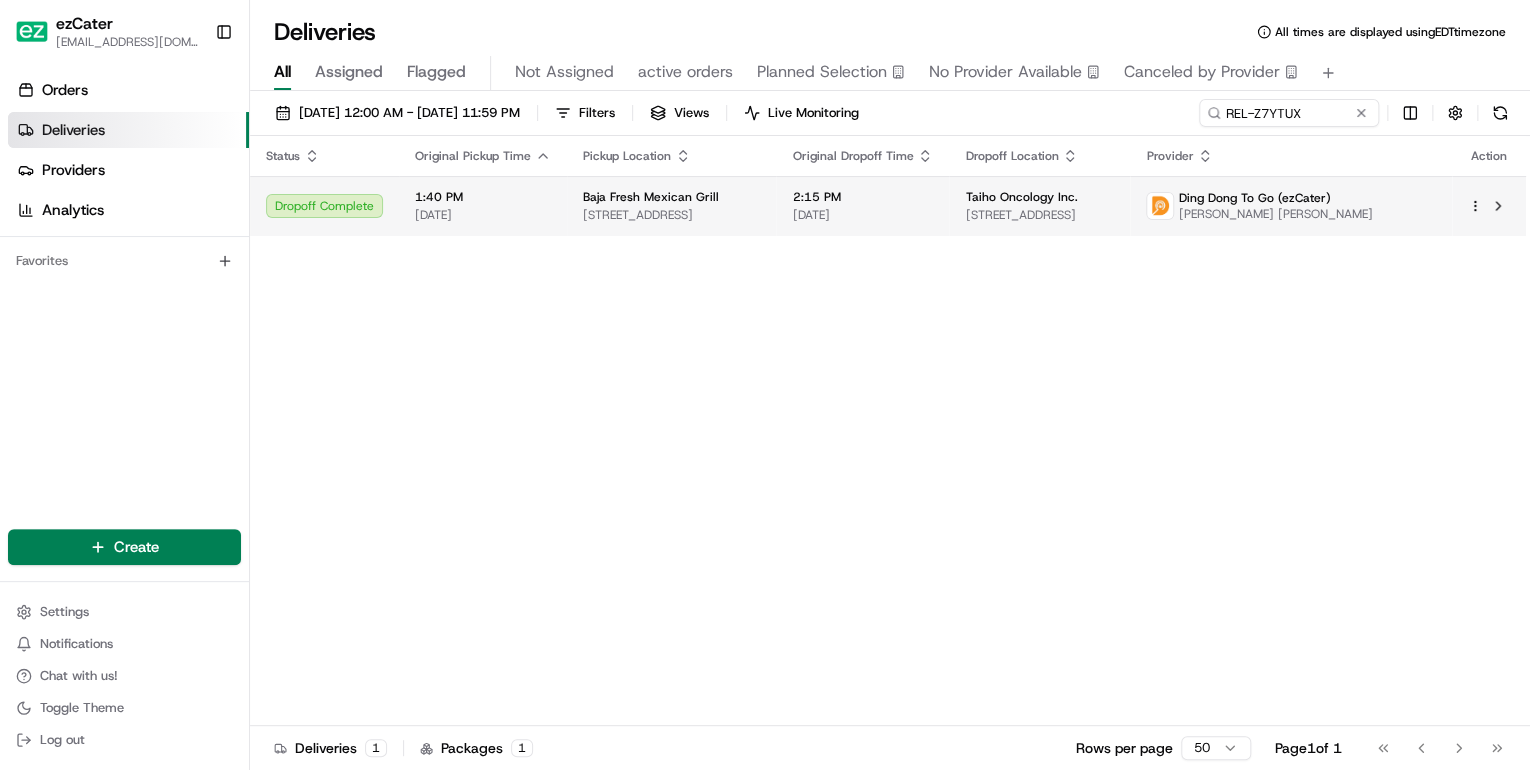 click on "Baja Fresh Mexican Grill" at bounding box center [671, 197] 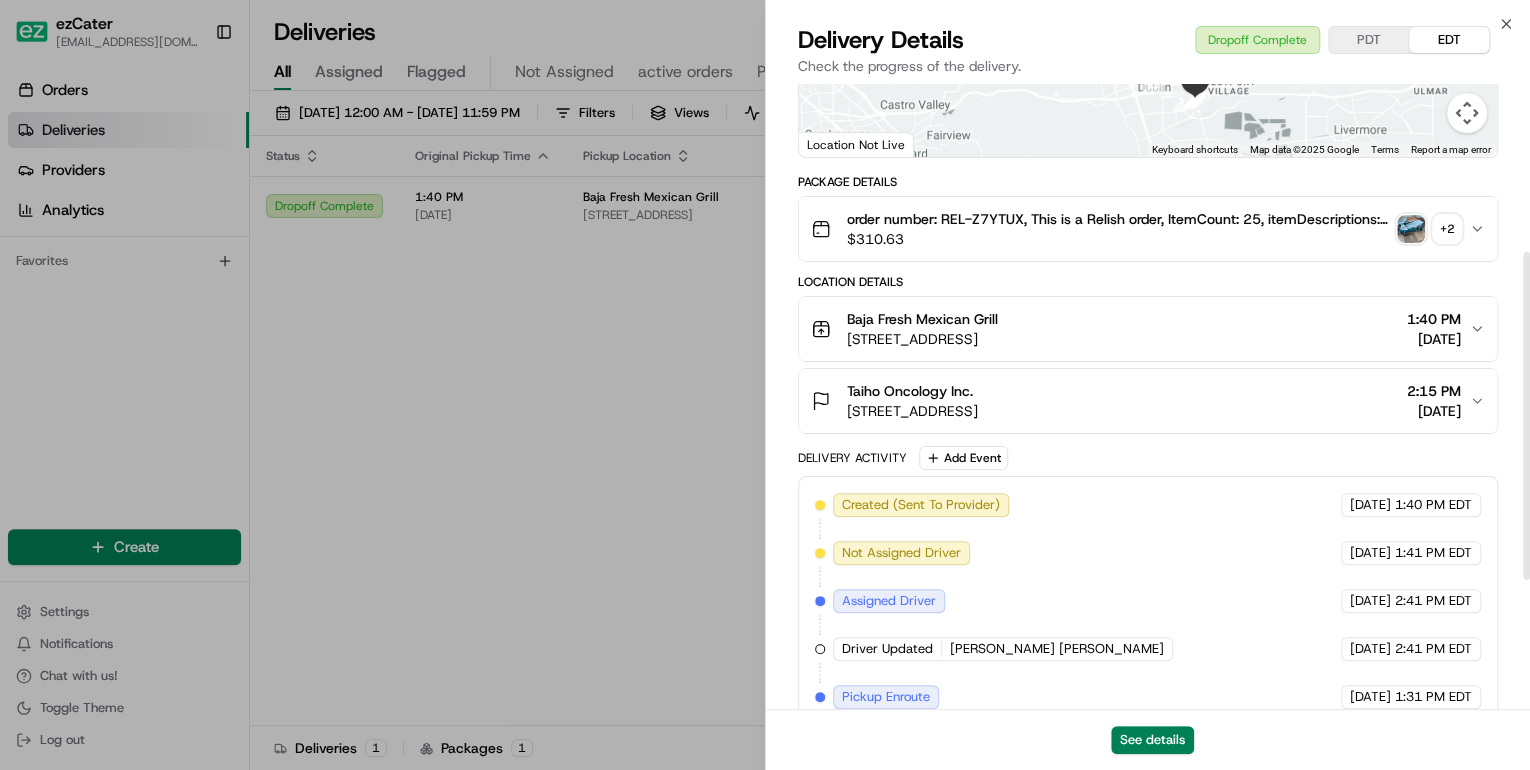 scroll, scrollTop: 568, scrollLeft: 0, axis: vertical 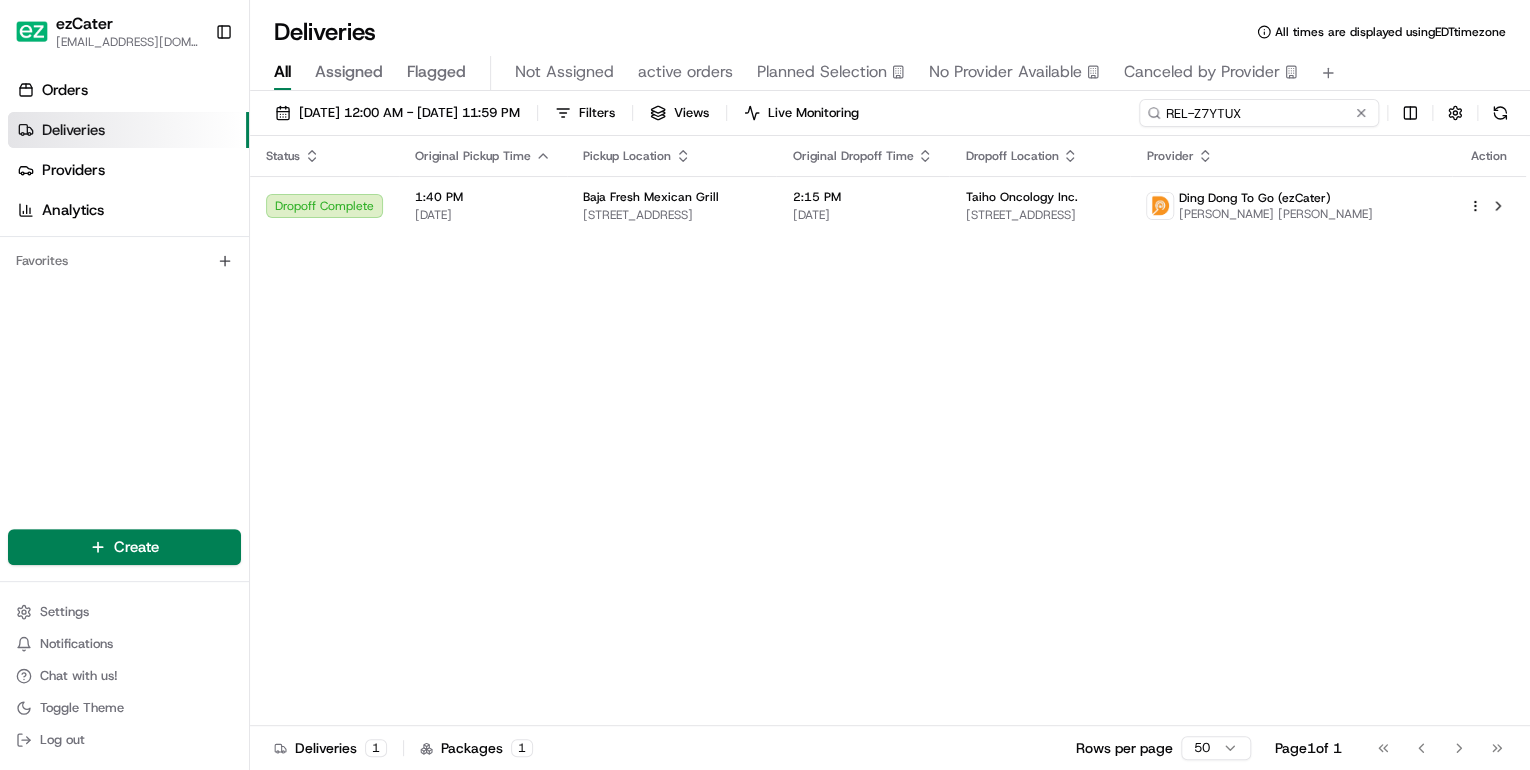 drag, startPoint x: 1216, startPoint y: 116, endPoint x: 780, endPoint y: 148, distance: 437.17273 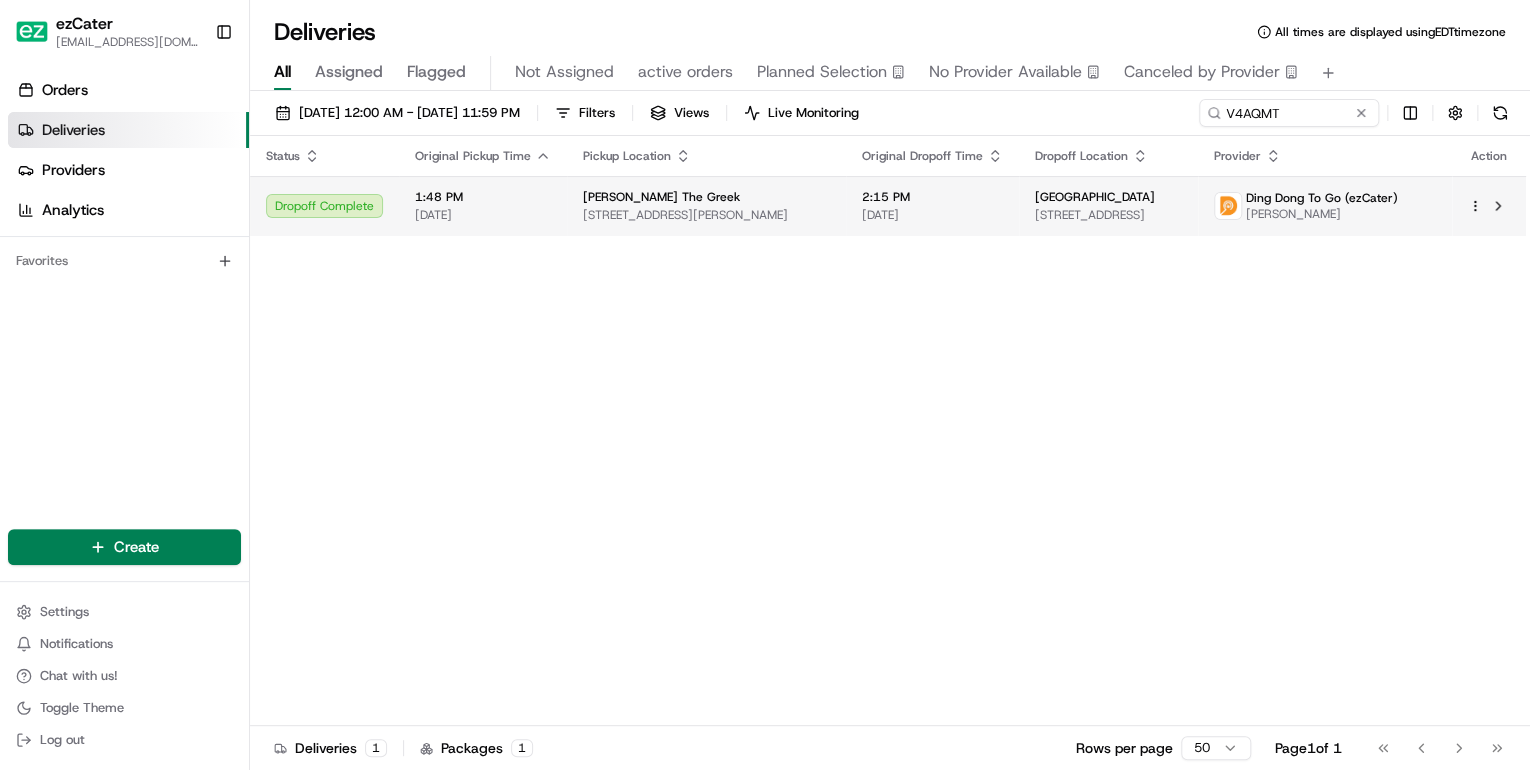 click on "1:48 PM" at bounding box center (483, 197) 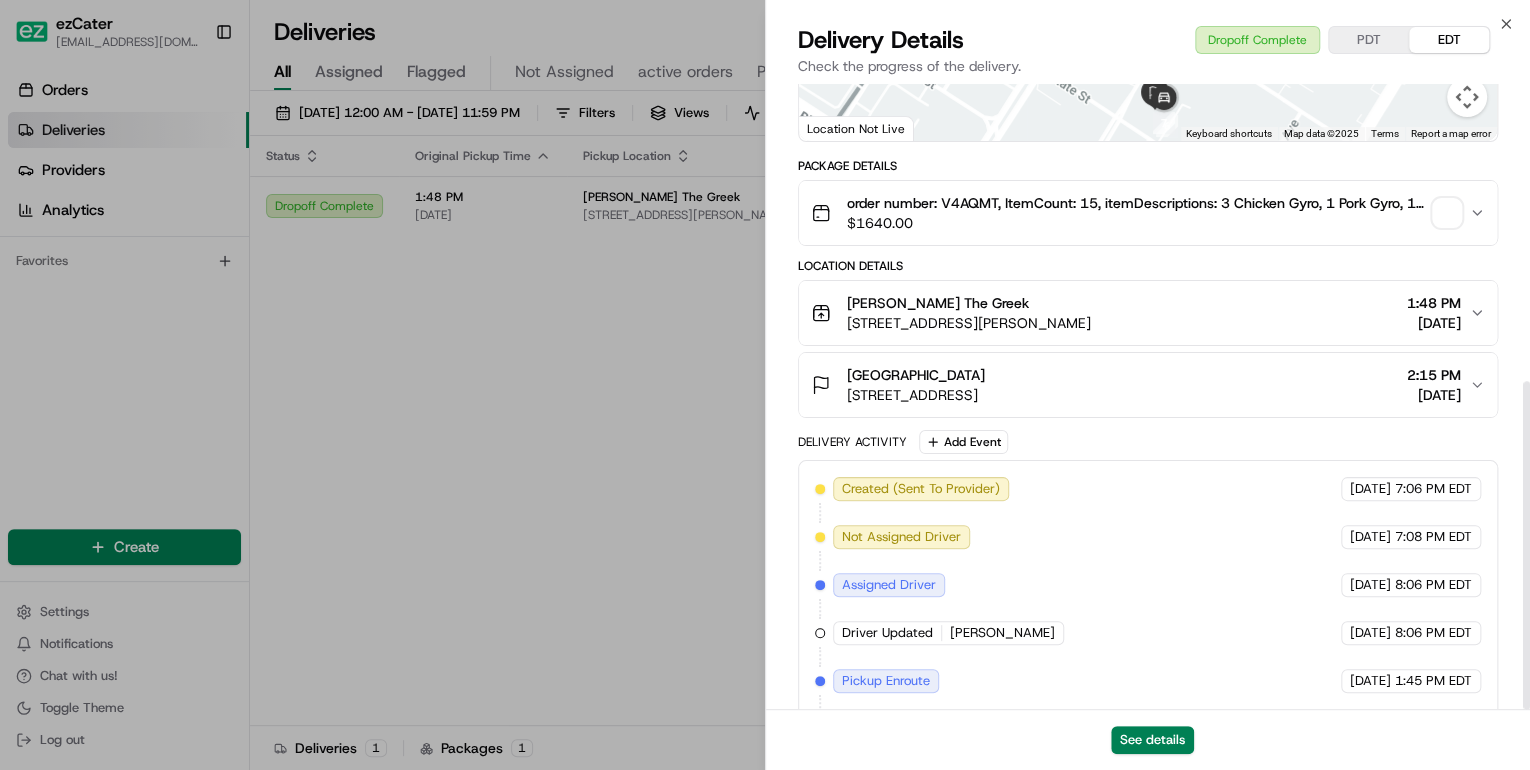 scroll, scrollTop: 568, scrollLeft: 0, axis: vertical 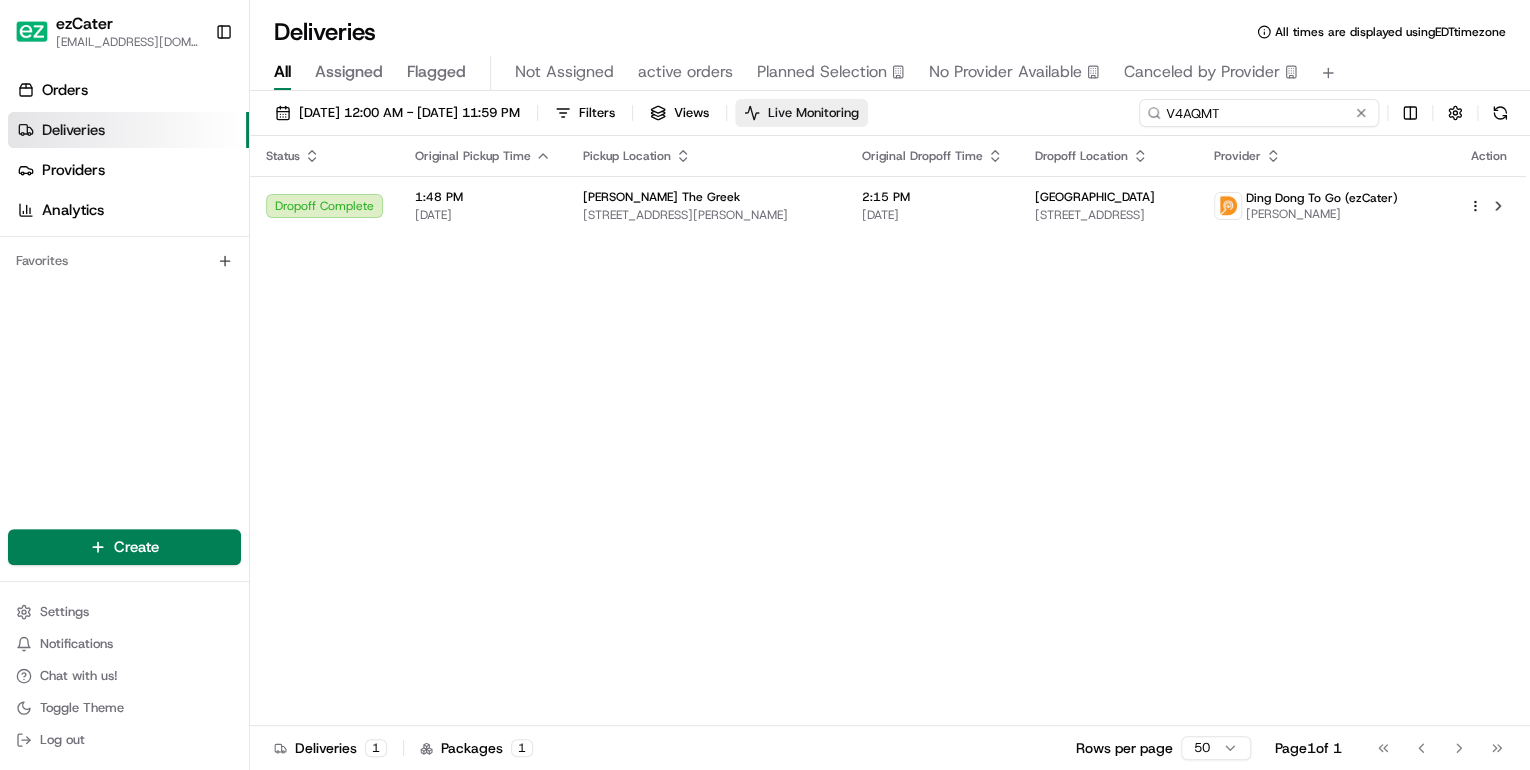 drag, startPoint x: 1309, startPoint y: 114, endPoint x: 899, endPoint y: 117, distance: 410.011 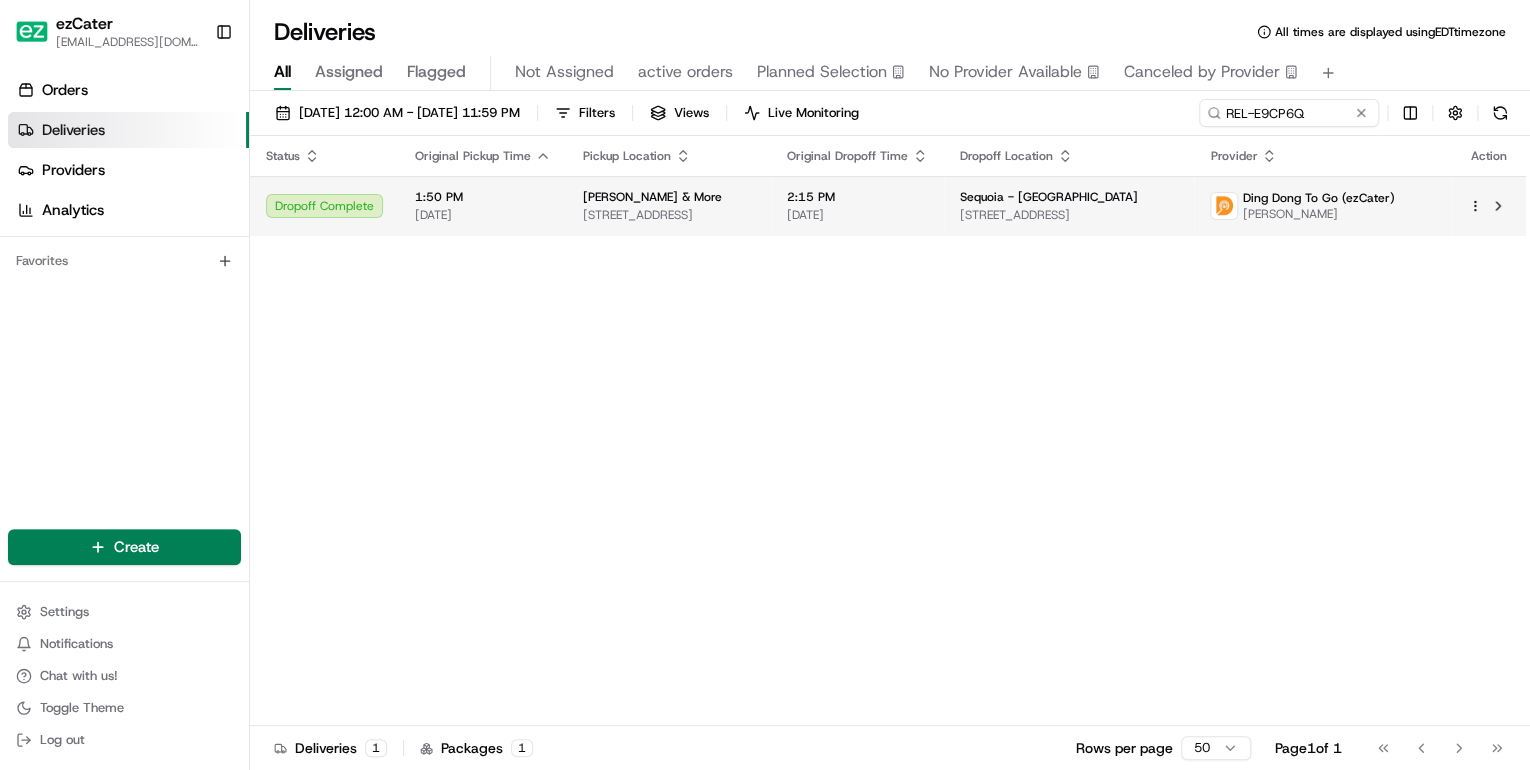 click on "1:50 PM 07/15/2025" at bounding box center (483, 206) 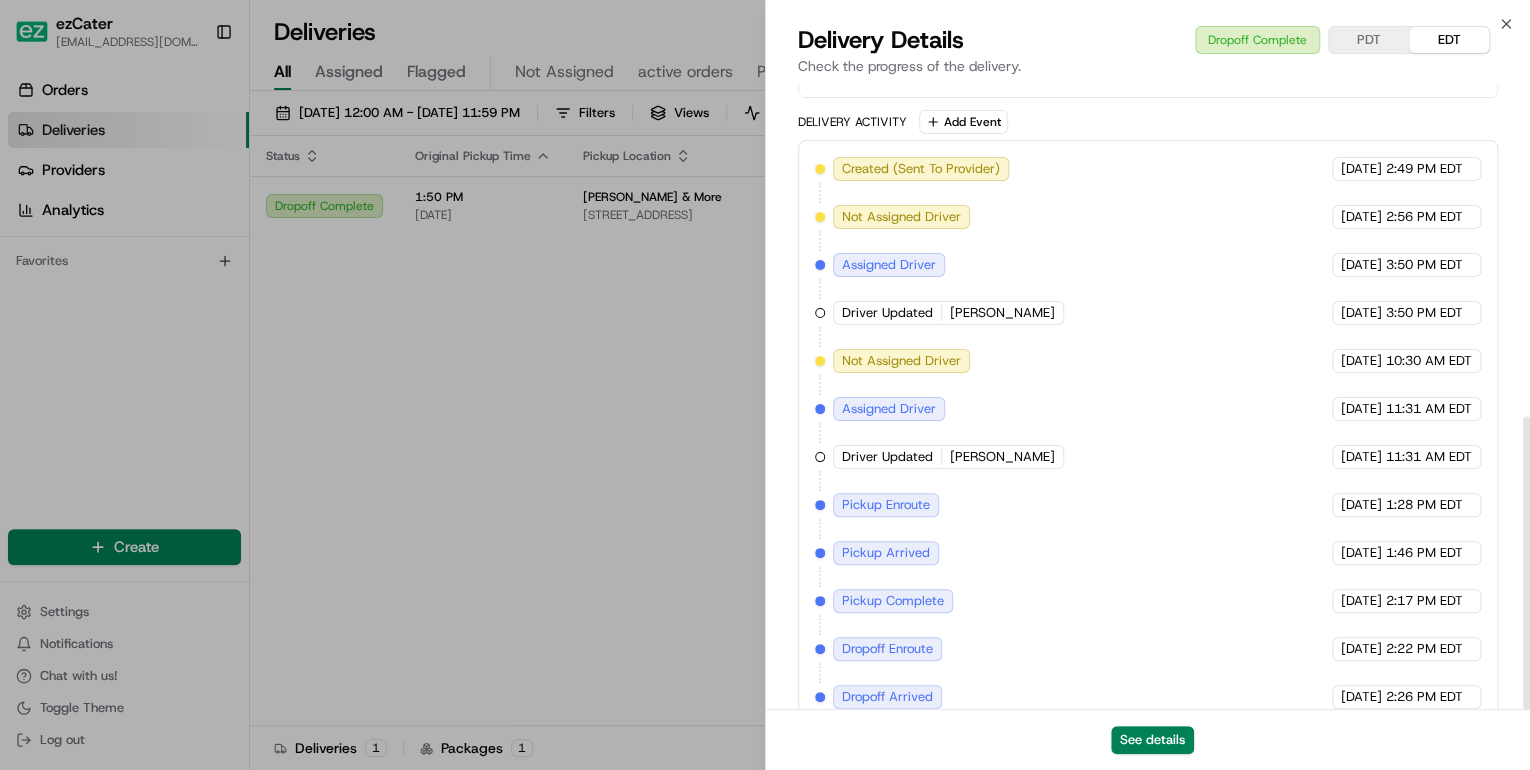 scroll, scrollTop: 710, scrollLeft: 0, axis: vertical 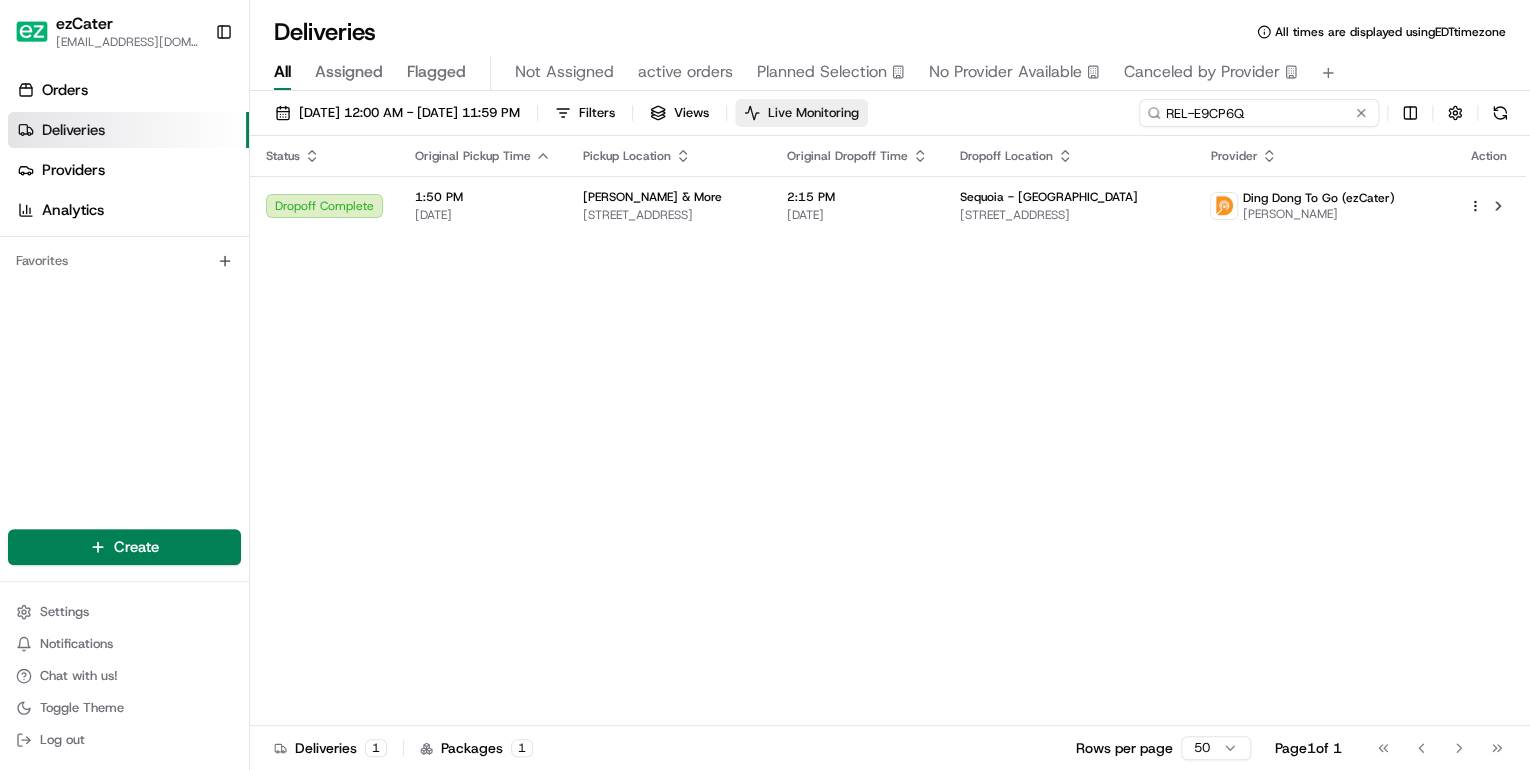 drag, startPoint x: 1306, startPoint y: 110, endPoint x: 841, endPoint y: 118, distance: 465.06882 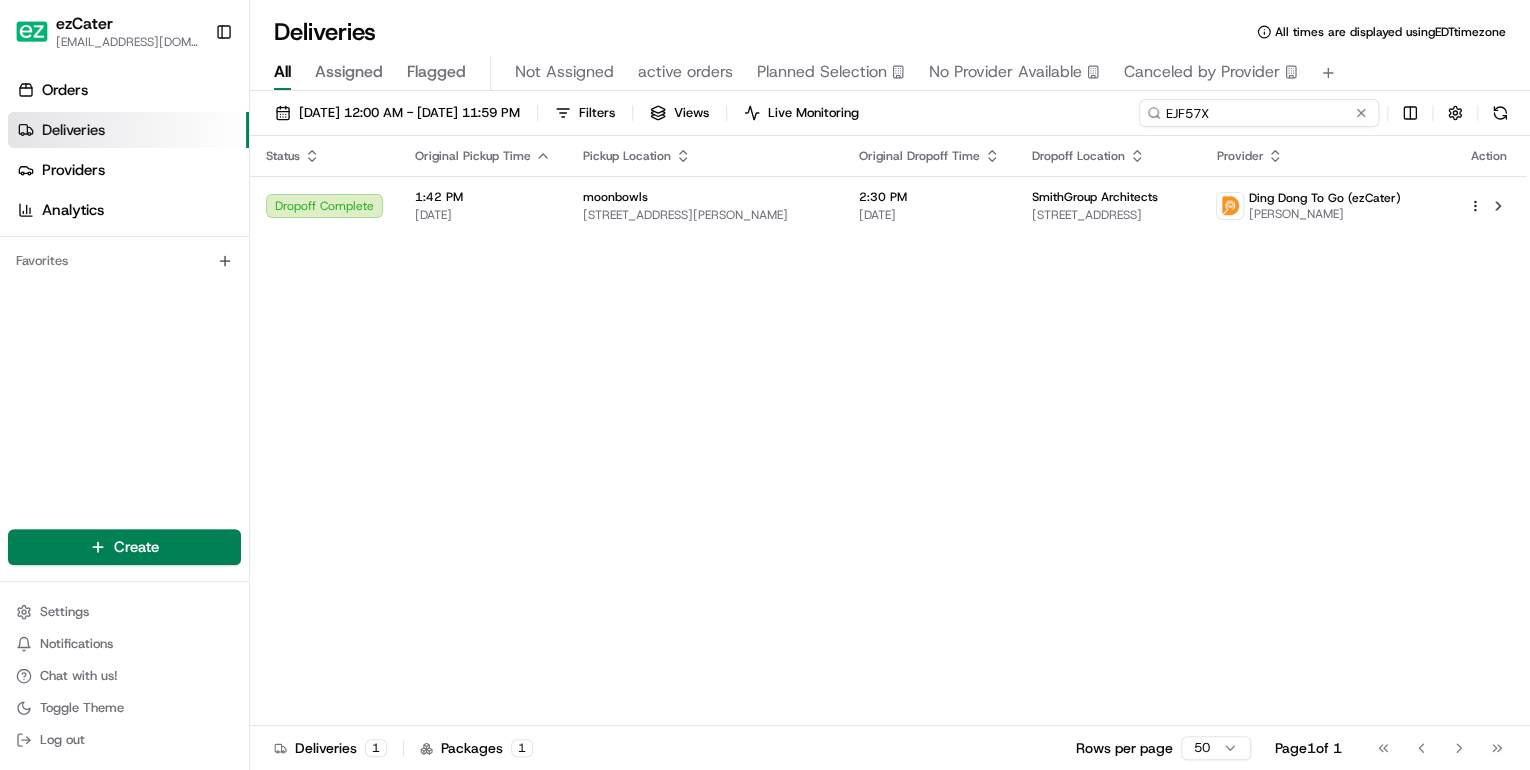 click on "07/07/2025 12:00 AM - 07/27/2025 11:59 PM Filters Views Live Monitoring EJF57X" at bounding box center [890, 117] 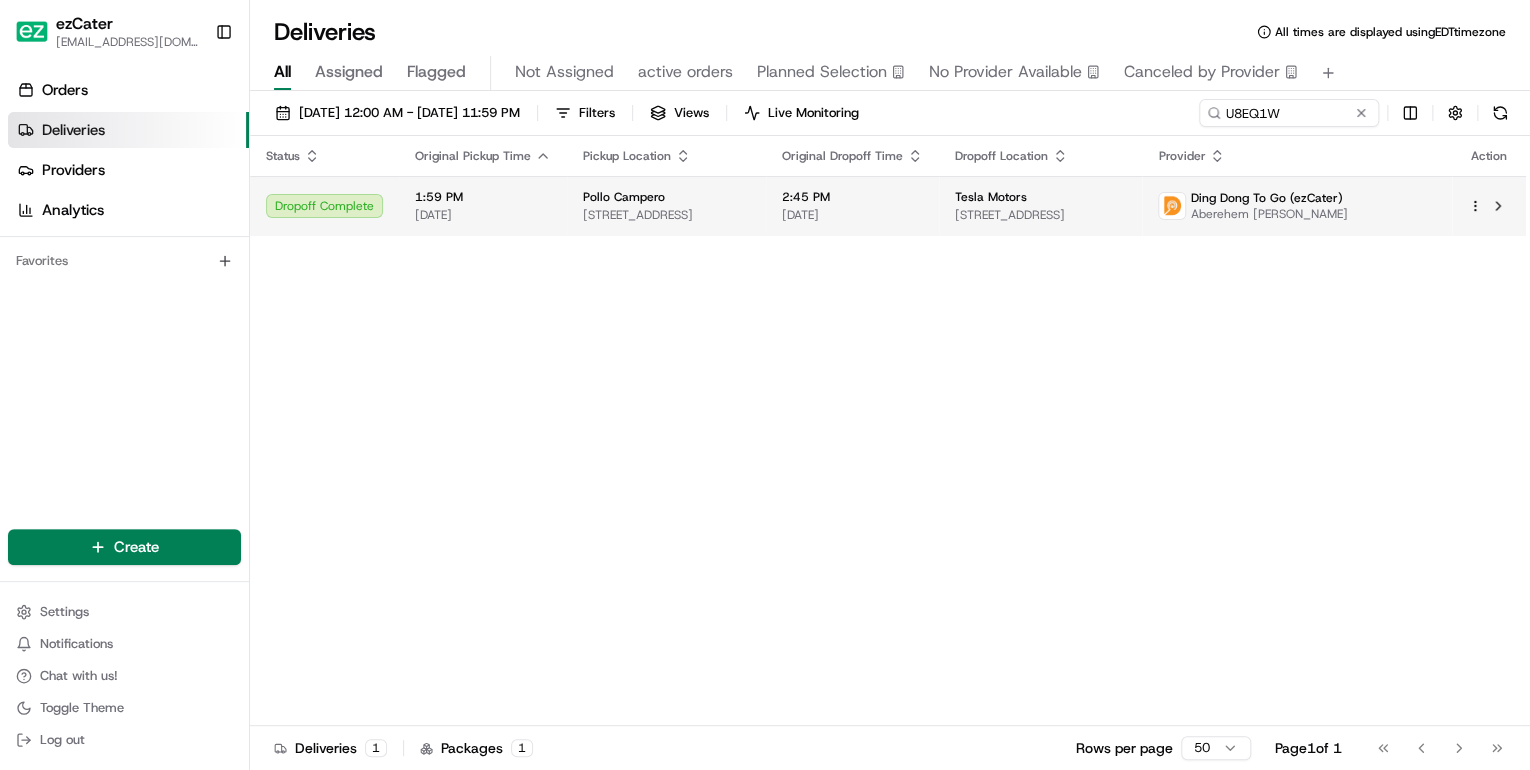 click on "Pollo Campero" at bounding box center (624, 197) 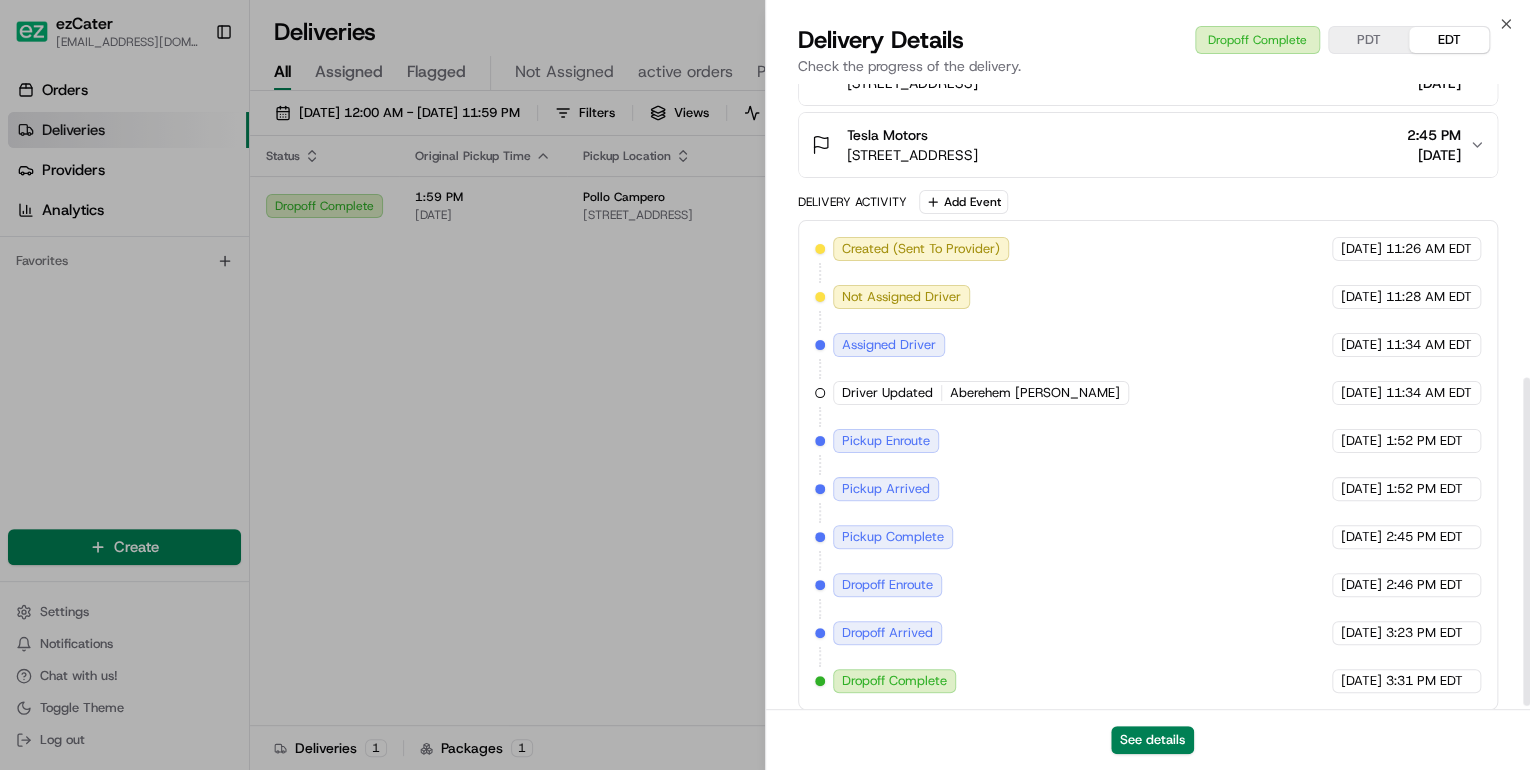 scroll, scrollTop: 568, scrollLeft: 0, axis: vertical 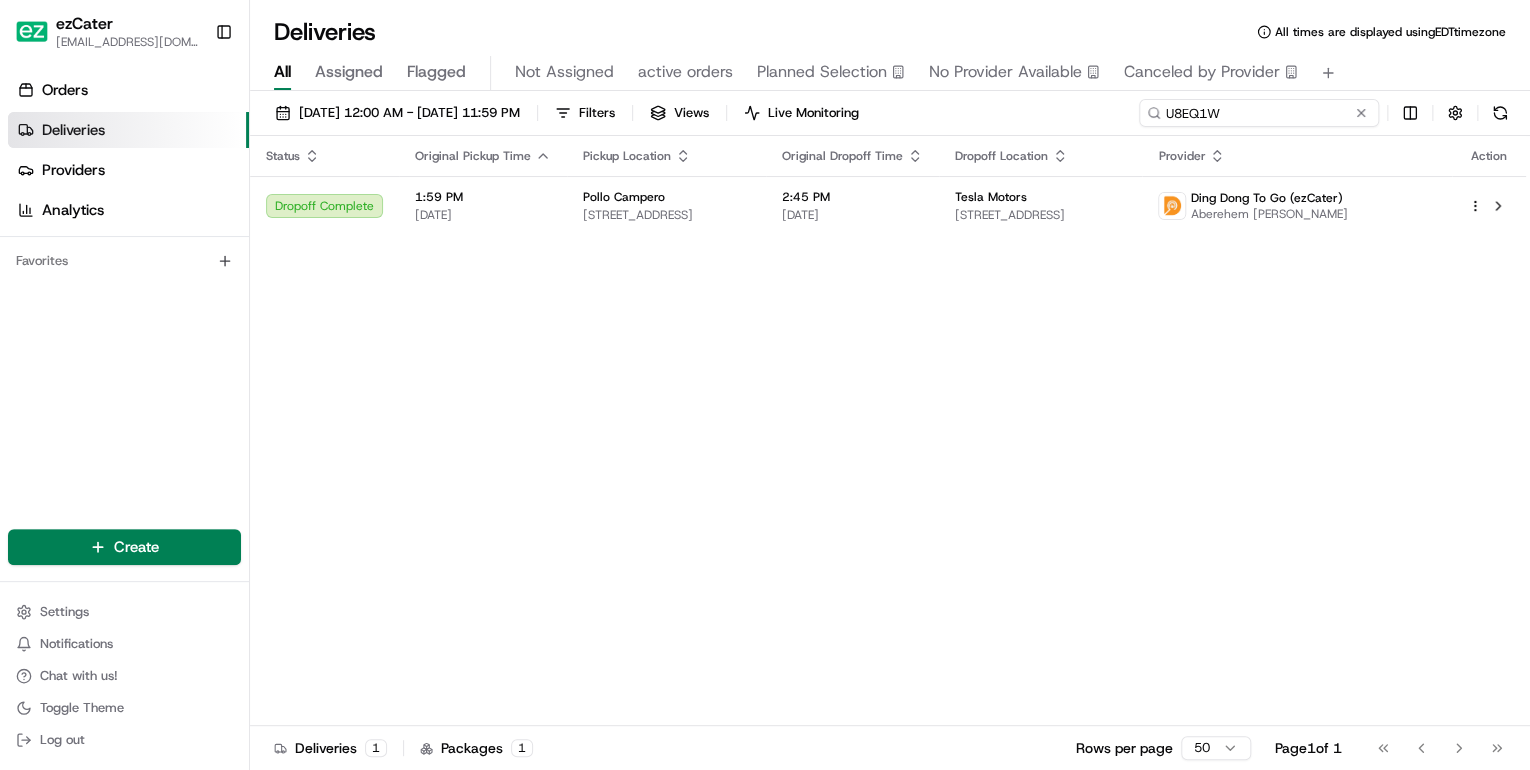 drag, startPoint x: 1292, startPoint y: 110, endPoint x: 767, endPoint y: 161, distance: 527.4713 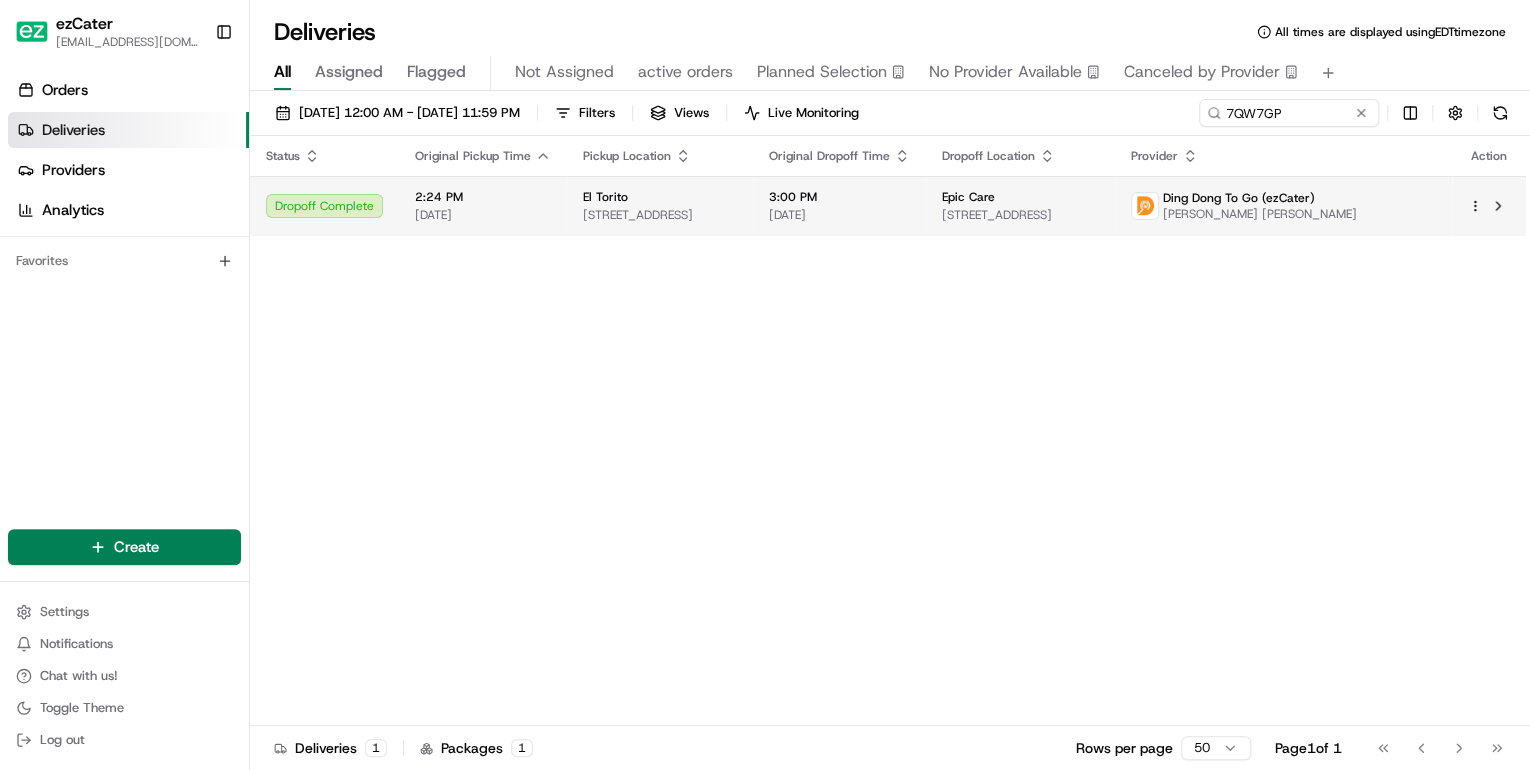 click on "El Torito 5 Monarch Bay Dr, San Leandro, CA 94577, USA" at bounding box center [660, 206] 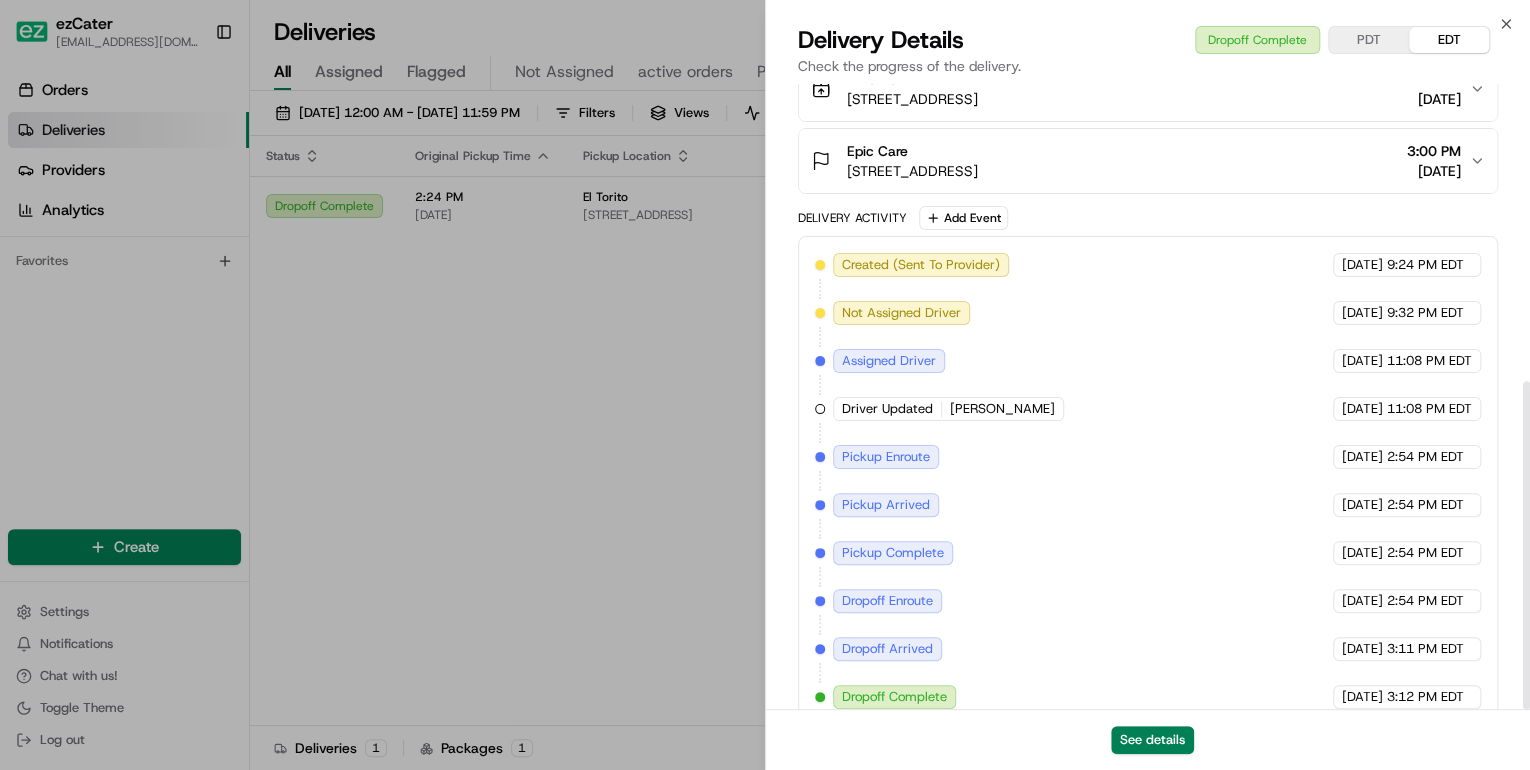 scroll, scrollTop: 568, scrollLeft: 0, axis: vertical 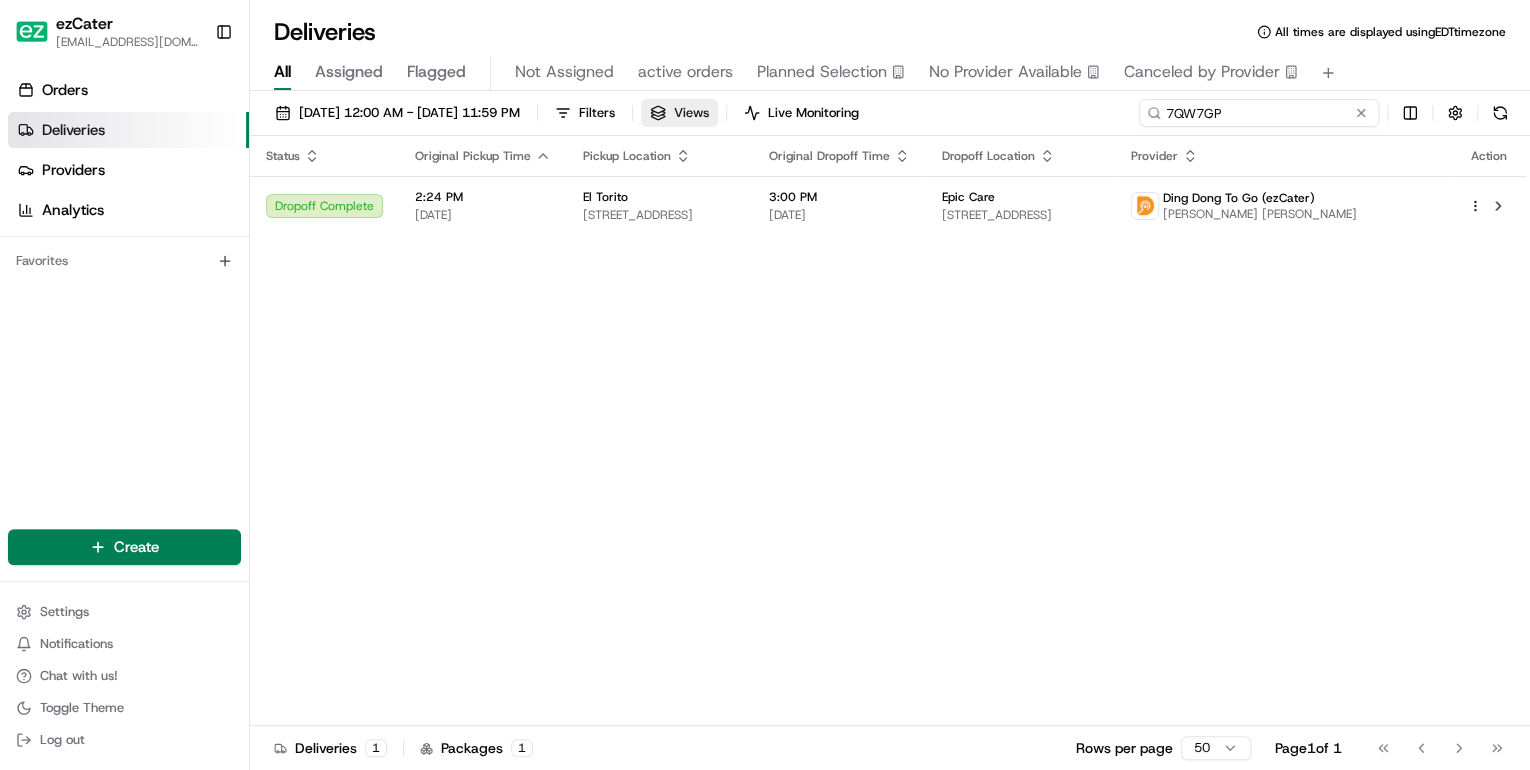 drag, startPoint x: 1303, startPoint y: 111, endPoint x: 757, endPoint y: 116, distance: 546.0229 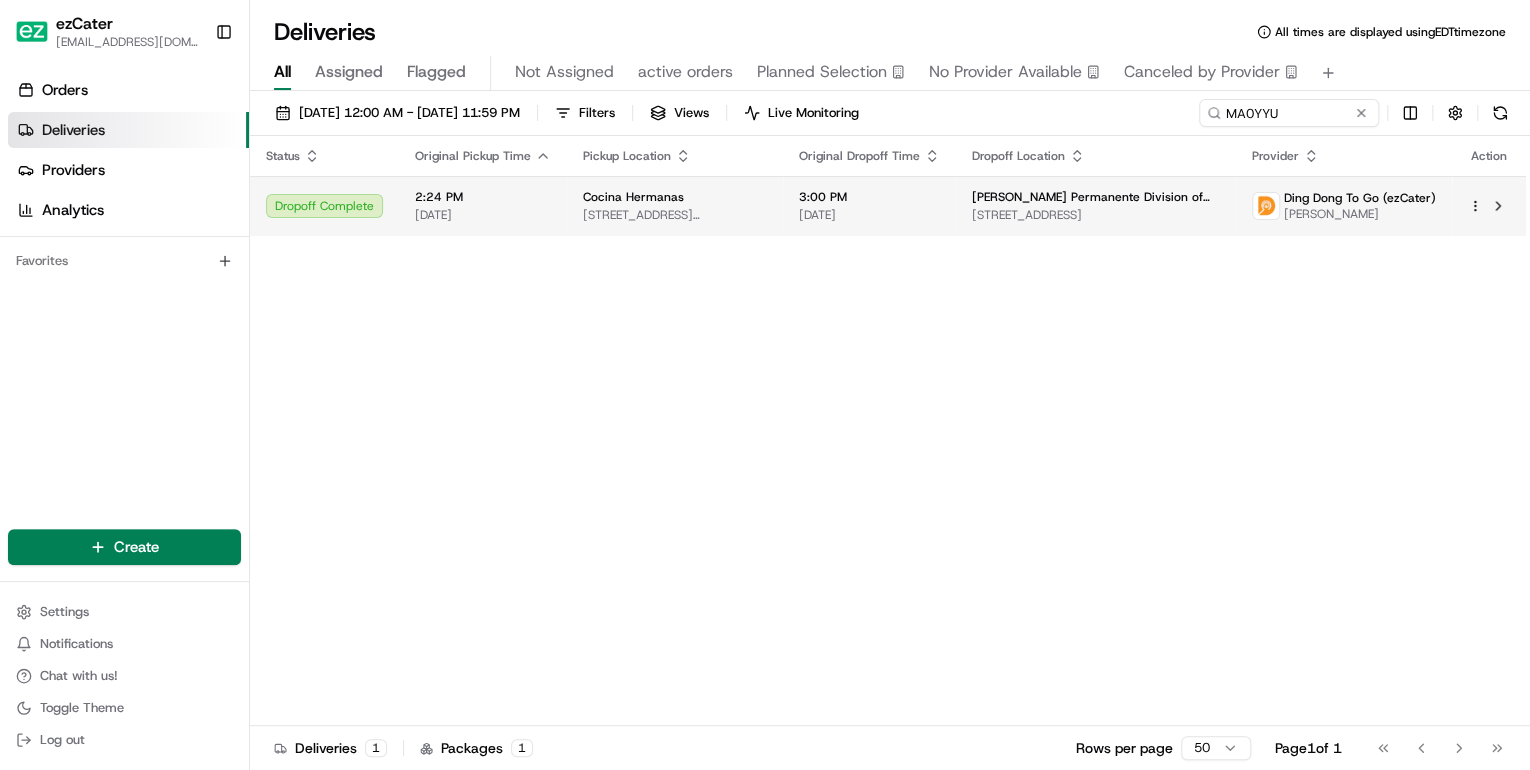 click on "2:24 PM" at bounding box center [483, 197] 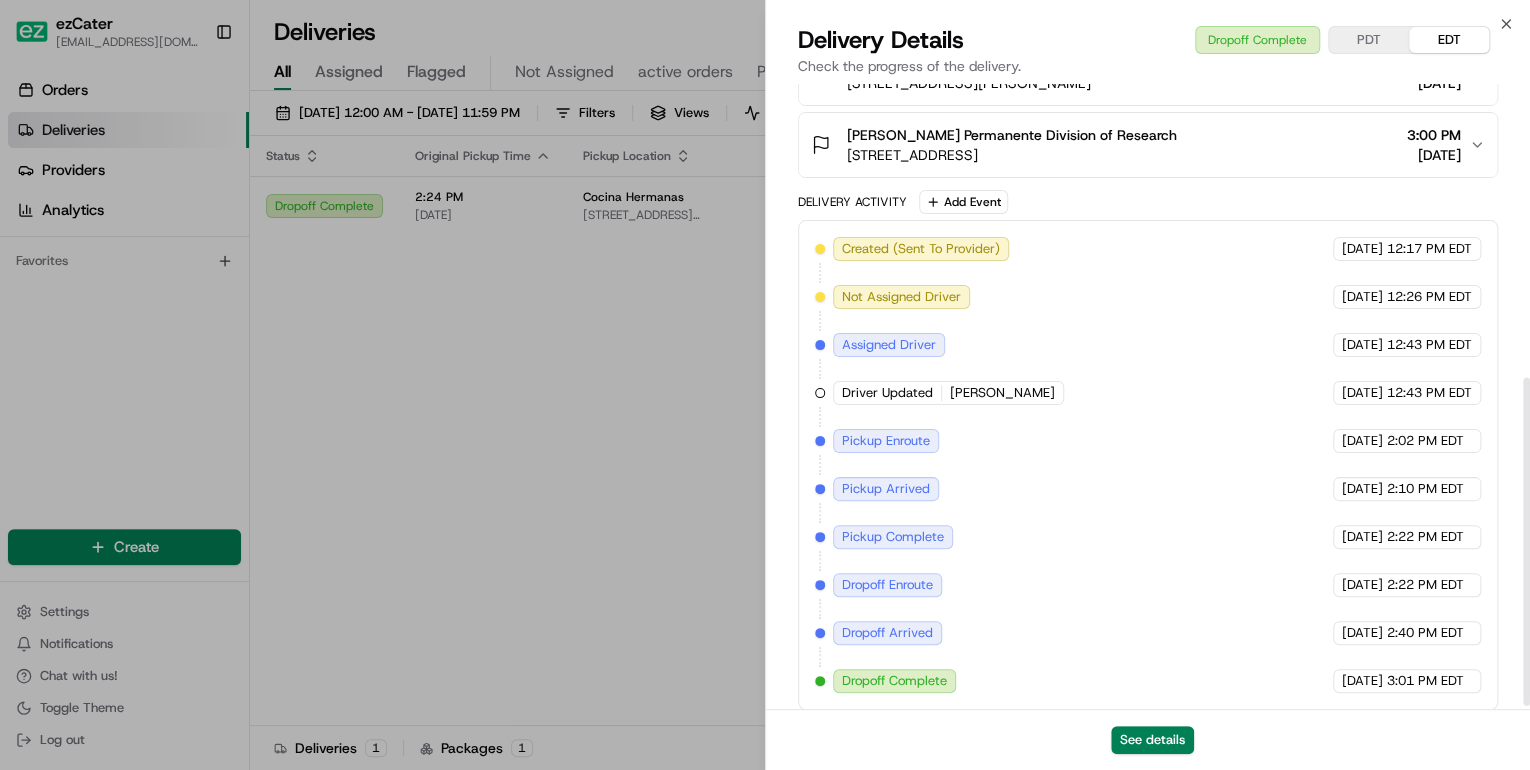 scroll, scrollTop: 568, scrollLeft: 0, axis: vertical 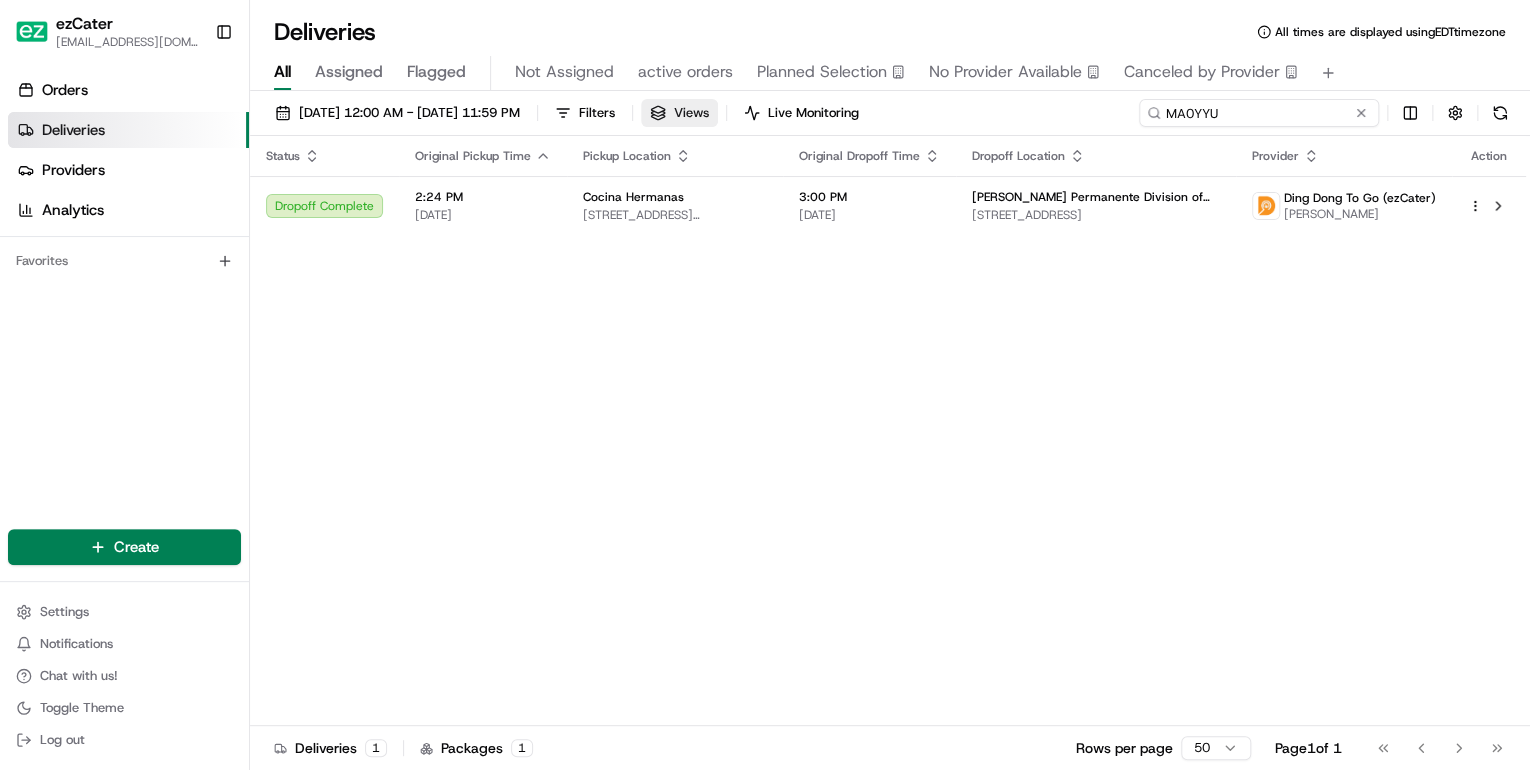 drag, startPoint x: 1302, startPoint y: 113, endPoint x: 718, endPoint y: 121, distance: 584.0548 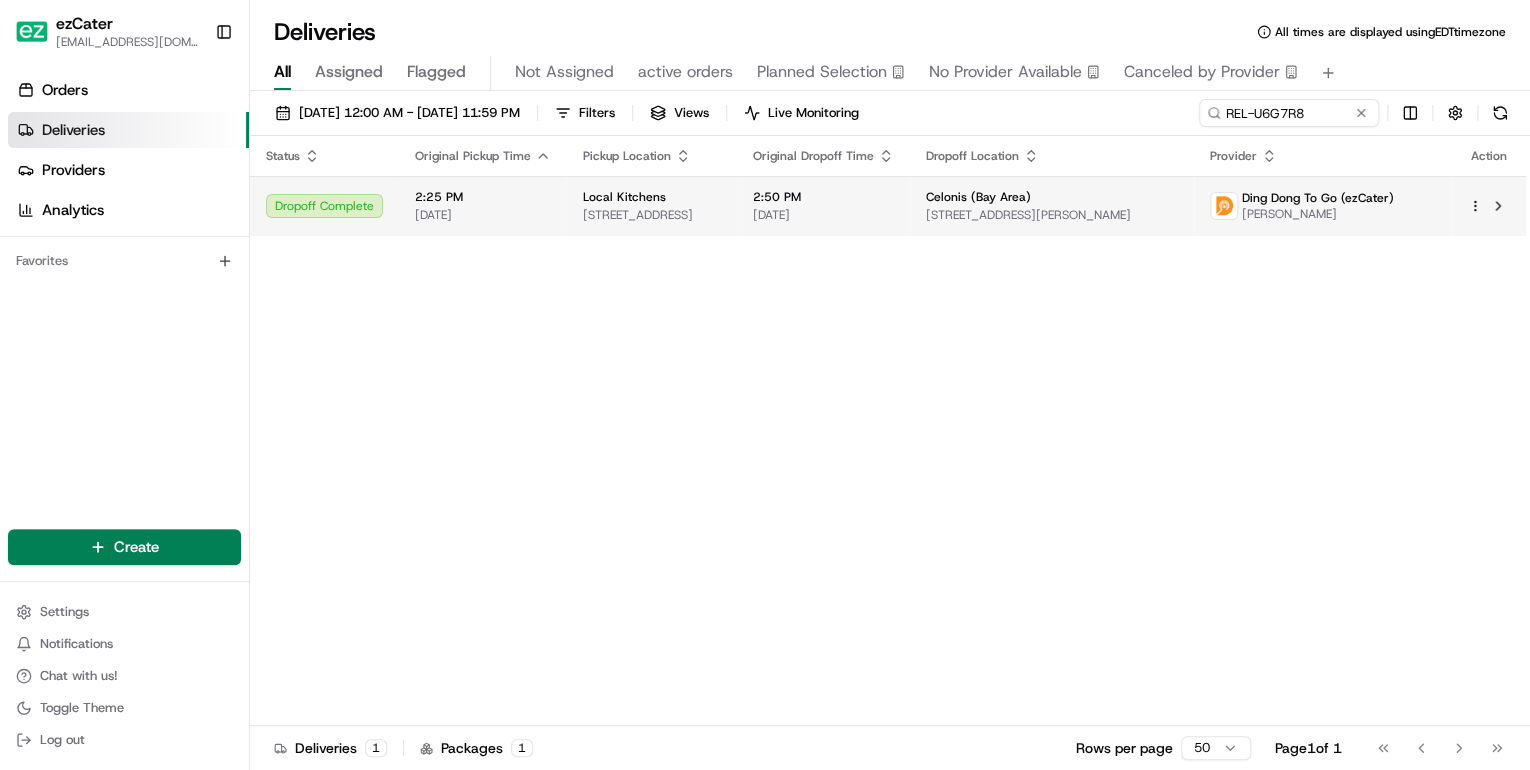 click on "[DATE]" at bounding box center (483, 215) 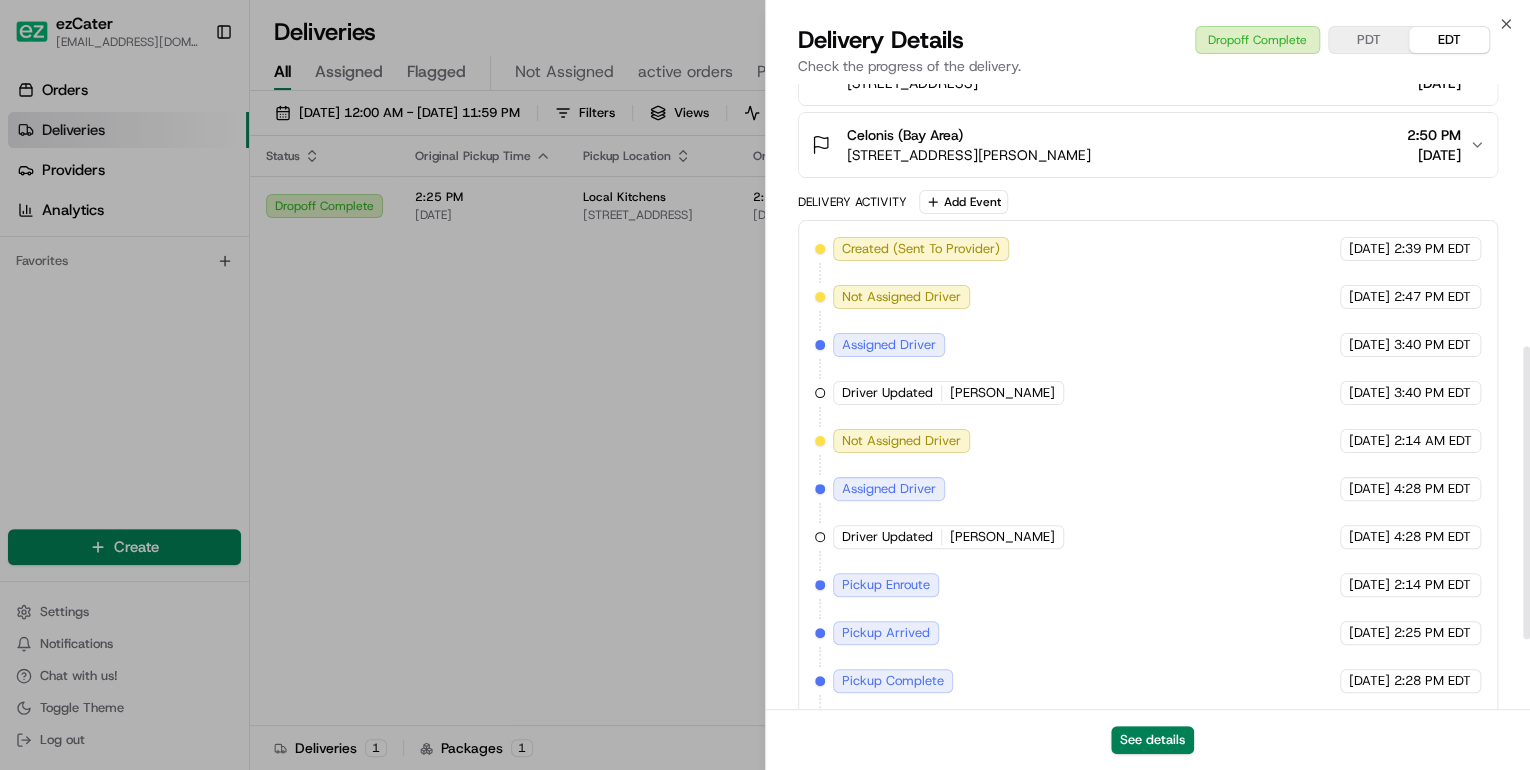 scroll, scrollTop: 710, scrollLeft: 0, axis: vertical 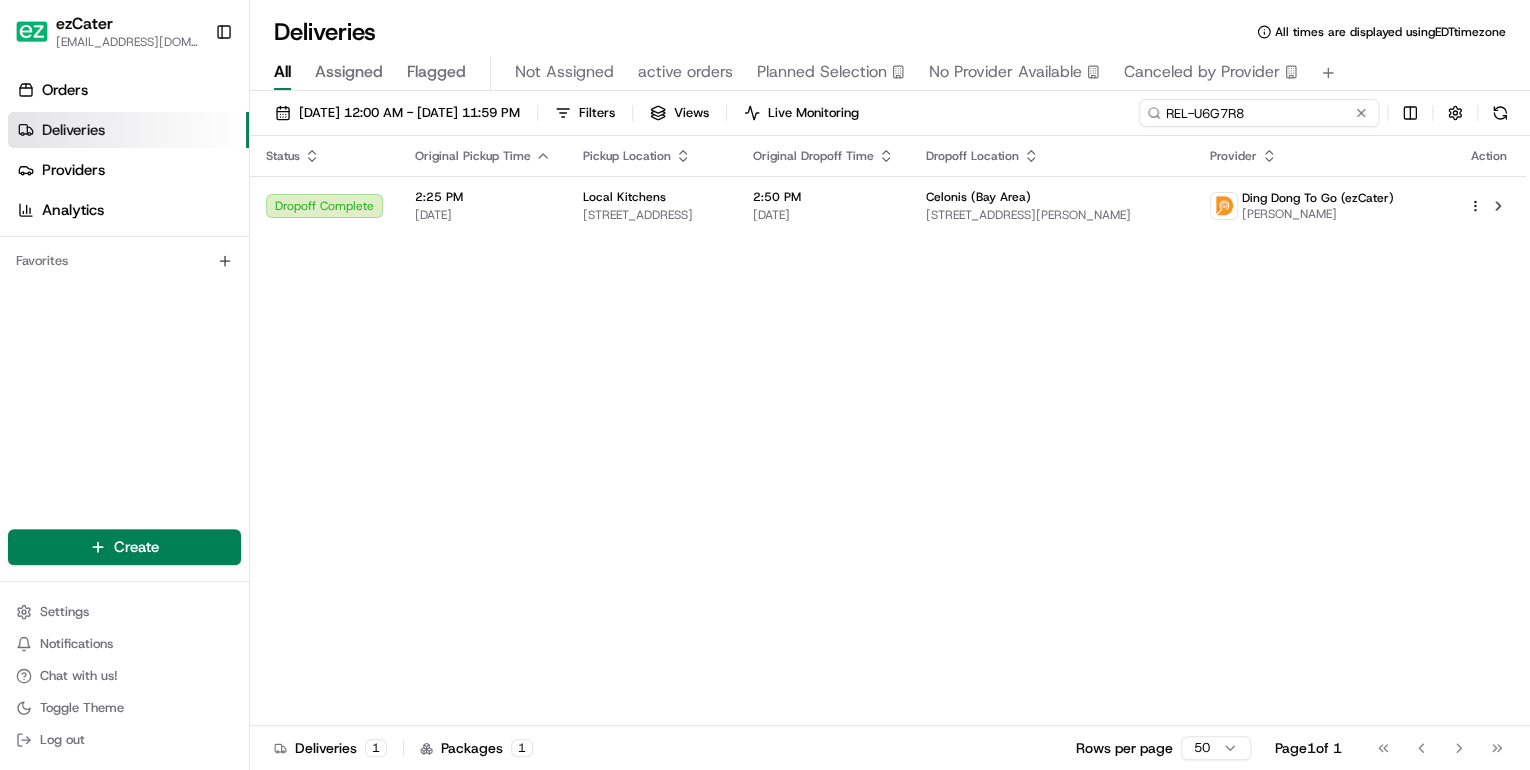 drag, startPoint x: 1313, startPoint y: 108, endPoint x: 808, endPoint y: 129, distance: 505.43643 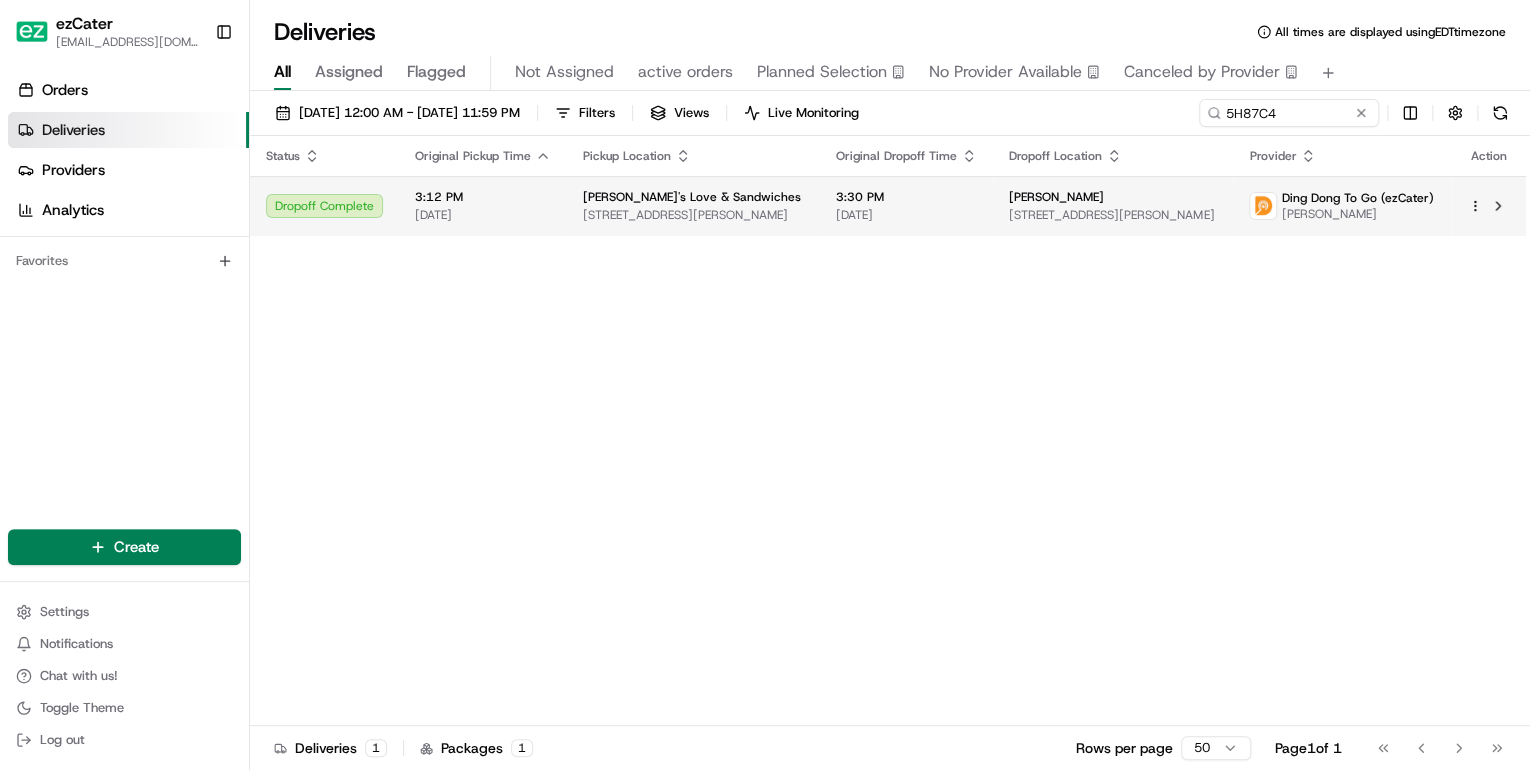 click on "3:12 PM 07/15/2025" at bounding box center [483, 206] 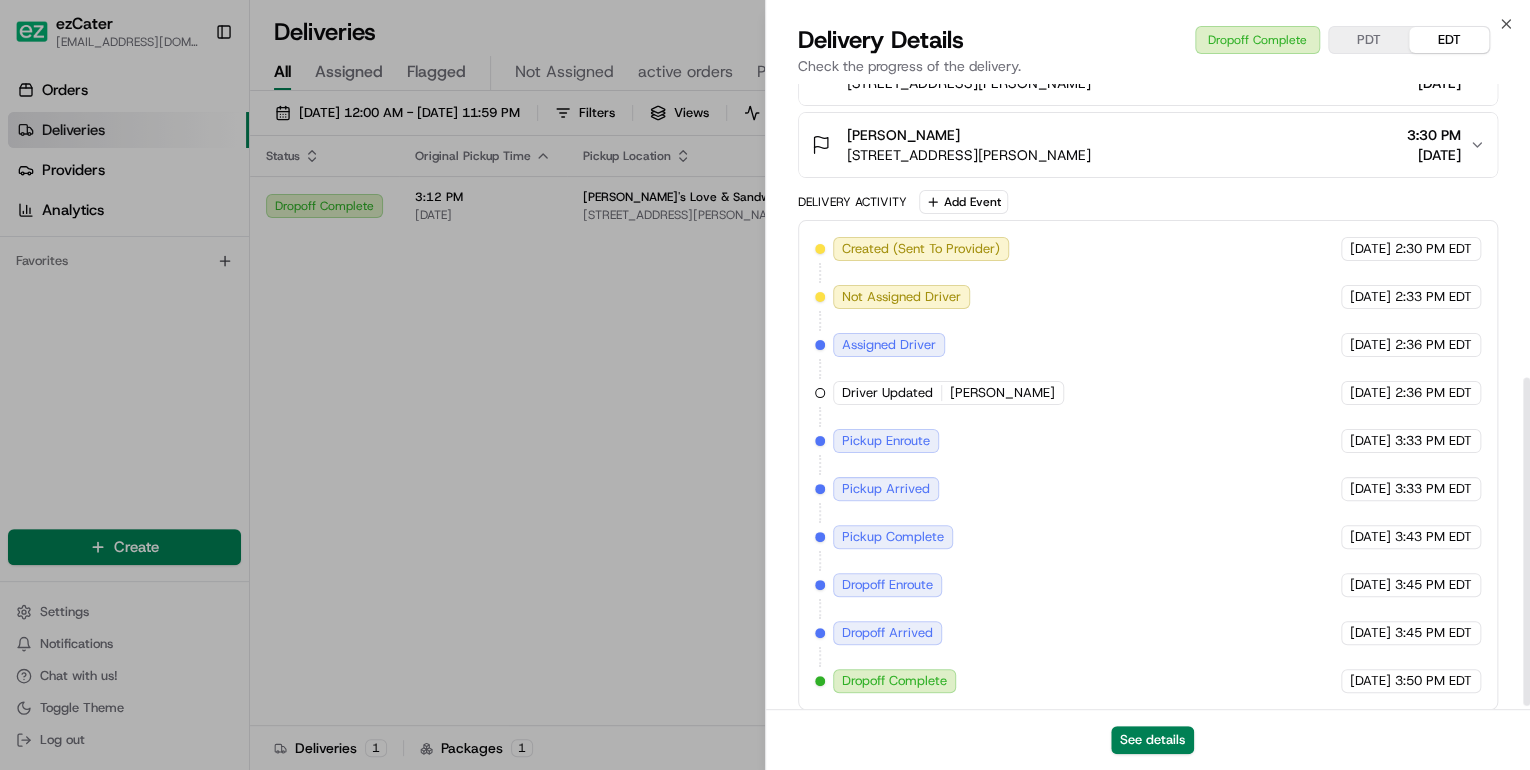 scroll, scrollTop: 568, scrollLeft: 0, axis: vertical 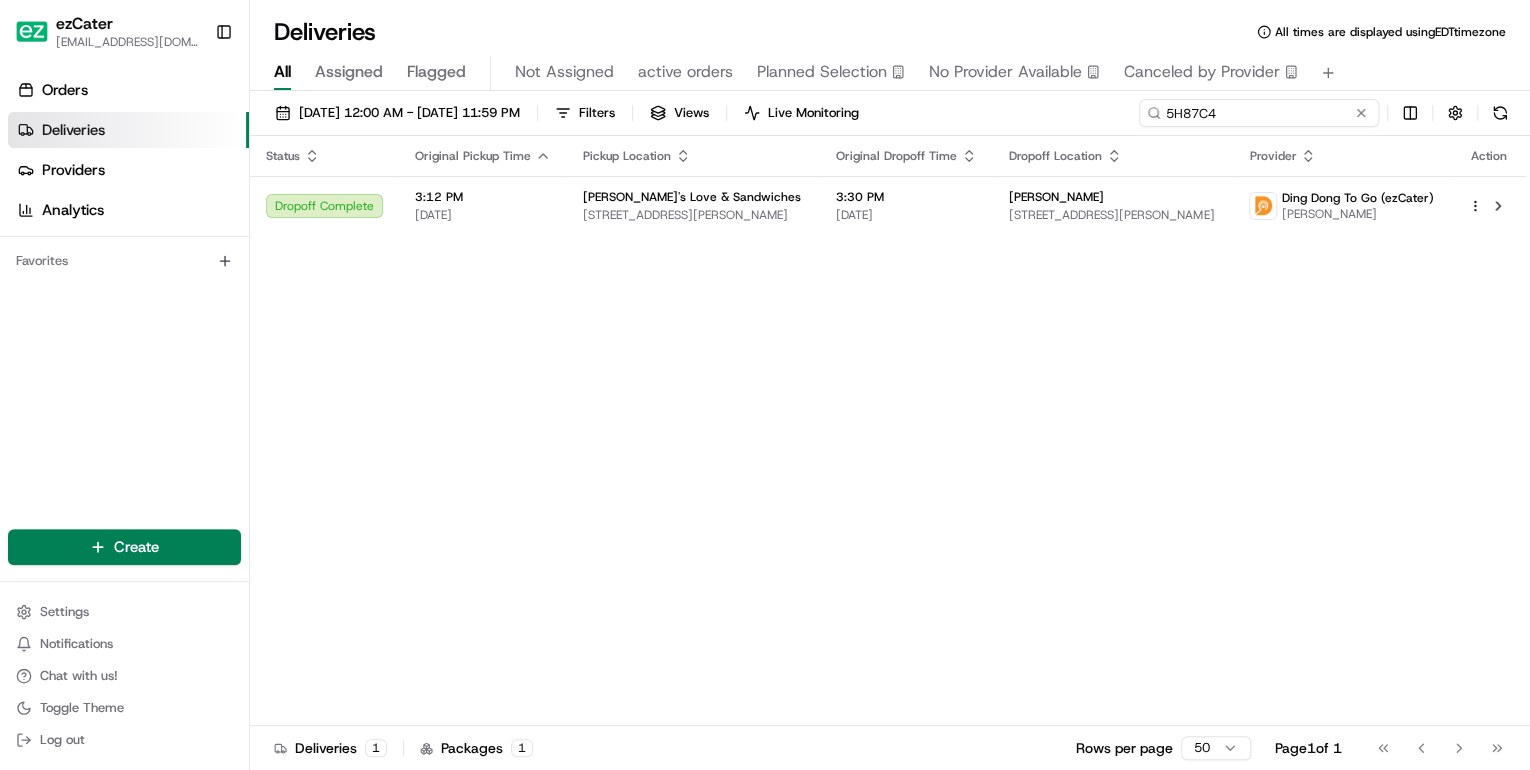 drag, startPoint x: 1280, startPoint y: 110, endPoint x: 934, endPoint y: 151, distance: 348.42072 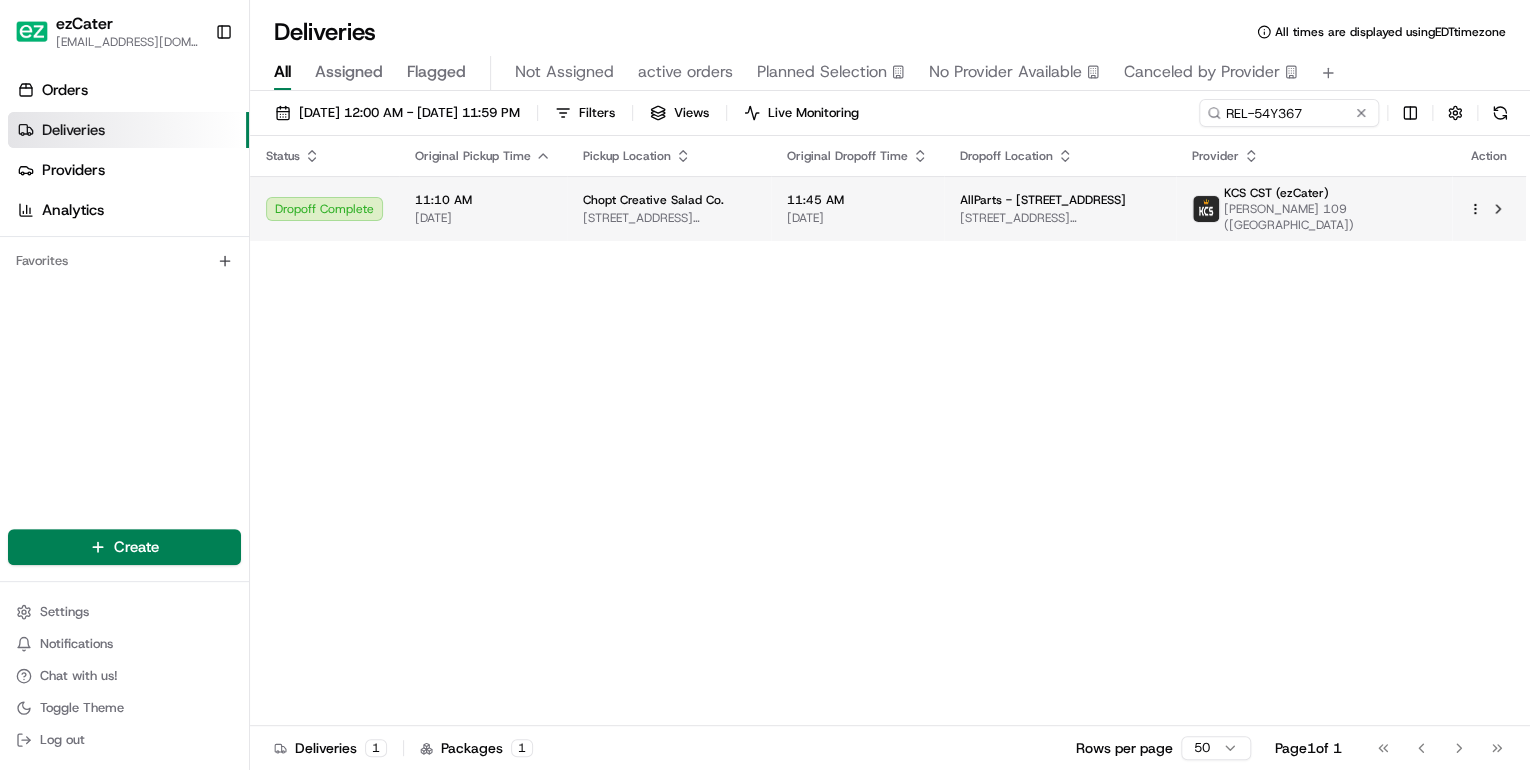 click on "Chopt Creative Salad Co. 2126 Abbott Martin Rd, Nashville, TN 37215, USA" at bounding box center (669, 208) 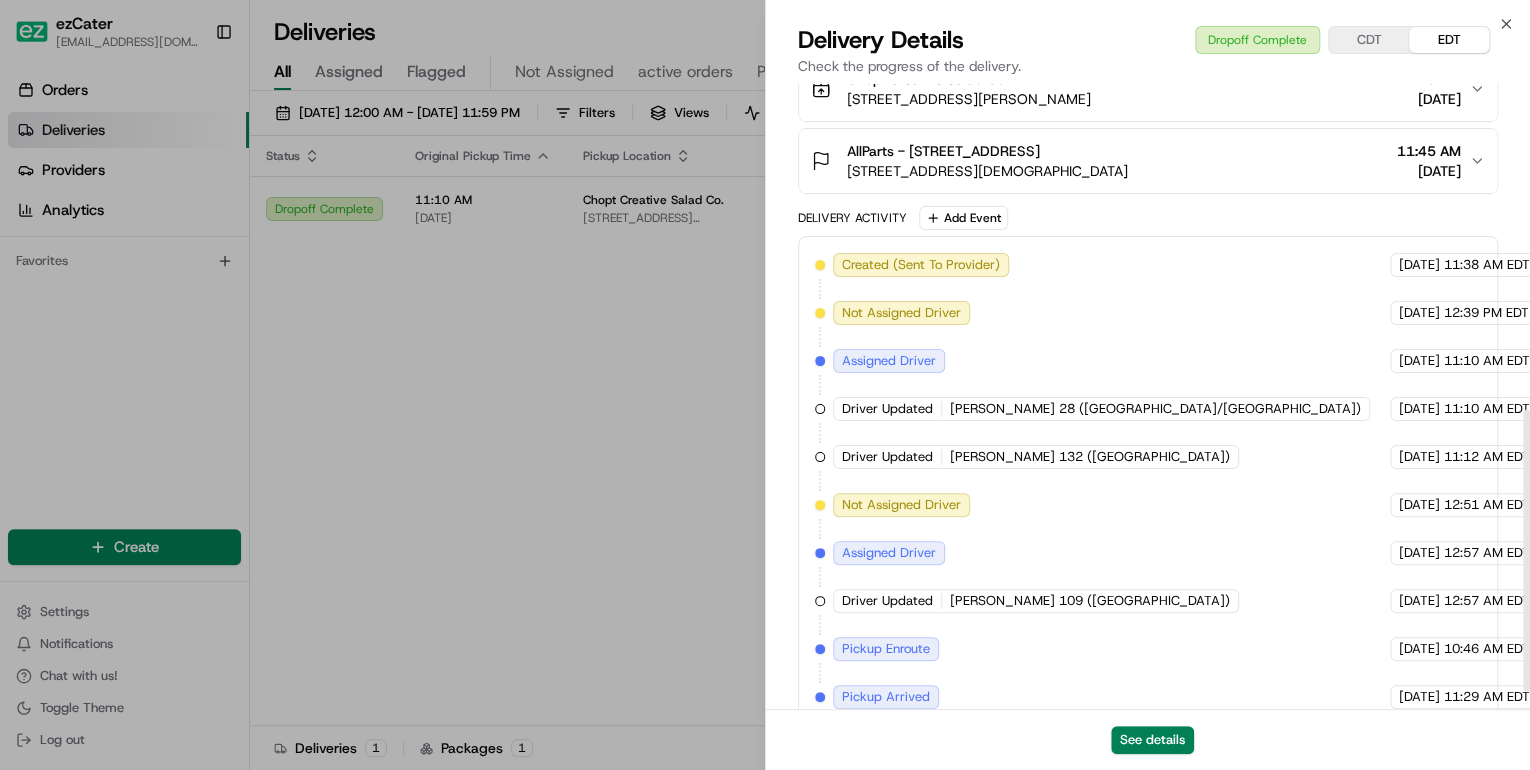 scroll, scrollTop: 758, scrollLeft: 0, axis: vertical 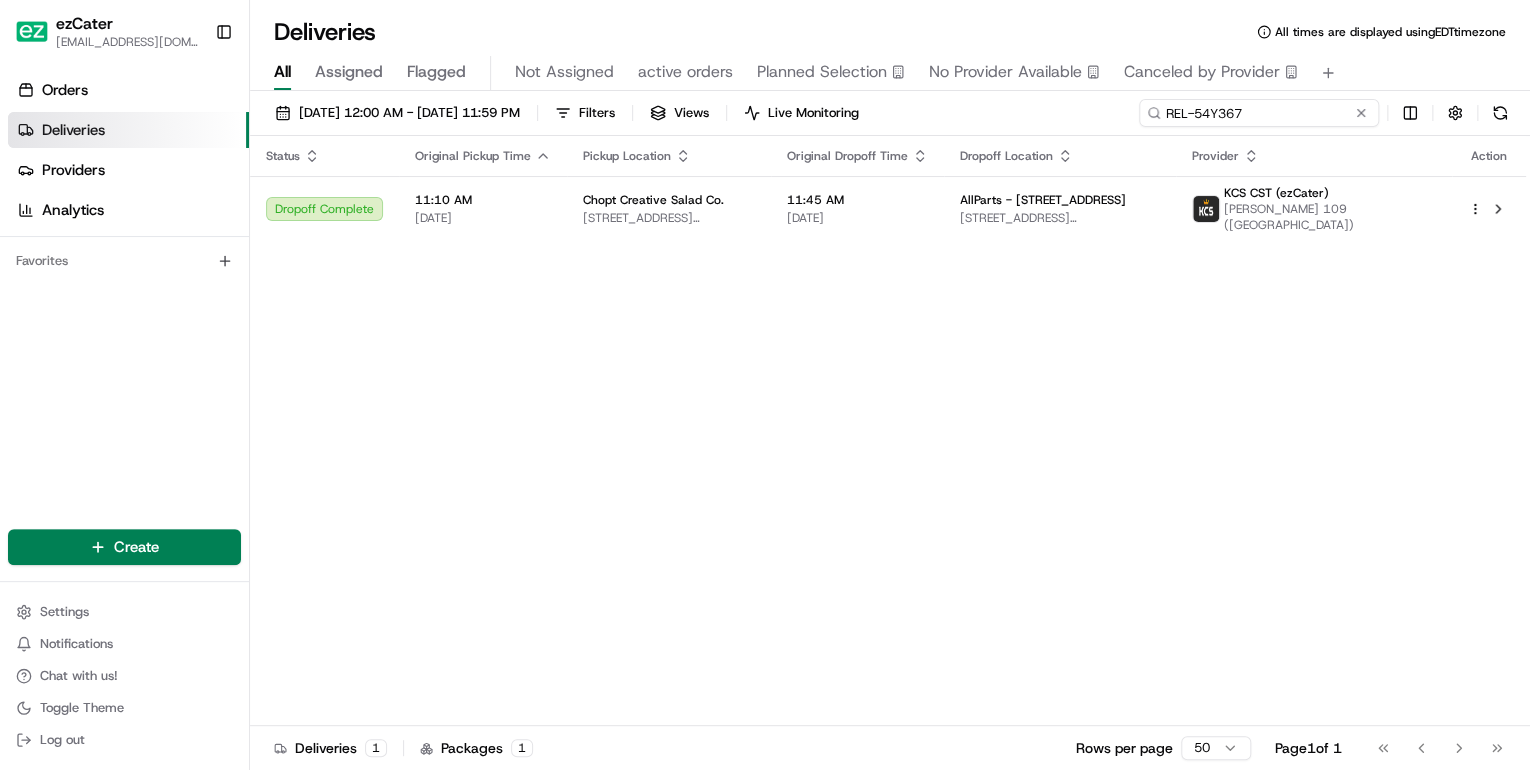 drag, startPoint x: 1307, startPoint y: 109, endPoint x: 770, endPoint y: 130, distance: 537.41046 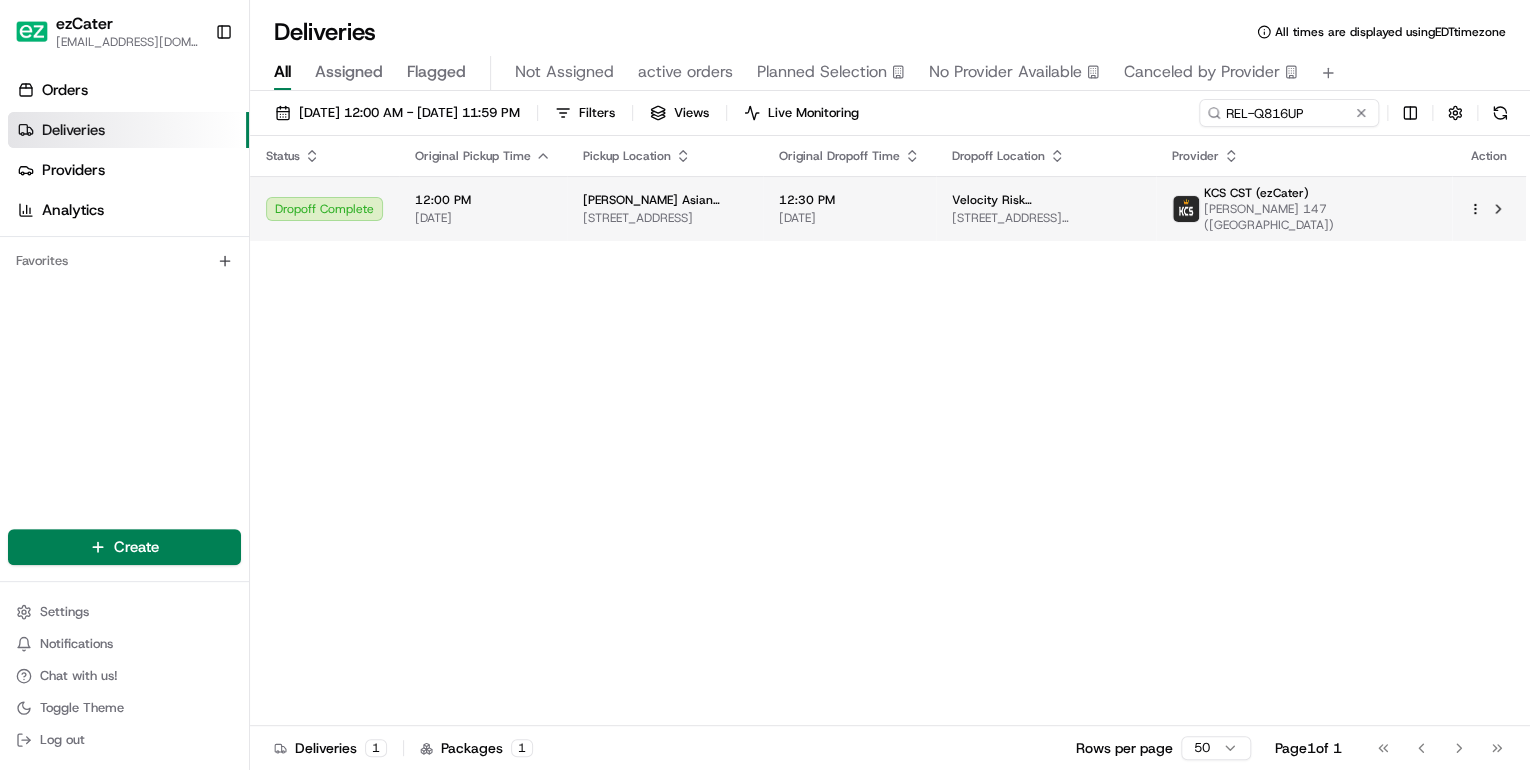 click on "12:00 PM 07/15/2025" at bounding box center (483, 208) 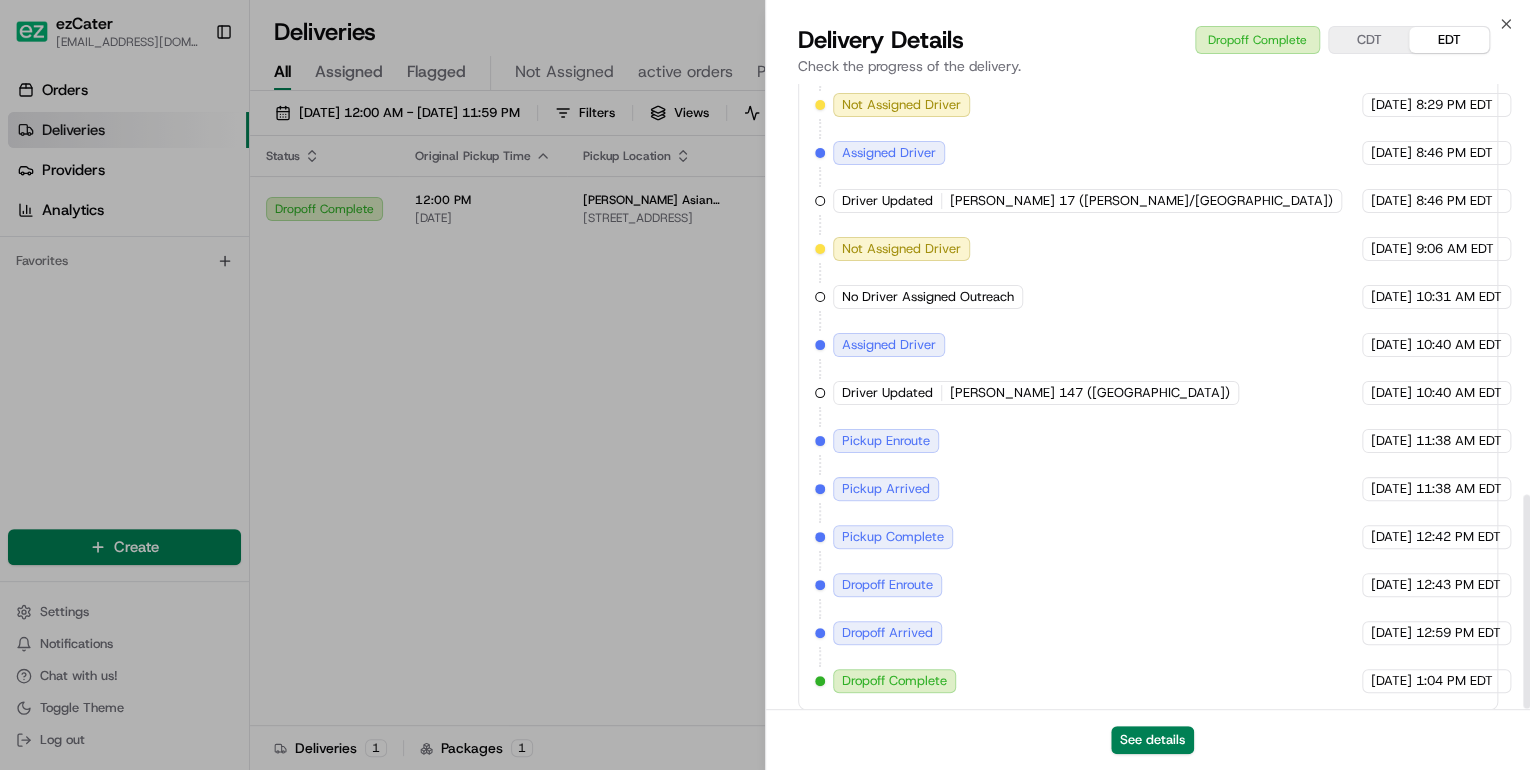 scroll, scrollTop: 1202, scrollLeft: 0, axis: vertical 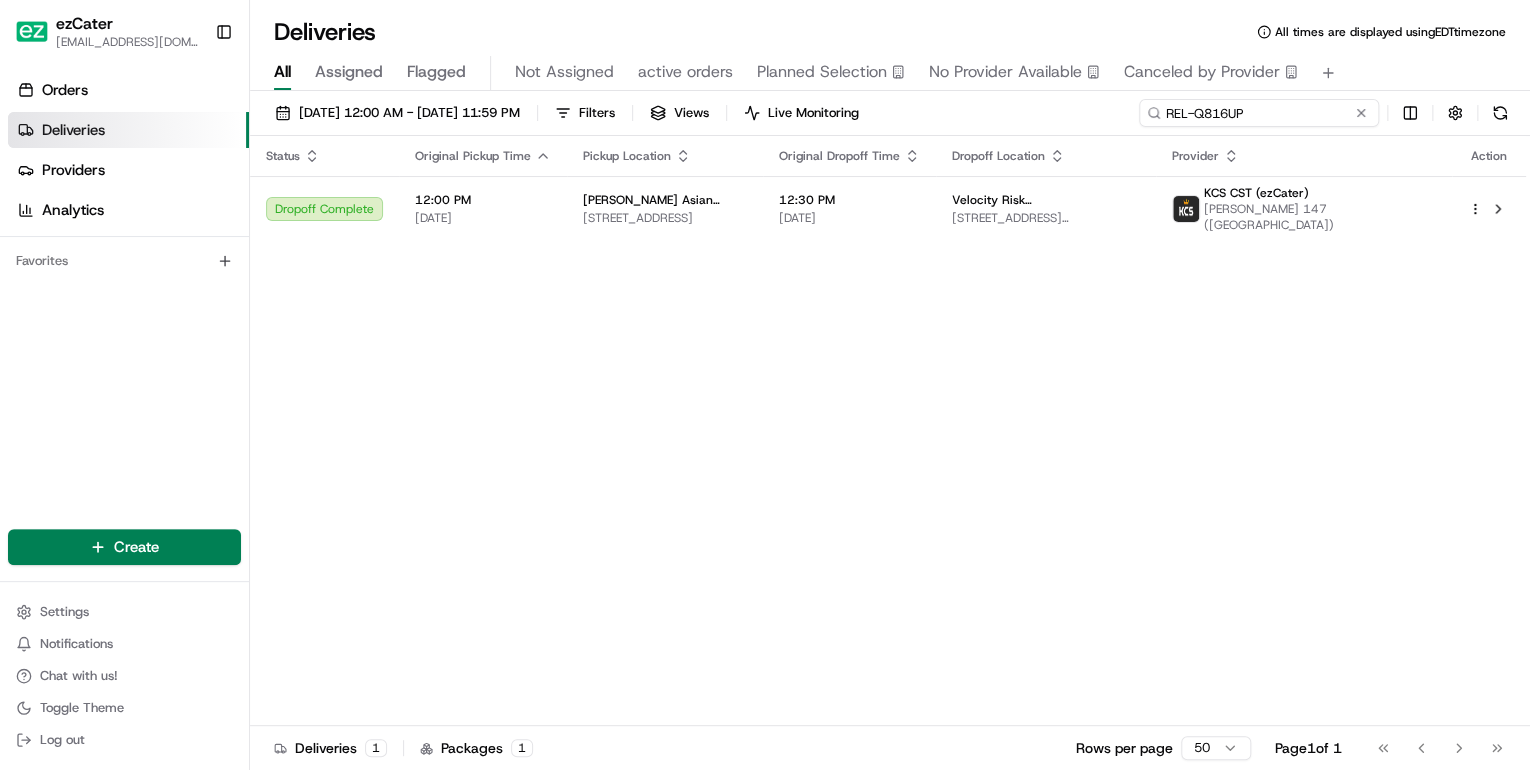 drag, startPoint x: 1268, startPoint y: 112, endPoint x: 846, endPoint y: 128, distance: 422.30322 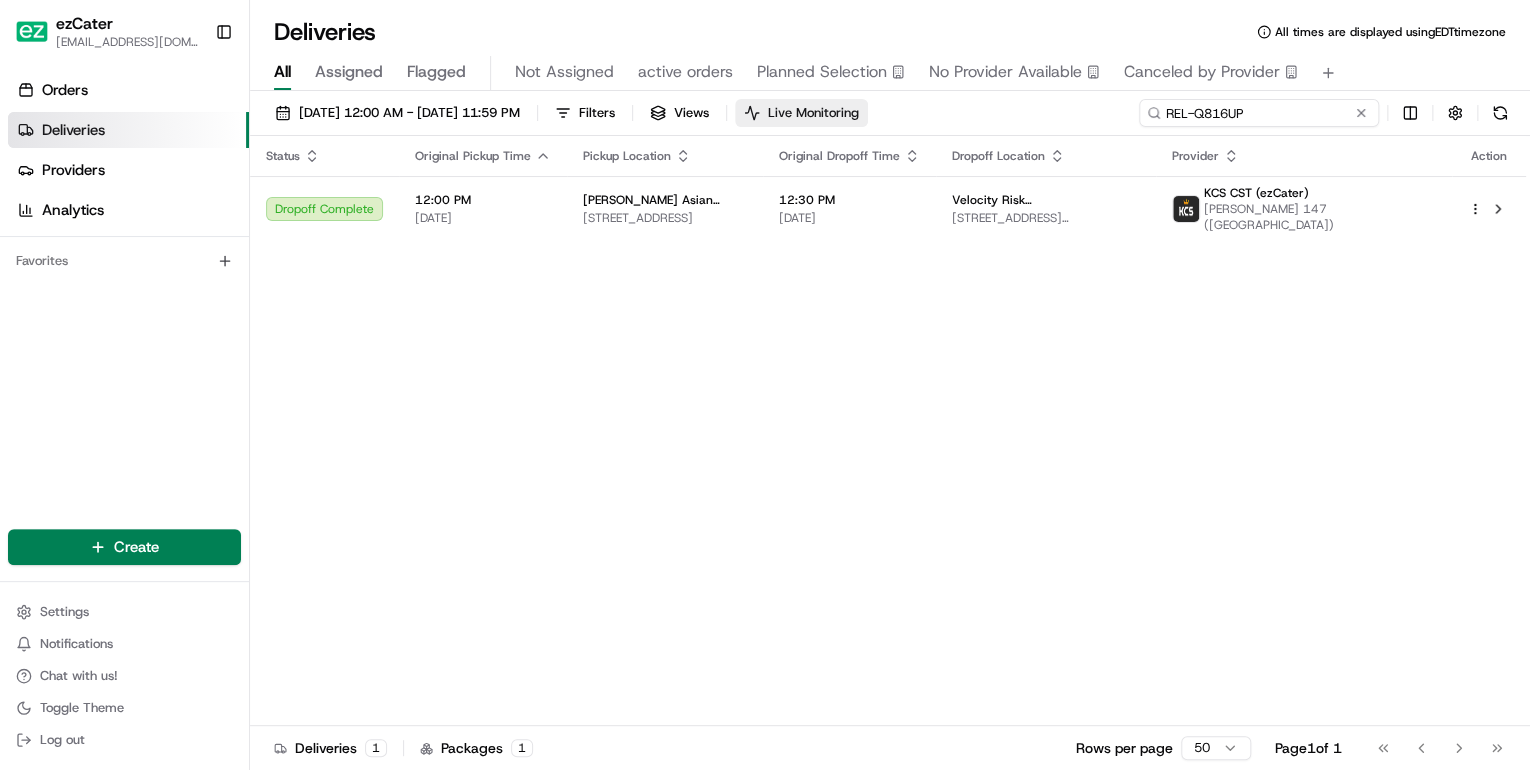 paste on "TV98T2" 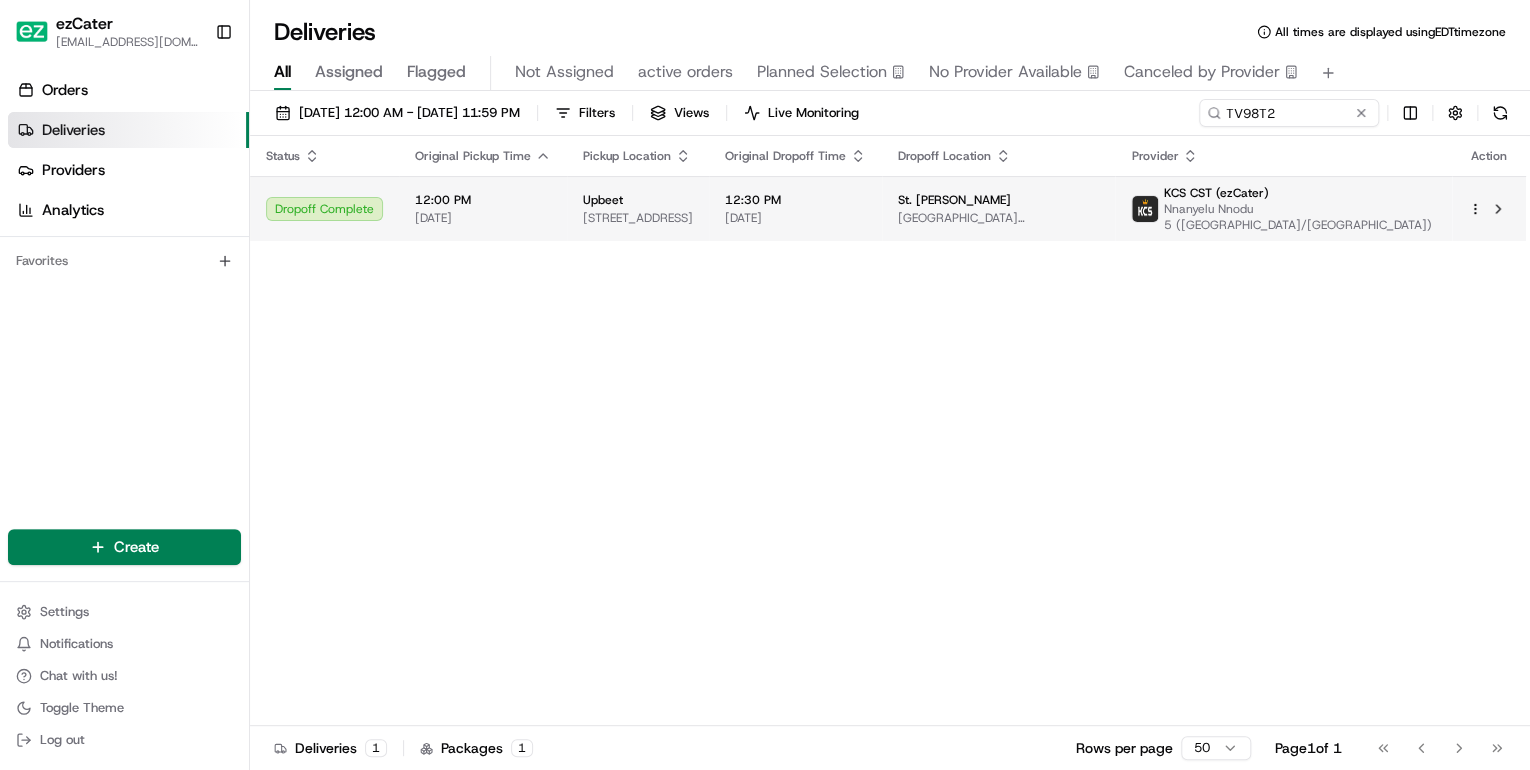 click on "12:00 PM 07/15/2025" at bounding box center [483, 208] 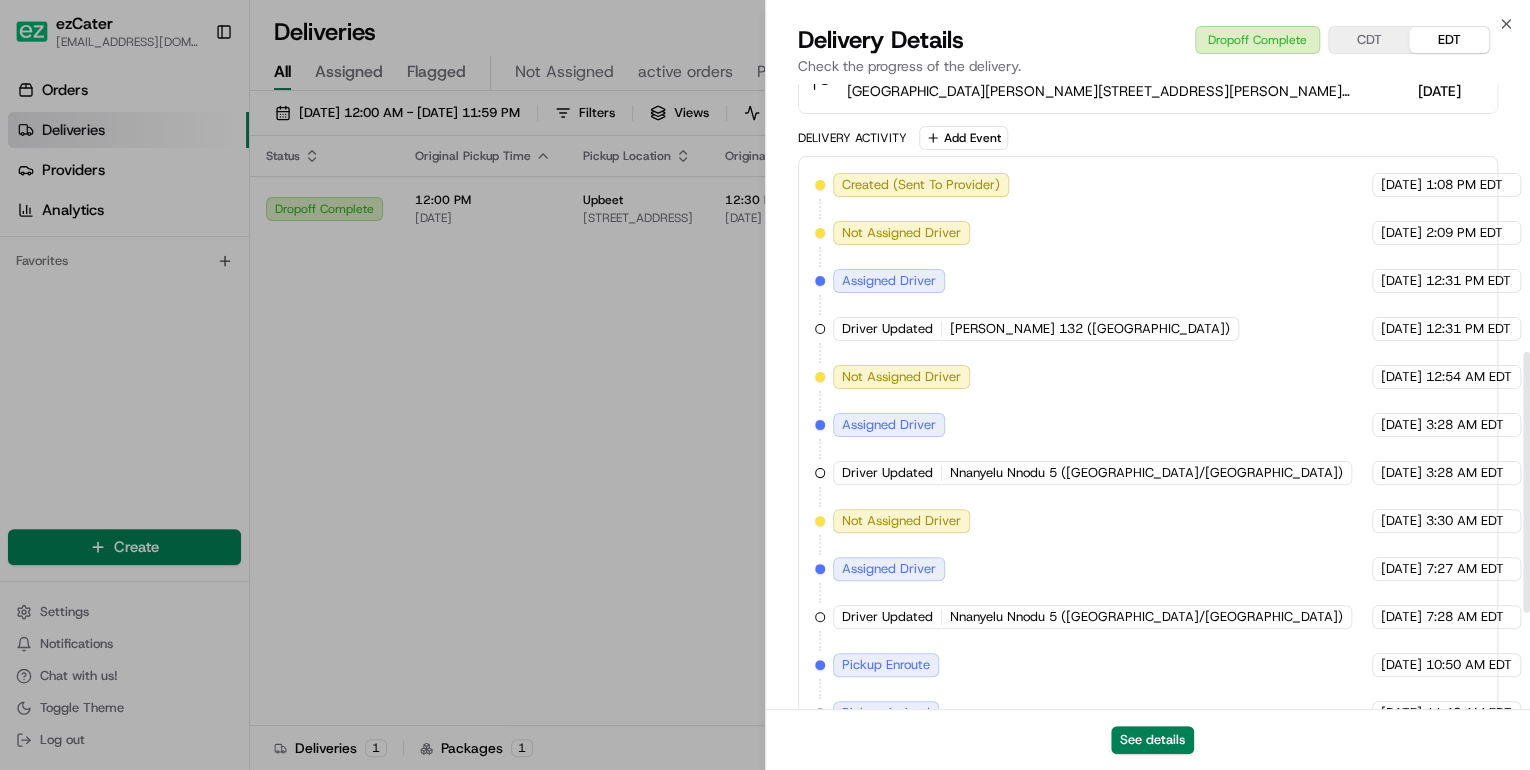 scroll, scrollTop: 869, scrollLeft: 0, axis: vertical 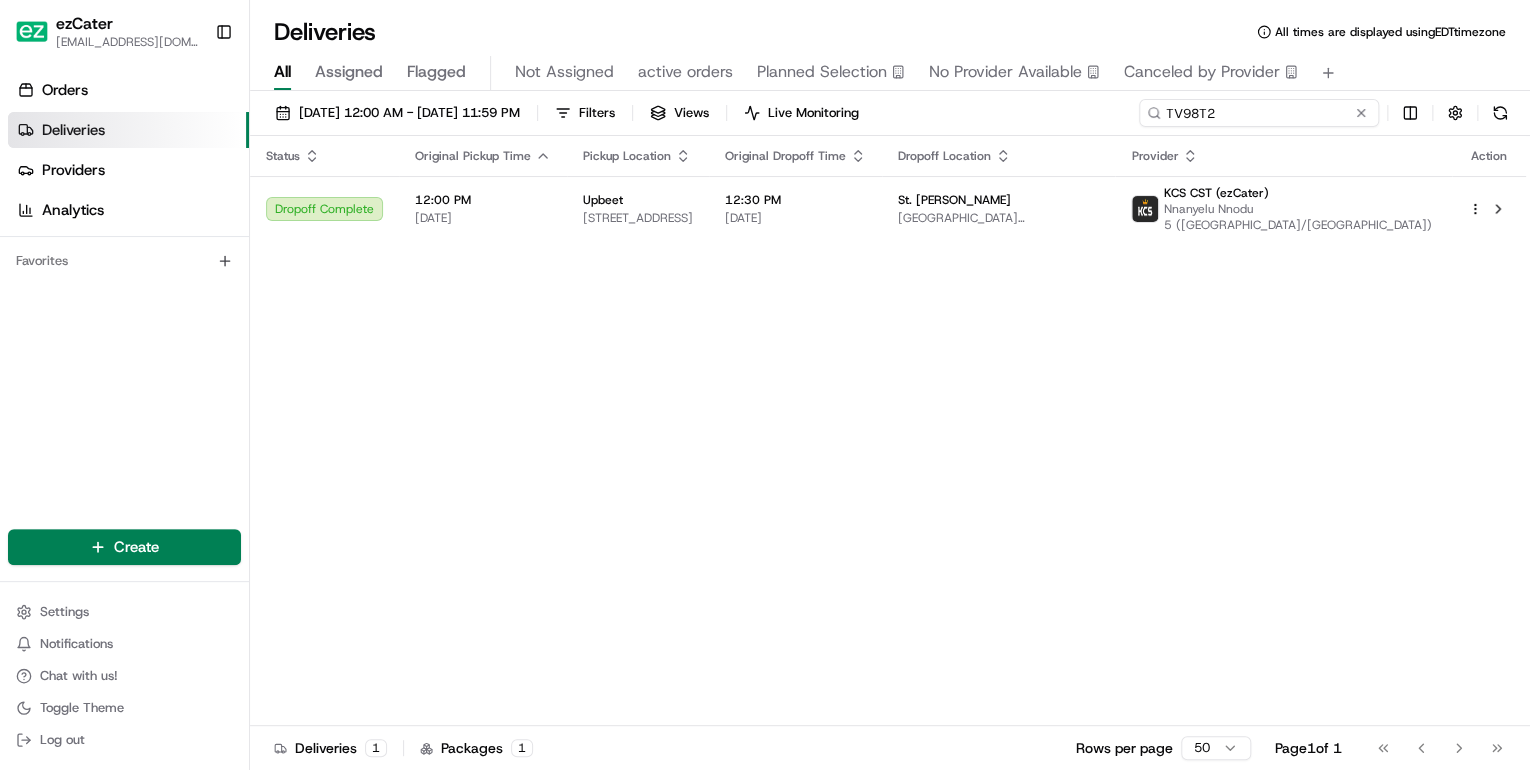 drag, startPoint x: 1279, startPoint y: 119, endPoint x: 928, endPoint y: 127, distance: 351.09116 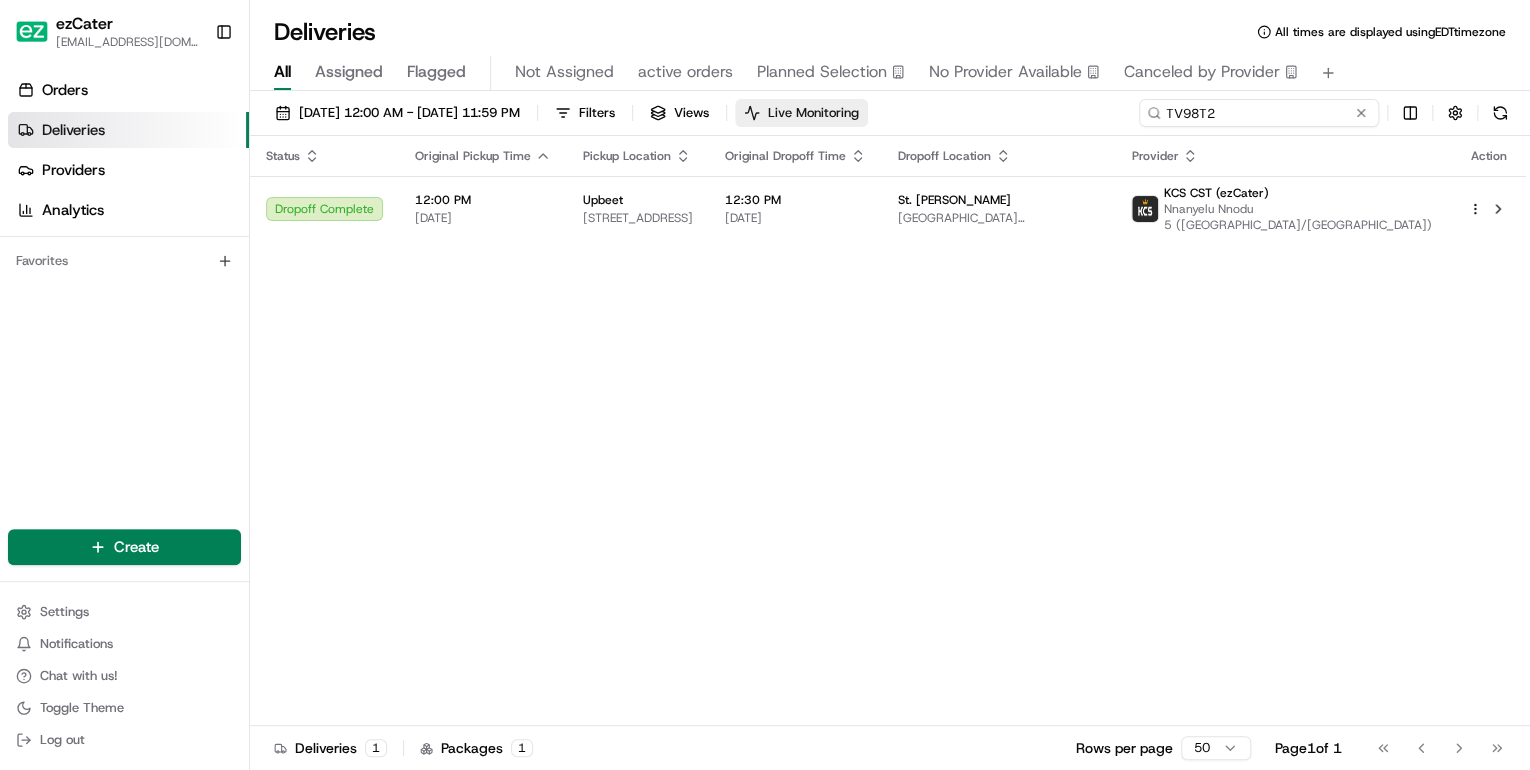paste on "REL-8E5TE9" 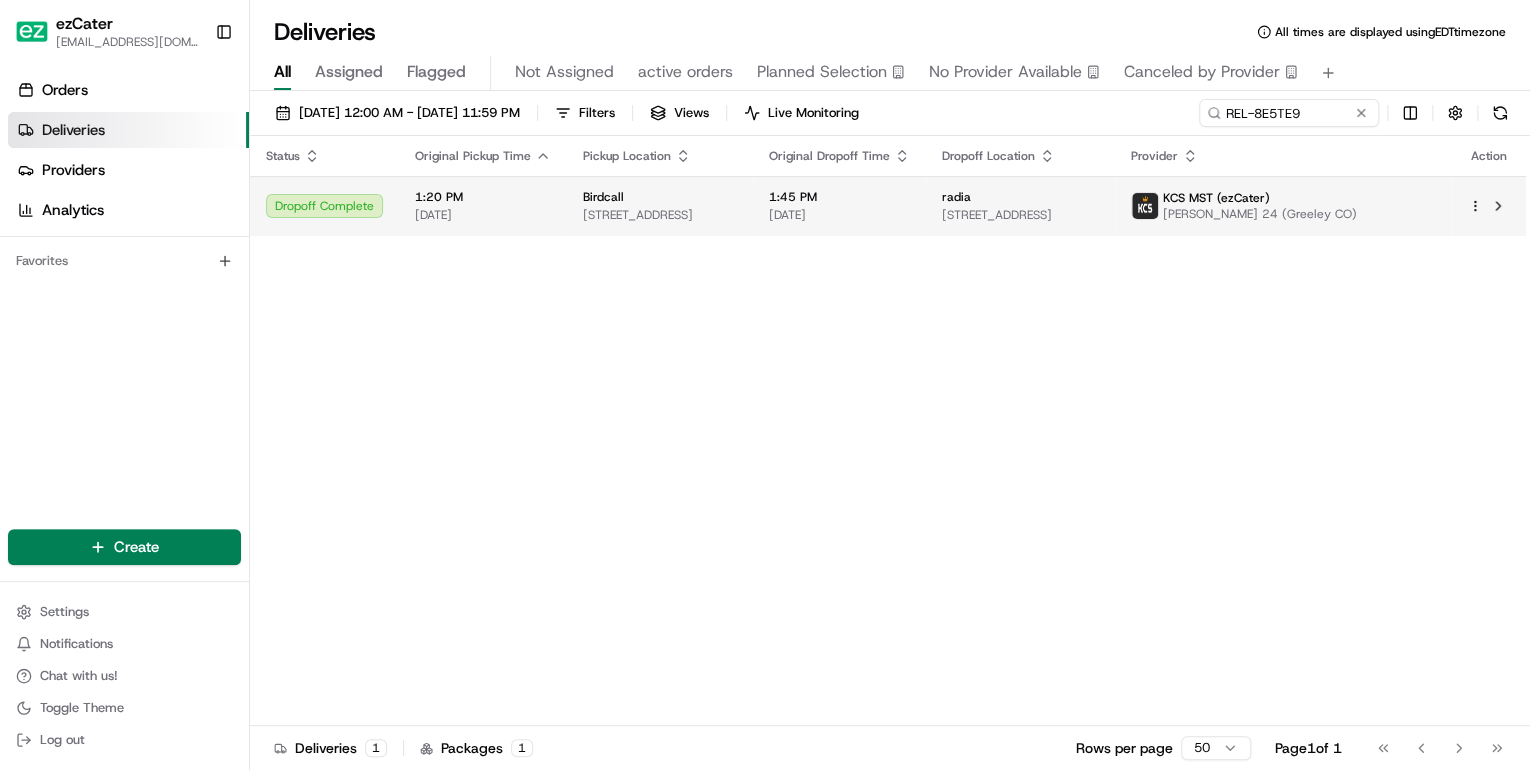 click on "1:20 PM" at bounding box center [483, 197] 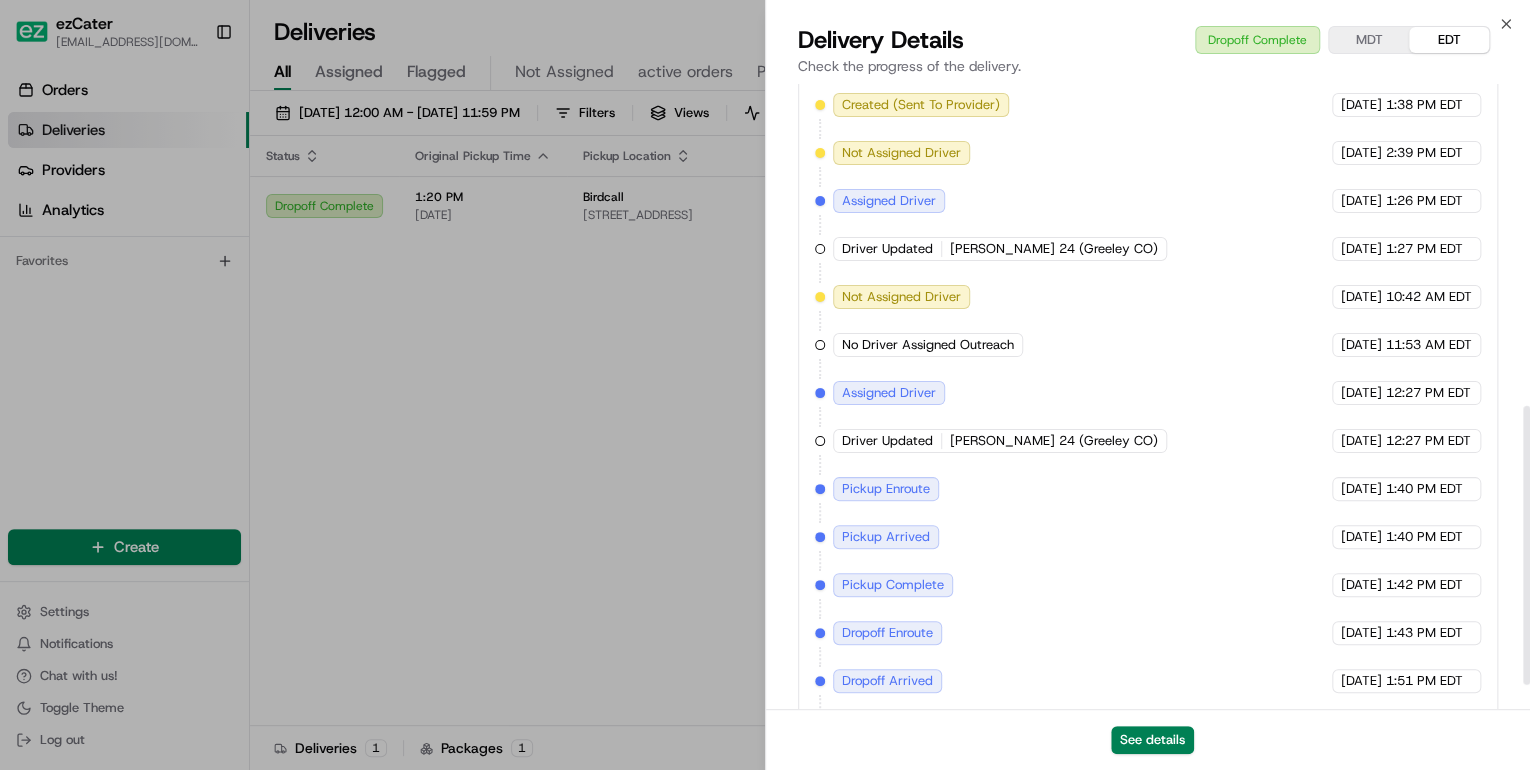 scroll, scrollTop: 774, scrollLeft: 0, axis: vertical 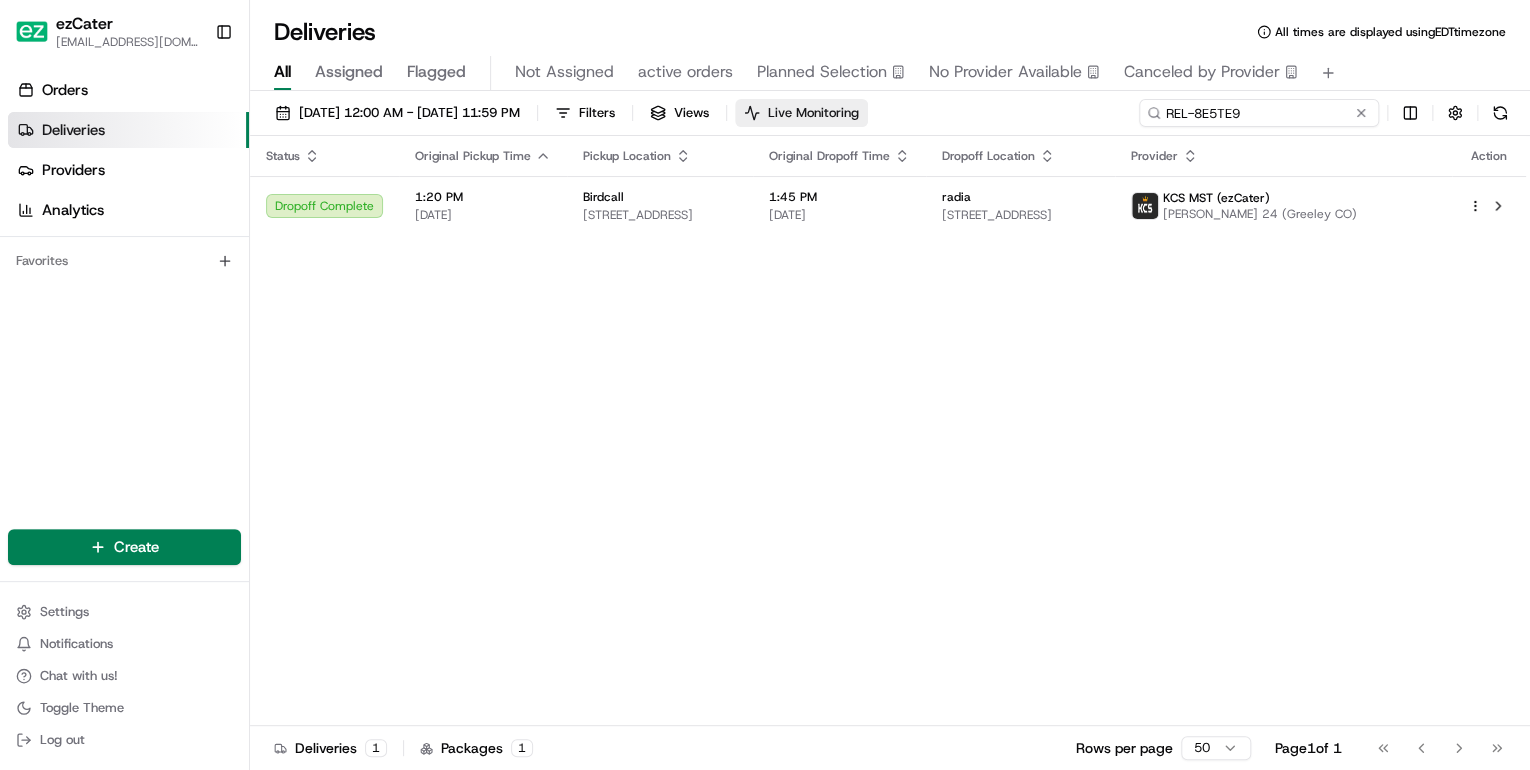 drag, startPoint x: 1307, startPoint y: 116, endPoint x: 852, endPoint y: 124, distance: 455.0703 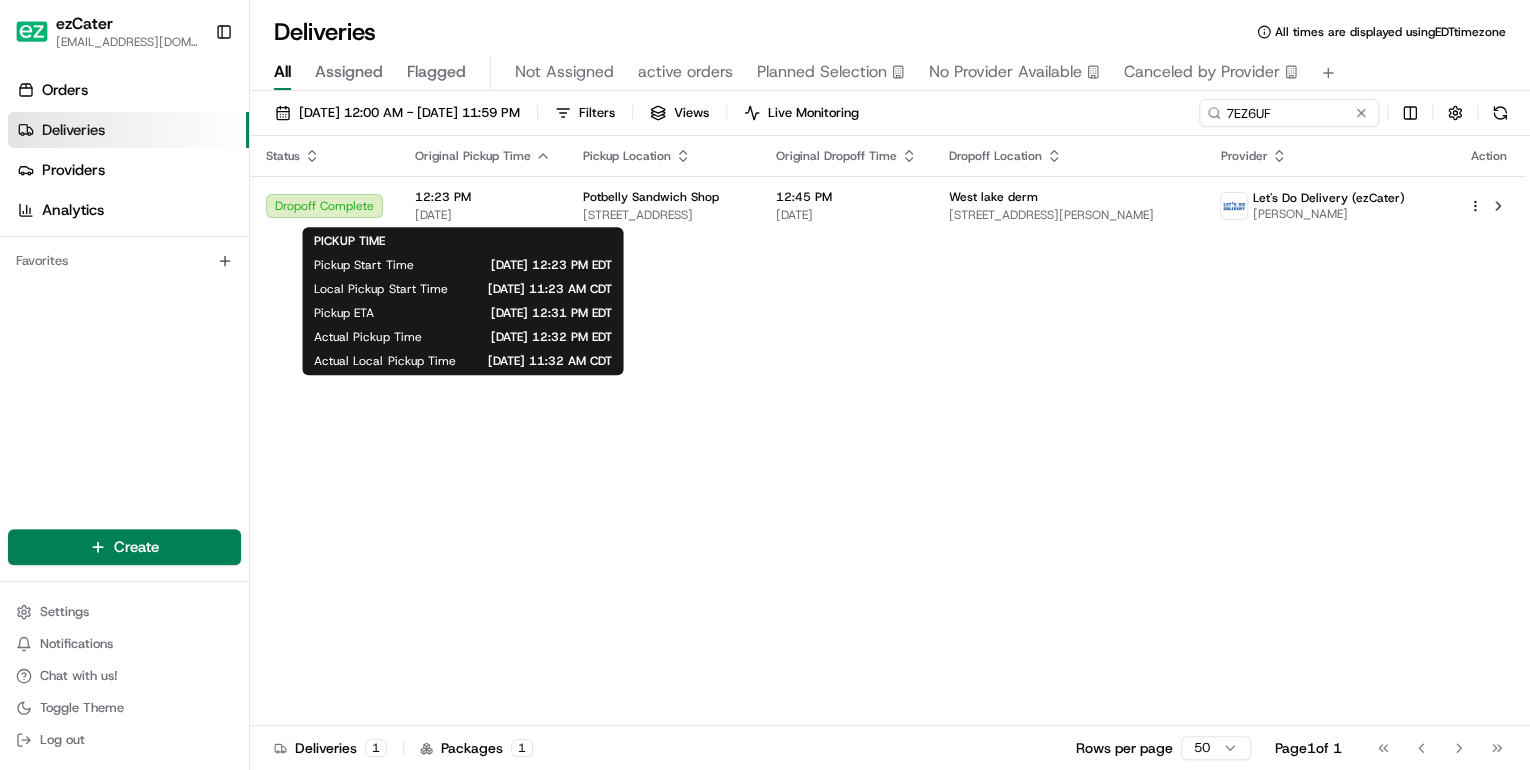 click on "PICKUP TIME Pickup Start Time 07/15/2025 12:23 PM EDT Local Pickup Start Time 07/15/2025 11:23 AM CDT Pickup ETA 07/15/2025 12:31 PM EDT Actual Pickup Time 07/15/2025 12:32 PM EDT Actual Local Pickup Time 07/15/2025 11:32 AM CDT PICKUP TIME Pickup Start Time 07/15/2025 12:23 PM EDT Local Pickup Start Time 07/15/2025 11:23 AM CDT Pickup ETA 07/15/2025 12:31 PM EDT Actual Pickup Time 07/15/2025 12:32 PM EDT Actual Local Pickup Time 07/15/2025 11:32 AM CDT" at bounding box center (462, 301) 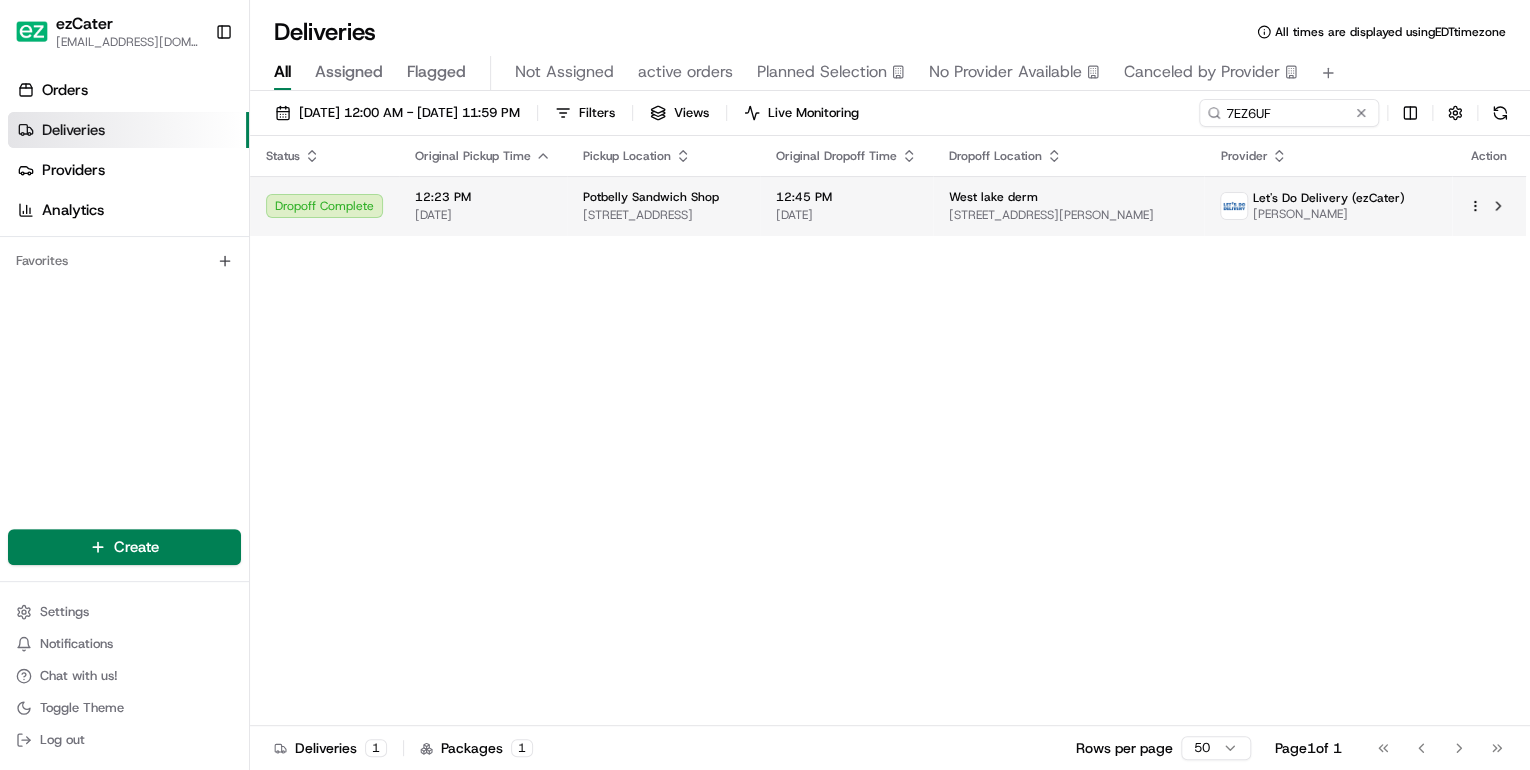 click on "5300 S MoPac Expy #503, Austin, TX 78749, USA" at bounding box center (663, 215) 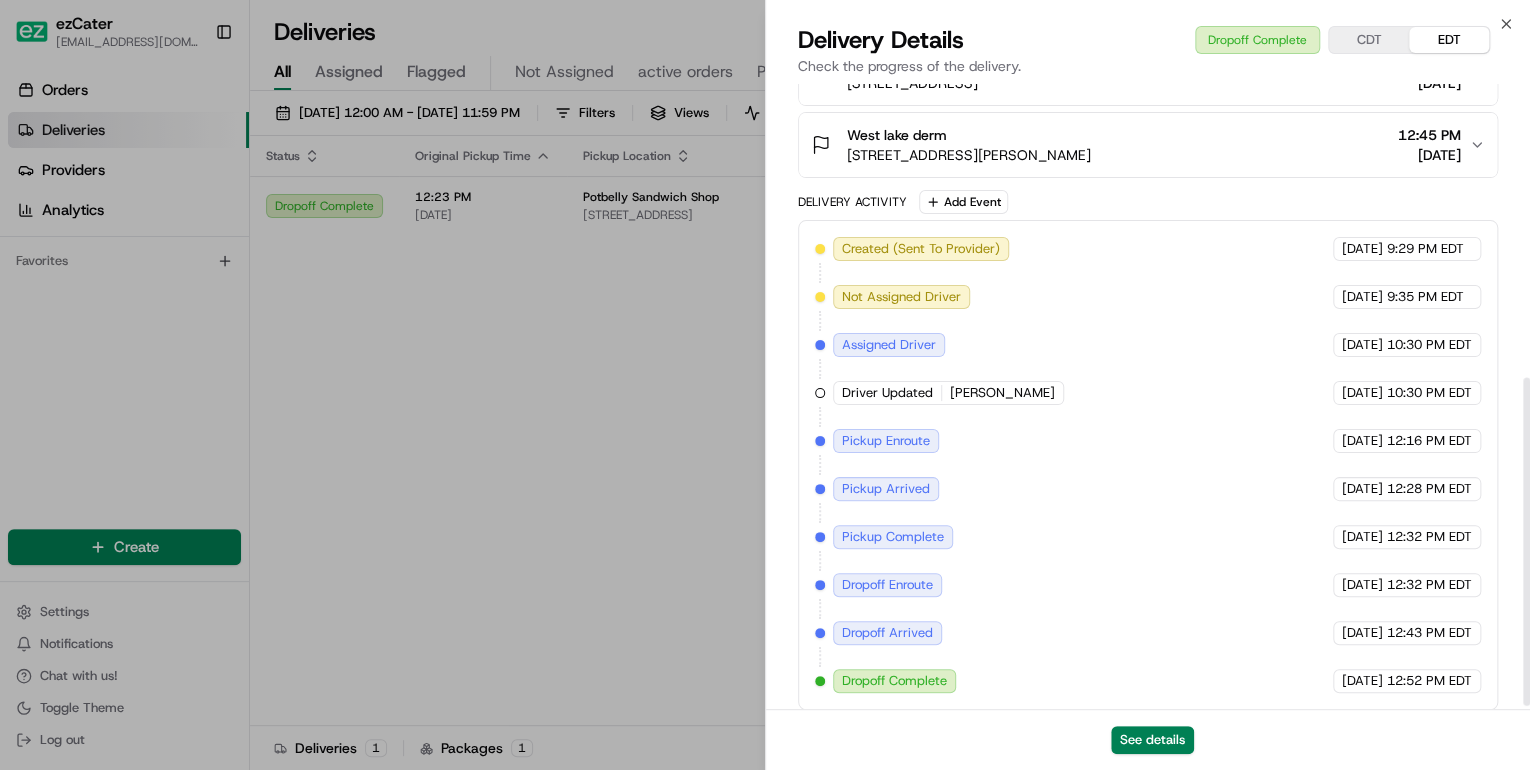 scroll, scrollTop: 568, scrollLeft: 0, axis: vertical 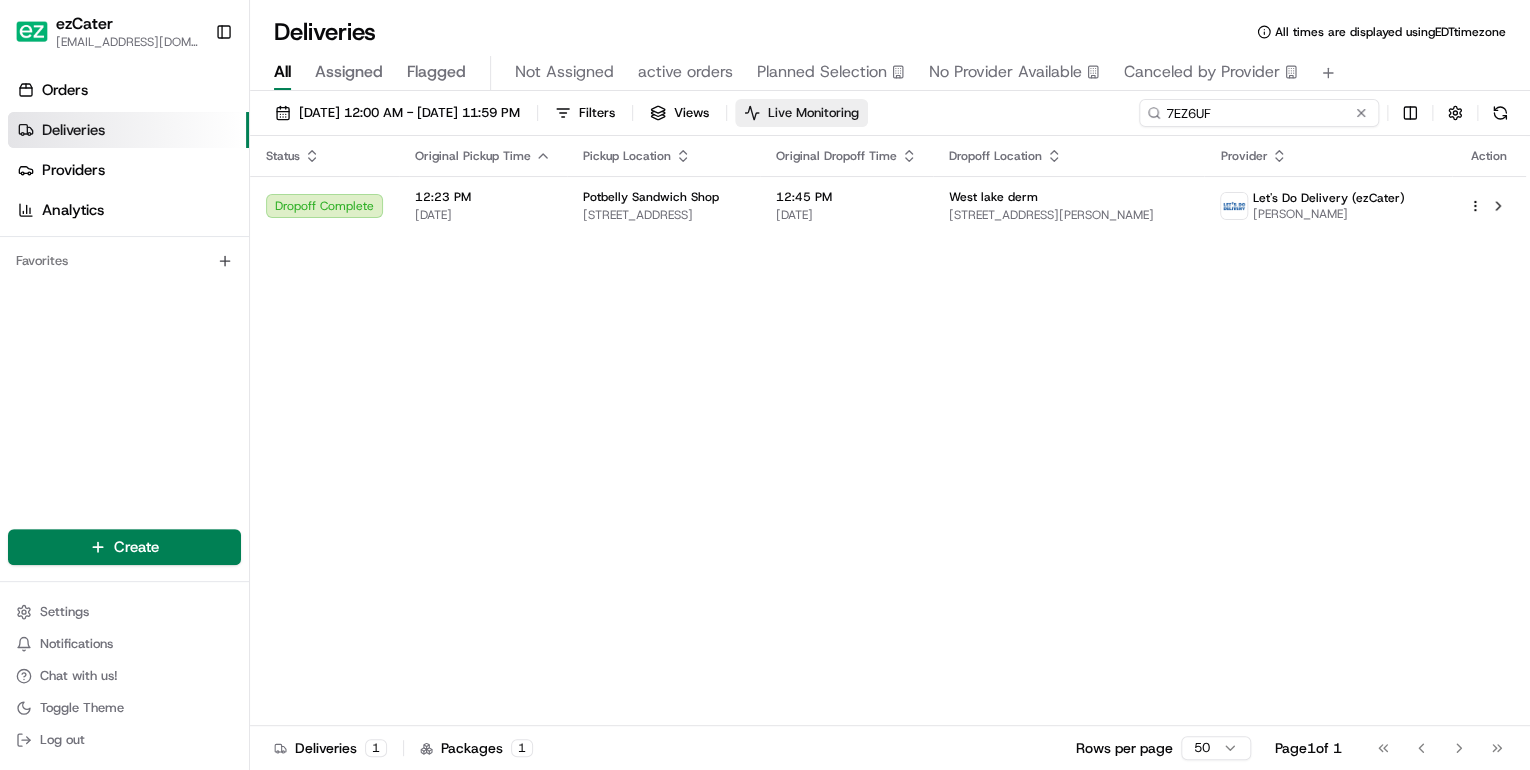 drag, startPoint x: 1274, startPoint y: 112, endPoint x: 808, endPoint y: 124, distance: 466.15448 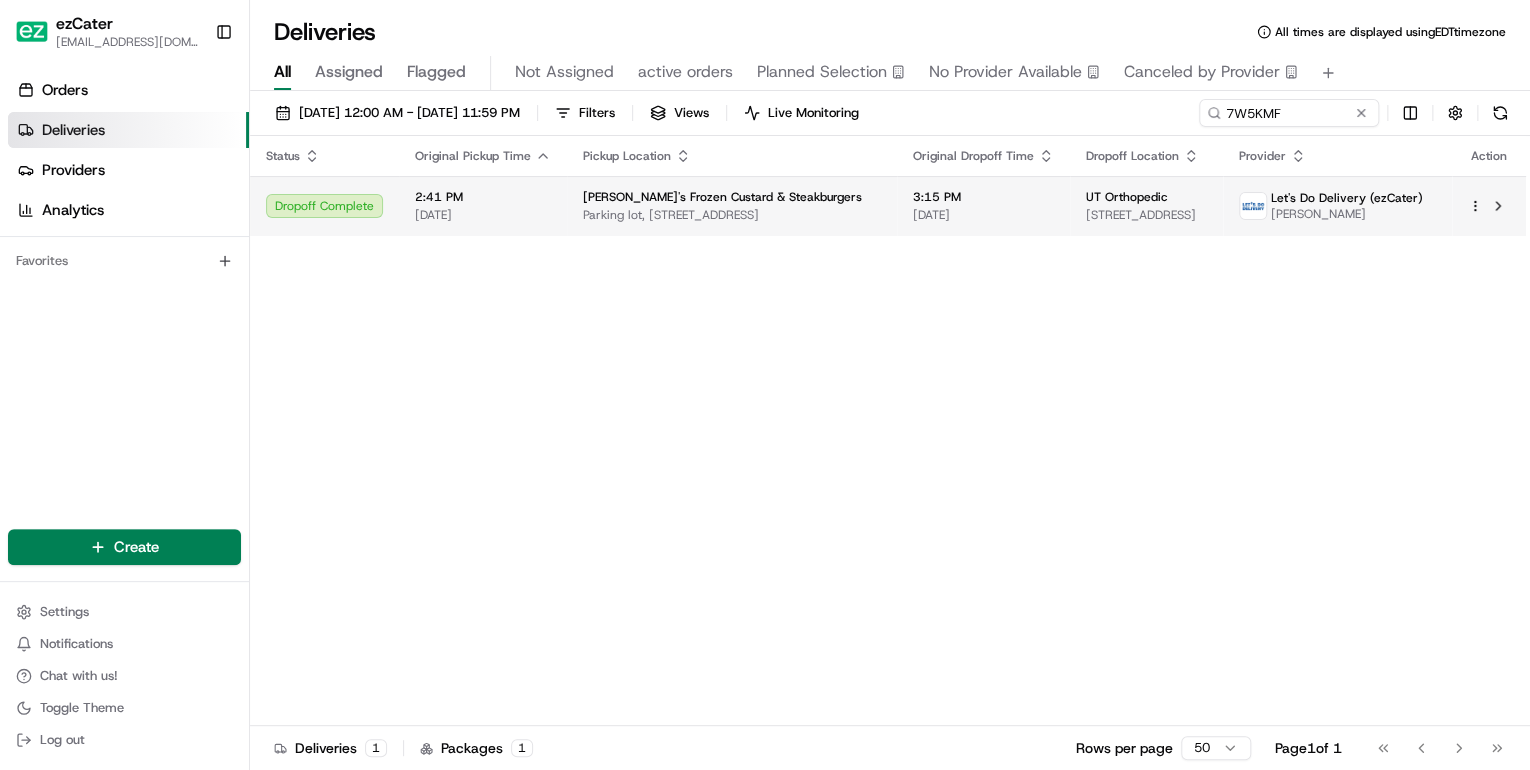 click on "Parking lot, 7707 S Broadway Ave, Tyler, TX 75703, USA" at bounding box center [732, 215] 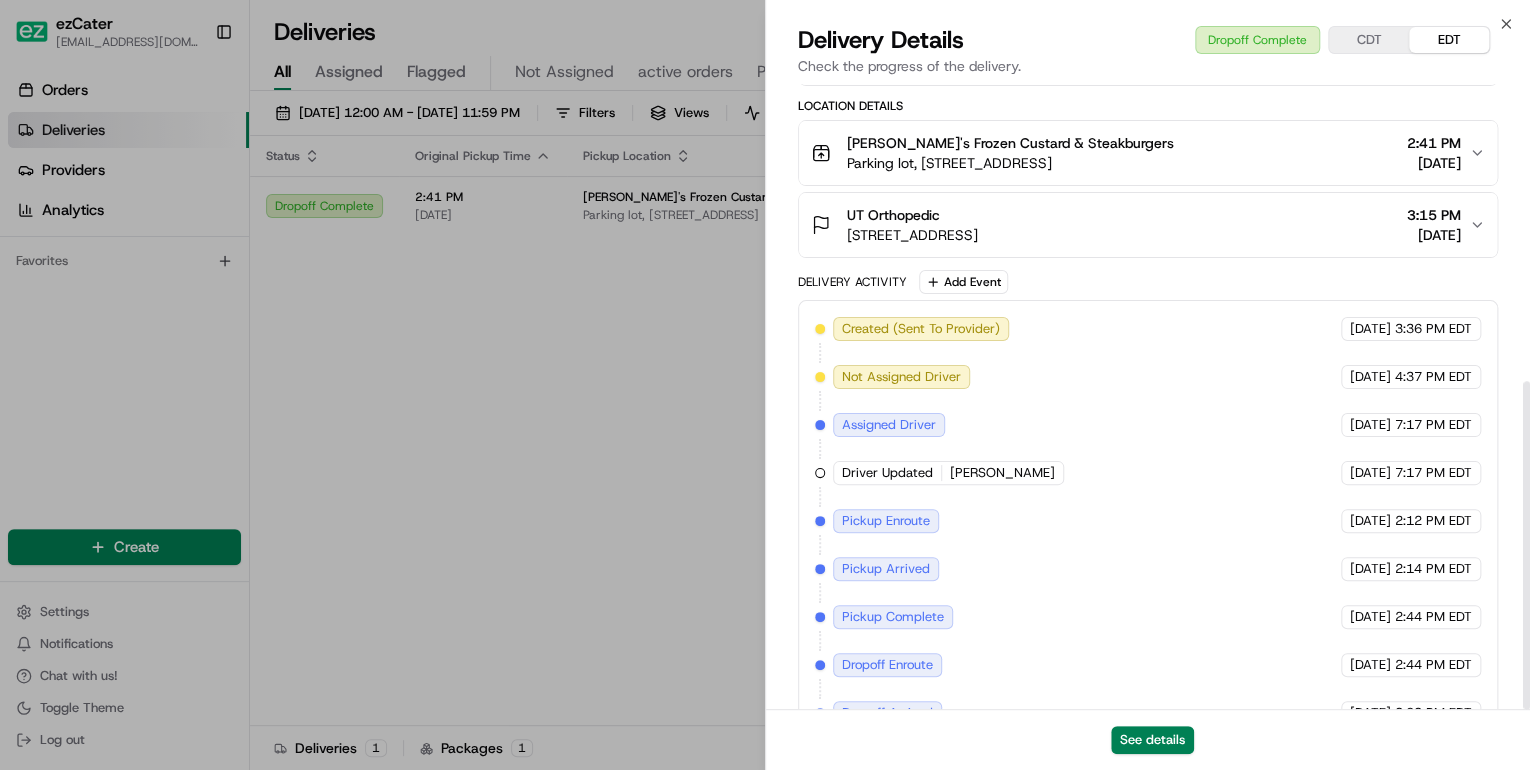 scroll, scrollTop: 568, scrollLeft: 0, axis: vertical 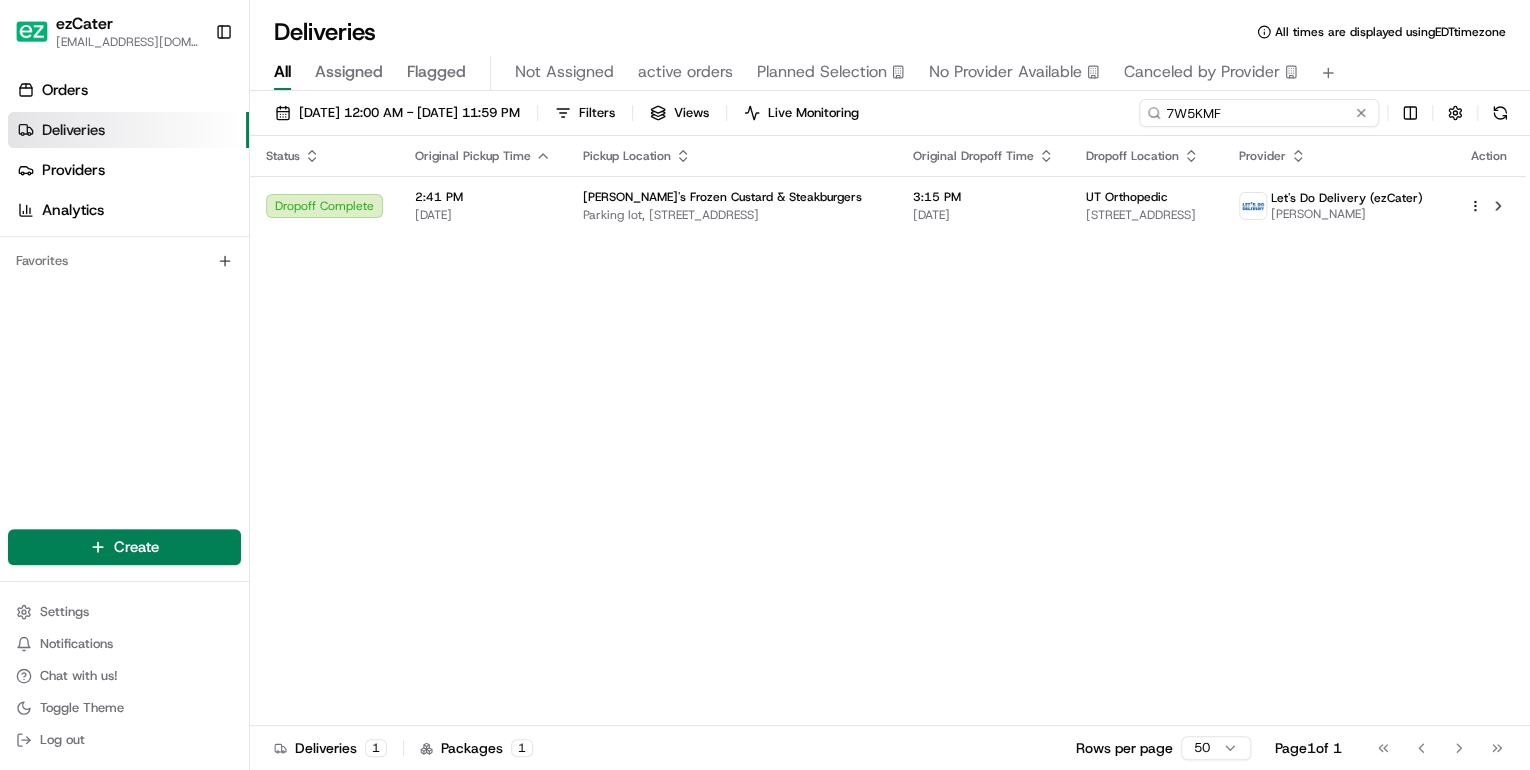 drag, startPoint x: 1290, startPoint y: 110, endPoint x: 676, endPoint y: 133, distance: 614.4306 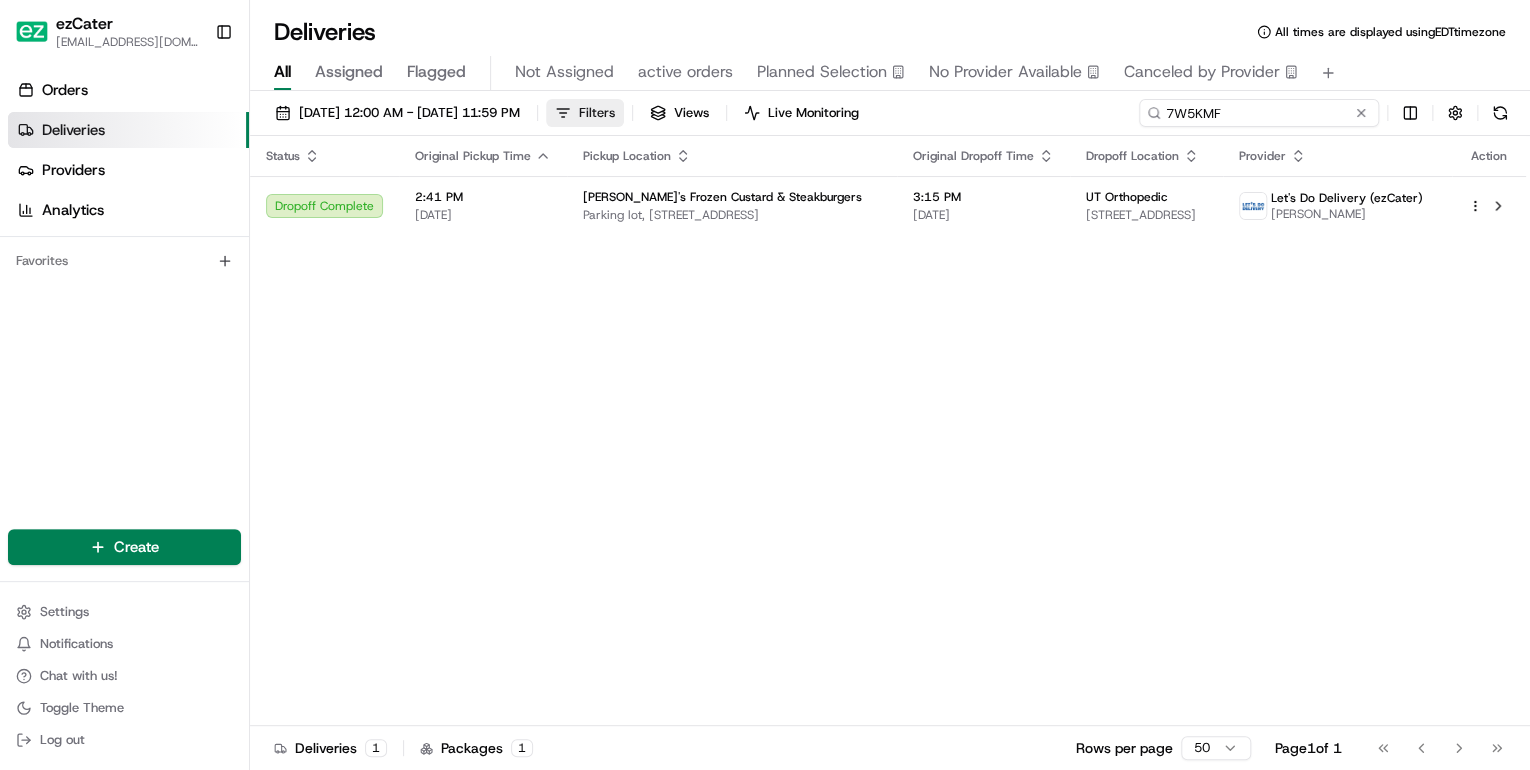 paste on "UM6ZCR" 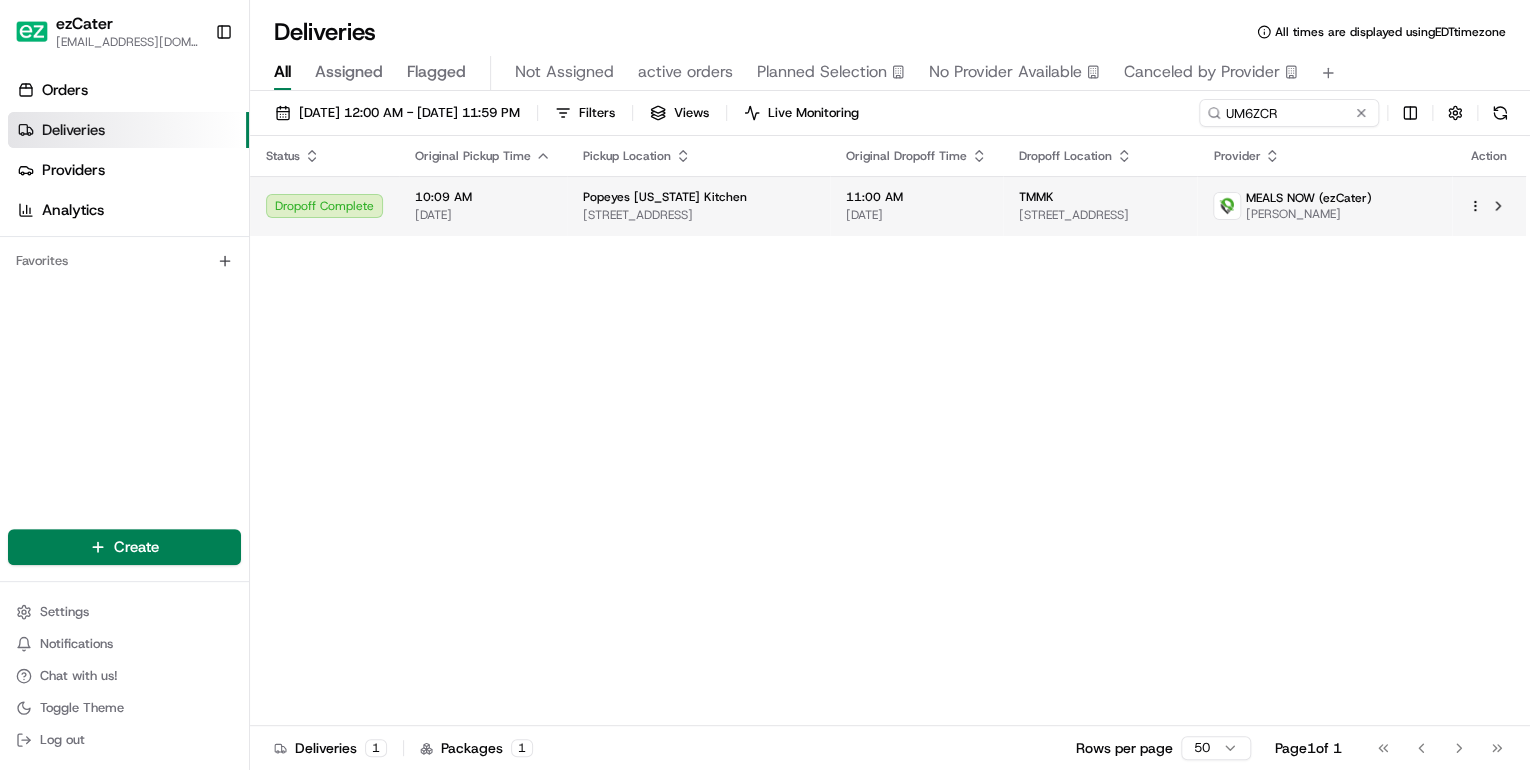 click on "[DATE]" at bounding box center [483, 215] 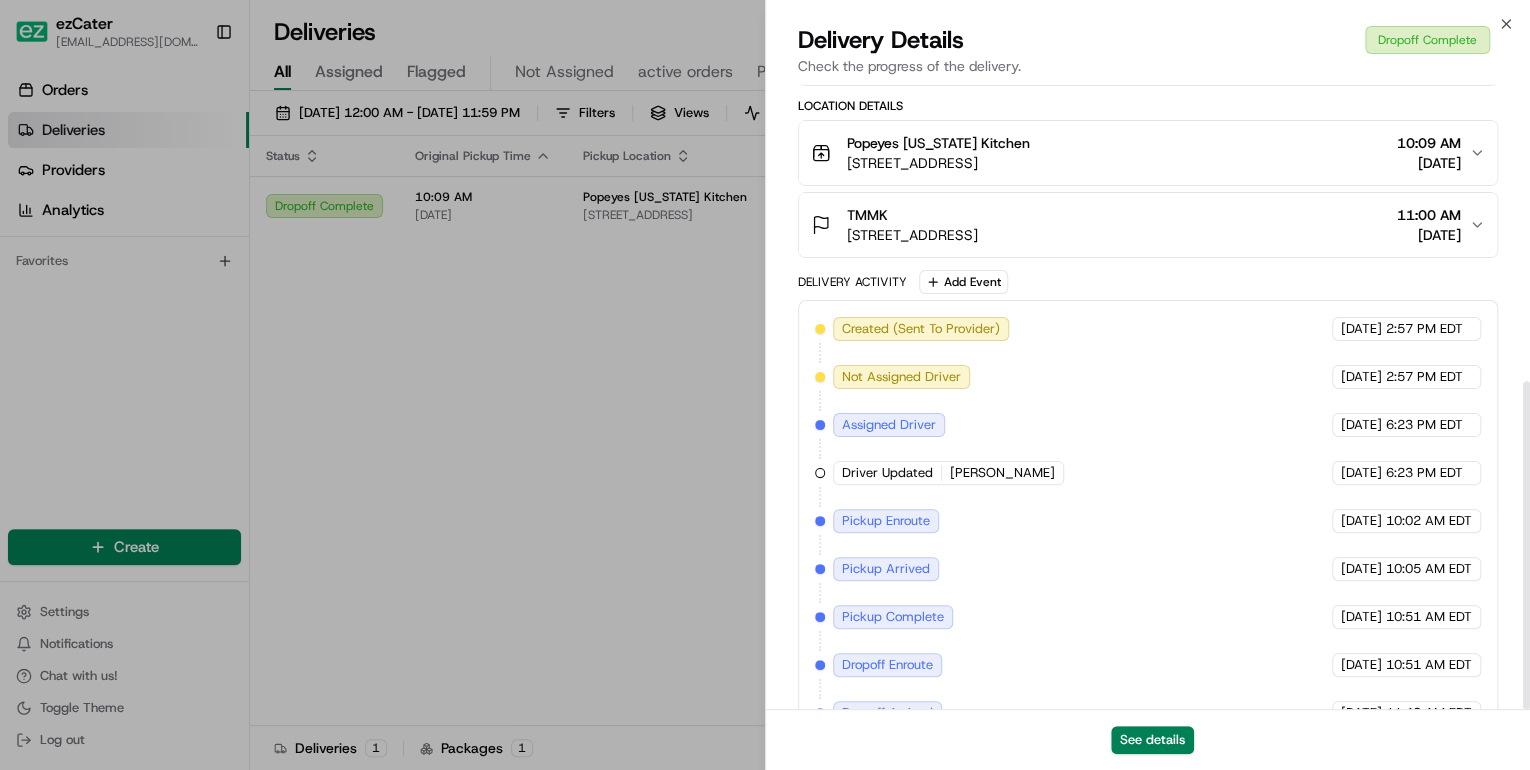 scroll, scrollTop: 568, scrollLeft: 0, axis: vertical 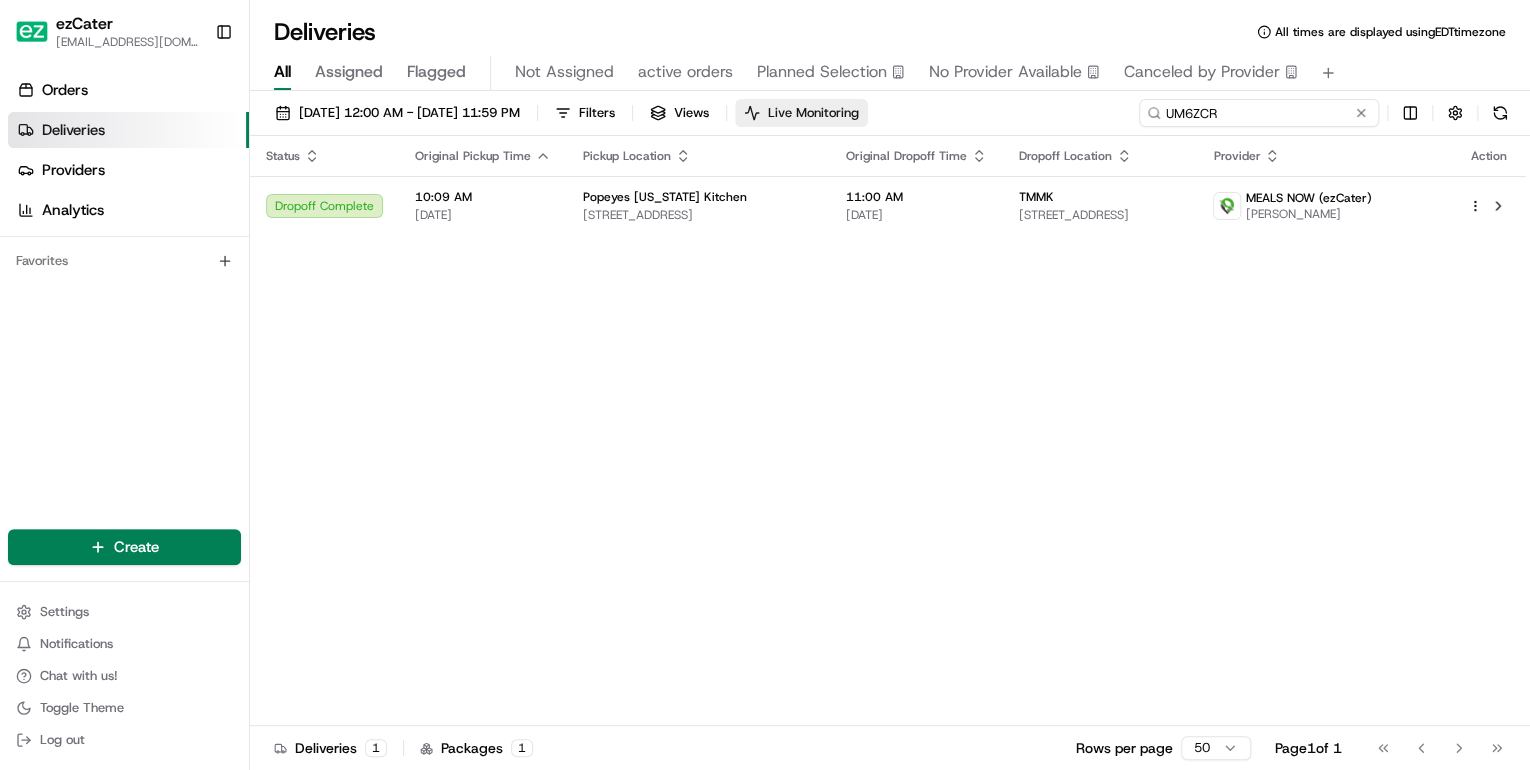 drag, startPoint x: 1280, startPoint y: 114, endPoint x: 820, endPoint y: 125, distance: 460.1315 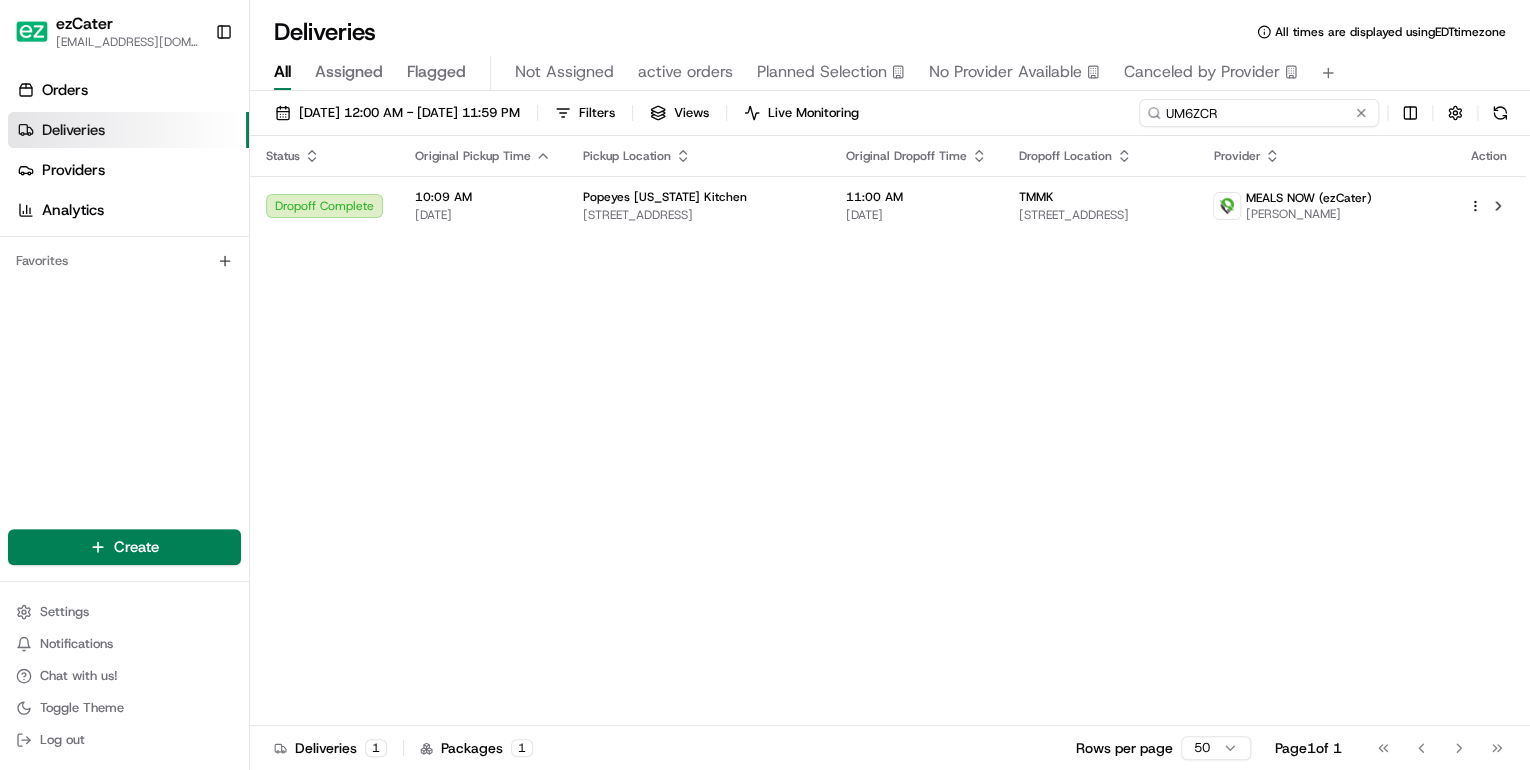 paste on "TQZT5X" 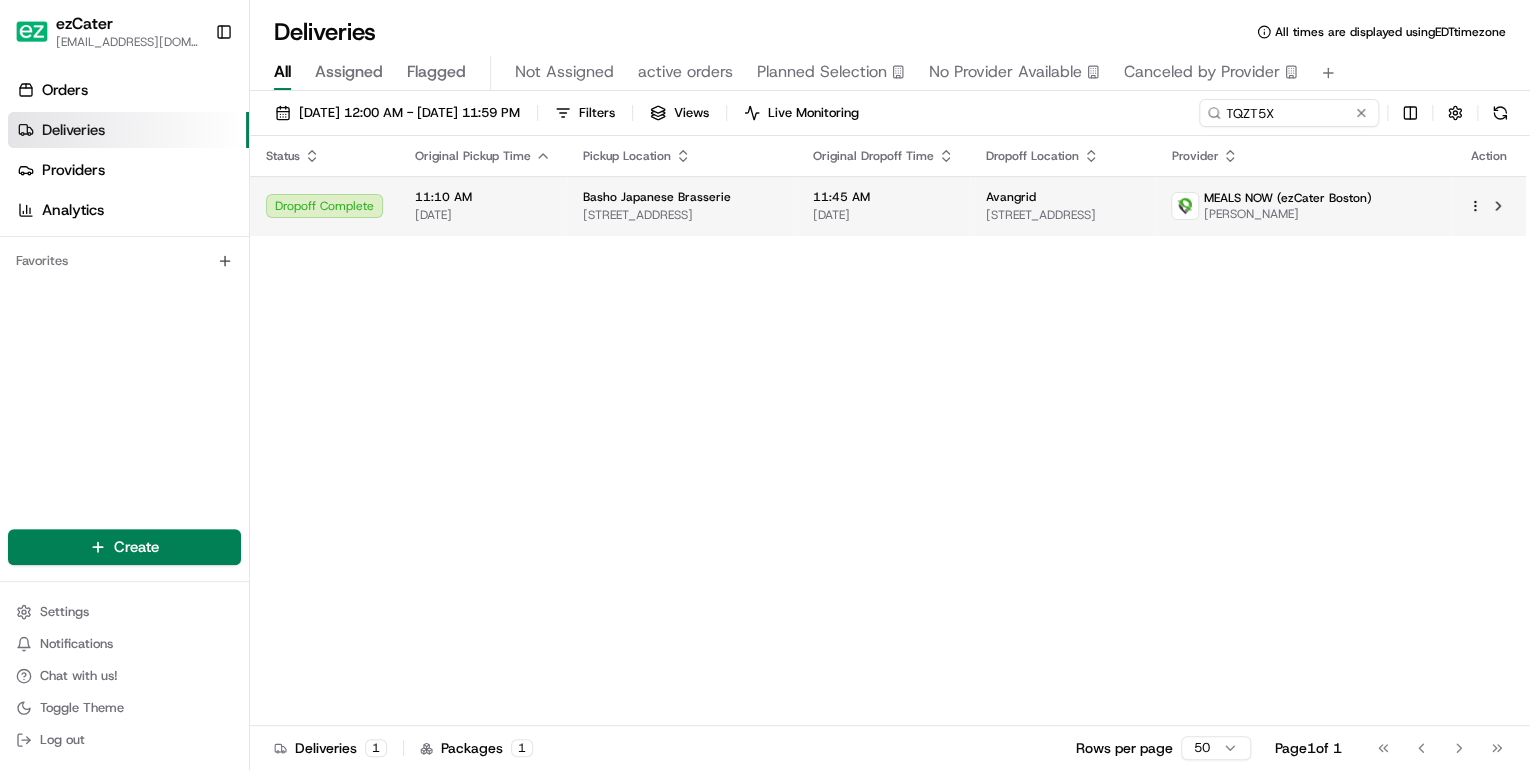 click on "[DATE]" at bounding box center [483, 215] 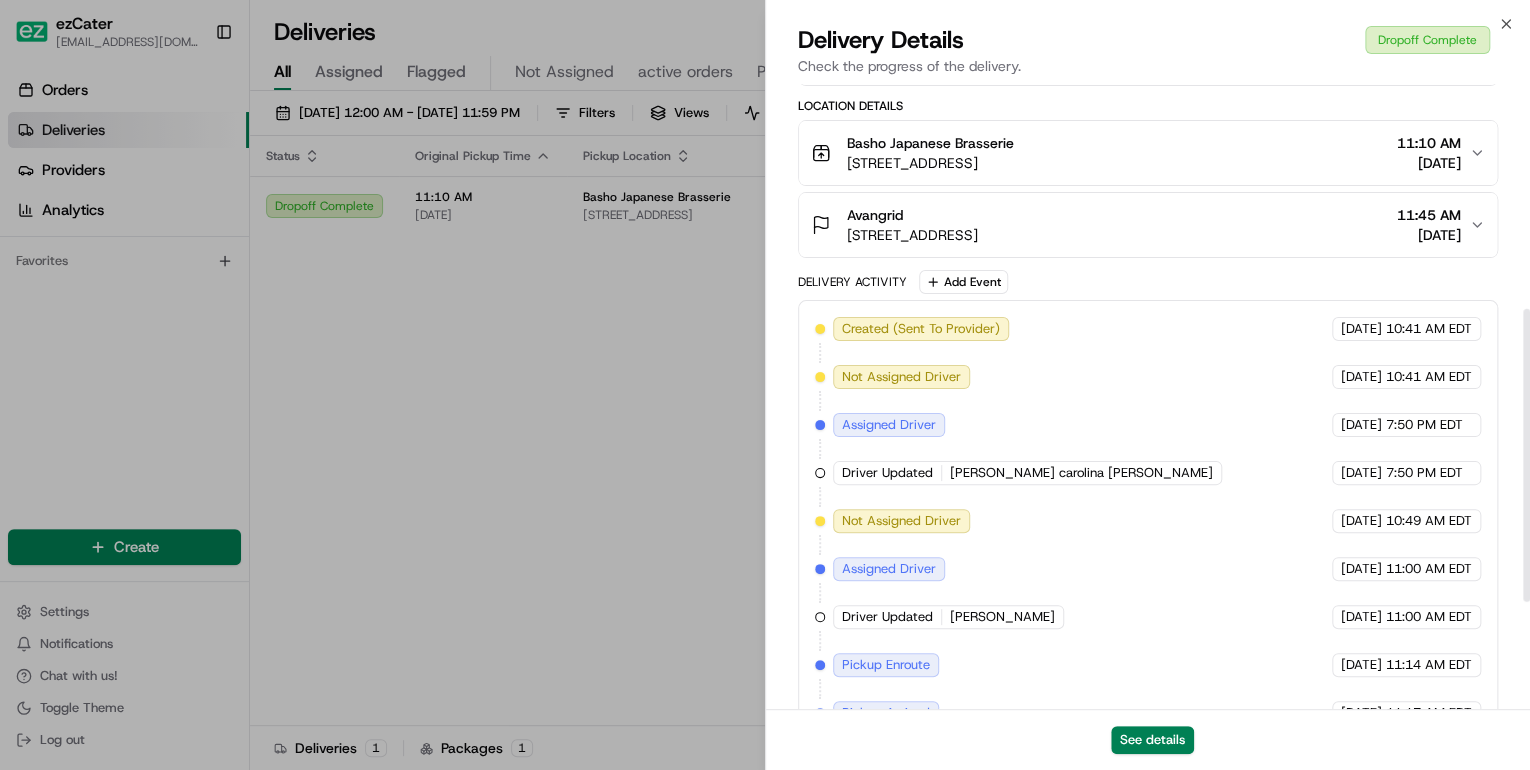 scroll, scrollTop: 710, scrollLeft: 0, axis: vertical 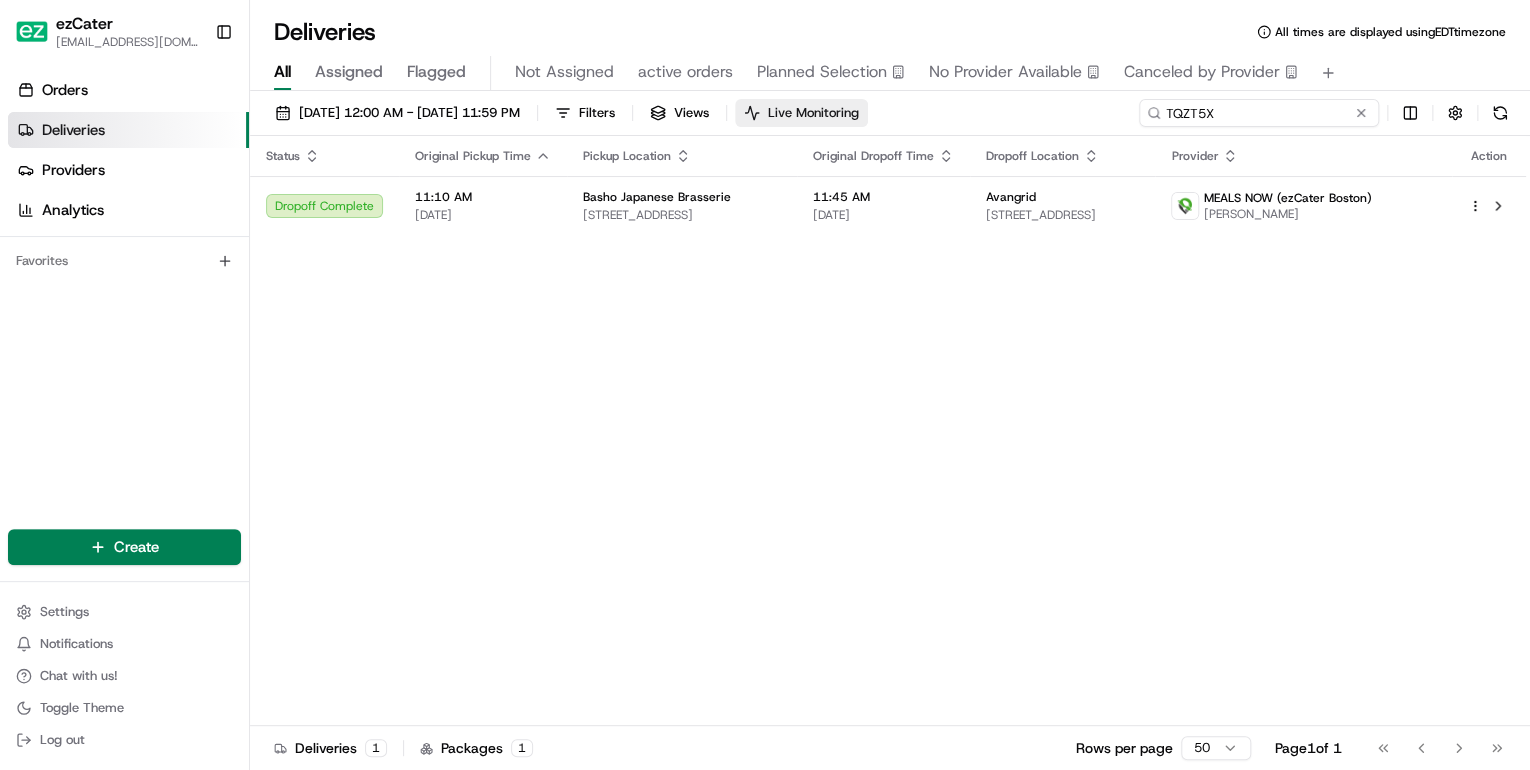 drag, startPoint x: 1291, startPoint y: 115, endPoint x: 873, endPoint y: 111, distance: 418.01913 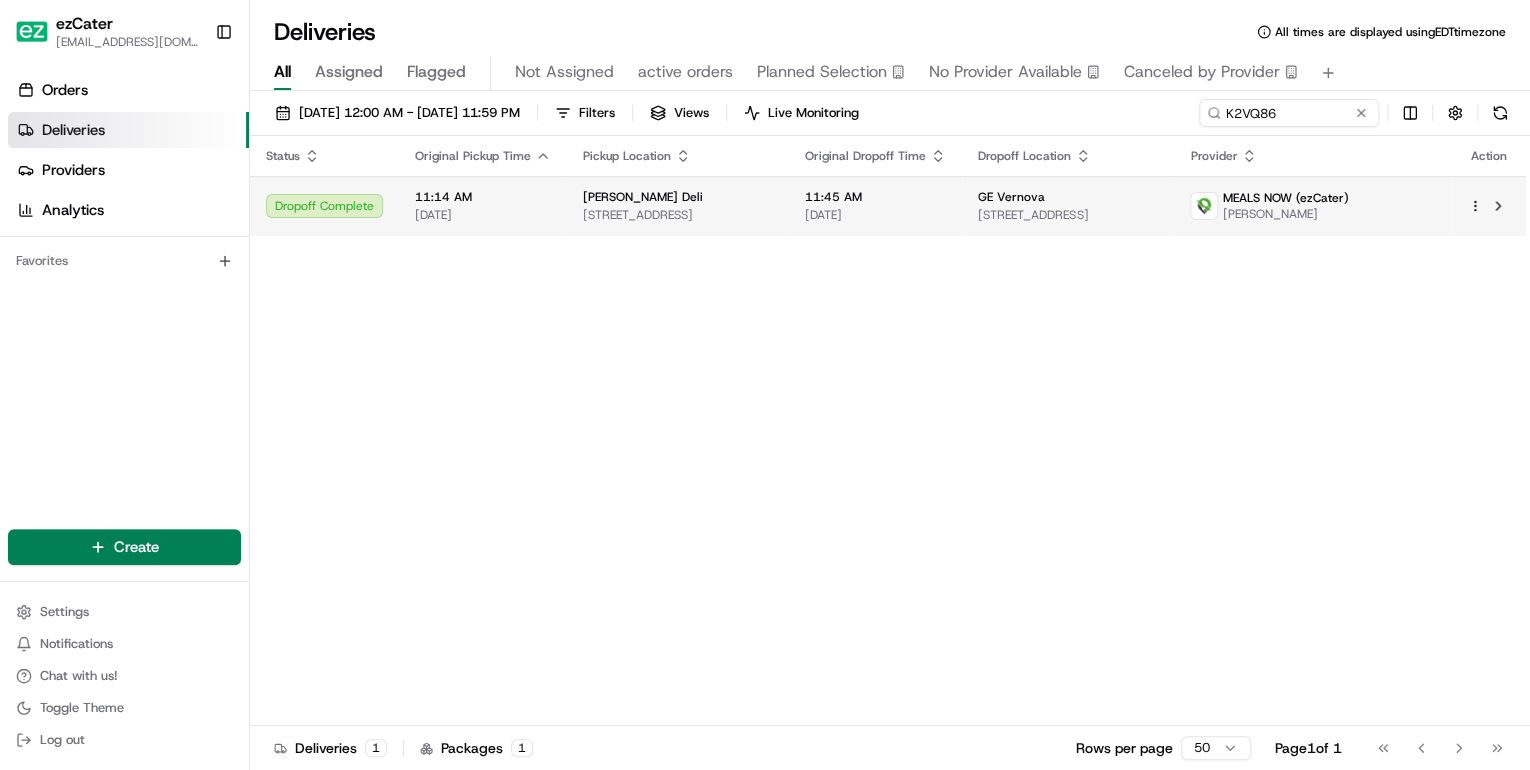 click on "[DATE]" at bounding box center (483, 215) 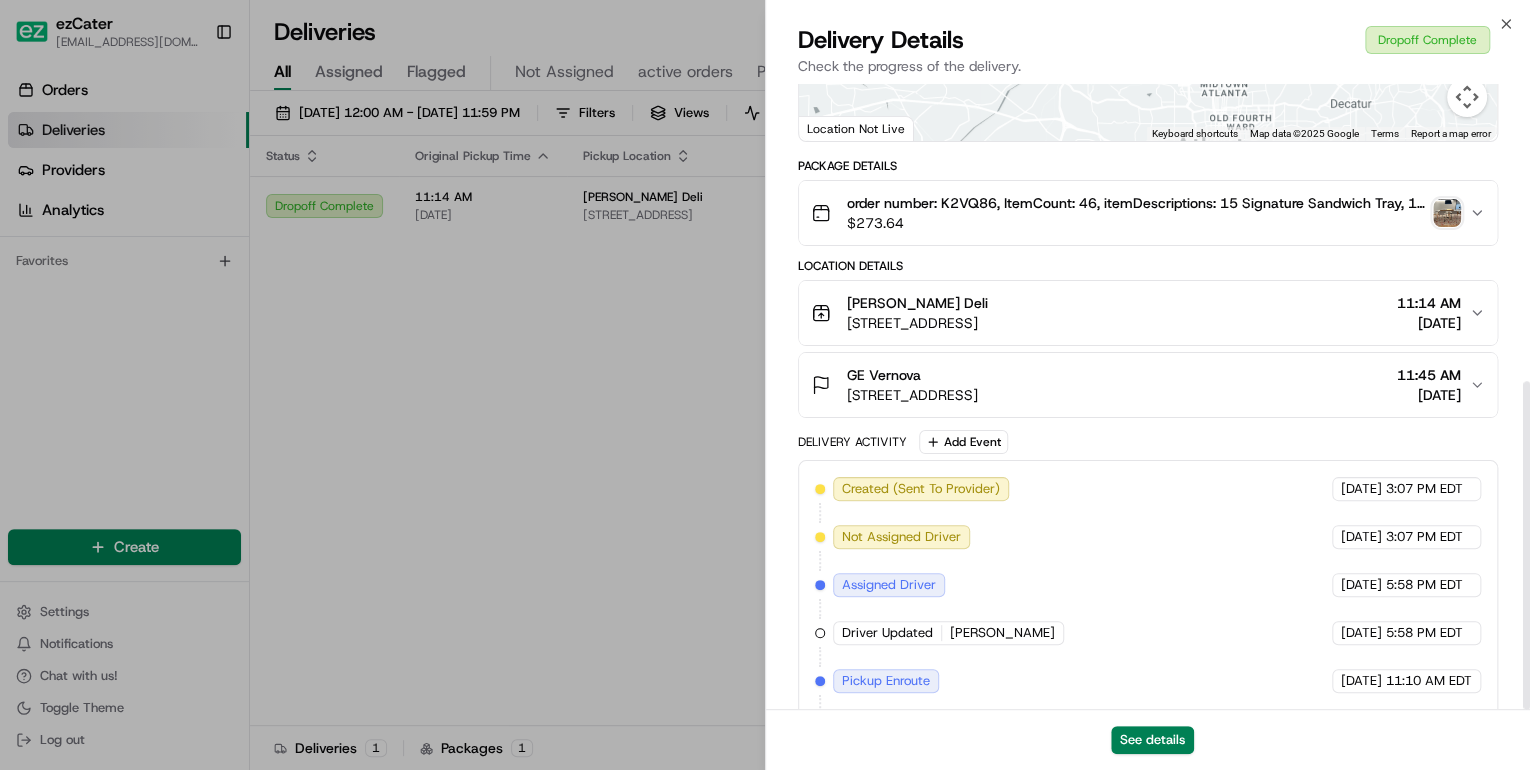 scroll, scrollTop: 568, scrollLeft: 0, axis: vertical 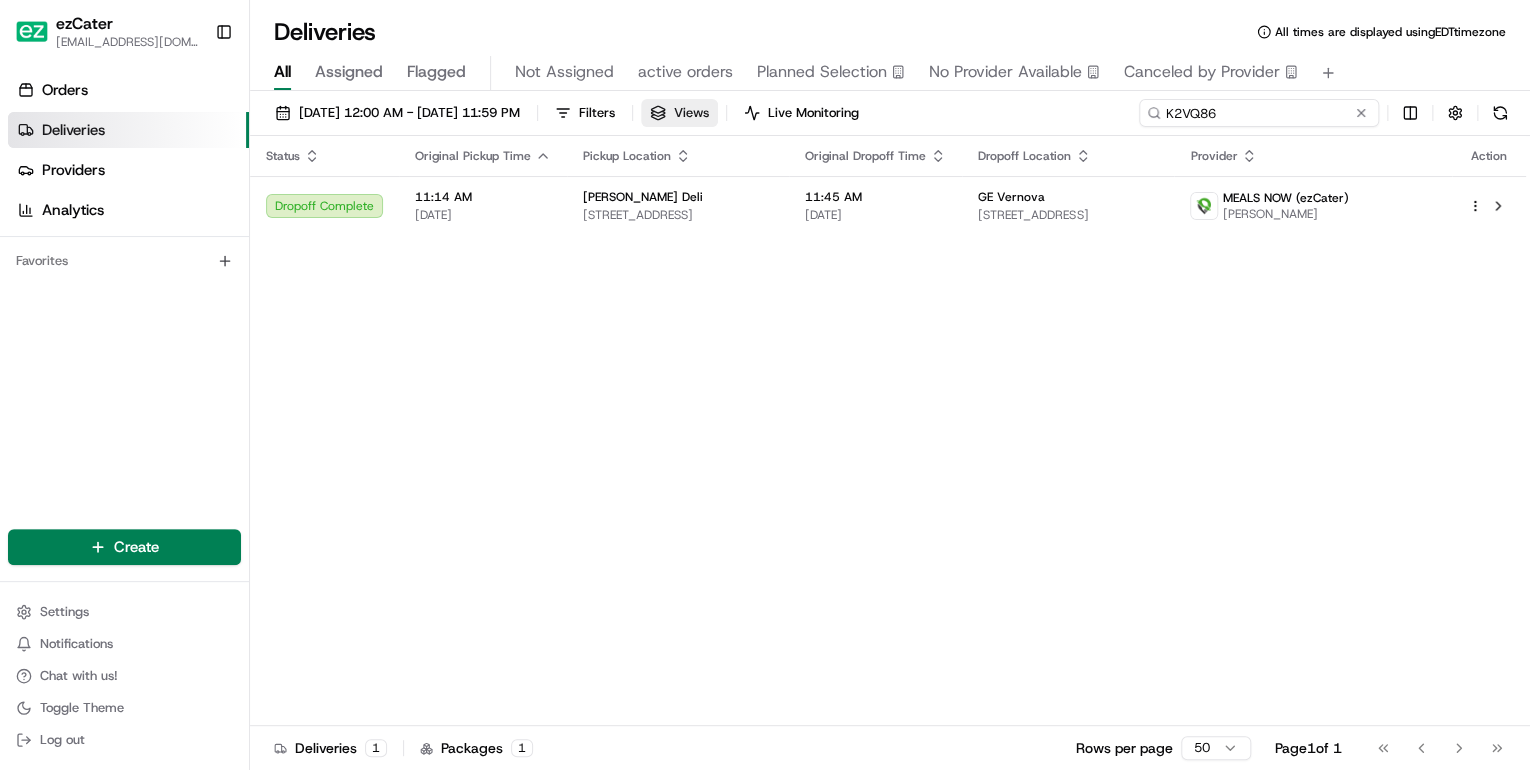 drag, startPoint x: 1297, startPoint y: 115, endPoint x: 746, endPoint y: 112, distance: 551.0082 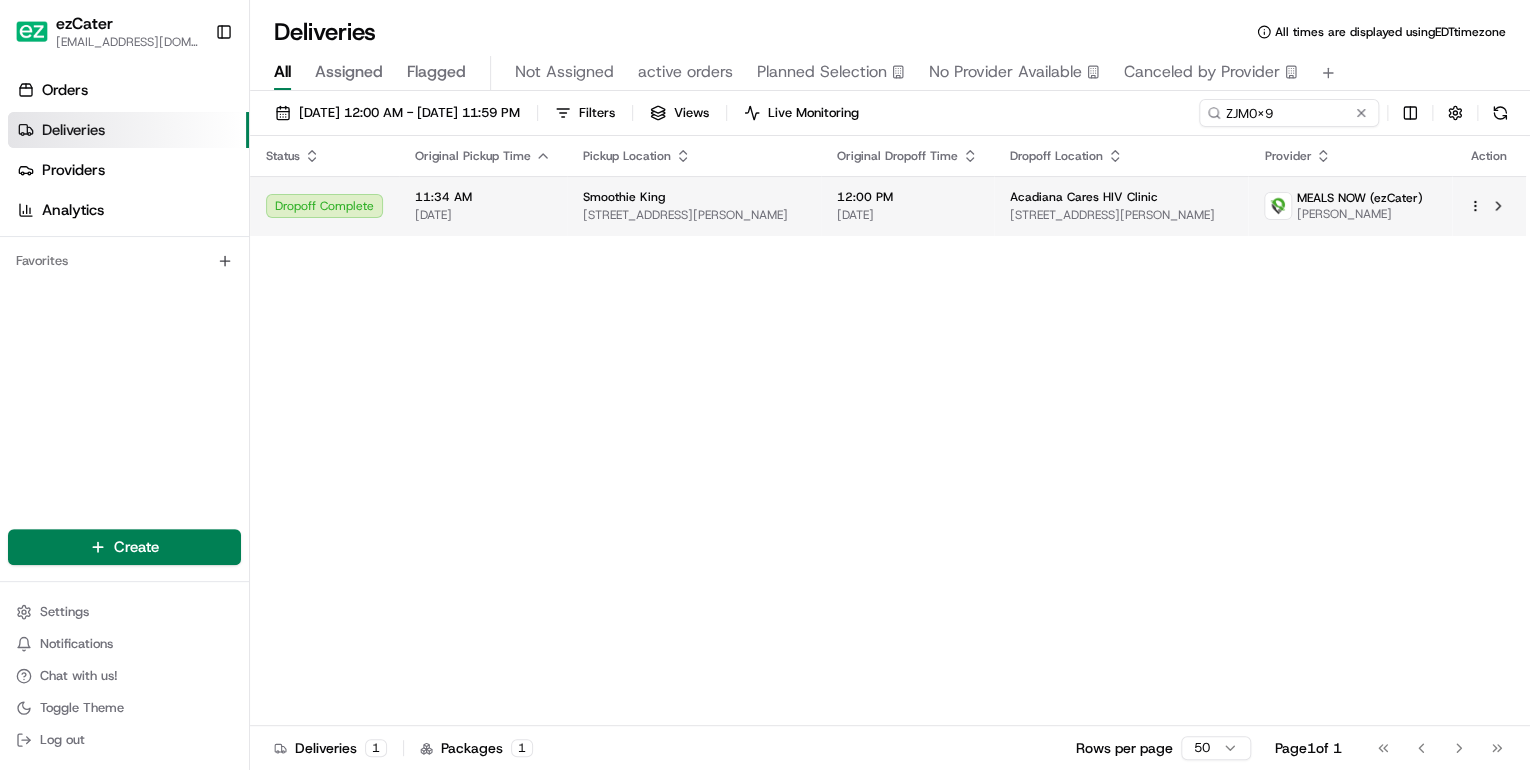 click on "110 Apollo Rd a, Scott, LA 70583, USA" at bounding box center [694, 215] 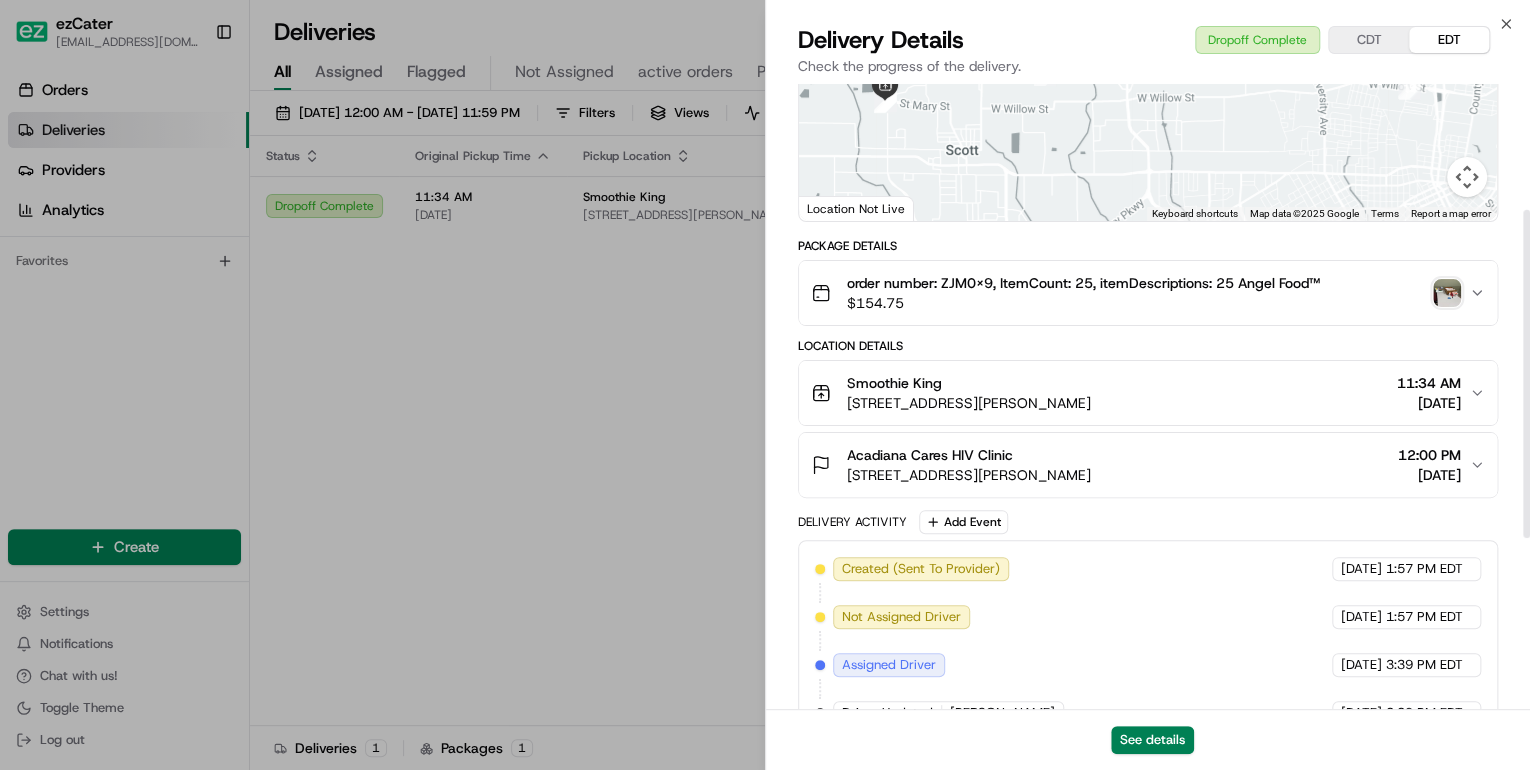 scroll, scrollTop: 568, scrollLeft: 0, axis: vertical 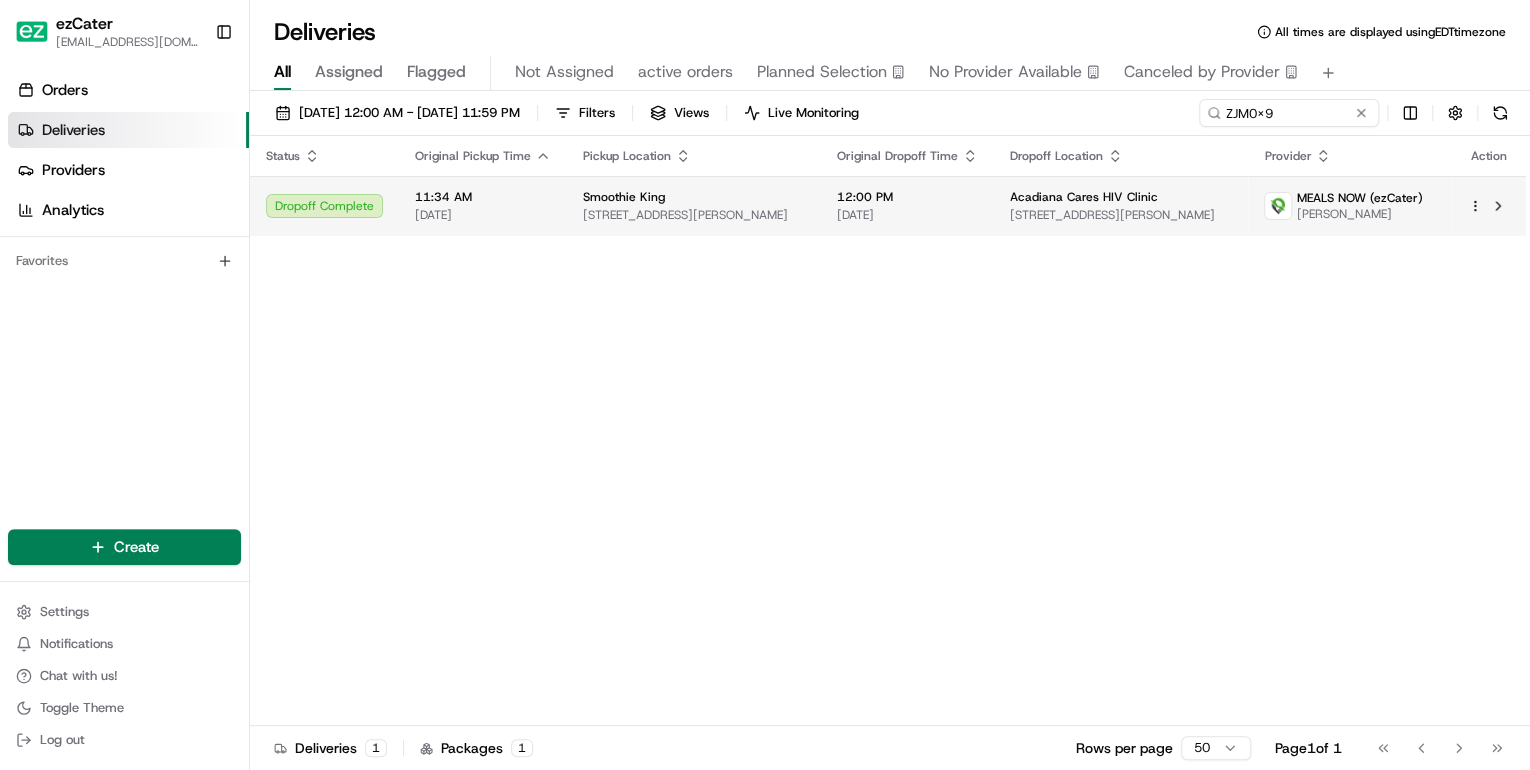 click on "Smoothie King" at bounding box center (694, 197) 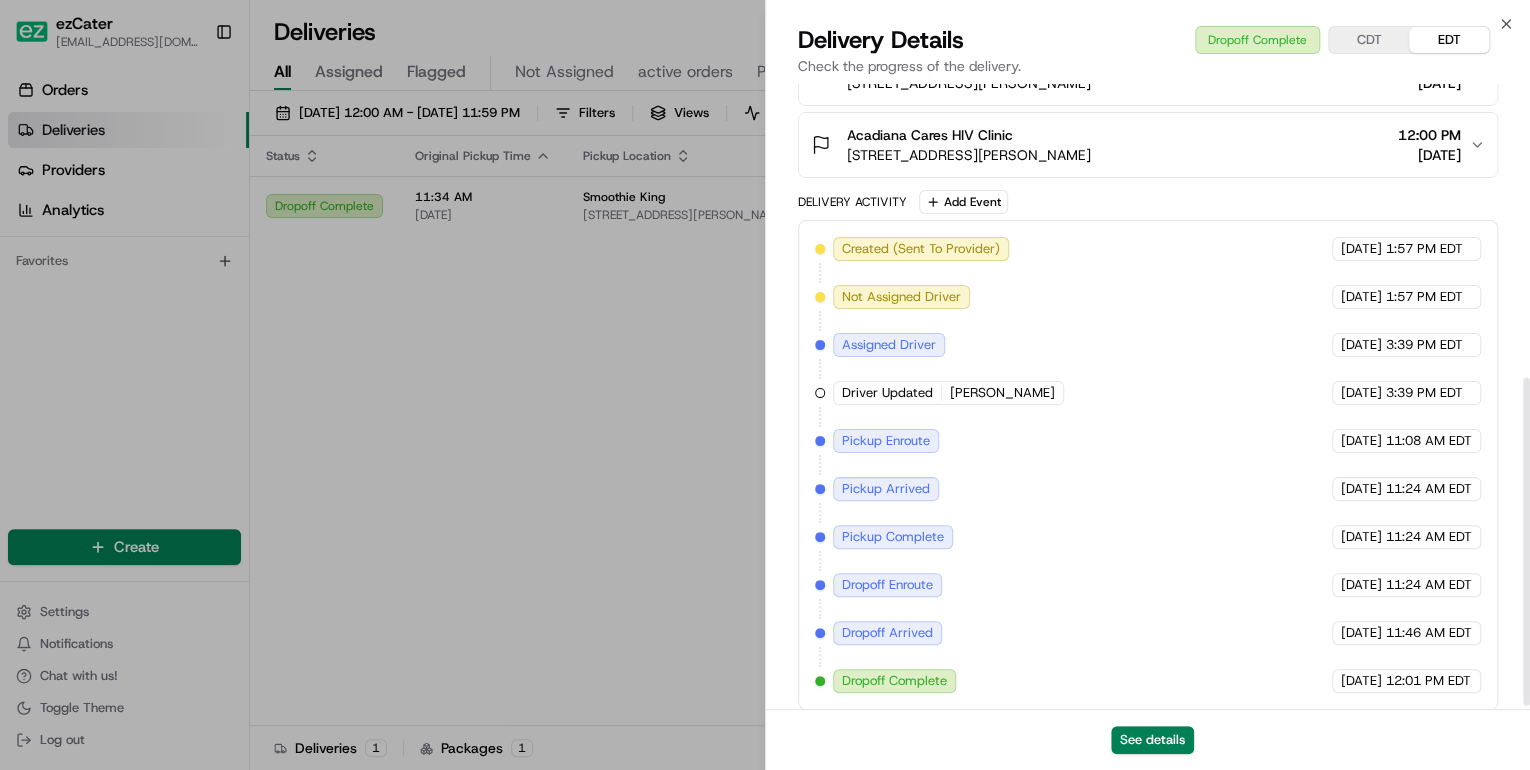 scroll, scrollTop: 568, scrollLeft: 0, axis: vertical 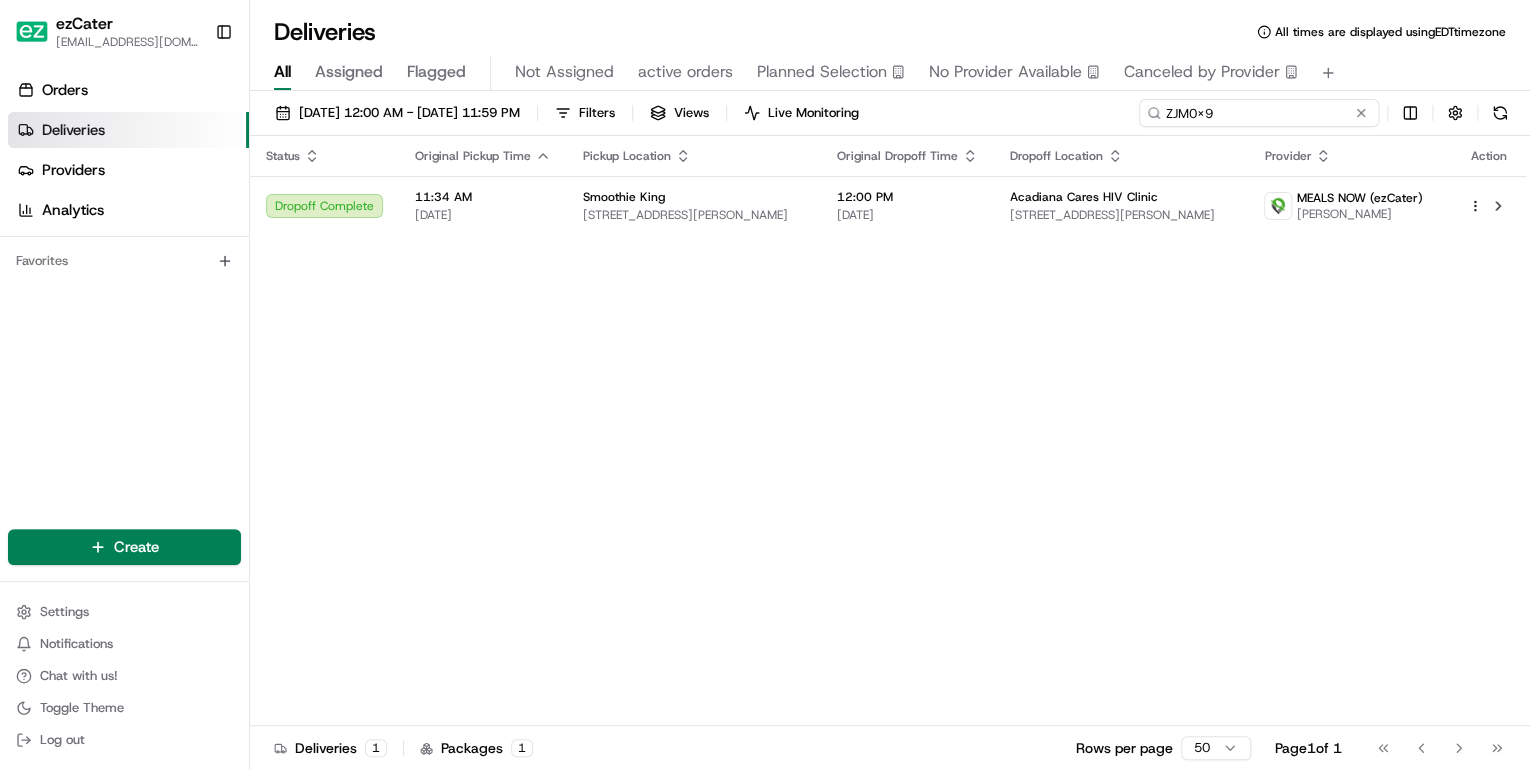 drag, startPoint x: 1284, startPoint y: 115, endPoint x: 667, endPoint y: 96, distance: 617.2925 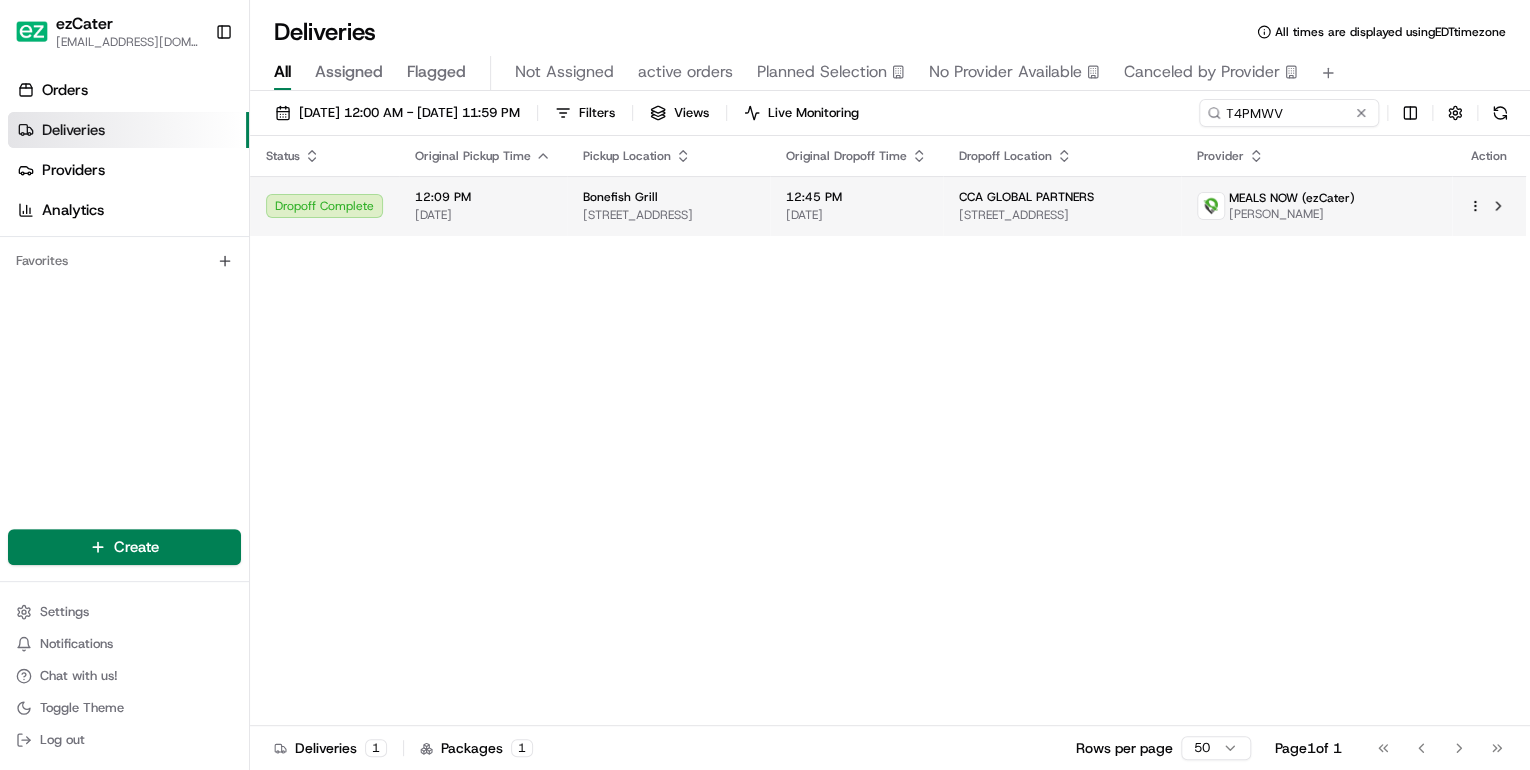 click on "12:09 PM 07/15/2025" at bounding box center (483, 206) 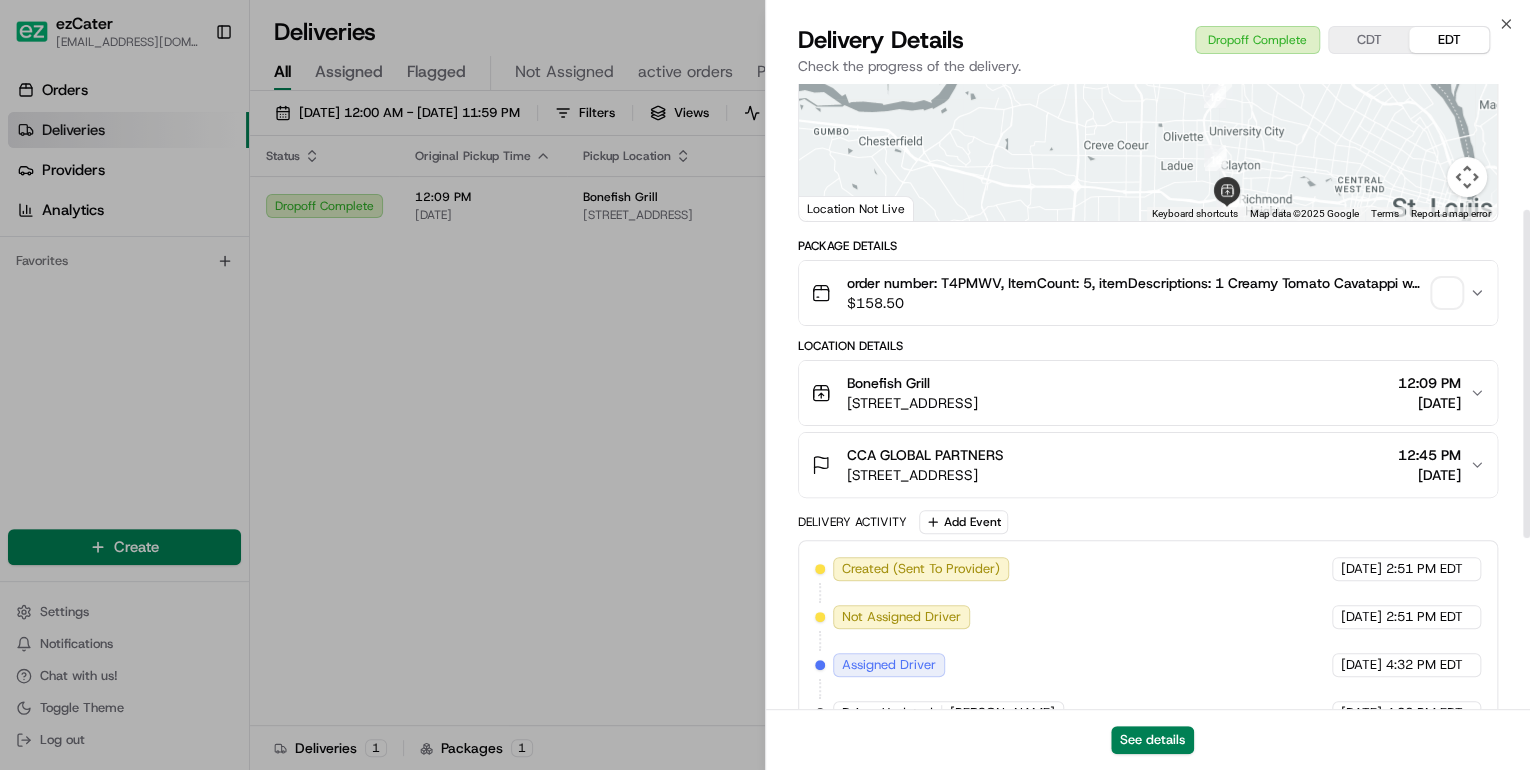 scroll, scrollTop: 568, scrollLeft: 0, axis: vertical 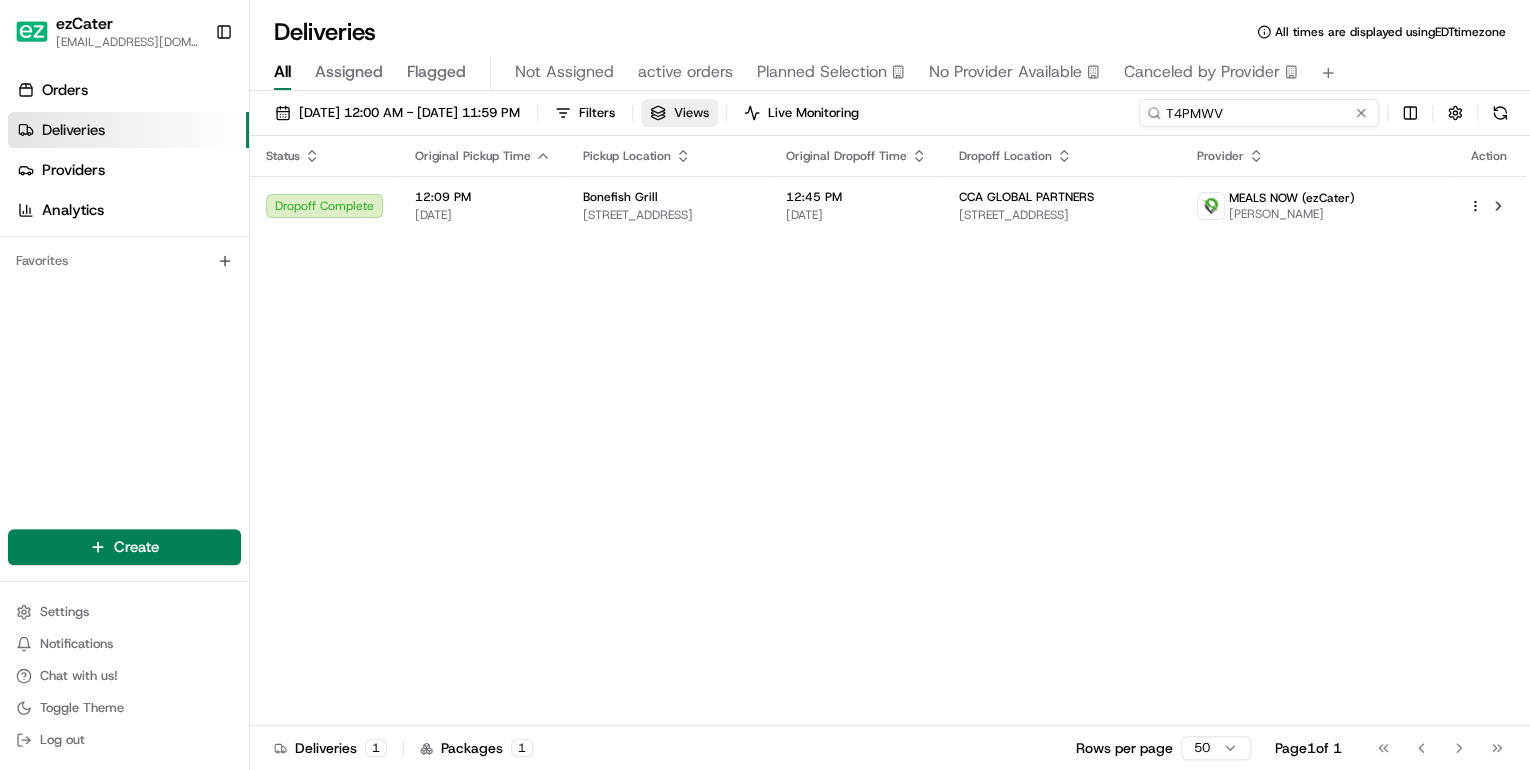 drag, startPoint x: 1287, startPoint y: 106, endPoint x: 772, endPoint y: 115, distance: 515.0786 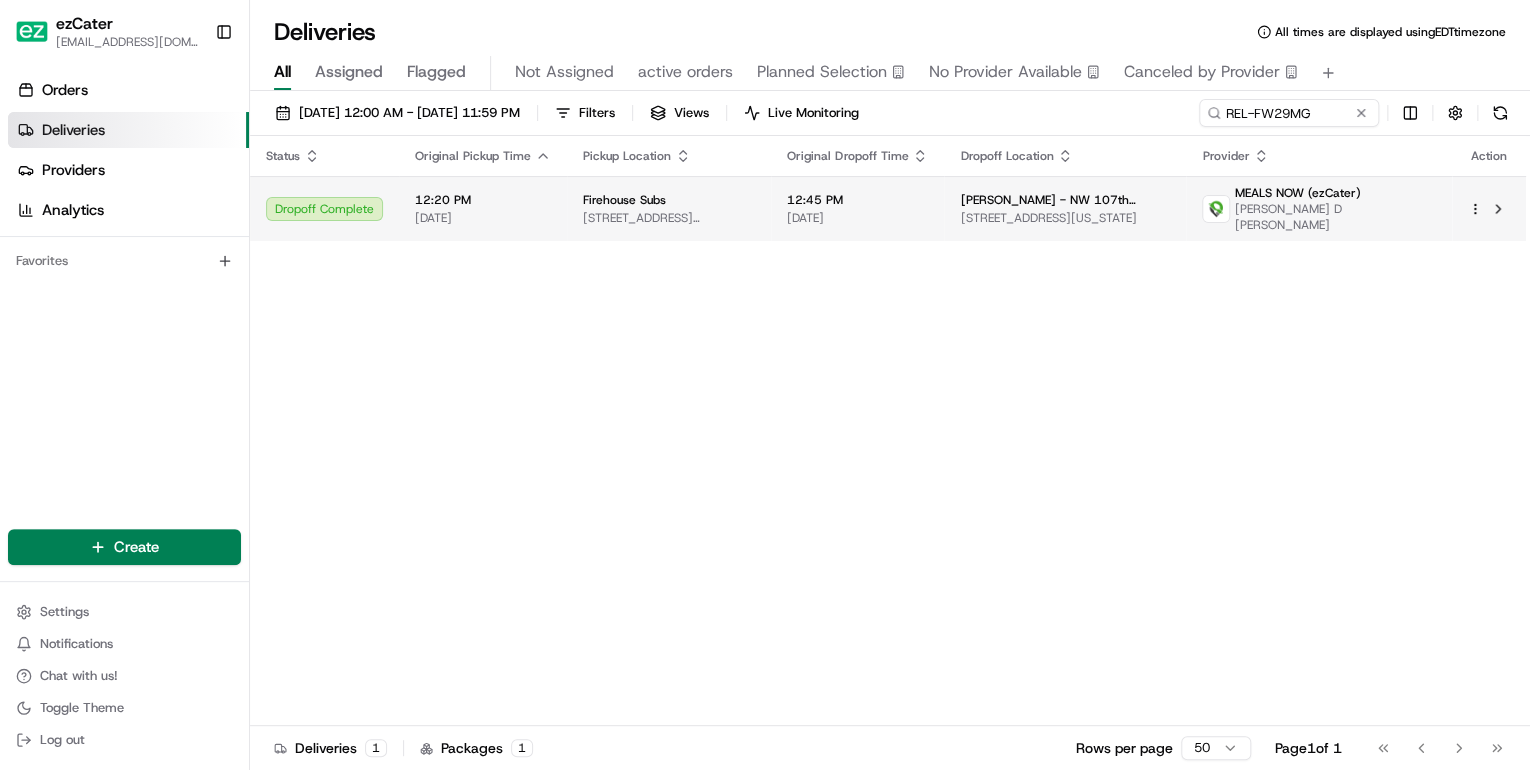 click on "Firehouse Subs" at bounding box center [624, 200] 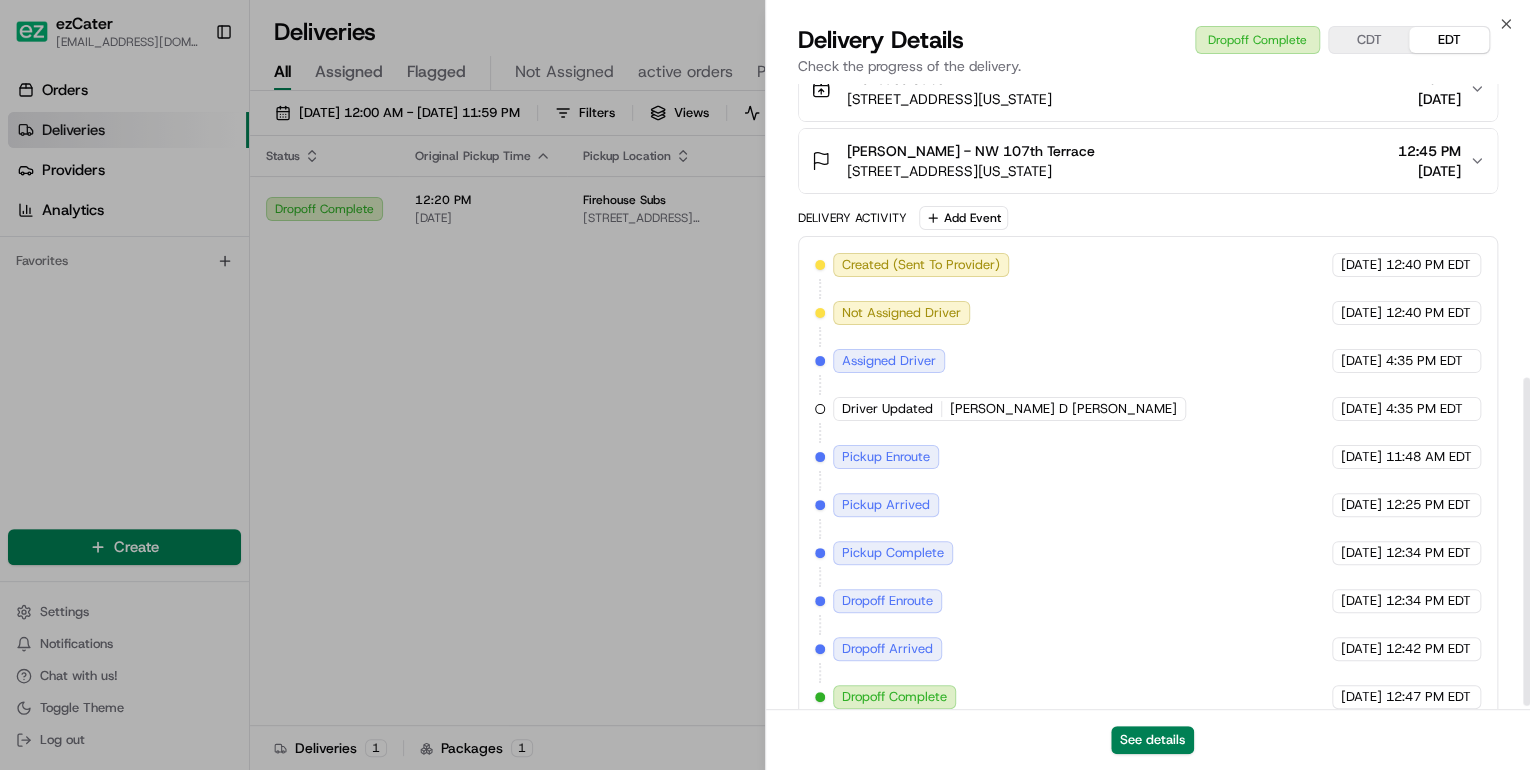 scroll, scrollTop: 568, scrollLeft: 0, axis: vertical 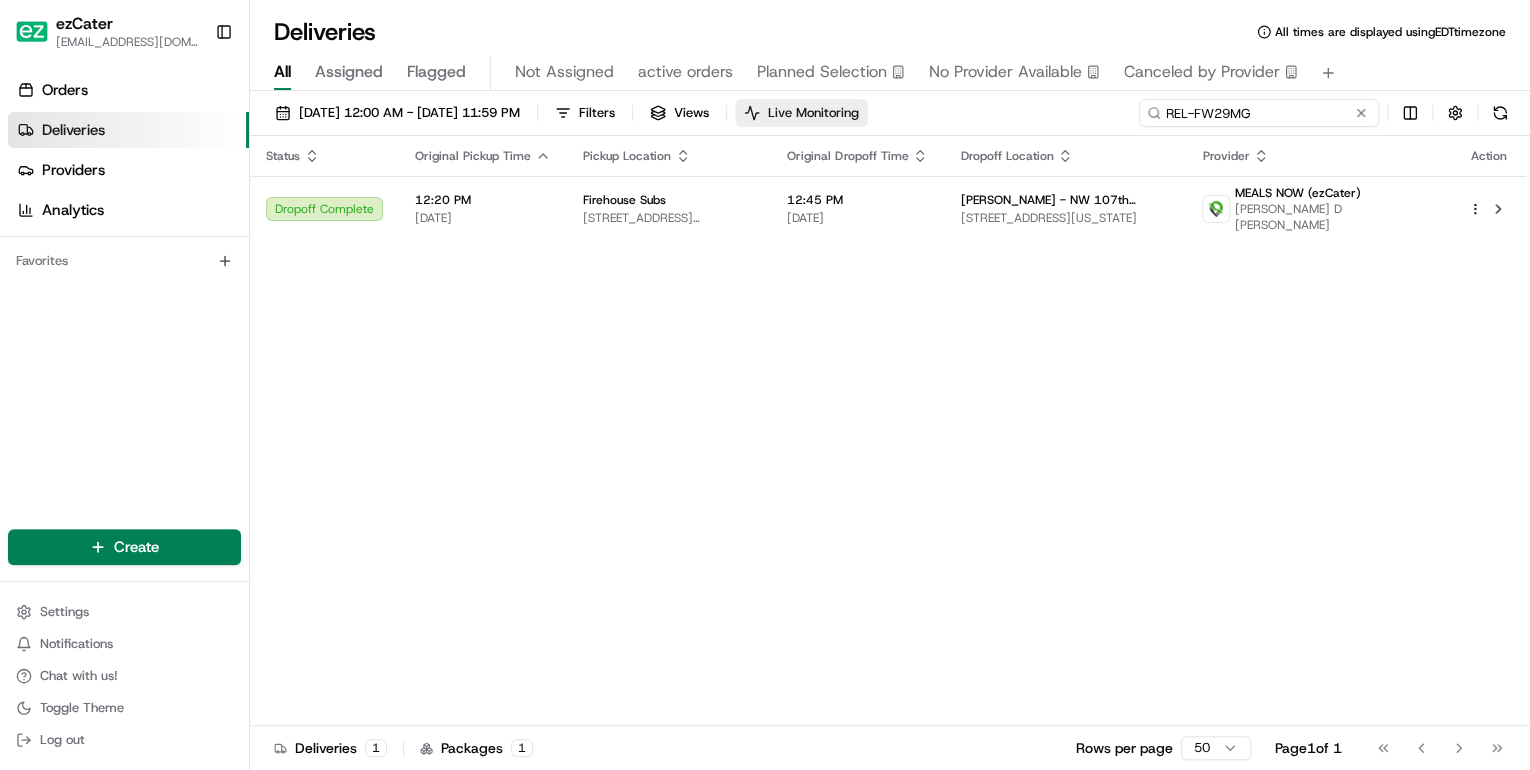 drag, startPoint x: 1330, startPoint y: 113, endPoint x: 776, endPoint y: 105, distance: 554.05774 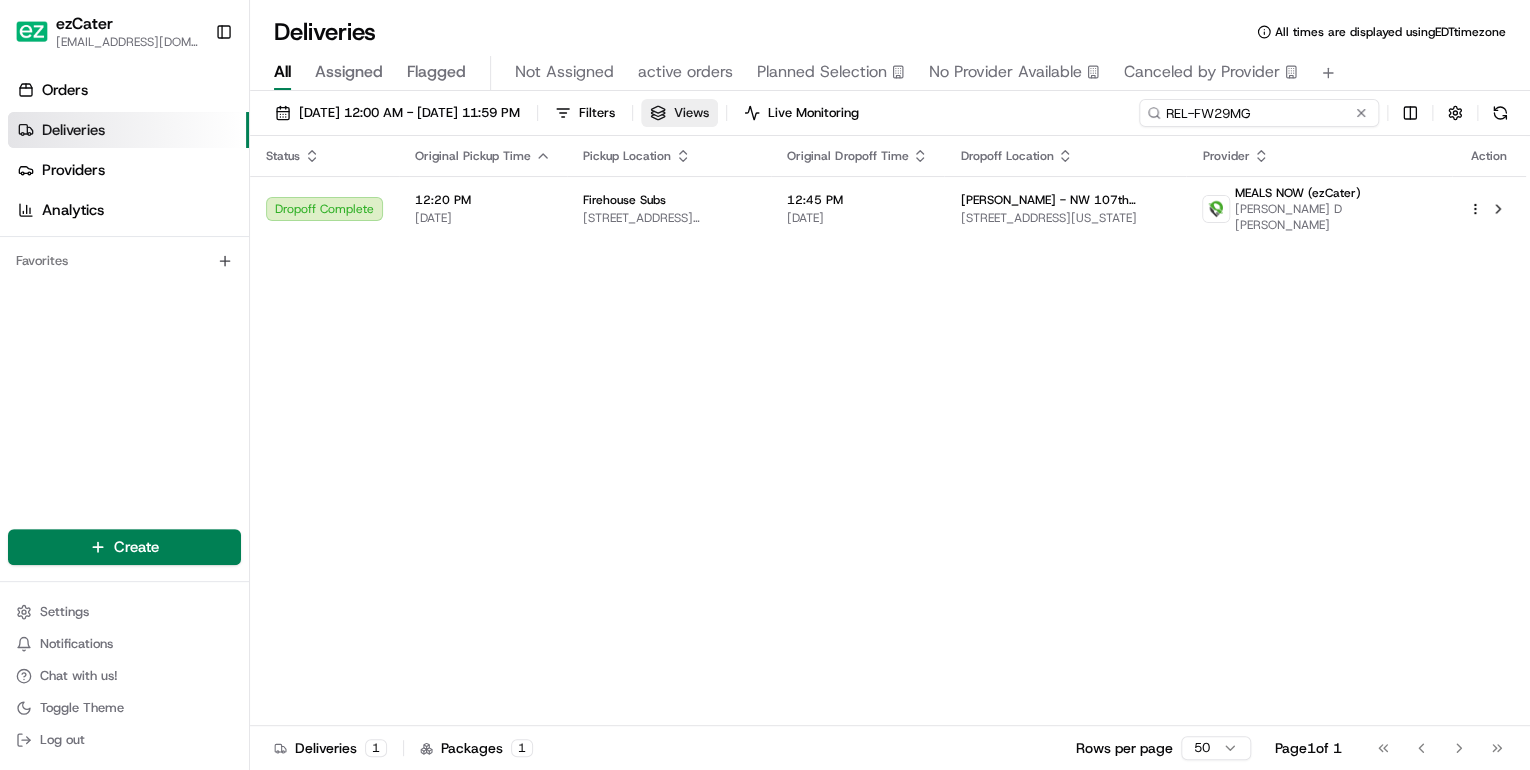 click on "07/07/2025 12:00 AM - 07/27/2025 11:59 PM Filters Views Live Monitoring REL-FW29MG" at bounding box center (890, 117) 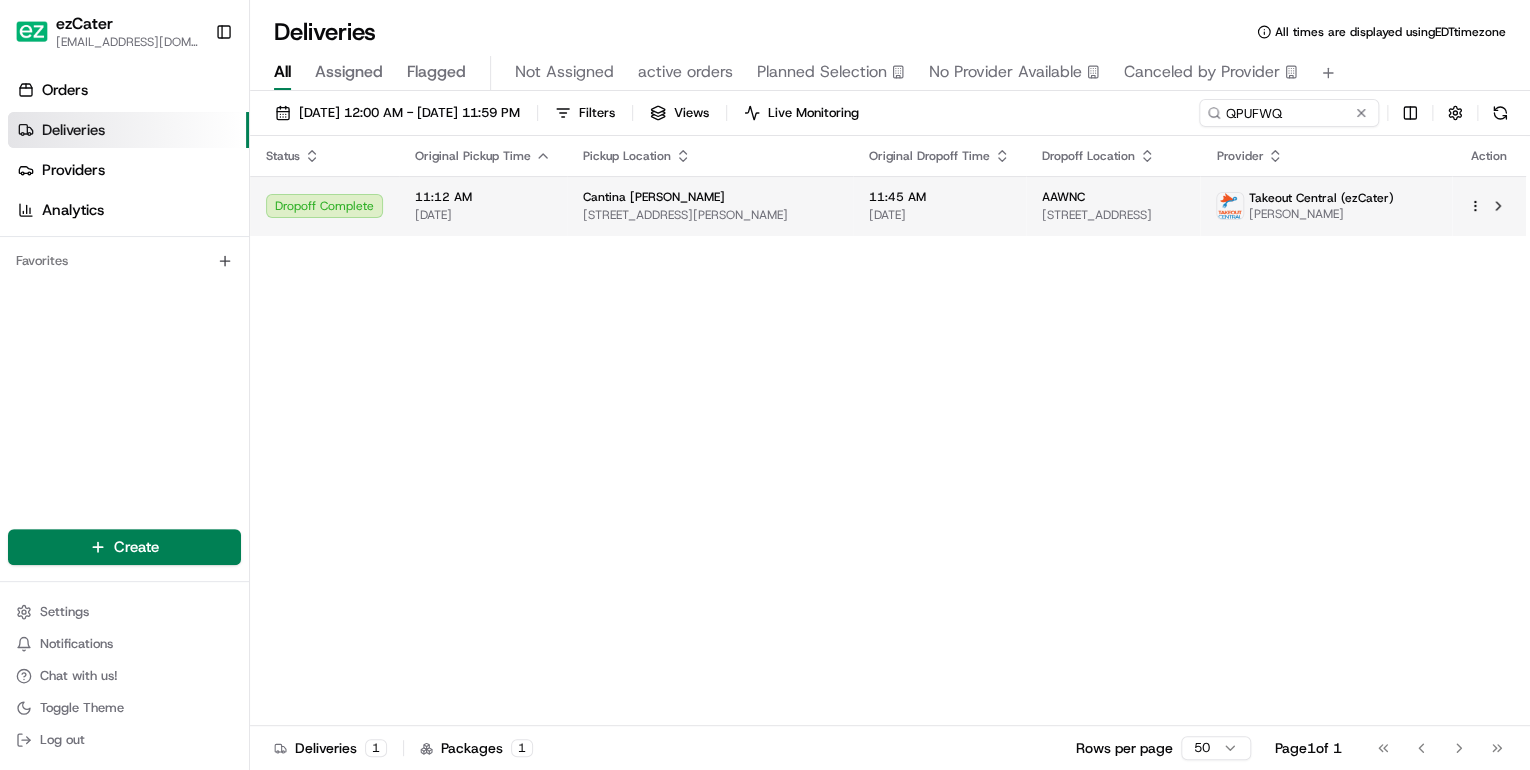 click on "Cantina Louie" at bounding box center [710, 197] 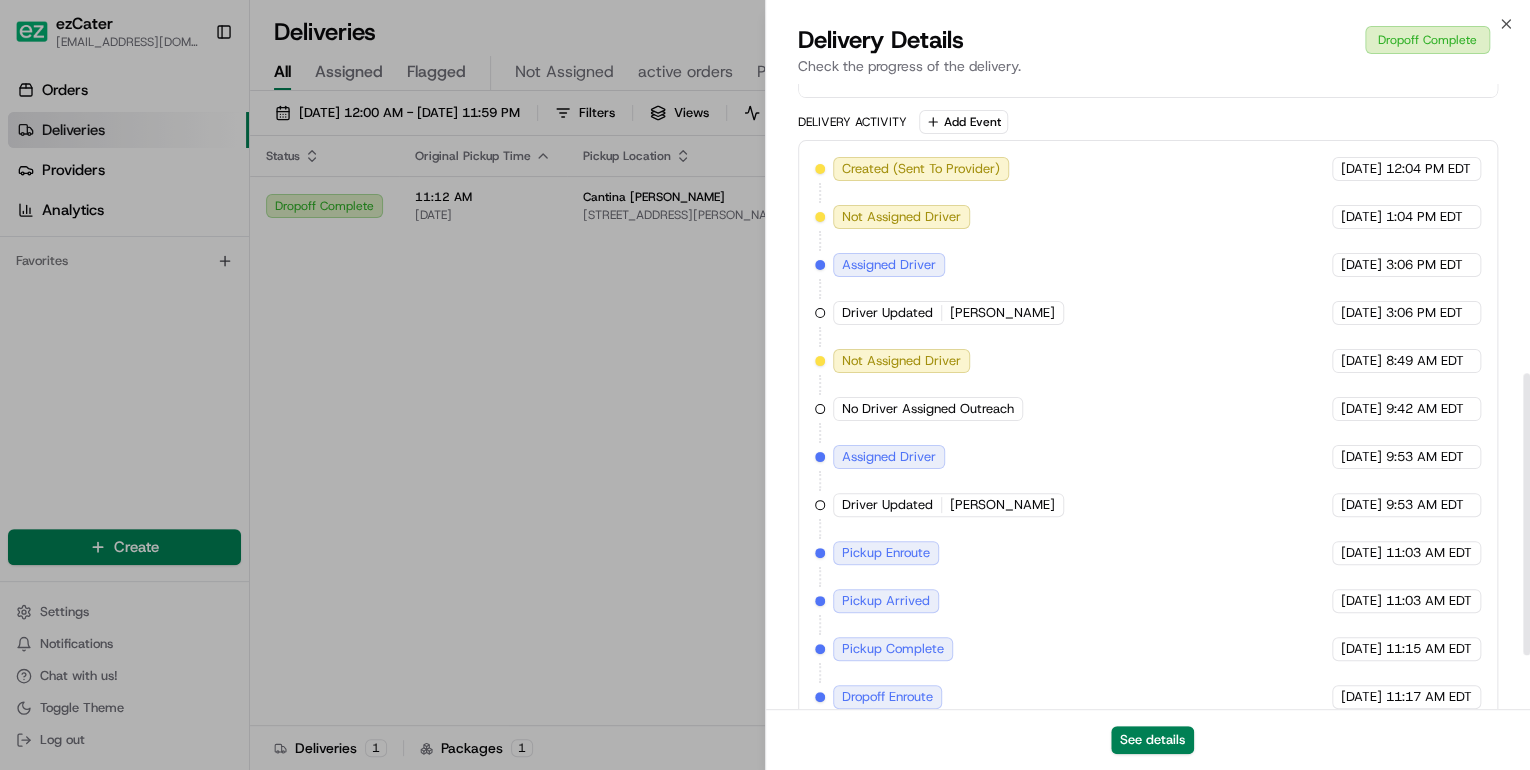 scroll, scrollTop: 758, scrollLeft: 0, axis: vertical 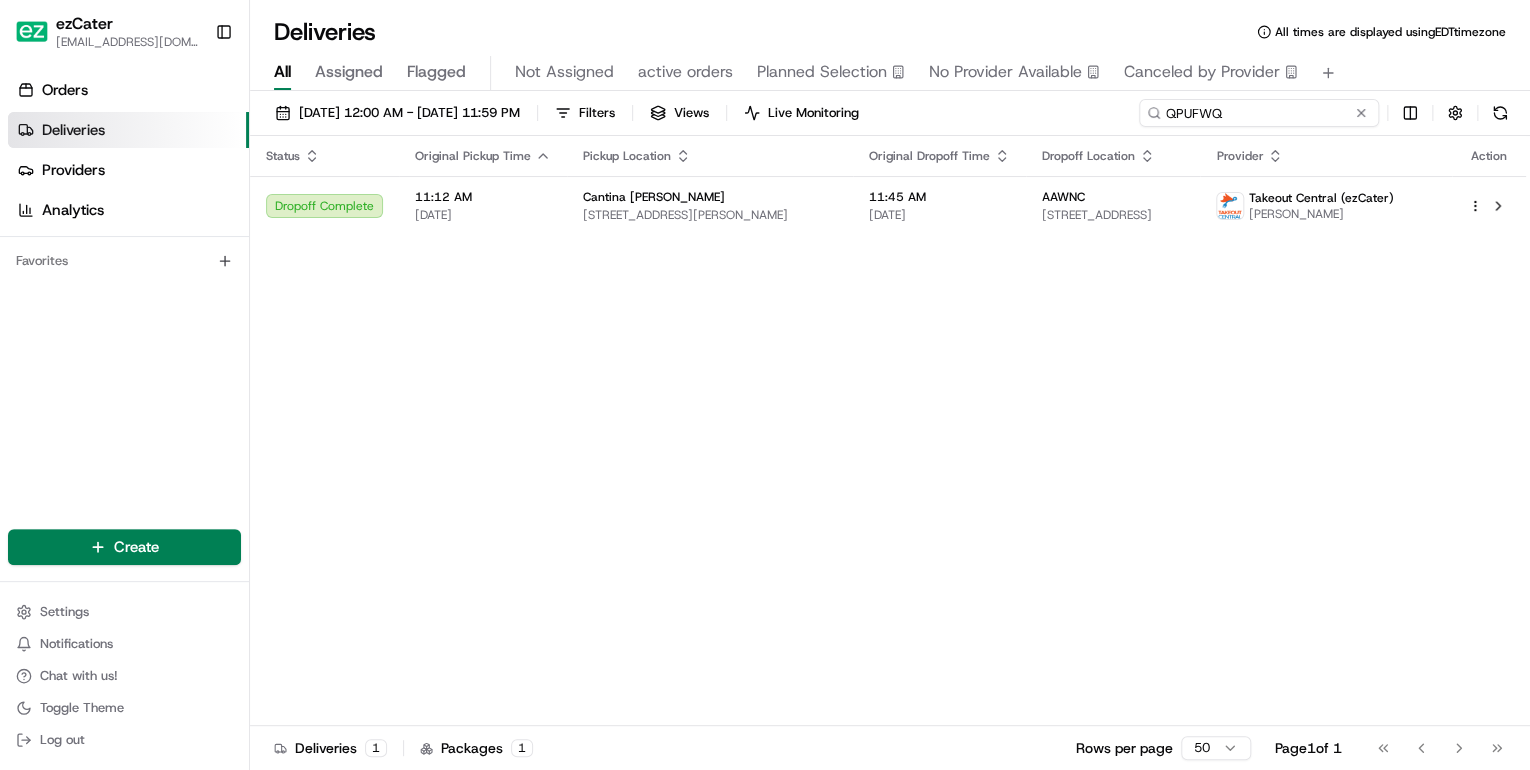 drag, startPoint x: 1281, startPoint y: 112, endPoint x: 824, endPoint y: 145, distance: 458.1899 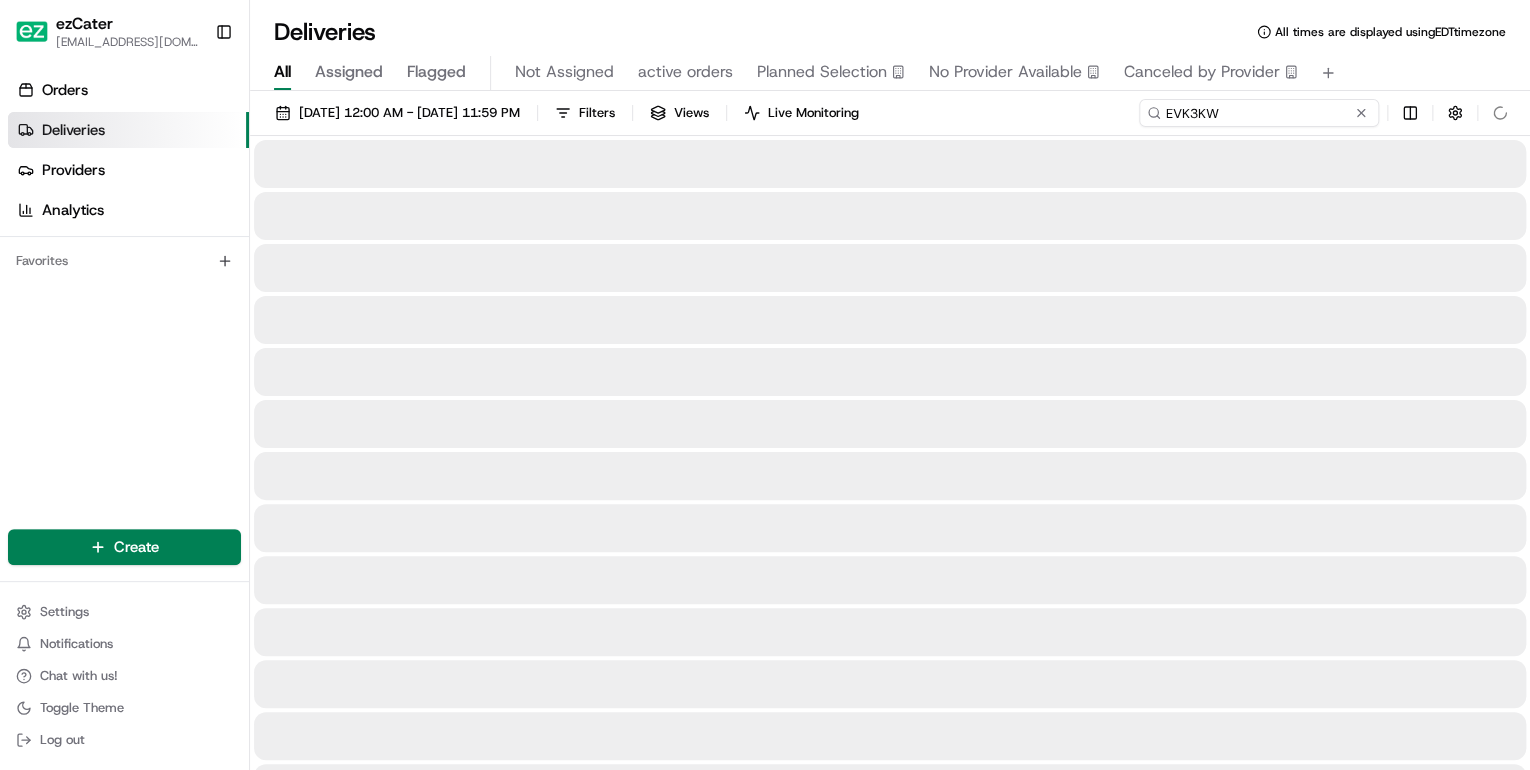 type on "EVK3KW" 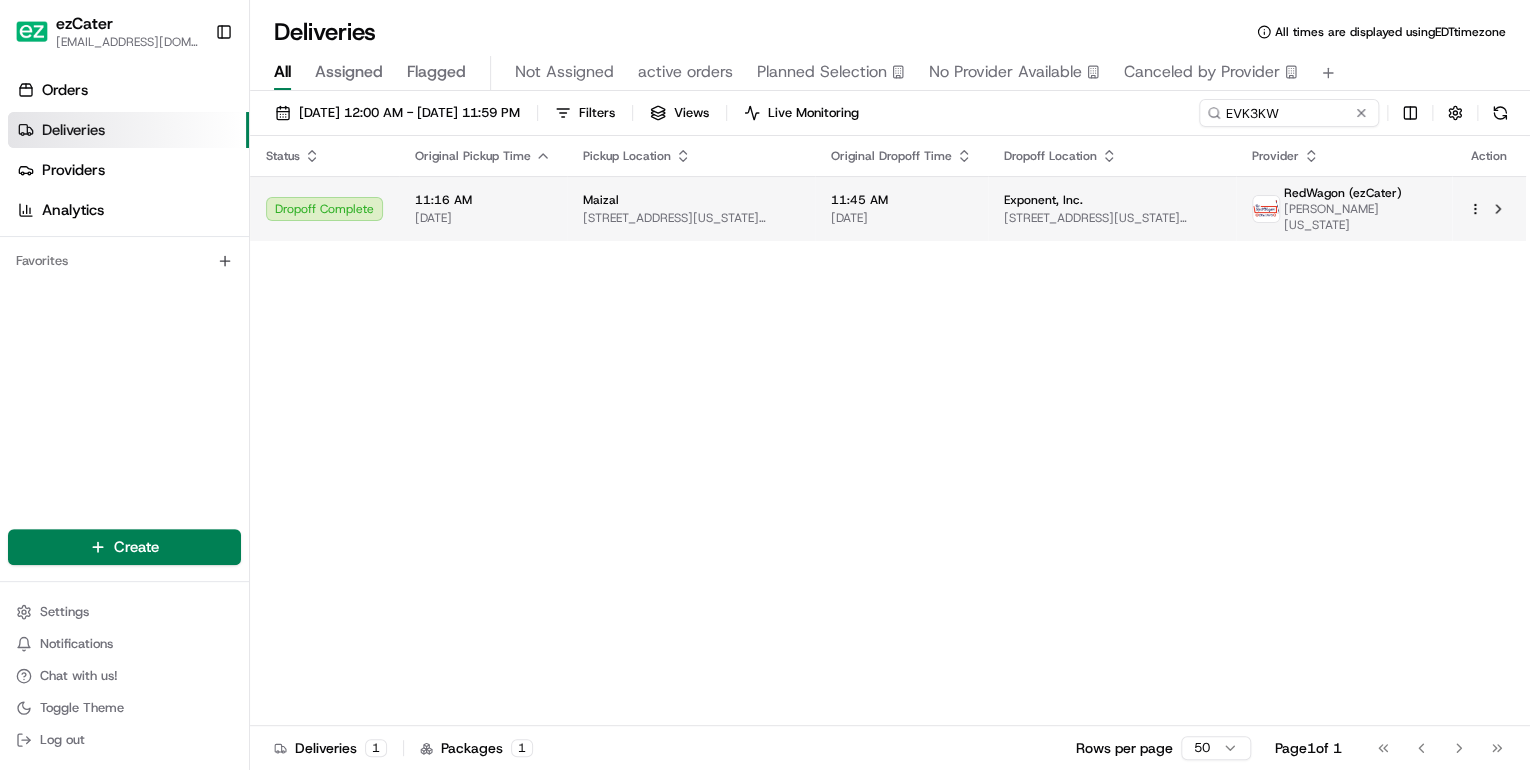 click on "[STREET_ADDRESS][US_STATE][US_STATE]" at bounding box center [691, 218] 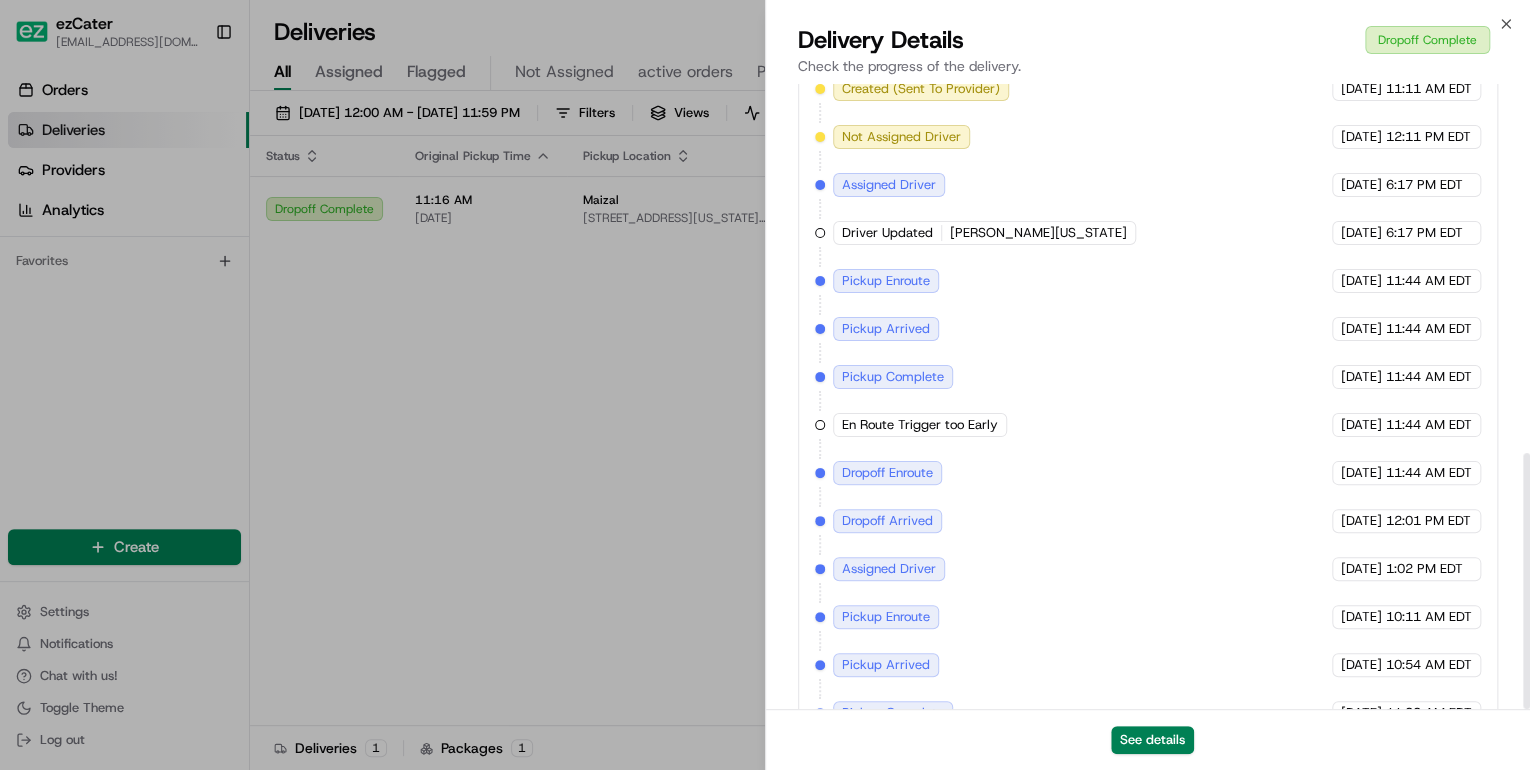 scroll, scrollTop: 900, scrollLeft: 0, axis: vertical 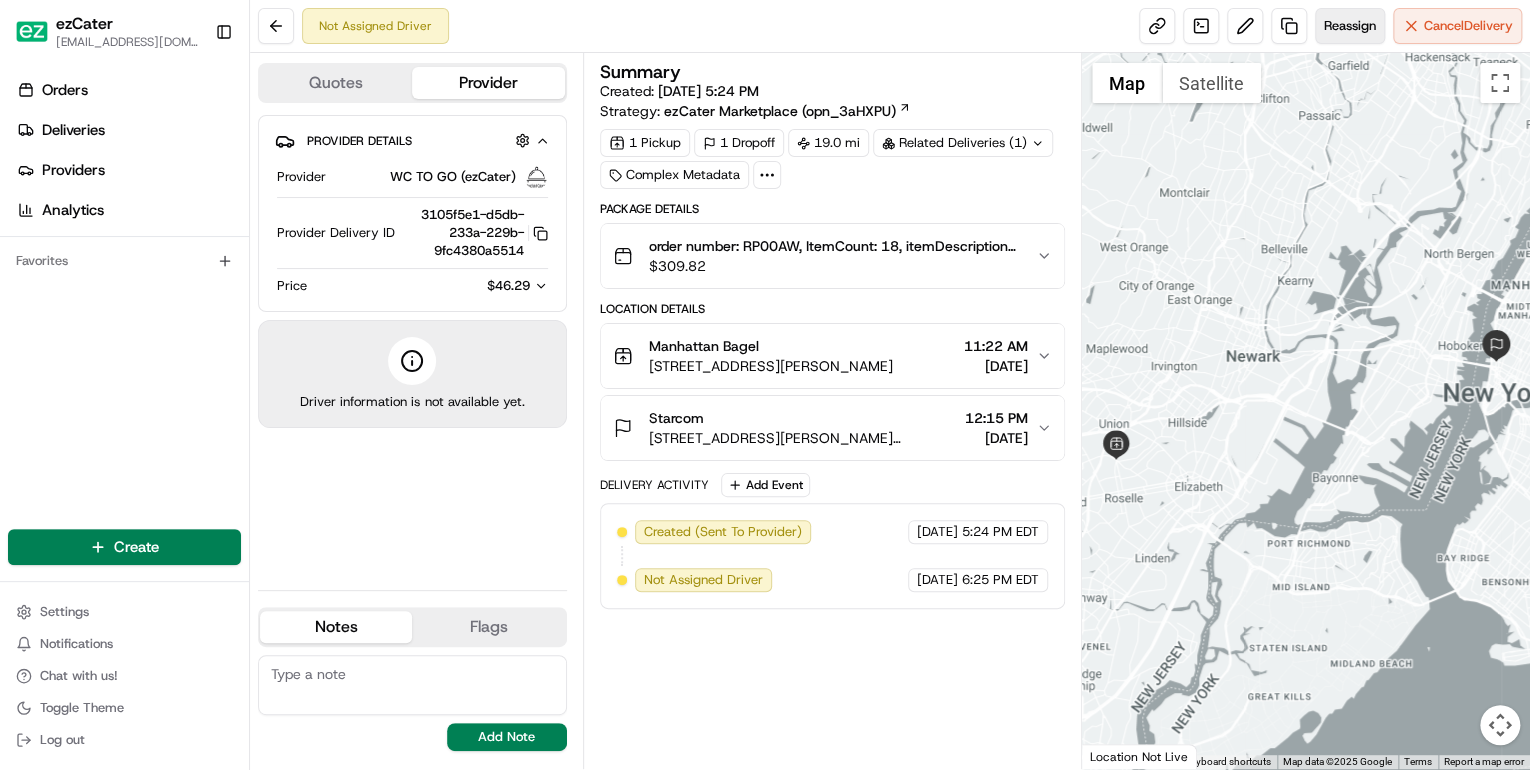 click on "Reassign" at bounding box center (1350, 26) 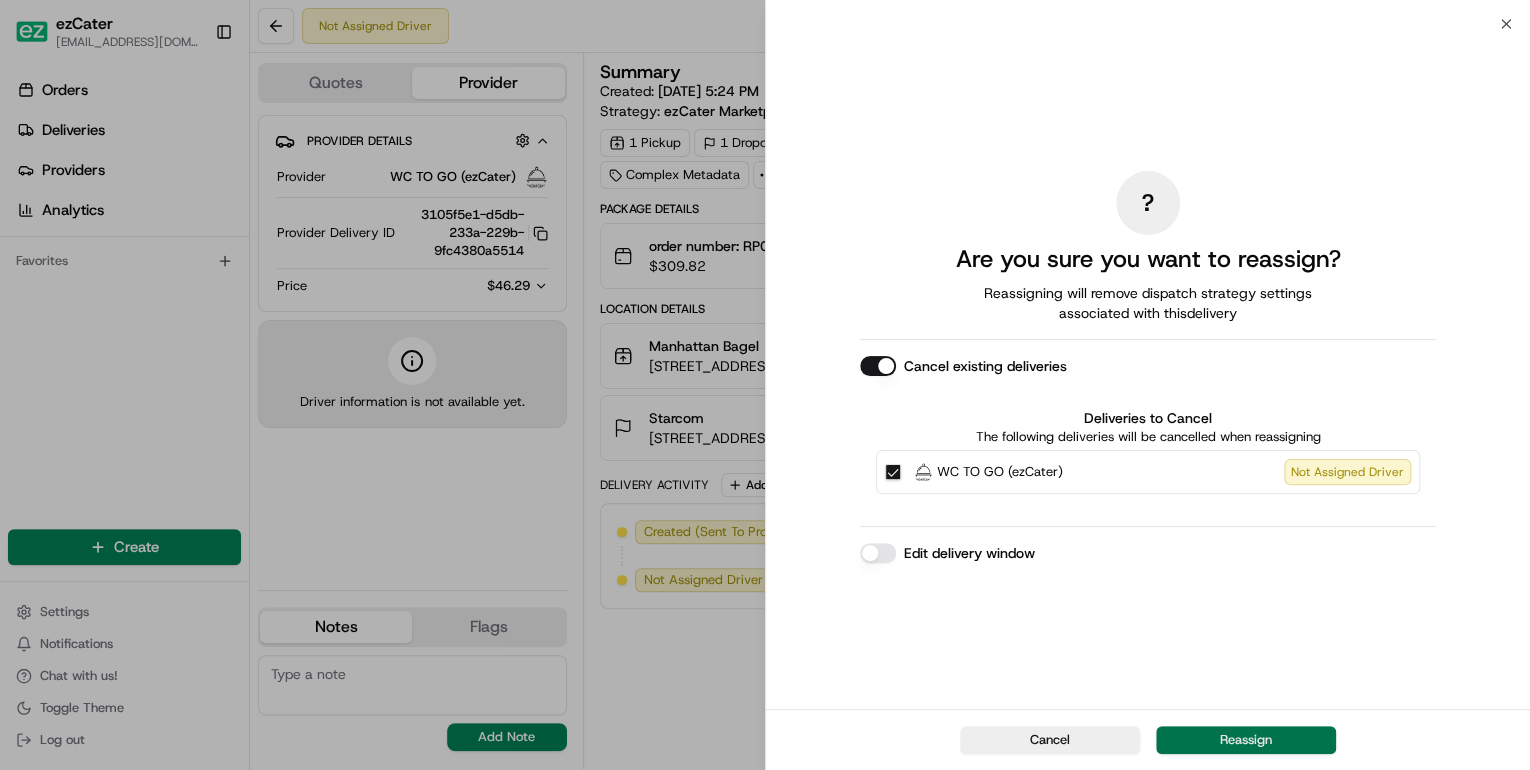 click on "Reassign" at bounding box center [1246, 740] 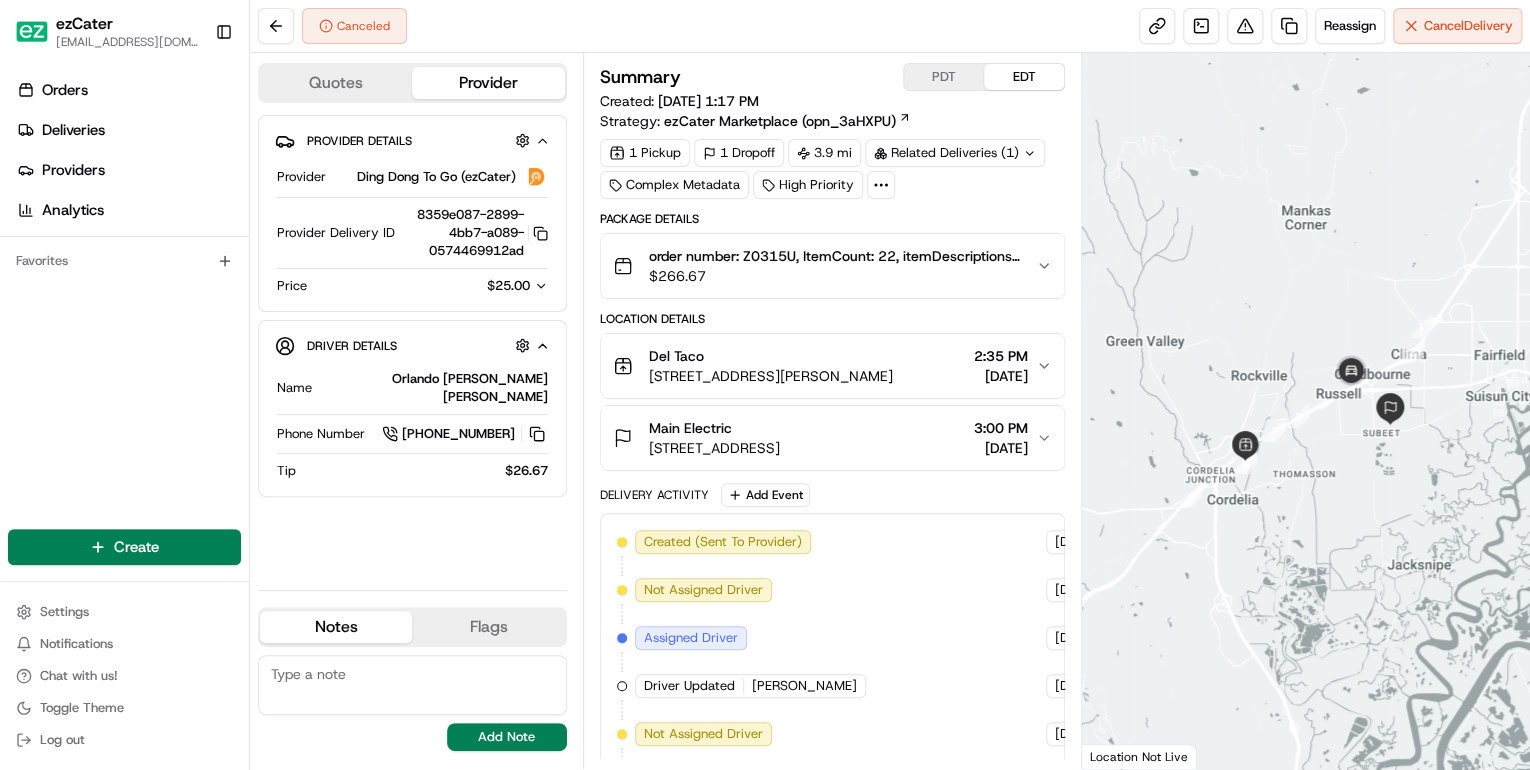 scroll, scrollTop: 0, scrollLeft: 0, axis: both 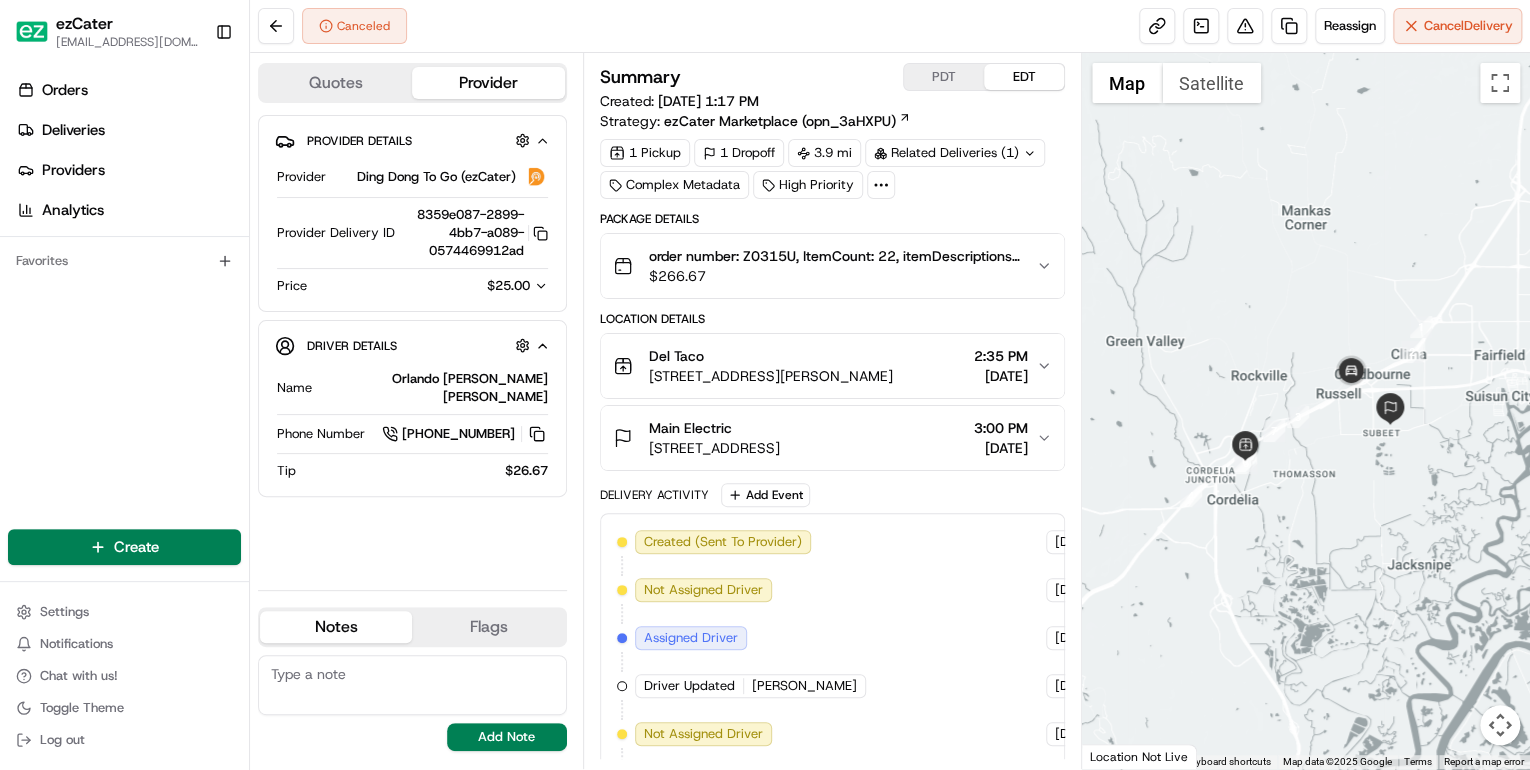 click 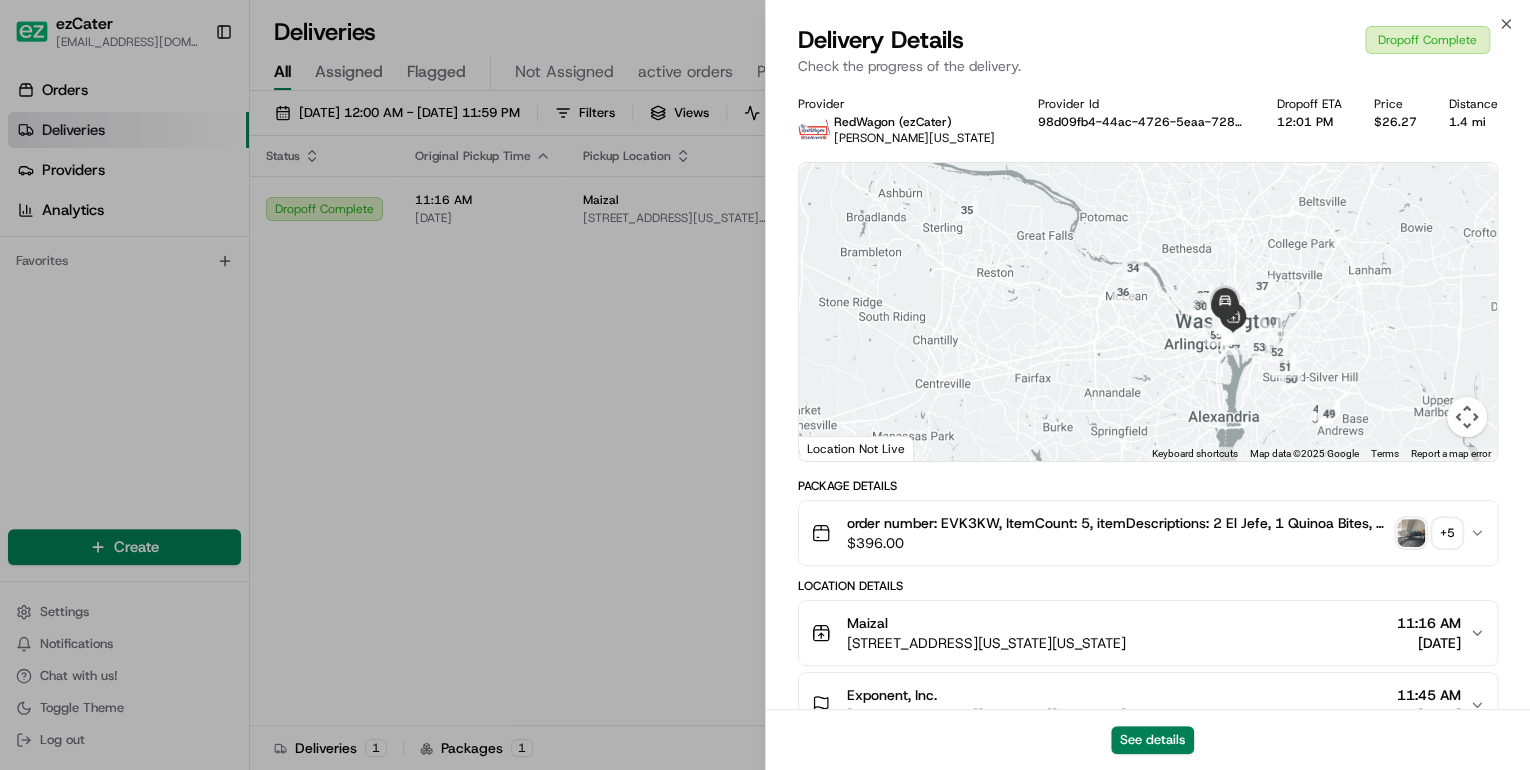 scroll, scrollTop: 0, scrollLeft: 0, axis: both 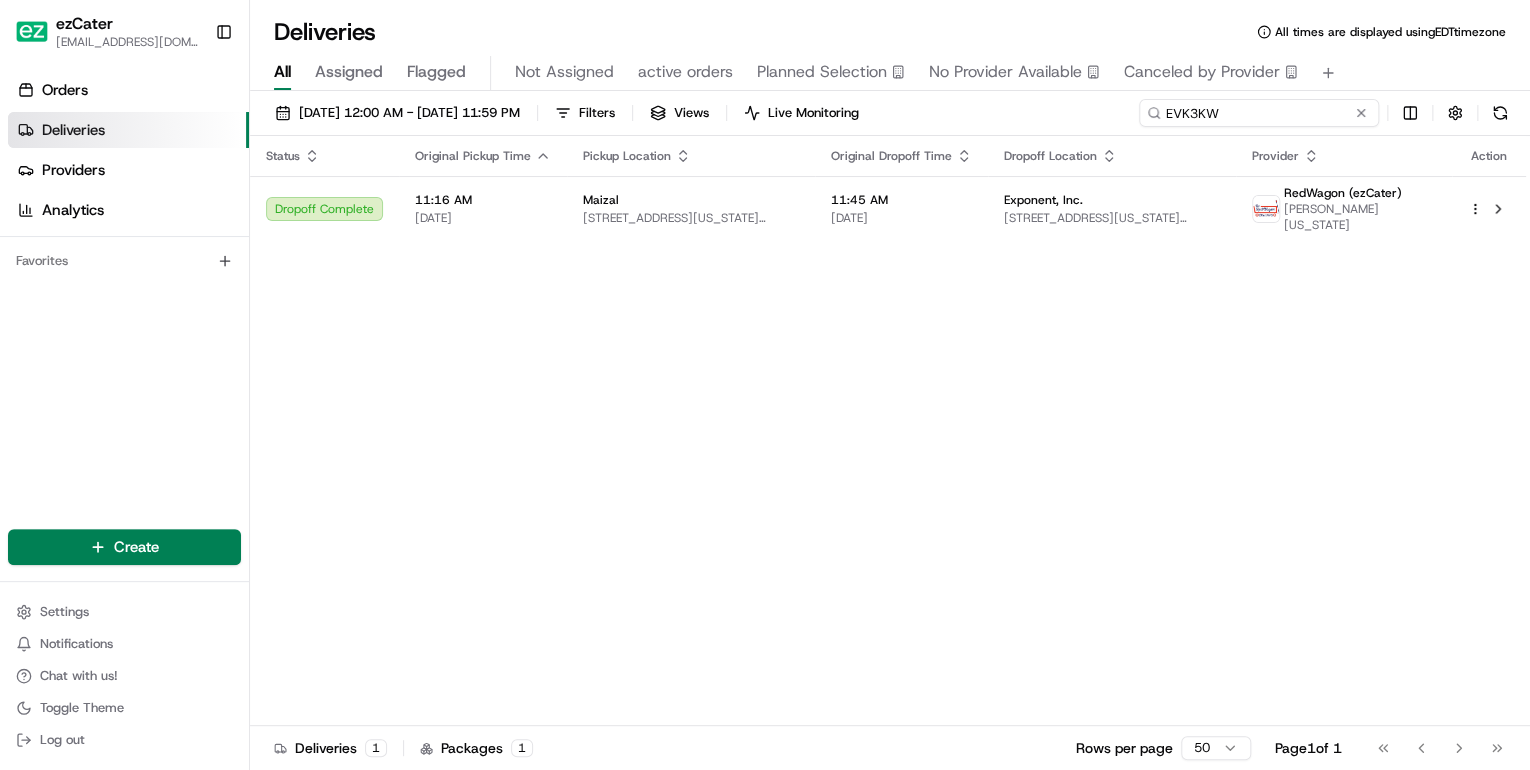 drag, startPoint x: 1291, startPoint y: 116, endPoint x: 679, endPoint y: 151, distance: 613 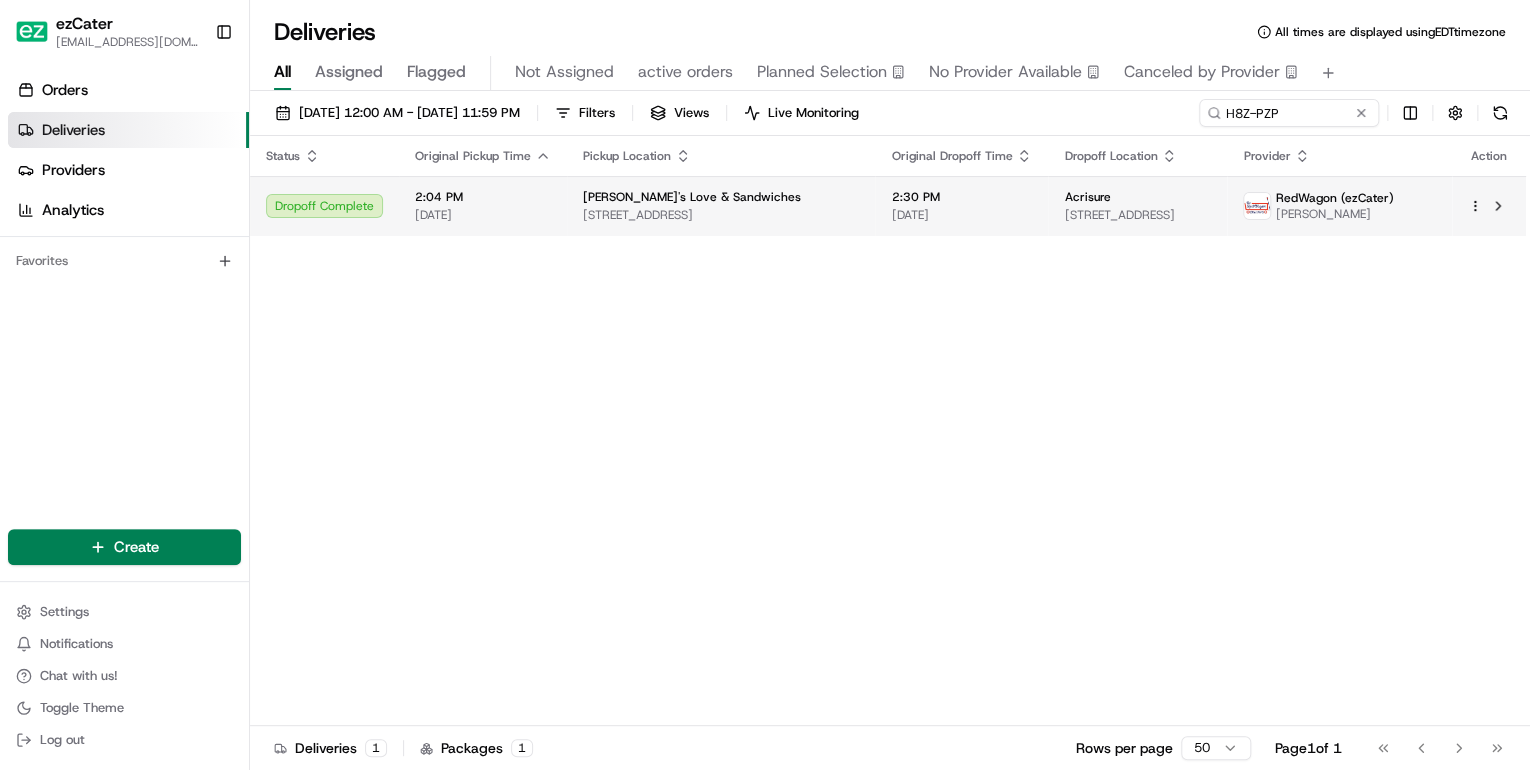 click on "[PERSON_NAME]'s Love & Sandwiches" at bounding box center (692, 197) 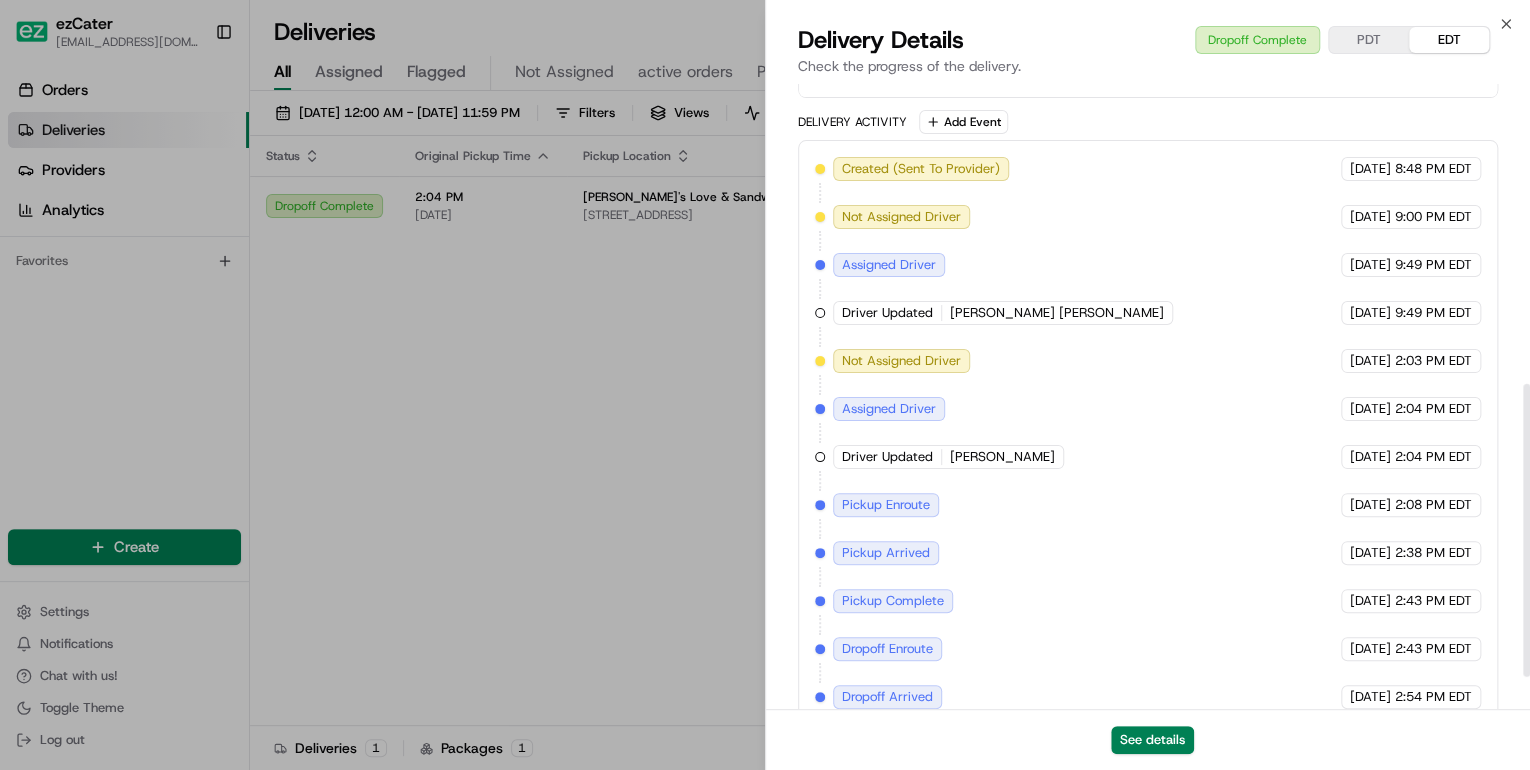 scroll, scrollTop: 710, scrollLeft: 0, axis: vertical 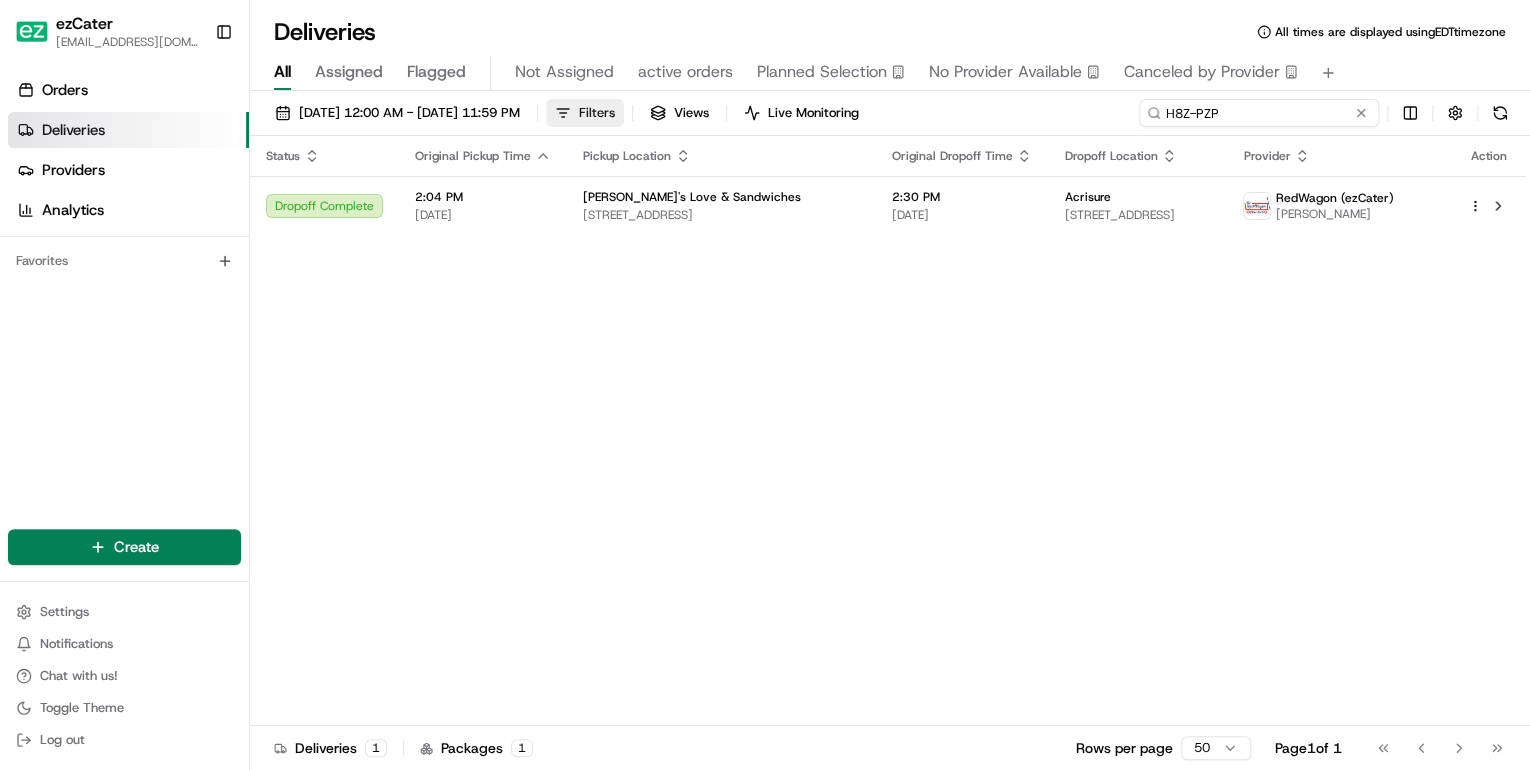 drag, startPoint x: 1297, startPoint y: 105, endPoint x: 644, endPoint y: 112, distance: 653.03754 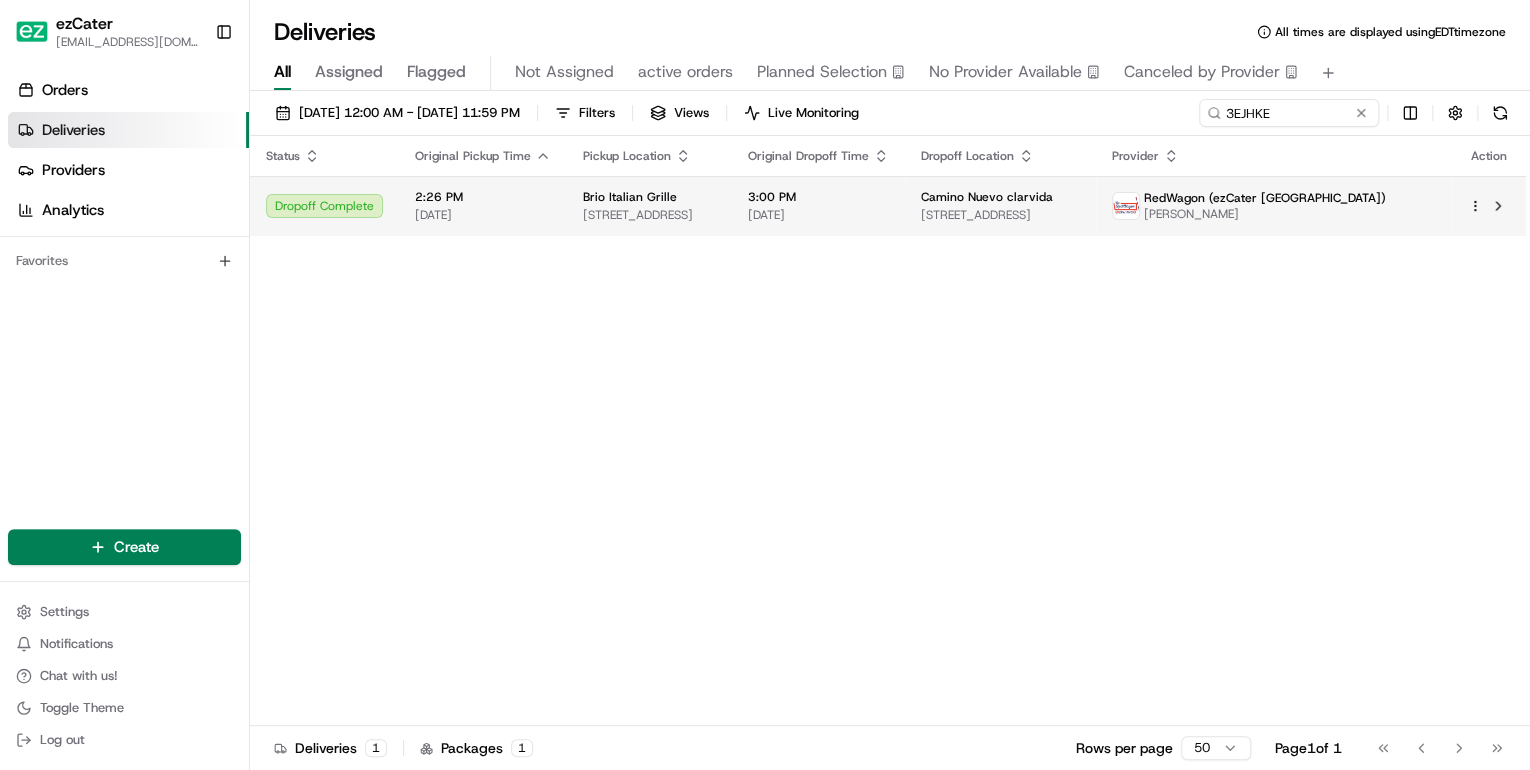 click on "2:26 PM" at bounding box center (483, 197) 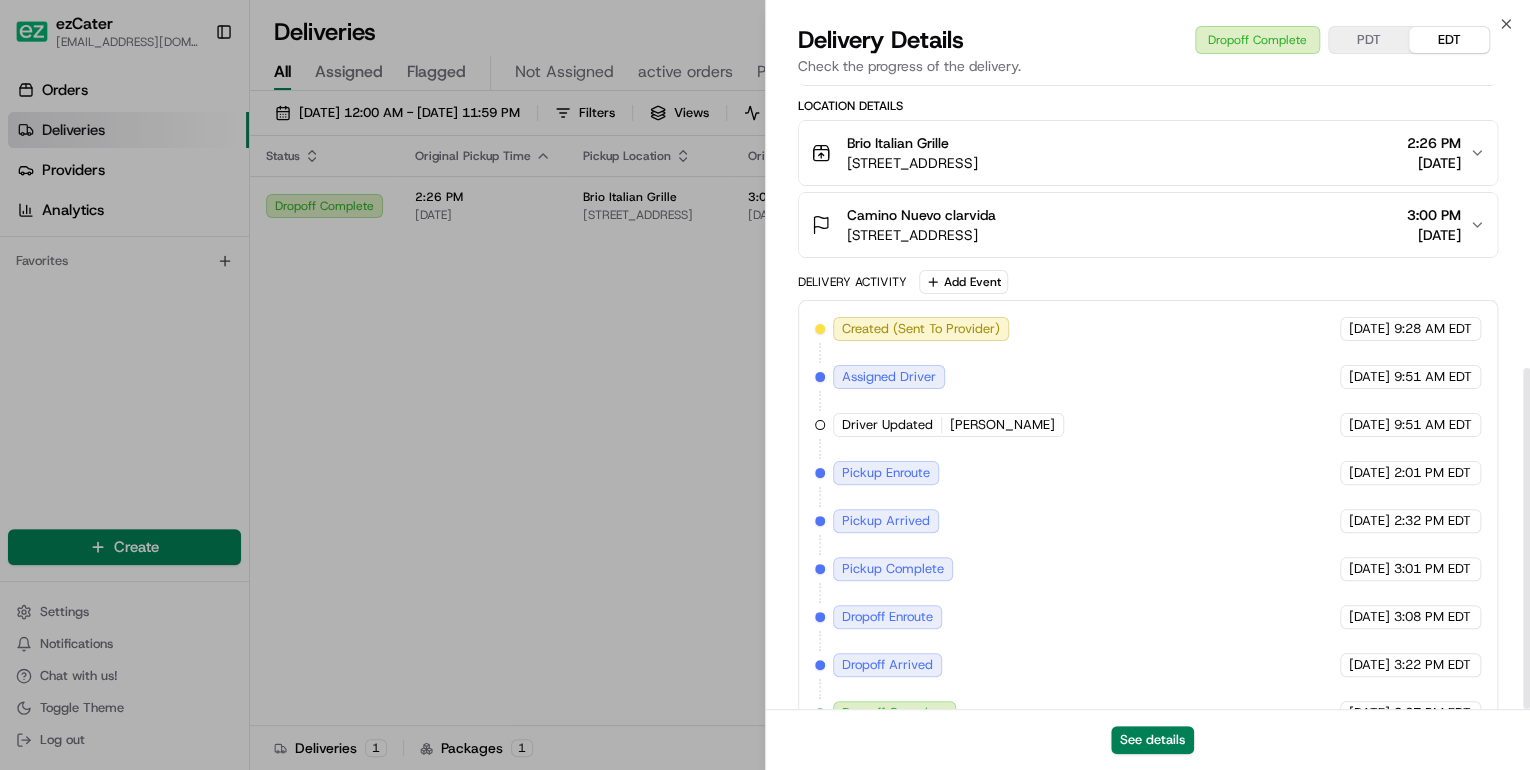 scroll, scrollTop: 520, scrollLeft: 0, axis: vertical 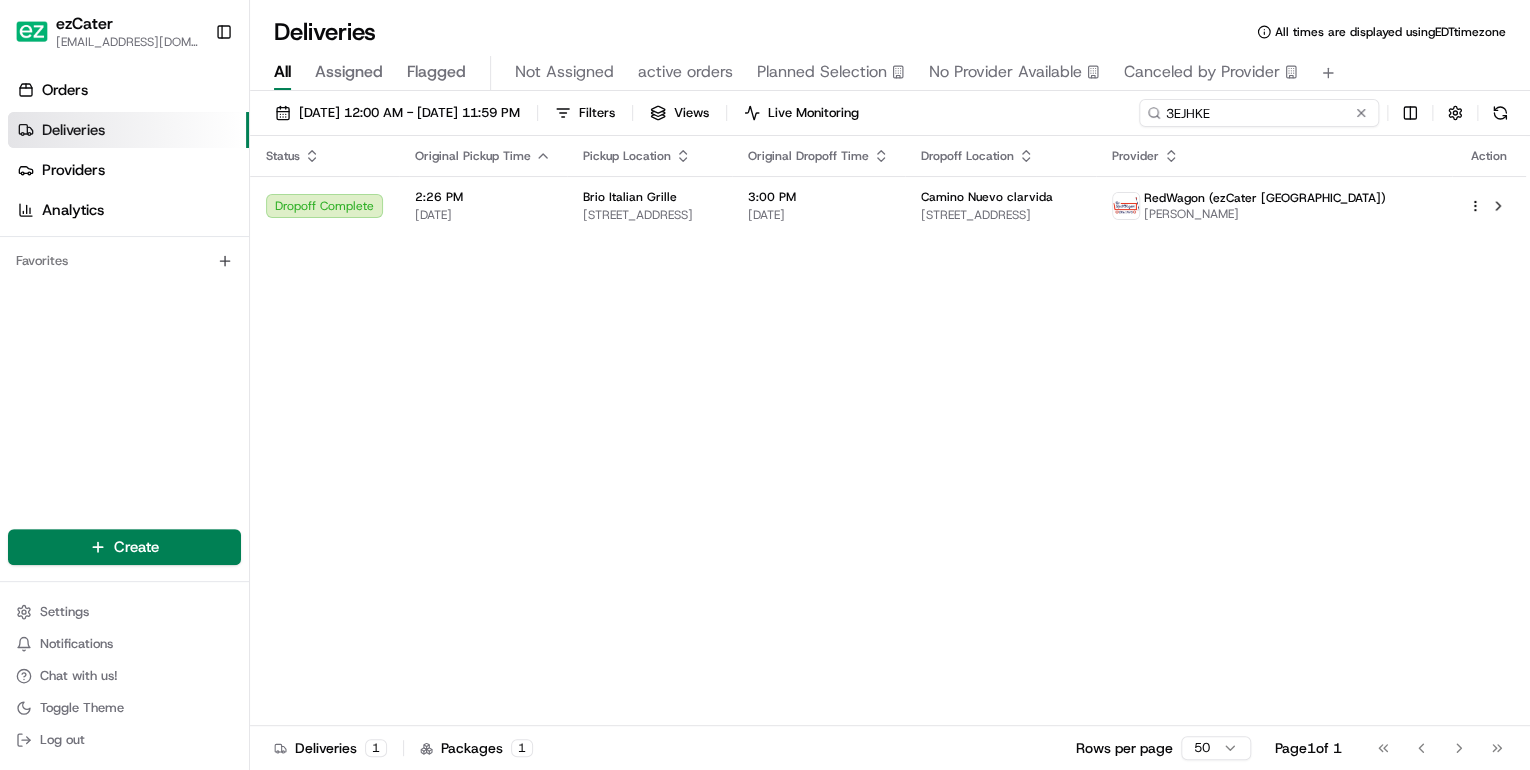 click on "[DATE] 12:00 AM - [DATE] 11:59 PM Filters Views Live Monitoring 3EJHKE" at bounding box center [890, 117] 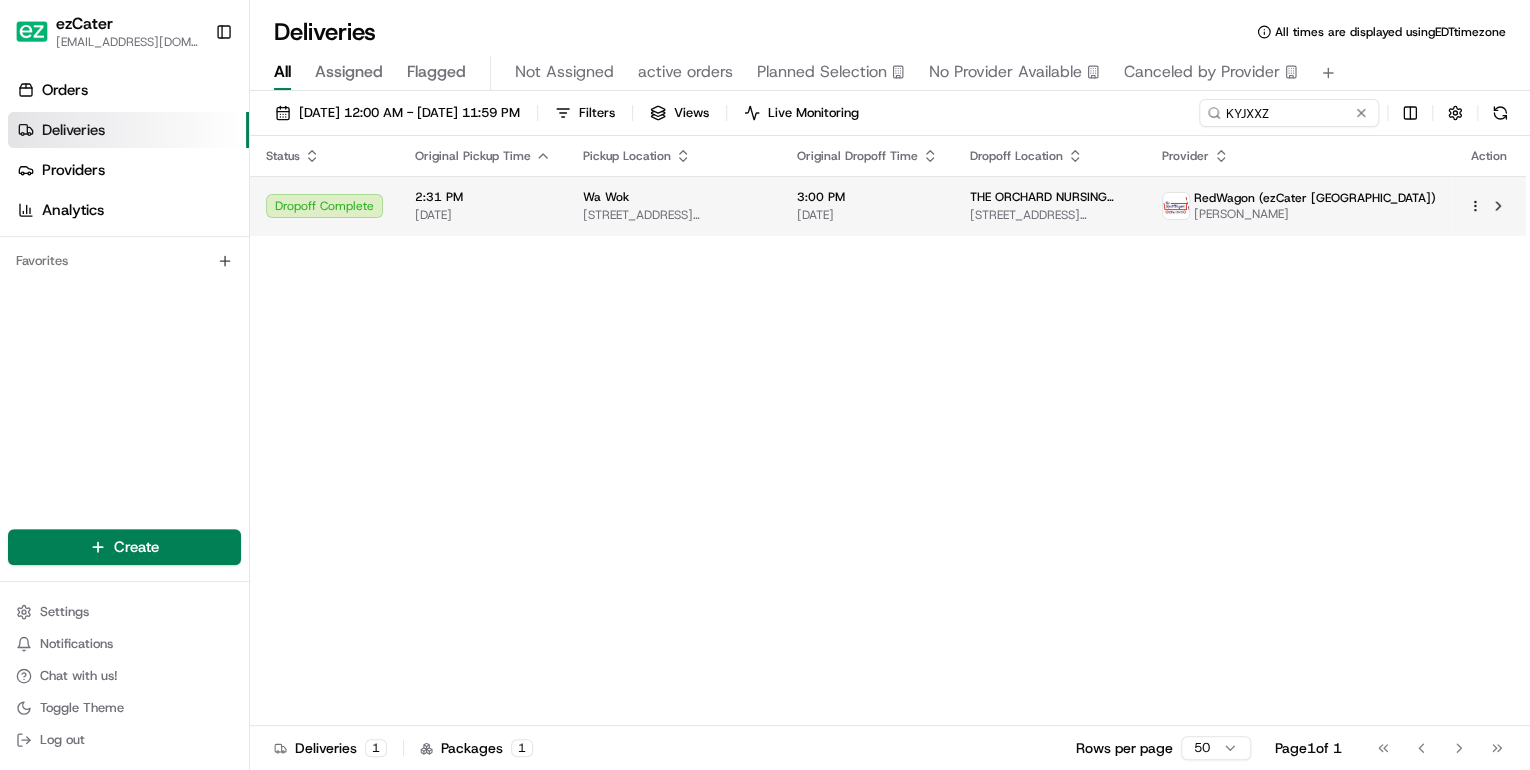 click on "Wa Wok [STREET_ADDRESS][PERSON_NAME]" at bounding box center (674, 206) 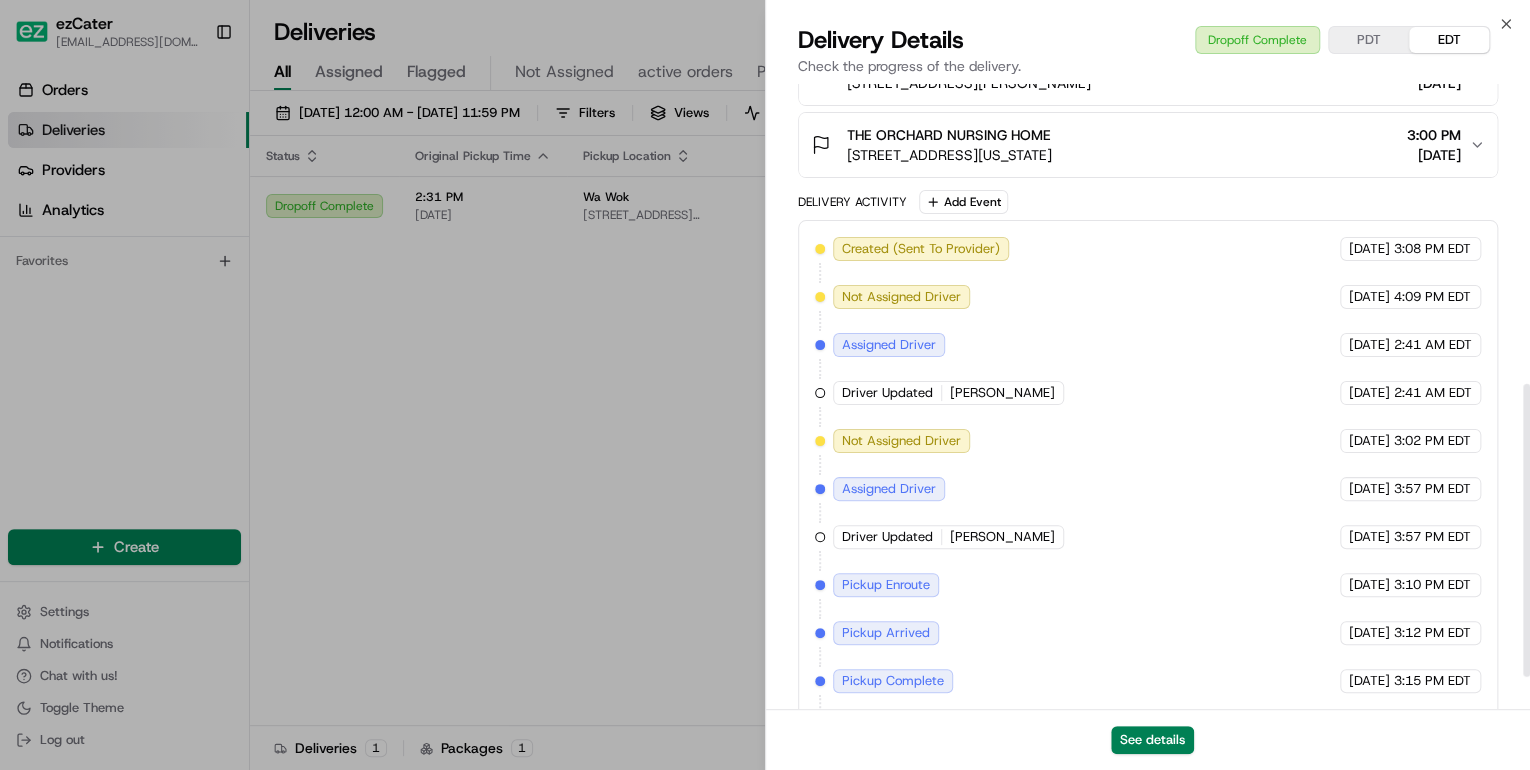 scroll, scrollTop: 710, scrollLeft: 0, axis: vertical 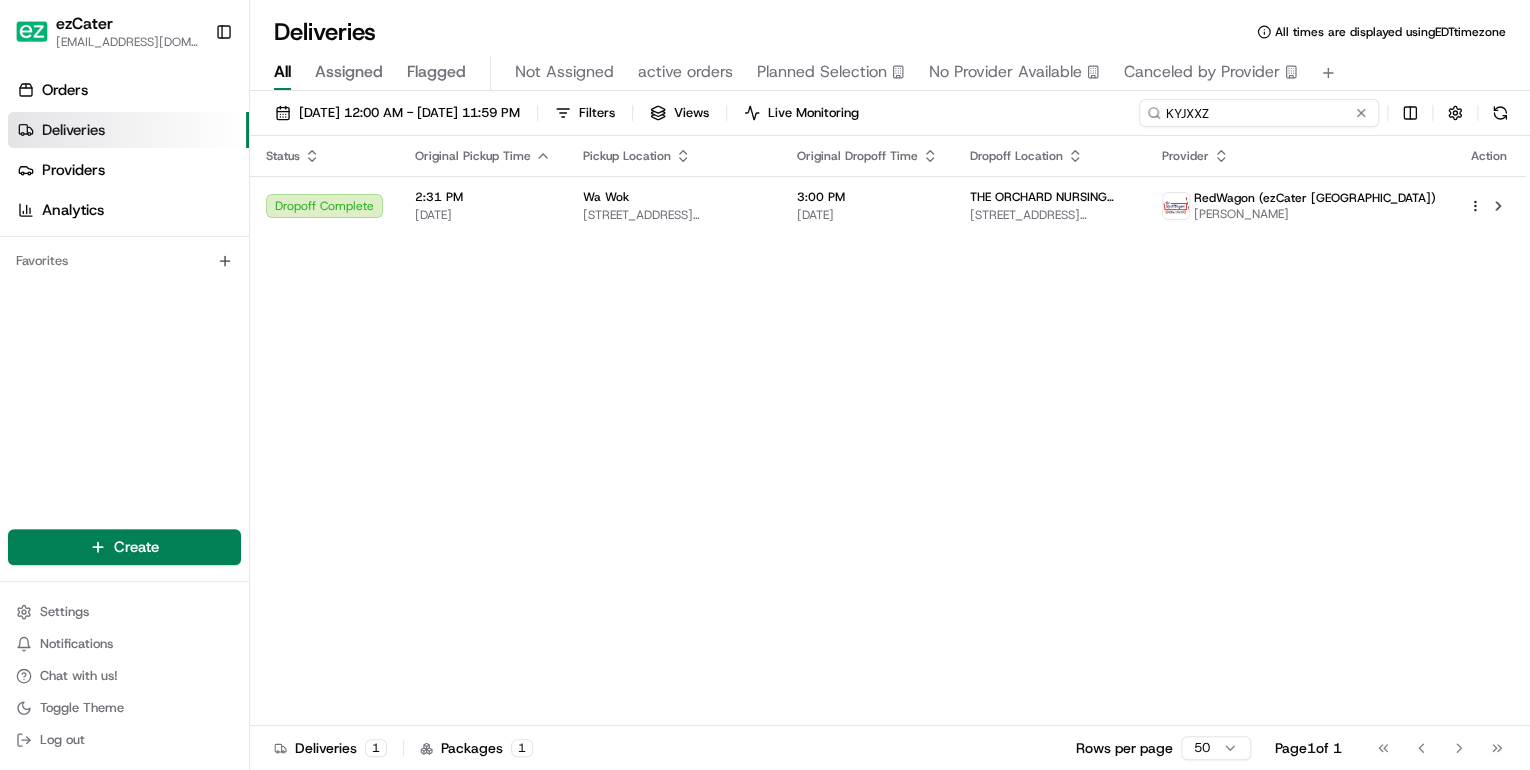 drag, startPoint x: 1284, startPoint y: 108, endPoint x: 818, endPoint y: 136, distance: 466.84045 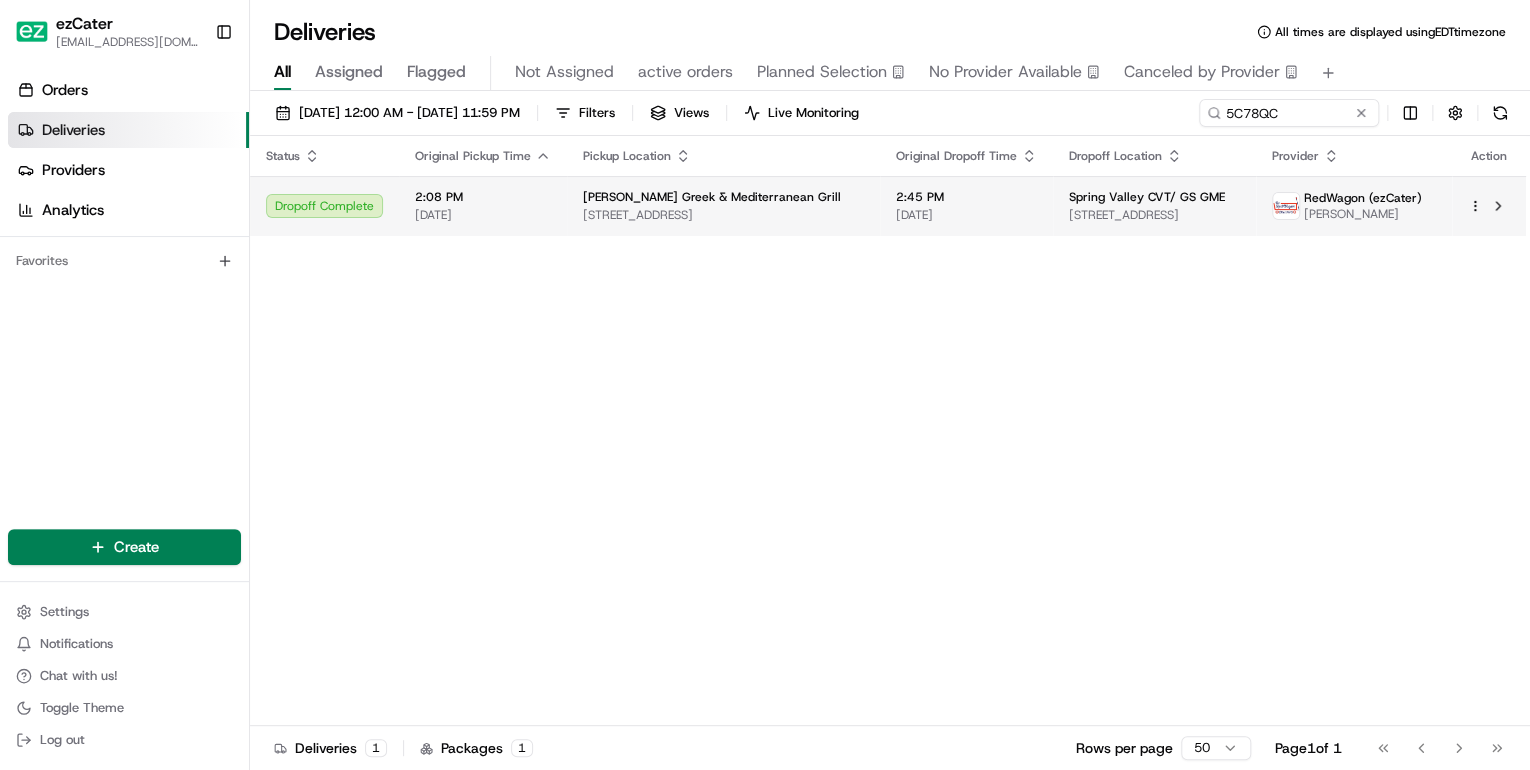 click on "[PERSON_NAME] Greek & Mediterranean Grill [STREET_ADDRESS]" at bounding box center (723, 206) 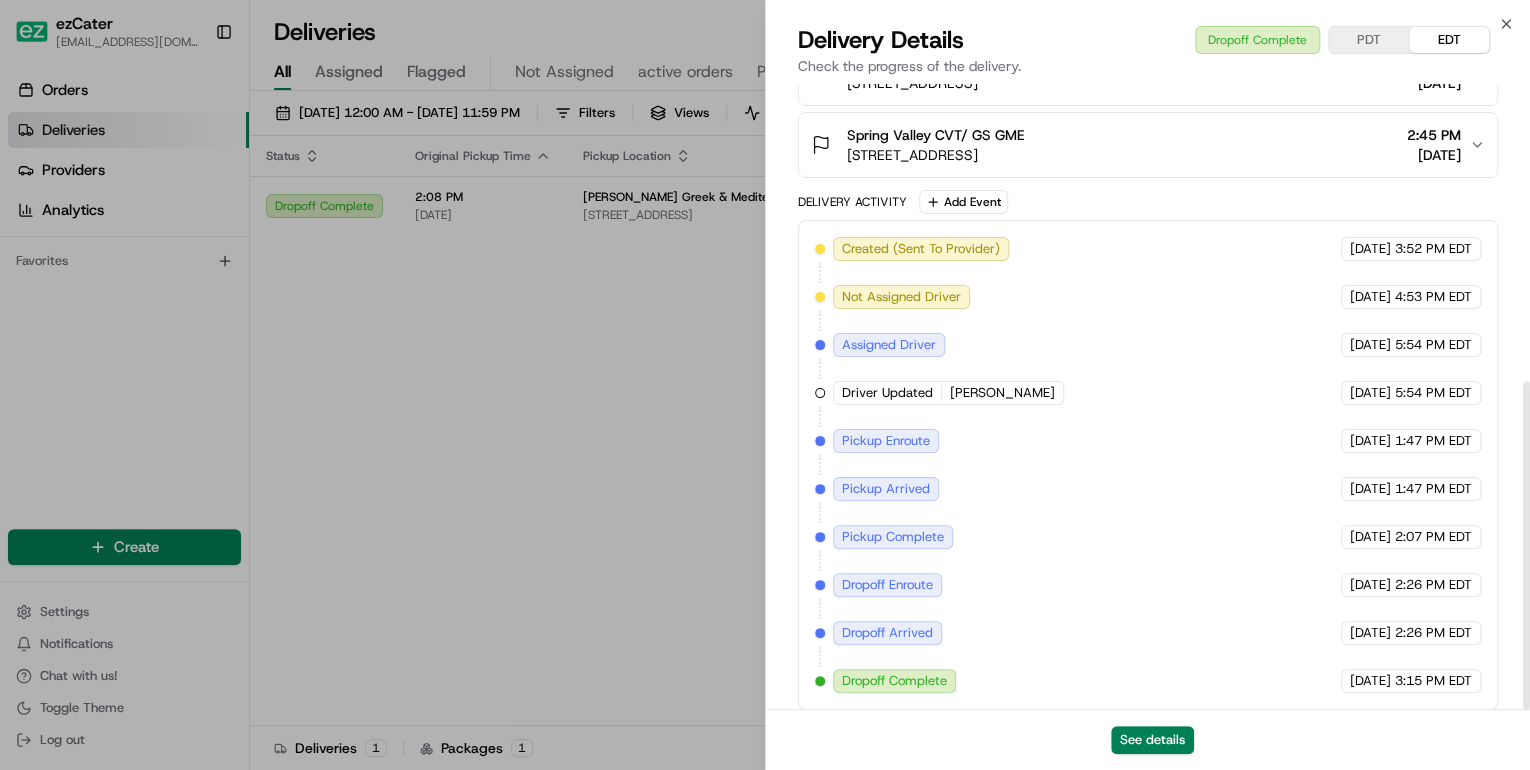 scroll, scrollTop: 568, scrollLeft: 0, axis: vertical 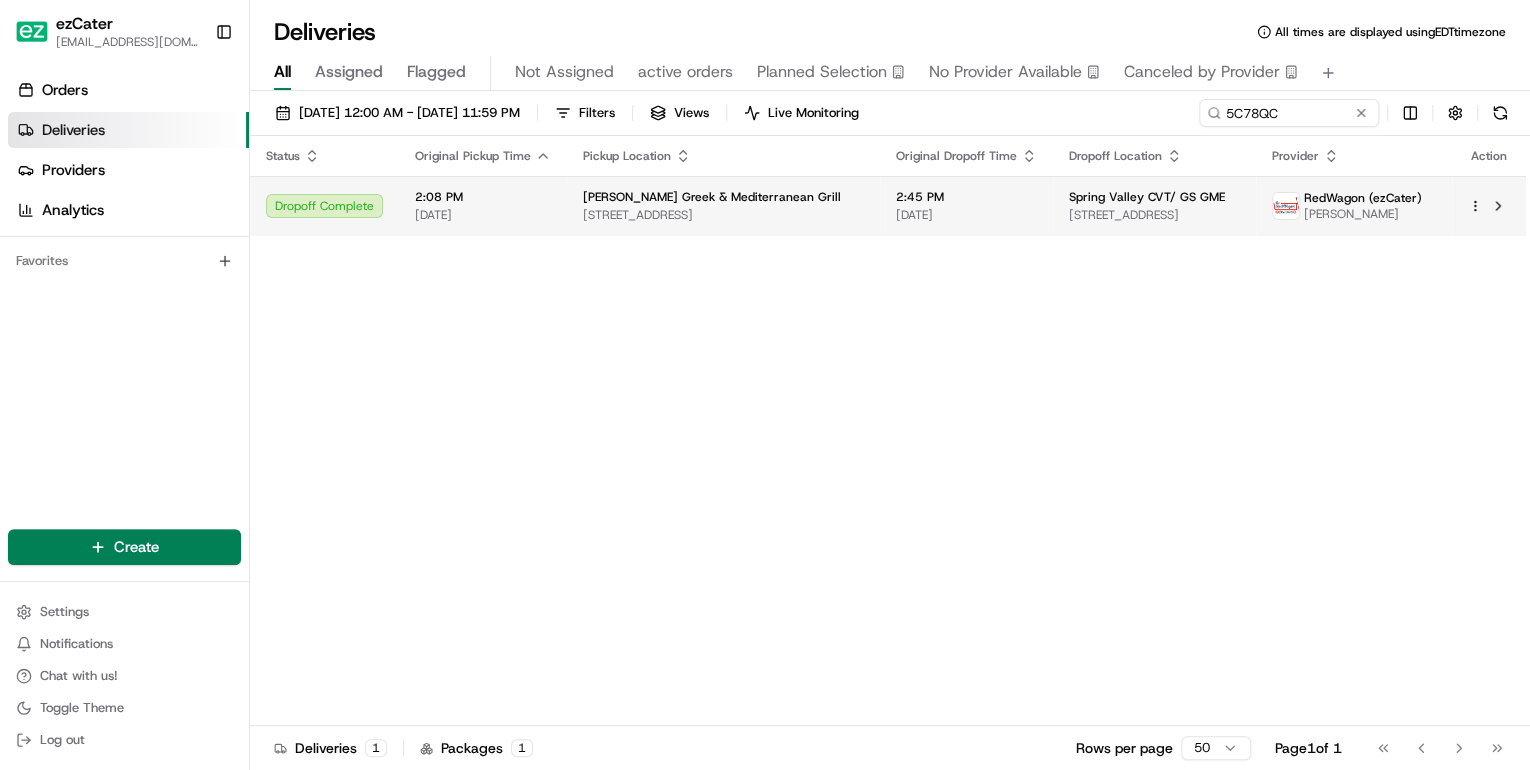 click on "[PERSON_NAME] Greek & Mediterranean Grill [STREET_ADDRESS]" at bounding box center (723, 206) 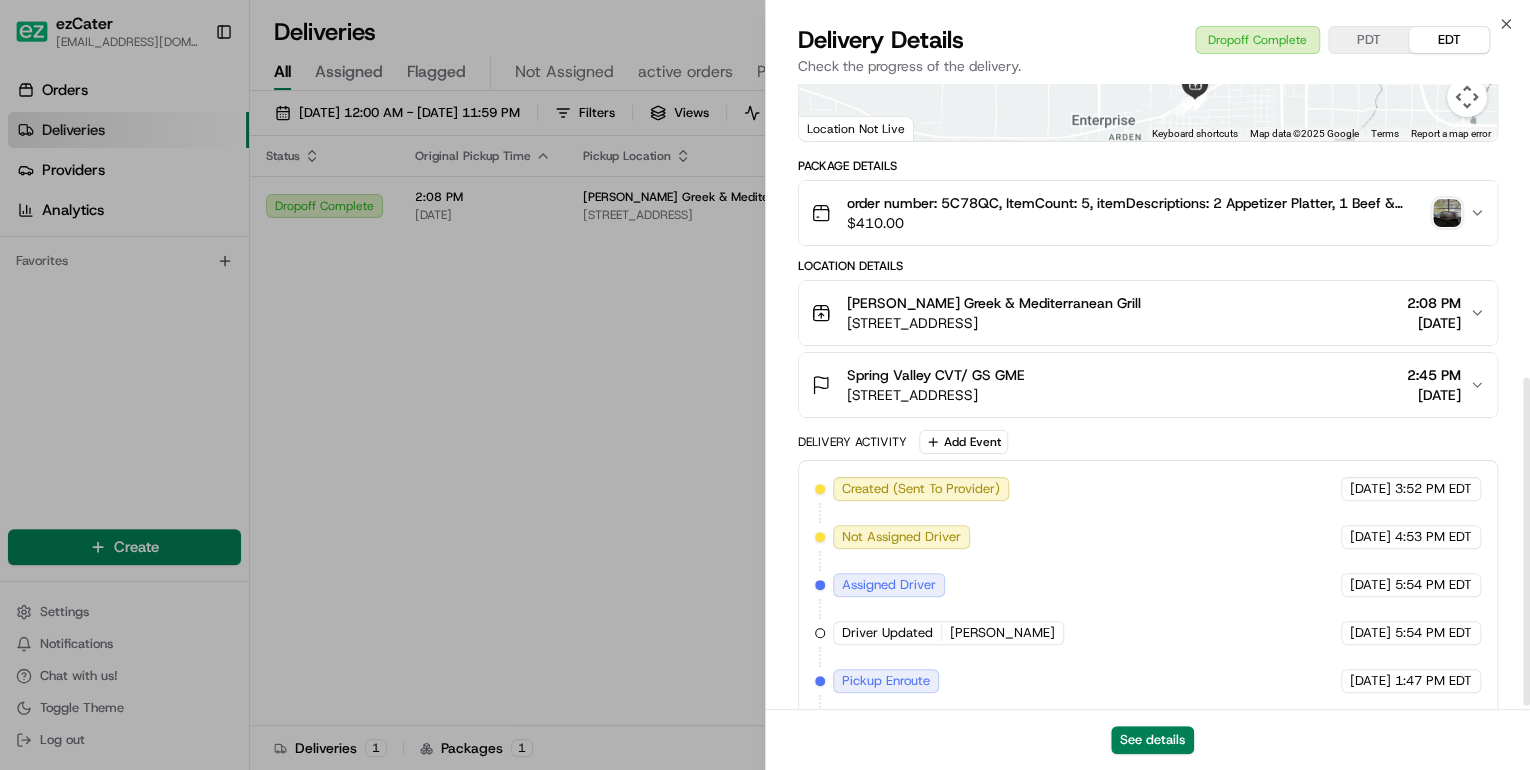 scroll, scrollTop: 568, scrollLeft: 0, axis: vertical 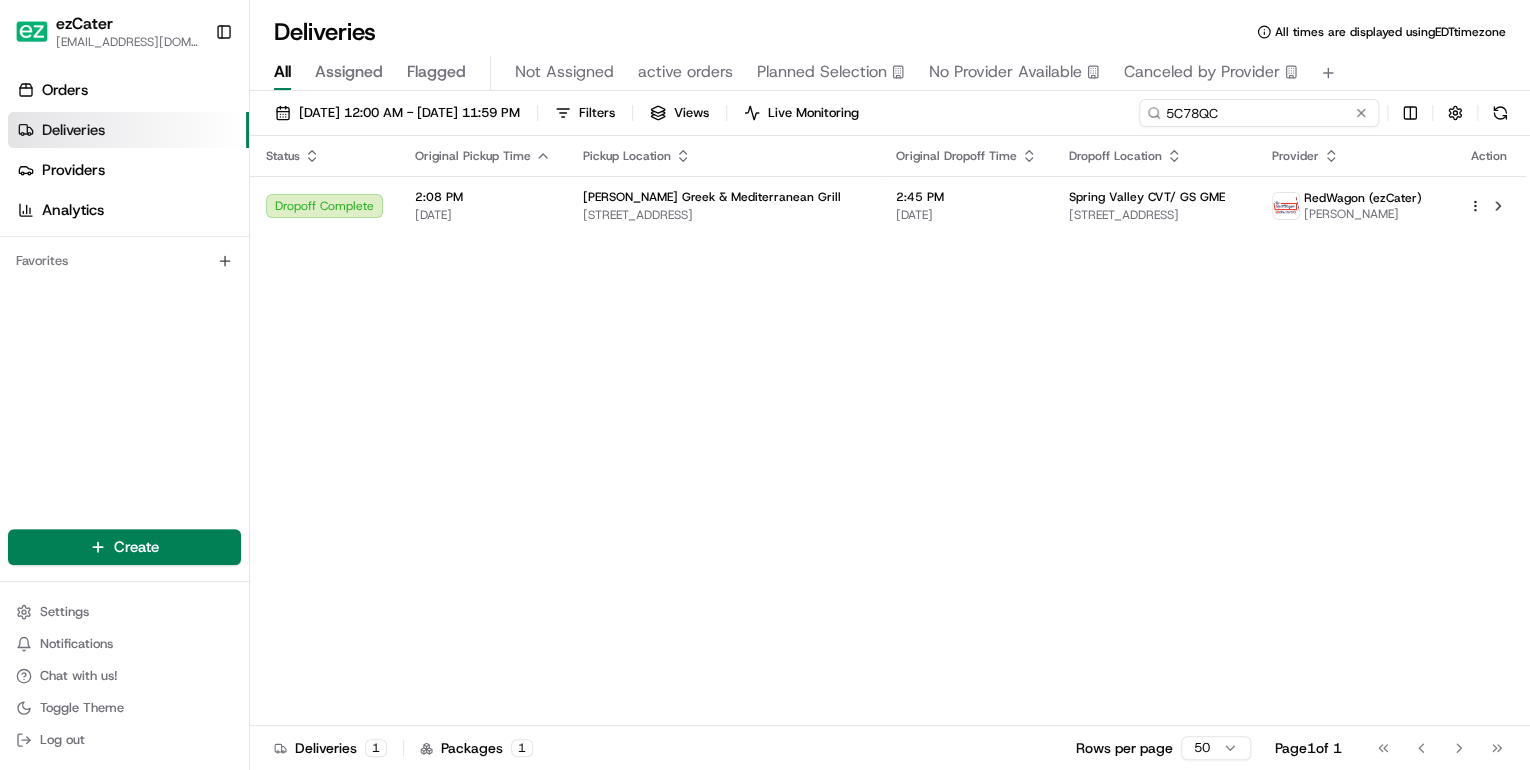 drag, startPoint x: 1302, startPoint y: 110, endPoint x: 705, endPoint y: 149, distance: 598.2725 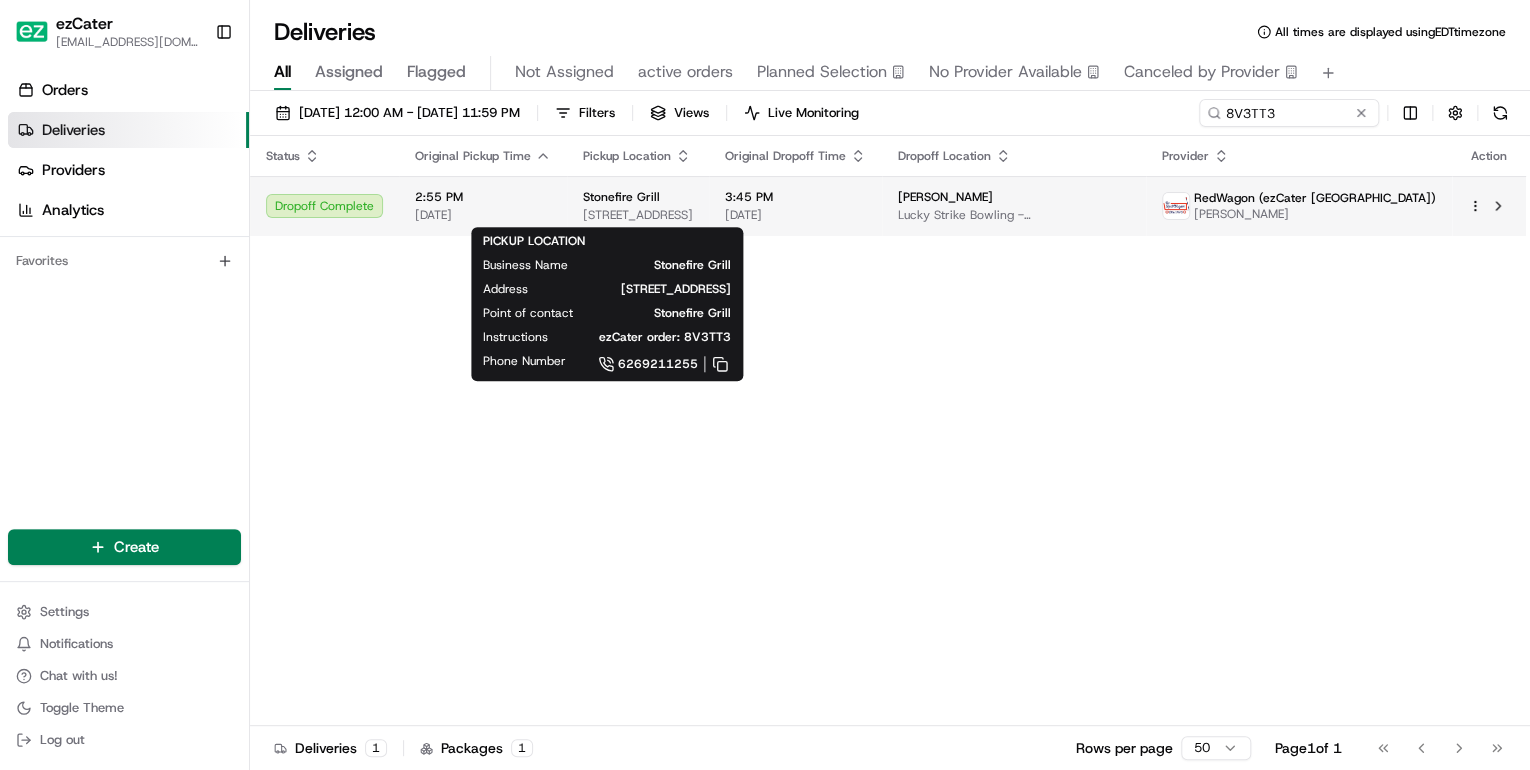 click on "[STREET_ADDRESS]" at bounding box center [638, 215] 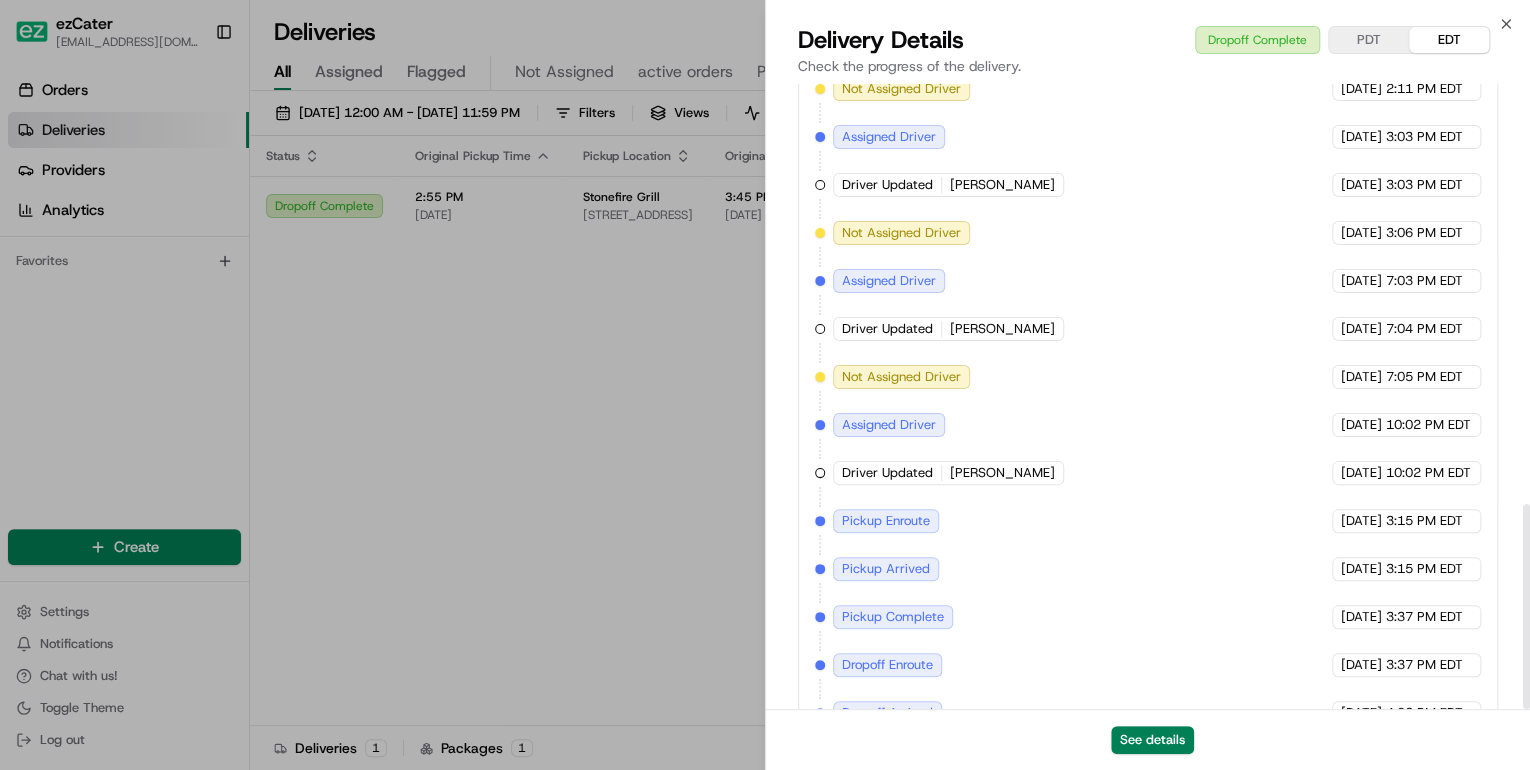 scroll, scrollTop: 1281, scrollLeft: 0, axis: vertical 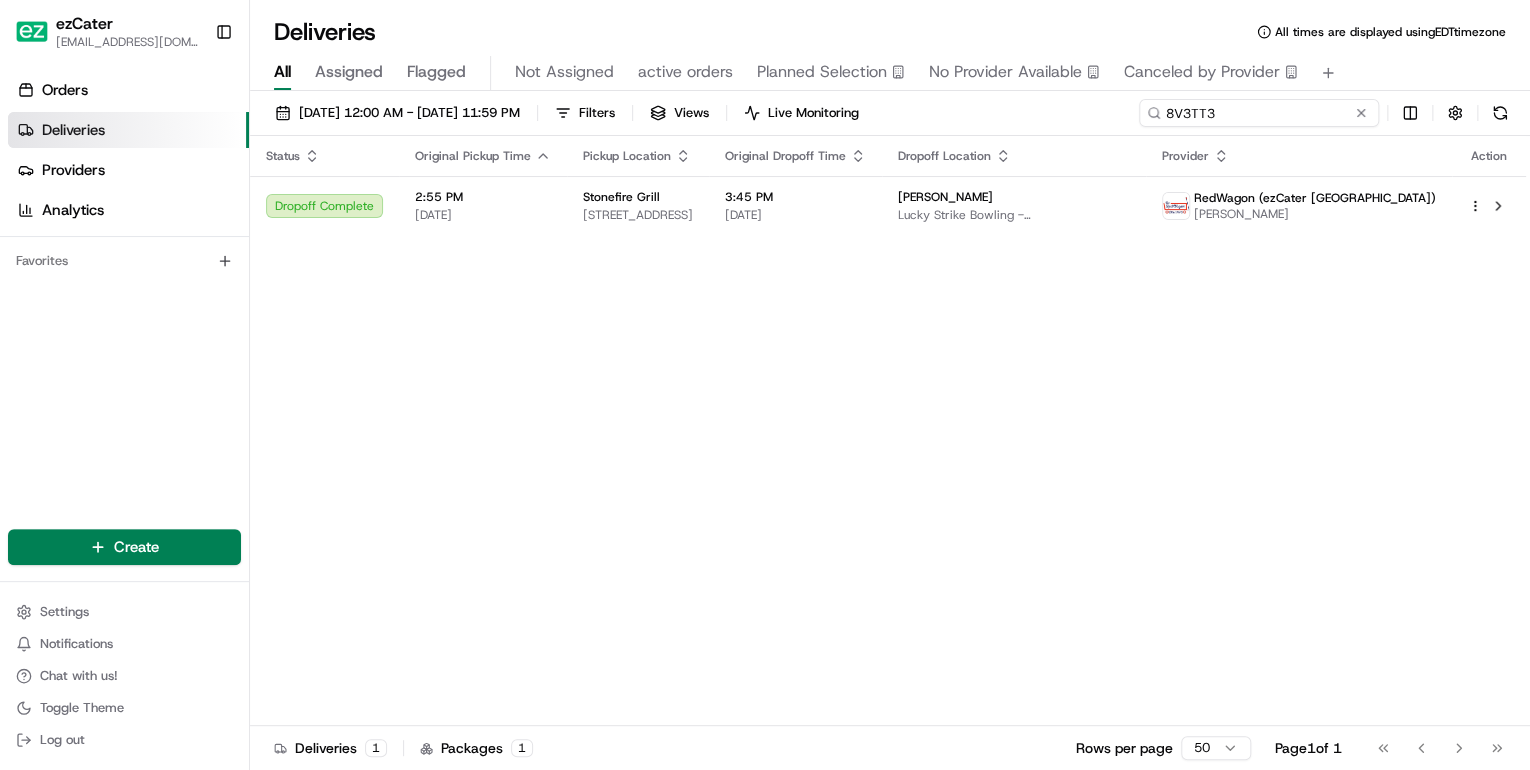 drag, startPoint x: 1314, startPoint y: 112, endPoint x: 612, endPoint y: 79, distance: 702.7752 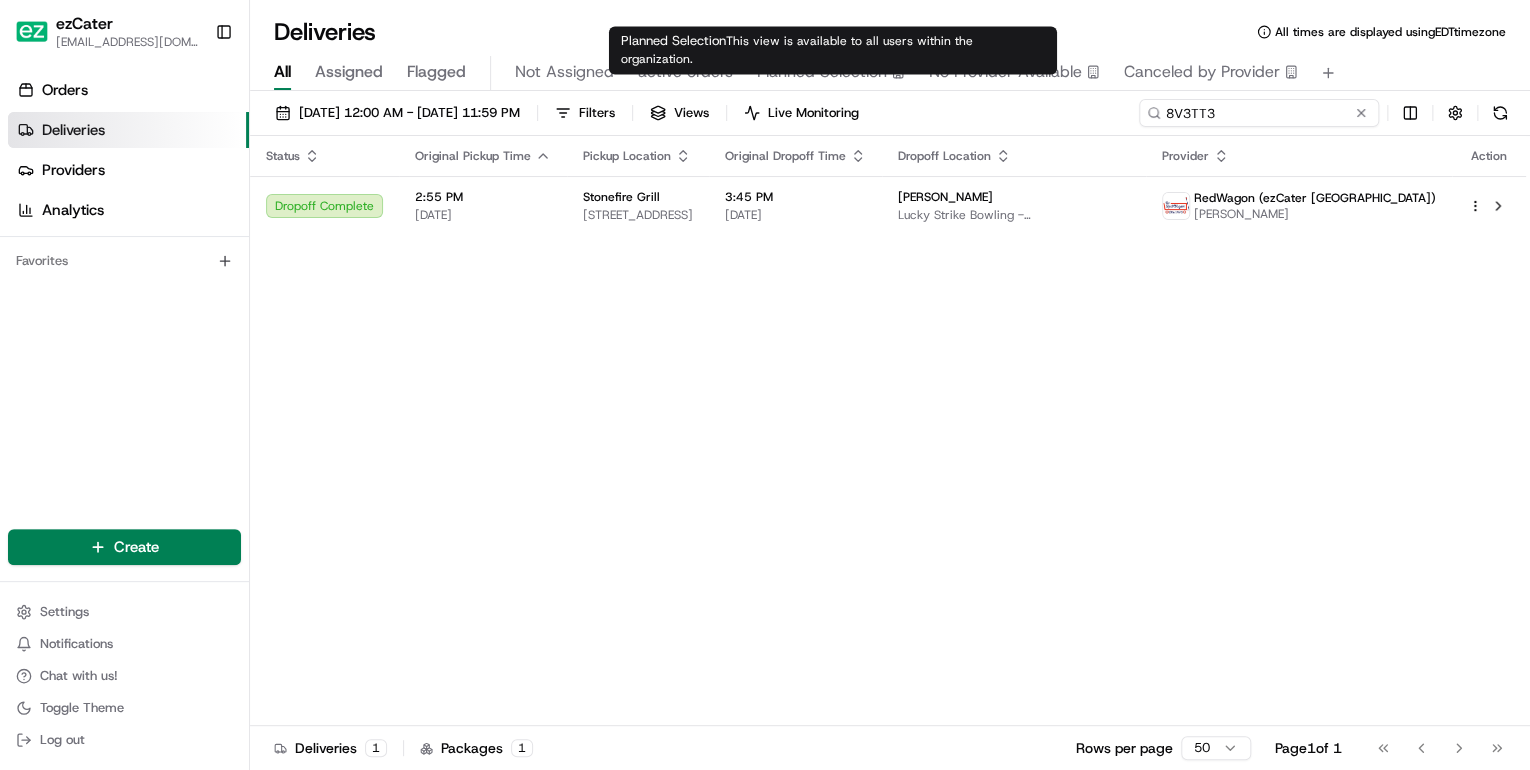 paste on "FPWA54" 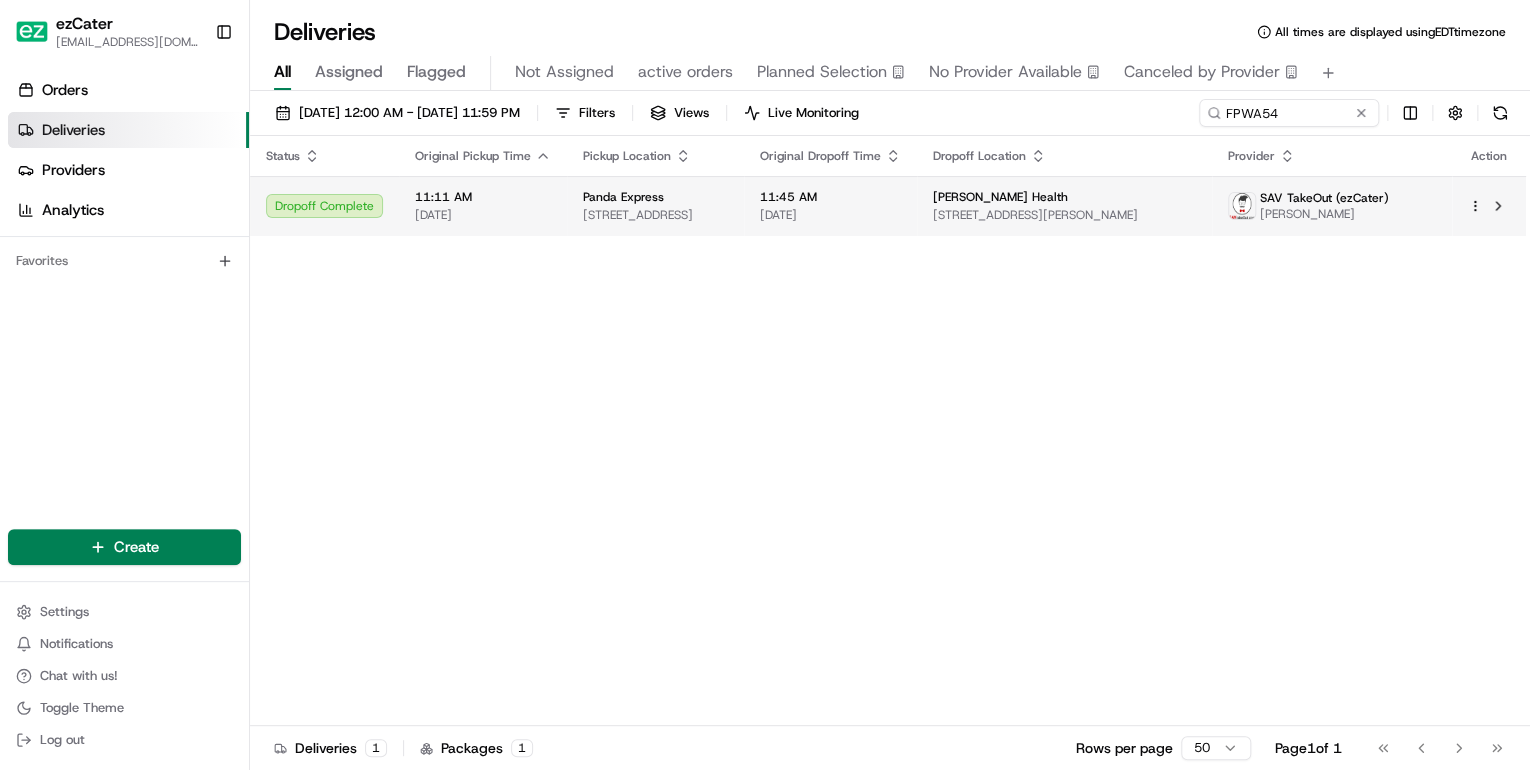 click on "11:11 AM [DATE]" at bounding box center [483, 206] 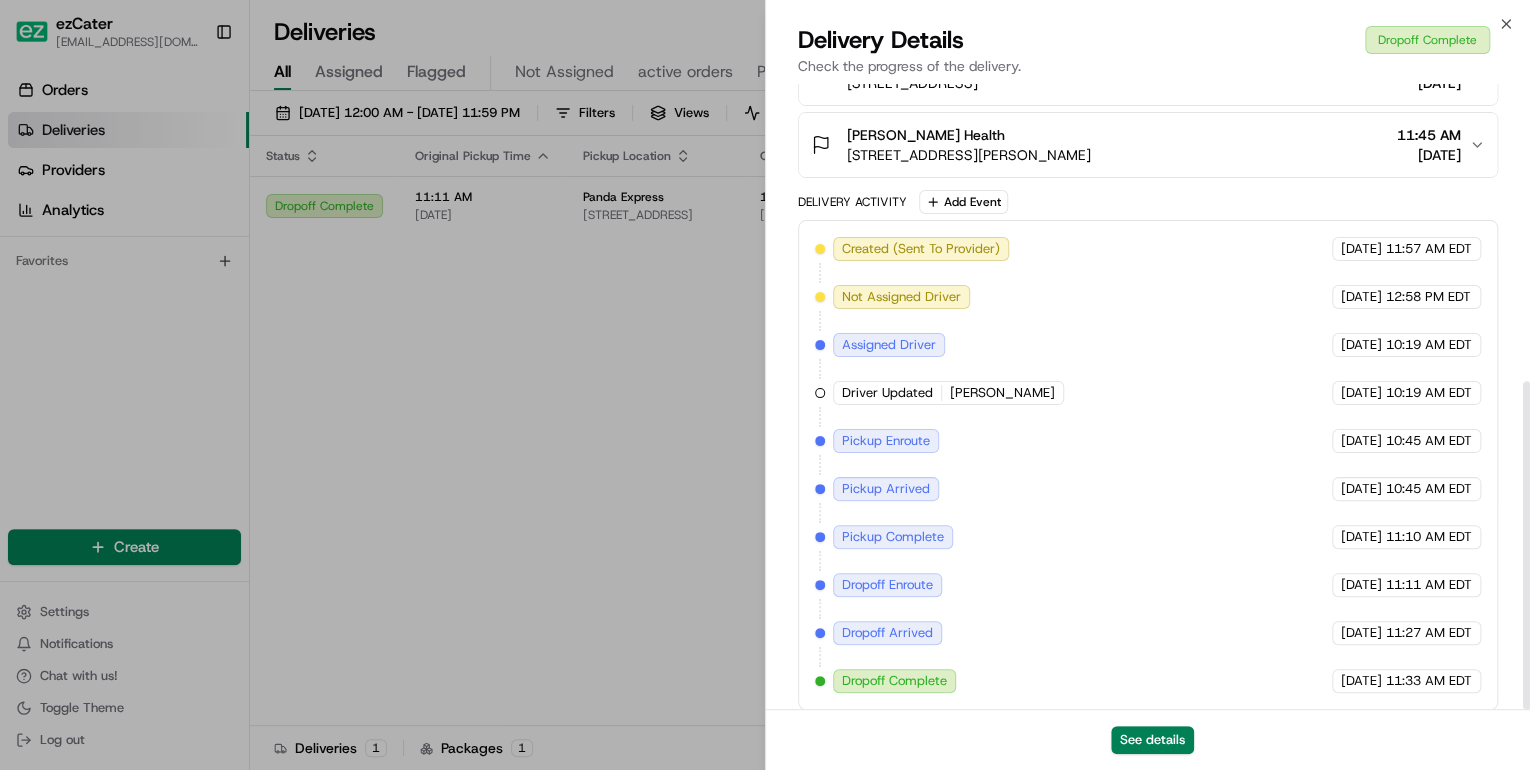 scroll, scrollTop: 568, scrollLeft: 0, axis: vertical 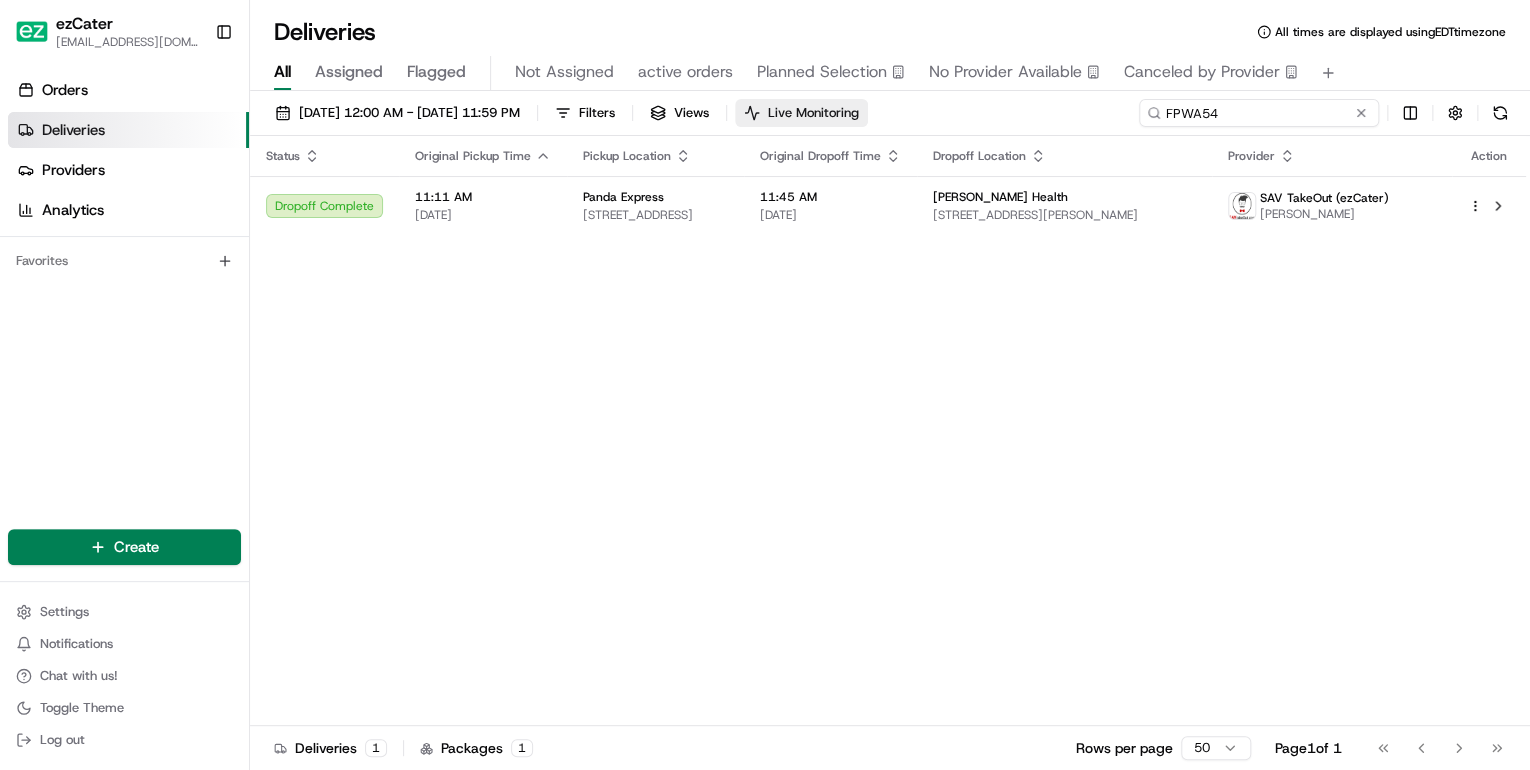 drag, startPoint x: 1284, startPoint y: 114, endPoint x: 842, endPoint y: 118, distance: 442.0181 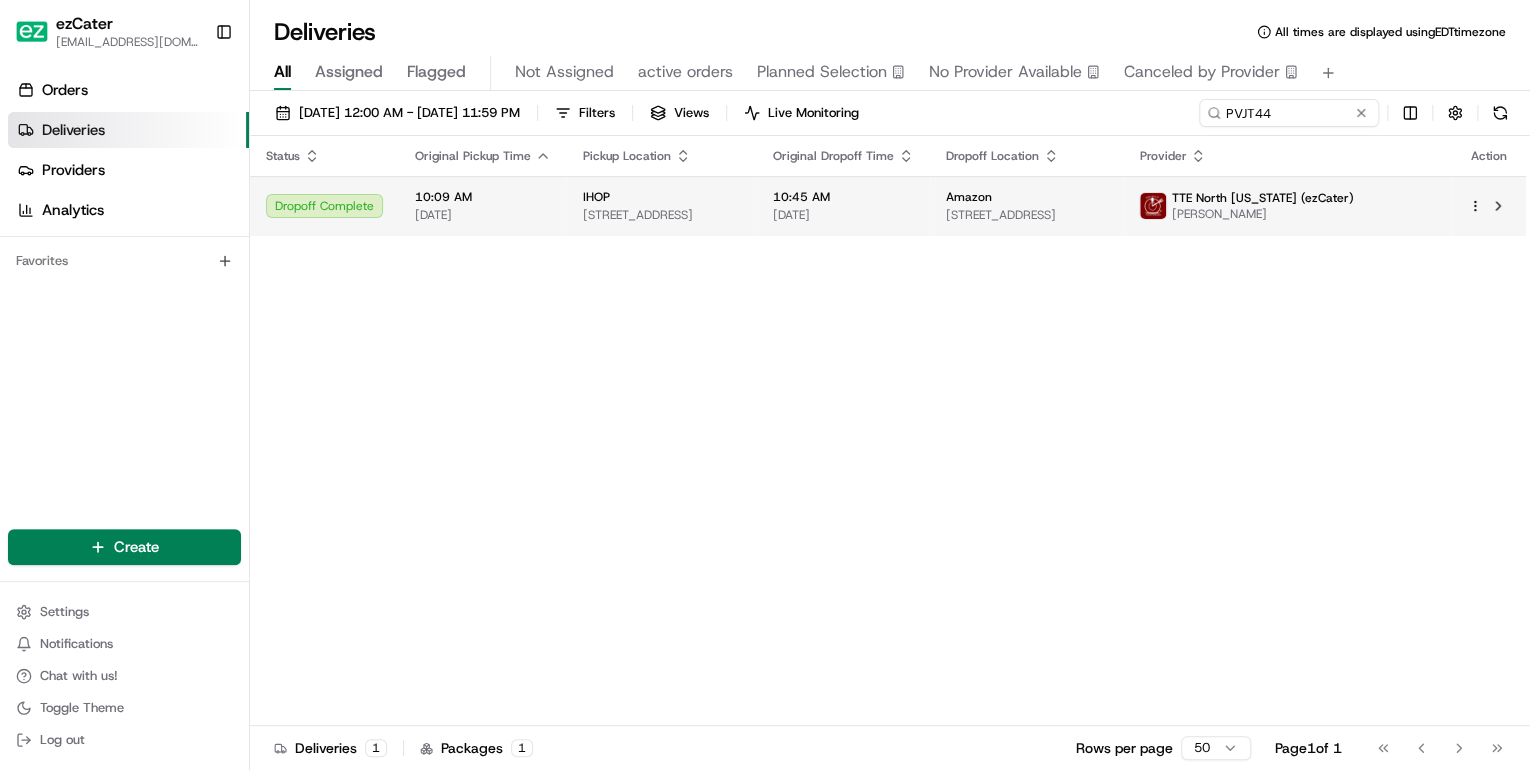 click on "IHOP [STREET_ADDRESS]" at bounding box center (662, 206) 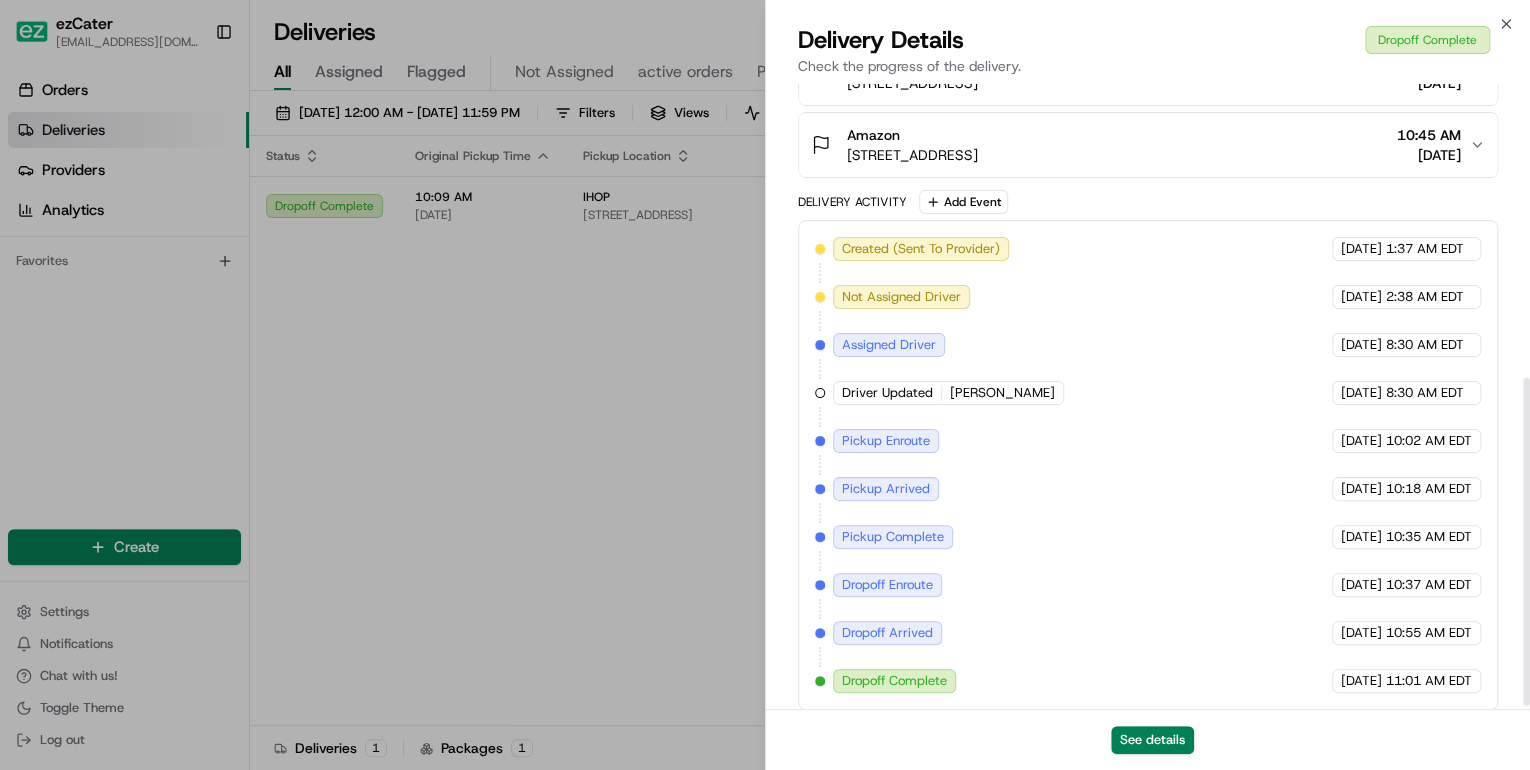 scroll, scrollTop: 568, scrollLeft: 0, axis: vertical 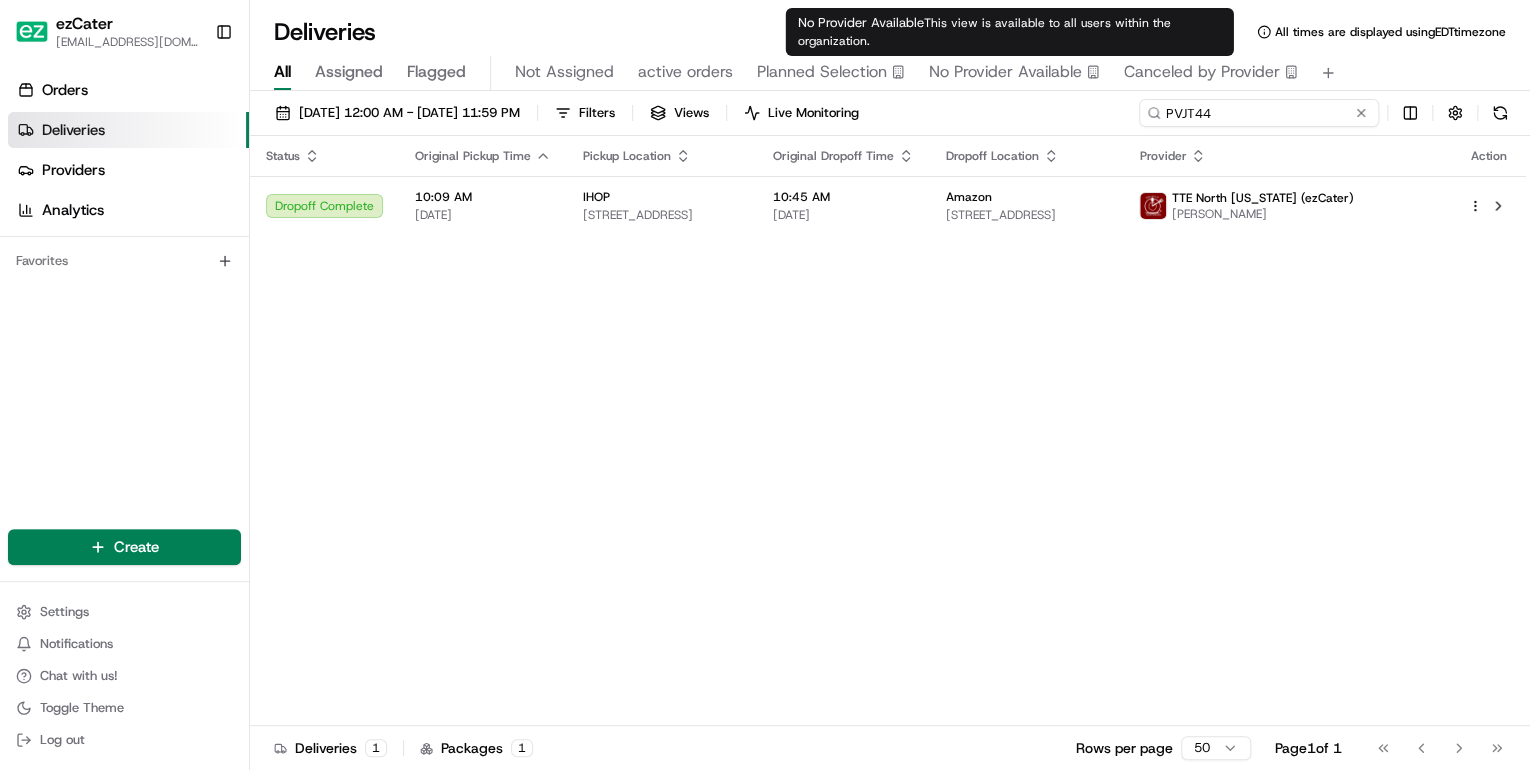 drag, startPoint x: 1291, startPoint y: 110, endPoint x: 736, endPoint y: 60, distance: 557.2477 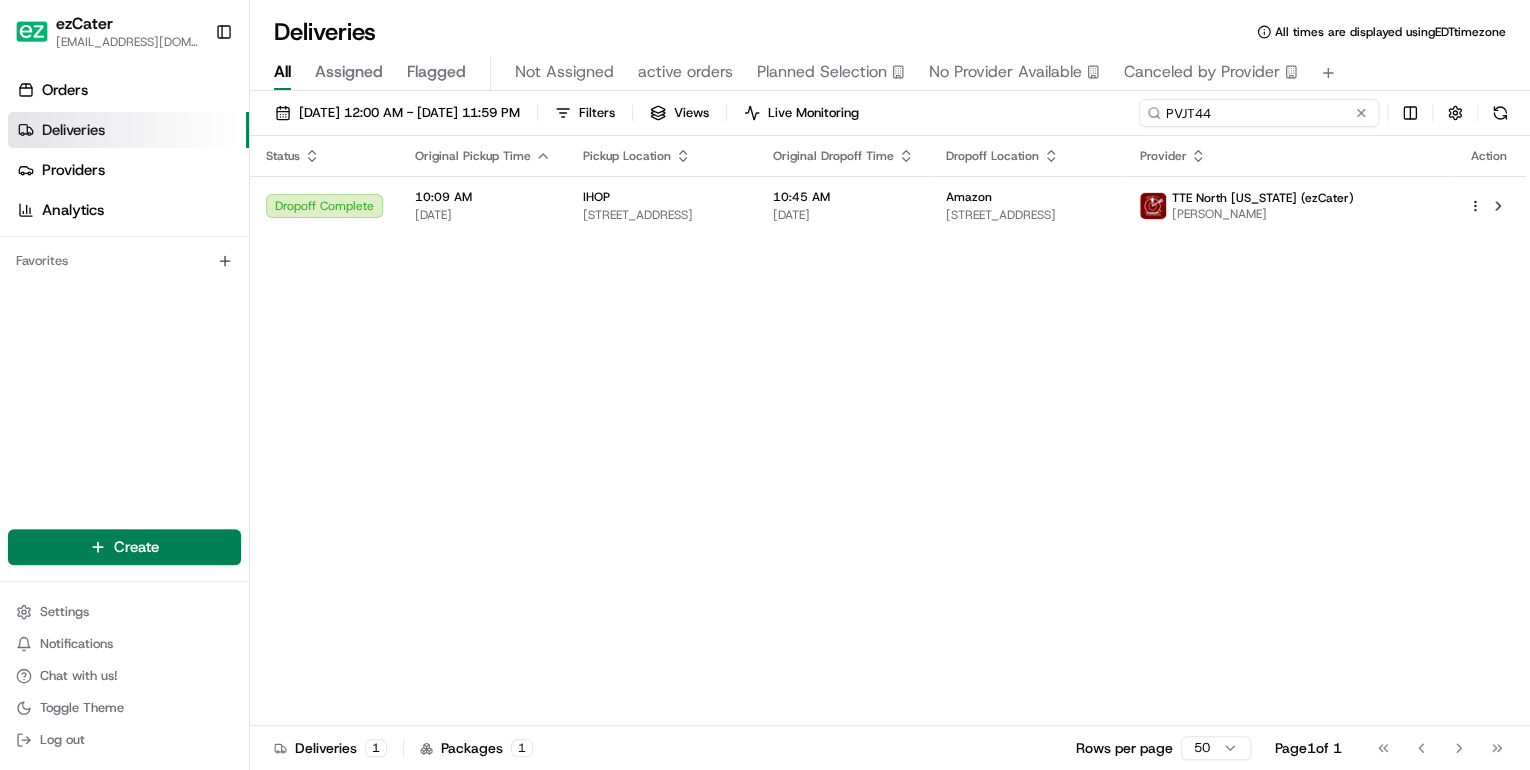 paste on "MQ3Z00" 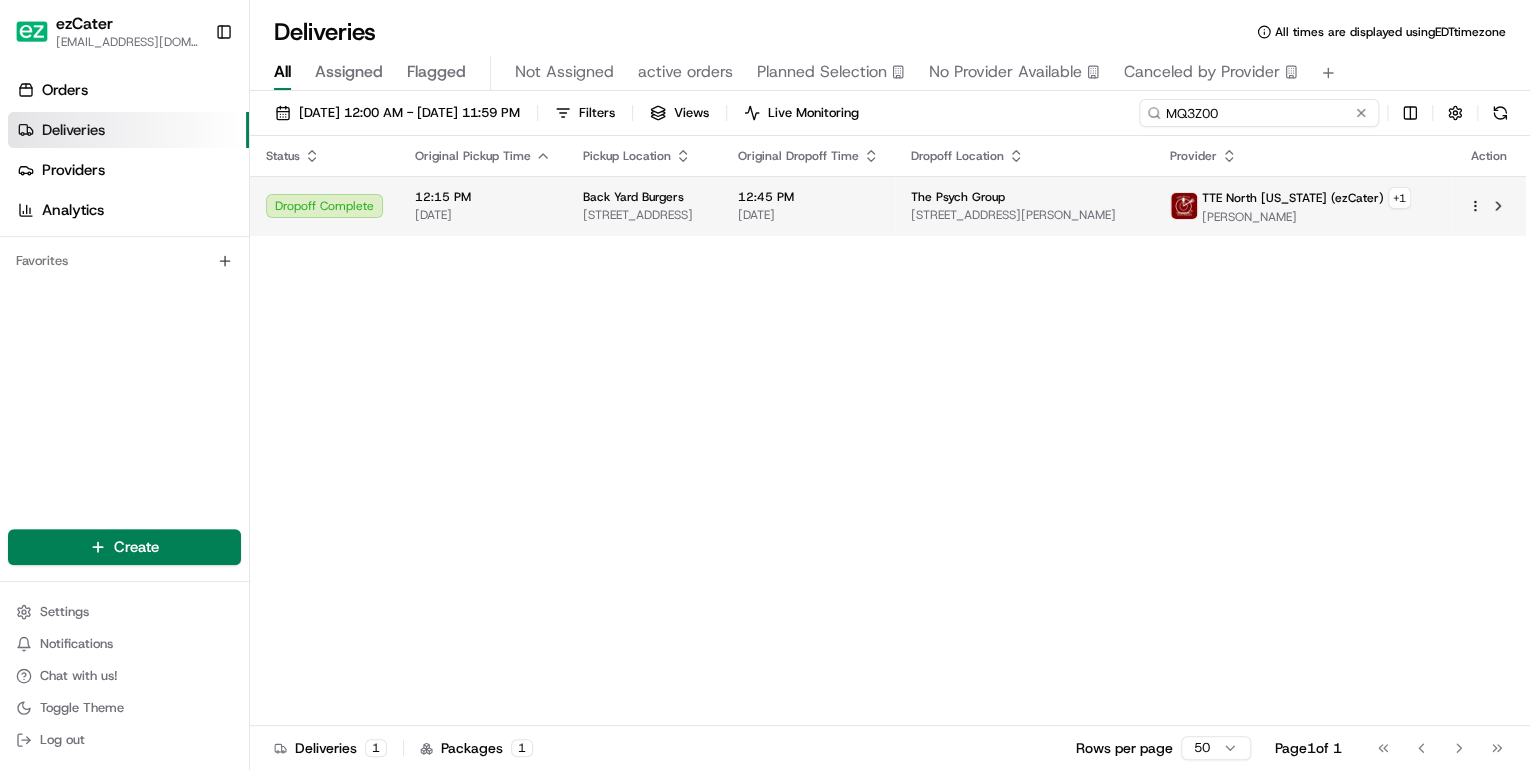 type on "MQ3Z00" 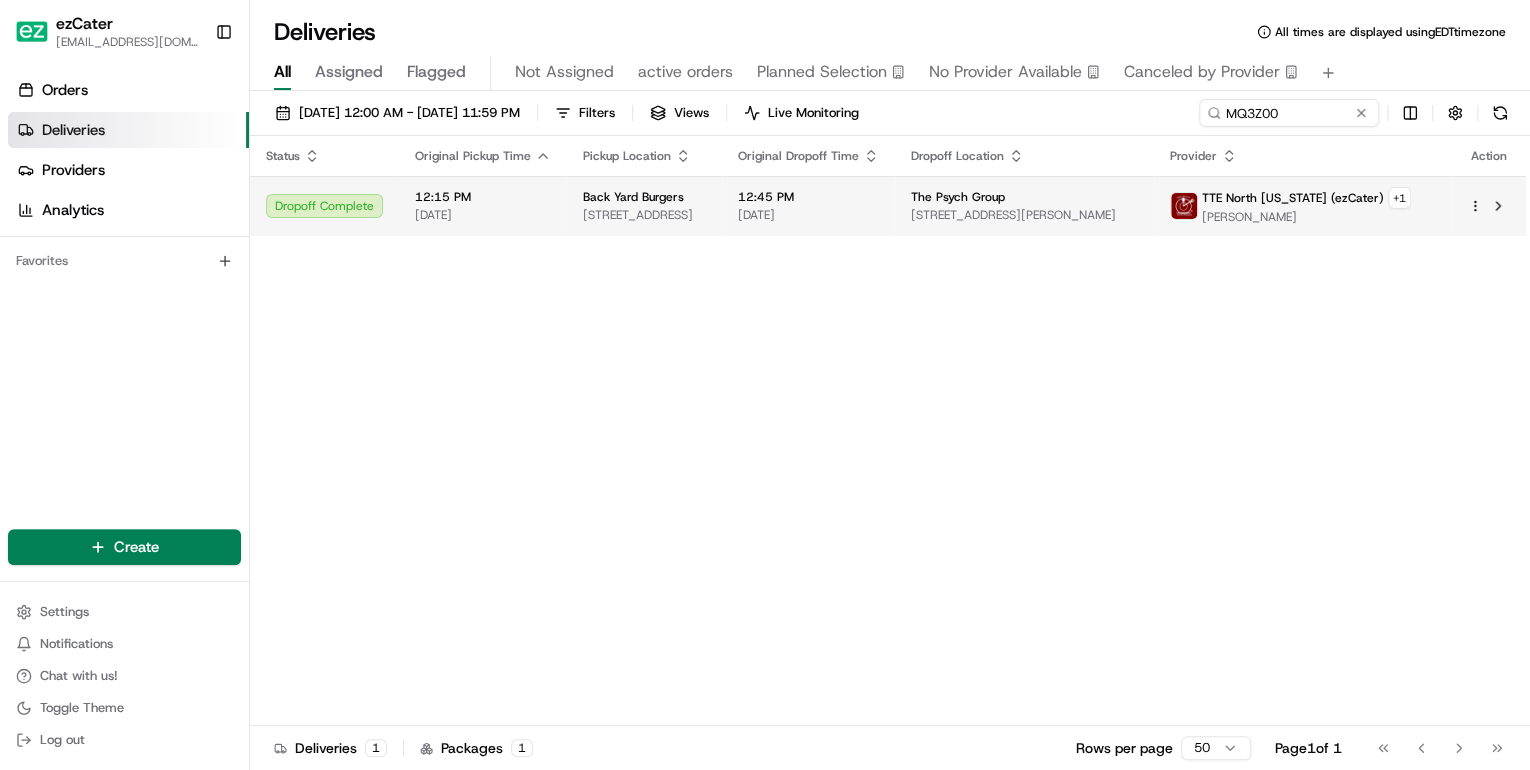 click on "[STREET_ADDRESS]" at bounding box center [644, 215] 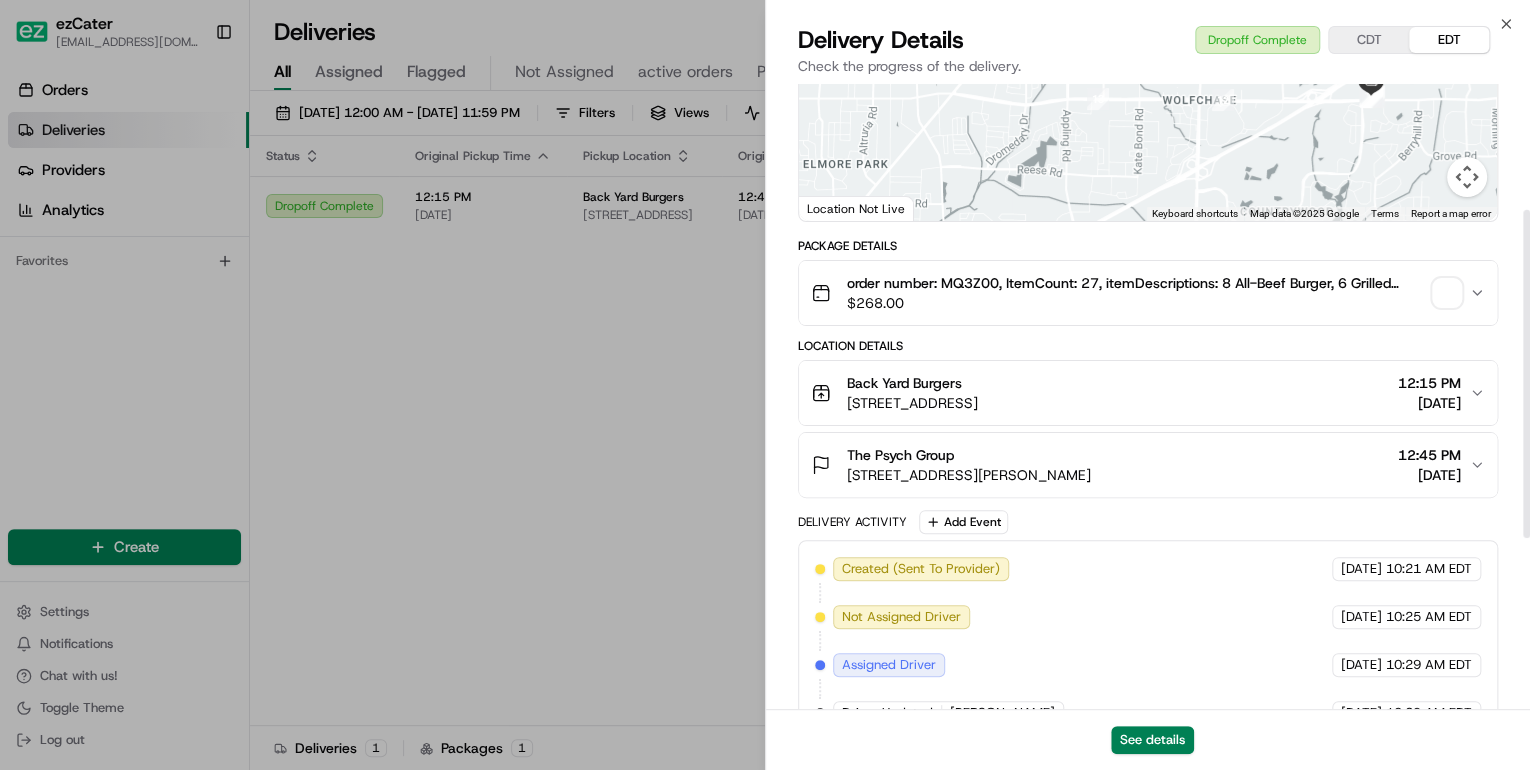scroll, scrollTop: 568, scrollLeft: 0, axis: vertical 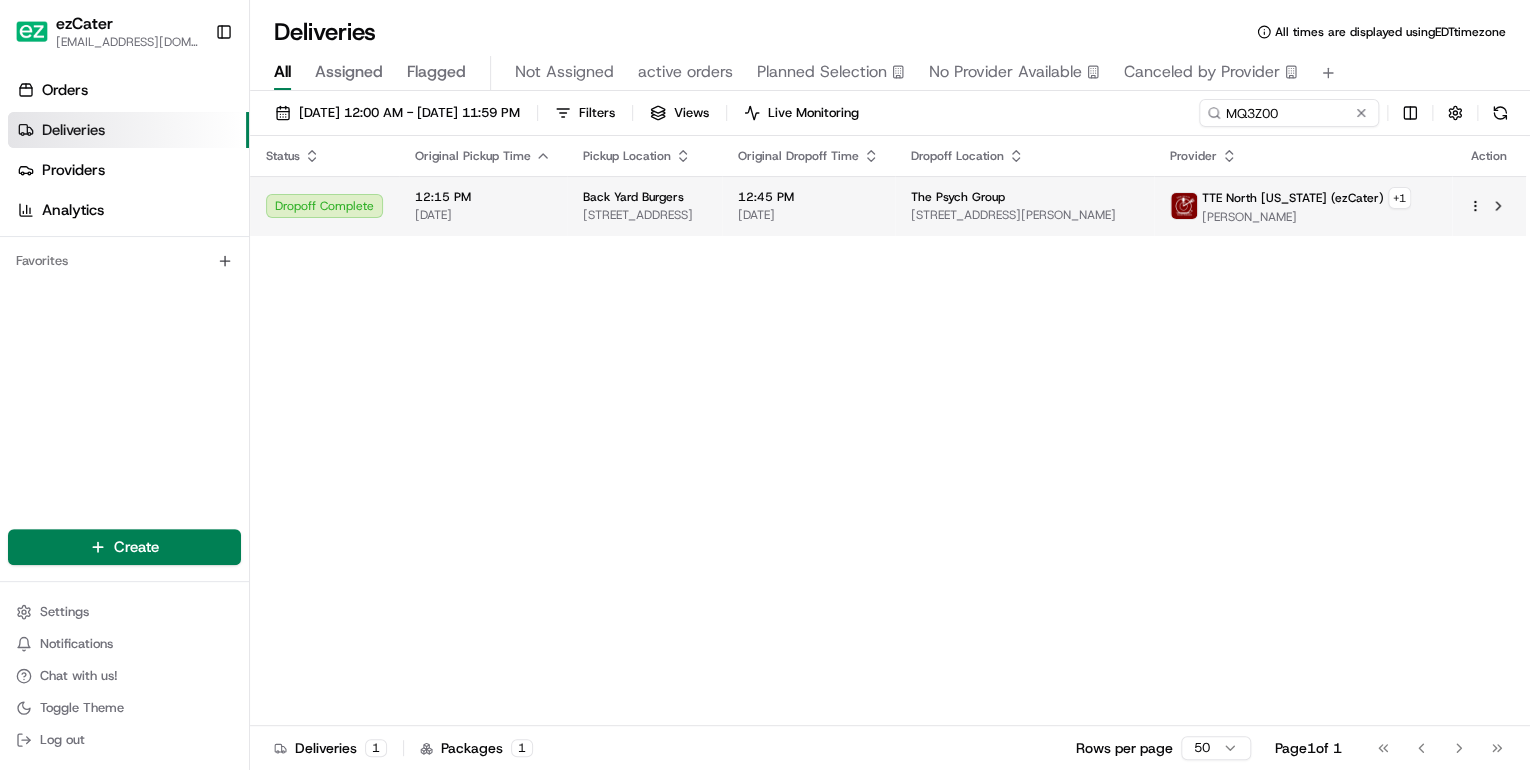 click on "12:15 PM [DATE]" at bounding box center (483, 206) 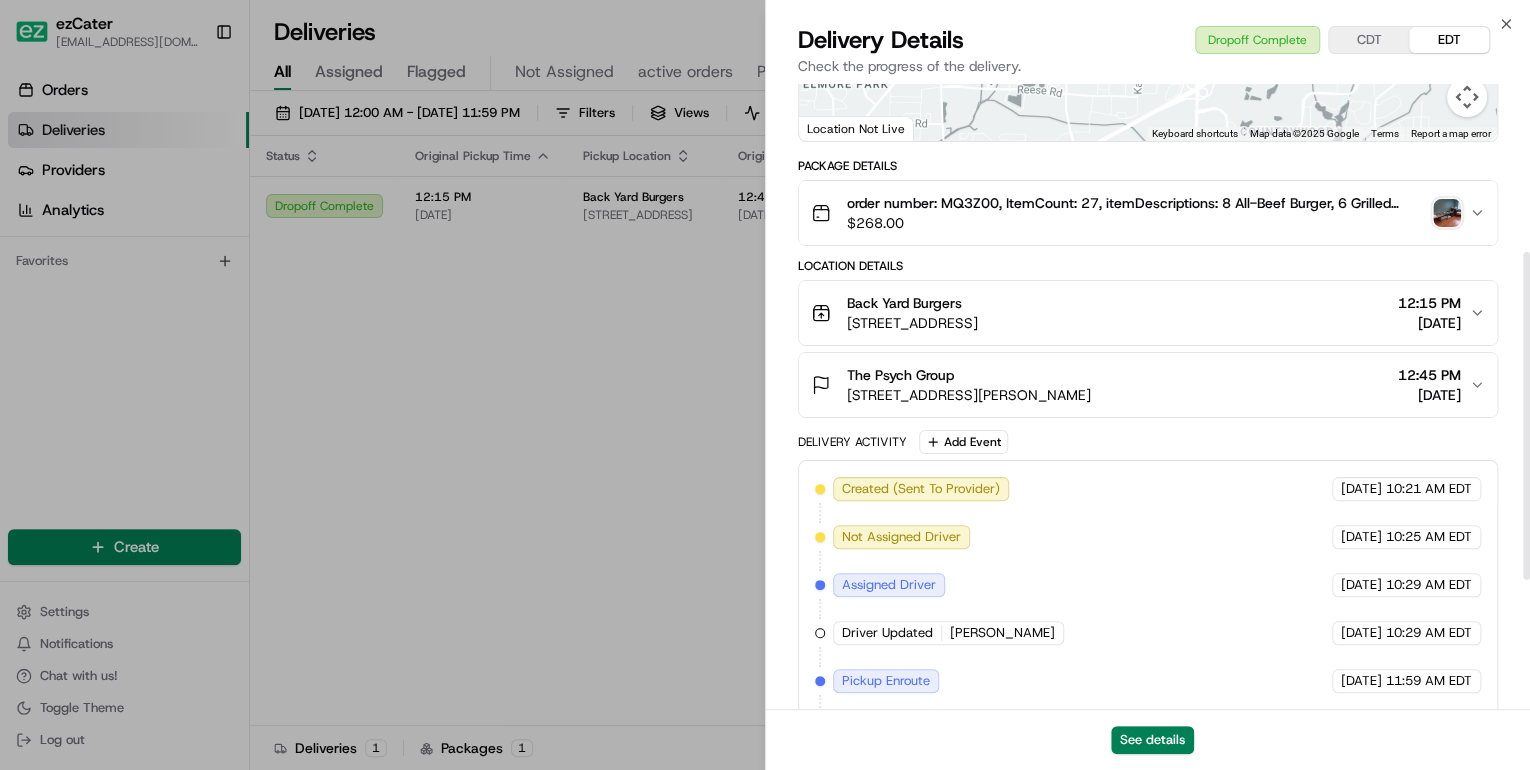 scroll, scrollTop: 568, scrollLeft: 0, axis: vertical 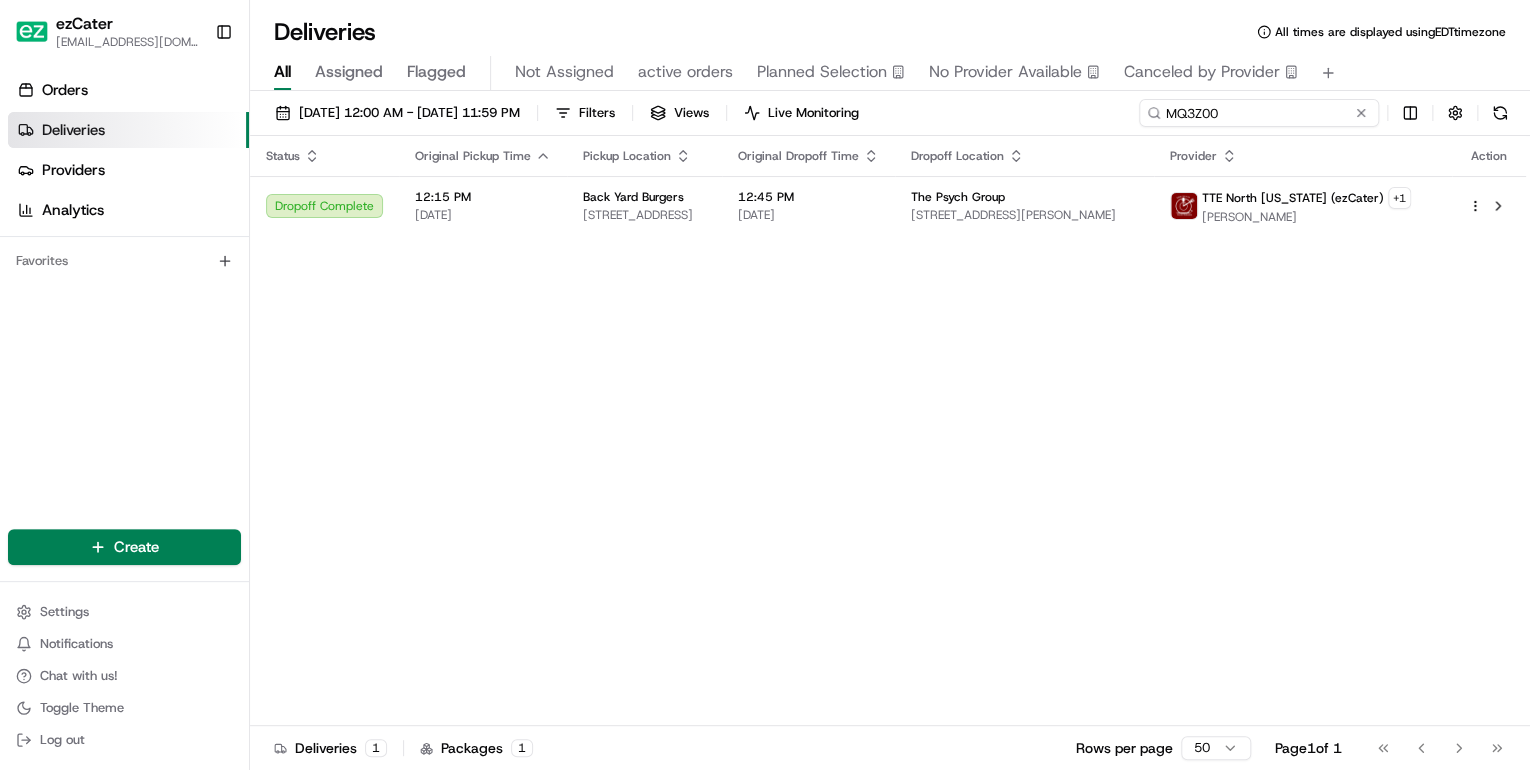 click on "MQ3Z00" at bounding box center [1259, 113] 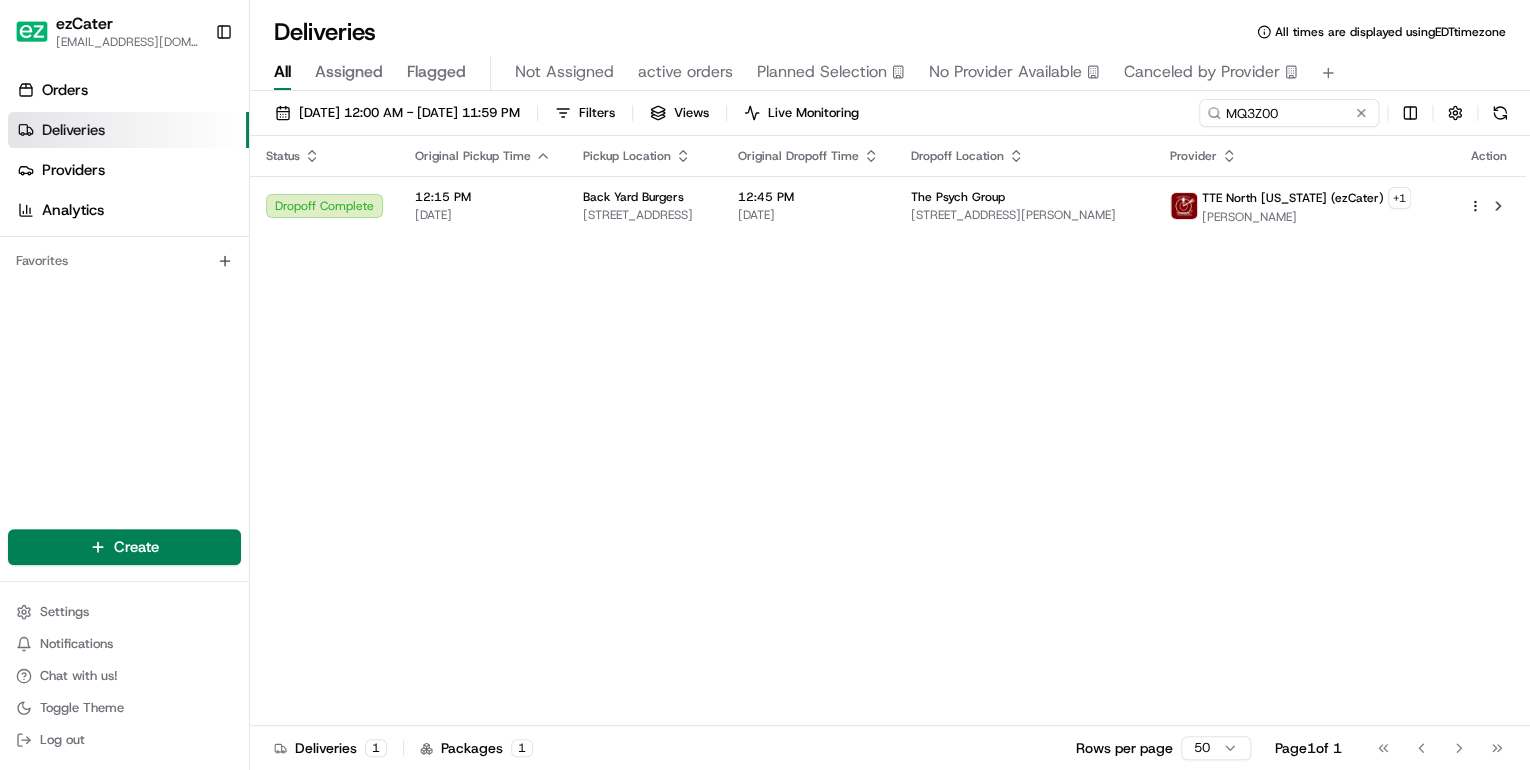 click at bounding box center [1361, 113] 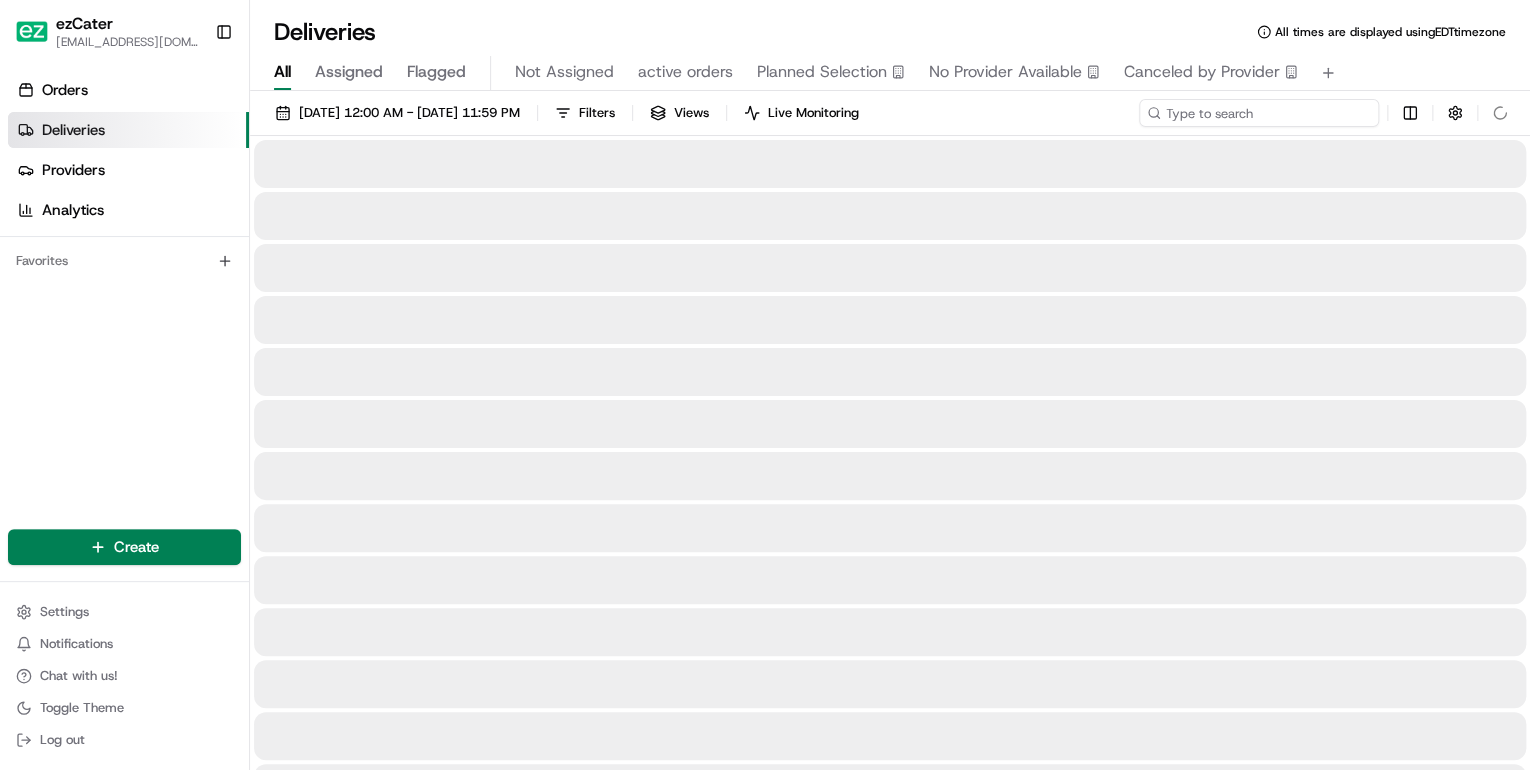 click at bounding box center [1259, 113] 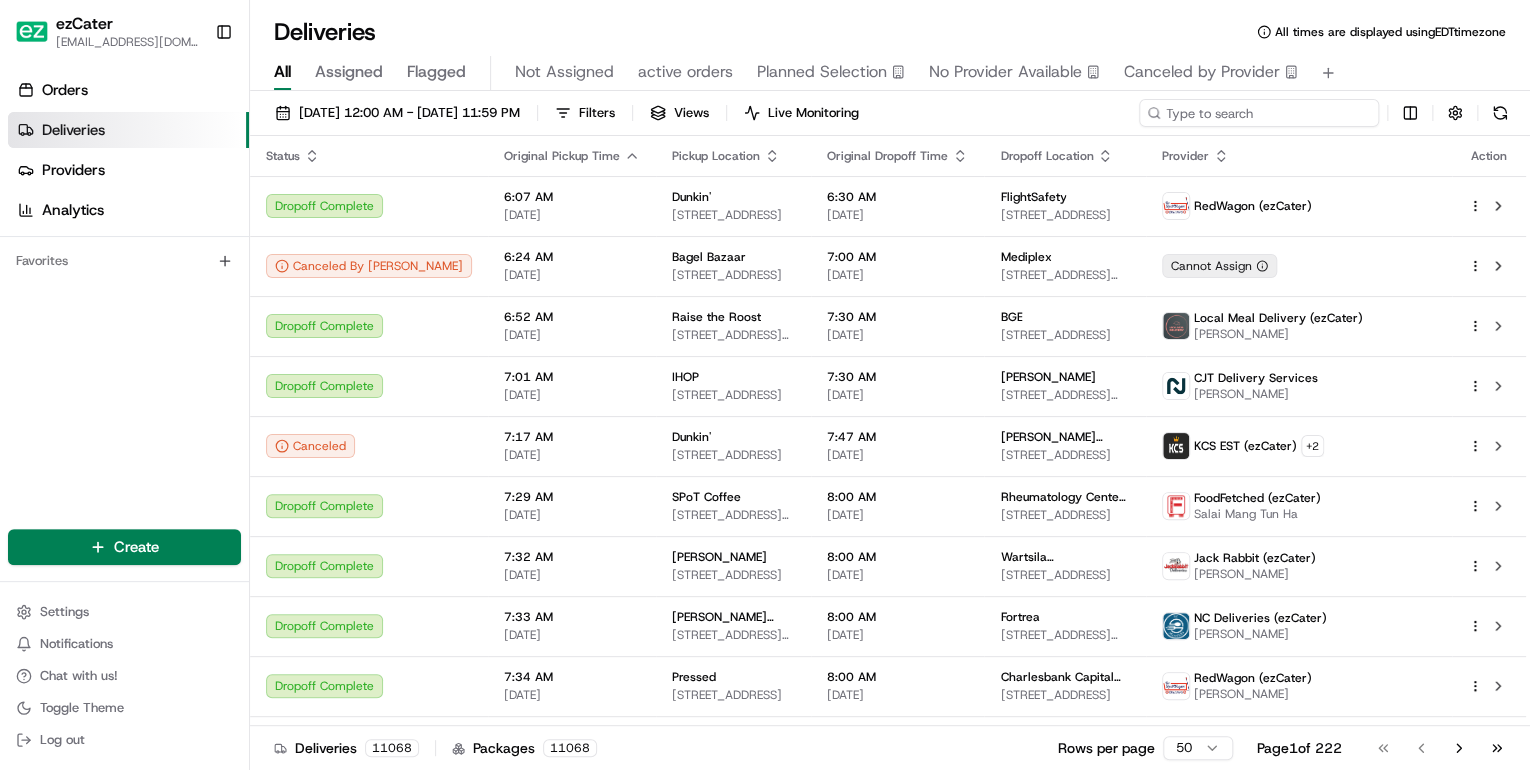 click at bounding box center [1259, 113] 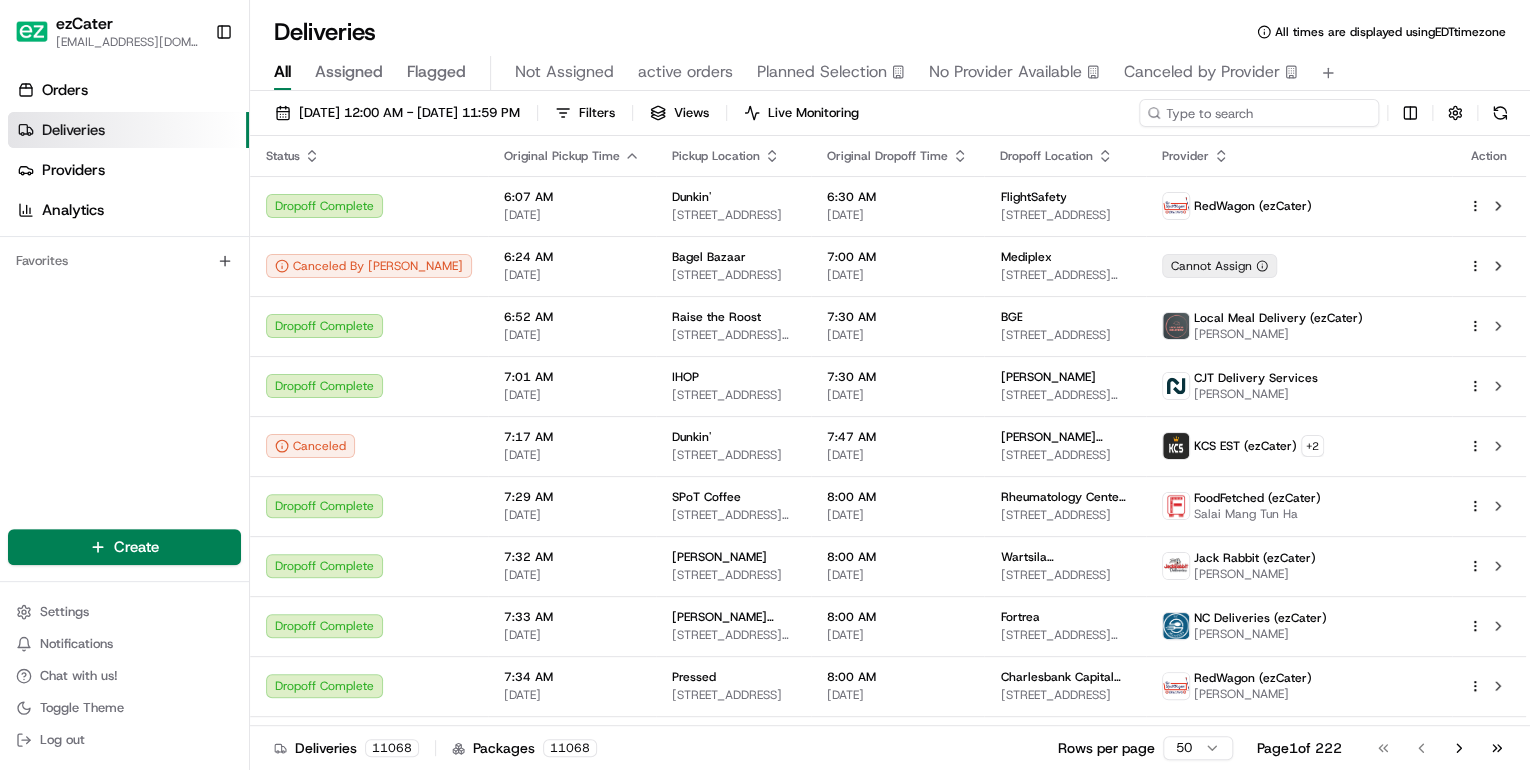 paste on "QTYCFE" 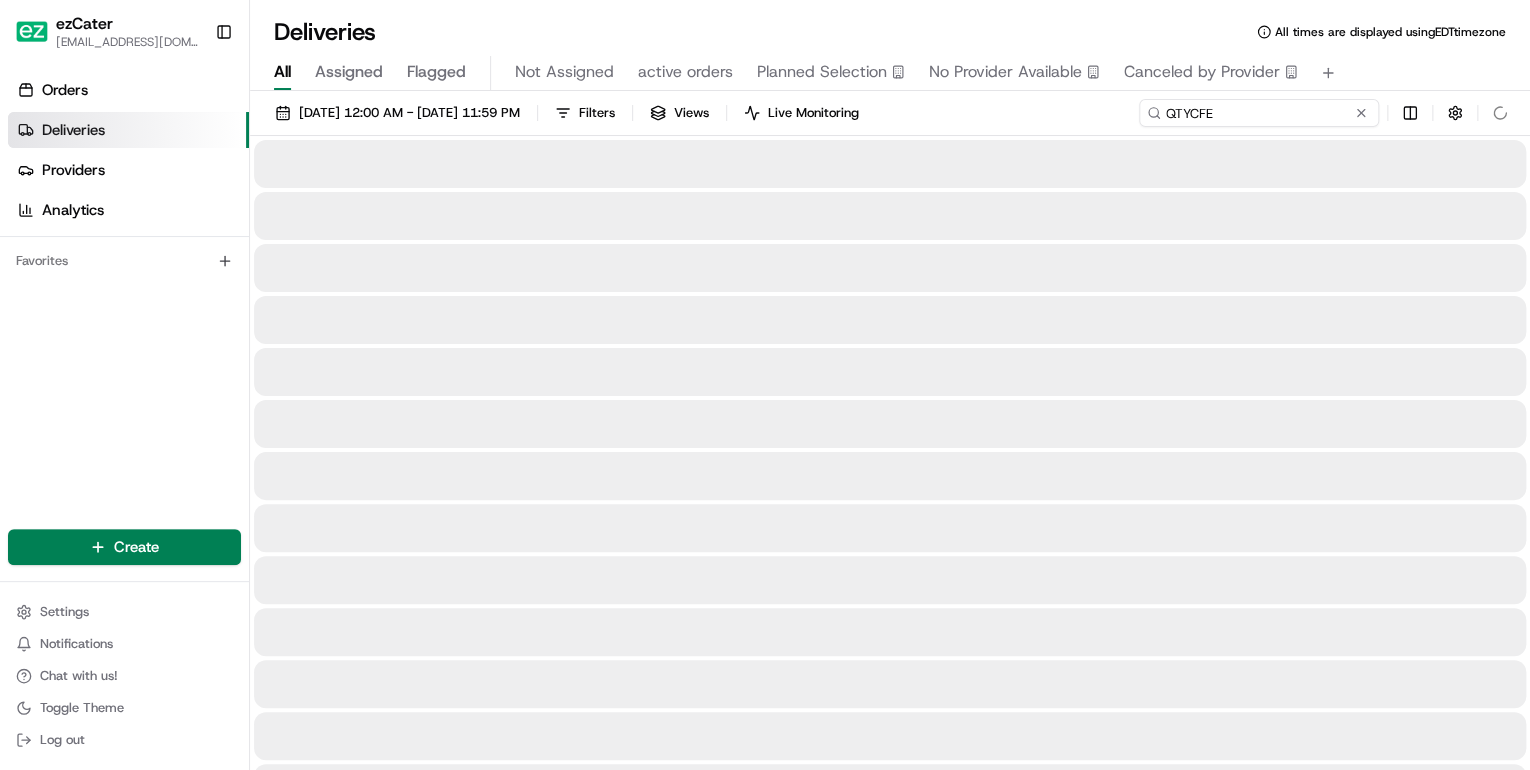 type on "QTYCFE" 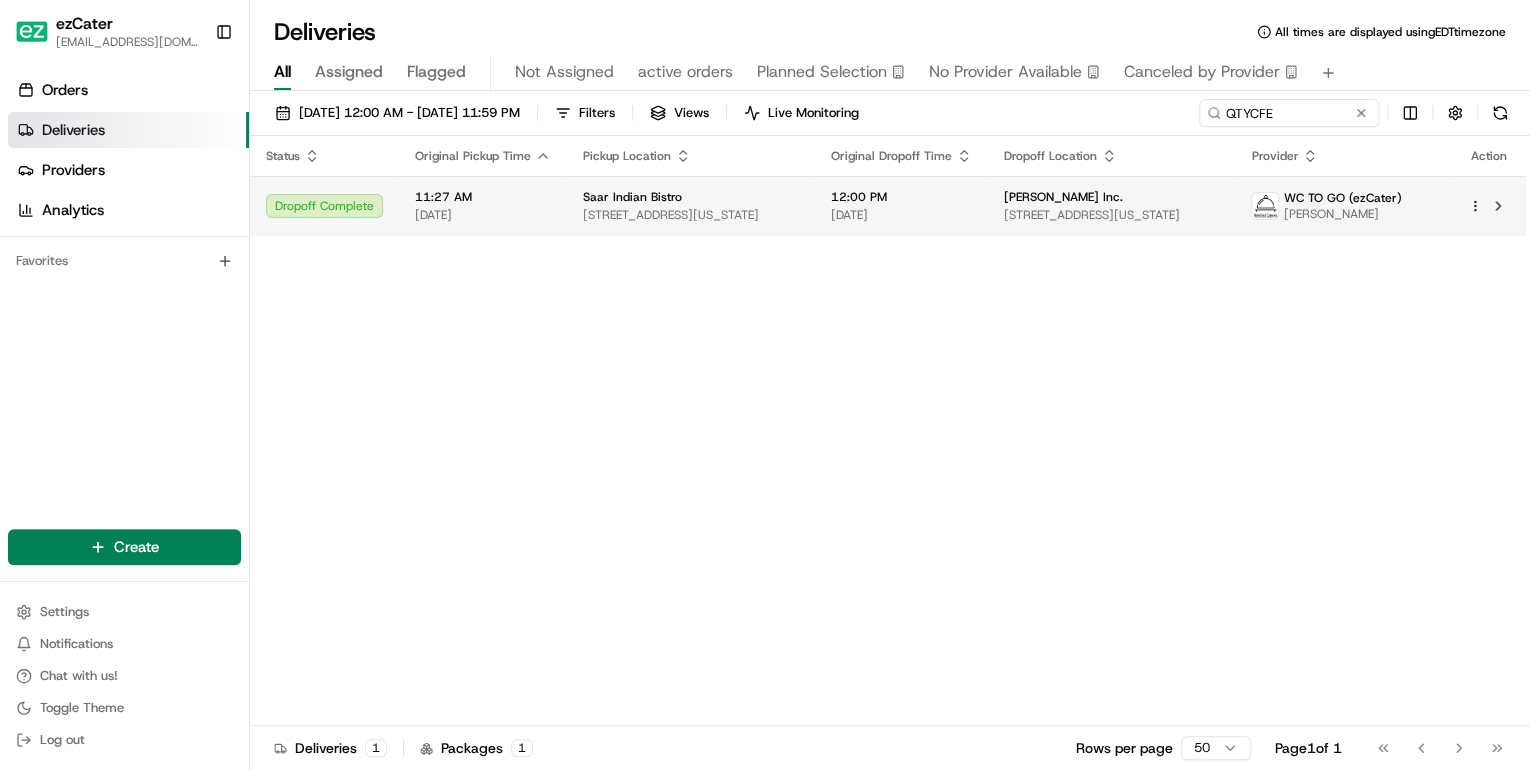 click on "[STREET_ADDRESS][US_STATE]" at bounding box center [691, 215] 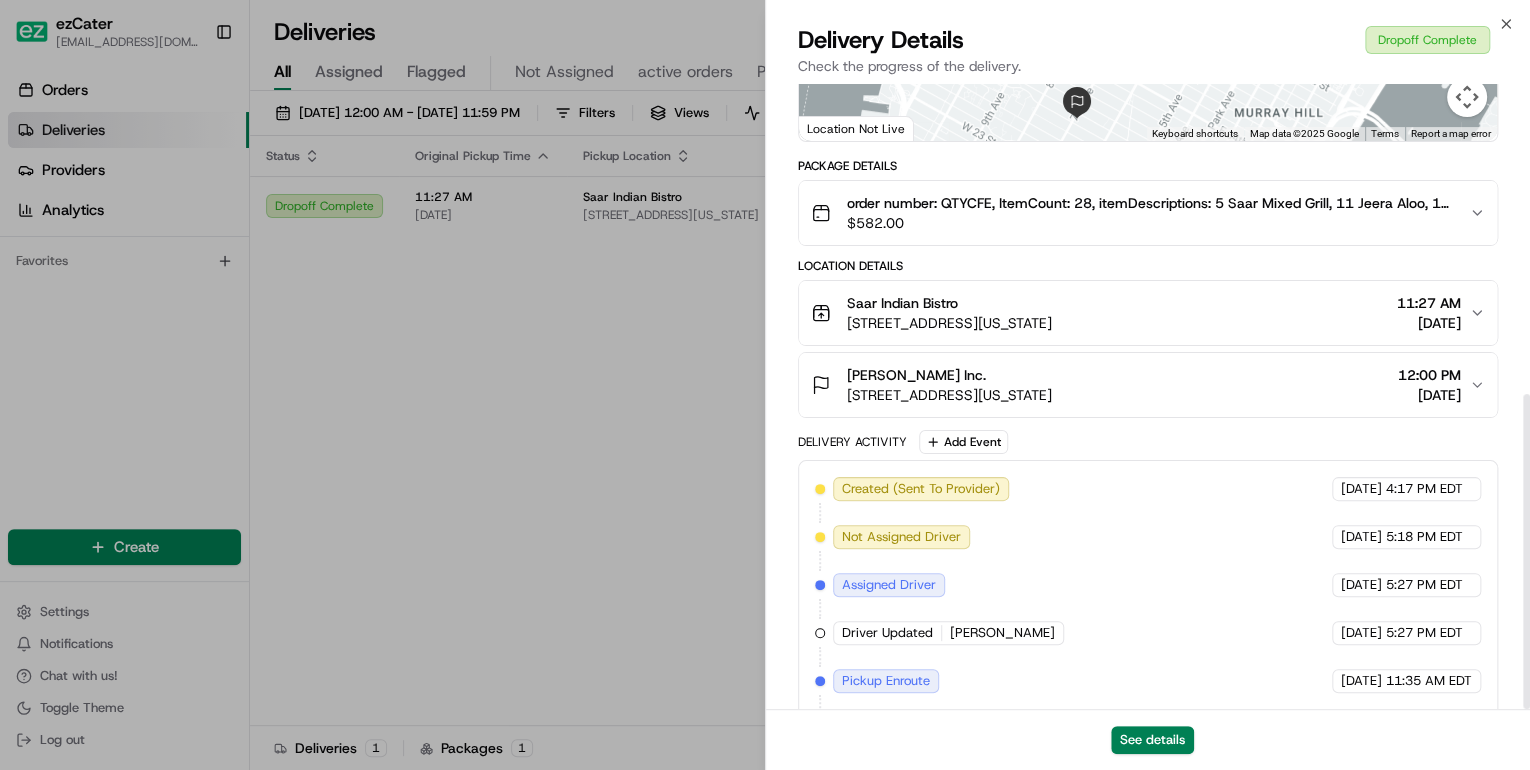 scroll, scrollTop: 615, scrollLeft: 0, axis: vertical 